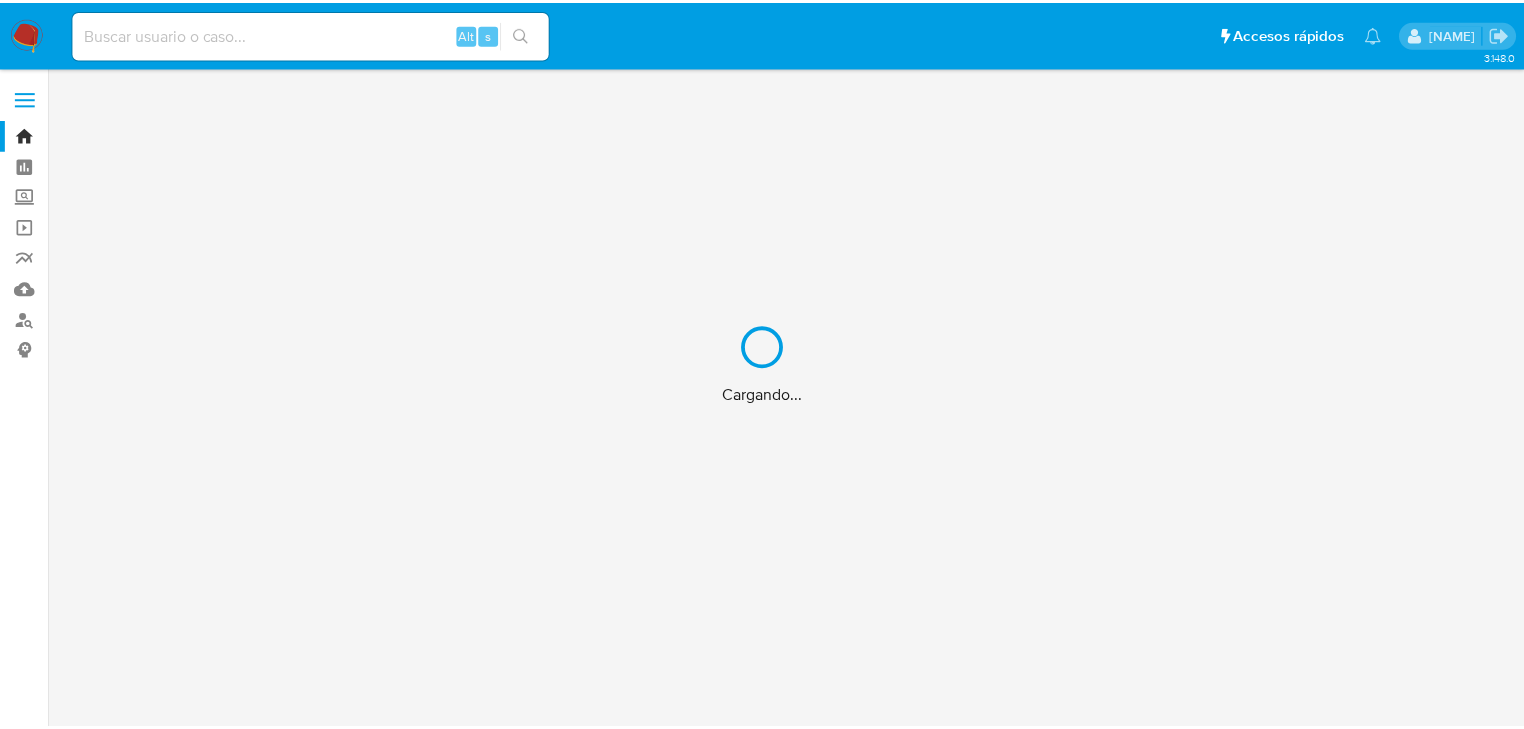 scroll, scrollTop: 0, scrollLeft: 0, axis: both 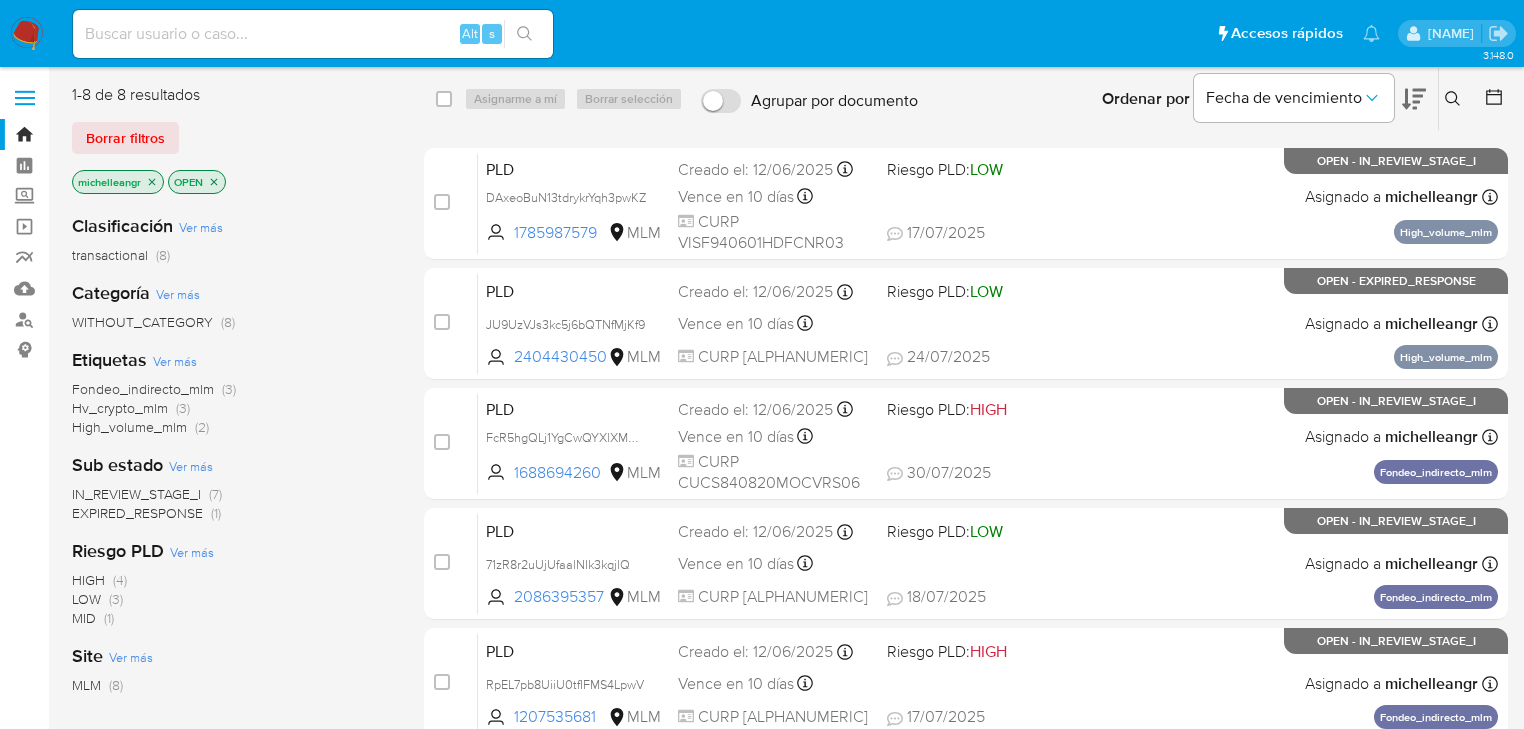 click at bounding box center [313, 34] 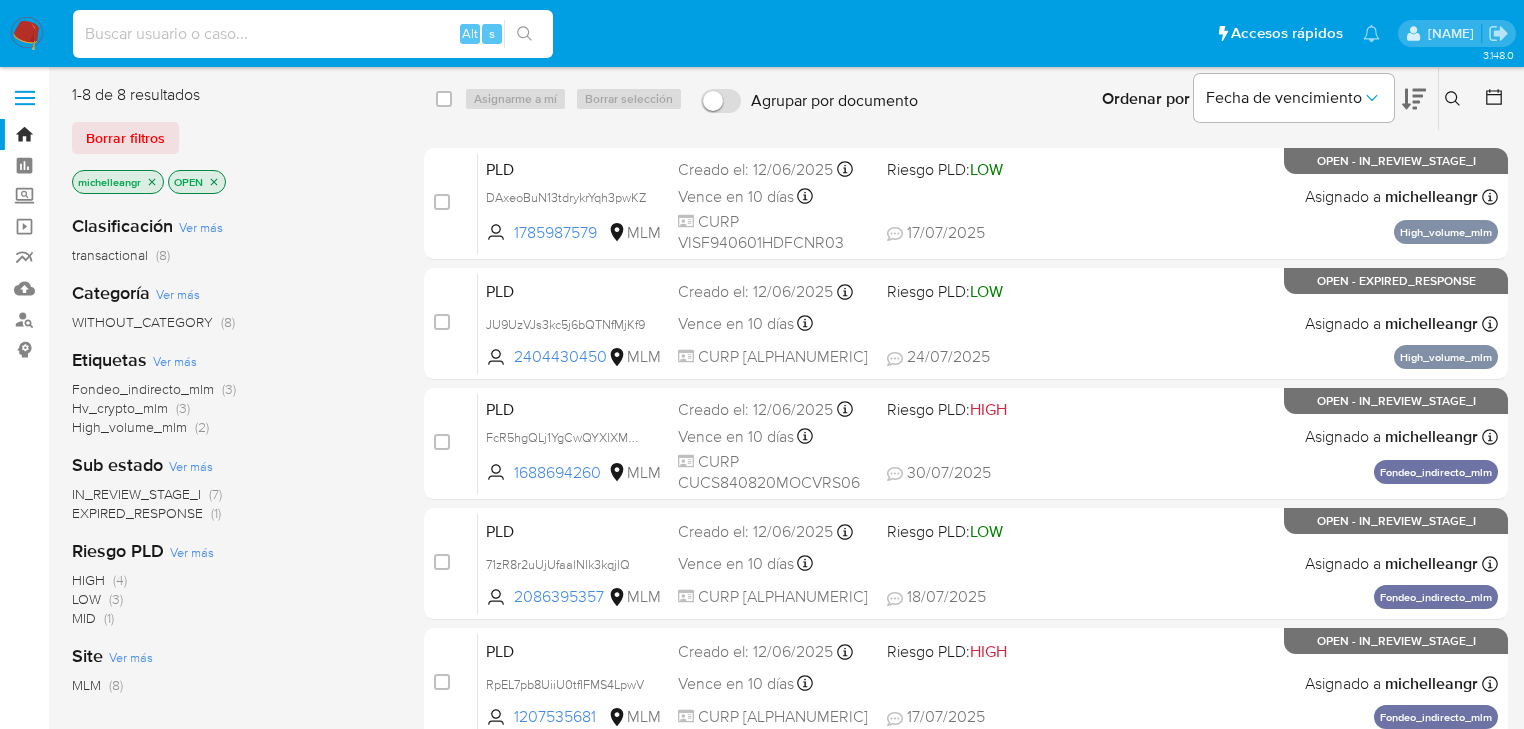 paste on "NBOgC1KjgUGTXBrSUk2nclOc" 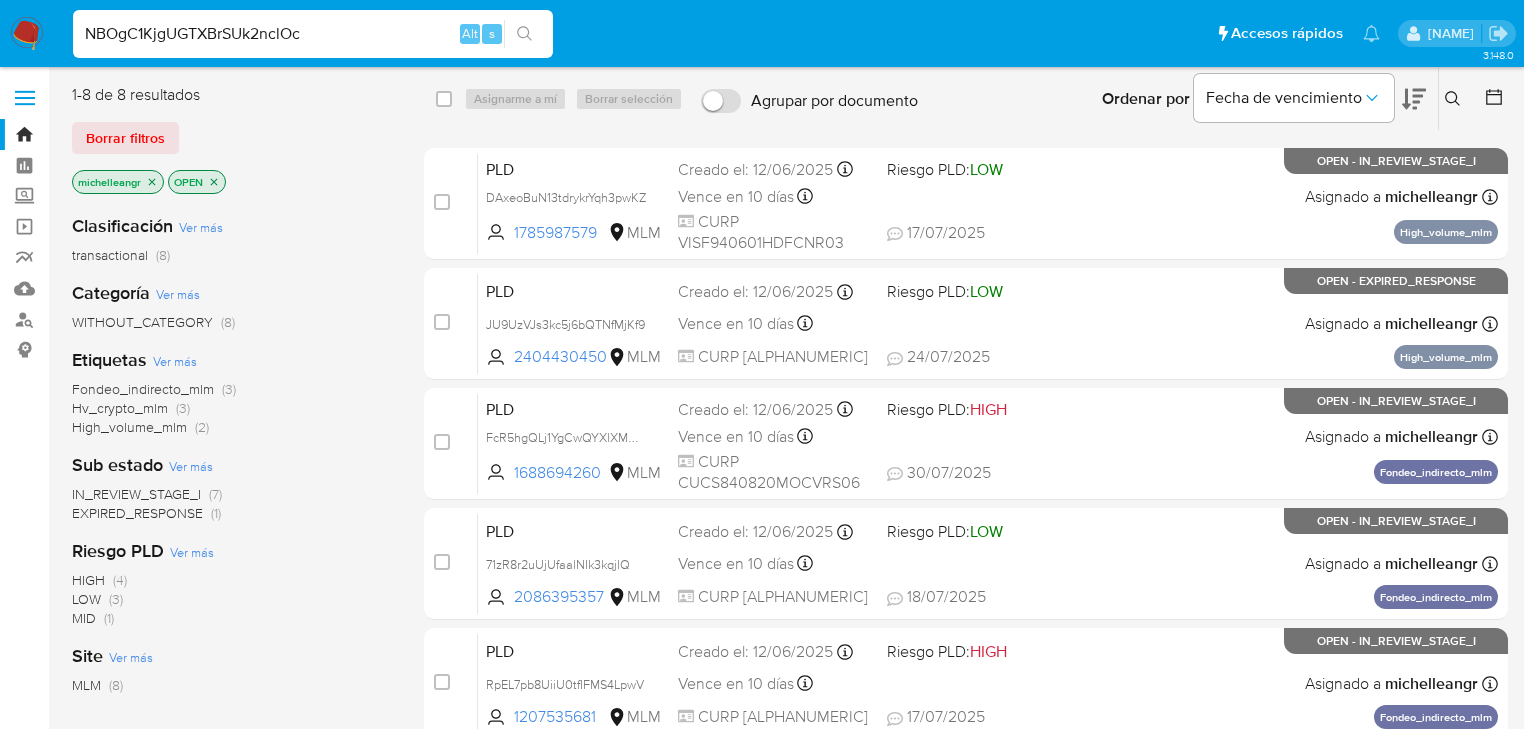 type on "NBOgC1KjgUGTXBrSUk2nclOc" 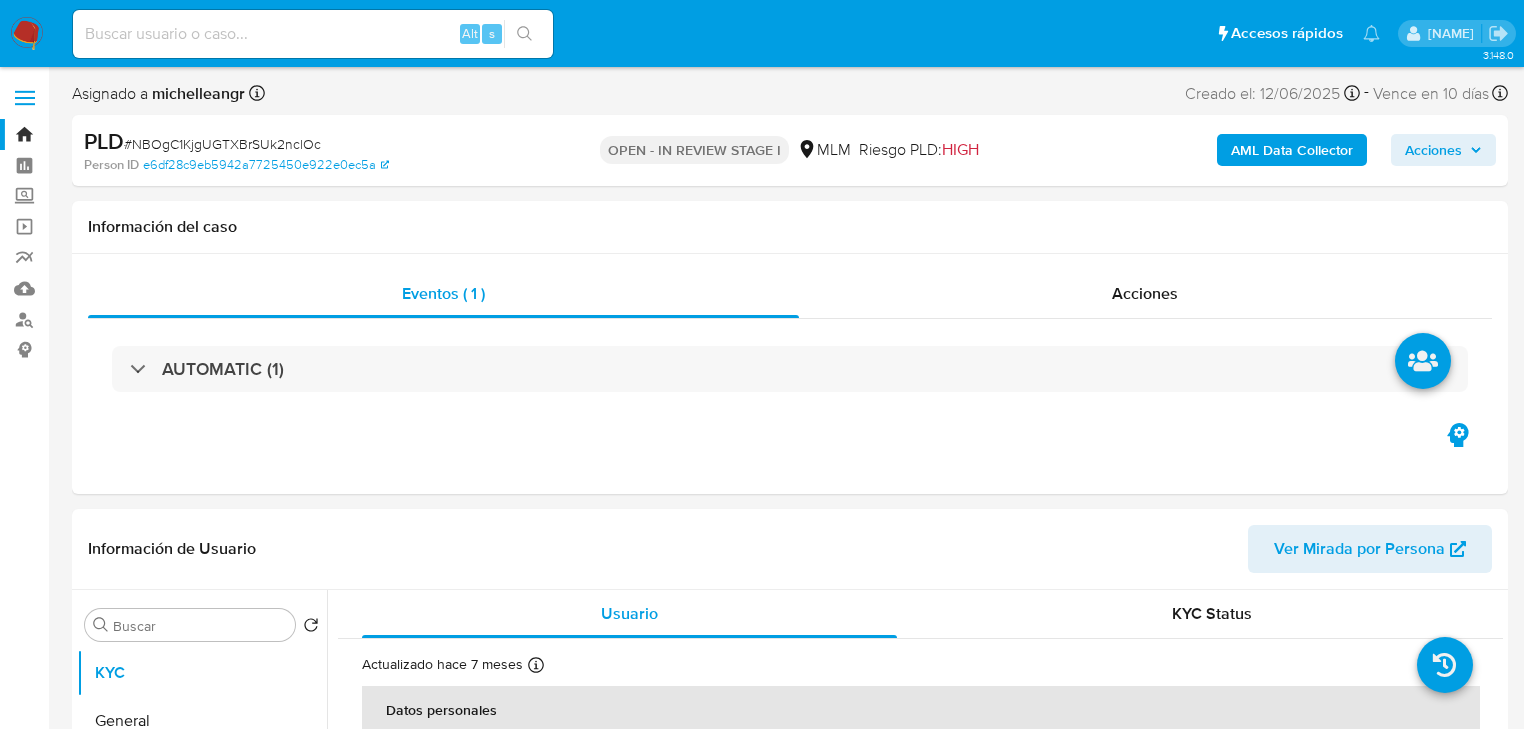 select on "10" 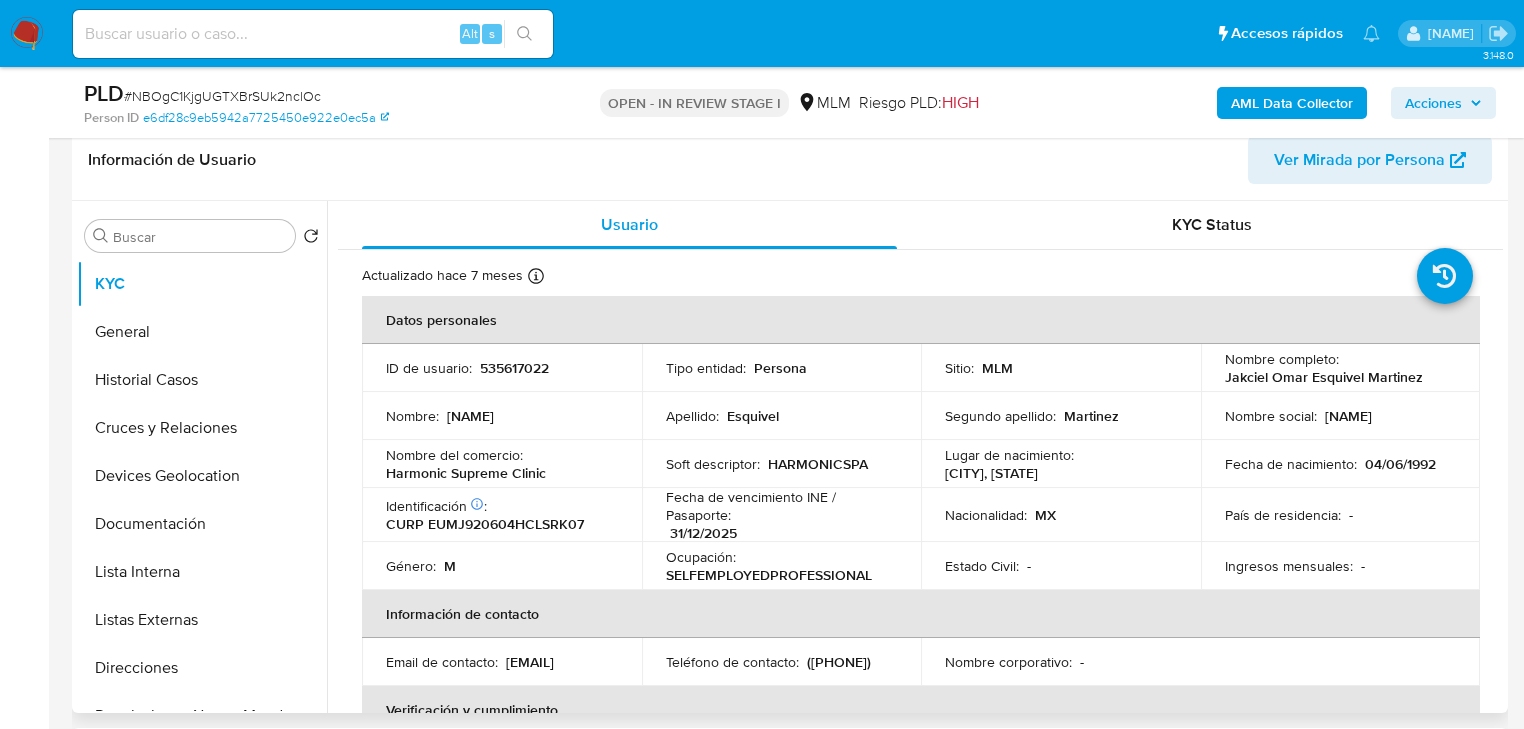 scroll, scrollTop: 320, scrollLeft: 0, axis: vertical 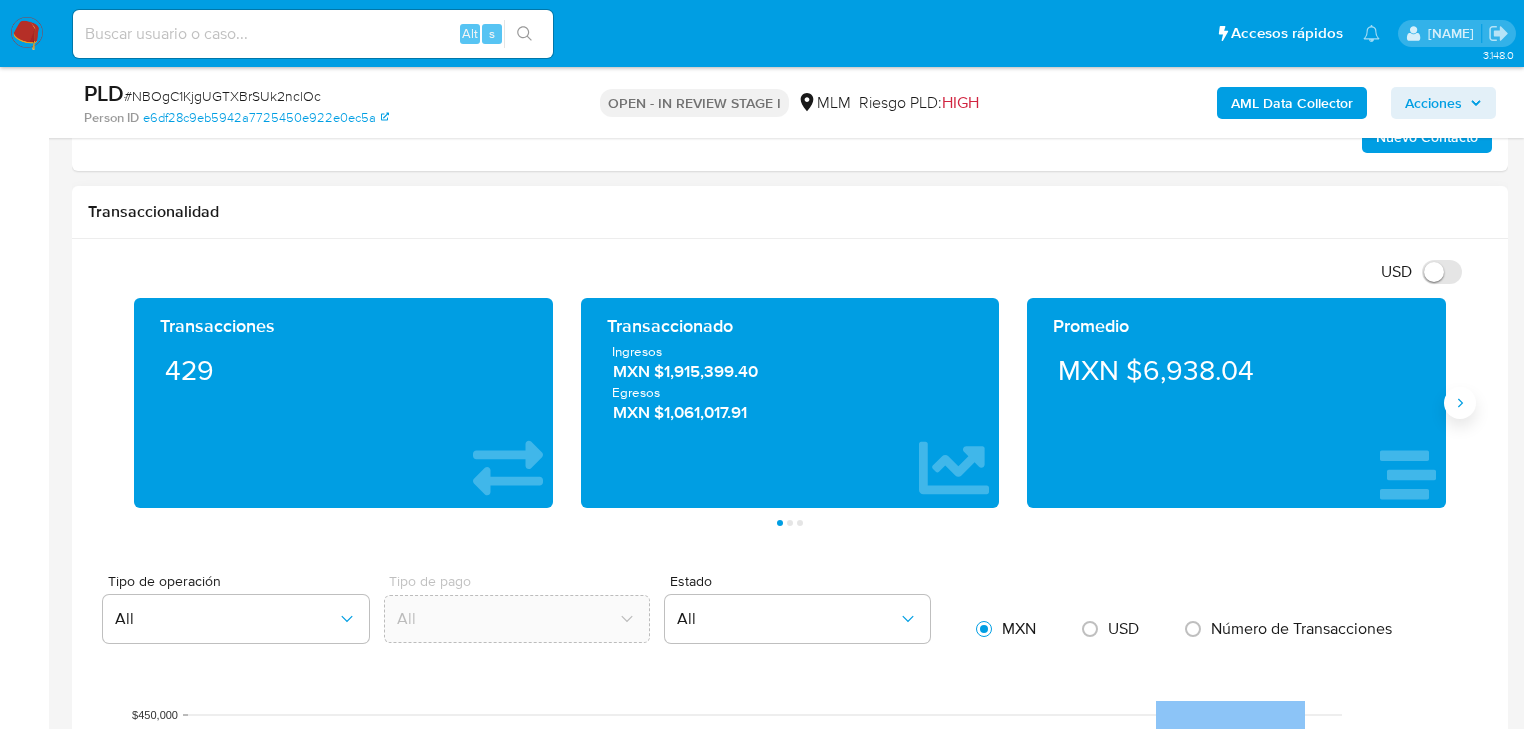 click 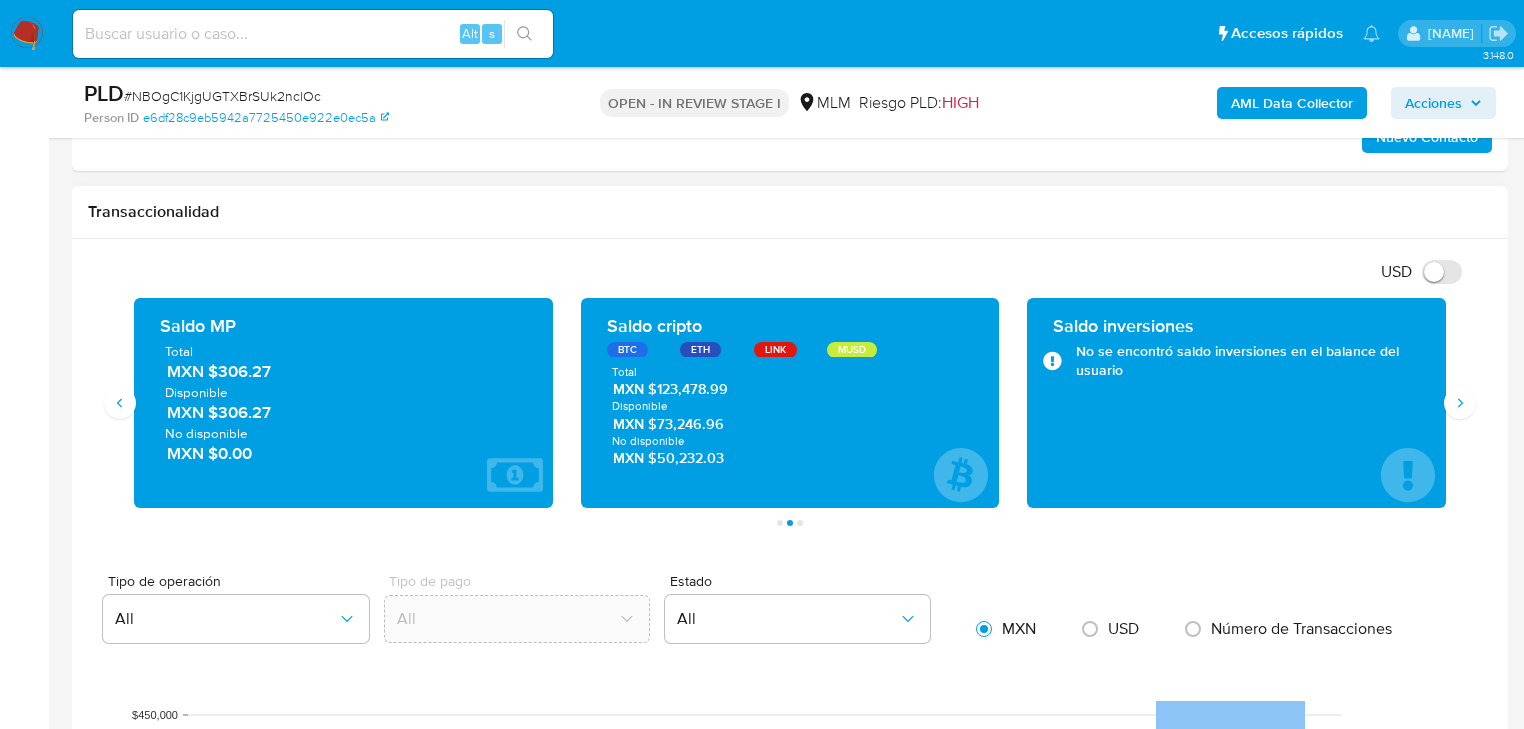 type 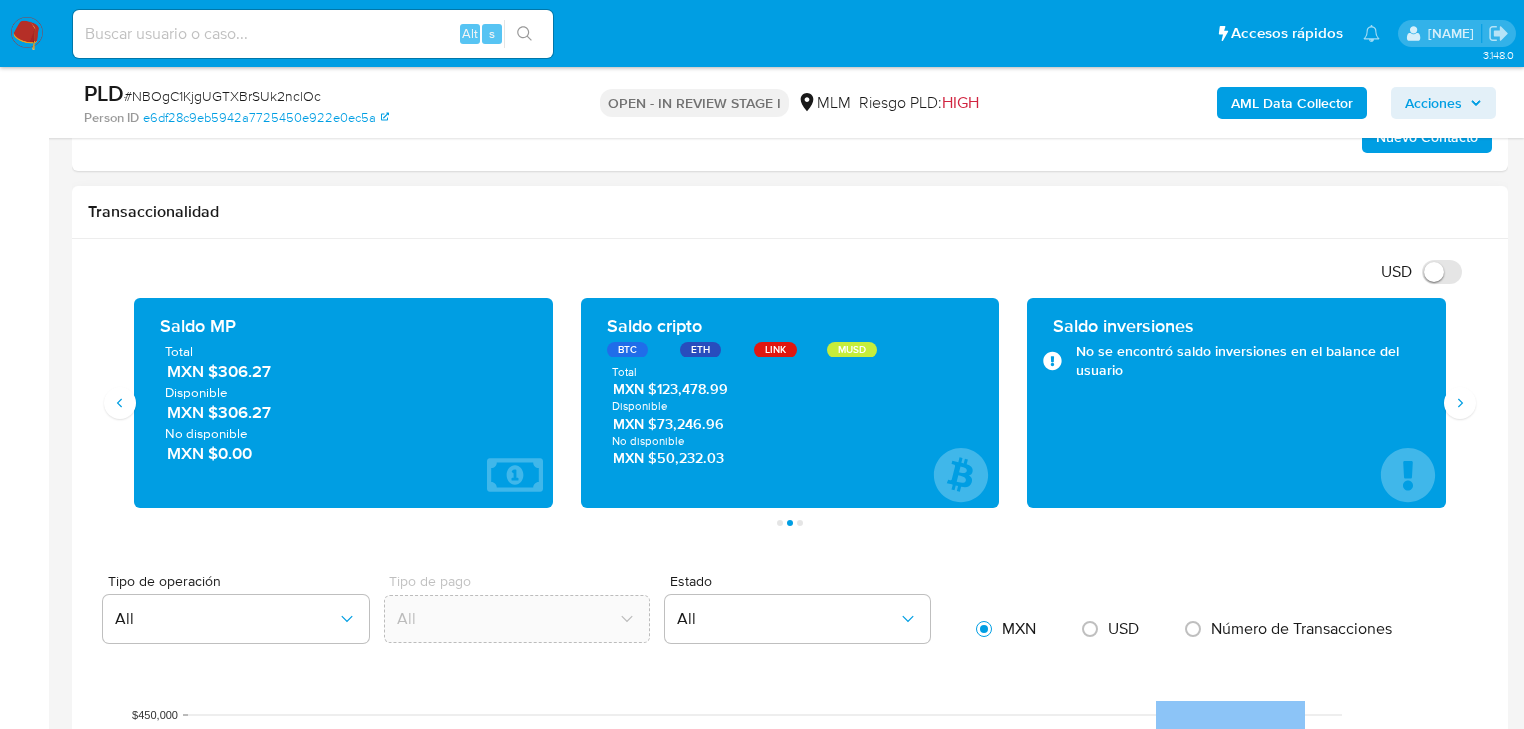 click on "USD   Cambiar entre moneda local y dolar Transacciones 429 Transaccionado Ingresos MXN $1,915,399.40 Egresos MXN $1,061,017.91 Promedio MXN $6,938.04 Saldo MP Total MXN $306.27 Disponible MXN $306.27 No disponible MXN $0.00 Saldo cripto BTC ETH LINK MUSD Total MXN $123,478.99 Disponible MXN $73,246.96 No disponible MXN $50,232.03 Saldo inversiones No se encontró saldo inversiones en el balance del usuario Saldo reserva No se encontró saldo reserva en el balance del usuario Página 1 Página 2 Página 3 Tipo de operación All Tipo de pago All Estado All MXN USD Número de Transacciones Outcomes D90 Incomes D90 Outcomes D60 Incomes D60 Outcomes D30 Incomes D30 Transaccionalidad $0 $50,000 $100,000 $150,000 $200,000 $250,000 $300,000 $350,000 $400,000 $450,000 Monto (MXN)  $55,678.99  $47,801.18  $89,517.88  $41,433.59  $41,422.55  $119,799.00  $140,048.00  $154,550.00  $151,210.65  $125,900.00  $275,500.00 Service Withdrawal Account Fund Recharge Pos Payment Money Transfer Payment Addition" at bounding box center [790, 1041] 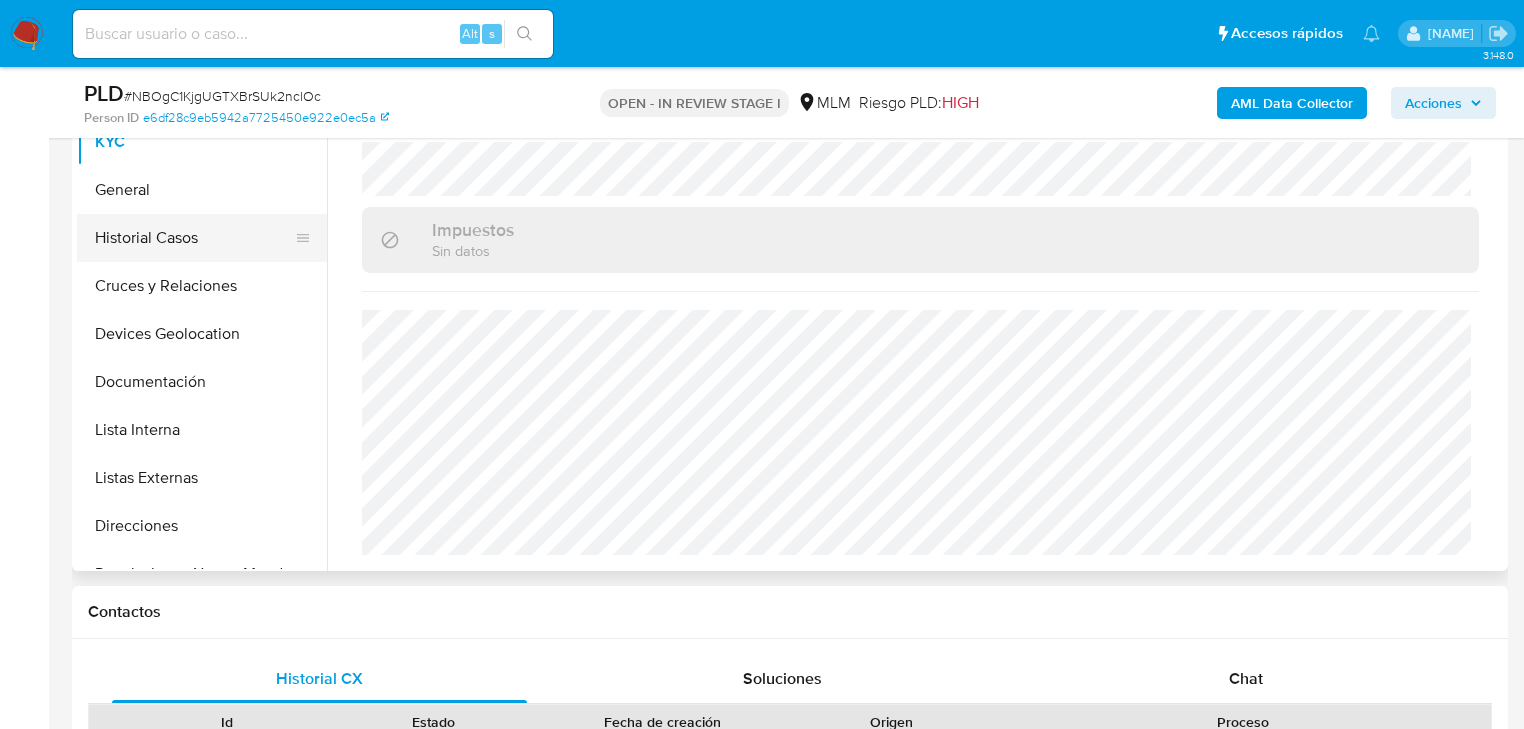 scroll, scrollTop: 320, scrollLeft: 0, axis: vertical 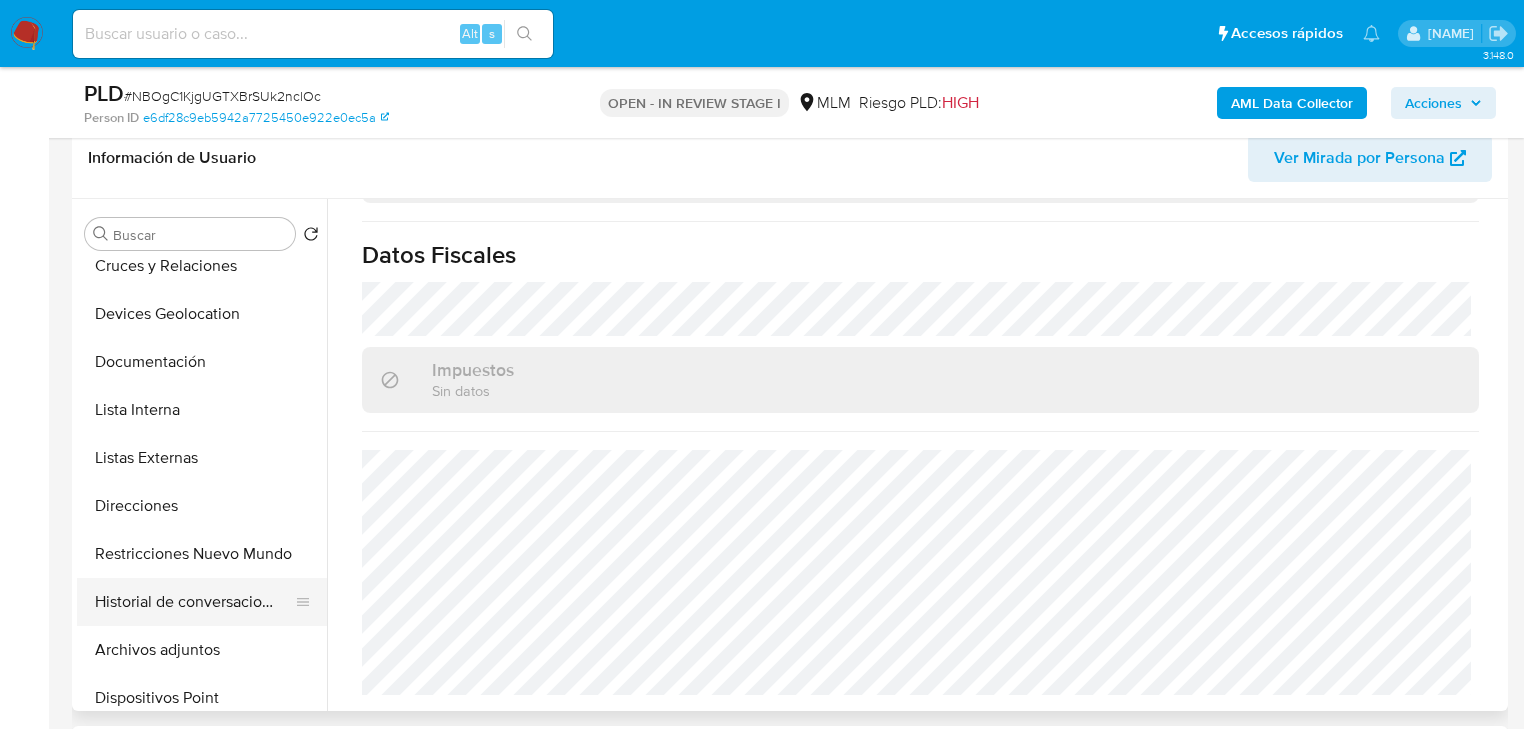 drag, startPoint x: 204, startPoint y: 394, endPoint x: 252, endPoint y: 614, distance: 225.17549 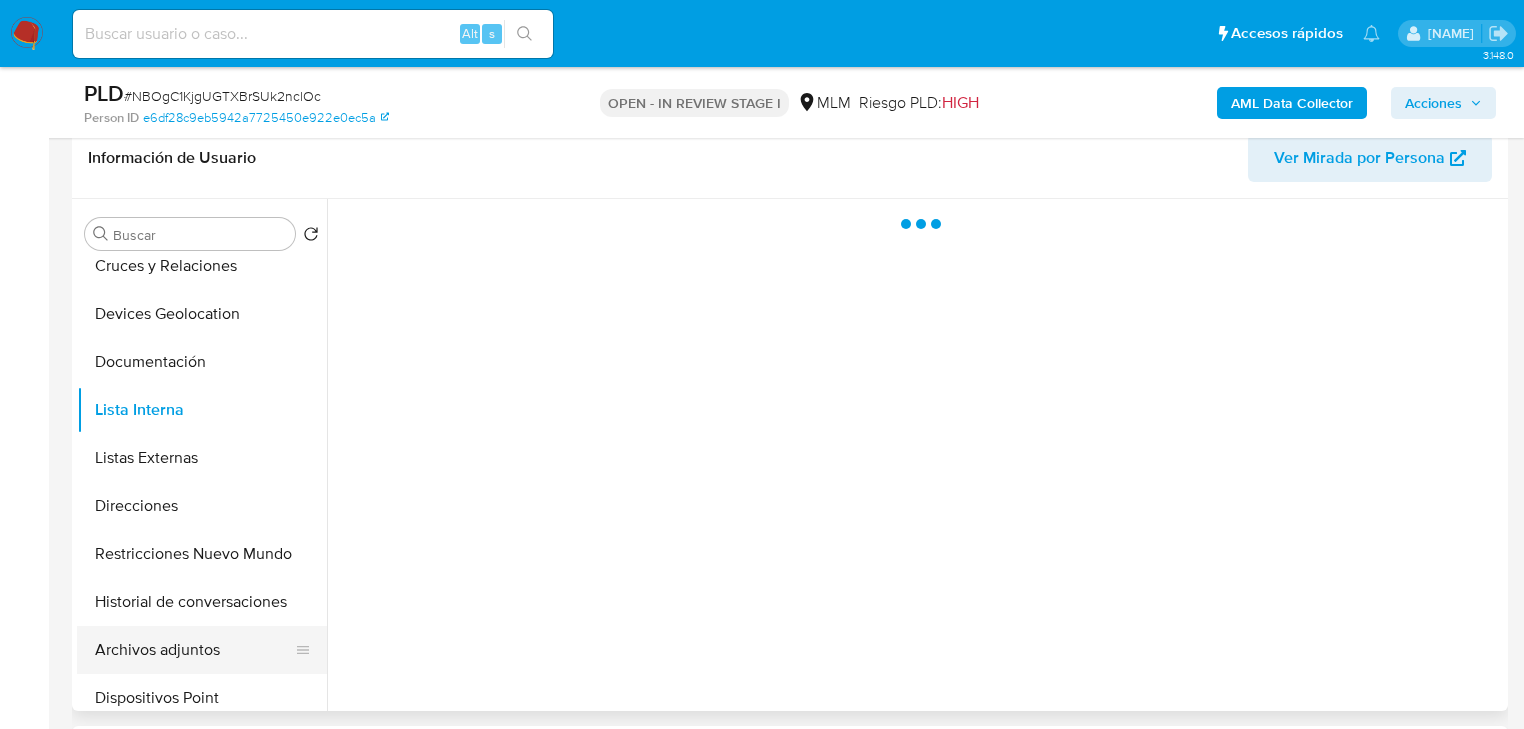 scroll, scrollTop: 0, scrollLeft: 0, axis: both 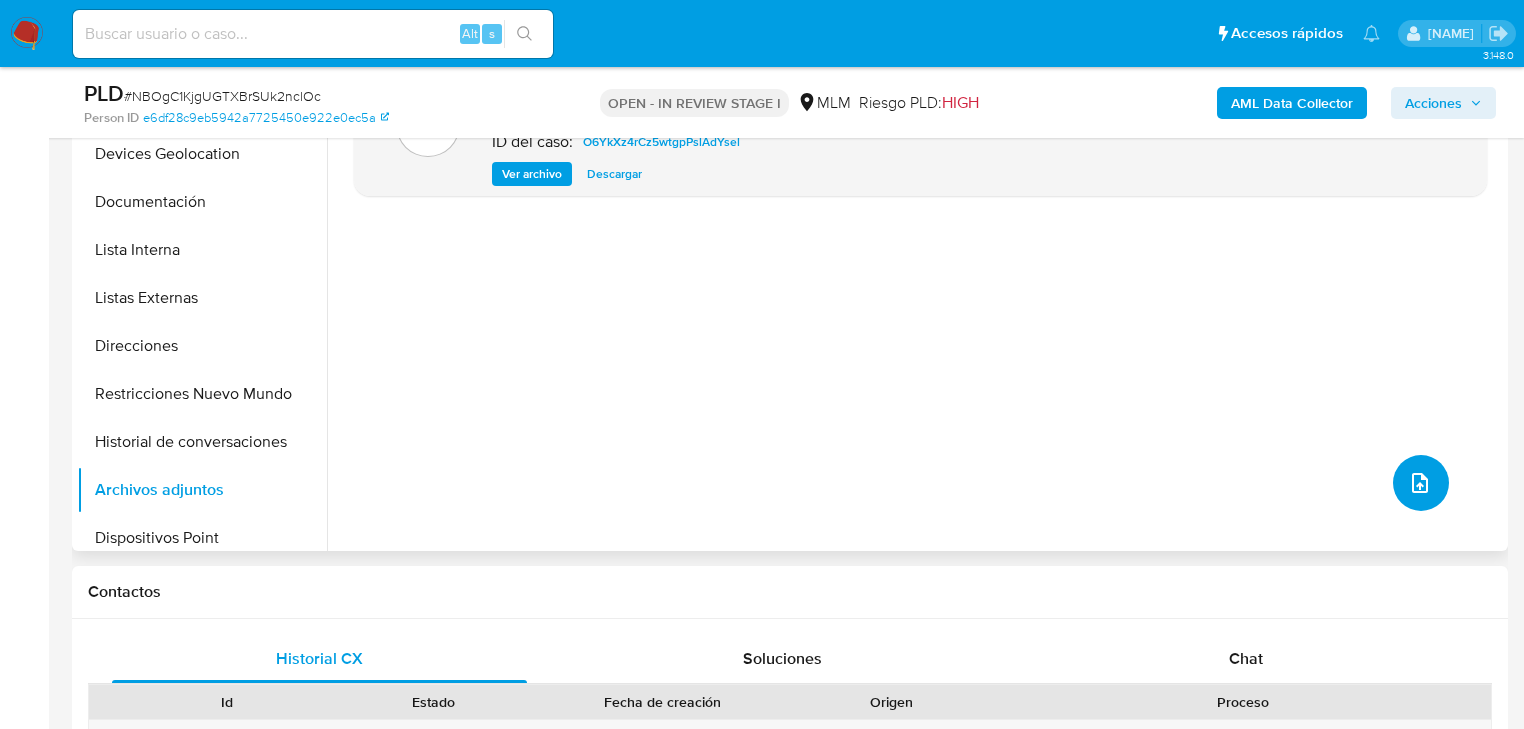 click 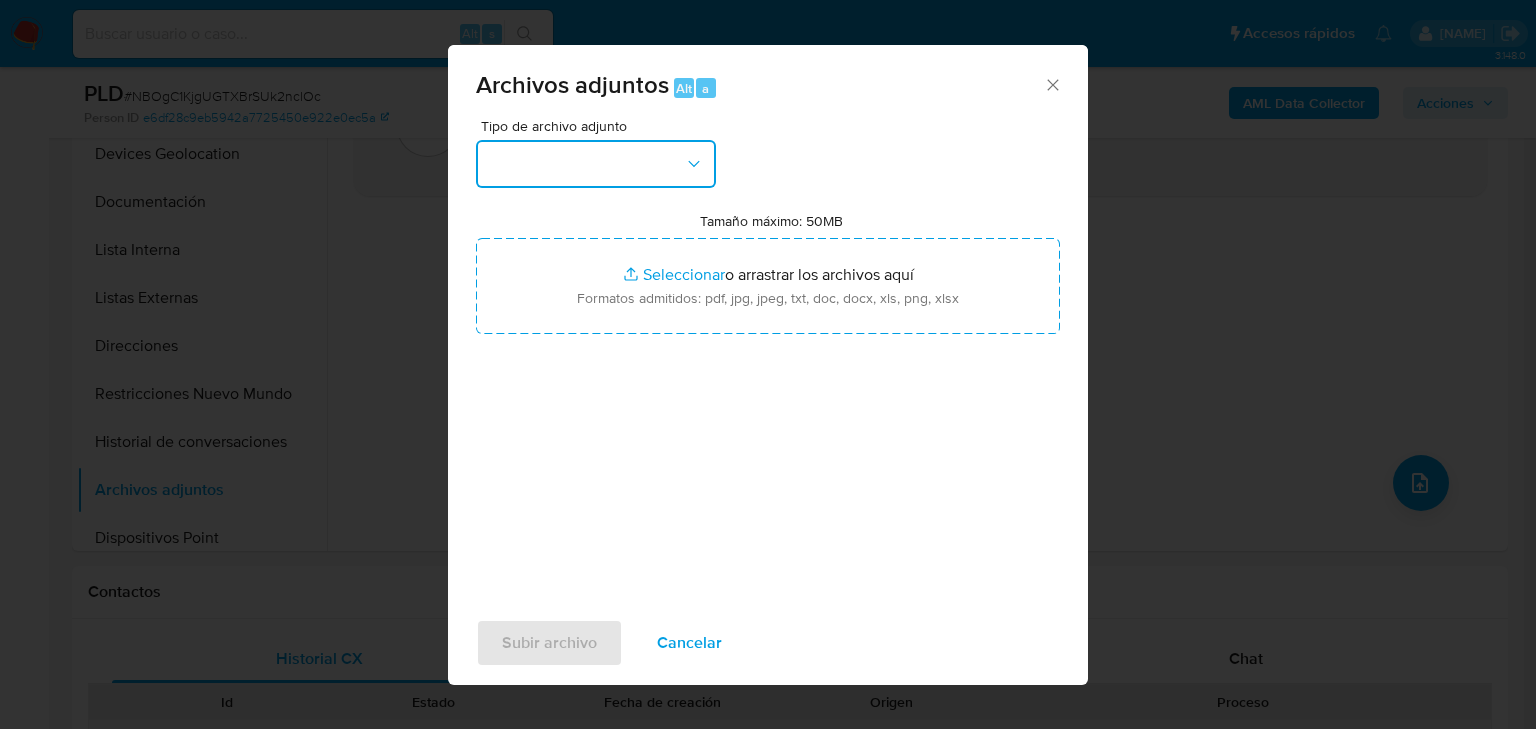 click at bounding box center (596, 164) 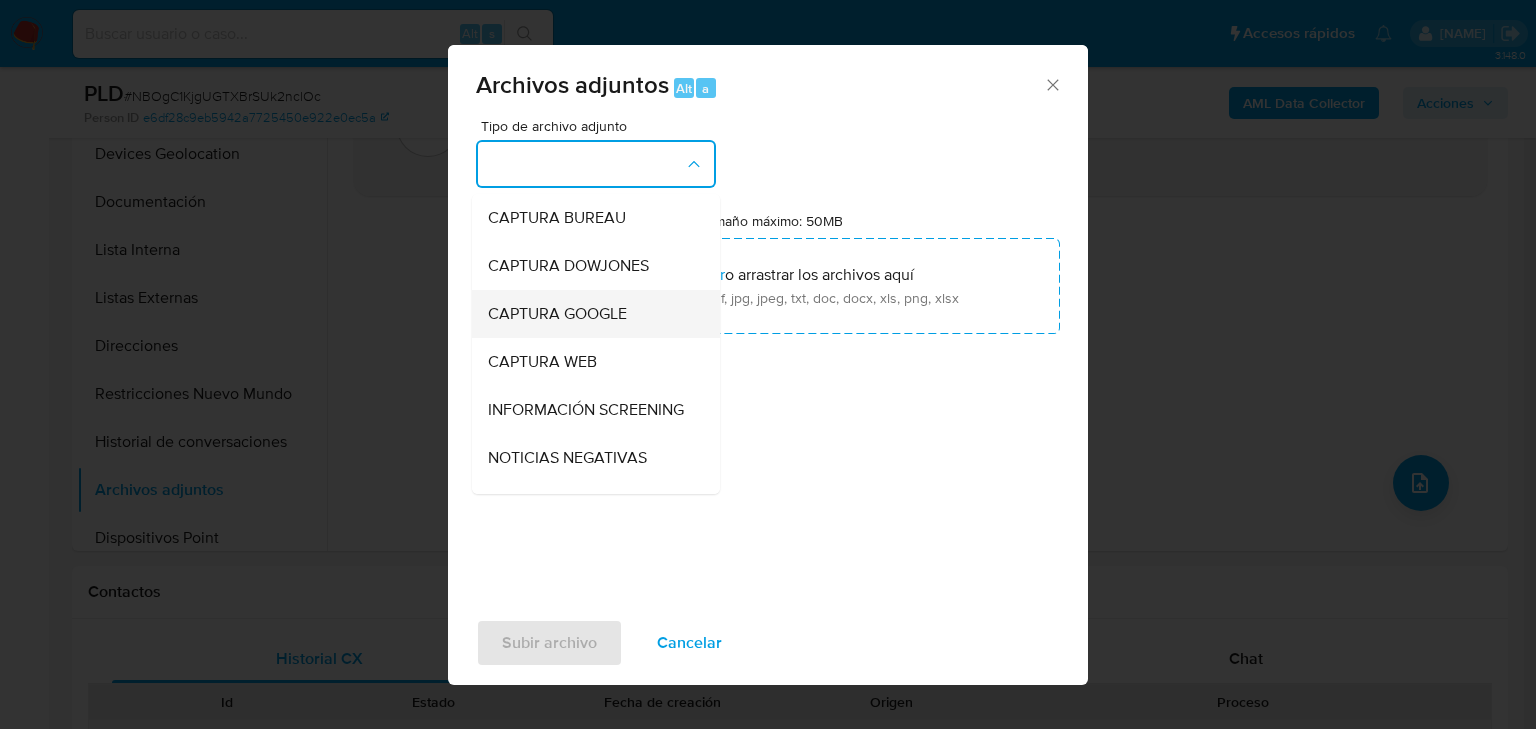 type 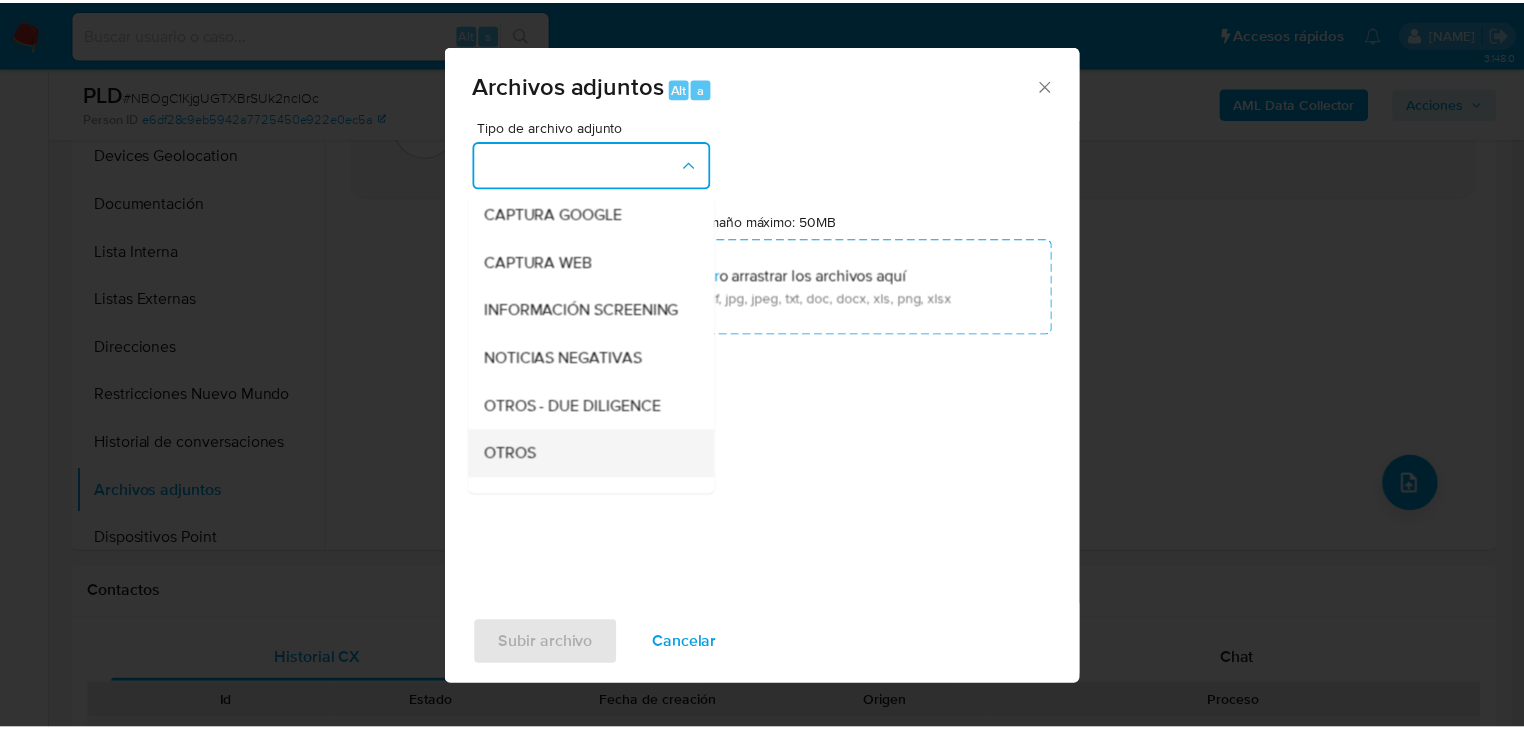 scroll, scrollTop: 136, scrollLeft: 0, axis: vertical 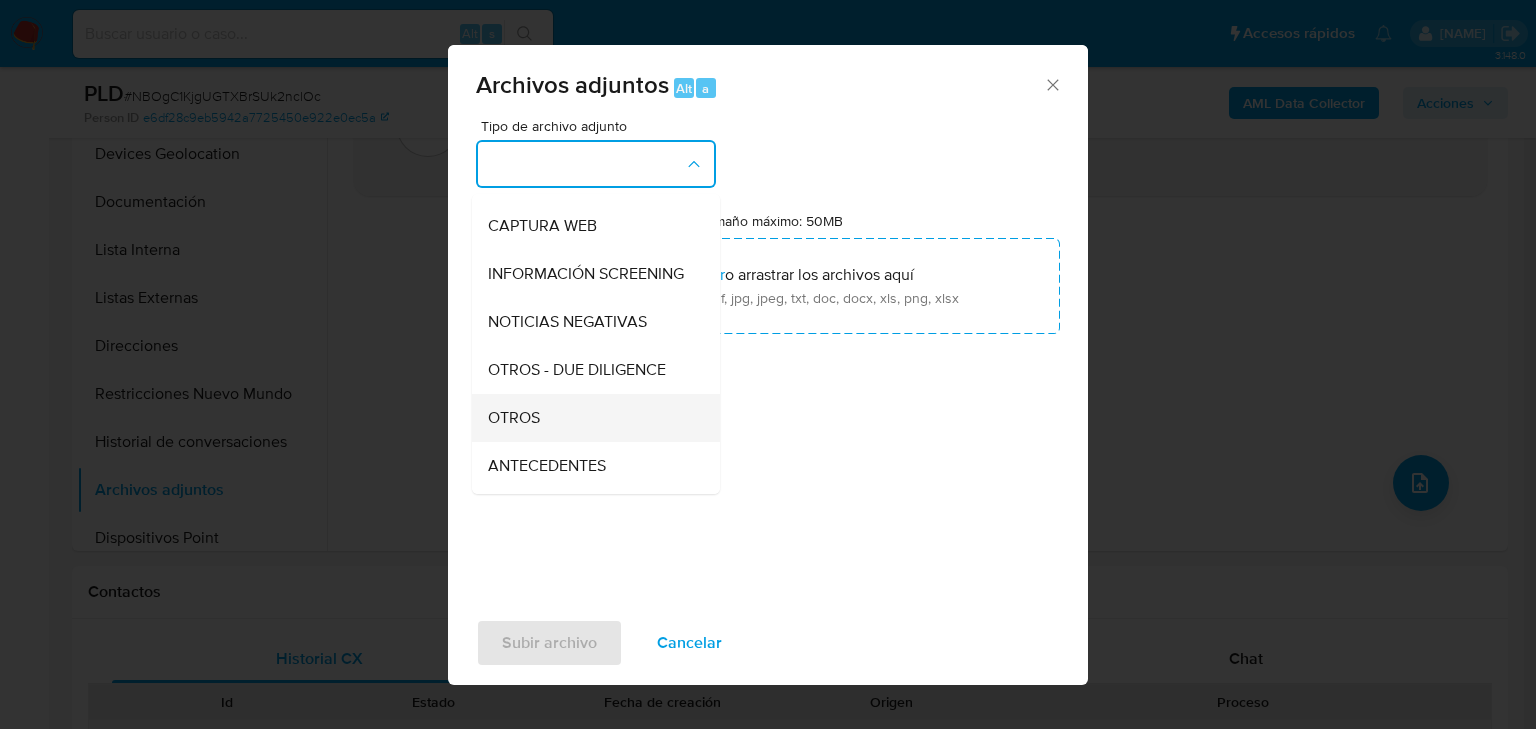 click on "OTROS" at bounding box center (590, 418) 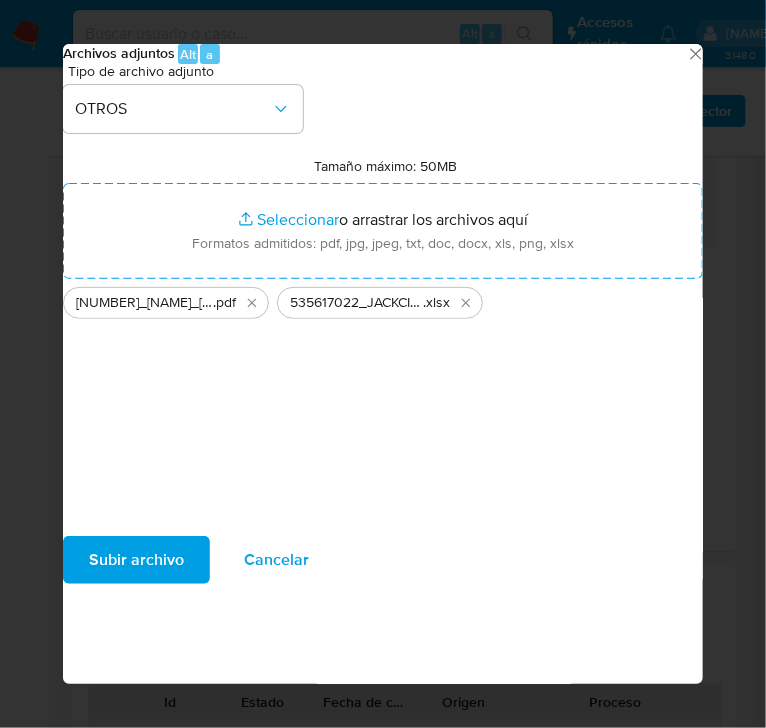 click on "Subir archivo" at bounding box center [136, 560] 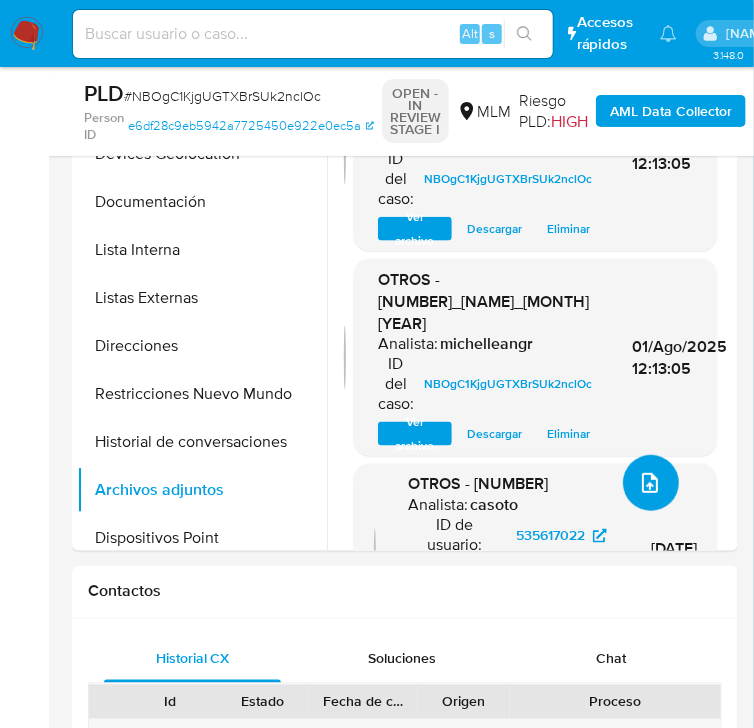 type 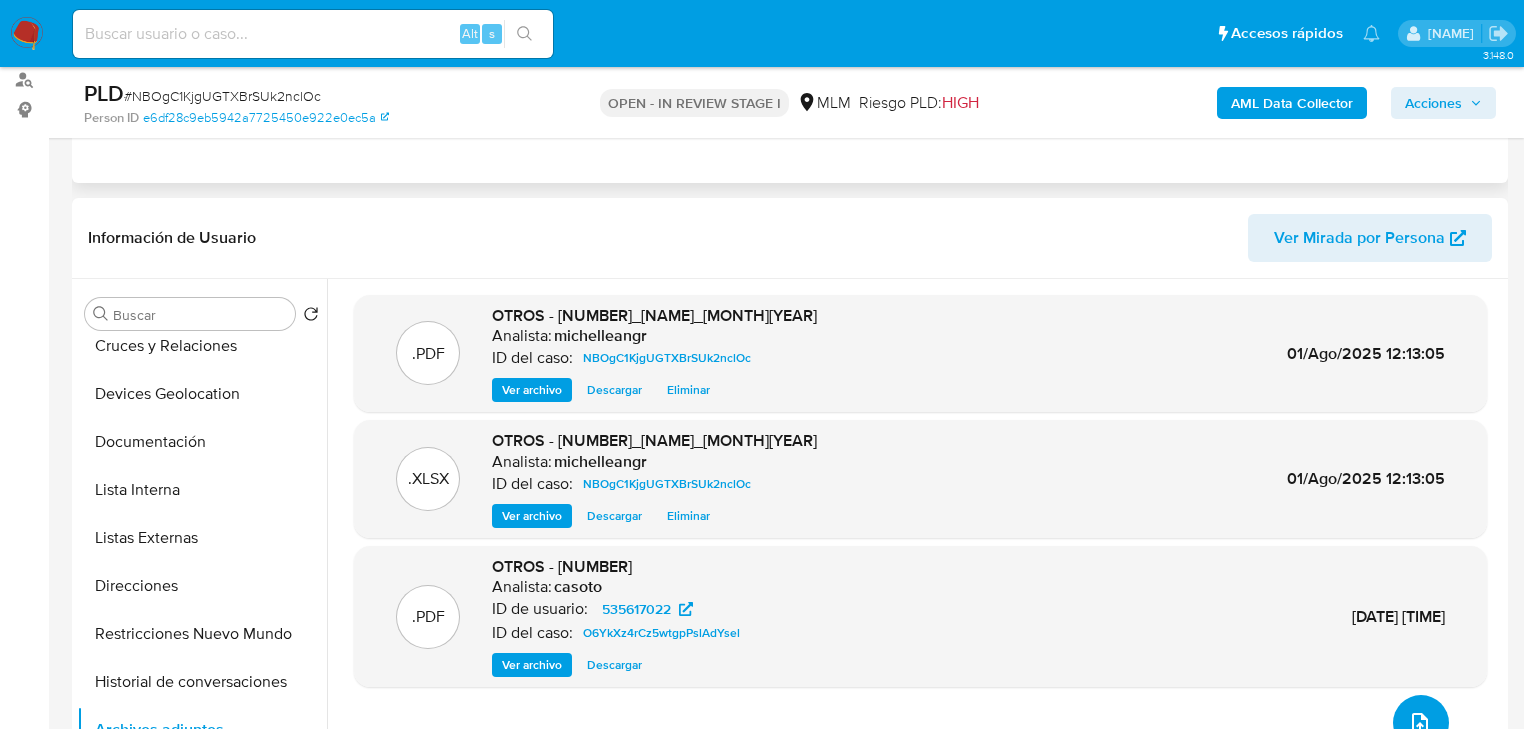 scroll, scrollTop: 0, scrollLeft: 0, axis: both 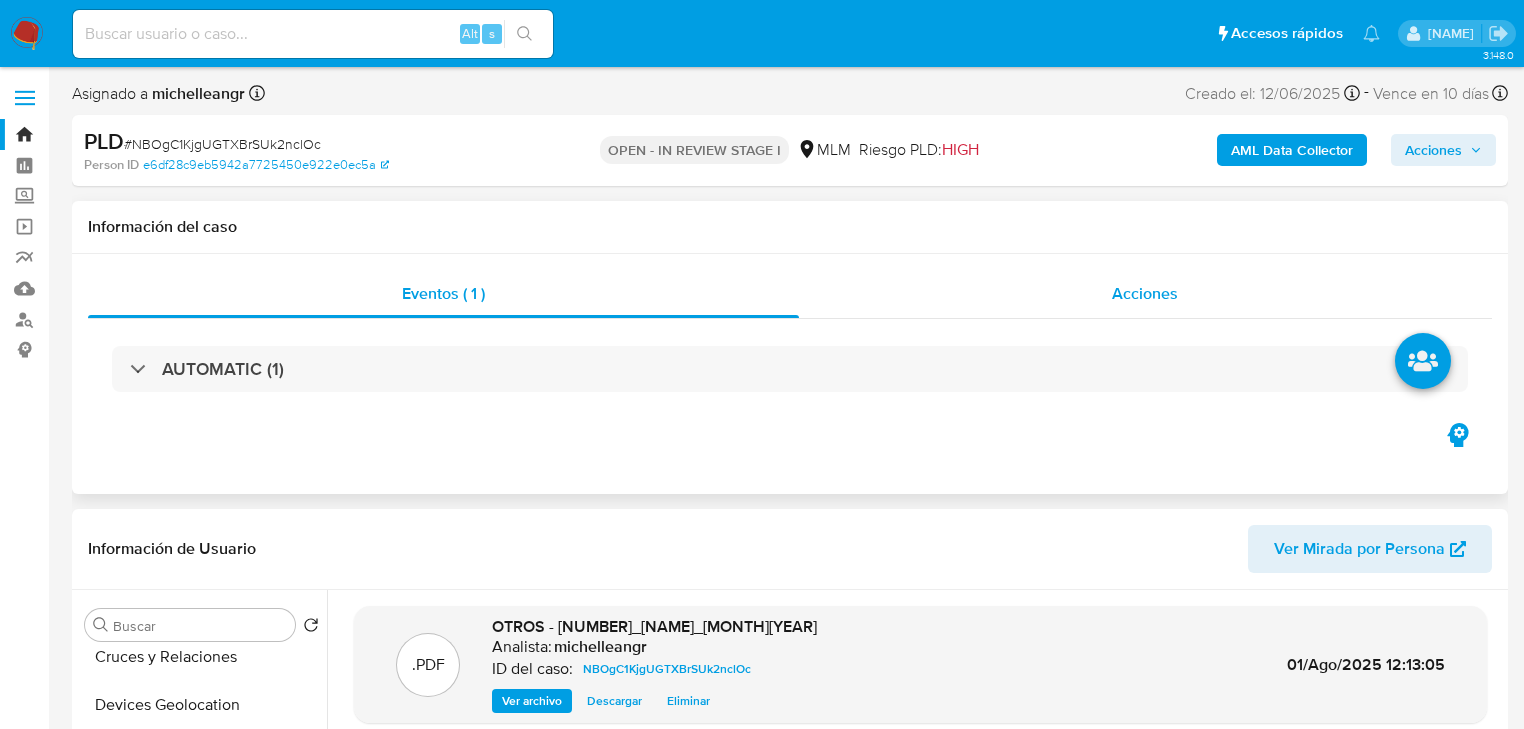 click on "Acciones" at bounding box center (1146, 294) 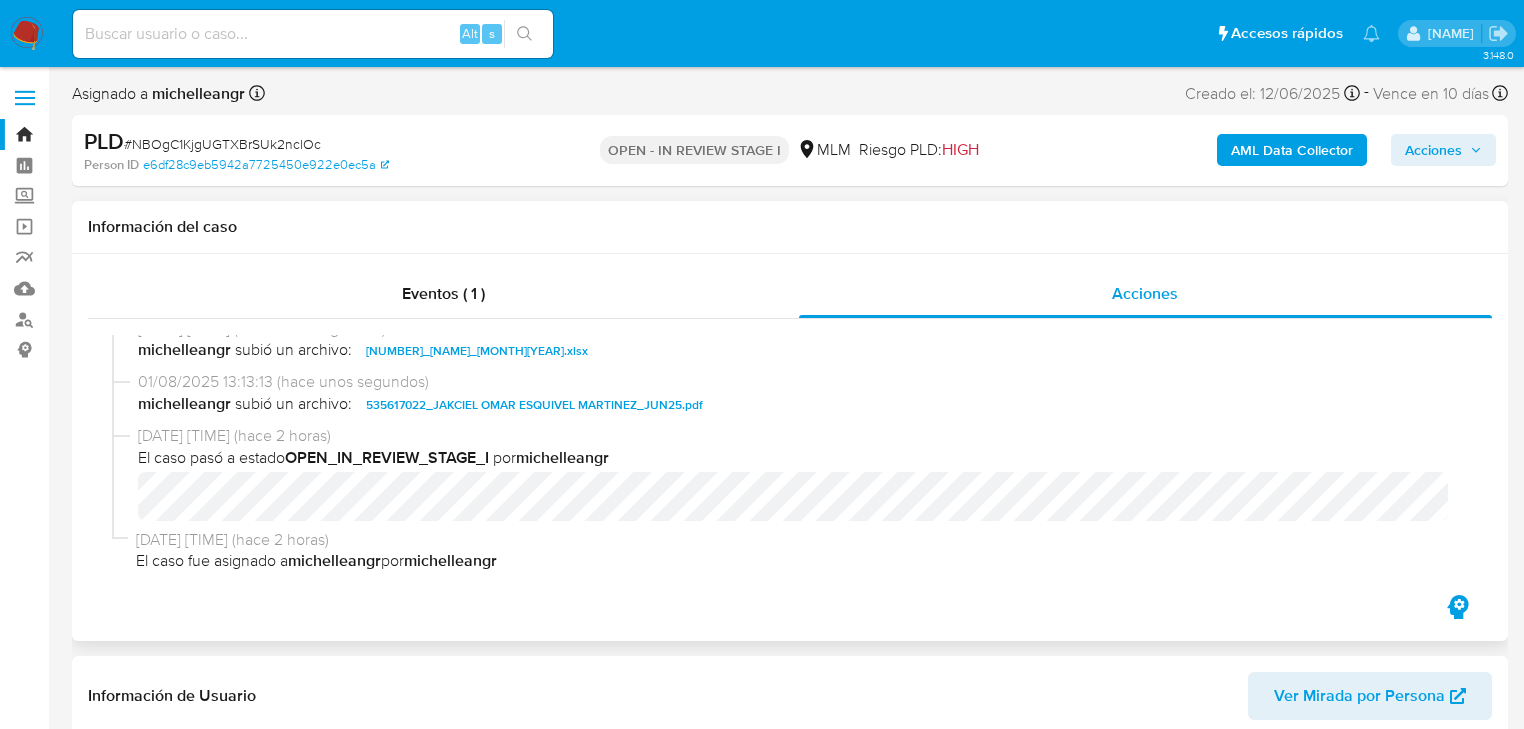 scroll, scrollTop: 22, scrollLeft: 0, axis: vertical 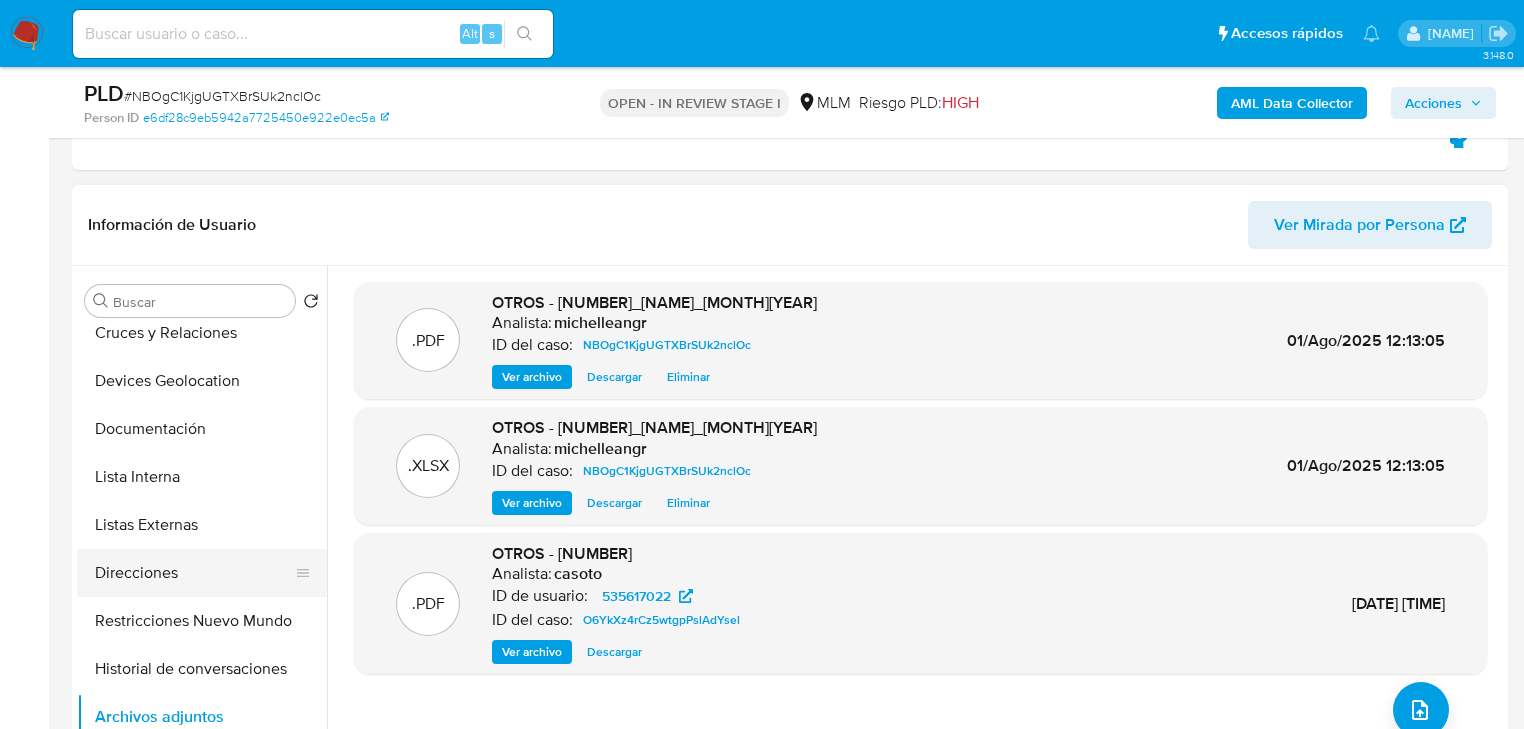 click on "Direcciones" at bounding box center (194, 573) 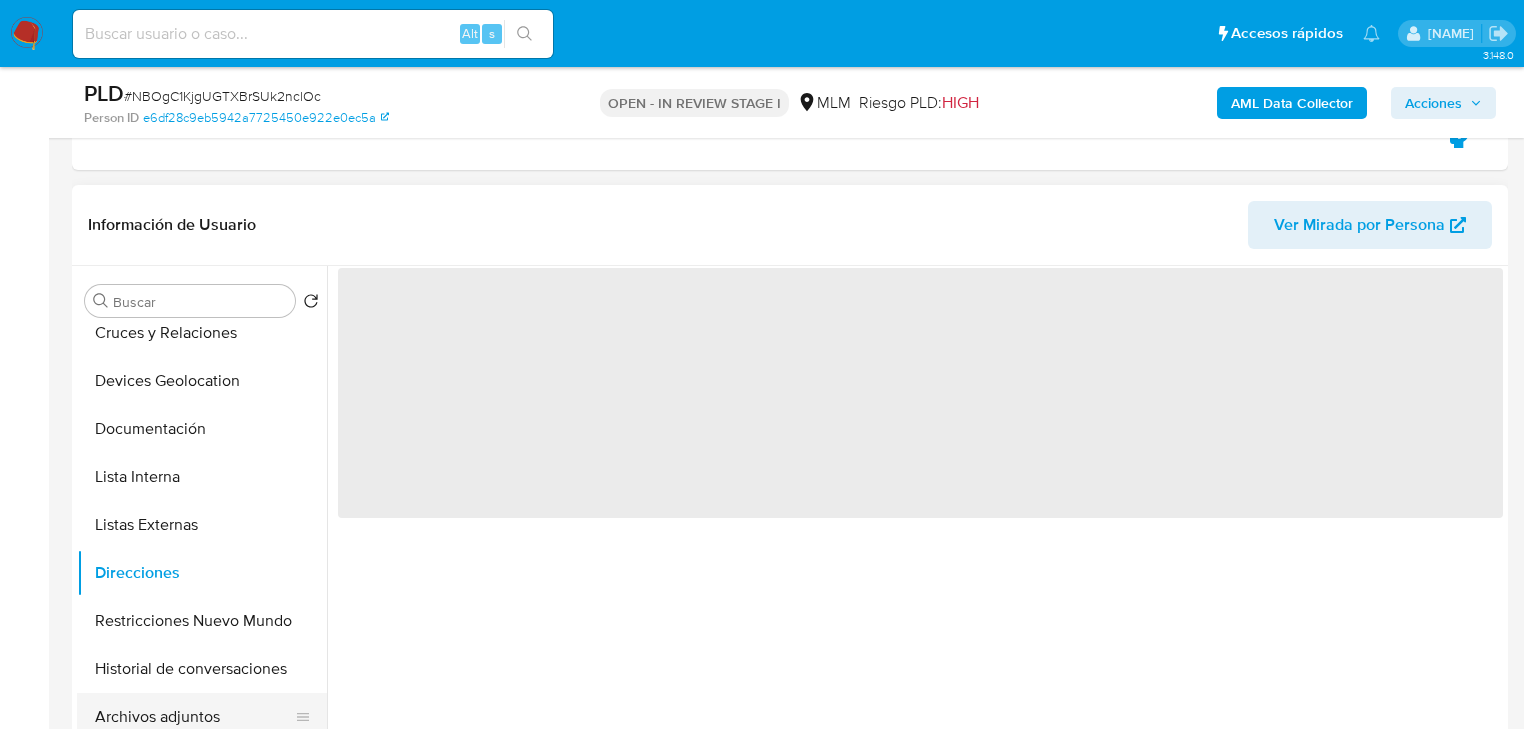 click on "Archivos adjuntos" at bounding box center (194, 717) 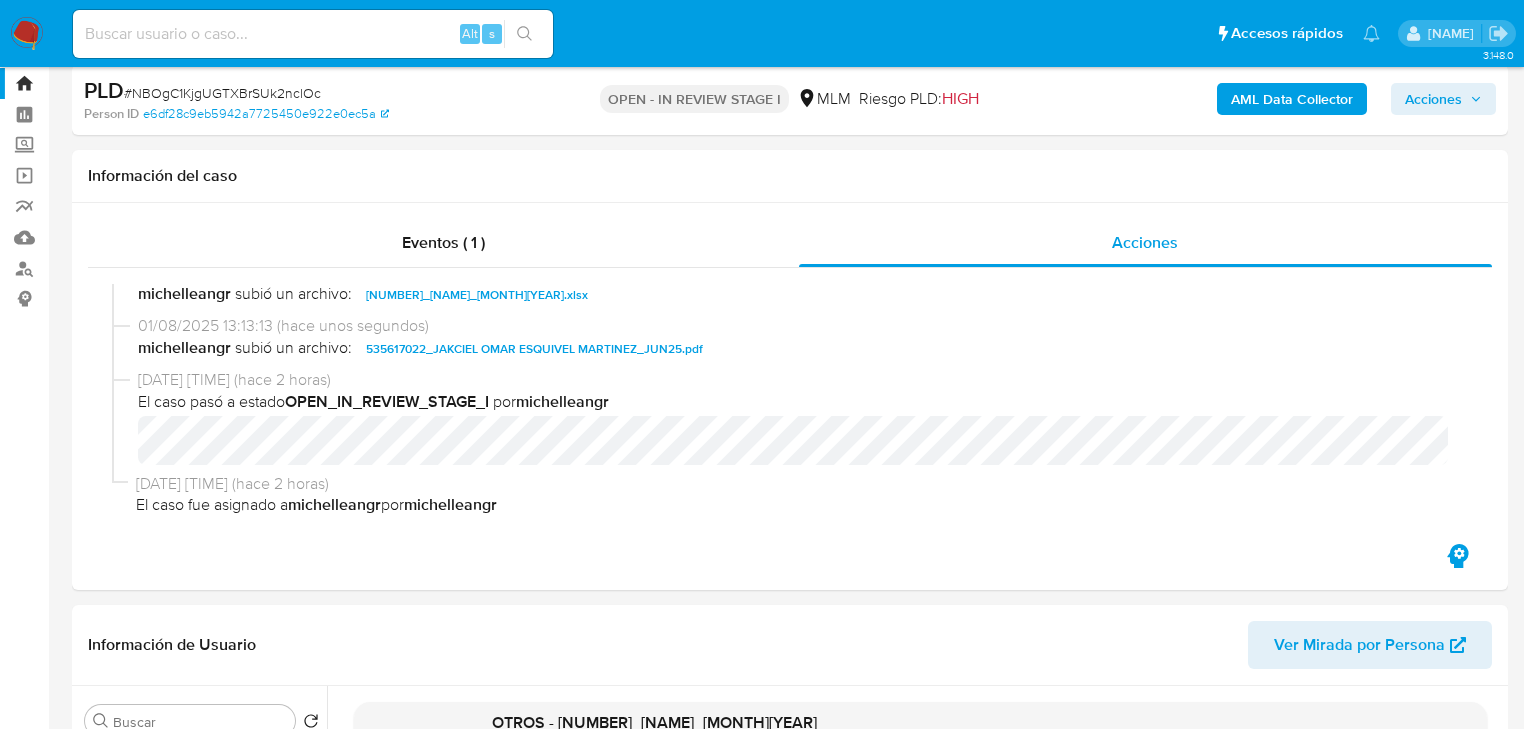 scroll, scrollTop: 0, scrollLeft: 0, axis: both 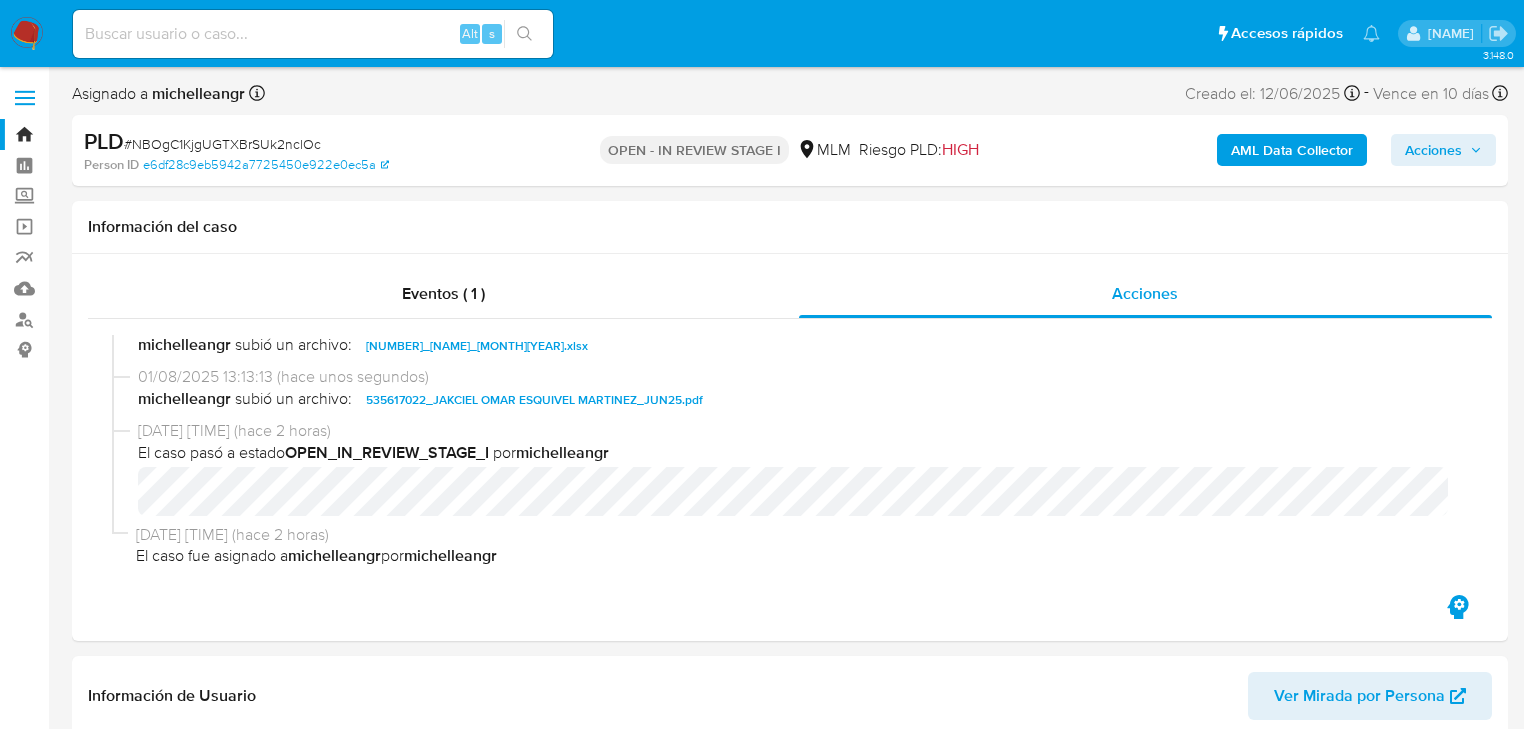 click on "Acciones" at bounding box center (1433, 150) 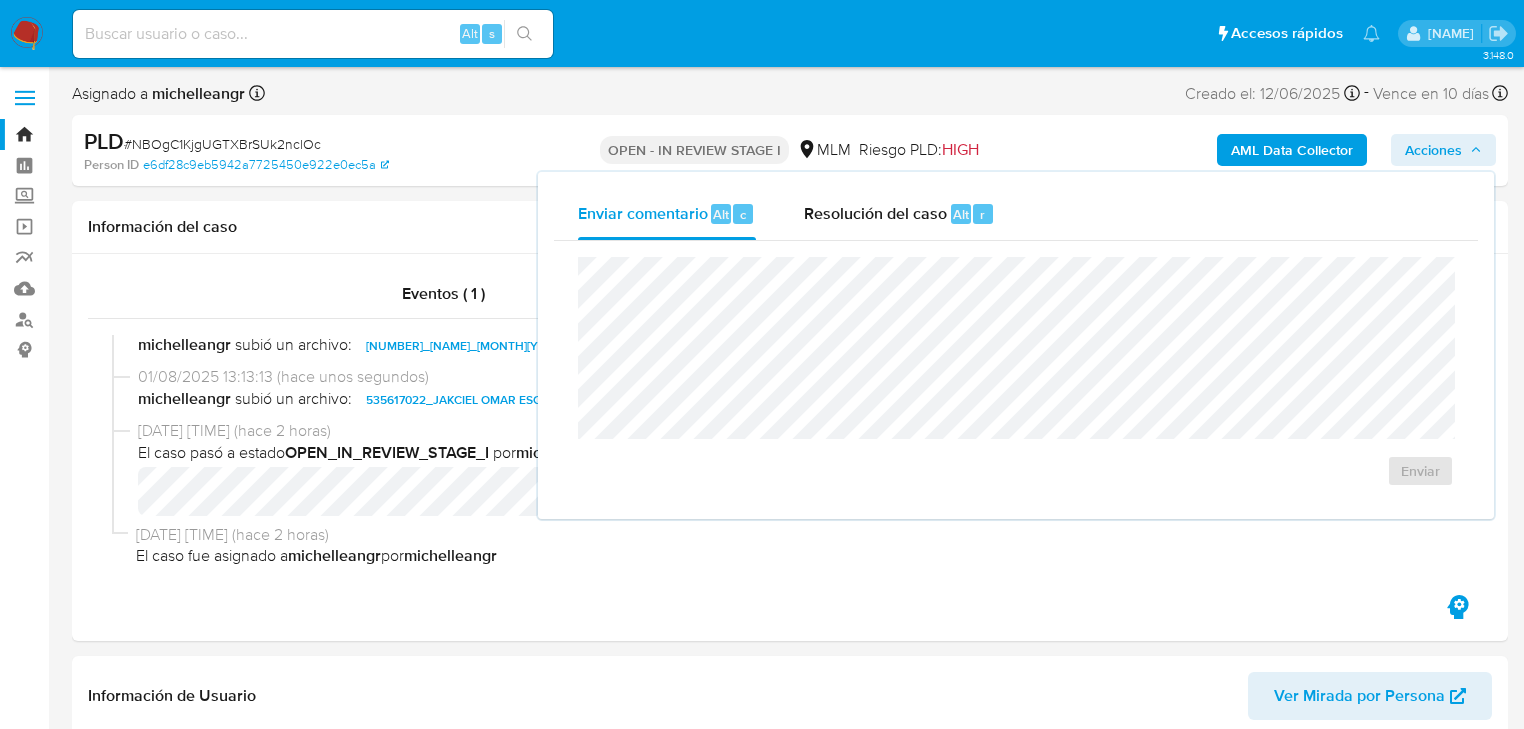click on "Resolución del caso" at bounding box center [875, 213] 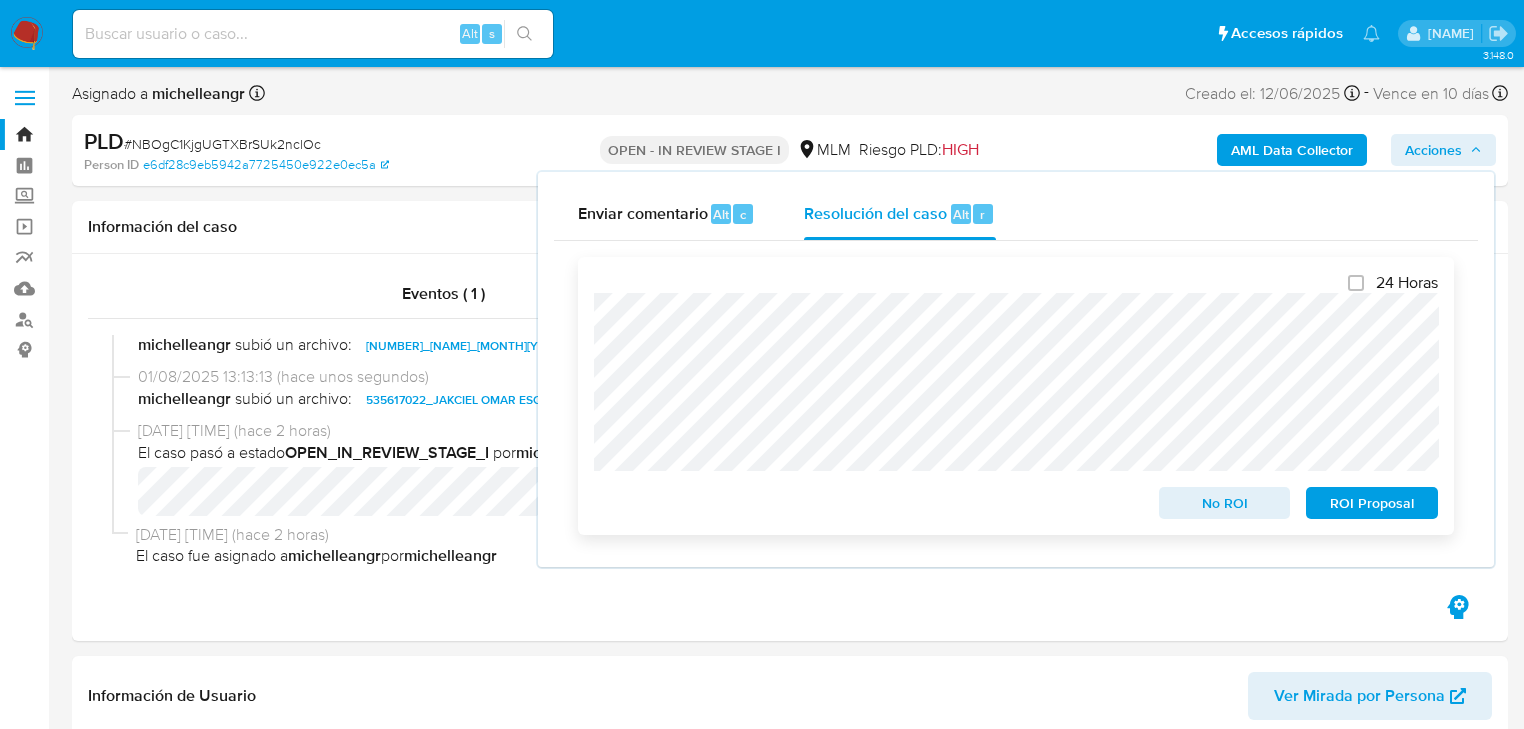 click on "No ROI" at bounding box center [1225, 503] 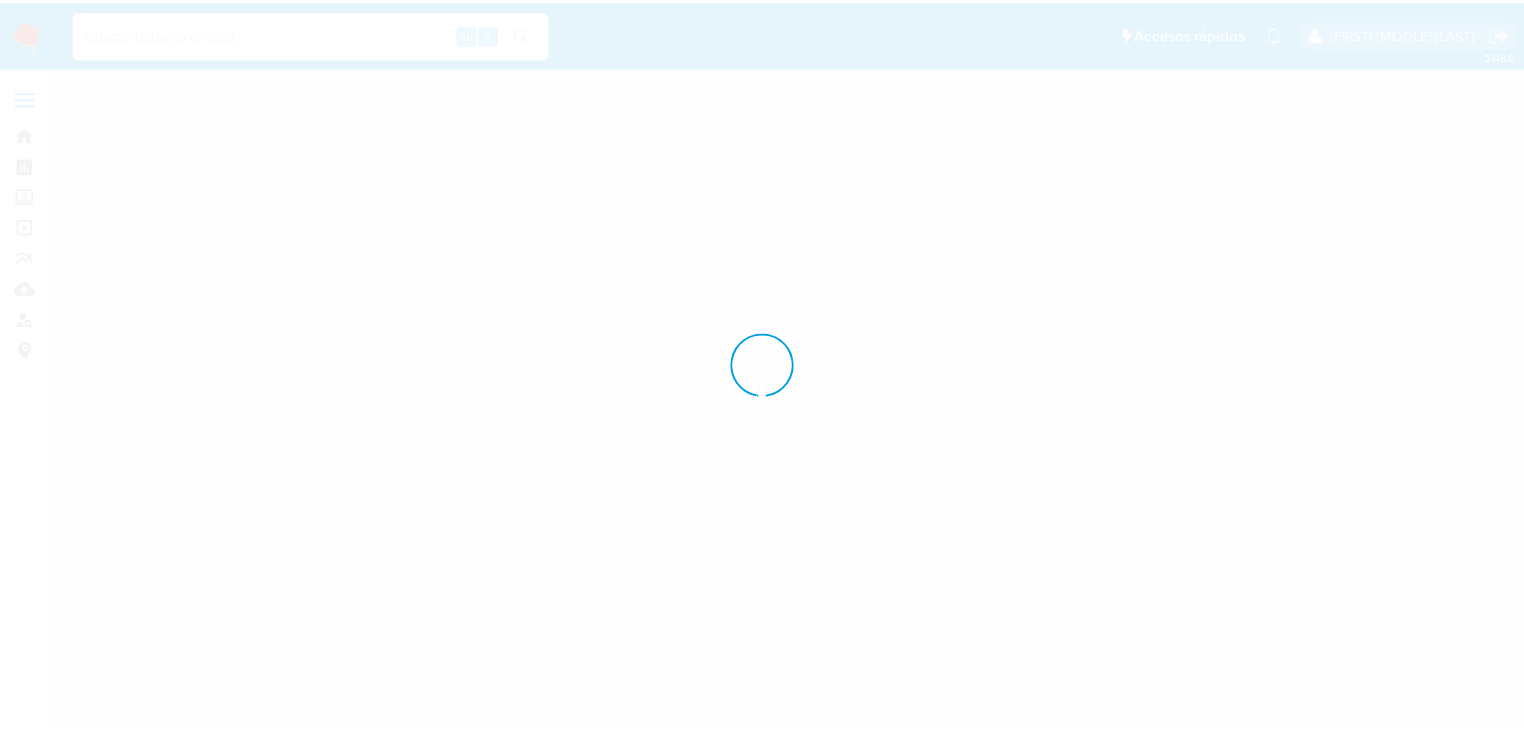 scroll, scrollTop: 0, scrollLeft: 0, axis: both 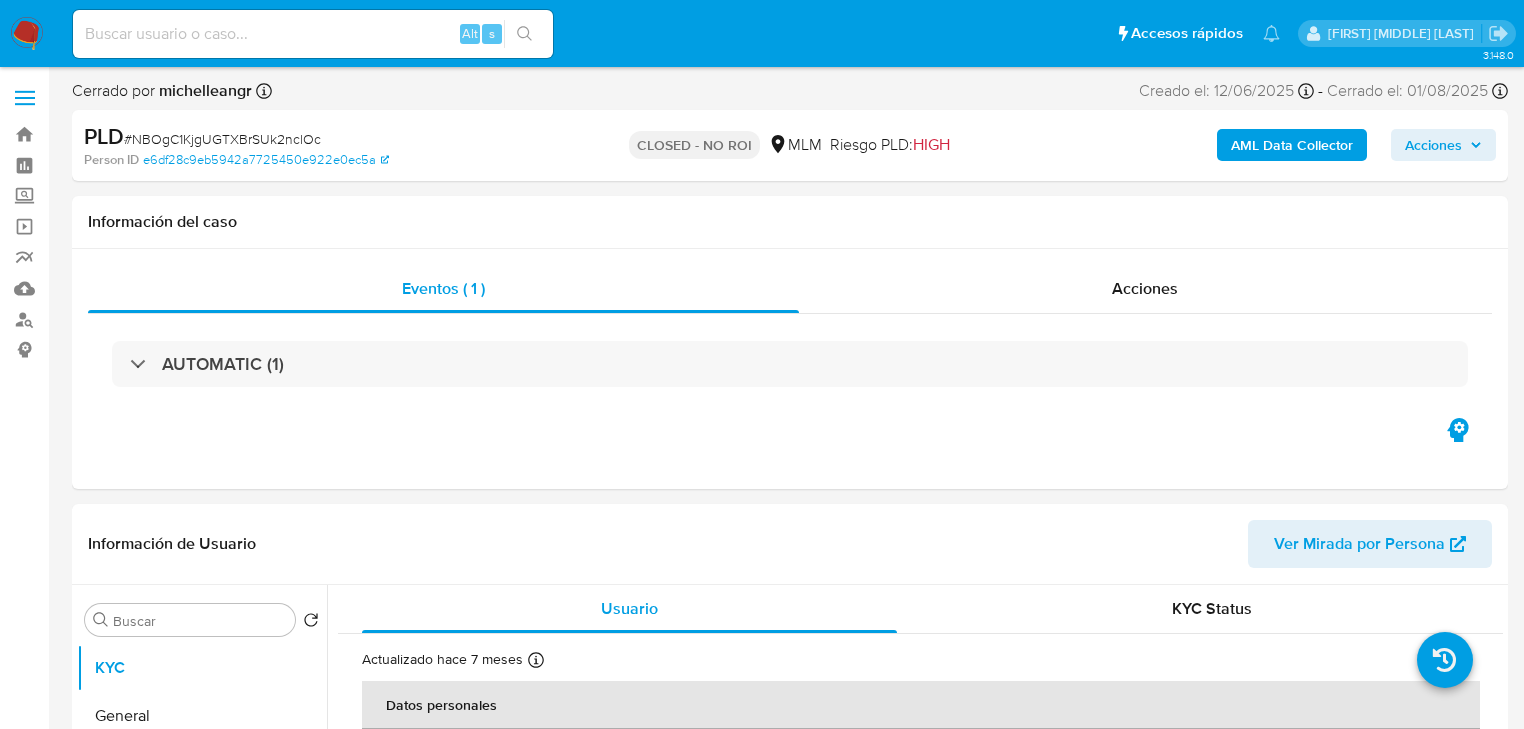 select on "10" 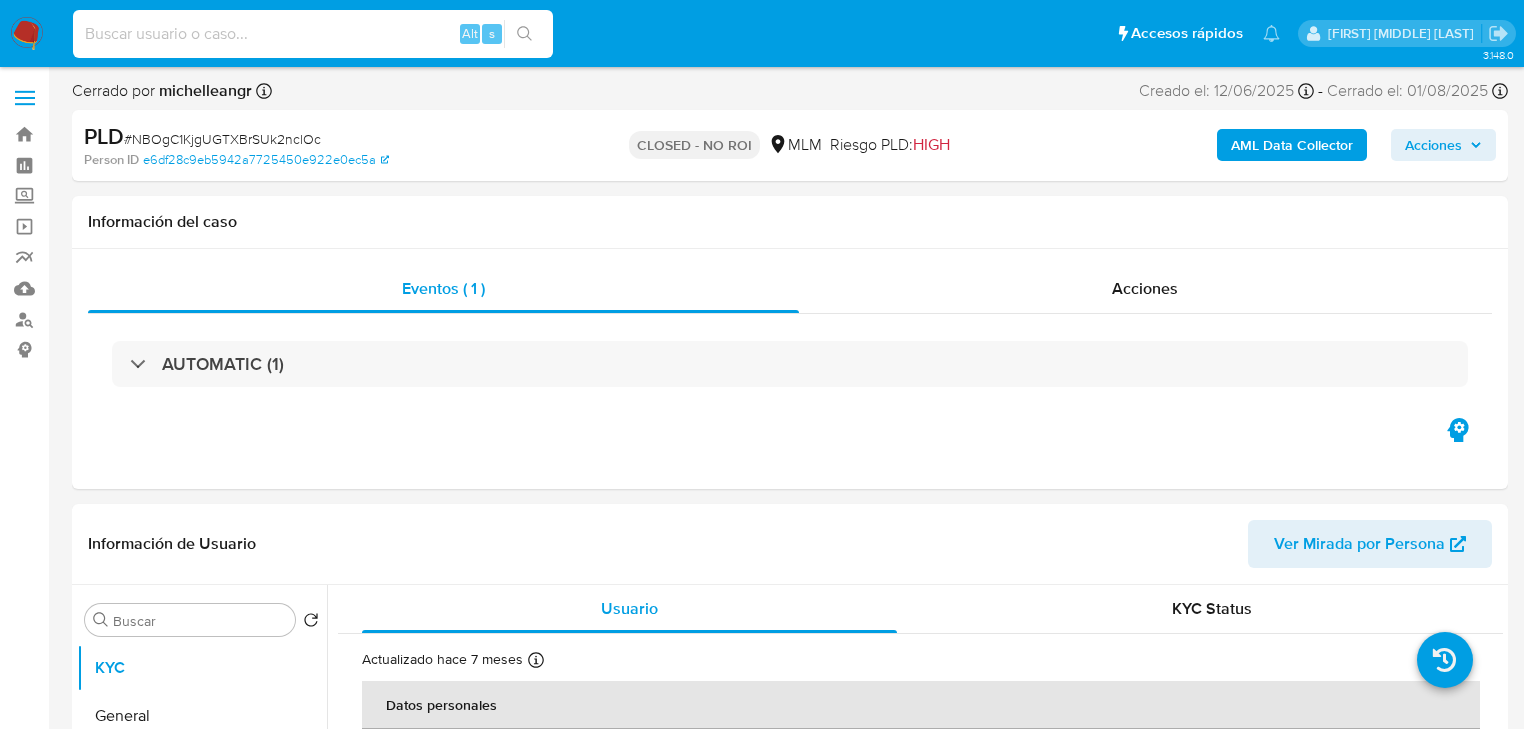 click at bounding box center [313, 34] 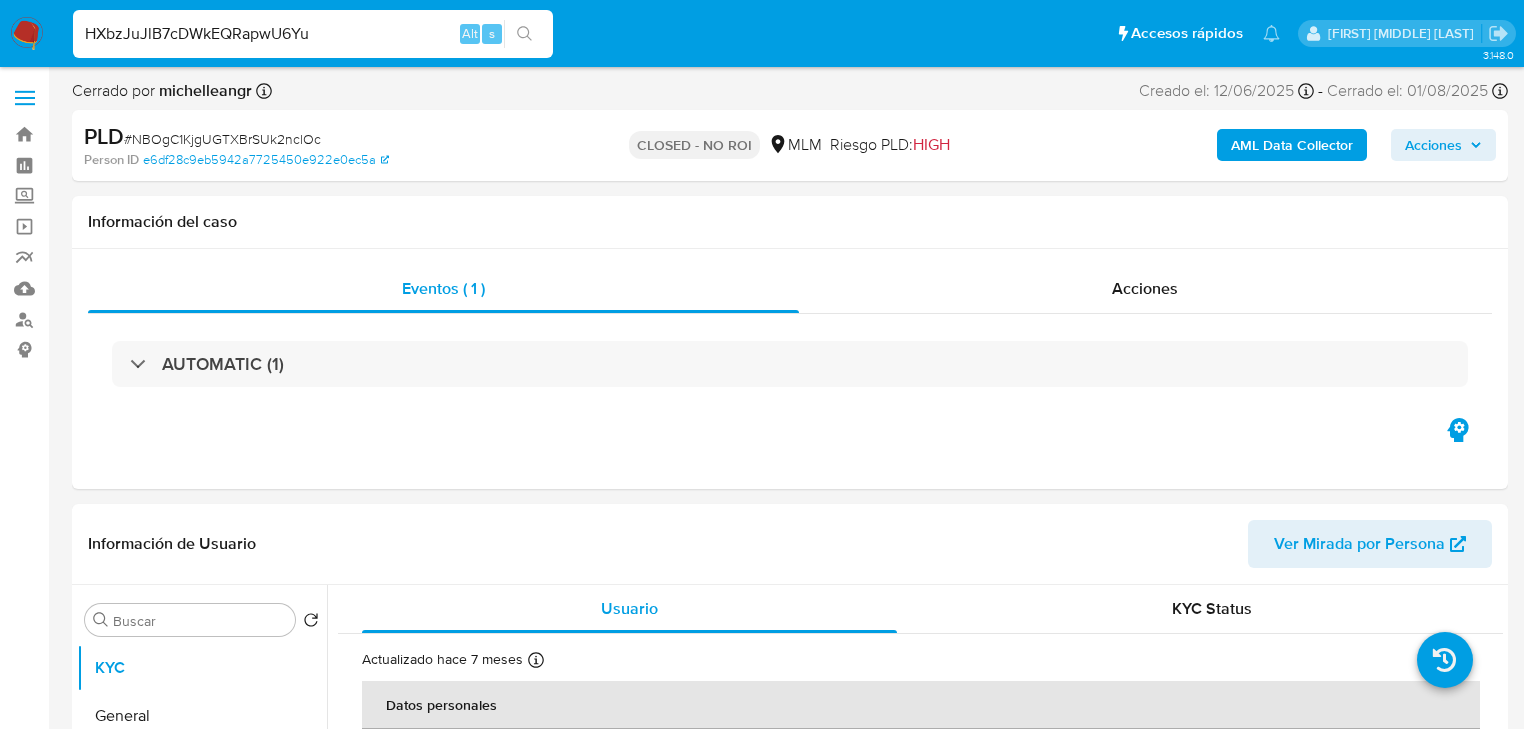 type on "HXbzJuJlB7cDWkEQRapwU6Yu" 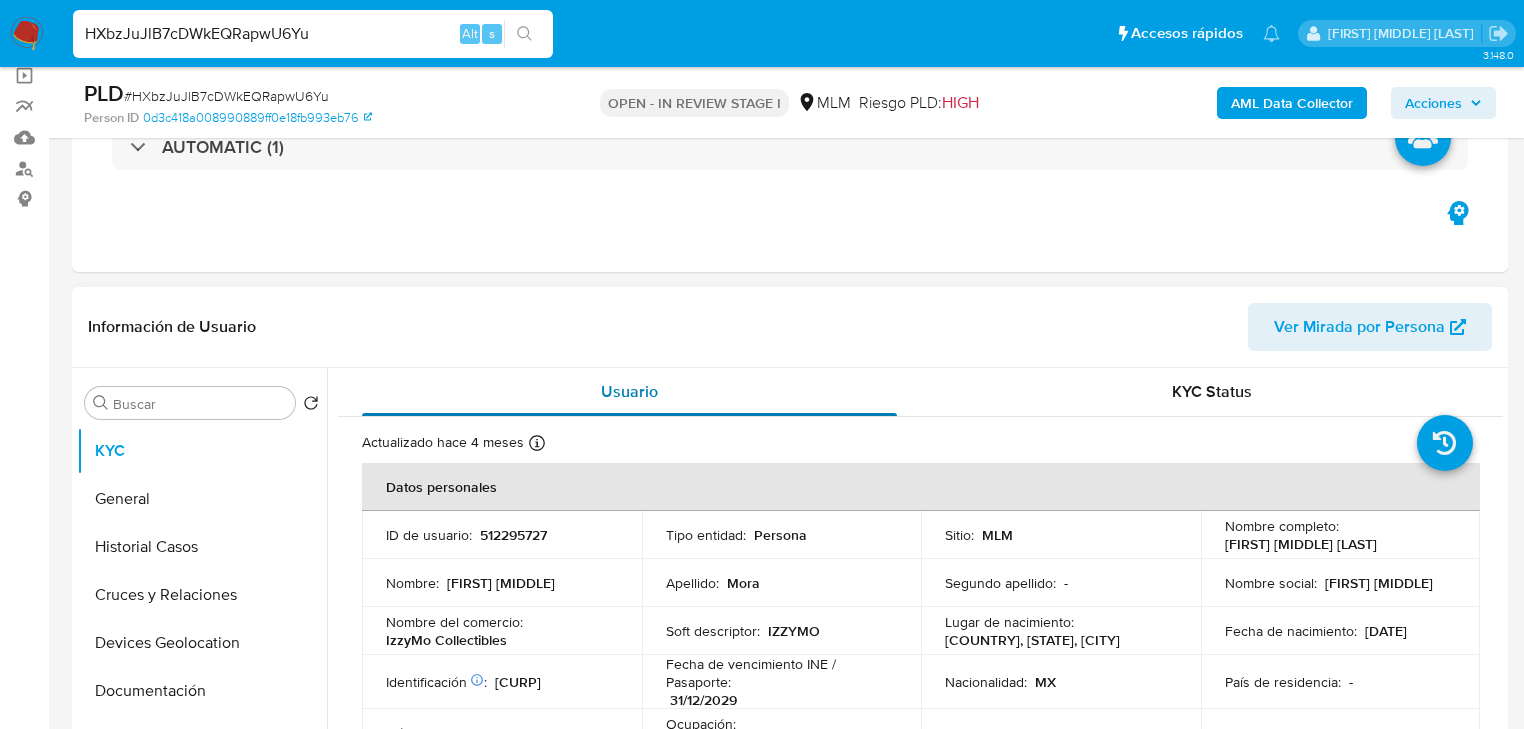 select on "10" 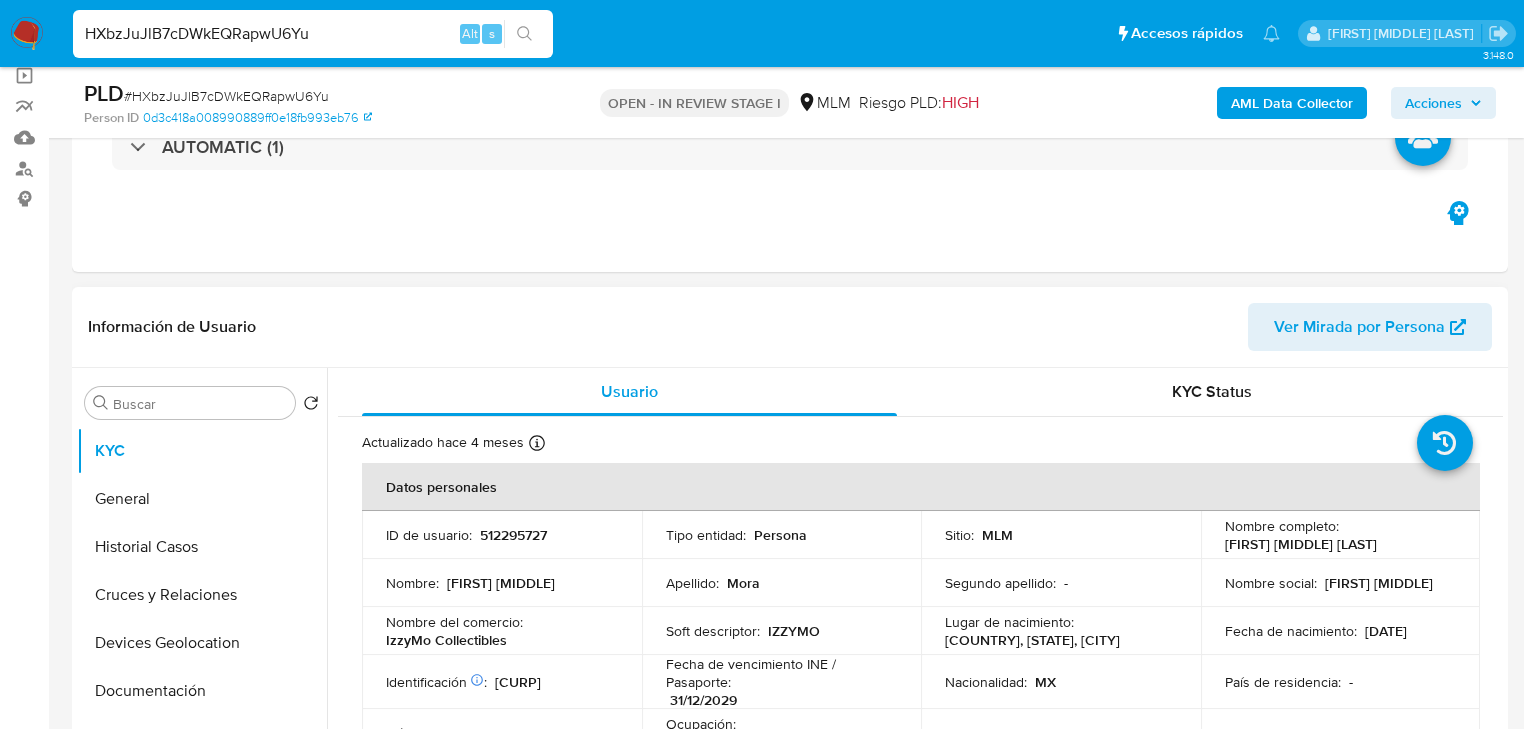 scroll, scrollTop: 240, scrollLeft: 0, axis: vertical 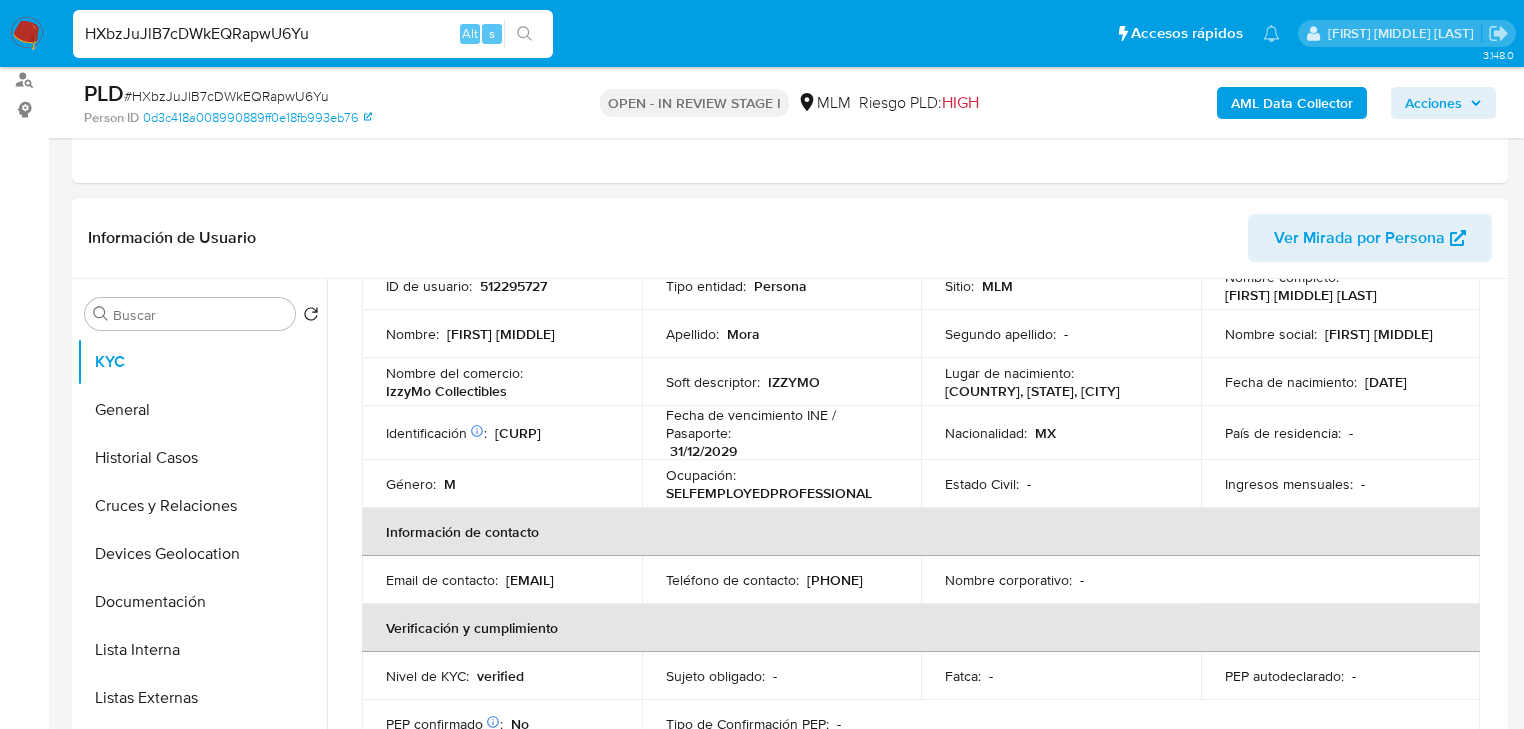 click on "512295727" at bounding box center (513, 286) 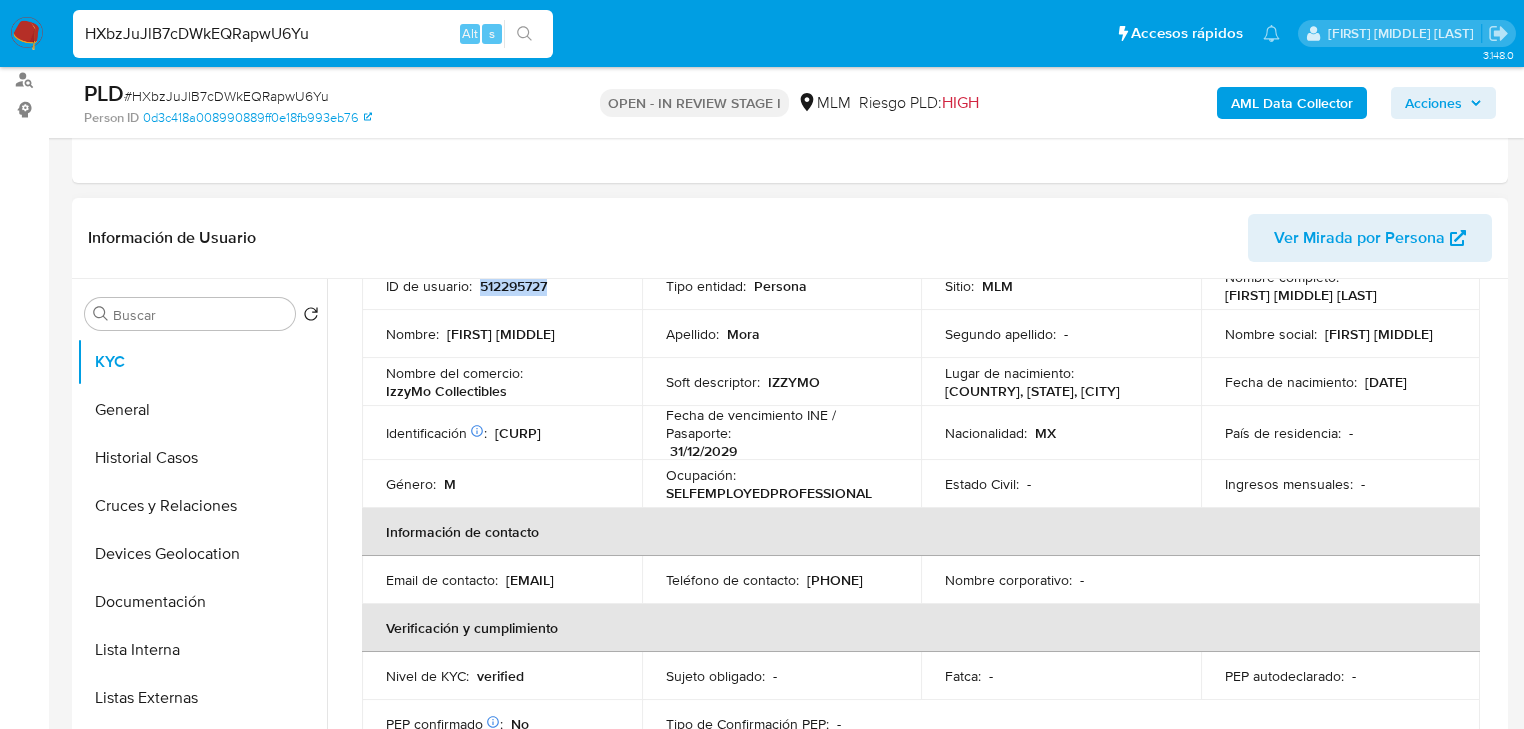 click on "512295727" at bounding box center [513, 286] 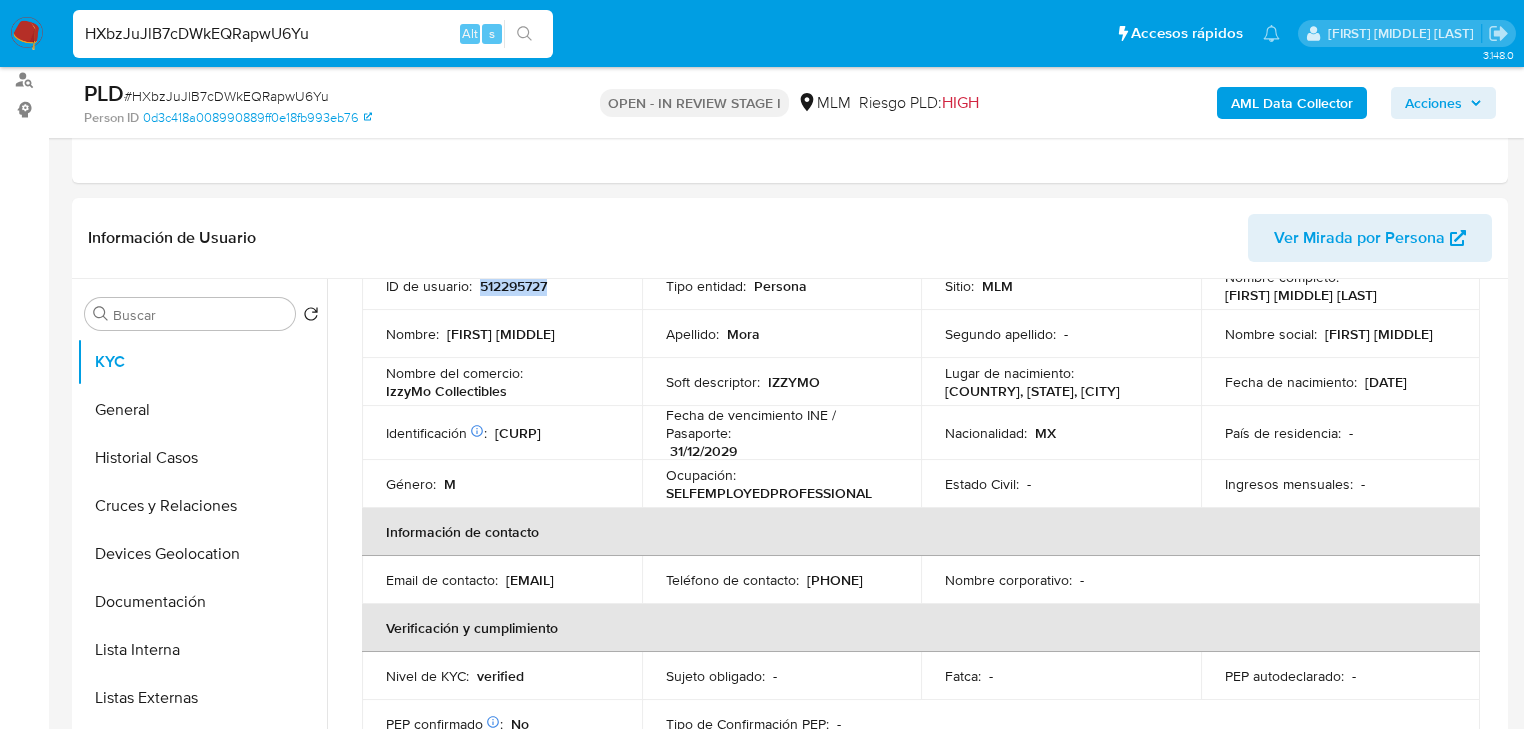 copy on "512295727" 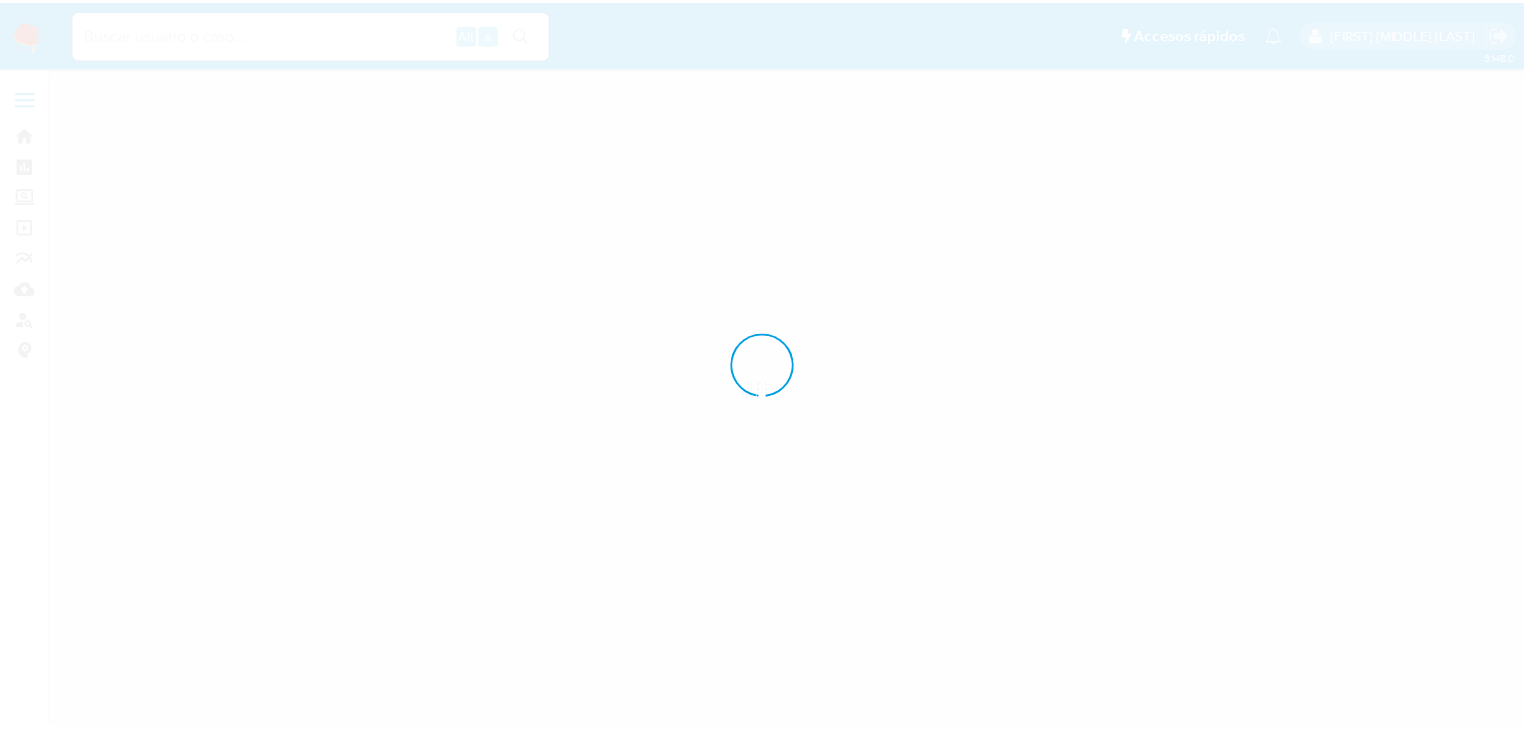 scroll, scrollTop: 0, scrollLeft: 0, axis: both 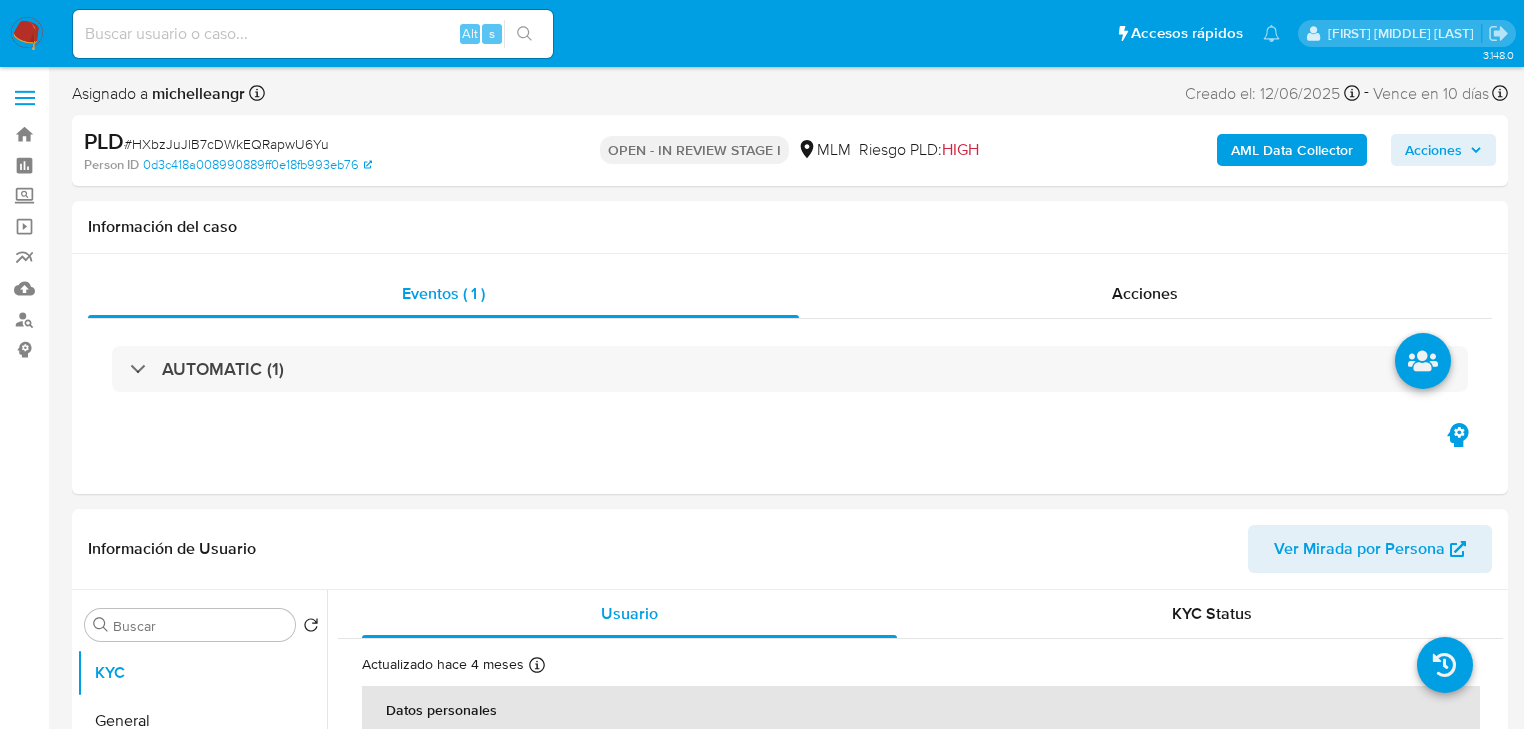 select on "10" 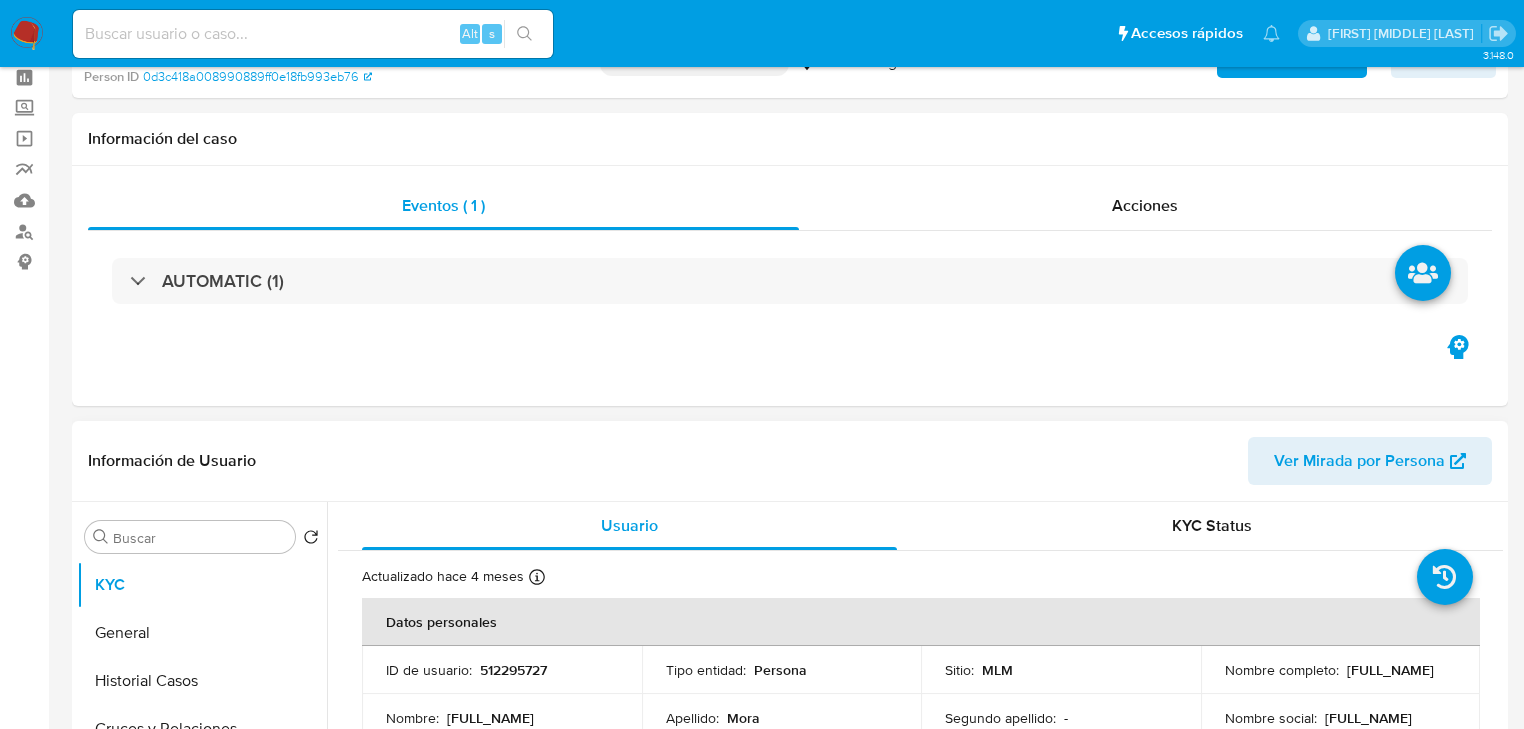 scroll, scrollTop: 160, scrollLeft: 0, axis: vertical 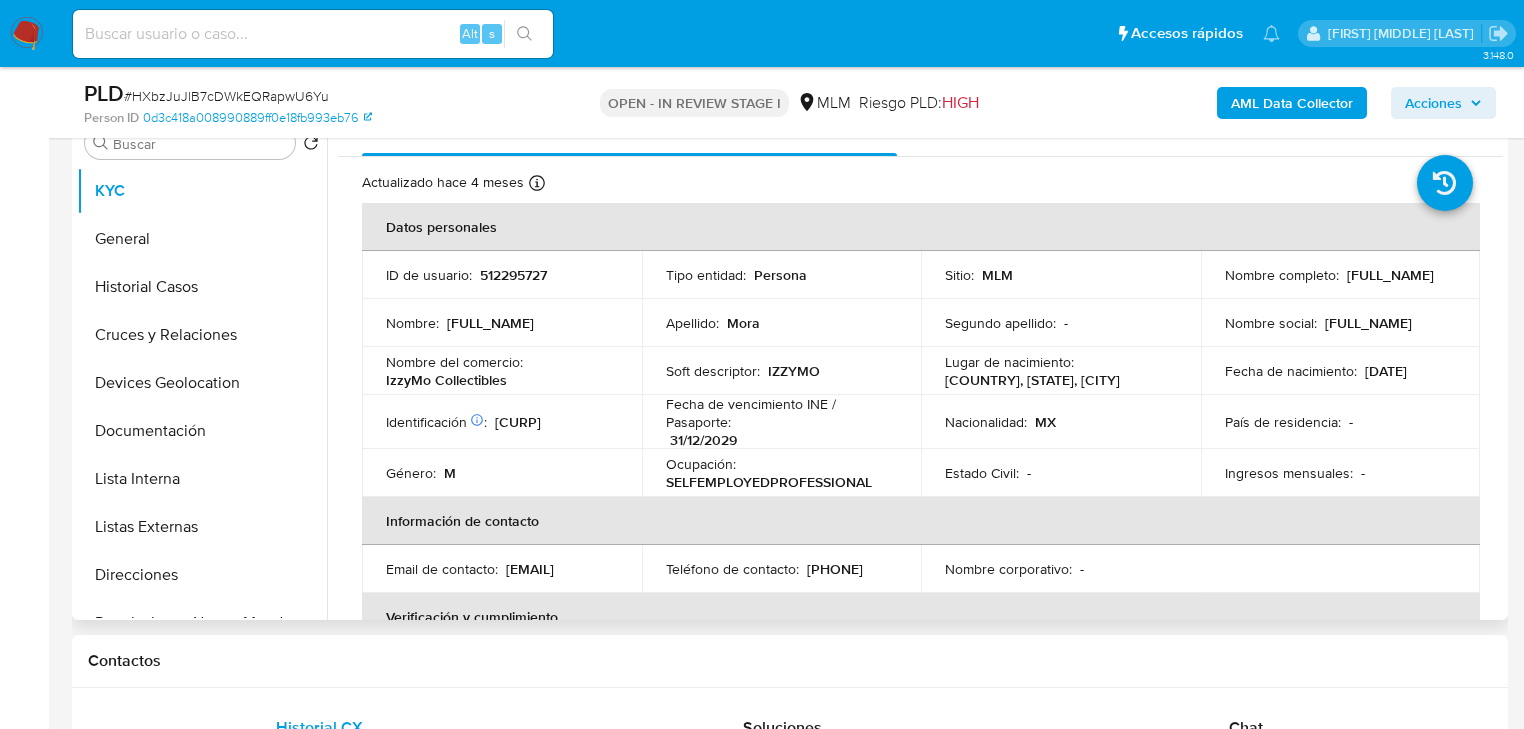 click on "Soft descriptor : [BRAND]" at bounding box center (782, 371) 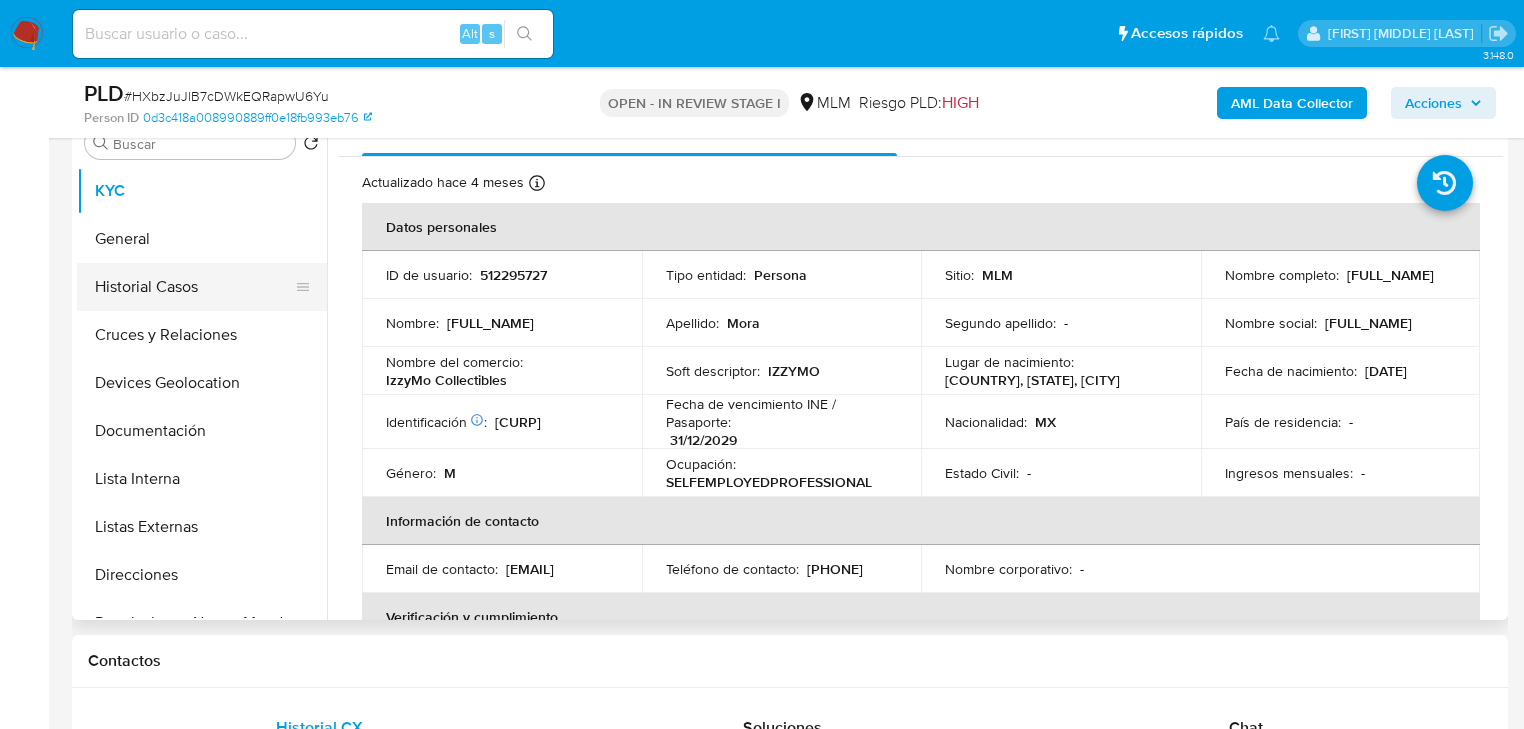 click on "Historial Casos" at bounding box center (194, 287) 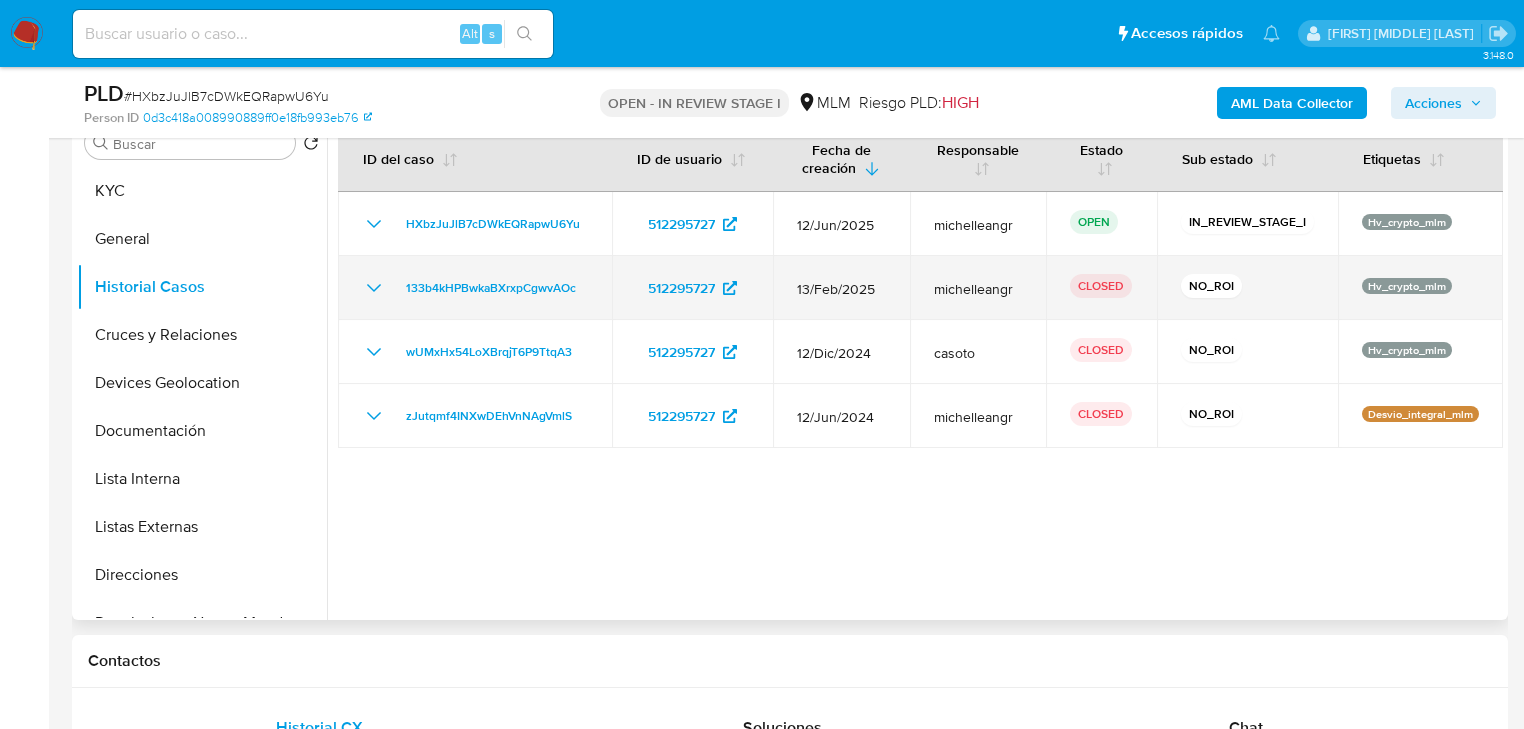 click 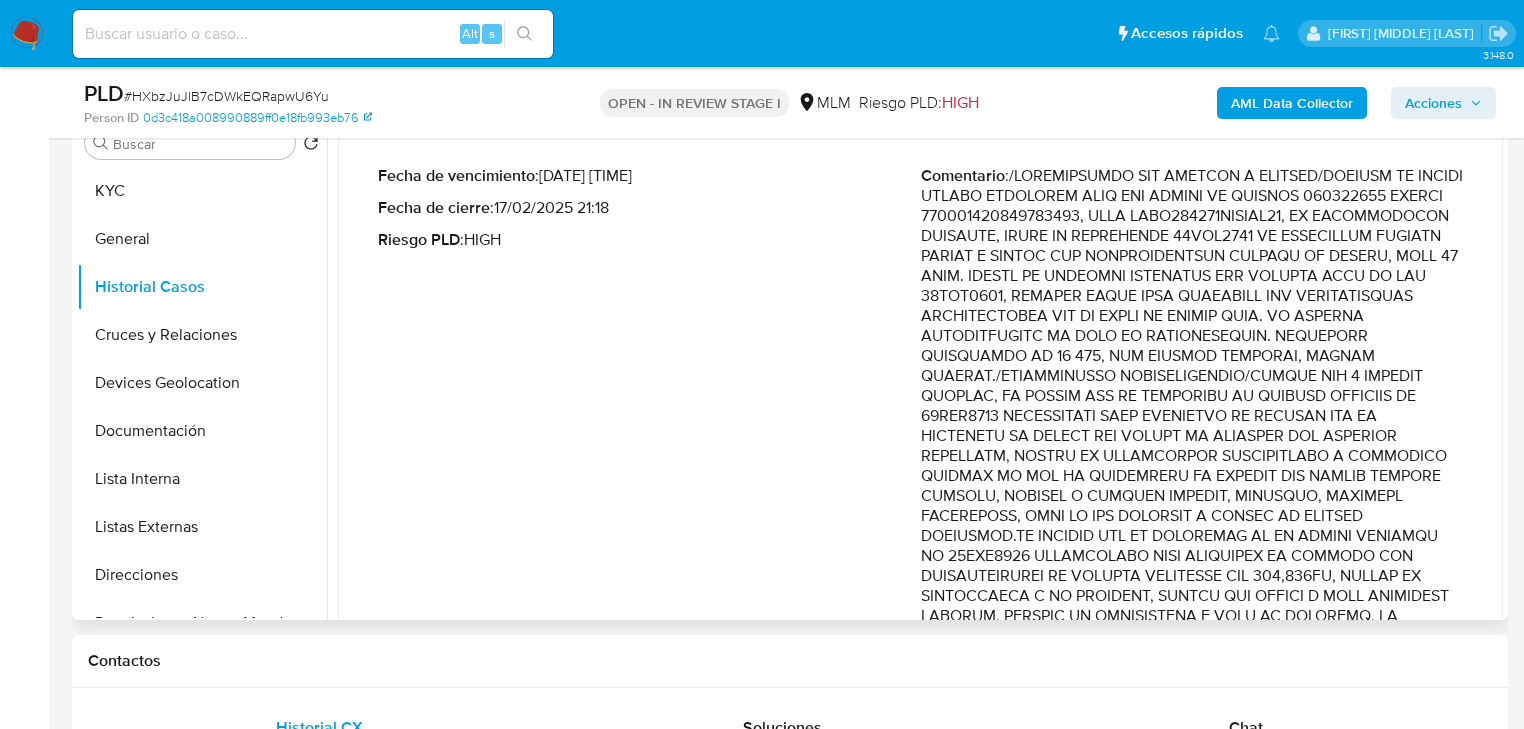 scroll, scrollTop: 160, scrollLeft: 0, axis: vertical 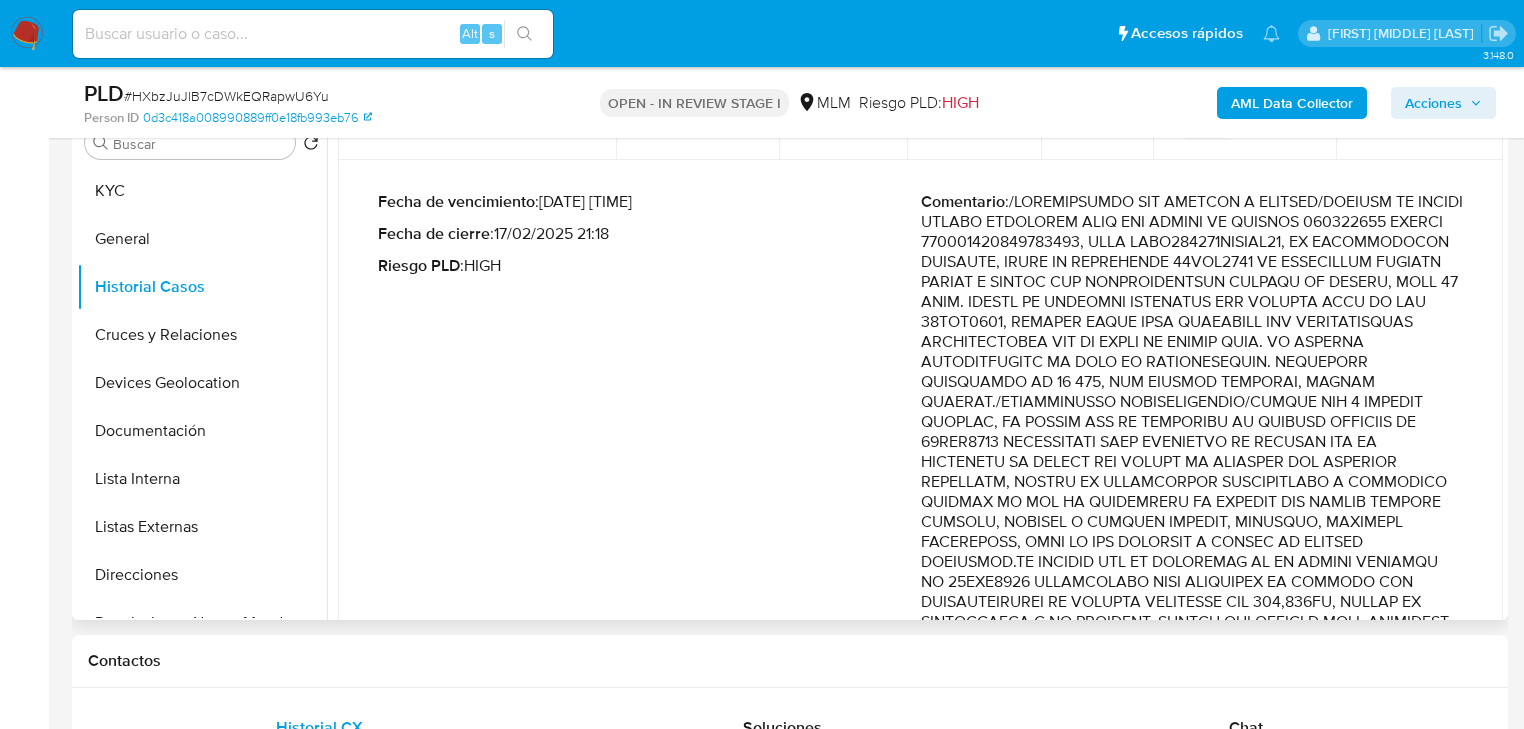 drag, startPoint x: 1319, startPoint y: 396, endPoint x: 1350, endPoint y: 473, distance: 83.00603 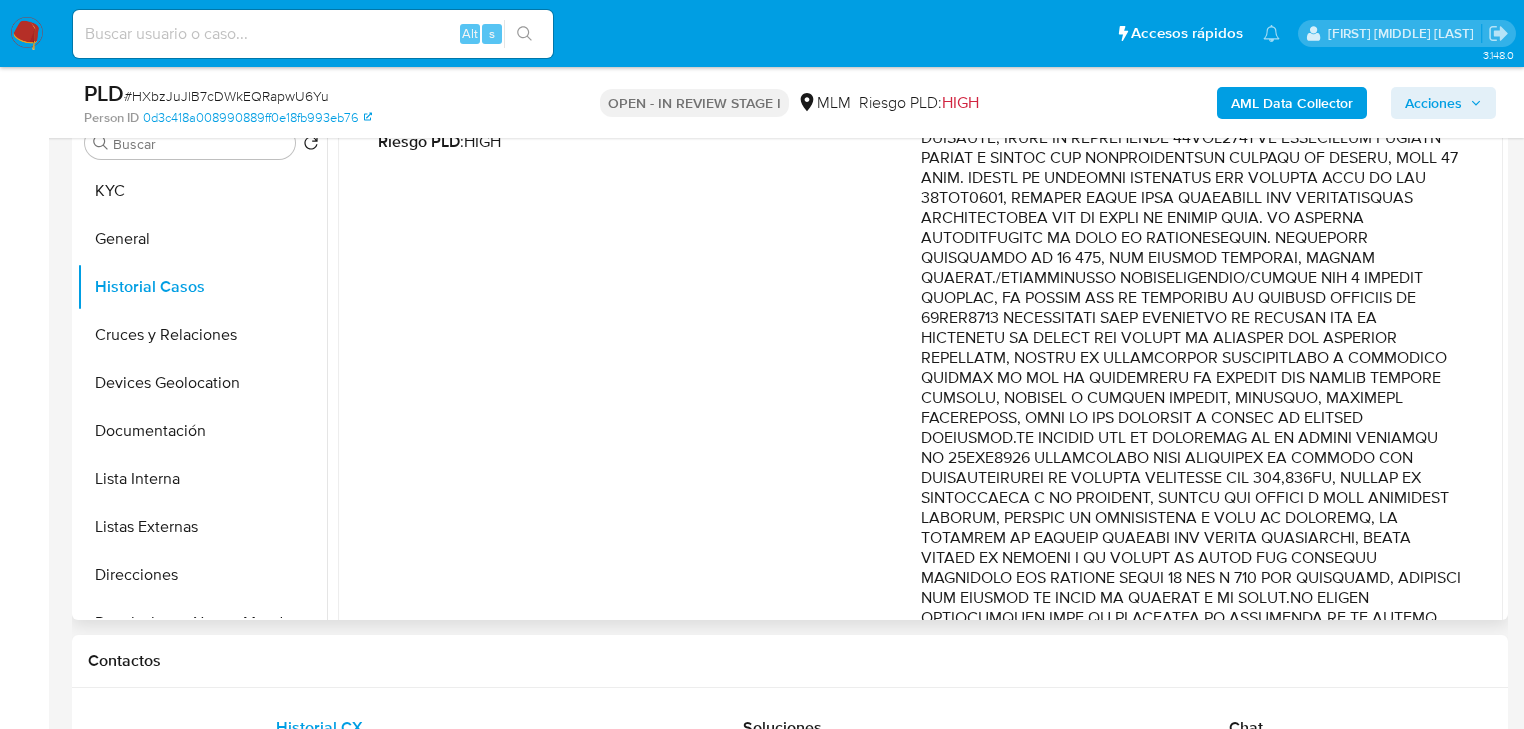 scroll, scrollTop: 320, scrollLeft: 0, axis: vertical 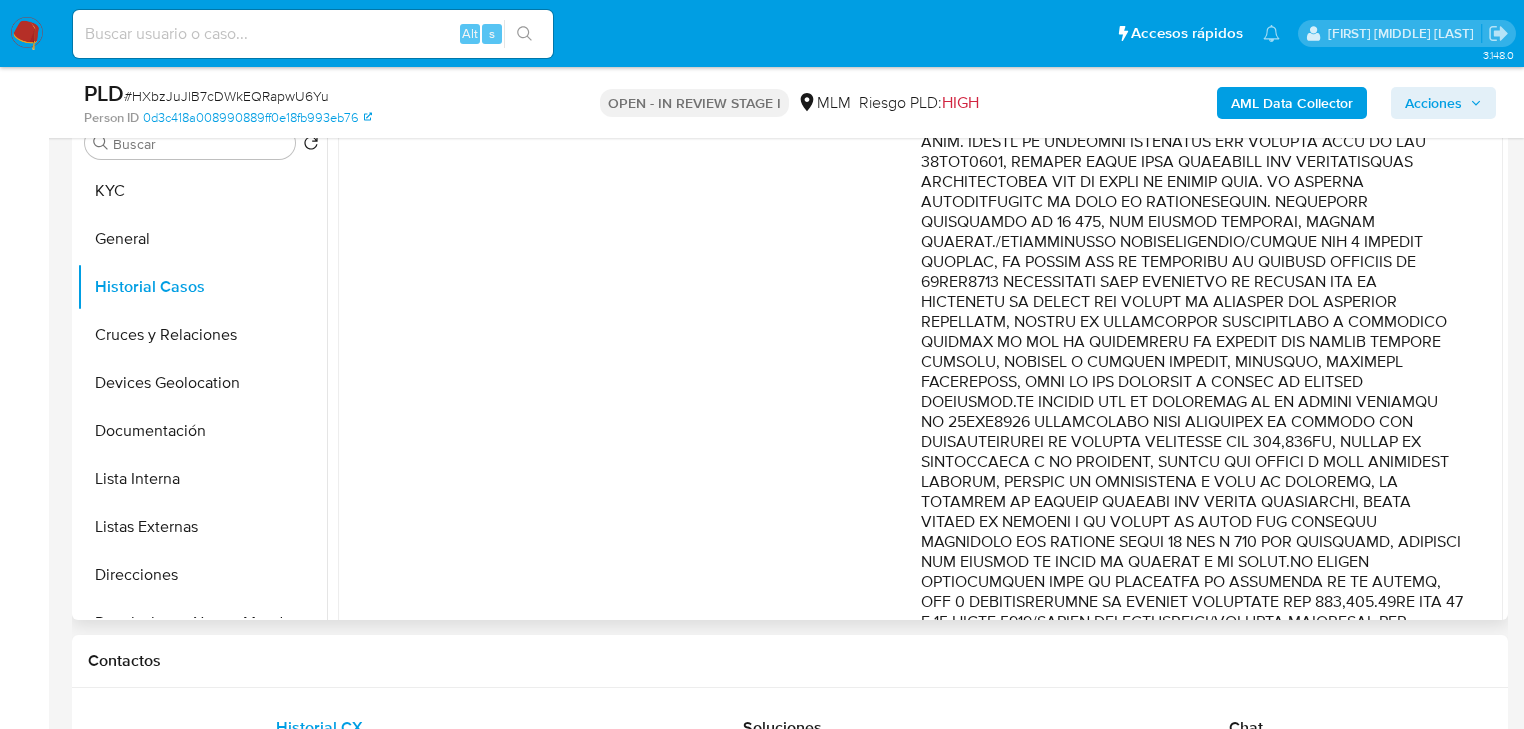 drag, startPoint x: 1351, startPoint y: 462, endPoint x: 1364, endPoint y: 536, distance: 75.13322 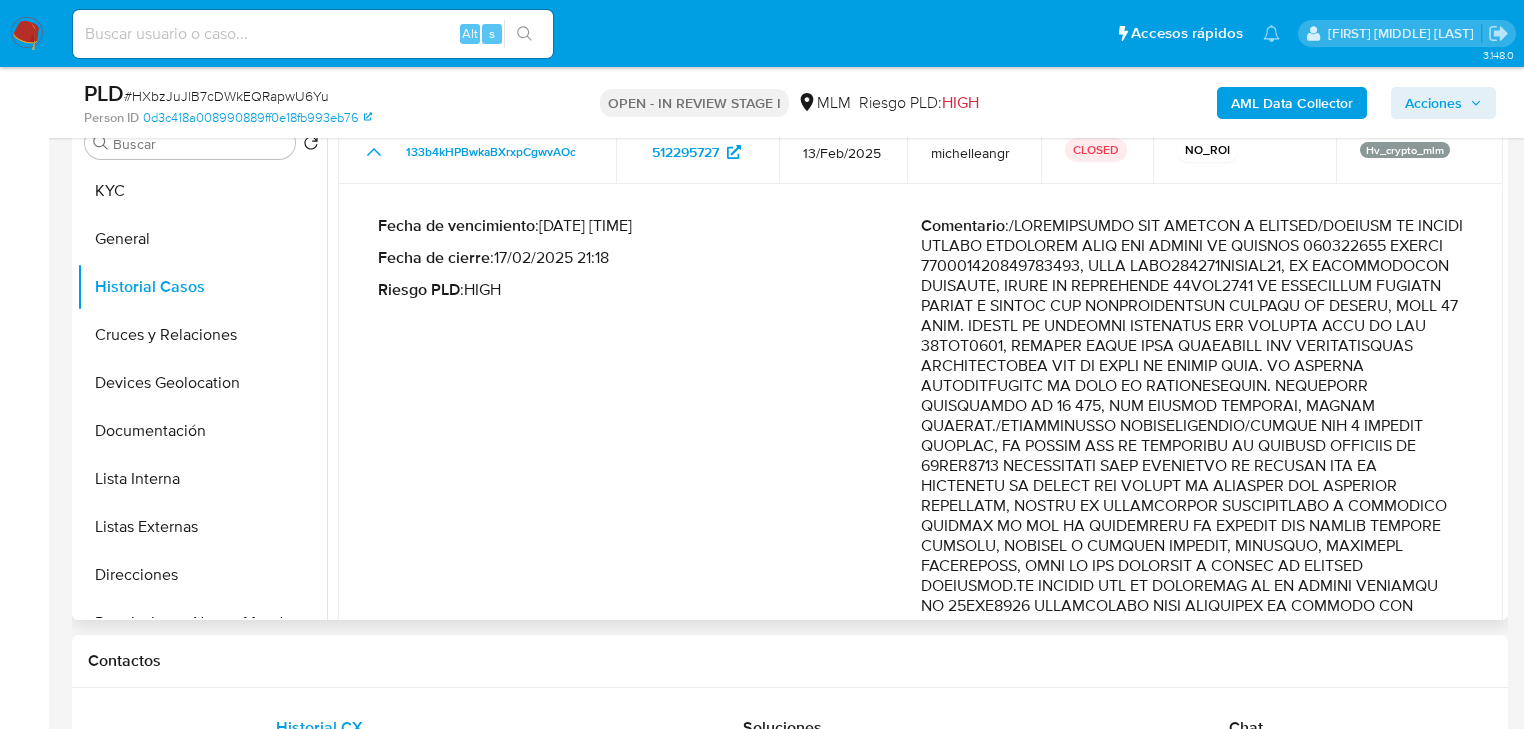 scroll, scrollTop: 0, scrollLeft: 0, axis: both 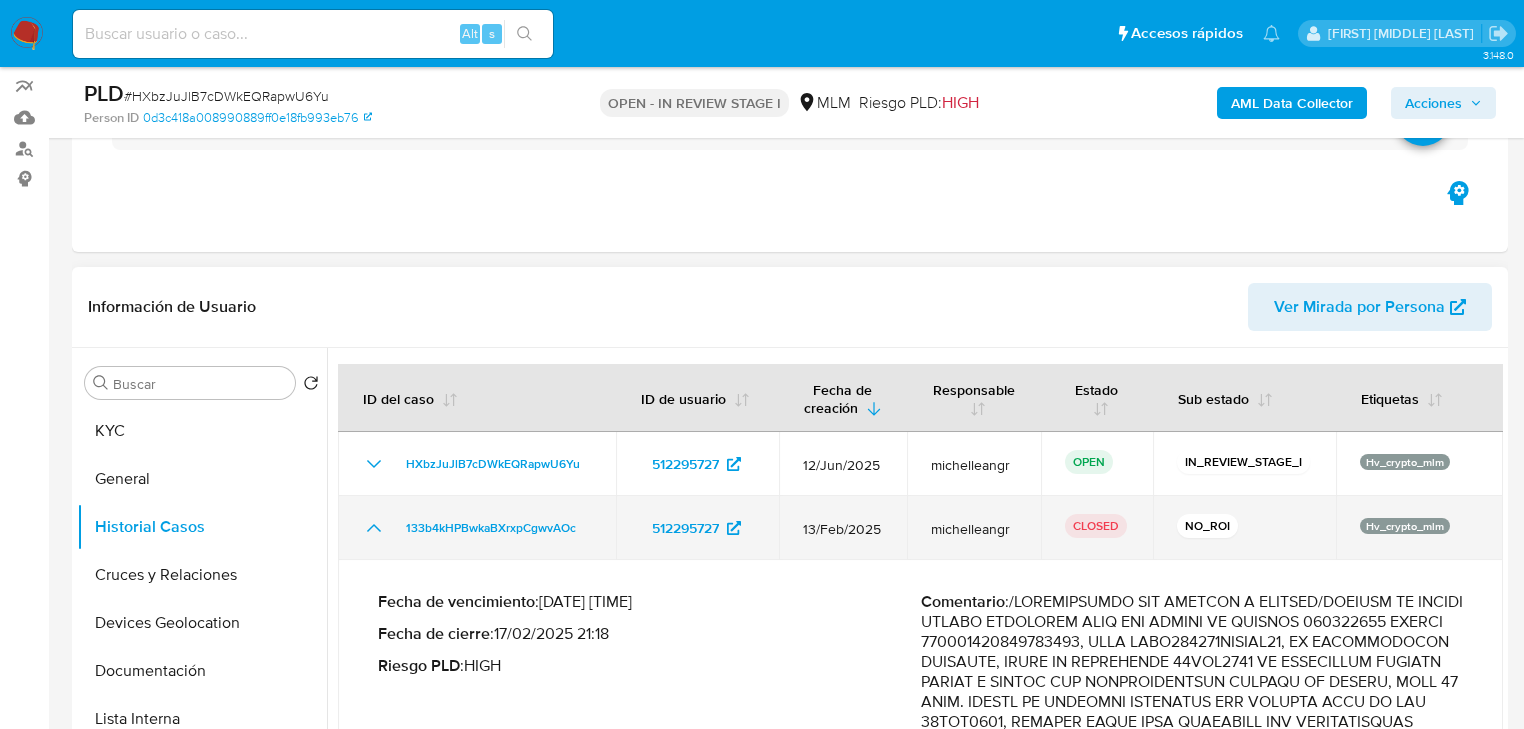 click 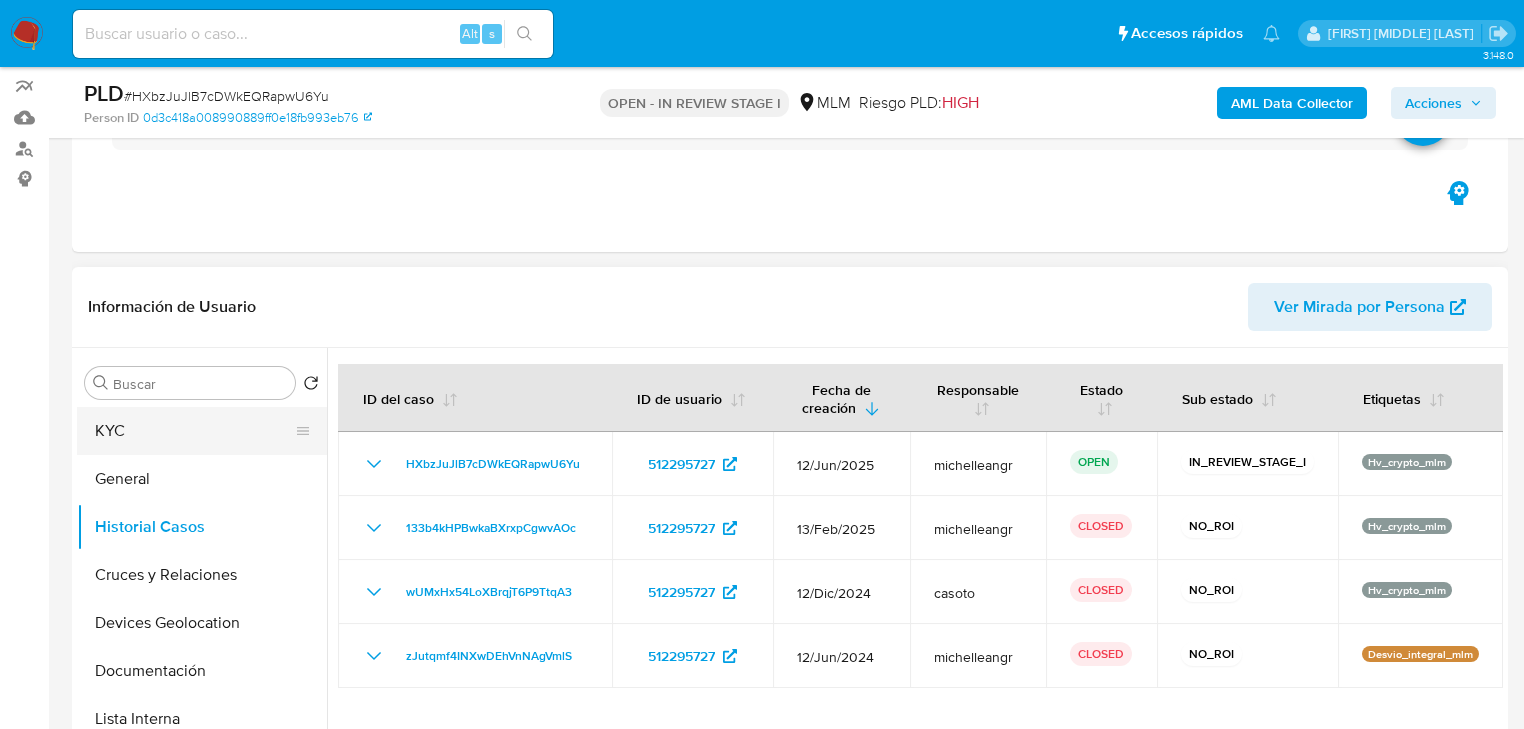 drag, startPoint x: 149, startPoint y: 444, endPoint x: 232, endPoint y: 431, distance: 84.0119 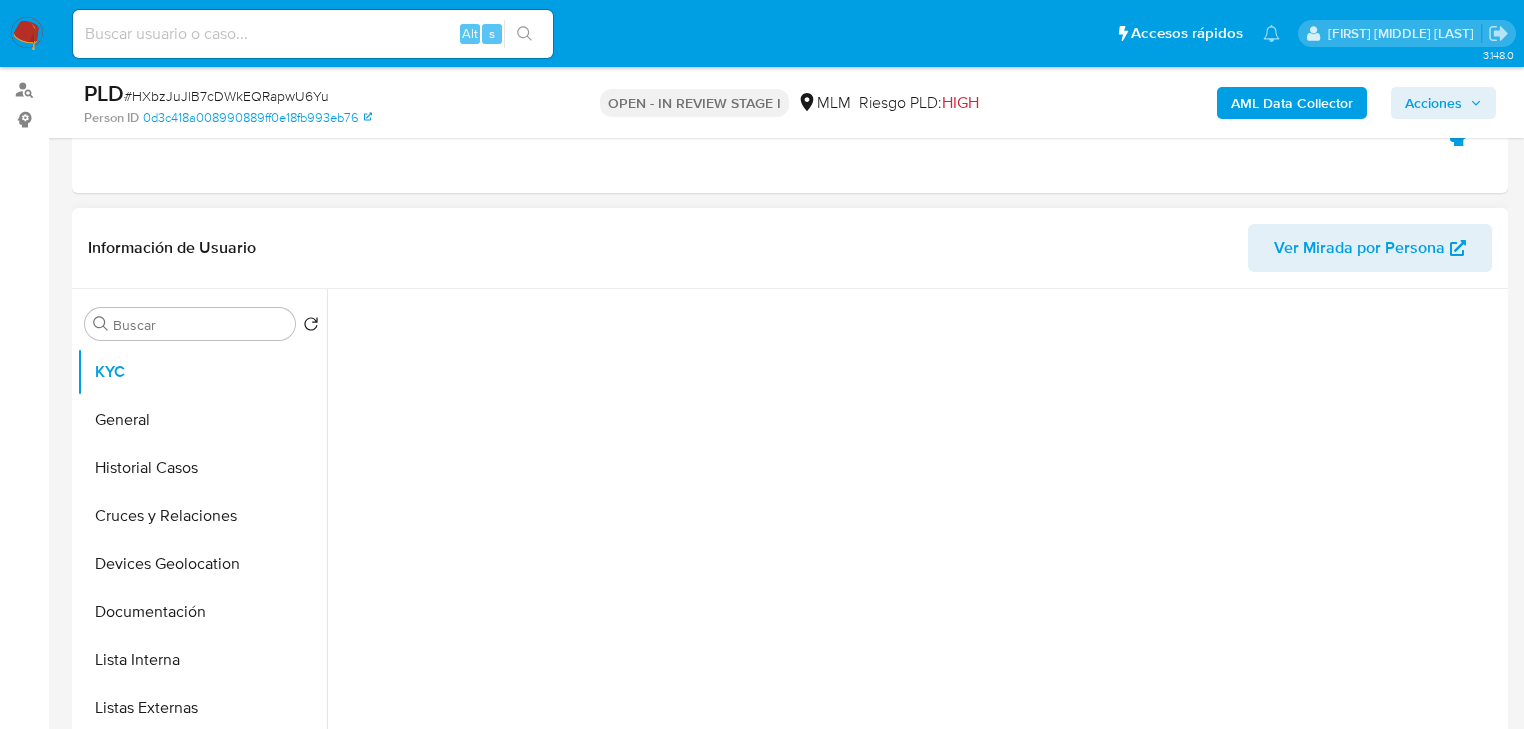 scroll, scrollTop: 331, scrollLeft: 0, axis: vertical 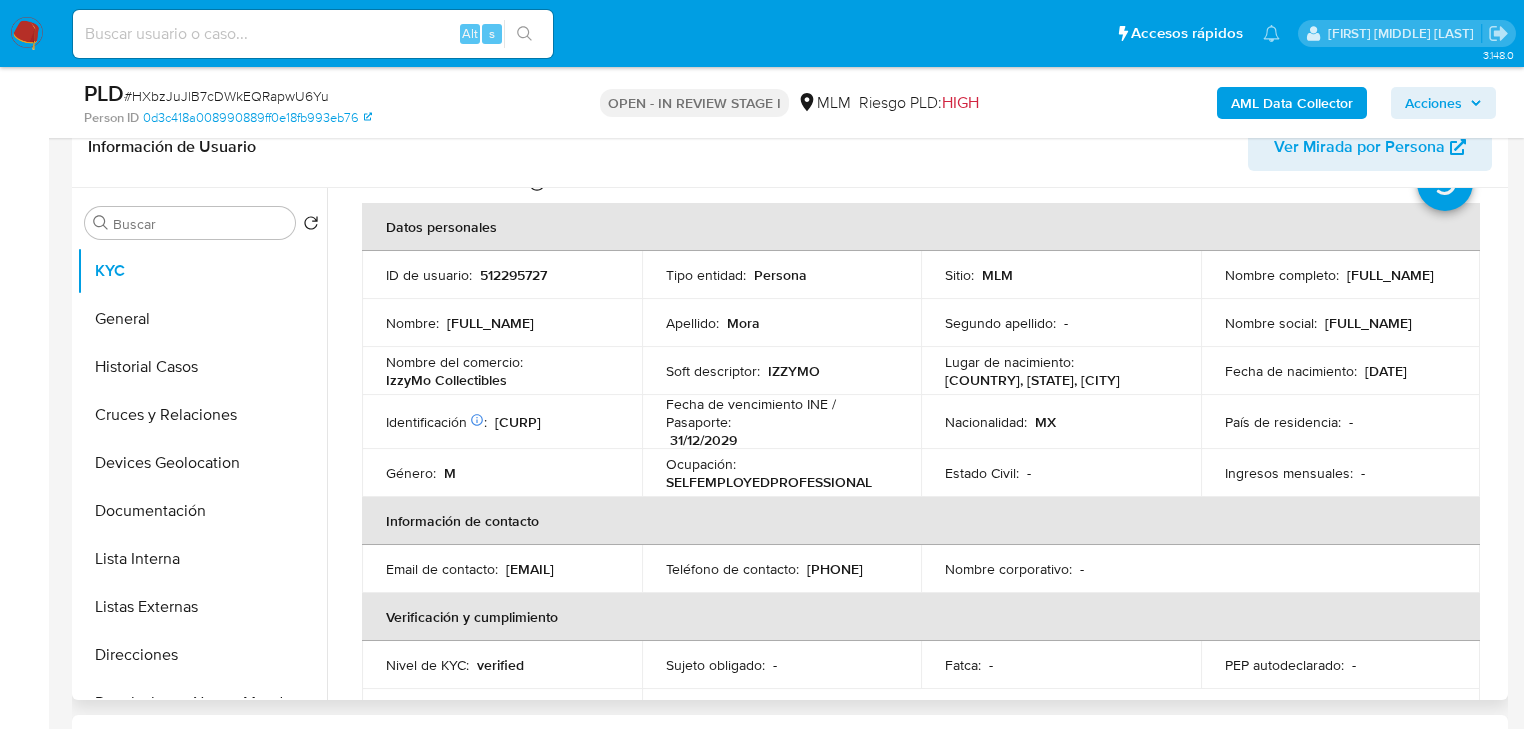 type 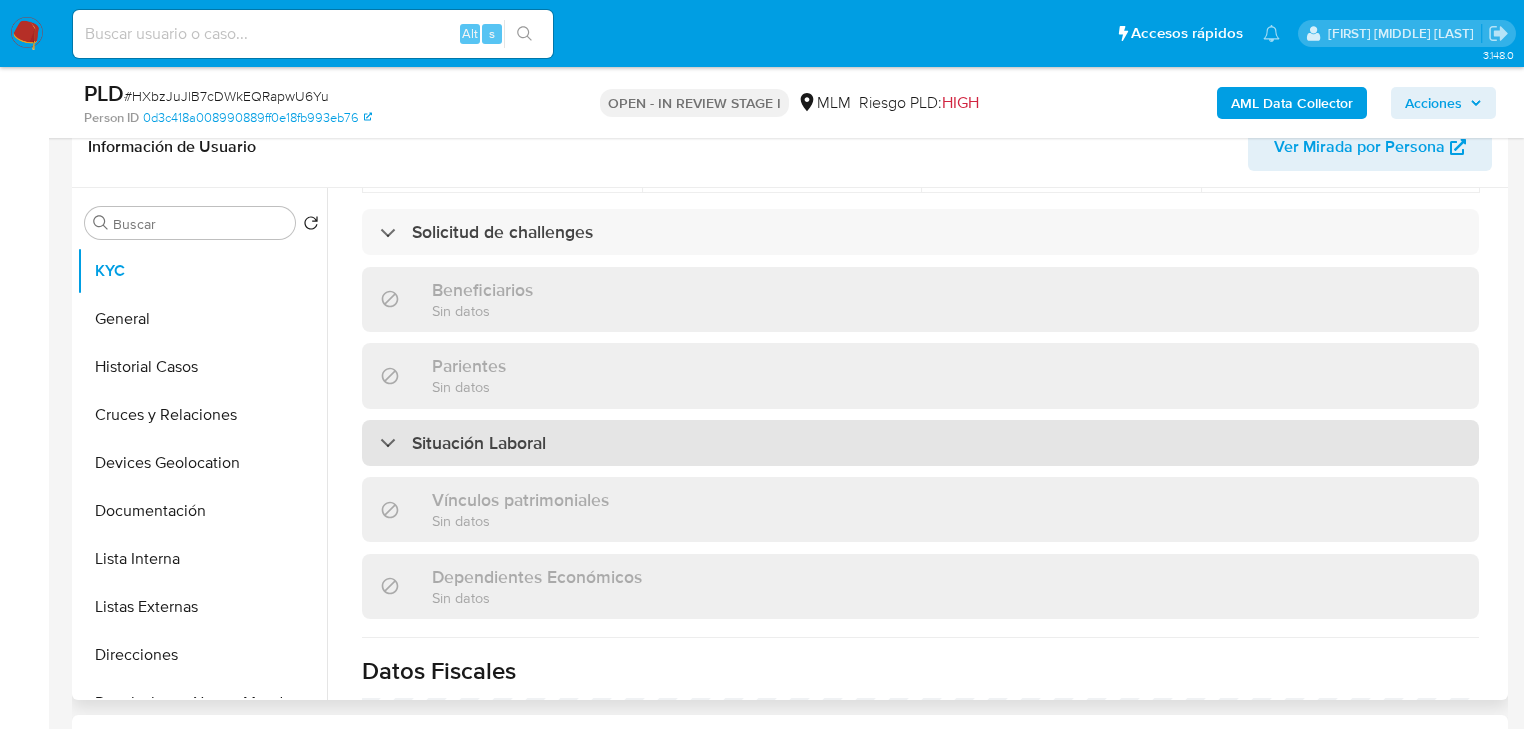 scroll, scrollTop: 880, scrollLeft: 0, axis: vertical 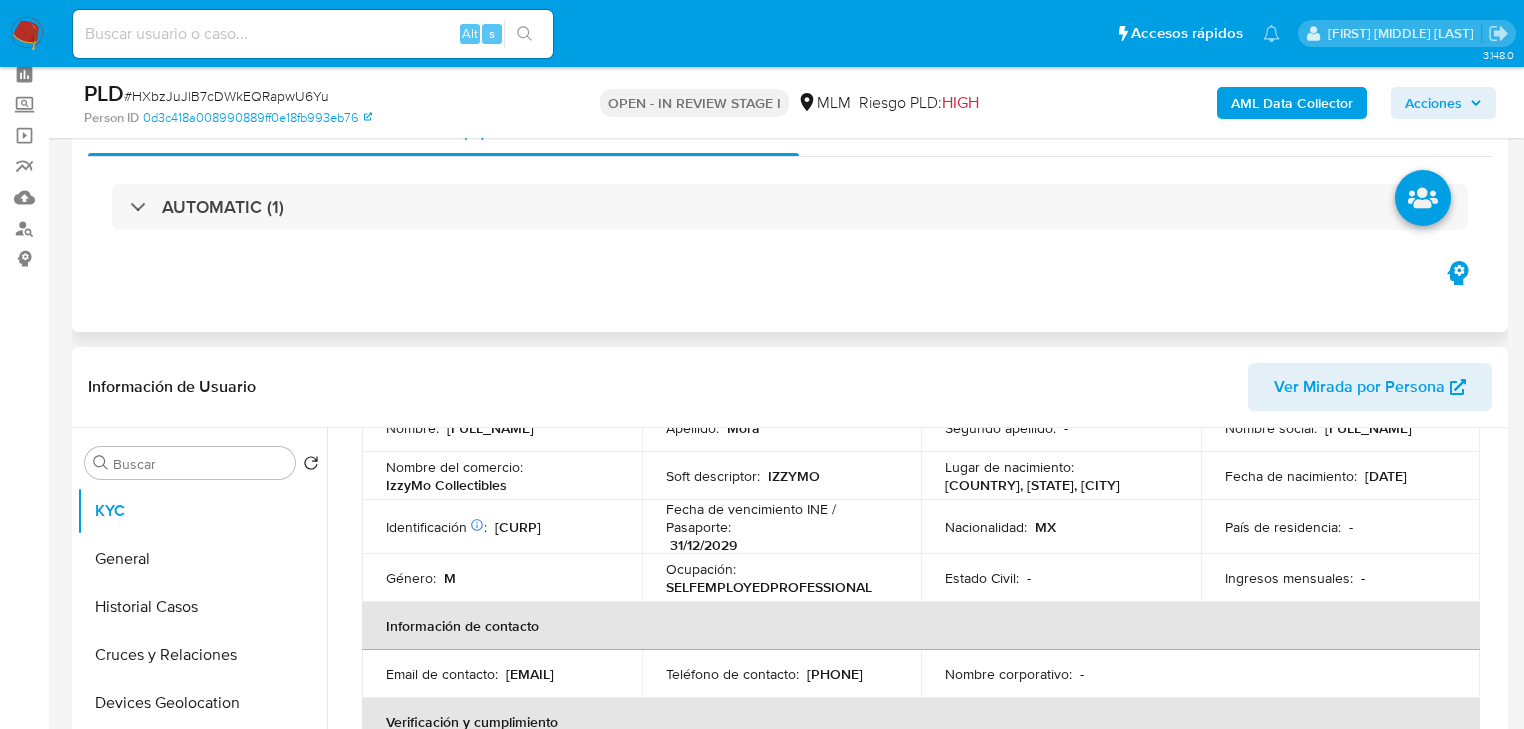 click on "Eventos ( 1 ) Acciones AUTOMATIC (1)" at bounding box center (790, 212) 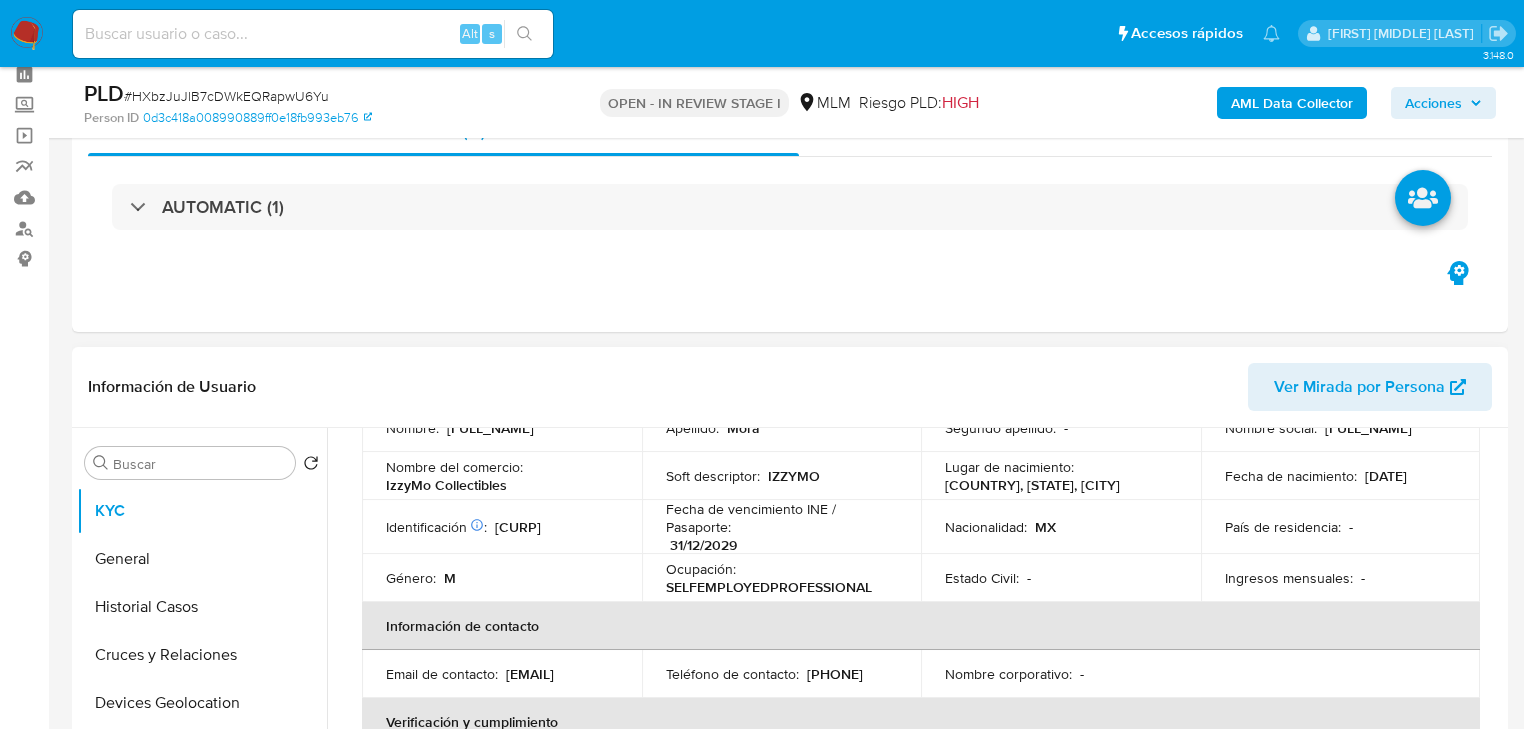 scroll, scrollTop: 251, scrollLeft: 0, axis: vertical 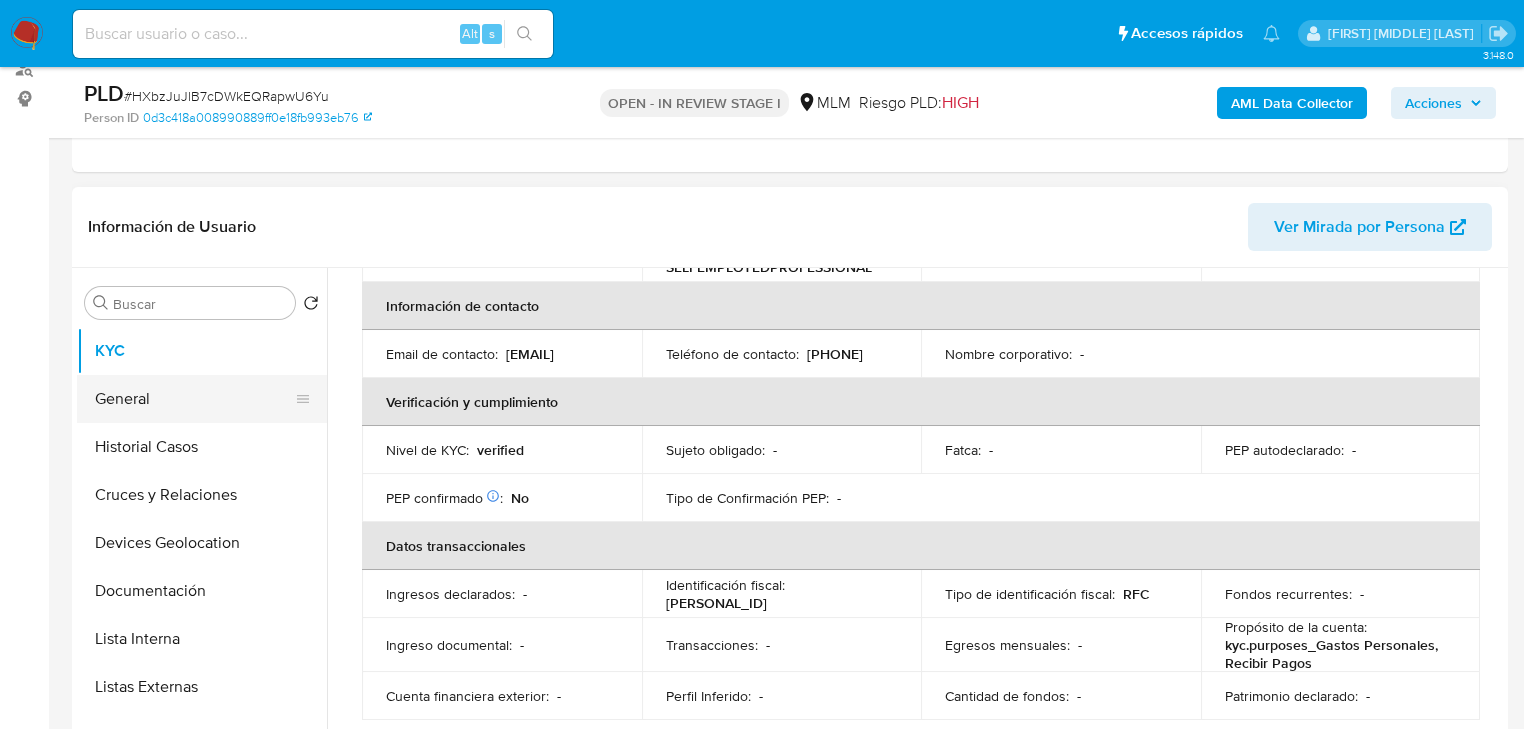 drag, startPoint x: 151, startPoint y: 385, endPoint x: 312, endPoint y: 413, distance: 163.41664 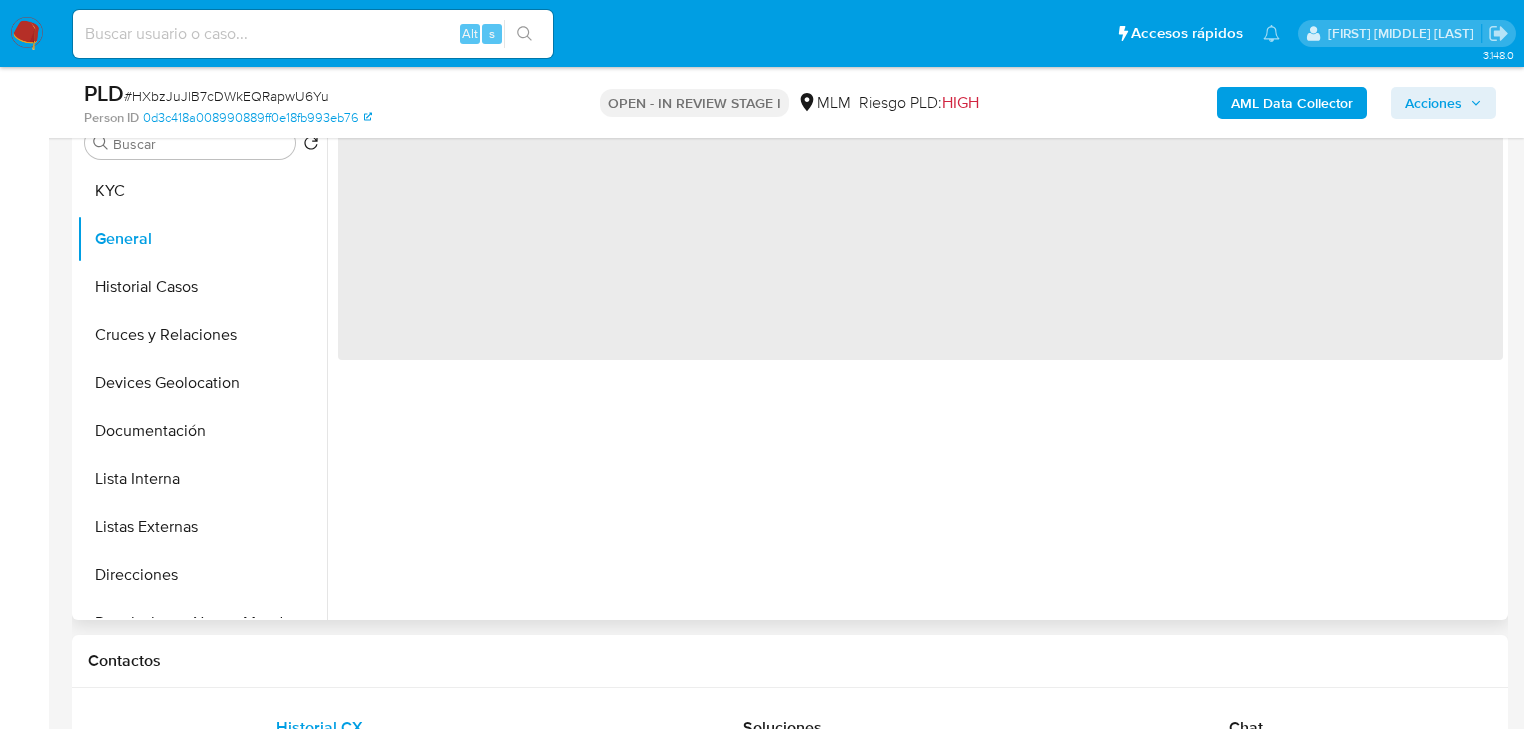 type 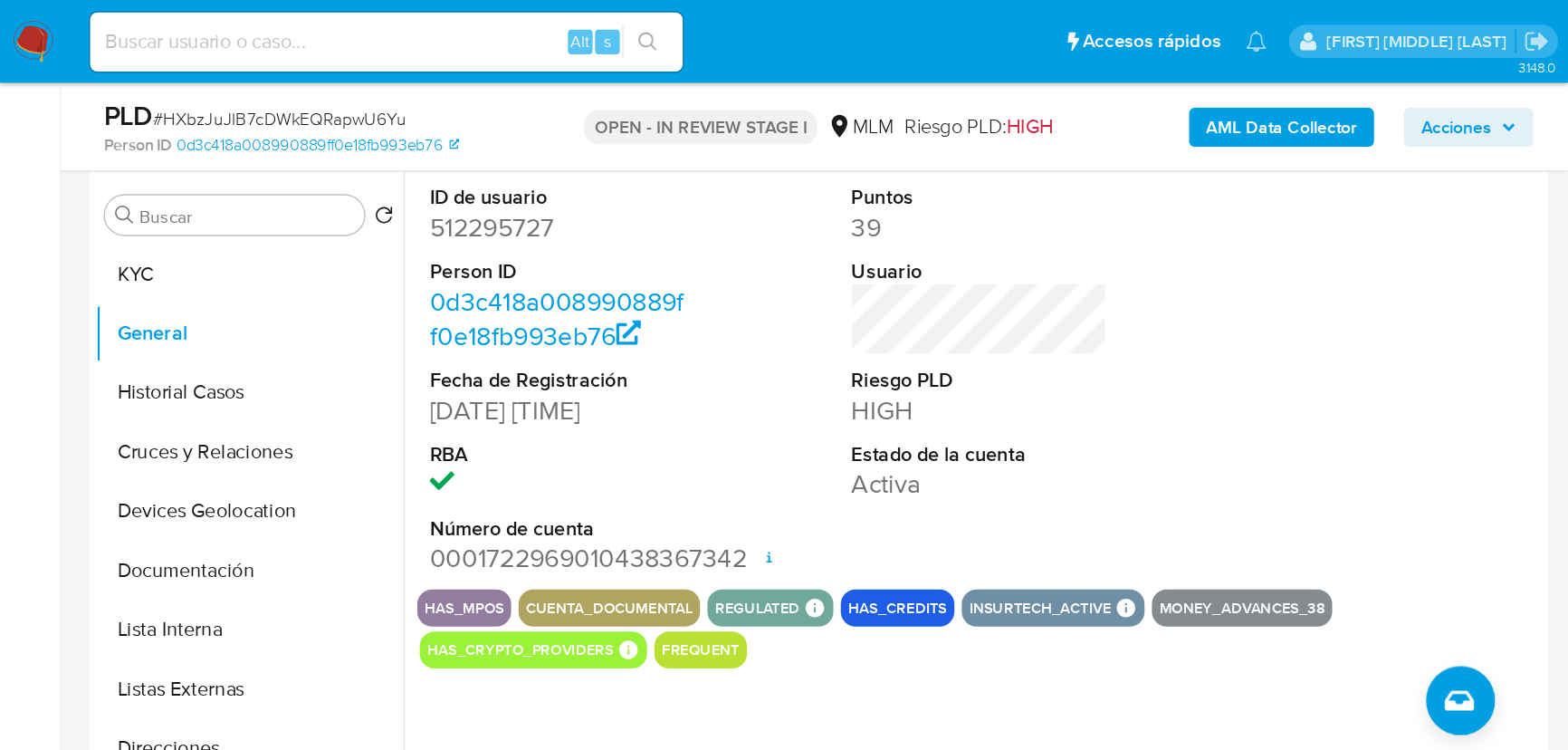 scroll, scrollTop: 344, scrollLeft: 0, axis: vertical 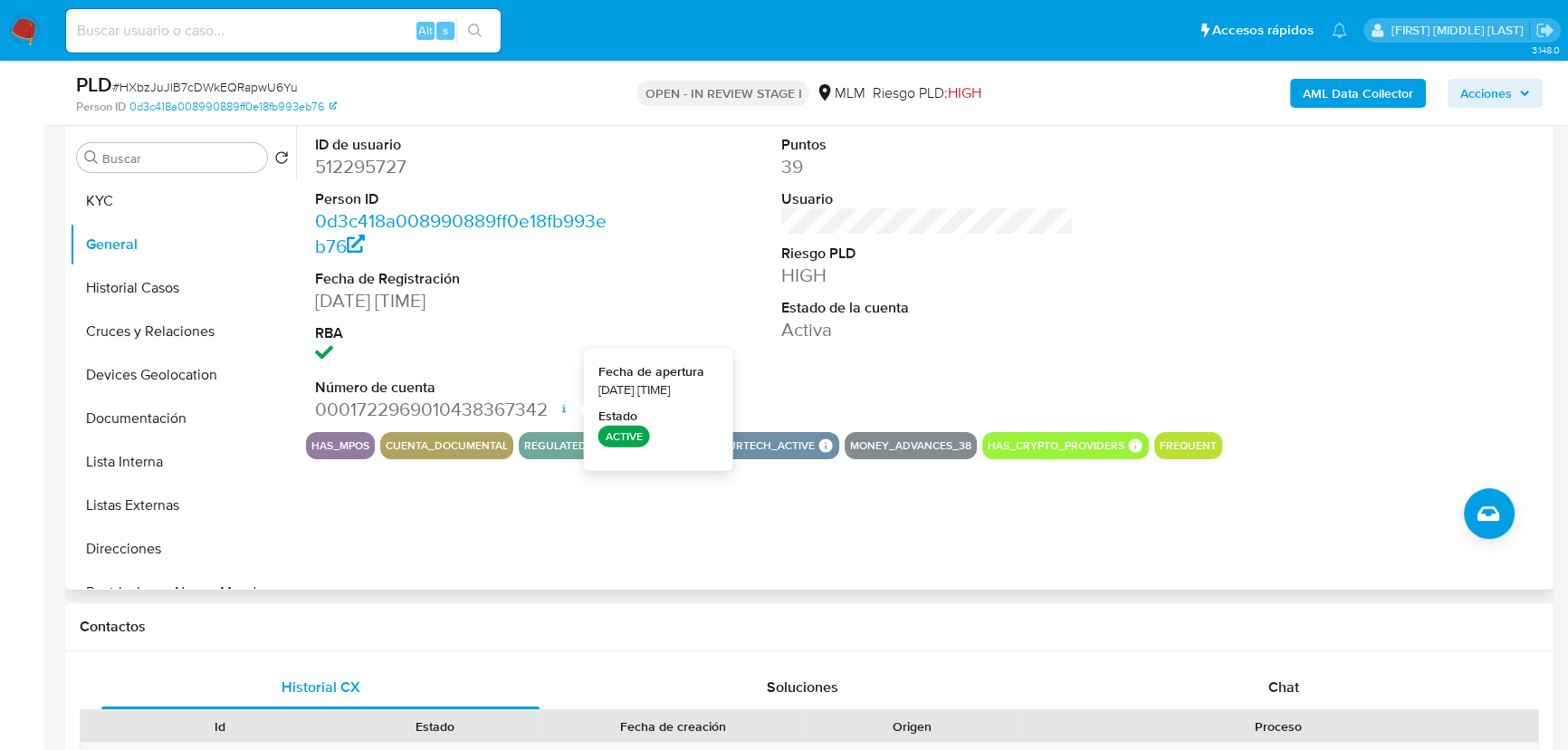 click at bounding box center (461, 355) 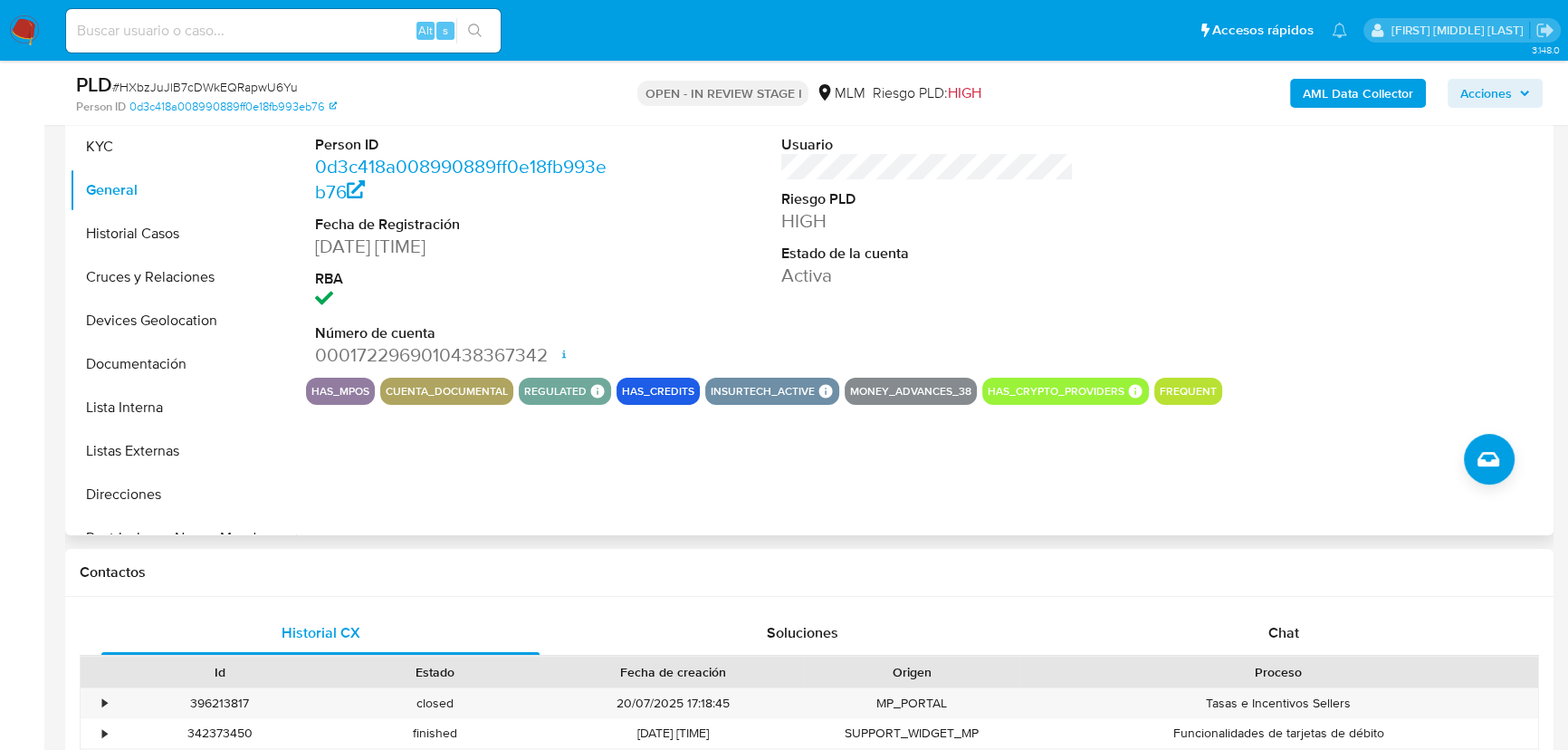 scroll, scrollTop: 427, scrollLeft: 0, axis: vertical 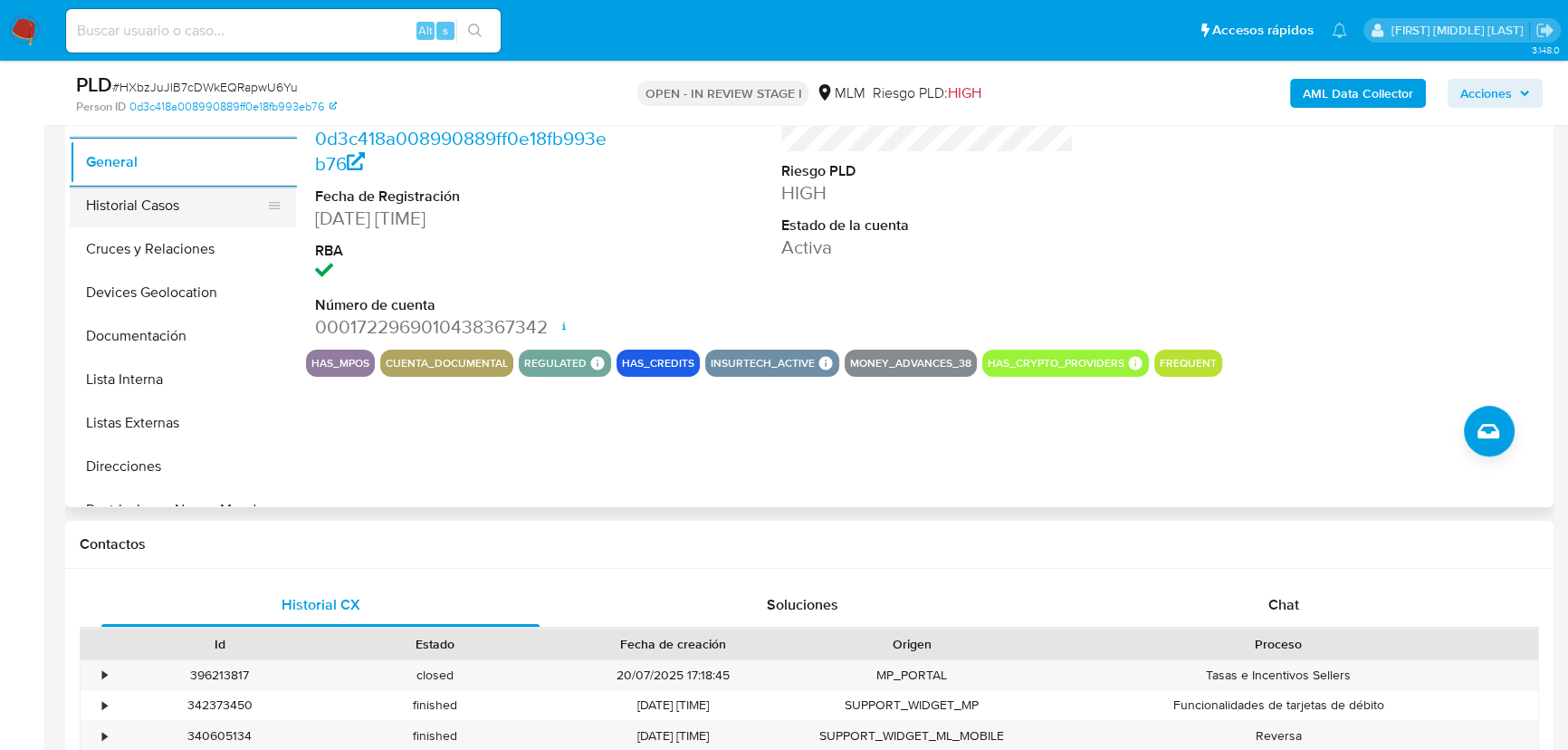 drag, startPoint x: 149, startPoint y: 207, endPoint x: 170, endPoint y: 208, distance: 21.023796 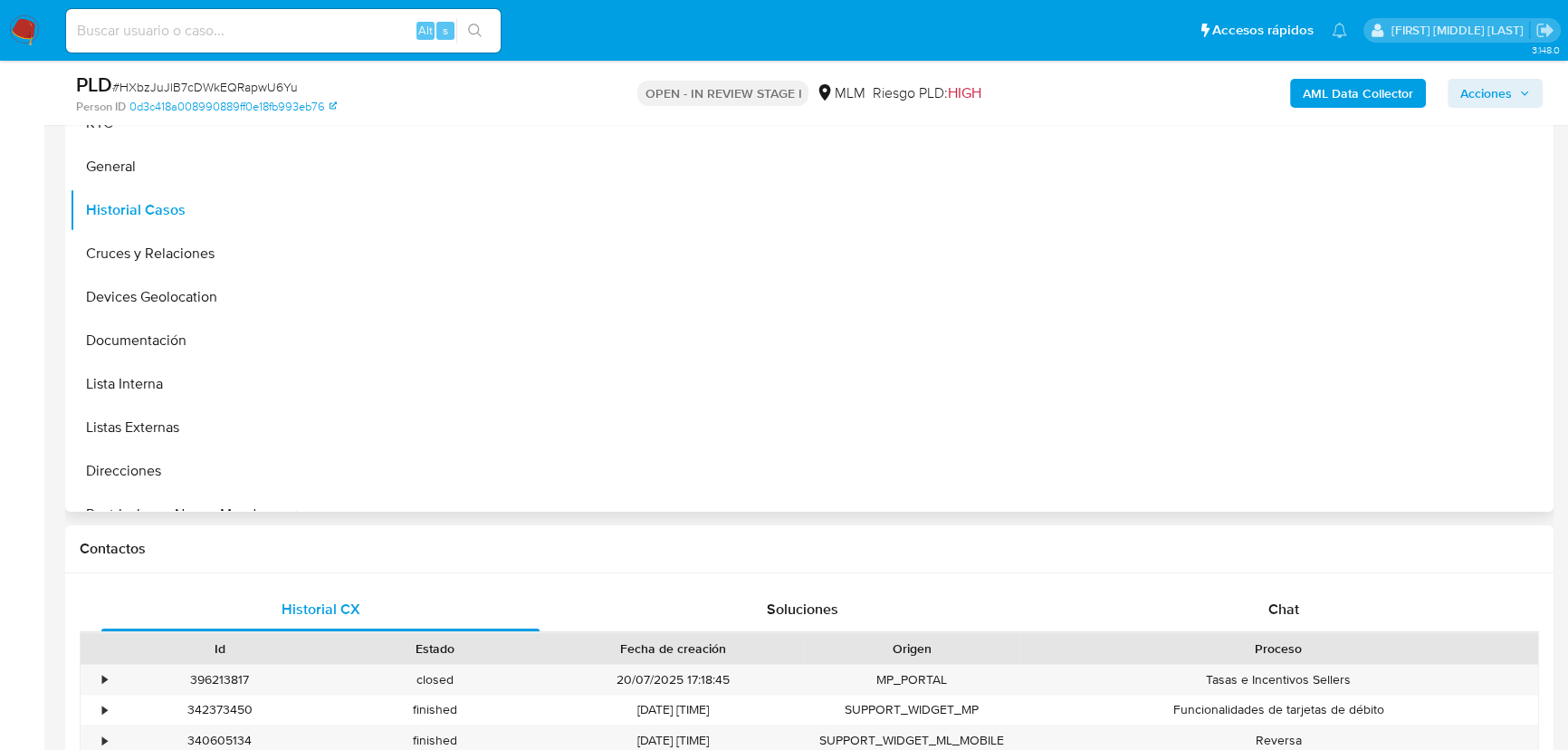 scroll, scrollTop: 344, scrollLeft: 0, axis: vertical 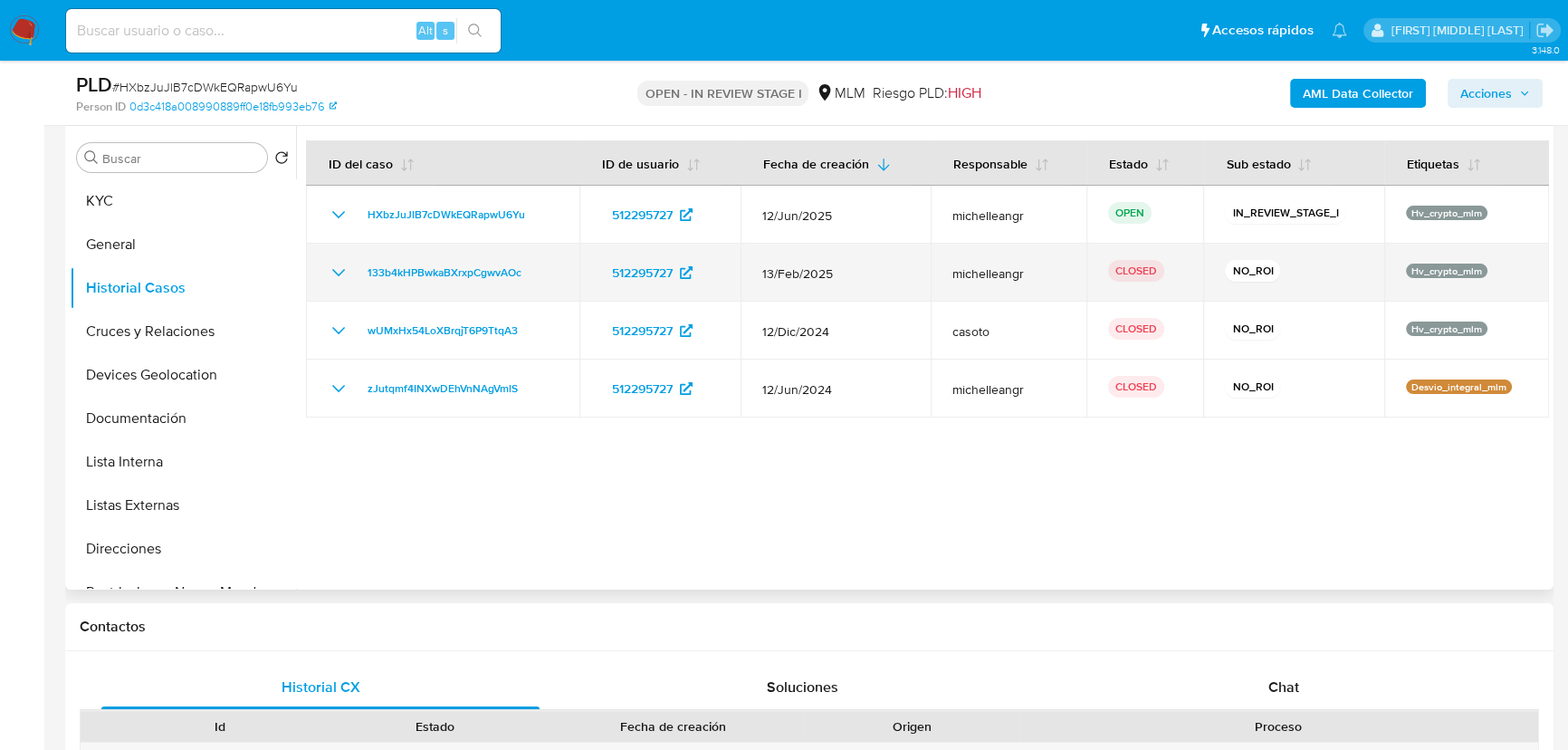 type 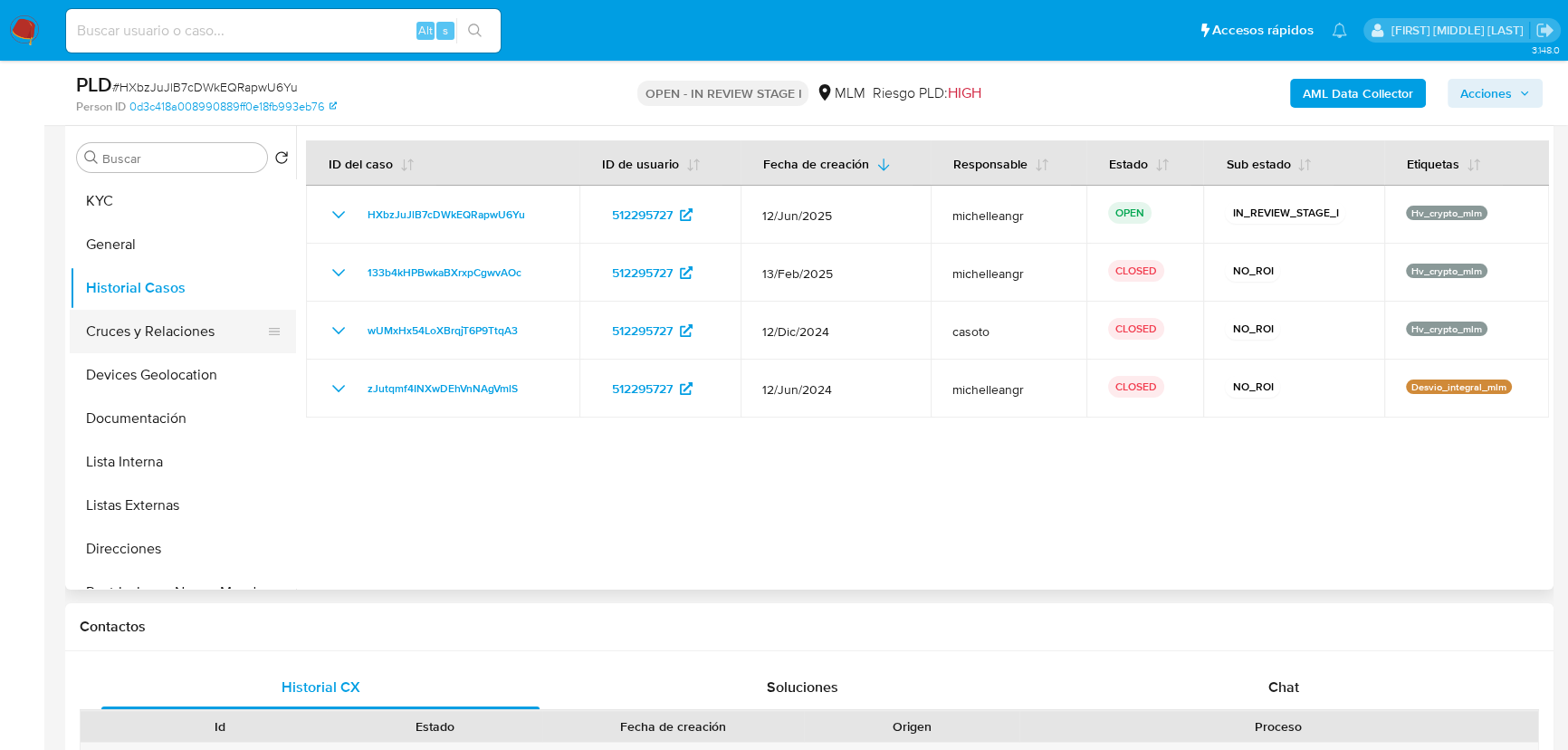 click on "Cruces y Relaciones" at bounding box center (176, 332) 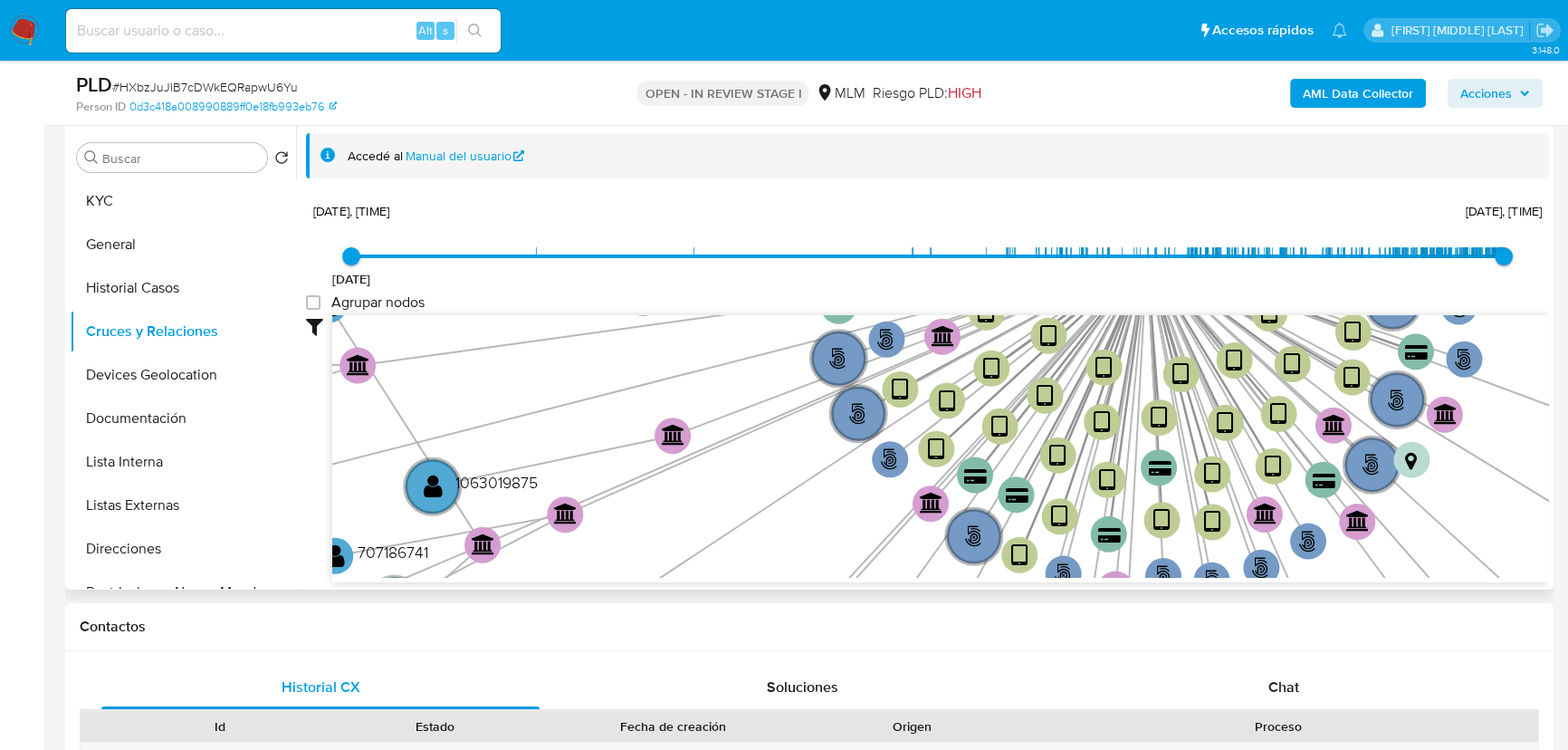 type 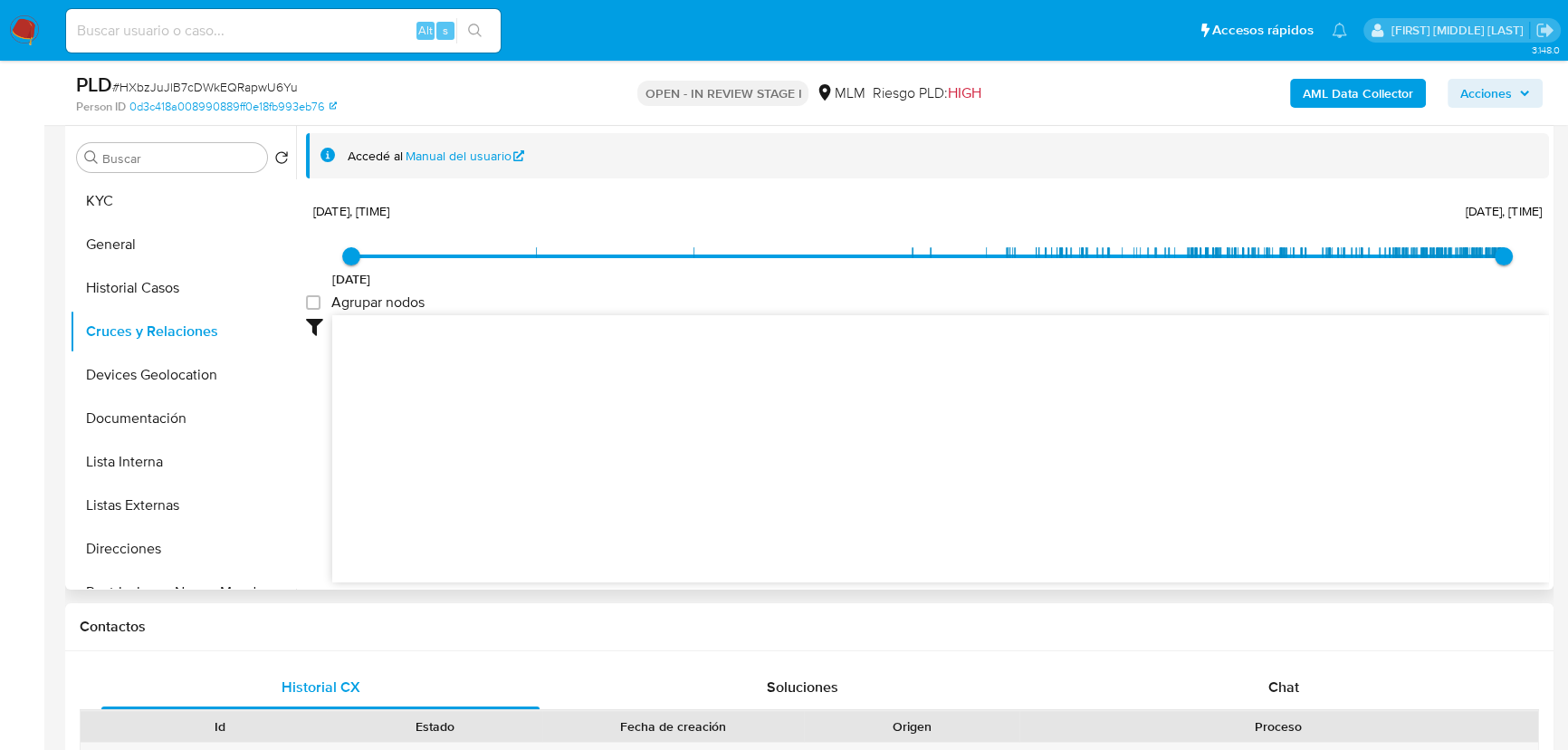 drag, startPoint x: 859, startPoint y: 432, endPoint x: 850, endPoint y: 428, distance: 9.848858 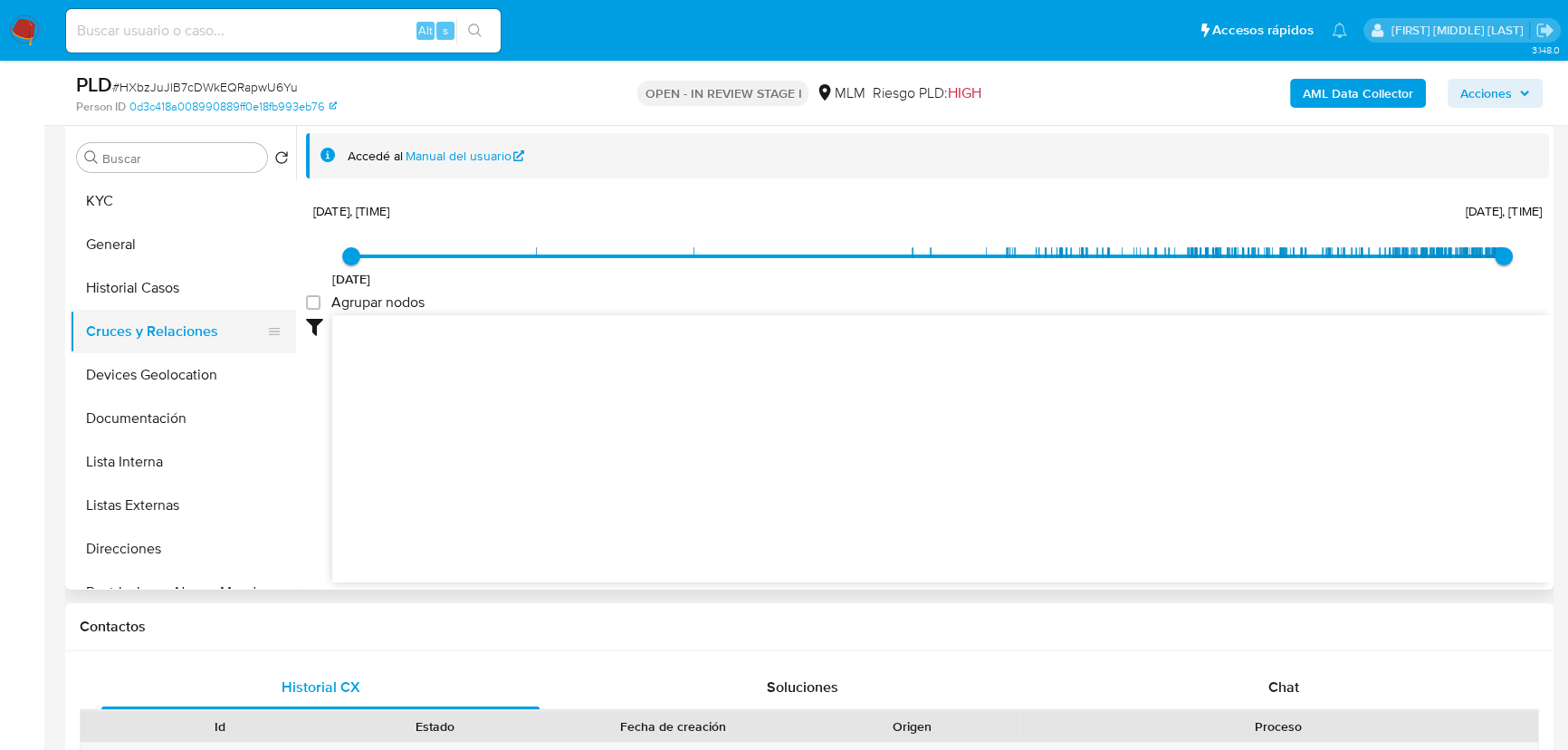 click on "Devices Geolocation" at bounding box center (183, 375) 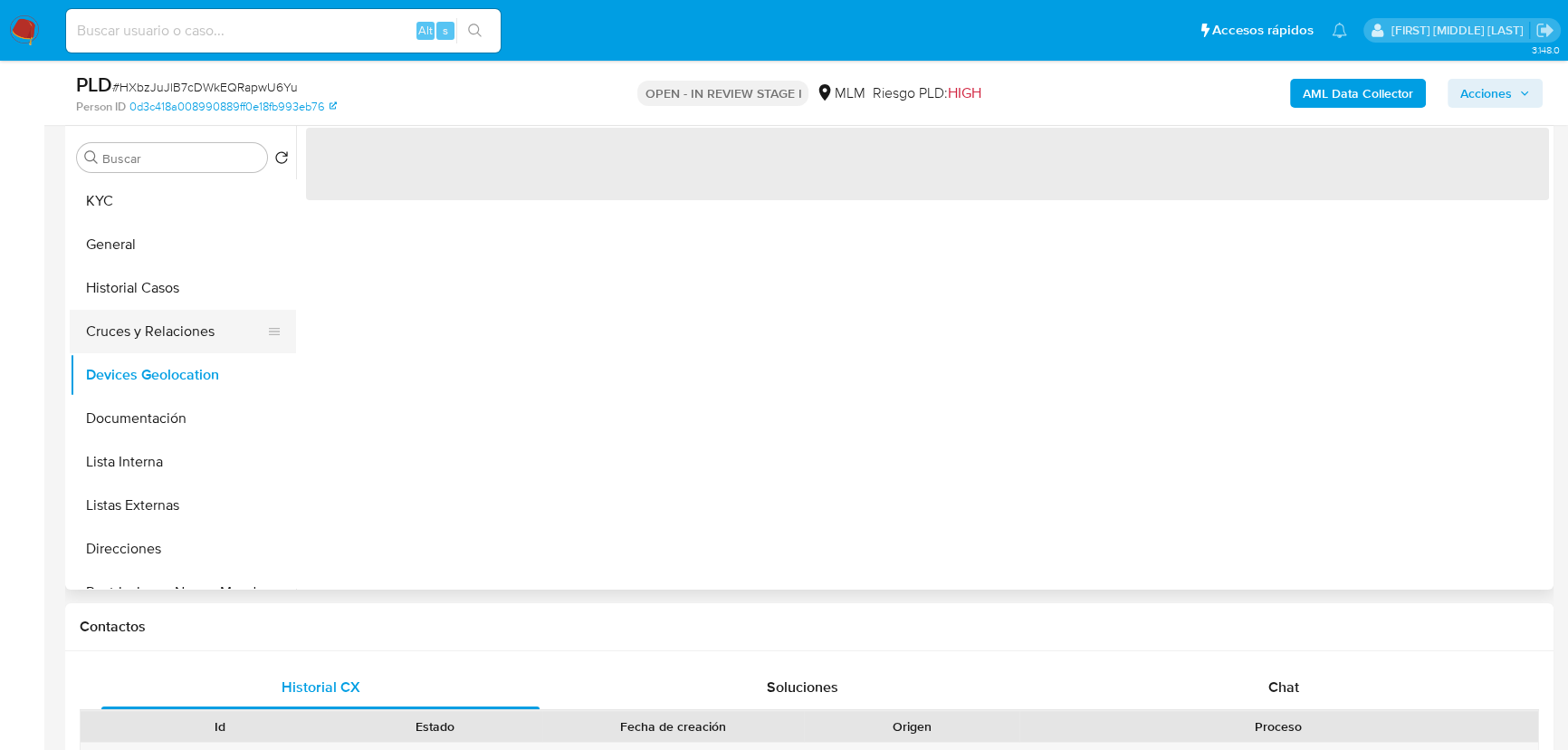 click on "Cruces y Relaciones" at bounding box center [176, 332] 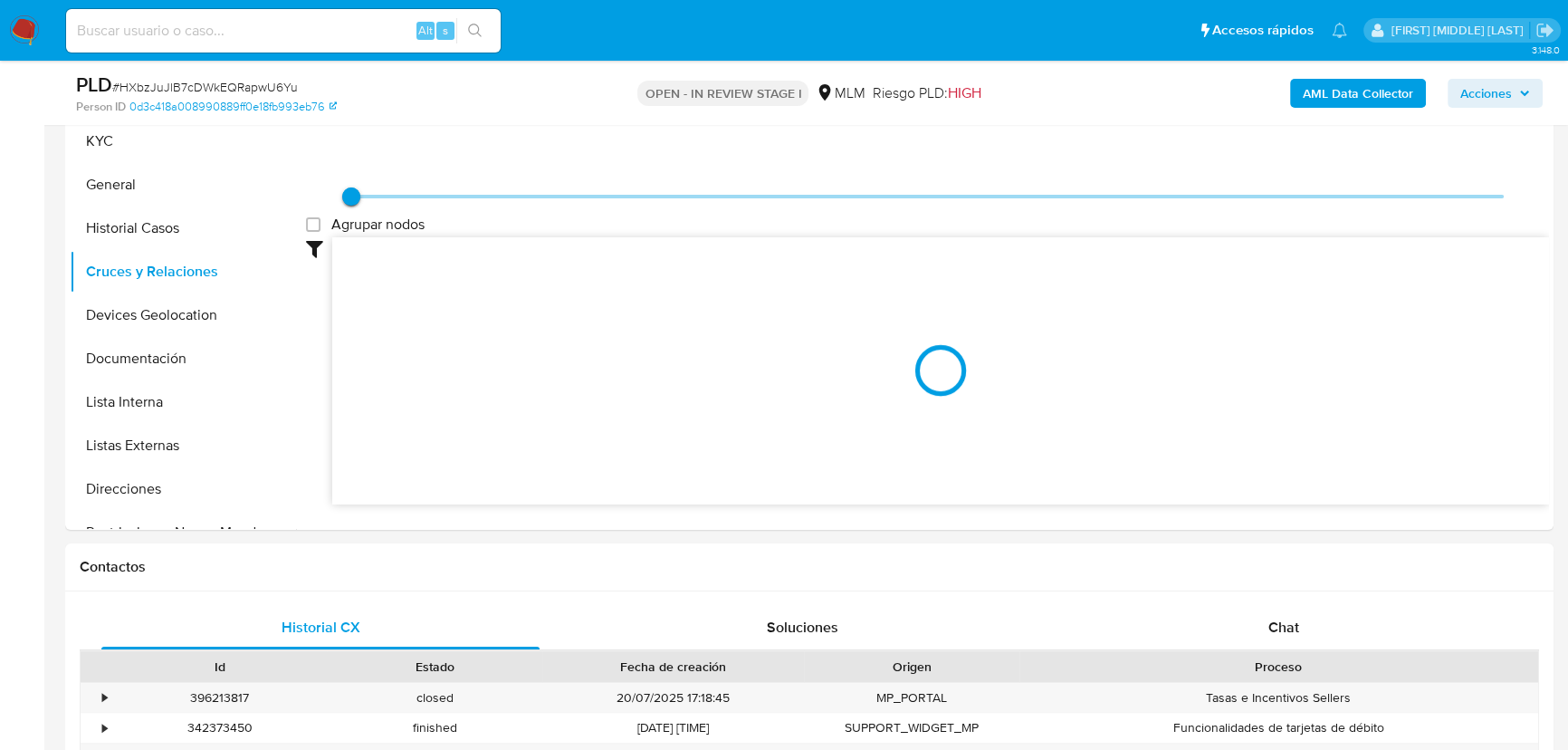 scroll, scrollTop: 412, scrollLeft: 0, axis: vertical 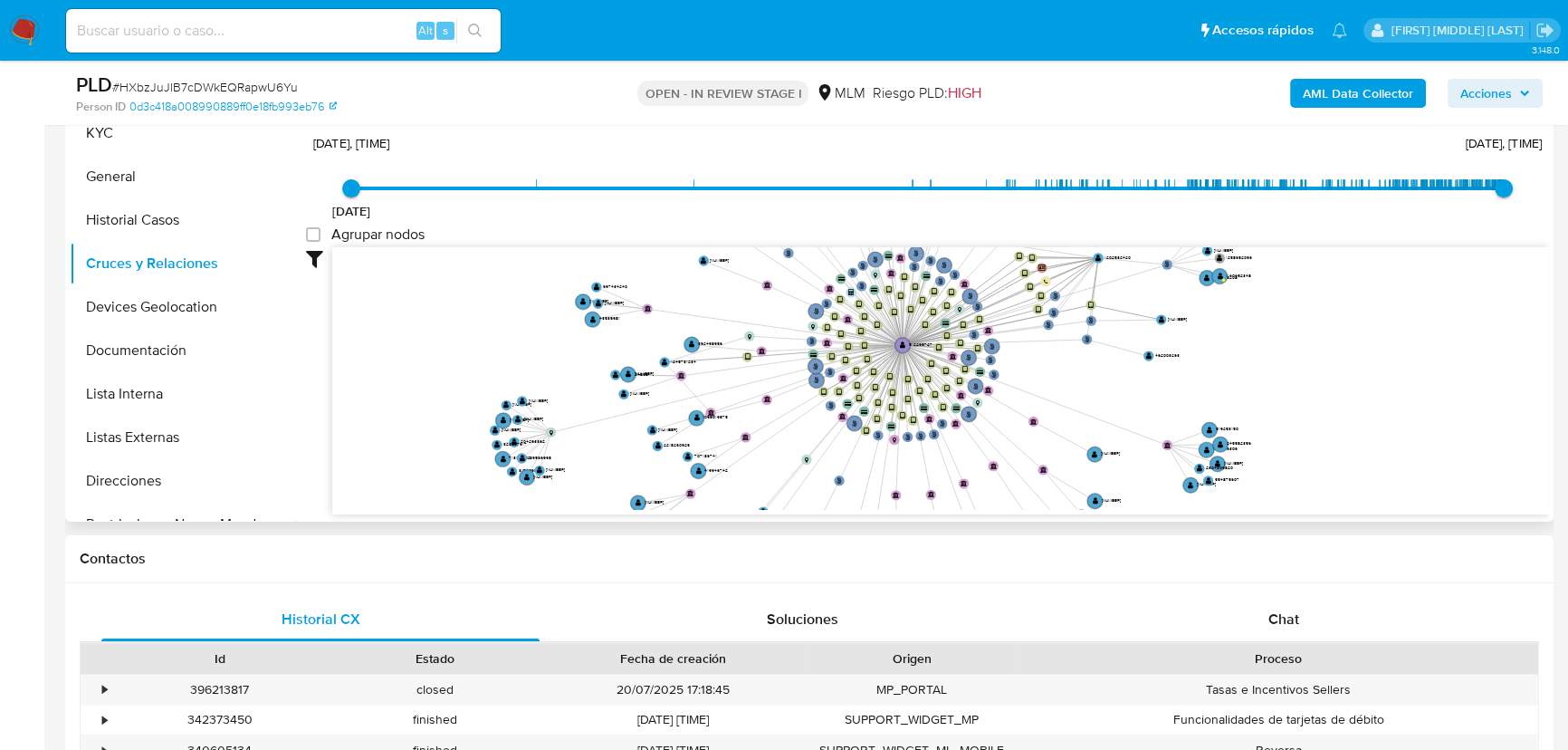 drag, startPoint x: 839, startPoint y: 381, endPoint x: 932, endPoint y: 346, distance: 99.368003 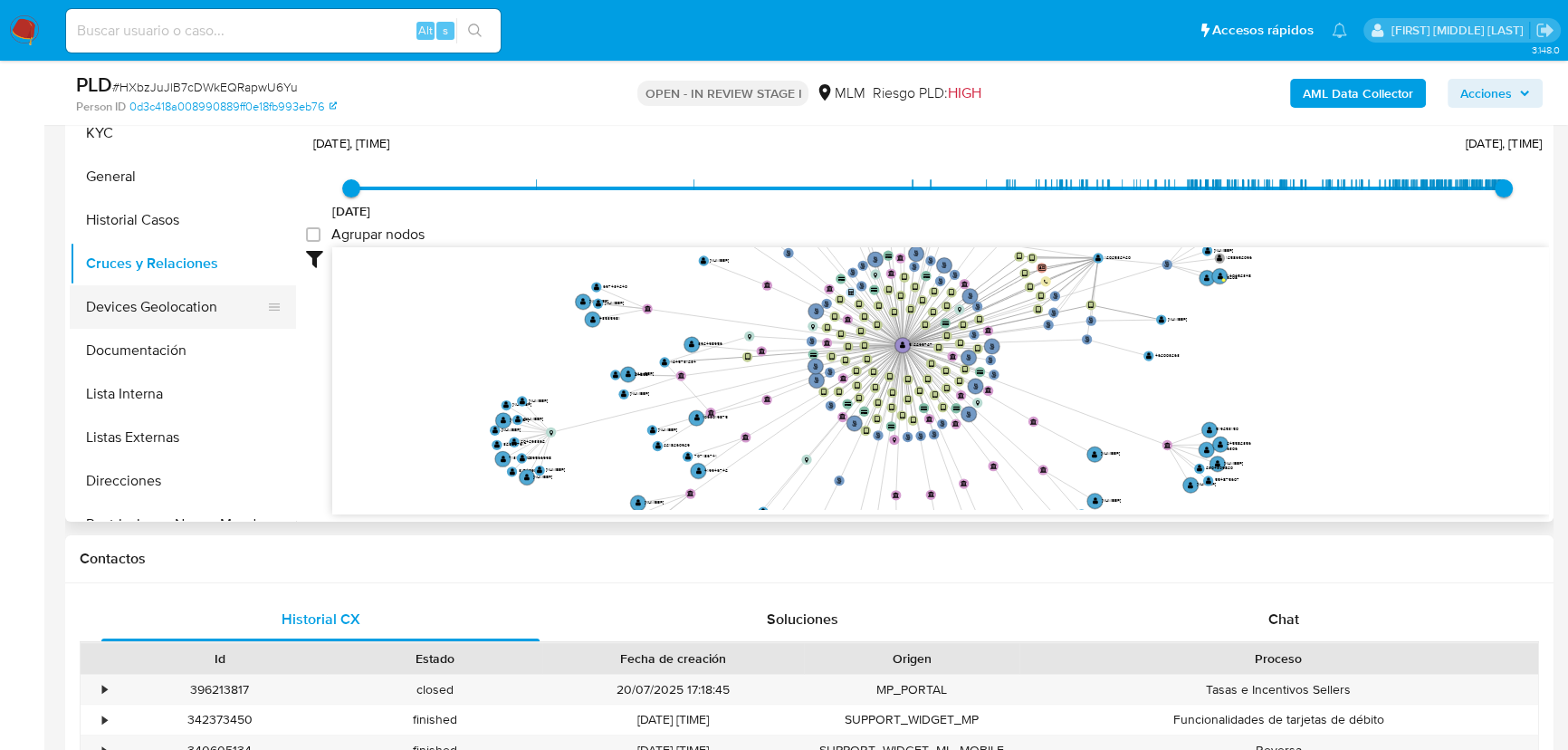click on "Devices Geolocation" at bounding box center [176, 307] 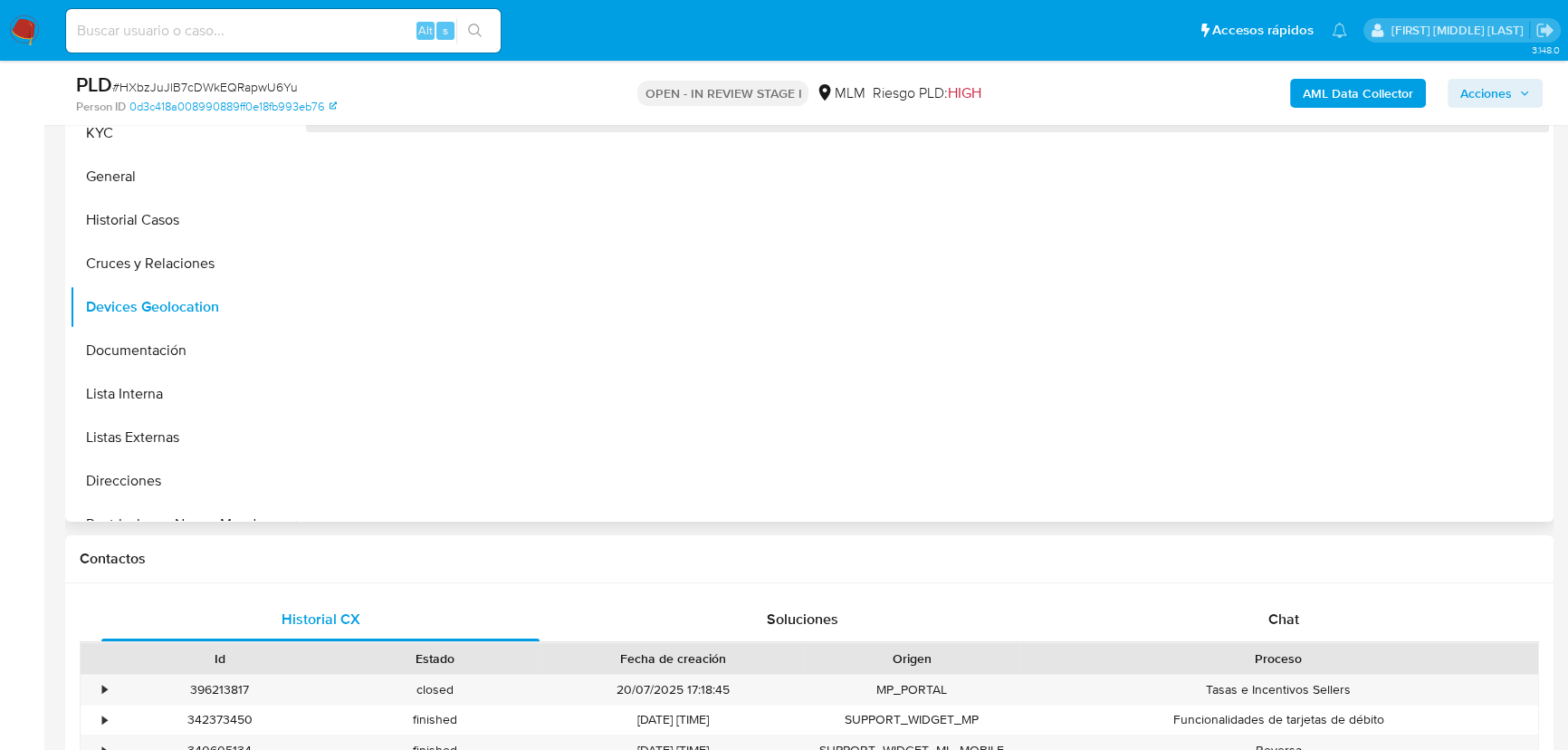 type 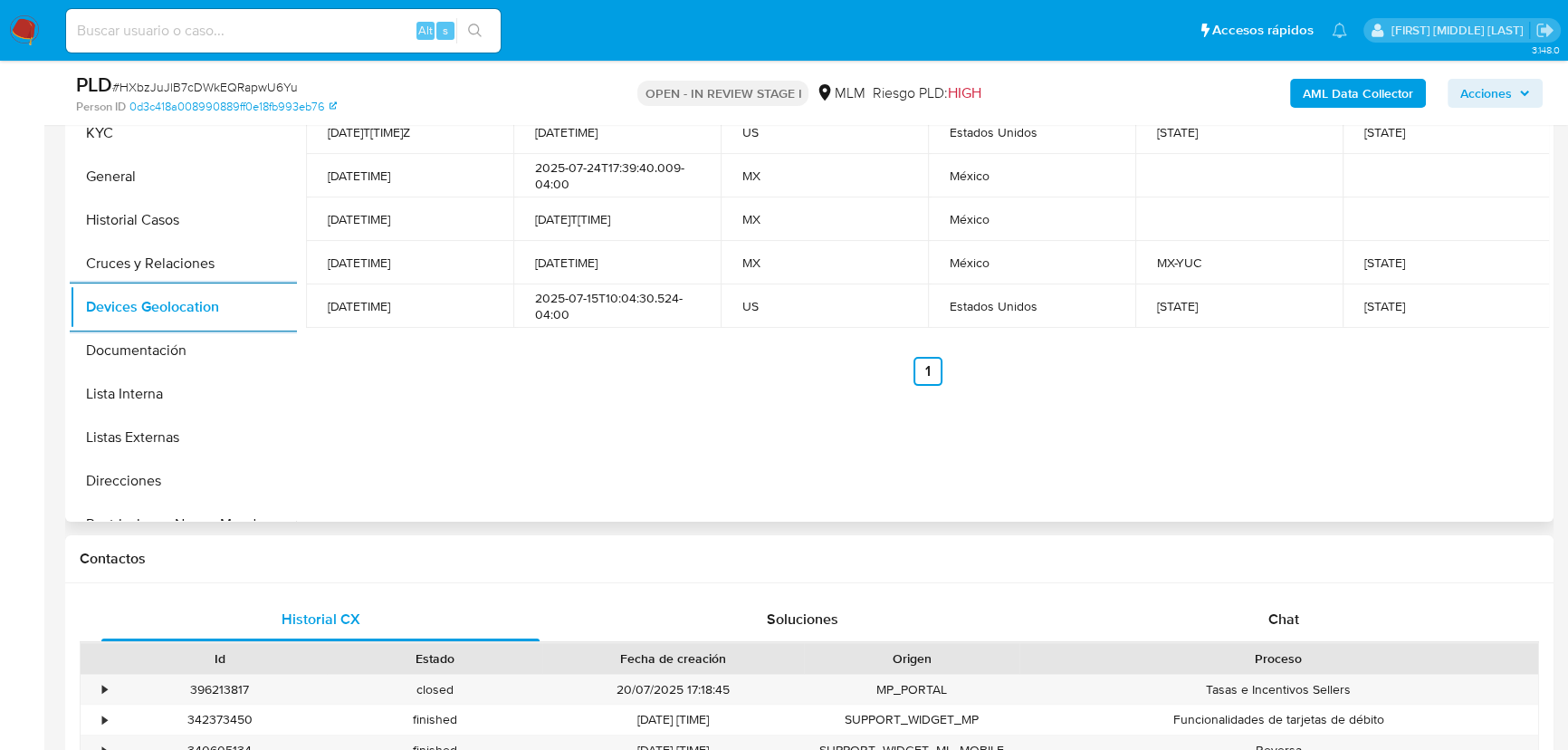 scroll, scrollTop: 247, scrollLeft: 0, axis: vertical 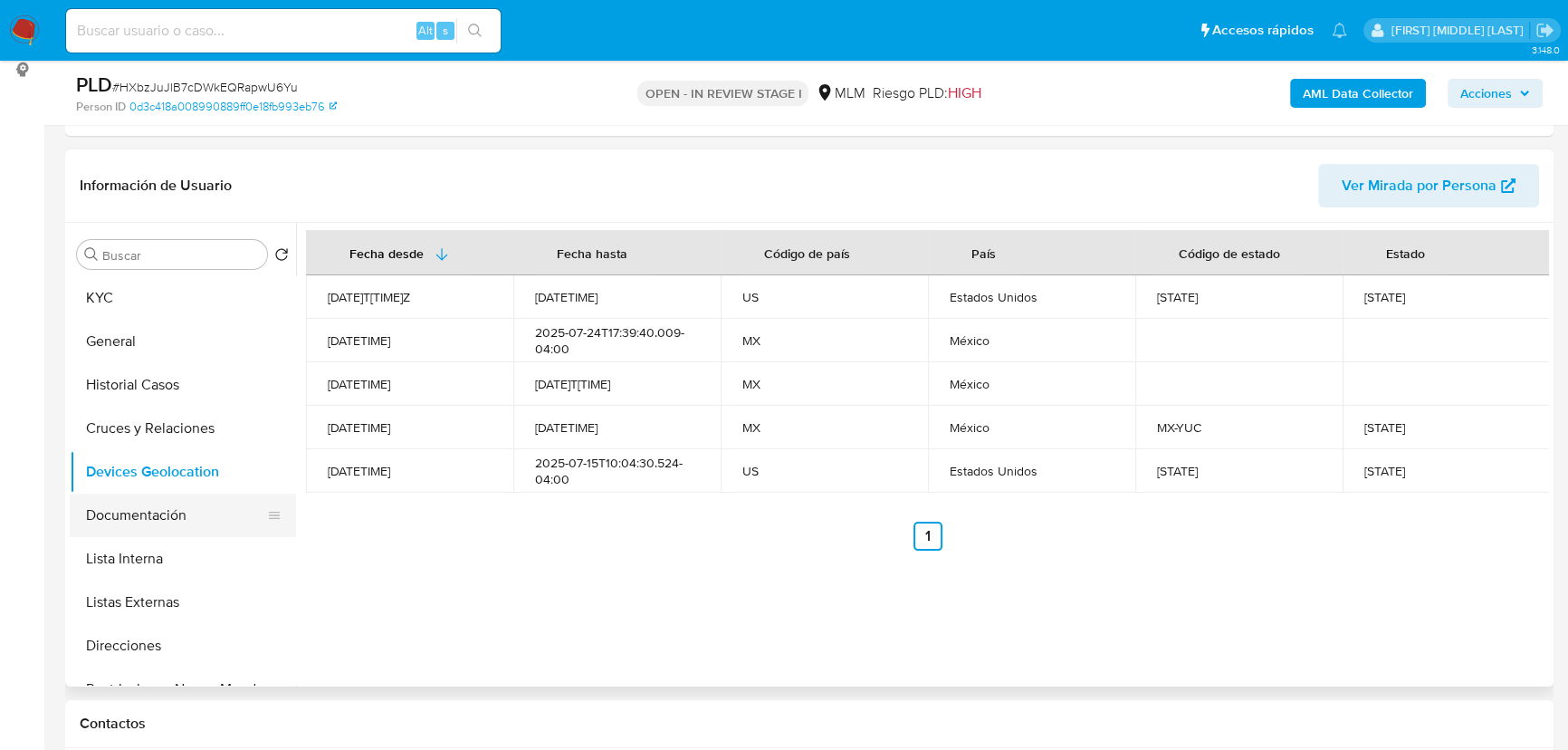 click on "Documentación" at bounding box center [176, 515] 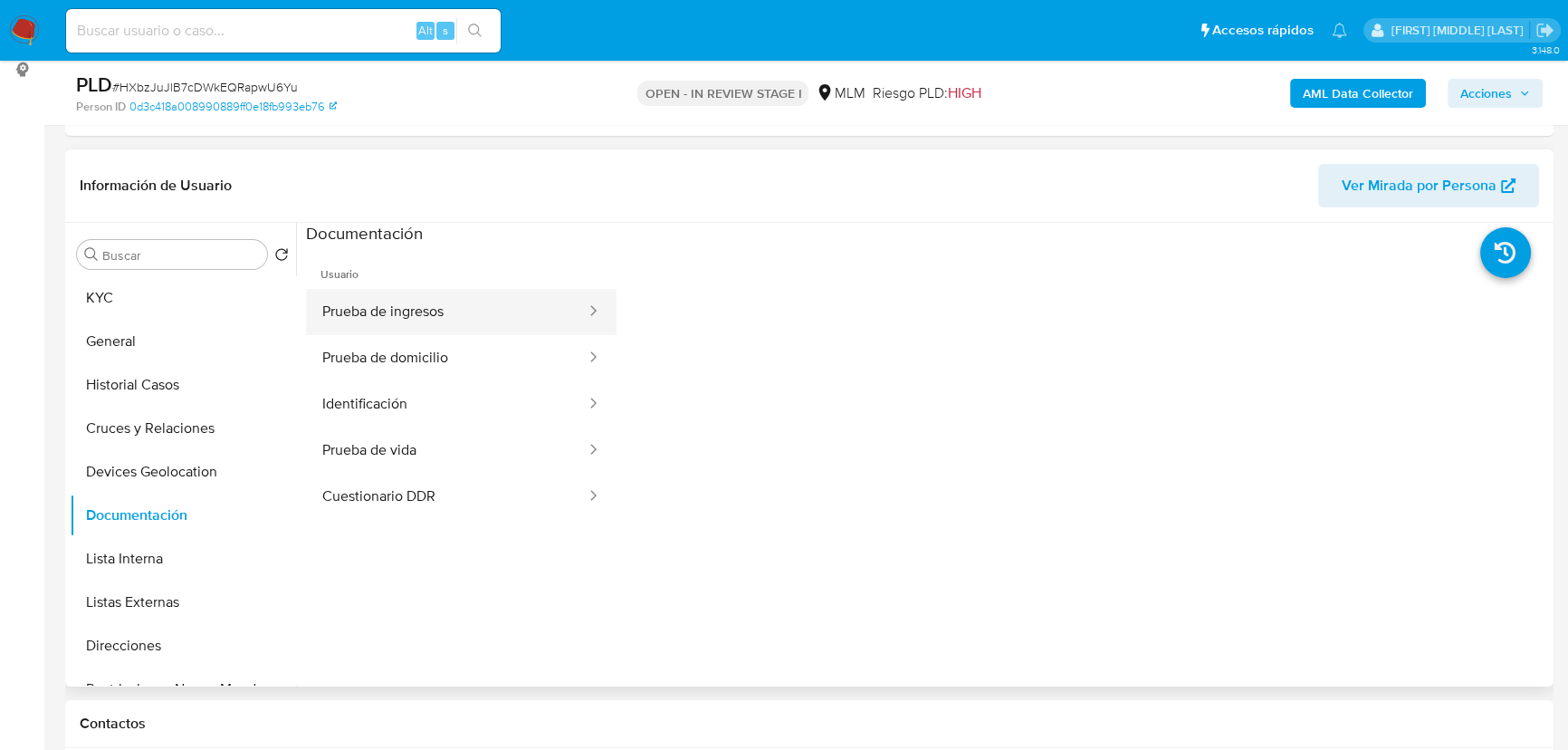 click on "Prueba de ingresos" at bounding box center [446, 312] 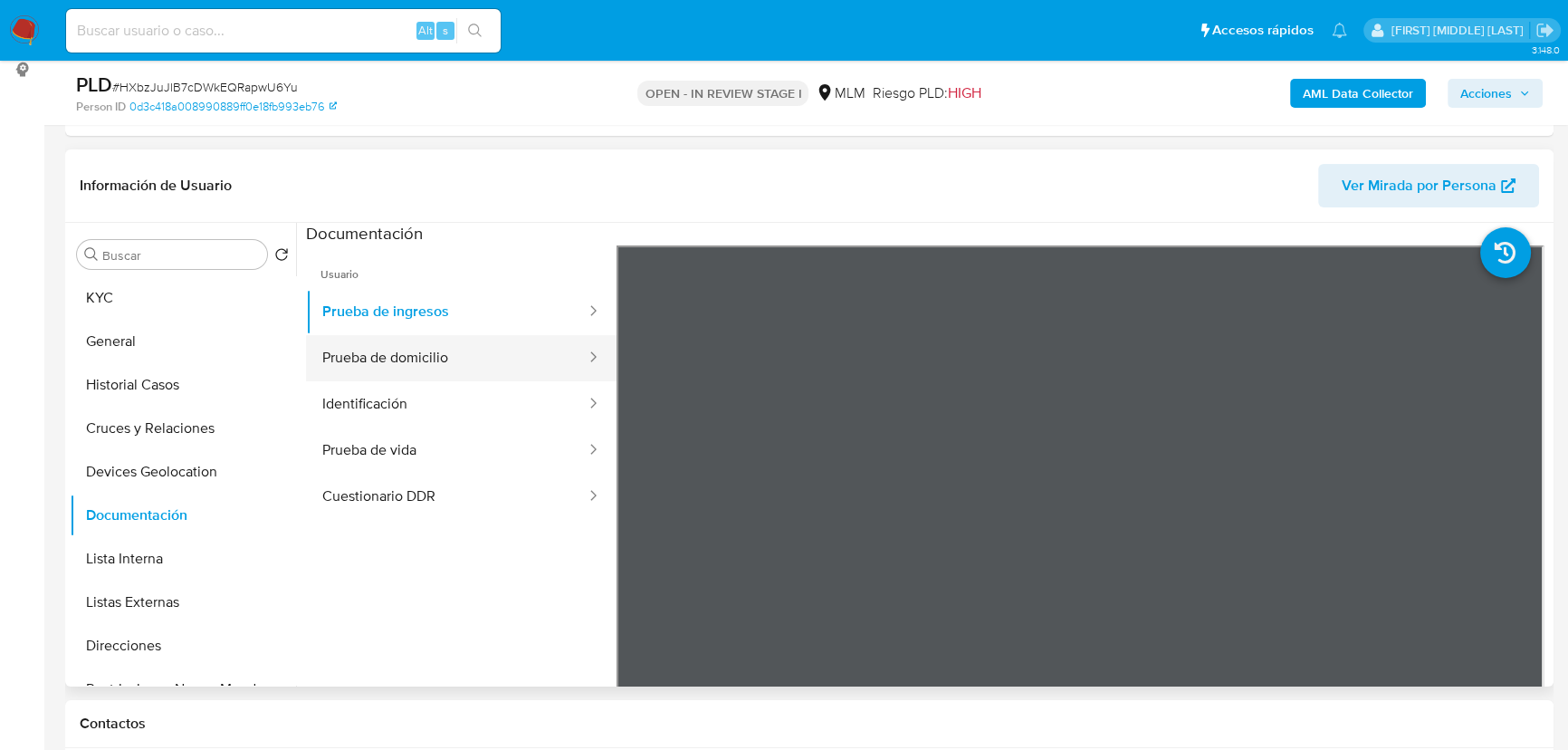 click on "Prueba de domicilio" at bounding box center (446, 358) 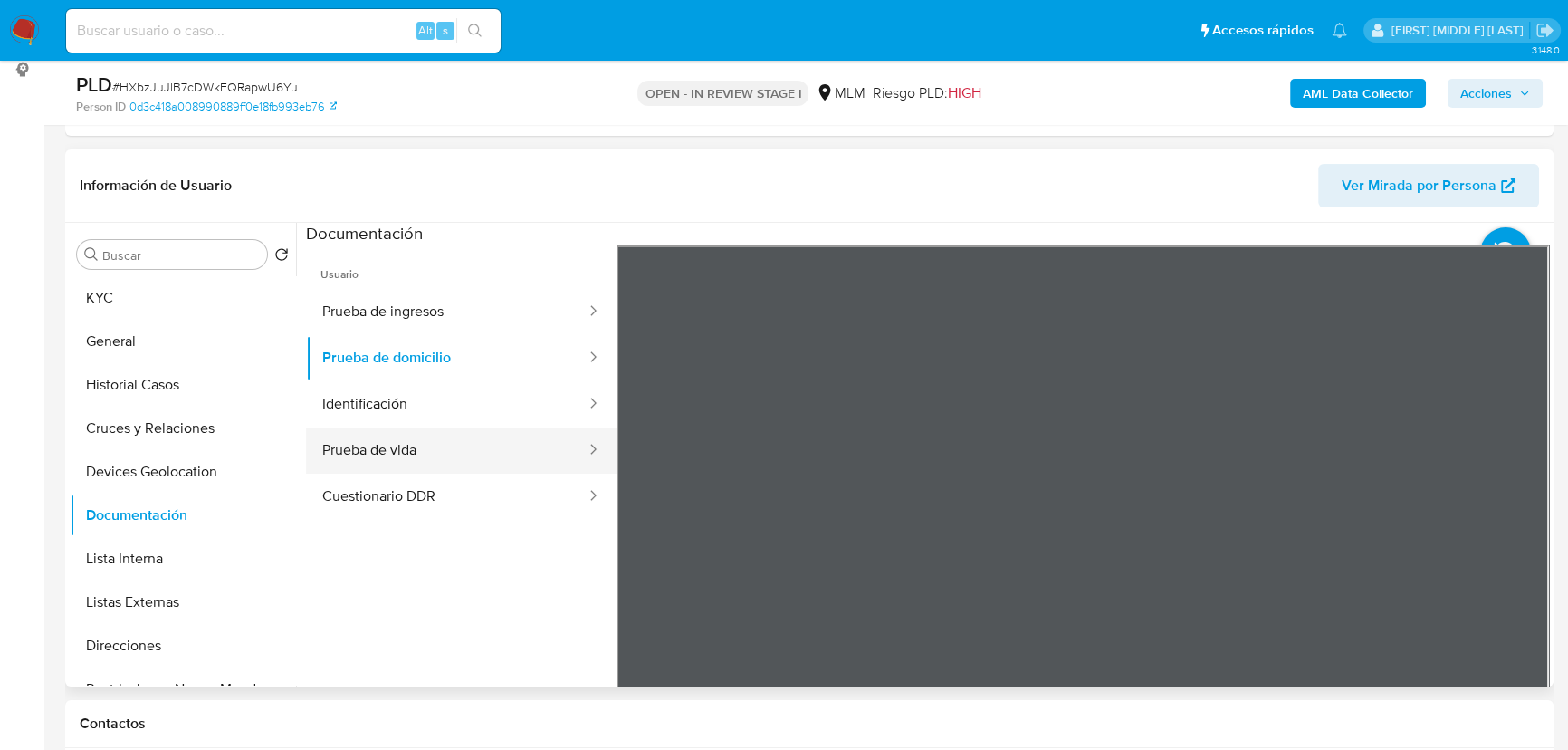 click on "Prueba de vida" at bounding box center [446, 450] 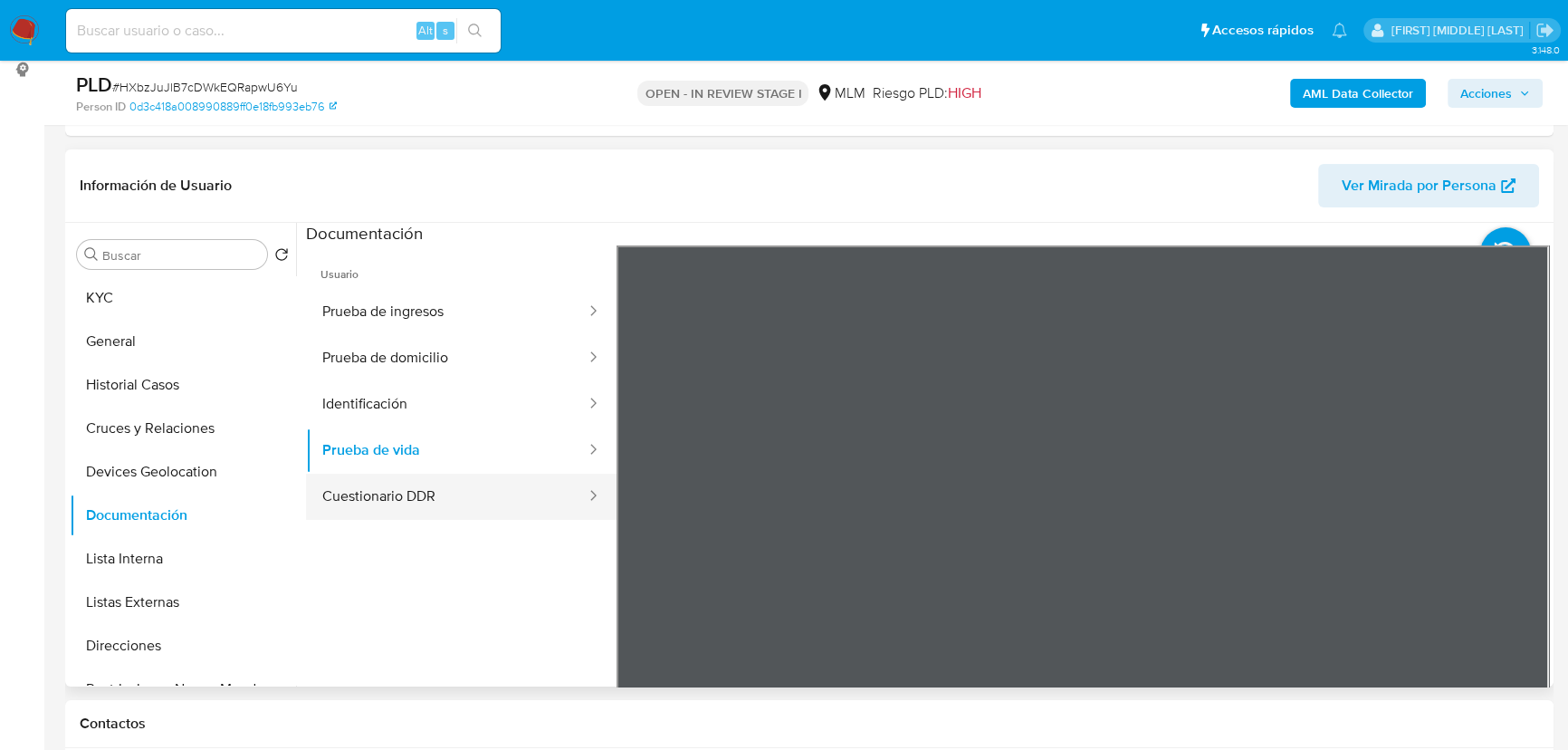 click on "Cuestionario DDR" at bounding box center [446, 496] 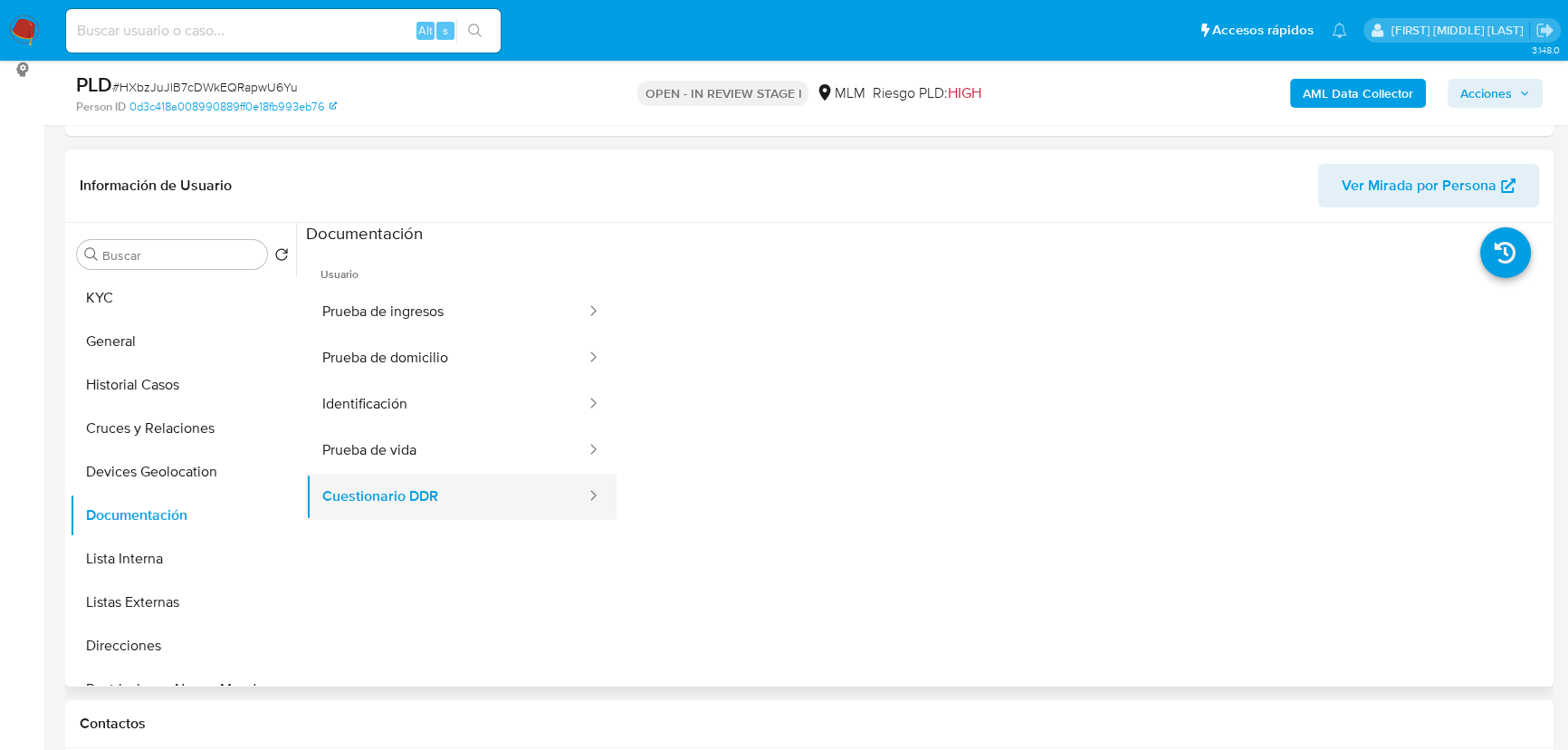 type 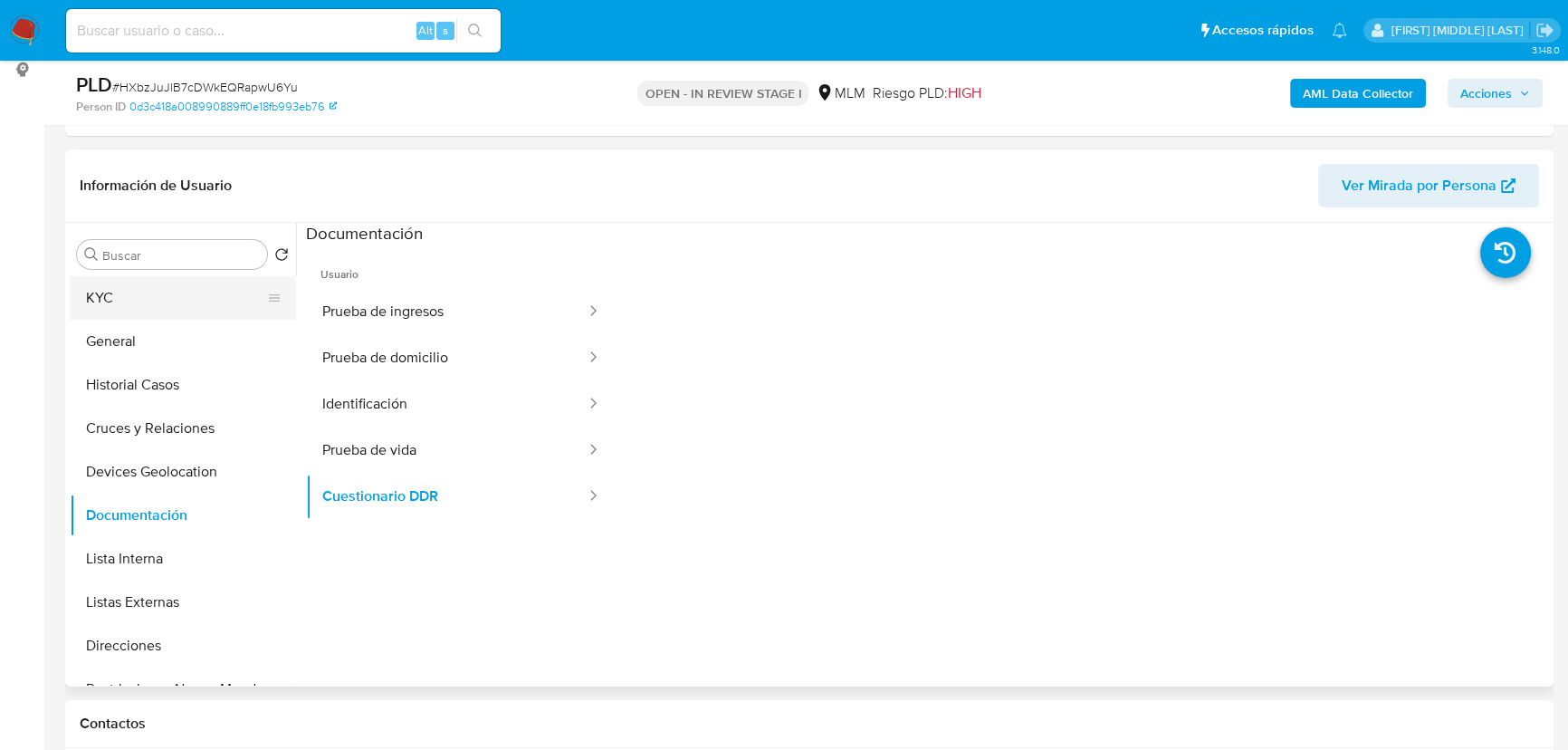 click on "KYC" at bounding box center [176, 298] 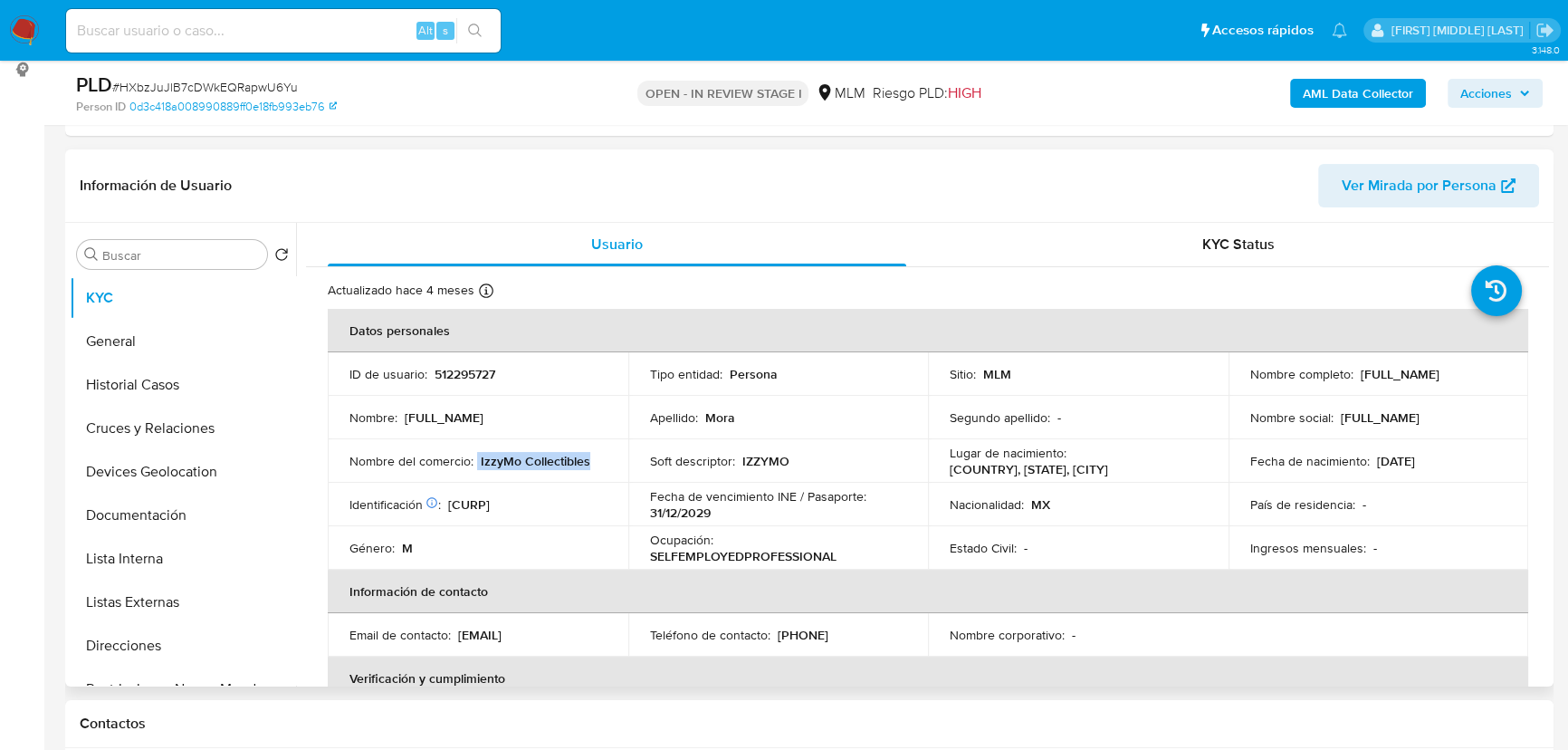 drag, startPoint x: 499, startPoint y: 468, endPoint x: 597, endPoint y: 461, distance: 98.24968 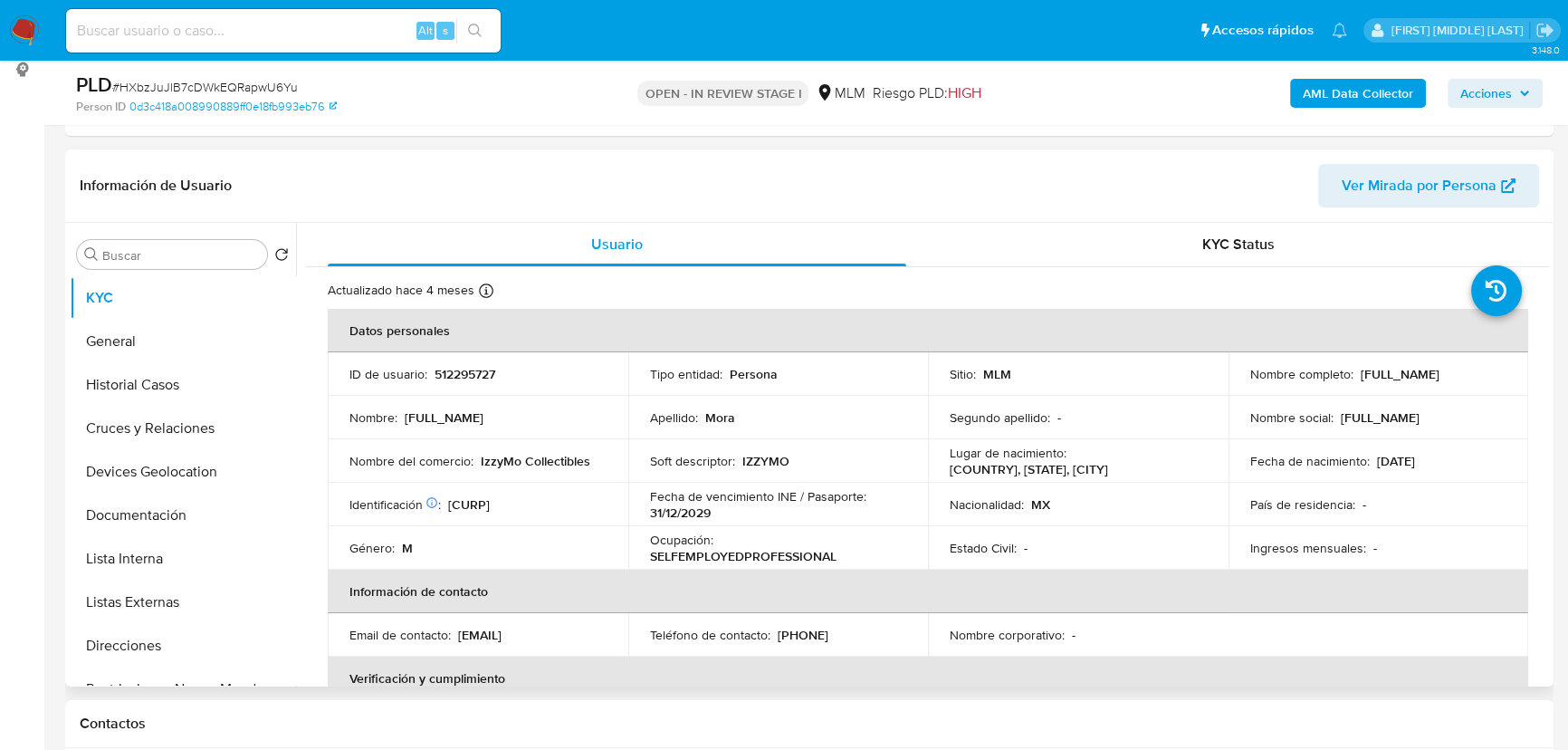 click on "Soft descriptor :    IZZYMO" at bounding box center [779, 461] 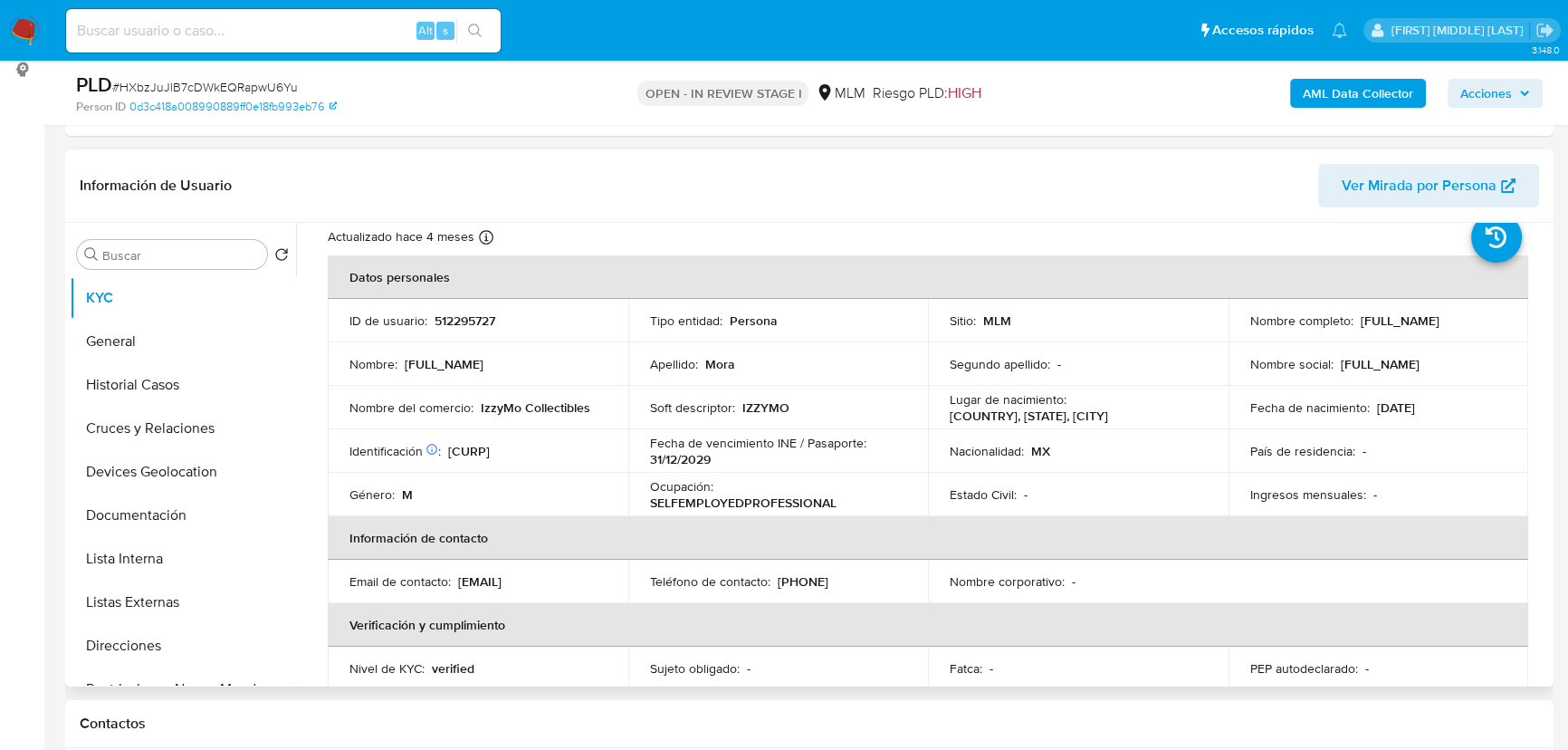 scroll, scrollTop: 82, scrollLeft: 0, axis: vertical 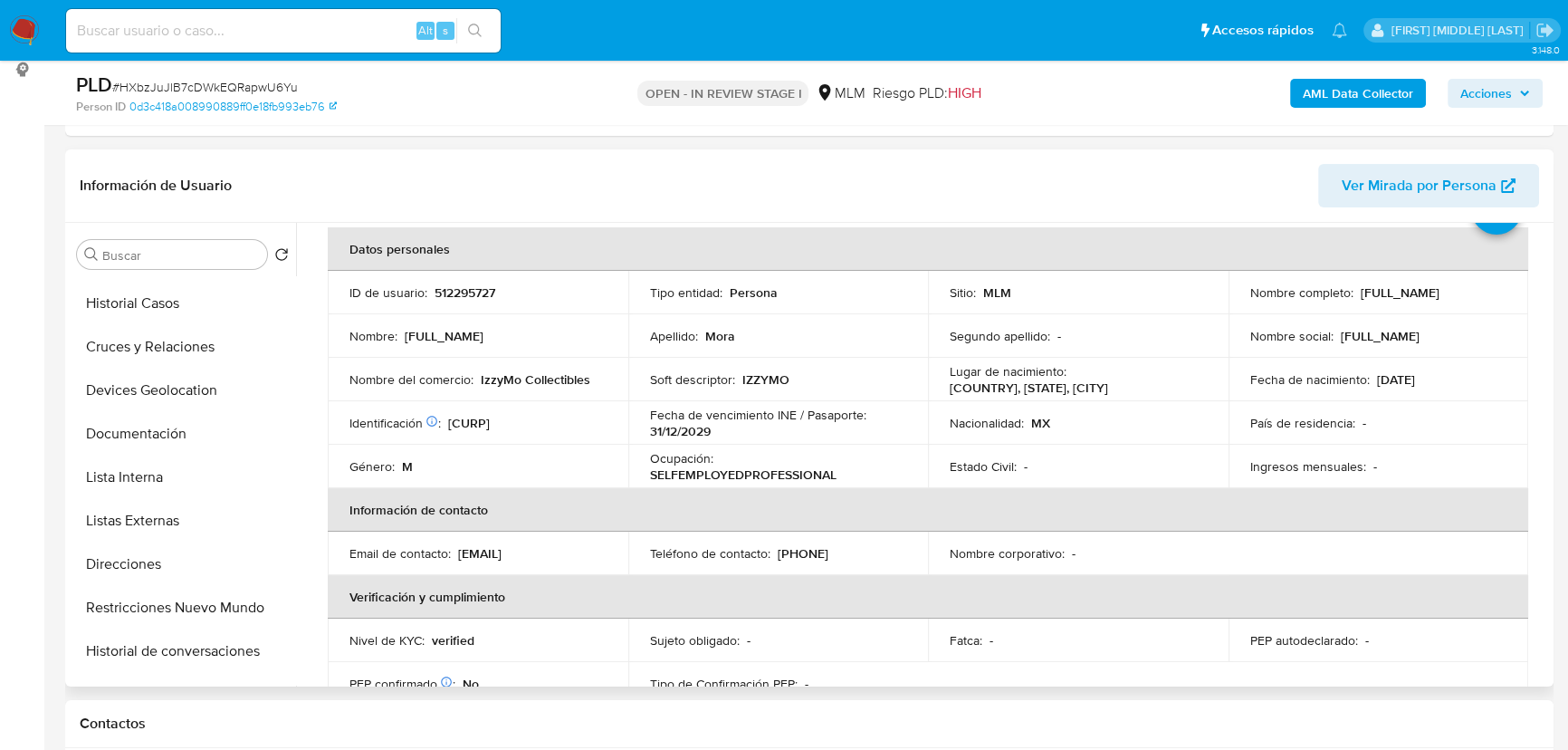 drag, startPoint x: 130, startPoint y: 516, endPoint x: 324, endPoint y: 514, distance: 194.01031 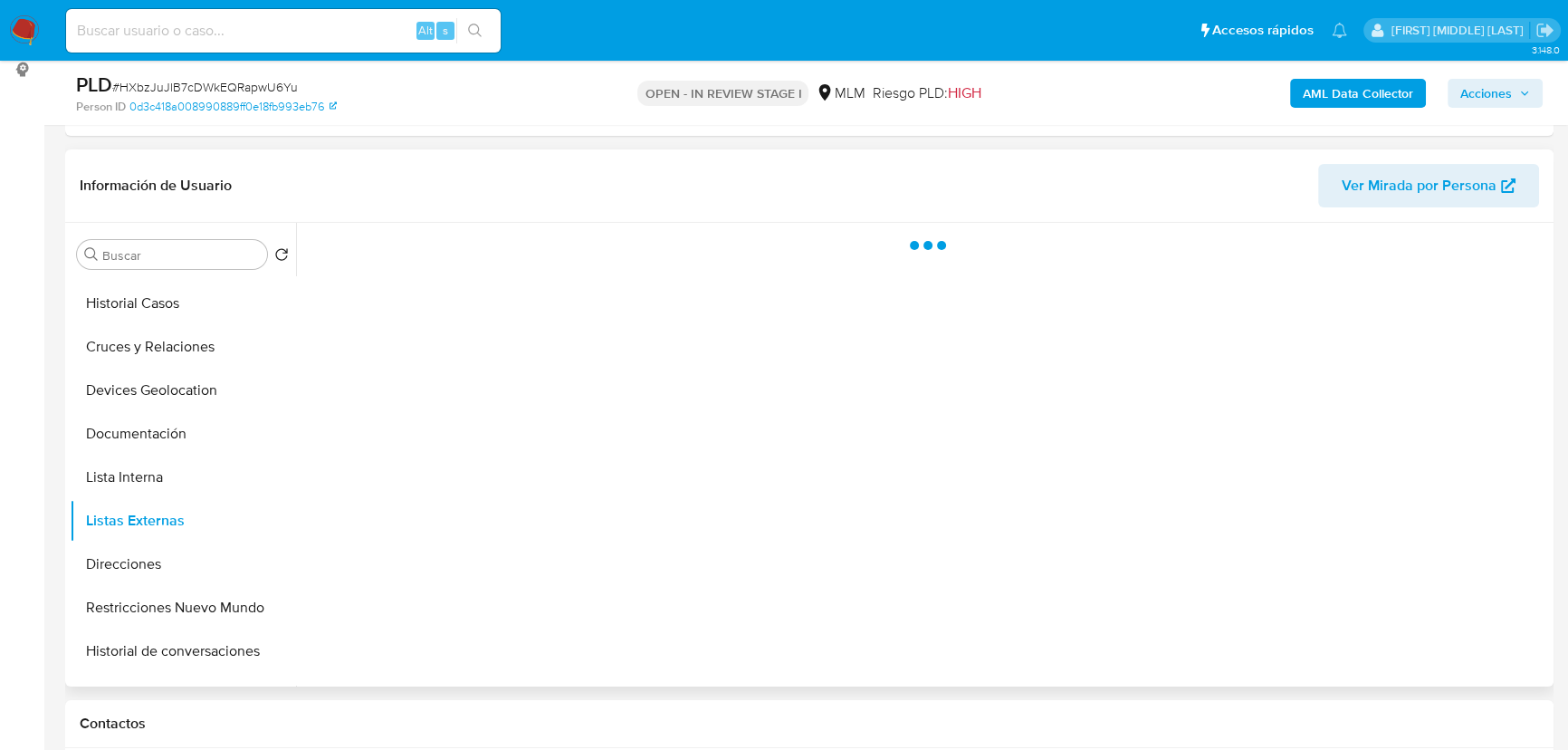 click at bounding box center (923, 455) 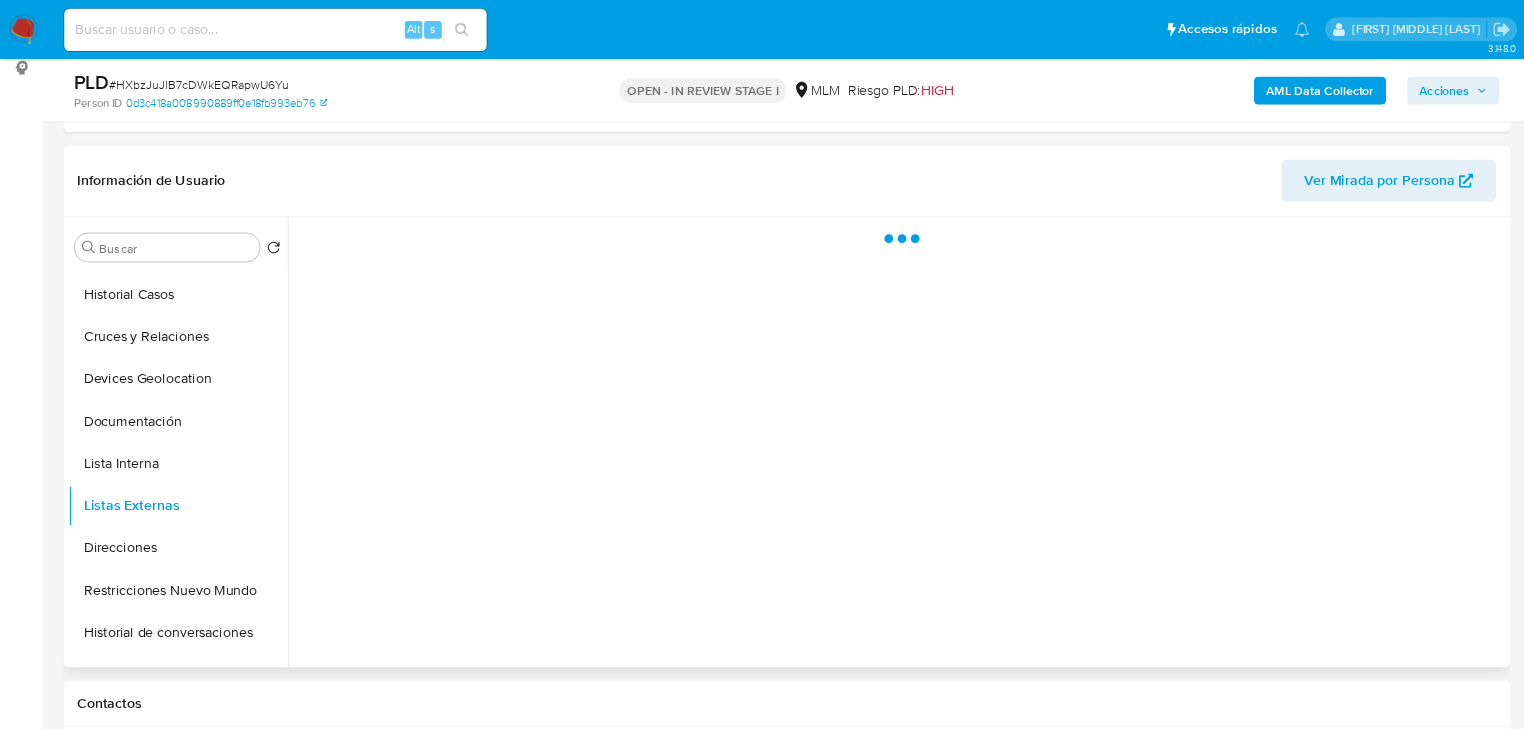 scroll, scrollTop: 273, scrollLeft: 0, axis: vertical 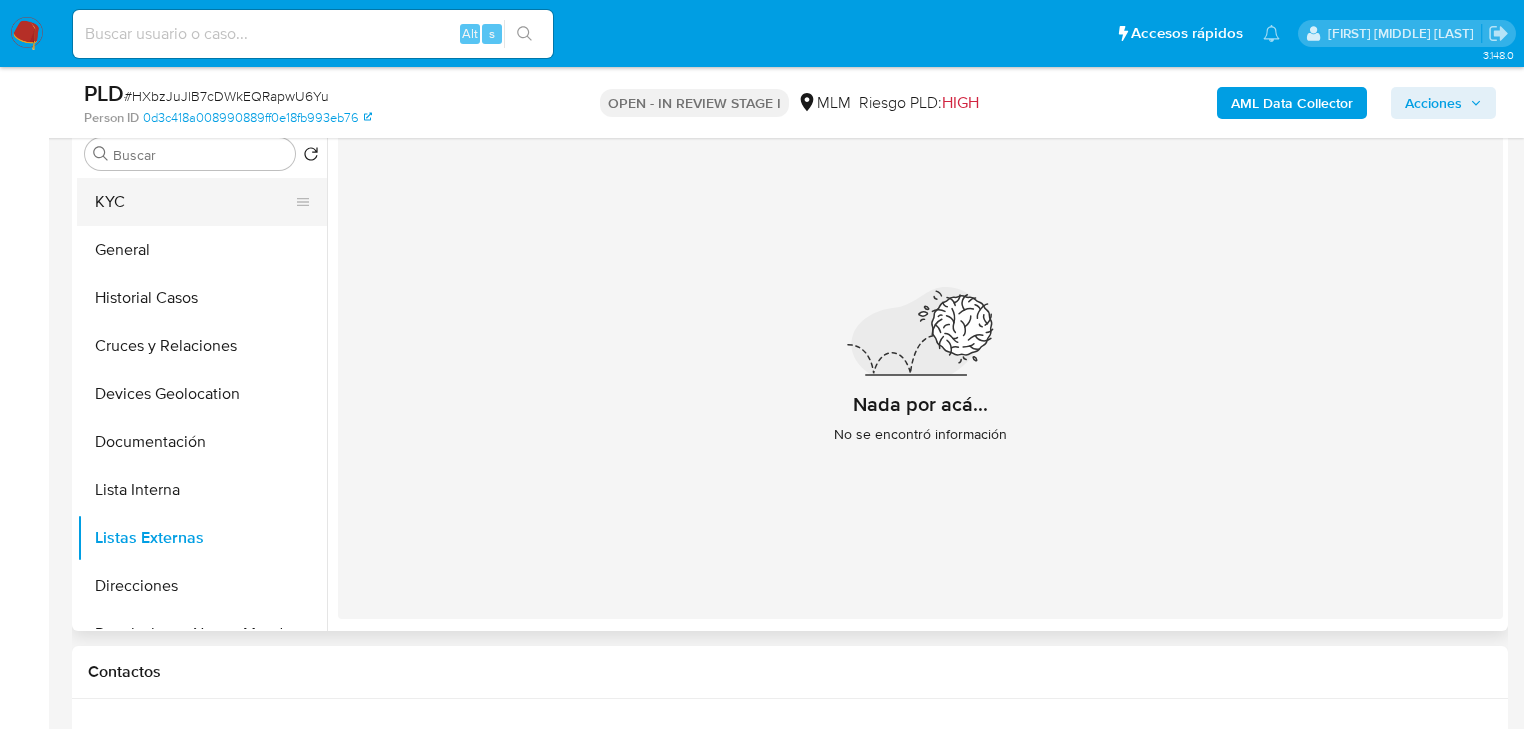 click on "KYC" at bounding box center [194, 202] 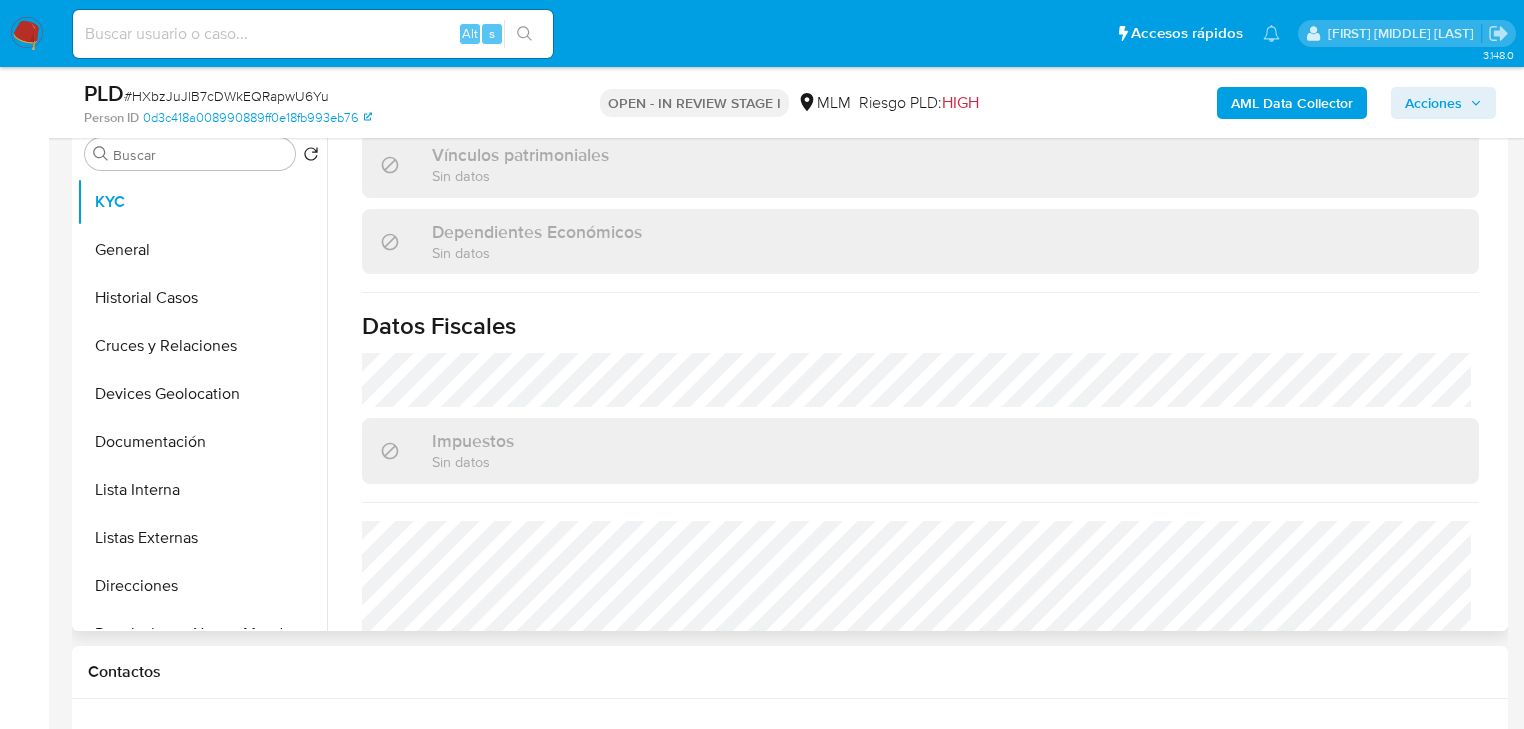scroll, scrollTop: 765, scrollLeft: 0, axis: vertical 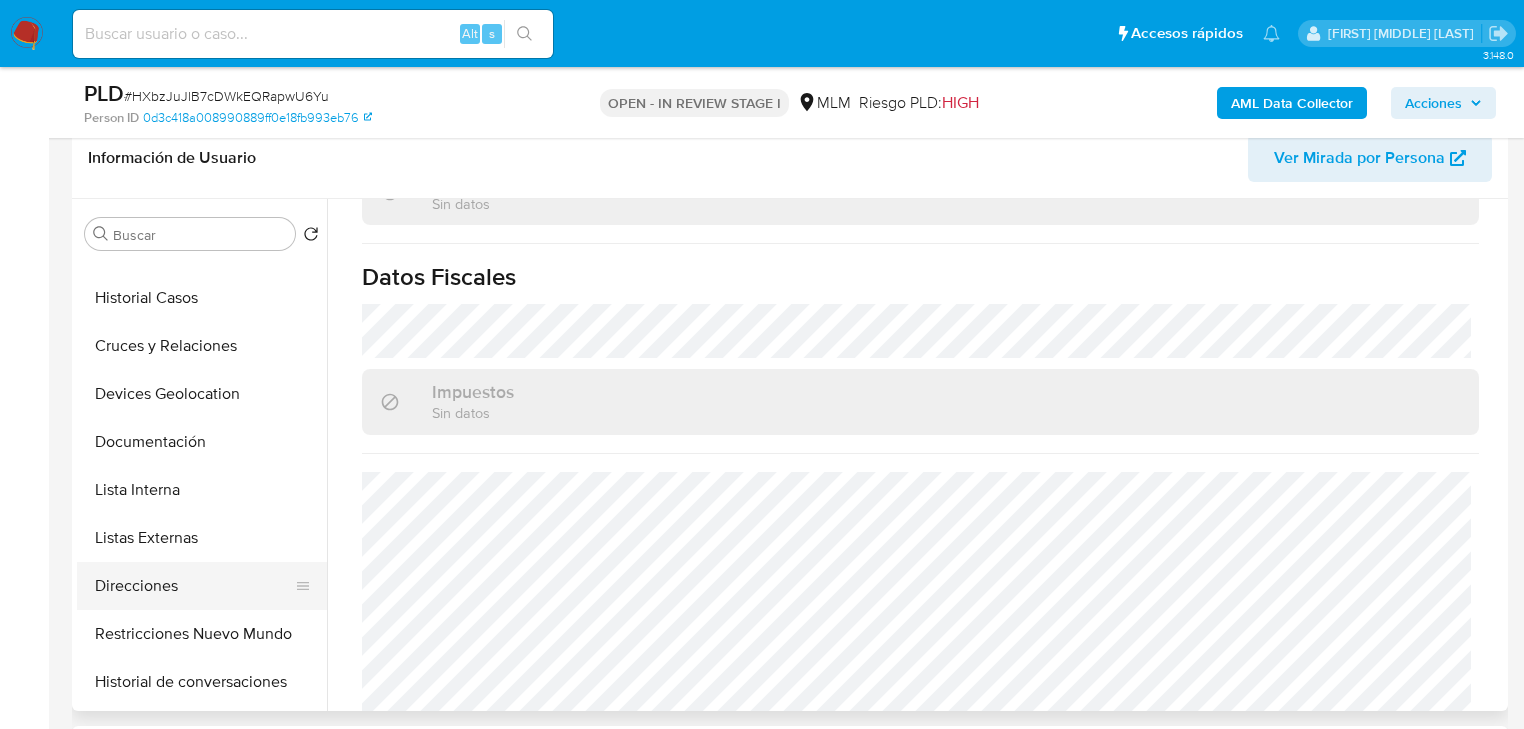click on "Direcciones" at bounding box center (194, 586) 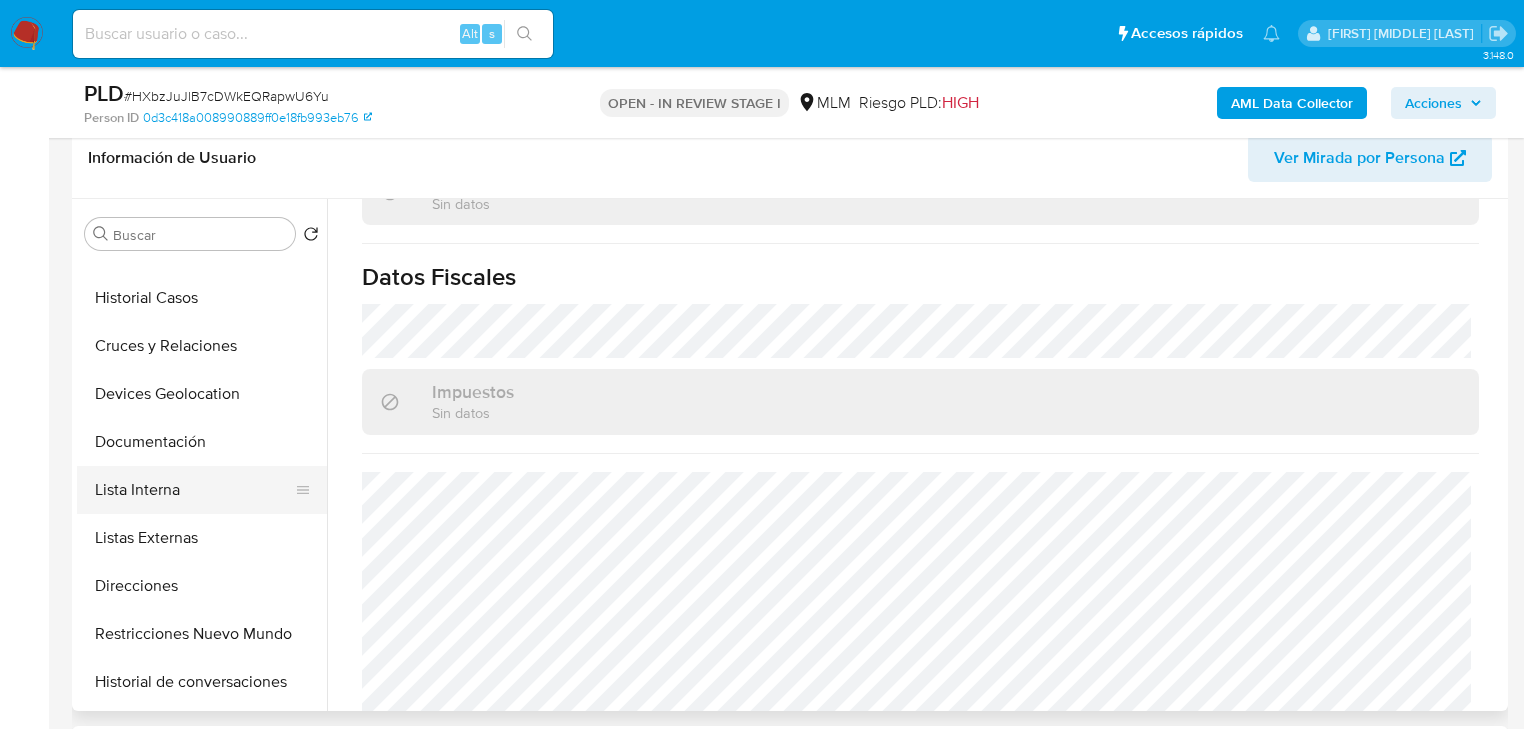 scroll, scrollTop: 0, scrollLeft: 0, axis: both 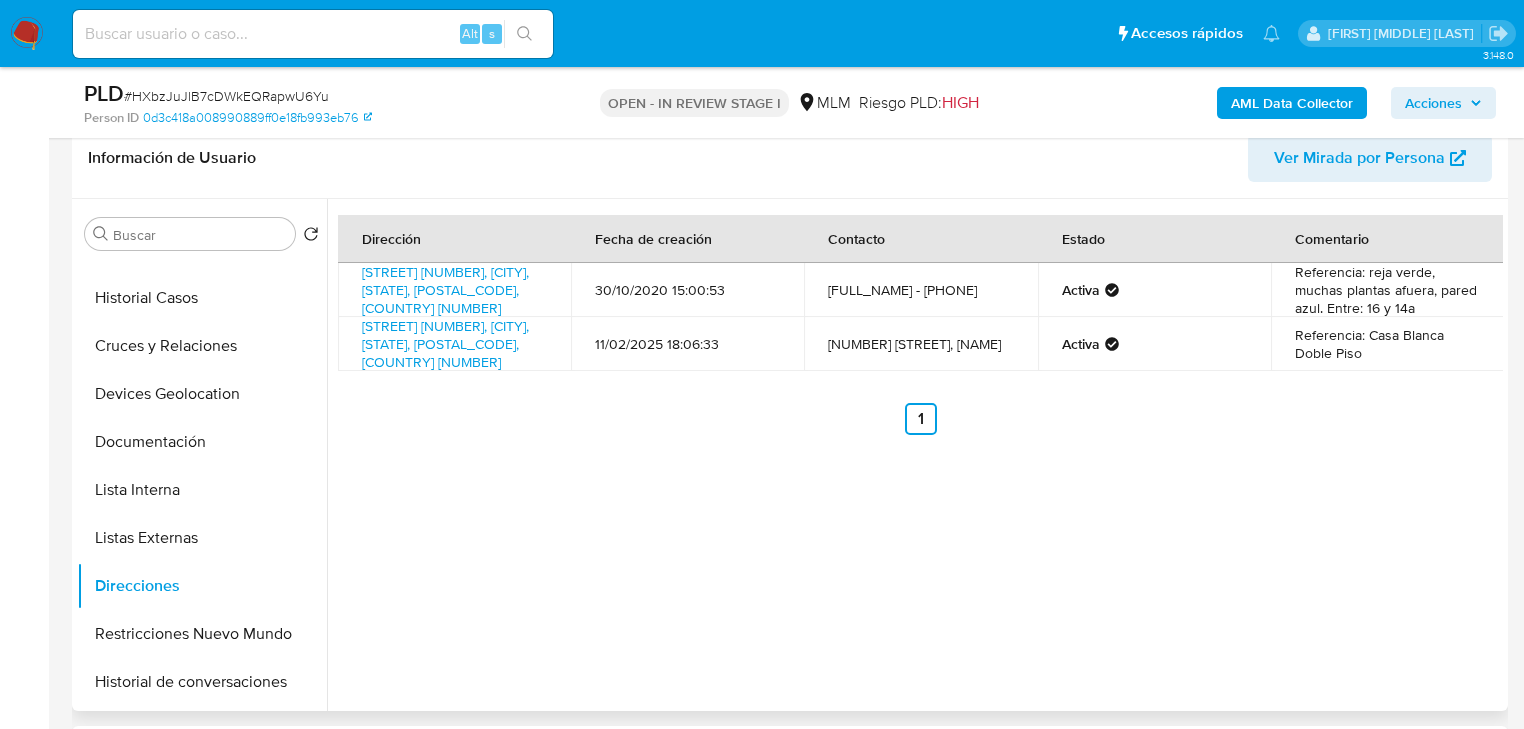 type 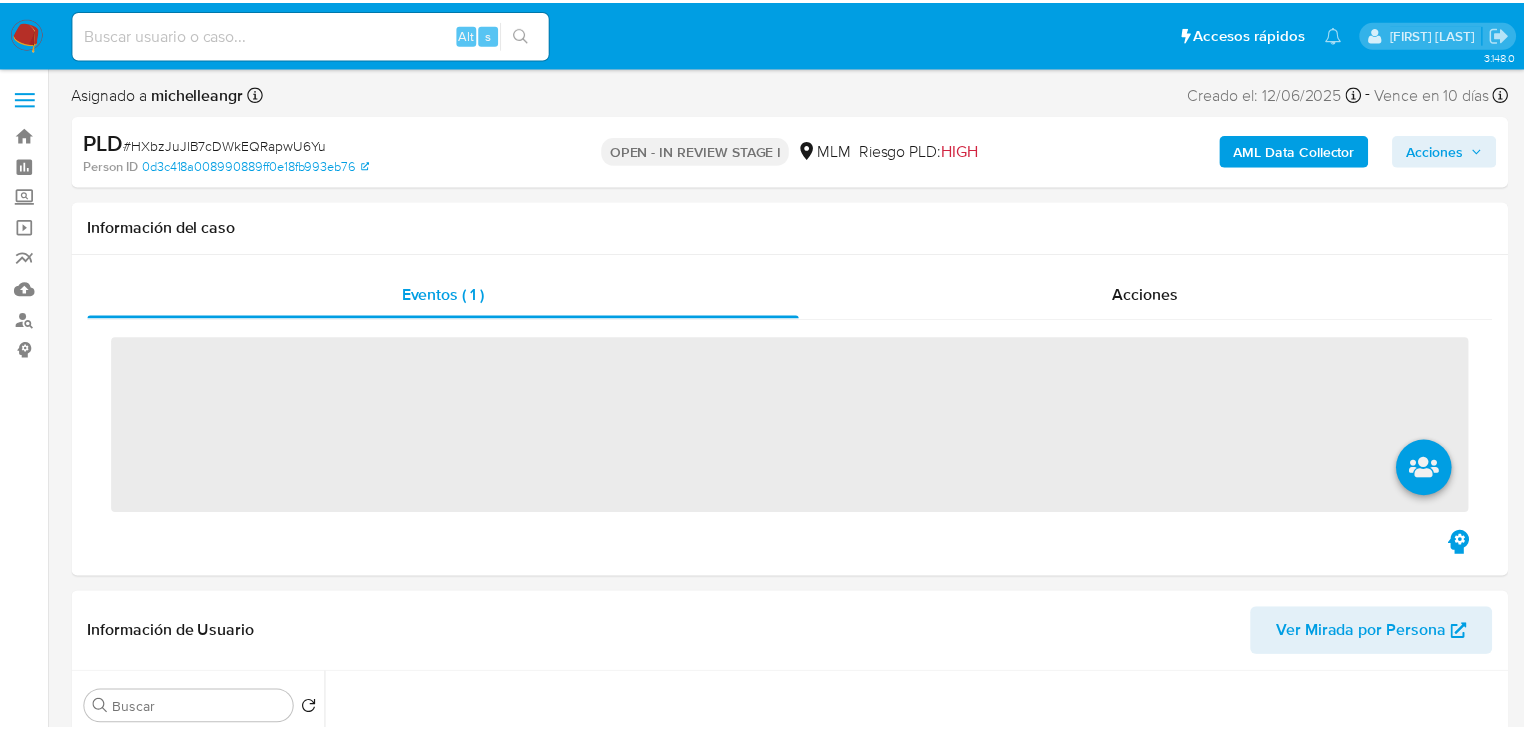 scroll, scrollTop: 0, scrollLeft: 0, axis: both 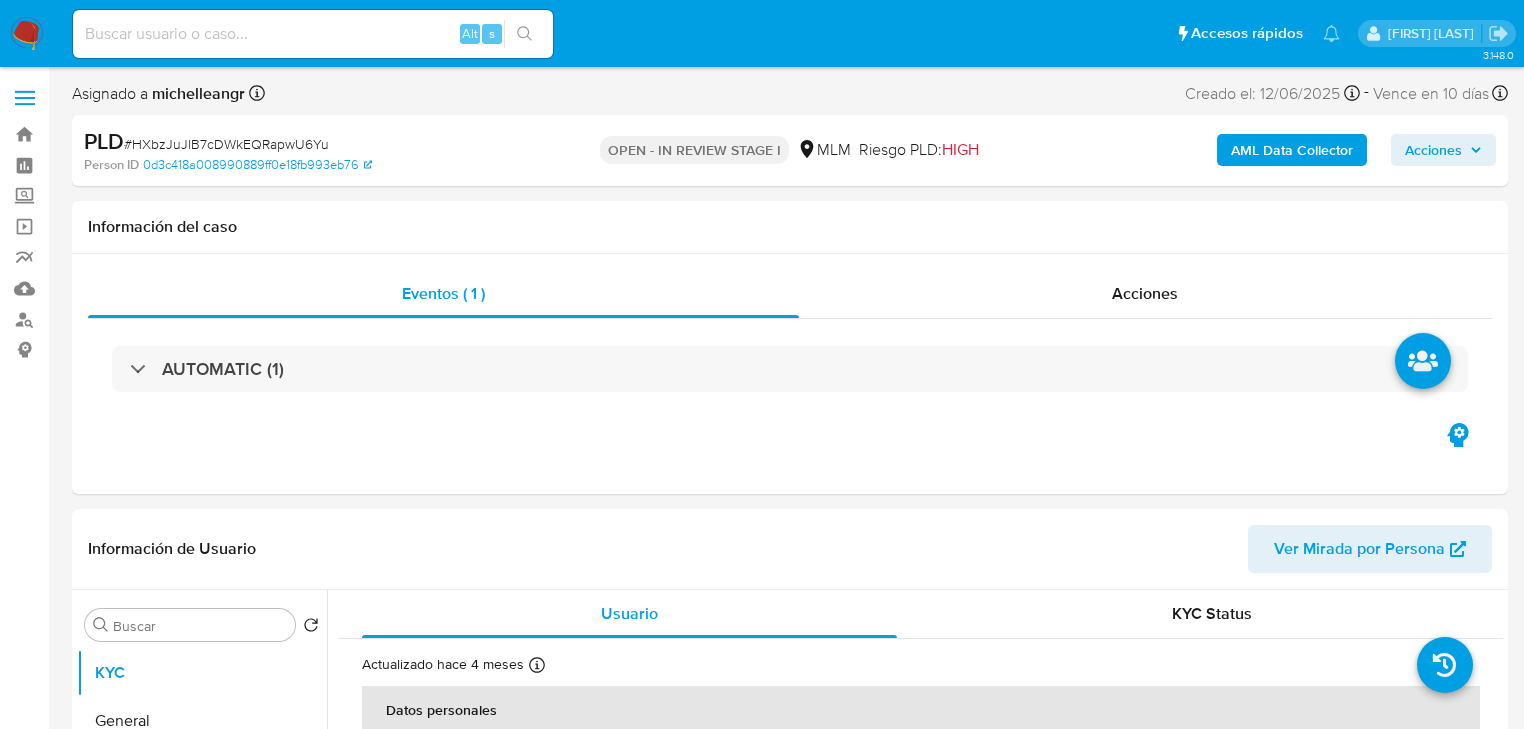 select on "10" 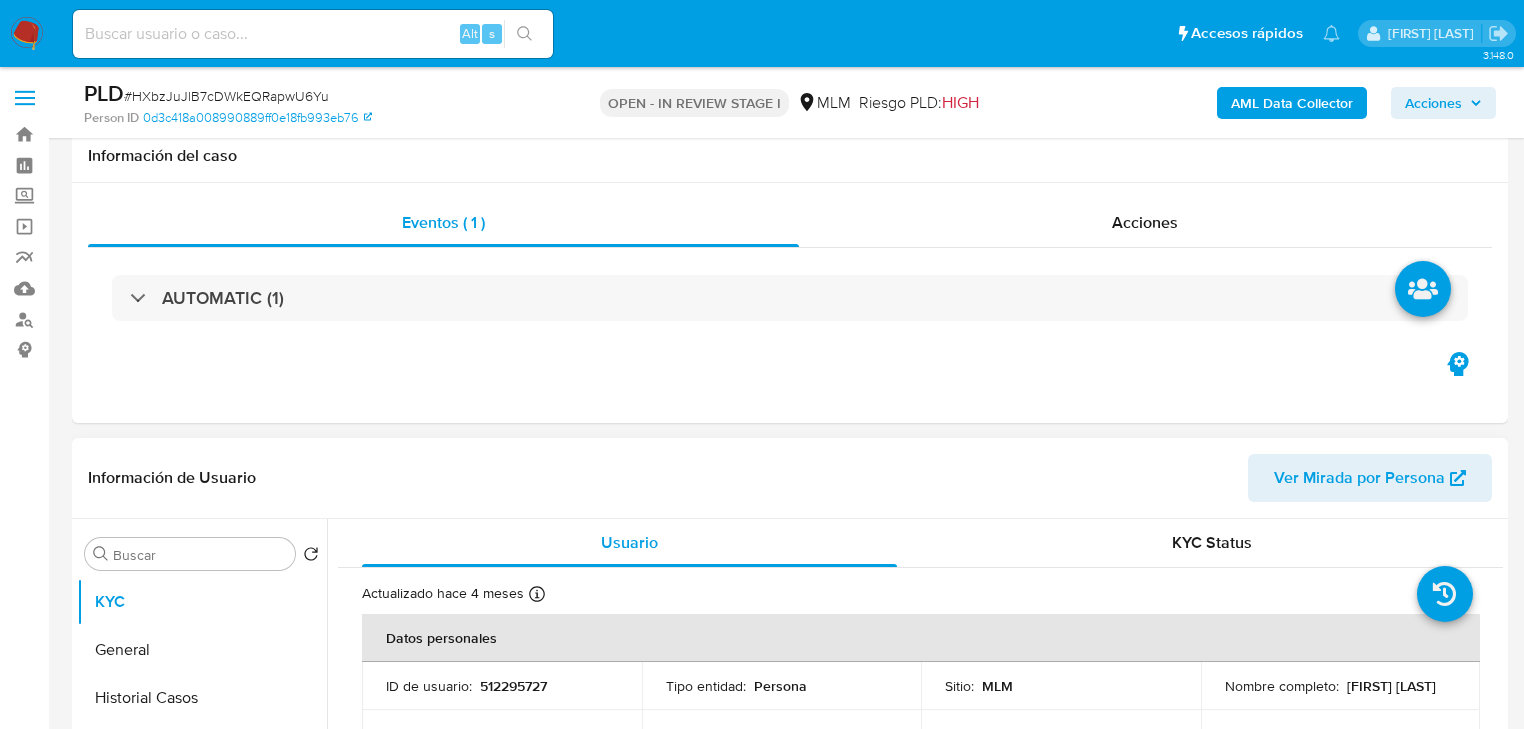 scroll, scrollTop: 240, scrollLeft: 0, axis: vertical 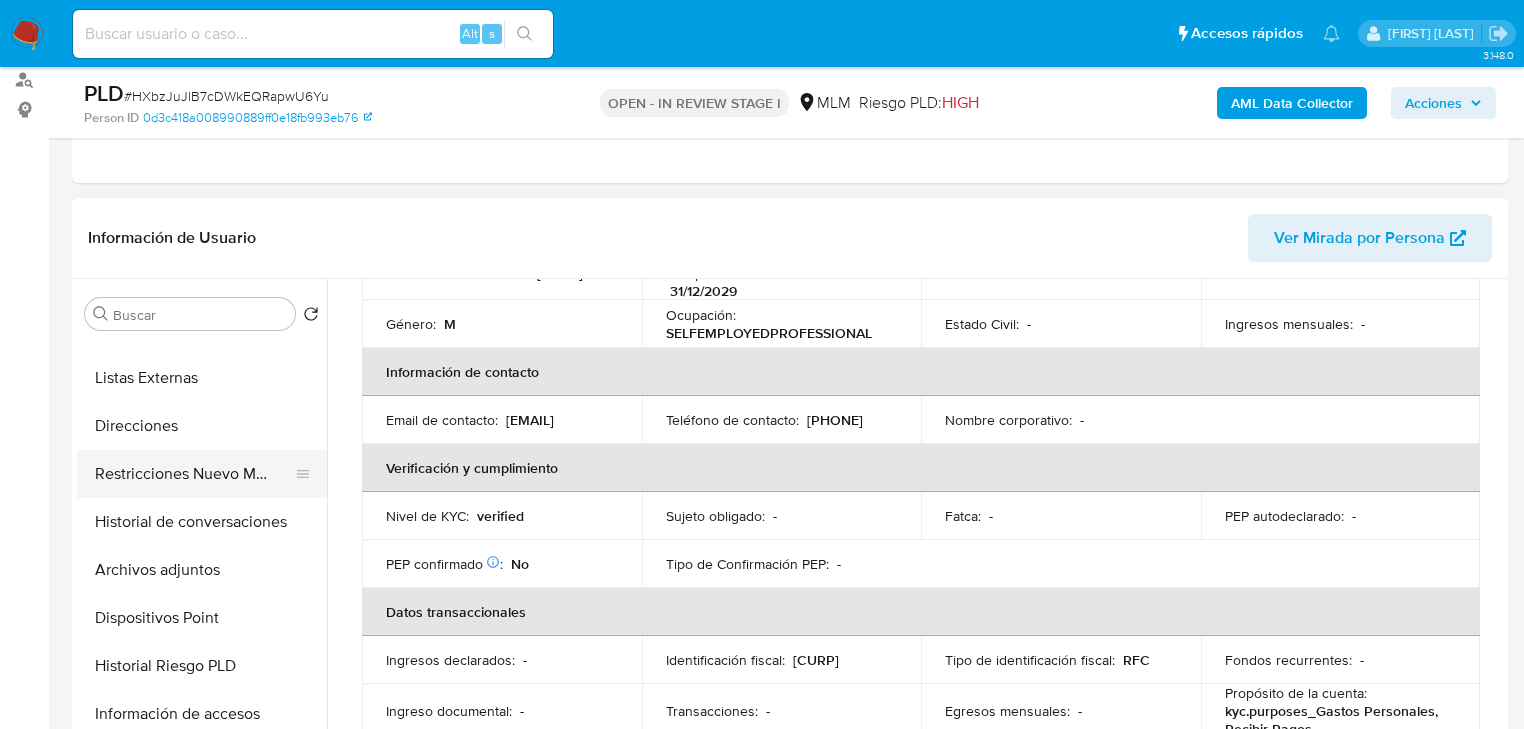 click on "Restricciones Nuevo Mundo" at bounding box center (194, 474) 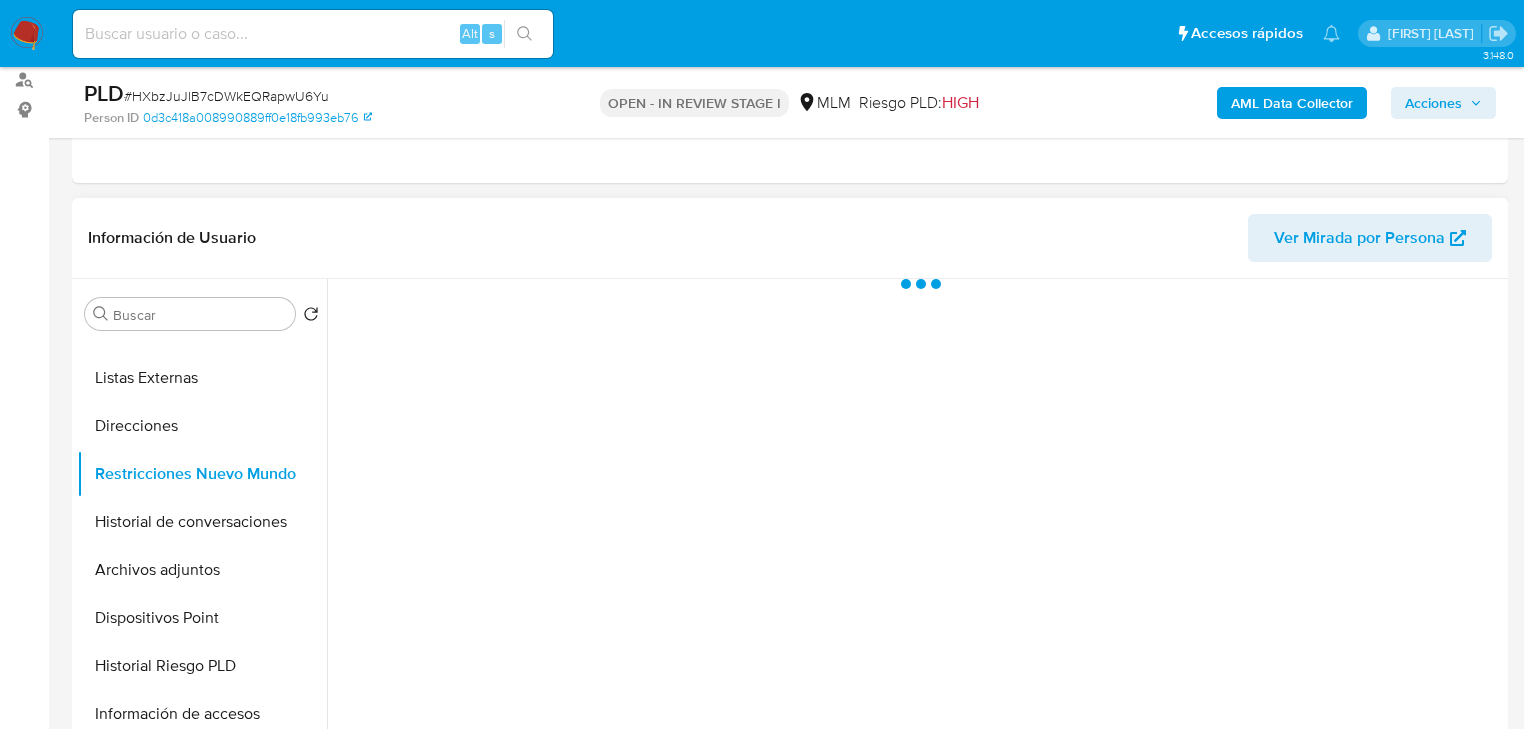 scroll, scrollTop: 0, scrollLeft: 0, axis: both 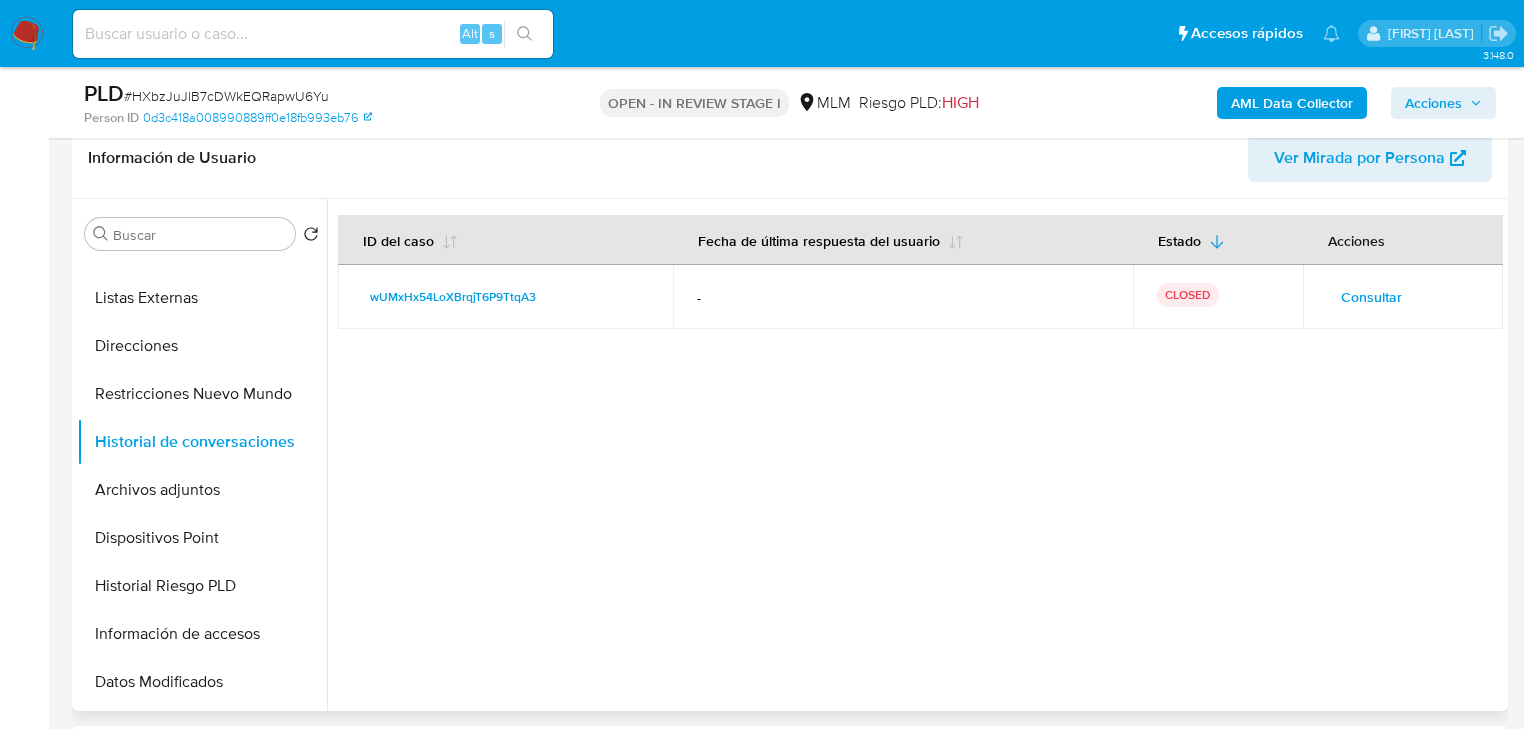click on "Consultar" at bounding box center (1371, 297) 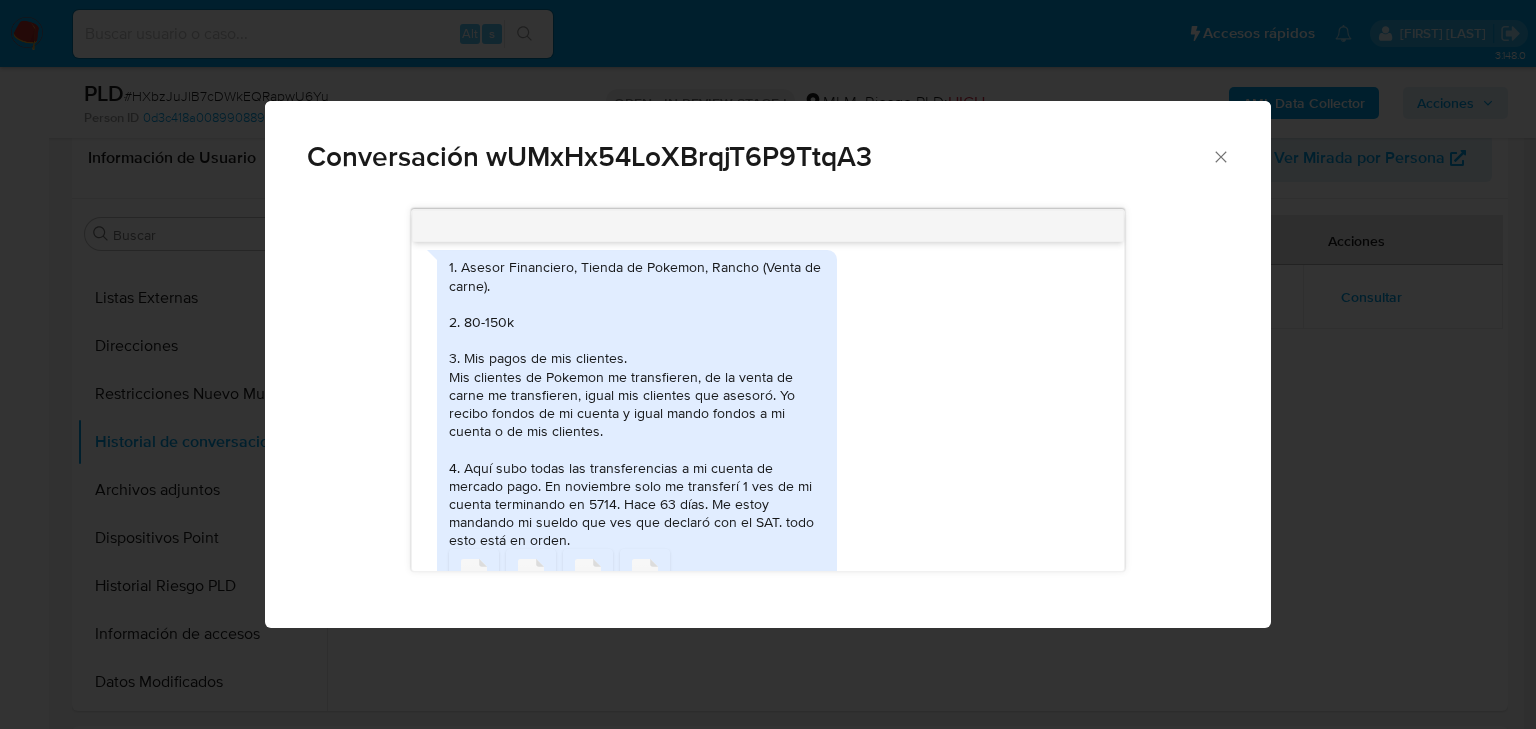 scroll, scrollTop: 838, scrollLeft: 0, axis: vertical 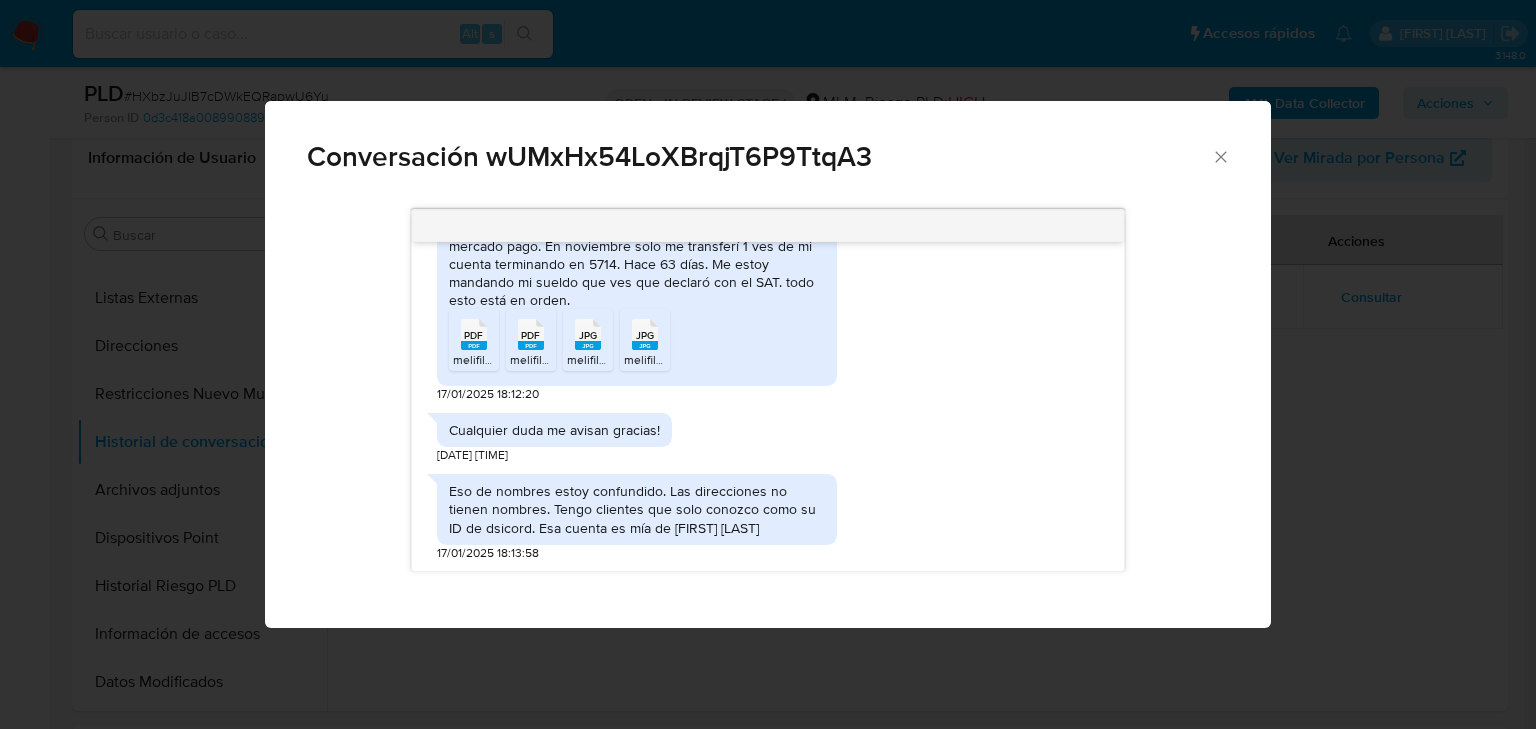 drag, startPoint x: 1226, startPoint y: 160, endPoint x: 868, endPoint y: 189, distance: 359.17267 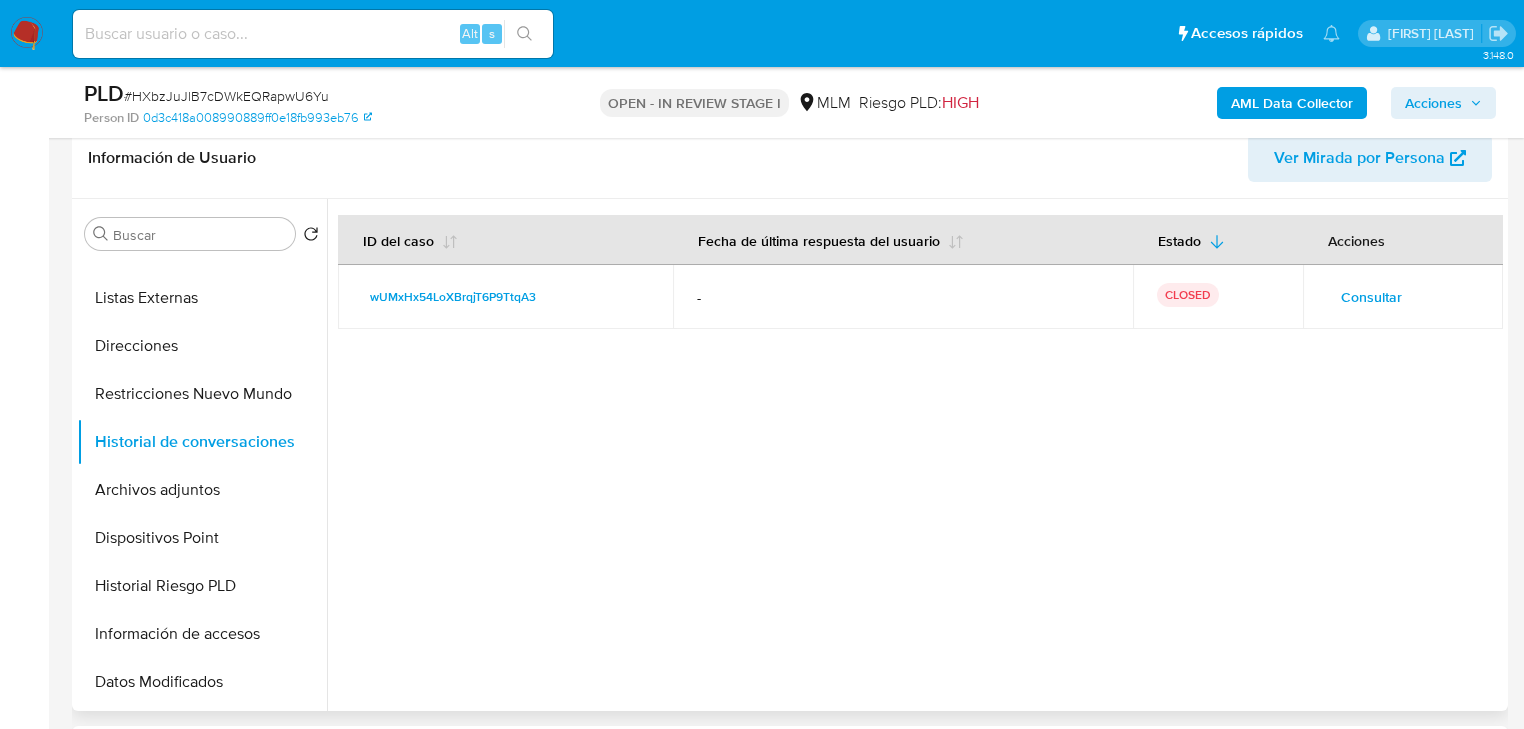 click on "Consultar" at bounding box center [1371, 297] 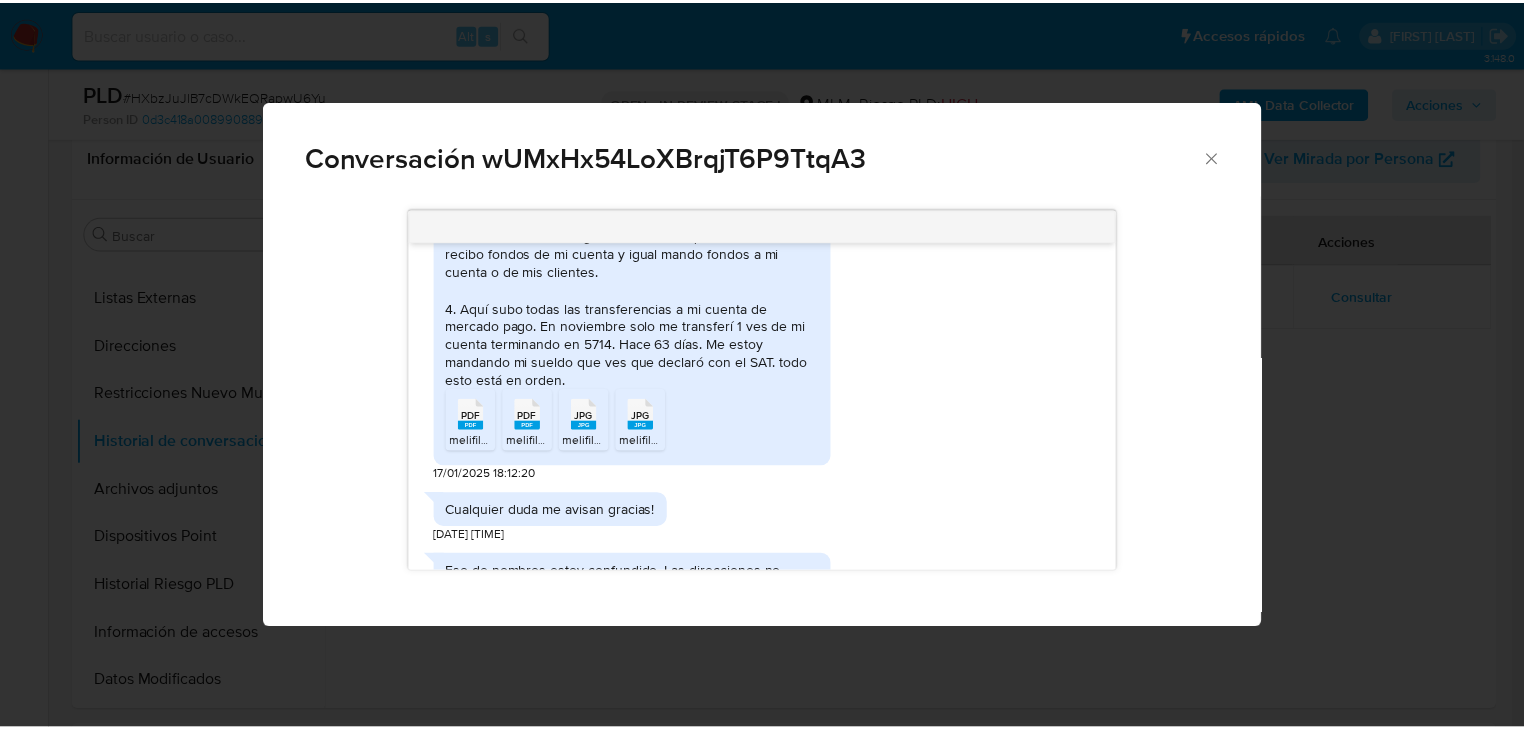 scroll, scrollTop: 518, scrollLeft: 0, axis: vertical 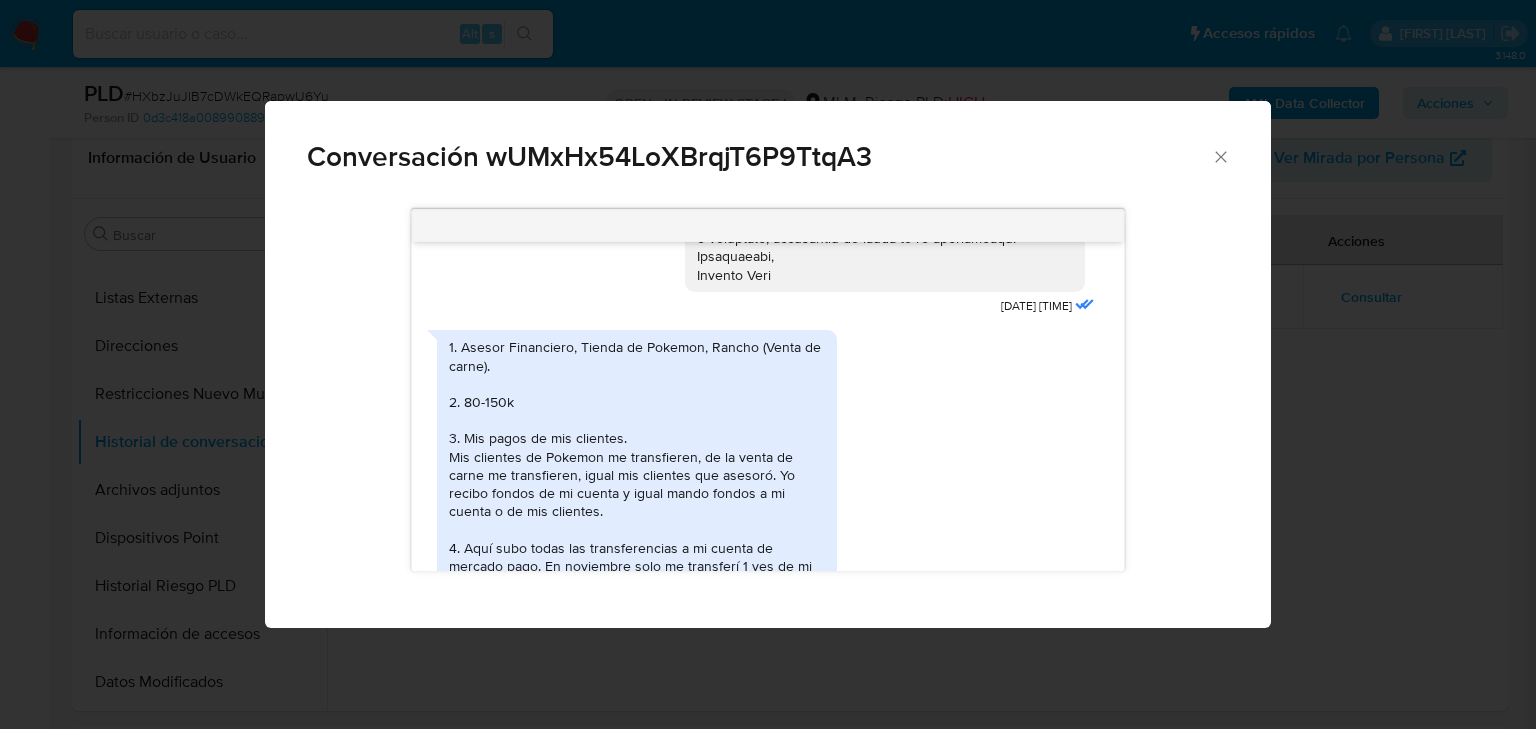 click 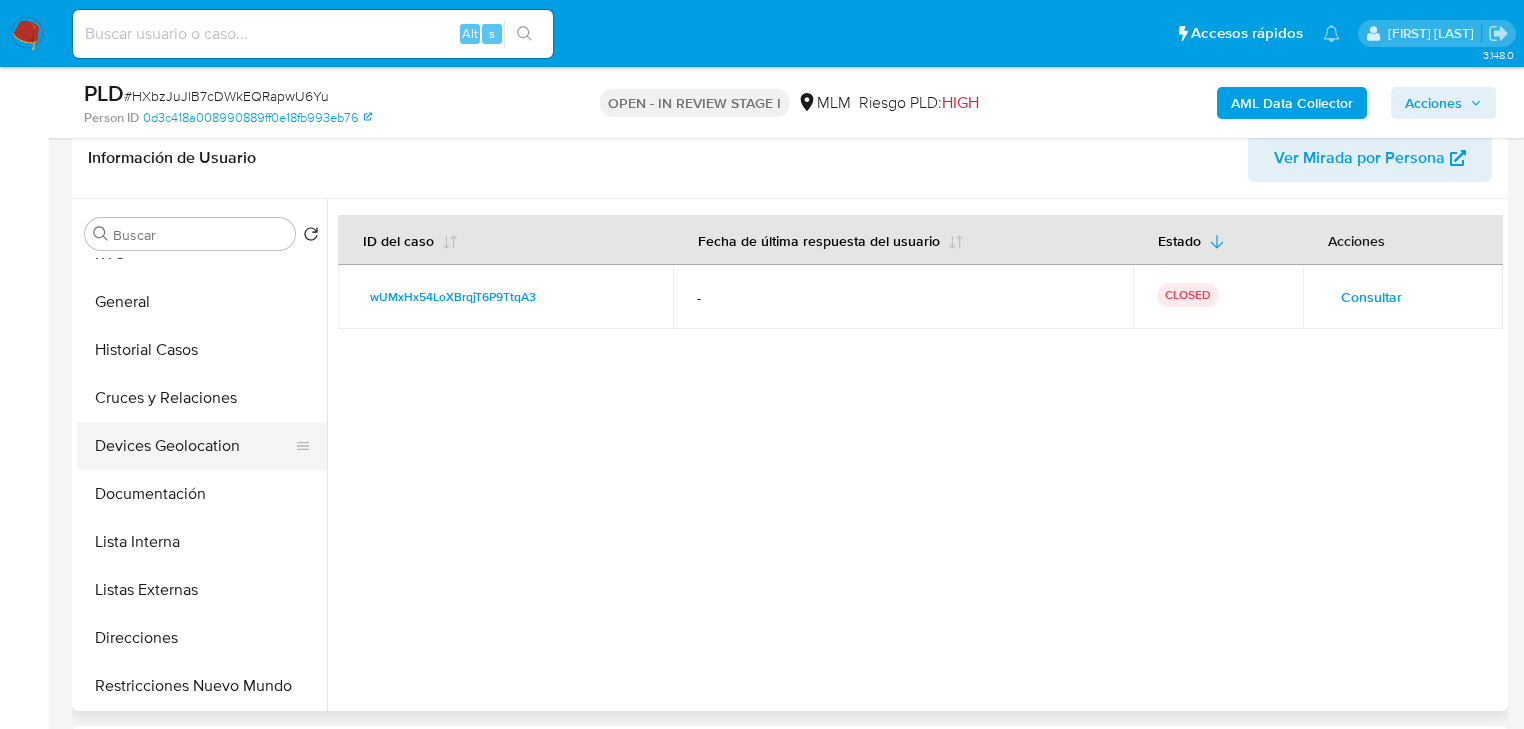 scroll, scrollTop: 0, scrollLeft: 0, axis: both 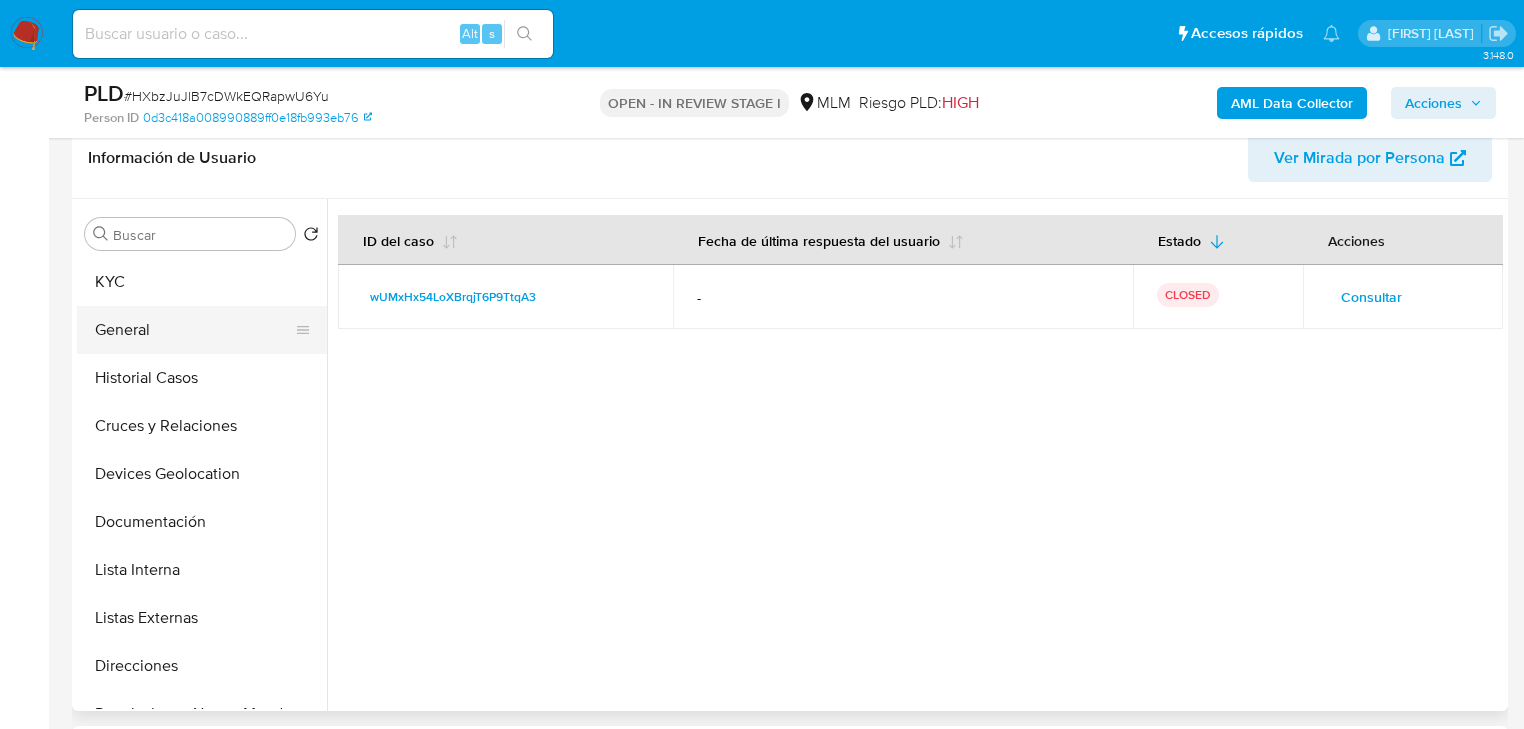 click on "KYC" at bounding box center (202, 282) 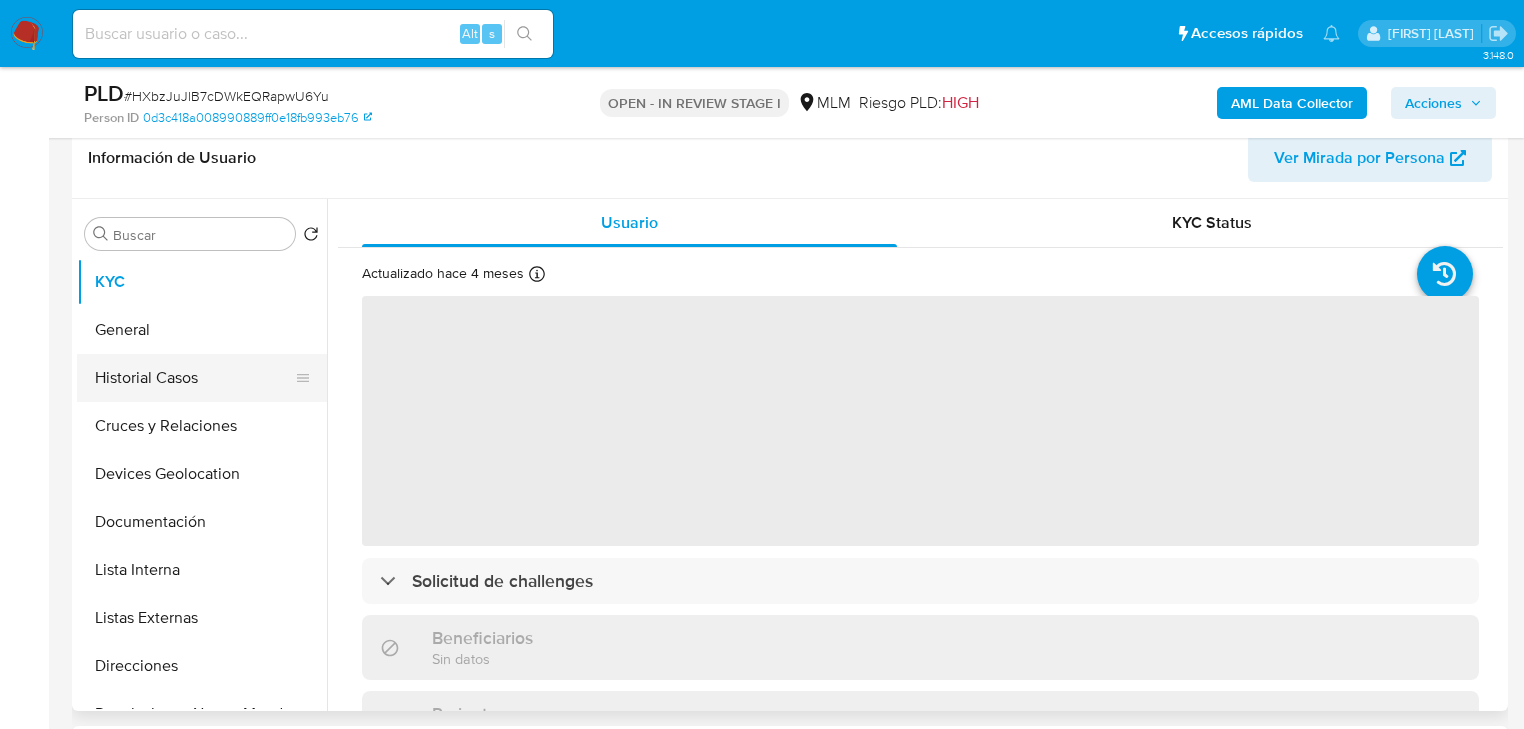 click on "Historial Casos" at bounding box center [194, 378] 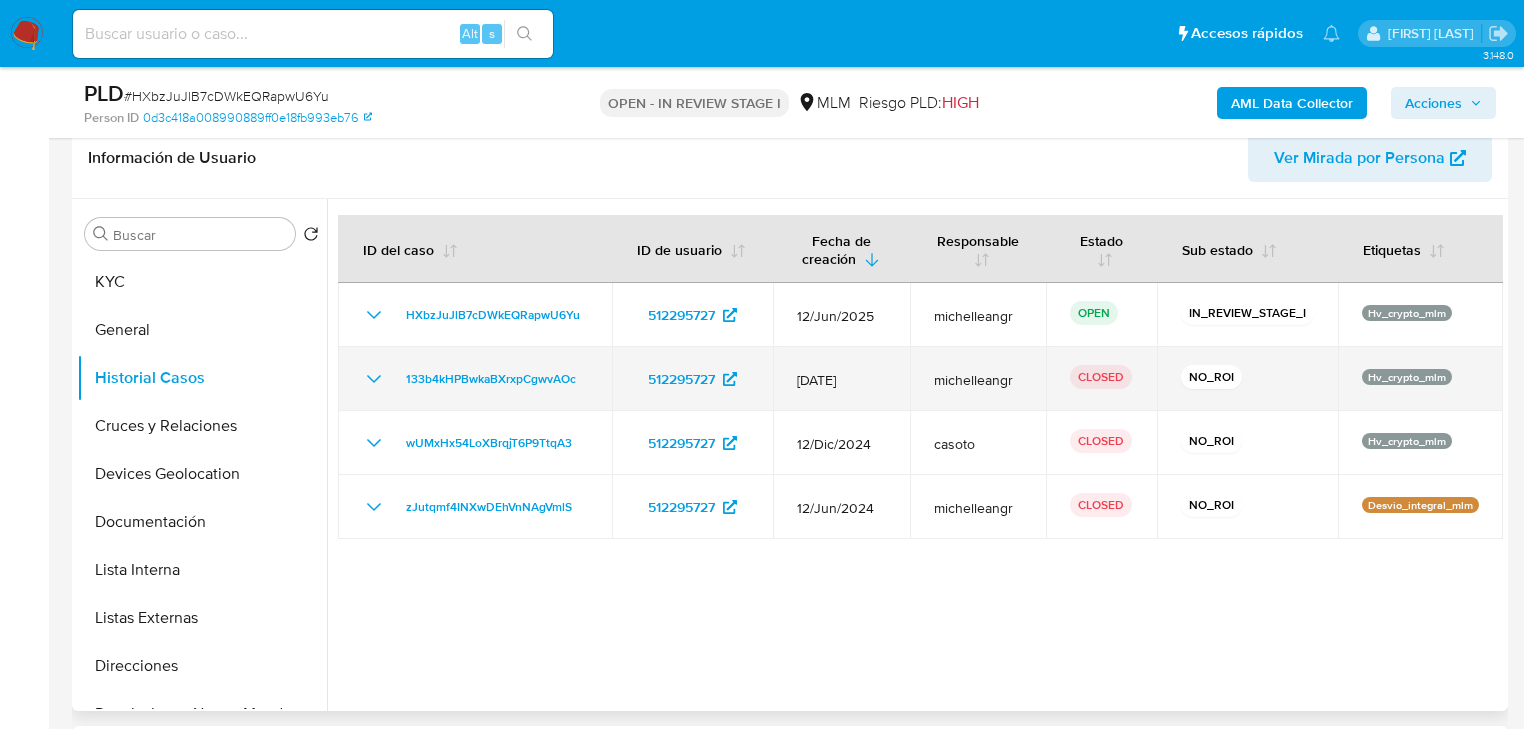 click 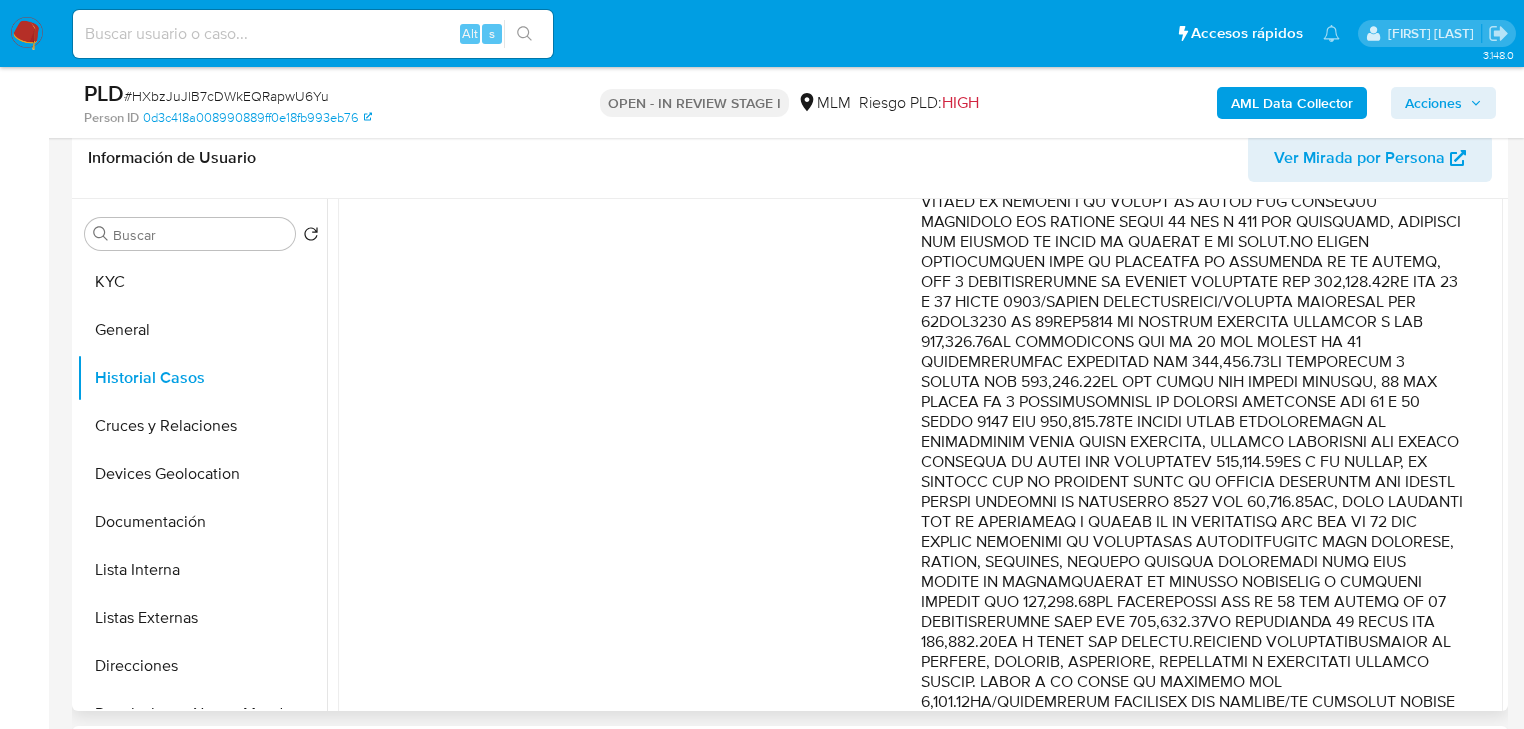 scroll, scrollTop: 880, scrollLeft: 0, axis: vertical 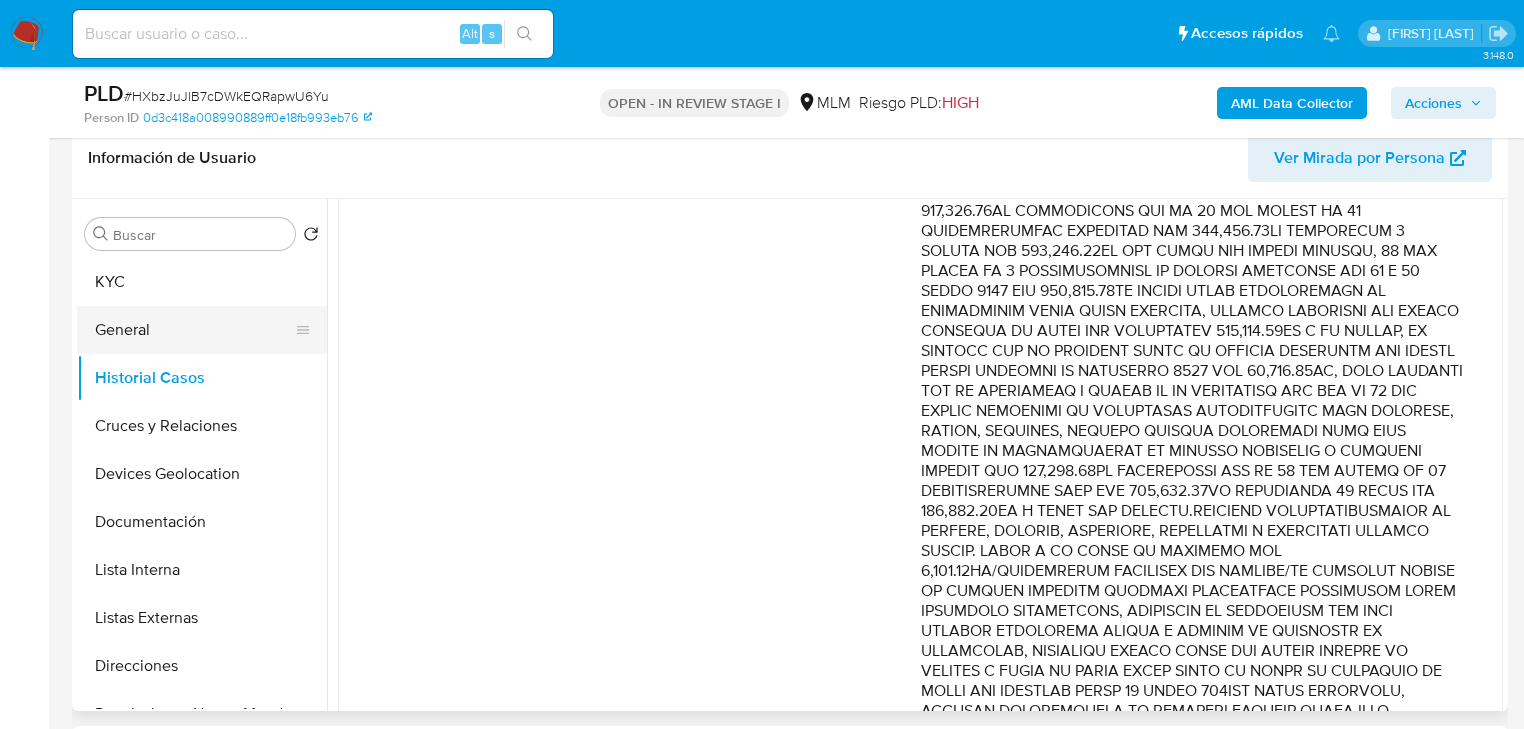click on "General" at bounding box center (194, 330) 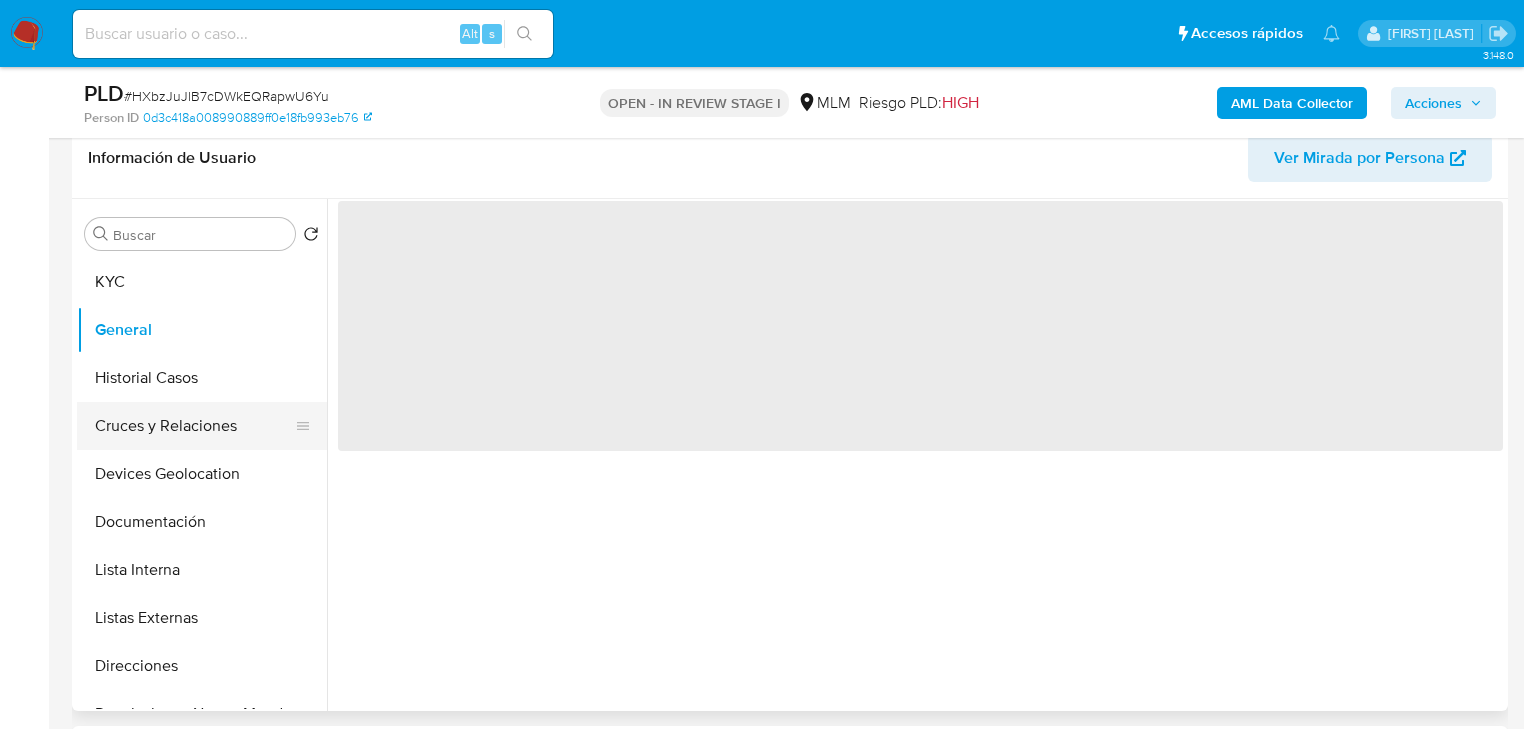 scroll, scrollTop: 0, scrollLeft: 0, axis: both 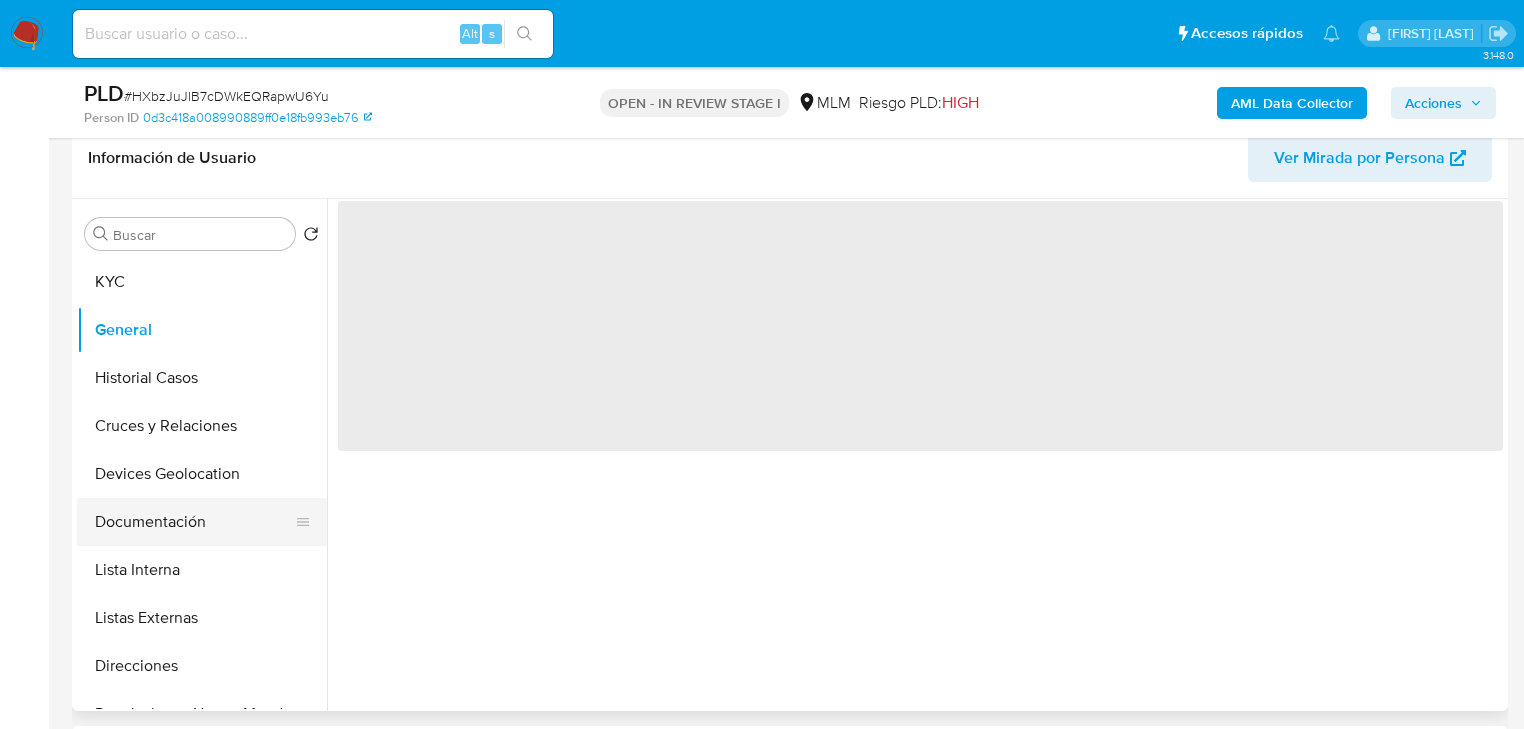 click on "KYC General Historial Casos Cruces y Relaciones Devices Geolocation Documentación Lista Interna Listas Externas Direcciones Restricciones Nuevo Mundo Historial de conversaciones Archivos adjuntos Dispositivos Point Historial Riesgo PLD Información de accesos Datos Modificados Fecha Compliant IV Challenges Marcas AML Créditos Anticipos de dinero Cuentas Bancarias Insurtech Items Perfiles Tarjetas" at bounding box center (202, 483) 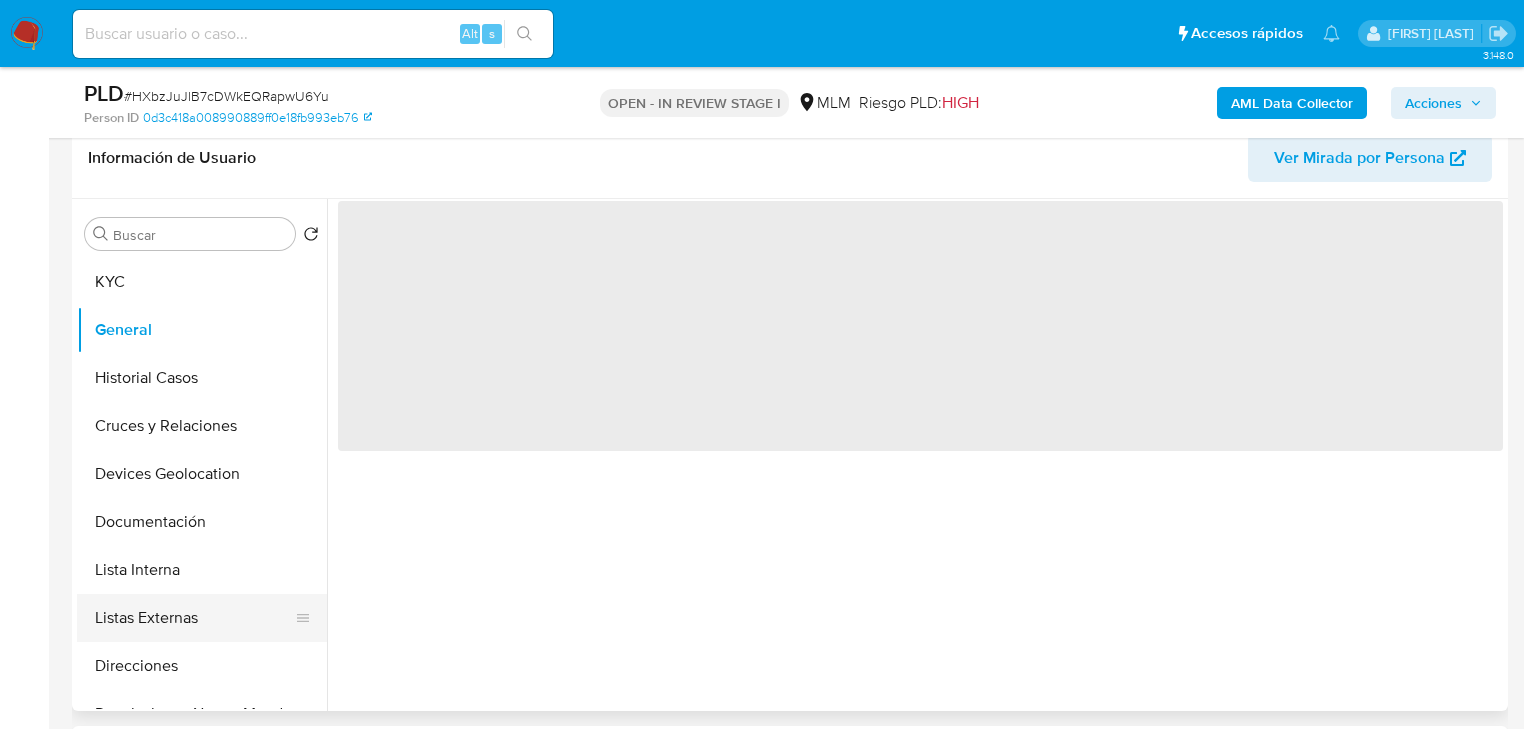 drag, startPoint x: 185, startPoint y: 598, endPoint x: 188, endPoint y: 628, distance: 30.149628 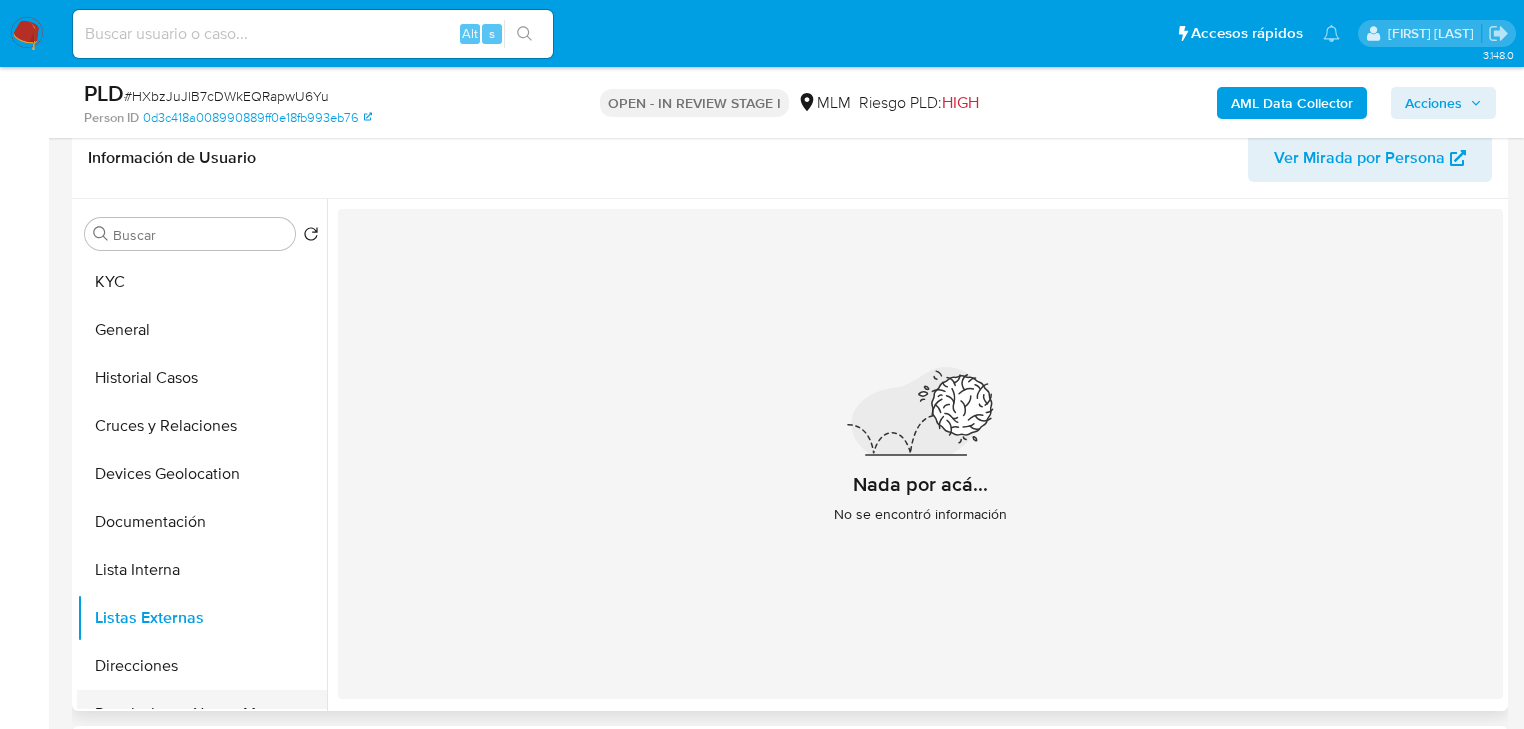 scroll, scrollTop: 80, scrollLeft: 0, axis: vertical 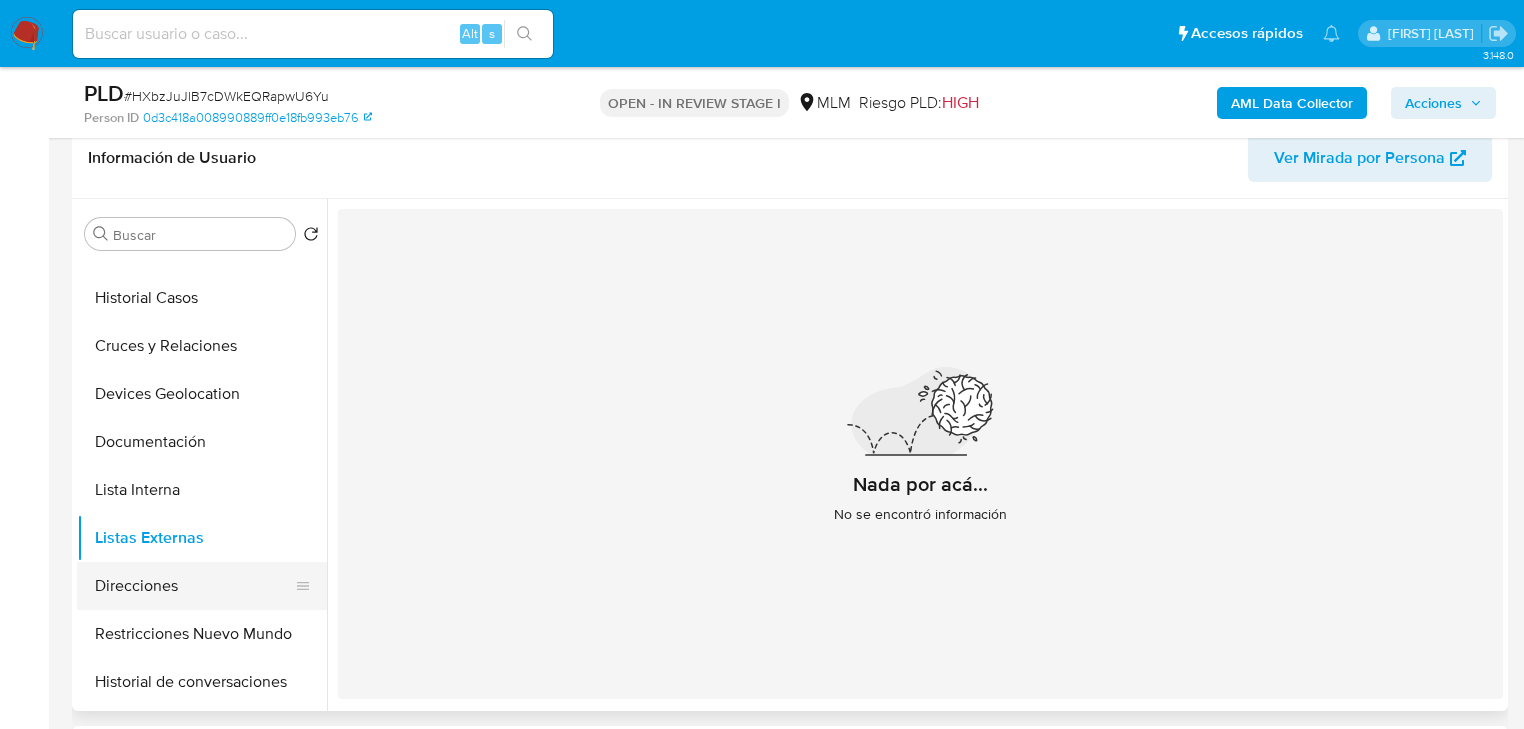 click on "Direcciones" at bounding box center (194, 586) 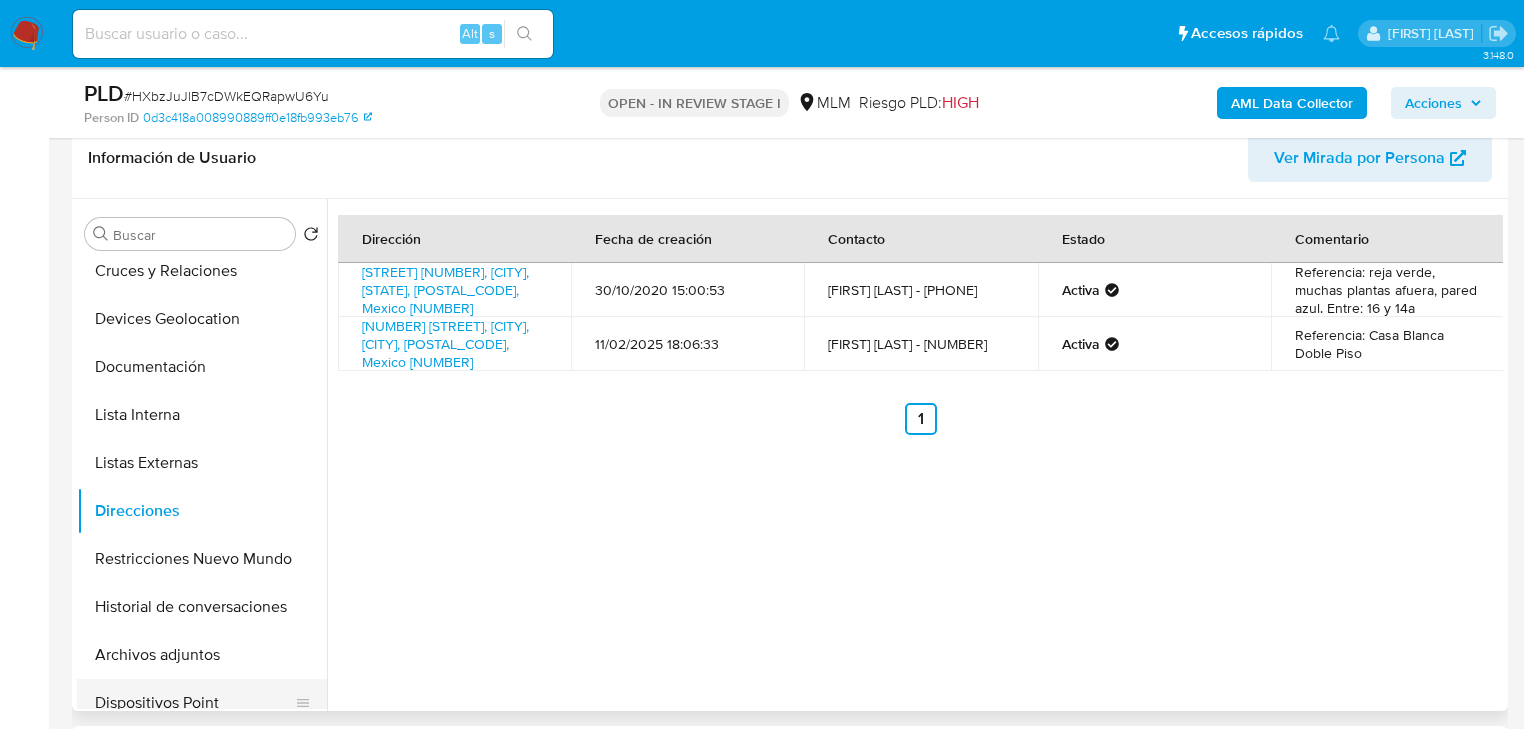 scroll, scrollTop: 240, scrollLeft: 0, axis: vertical 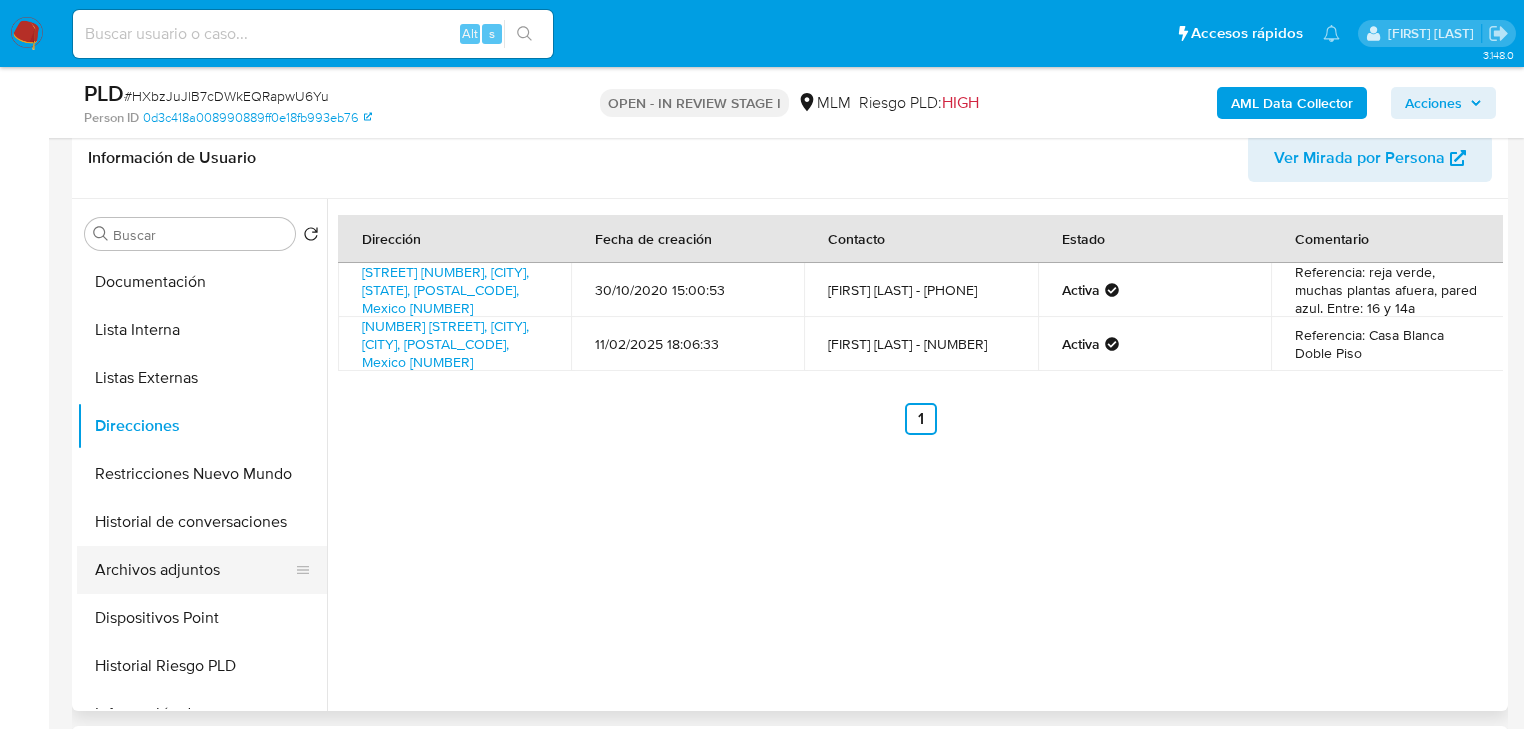 click on "Archivos adjuntos" at bounding box center (194, 570) 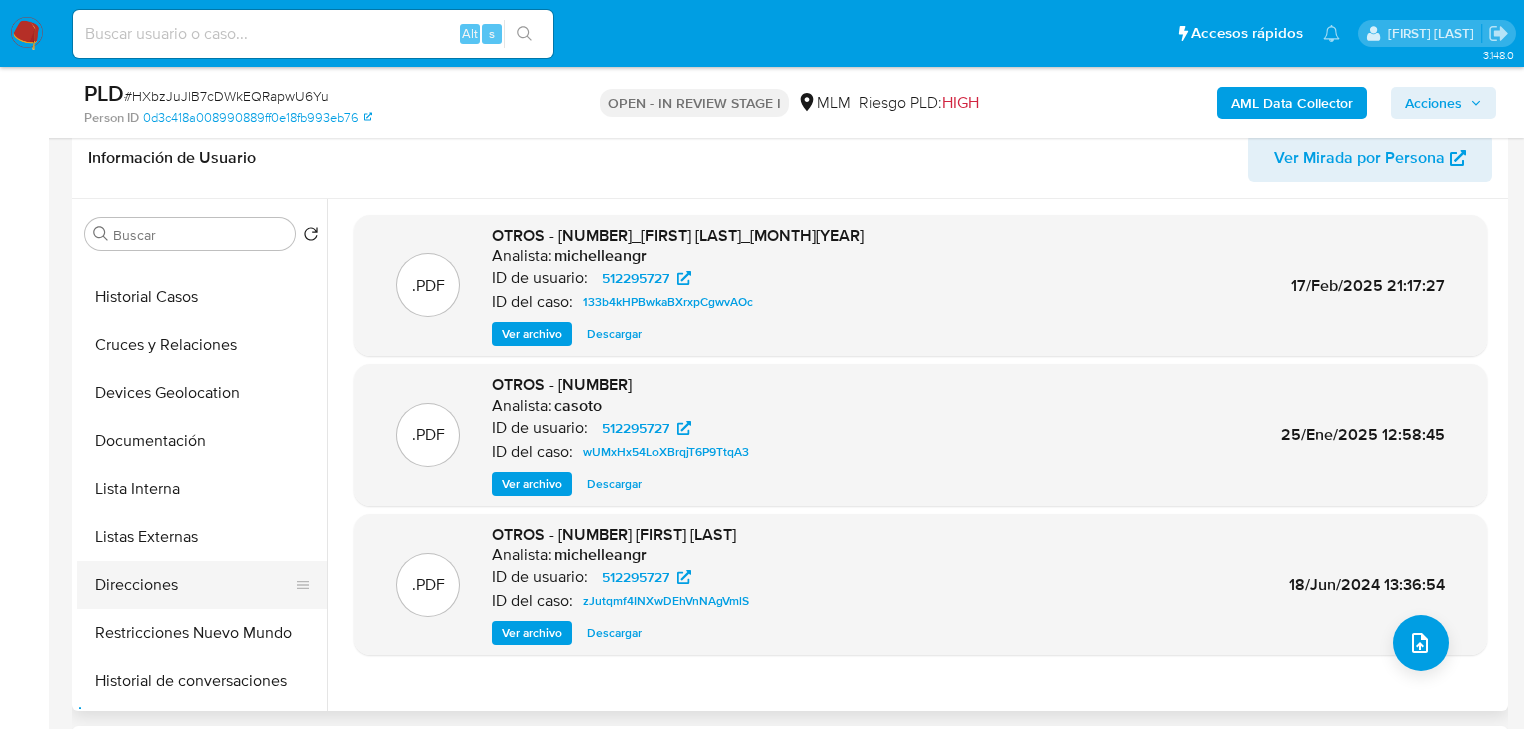 scroll, scrollTop: 160, scrollLeft: 0, axis: vertical 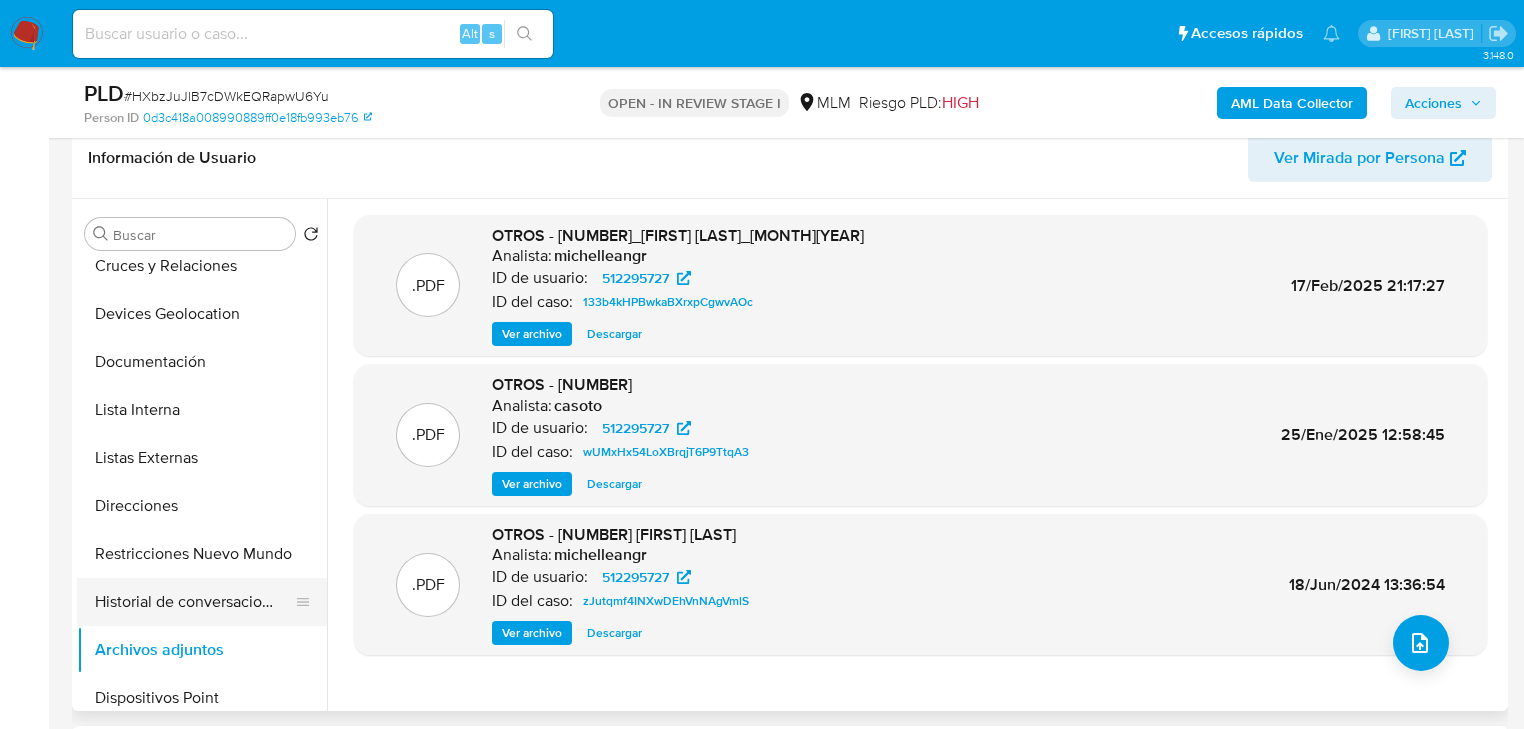 click on "Historial de conversaciones" at bounding box center (194, 602) 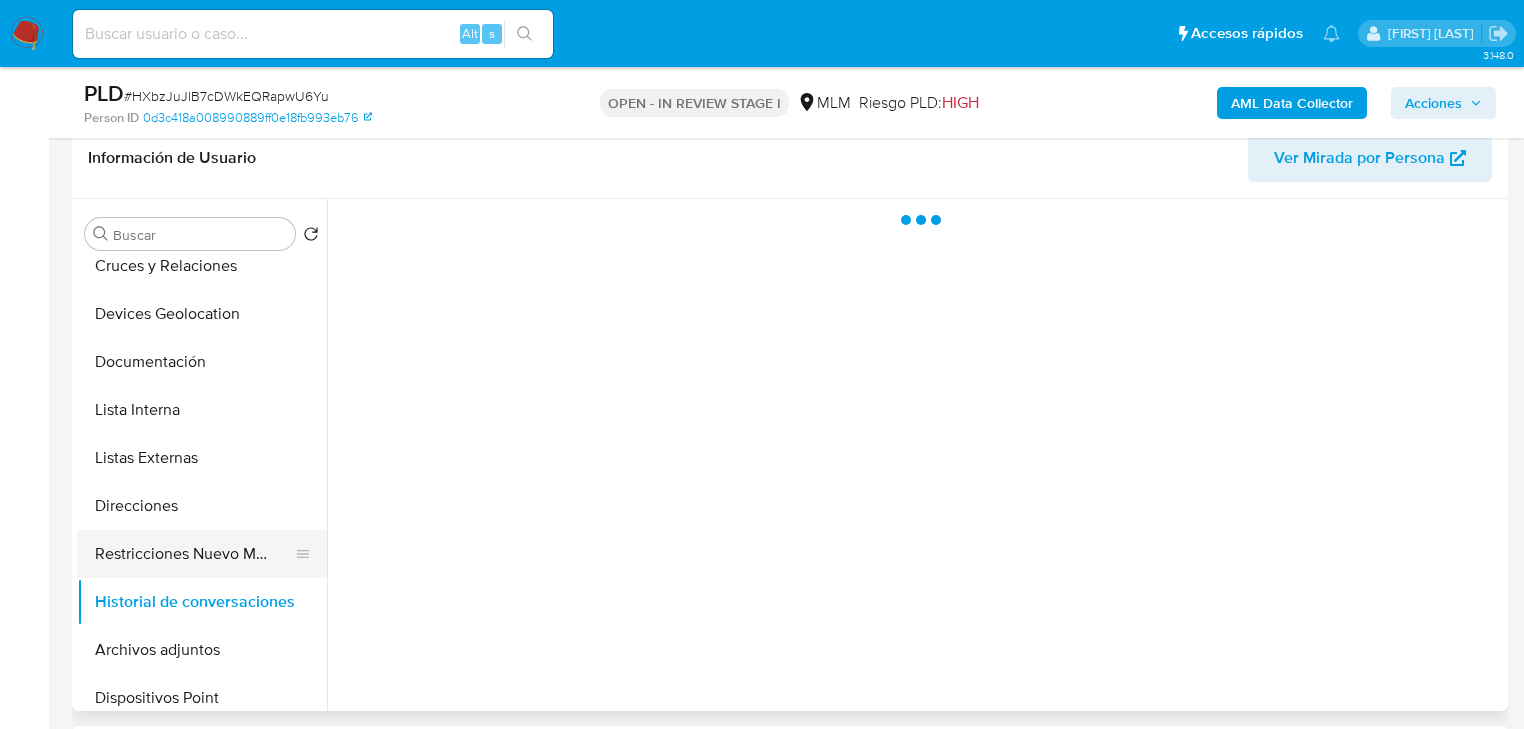 drag, startPoint x: 235, startPoint y: 560, endPoint x: 306, endPoint y: 559, distance: 71.00704 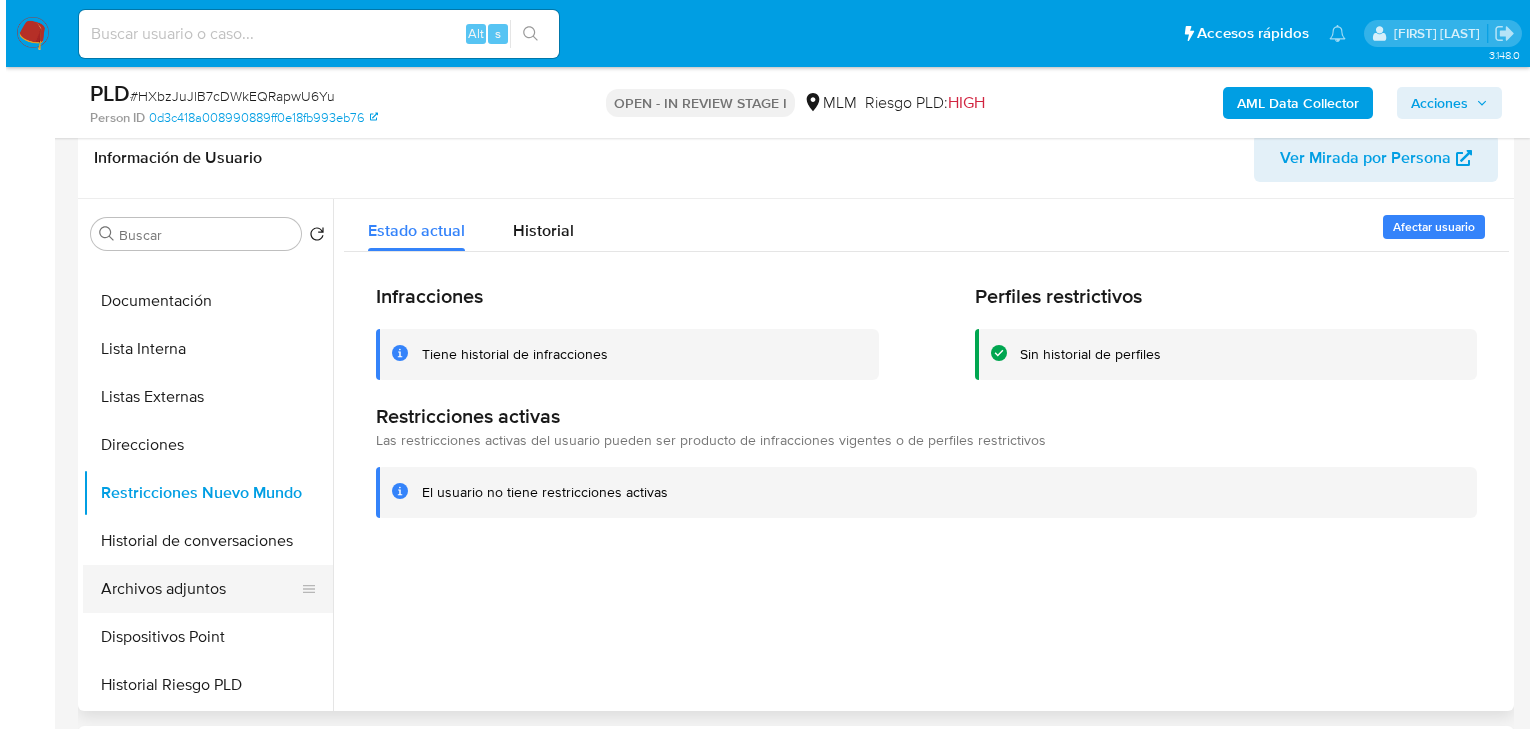 scroll, scrollTop: 240, scrollLeft: 0, axis: vertical 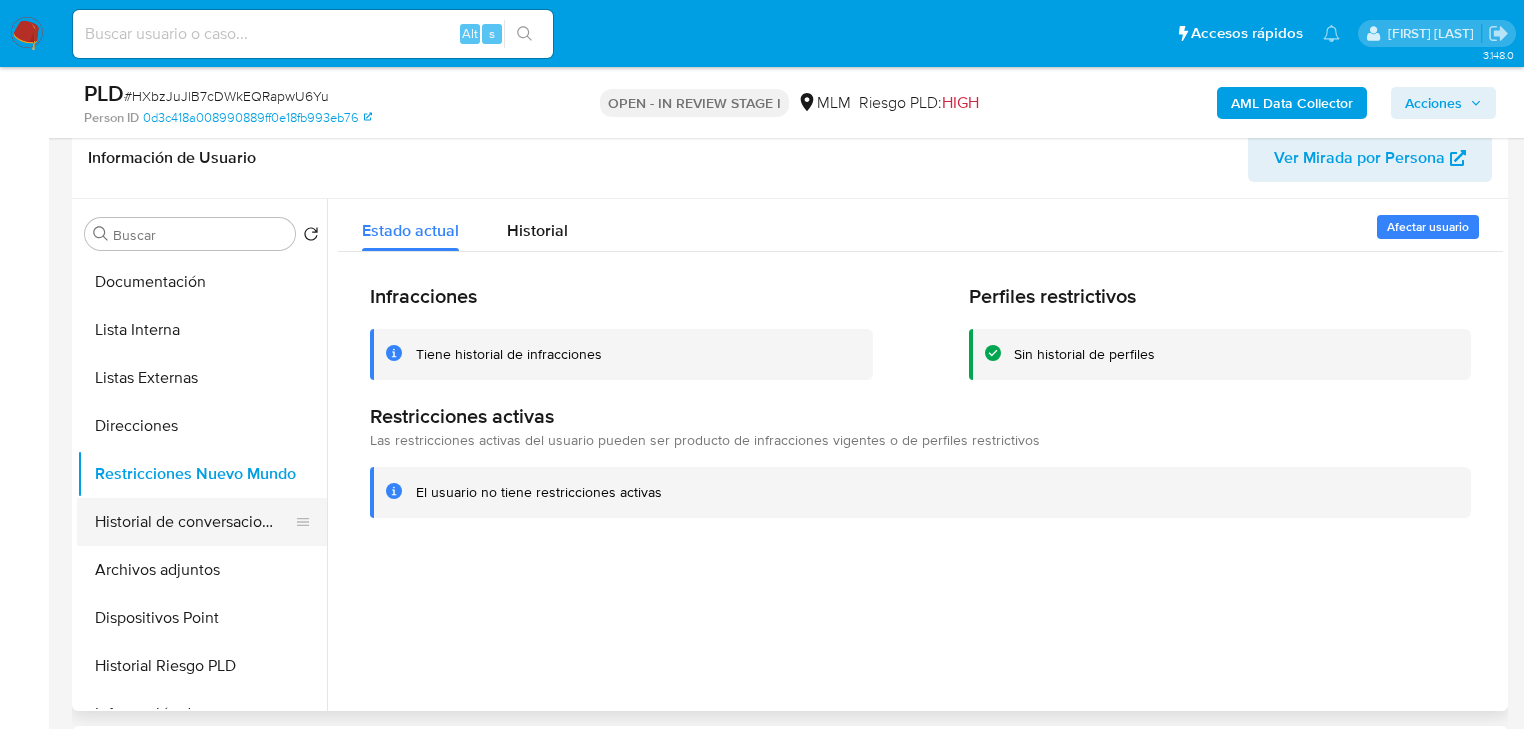 click on "Historial de conversaciones" at bounding box center (194, 522) 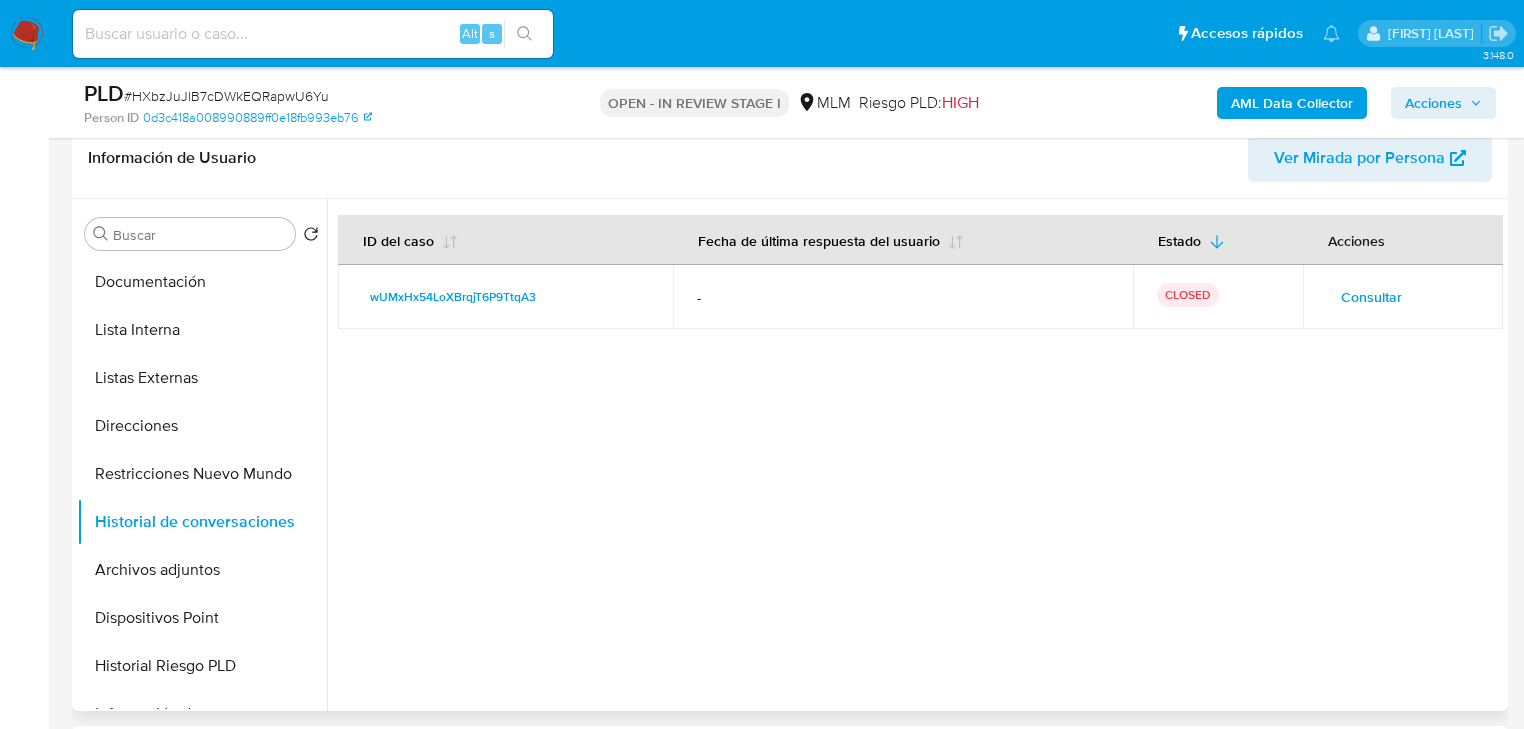 click on "Consultar" at bounding box center [1371, 297] 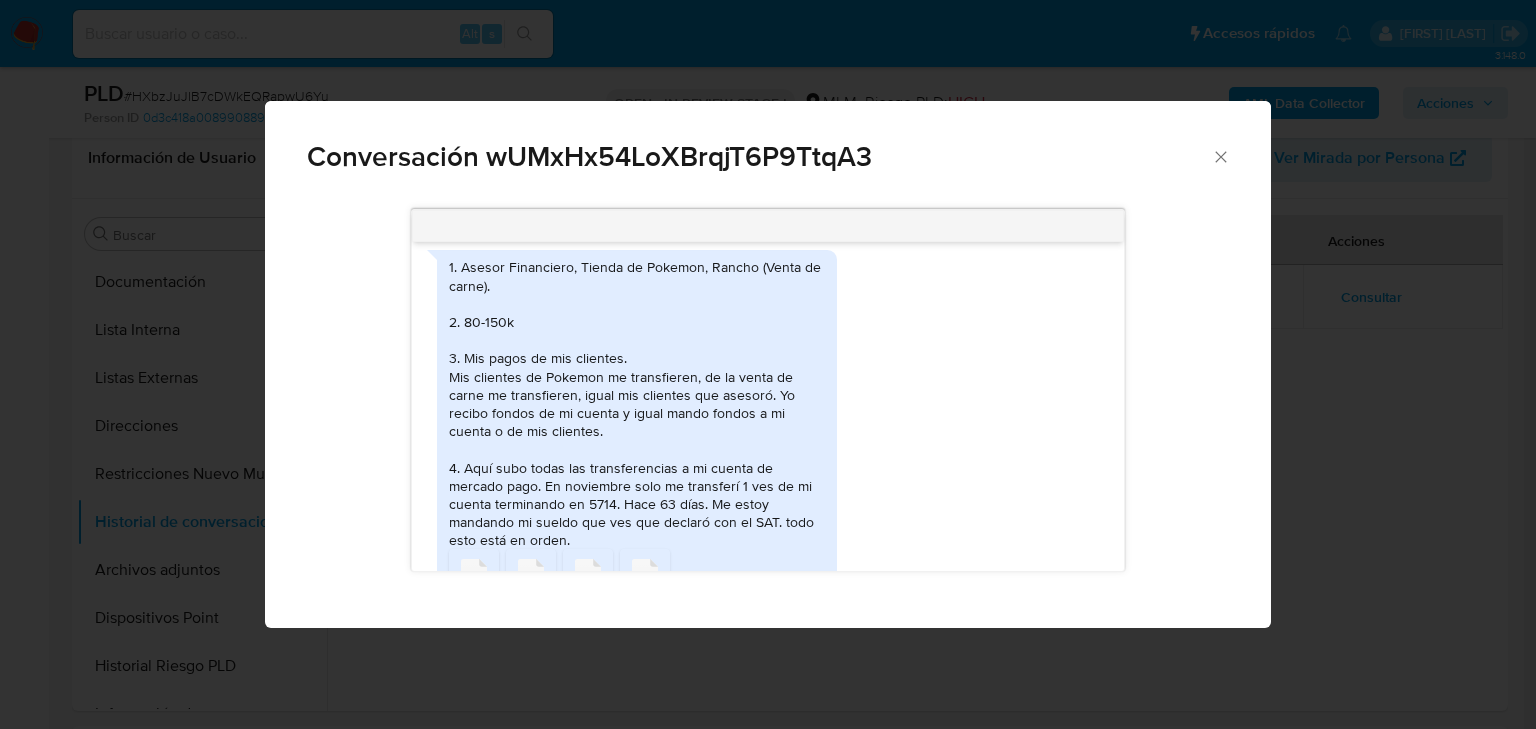 scroll, scrollTop: 678, scrollLeft: 0, axis: vertical 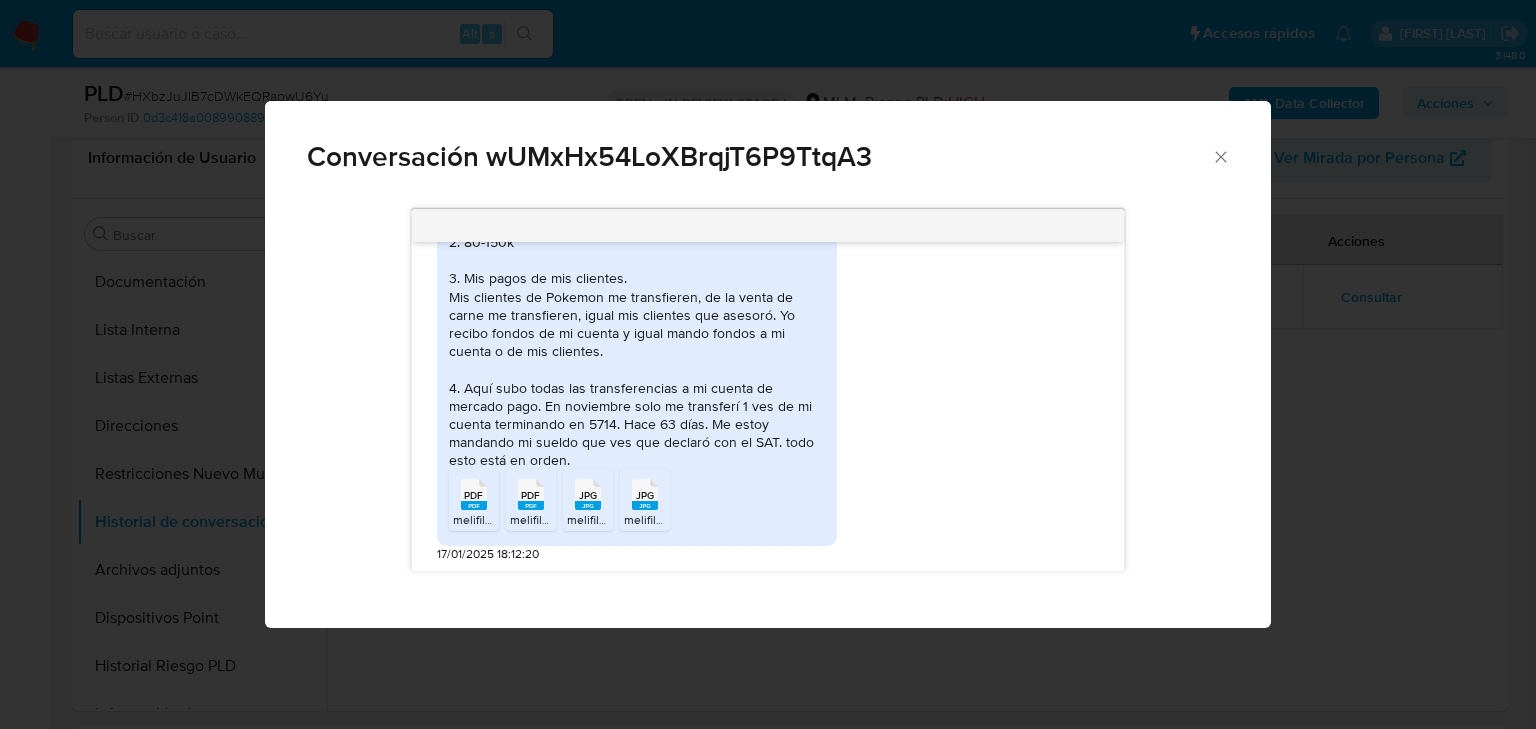 click on "PDF" at bounding box center (473, 495) 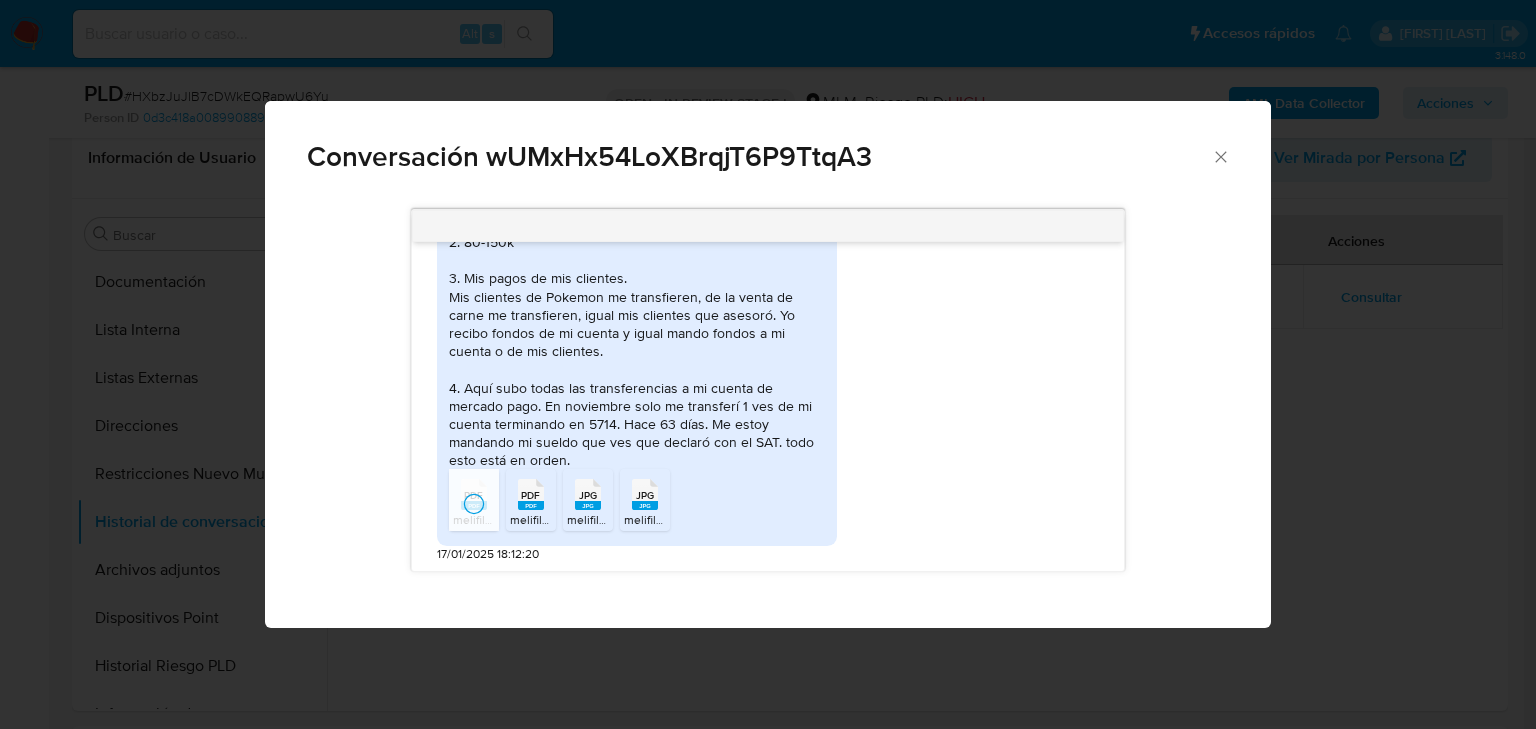 click 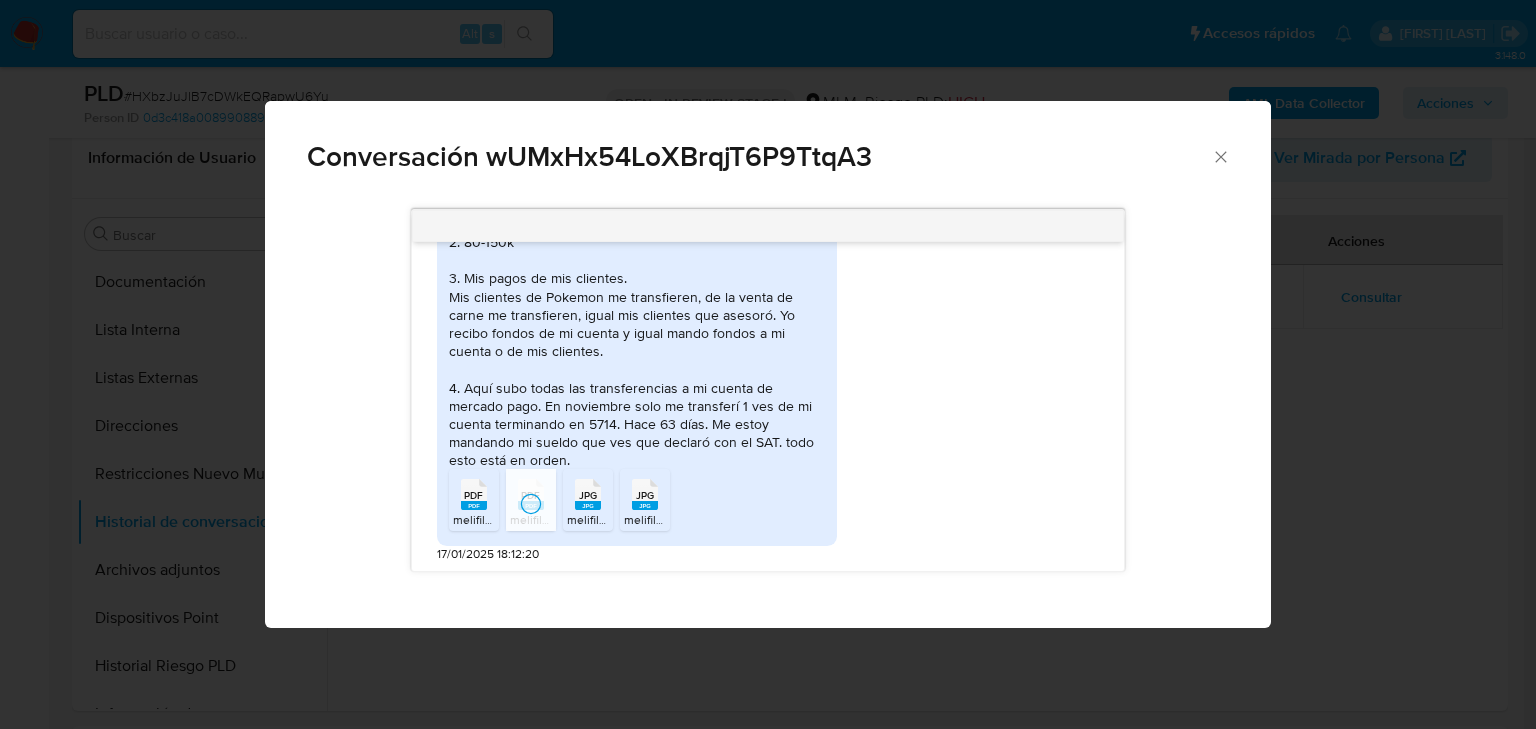 click 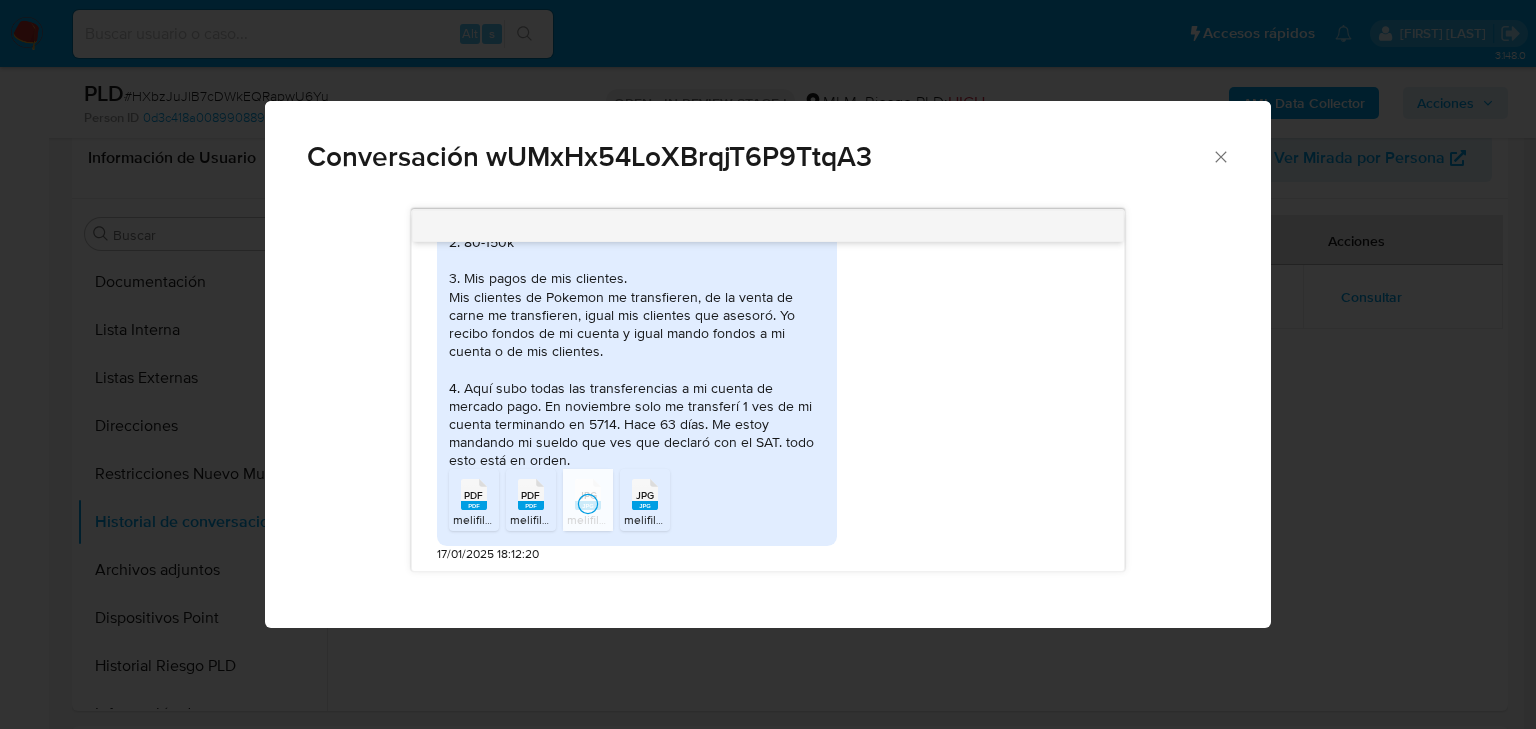 click on "JPG" at bounding box center [645, 495] 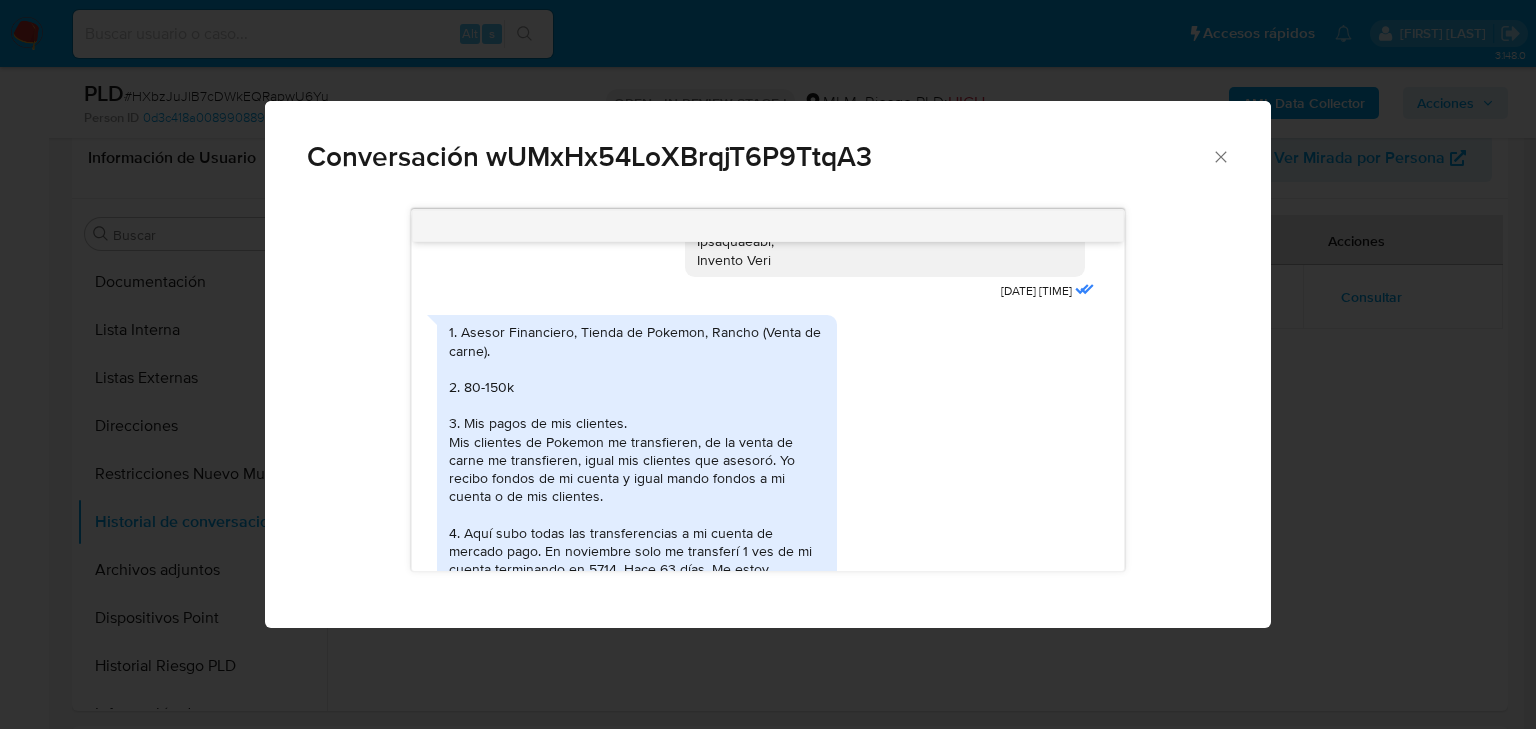 scroll, scrollTop: 518, scrollLeft: 0, axis: vertical 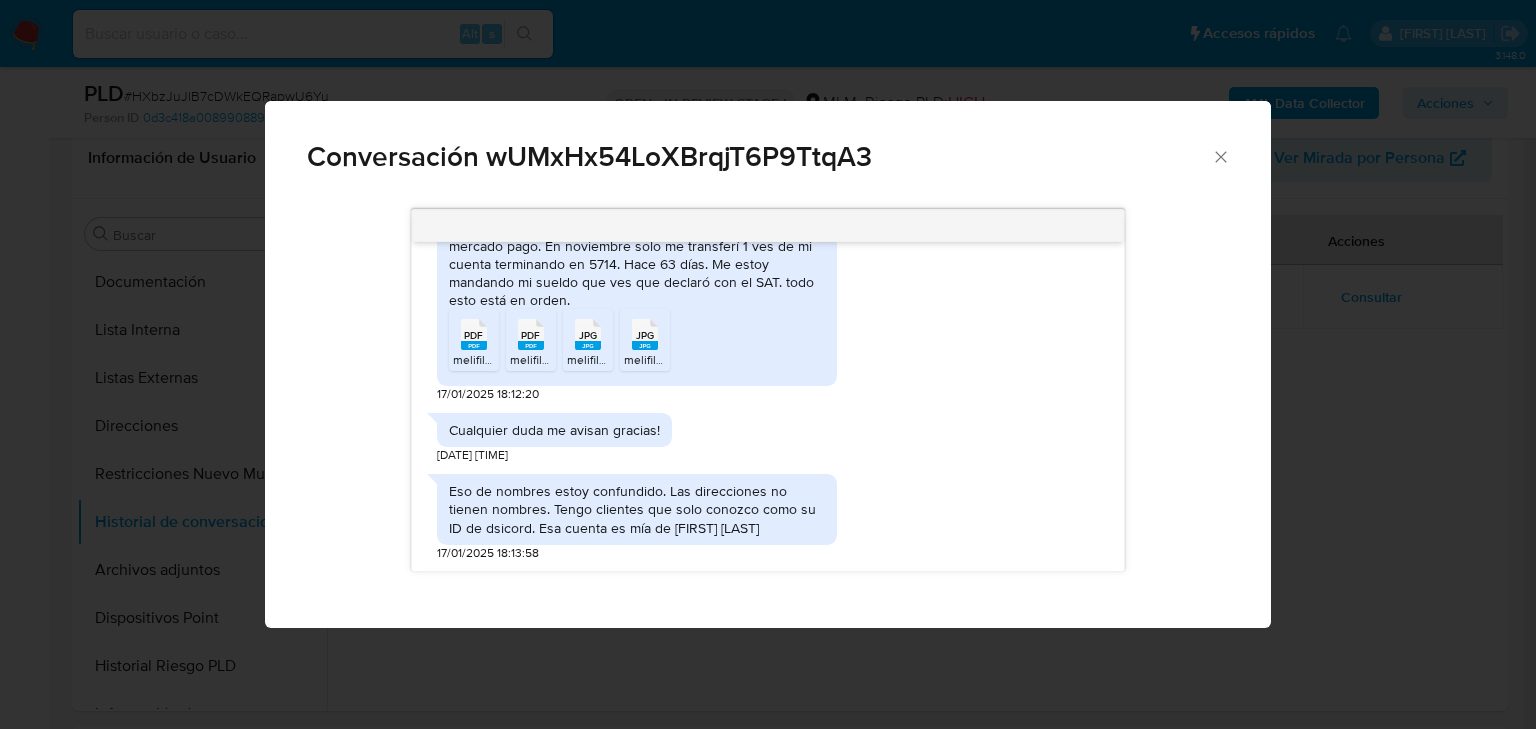 click 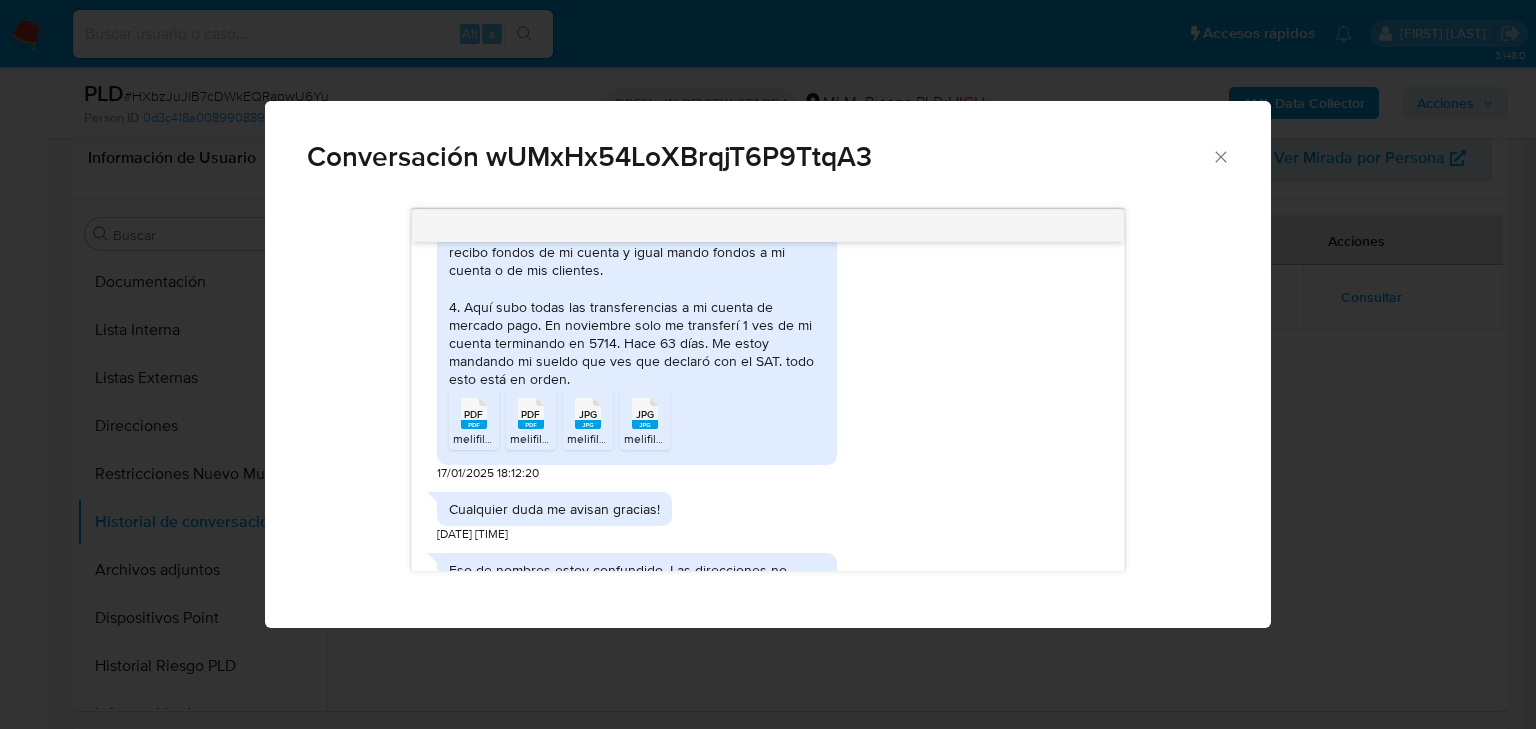 scroll, scrollTop: 758, scrollLeft: 0, axis: vertical 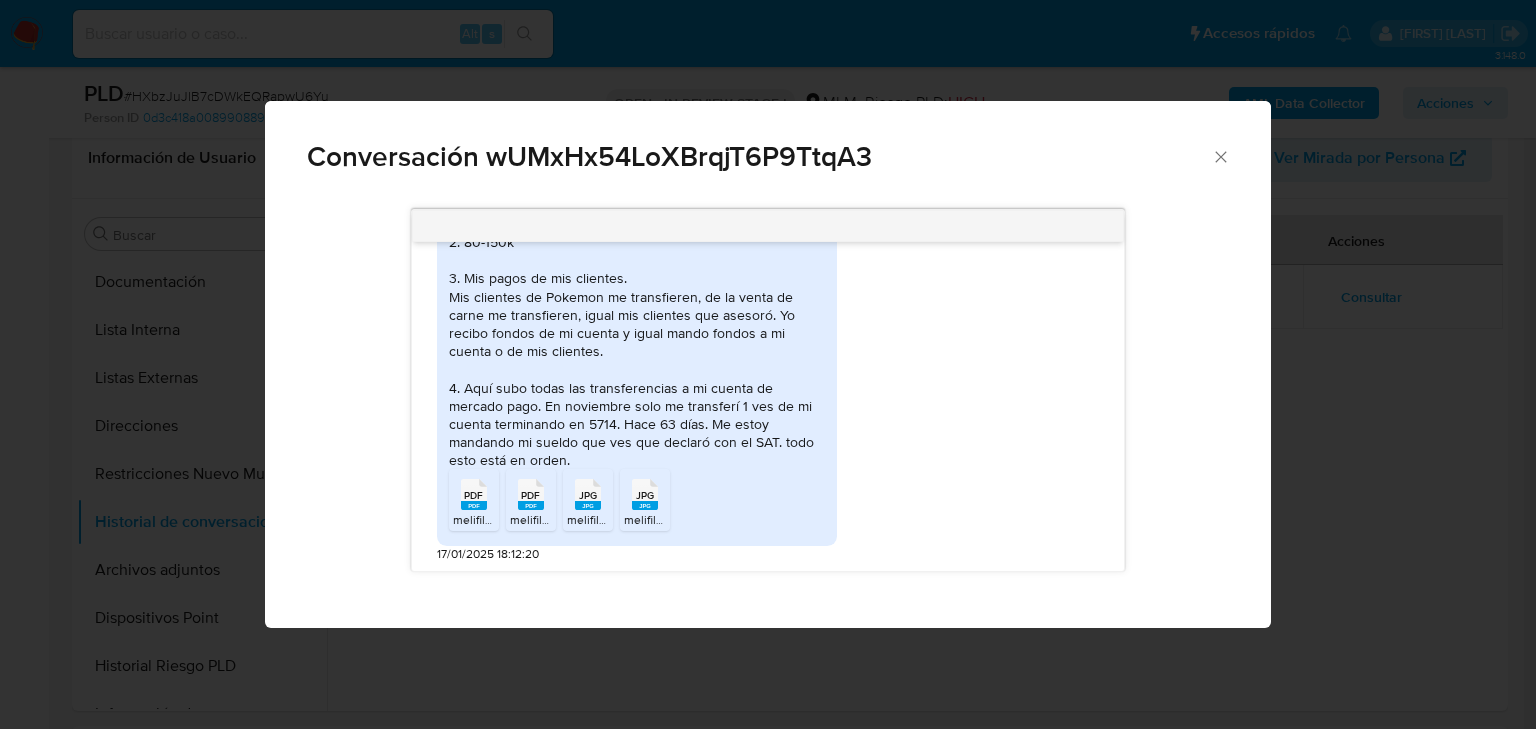 drag, startPoint x: 292, startPoint y: 447, endPoint x: 469, endPoint y: 434, distance: 177.47676 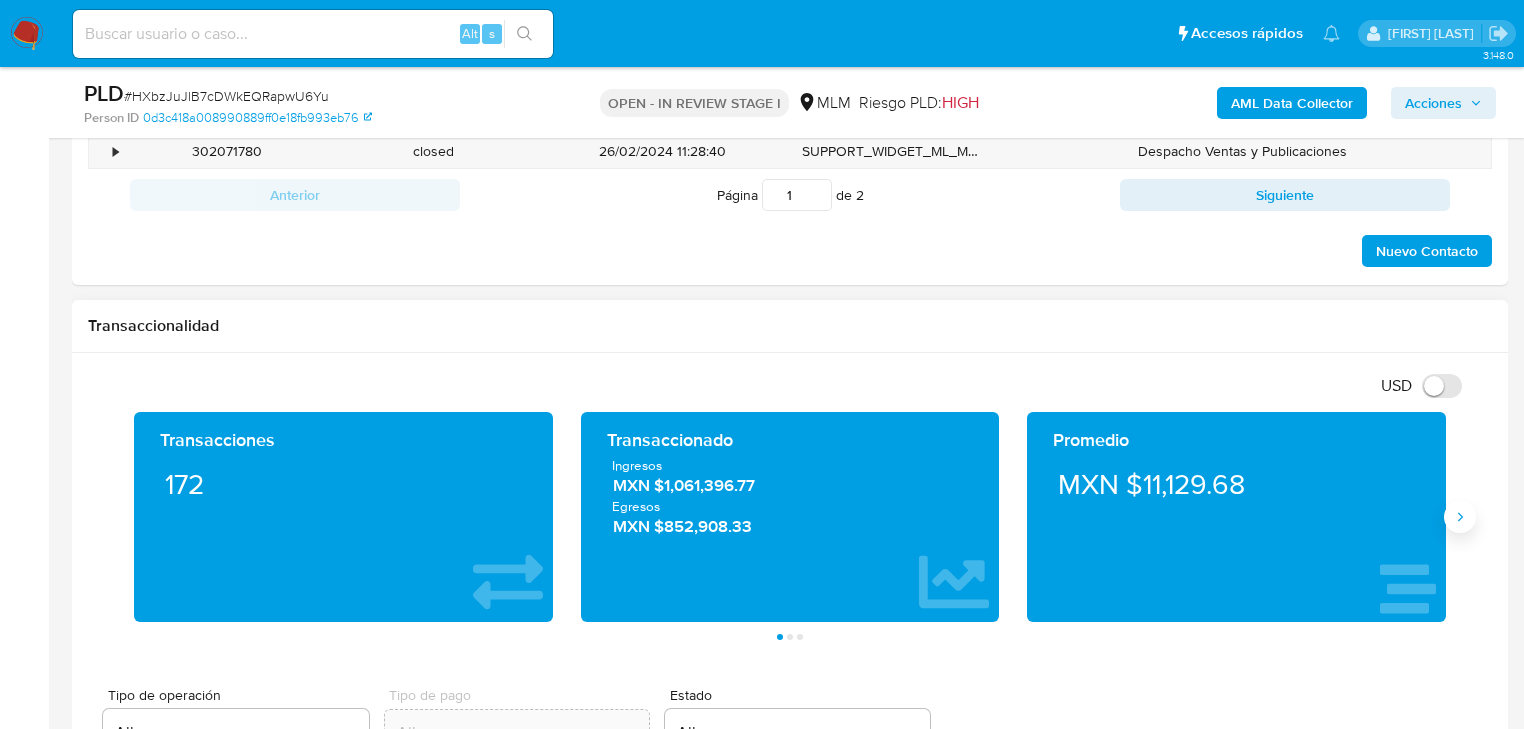 click 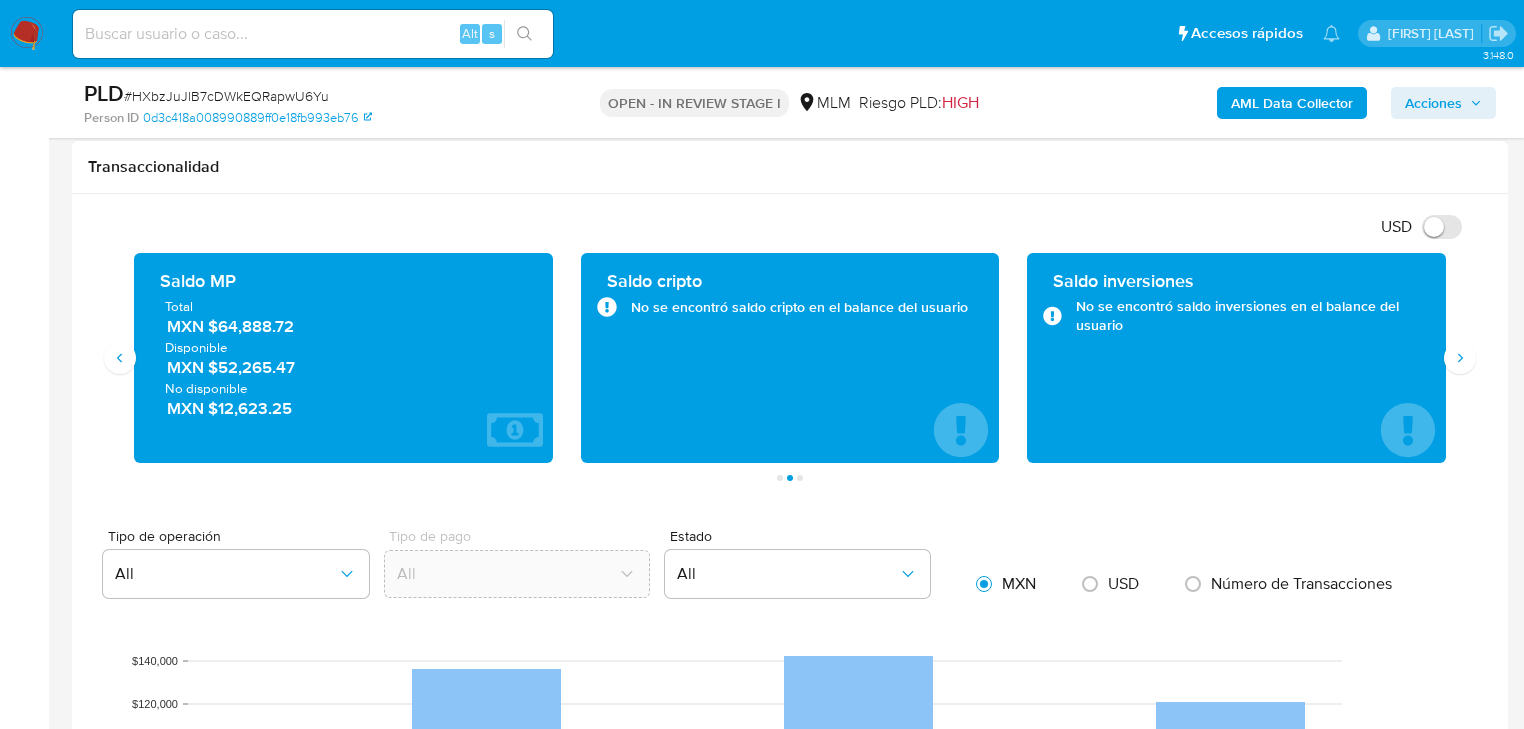 scroll, scrollTop: 1360, scrollLeft: 0, axis: vertical 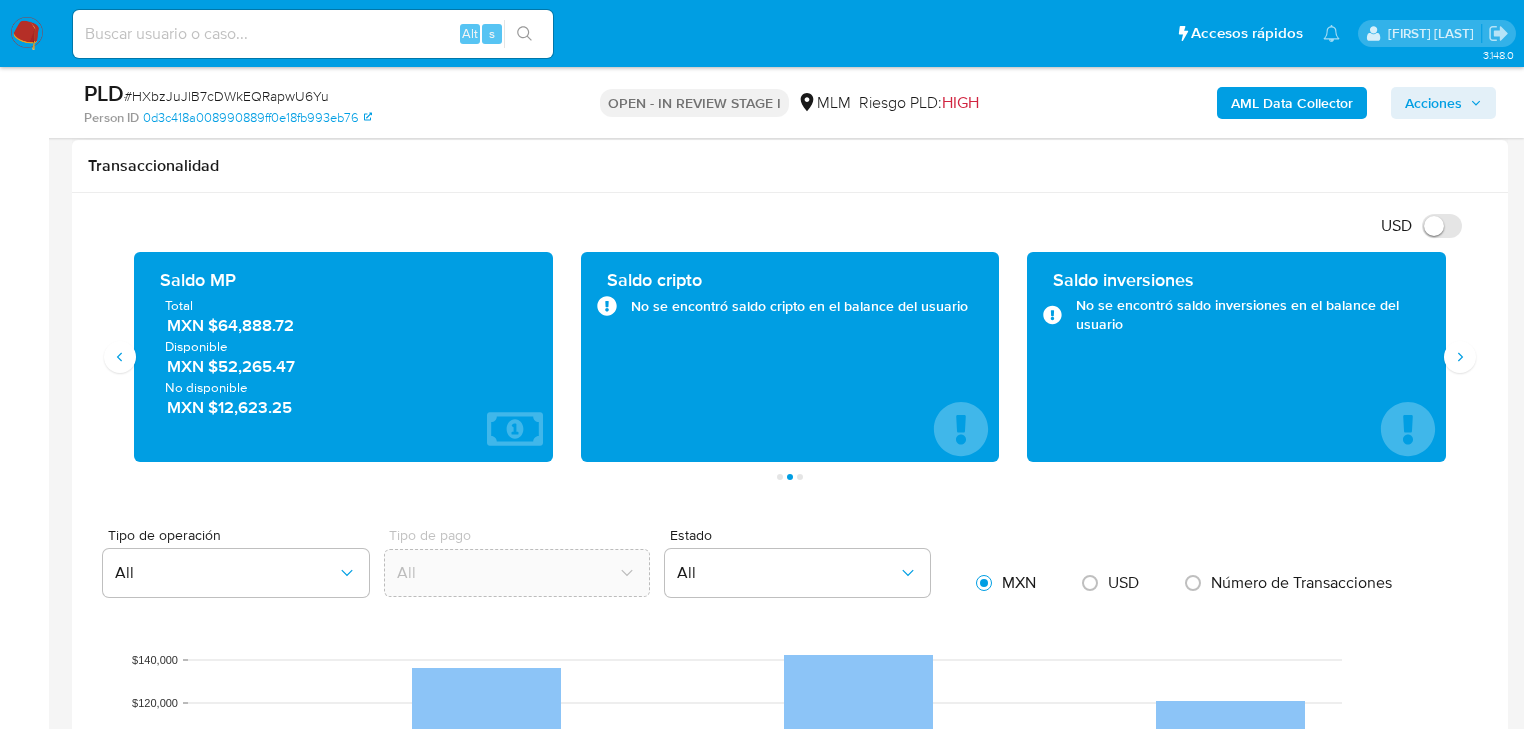 type 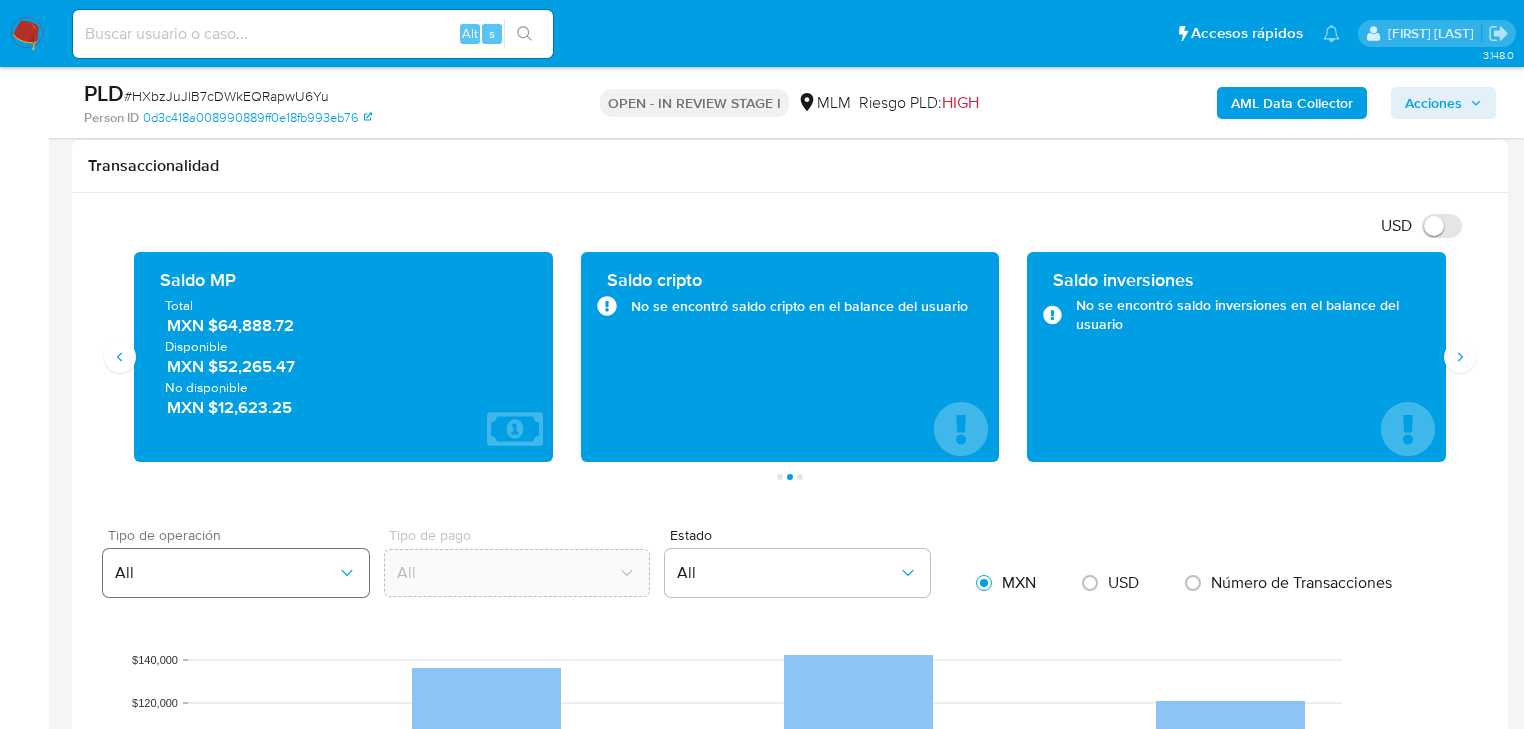 click on "All" at bounding box center (226, 573) 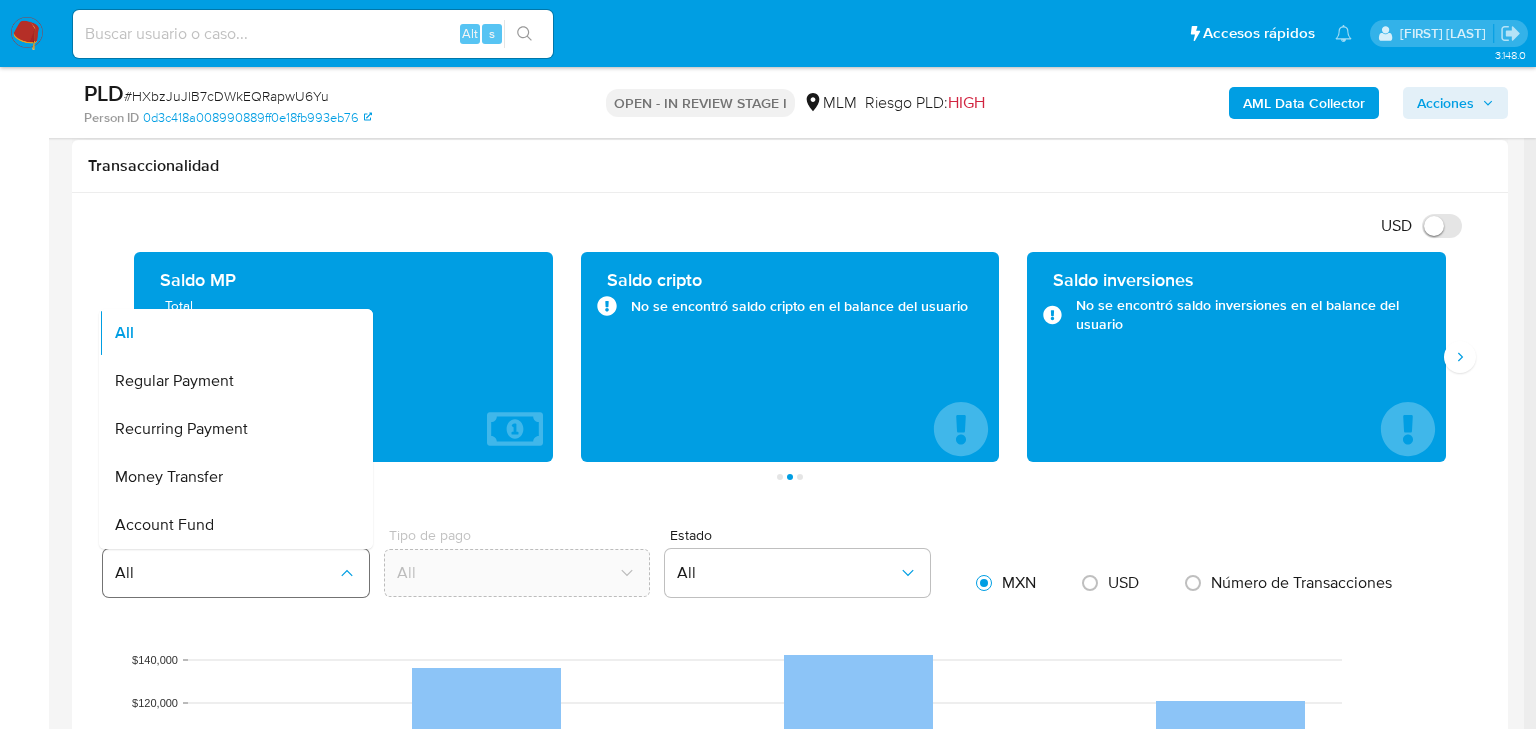 type 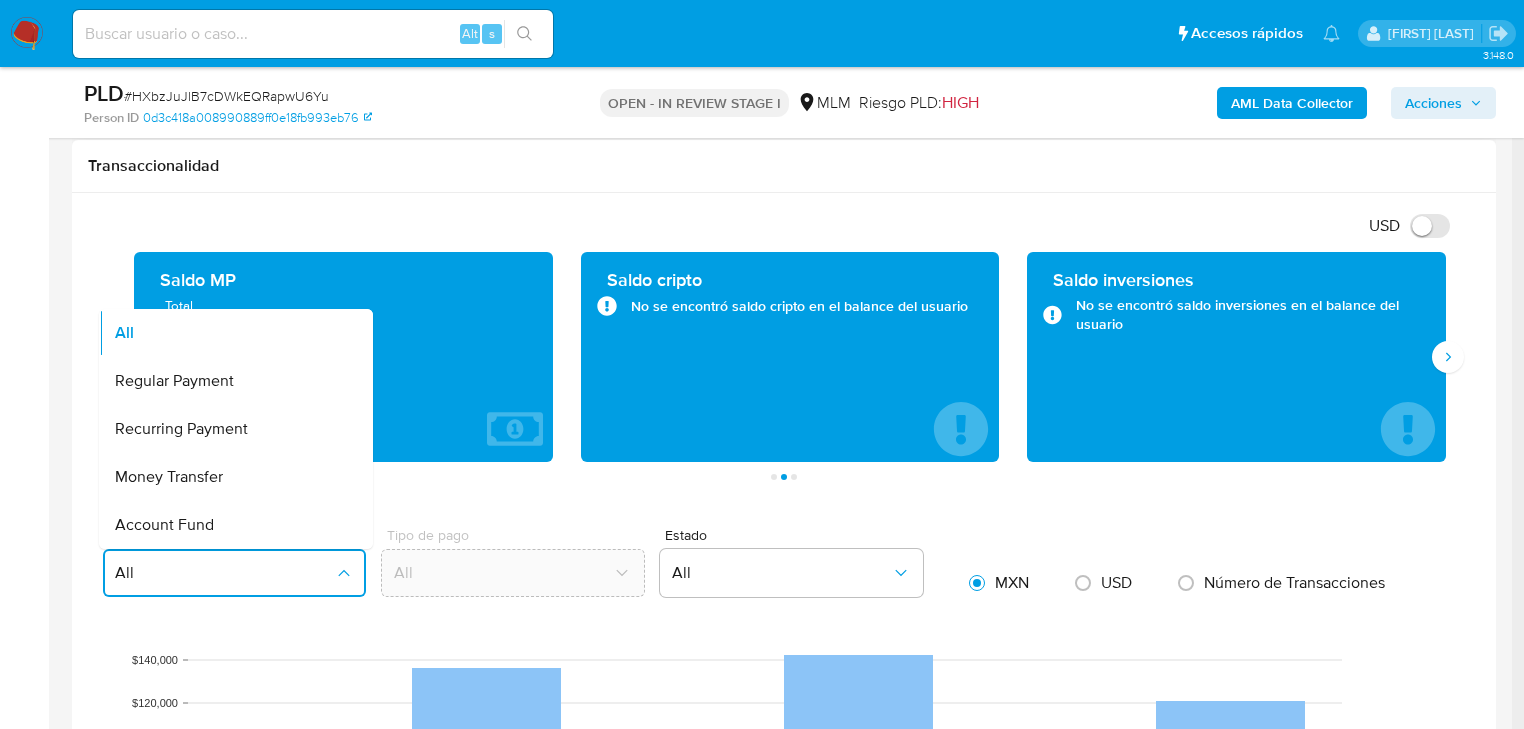 click on "USD   Cambiar entre moneda local y dolar Transacciones 172 Transaccionado Ingresos MXN $1,061,396.77 Egresos MXN $852,908.33 Promedio MXN $11,129.68 Saldo MP Total MXN $64,888.72 Disponible MXN $52,265.47 No disponible MXN $12,623.25 Saldo cripto No se encontró saldo cripto en el balance del usuario Saldo inversiones No se encontró saldo inversiones en el balance del usuario Saldo reserva No se encontró saldo reserva en el balance del usuario Página 1 Página 2 Página 3 Tipo de operación All All Regular Payment Recurring Payment Money Transfer Account Fund Tipo de pago All Estado All MXN USD Número de Transacciones Outcomes D90 Incomes D90 Outcomes D60 Incomes D60 Outcomes D30 Incomes D30 Transaccionalidad $0 $20,000 $40,000 $60,000 $80,000 $100,000 $120,000 $140,000 Monto (MXN)  $55,712.73  $10,500.00  $18,025.37  $58,256.00  $24,612.41  $30,753.00  $27,610.50  $64,731.50  $41,918.00  $23,484.00  $6,334.00  $61,199.00  $84,096.45  $83,817.50 Service Withdrawal Account Fund Recharge" at bounding box center (784, 995) 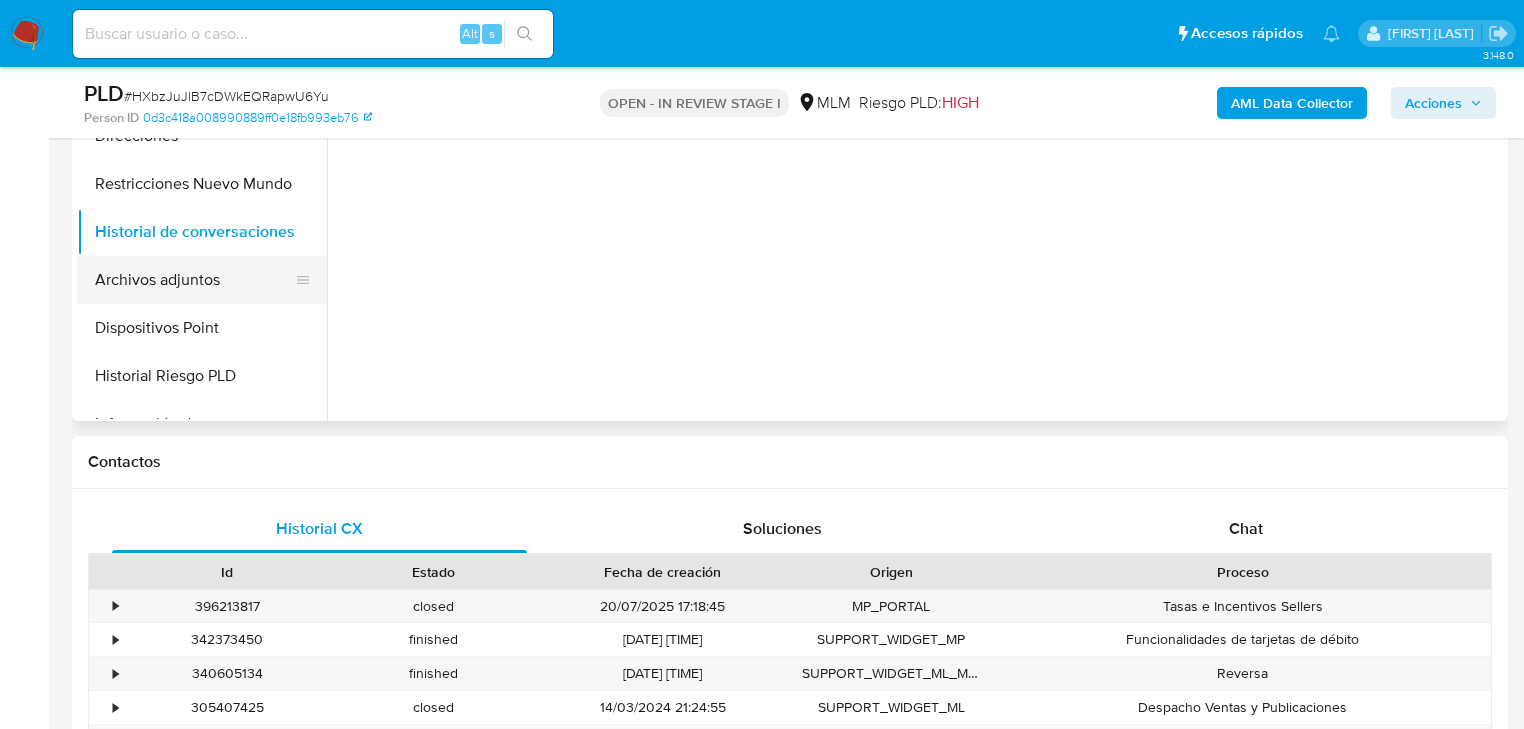 scroll, scrollTop: 480, scrollLeft: 0, axis: vertical 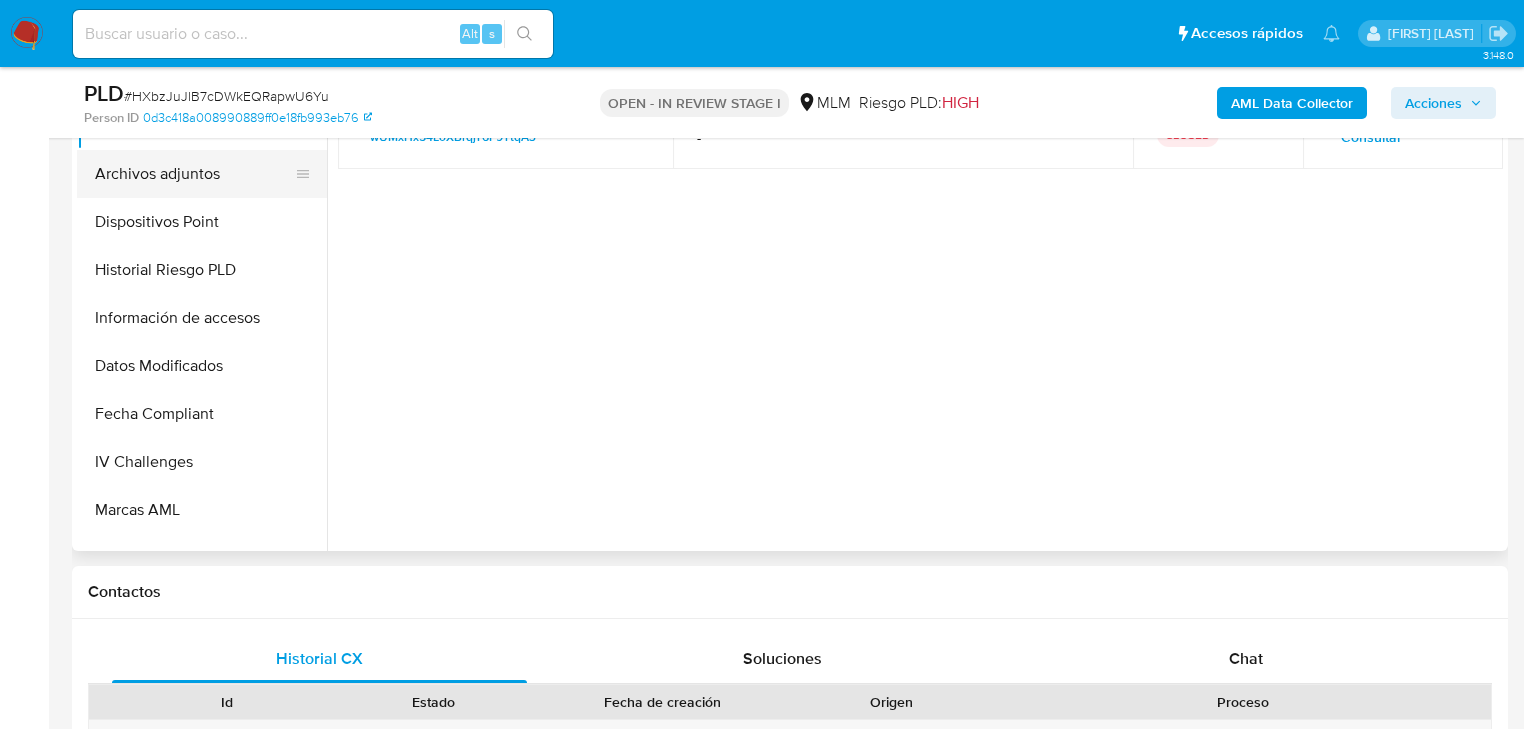 click on "Archivos adjuntos" at bounding box center (194, 174) 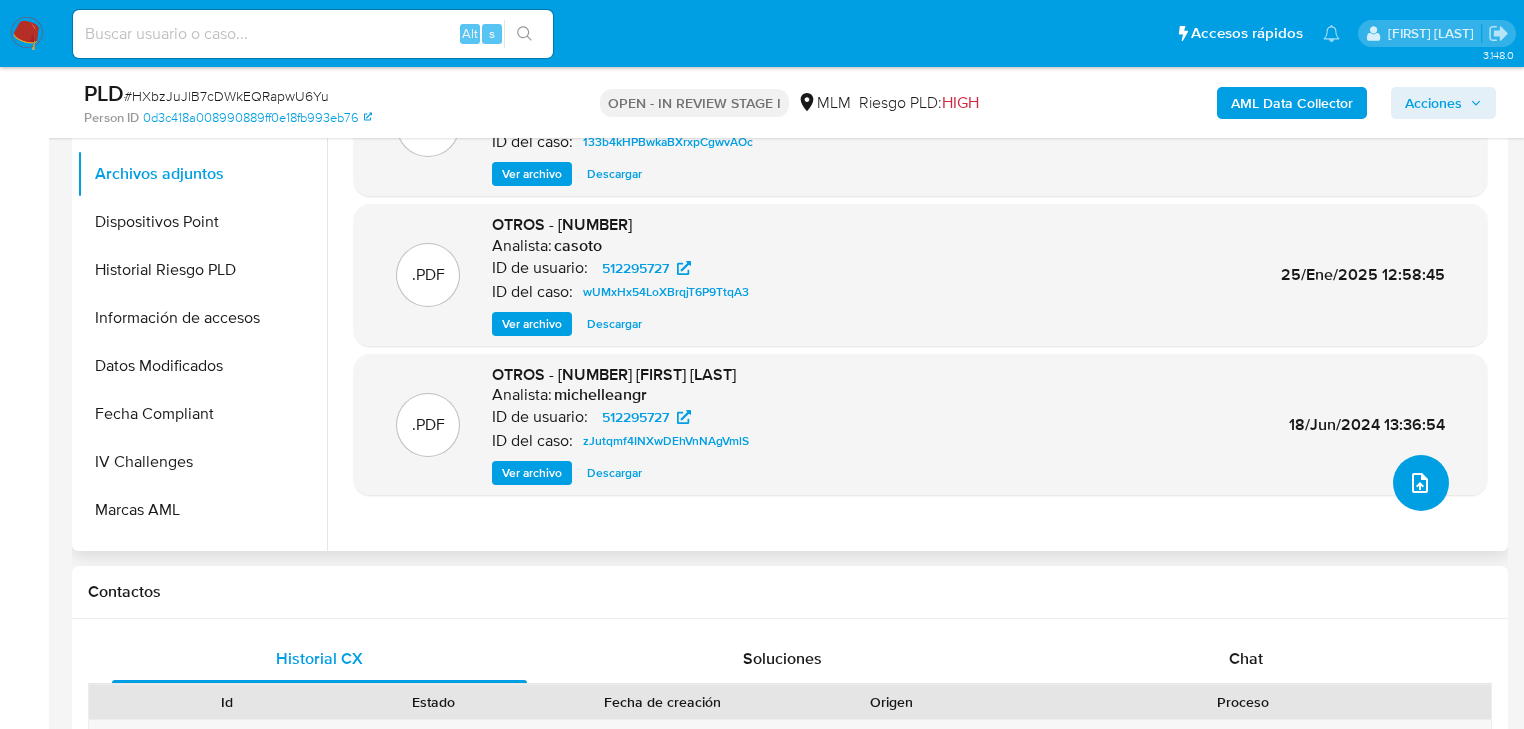 click 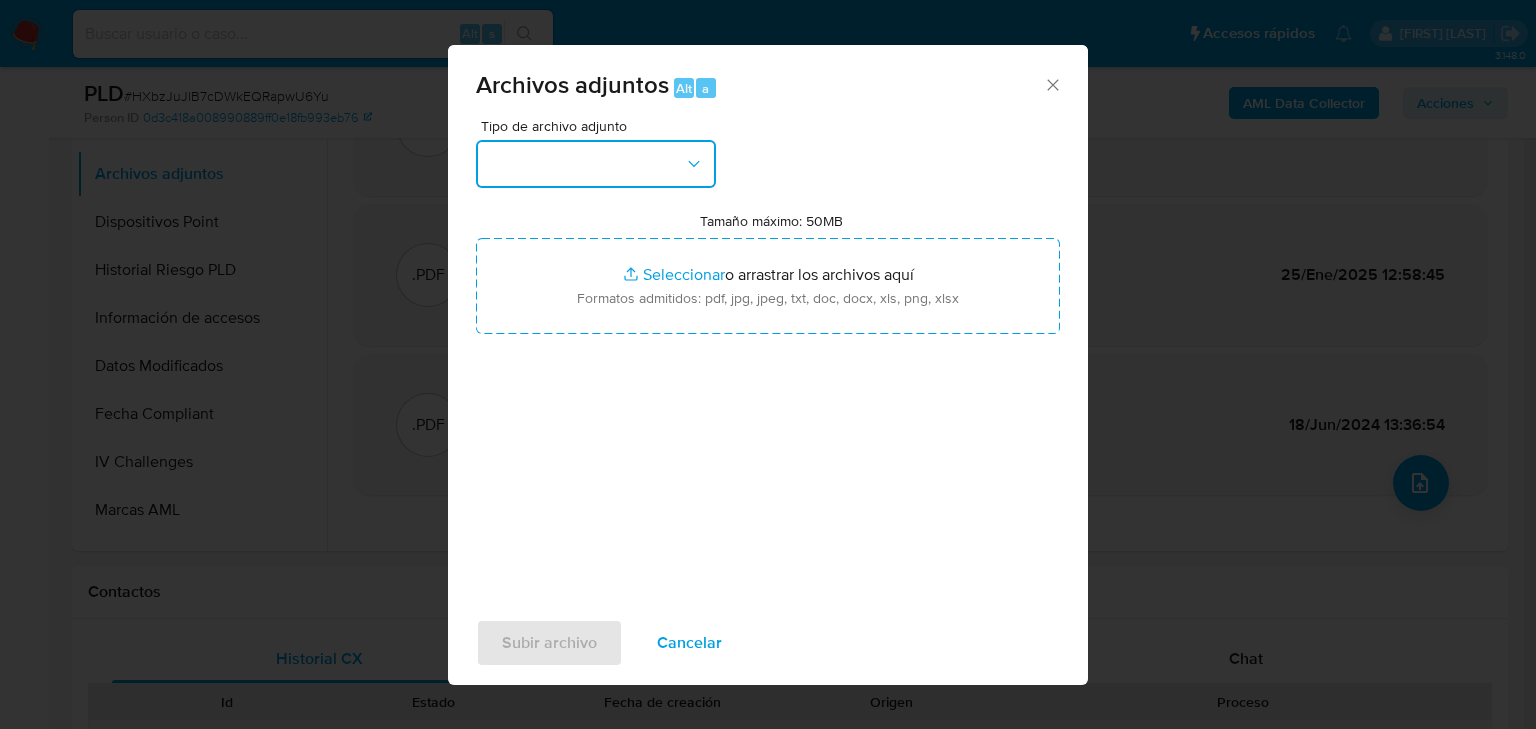 click at bounding box center (596, 164) 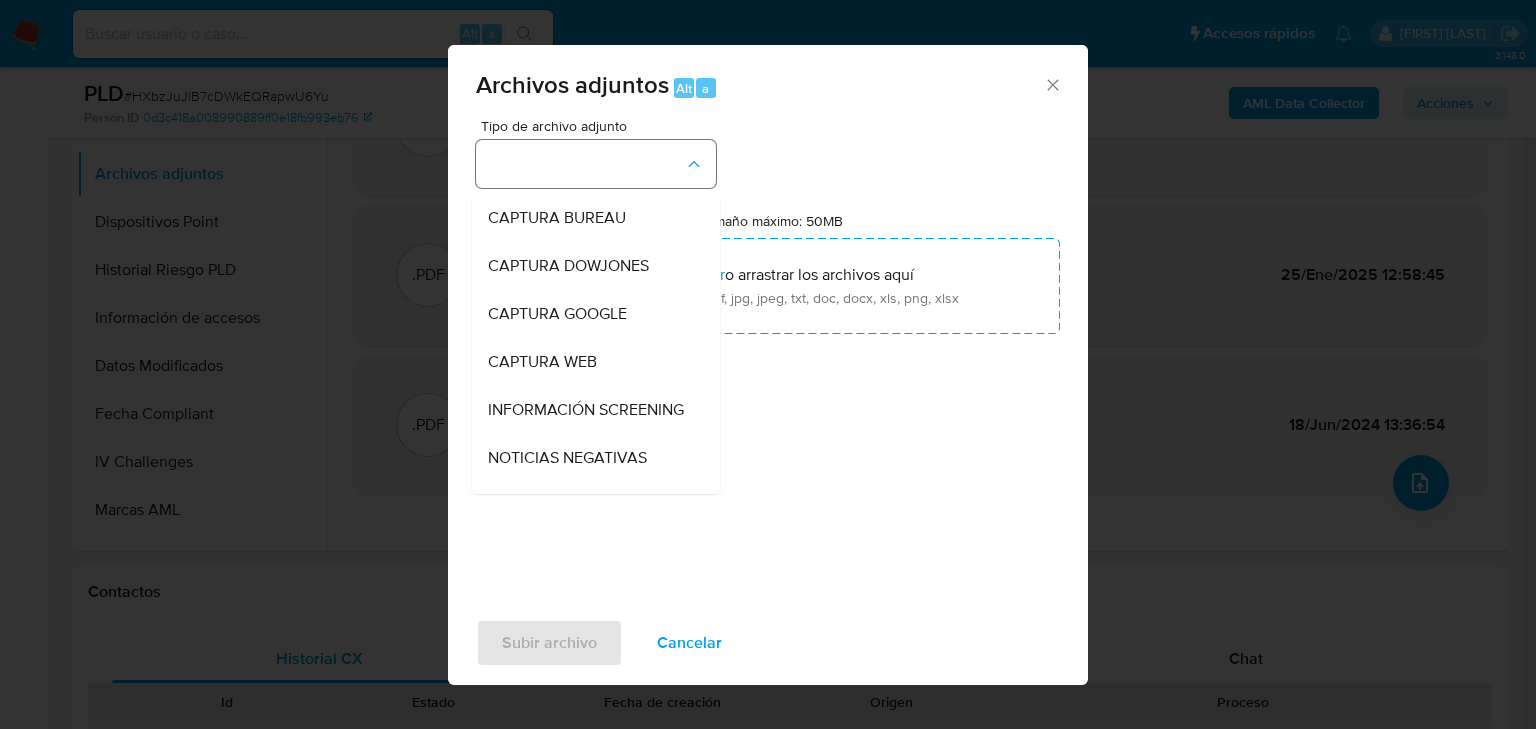 type 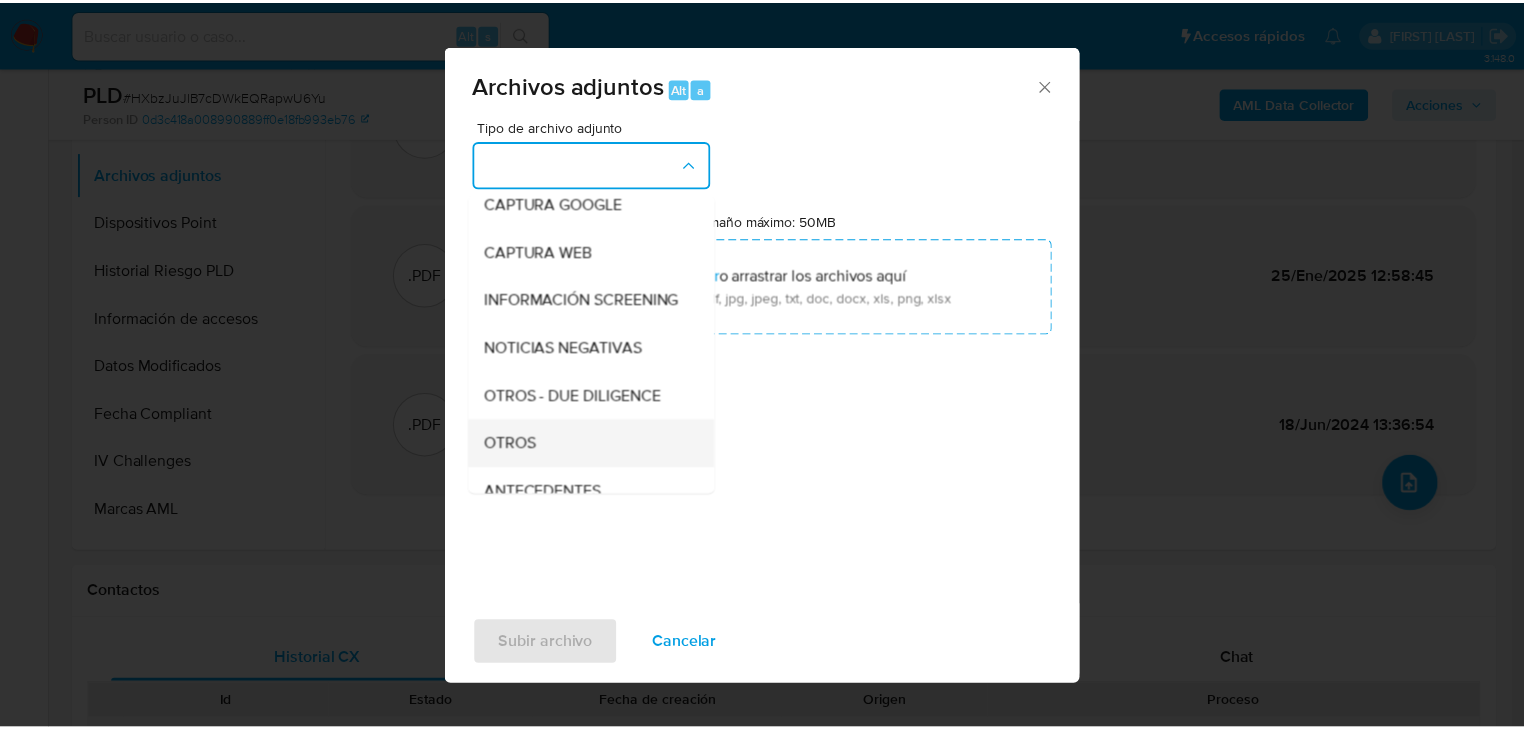 scroll, scrollTop: 216, scrollLeft: 0, axis: vertical 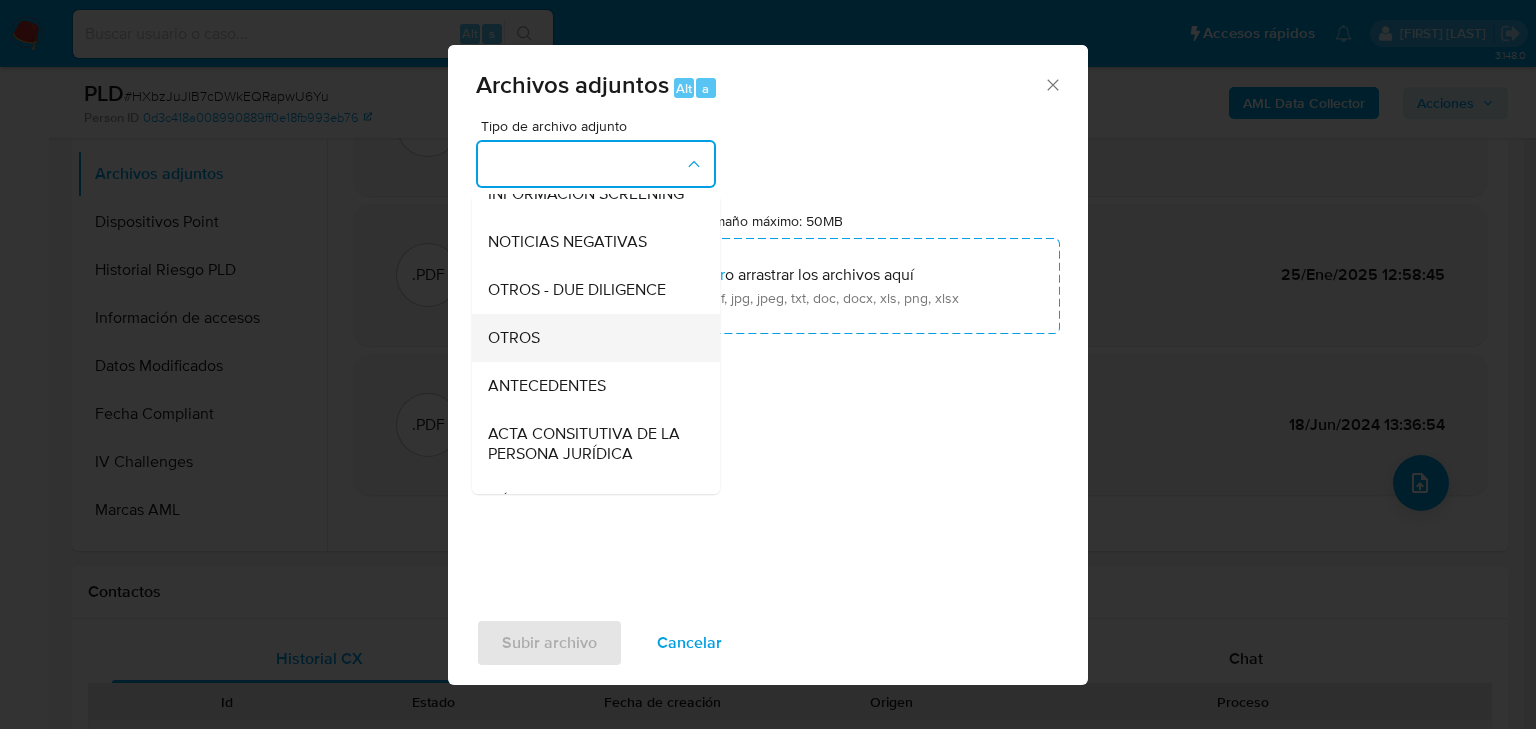 click on "OTROS" at bounding box center (514, 338) 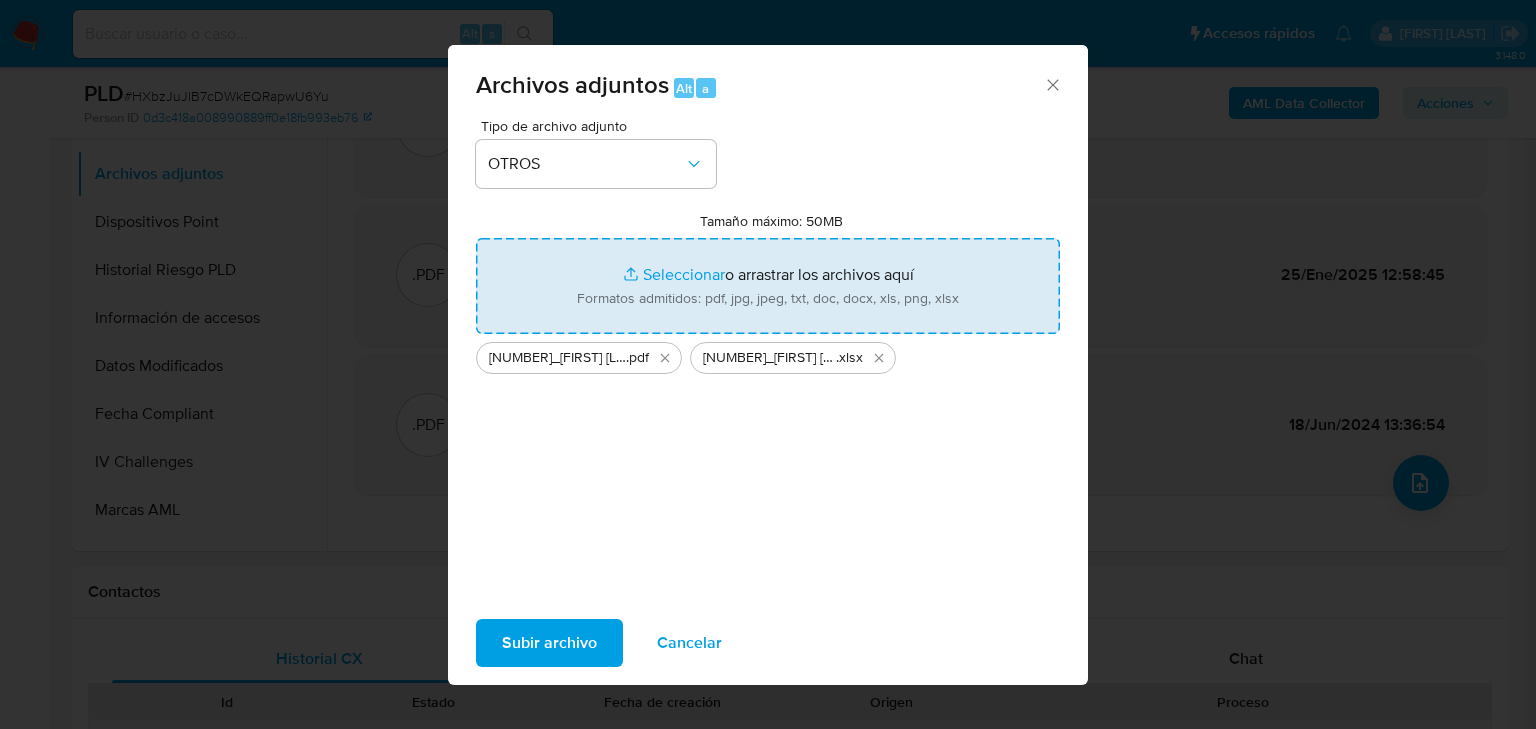 click on "Subir archivo" at bounding box center [549, 643] 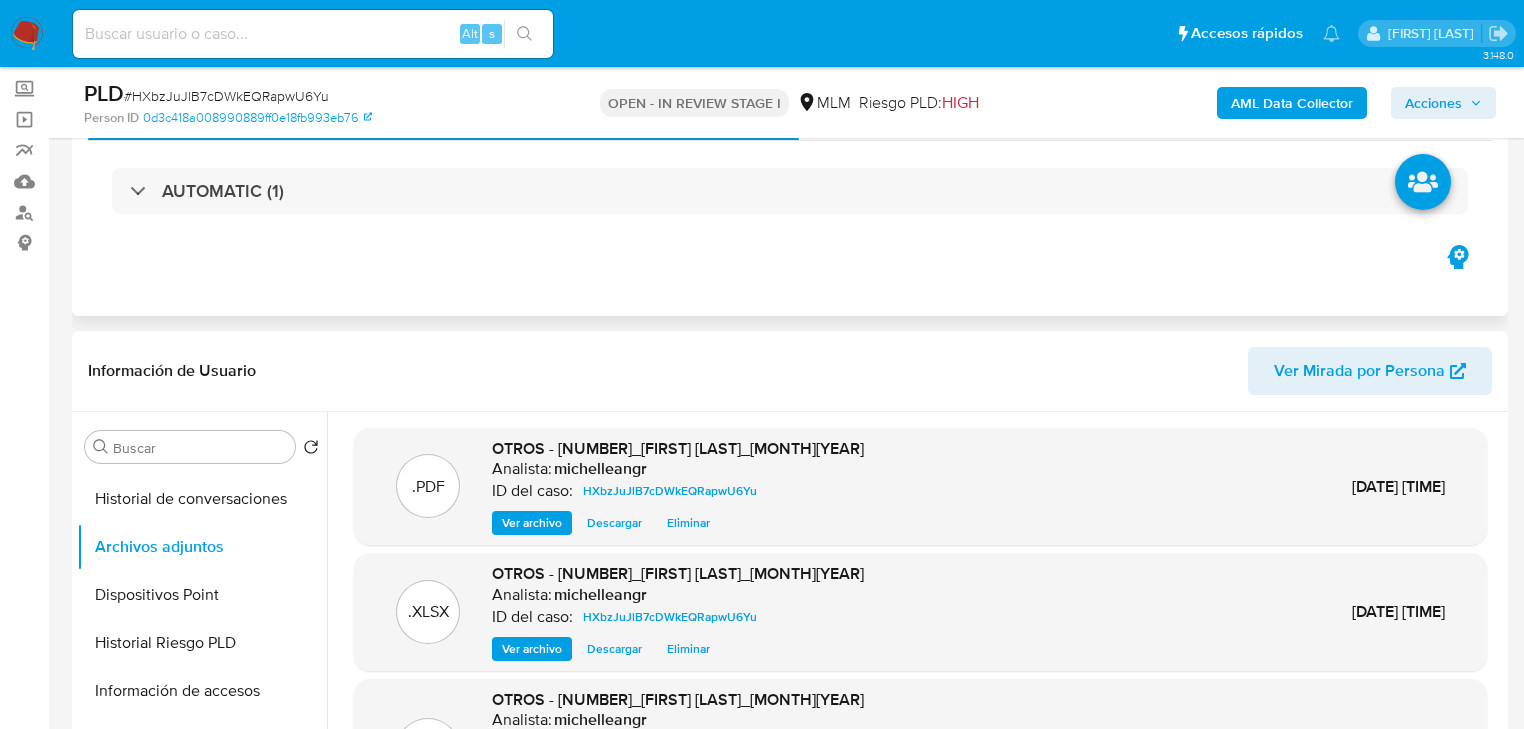 scroll, scrollTop: 80, scrollLeft: 0, axis: vertical 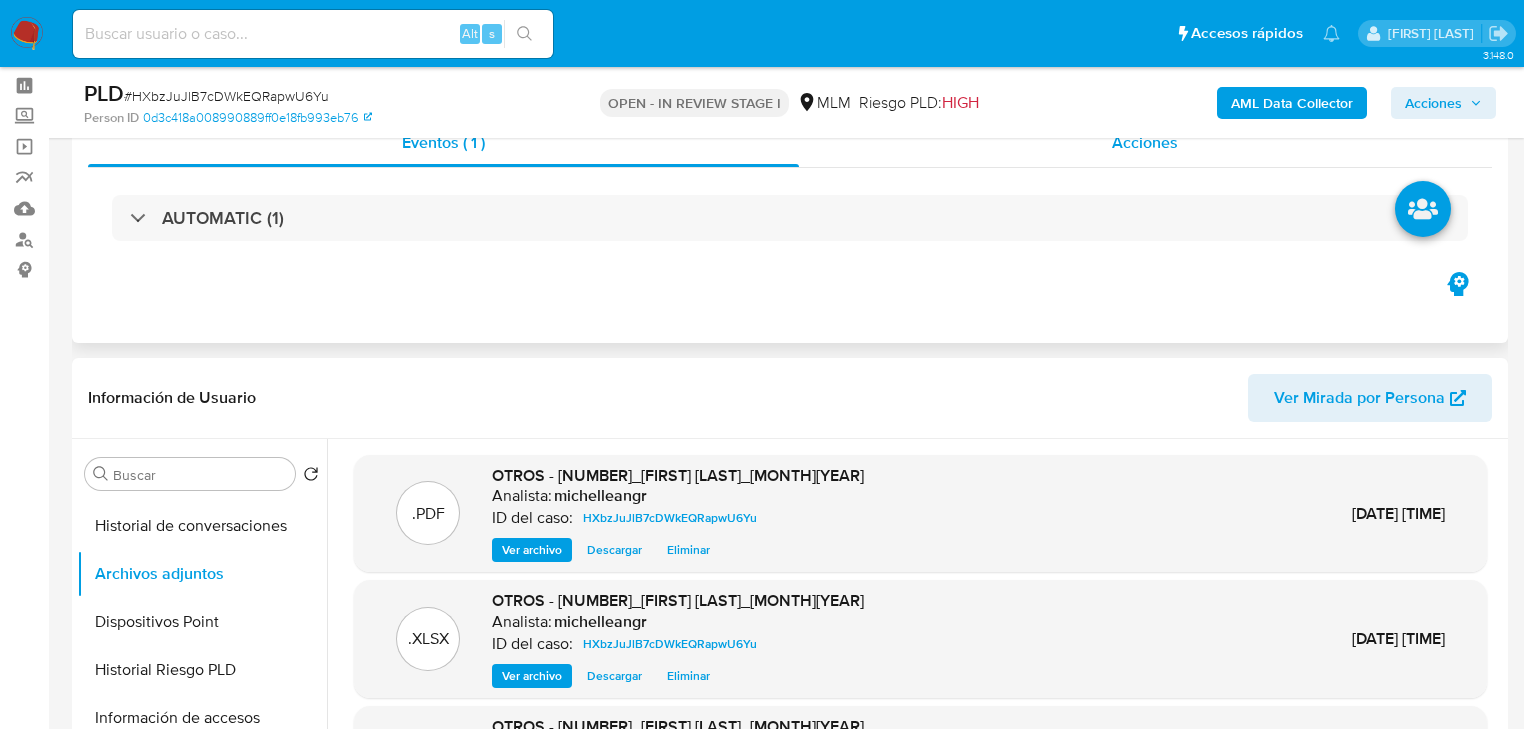 click on "Acciones" at bounding box center [1145, 142] 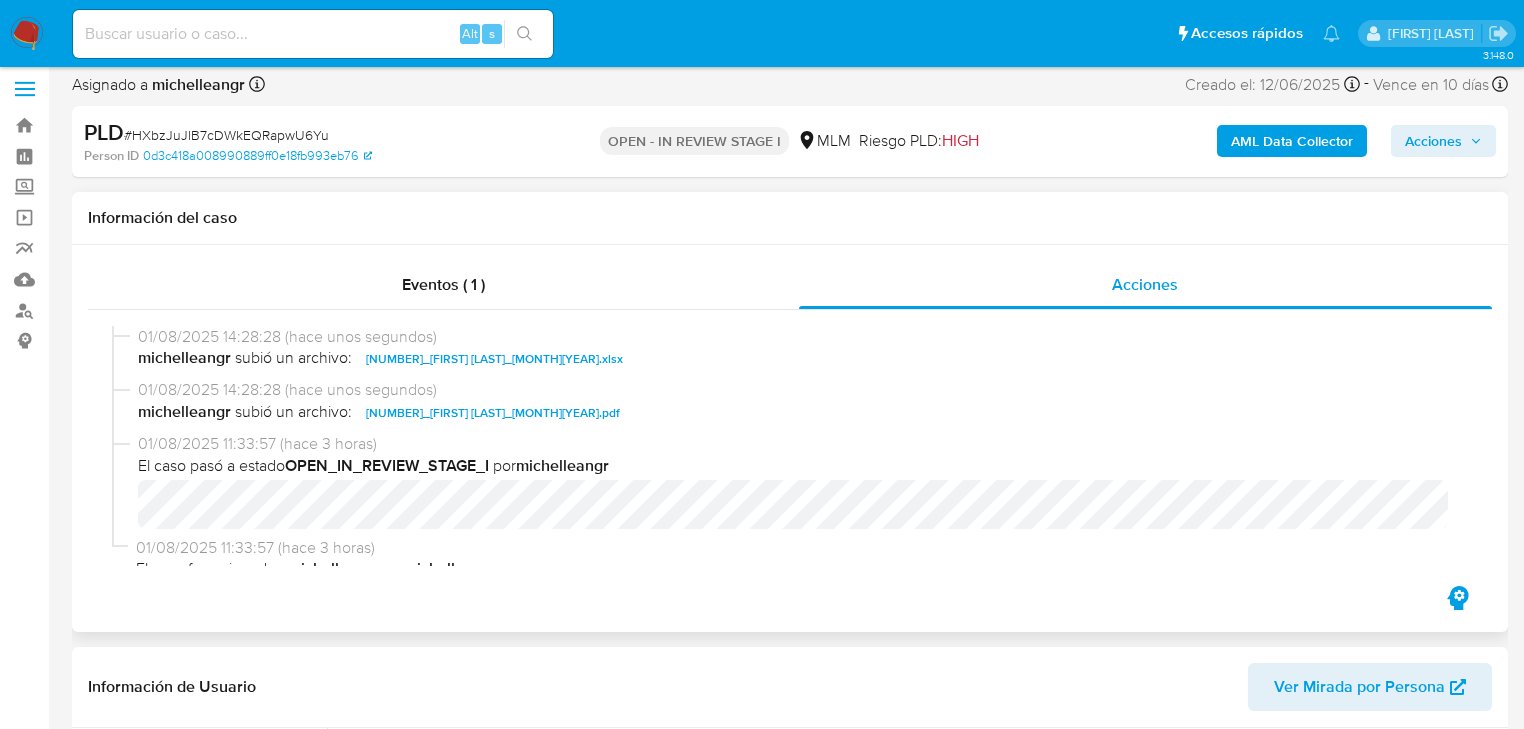 scroll, scrollTop: 0, scrollLeft: 0, axis: both 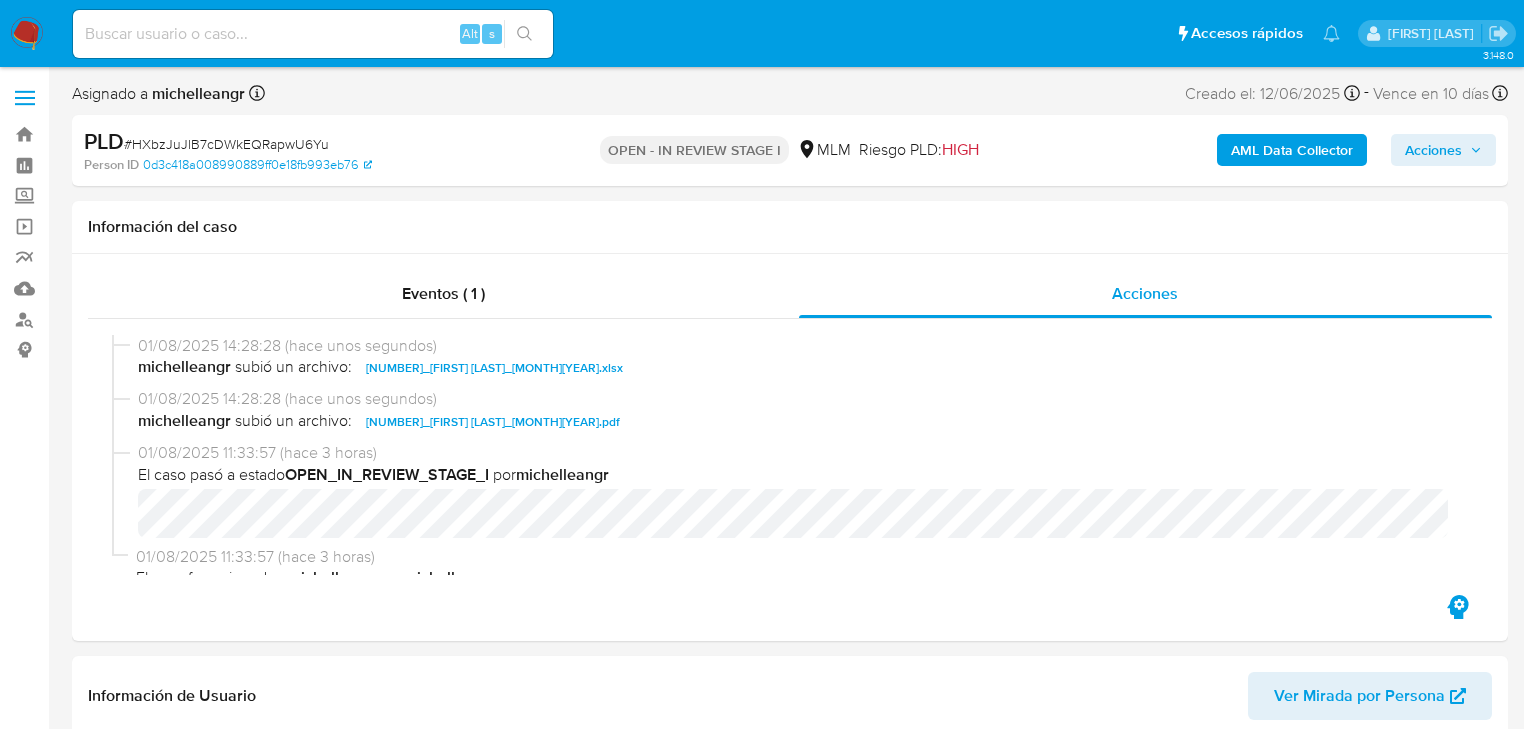 click on "AML Data Collector Acciones" at bounding box center (1263, 150) 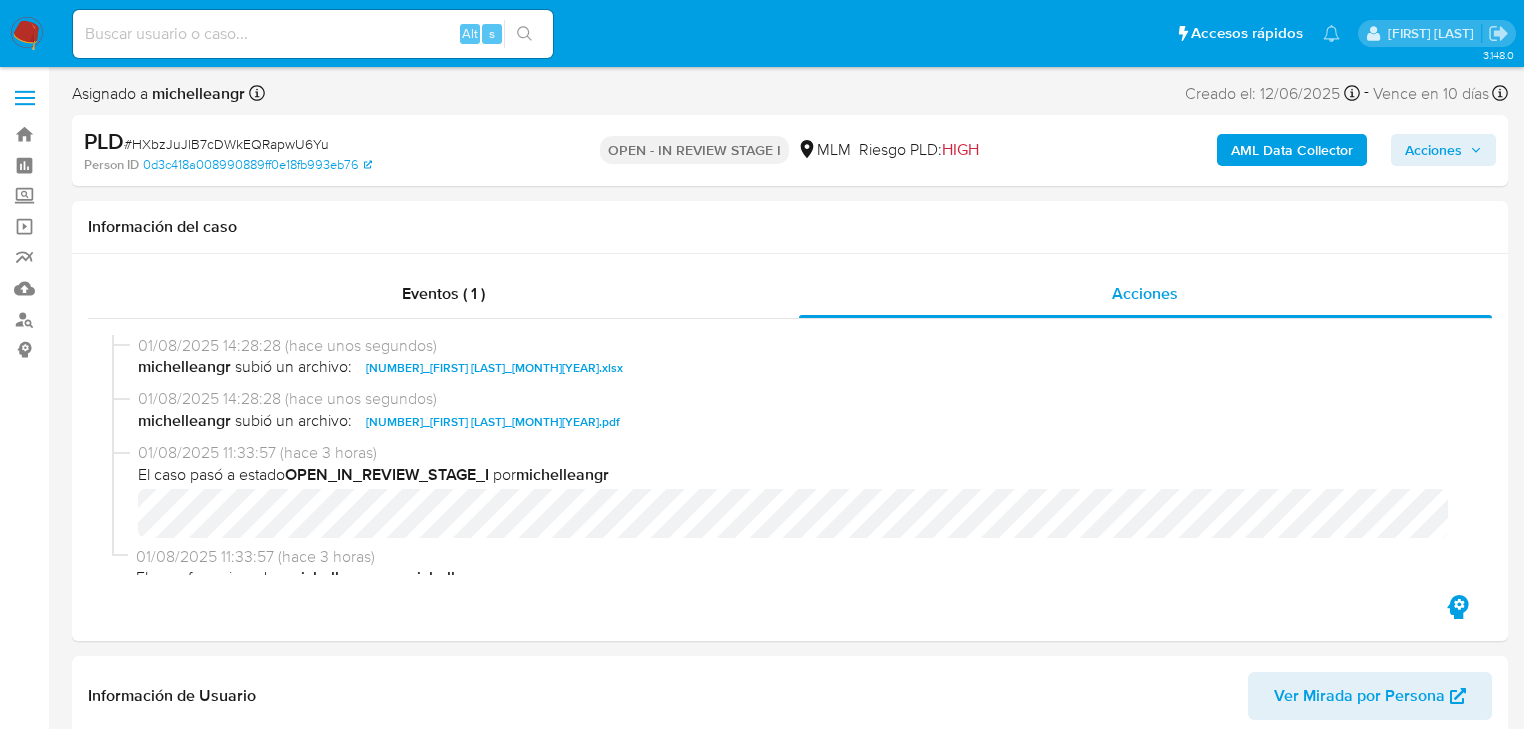 click on "Acciones" at bounding box center [1433, 150] 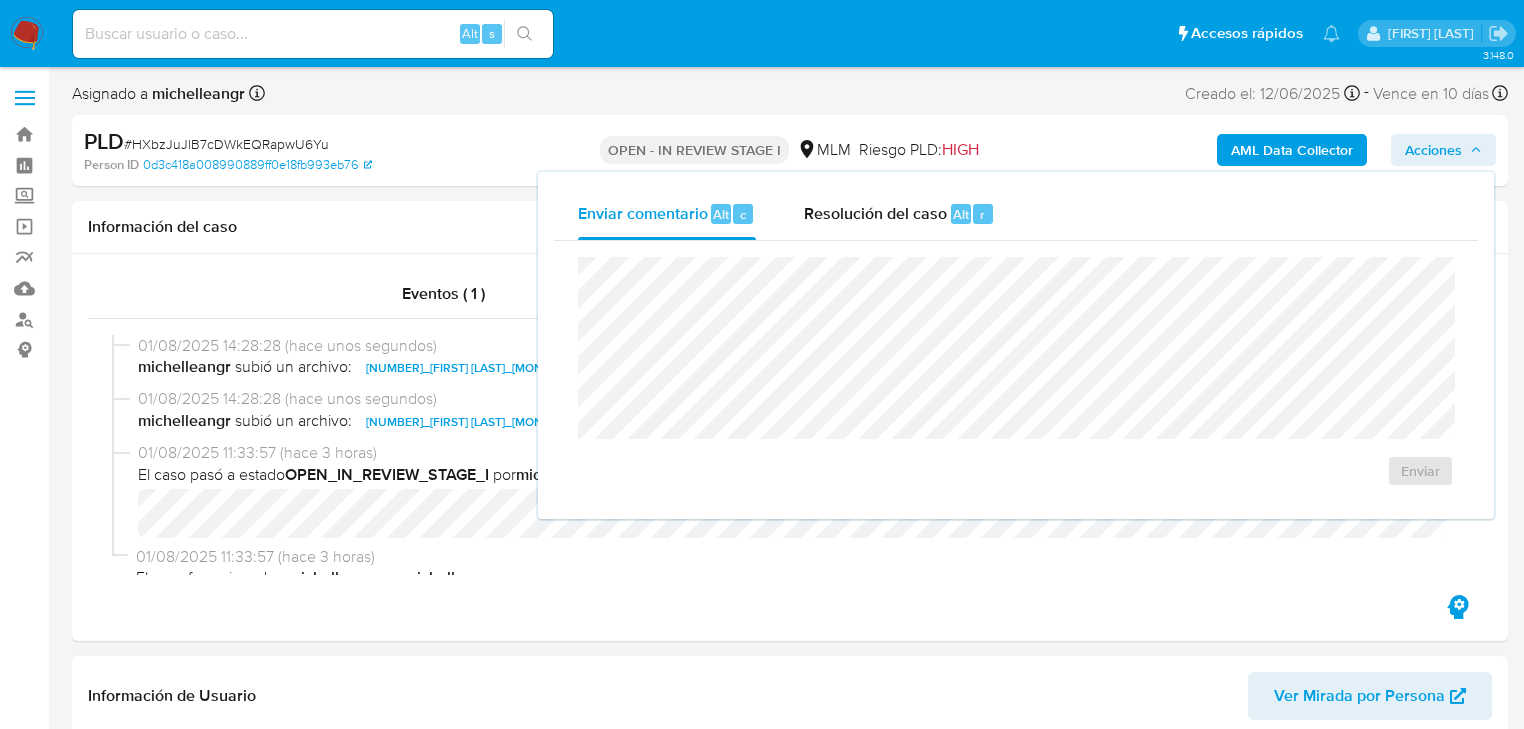 drag, startPoint x: 852, startPoint y: 228, endPoint x: 872, endPoint y: 254, distance: 32.80244 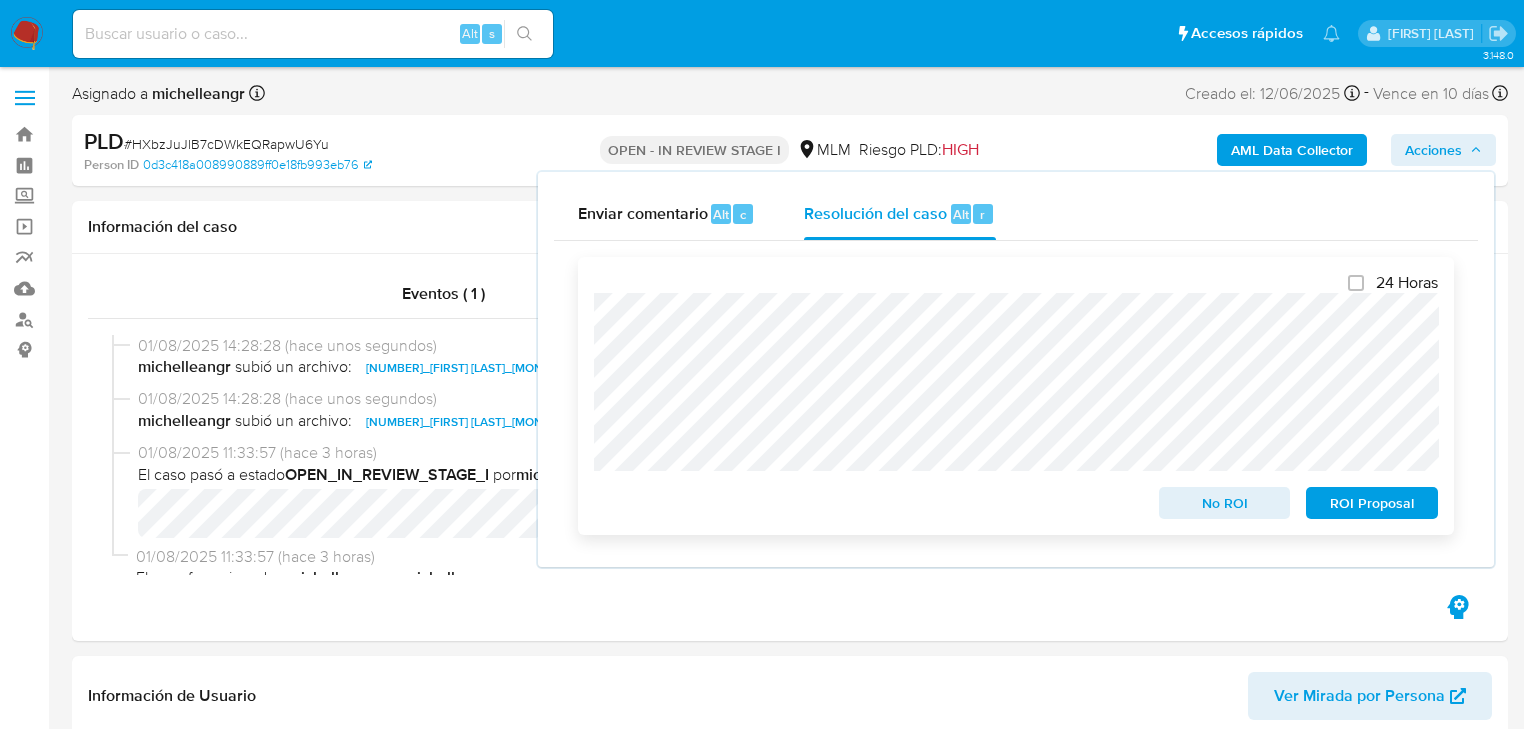 click on "No ROI" at bounding box center [1225, 503] 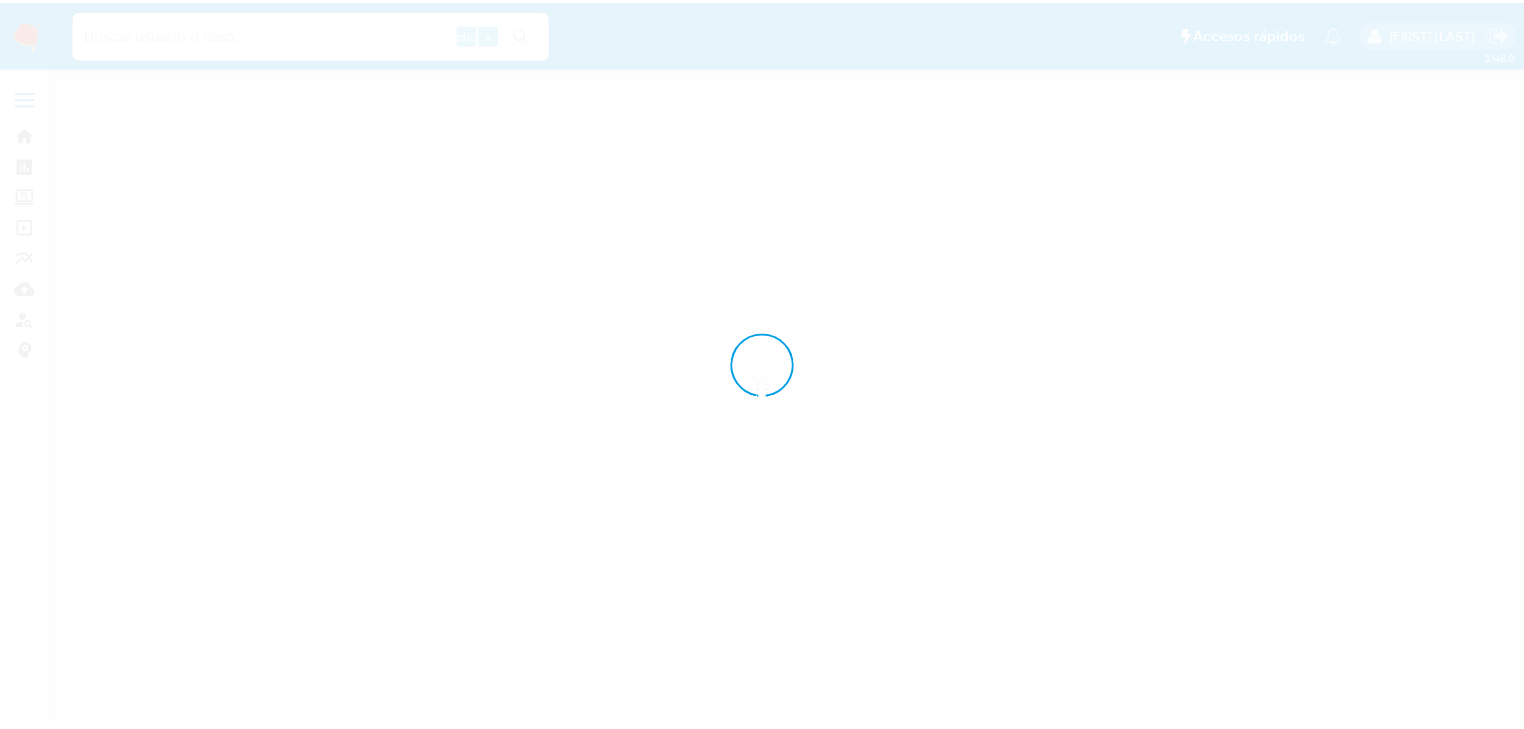 scroll, scrollTop: 0, scrollLeft: 0, axis: both 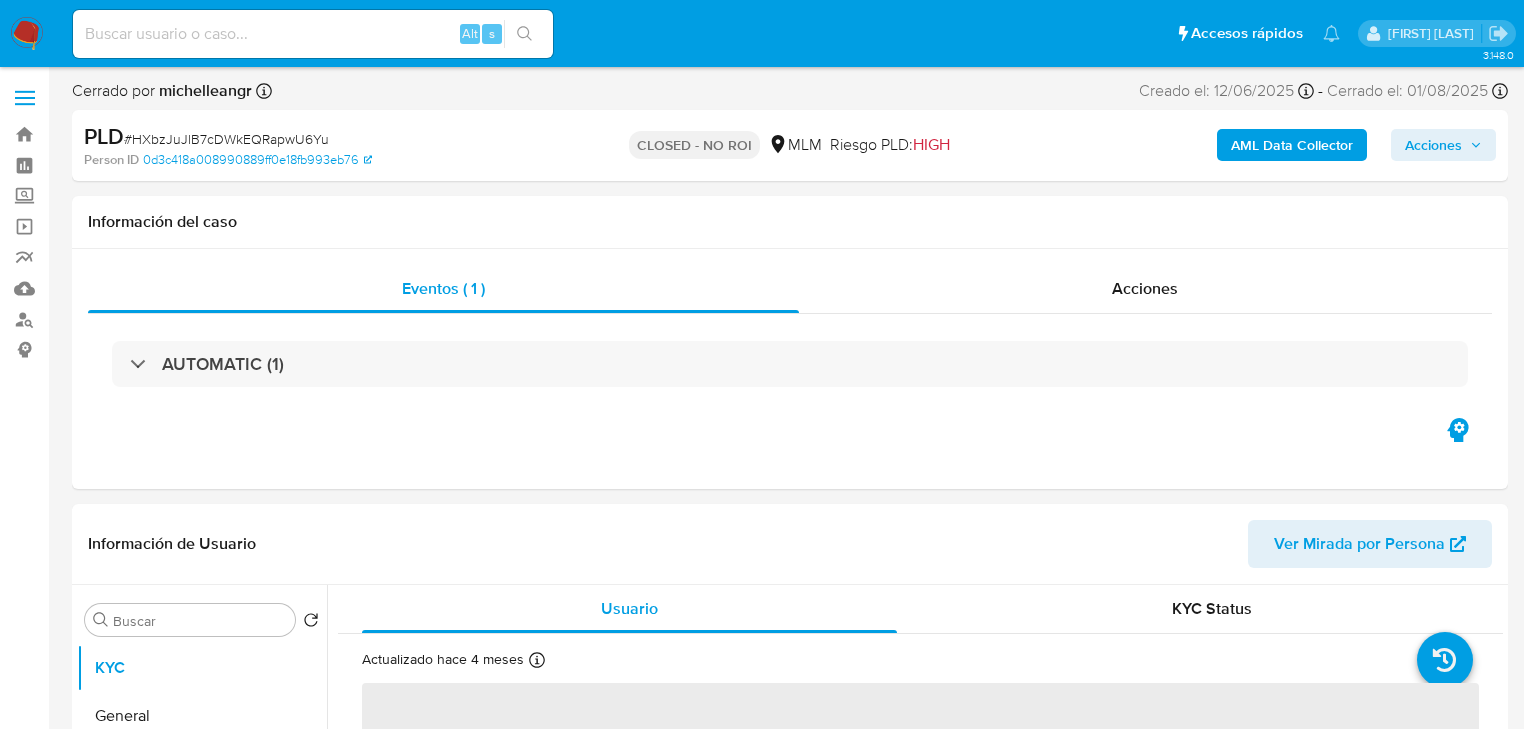 select on "10" 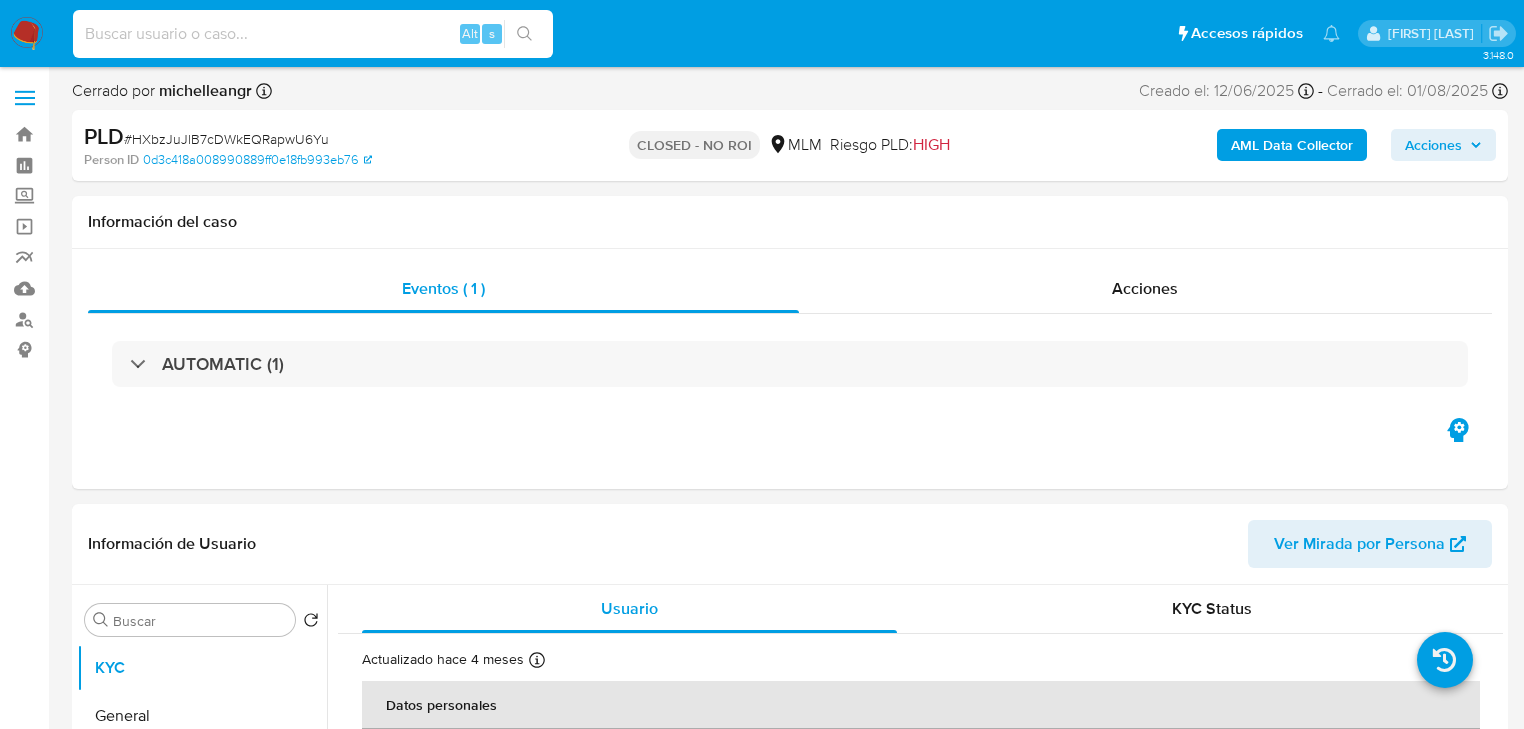 click at bounding box center (313, 34) 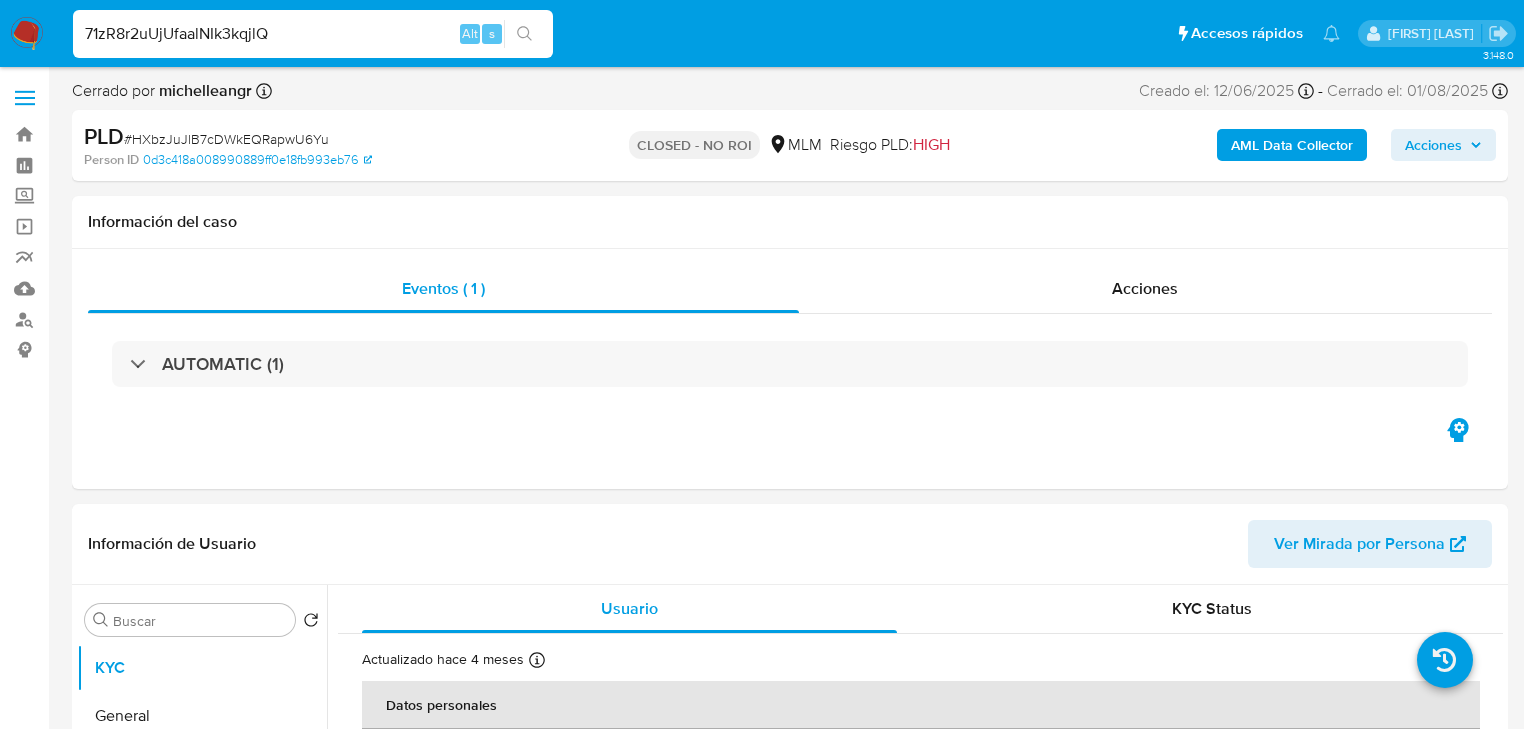 type on "71zR8r2uUjUfaalNIk3kqjlQ" 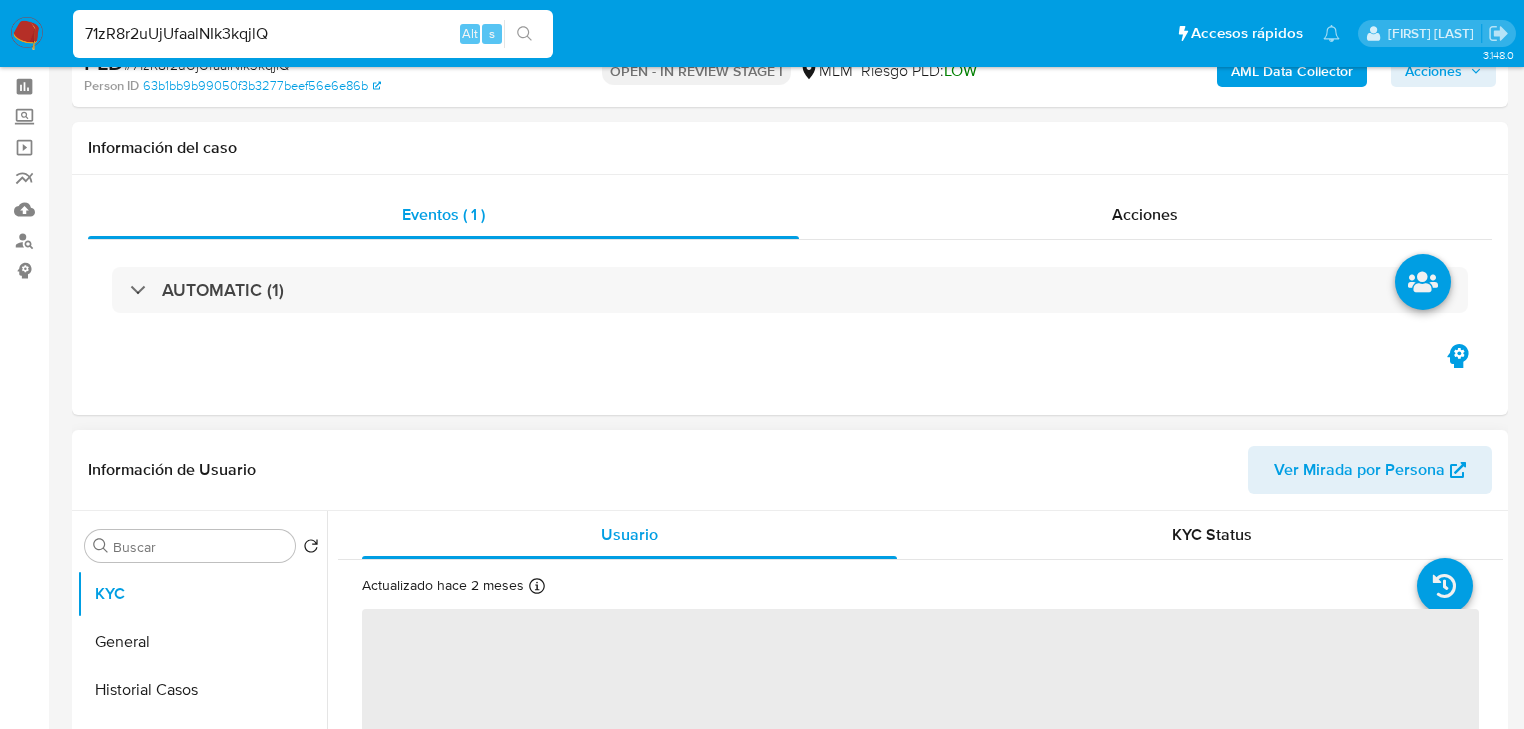 scroll, scrollTop: 400, scrollLeft: 0, axis: vertical 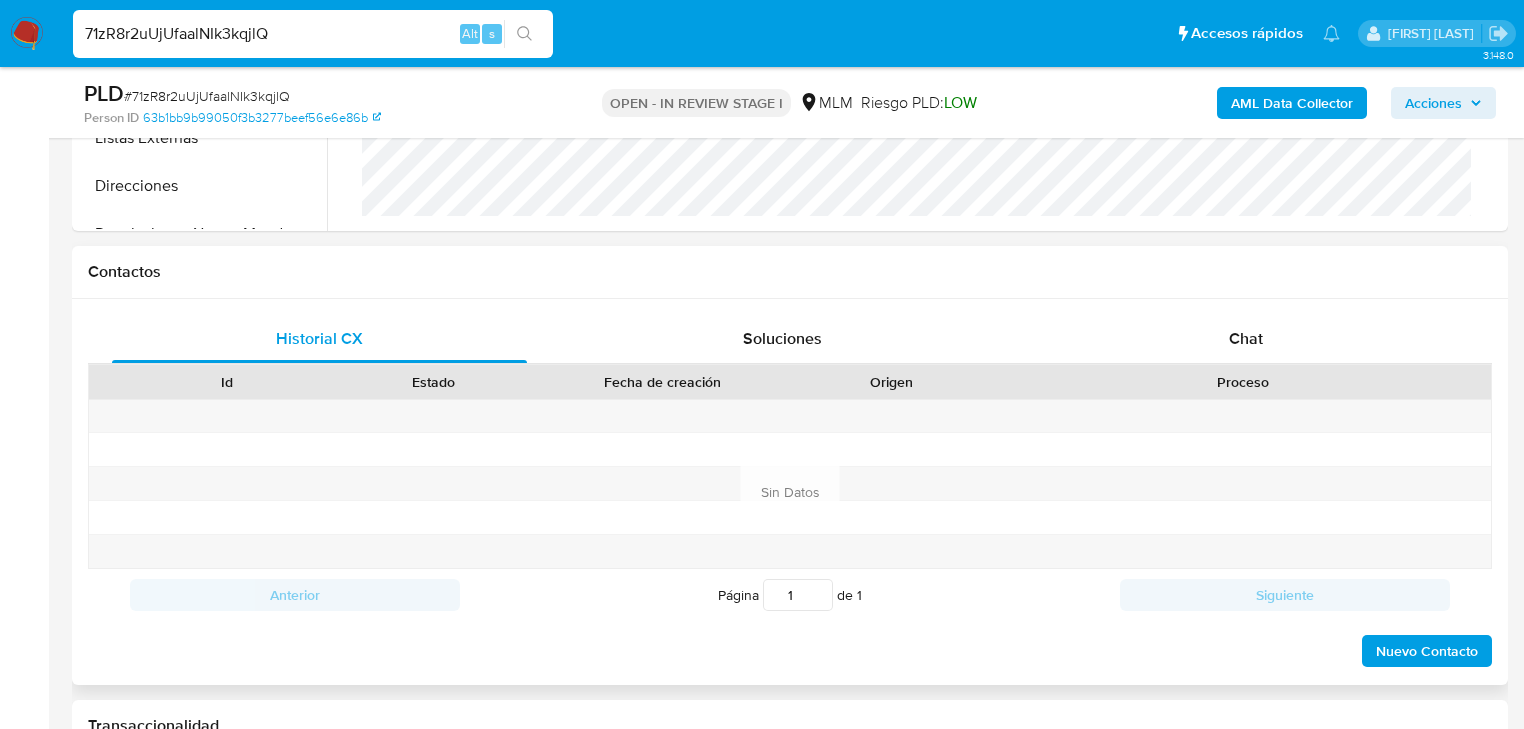 select on "10" 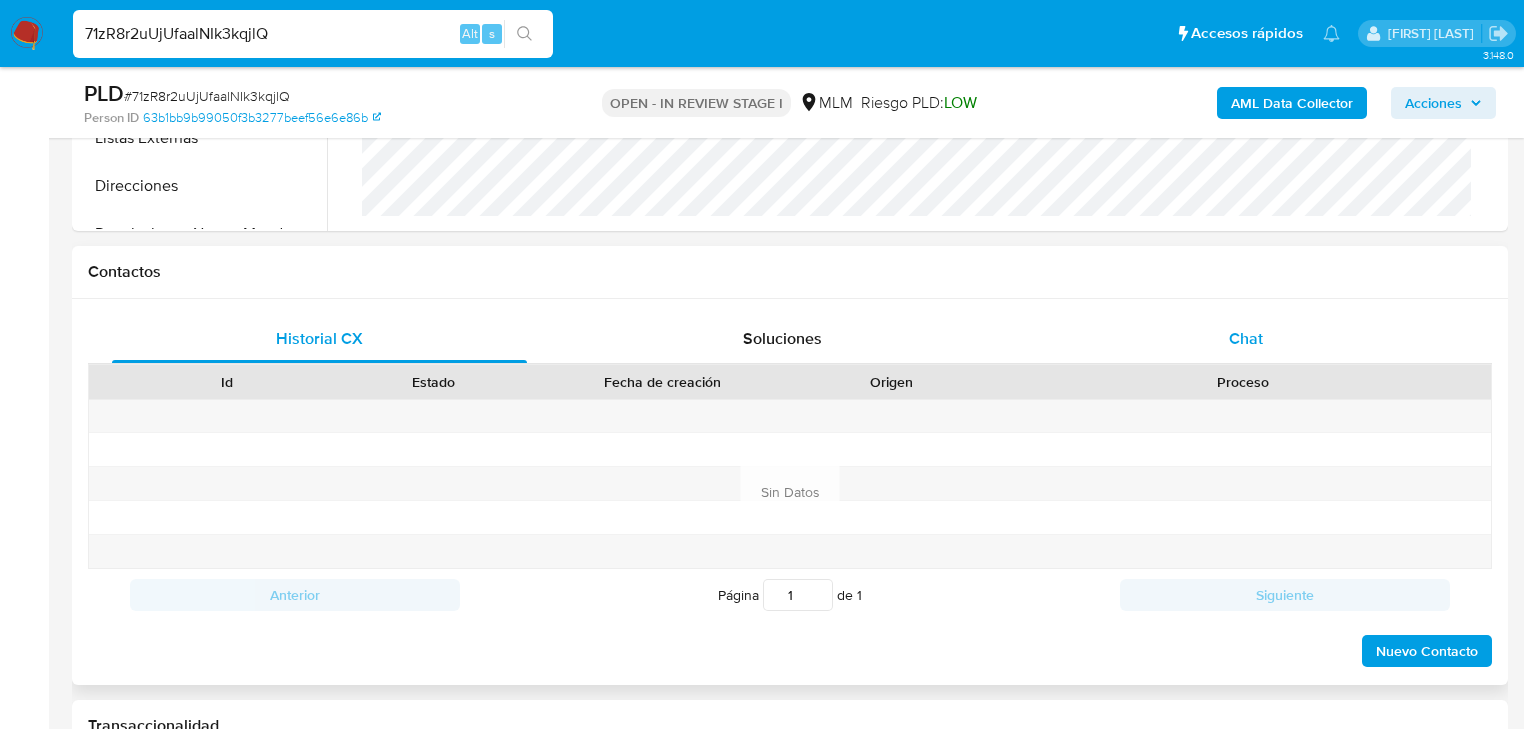 click on "Chat" at bounding box center [1246, 338] 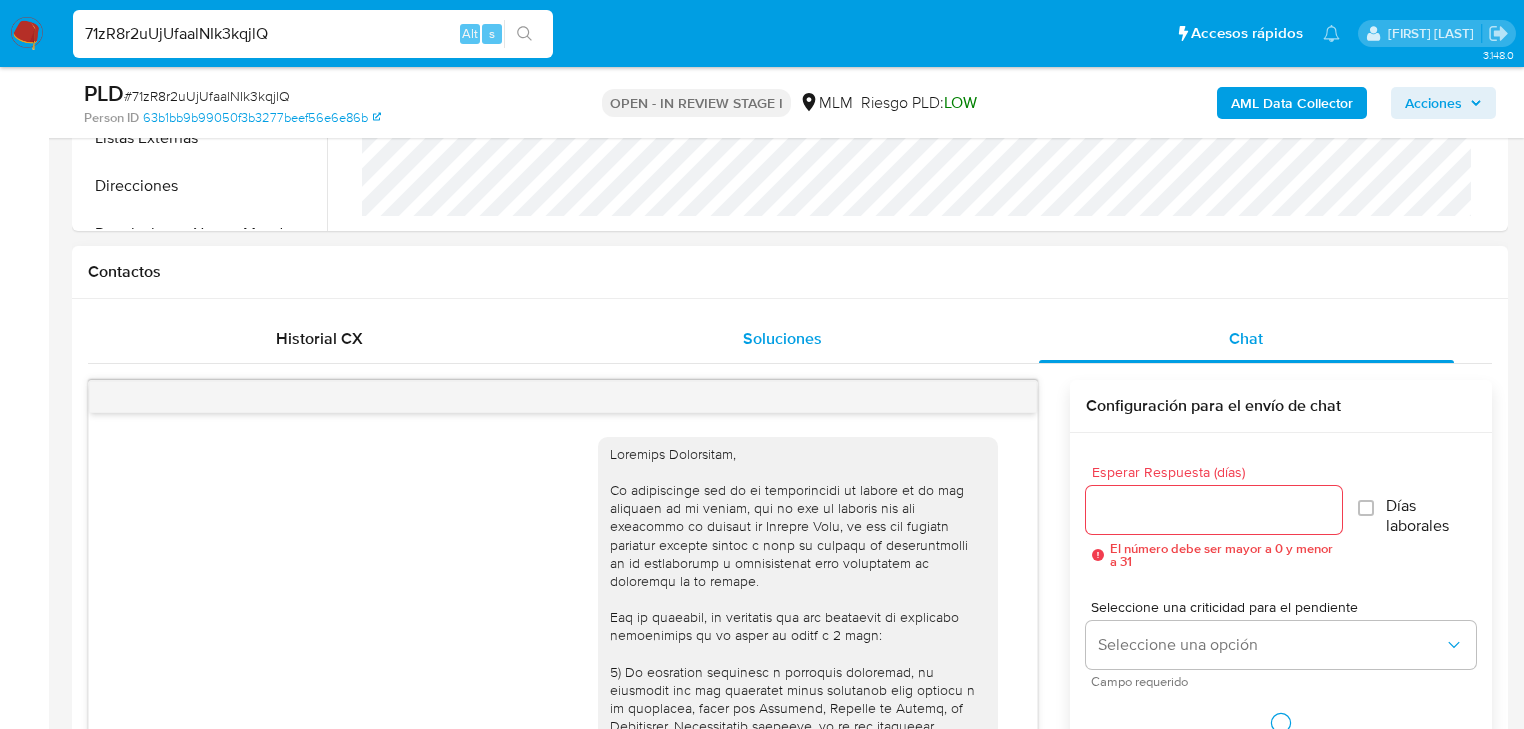 scroll, scrollTop: 904, scrollLeft: 0, axis: vertical 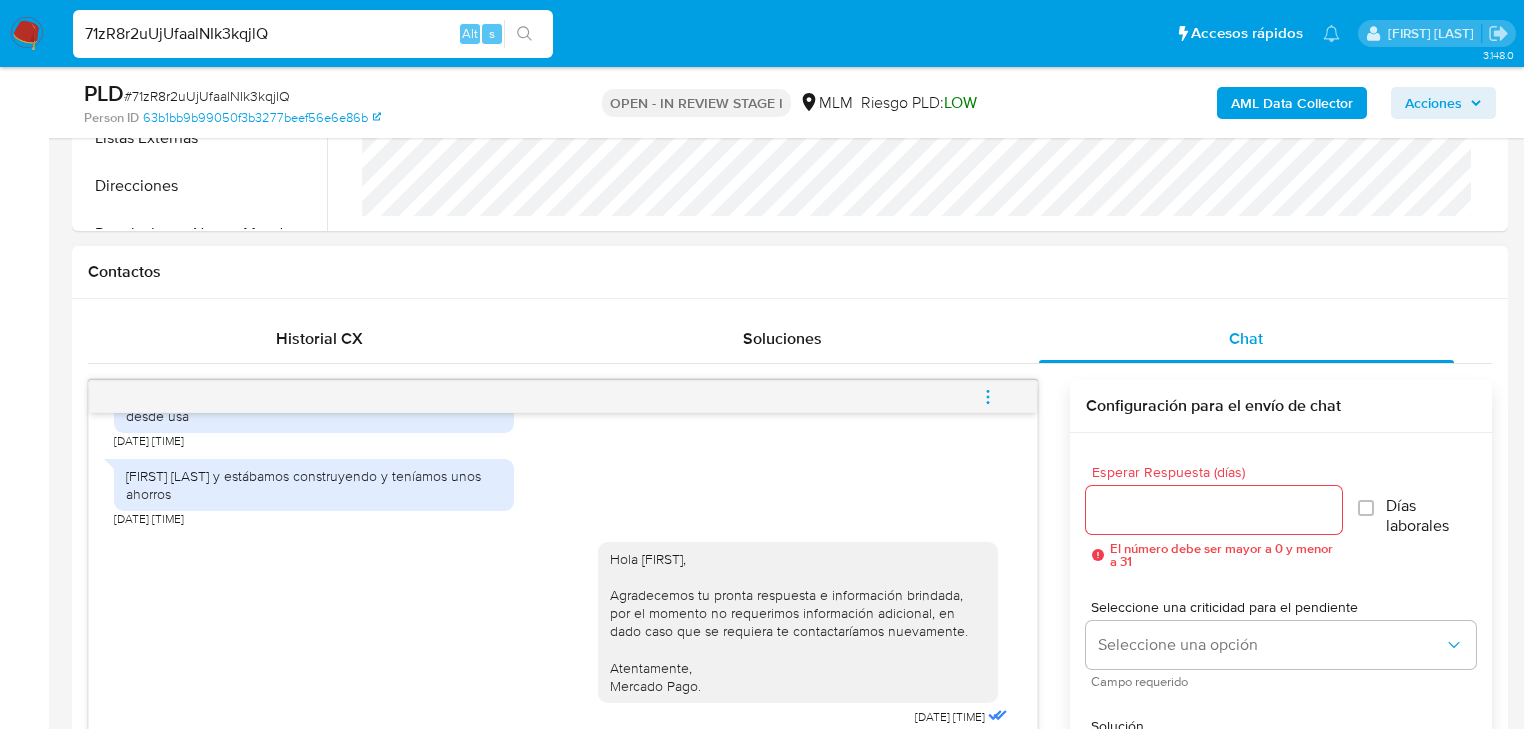 click 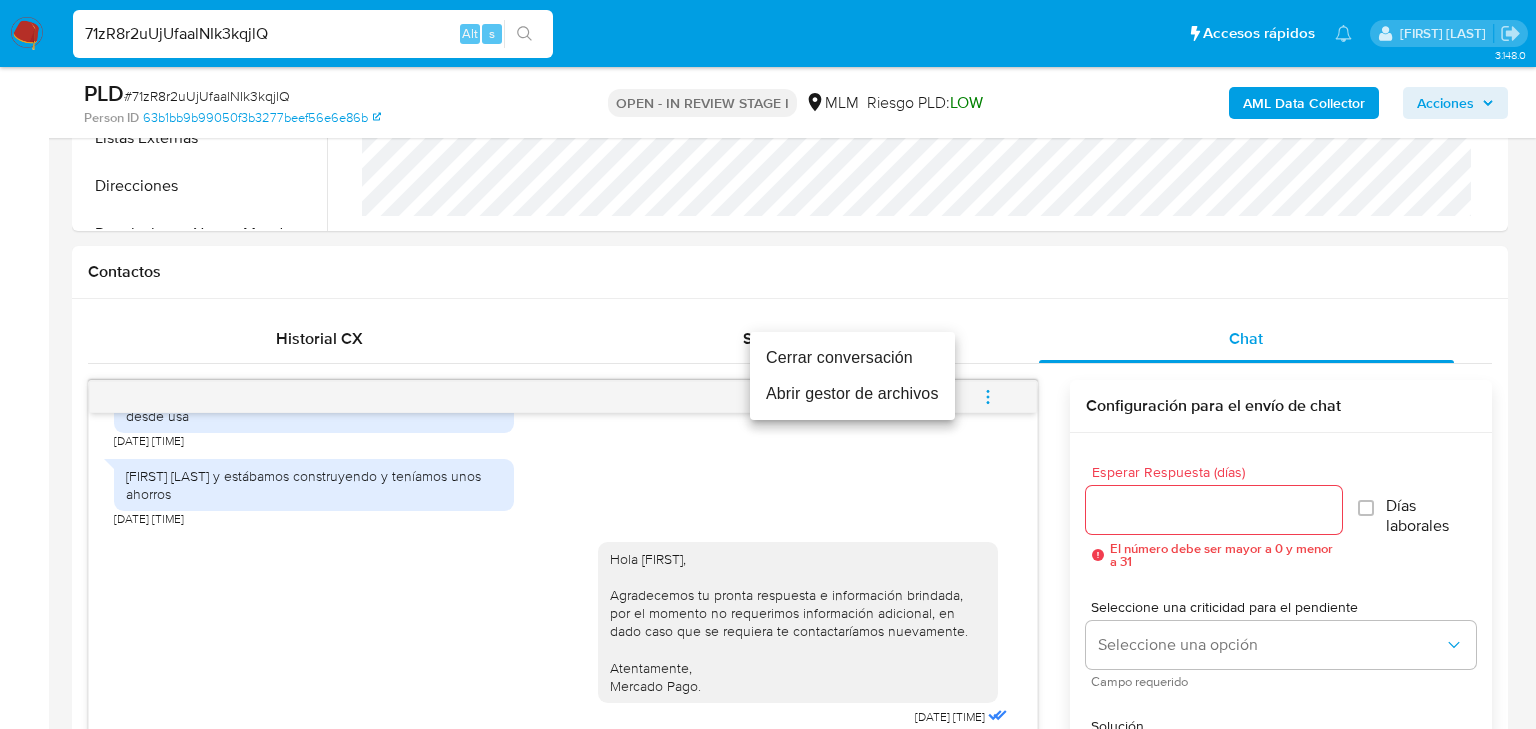 click on "Cerrar conversación" at bounding box center (852, 358) 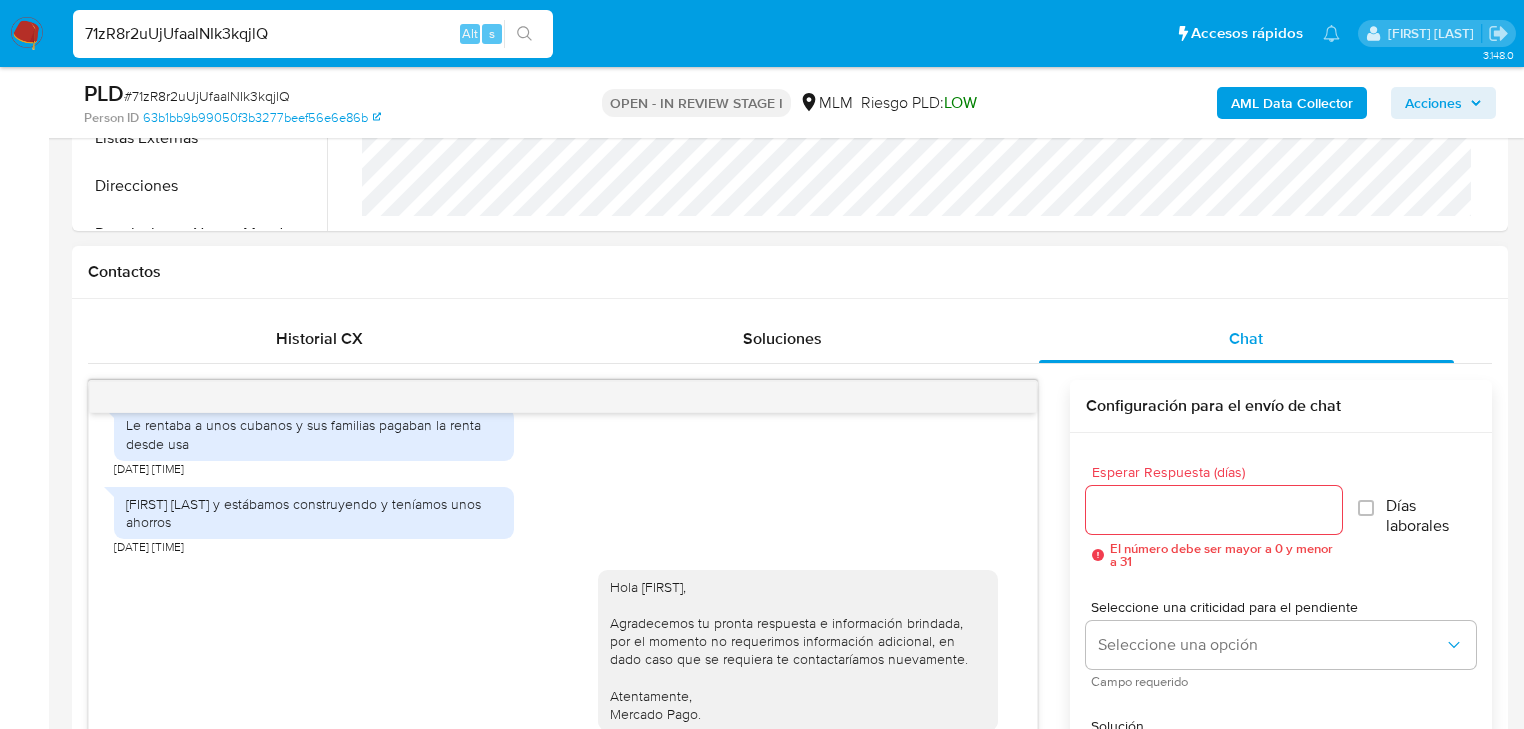 scroll, scrollTop: 904, scrollLeft: 0, axis: vertical 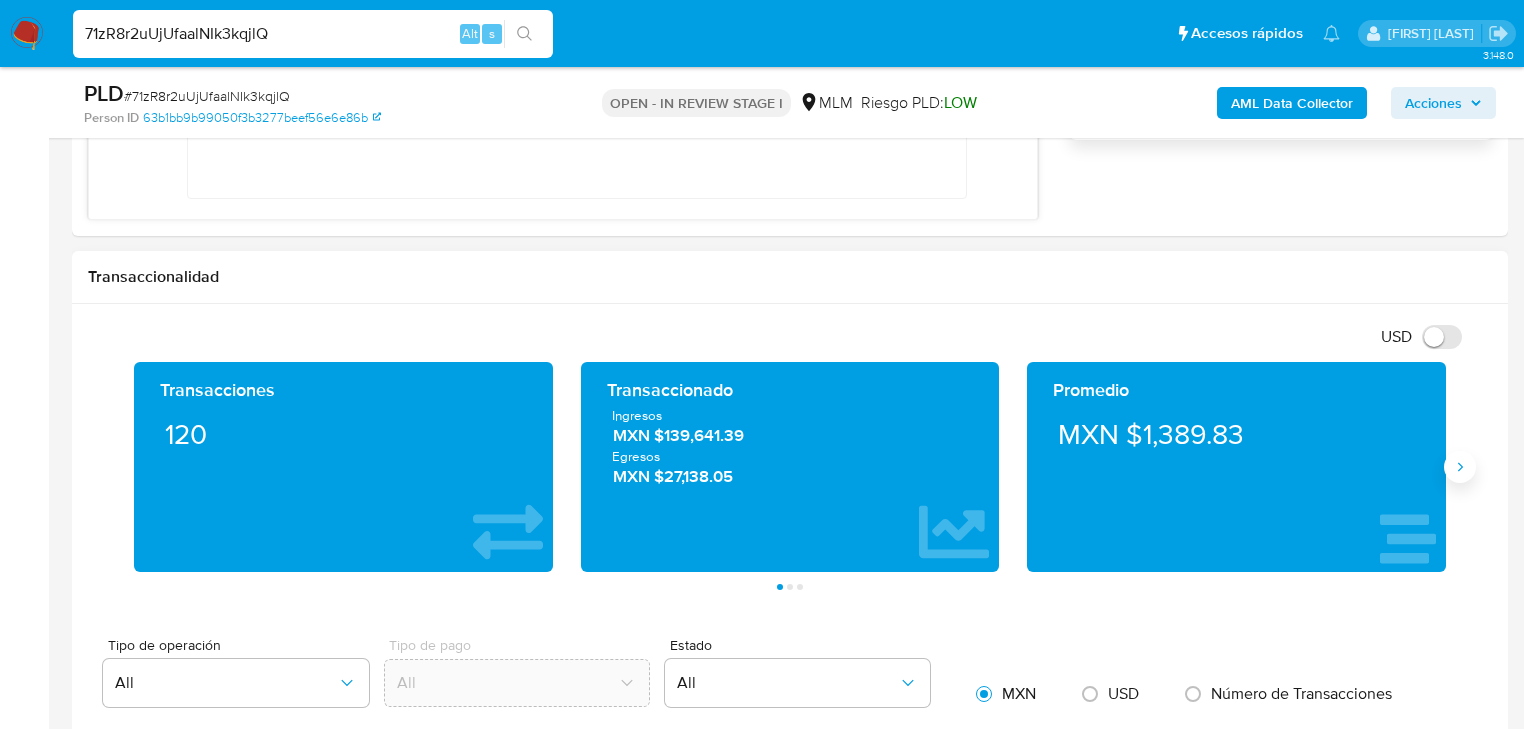 click at bounding box center (1460, 467) 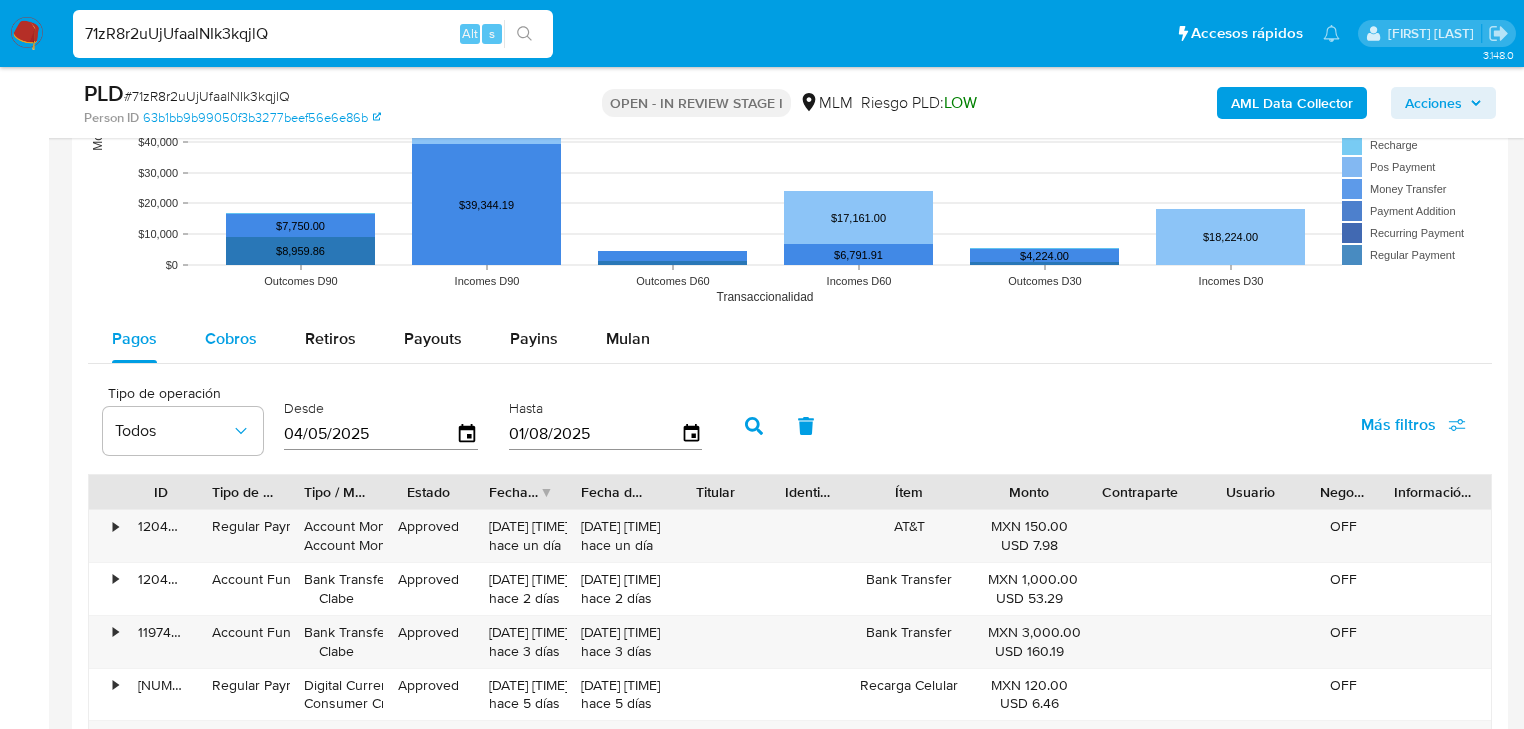 click on "Cobros" at bounding box center [231, 338] 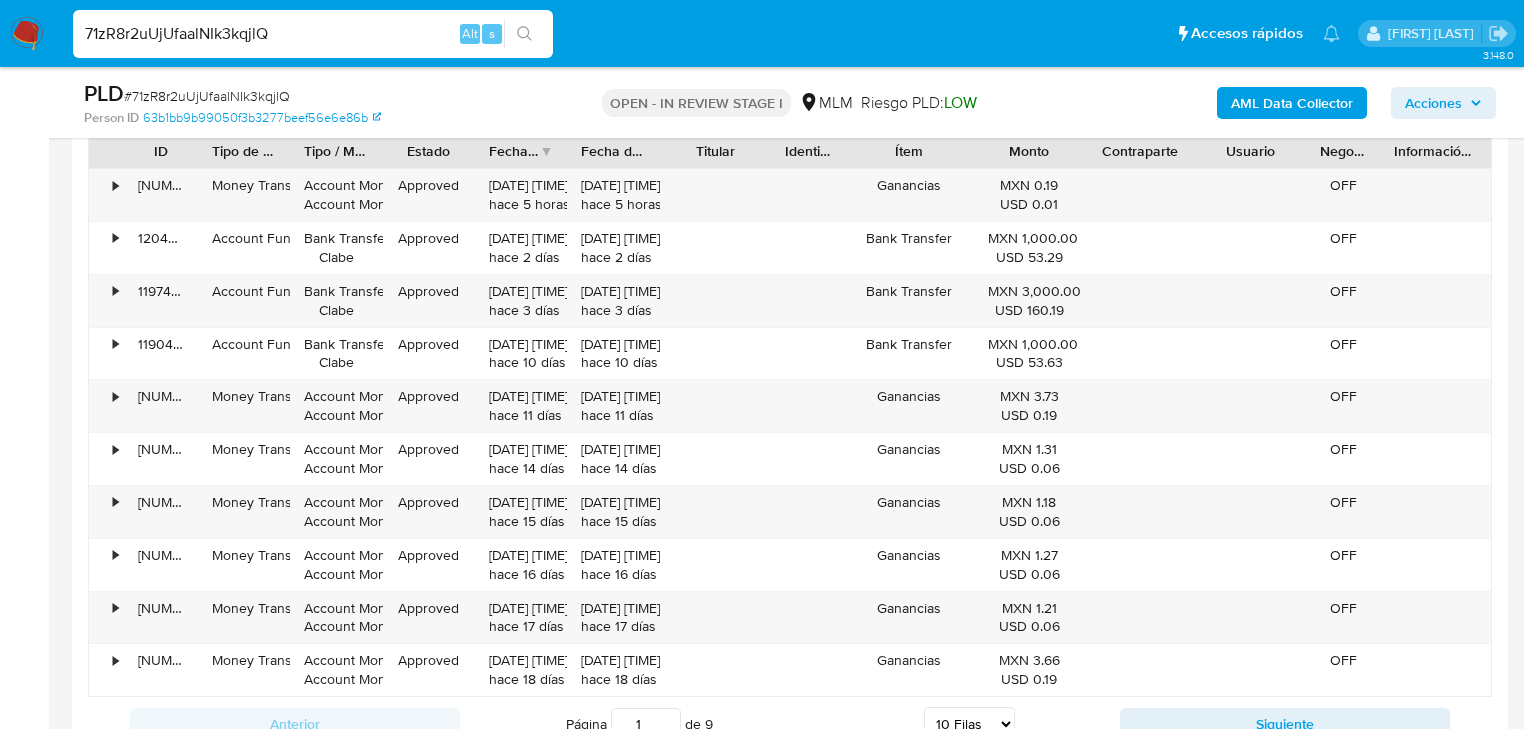 scroll, scrollTop: 2720, scrollLeft: 0, axis: vertical 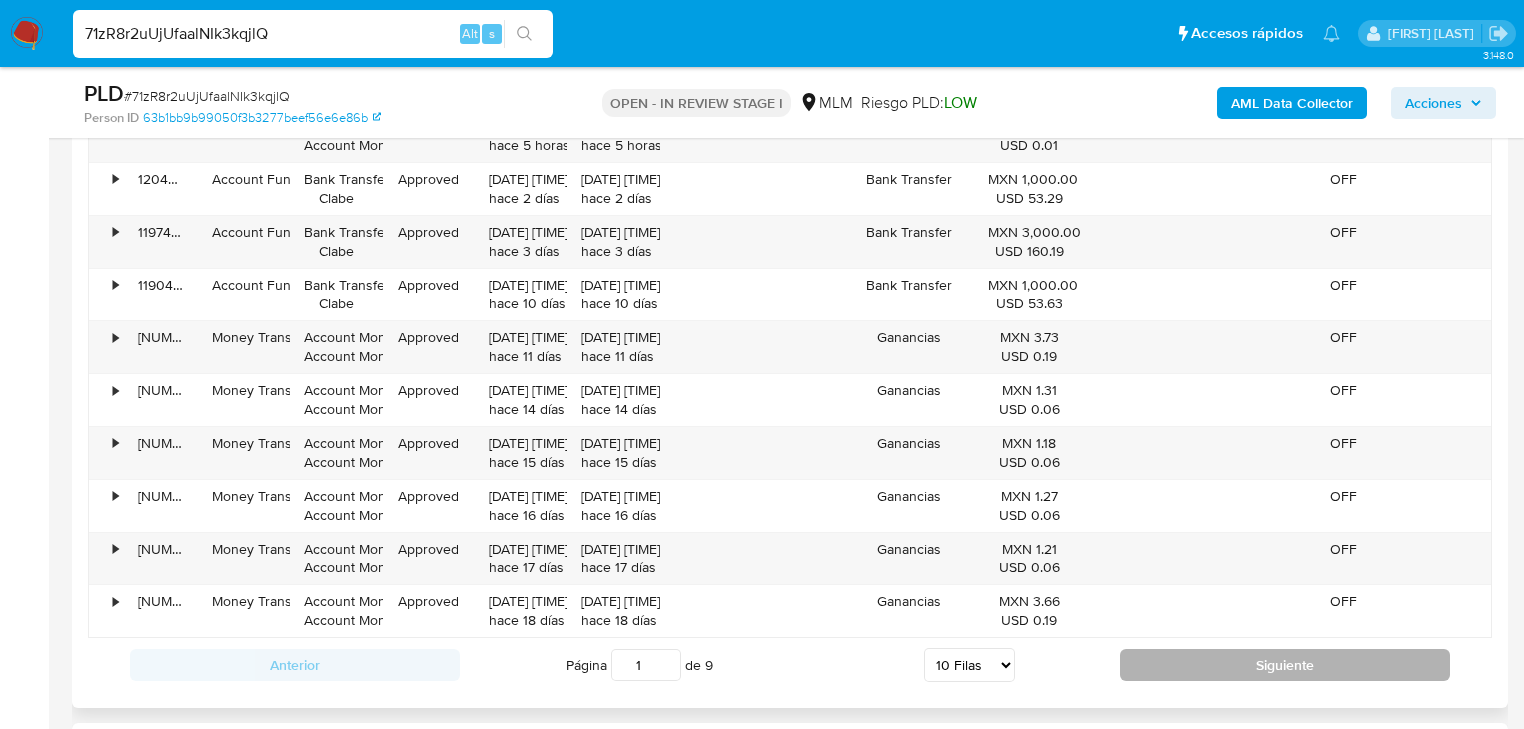 click on "Siguiente" at bounding box center [1285, 665] 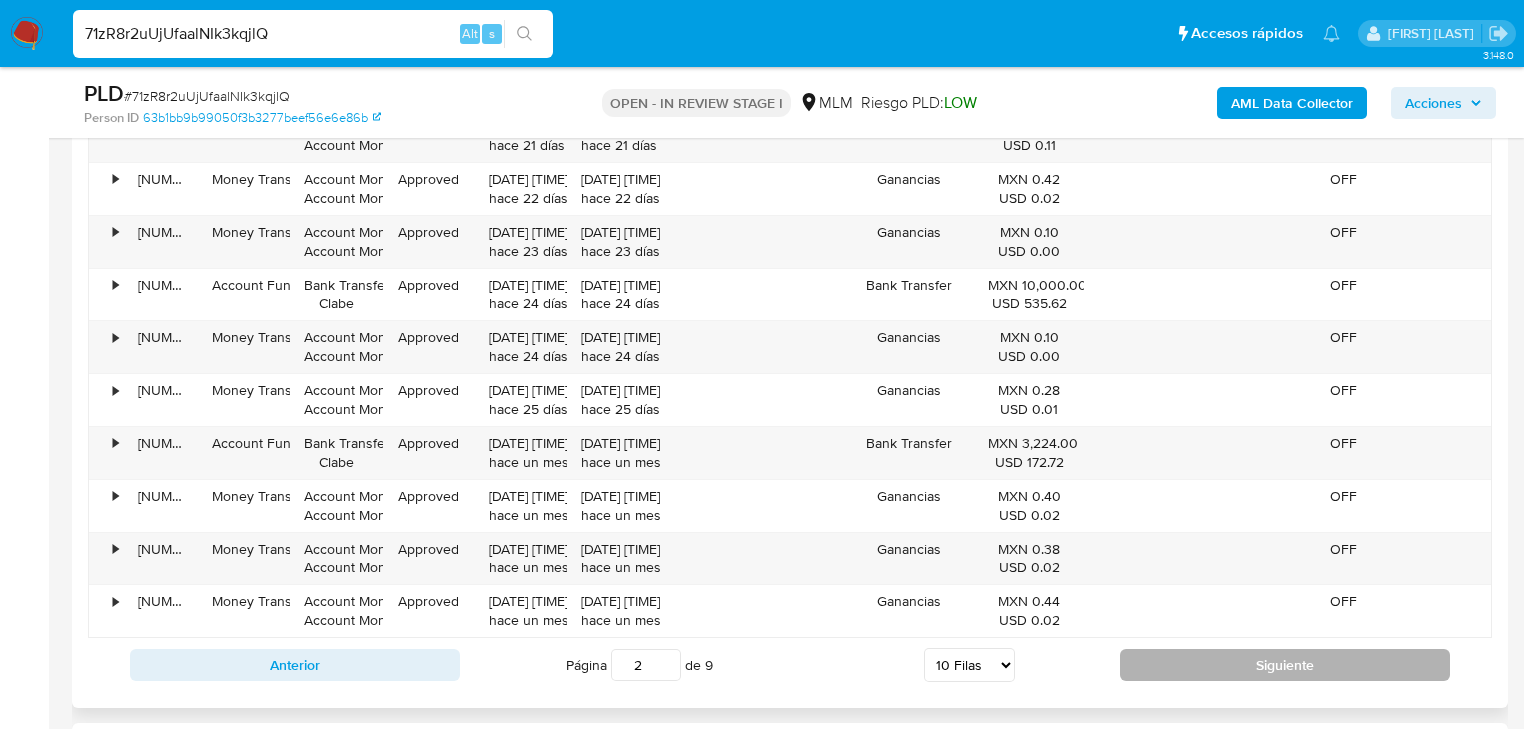 click on "Siguiente" at bounding box center (1285, 665) 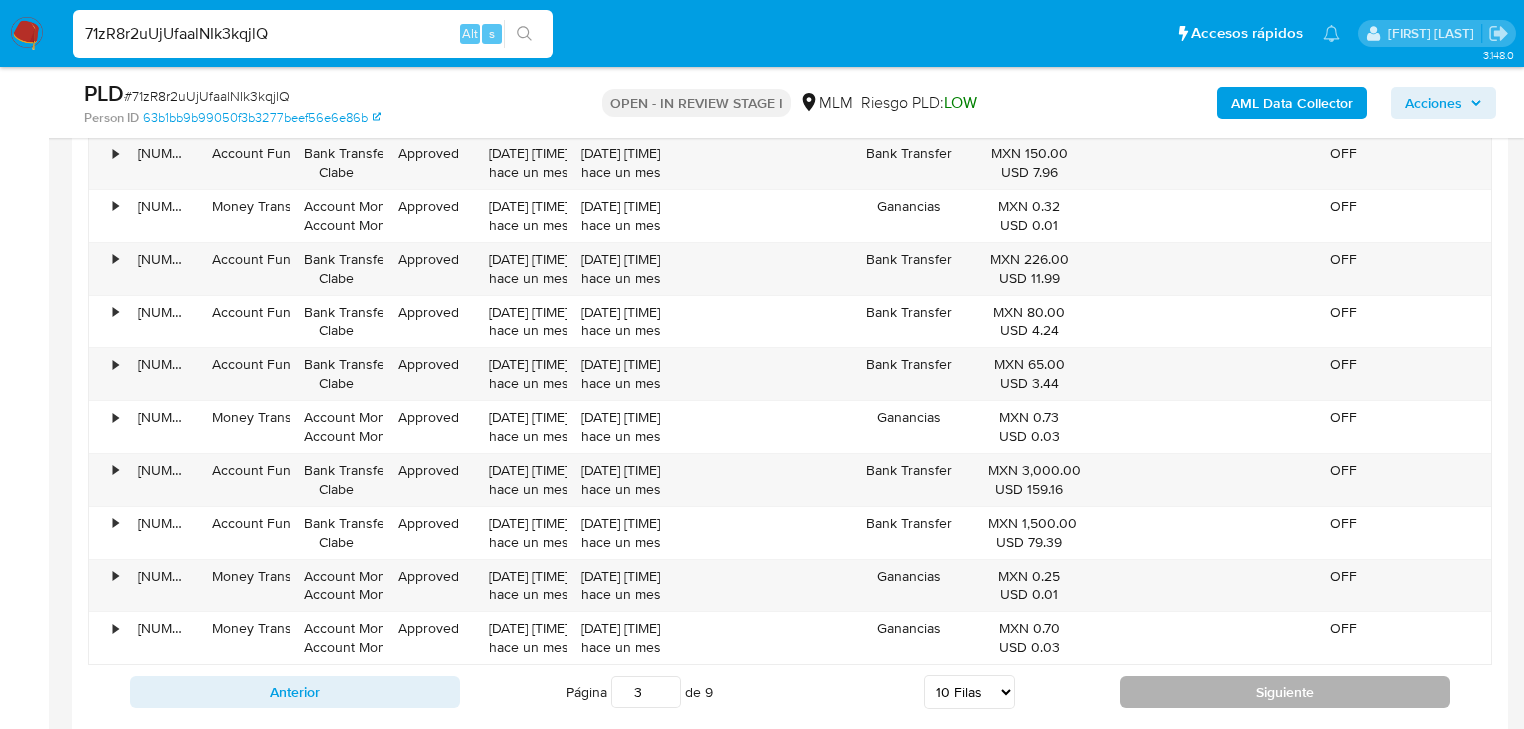 scroll, scrollTop: 2720, scrollLeft: 0, axis: vertical 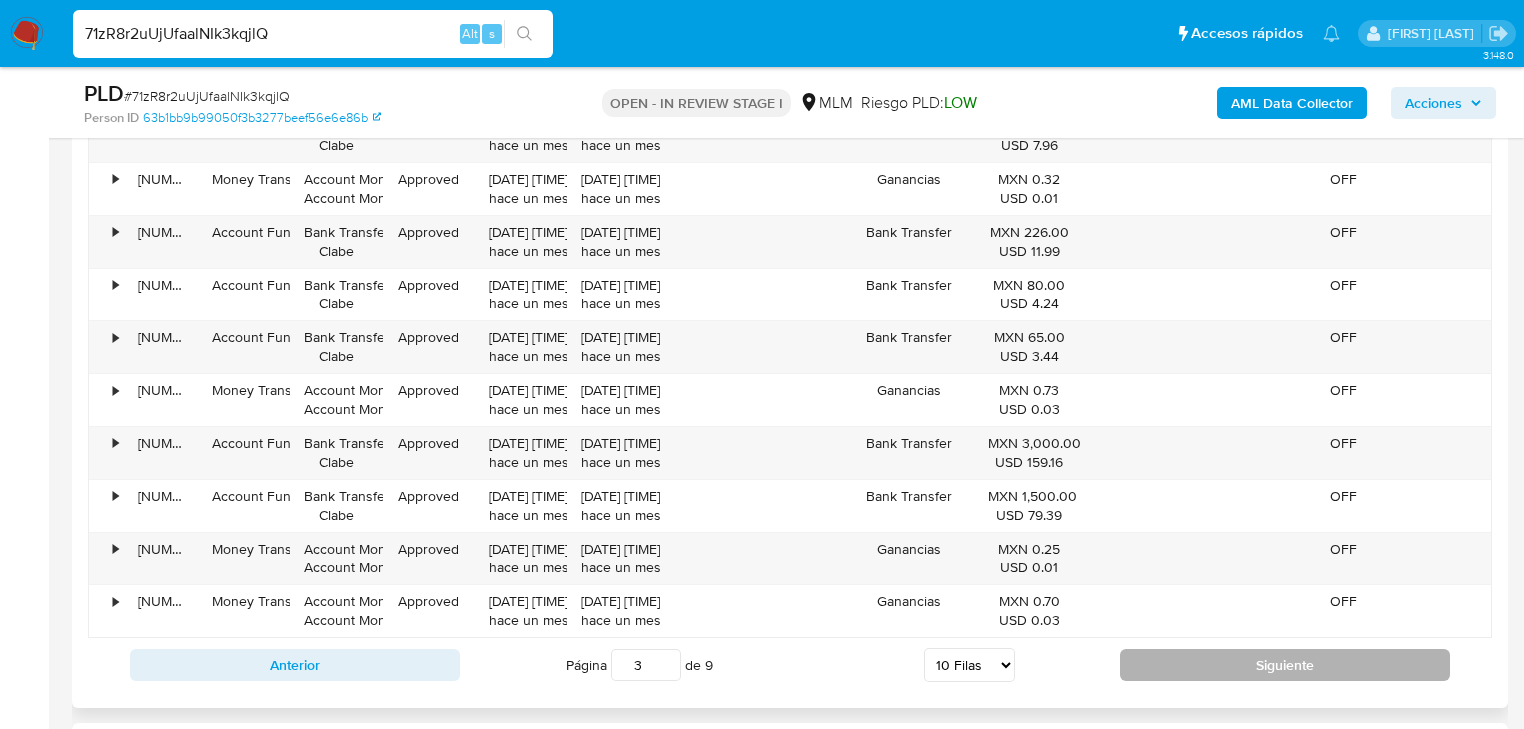 click on "Siguiente" at bounding box center (1285, 665) 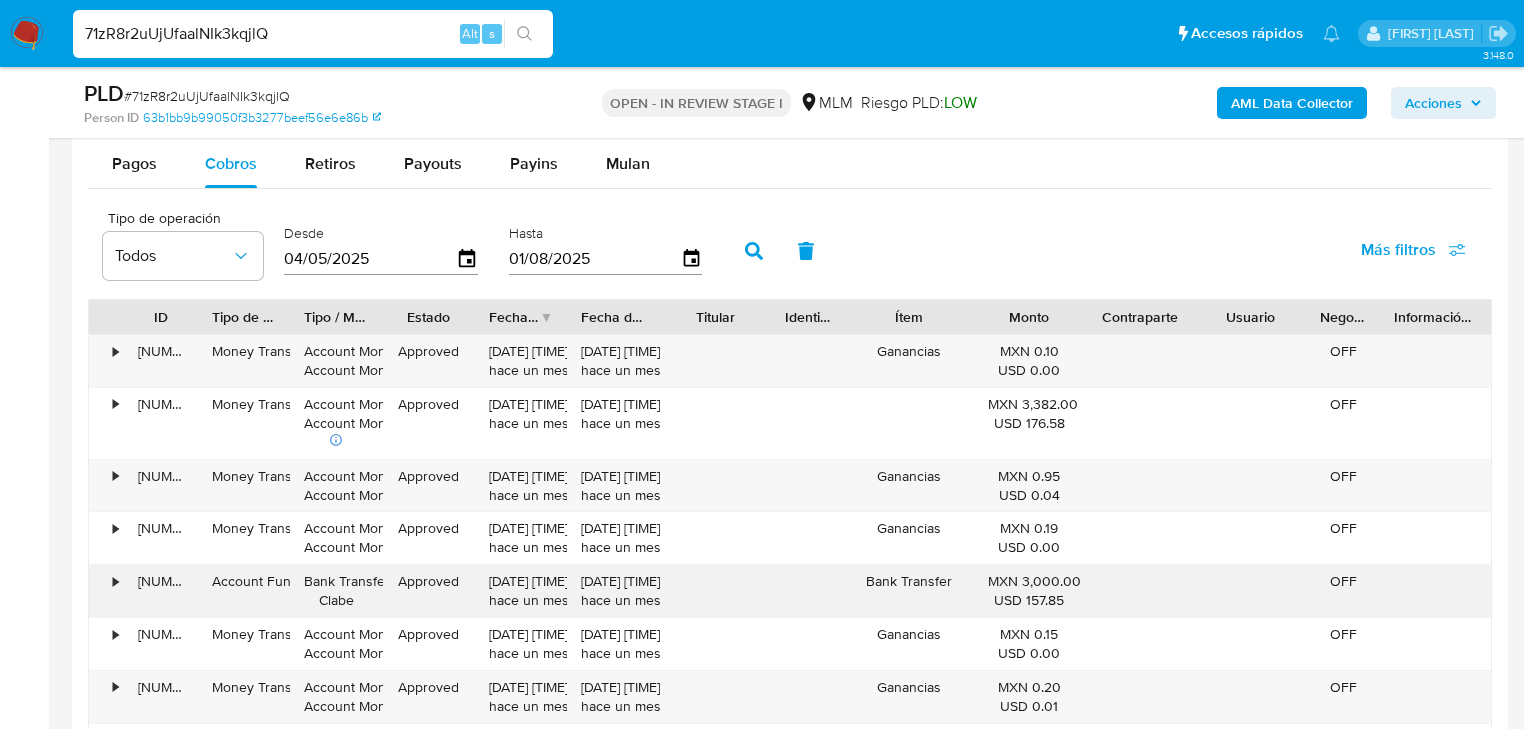 type 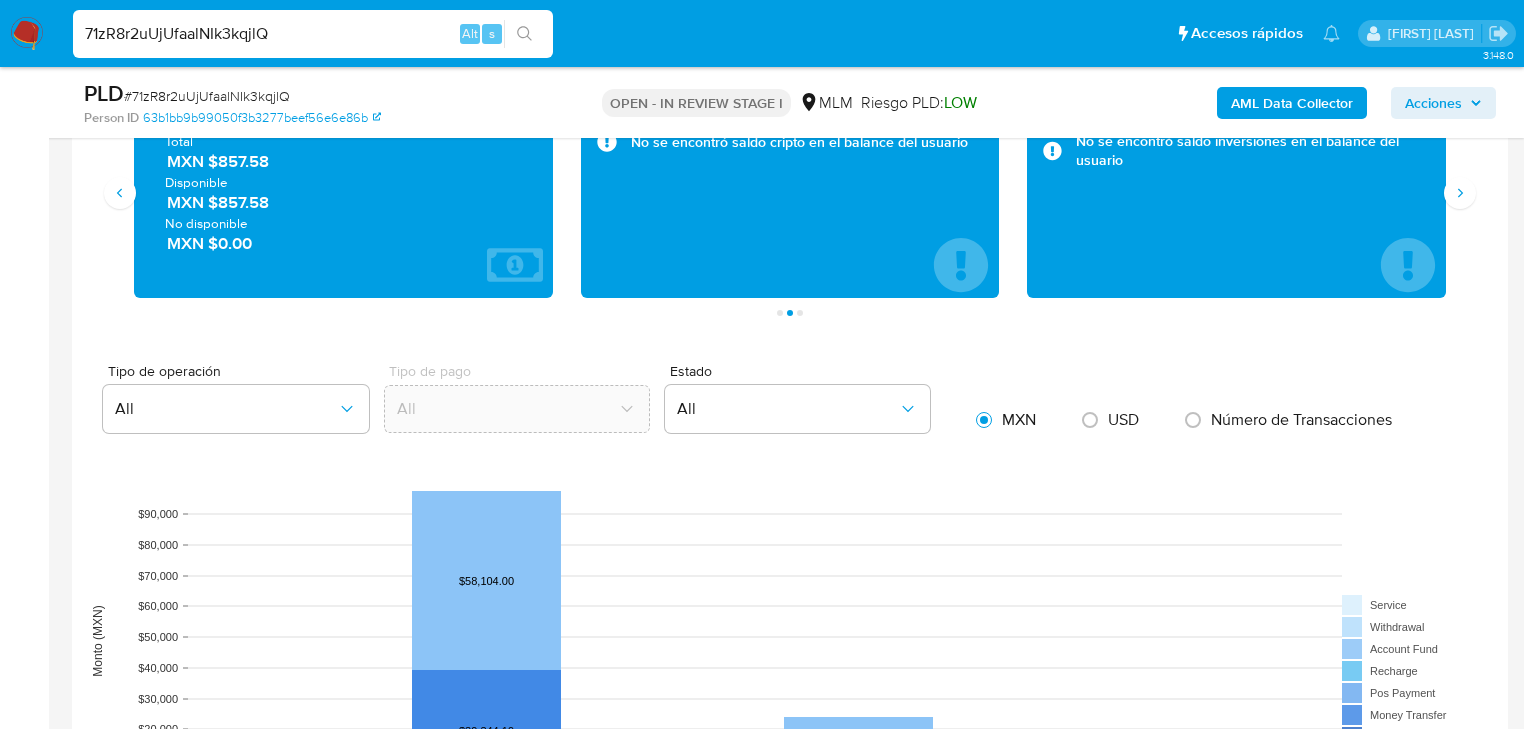 scroll, scrollTop: 1520, scrollLeft: 0, axis: vertical 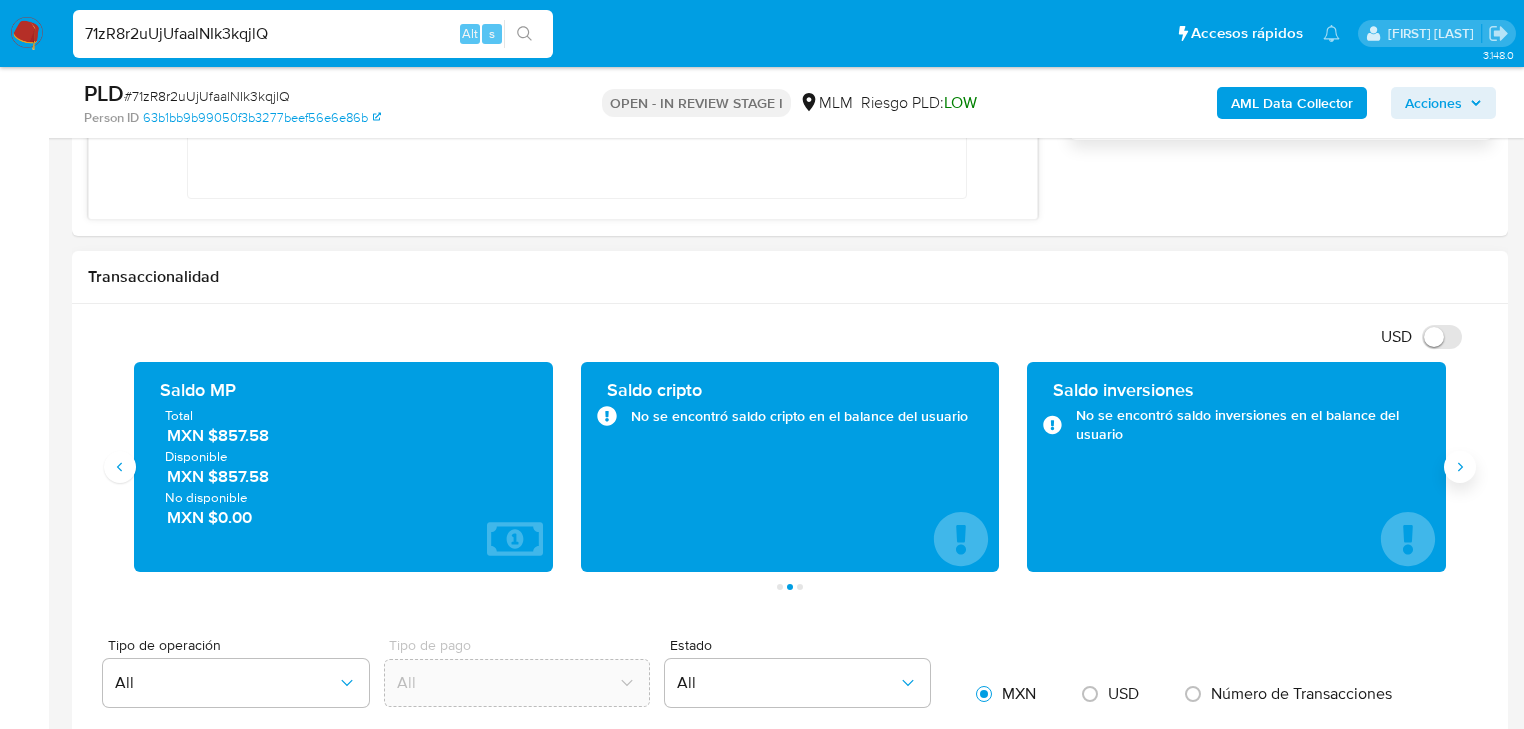 click at bounding box center (1460, 467) 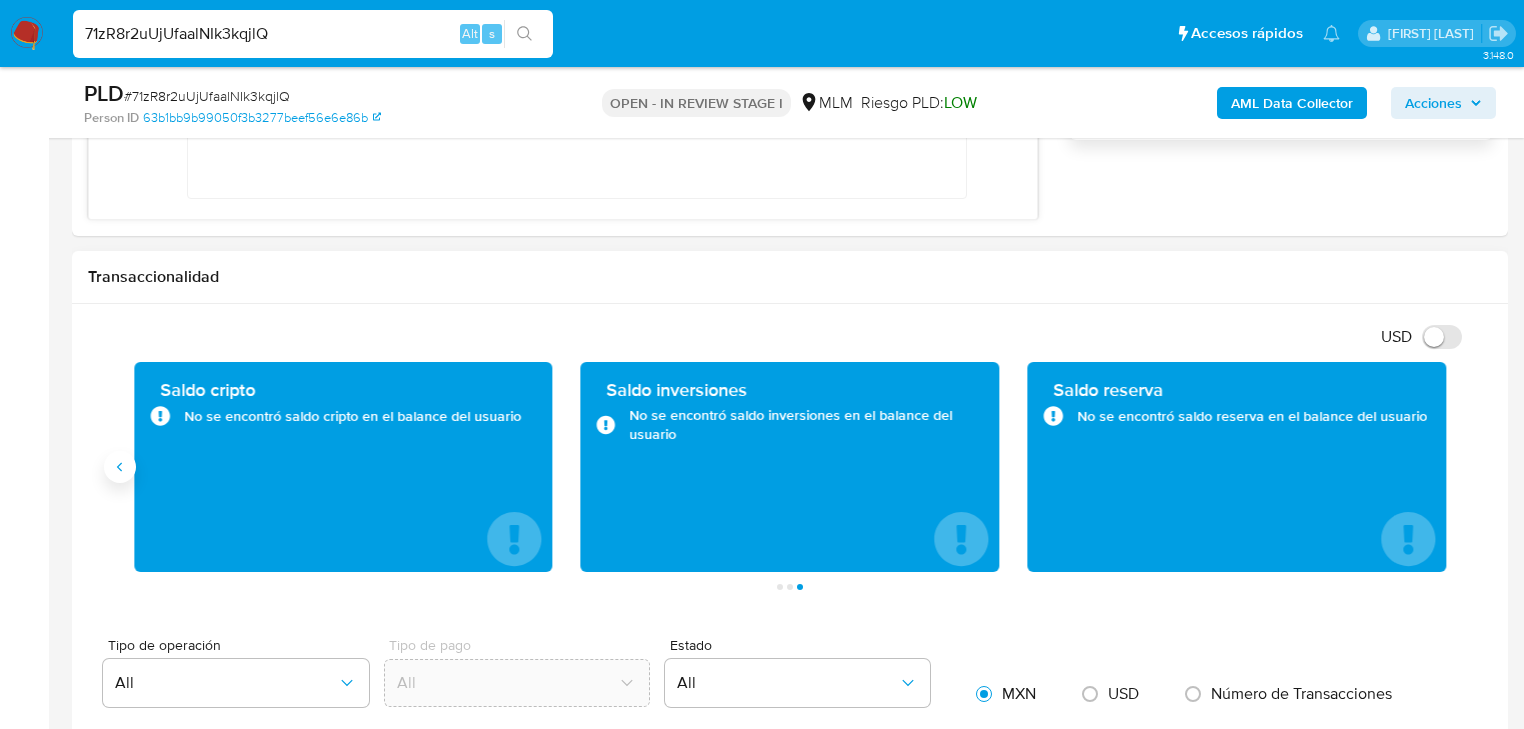 click 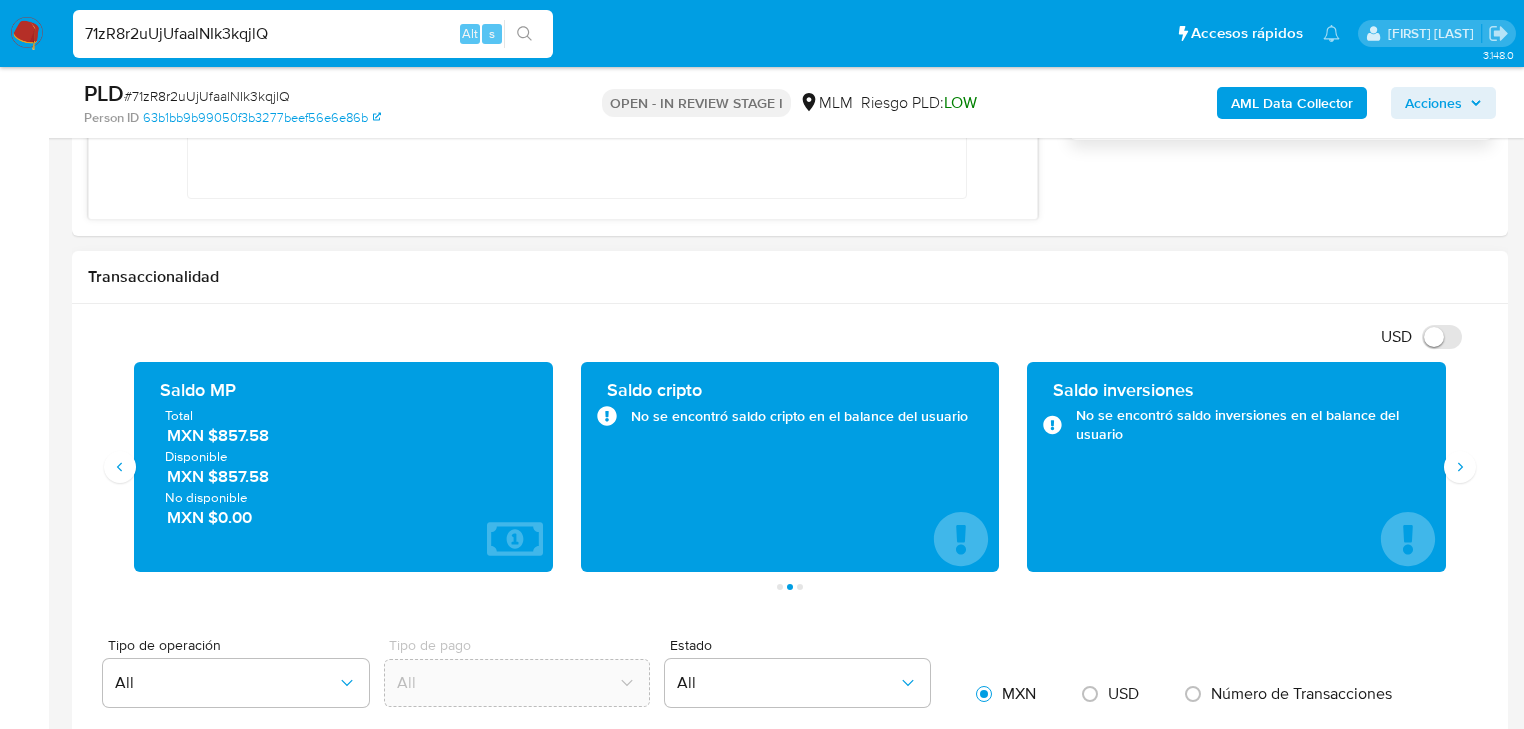 type 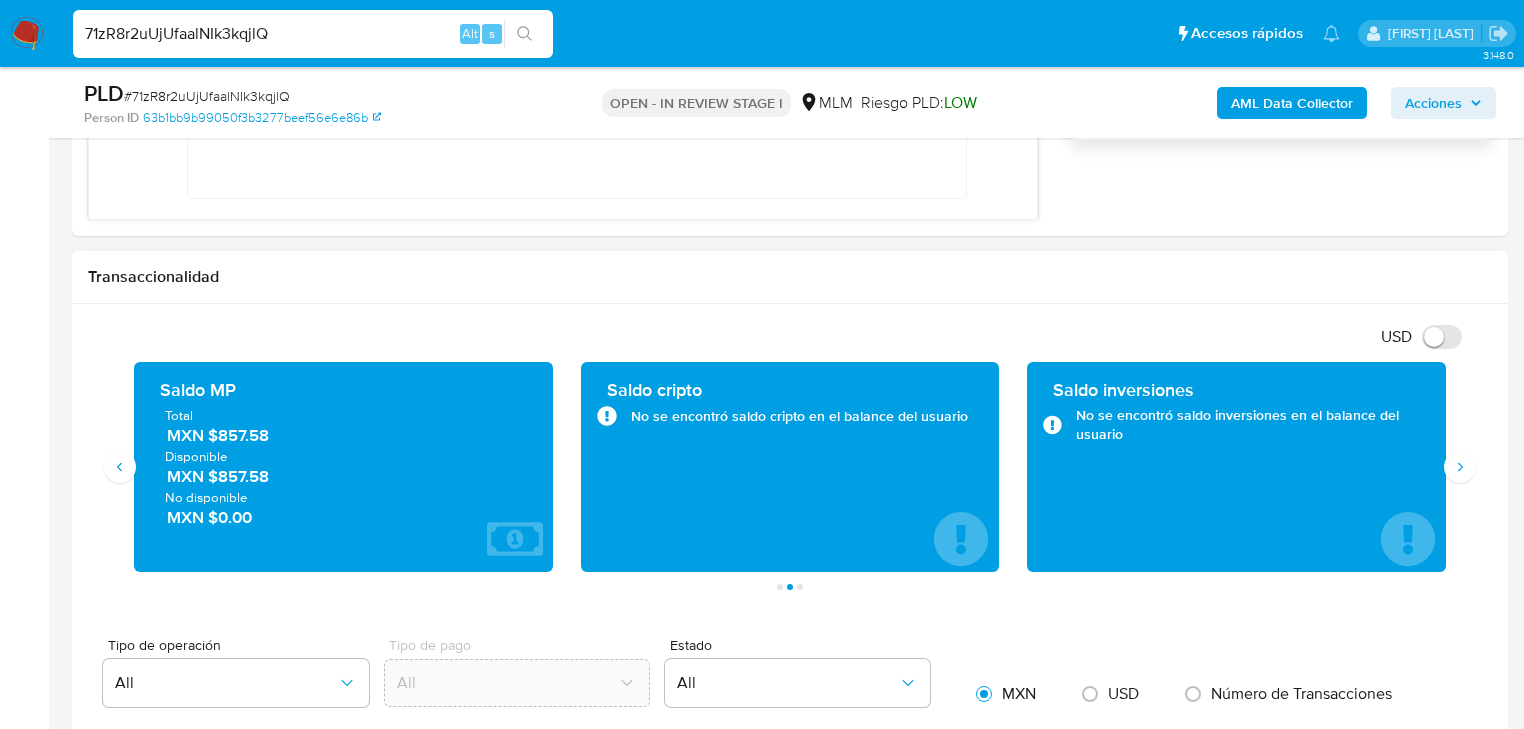 click at bounding box center [790, 1115] 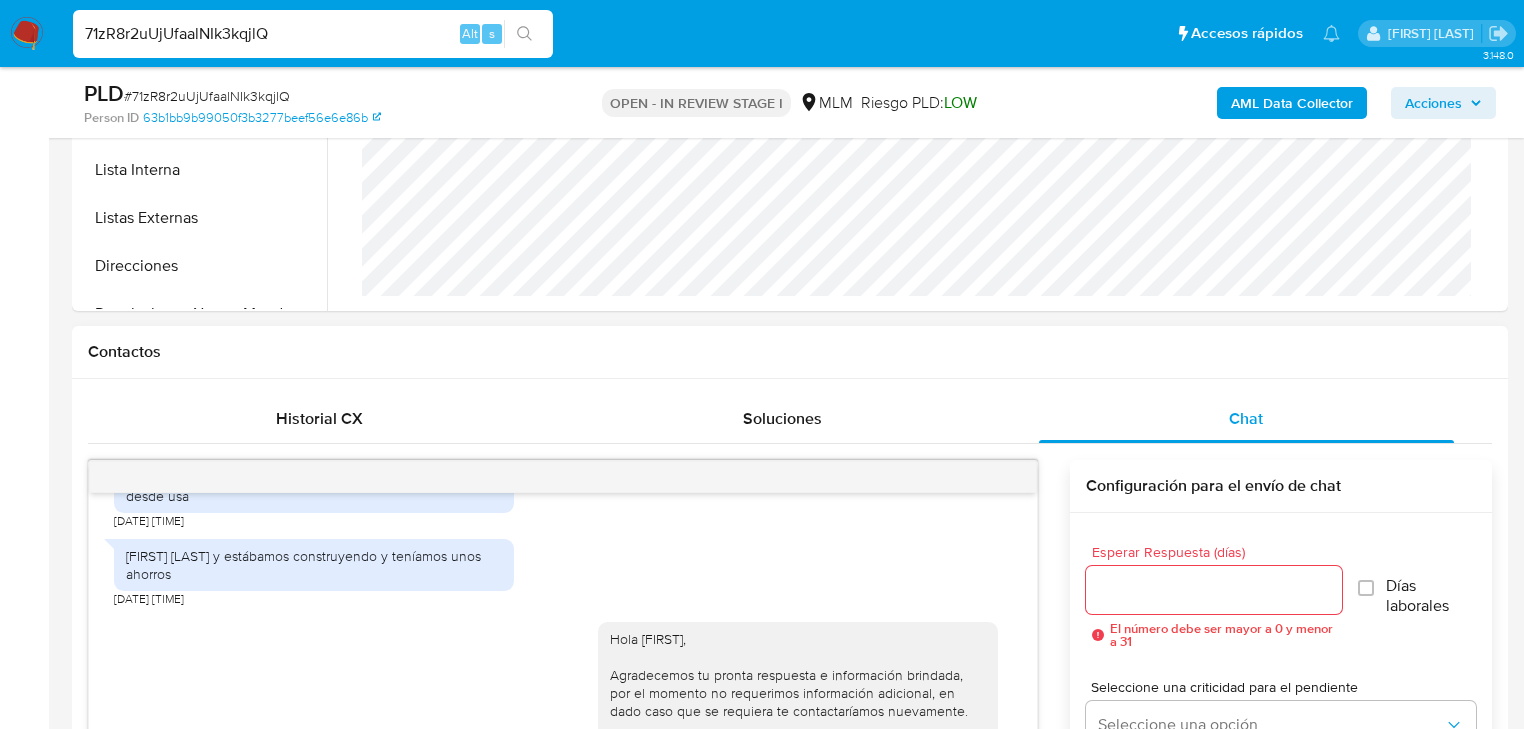 click on "16/07/2025 23:42:42 Buen día  18/07/2025 14:55:48 Rentaba unos cuartos, pero ahora ya no  18/07/2025 15:05:27 Le rentaba a unos cubanos y sus familias pagaban la renta desde usa  19/07/2025 03:36:13 Valentina Santiago Anastacio y estábamos construyendo y teníamos unos ahorros  19/07/2025 03:37:16 Hola Laurentino,
Agradecemos tu pronta respuesta e información brindada, por el momento no requerimos información adicional, en dado caso que se requiera te contactaríamos nuevamente.
Atentamente,
Mercado Pago. 24/07/2025 16:12:03 Enviar Configuración para el envío de chat Esperar Respuesta (días) El número debe ser mayor a 0 y menor a 31 Días laborales Seleccione una criticidad para el pendiente Seleccione una opción Campo requerido Solución Seleccione una opción" at bounding box center (790, 740) 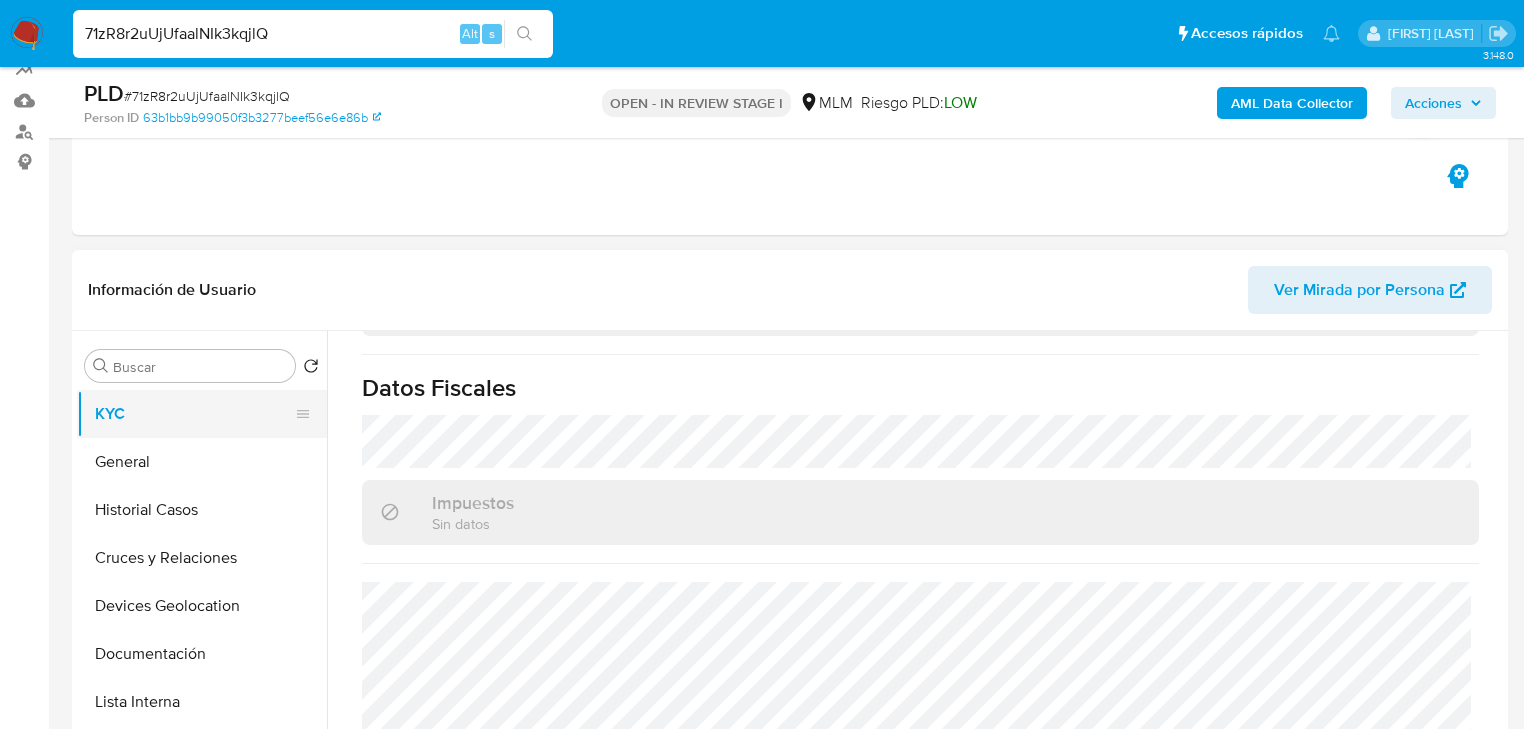 scroll, scrollTop: 160, scrollLeft: 0, axis: vertical 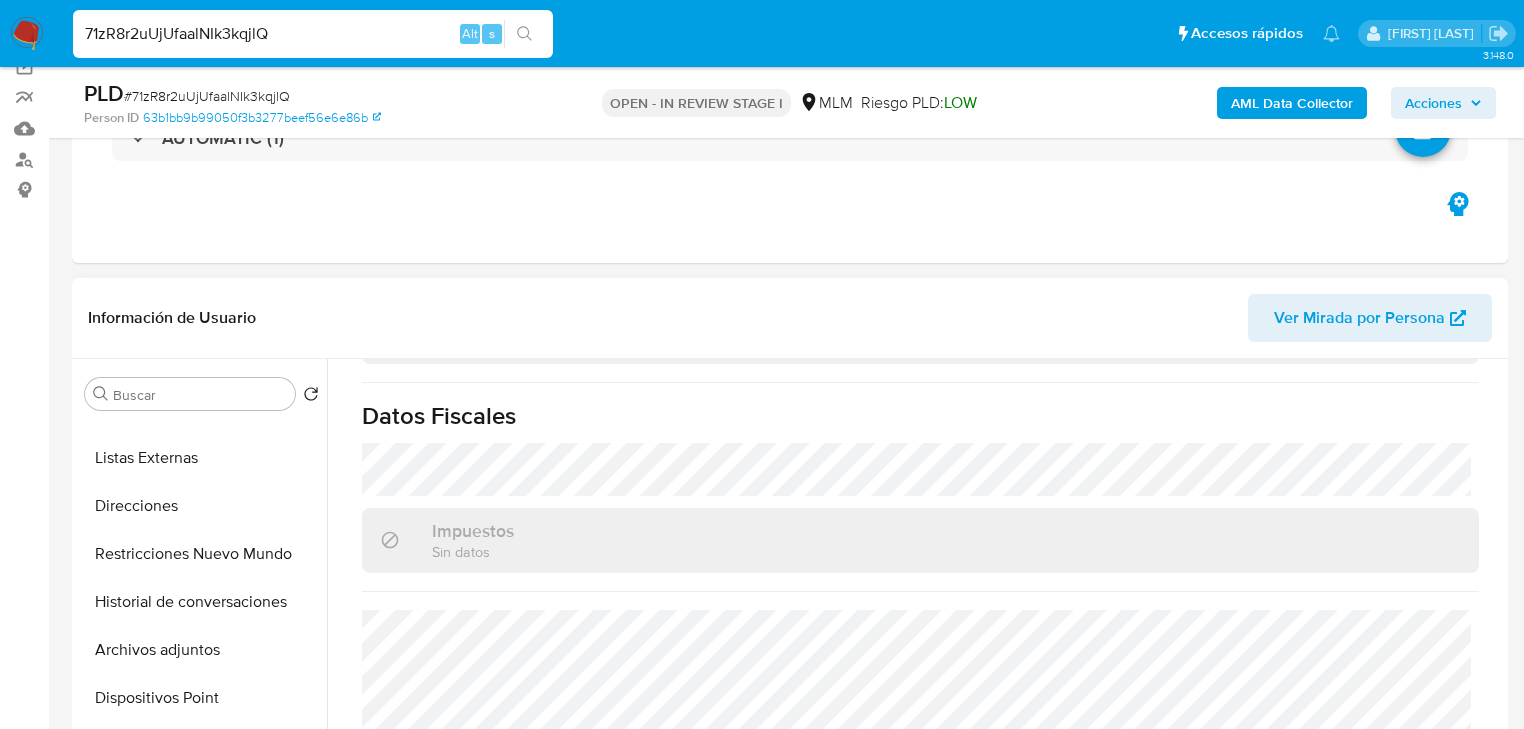 drag, startPoint x: 203, startPoint y: 664, endPoint x: 520, endPoint y: 650, distance: 317.309 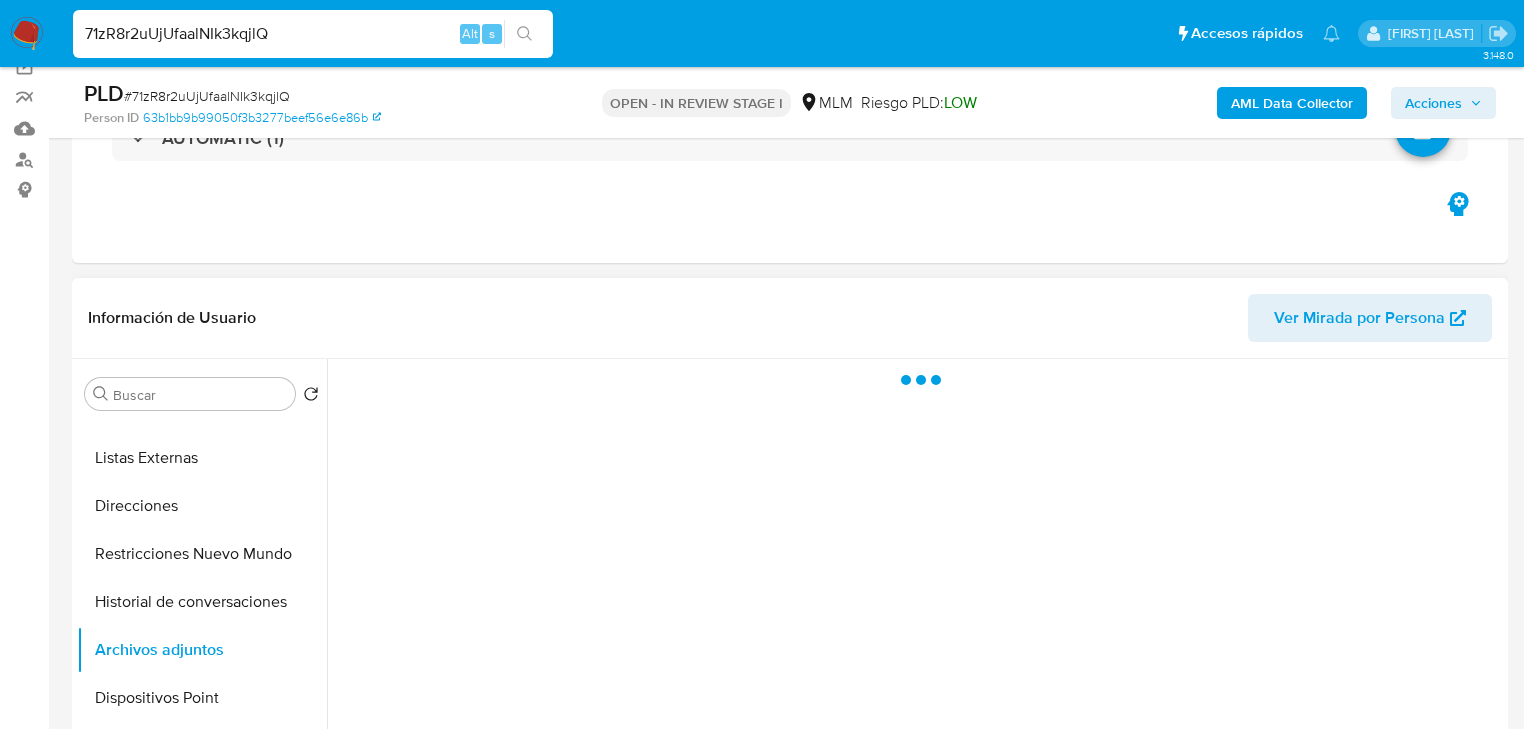 scroll, scrollTop: 0, scrollLeft: 0, axis: both 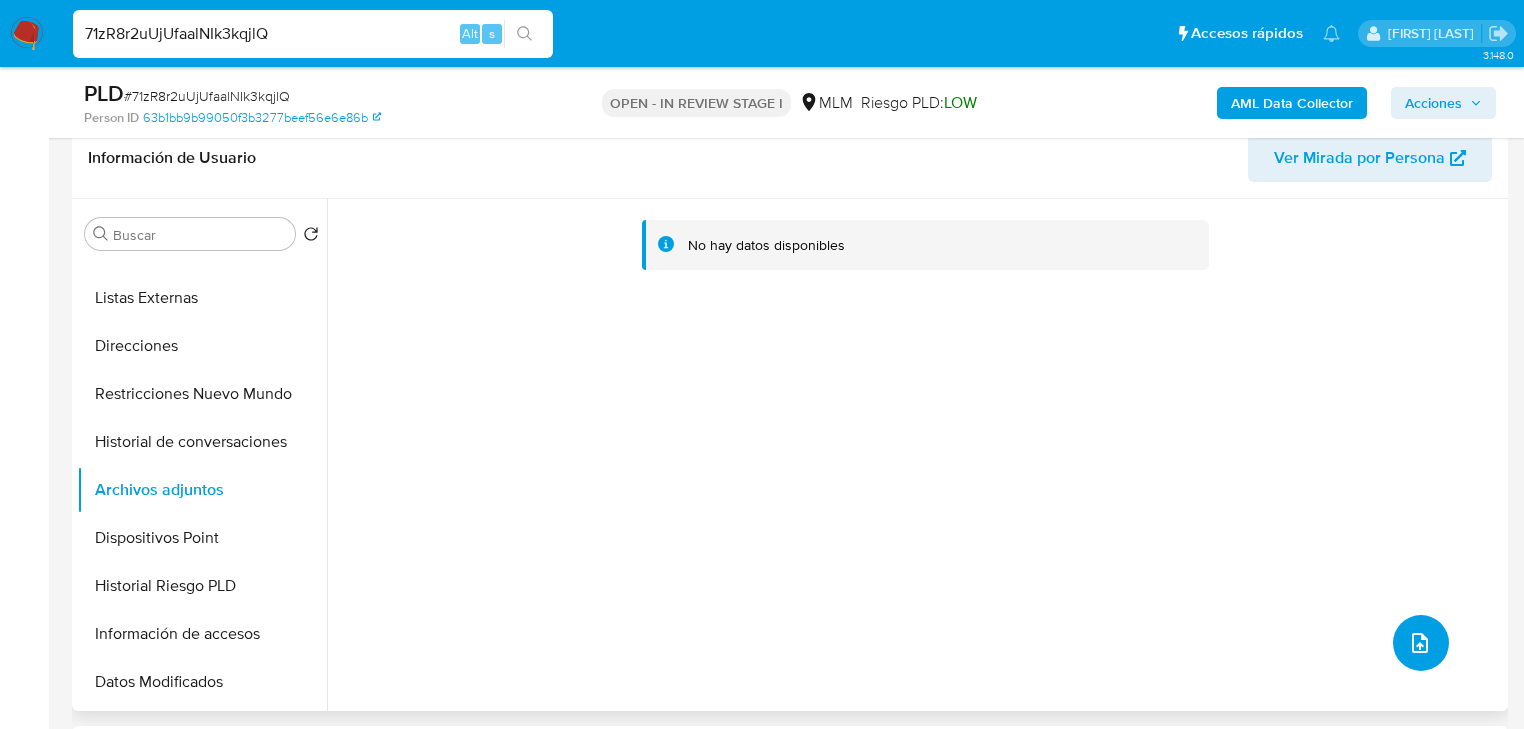 click 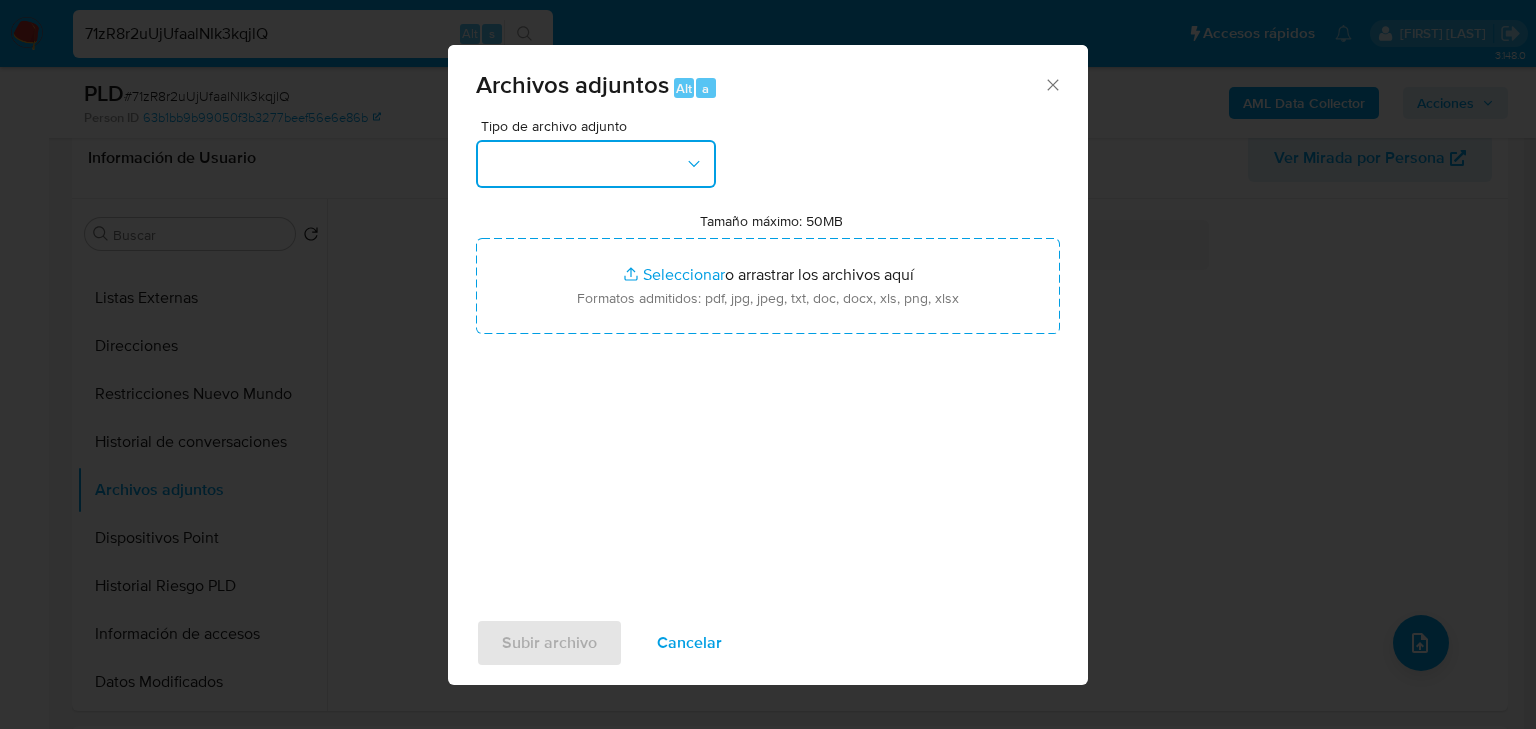 click at bounding box center (596, 164) 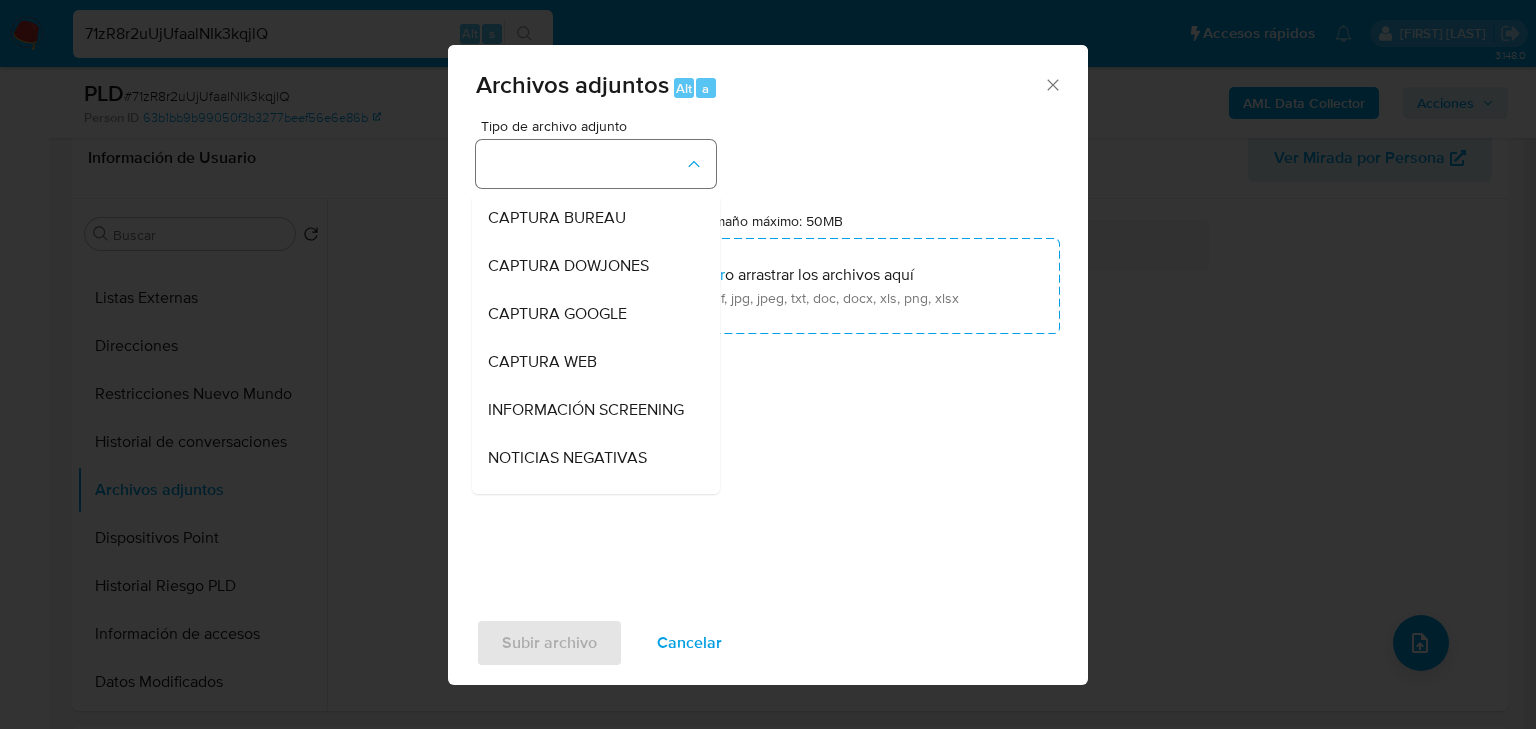 type 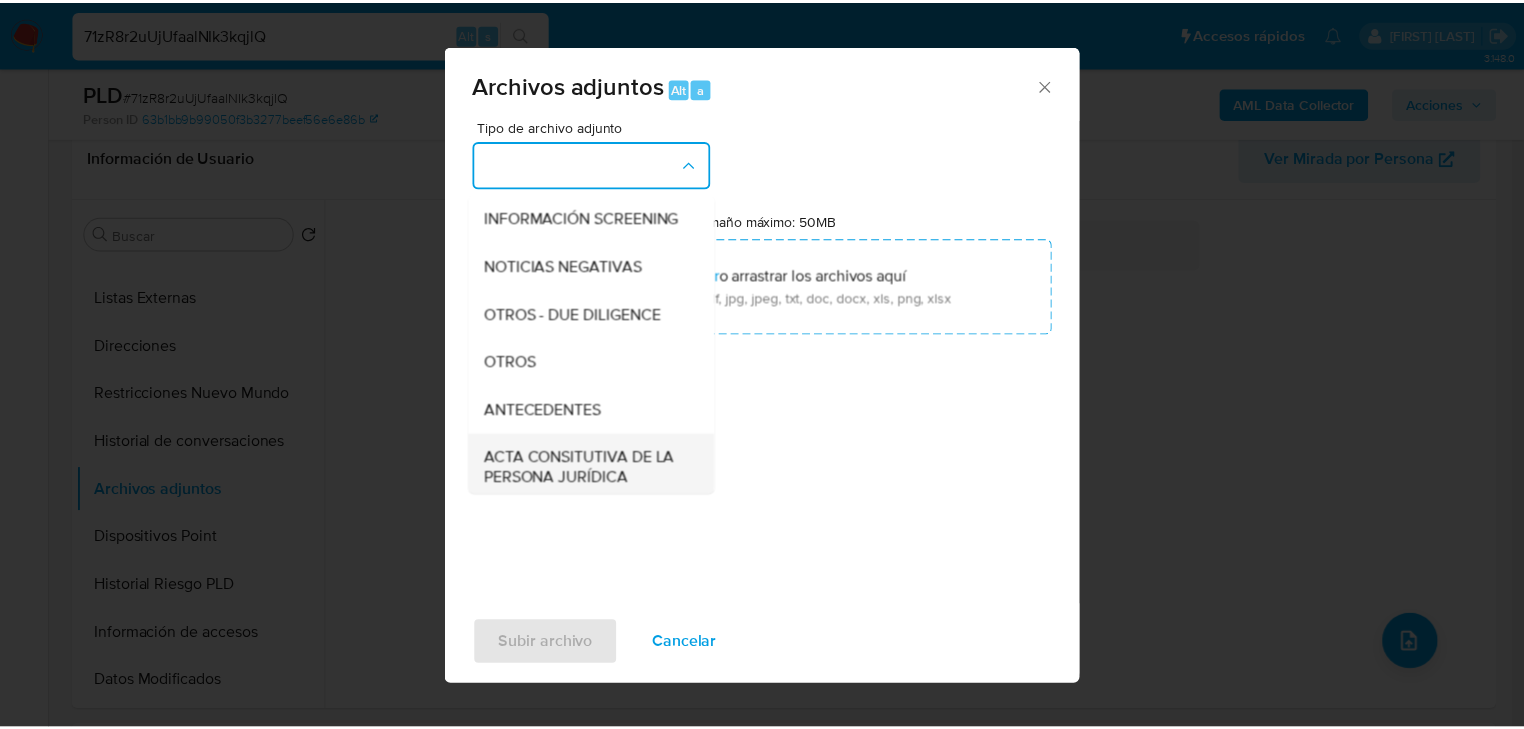 scroll, scrollTop: 216, scrollLeft: 0, axis: vertical 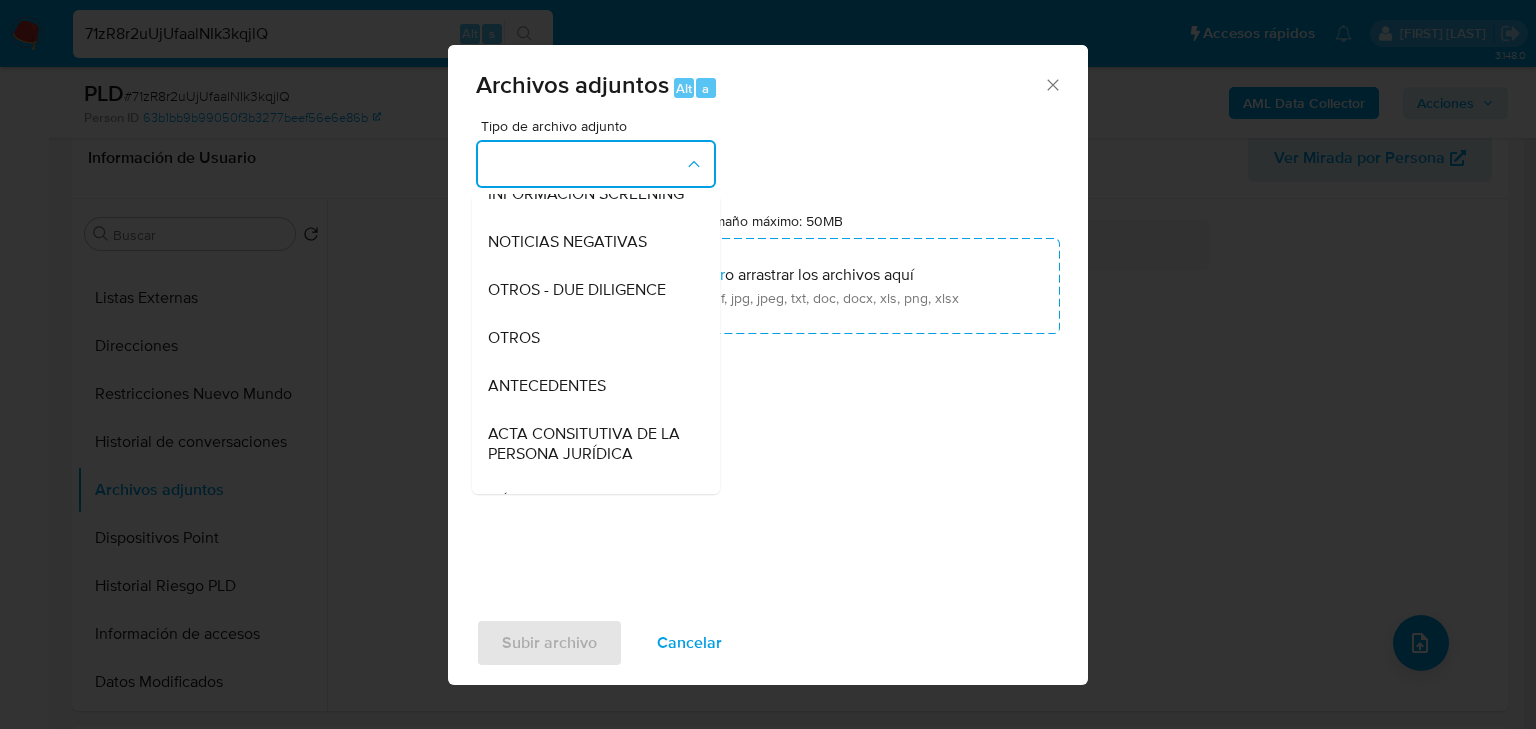 drag, startPoint x: 524, startPoint y: 364, endPoint x: 570, endPoint y: 440, distance: 88.83693 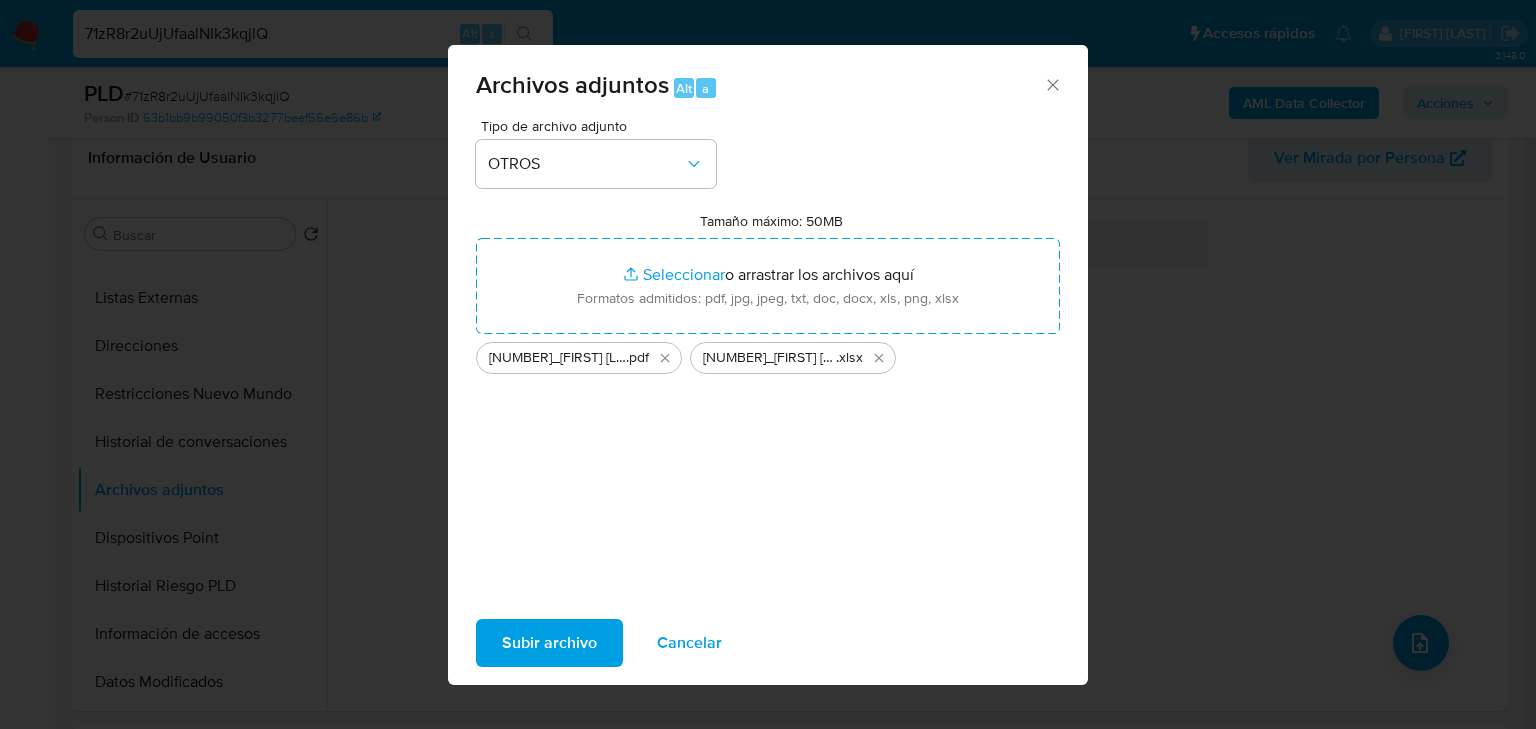click on "Subir archivo" at bounding box center (549, 643) 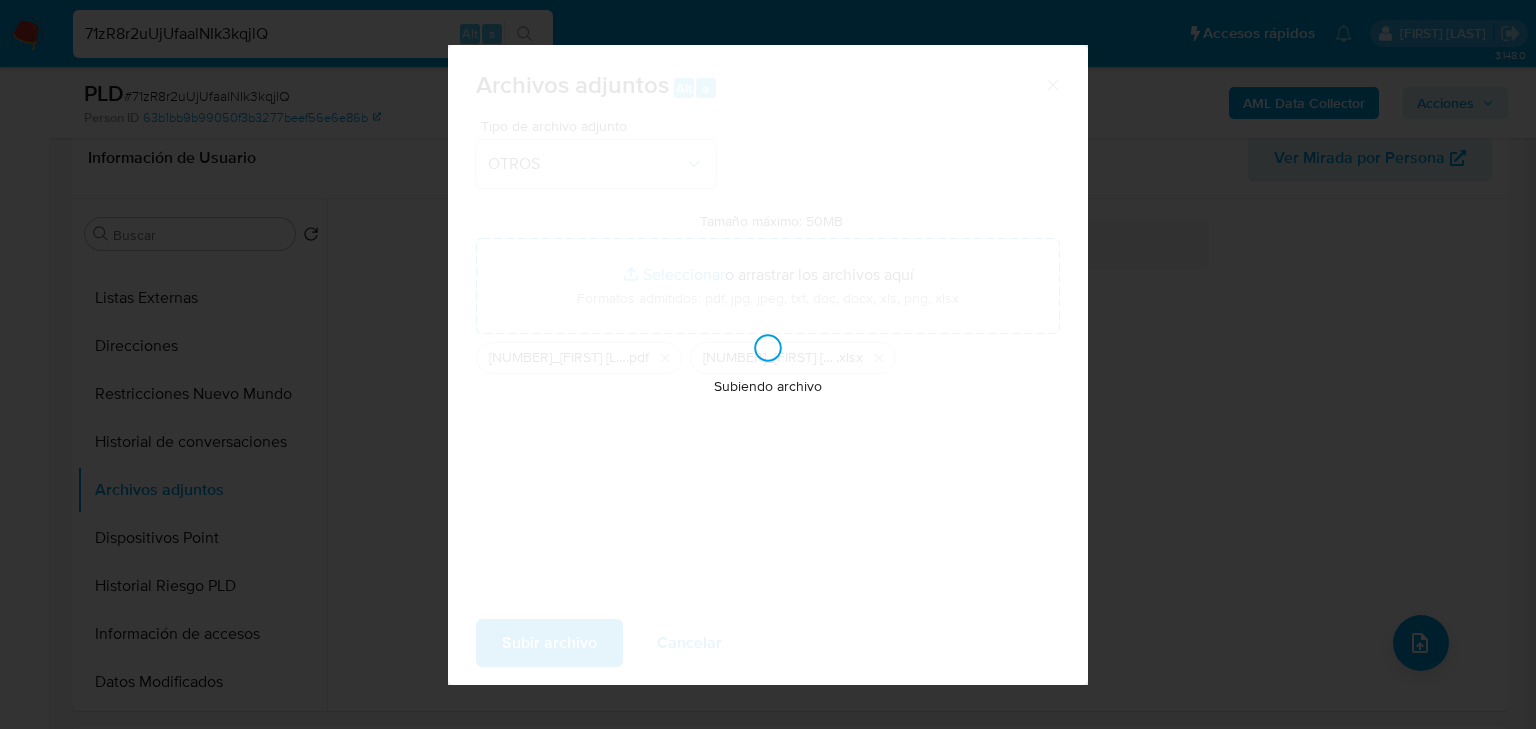 type 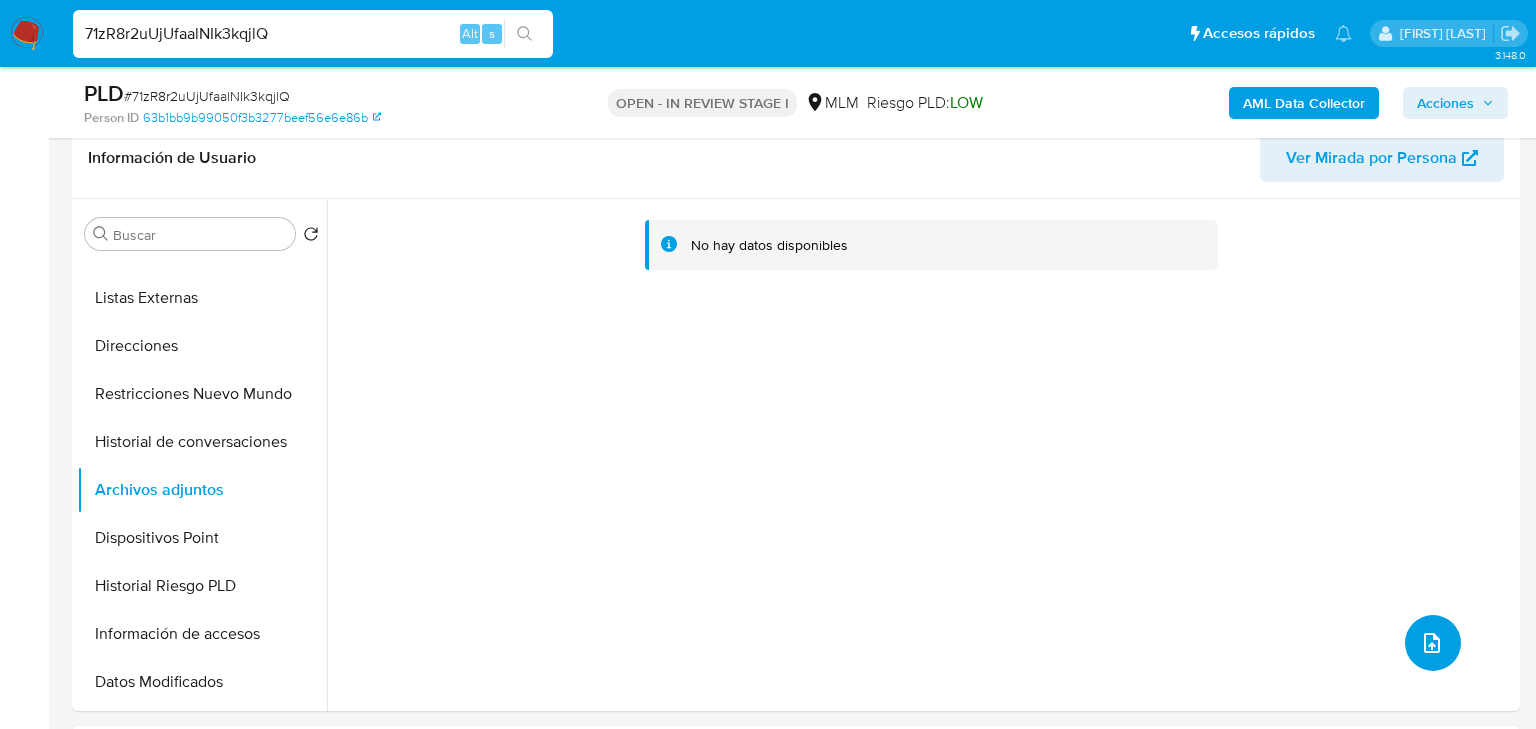 type 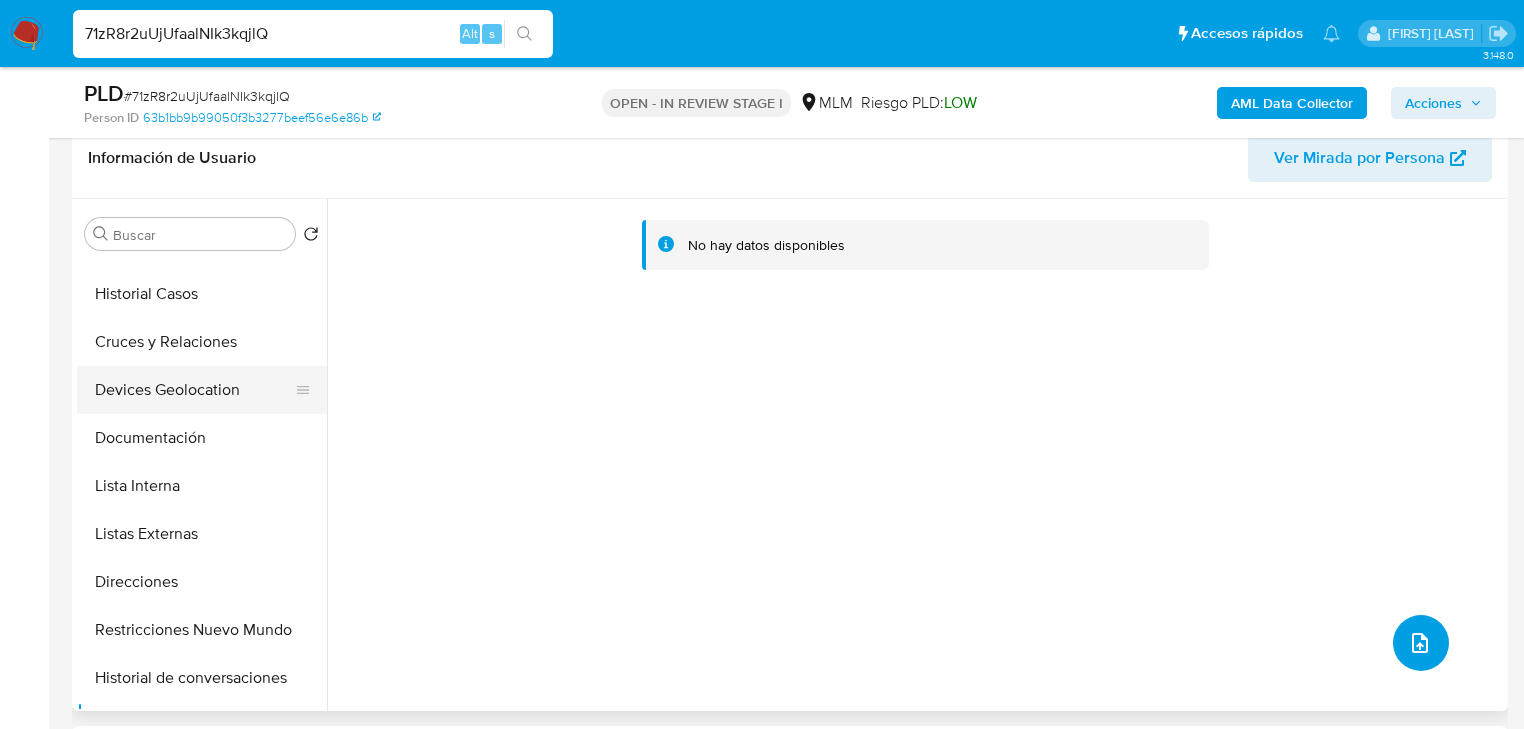 scroll, scrollTop: 80, scrollLeft: 0, axis: vertical 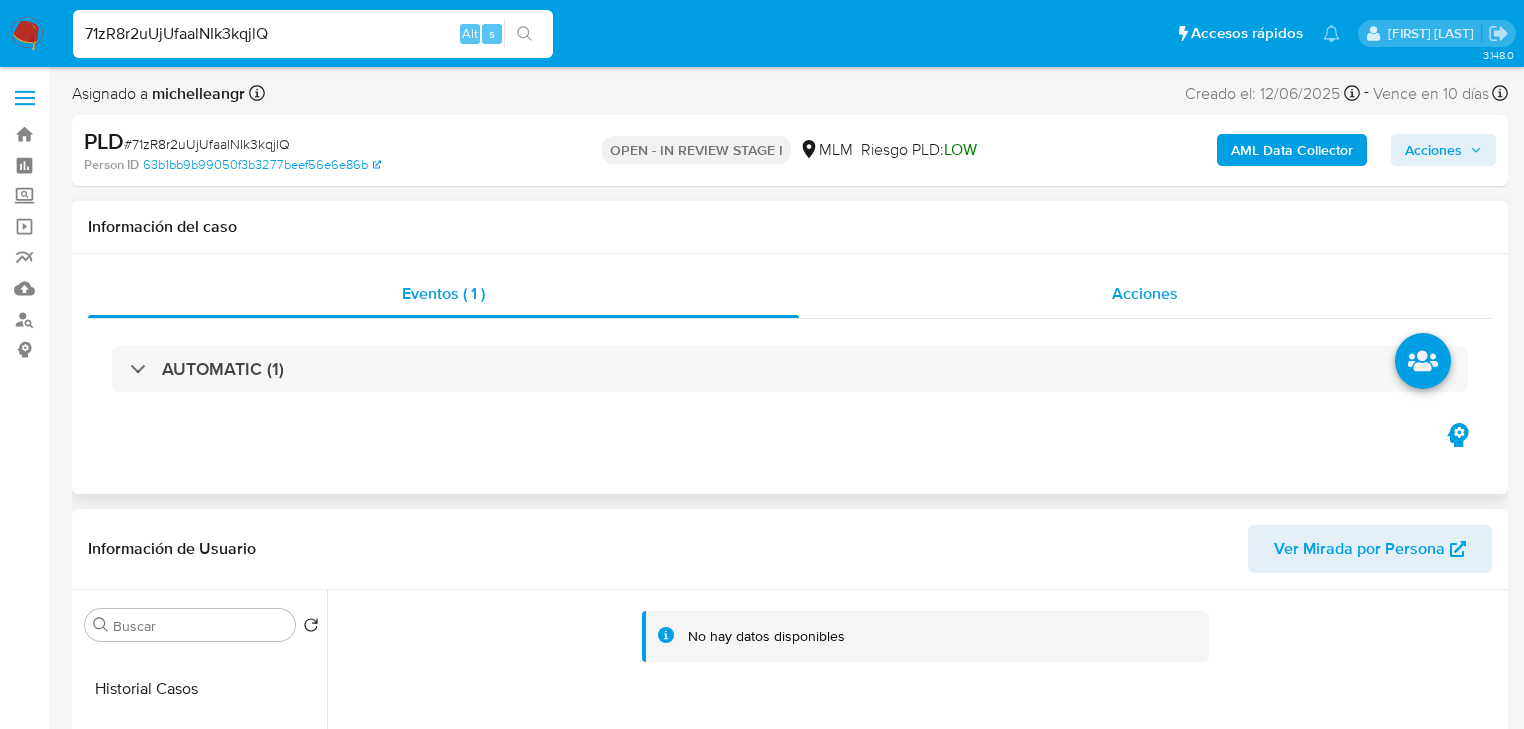click on "Acciones" at bounding box center (1146, 294) 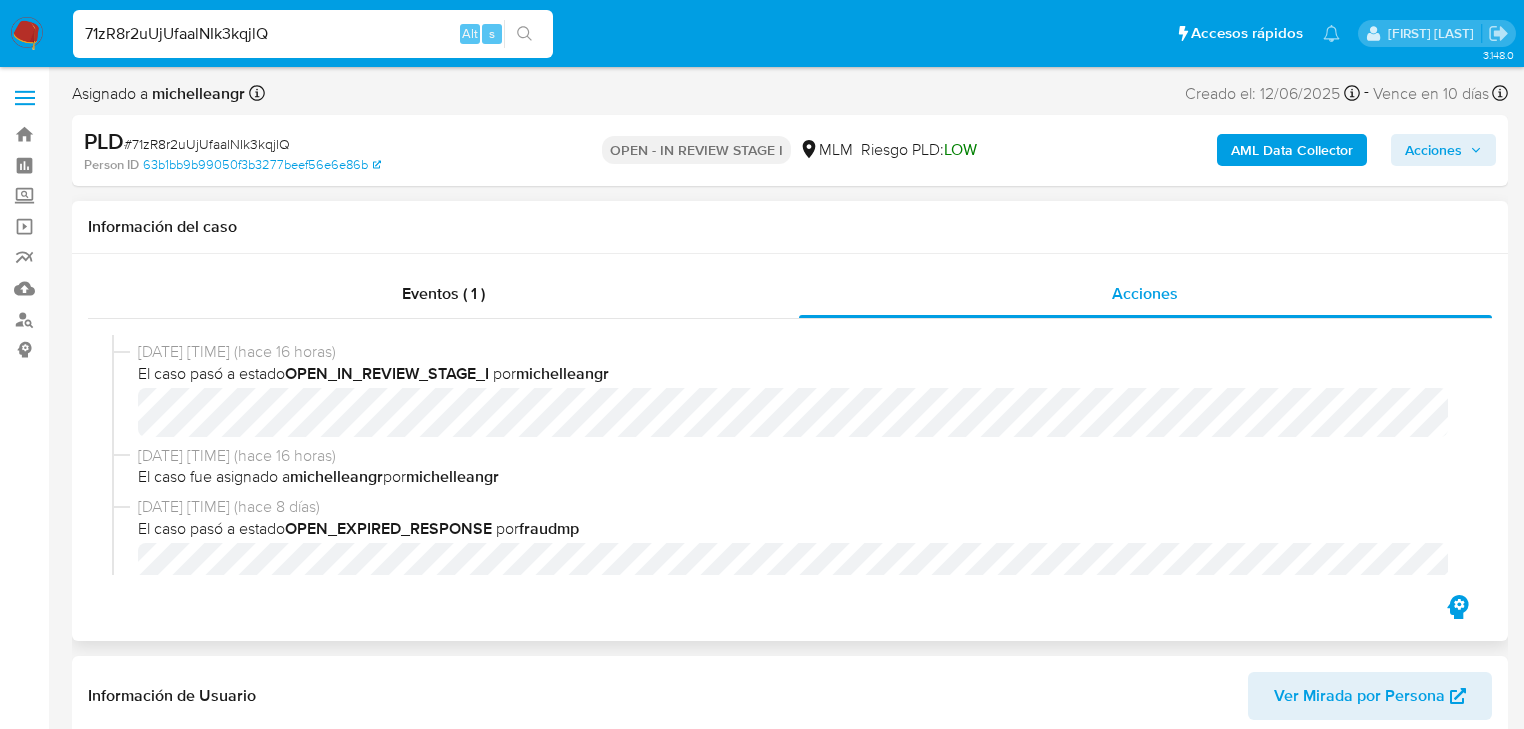 scroll, scrollTop: 240, scrollLeft: 0, axis: vertical 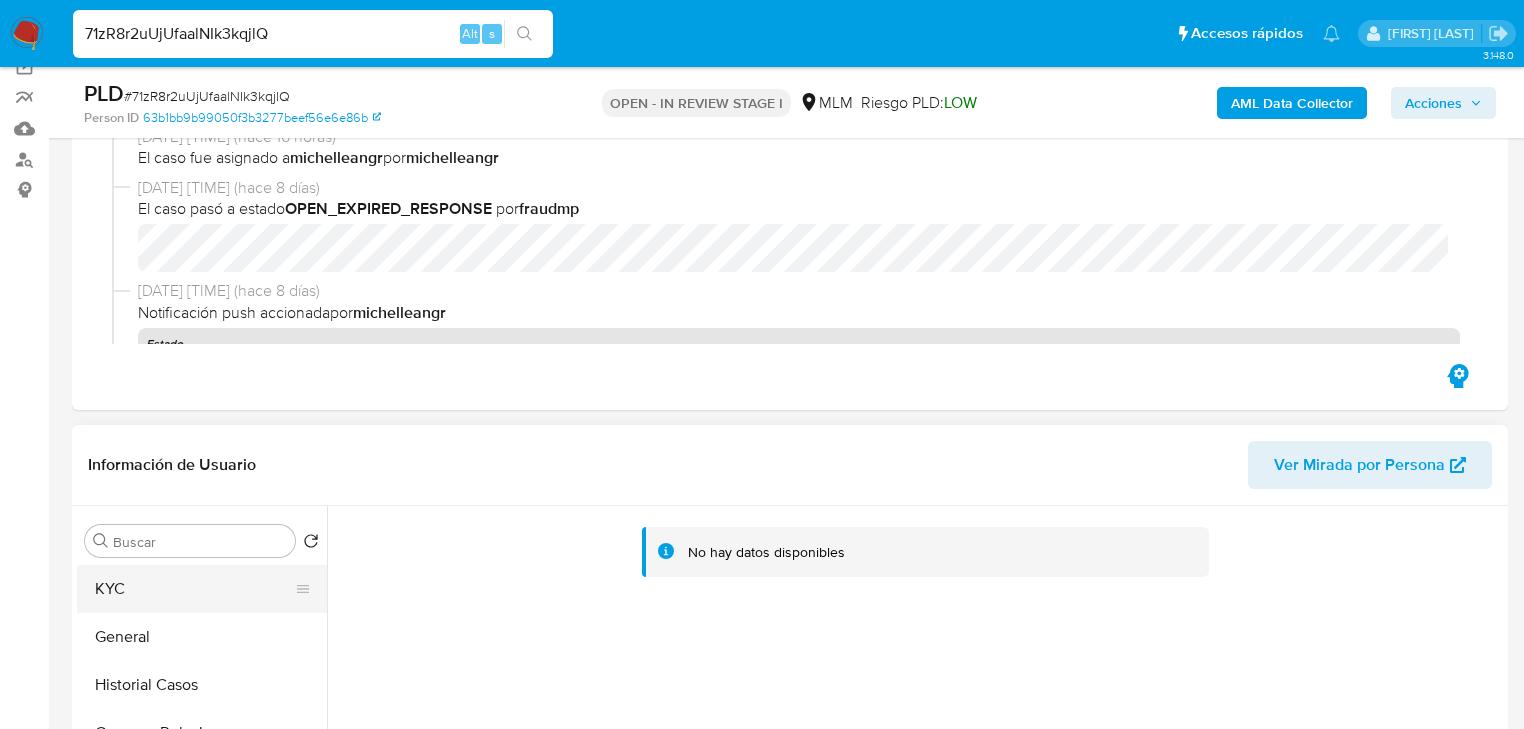 click on "KYC" at bounding box center [194, 589] 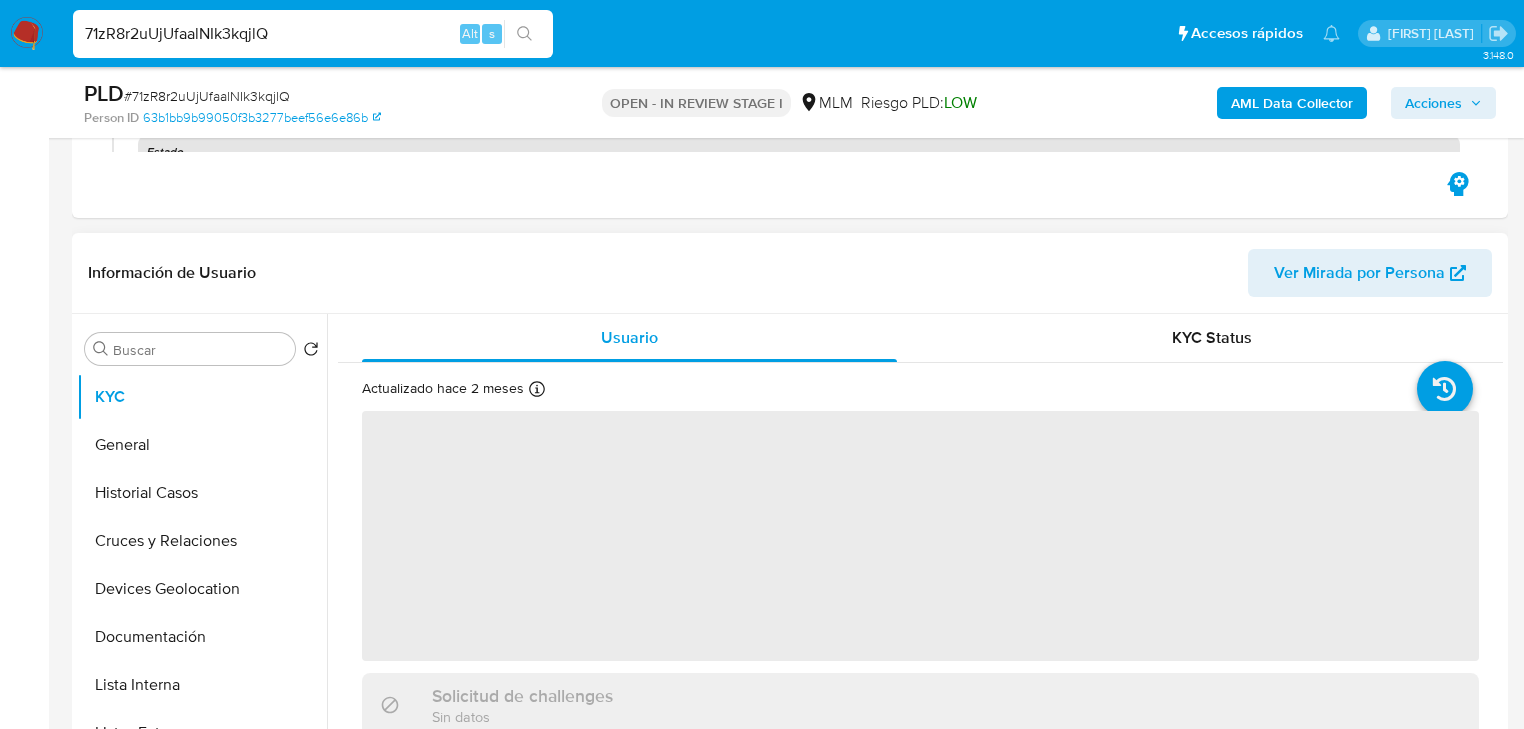scroll, scrollTop: 400, scrollLeft: 0, axis: vertical 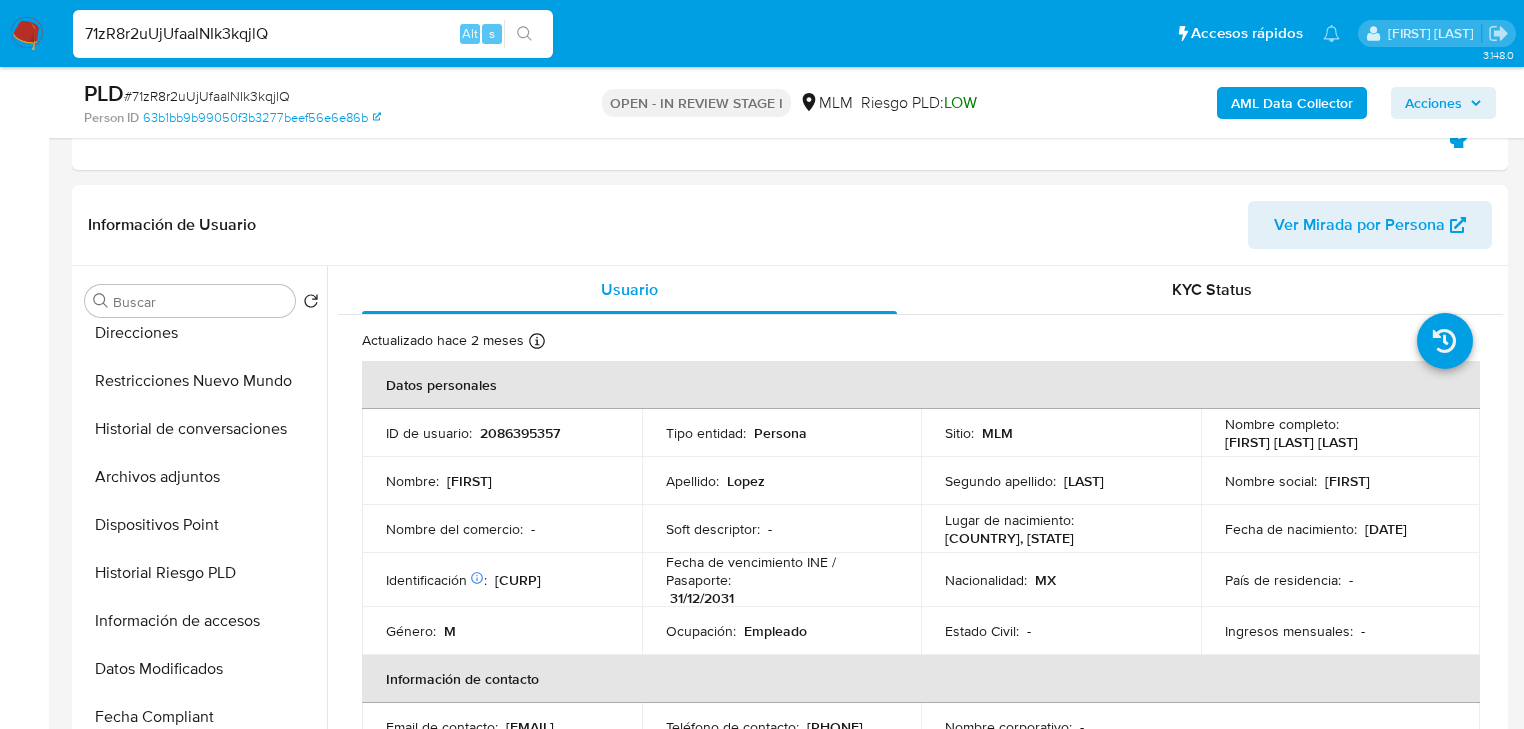 drag, startPoint x: 192, startPoint y: 480, endPoint x: 921, endPoint y: 516, distance: 729.88837 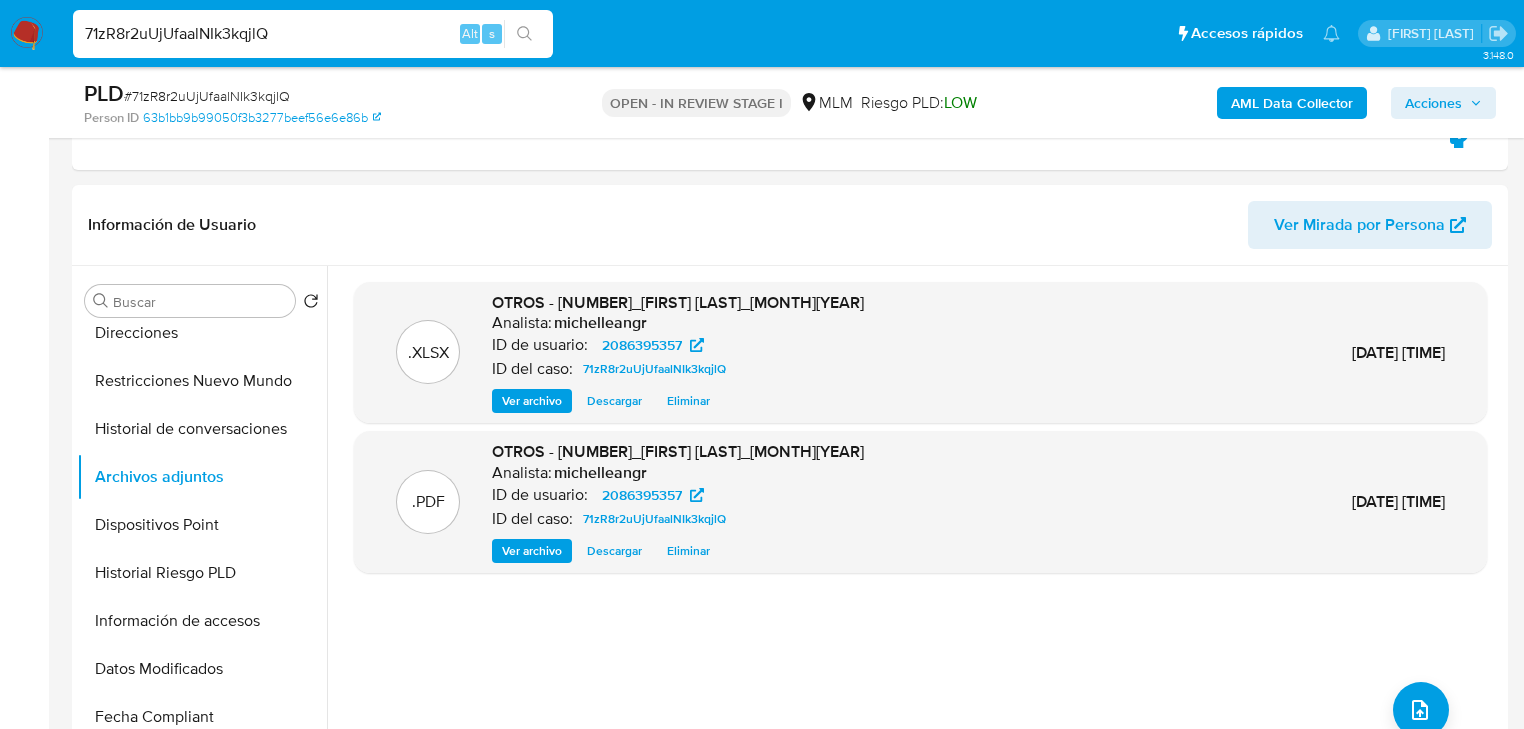 scroll, scrollTop: 0, scrollLeft: 0, axis: both 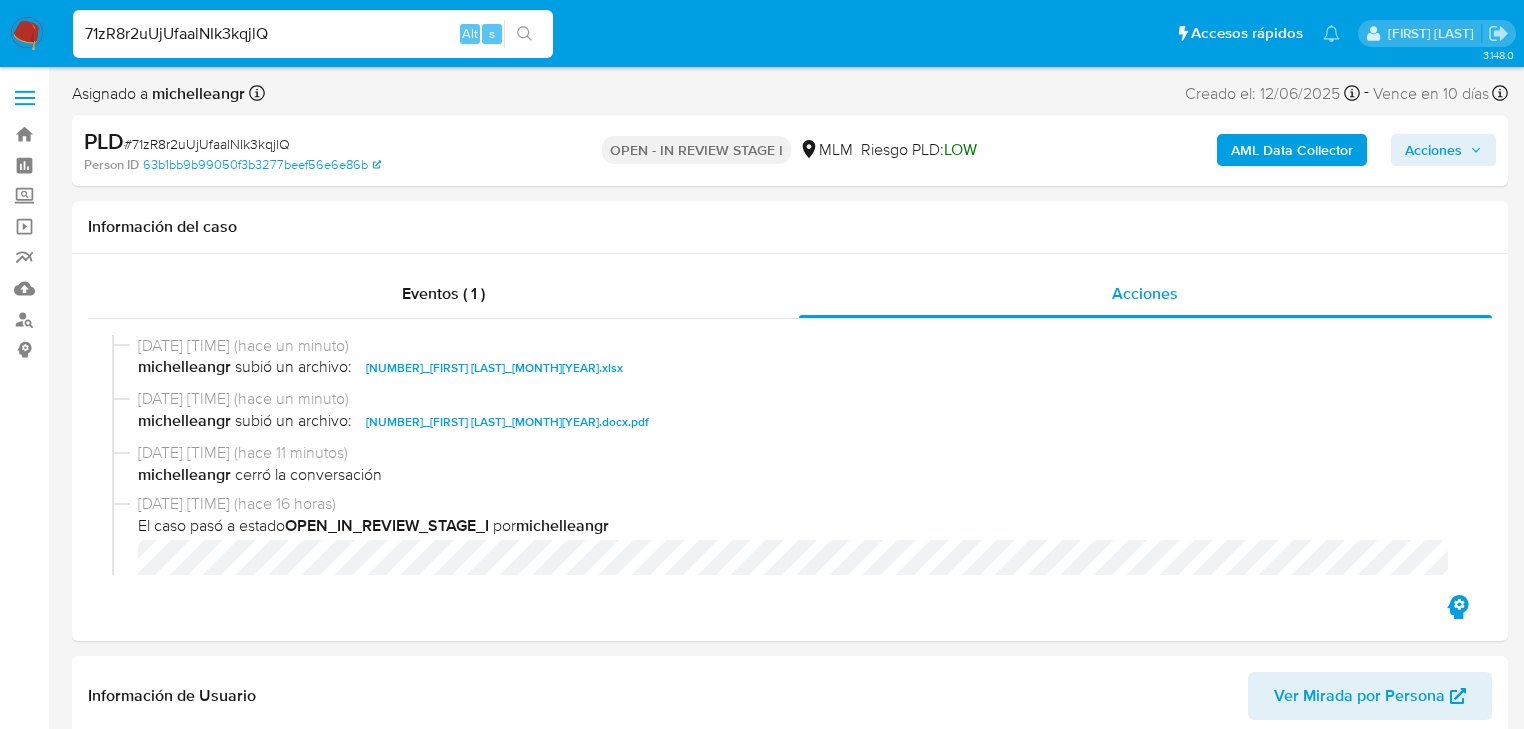 click on "AML Data Collector Acciones" at bounding box center [1263, 150] 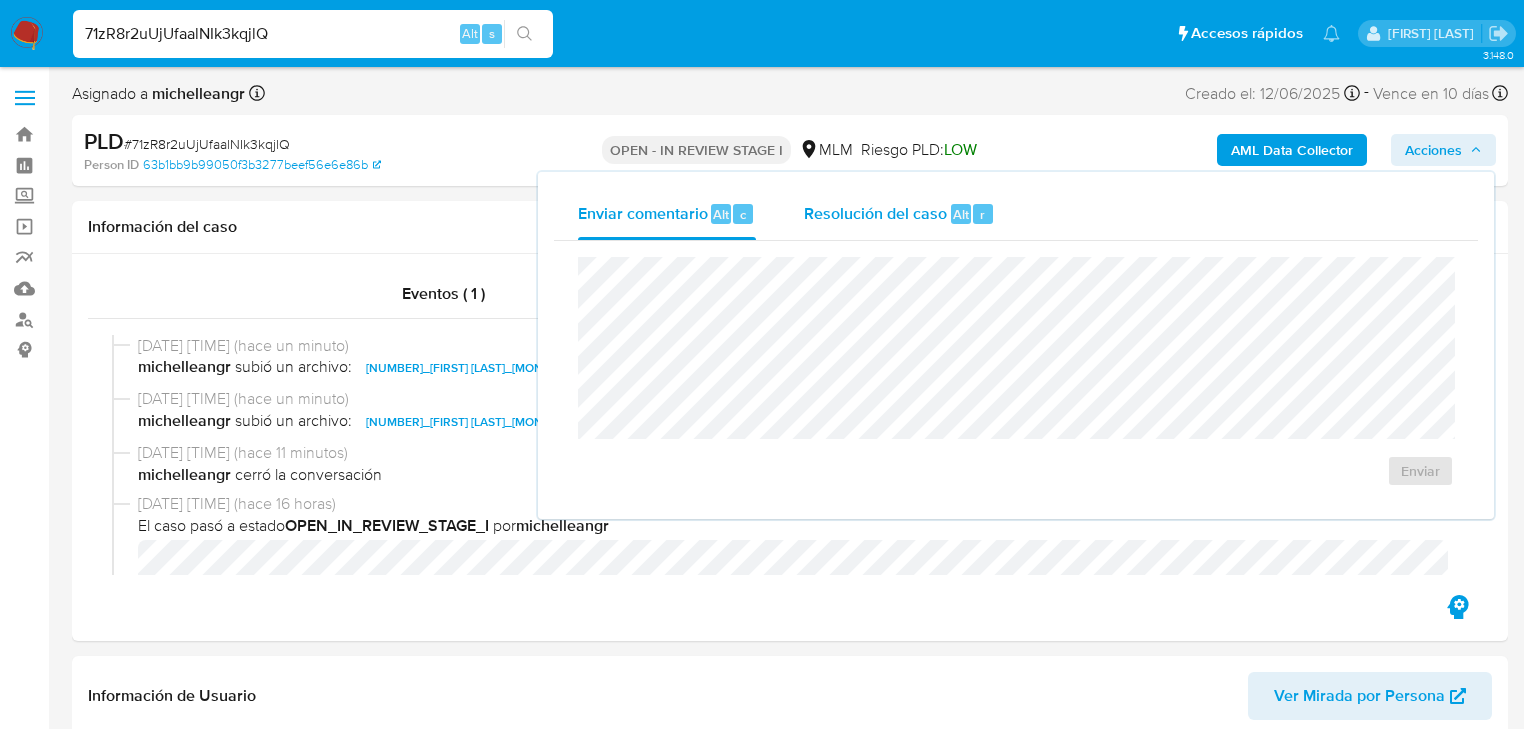 click on "Resolución del caso Alt r" at bounding box center (899, 214) 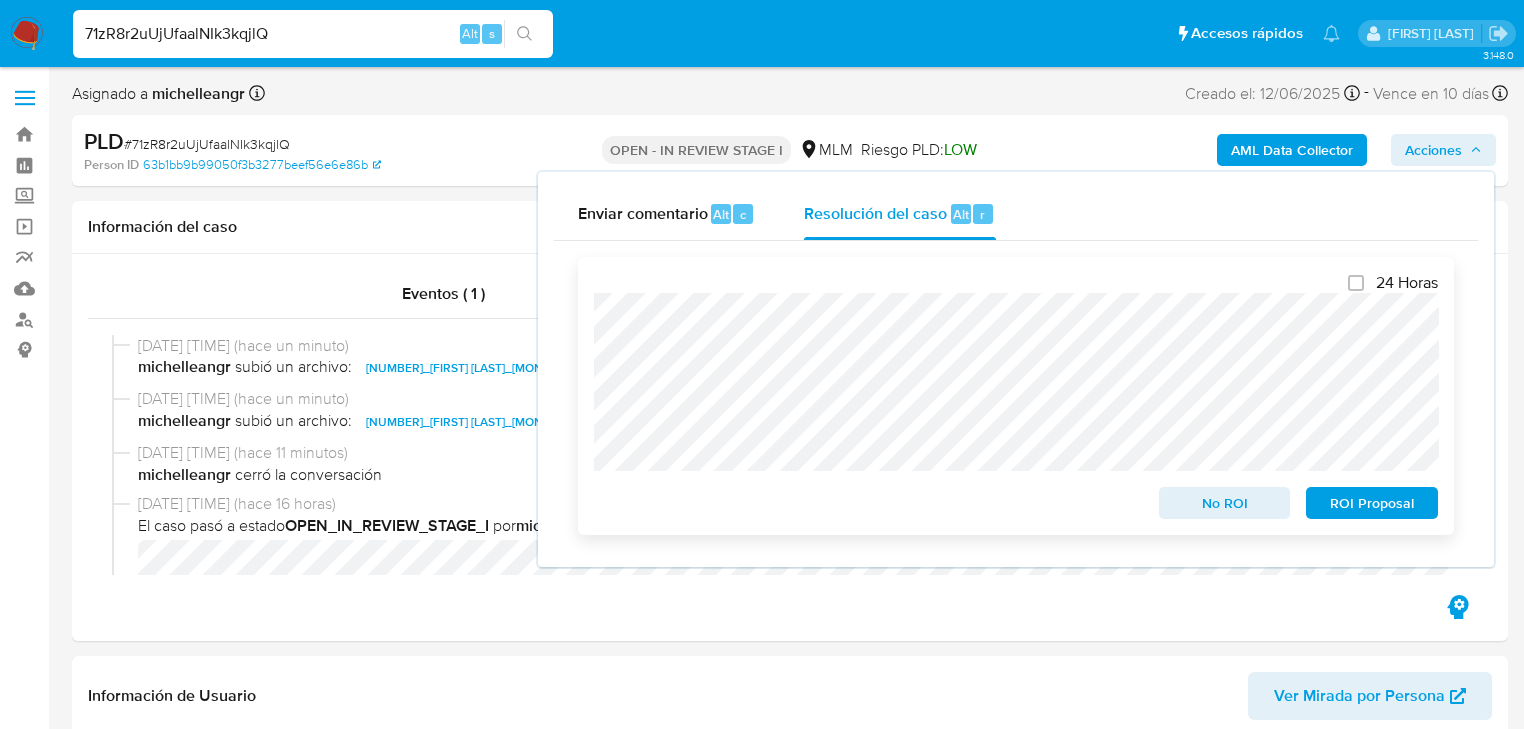 click on "No ROI" at bounding box center (1225, 503) 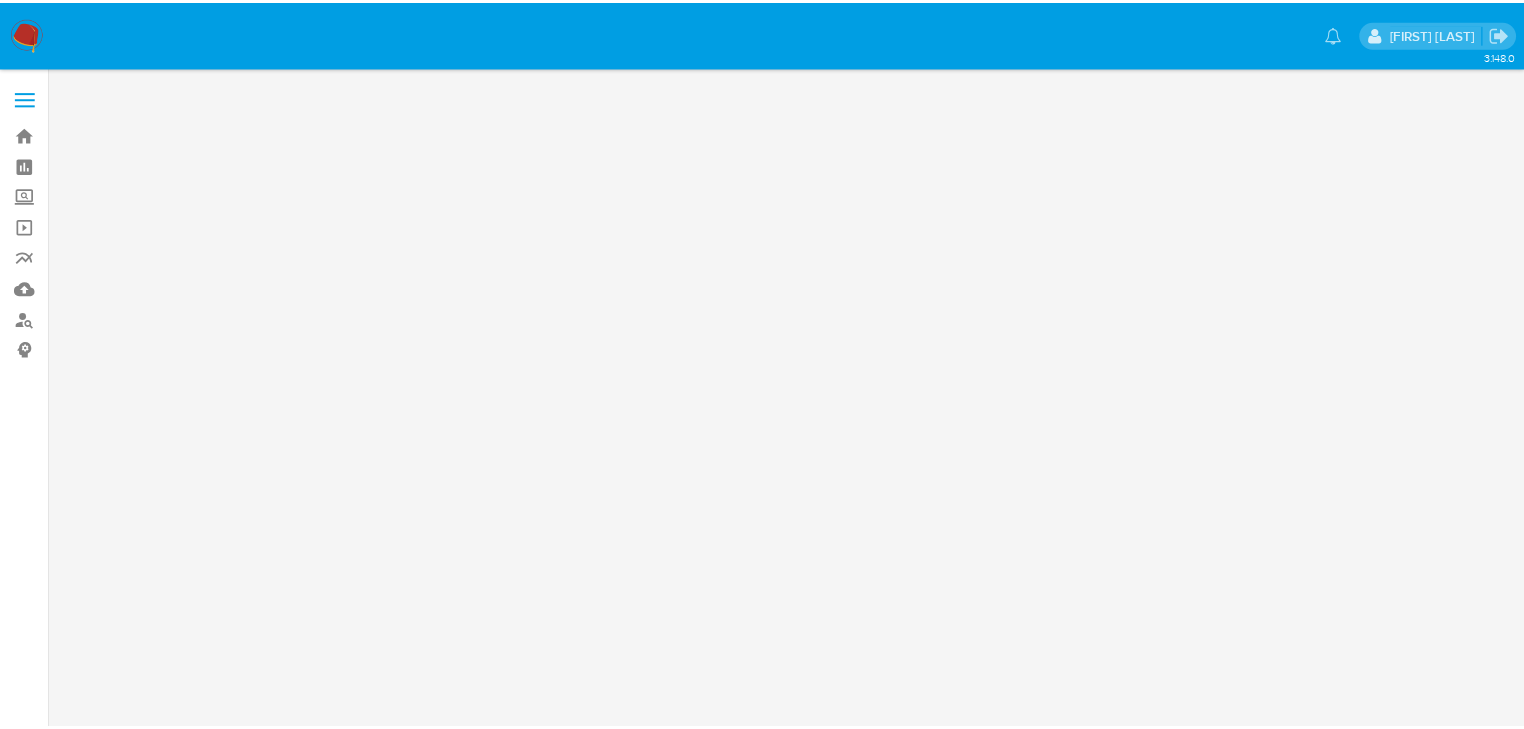 scroll, scrollTop: 0, scrollLeft: 0, axis: both 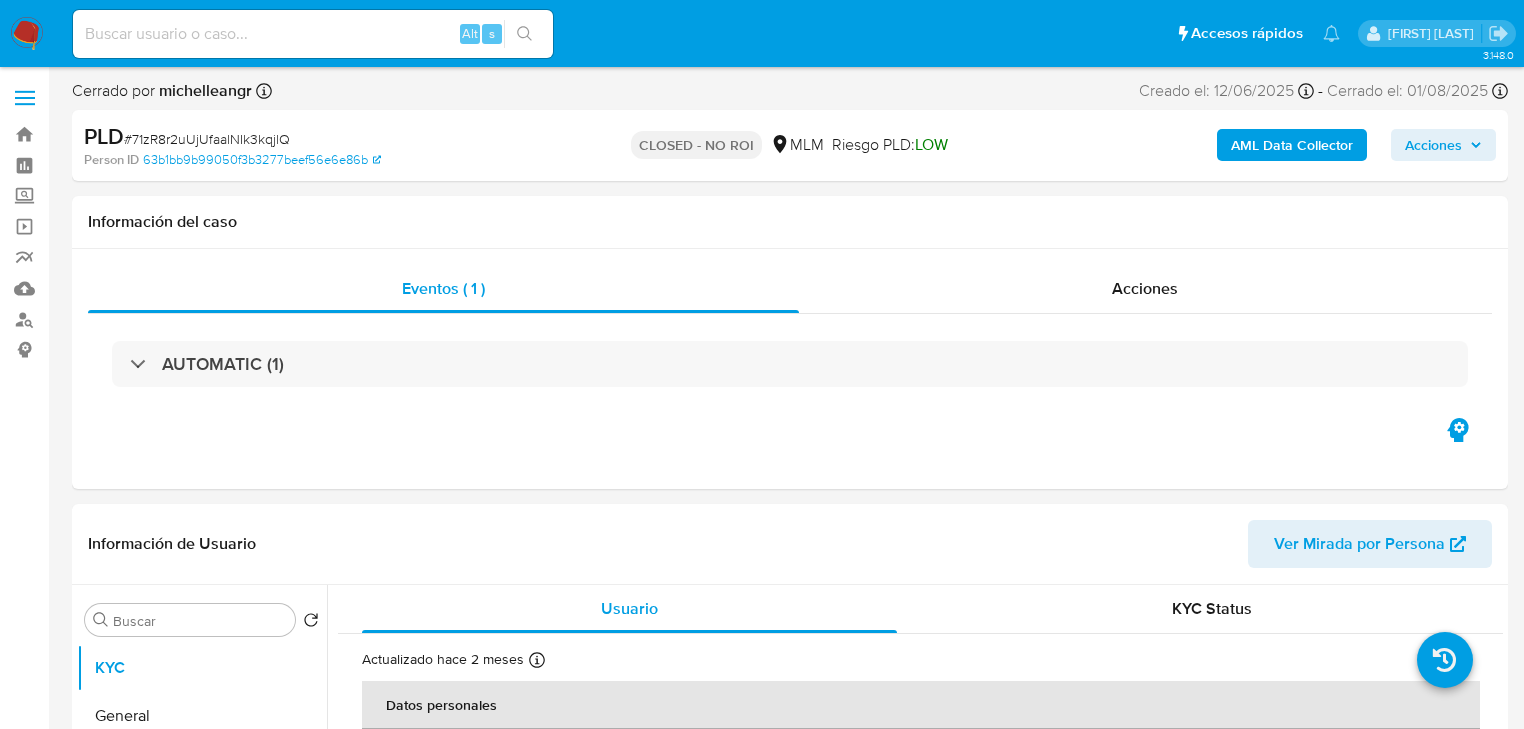 select on "10" 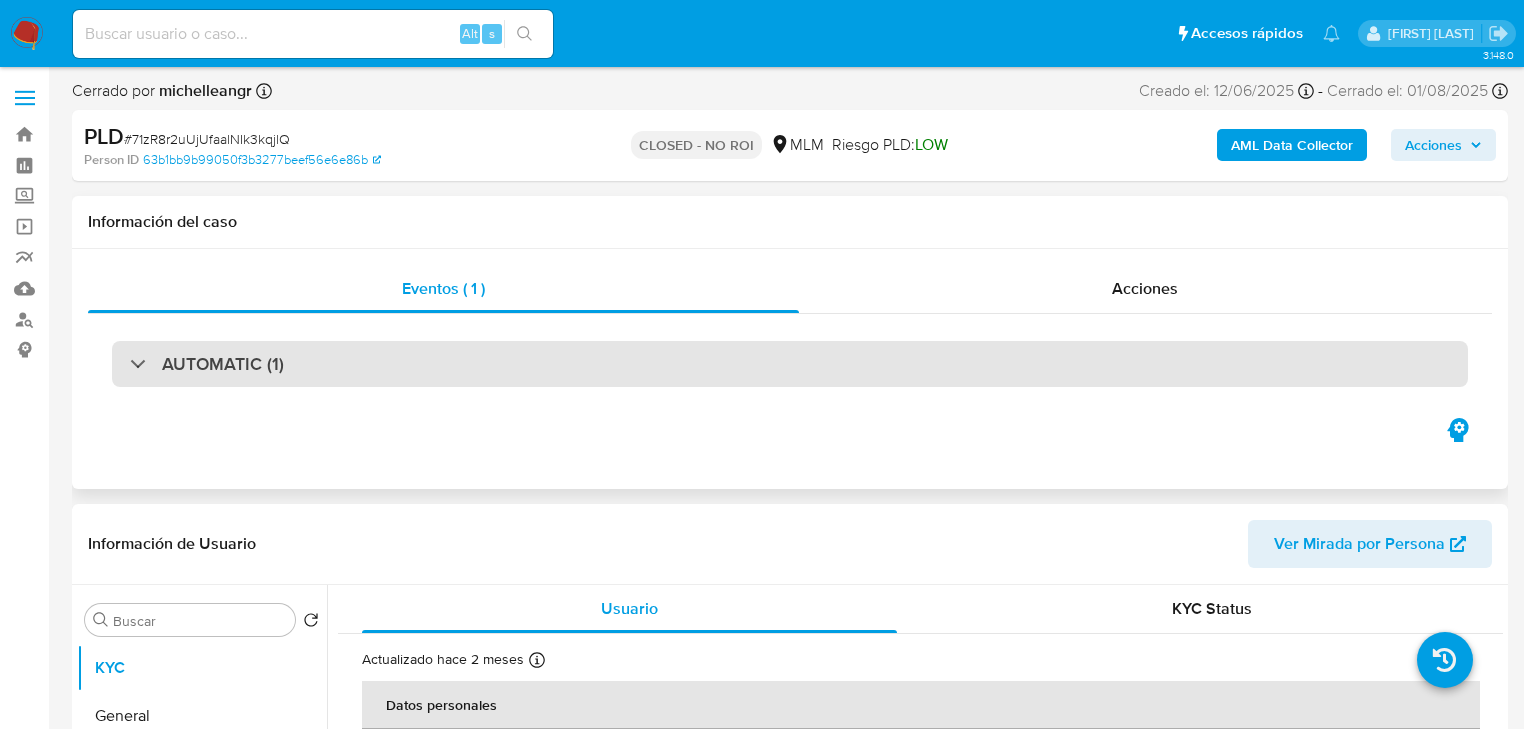 click on "AUTOMATIC (1)" at bounding box center (790, 364) 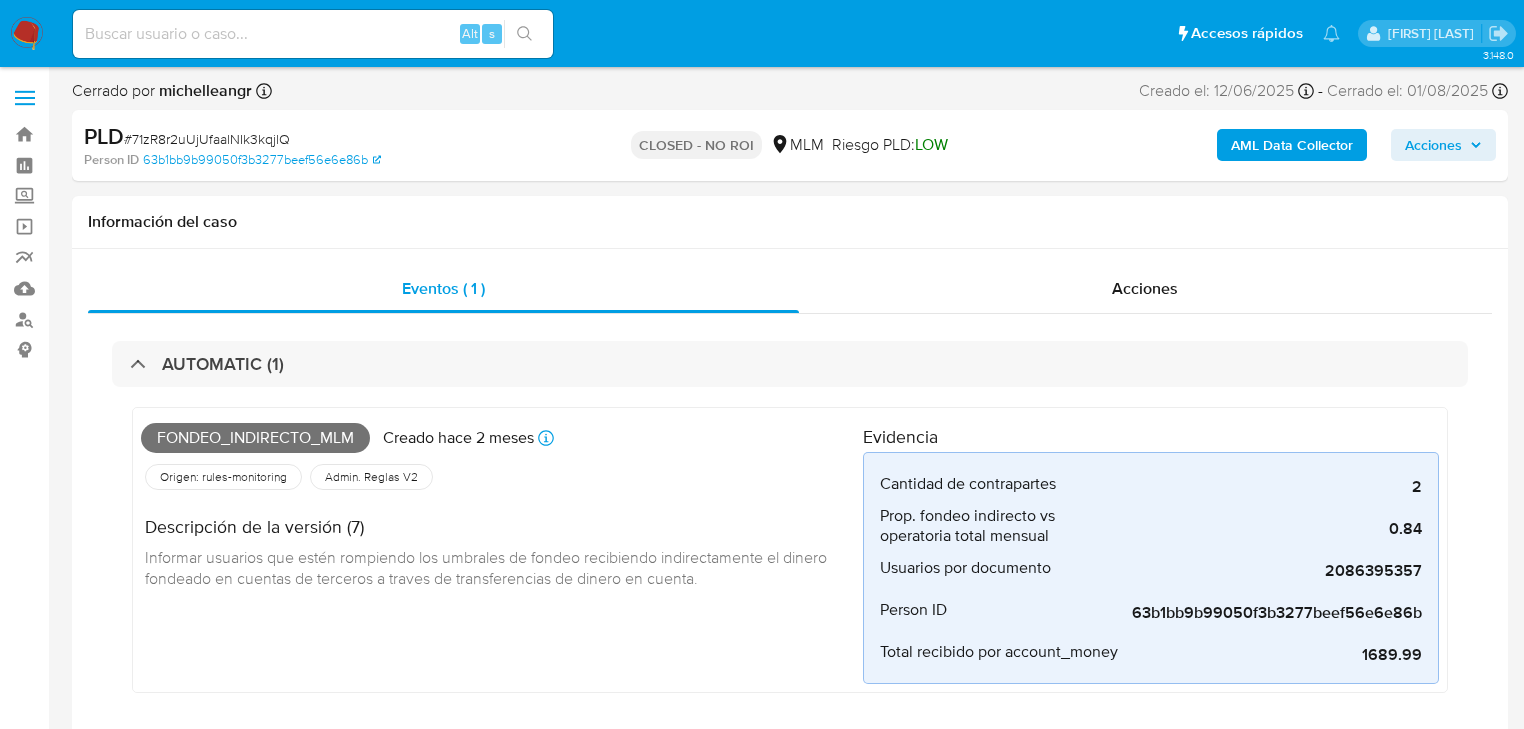 click at bounding box center (313, 34) 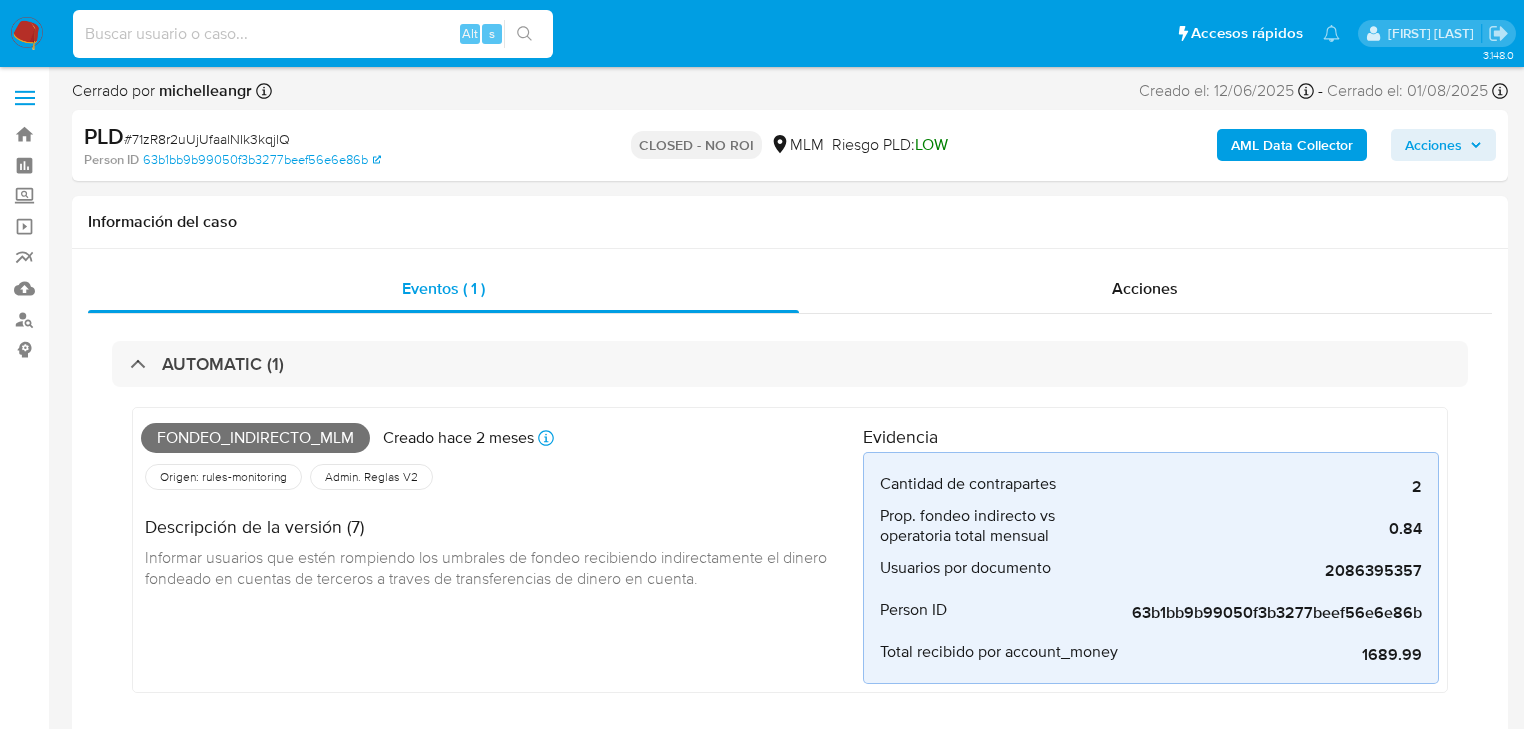 paste on "JU9UzVJs3kc5j6bQTNfMjKf9" 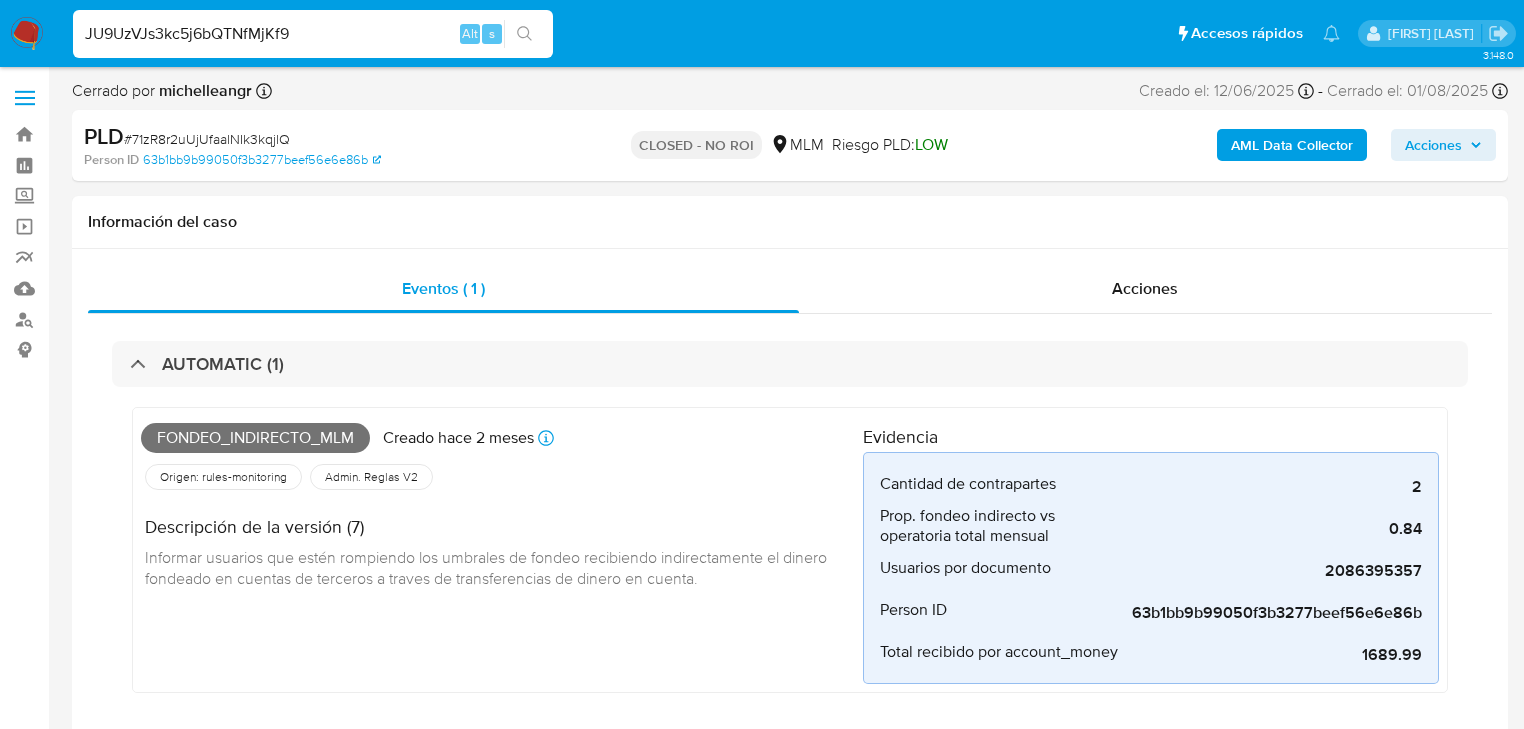 type on "JU9UzVJs3kc5j6bQTNfMjKf9" 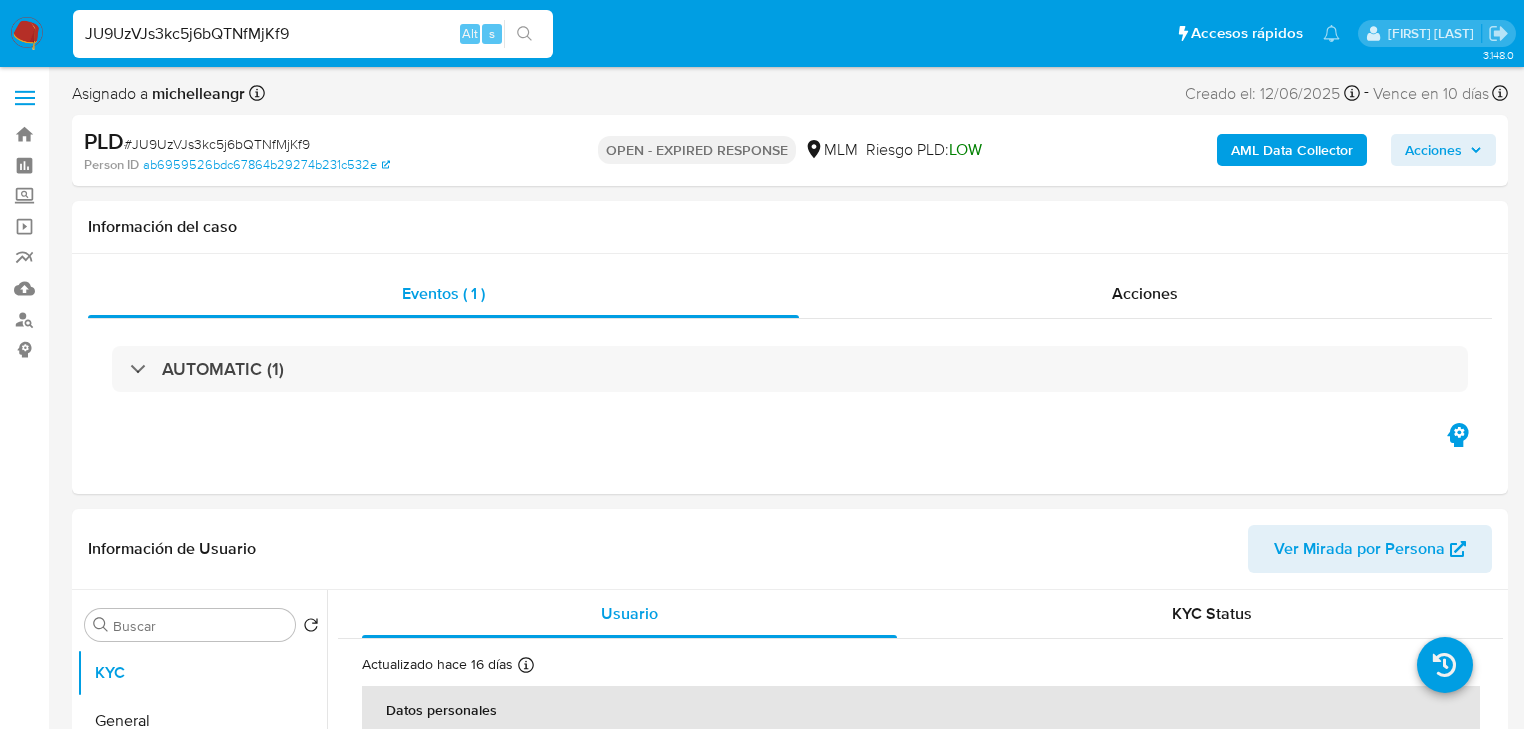 select on "10" 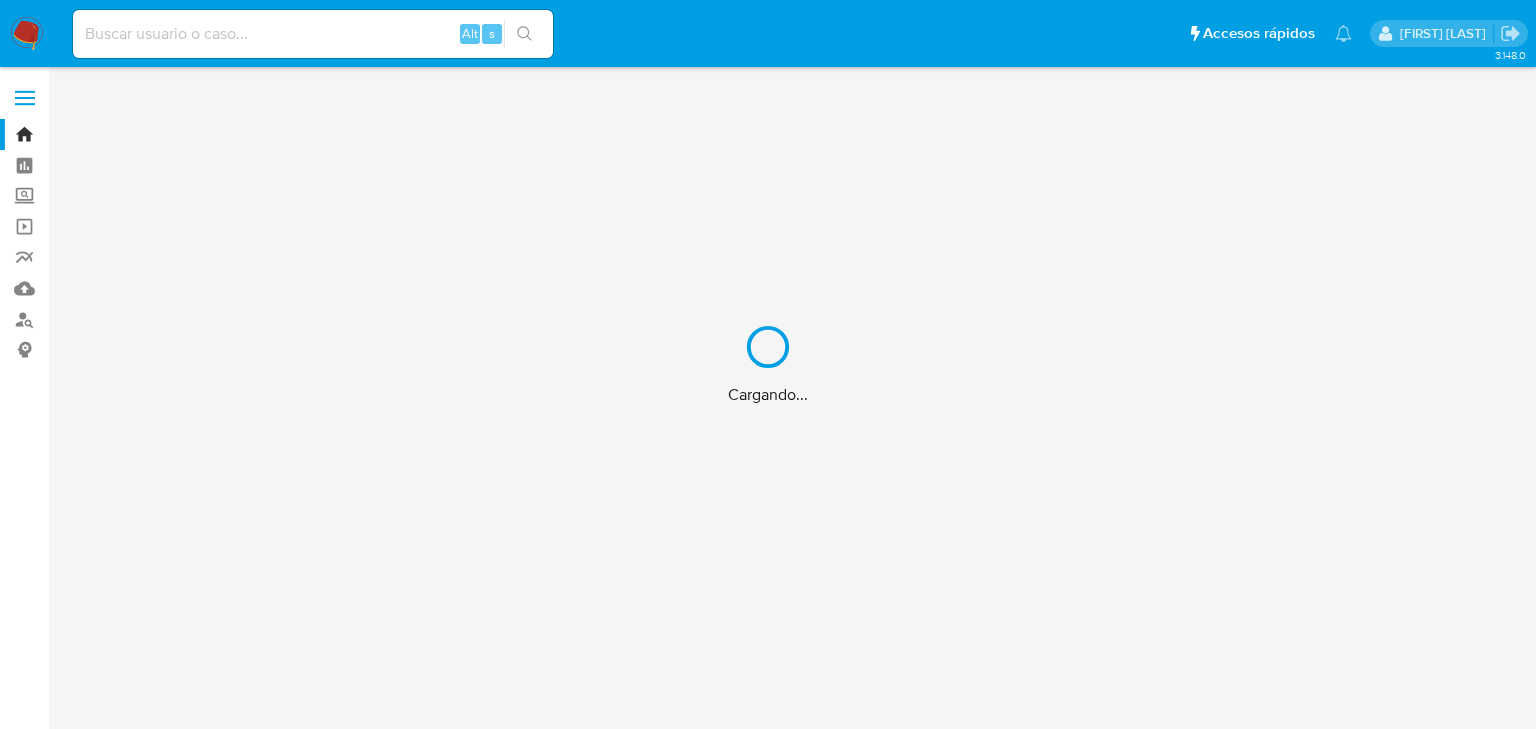 scroll, scrollTop: 0, scrollLeft: 0, axis: both 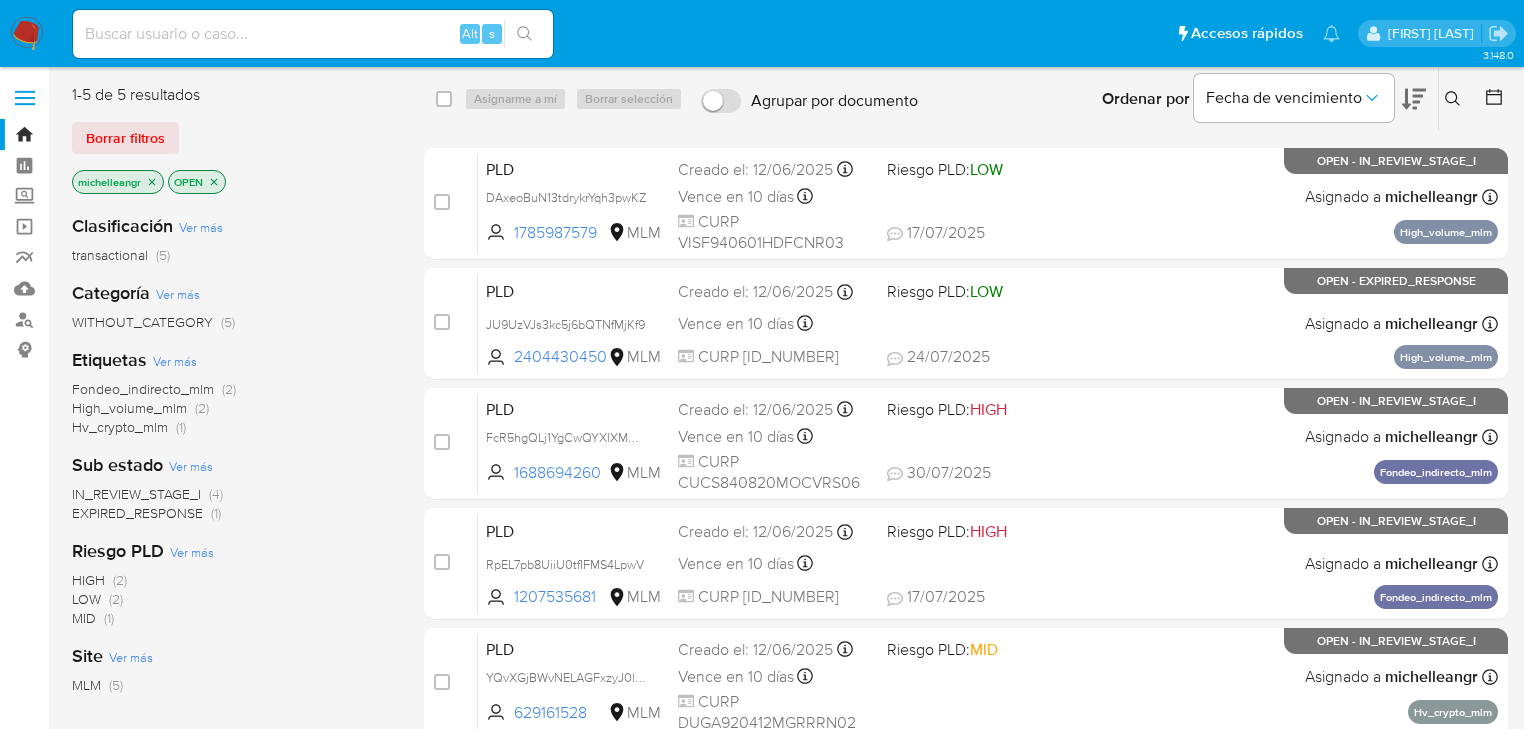 click at bounding box center [313, 34] 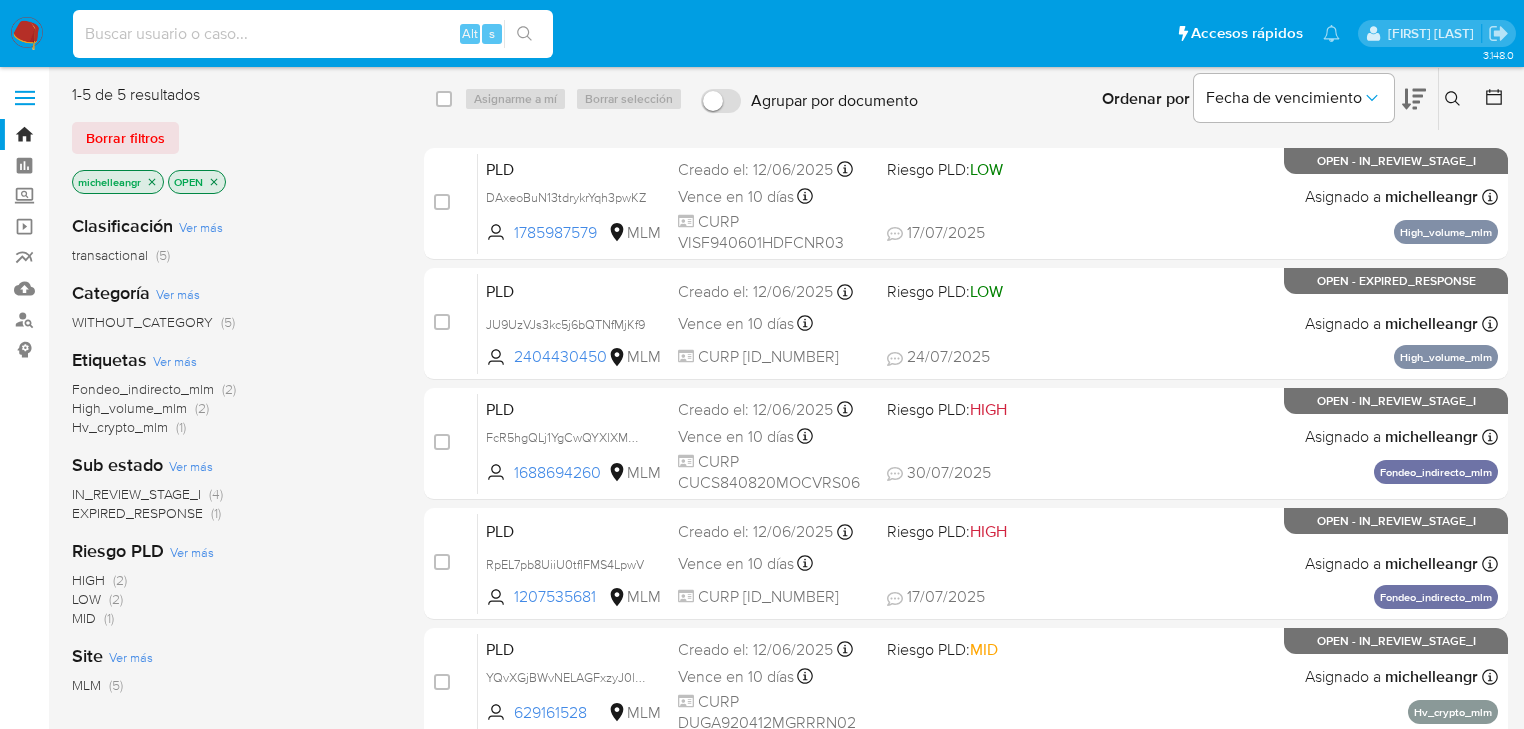 click 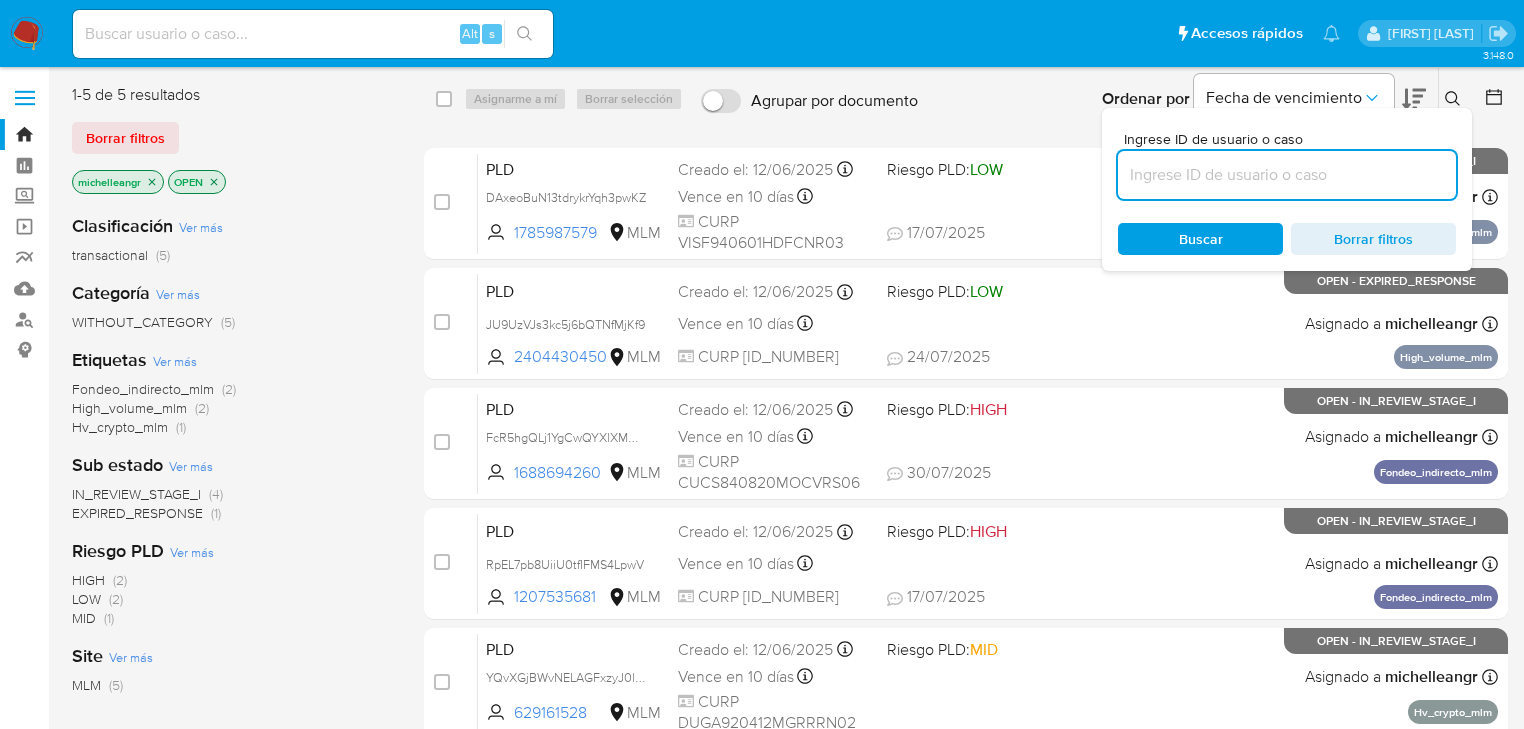 click at bounding box center (1287, 175) 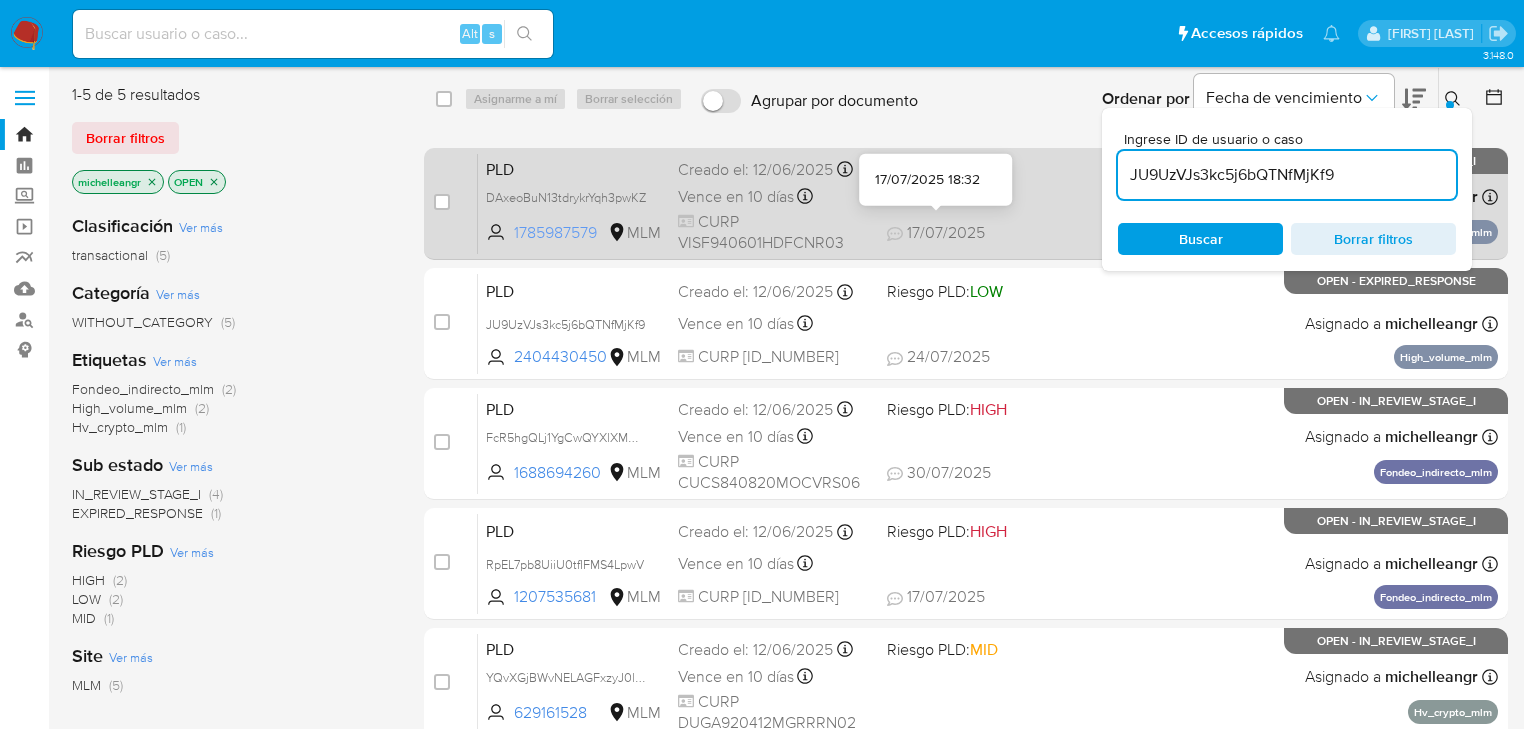 type on "JU9UzVJs3kc5j6bQTNfMjKf9" 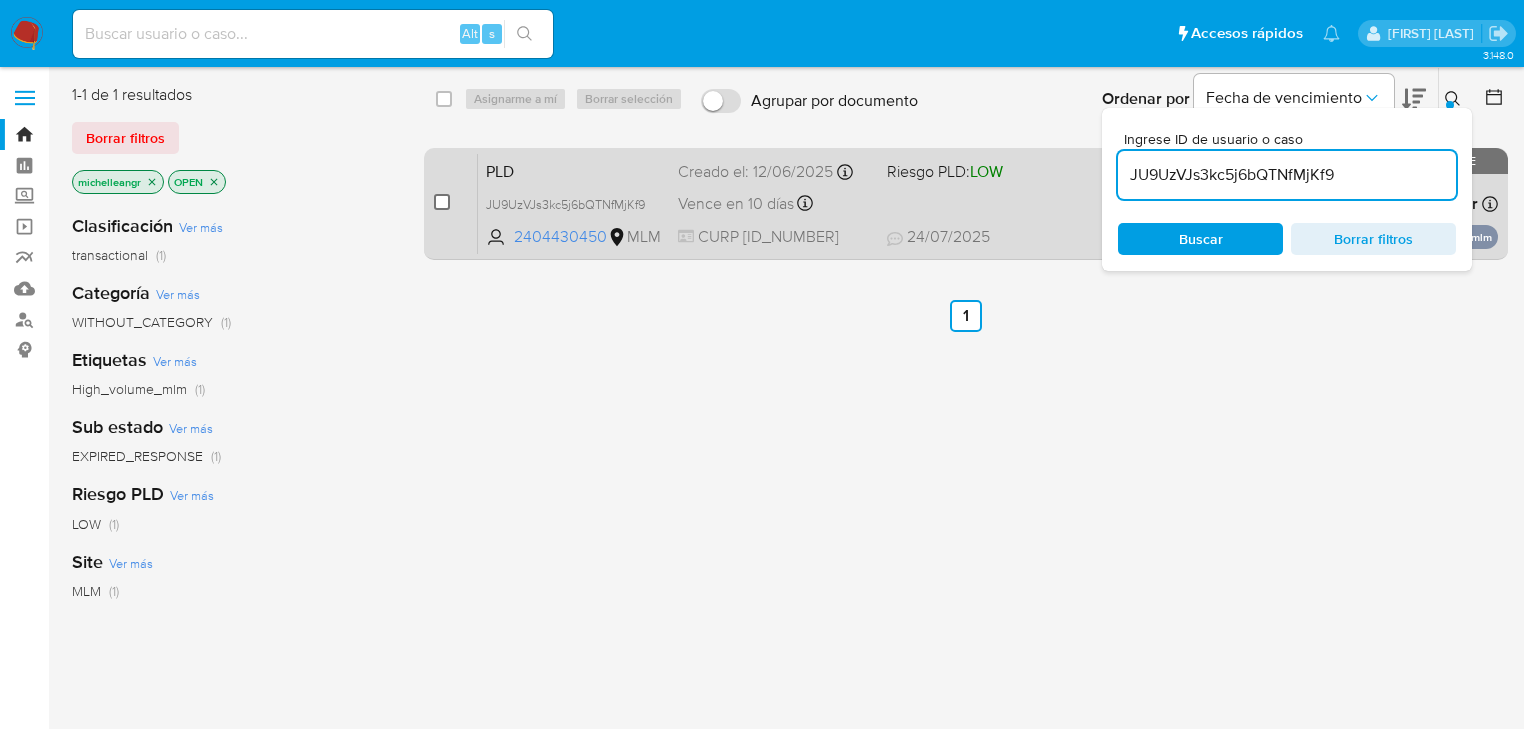 click at bounding box center (442, 202) 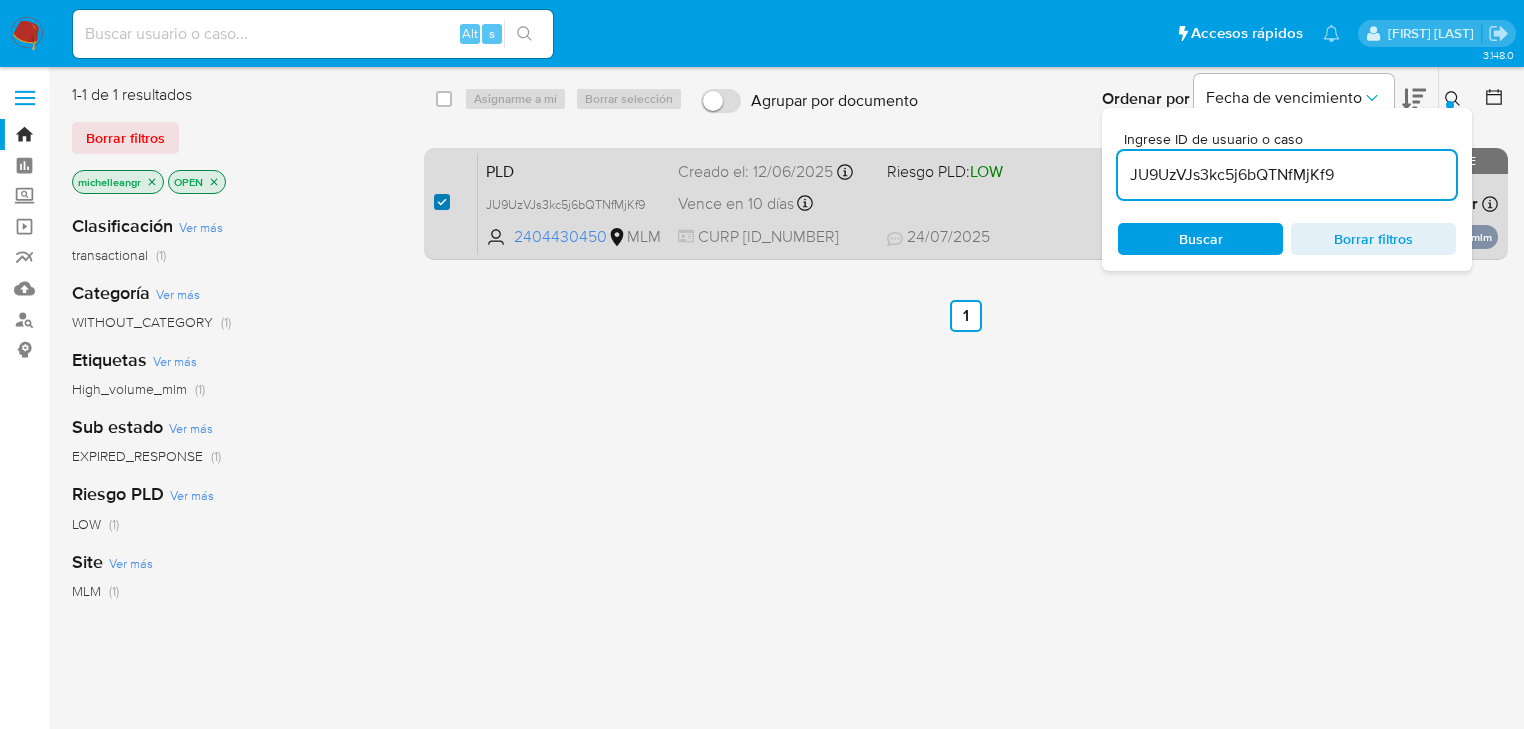 checkbox on "true" 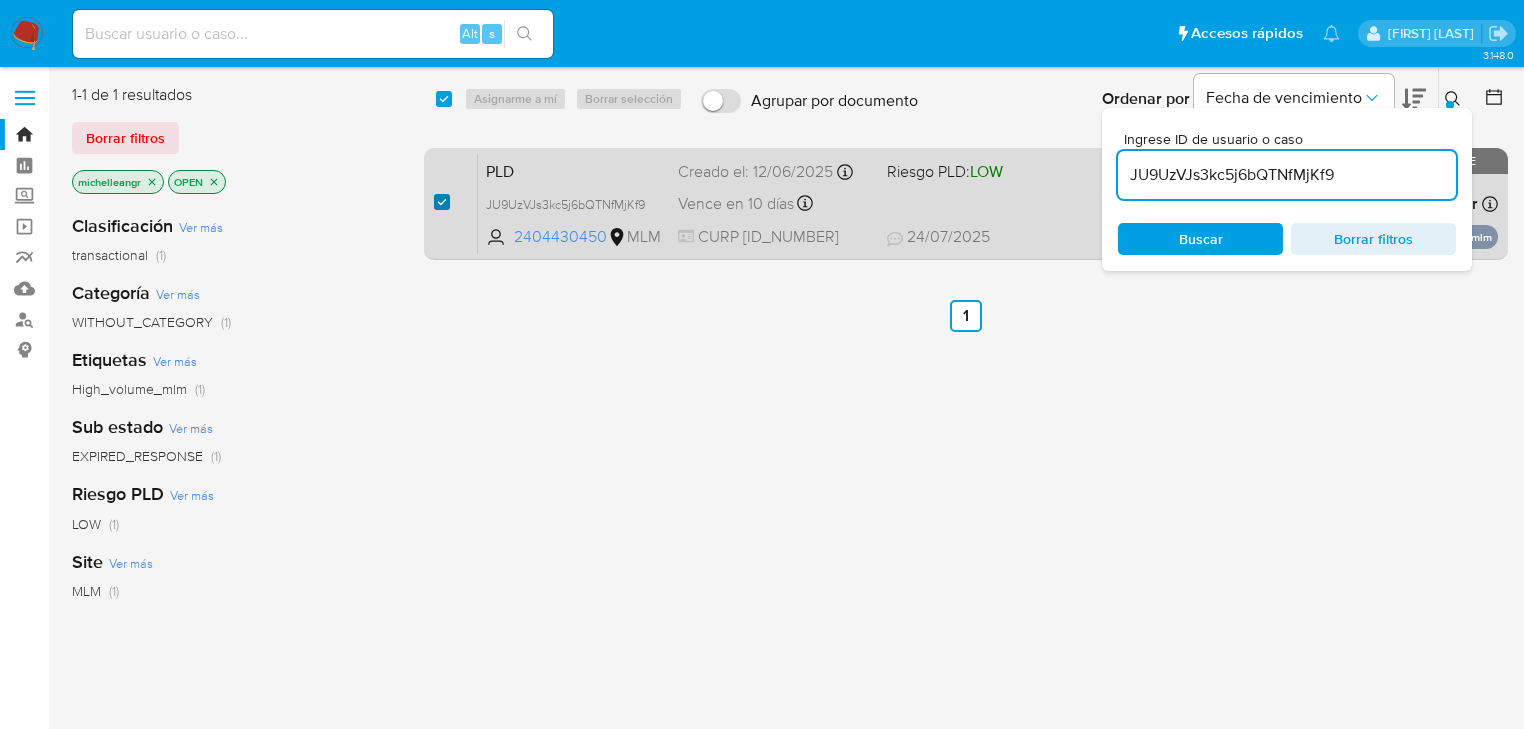 checkbox on "true" 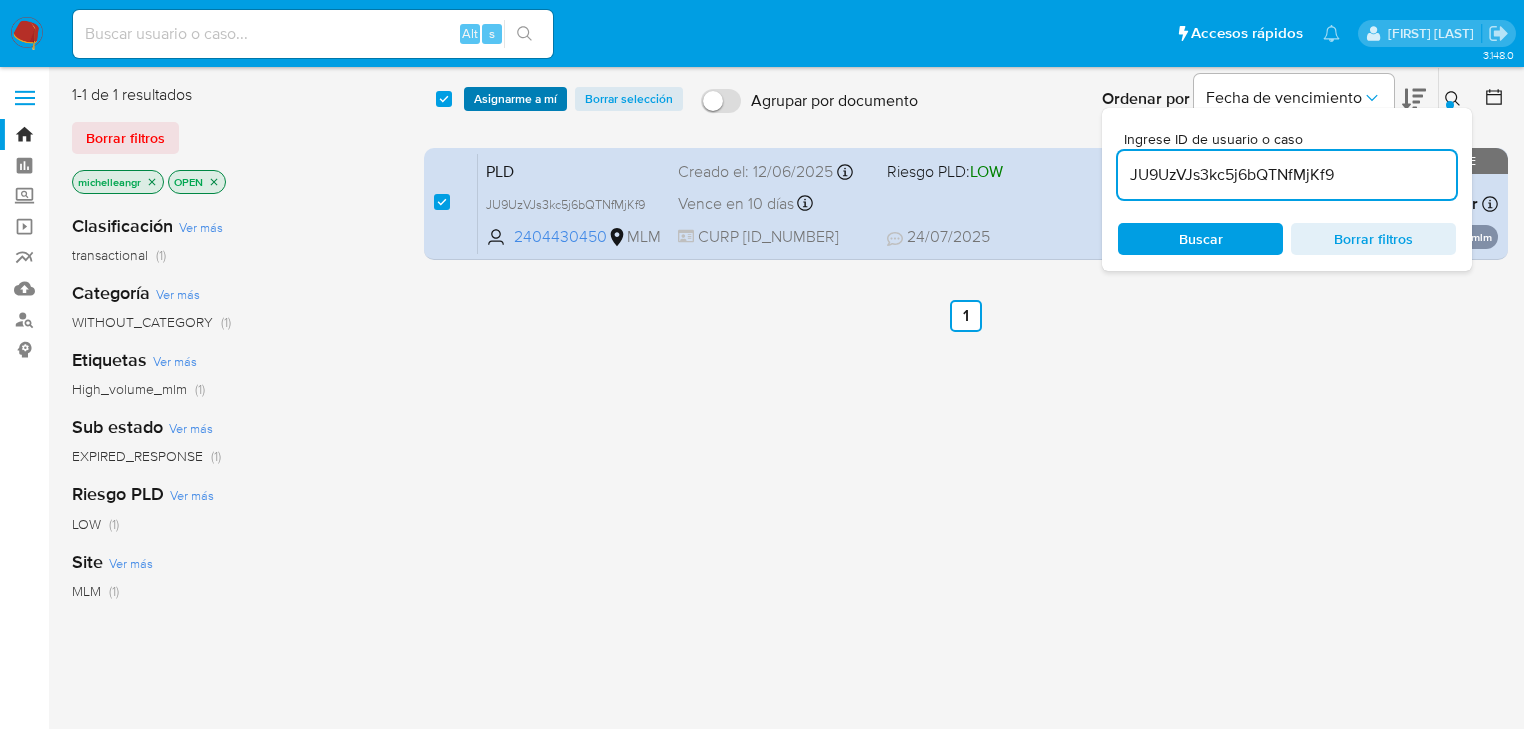 click on "Asignarme a mí" at bounding box center (515, 99) 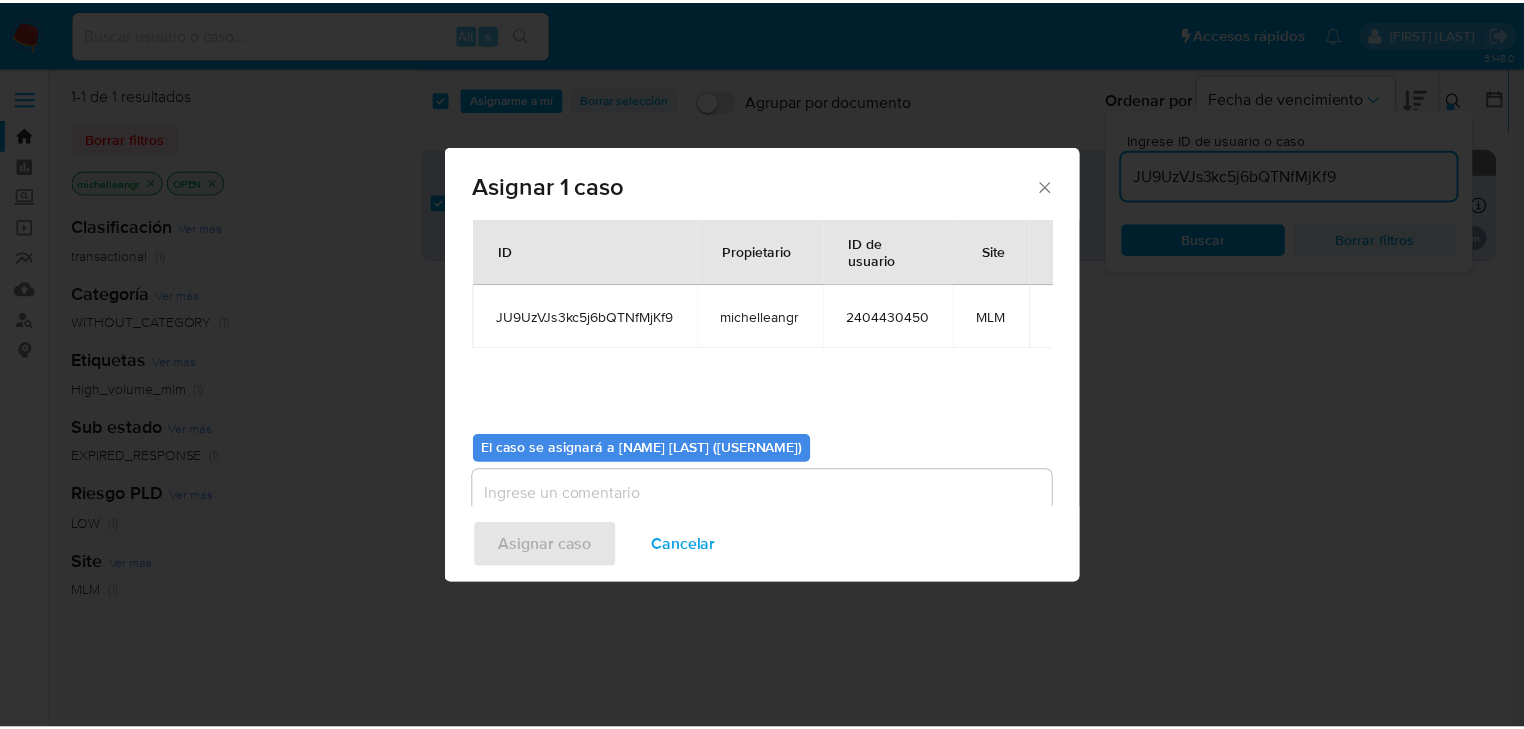 scroll, scrollTop: 80, scrollLeft: 0, axis: vertical 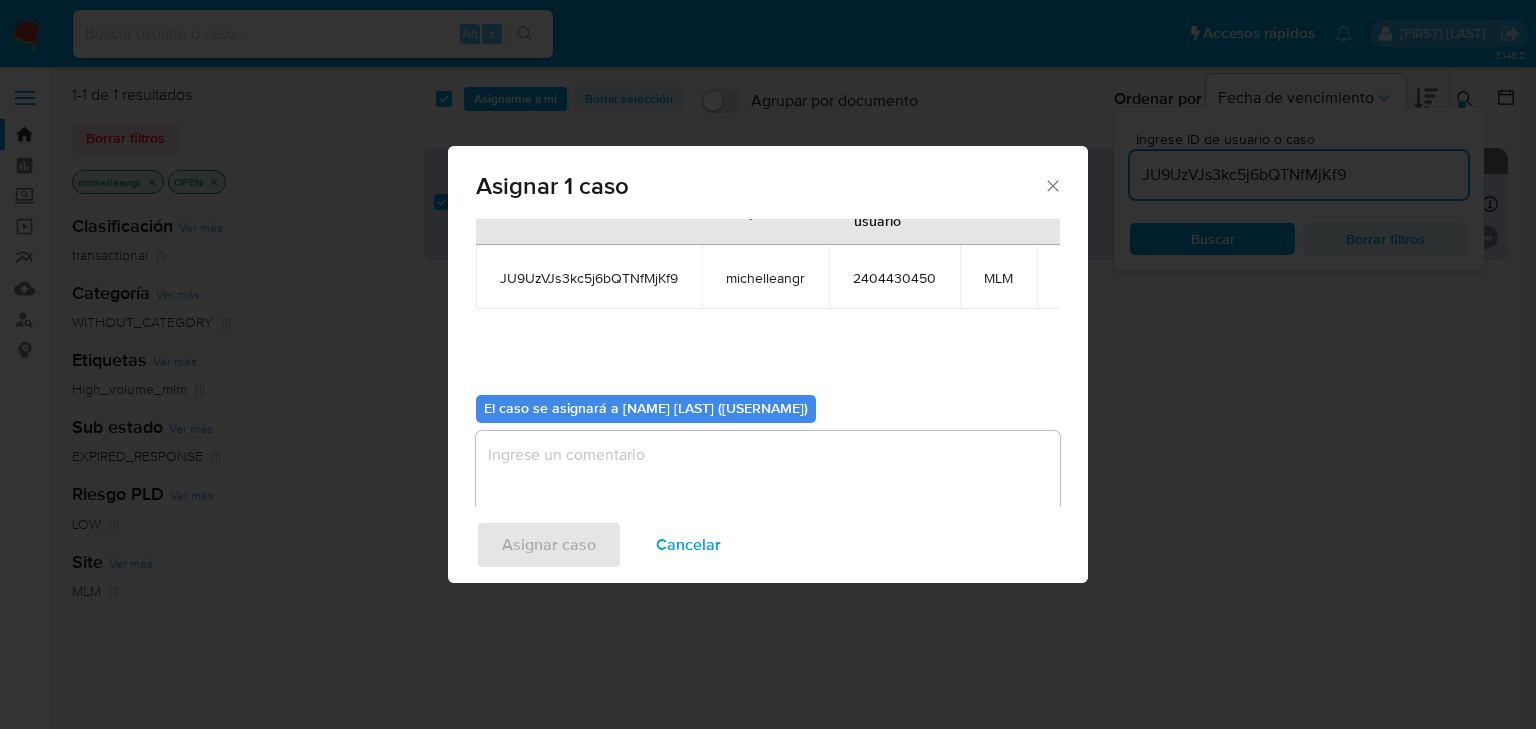 click at bounding box center (768, 471) 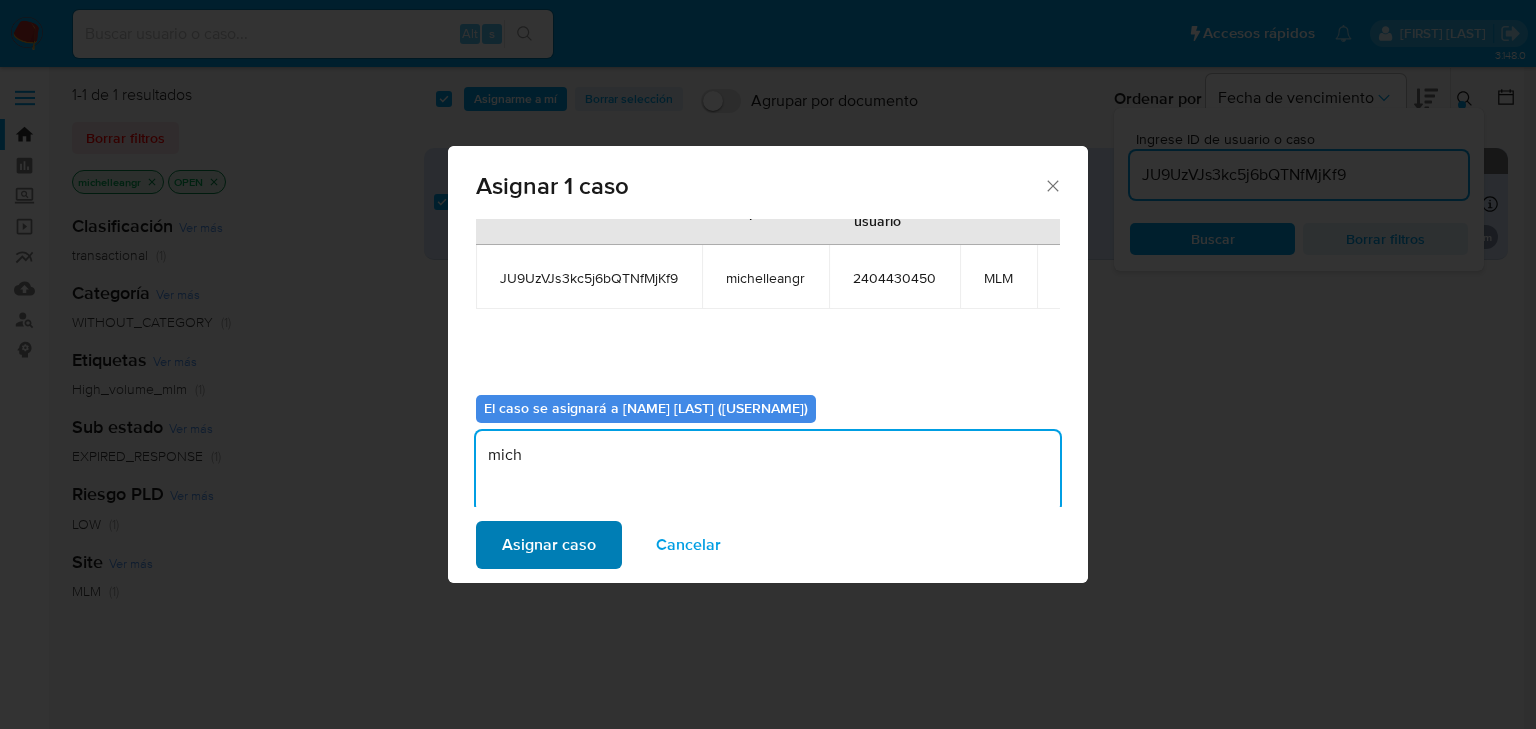 type on "mich" 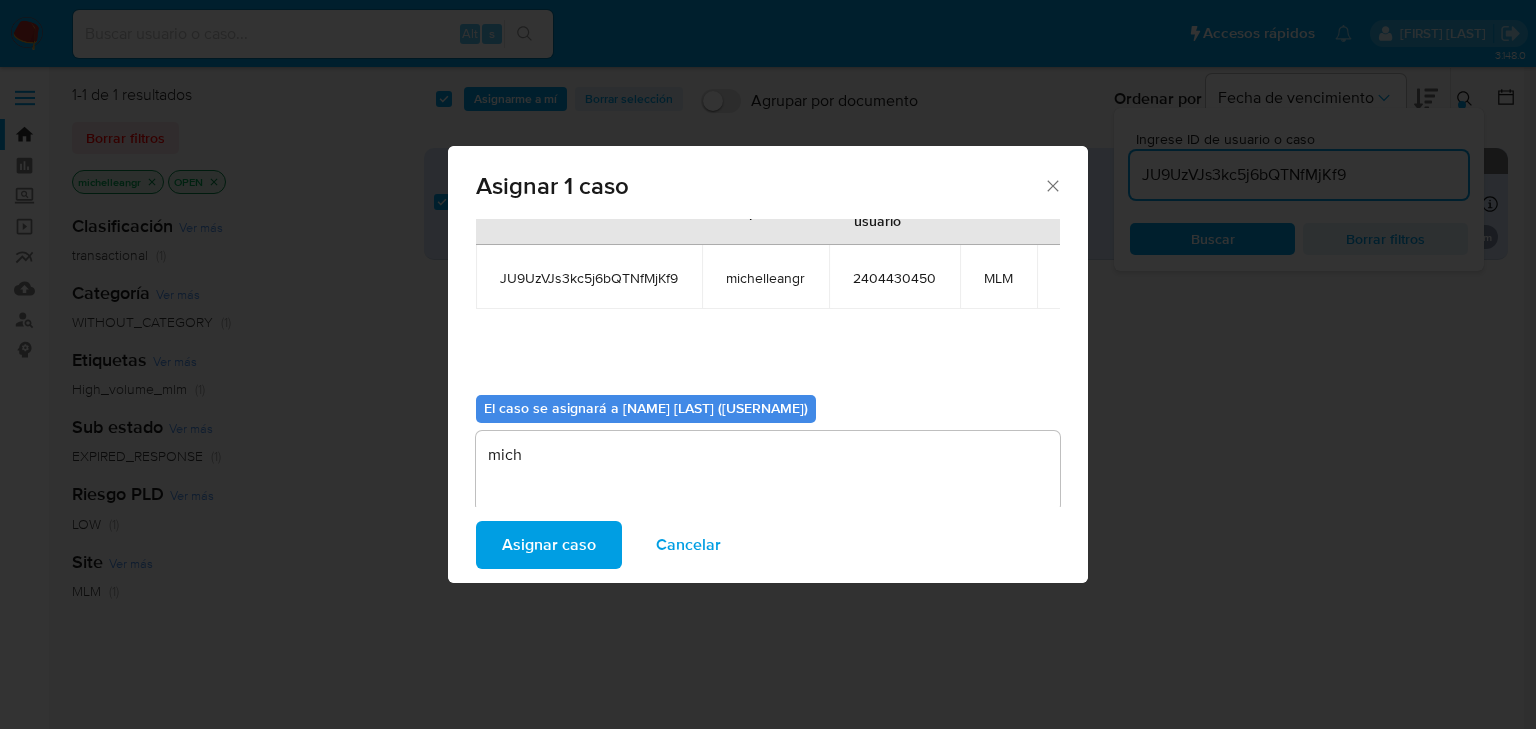 click on "Asignar caso" at bounding box center [549, 545] 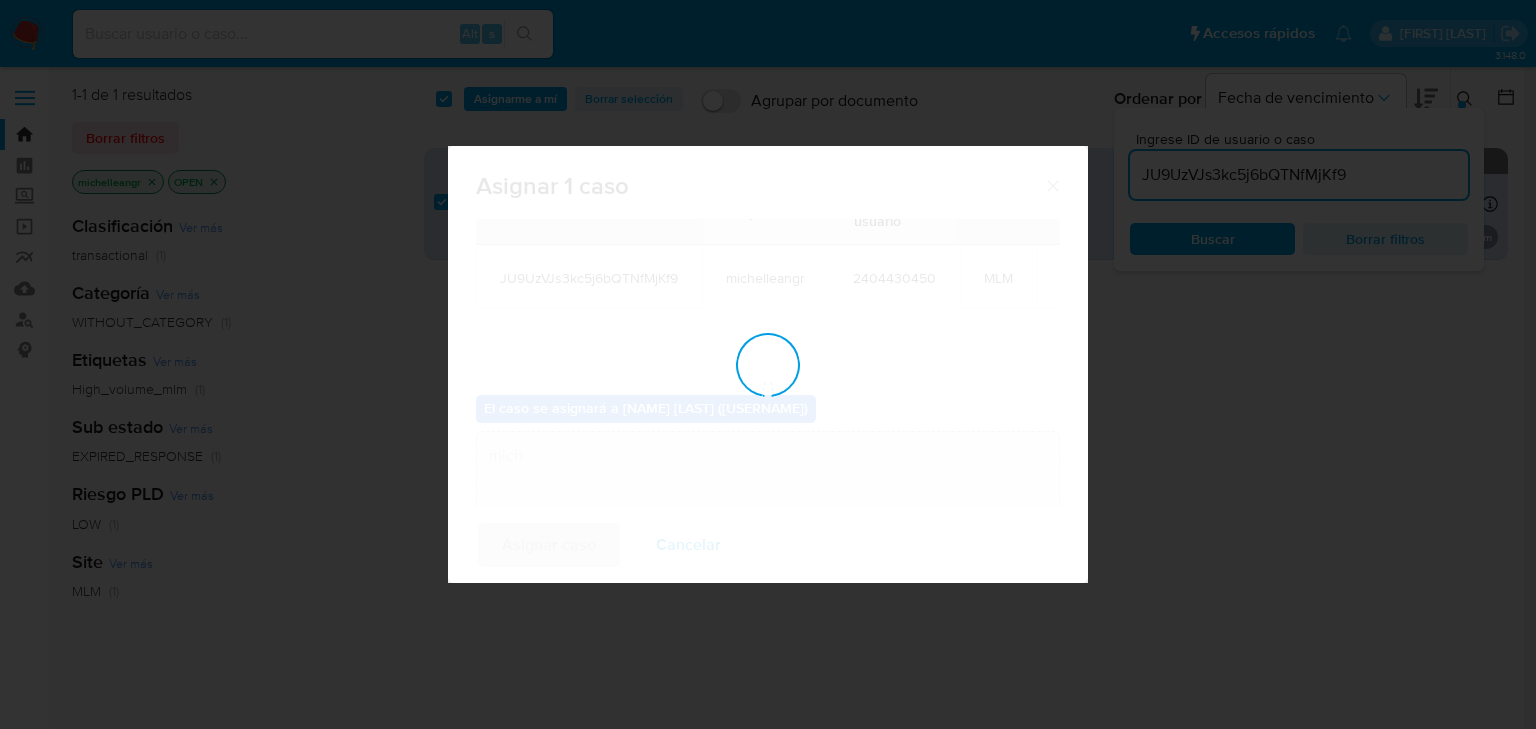 type 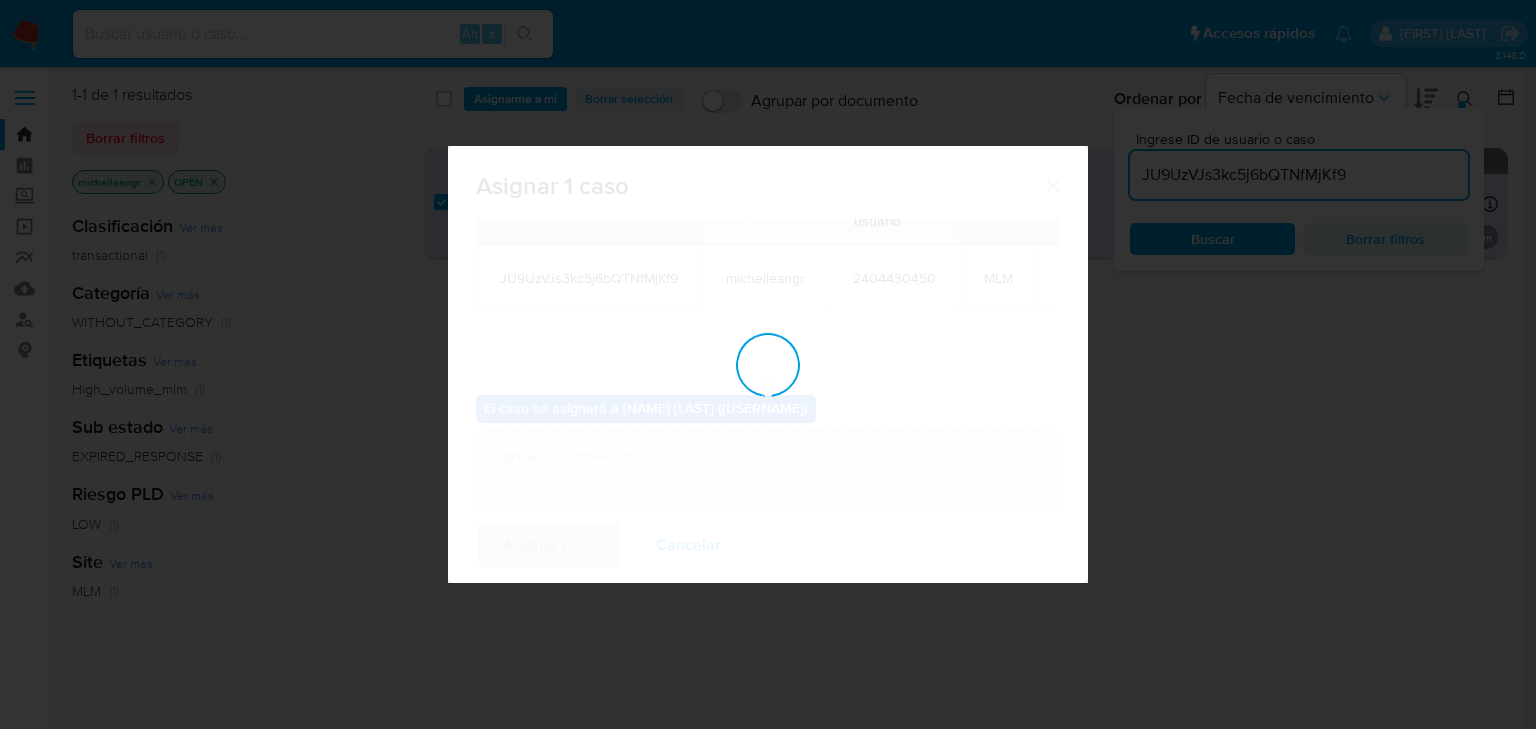 checkbox on "false" 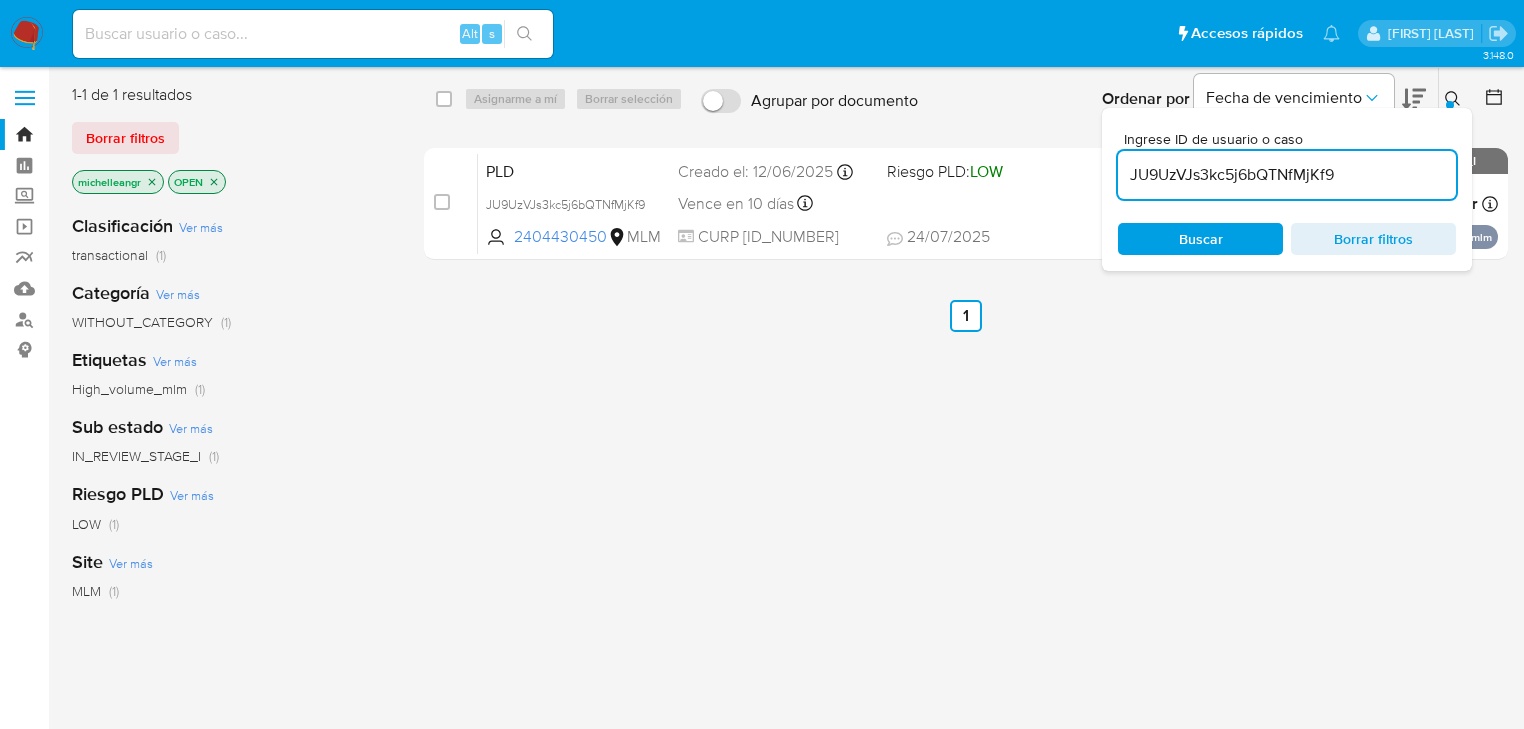 click on "Pausado Ver notificaciones Alt s Accesos rápidos   Presiona las siguientes teclas para acceder a algunas de las funciones Buscar caso o usuario Alt s Volver al home Alt h [NAME] [LAST]" at bounding box center [762, 33] 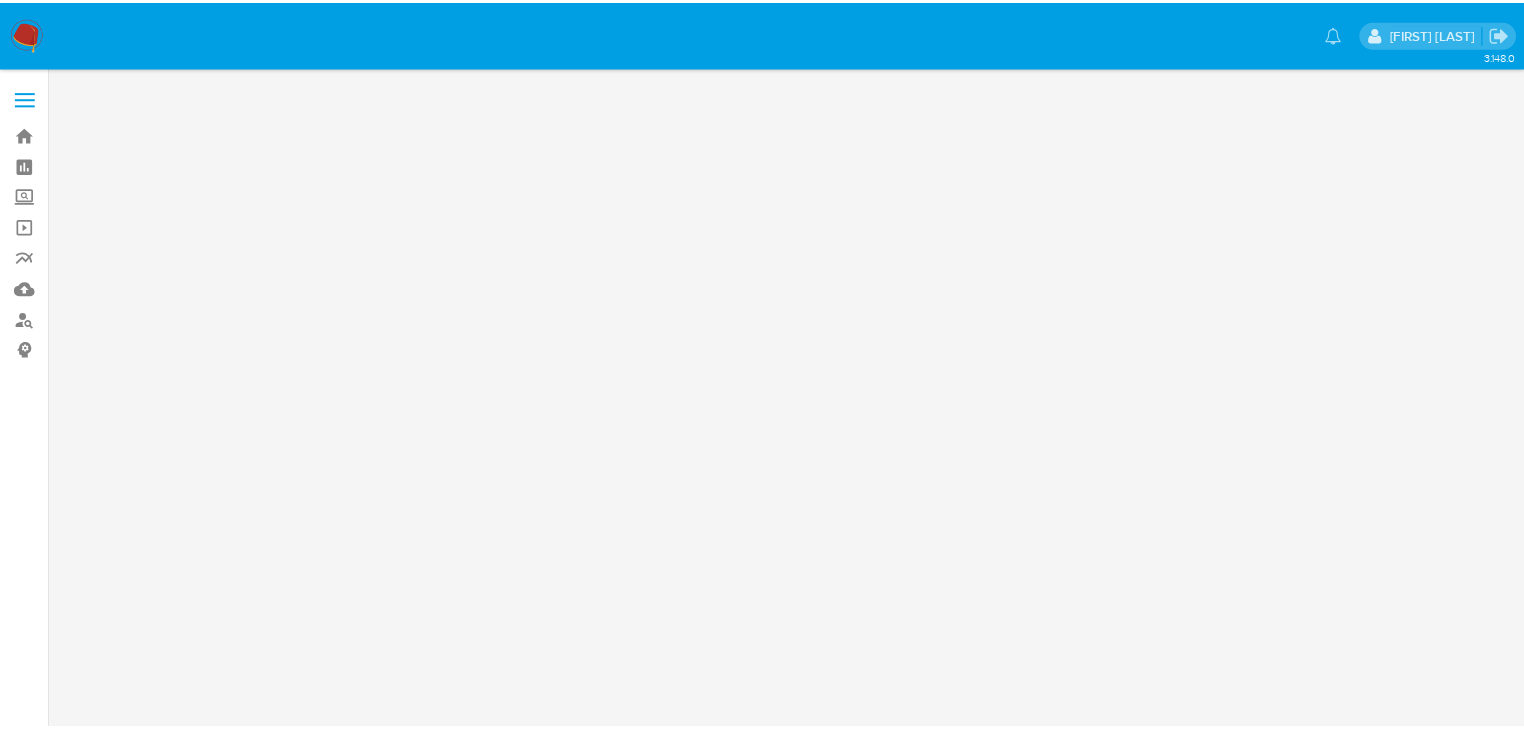 scroll, scrollTop: 0, scrollLeft: 0, axis: both 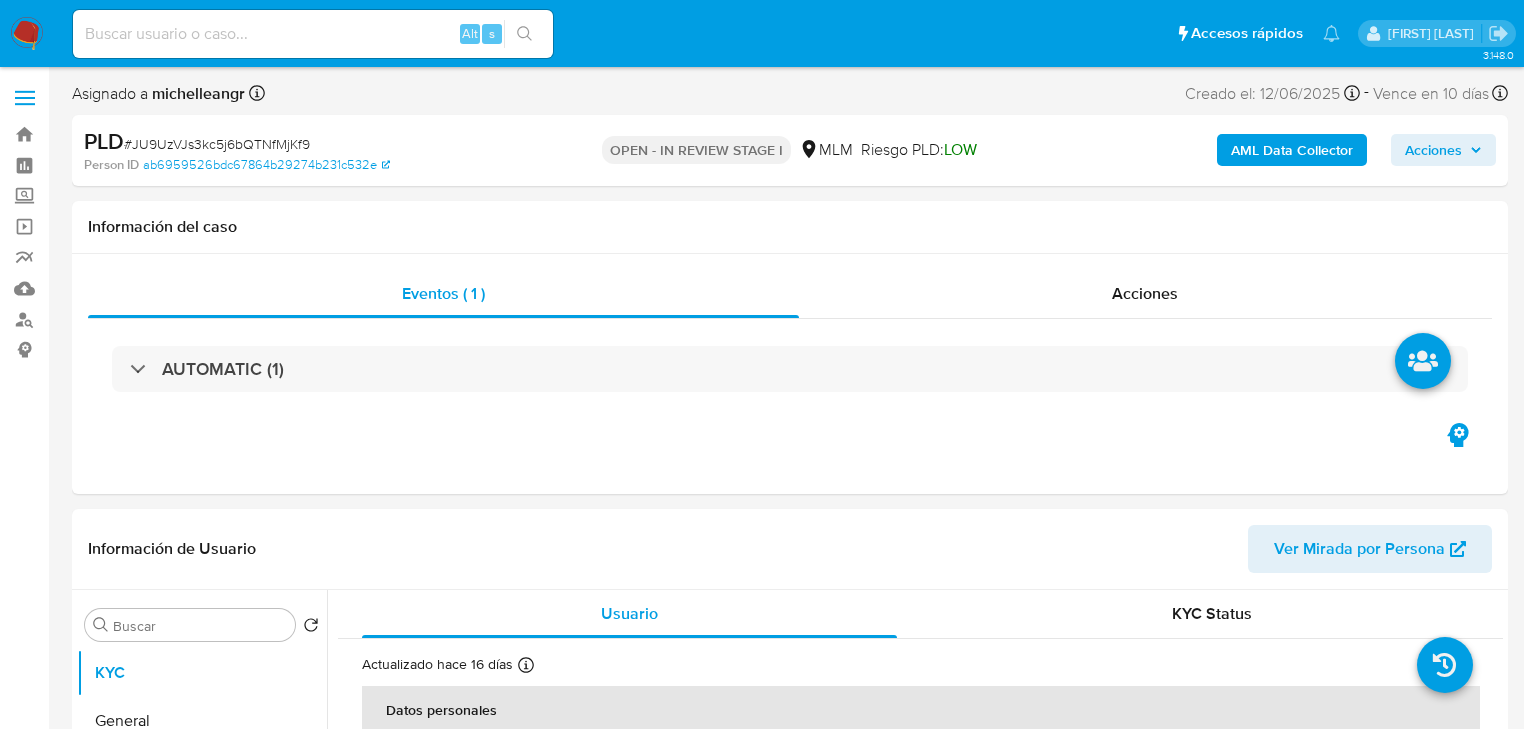 select on "10" 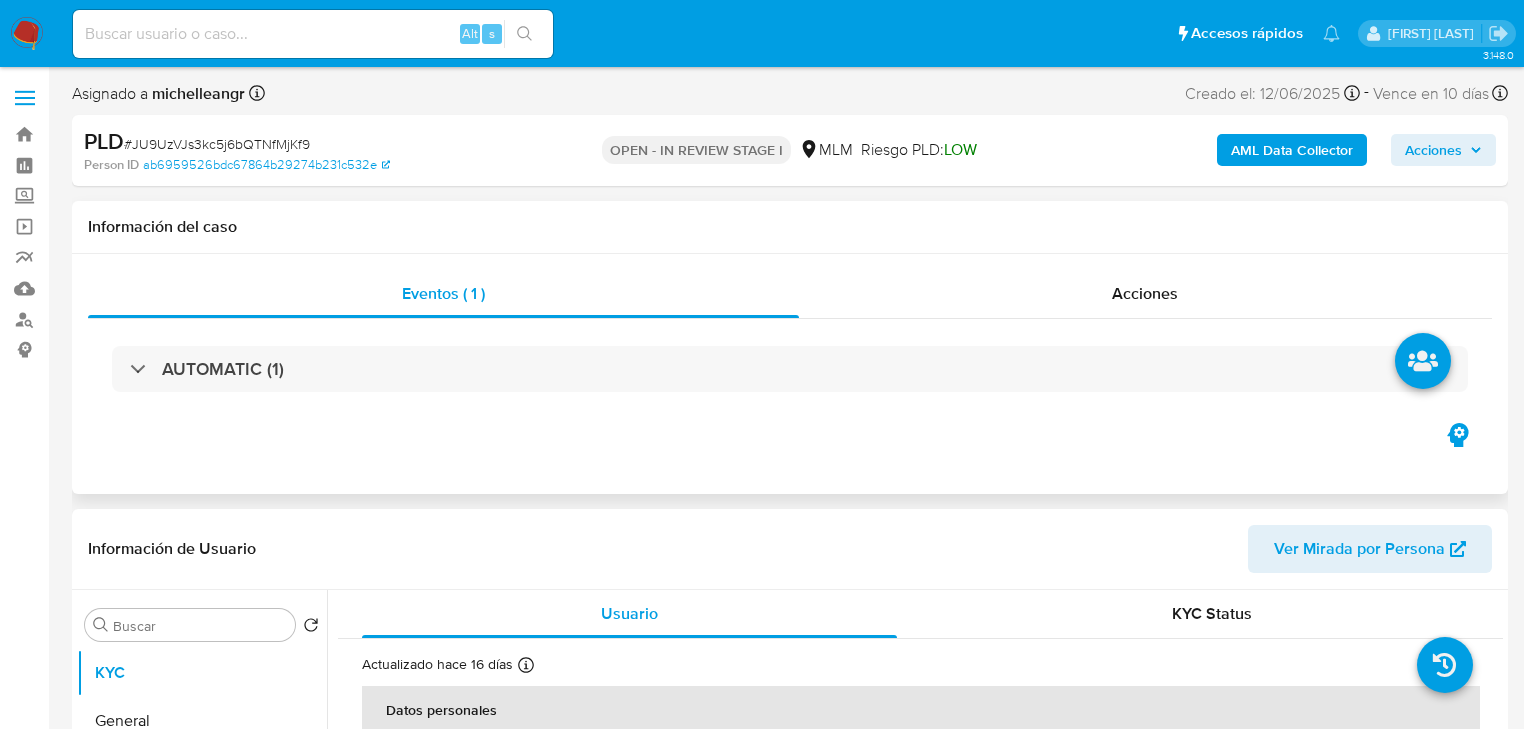 scroll, scrollTop: 240, scrollLeft: 0, axis: vertical 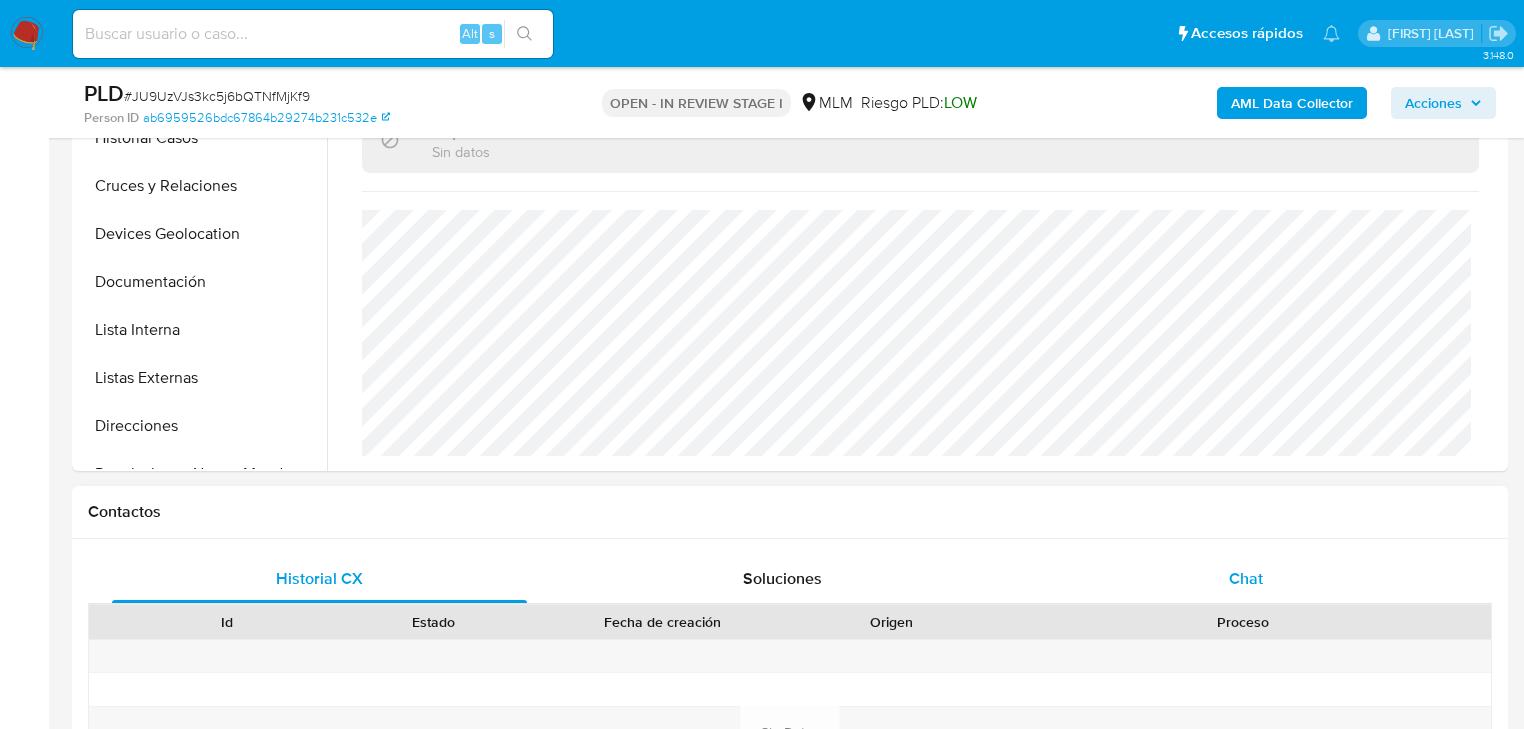 click on "Chat" at bounding box center [1246, 578] 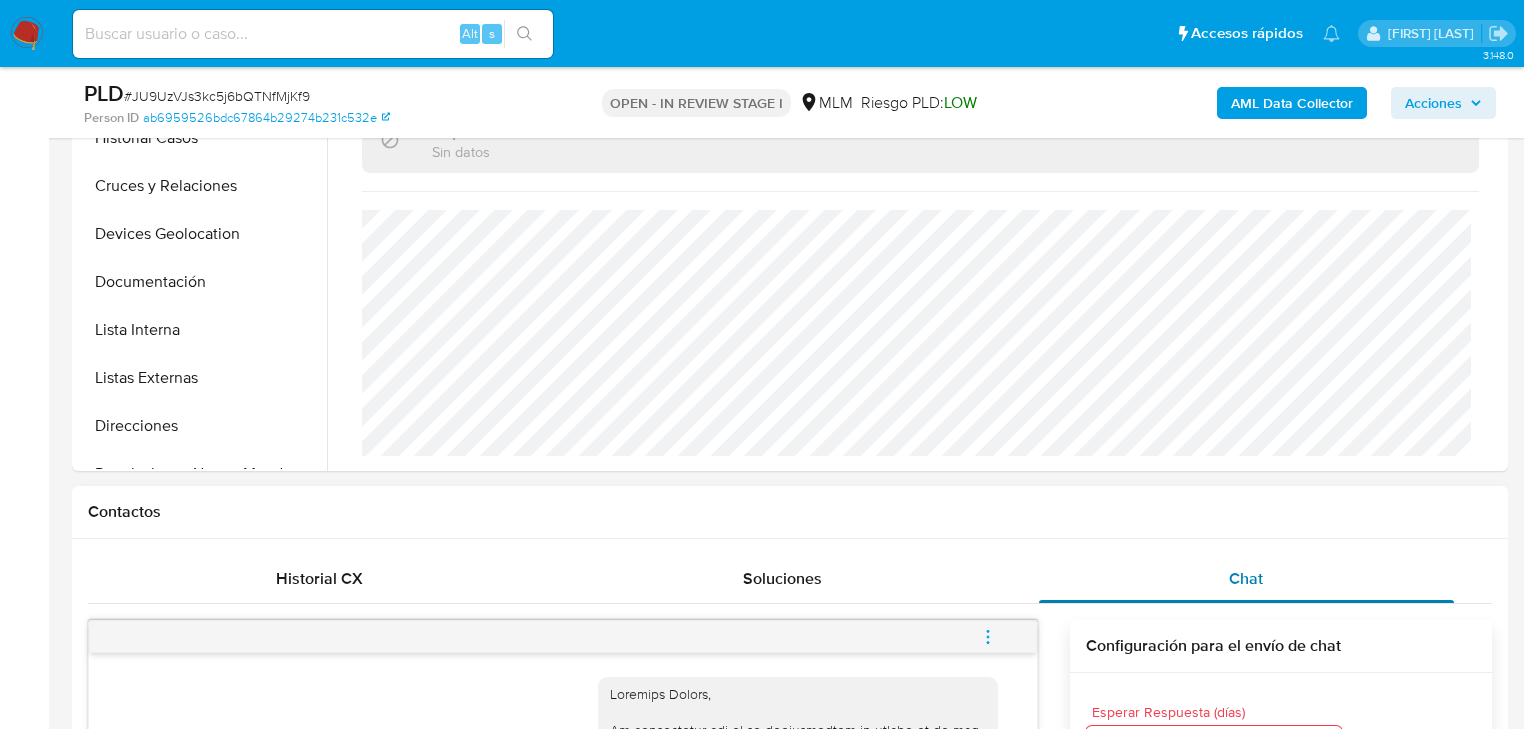 scroll, scrollTop: 1436, scrollLeft: 0, axis: vertical 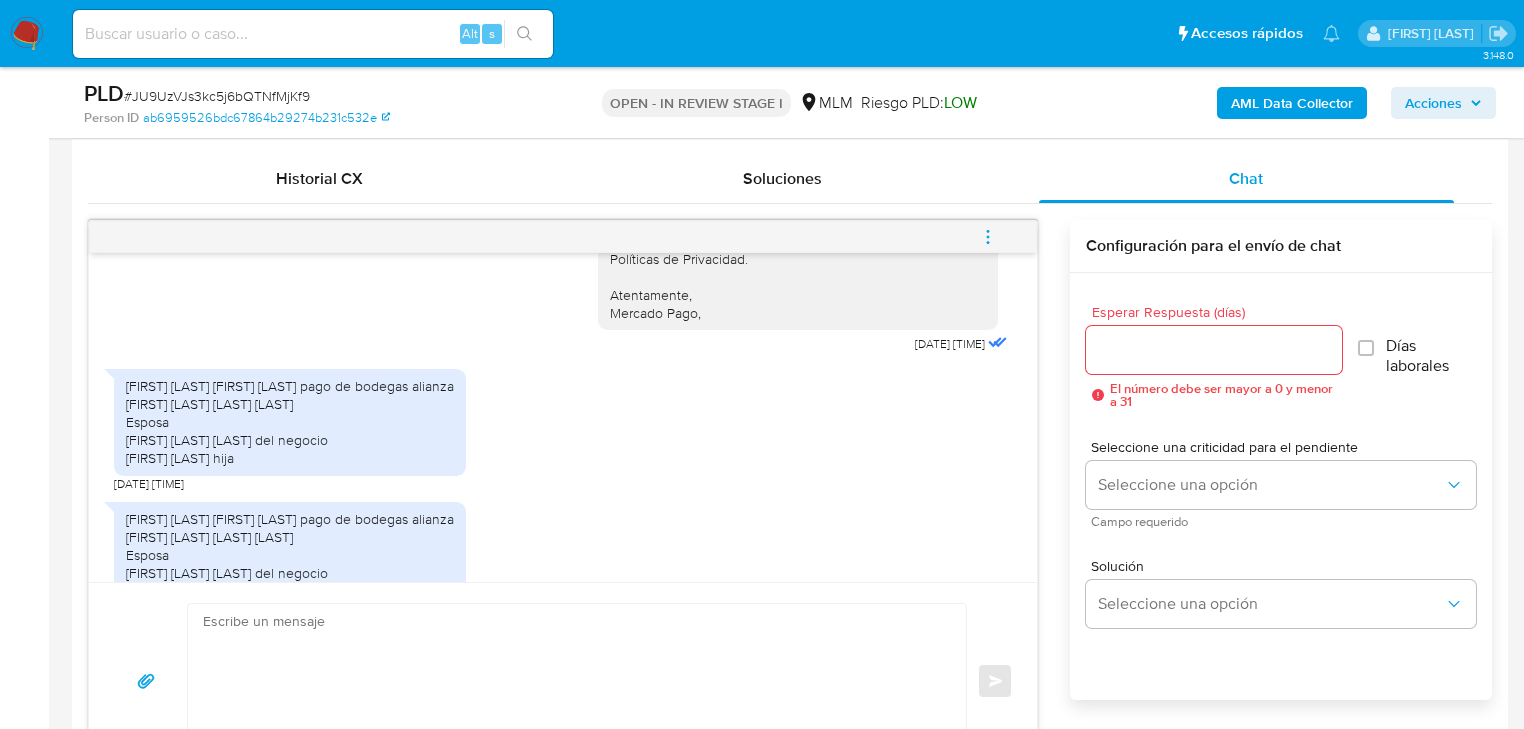 type 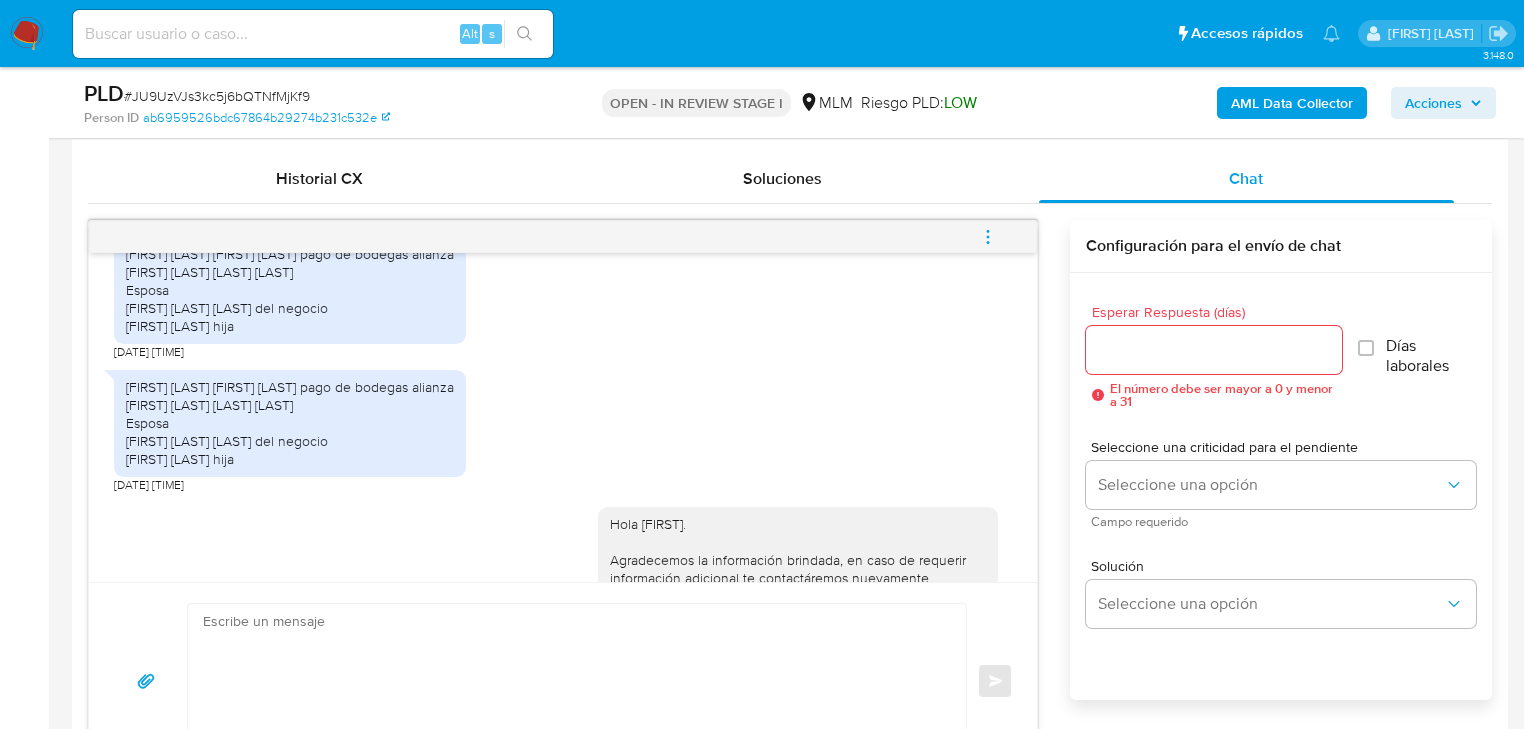 scroll, scrollTop: 1356, scrollLeft: 0, axis: vertical 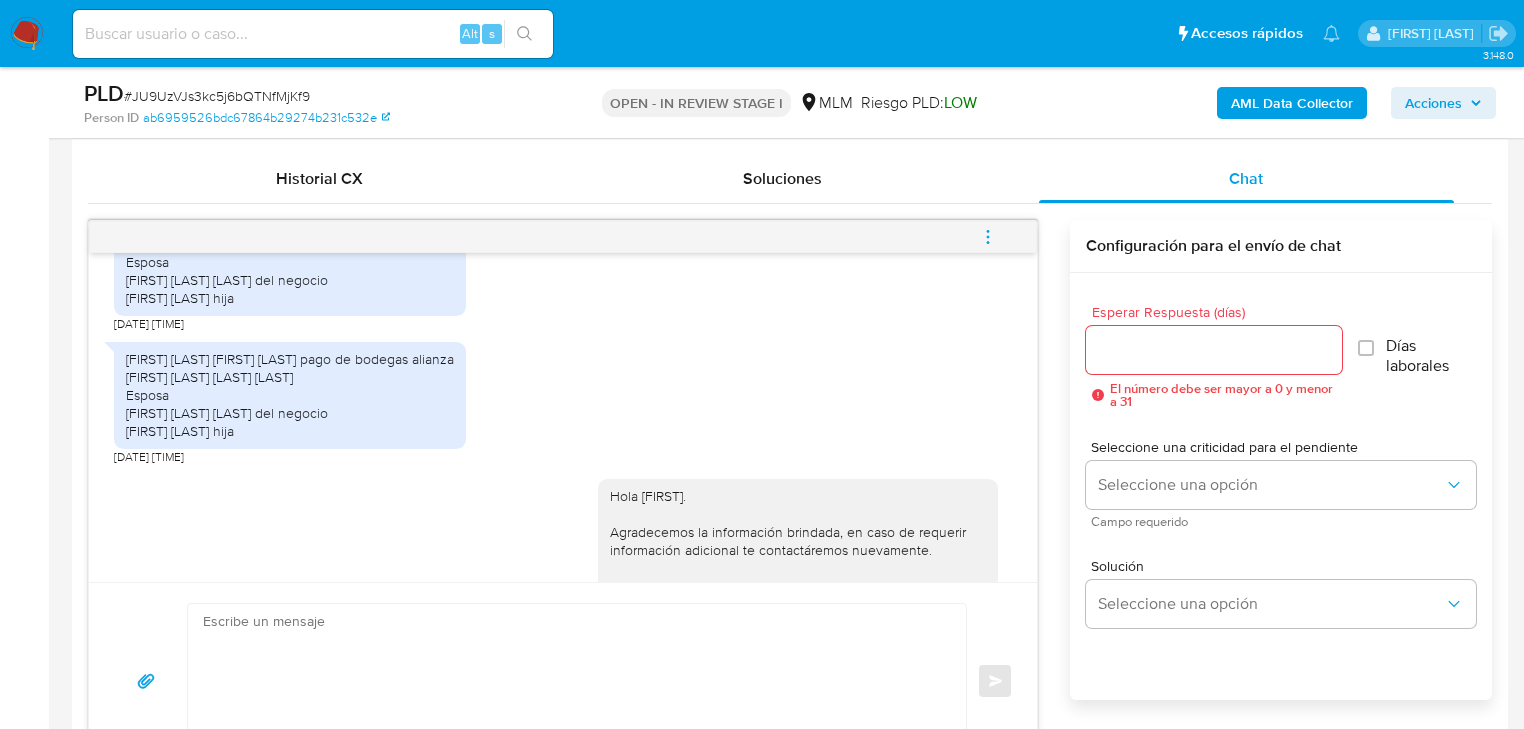 drag, startPoint x: 121, startPoint y: 523, endPoint x: 140, endPoint y: 476, distance: 50.695168 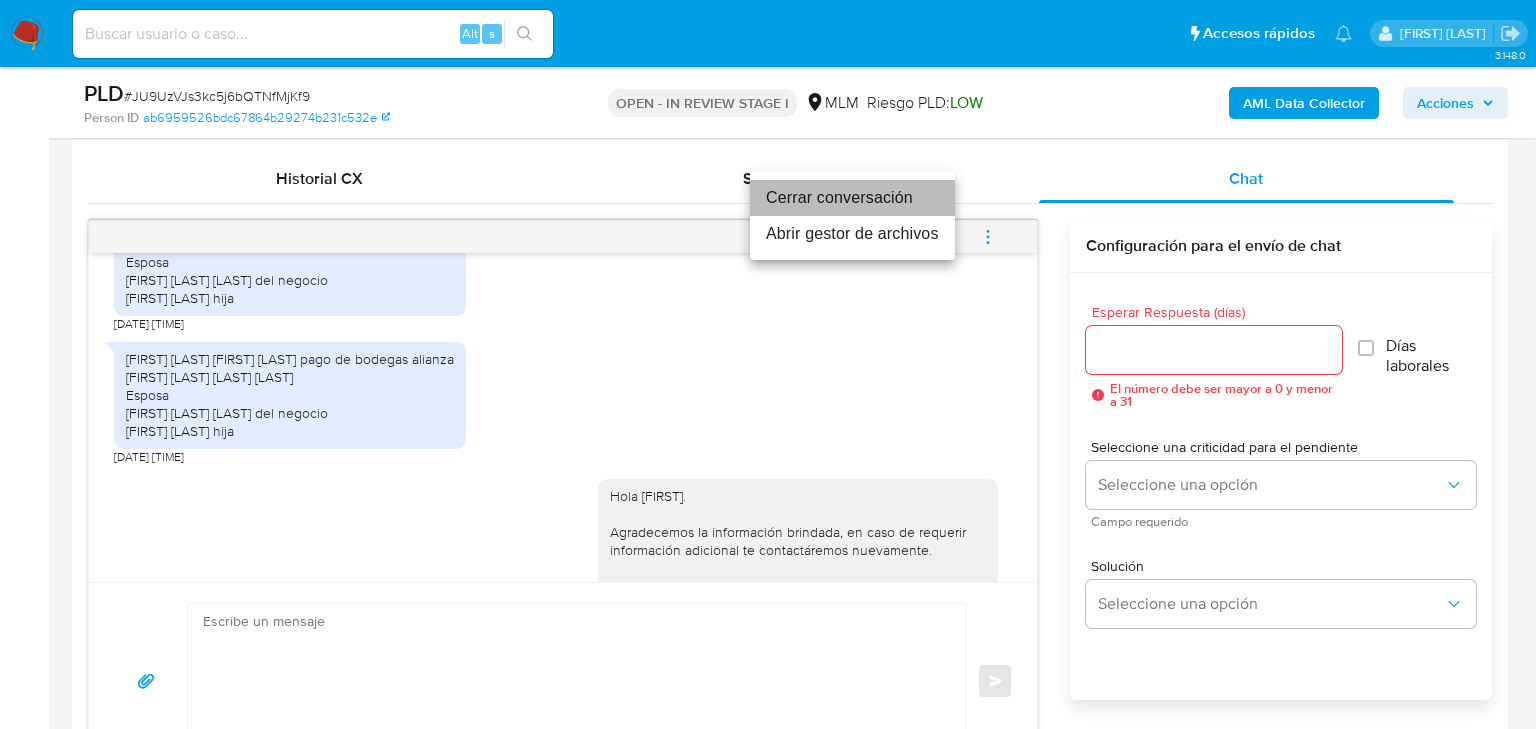 click on "Cerrar conversación" at bounding box center (852, 198) 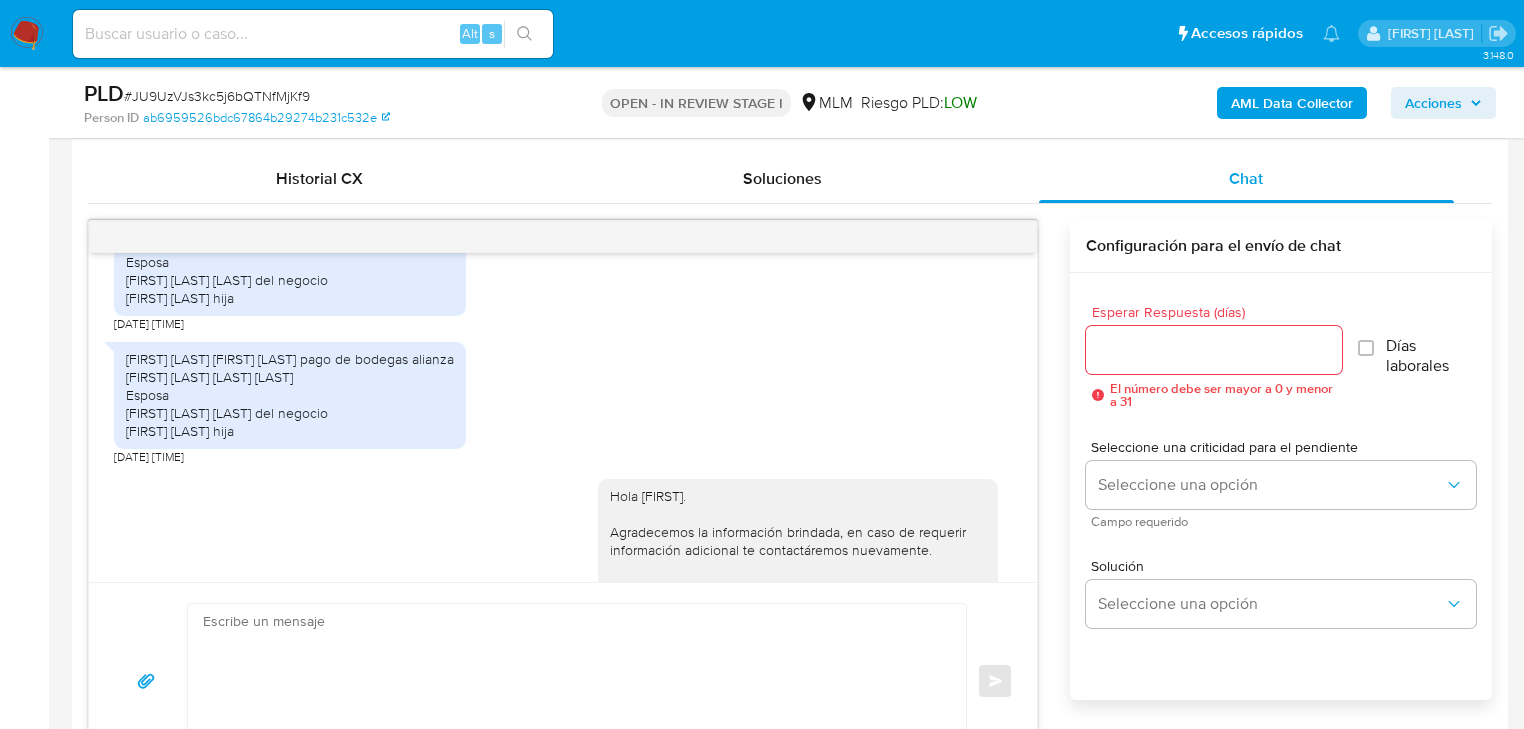 click on "Kevin Andrés Mondragón Sandoval pago de bodegas alianza
Rocio Viridiana OSSTREEA huerta
Esposa
Claudia Berenice dueñas socia del negocio
Denise osstr hija   24/07/2025 19:17:17" at bounding box center (563, 398) 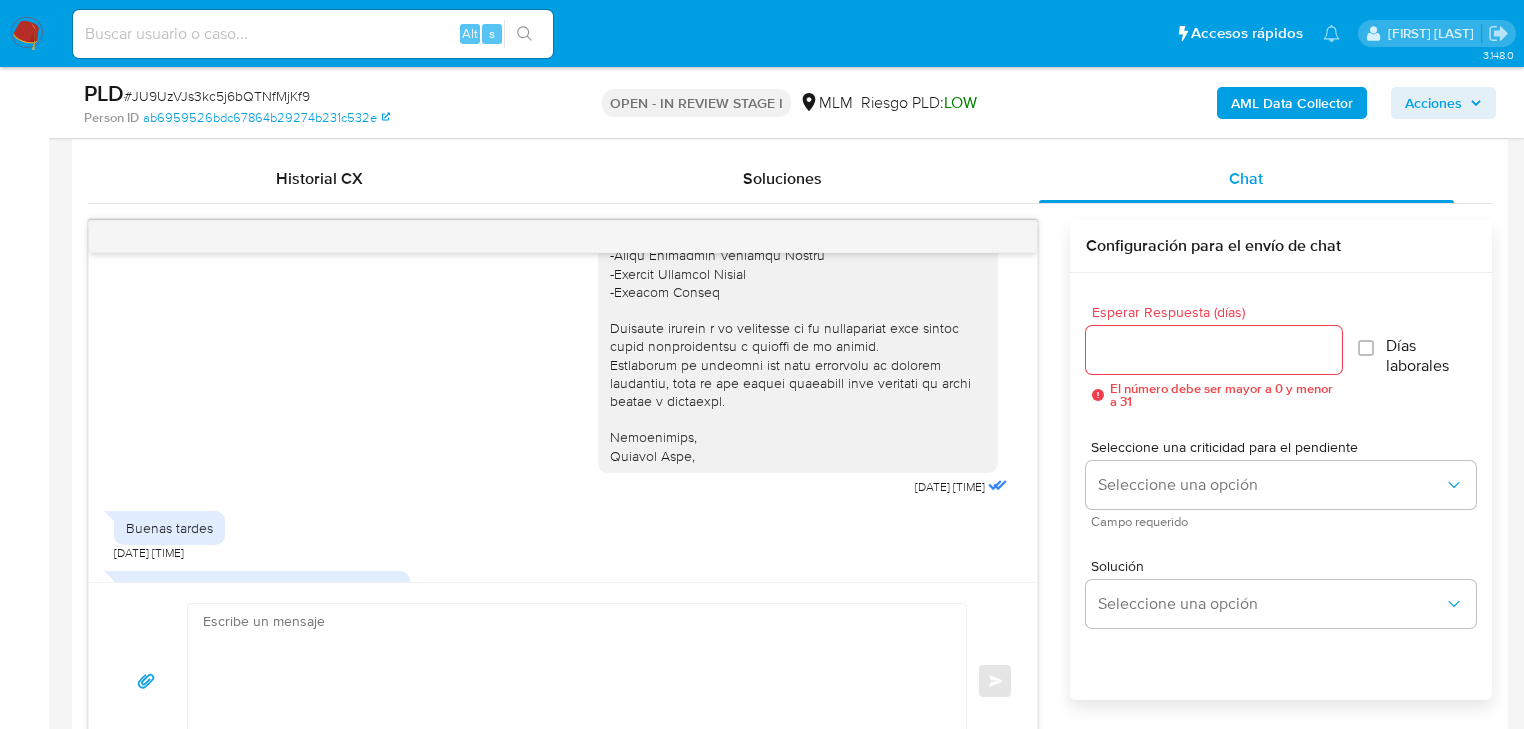 scroll, scrollTop: 396, scrollLeft: 0, axis: vertical 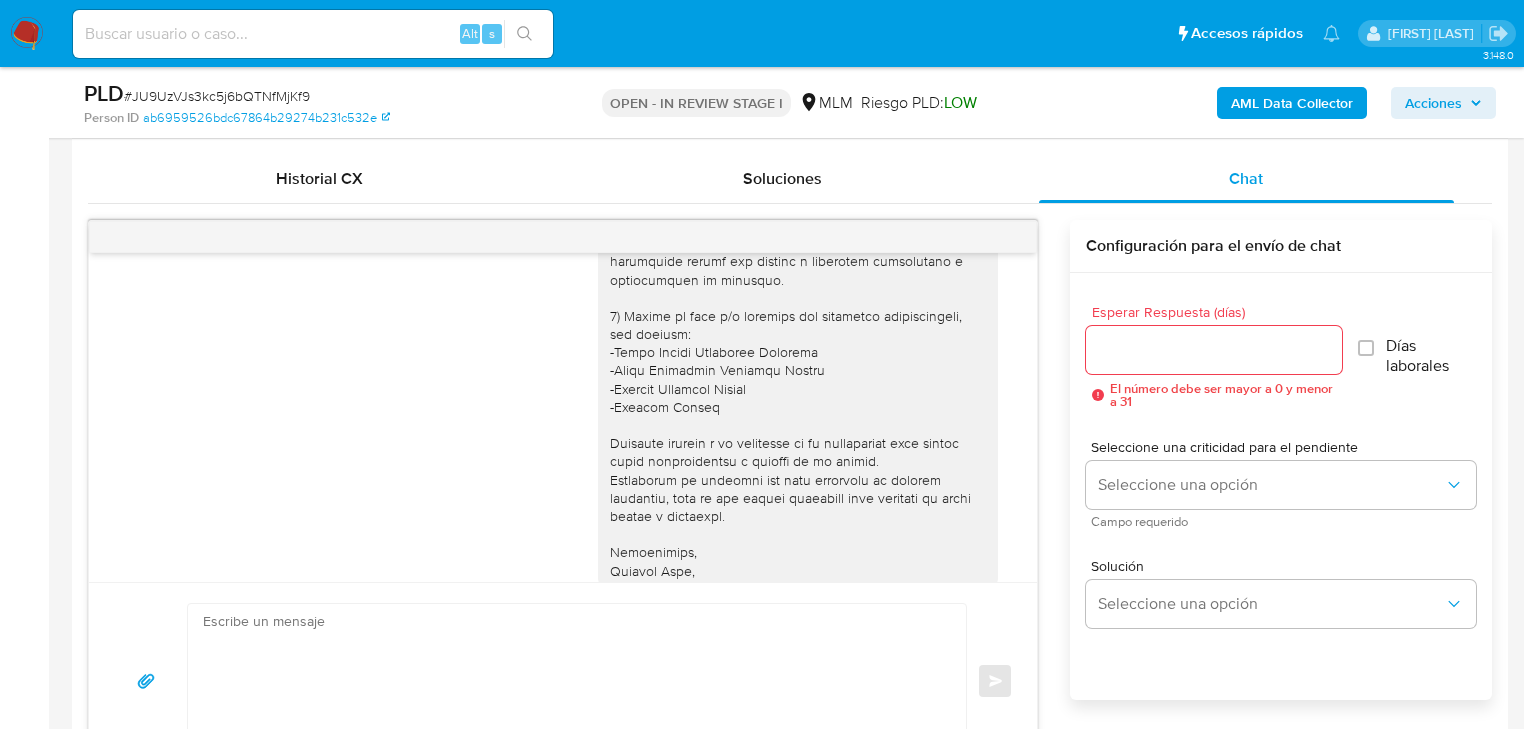 click on "15/07/2025 21:21:03" at bounding box center (563, 241) 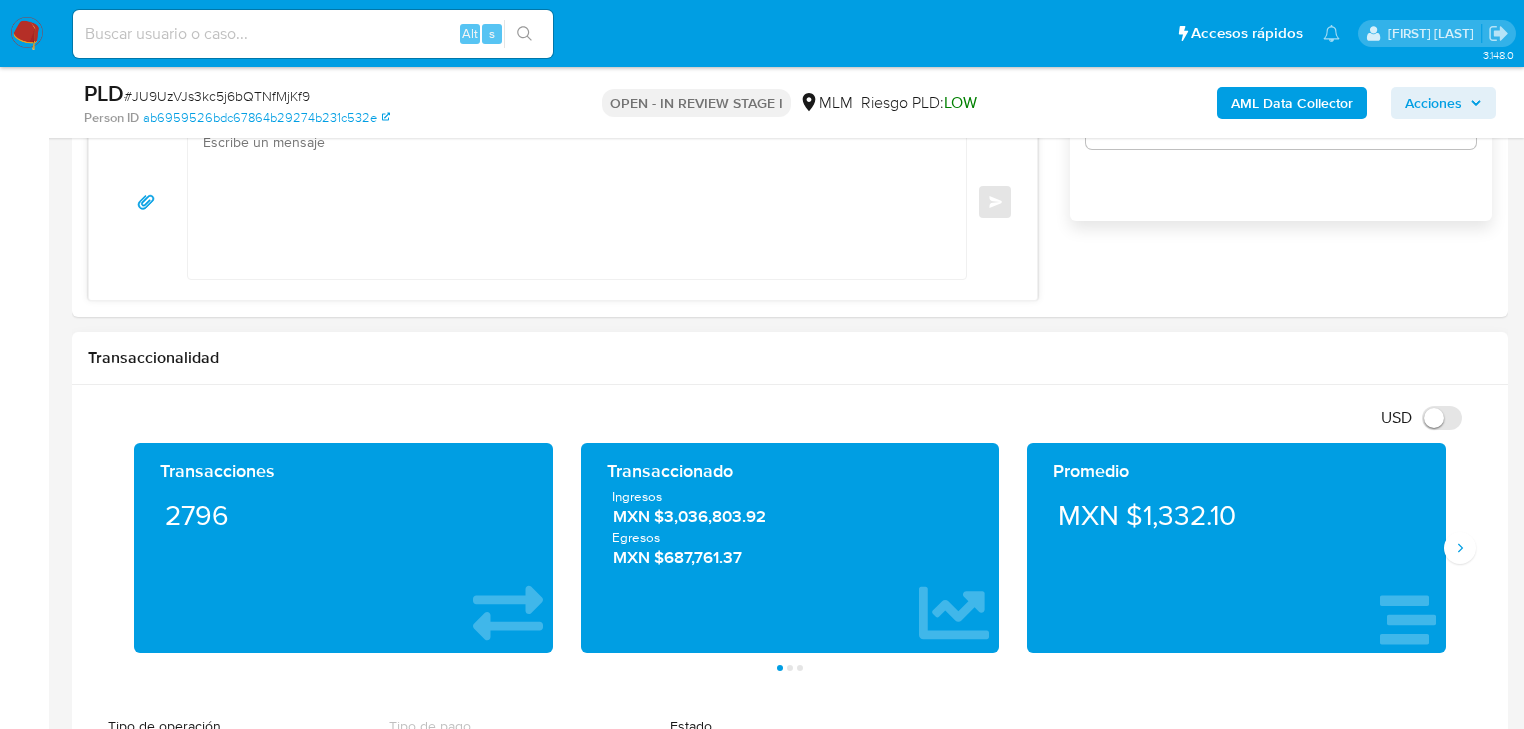 scroll, scrollTop: 1520, scrollLeft: 0, axis: vertical 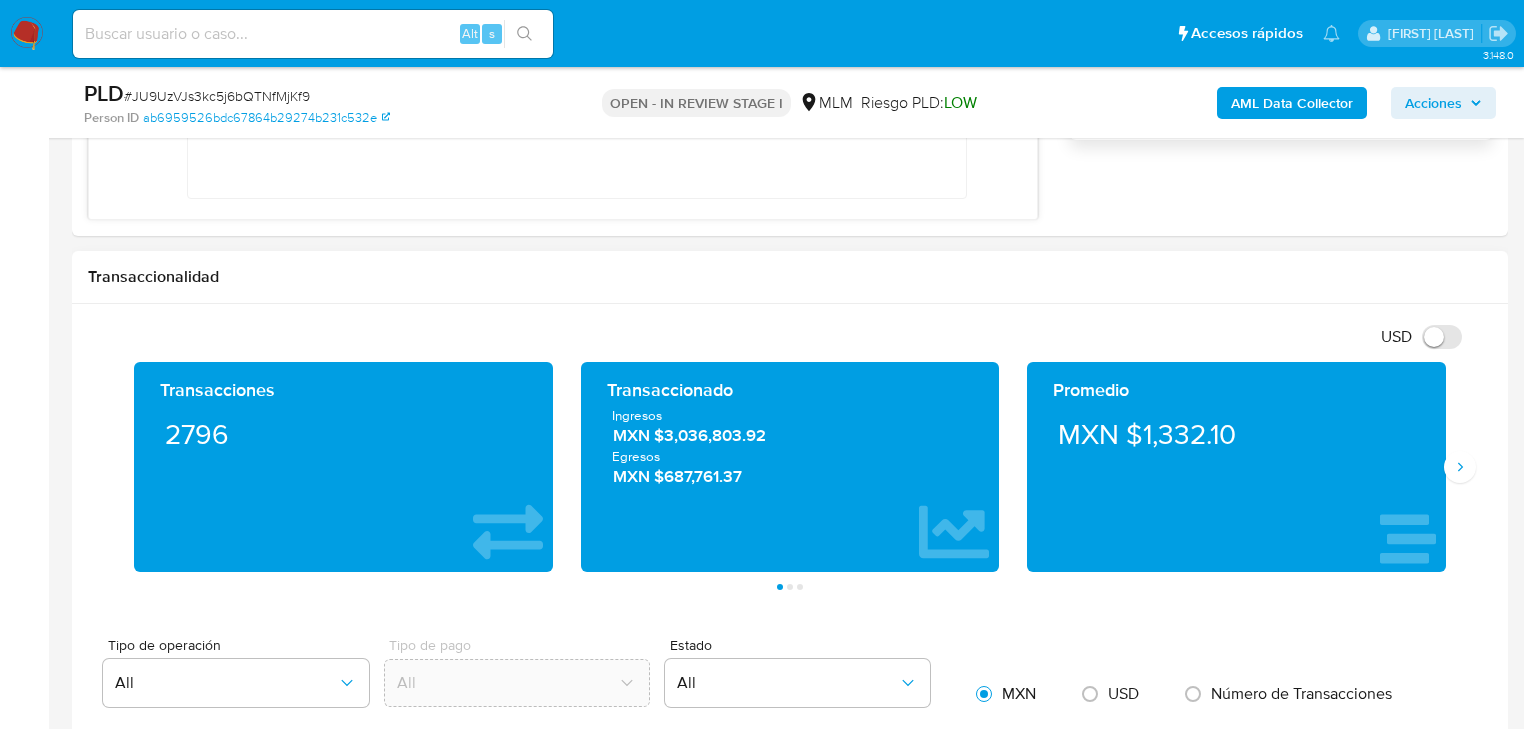 drag, startPoint x: 1468, startPoint y: 543, endPoint x: 1468, endPoint y: 532, distance: 11 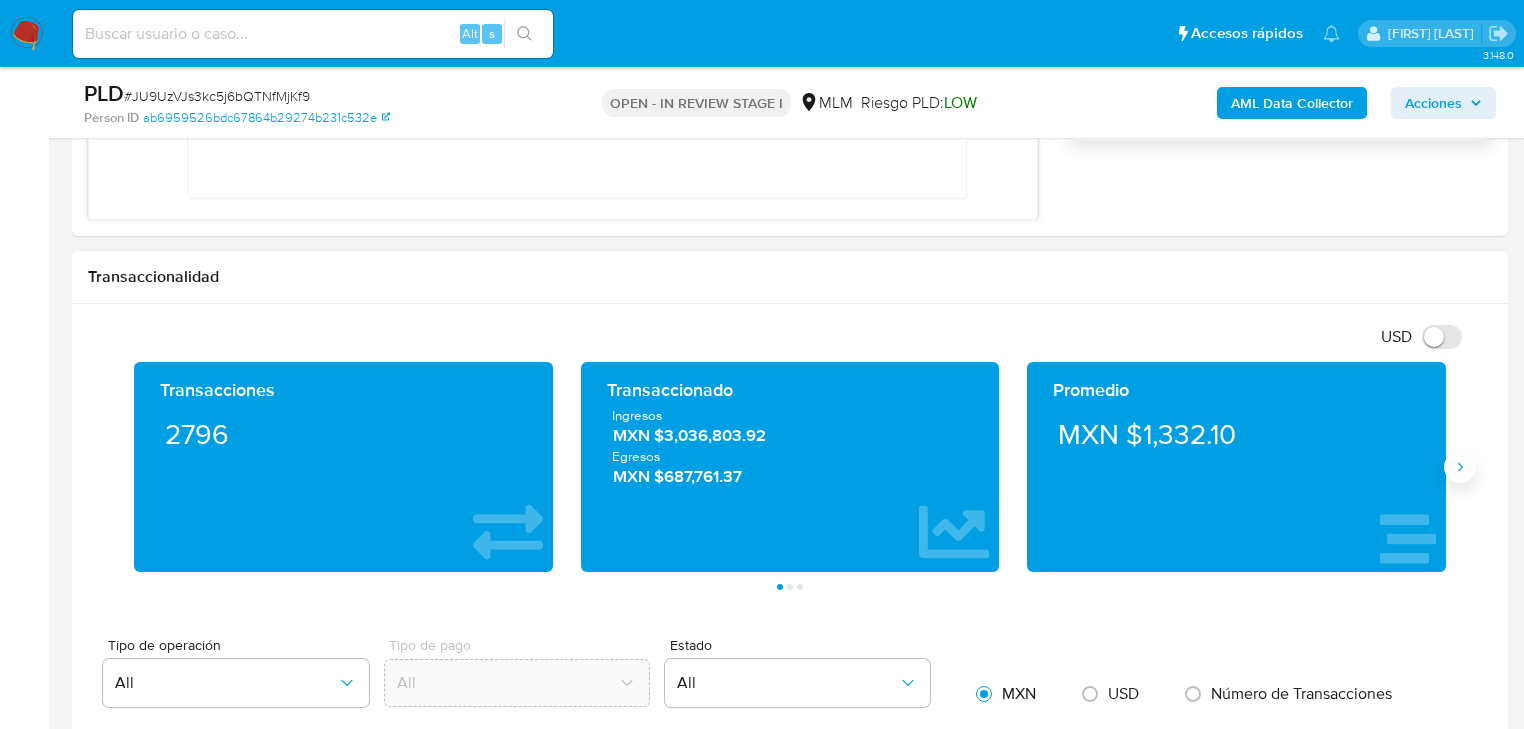 drag, startPoint x: 1448, startPoint y: 459, endPoint x: 1464, endPoint y: 462, distance: 16.27882 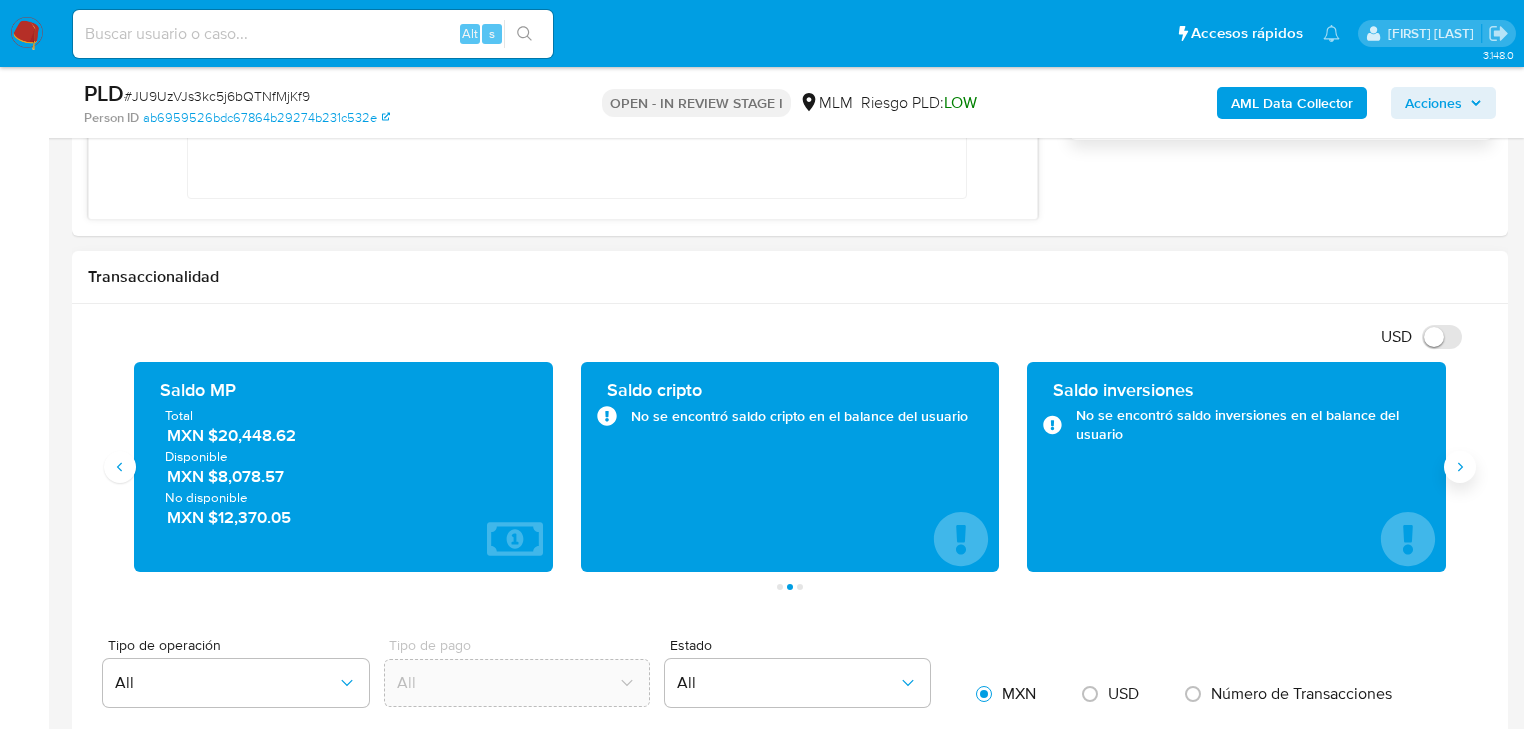 click 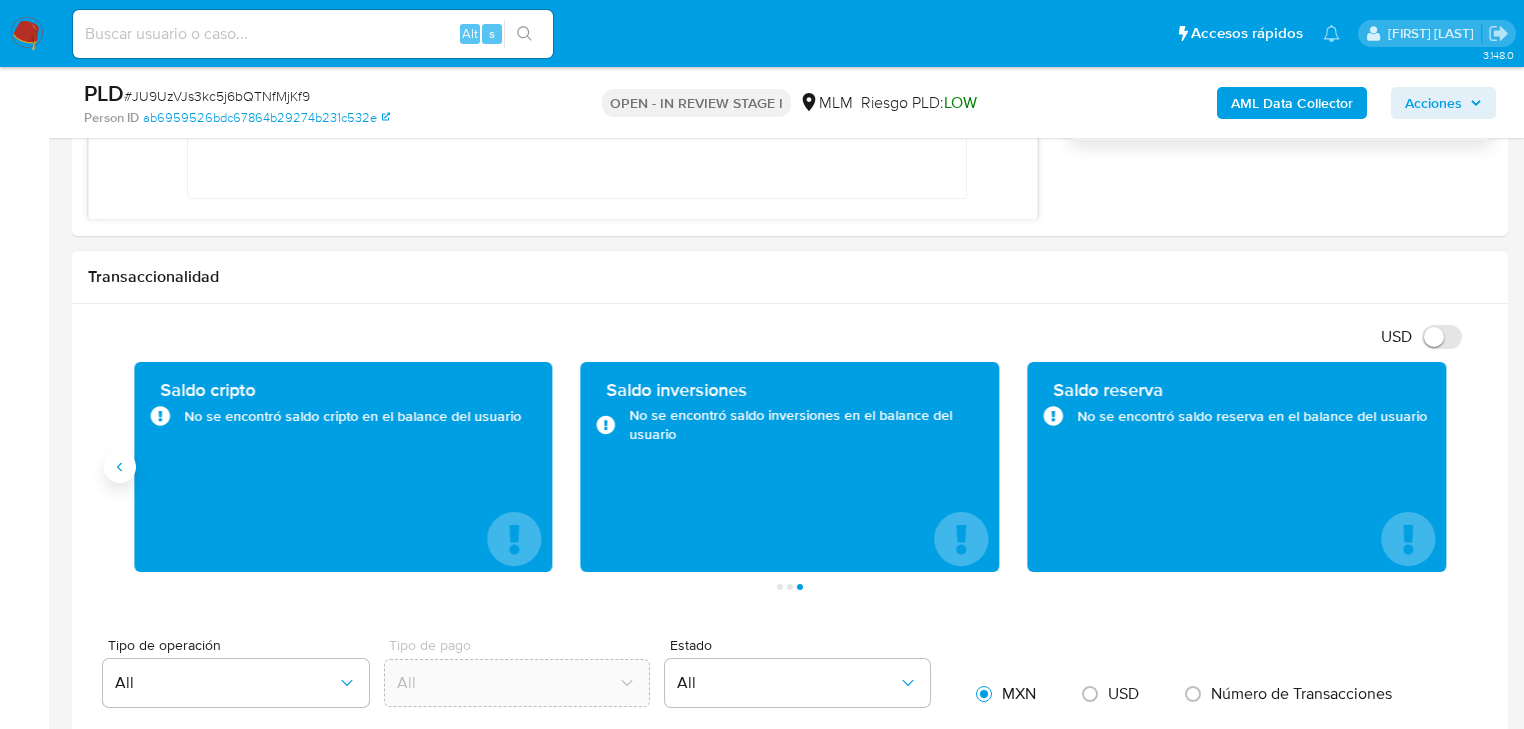 click at bounding box center [120, 467] 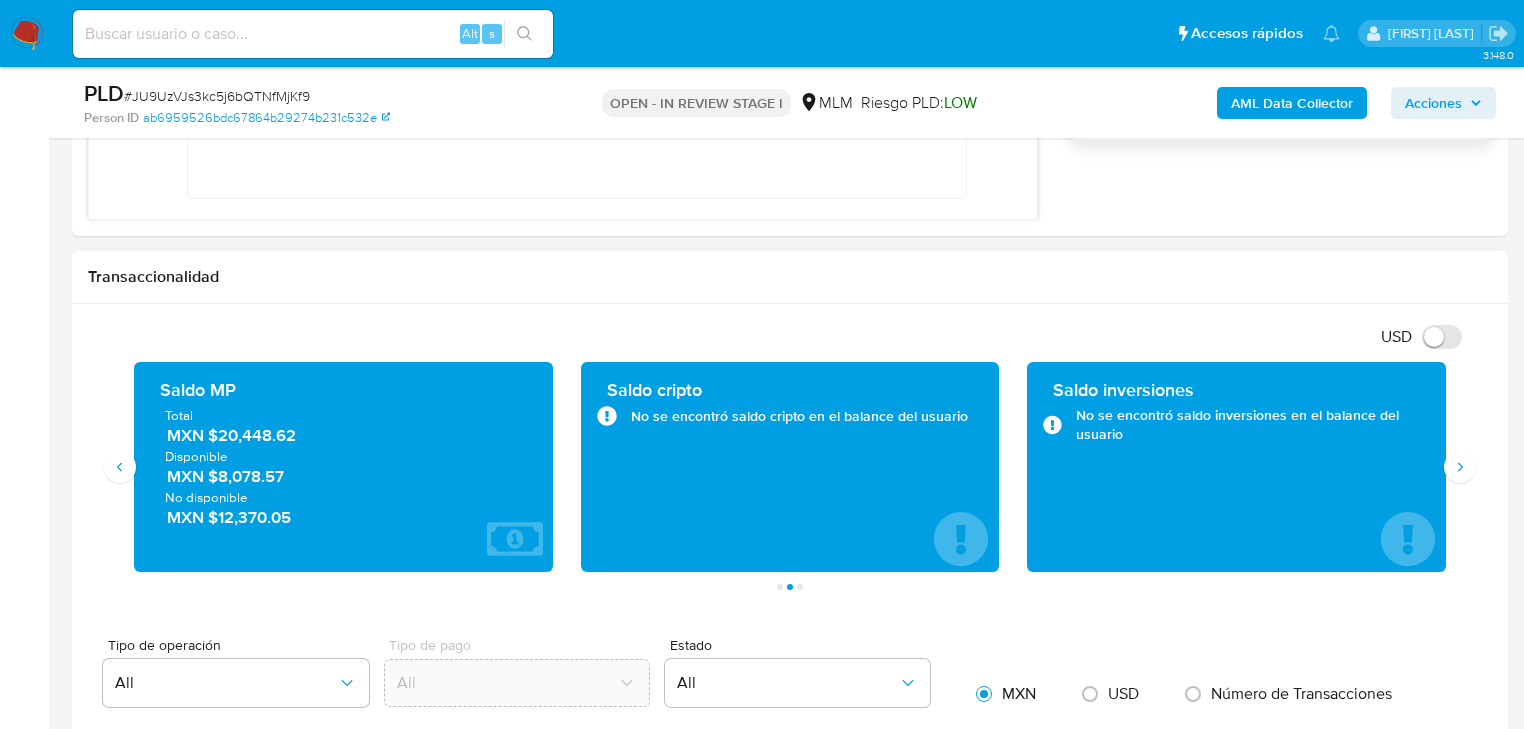 click on "Saldo MP Total MXN $20,448.62 Disponible MXN $8,078.57 No disponible MXN $12,370.05" at bounding box center [343, 467] 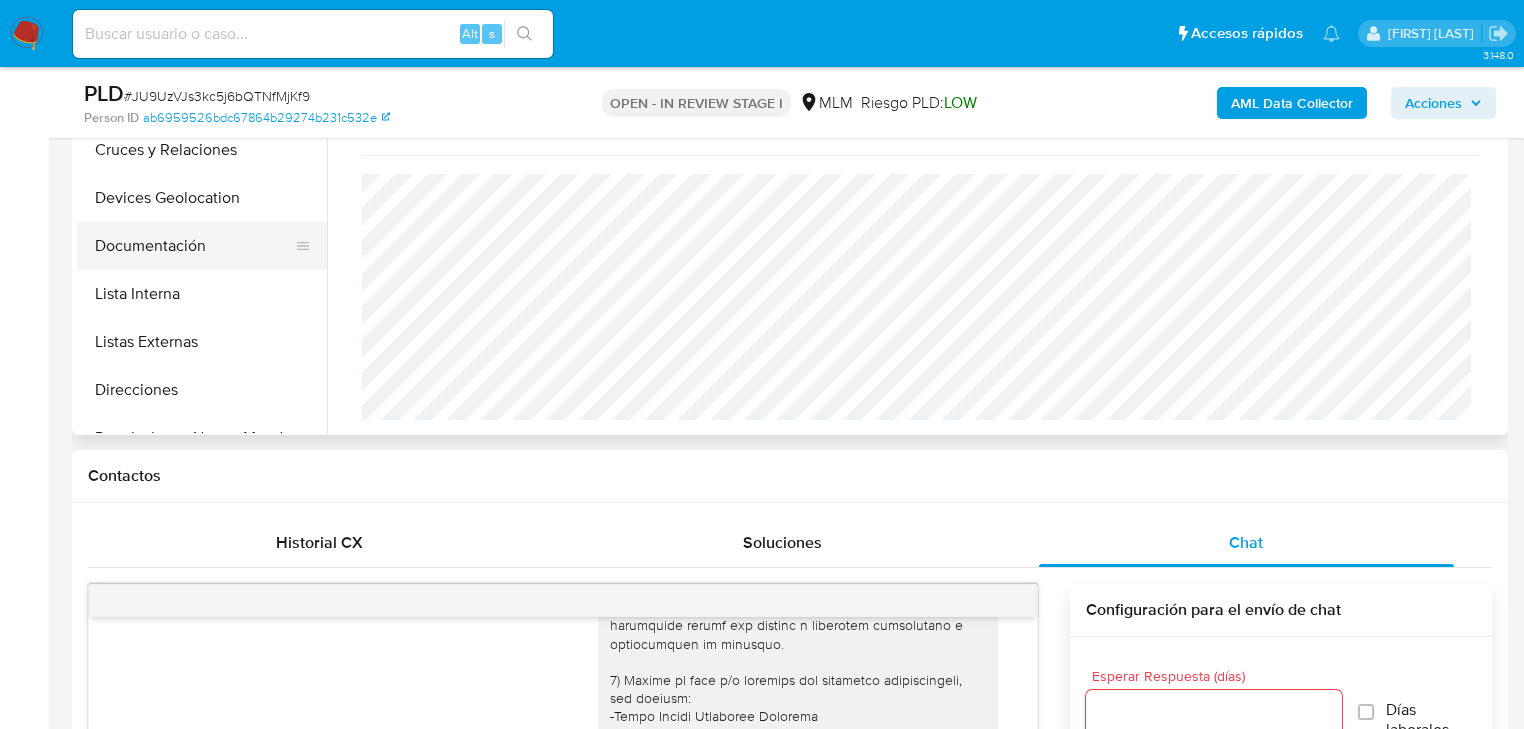 scroll, scrollTop: 400, scrollLeft: 0, axis: vertical 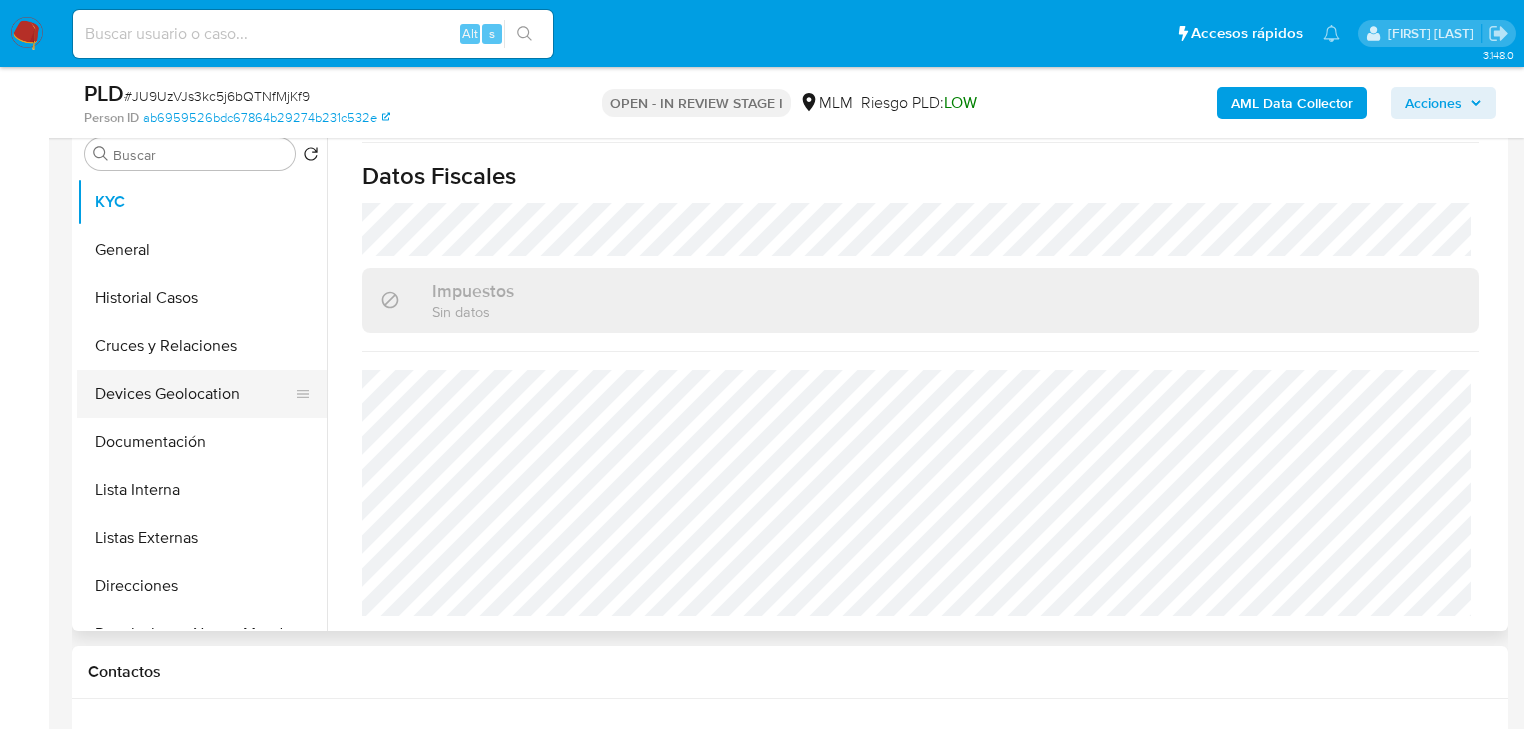 click on "Devices Geolocation" at bounding box center [194, 394] 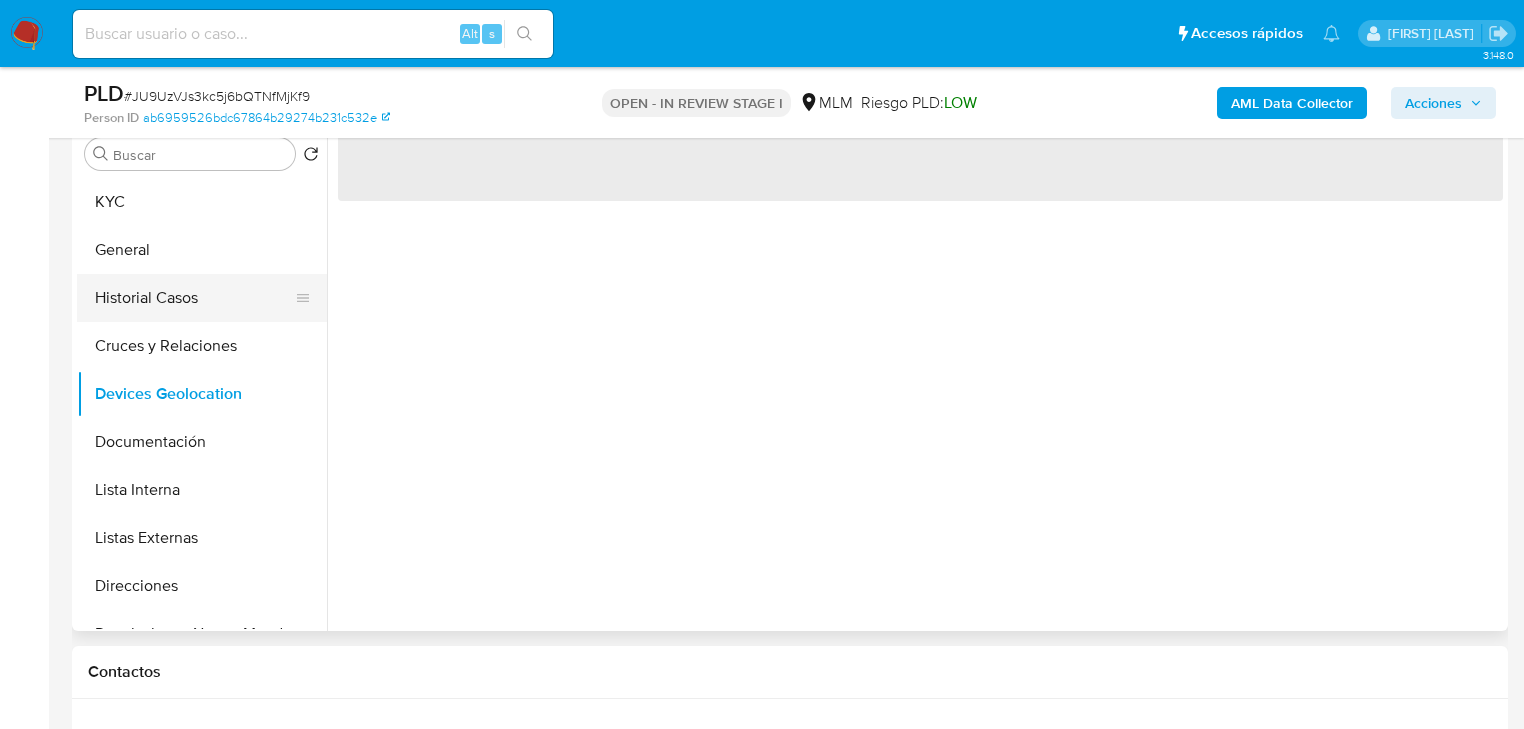 scroll, scrollTop: 0, scrollLeft: 0, axis: both 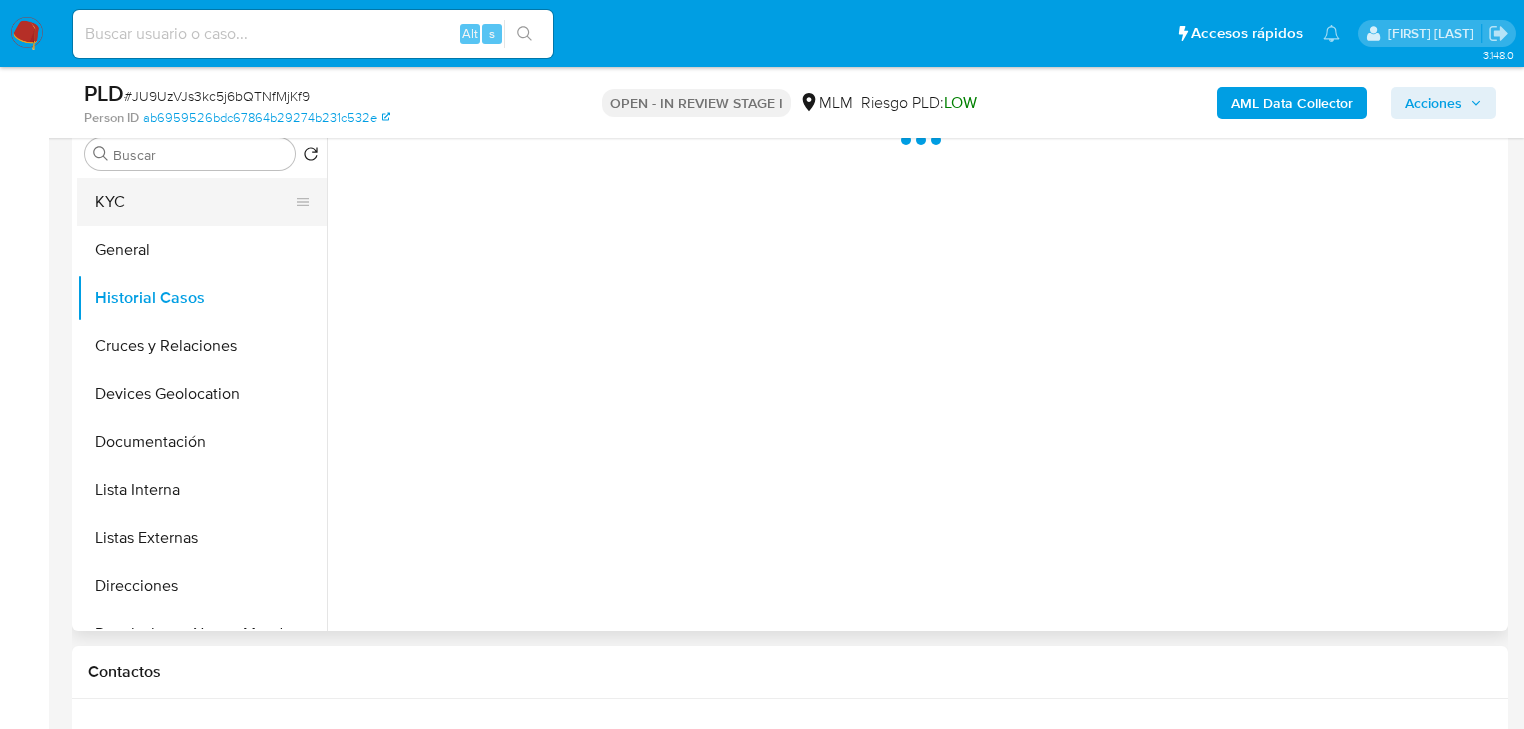 drag, startPoint x: 133, startPoint y: 232, endPoint x: 133, endPoint y: 200, distance: 32 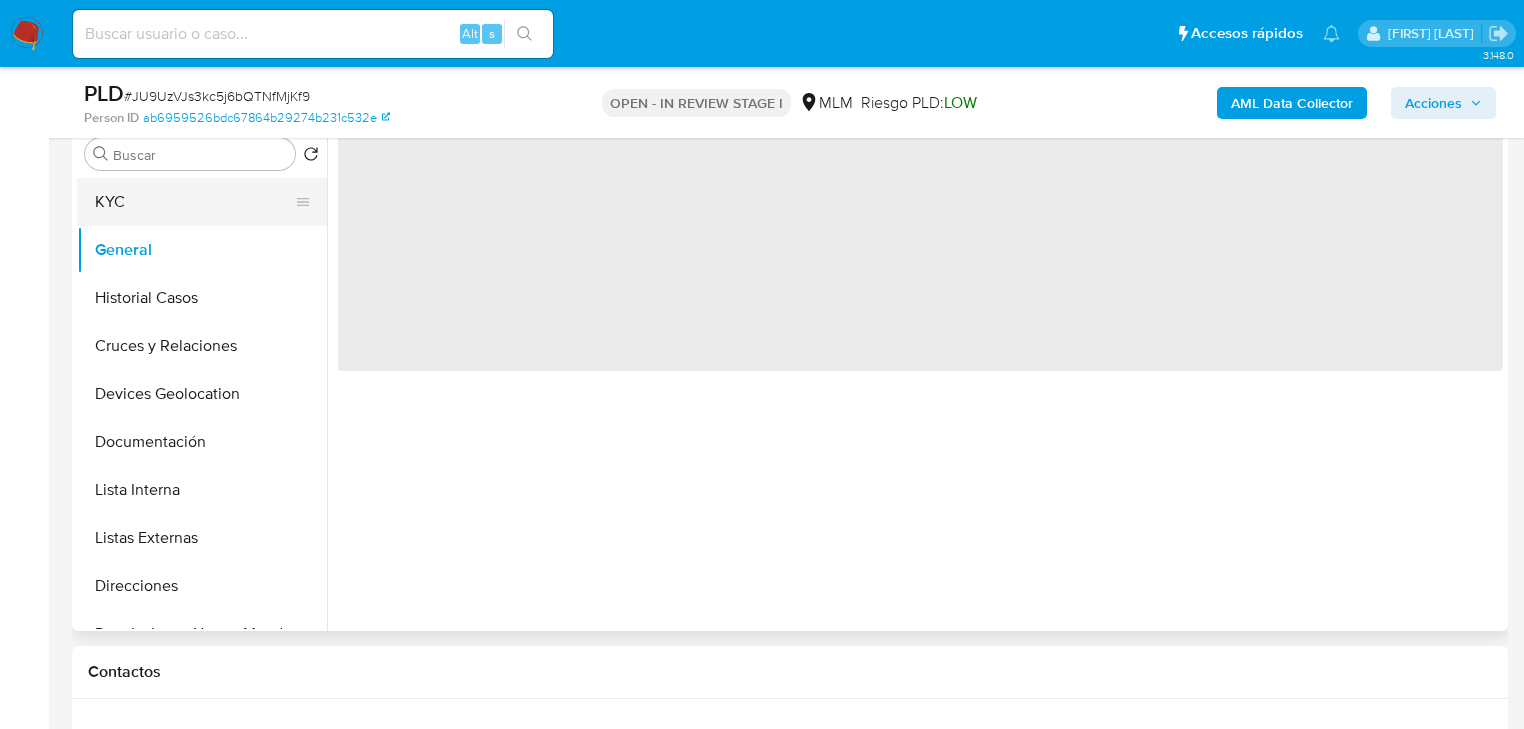 click on "KYC" at bounding box center [194, 202] 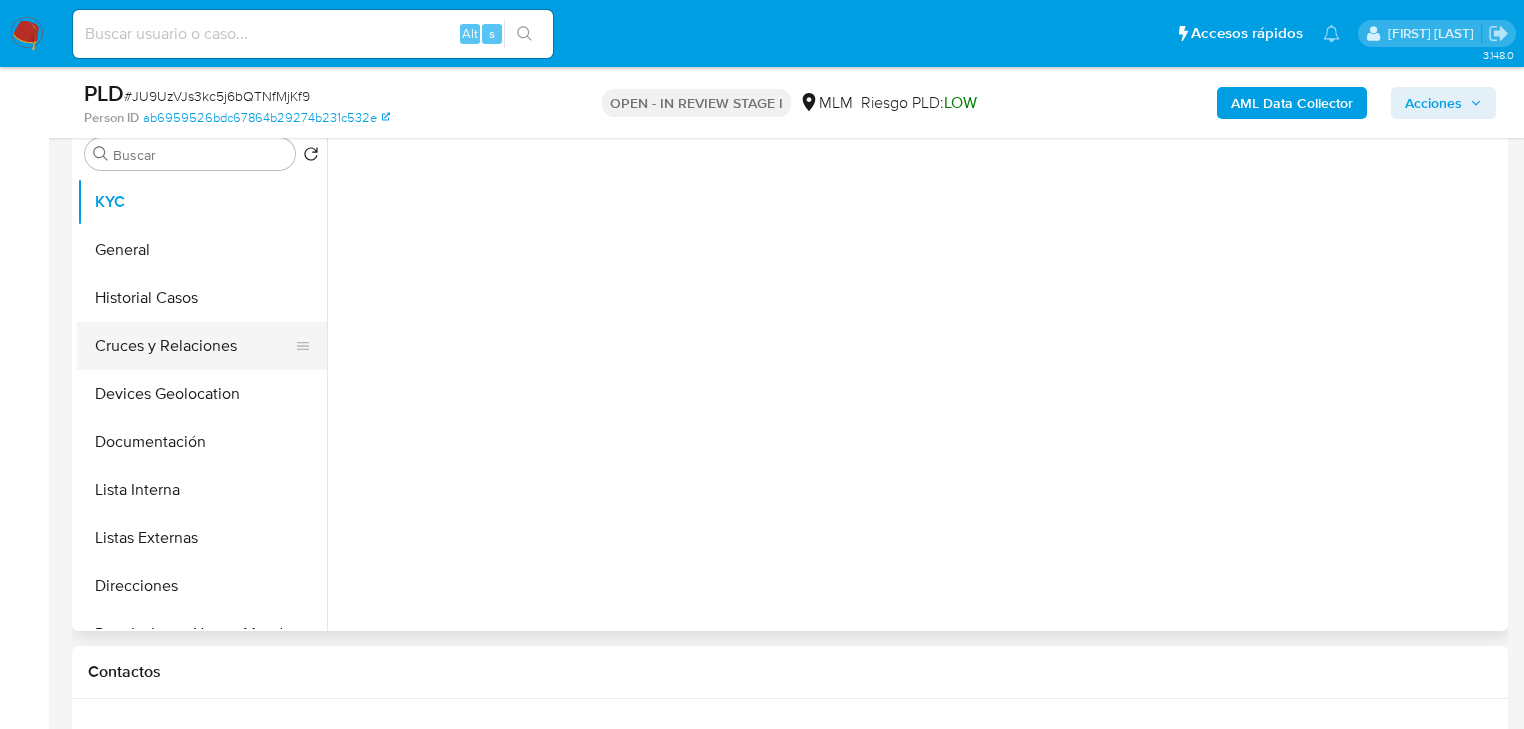 type 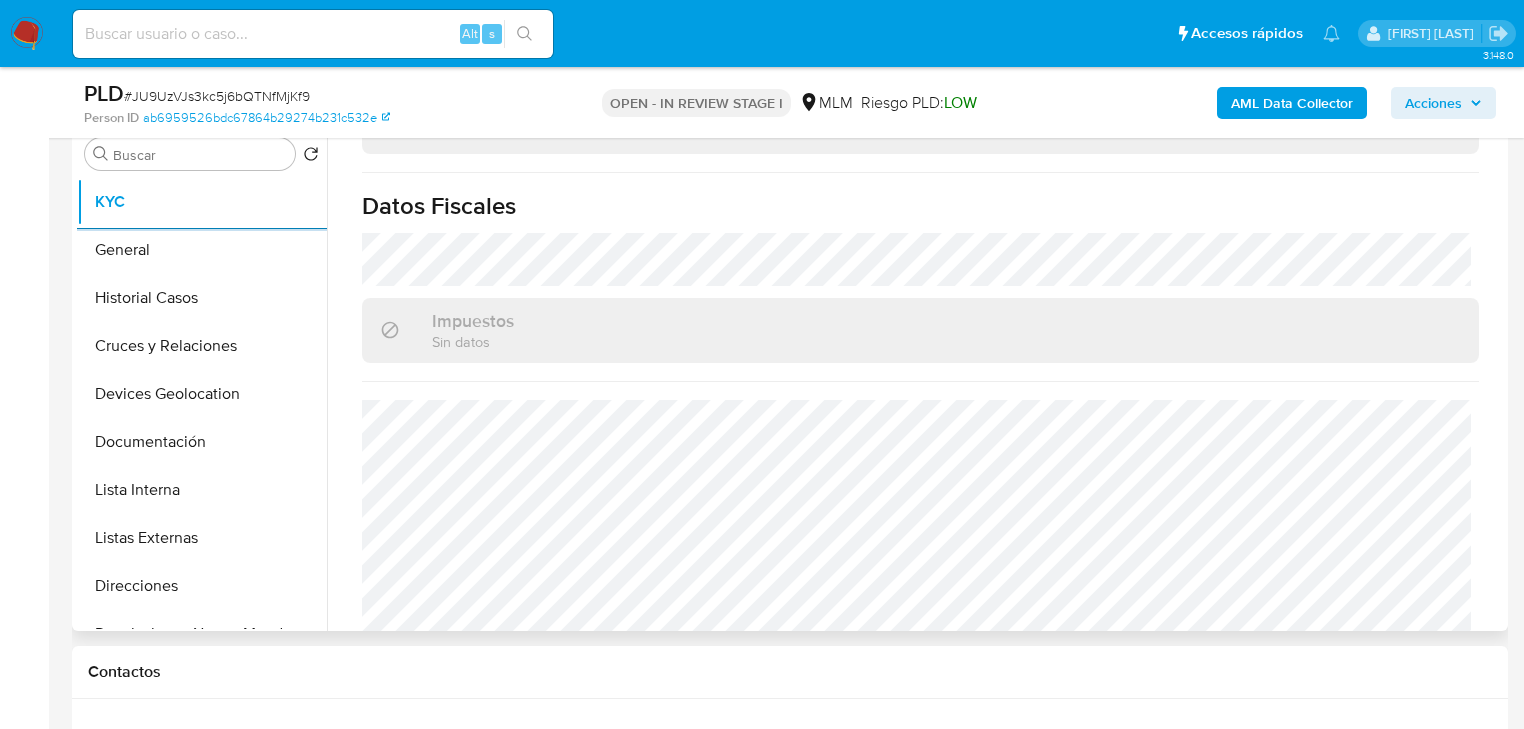 scroll, scrollTop: 1262, scrollLeft: 0, axis: vertical 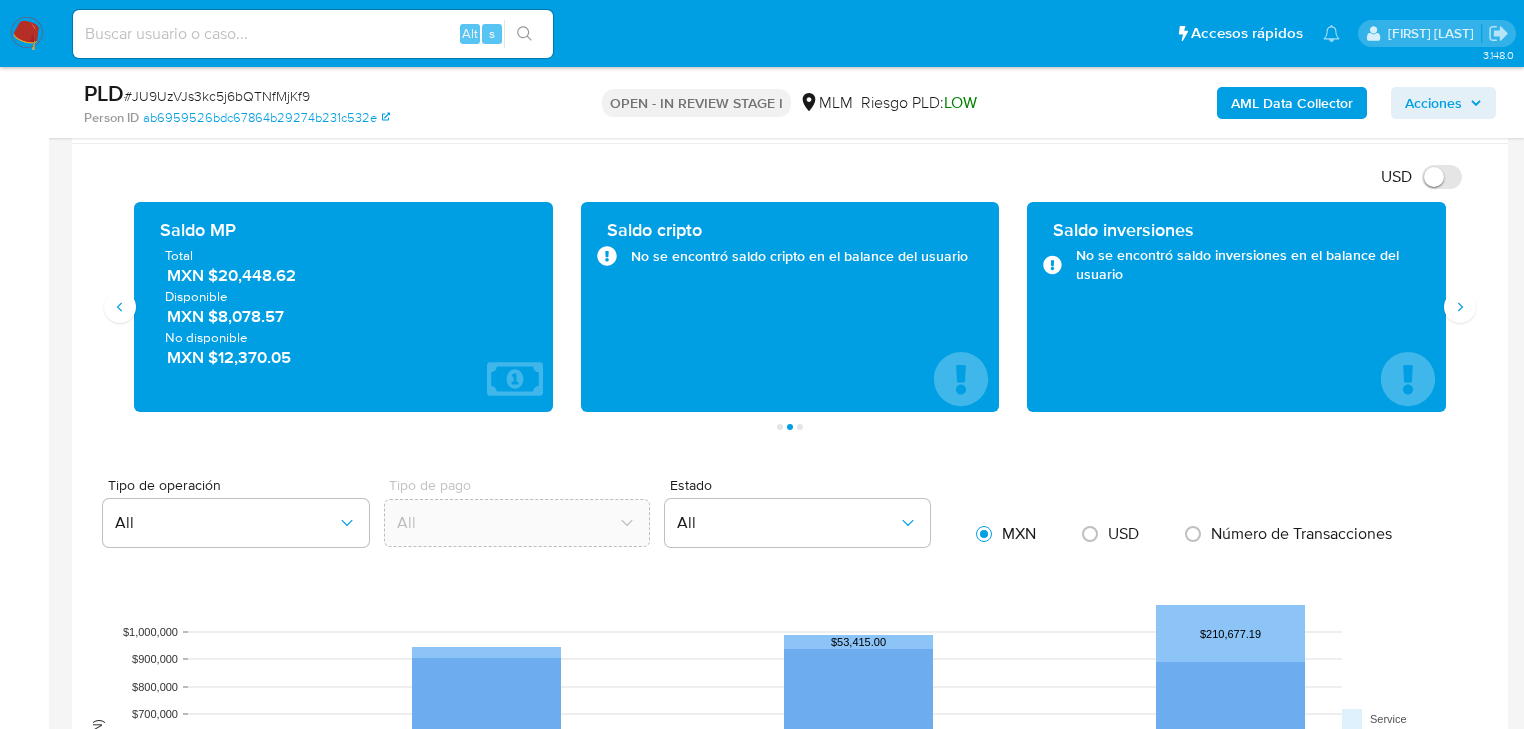 click on "Transacciones 2796 Transaccionado Ingresos MXN $3,036,803.92 Egresos MXN $687,761.37 Promedio MXN $1,332.10 Saldo MP Total MXN $20,448.62 Disponible MXN $8,078.57 No disponible MXN $12,370.05 Saldo cripto No se encontró saldo cripto en el balance del usuario Saldo inversiones No se encontró saldo inversiones en el balance del usuario Saldo reserva No se encontró saldo reserva en el balance del usuario Página 1 Página 2 Página 3" at bounding box center [790, 316] 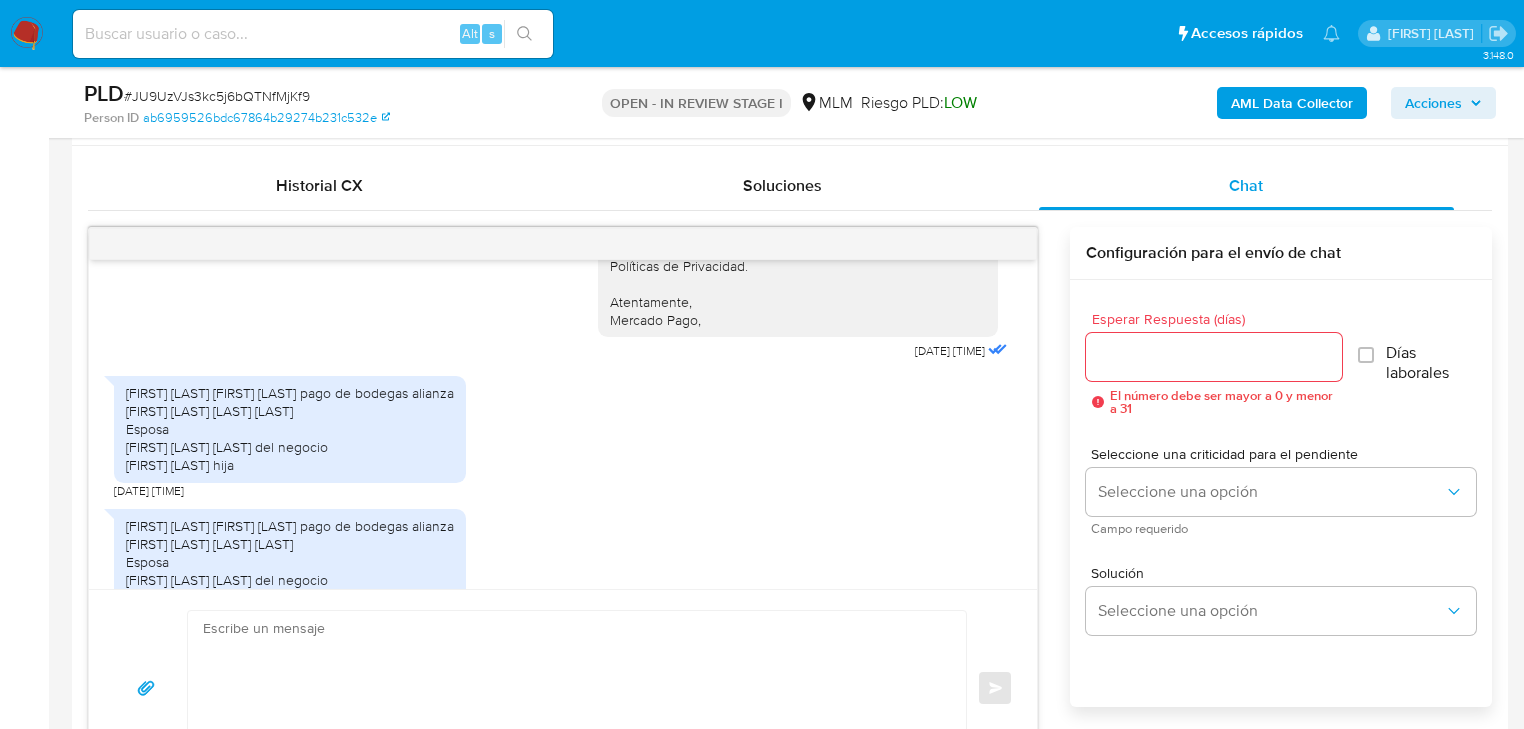scroll, scrollTop: 880, scrollLeft: 0, axis: vertical 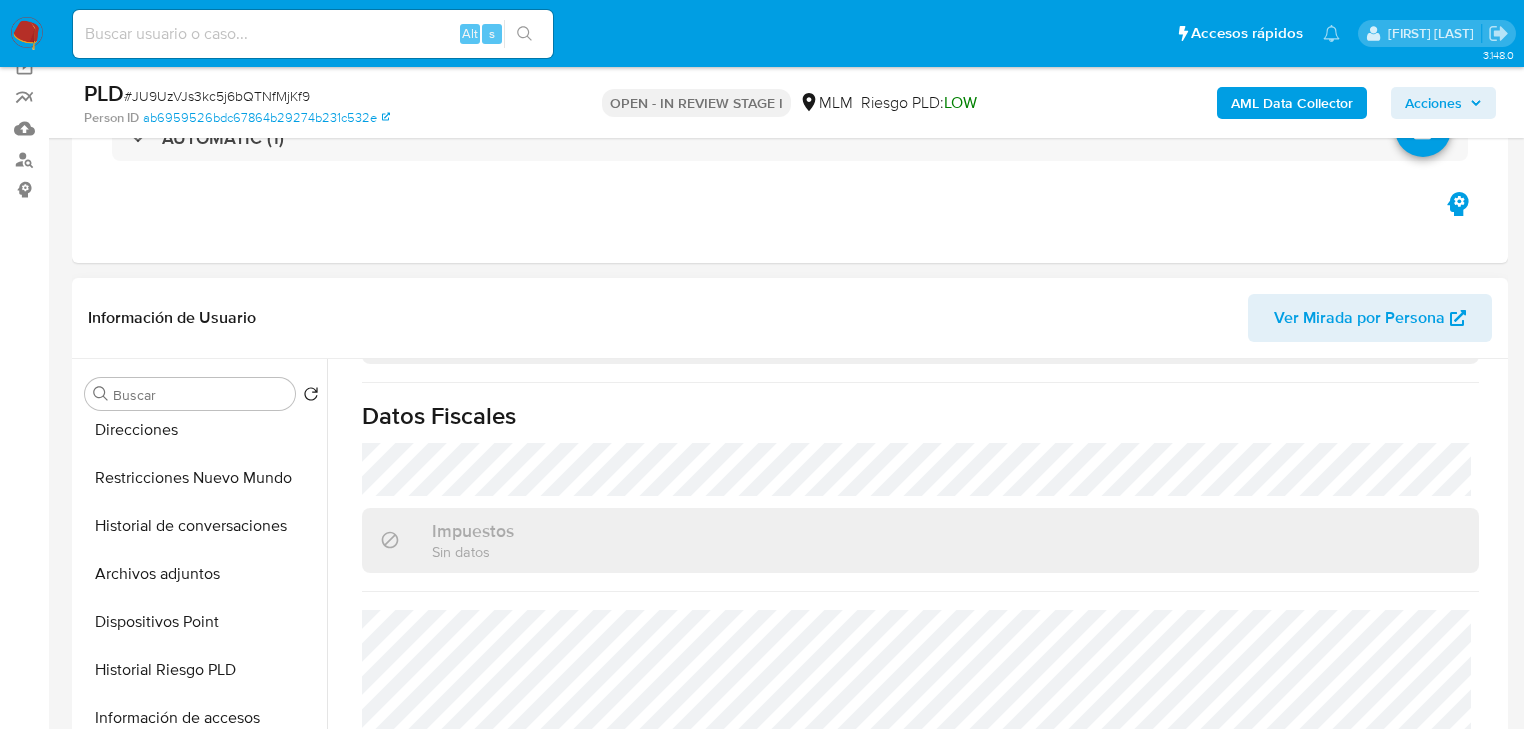 drag, startPoint x: 199, startPoint y: 580, endPoint x: 1100, endPoint y: 432, distance: 913.07446 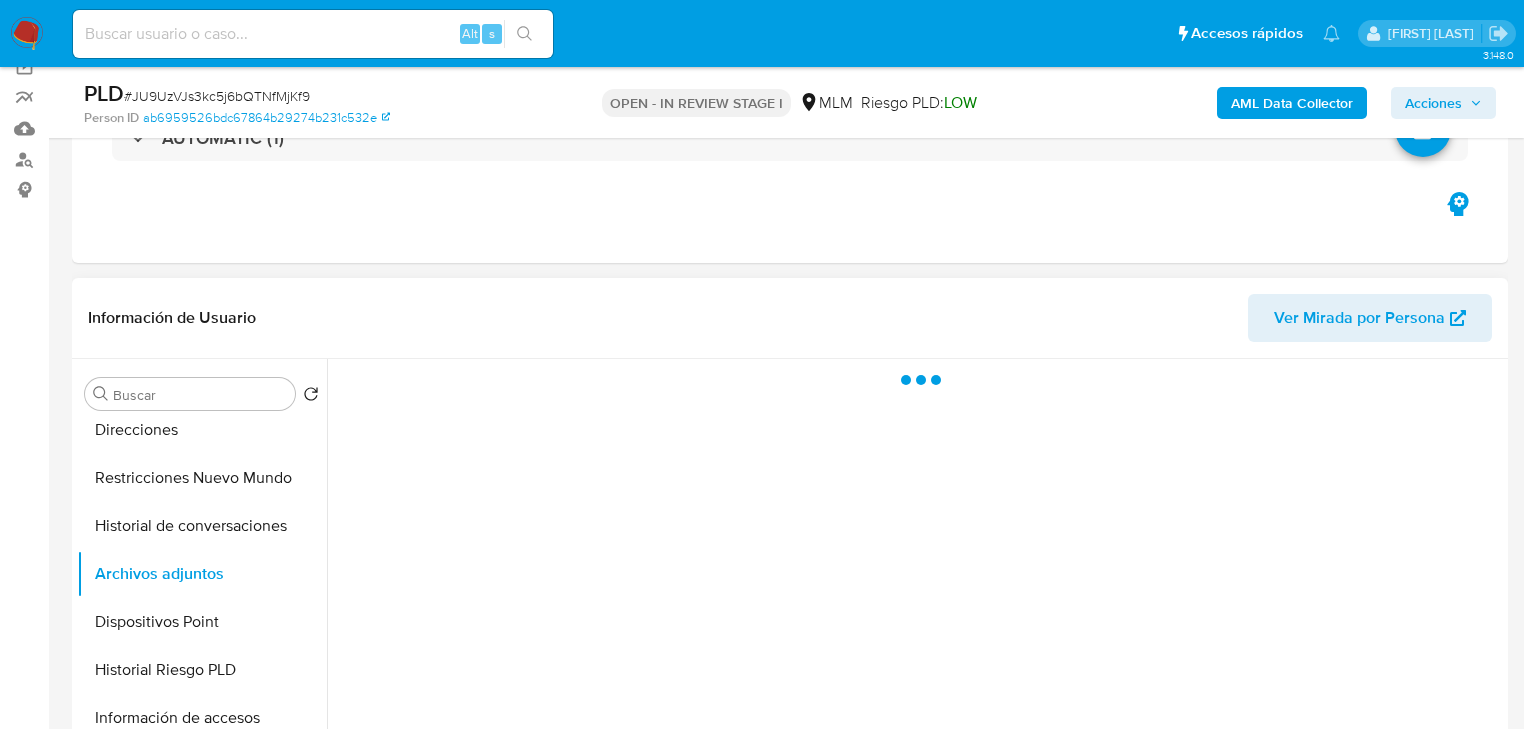 scroll, scrollTop: 0, scrollLeft: 0, axis: both 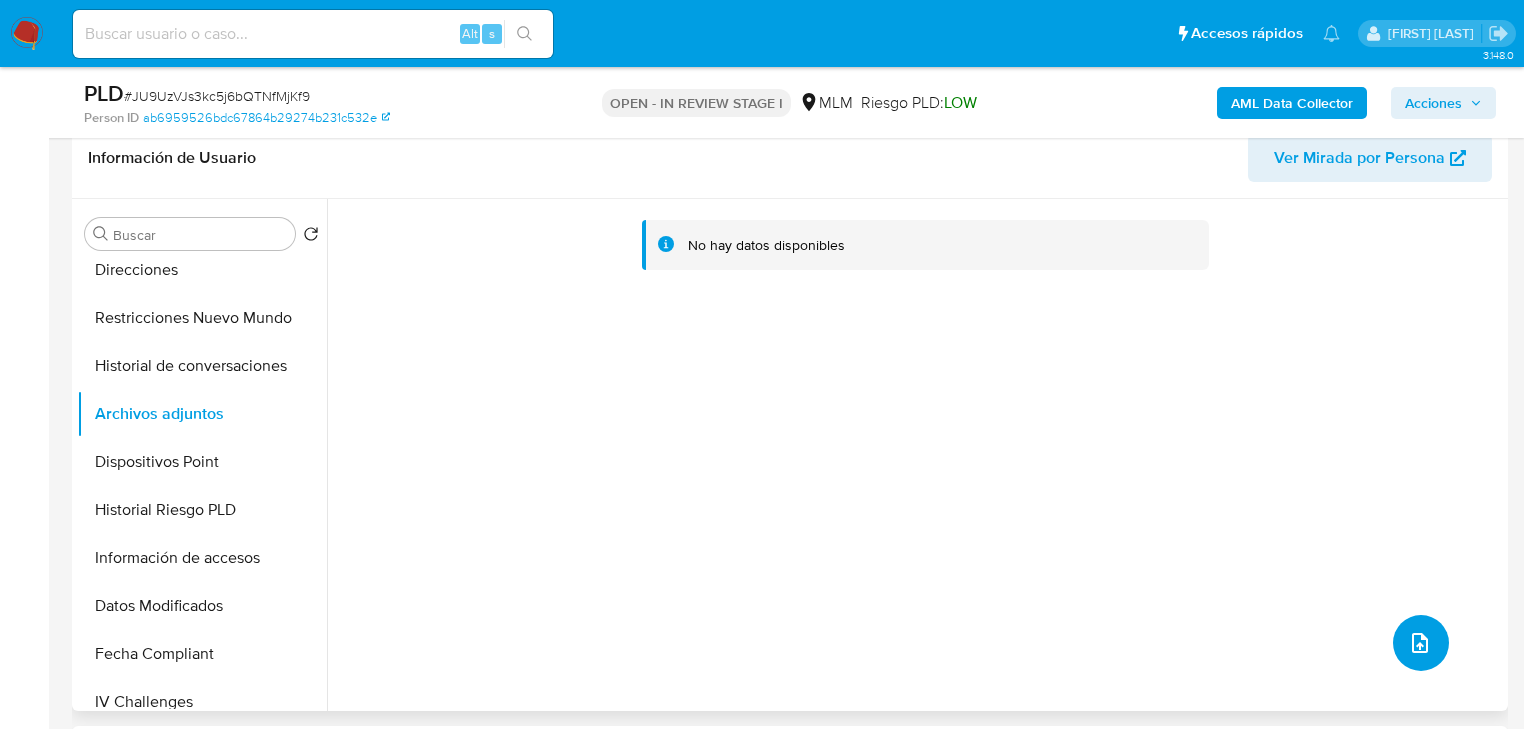 click at bounding box center [1421, 643] 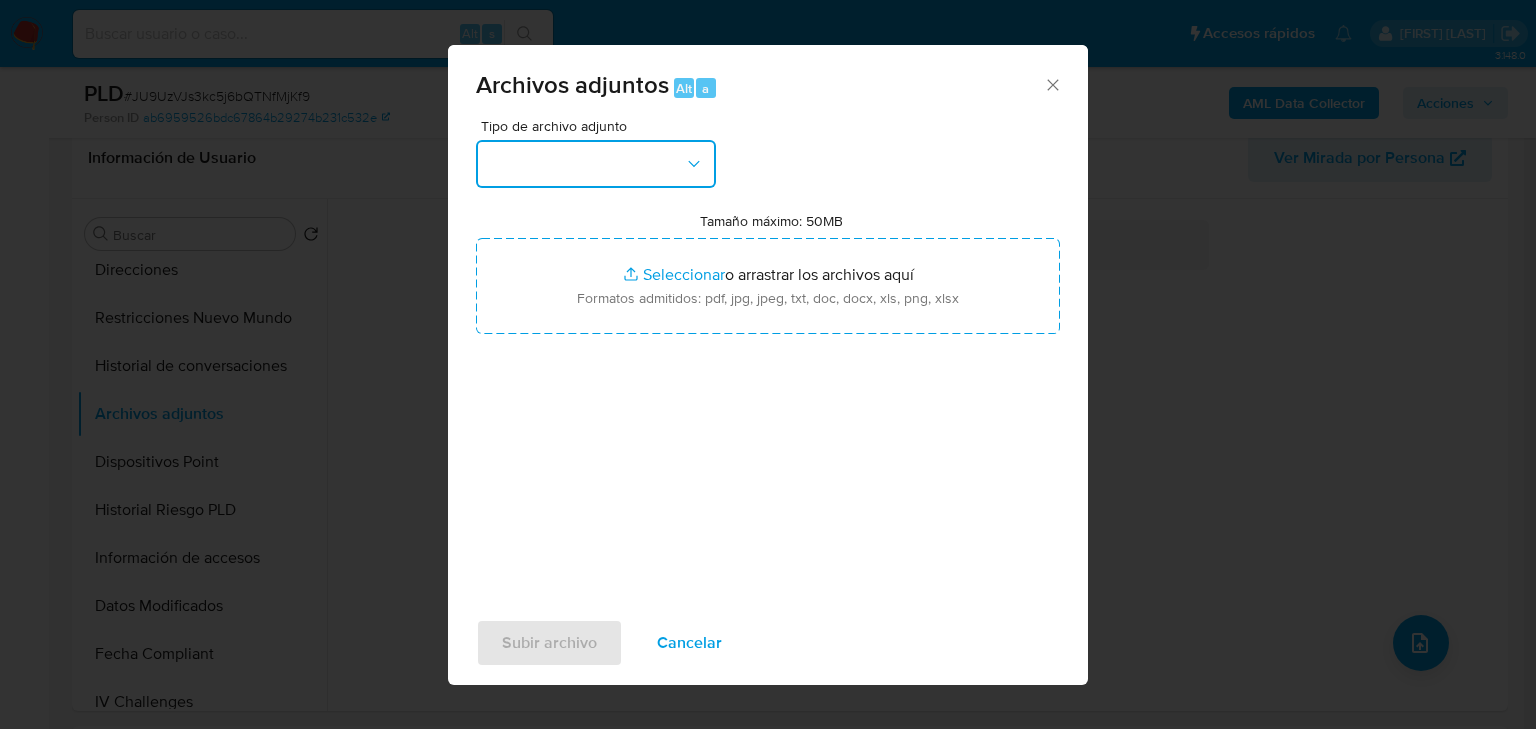 click at bounding box center (596, 164) 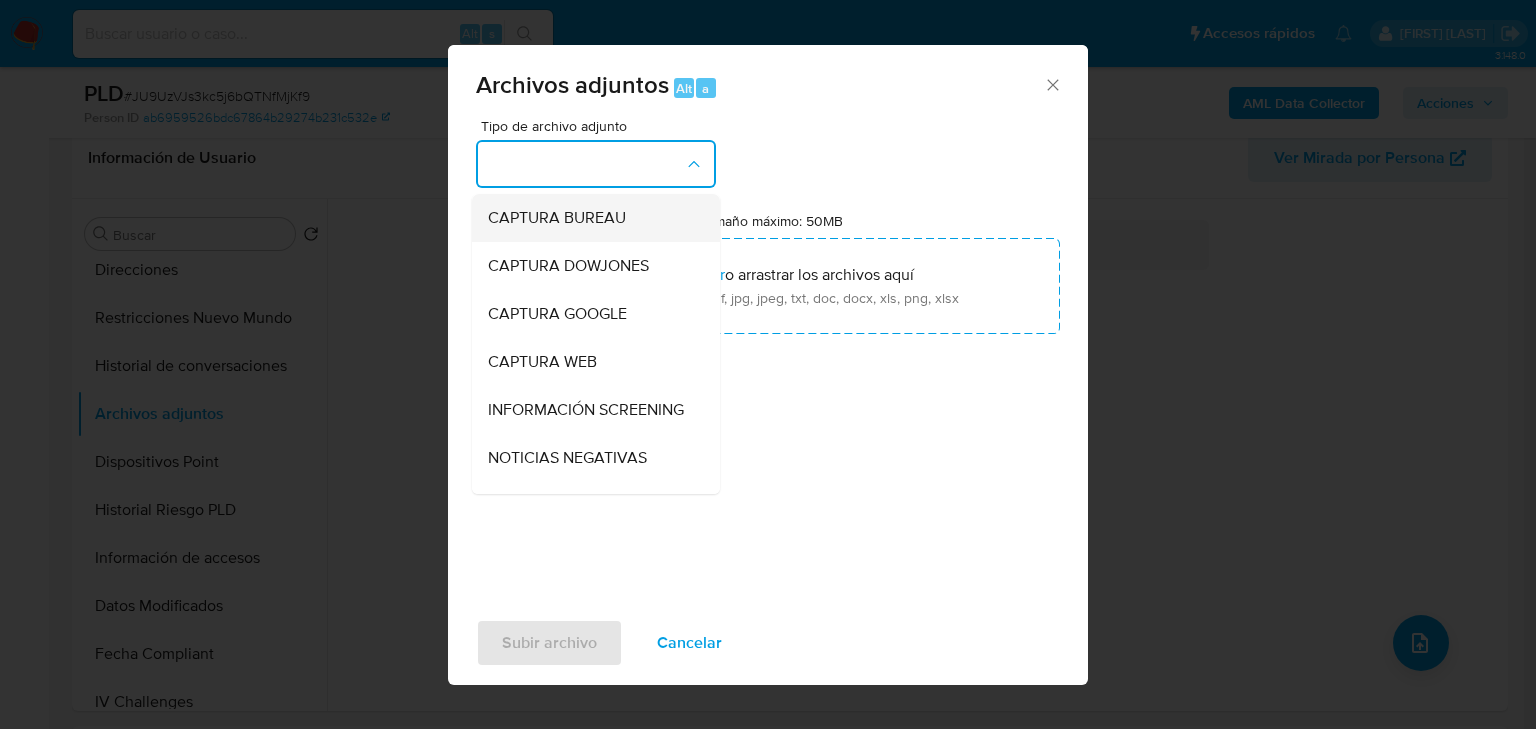 type 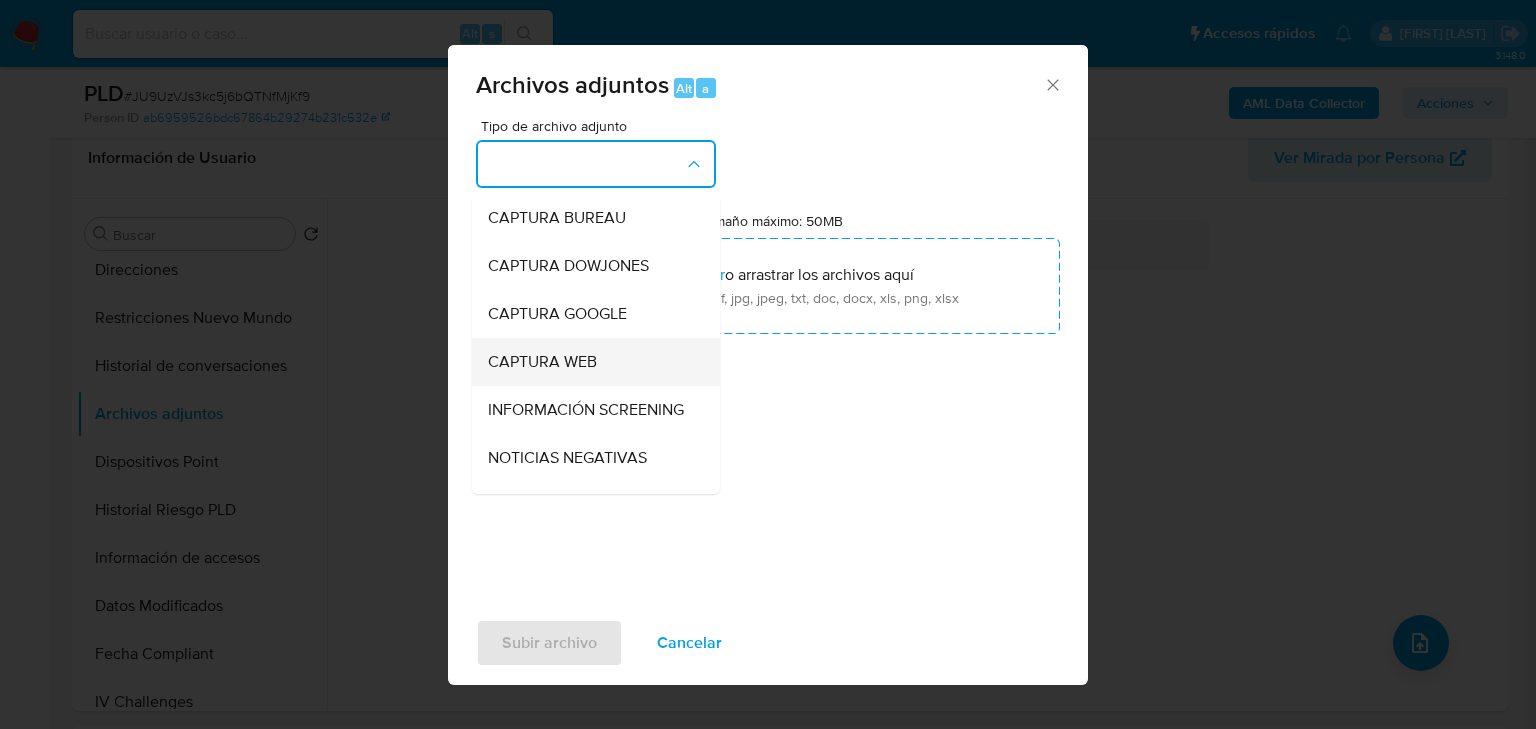 type 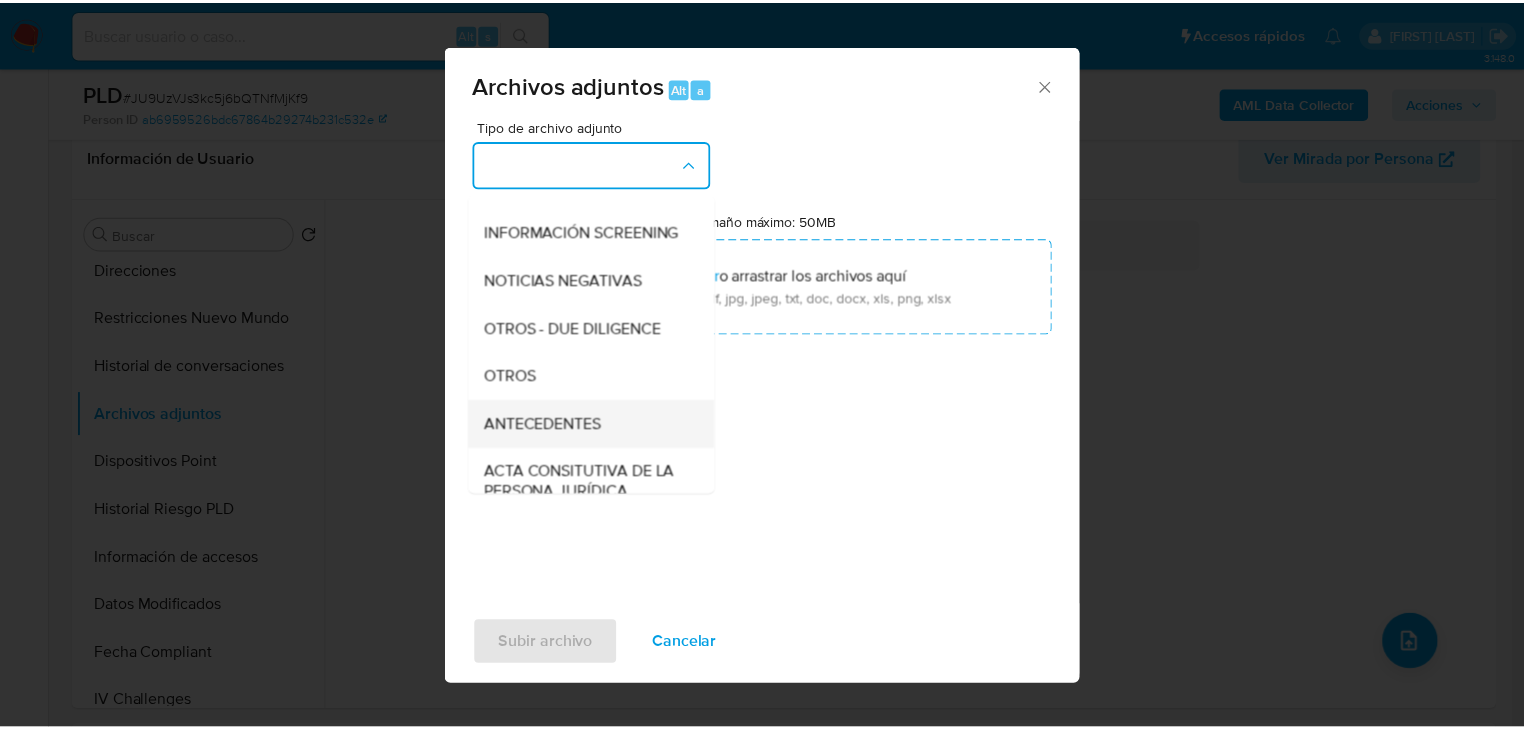 scroll, scrollTop: 216, scrollLeft: 0, axis: vertical 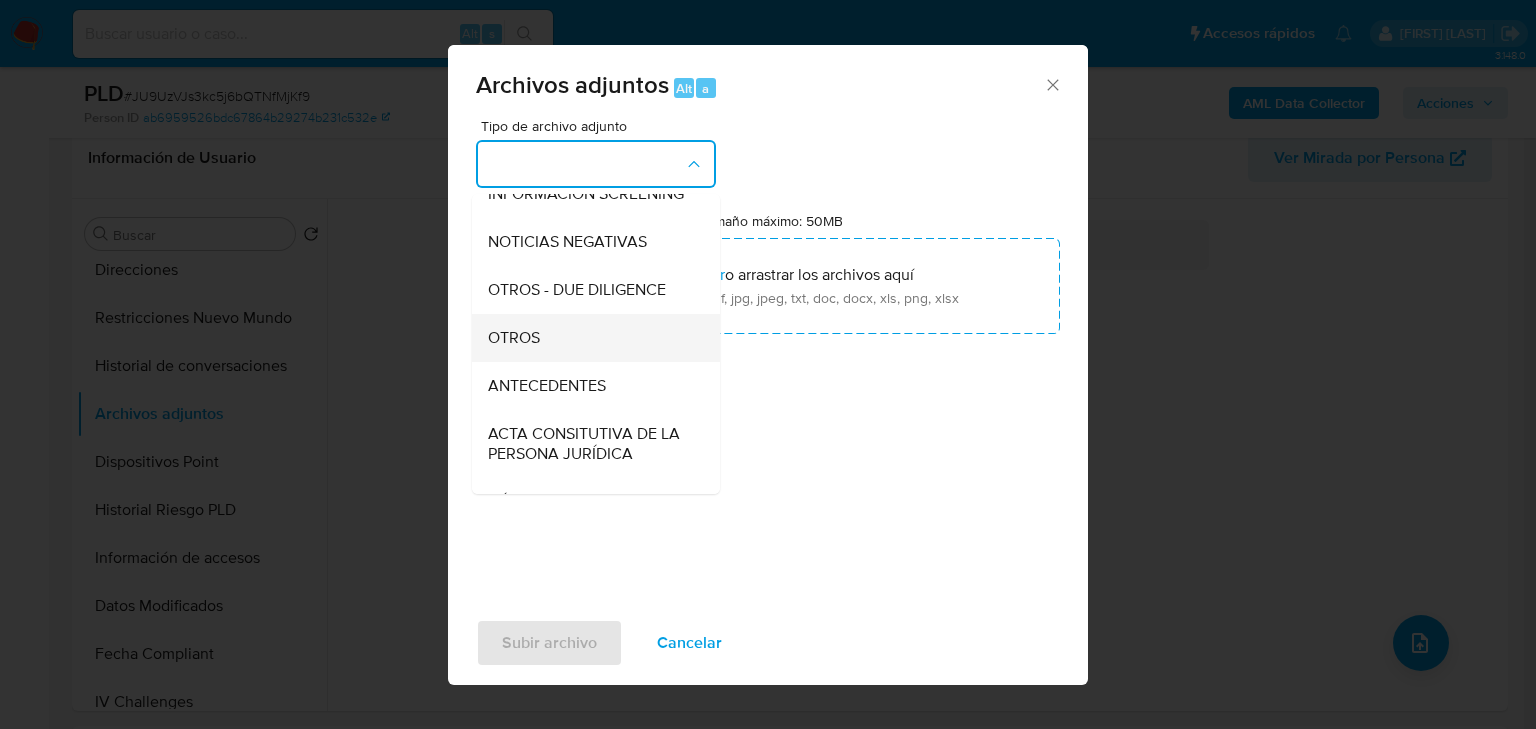 click on "OTROS" at bounding box center [514, 338] 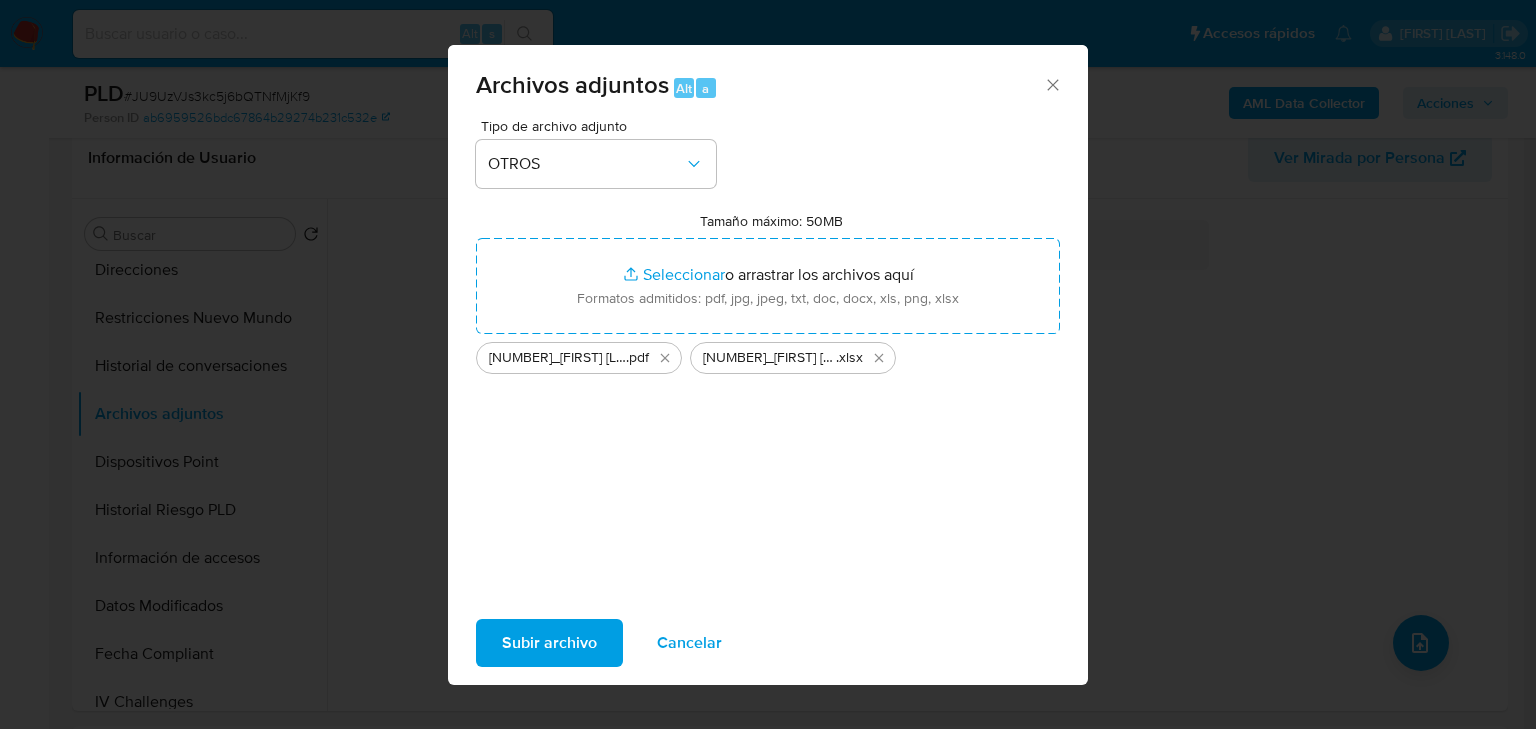 drag, startPoint x: 647, startPoint y: 284, endPoint x: 562, endPoint y: 652, distance: 377.68903 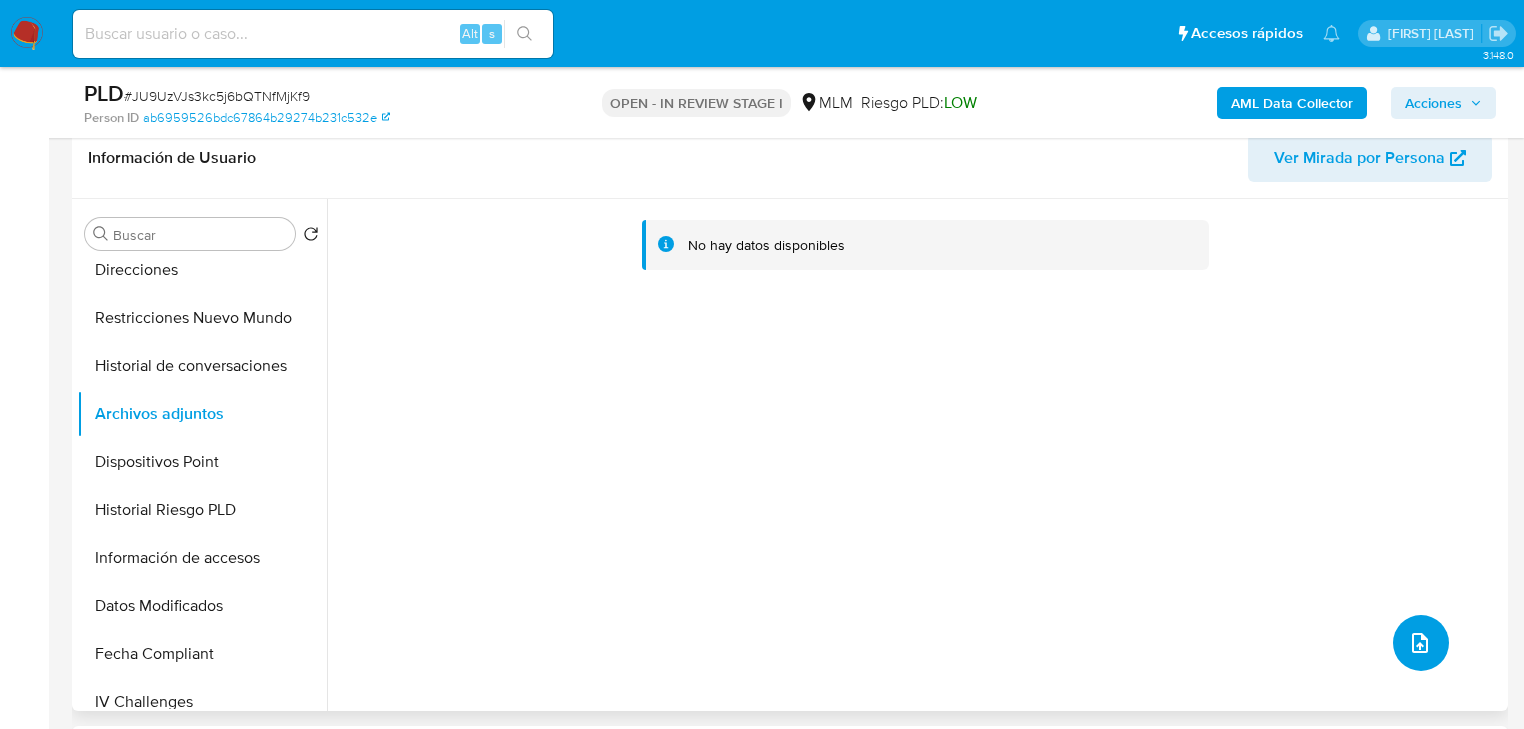 scroll, scrollTop: 80, scrollLeft: 0, axis: vertical 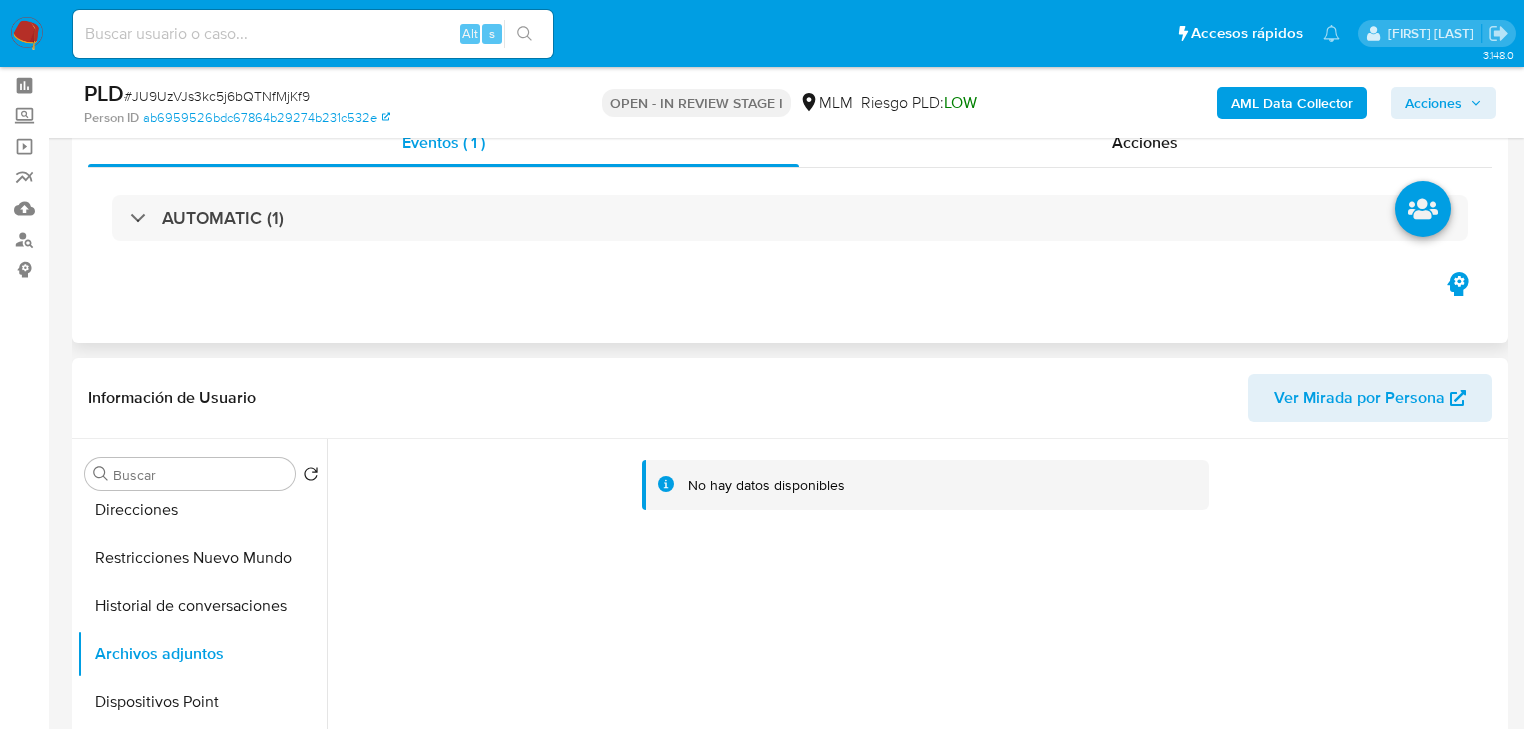 click on "AUTOMATIC (1)" at bounding box center (790, 218) 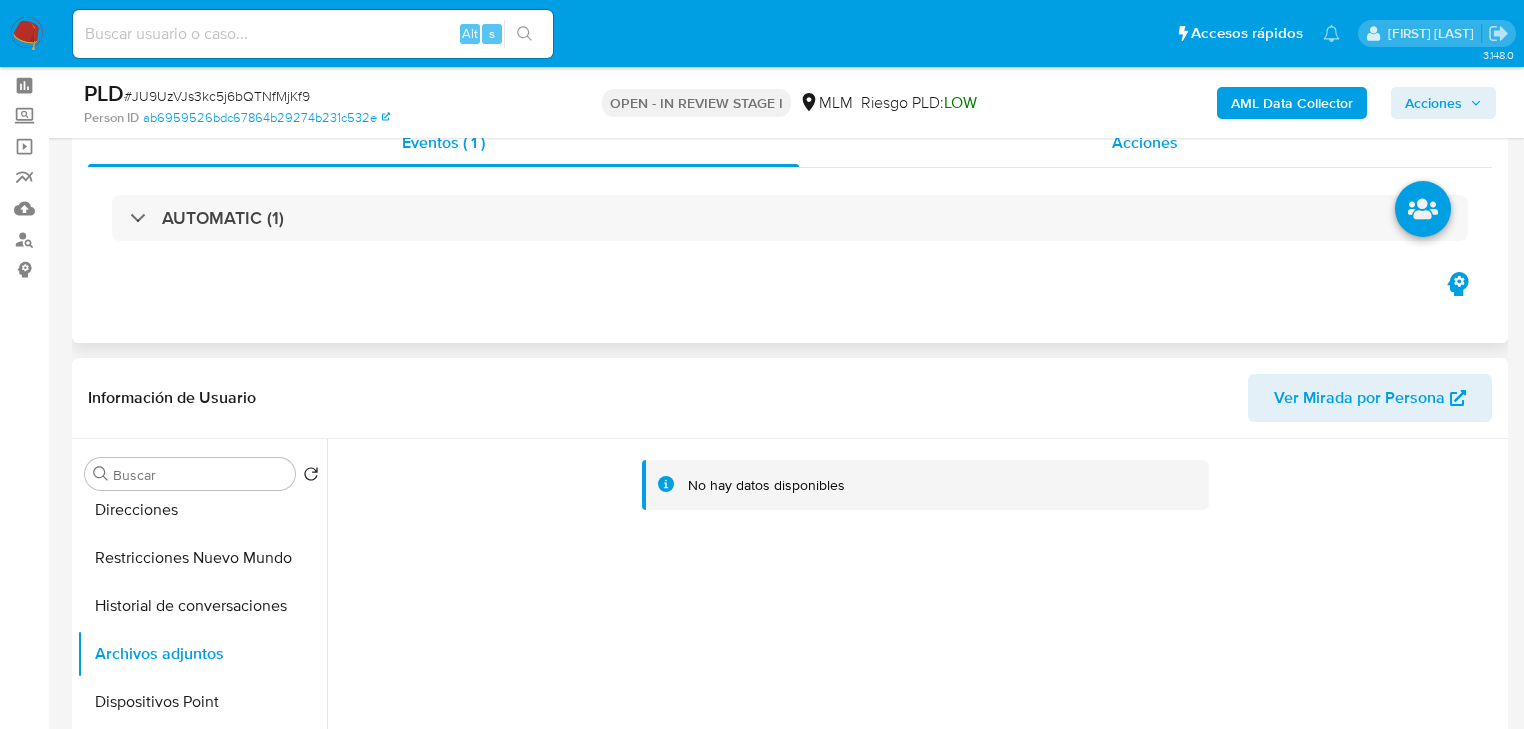 click on "Acciones" at bounding box center [1145, 142] 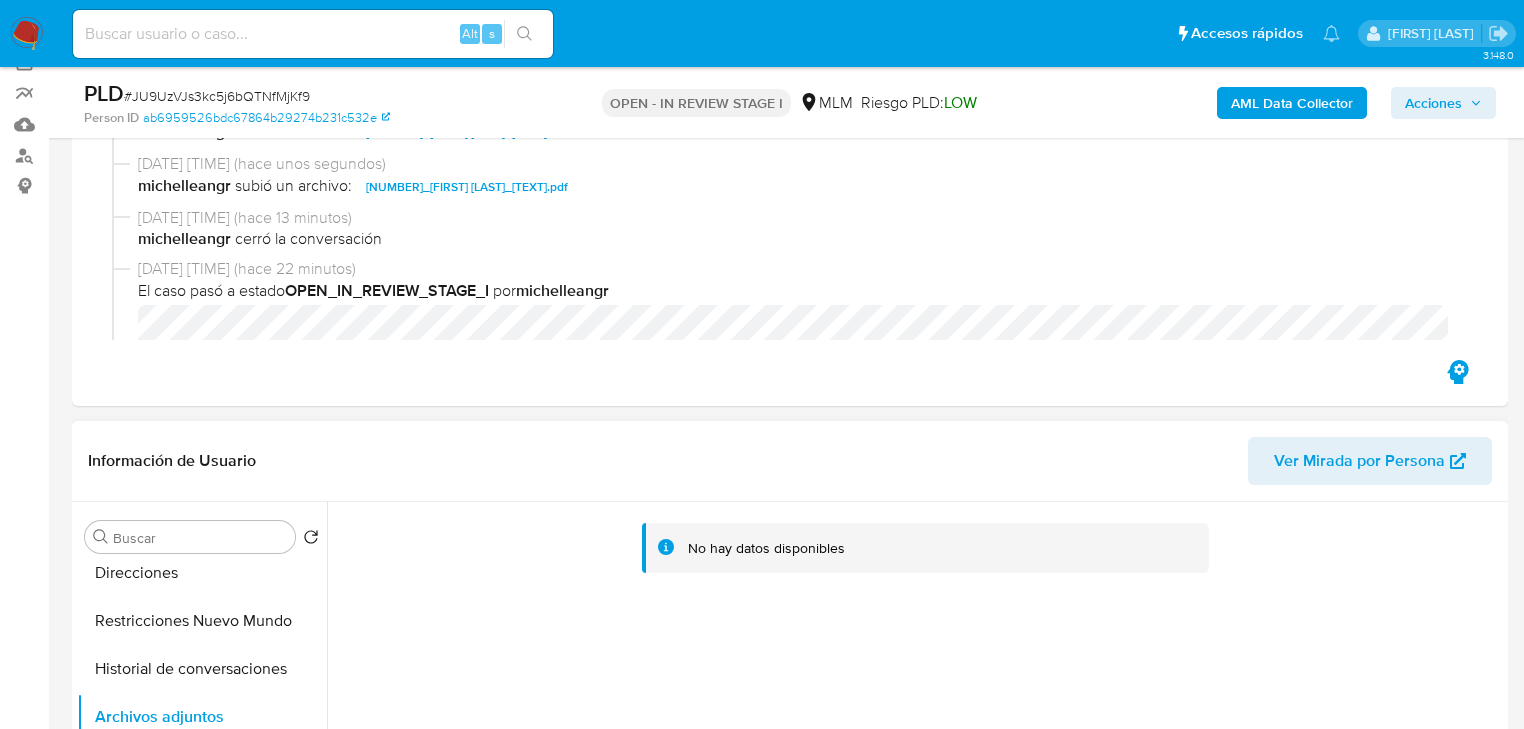 scroll, scrollTop: 240, scrollLeft: 0, axis: vertical 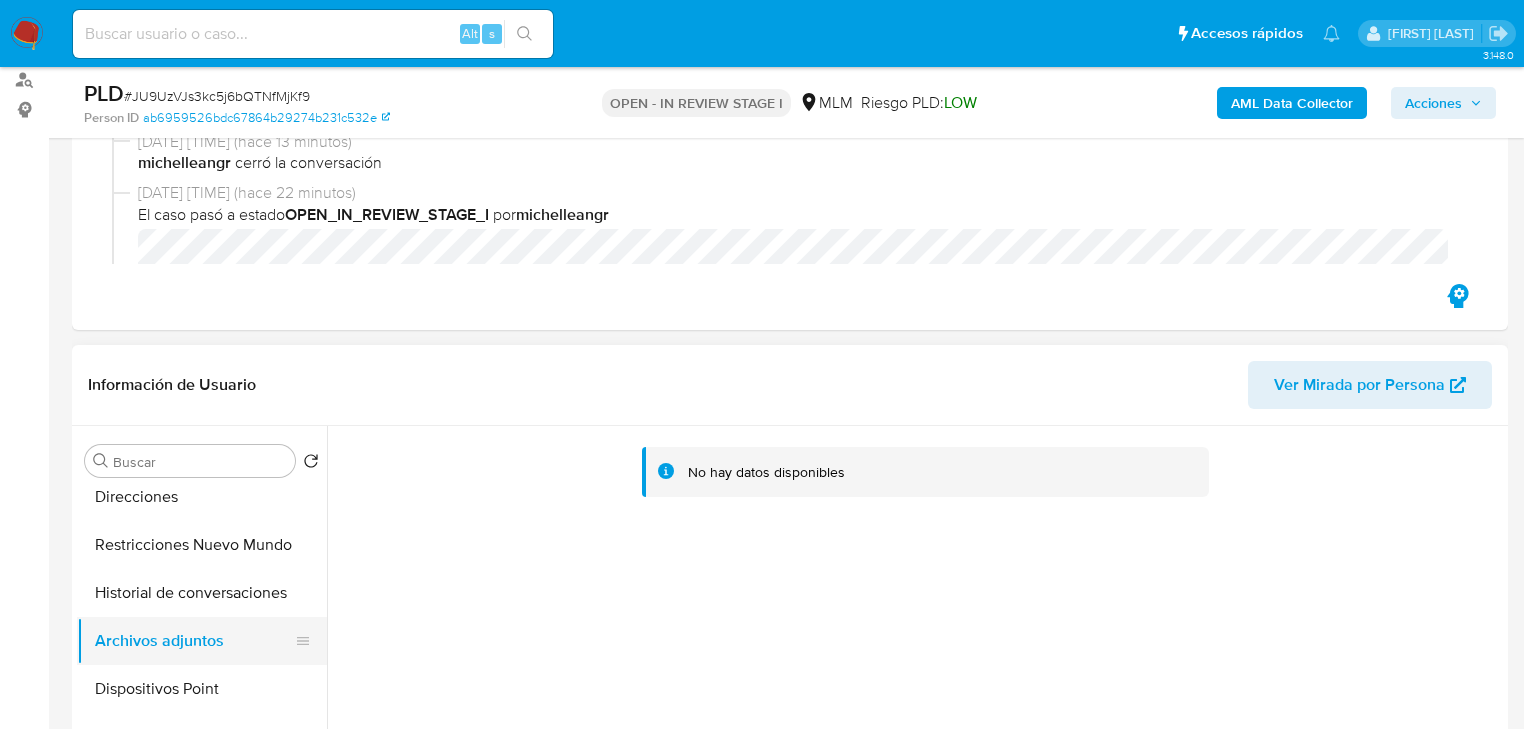 drag, startPoint x: 208, startPoint y: 681, endPoint x: 204, endPoint y: 654, distance: 27.294687 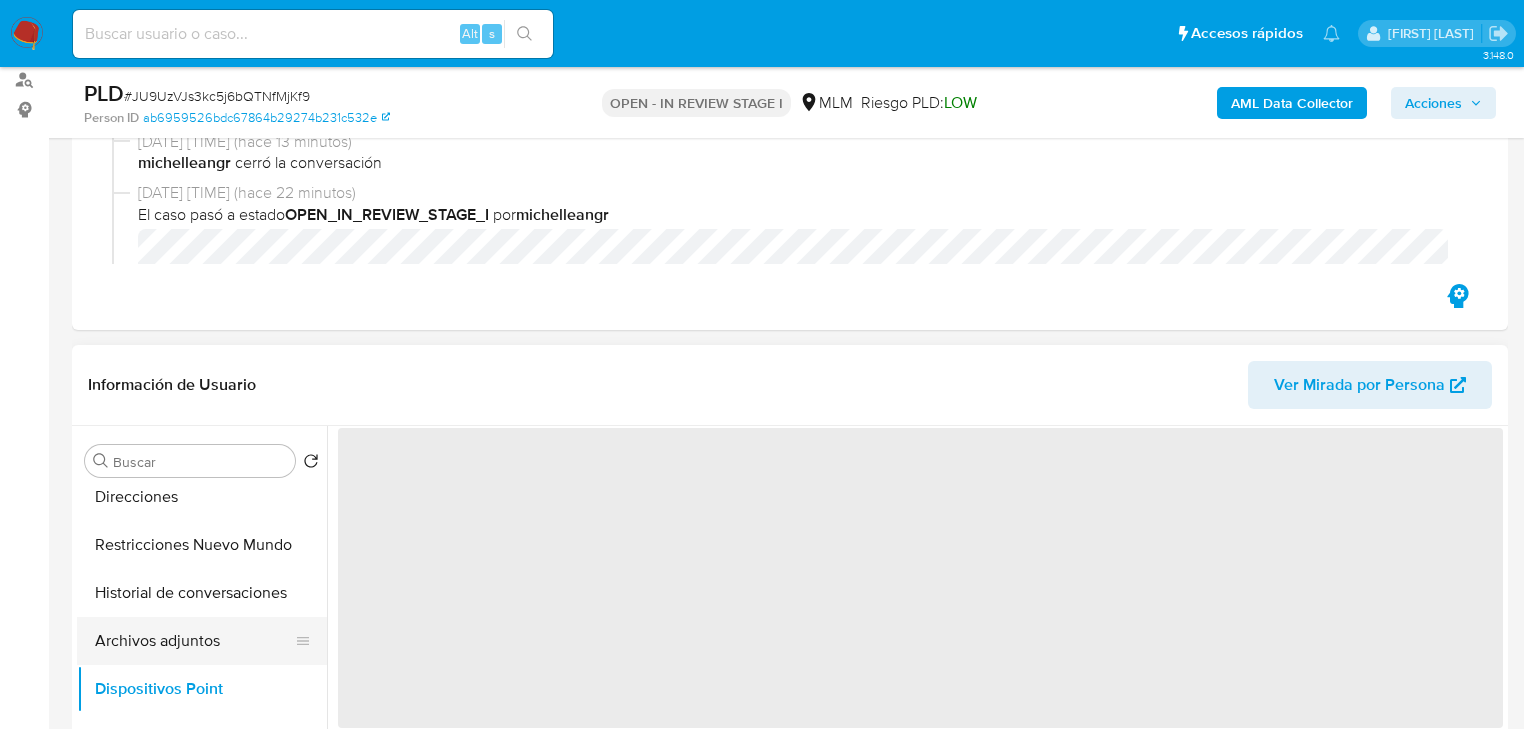 click on "Archivos adjuntos" at bounding box center (194, 641) 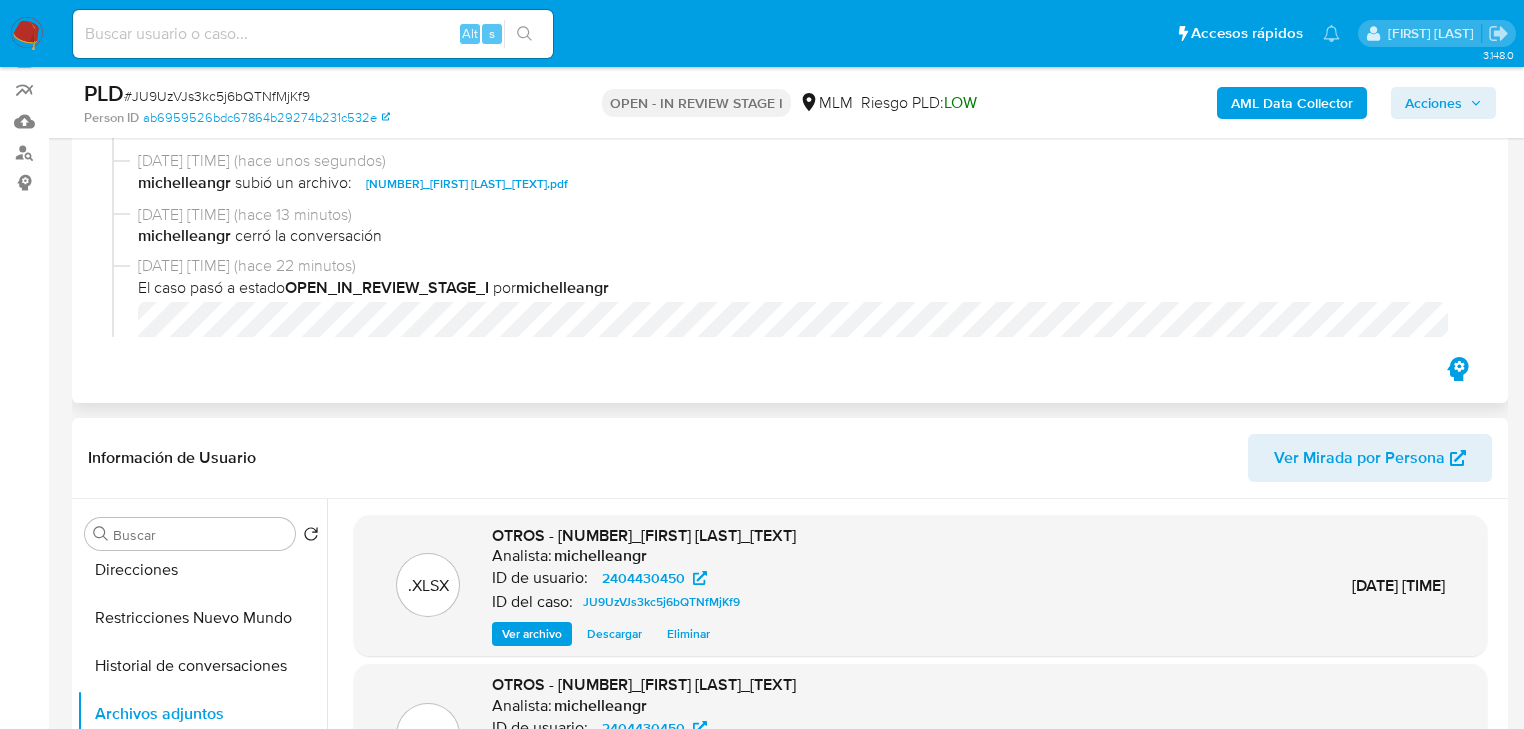scroll, scrollTop: 0, scrollLeft: 0, axis: both 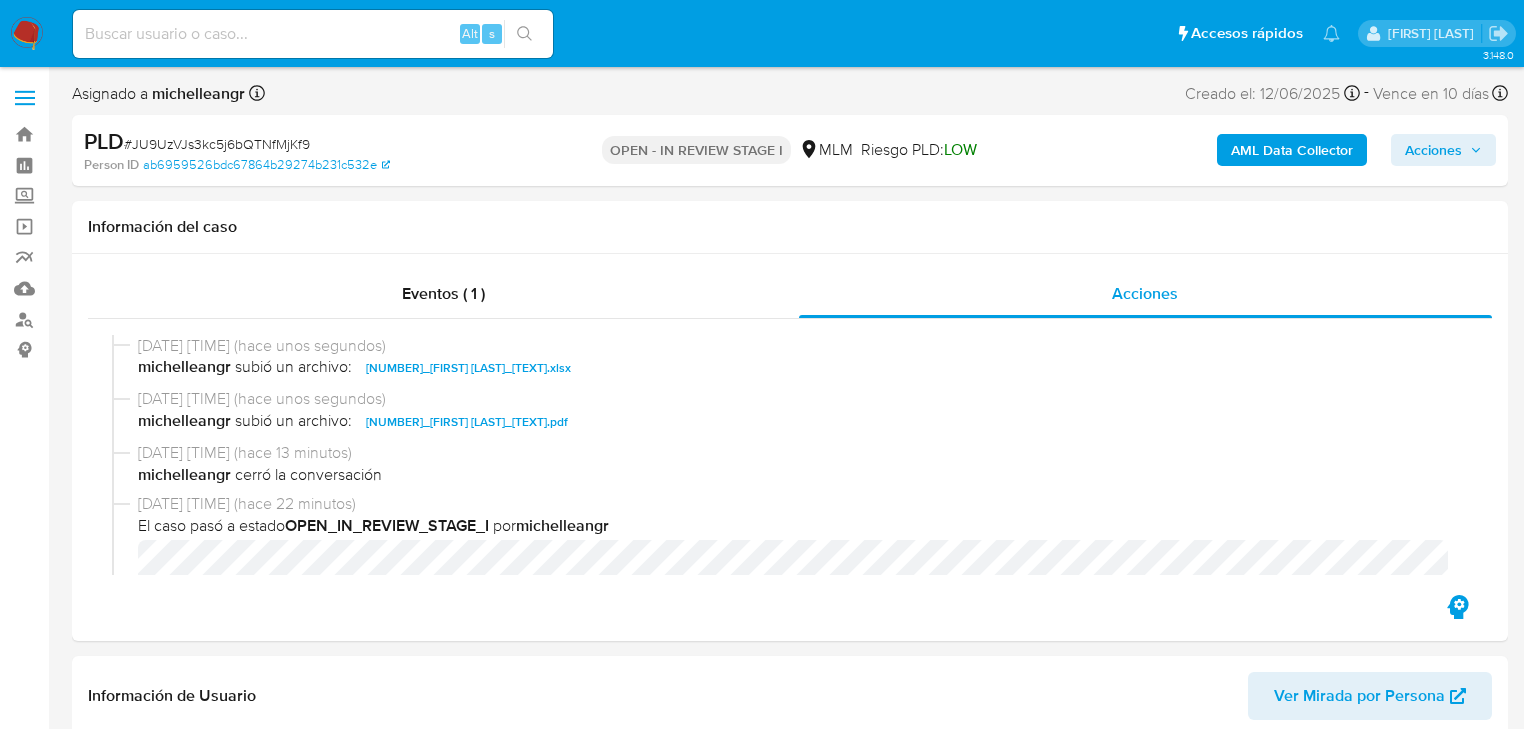 click on "Acciones" at bounding box center [1433, 150] 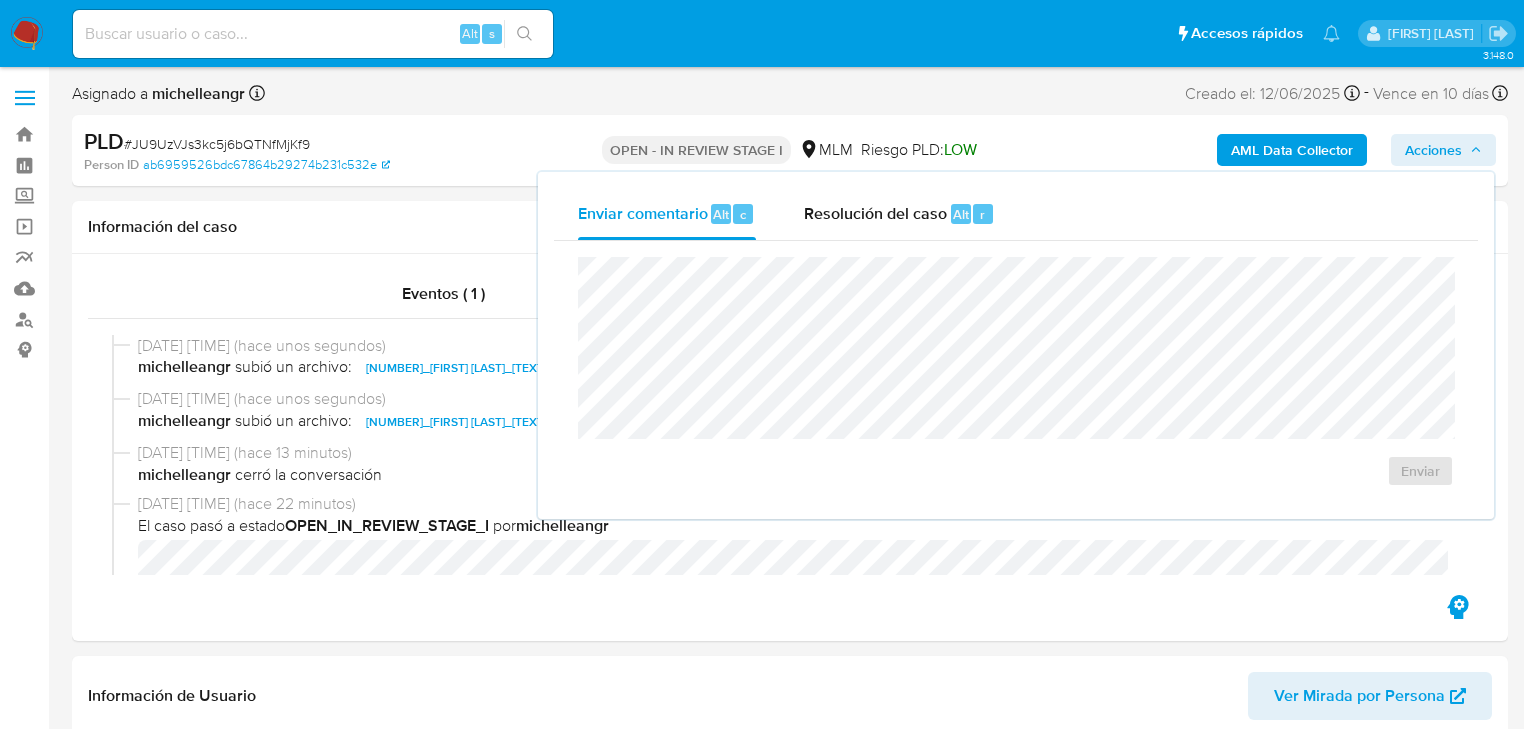 click on "Resolución del caso" at bounding box center (875, 213) 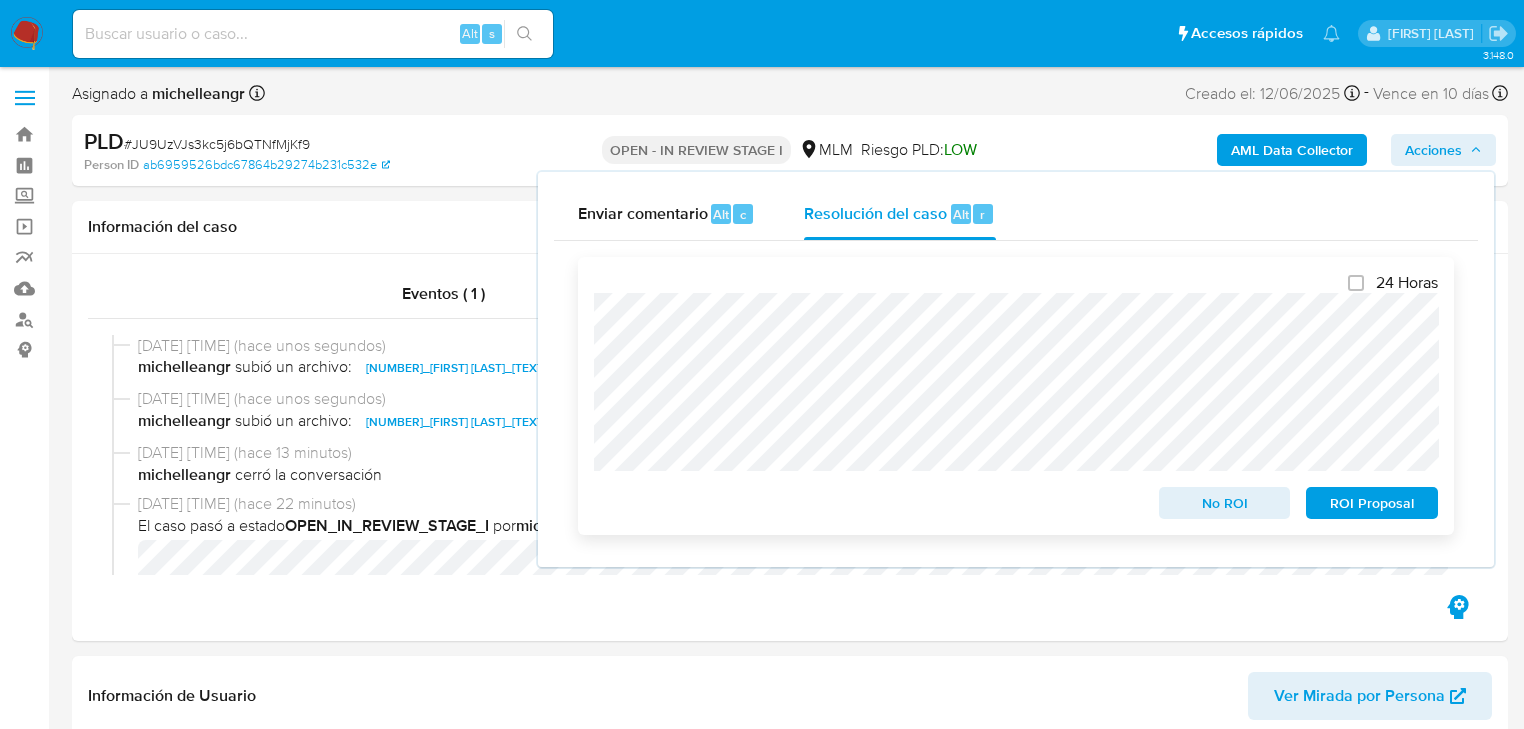 click on "No ROI" at bounding box center (1225, 503) 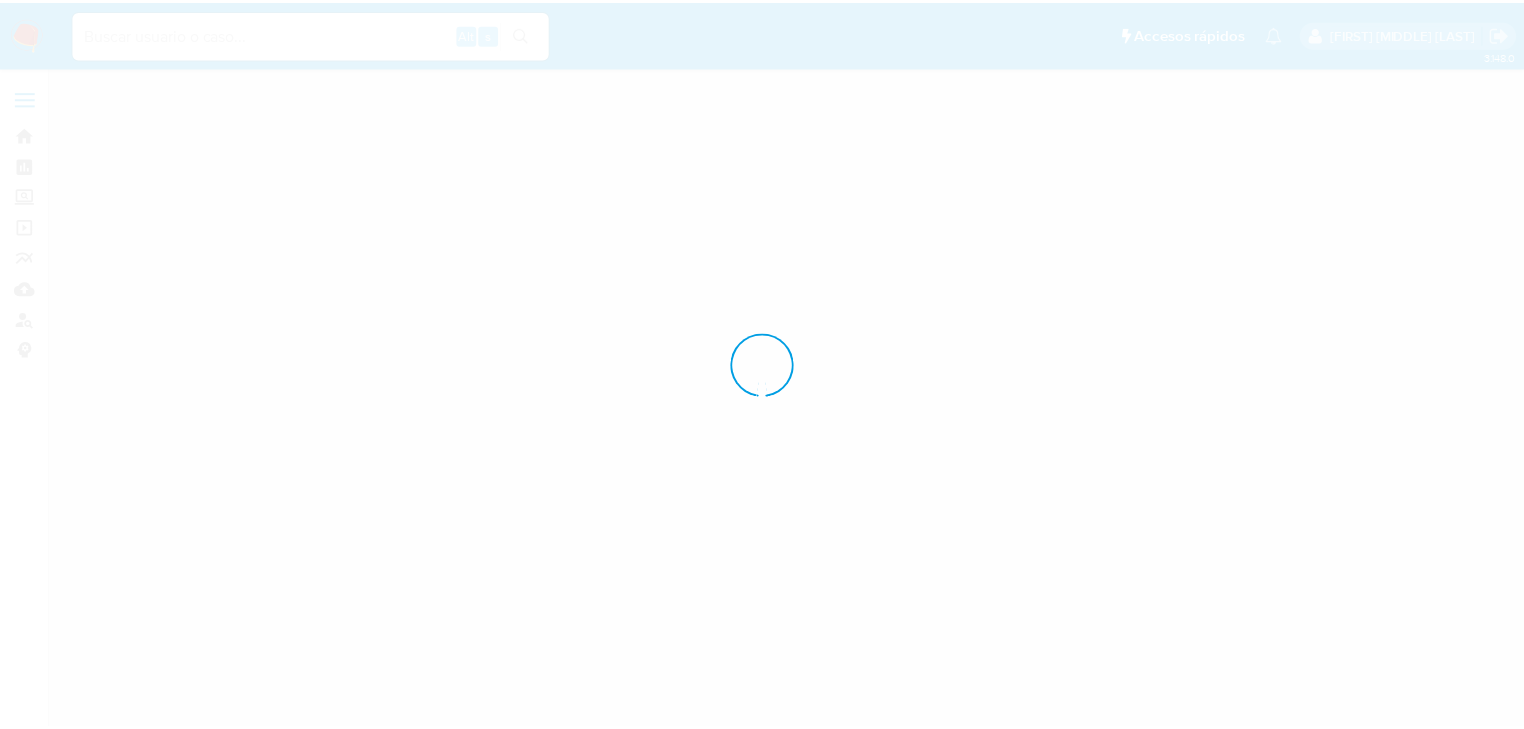 scroll, scrollTop: 0, scrollLeft: 0, axis: both 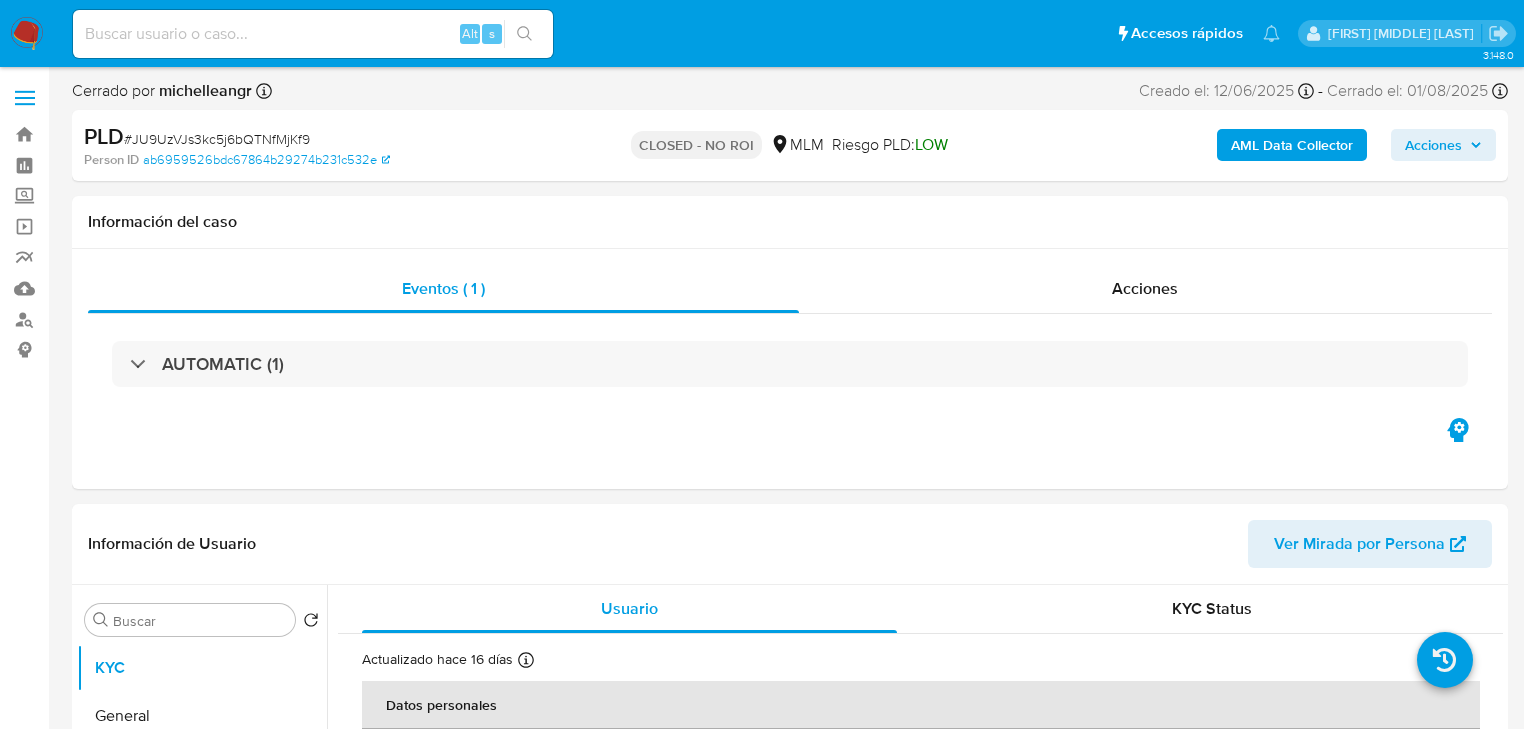 select on "10" 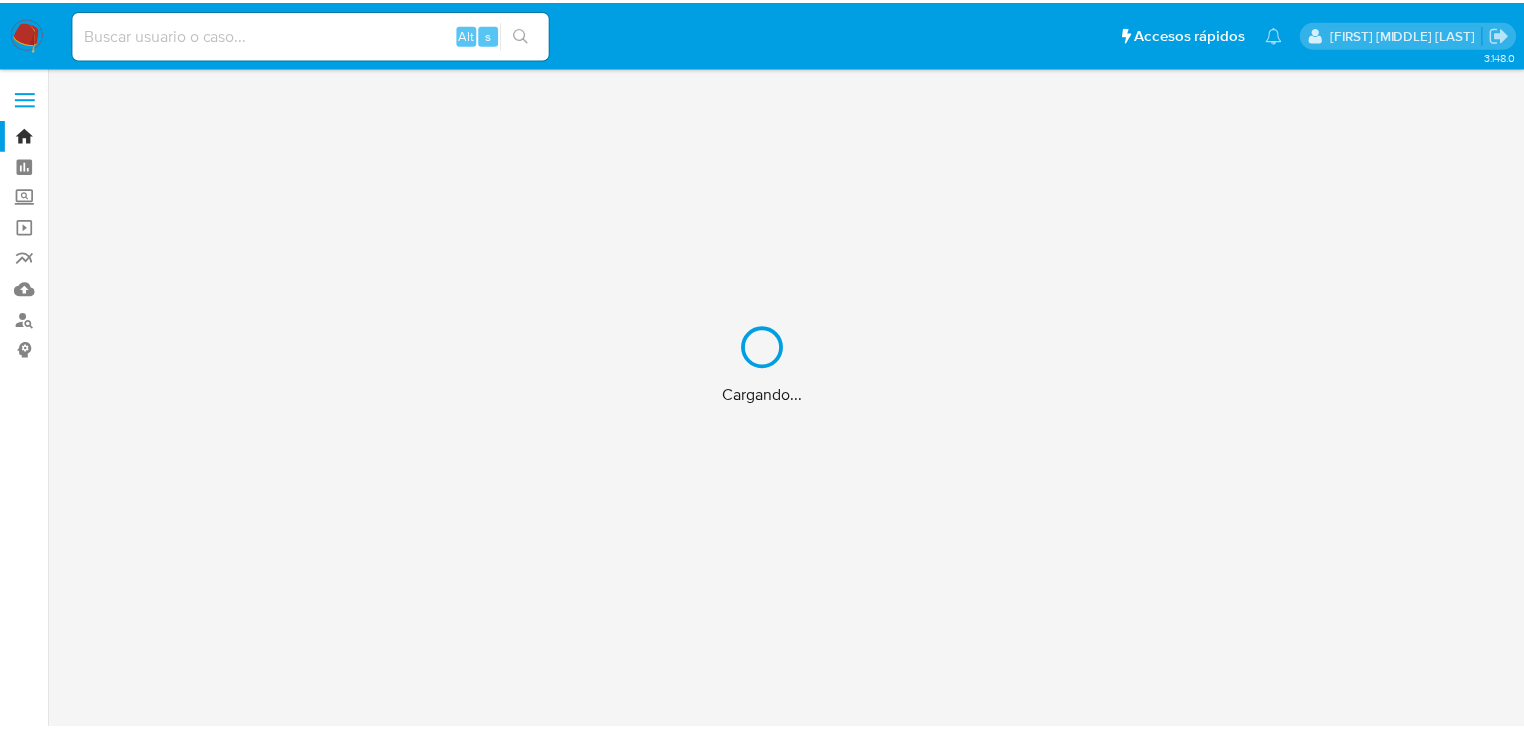 scroll, scrollTop: 0, scrollLeft: 0, axis: both 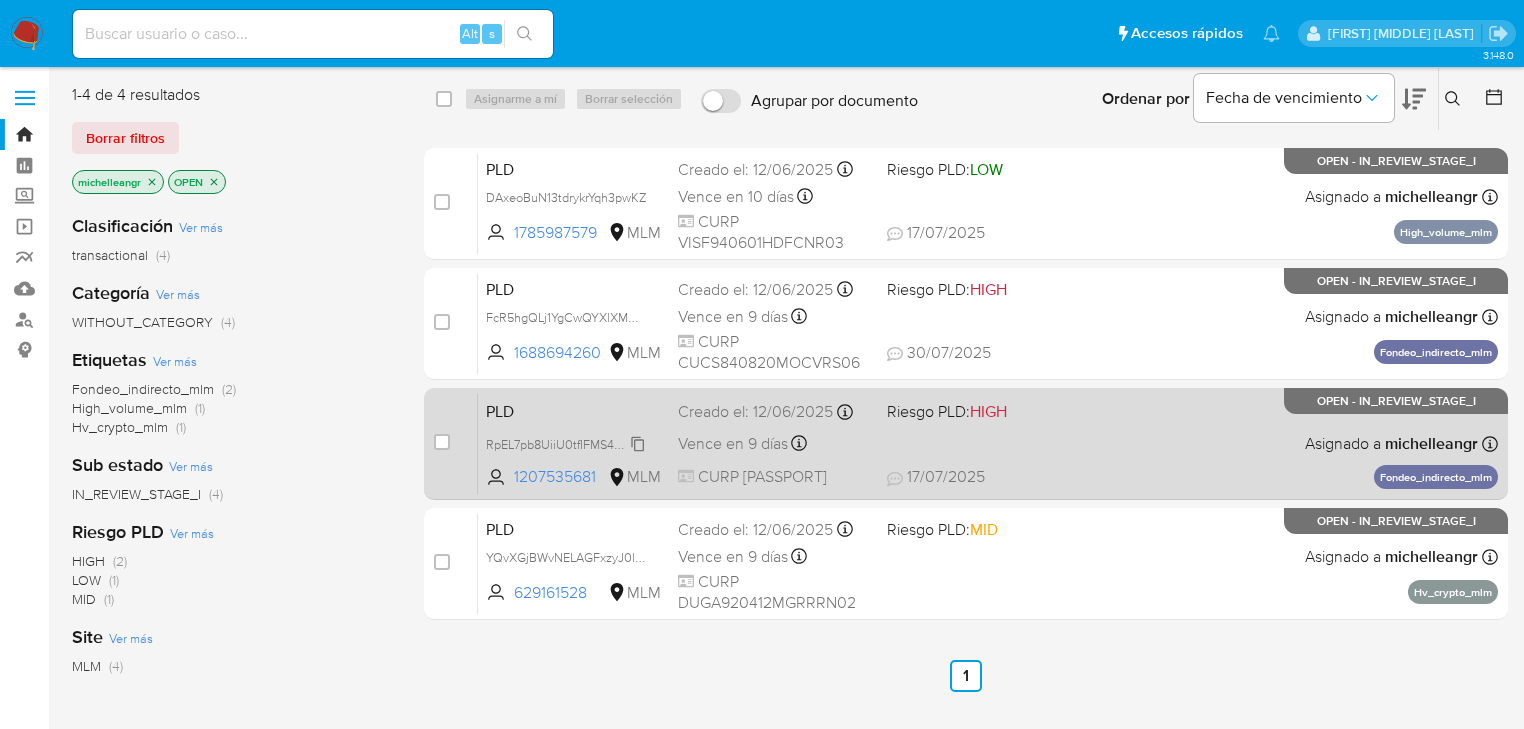 click on "RpEL7pb8UiiU0tfIFMS4LpwV" at bounding box center [566, 444] 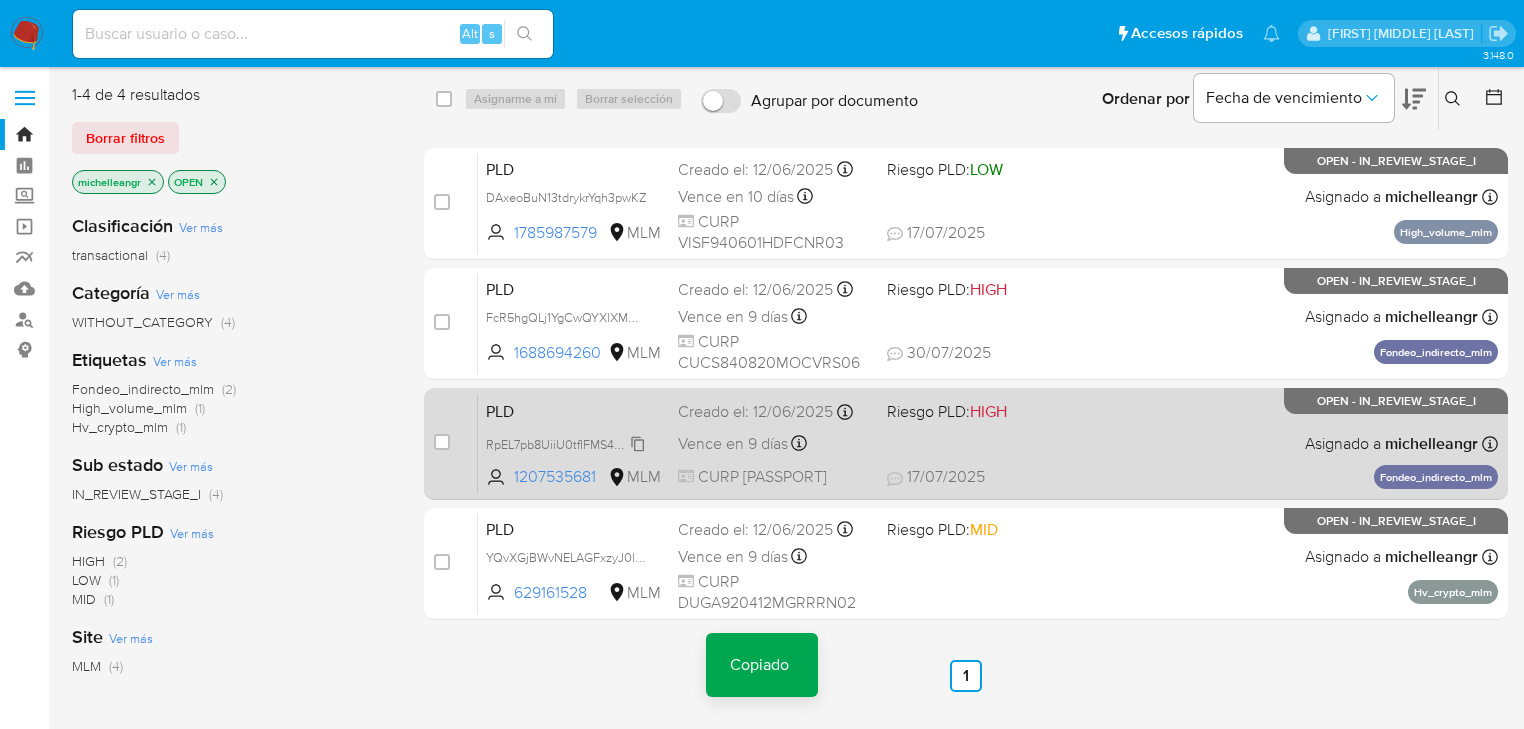 click on "RpEL7pb8UiiU0tfIFMS4LpwV" at bounding box center [565, 443] 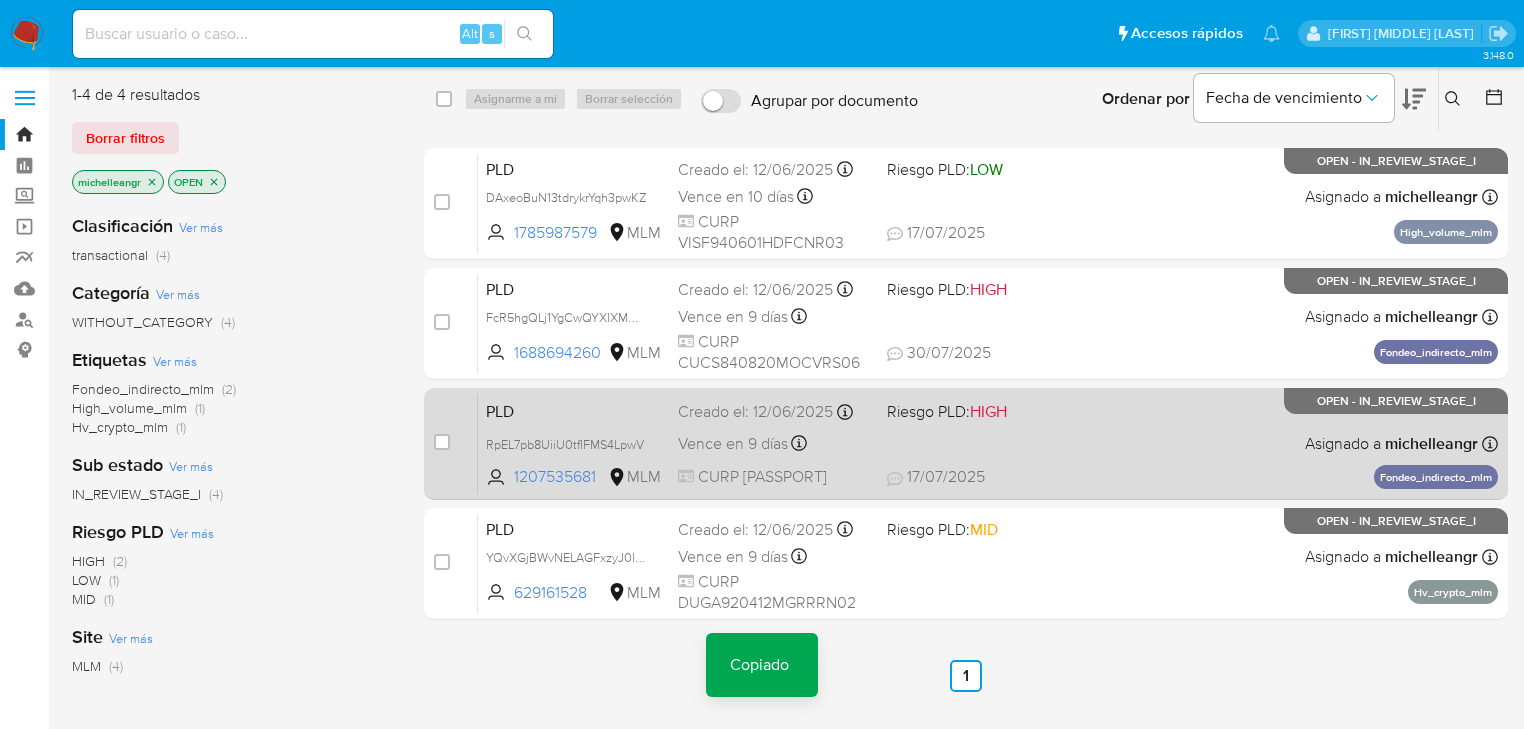 click on "PLD" at bounding box center [574, 410] 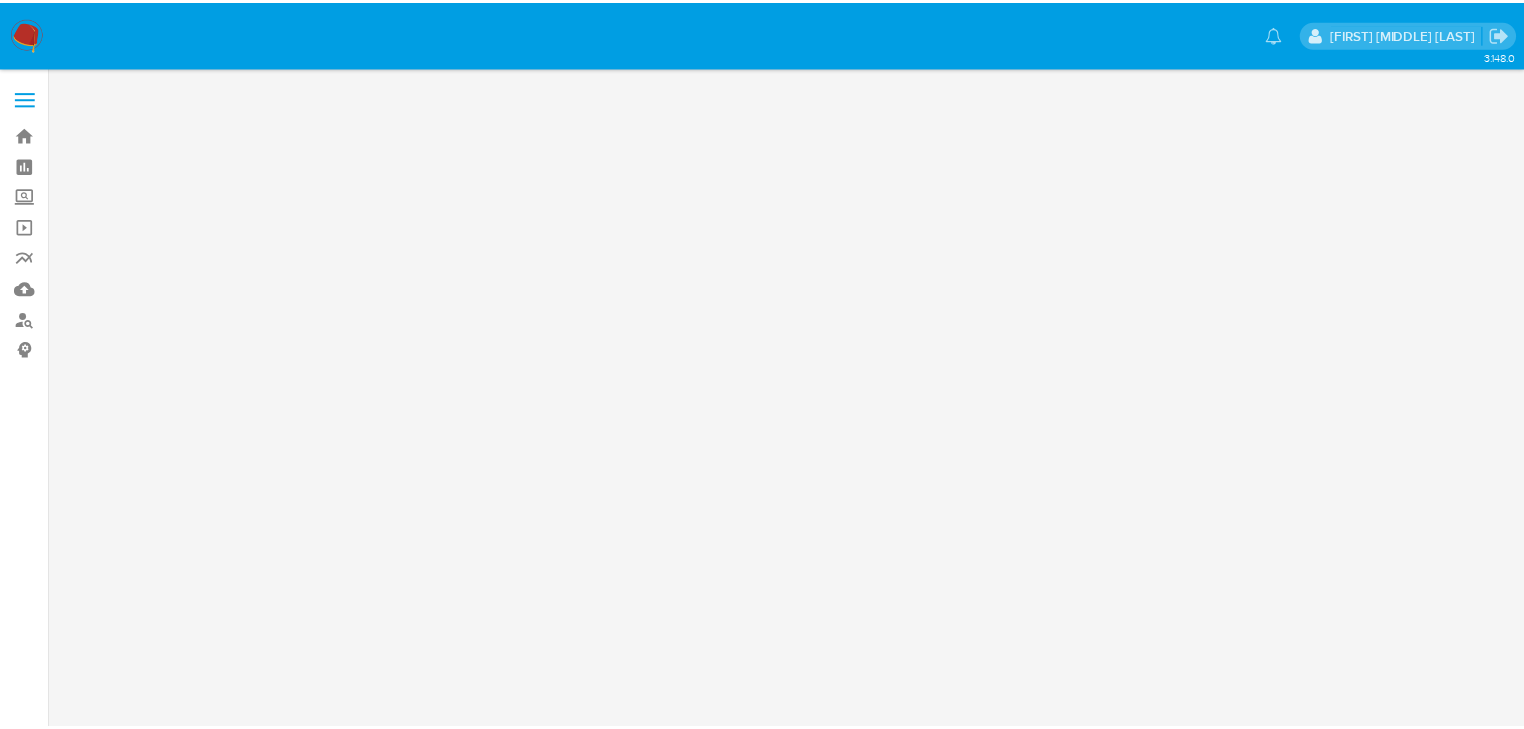 scroll, scrollTop: 0, scrollLeft: 0, axis: both 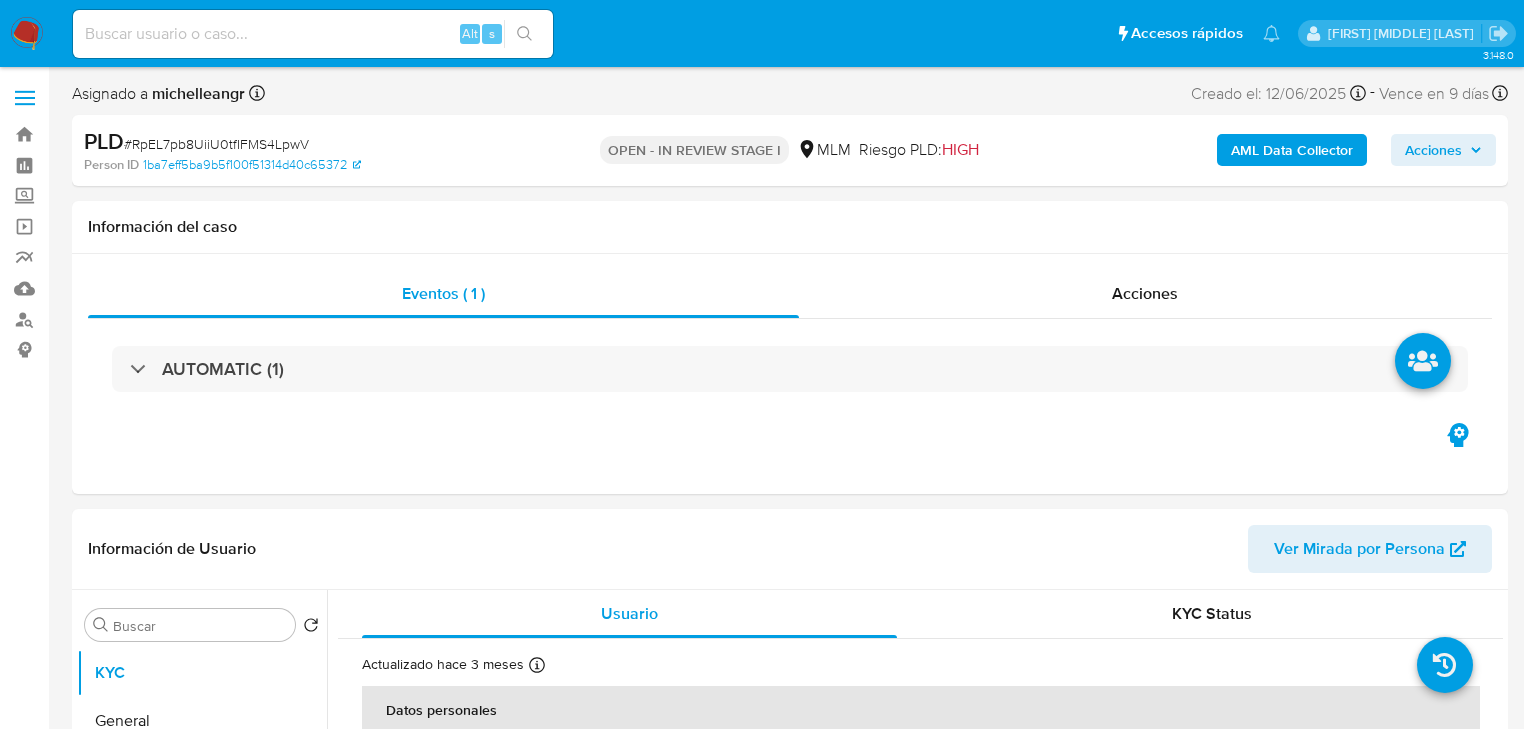 select on "10" 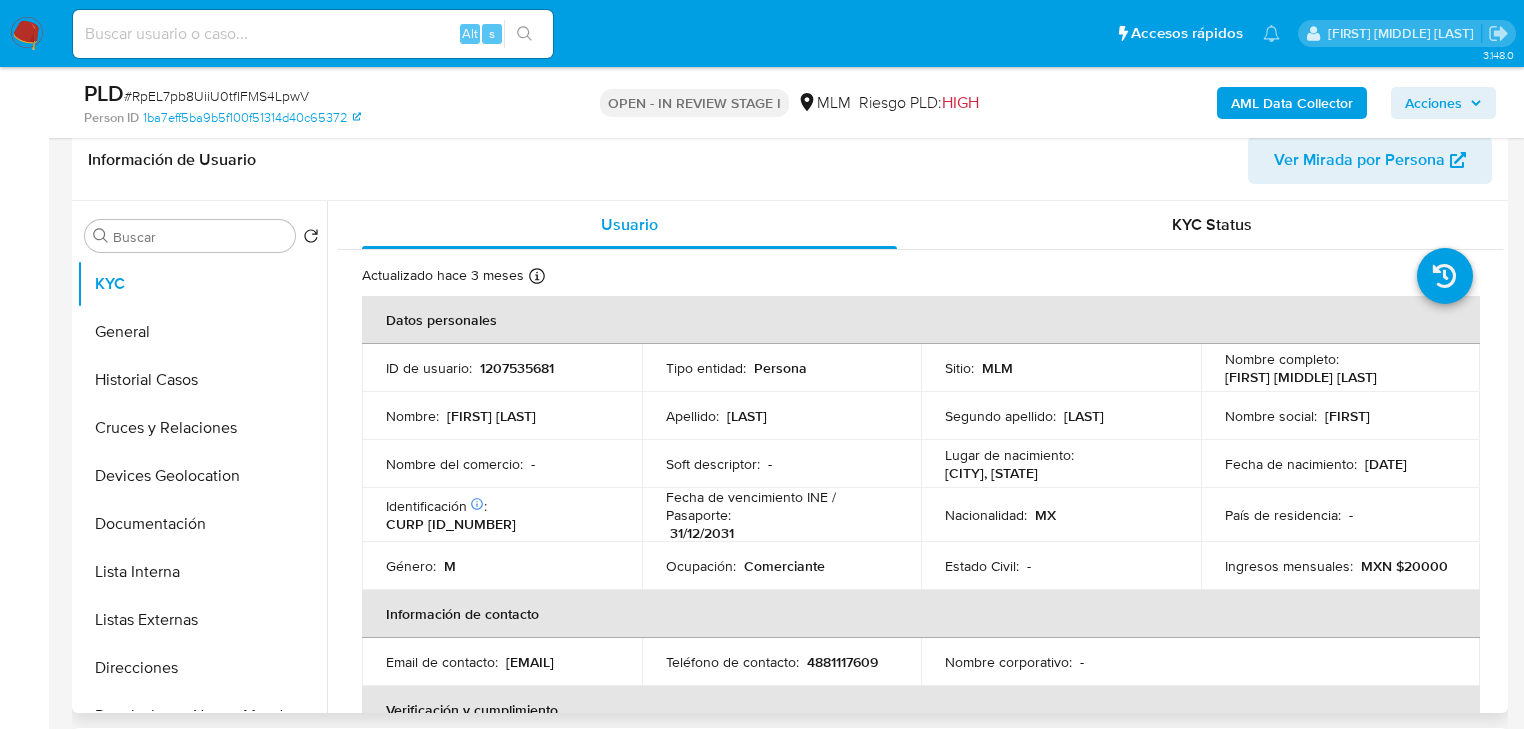 scroll, scrollTop: 320, scrollLeft: 0, axis: vertical 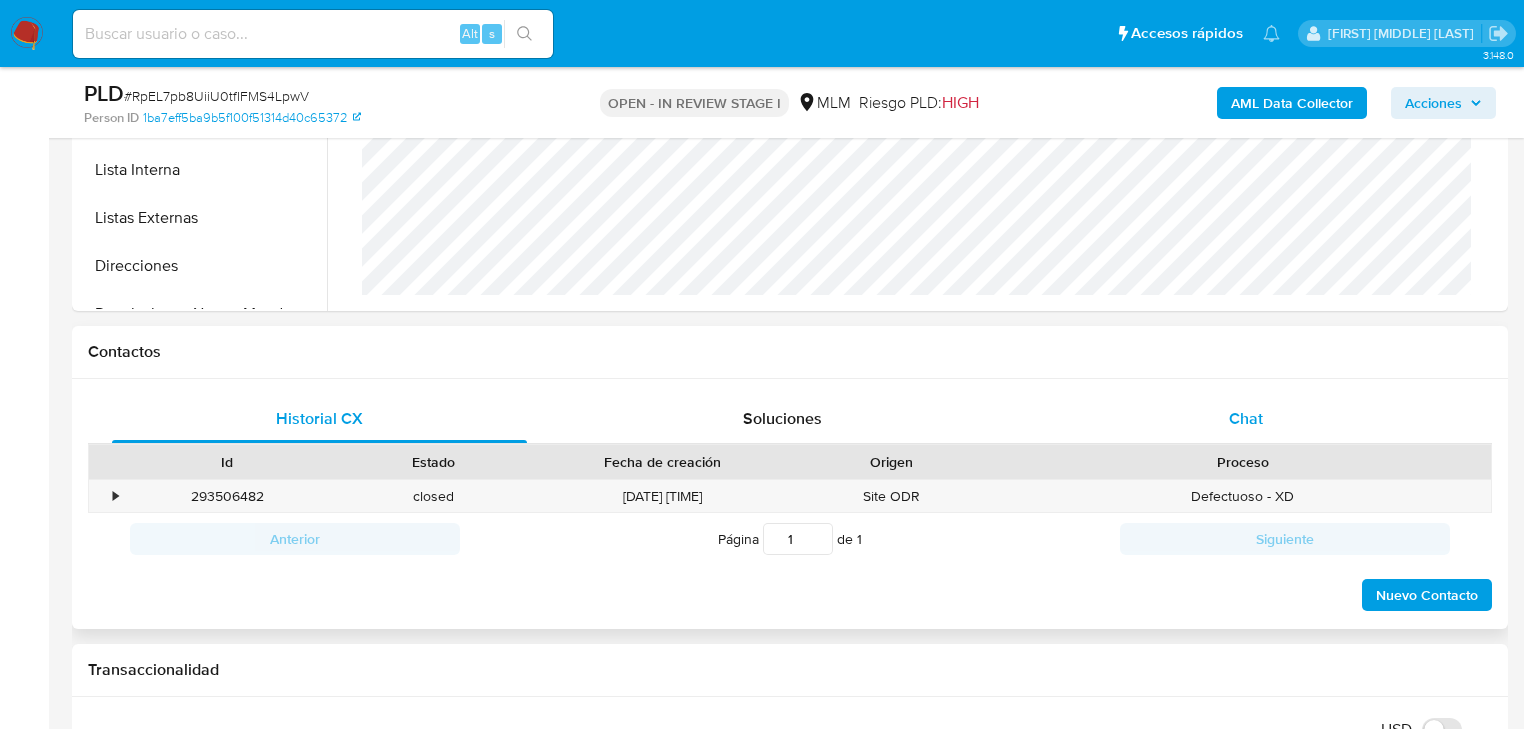 click on "Chat" at bounding box center (1246, 419) 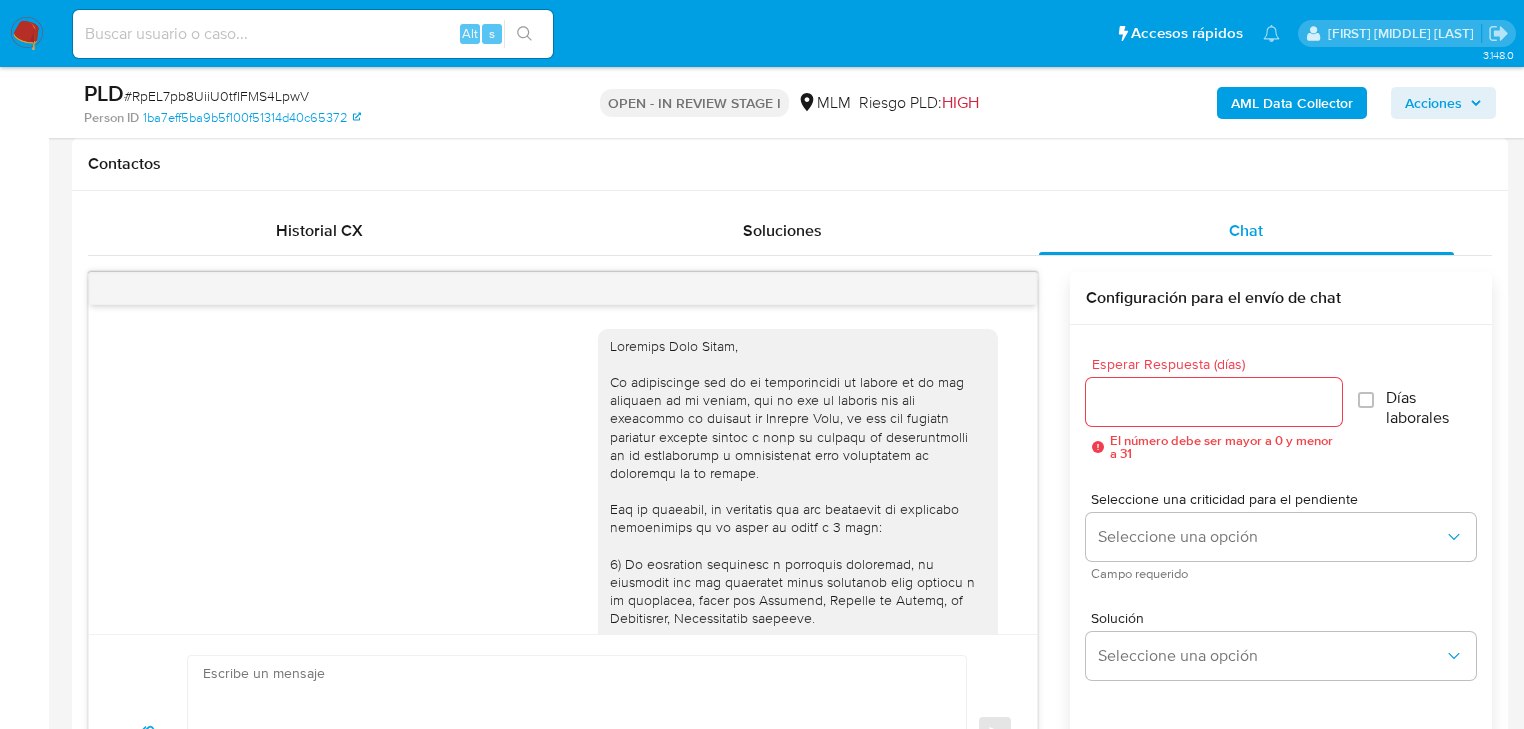 scroll, scrollTop: 960, scrollLeft: 0, axis: vertical 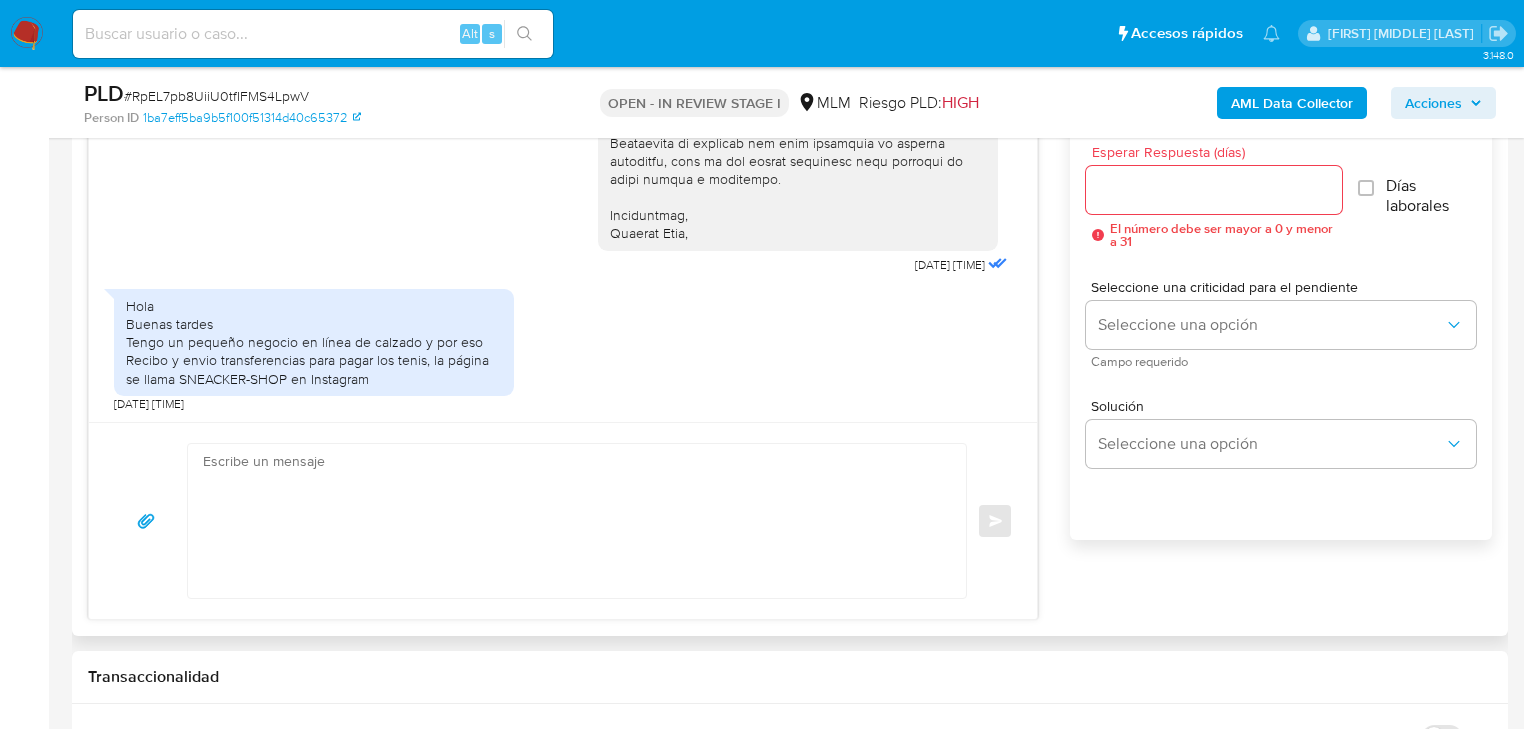 type 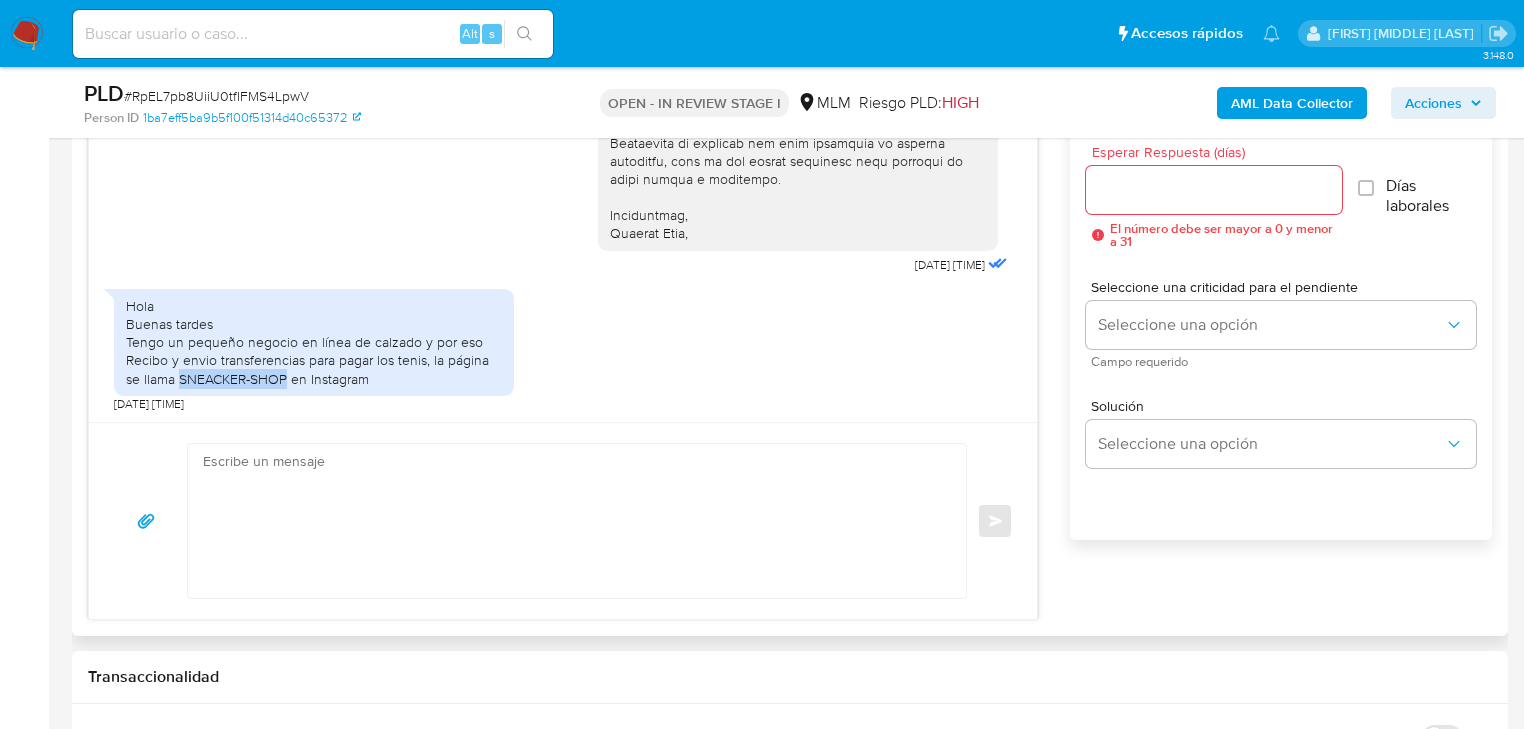 copy on "SNEACKER-SHOP" 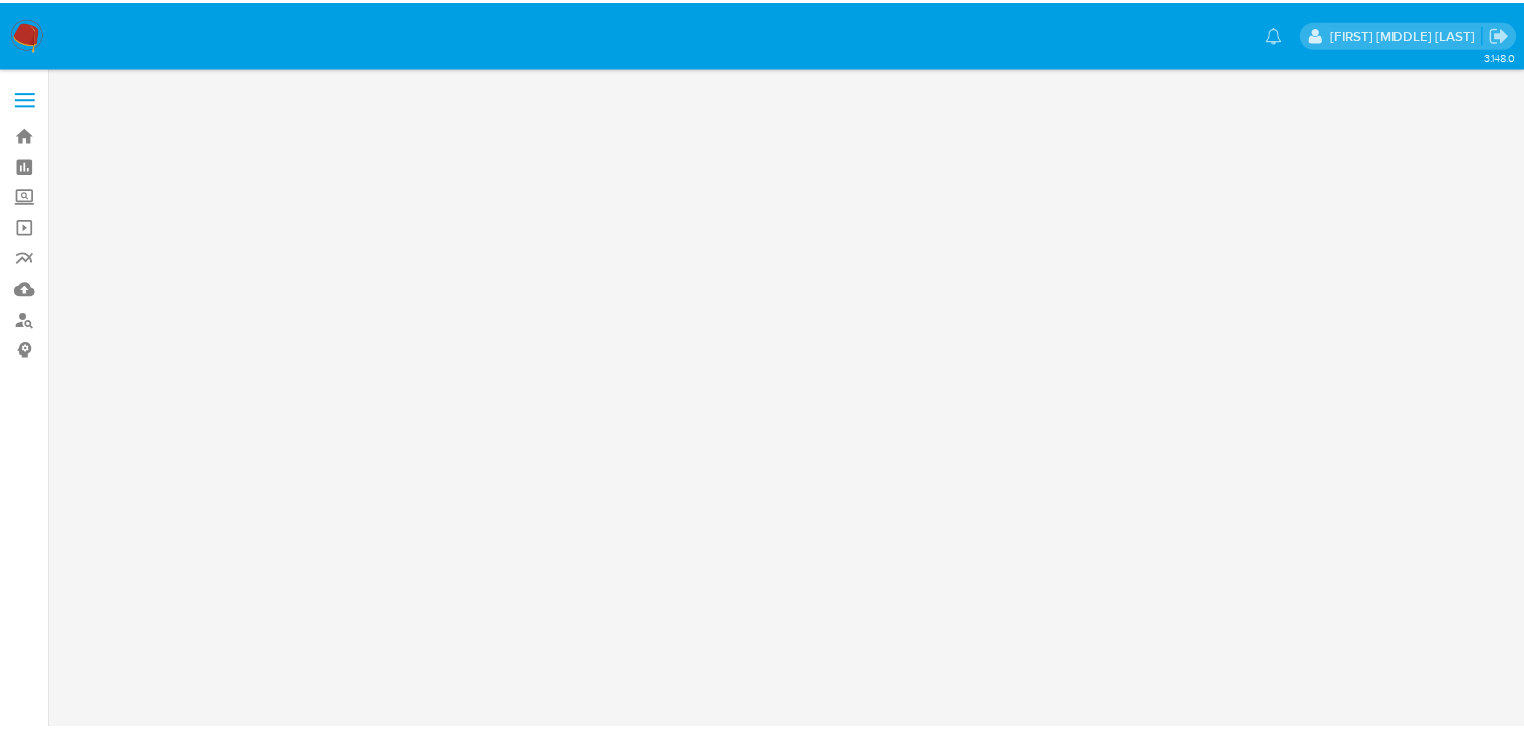 scroll, scrollTop: 0, scrollLeft: 0, axis: both 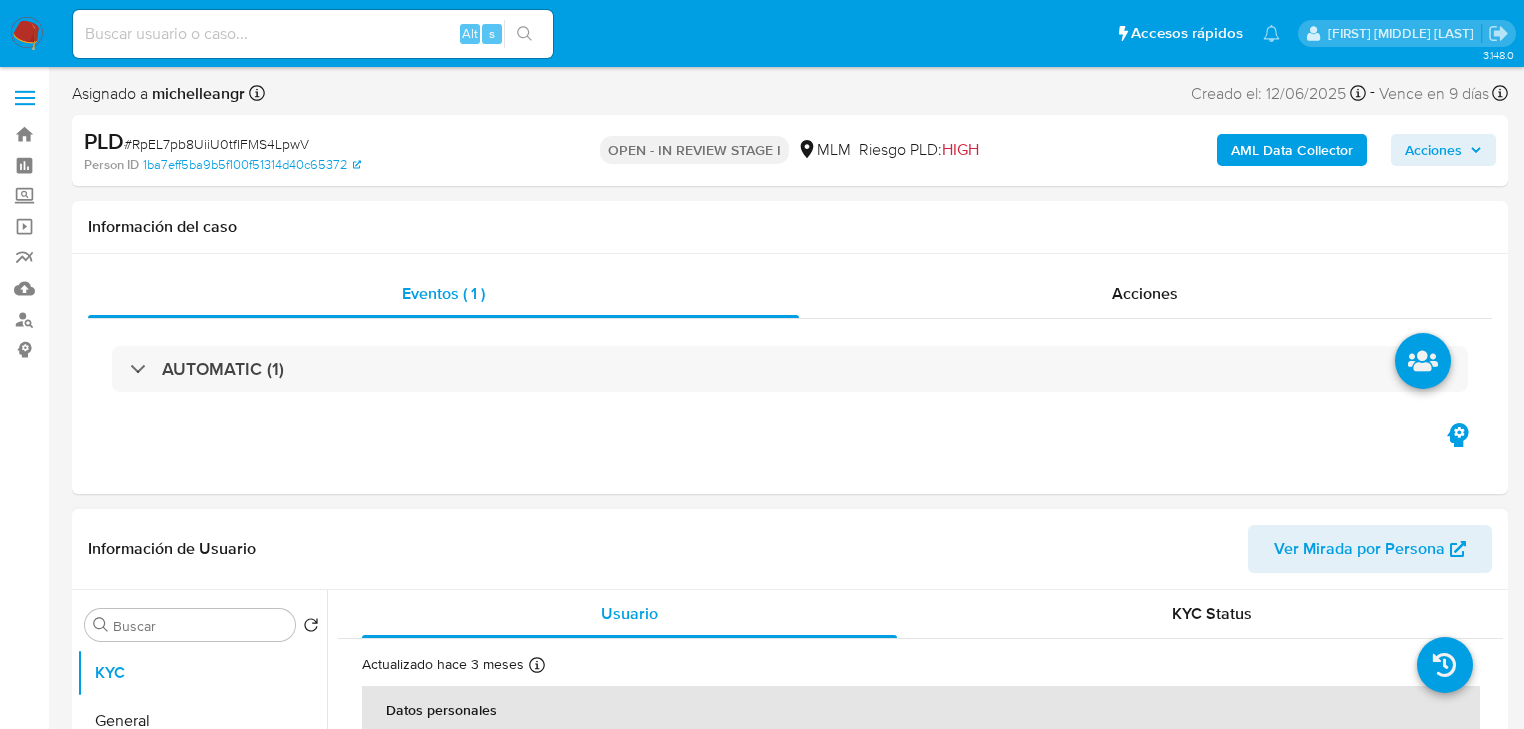 select on "10" 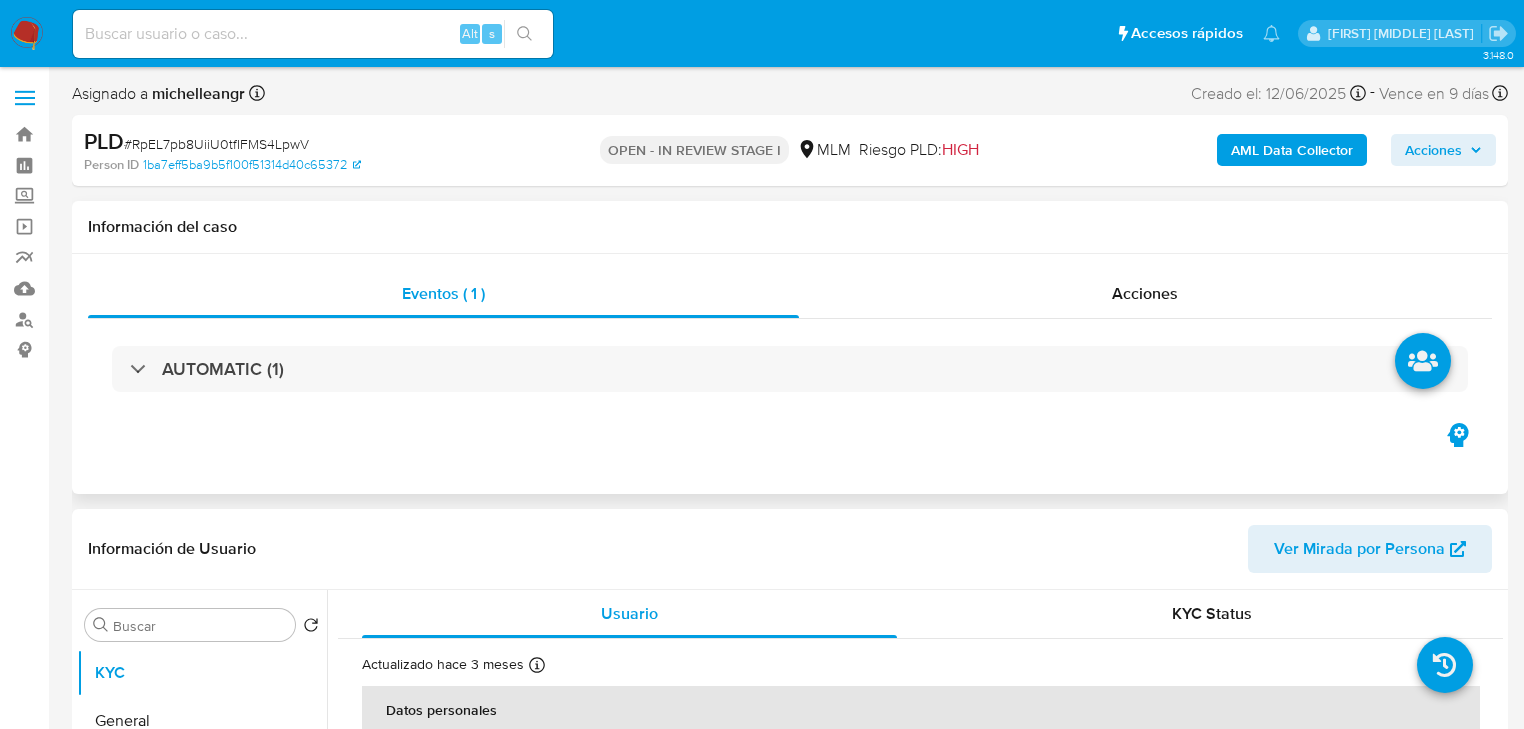 click on "Eventos ( 1 ) Acciones AUTOMATIC (1)" at bounding box center [790, 374] 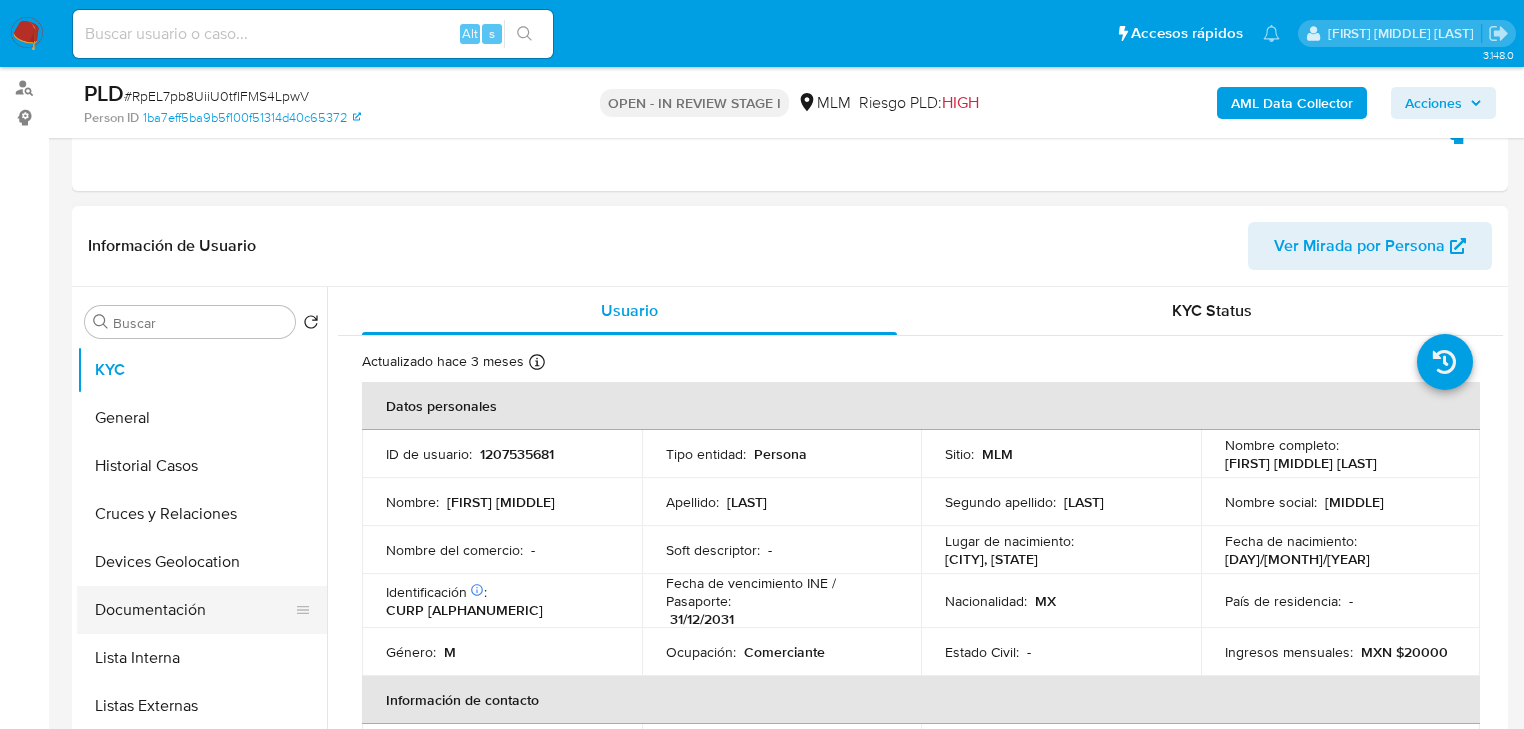 scroll, scrollTop: 240, scrollLeft: 0, axis: vertical 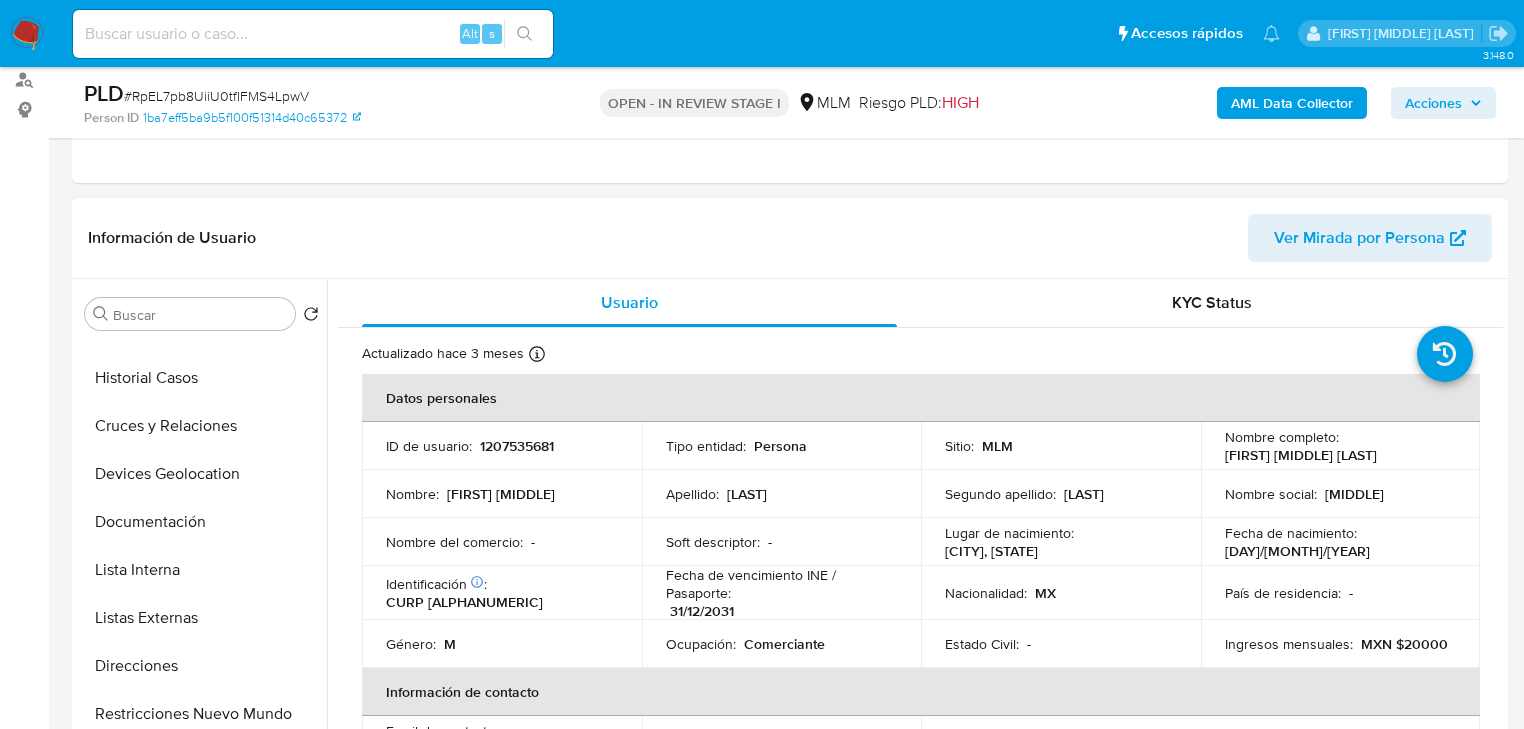 click on "Documentación" at bounding box center [202, 522] 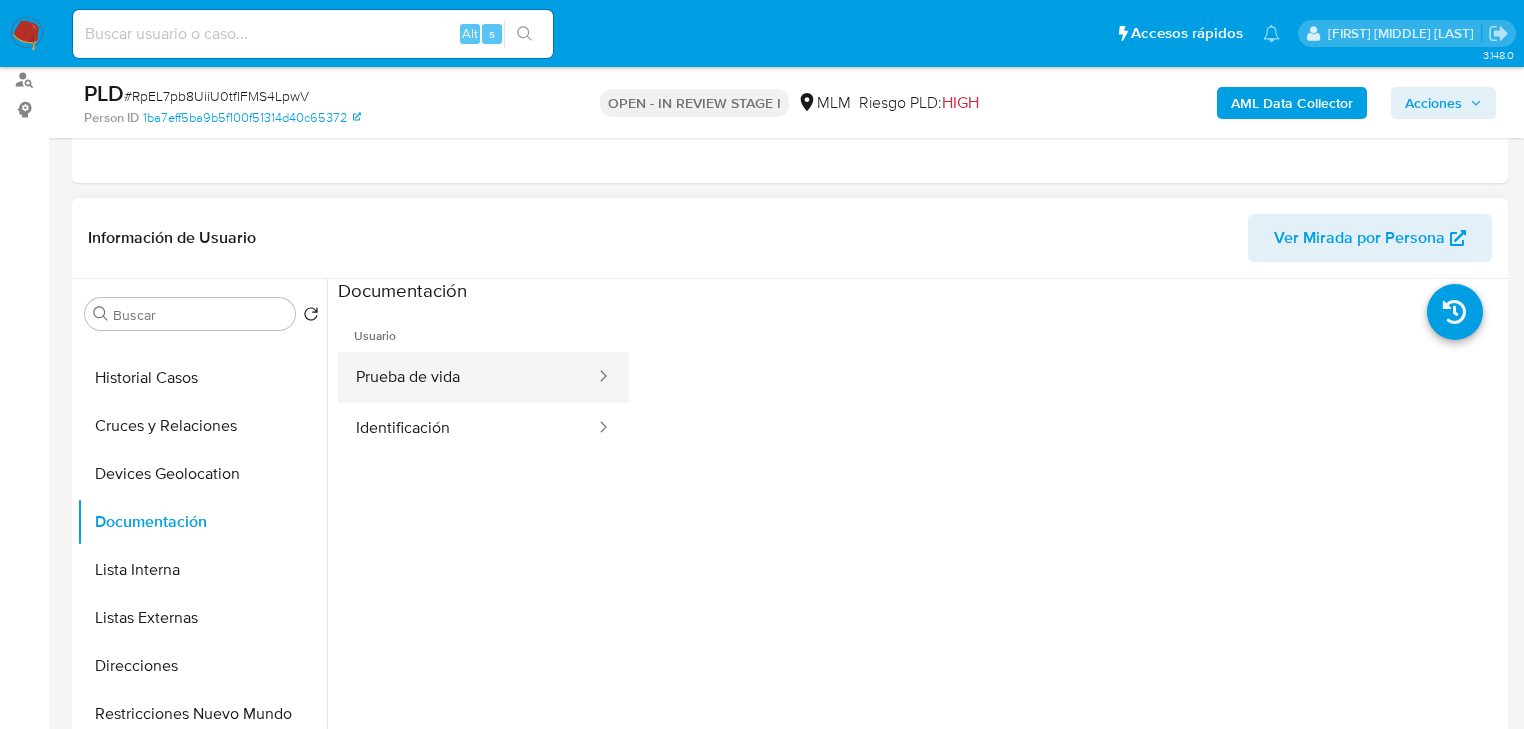 click on "Prueba de vida" at bounding box center (467, 377) 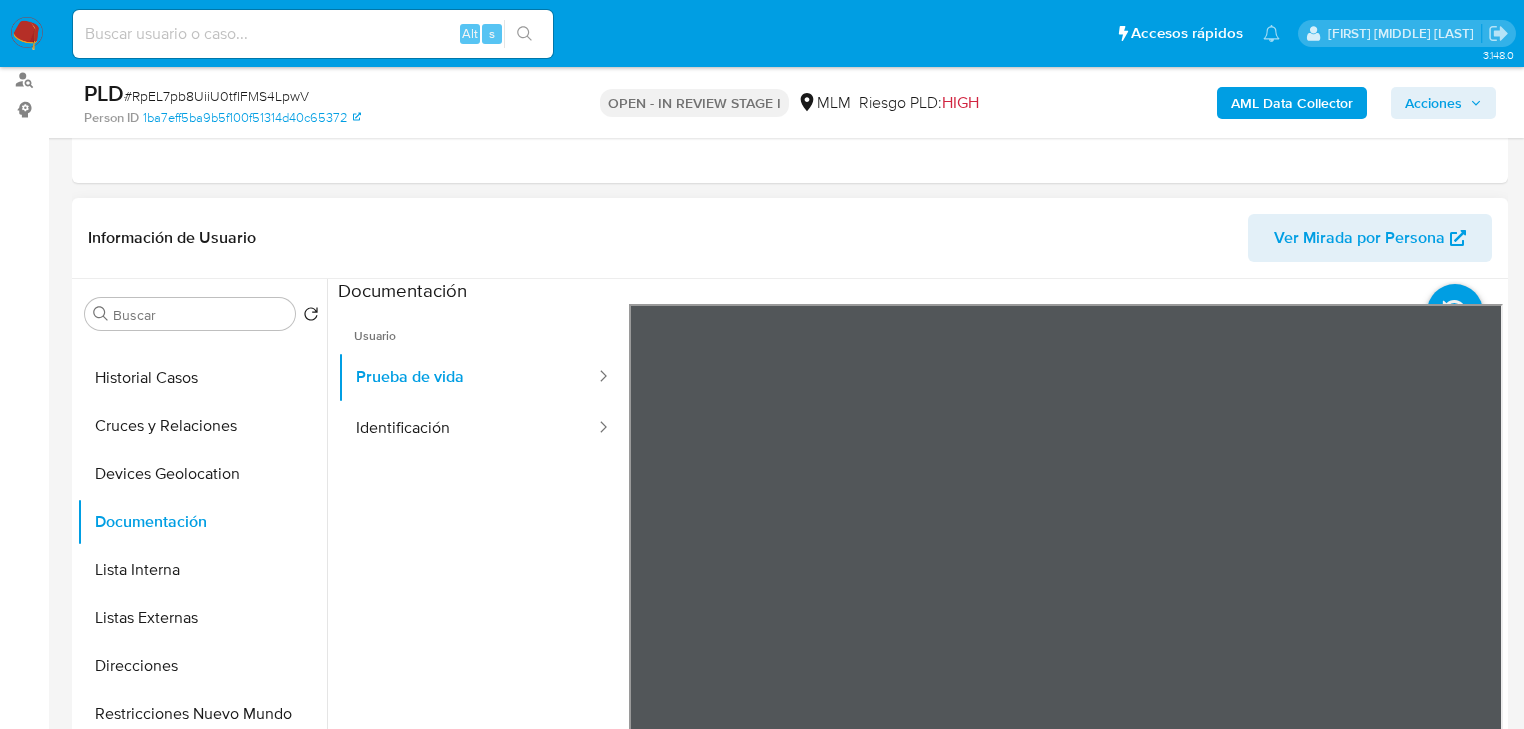 type 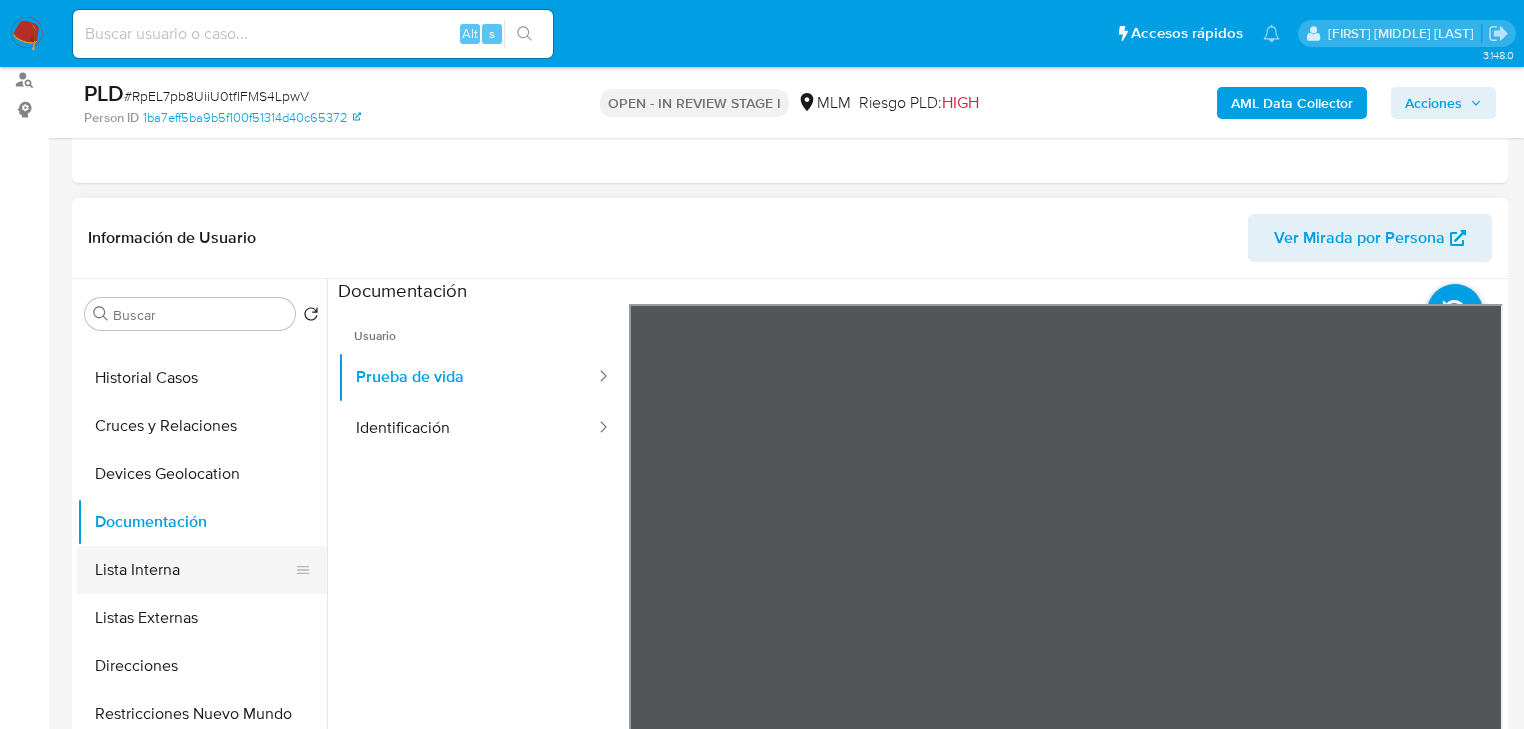 drag, startPoint x: 160, startPoint y: 580, endPoint x: 171, endPoint y: 583, distance: 11.401754 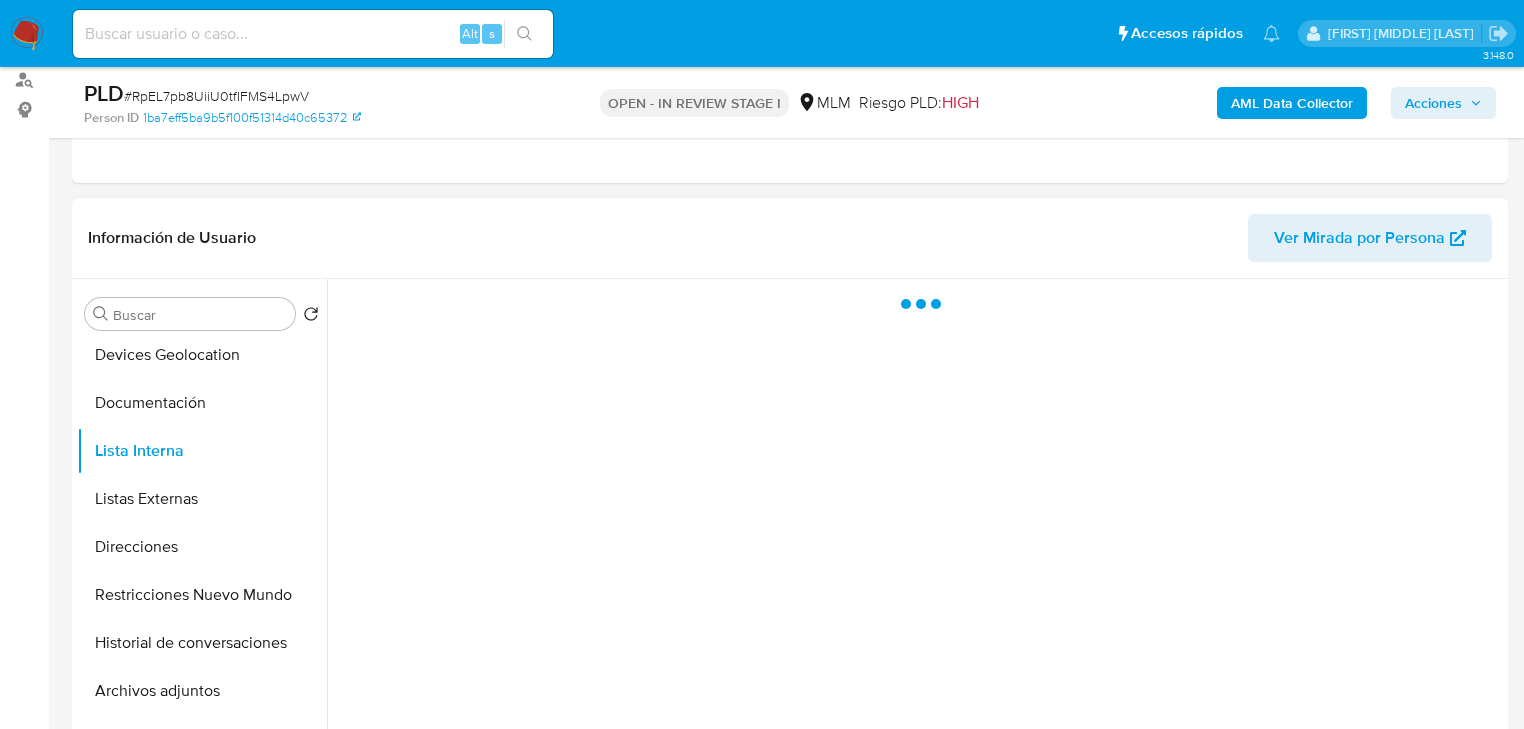 scroll, scrollTop: 320, scrollLeft: 0, axis: vertical 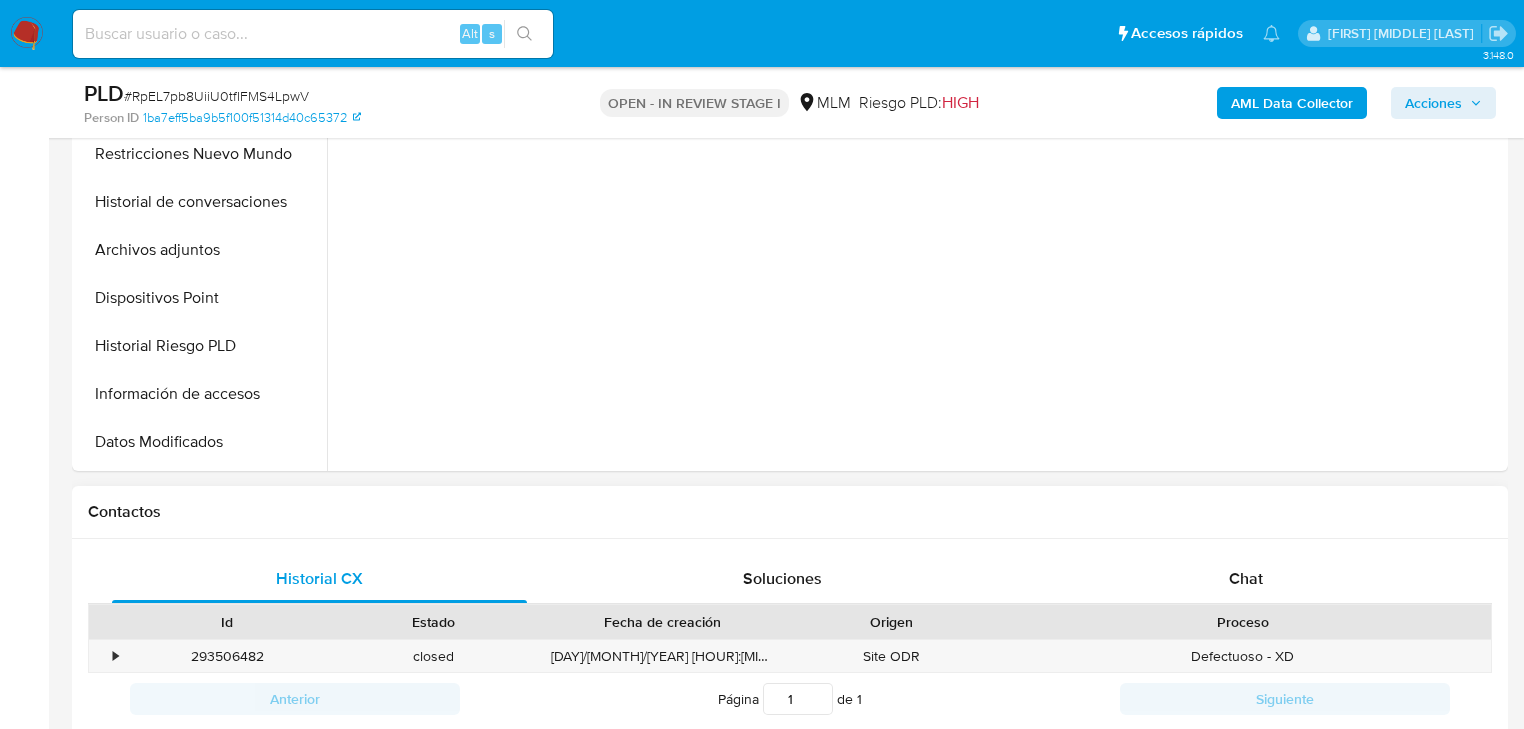 type 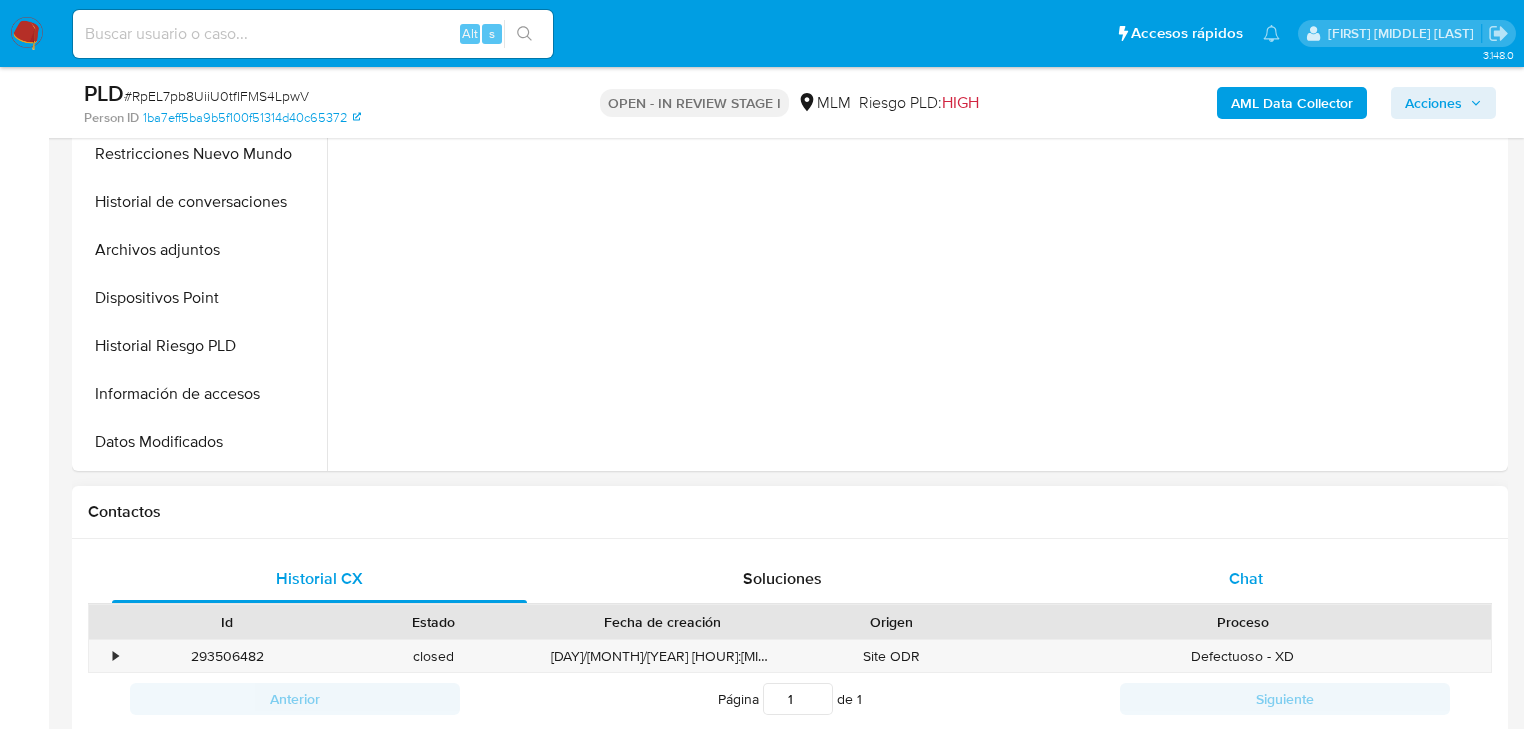 click on "Chat" at bounding box center (1246, 579) 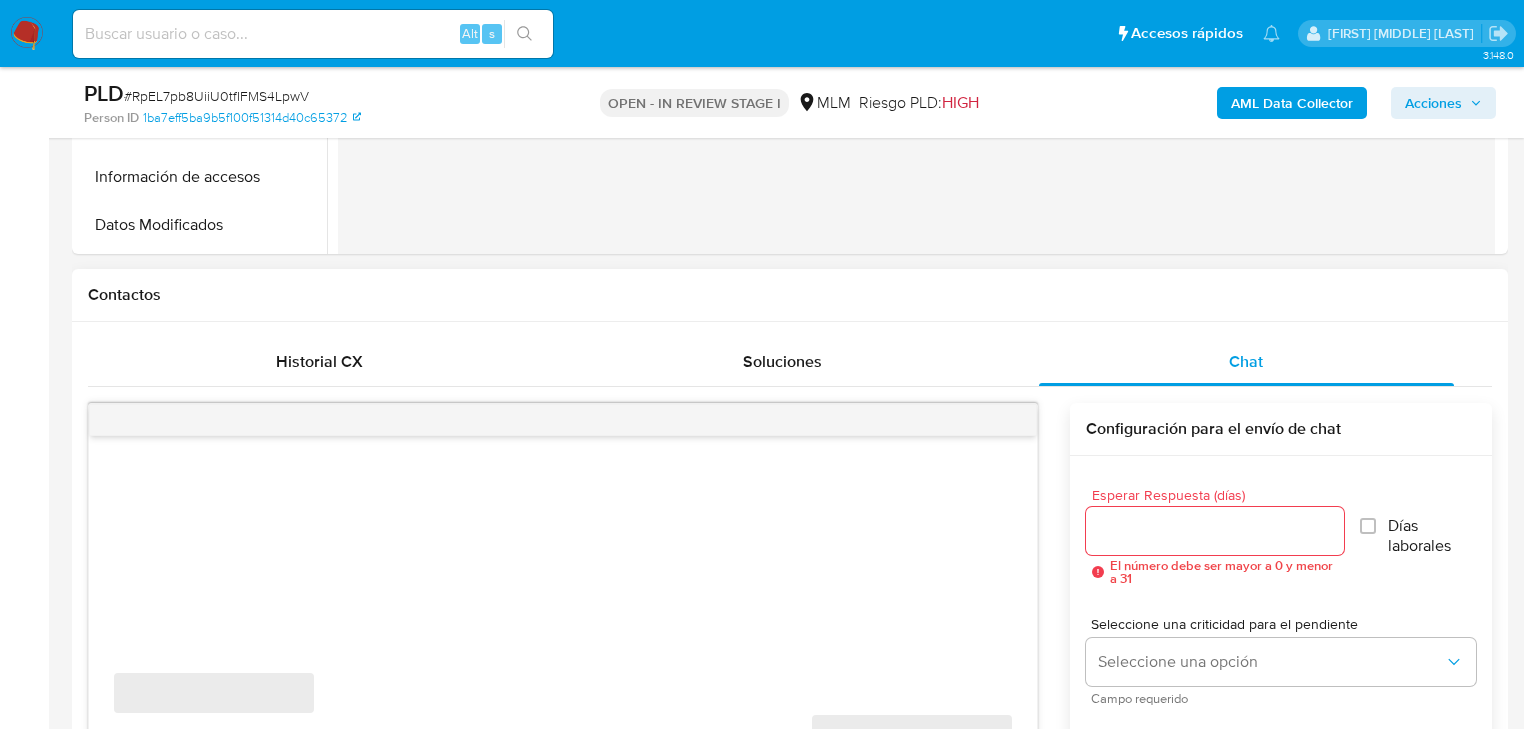 scroll, scrollTop: 800, scrollLeft: 0, axis: vertical 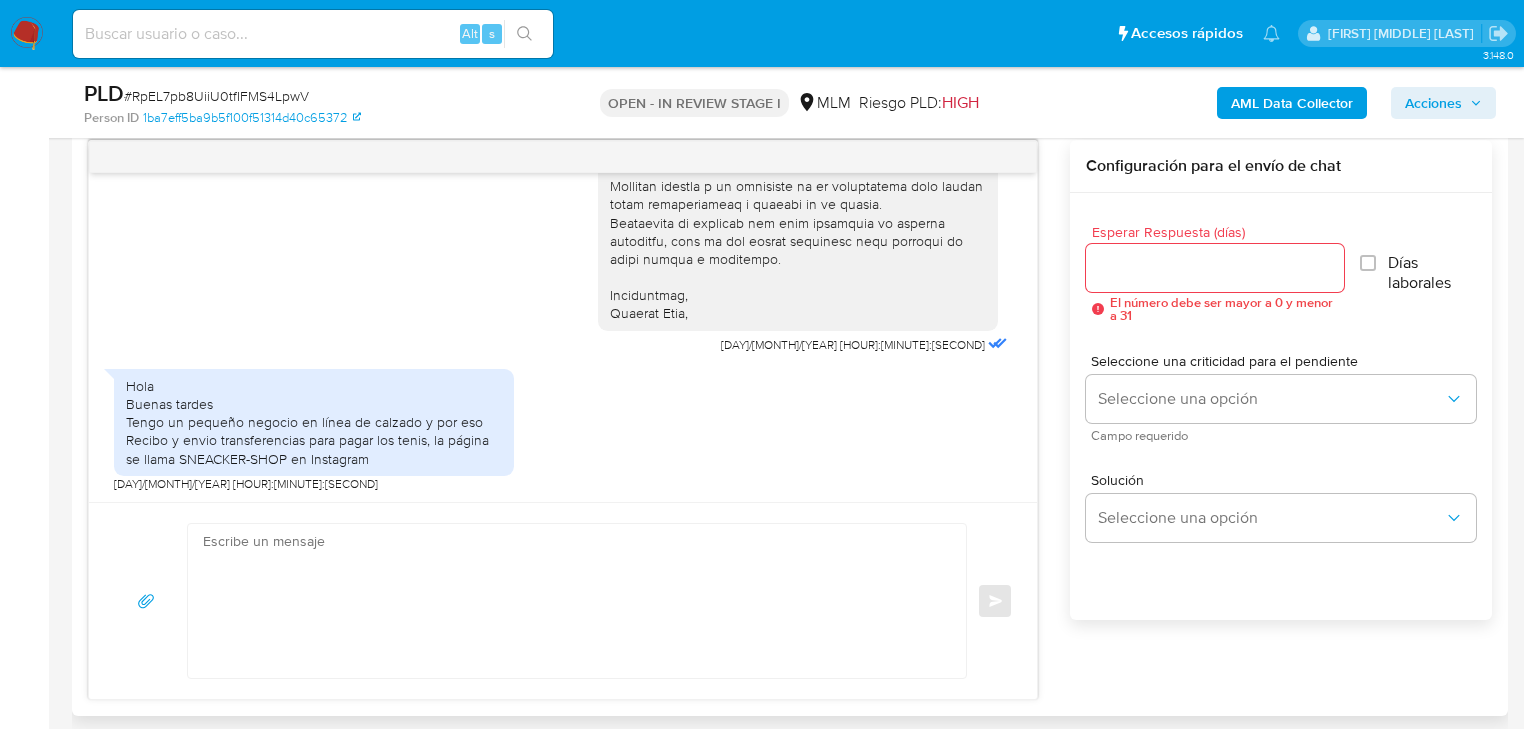 type 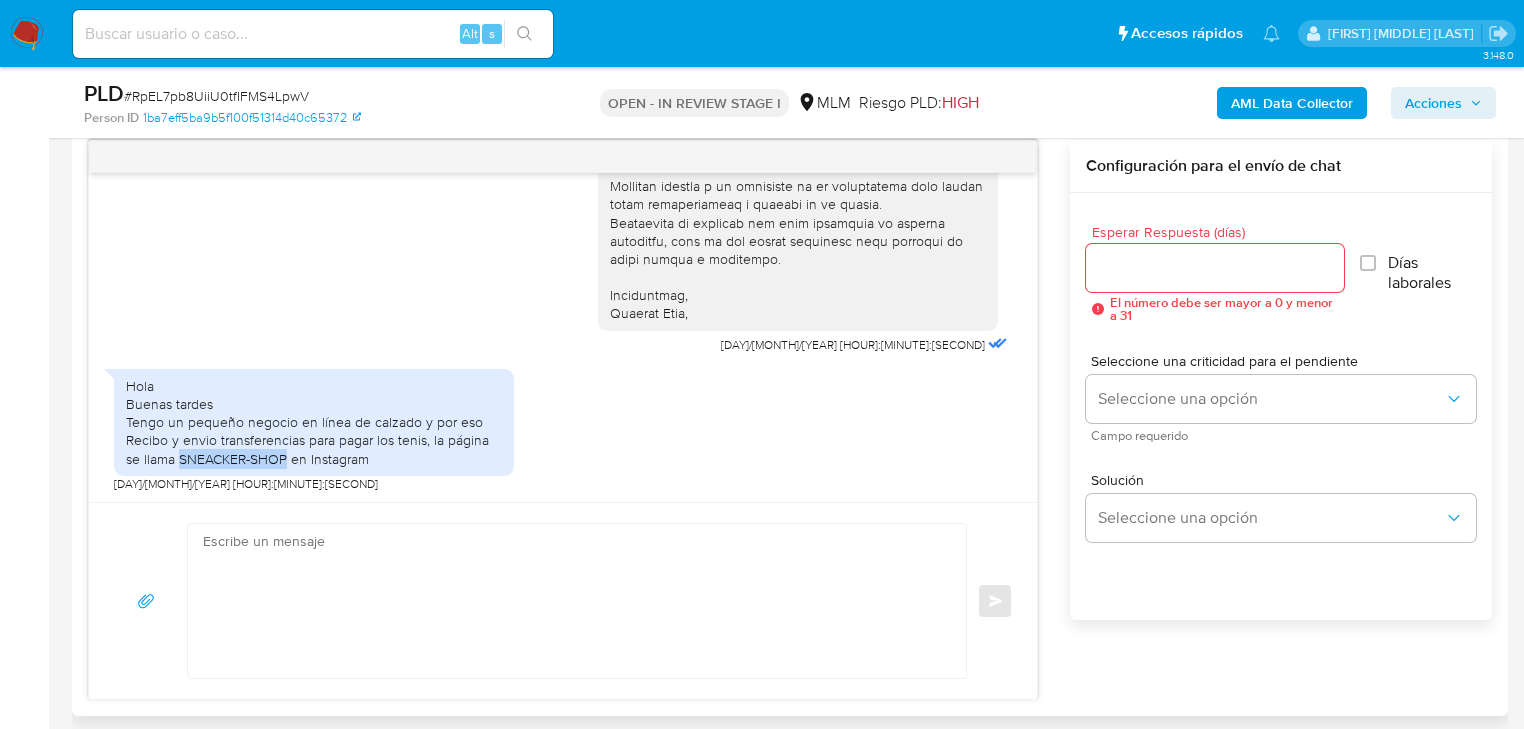 copy on "SNEACKER-SHOP" 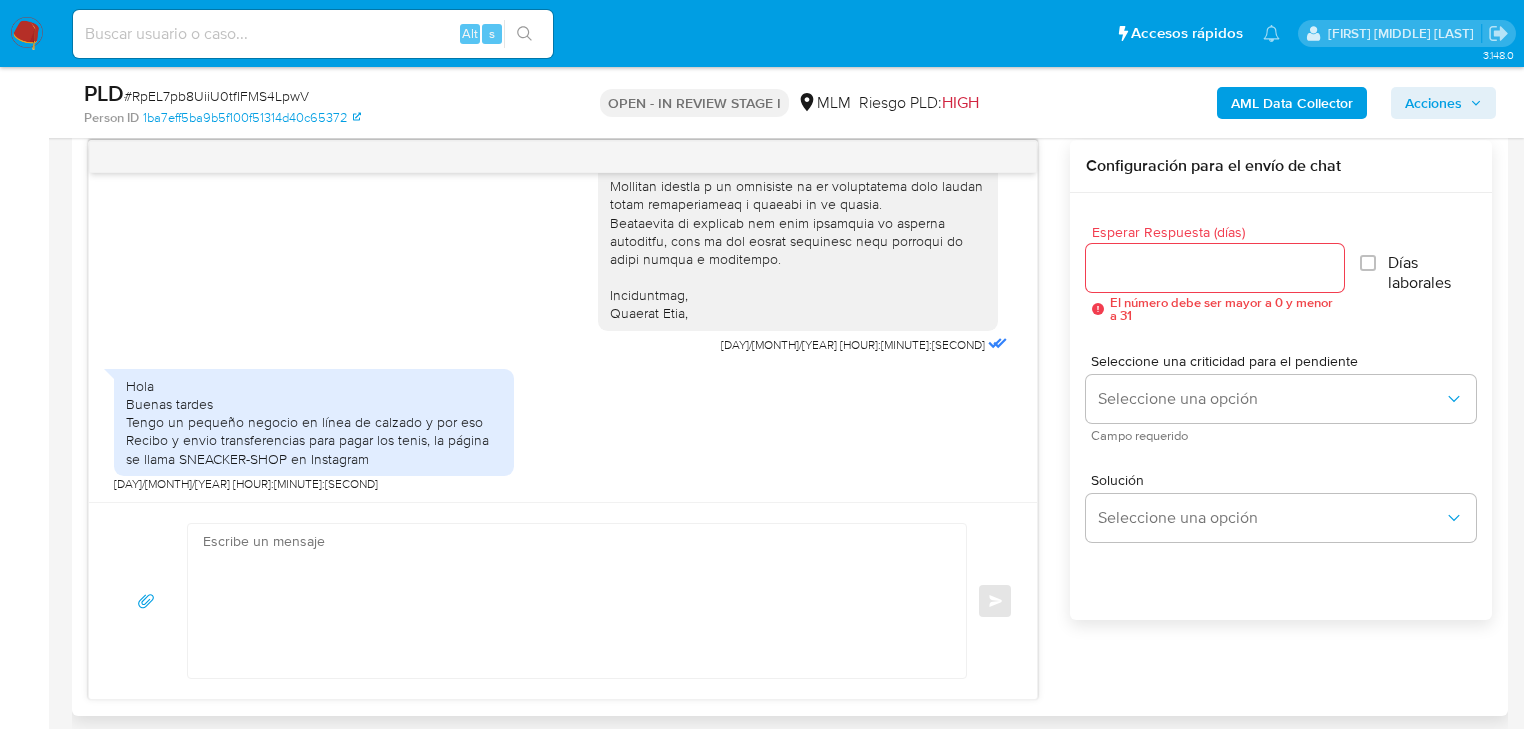 click at bounding box center [563, 157] 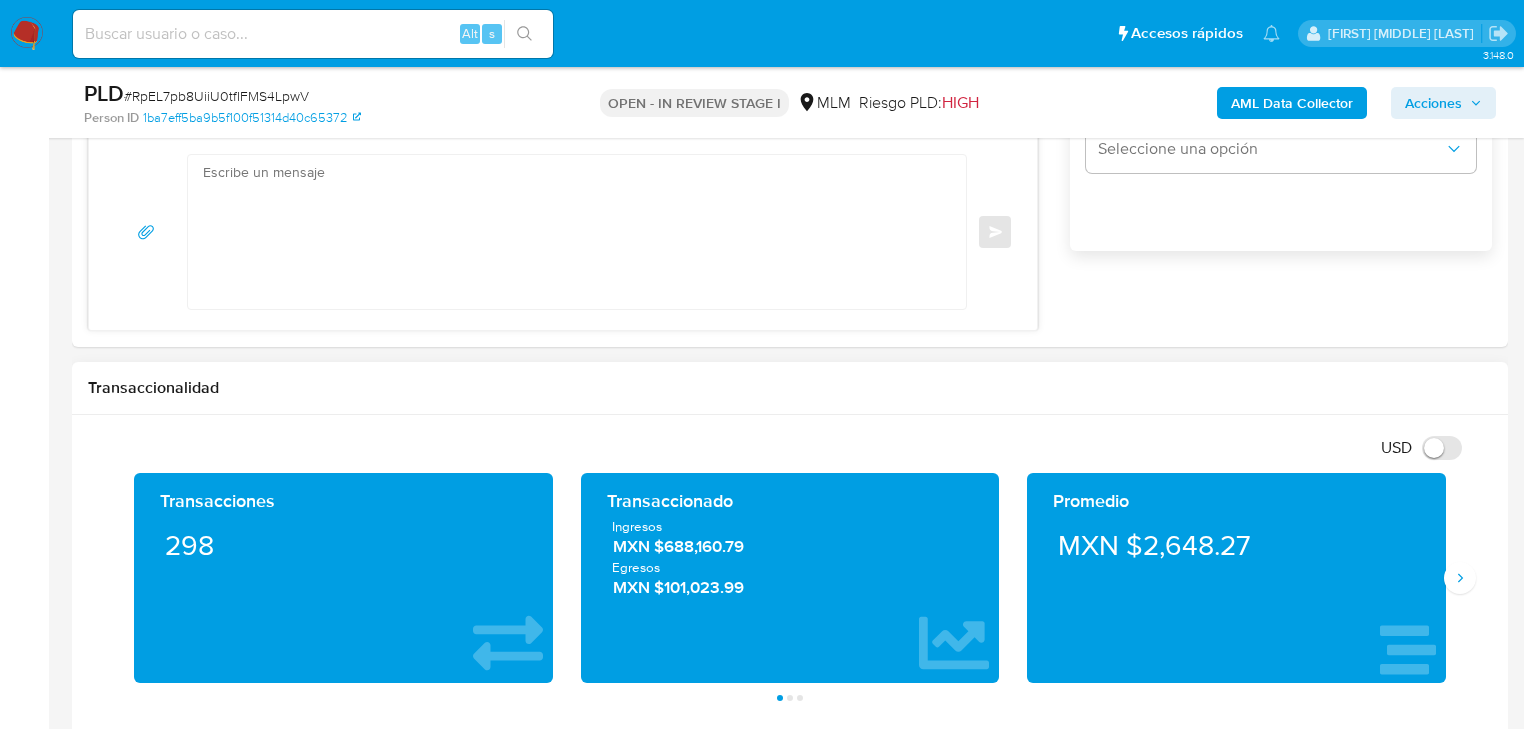 scroll, scrollTop: 1520, scrollLeft: 0, axis: vertical 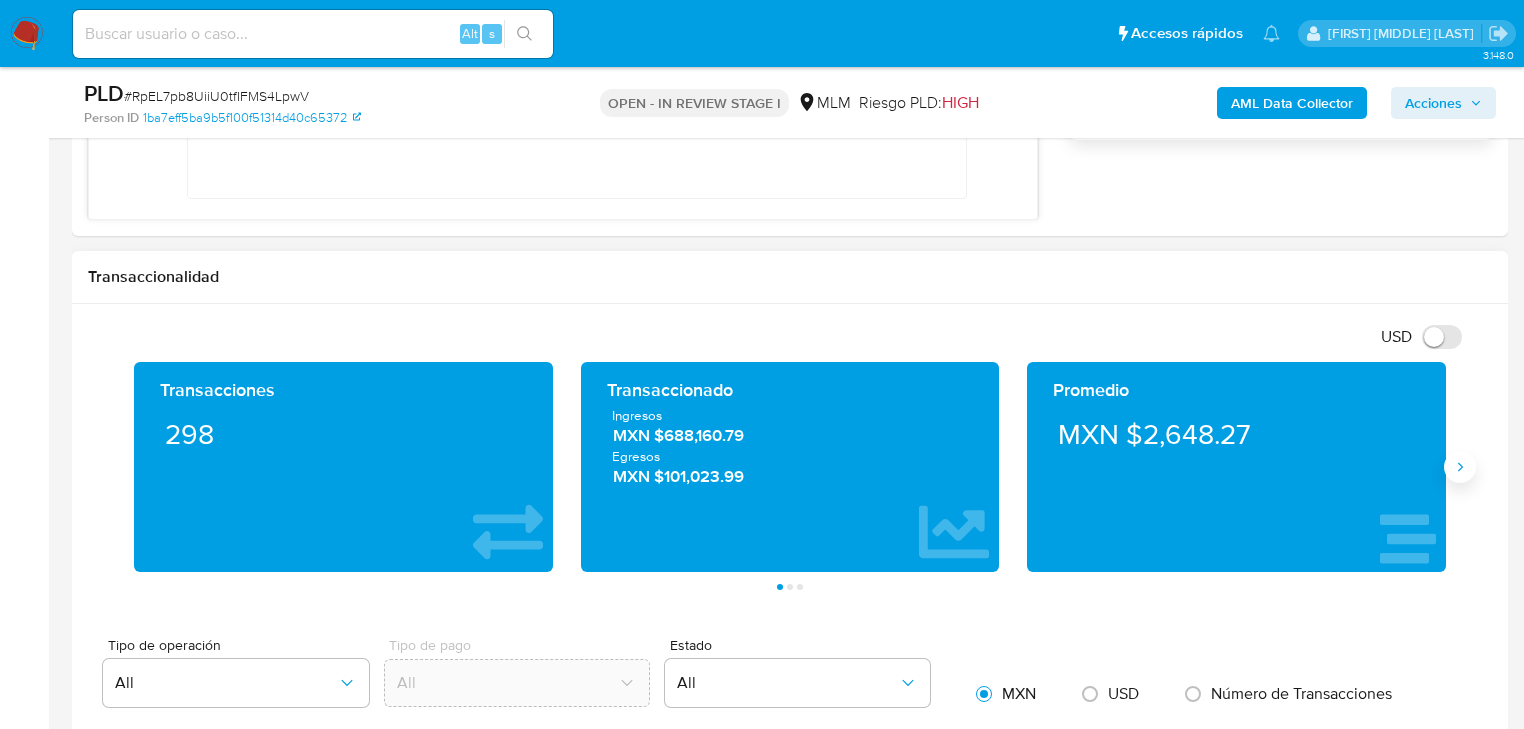 drag, startPoint x: 1456, startPoint y: 467, endPoint x: 1445, endPoint y: 464, distance: 11.401754 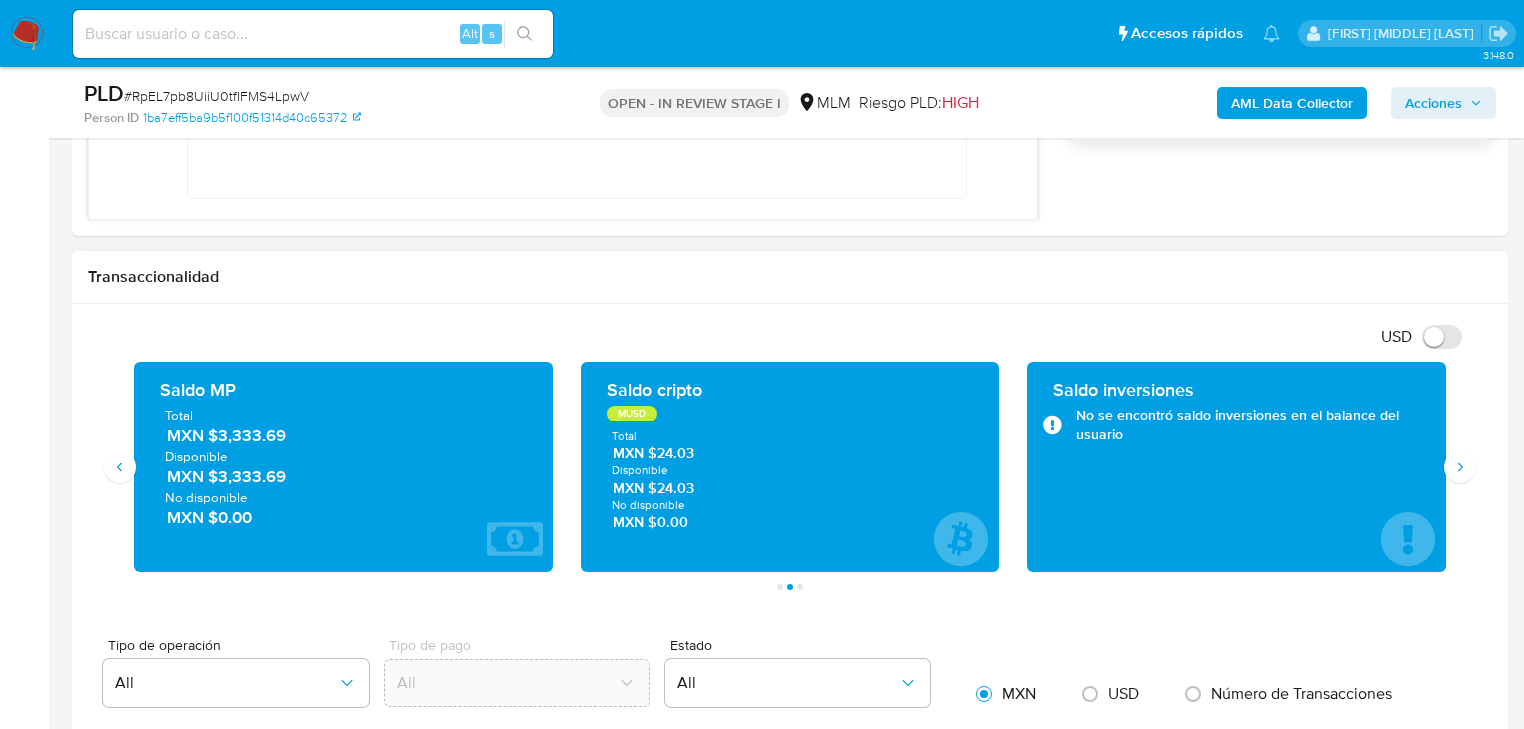 type 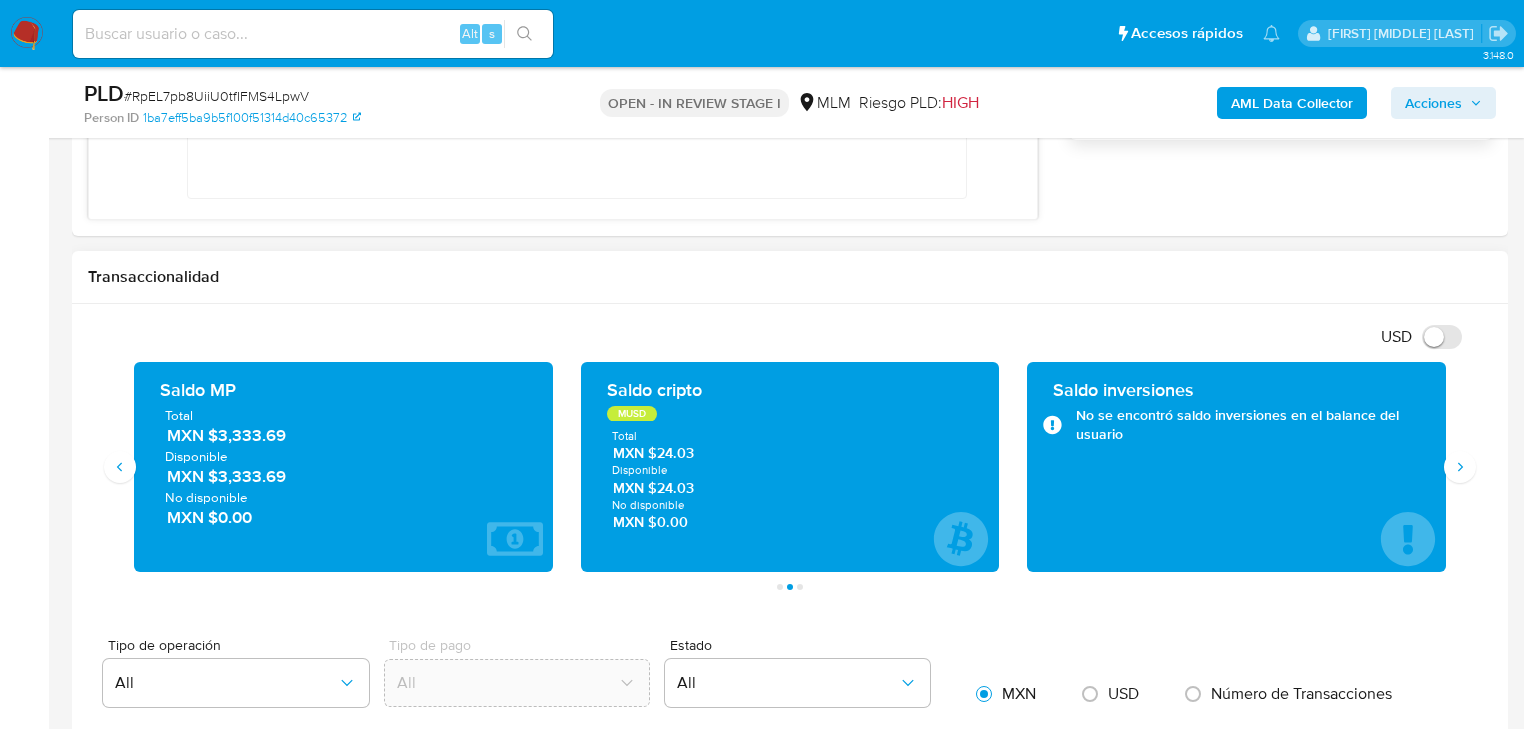 drag, startPoint x: 60, startPoint y: 308, endPoint x: 151, endPoint y: 327, distance: 92.96236 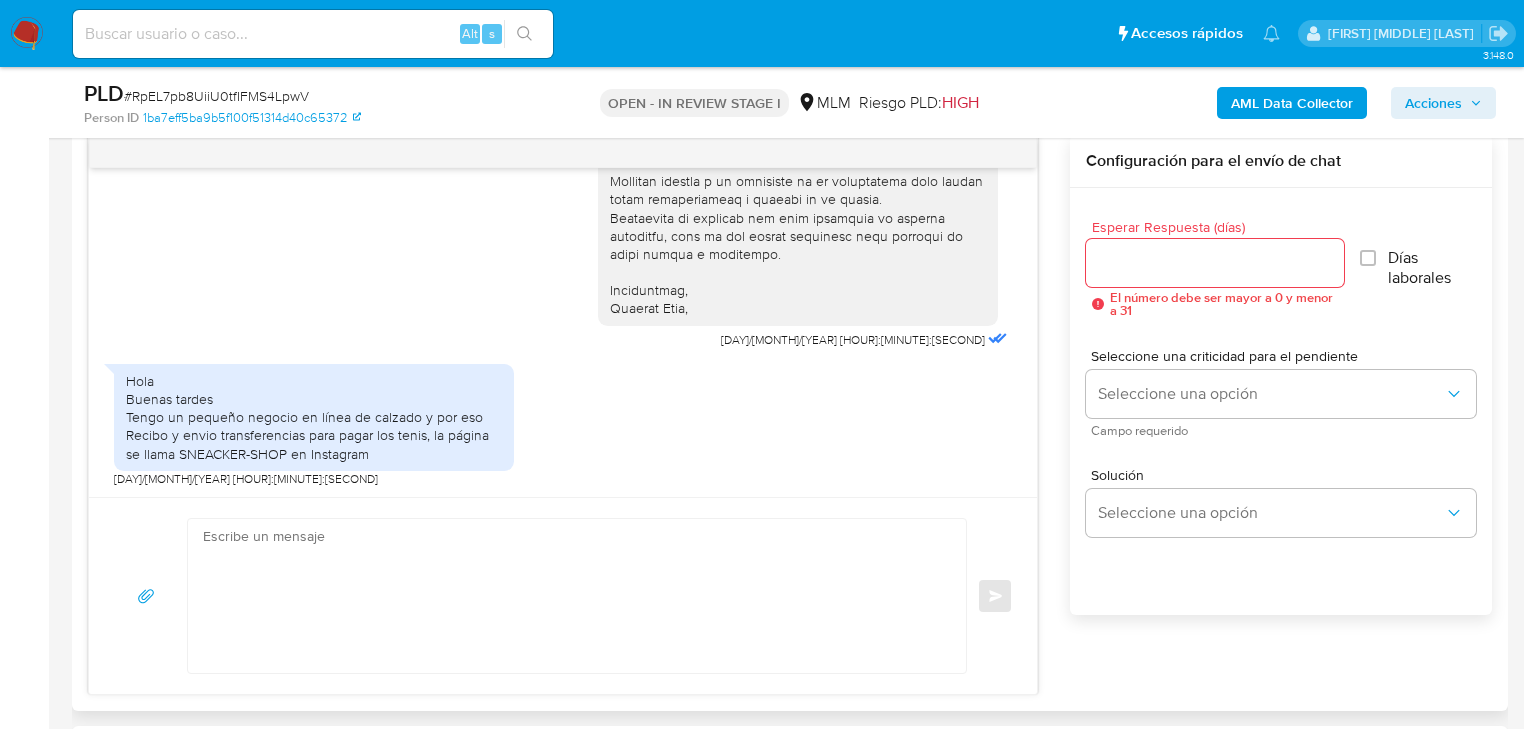 scroll, scrollTop: 880, scrollLeft: 0, axis: vertical 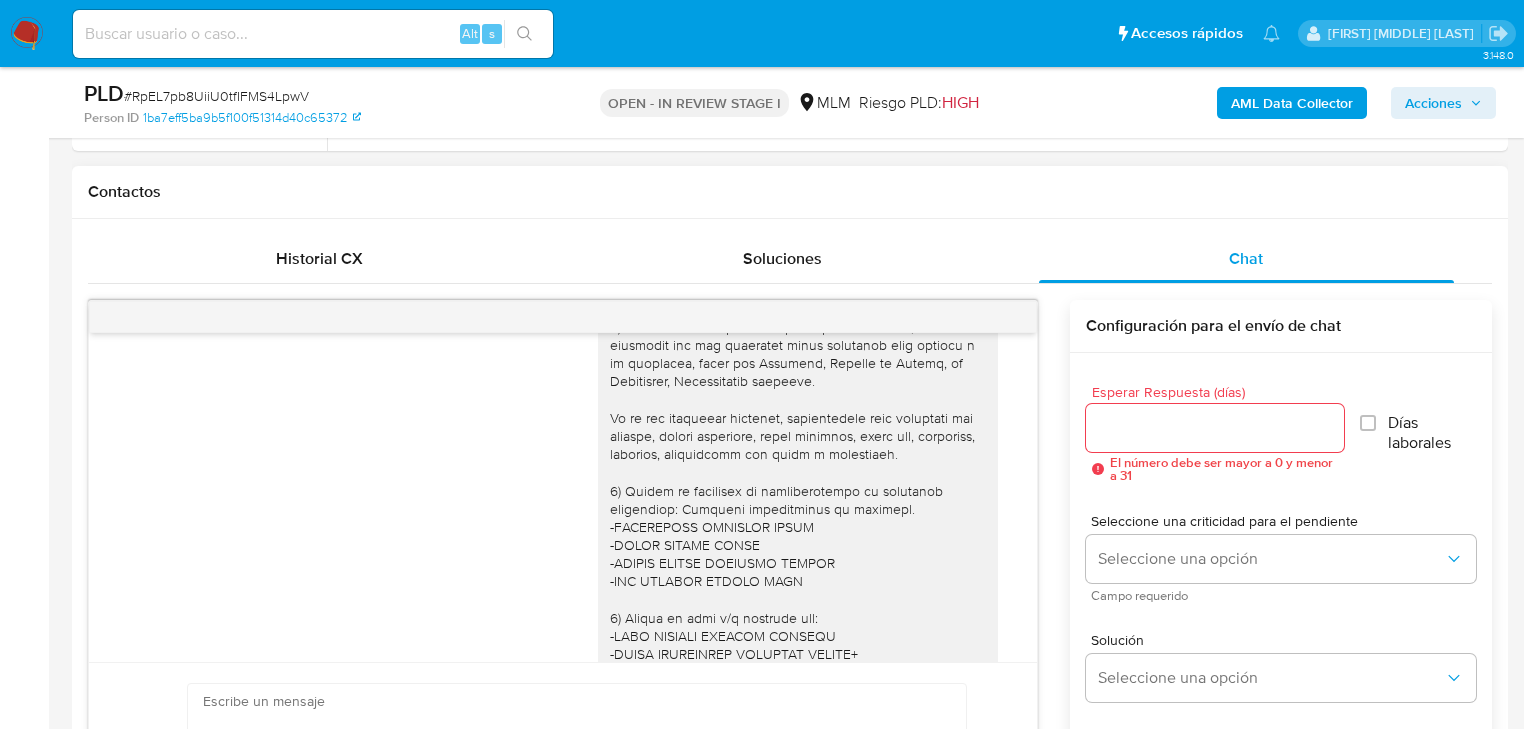drag, startPoint x: 1013, startPoint y: 329, endPoint x: 798, endPoint y: 356, distance: 216.68872 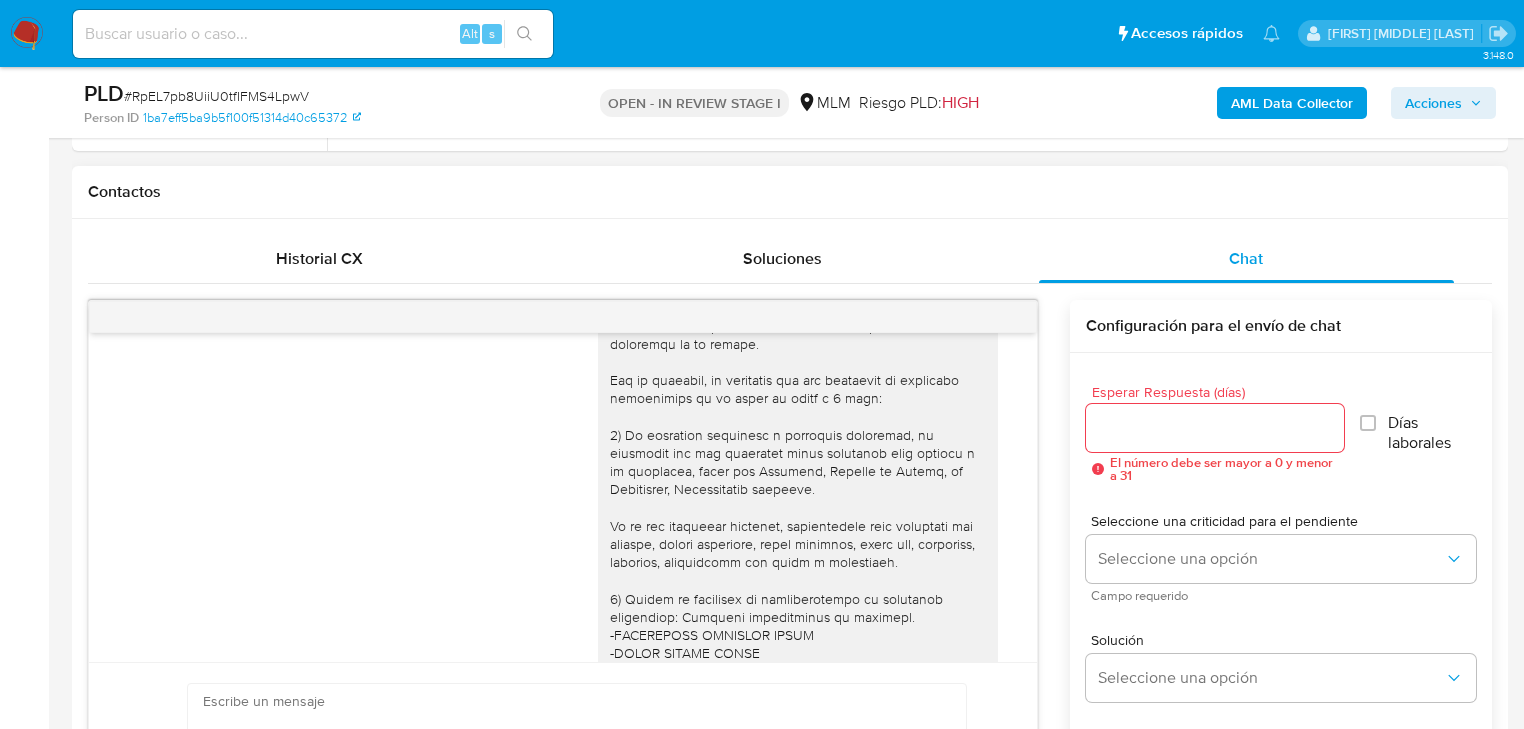 scroll, scrollTop: 0, scrollLeft: 0, axis: both 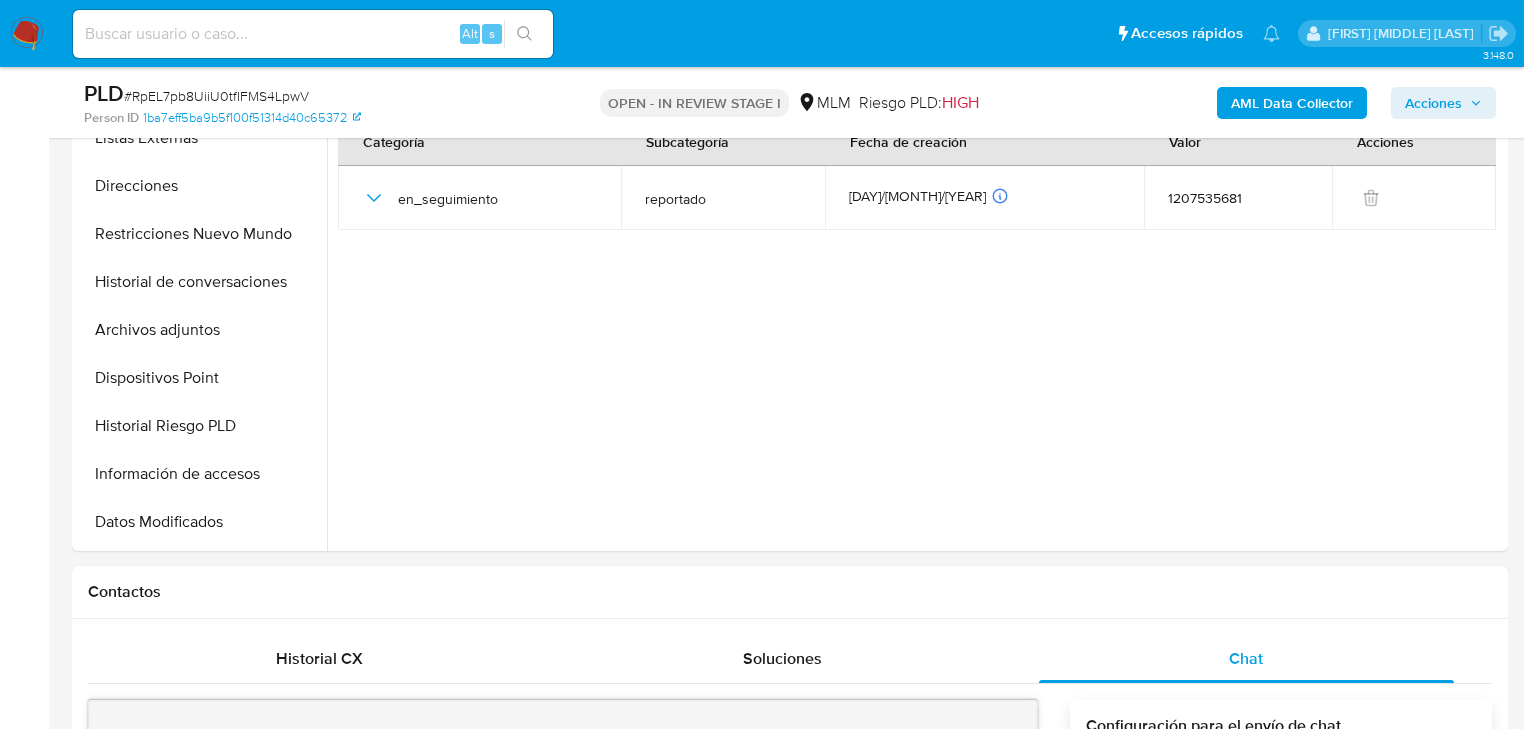 click on "Bandeja Tablero Screening Búsqueda en Listas Watchlist Herramientas Operaciones masivas Reportes Mulan Buscador de personas Consolidado" at bounding box center (24, 1877) 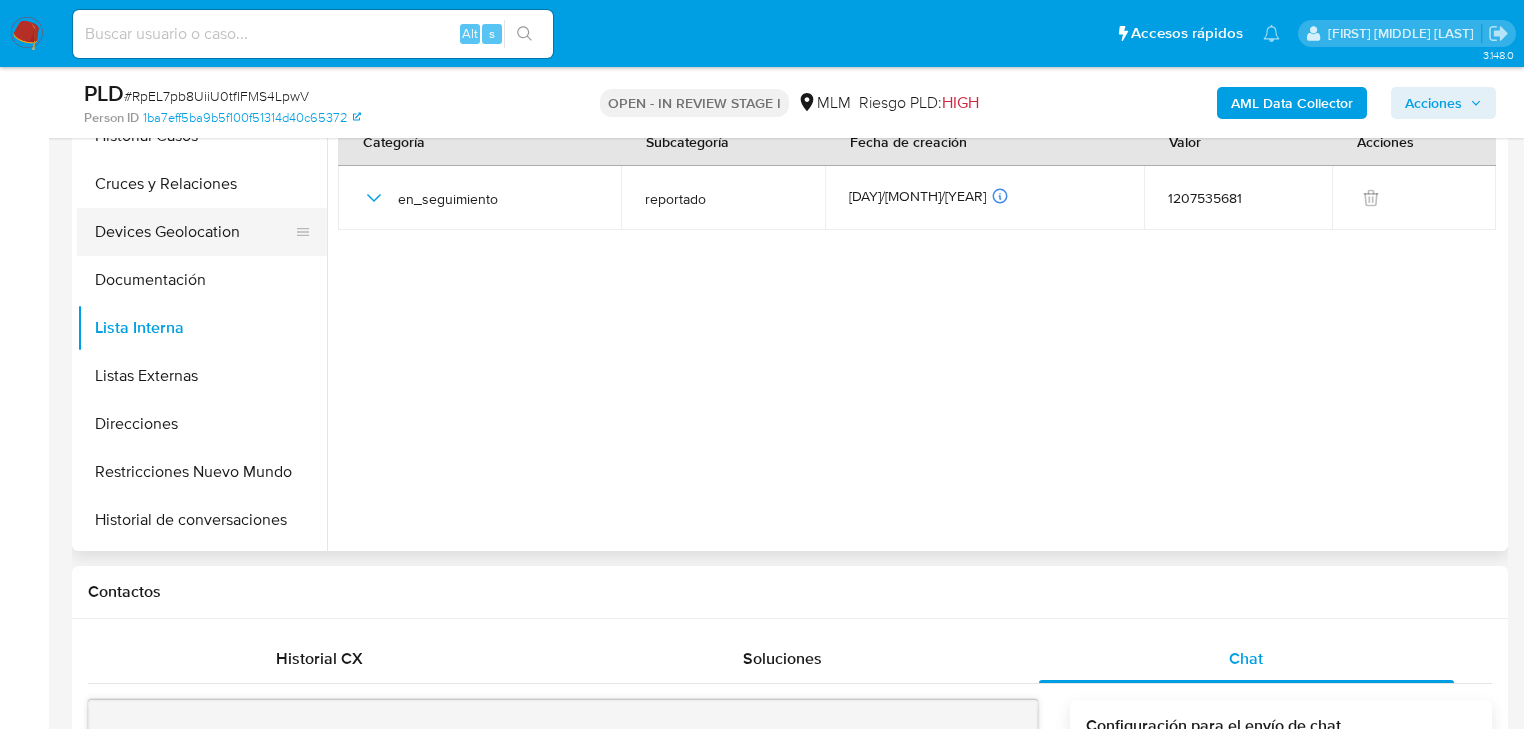 scroll, scrollTop: 0, scrollLeft: 0, axis: both 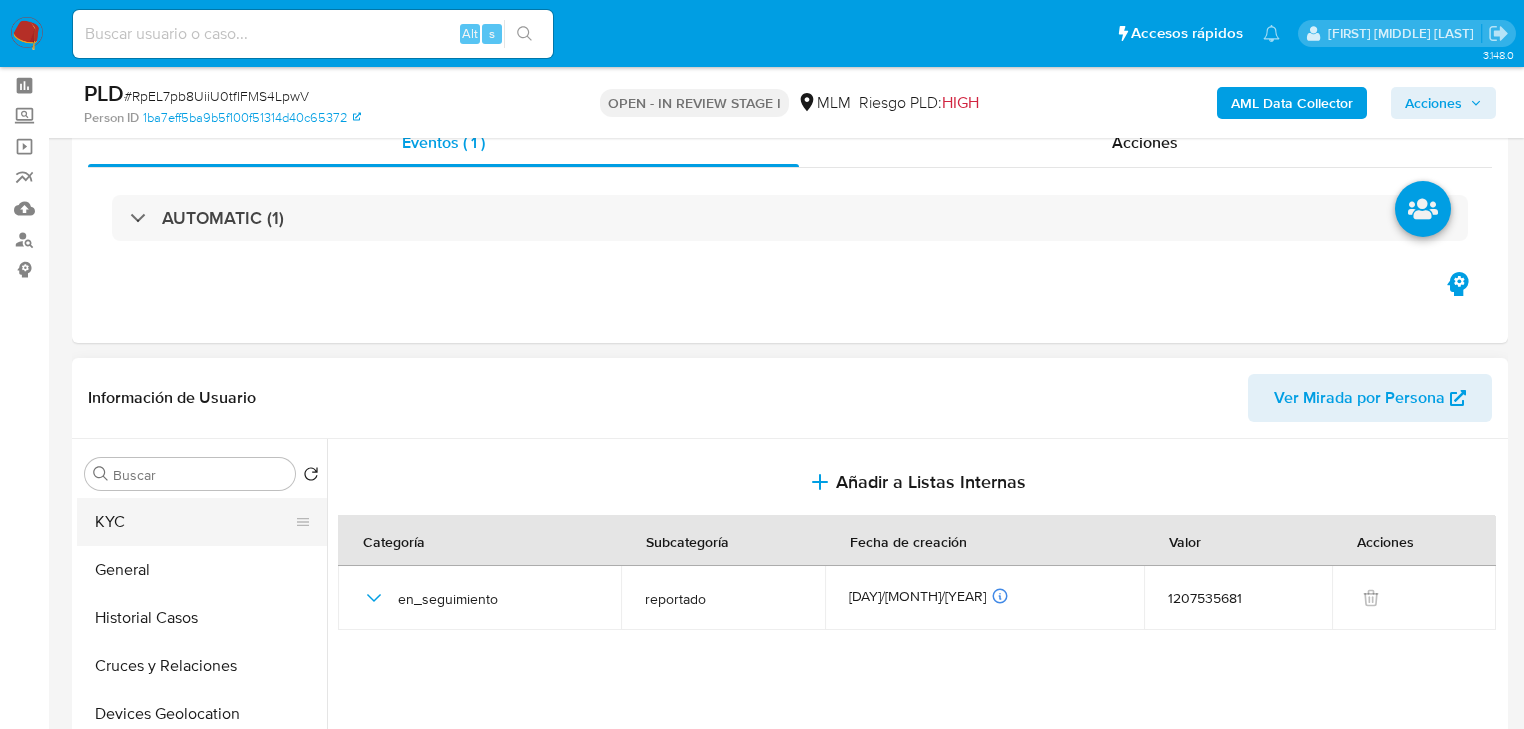 drag, startPoint x: 127, startPoint y: 519, endPoint x: 232, endPoint y: 509, distance: 105.47511 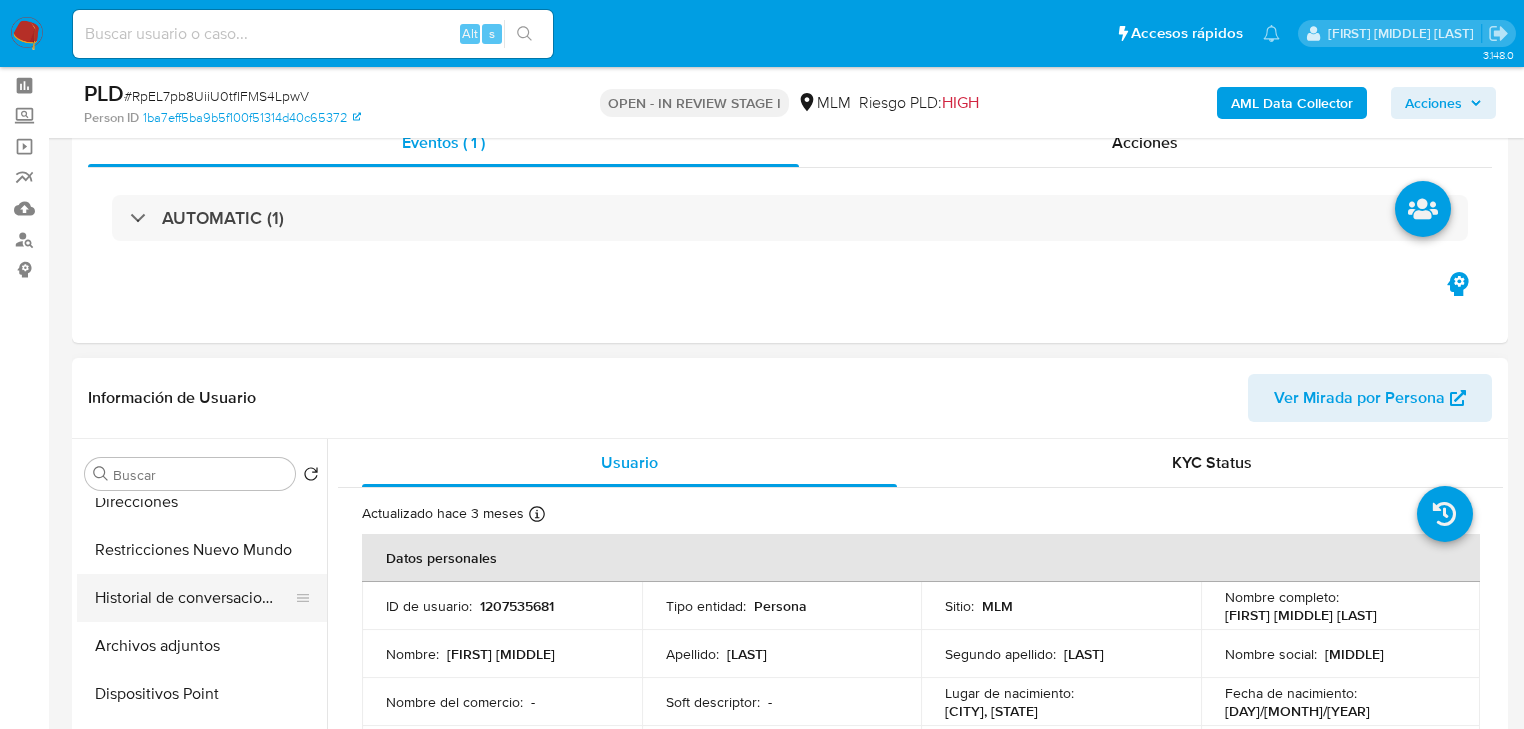 scroll, scrollTop: 400, scrollLeft: 0, axis: vertical 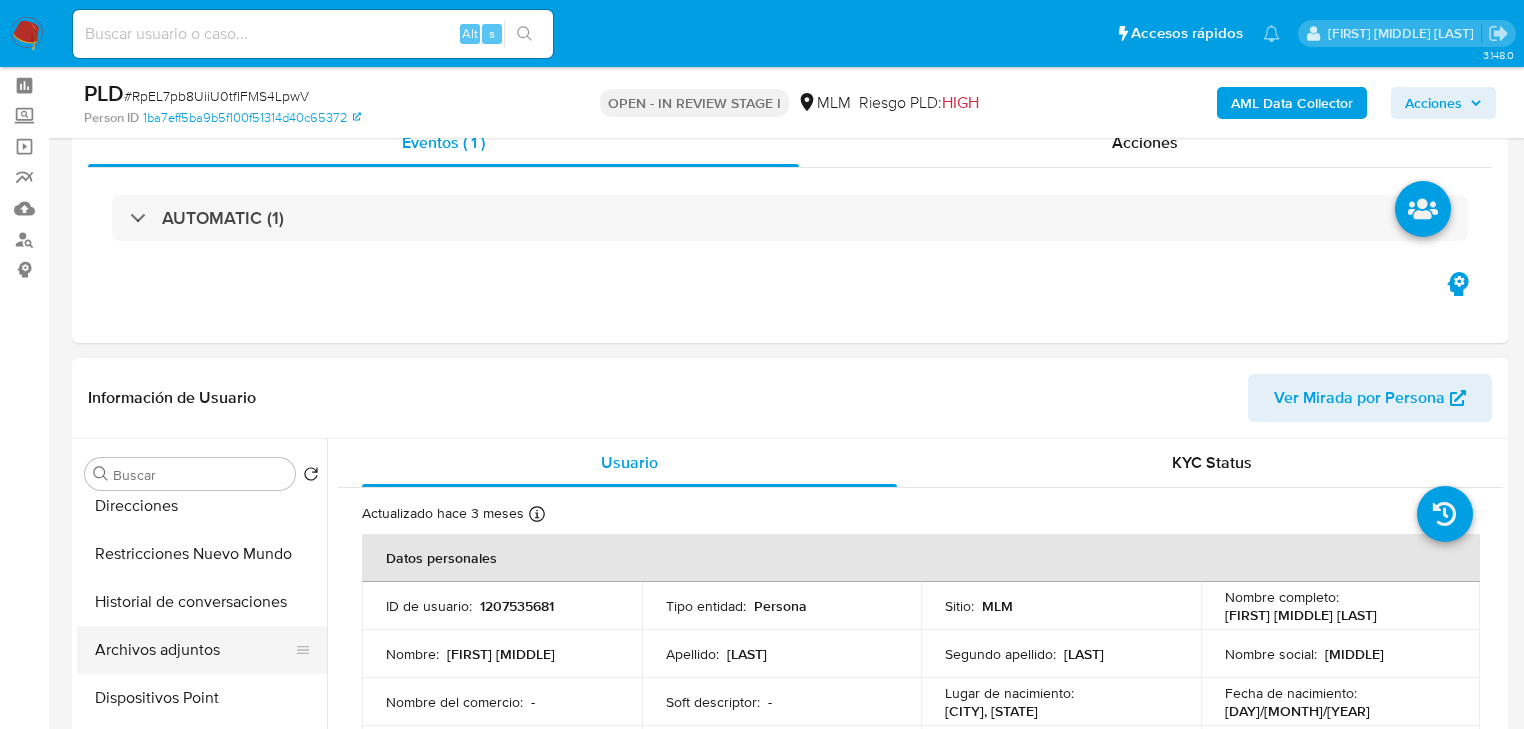 click on "Archivos adjuntos" at bounding box center [194, 650] 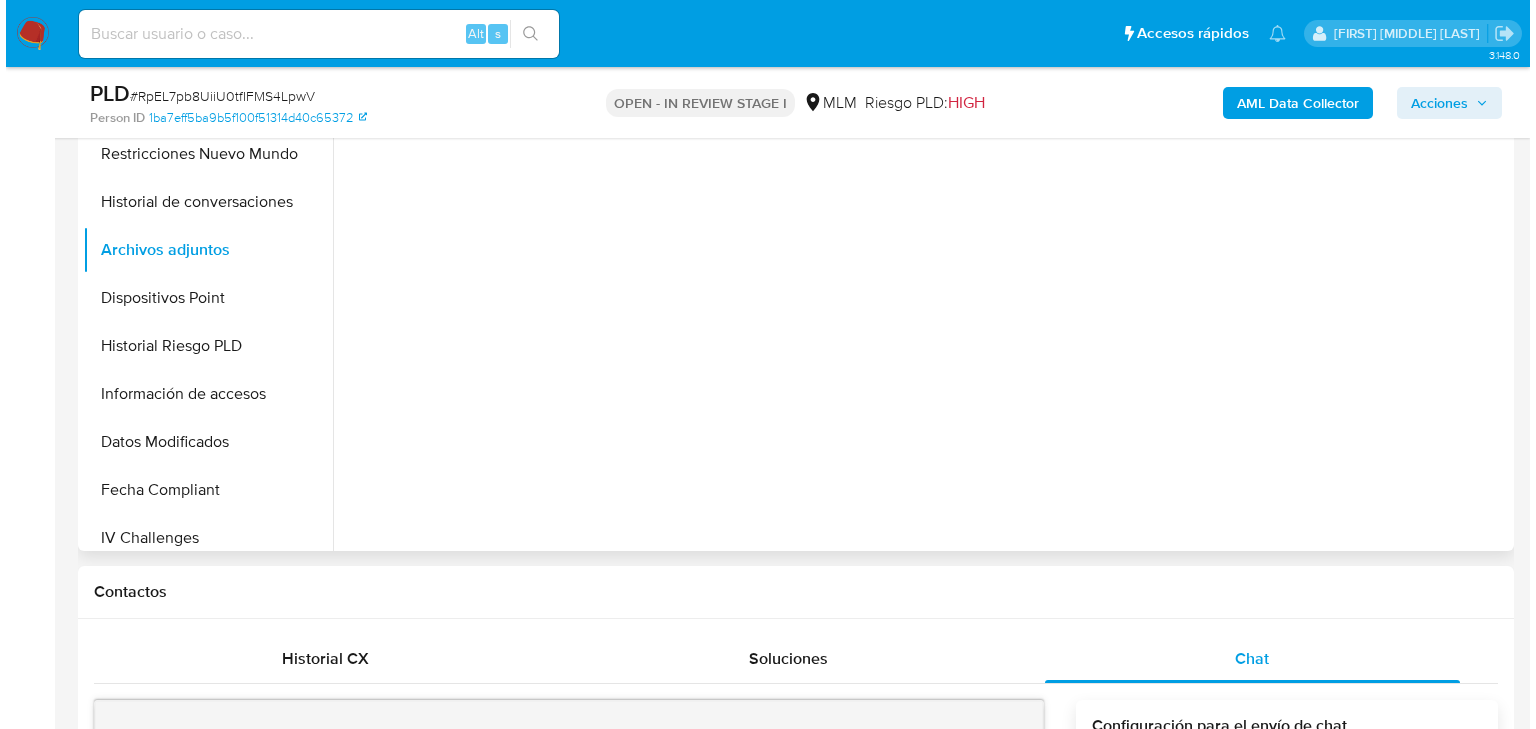 scroll, scrollTop: 320, scrollLeft: 0, axis: vertical 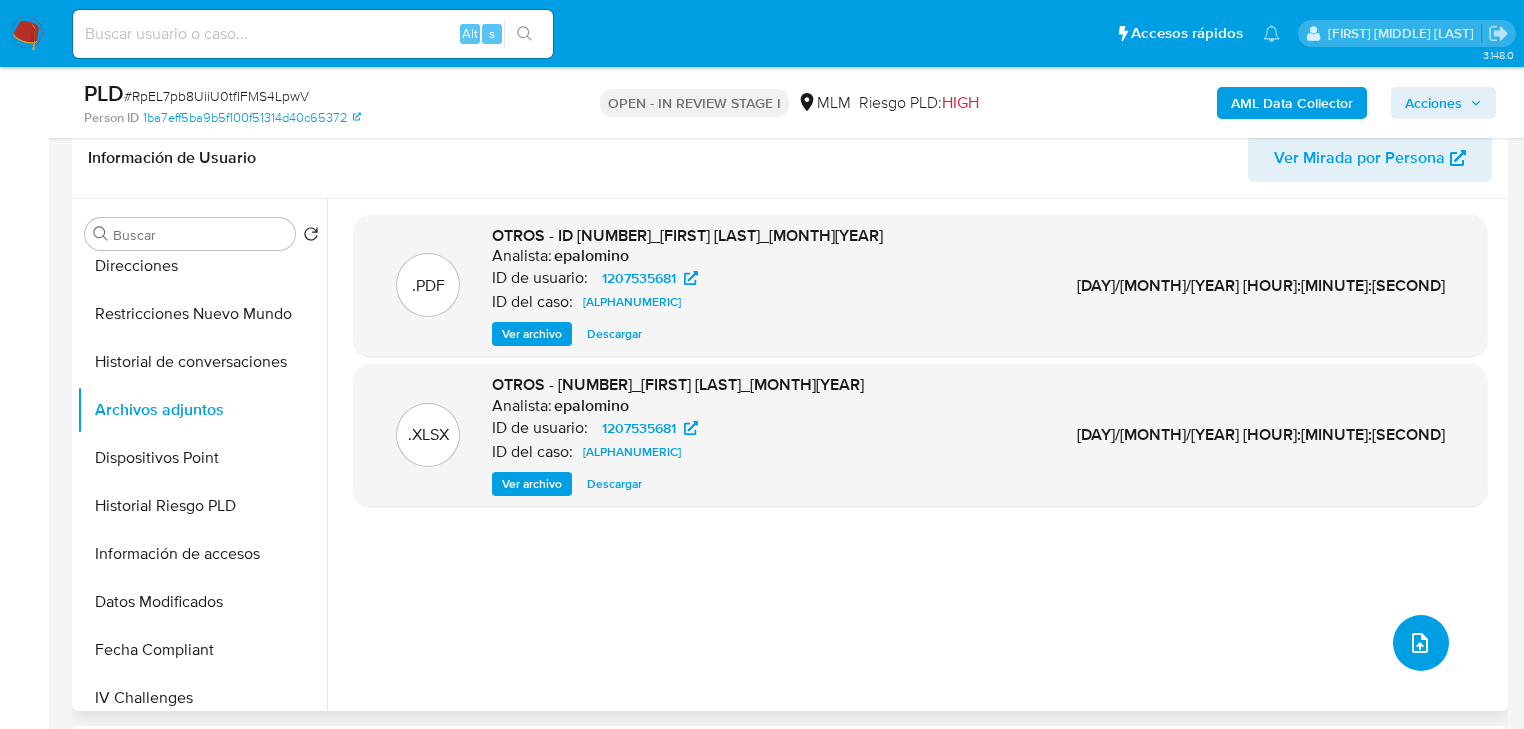 click 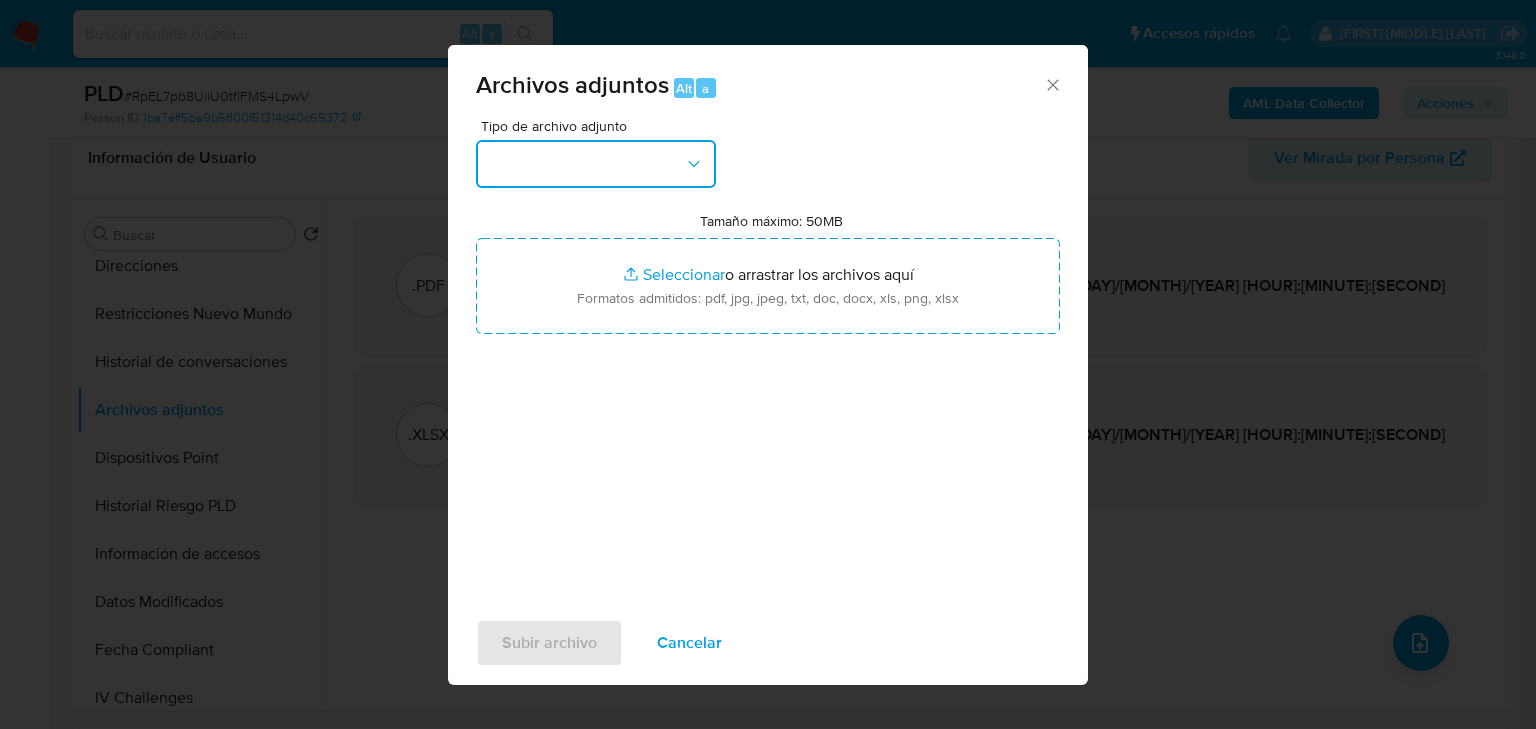 click at bounding box center [596, 164] 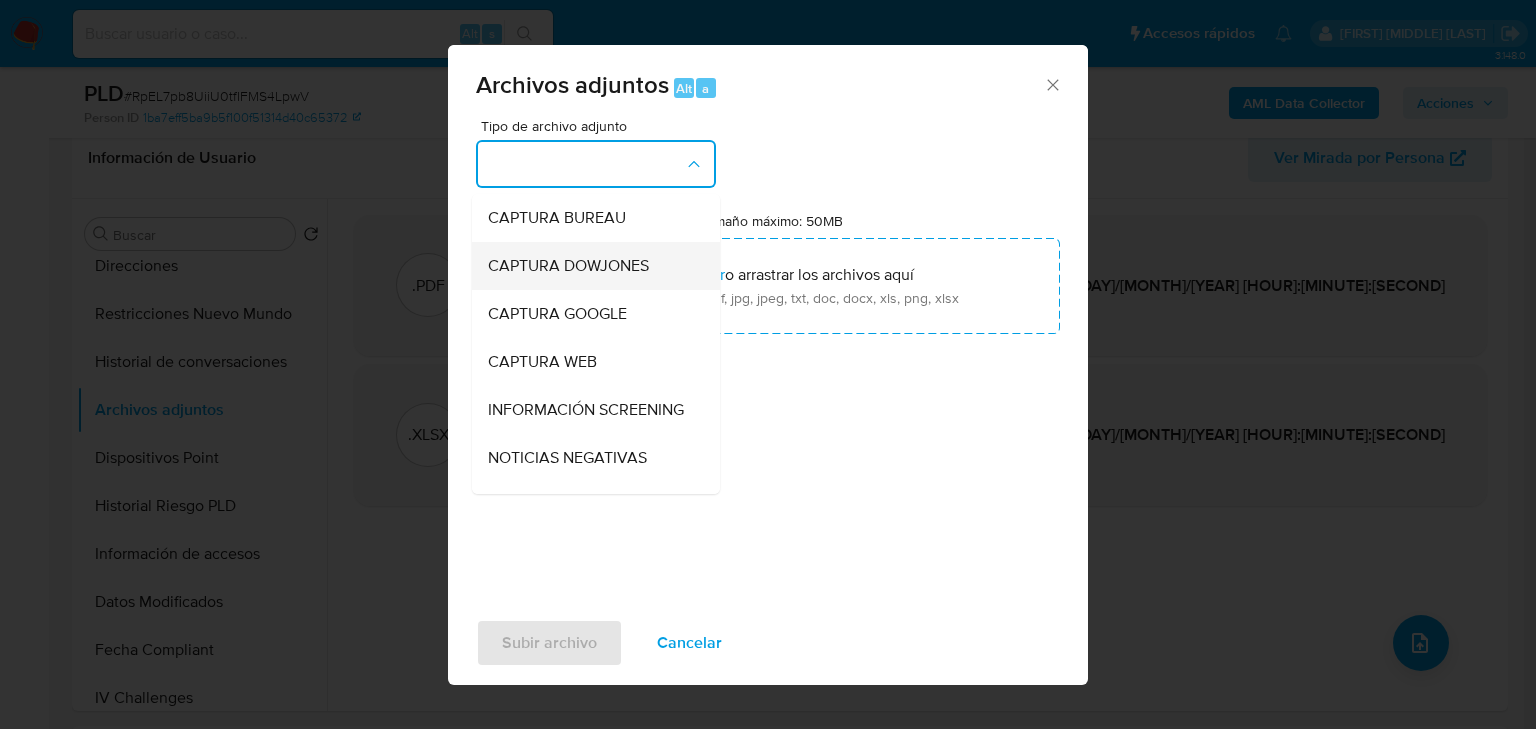 type 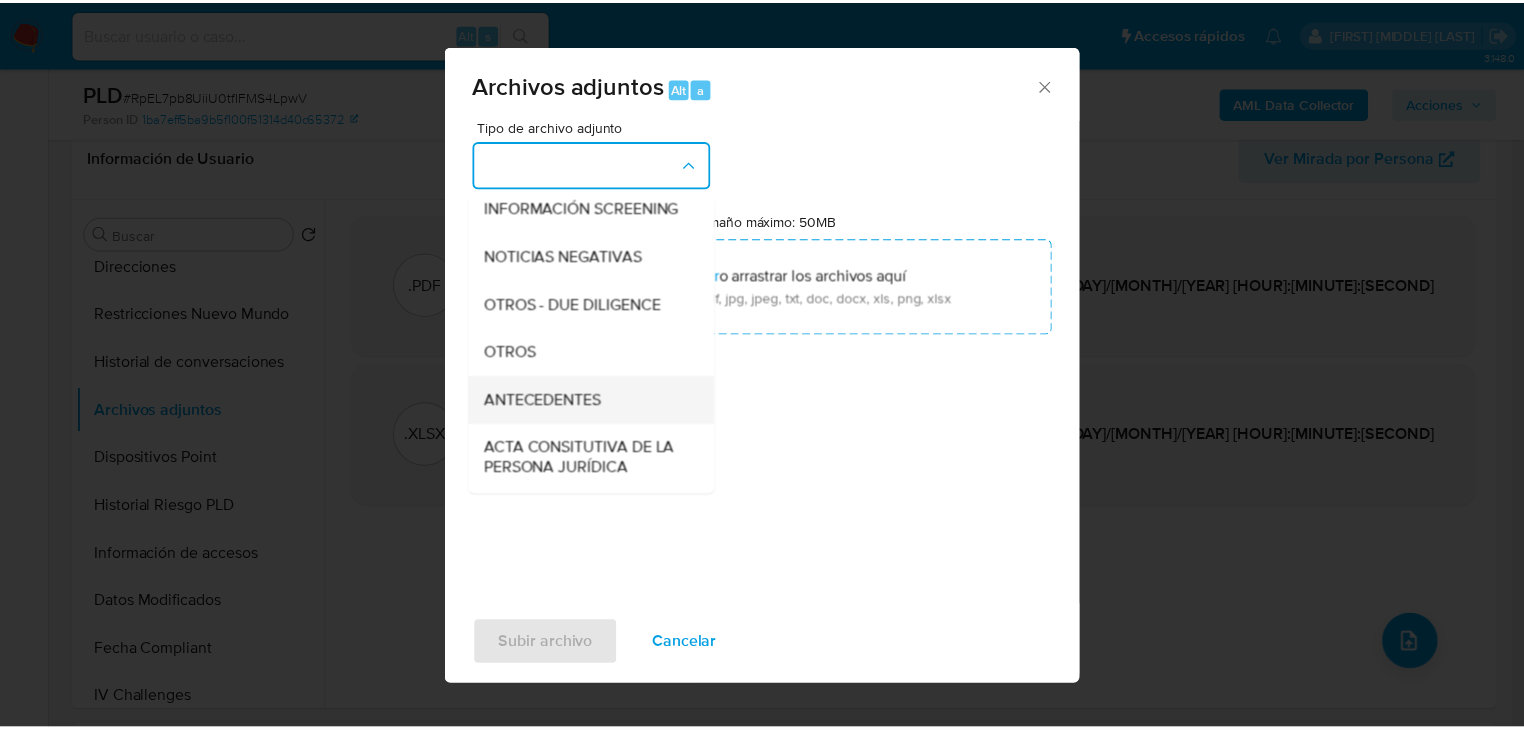 scroll, scrollTop: 216, scrollLeft: 0, axis: vertical 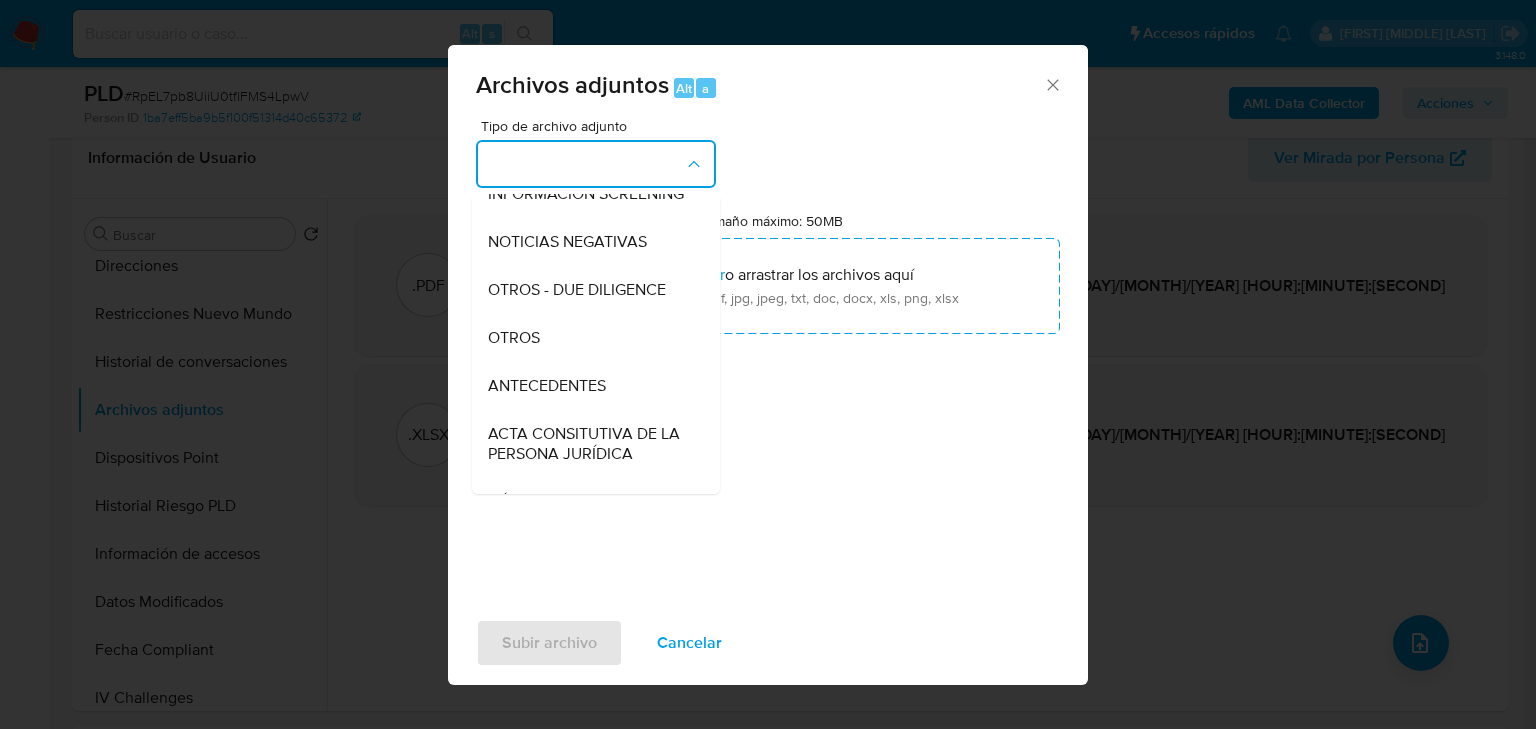 click on "OTROS" at bounding box center [590, 338] 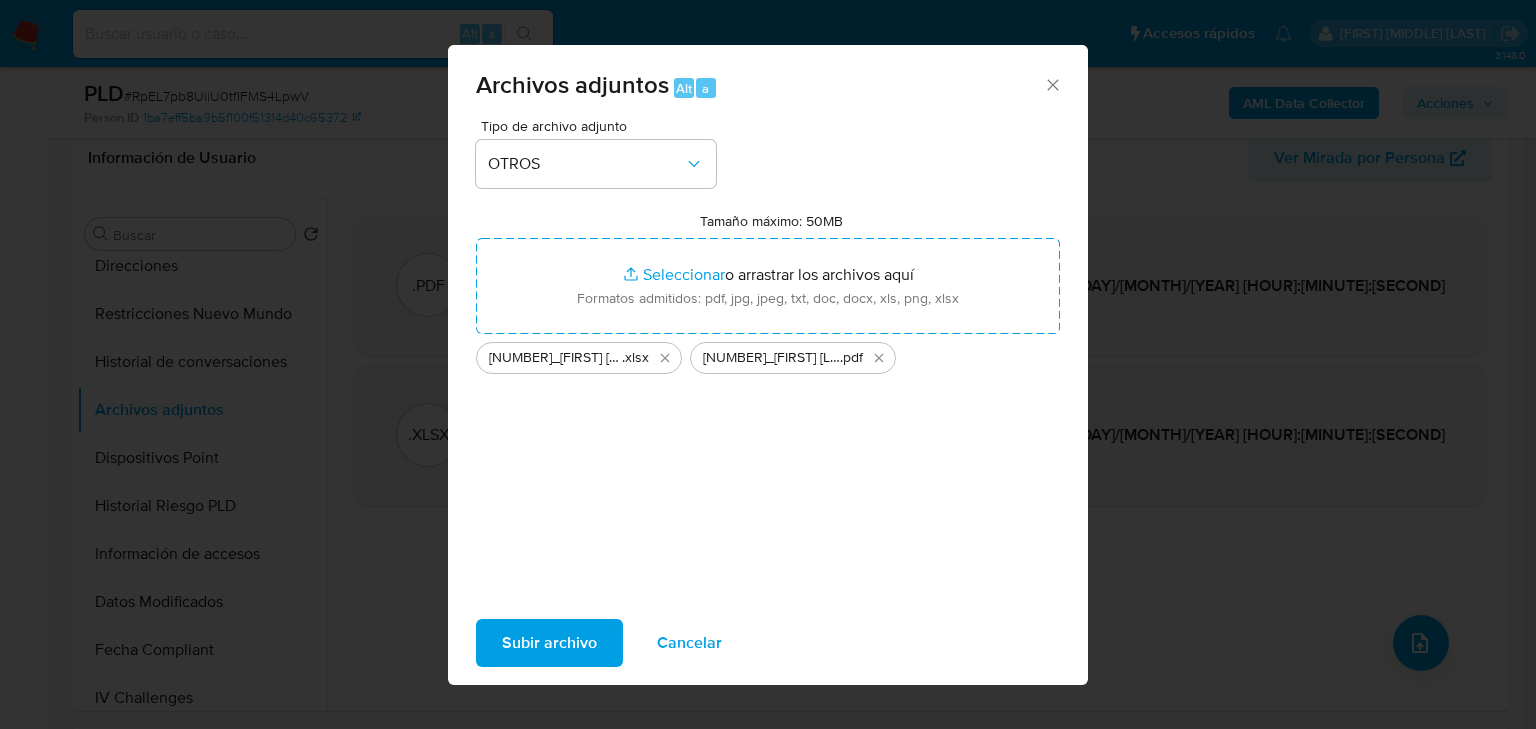 click on "Subir archivo" at bounding box center (549, 643) 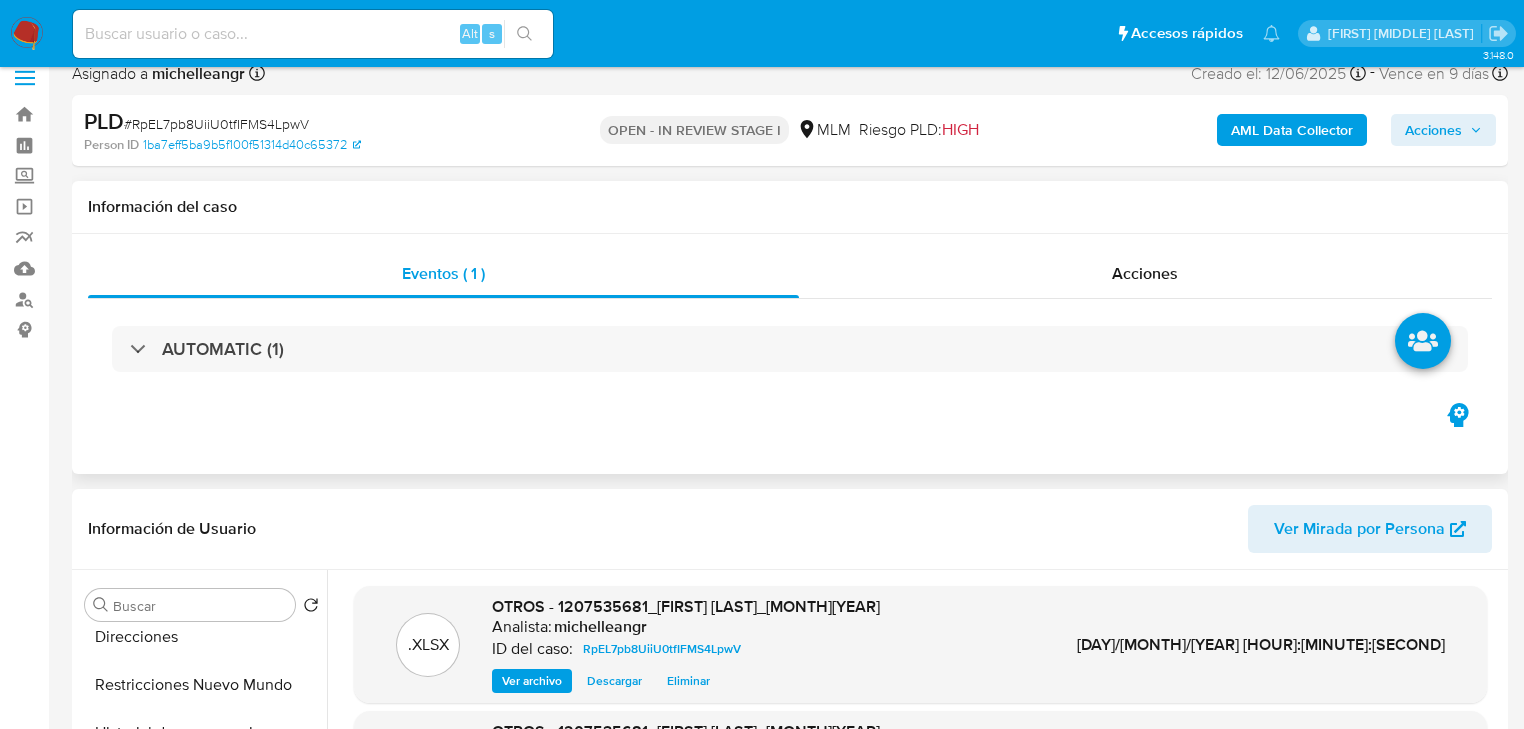 scroll, scrollTop: 0, scrollLeft: 0, axis: both 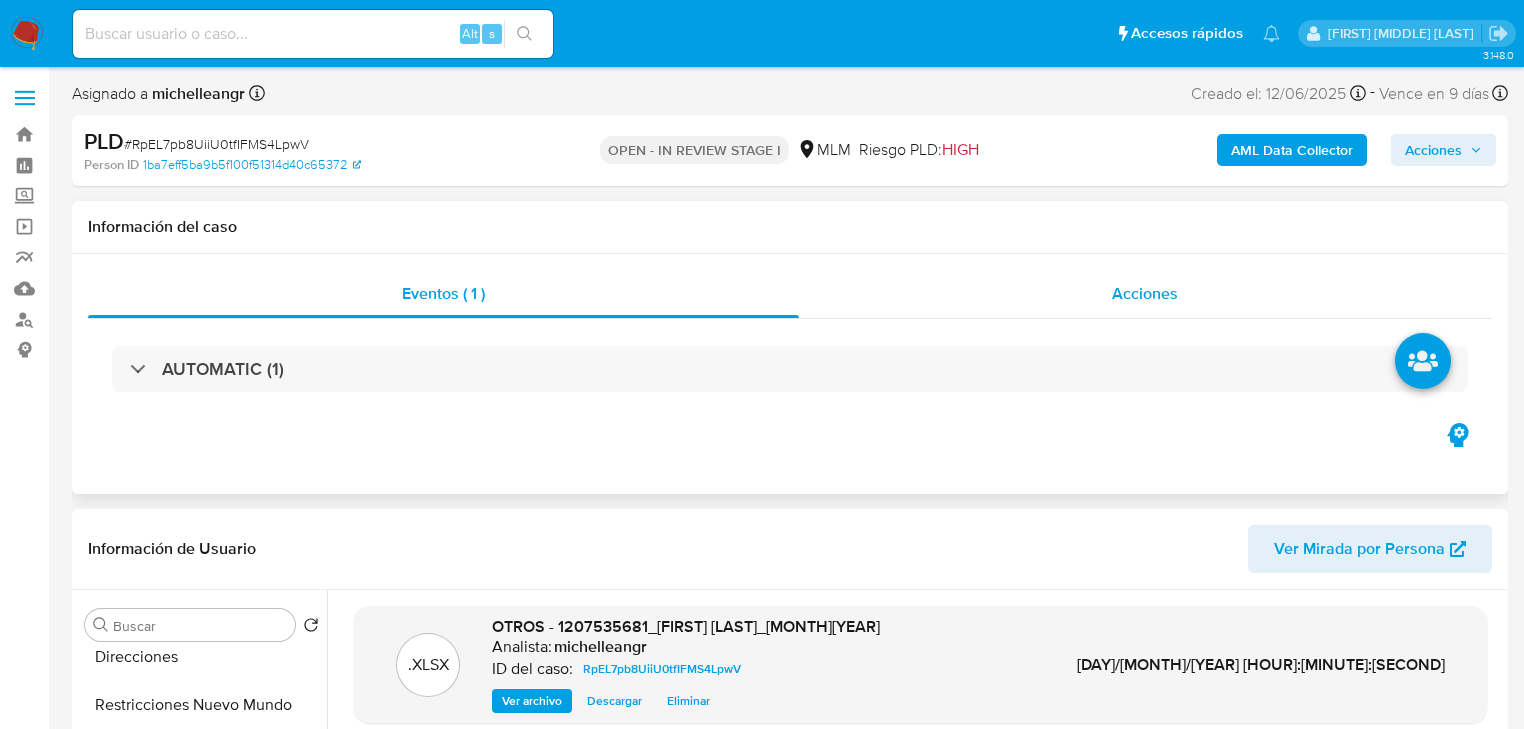 click on "Acciones" at bounding box center [1145, 293] 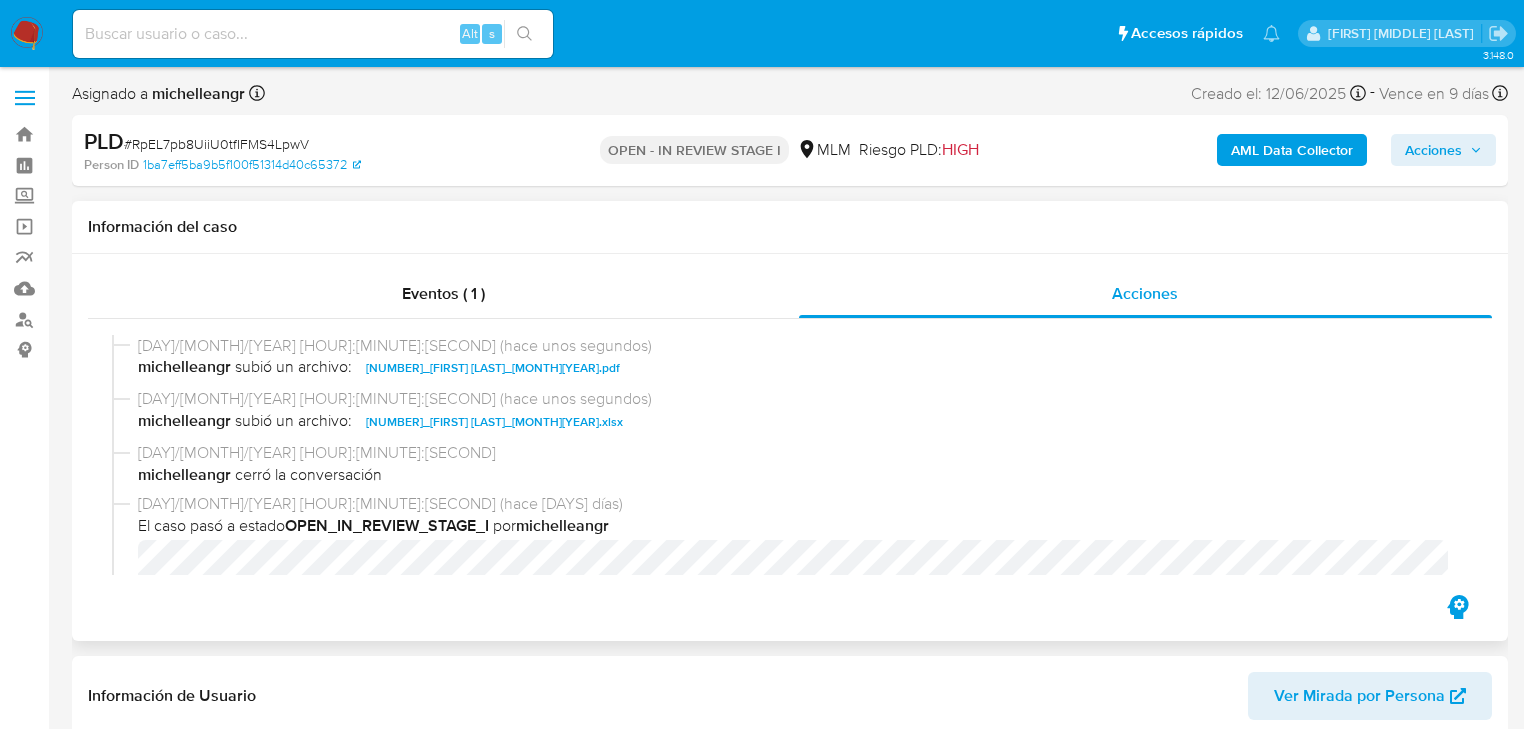scroll, scrollTop: 240, scrollLeft: 0, axis: vertical 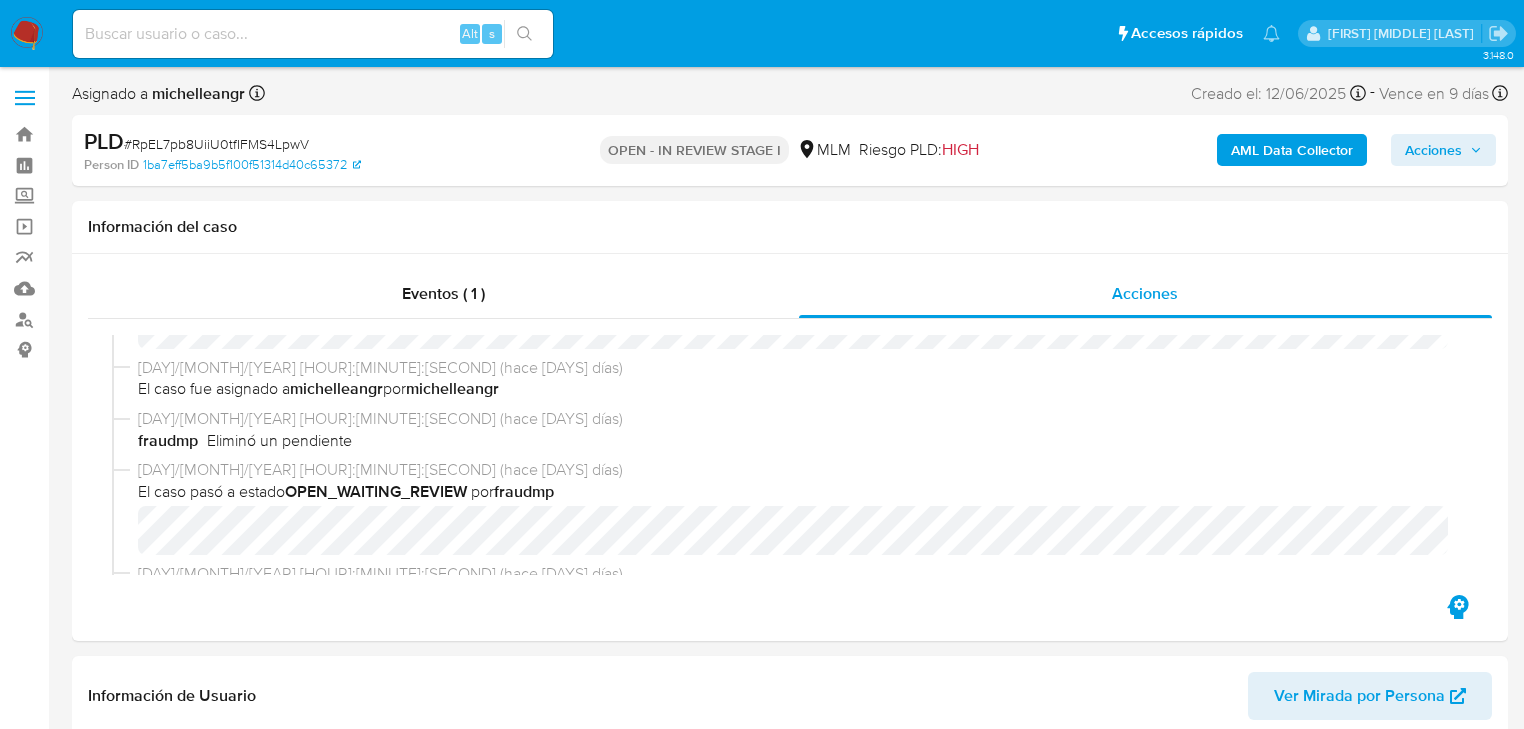 click on "Acciones" at bounding box center [1433, 150] 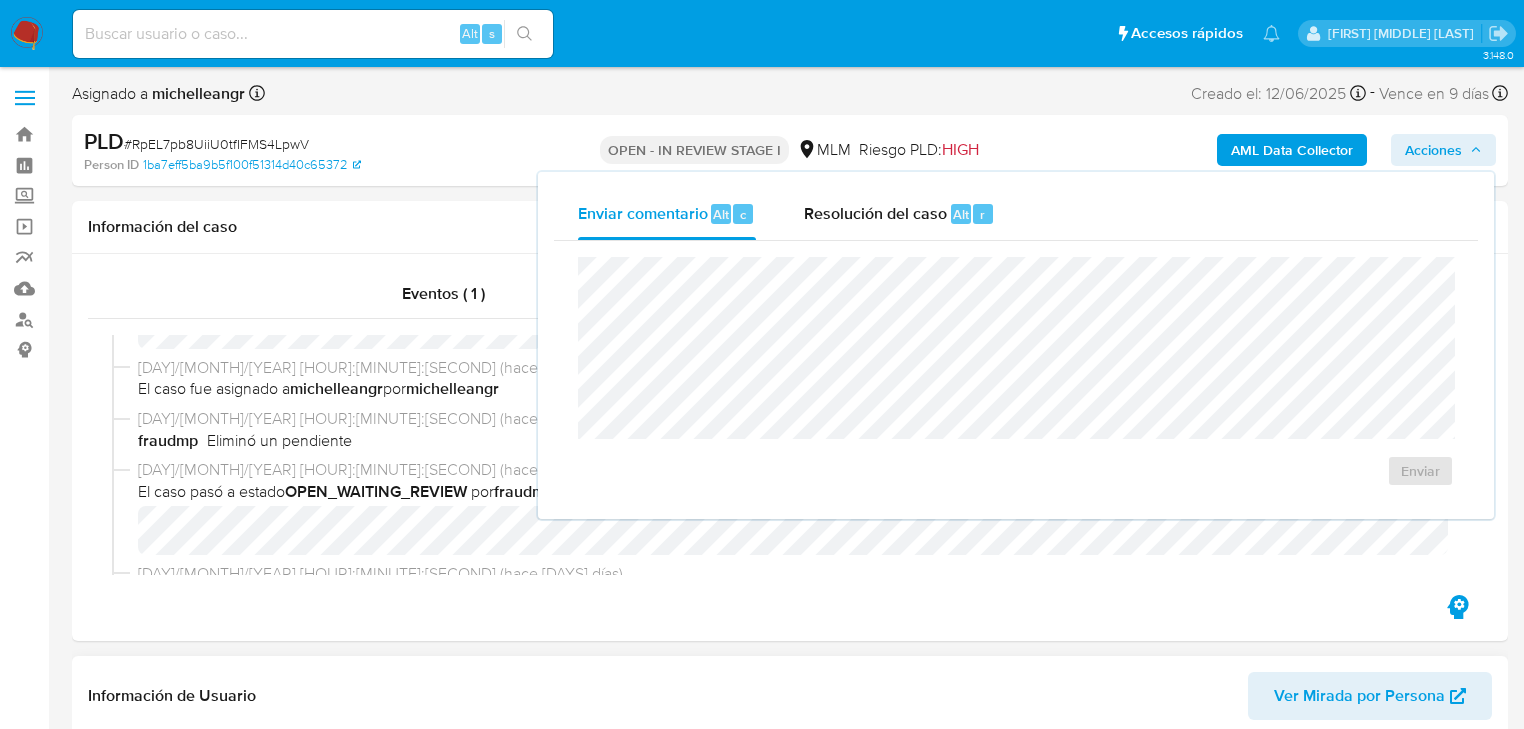 scroll, scrollTop: 320, scrollLeft: 0, axis: vertical 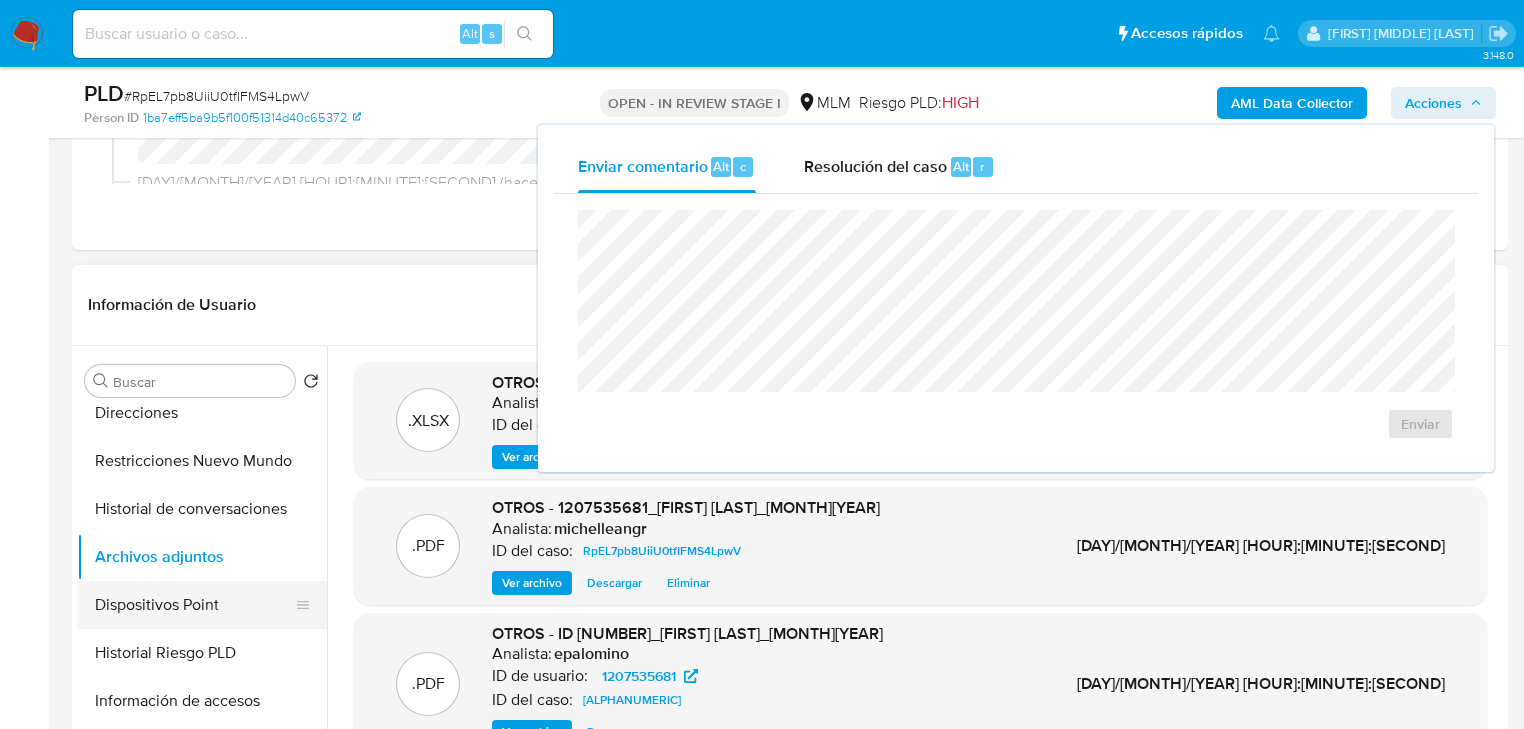 drag, startPoint x: 244, startPoint y: 647, endPoint x: 230, endPoint y: 597, distance: 51.92302 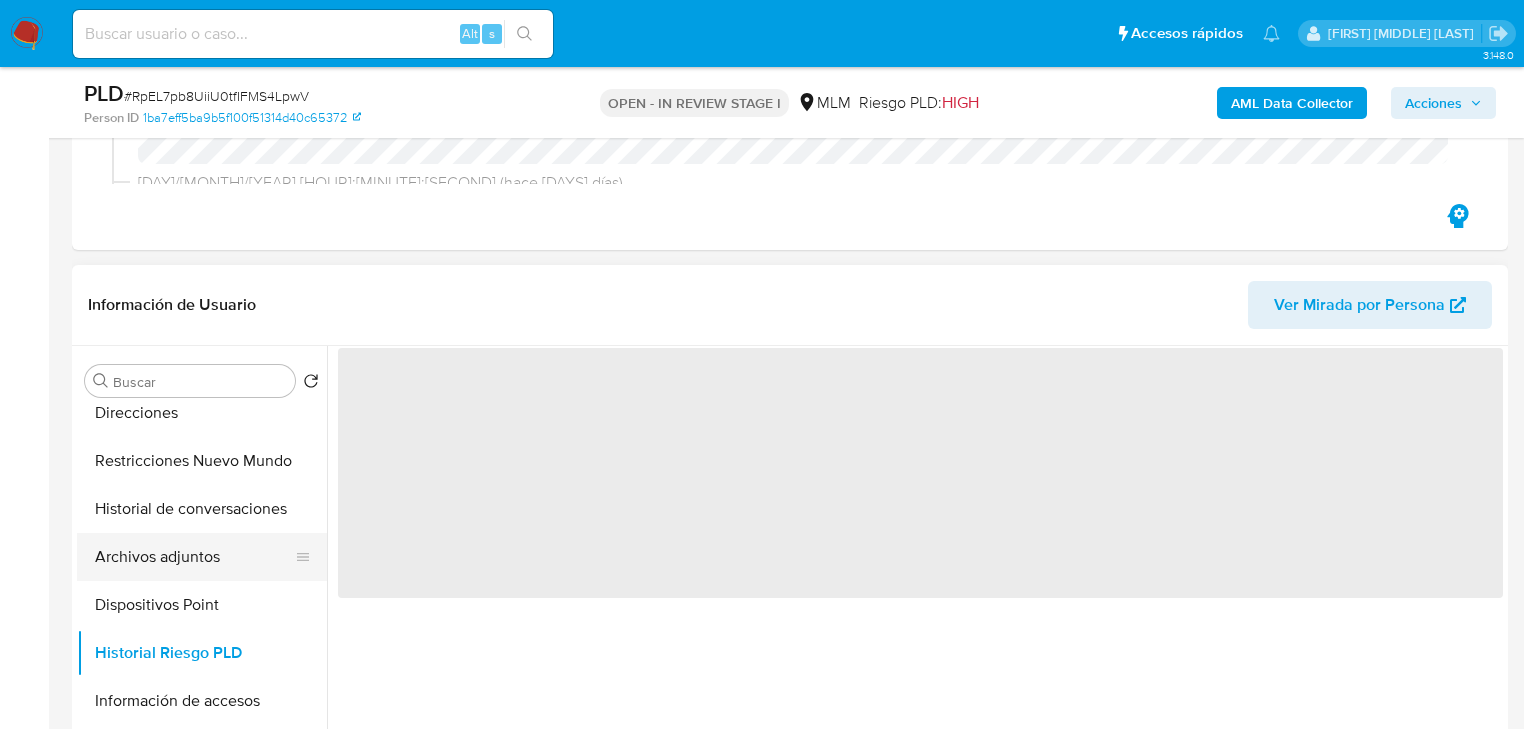 click on "Archivos adjuntos" at bounding box center [194, 557] 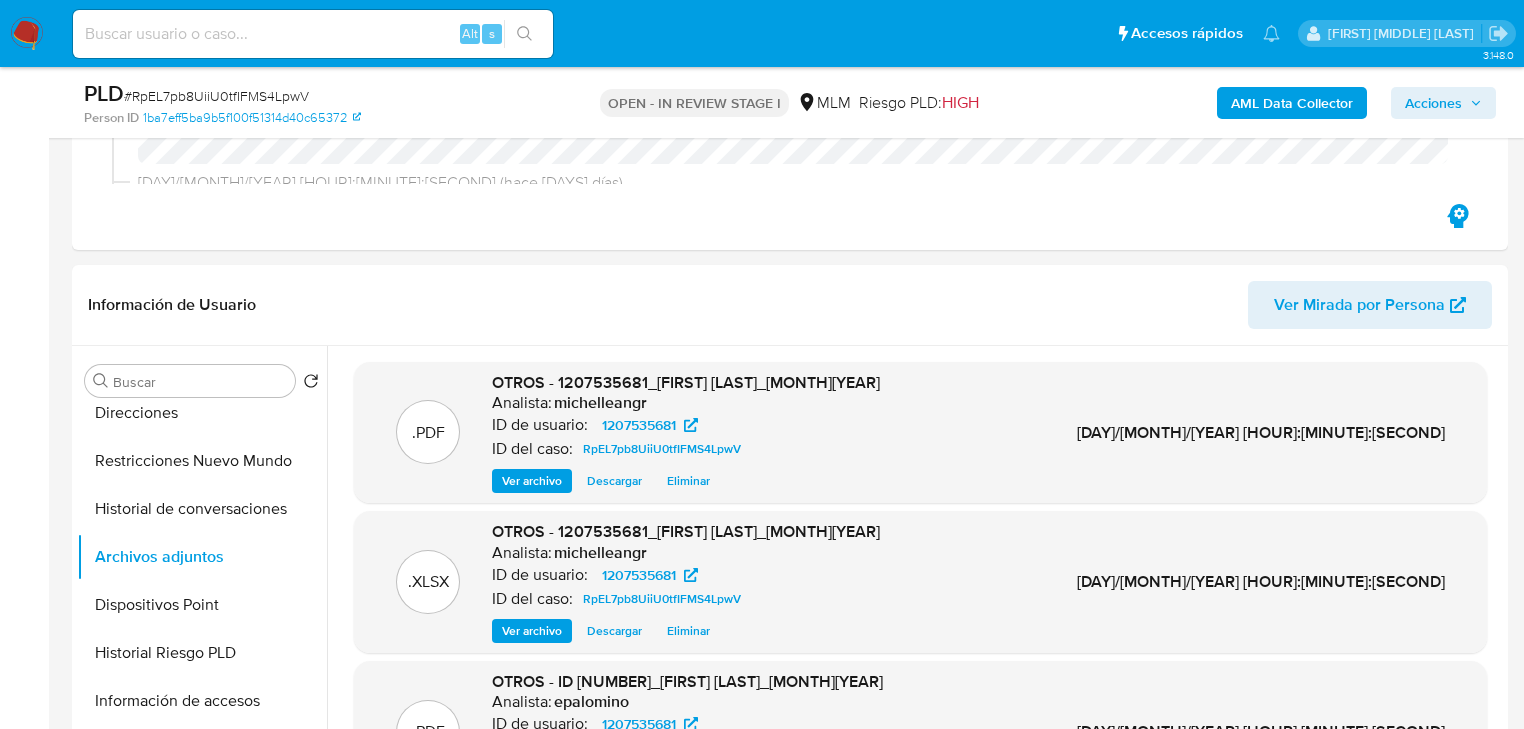 click on "Acciones" at bounding box center [1433, 103] 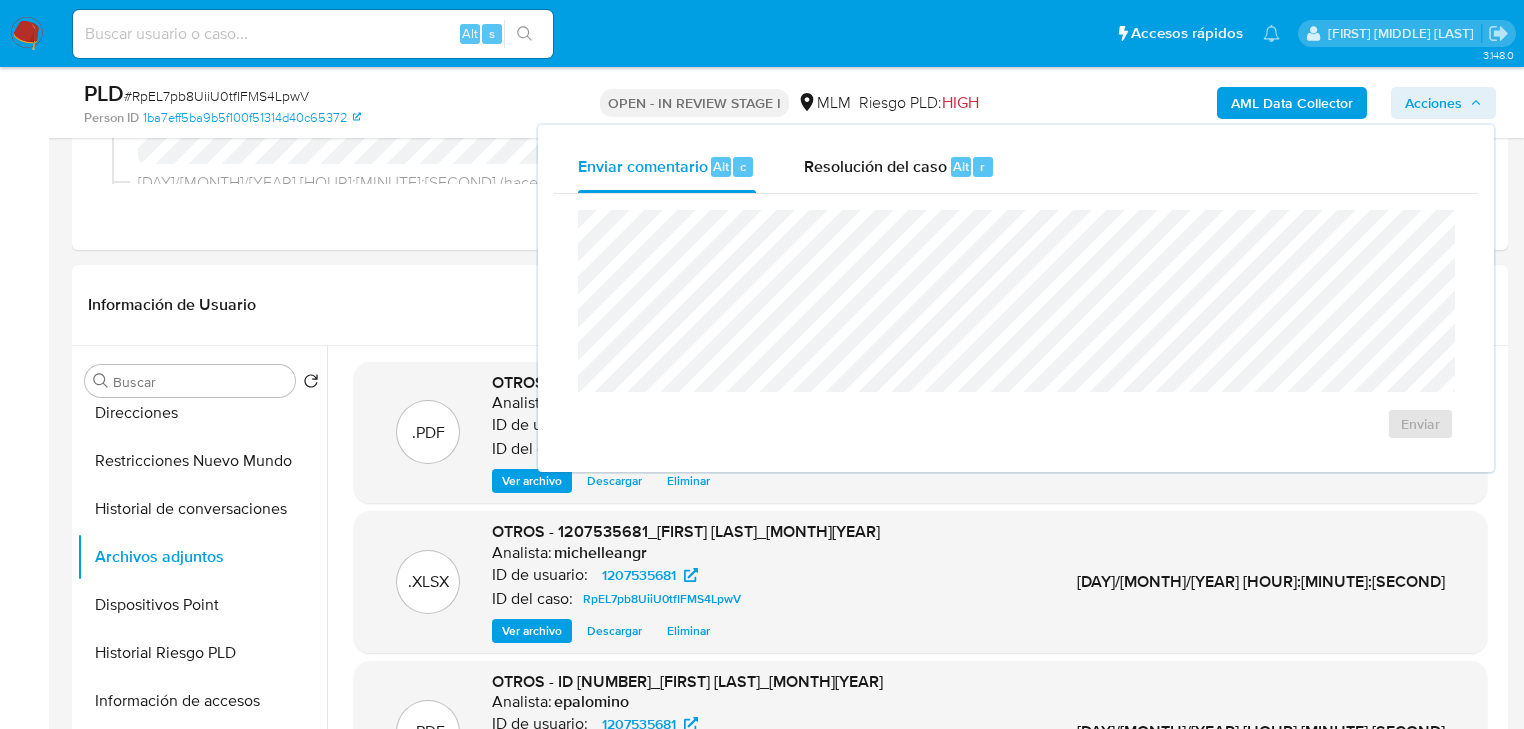 click on "Resolución del caso" at bounding box center (875, 165) 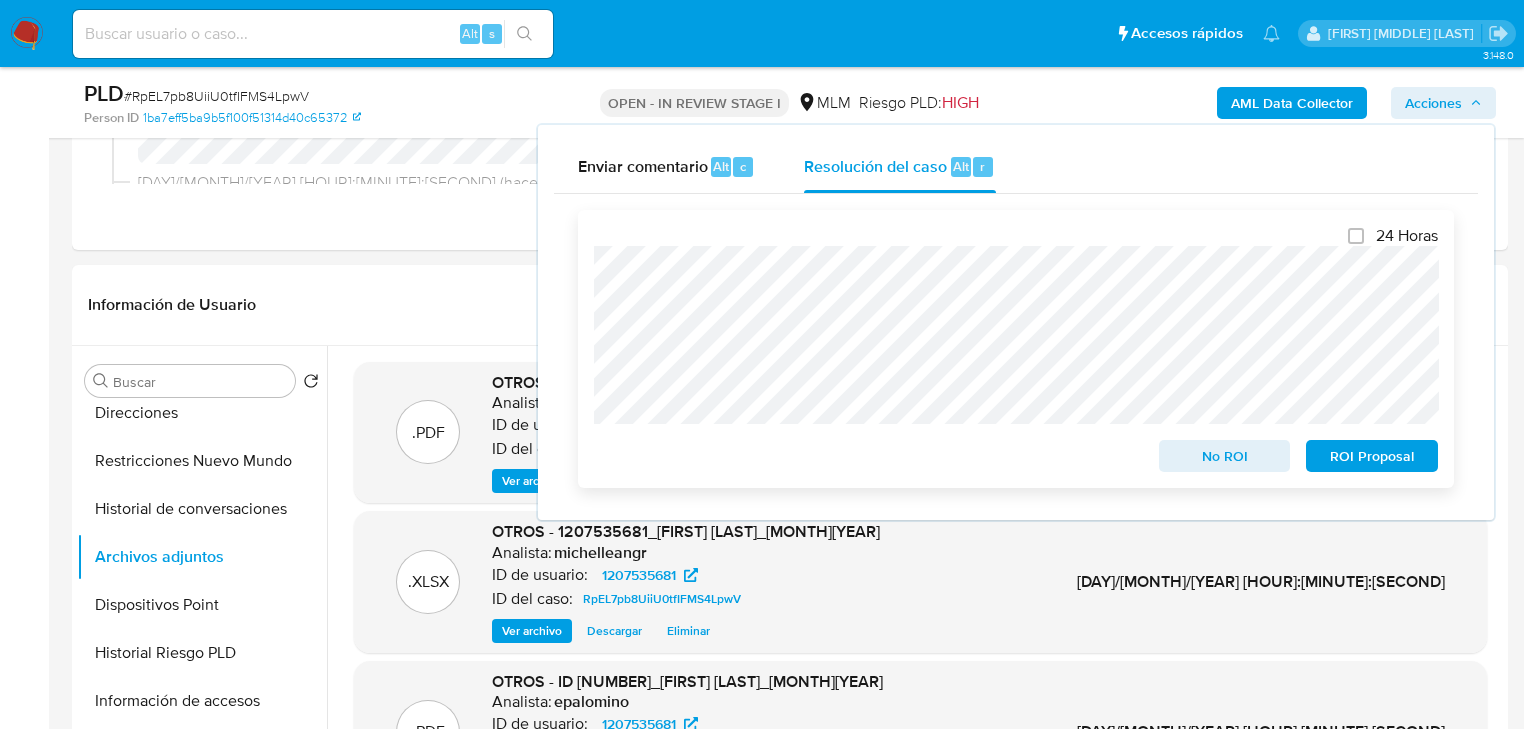 click on "ROI Proposal" at bounding box center (1372, 456) 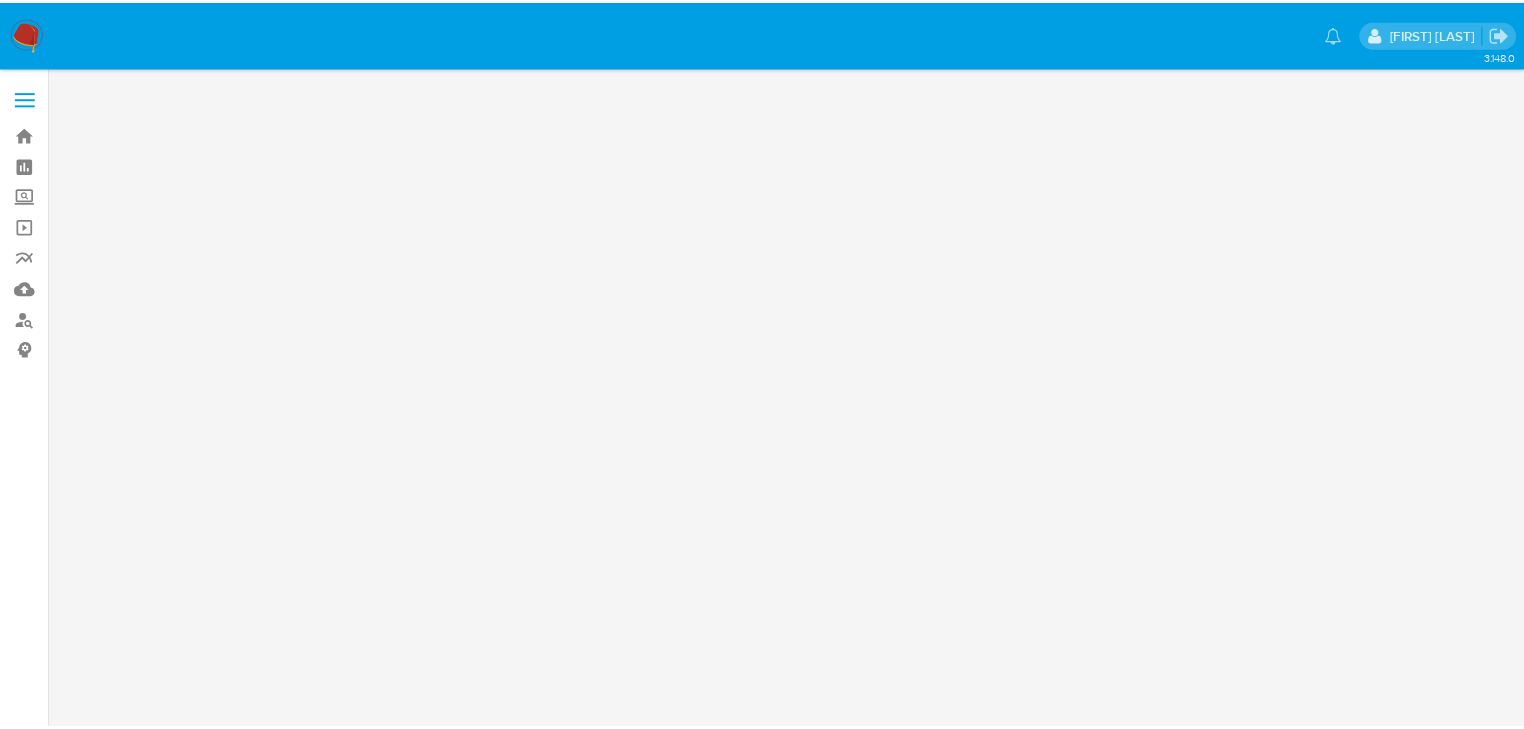 scroll, scrollTop: 0, scrollLeft: 0, axis: both 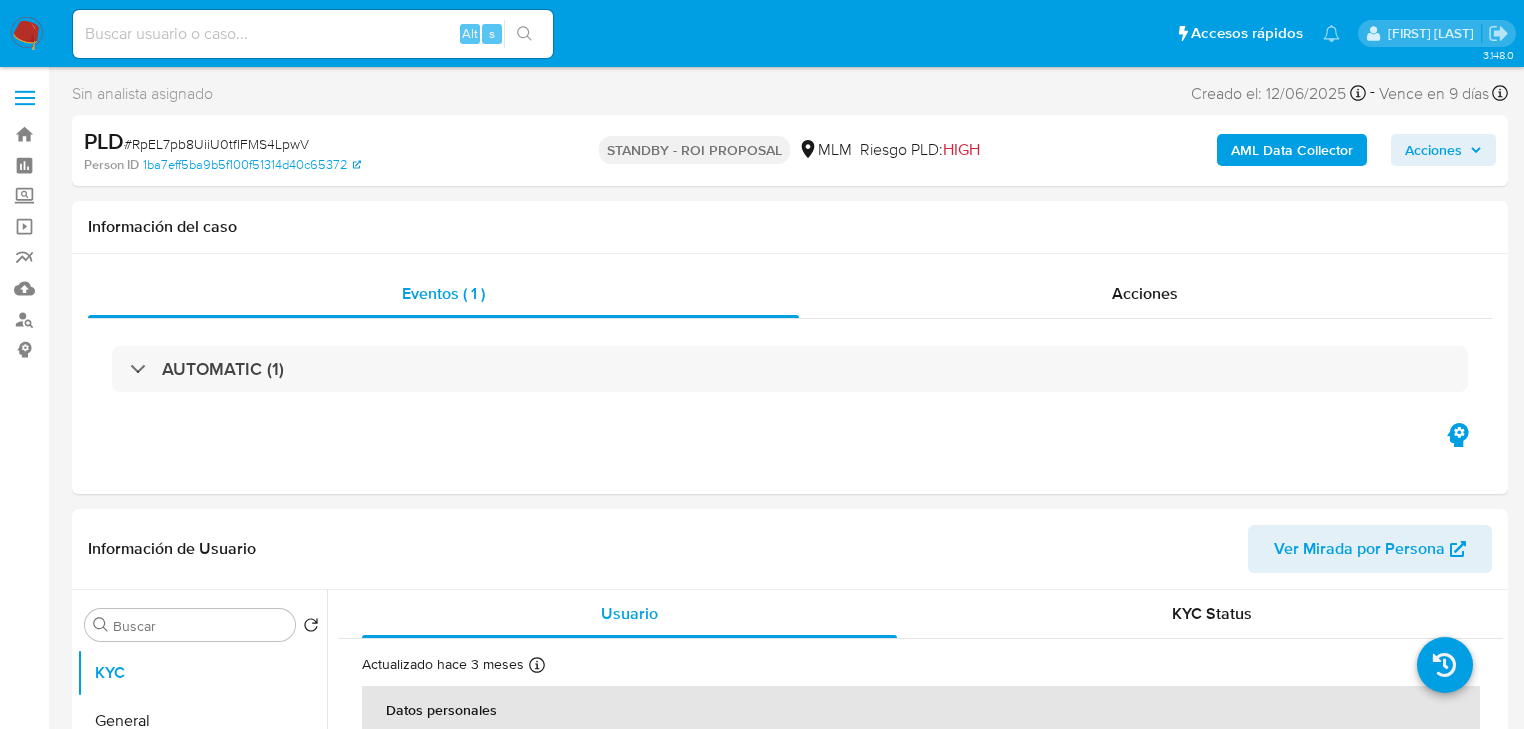 select on "10" 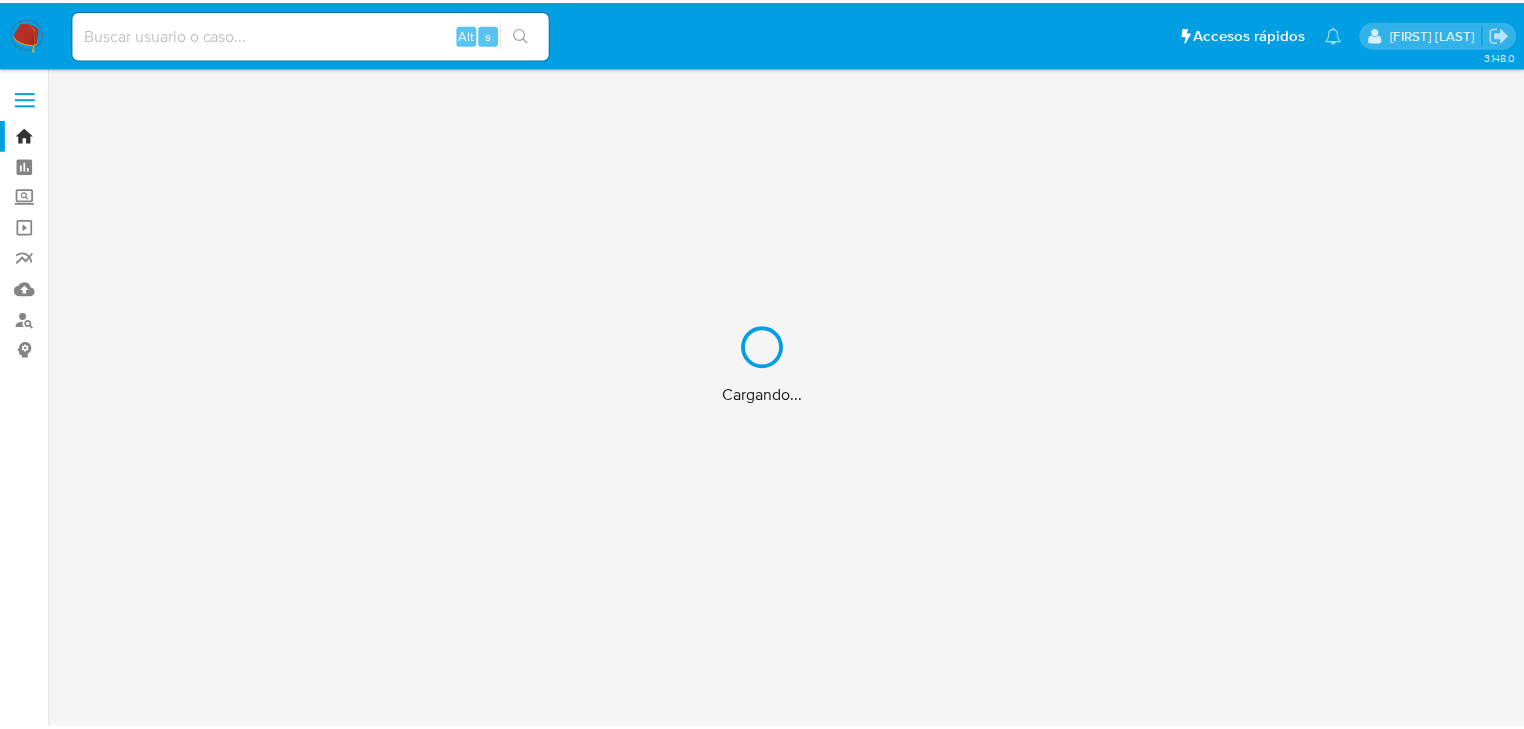scroll, scrollTop: 0, scrollLeft: 0, axis: both 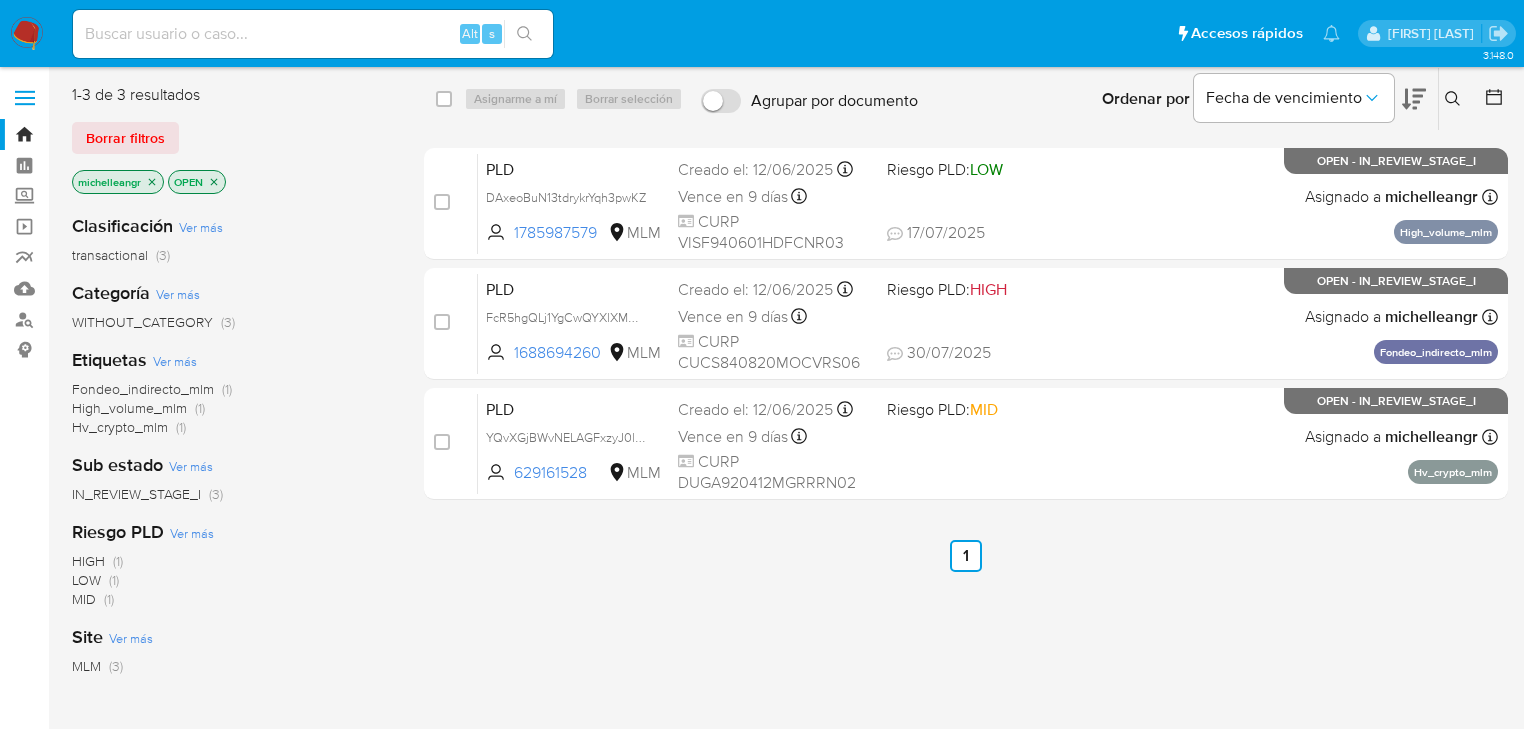 click on "select-all-cases-checkbox Asignarme a mí Borrar selección Agrupar por documento Ordenar por Fecha de vencimiento   No es posible ordenar los resultados mientras se encuentren agrupados. Ingrese ID de usuario o caso Buscar Borrar filtros case-item-checkbox   No es posible asignar el caso PLD DAxeoBuN13tdrykrYqh3pwKZ 1785987579 MLM Riesgo PLD:  LOW Creado el: [DATE]   Creado el: [DATE] [TIME] Vence en 9 días   Vence el [DATE] [TIME] CURP   VISF940601HDFCNR03 [DATE]   [DATE] [TIME] Asignado a   [USERNAME]   Asignado el: [DATE] [TIME] High_volume_mlm OPEN - IN_REVIEW_STAGE_I  case-item-checkbox   No es posible asignar el caso PLD FcR5hgQLj1YgCwQYXlXMMzoq 1688694260 MLM Riesgo PLD:  HIGH Creado el: [DATE]   Creado el: [DATE] [TIME] Vence en 9 días   Vence el [DATE] [TIME] CURP   CUCS840820MOCVRS06 [DATE]   [DATE] [TIME] Asignado a   [USERNAME]   Asignado el: [DATE] [TIME] Fondeo_indirecto_mlm OPEN - IN_REVIEW_STAGE_I  case-item-checkbox   PLD MLM" at bounding box center [966, 529] 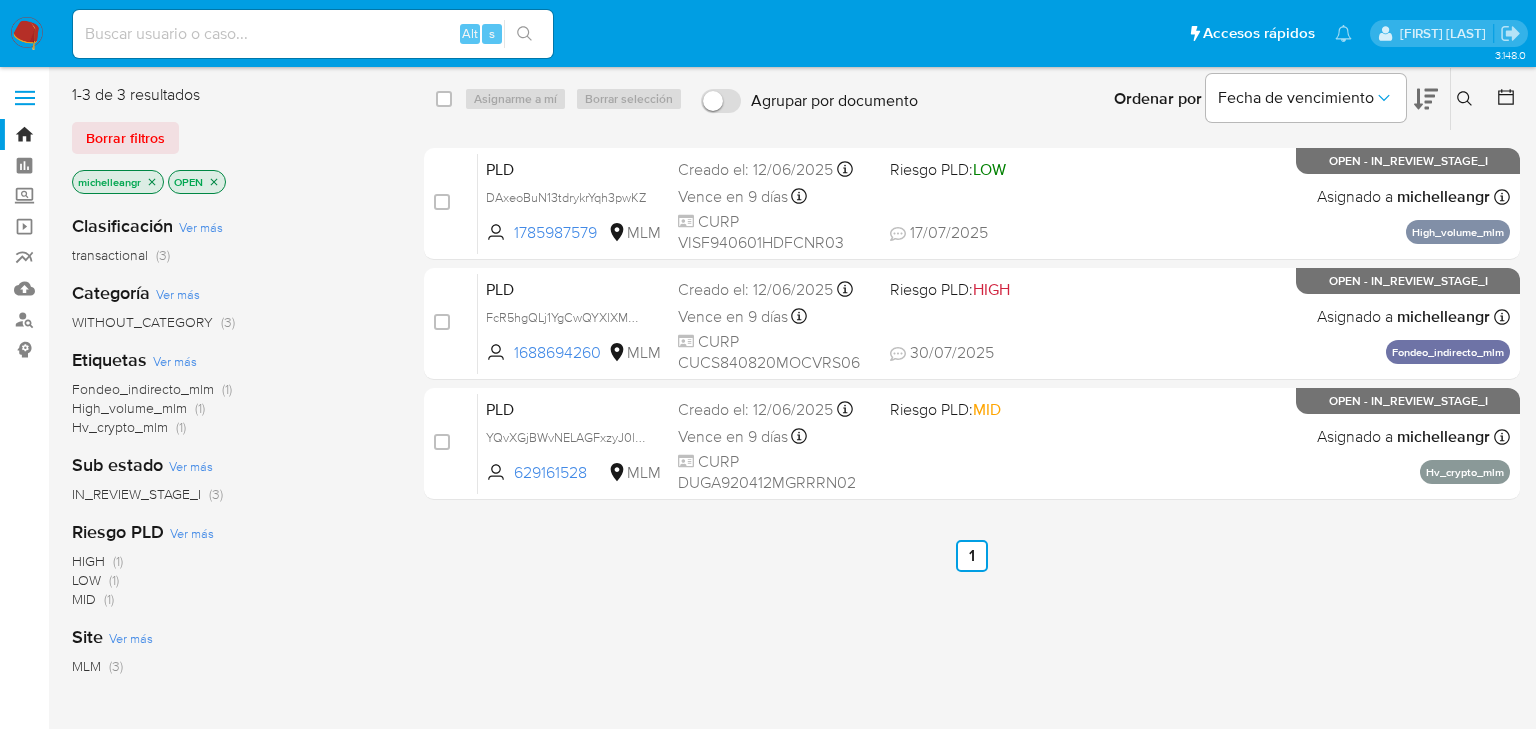 scroll, scrollTop: 0, scrollLeft: 0, axis: both 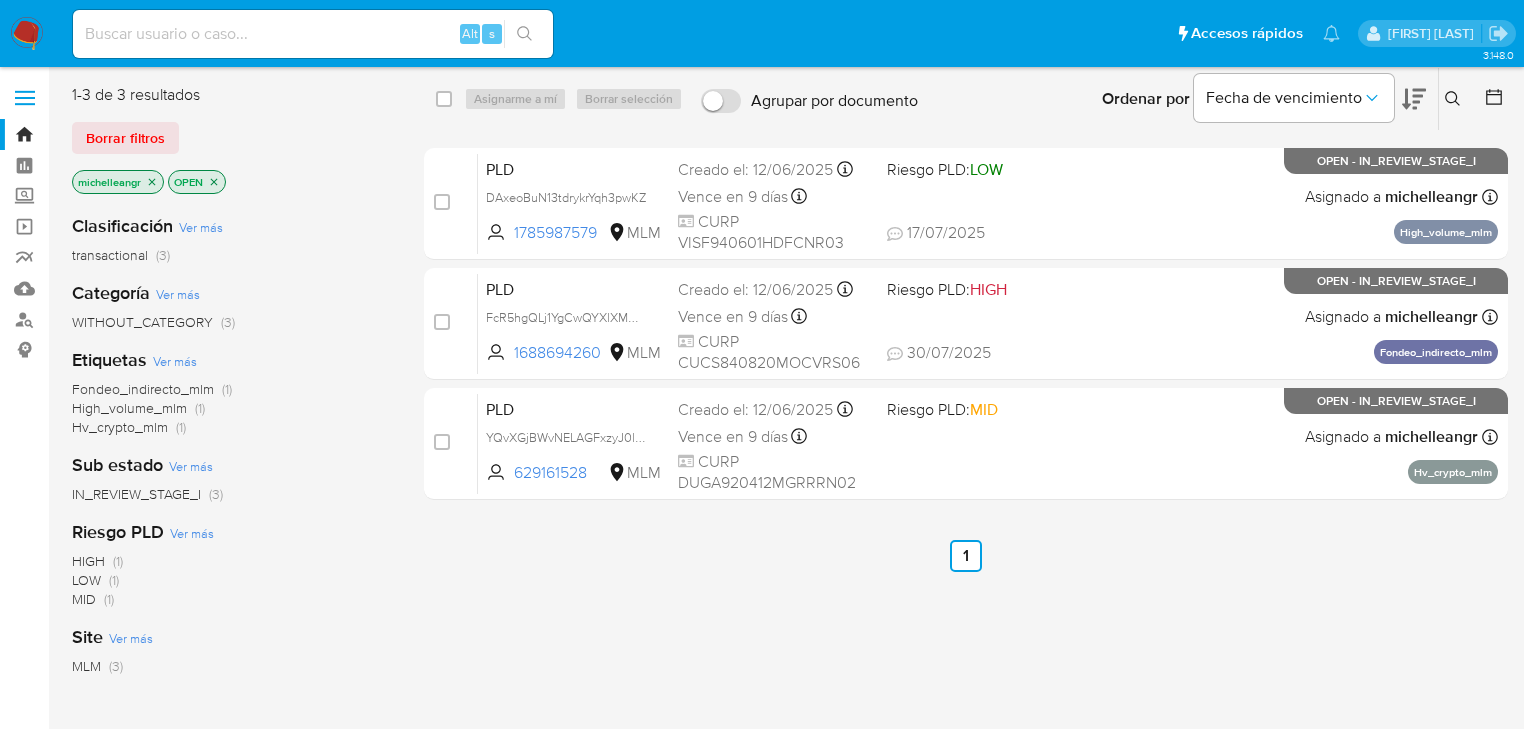 click 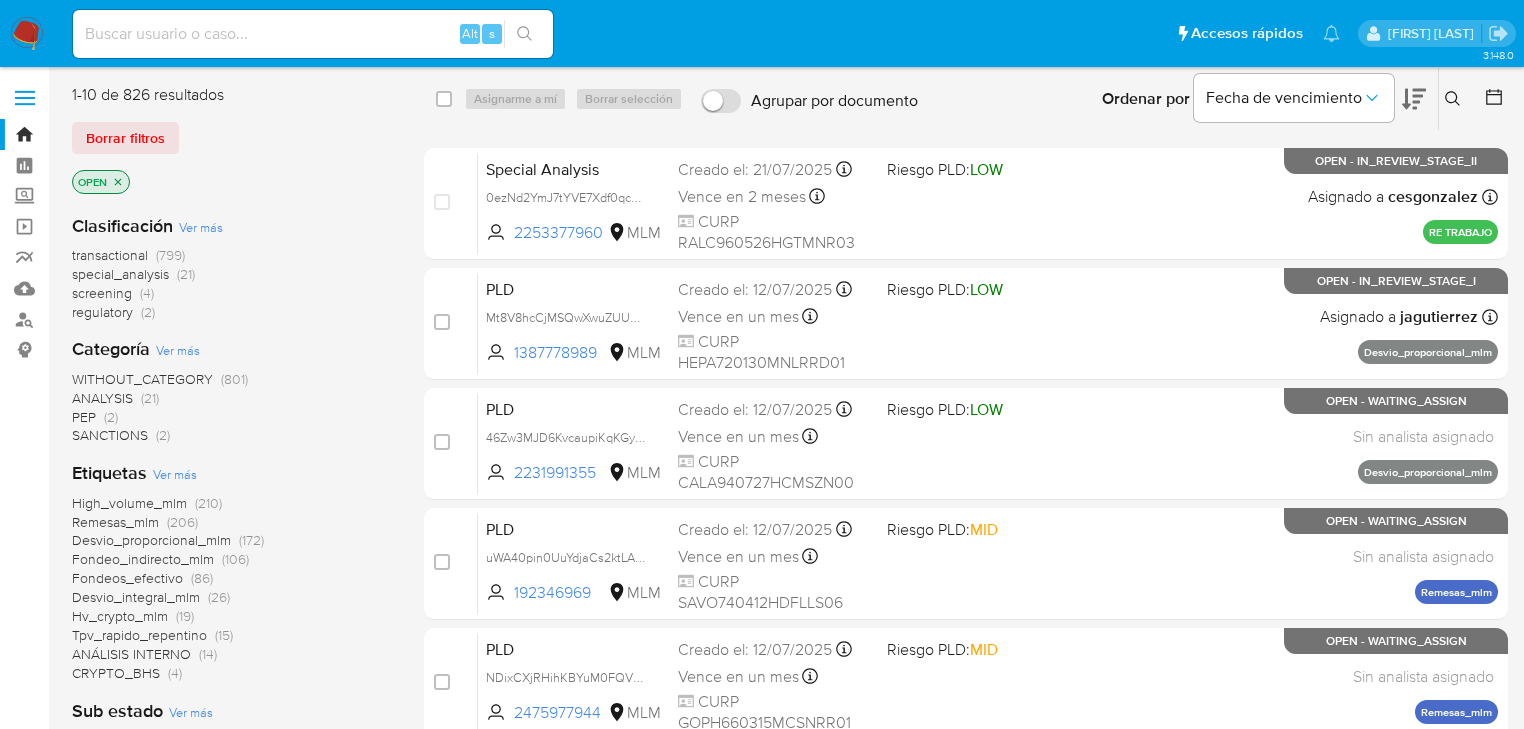 click 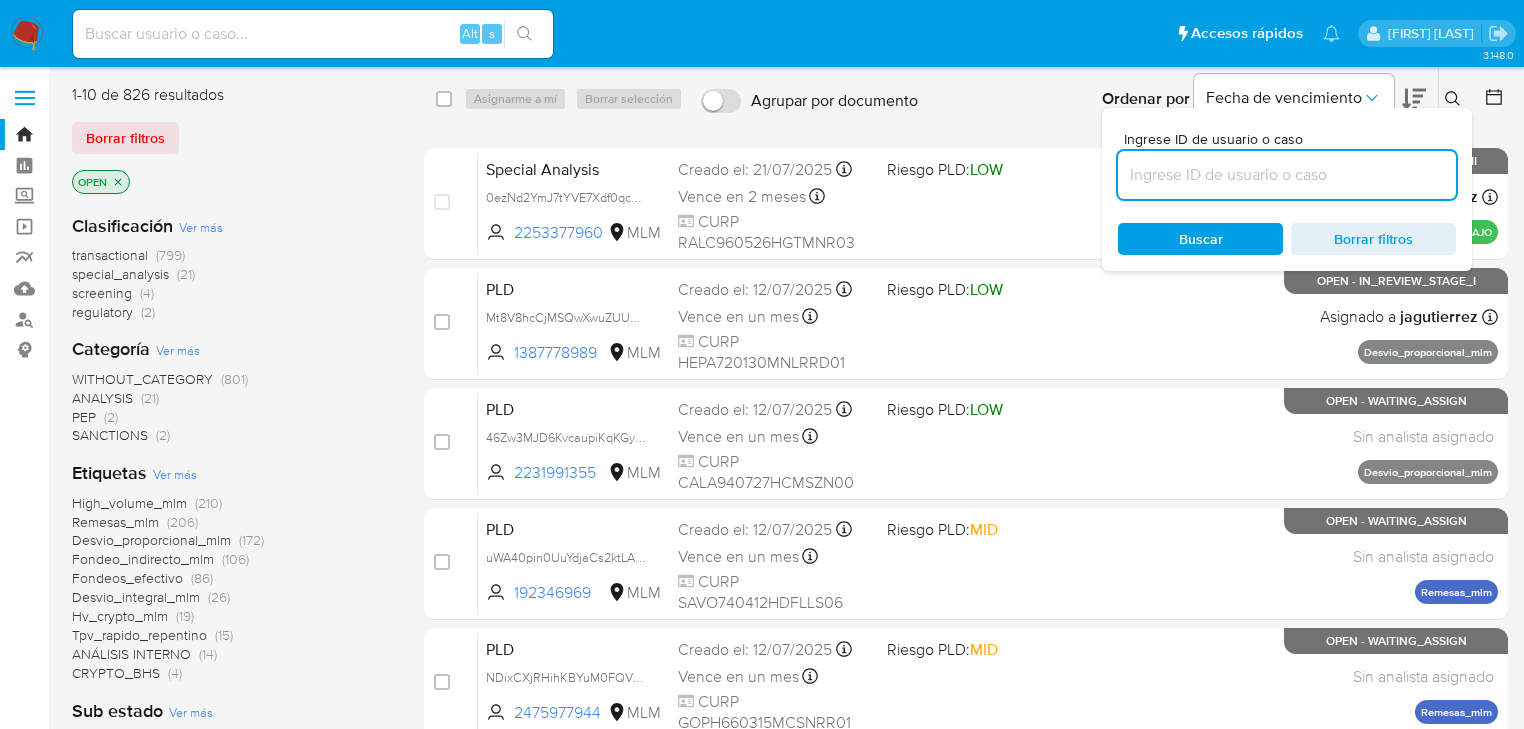 click at bounding box center [1287, 175] 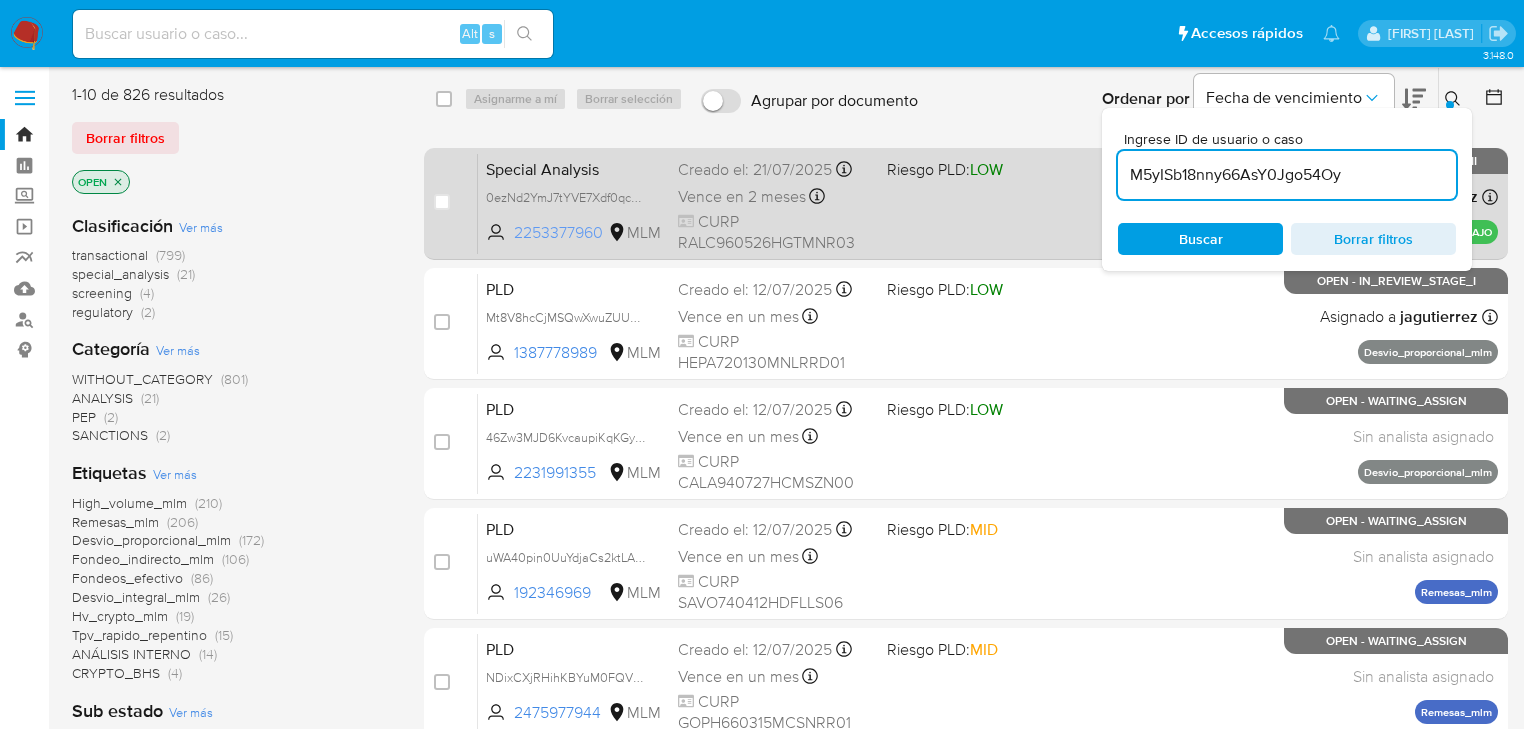 type on "M5yISb18nny66AsY0Jgo54Oy" 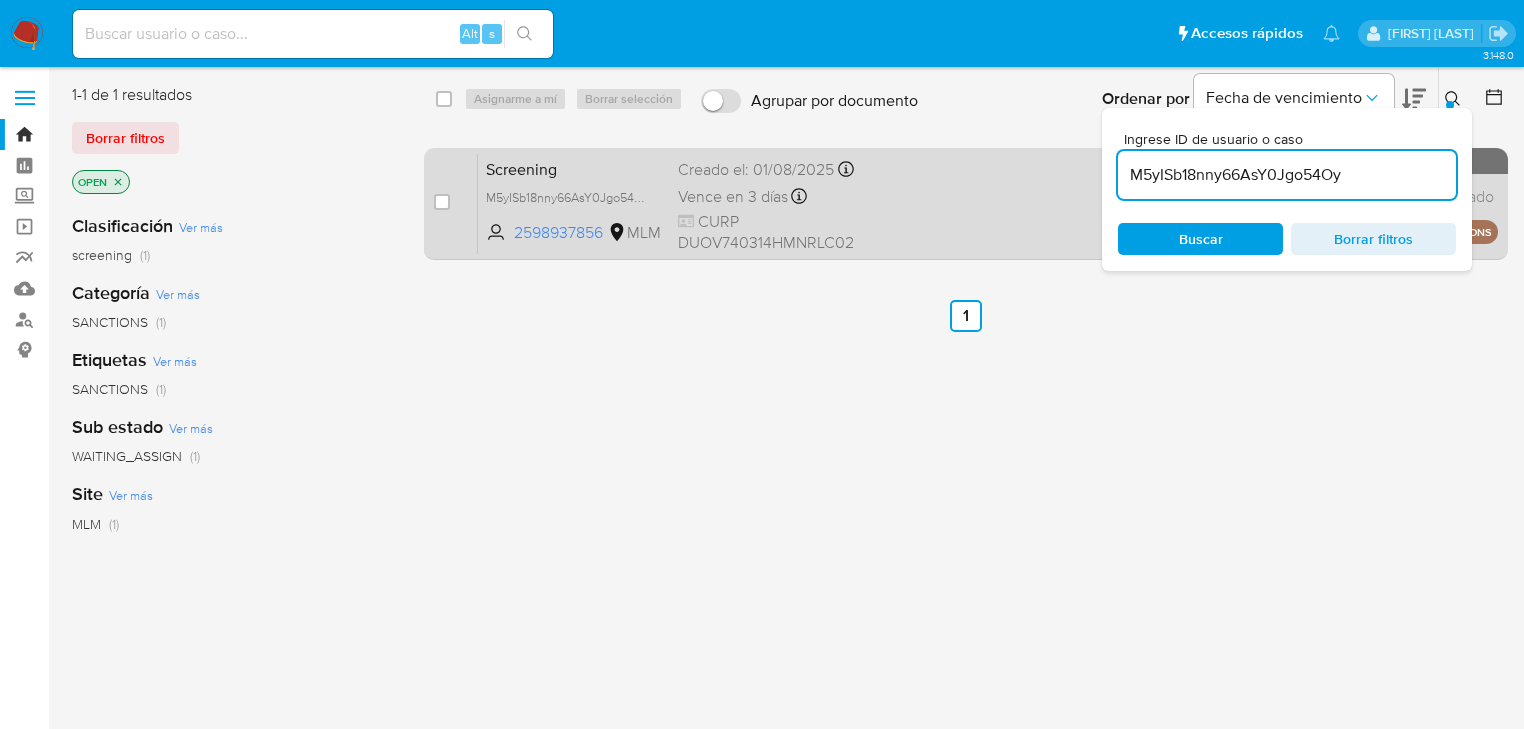 click on "Screening" at bounding box center [574, 168] 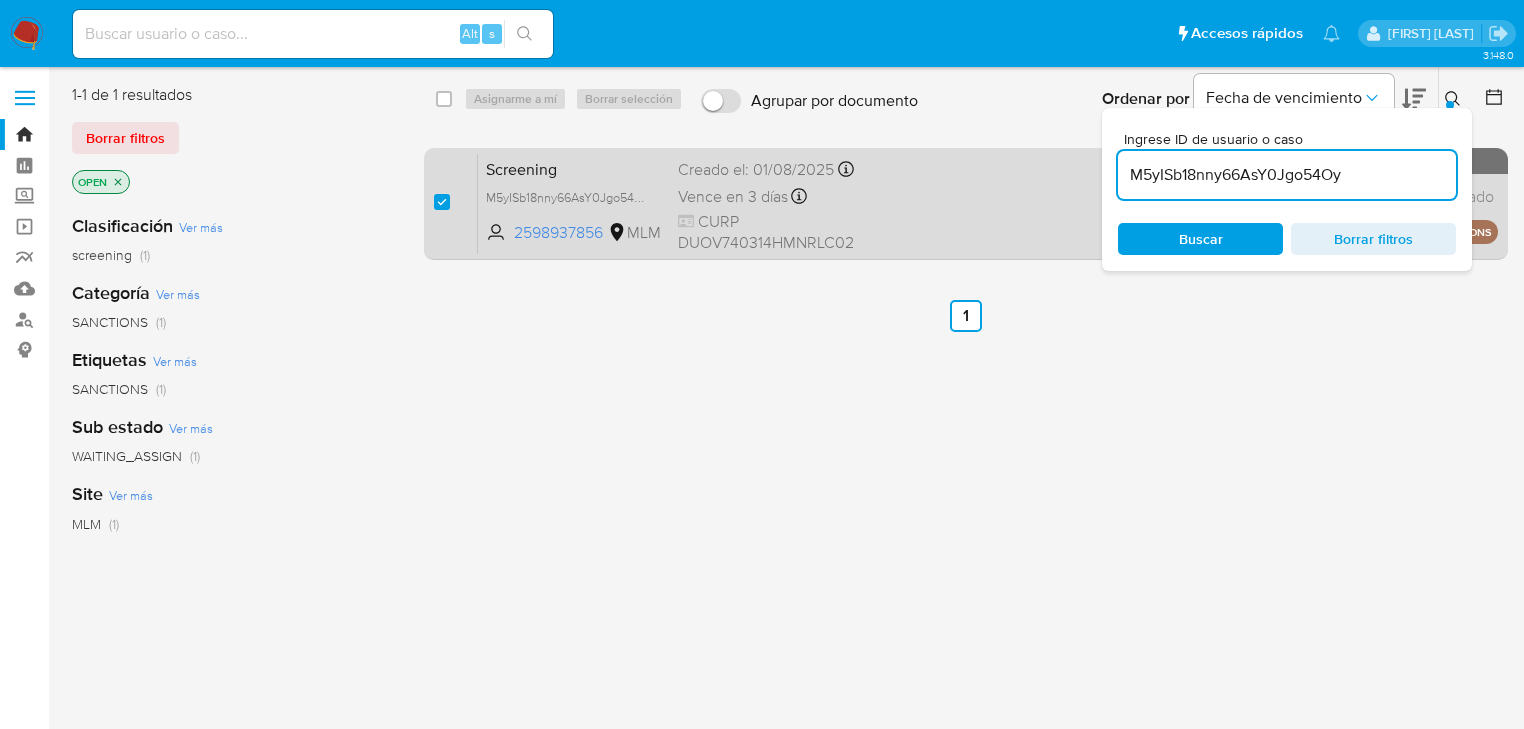 checkbox on "true" 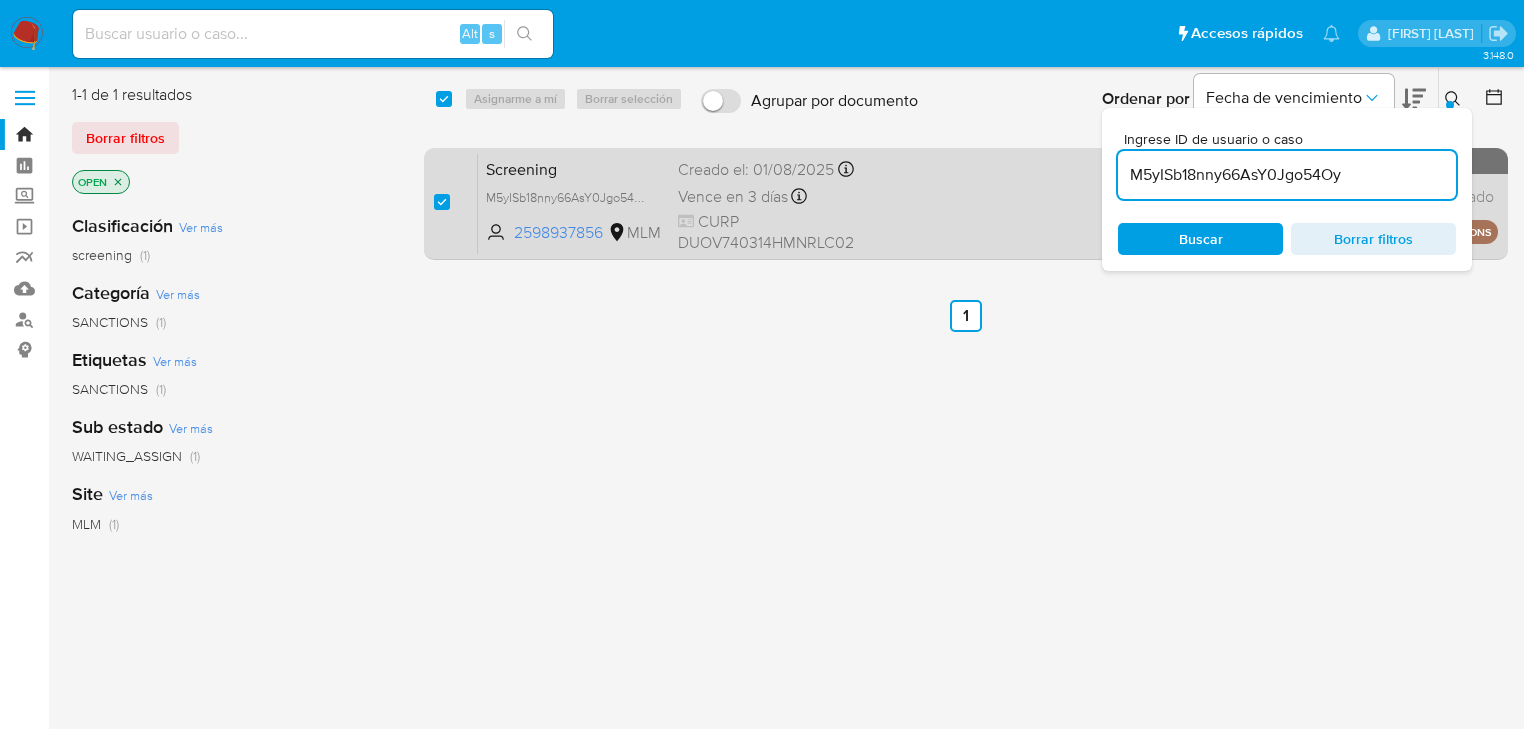 checkbox on "true" 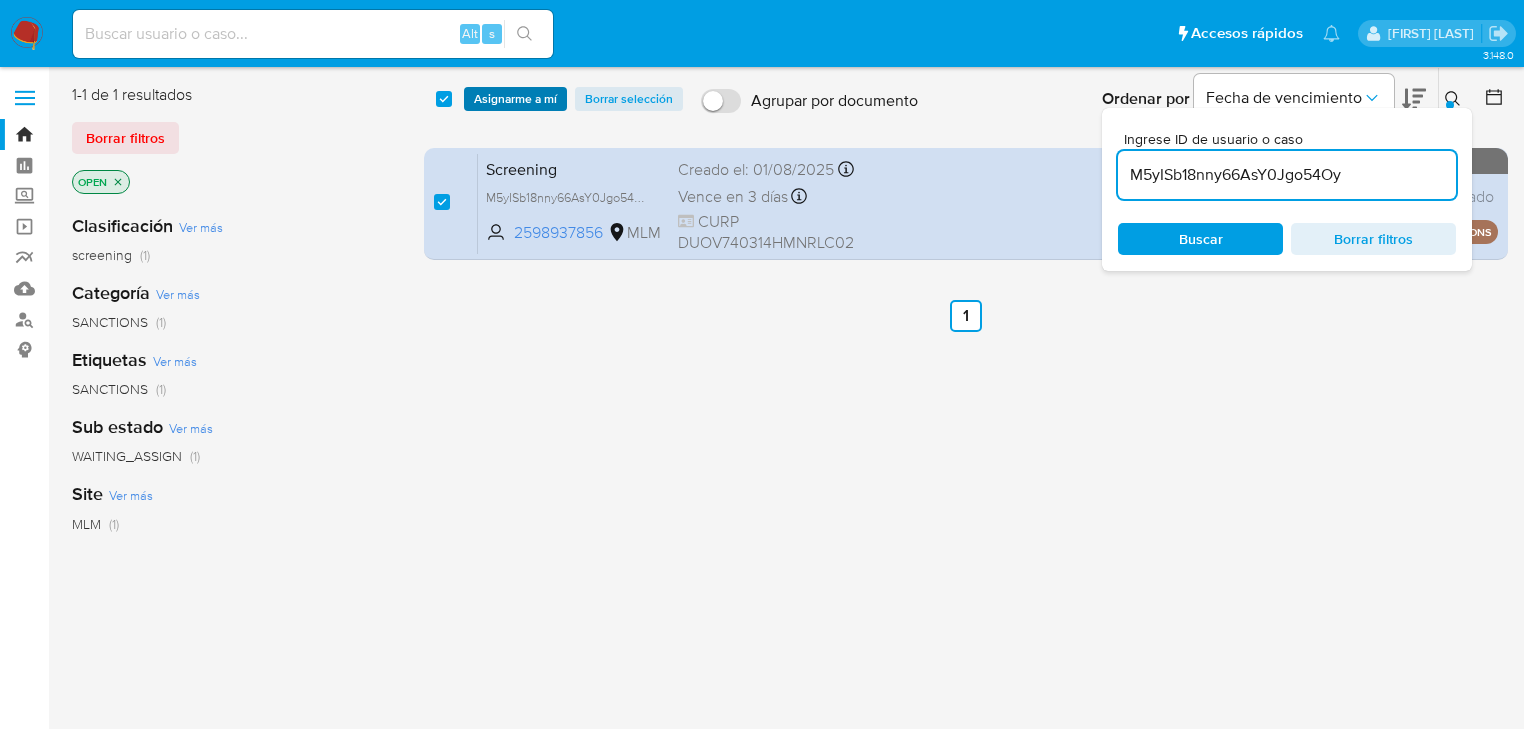 click on "Asignarme a mí" at bounding box center (515, 99) 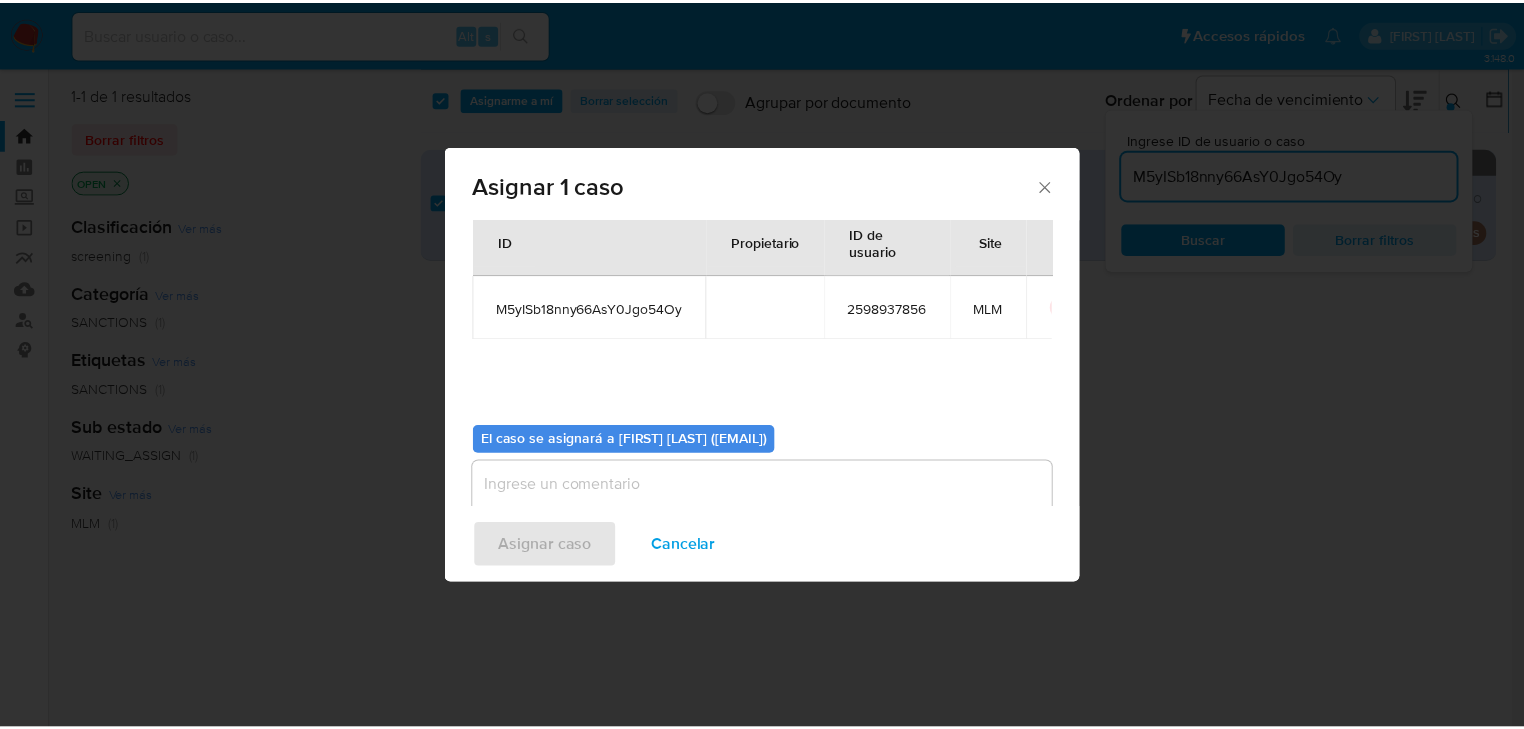scroll, scrollTop: 103, scrollLeft: 0, axis: vertical 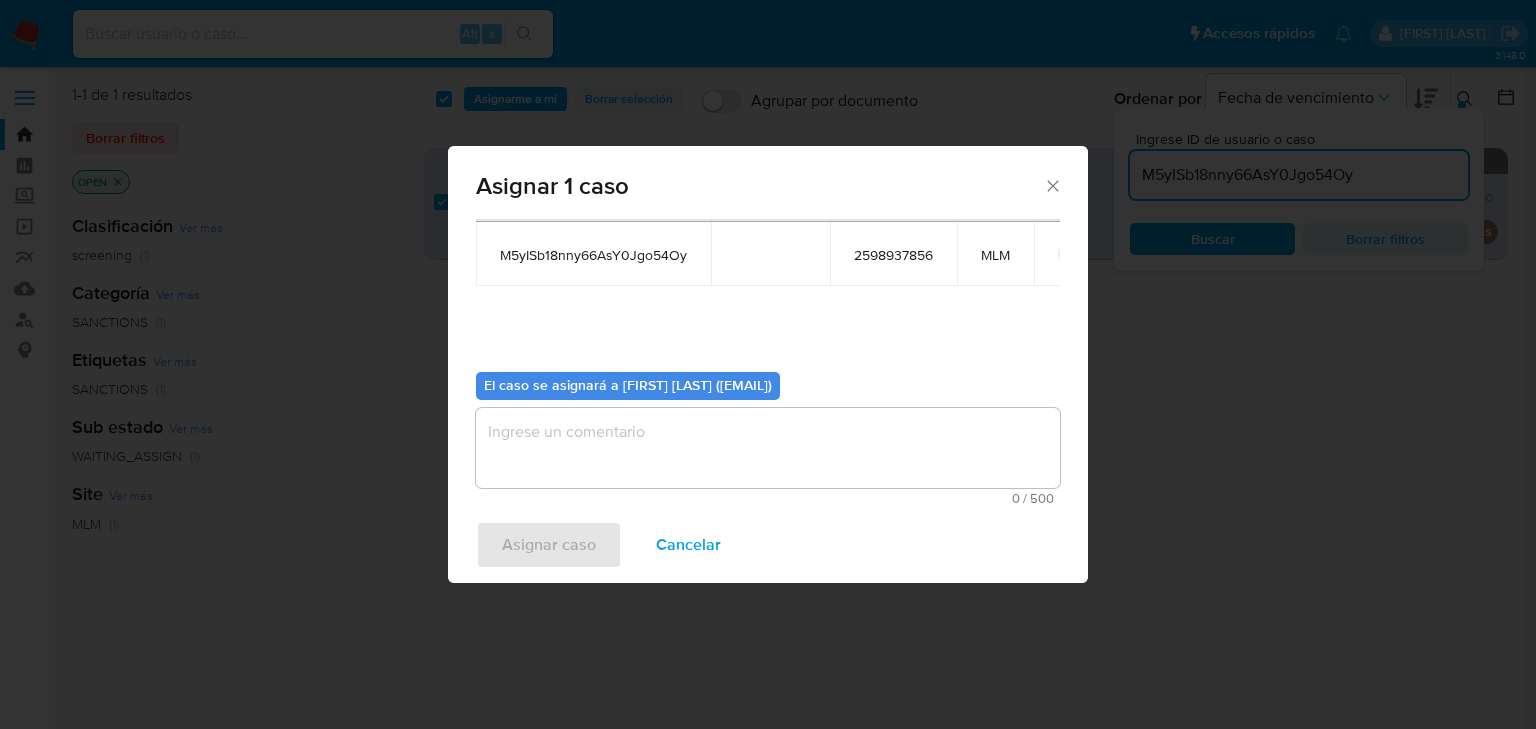 click at bounding box center (768, 448) 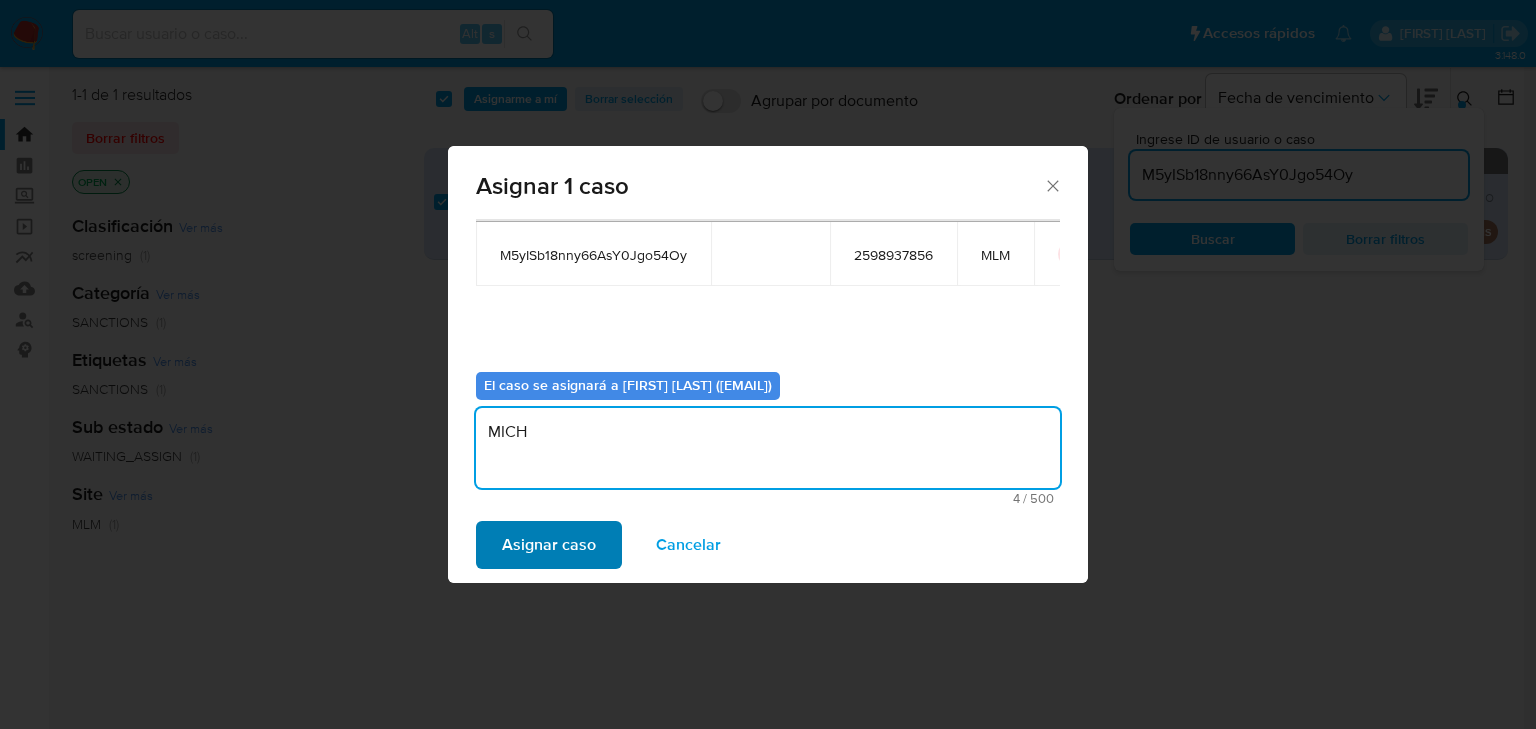 type on "MICH" 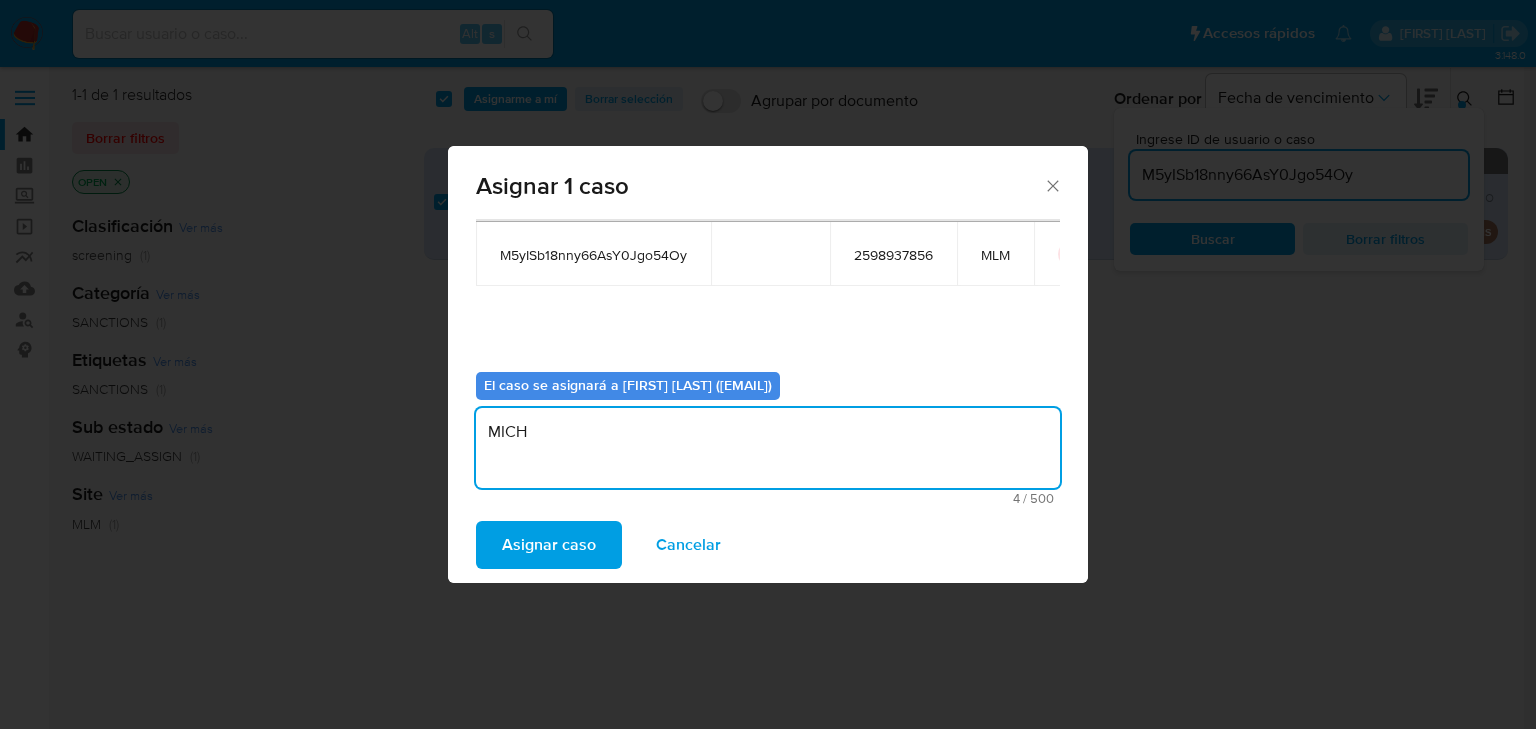 click on "Asignar caso" at bounding box center [549, 545] 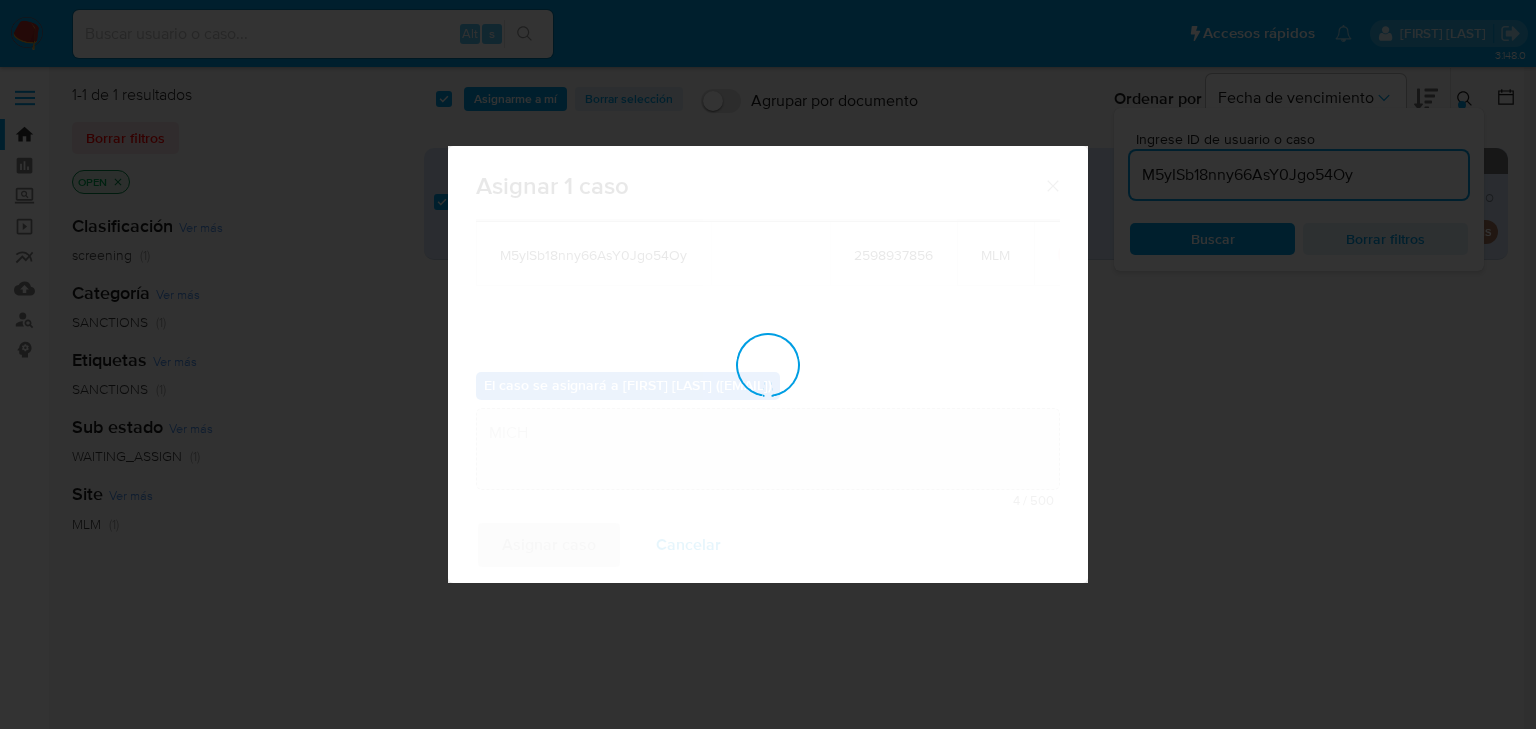 type 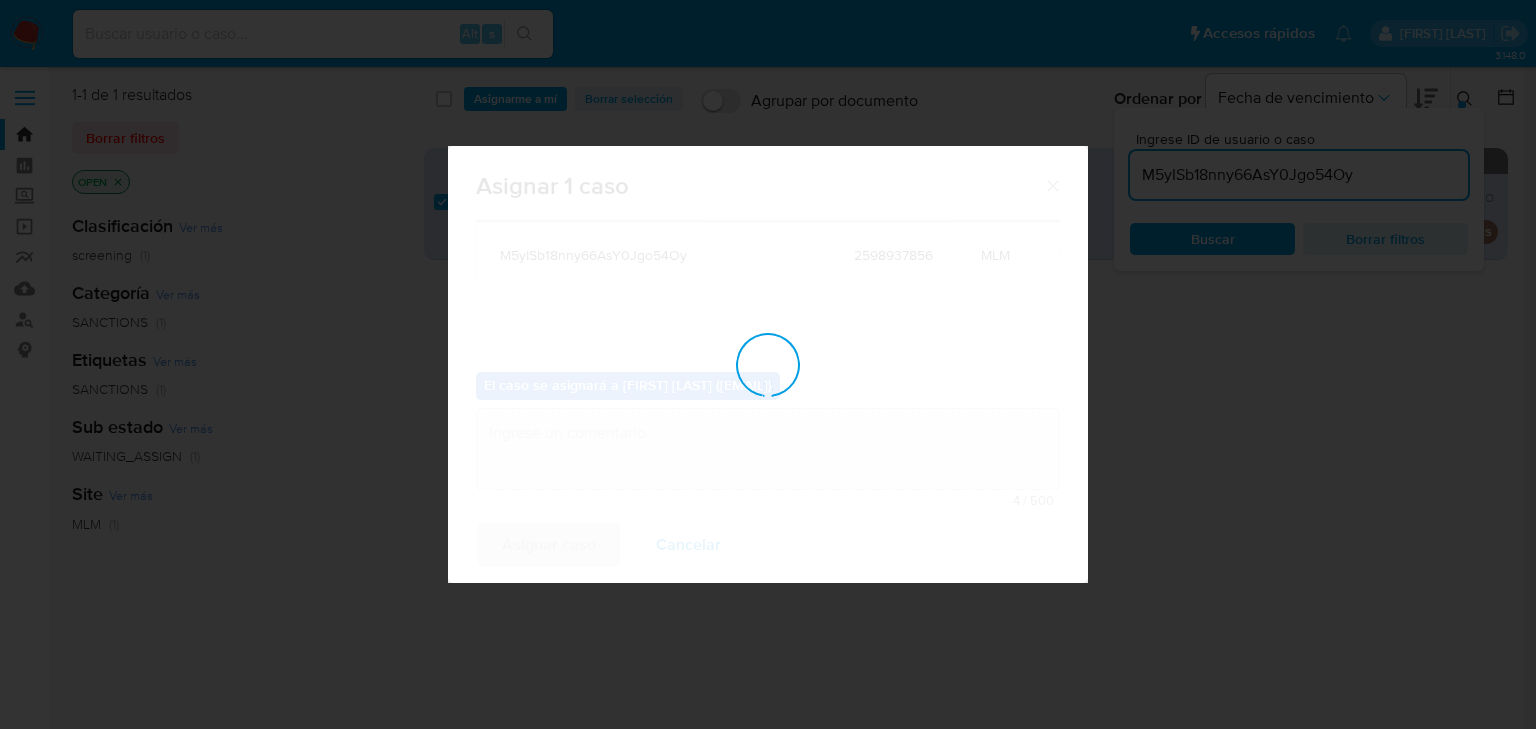 checkbox on "false" 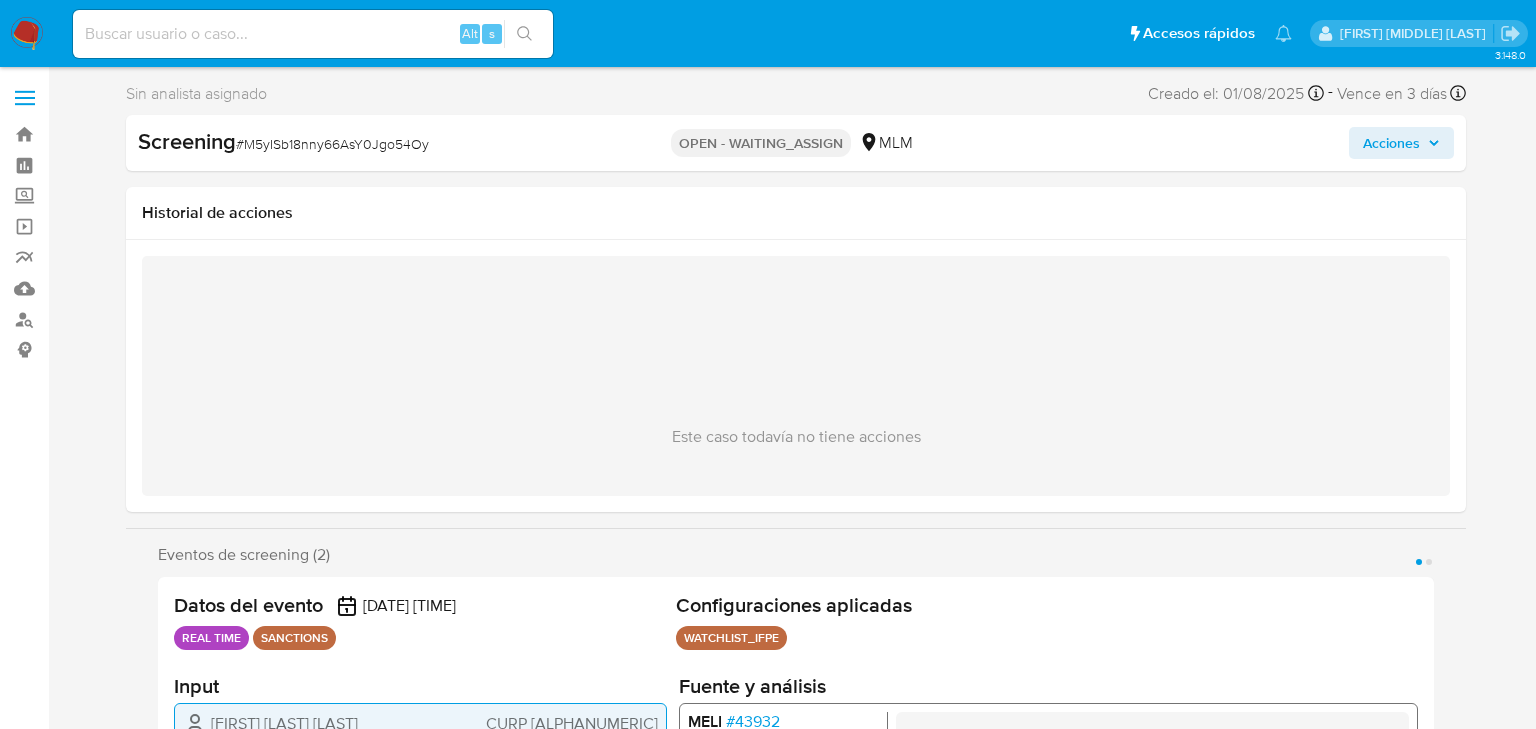 select on "10" 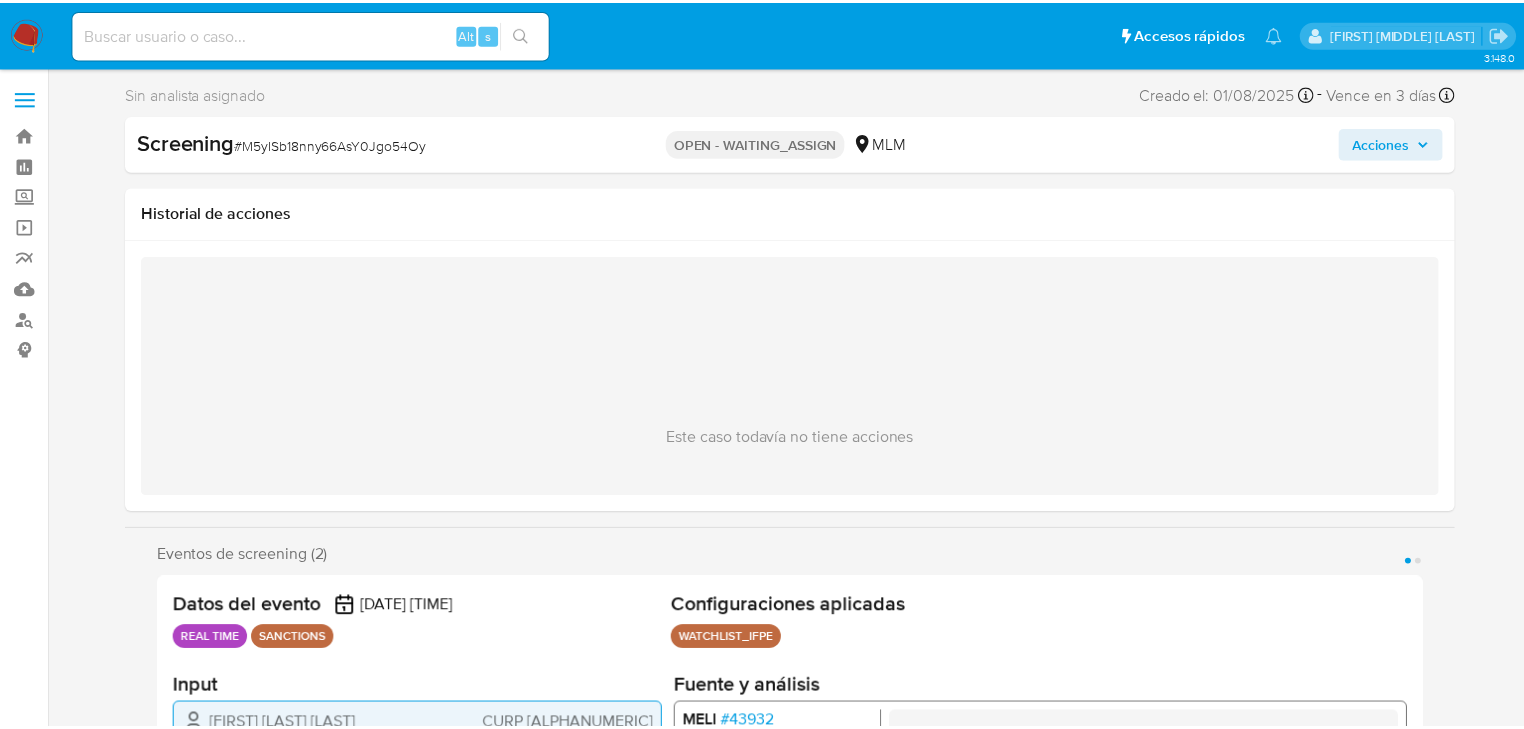 scroll, scrollTop: 0, scrollLeft: 0, axis: both 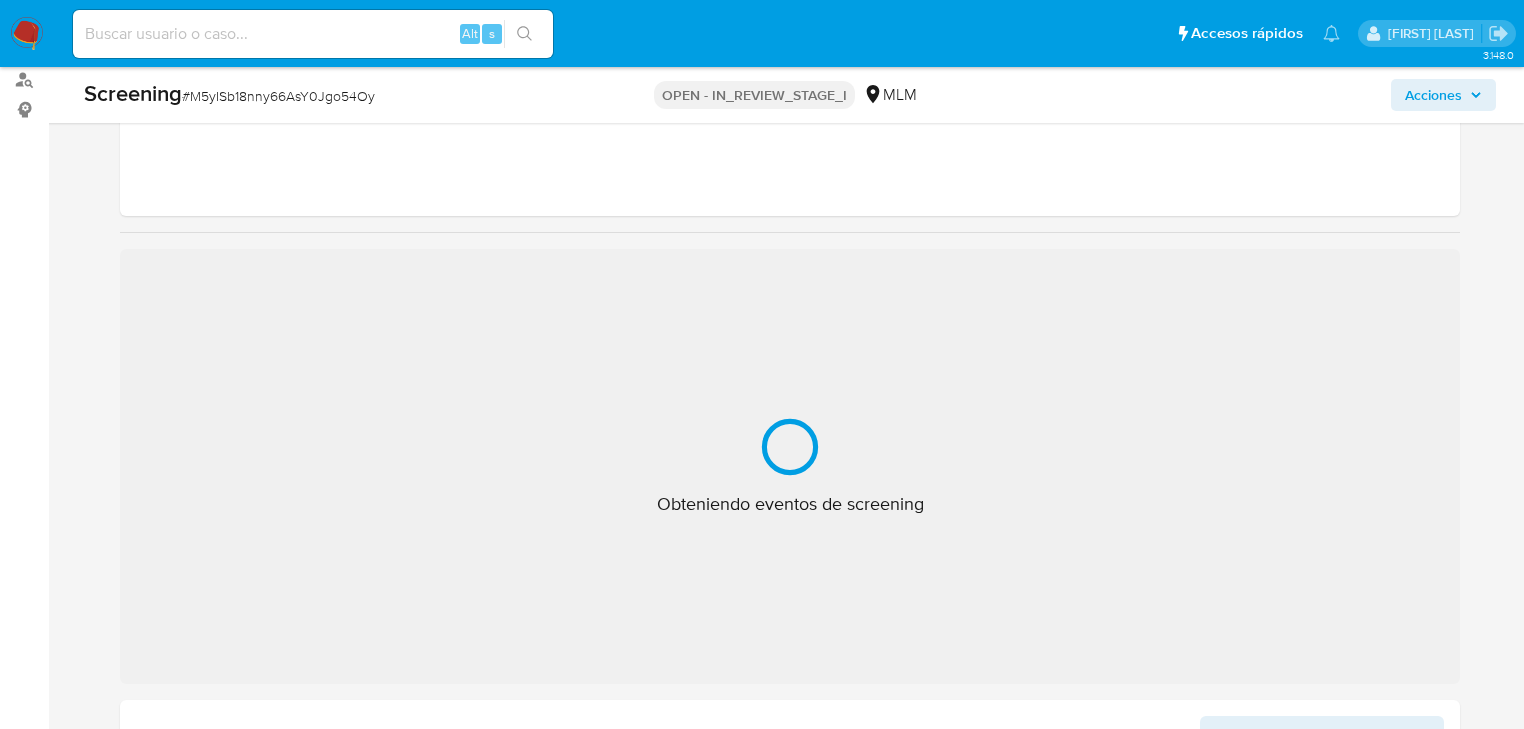 select on "10" 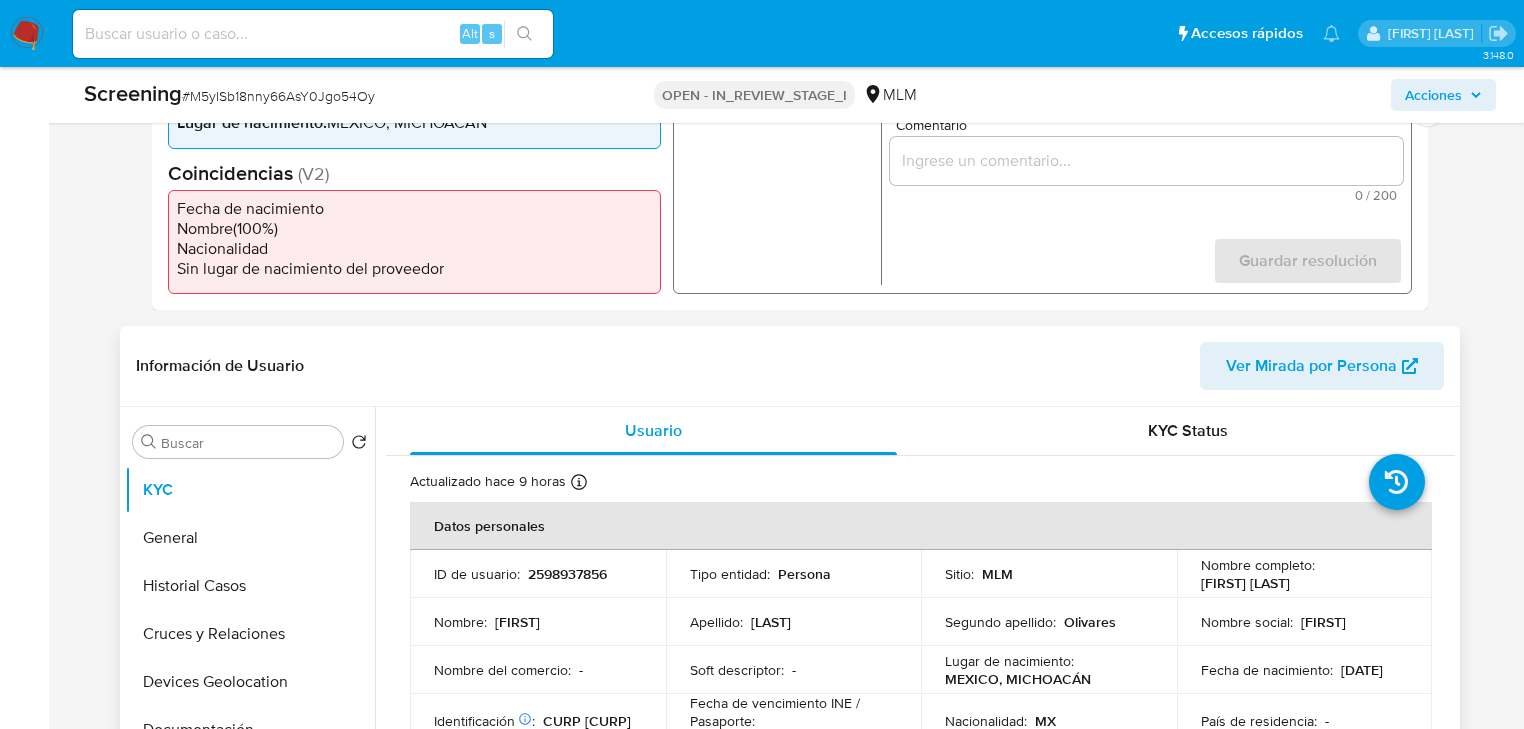 scroll, scrollTop: 640, scrollLeft: 0, axis: vertical 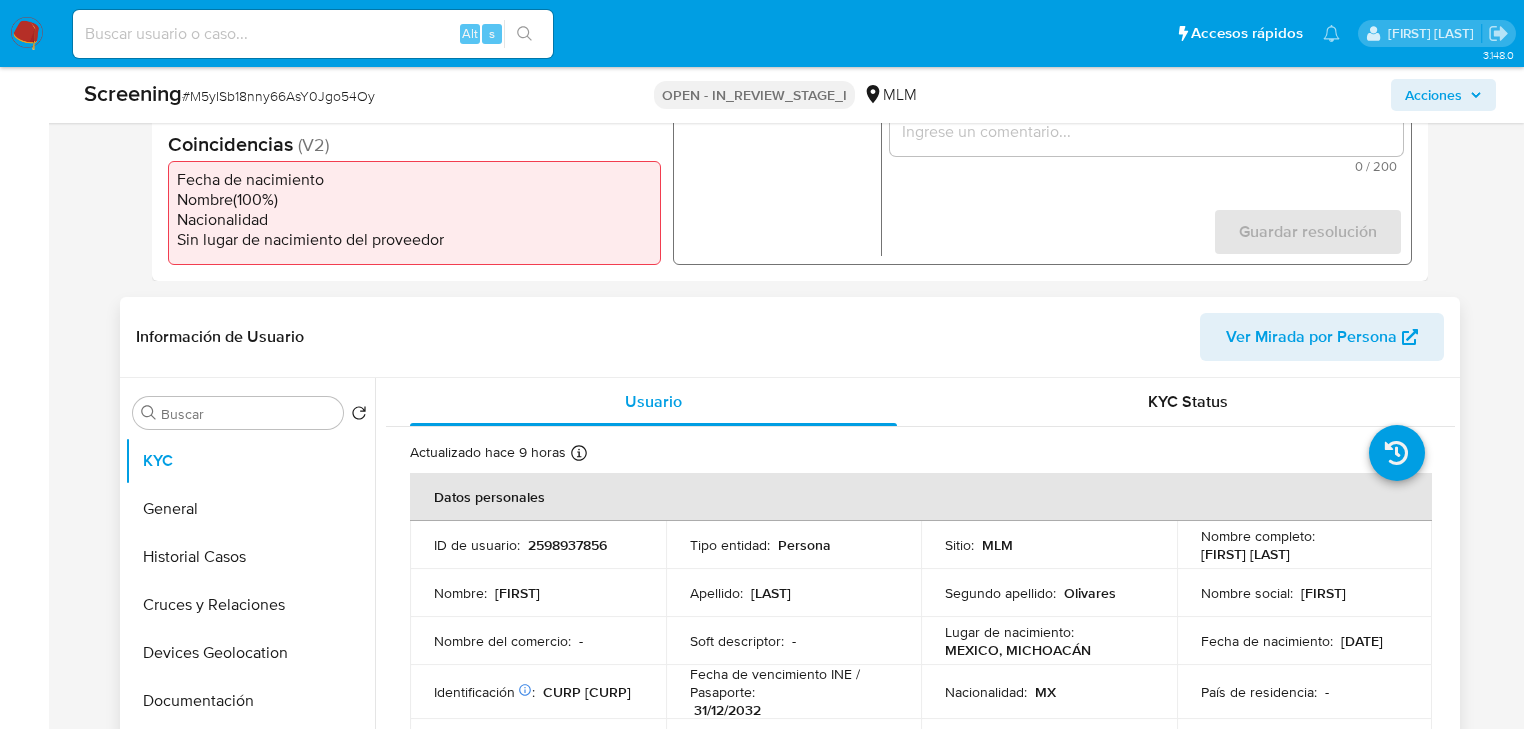 click on "2598937856" at bounding box center [567, 545] 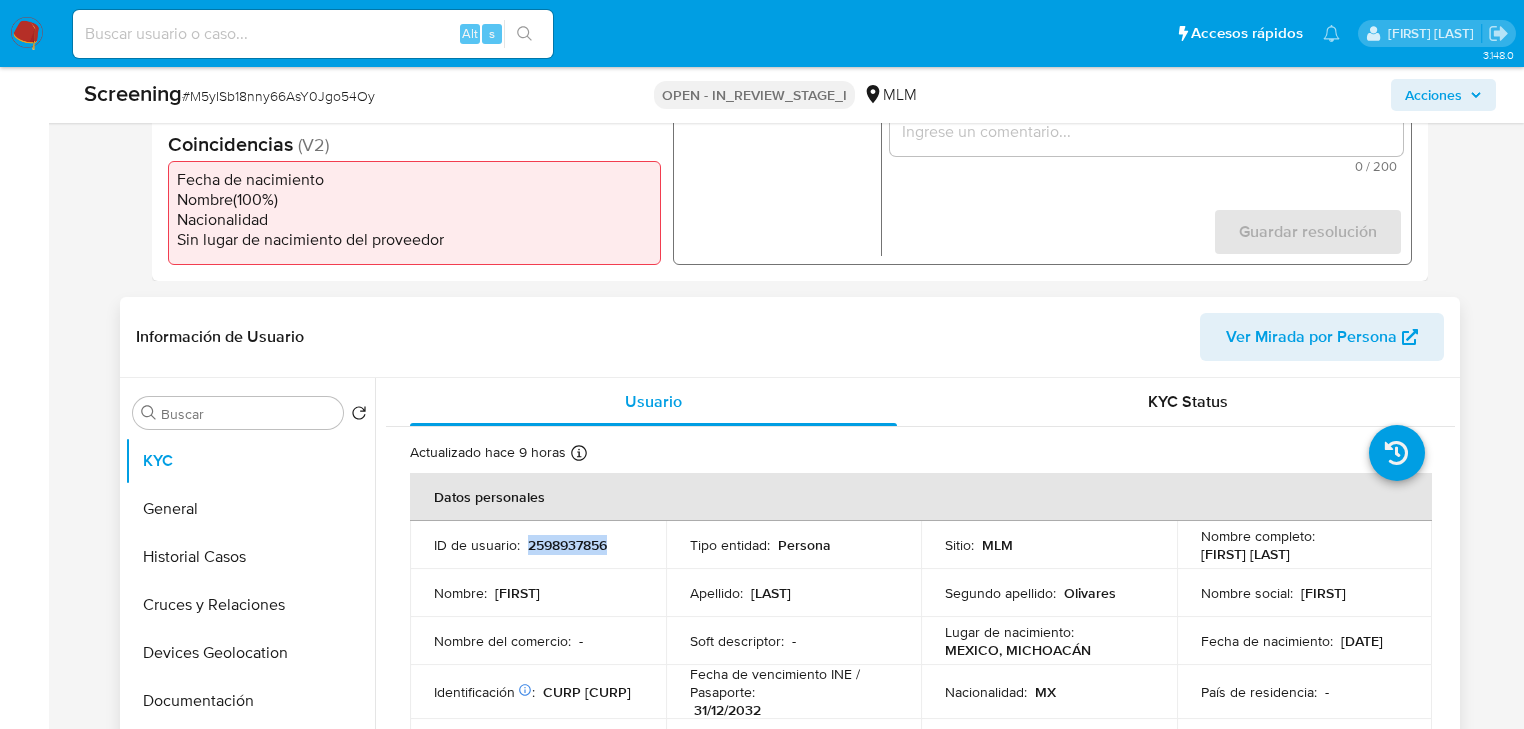 click on "2598937856" at bounding box center (567, 545) 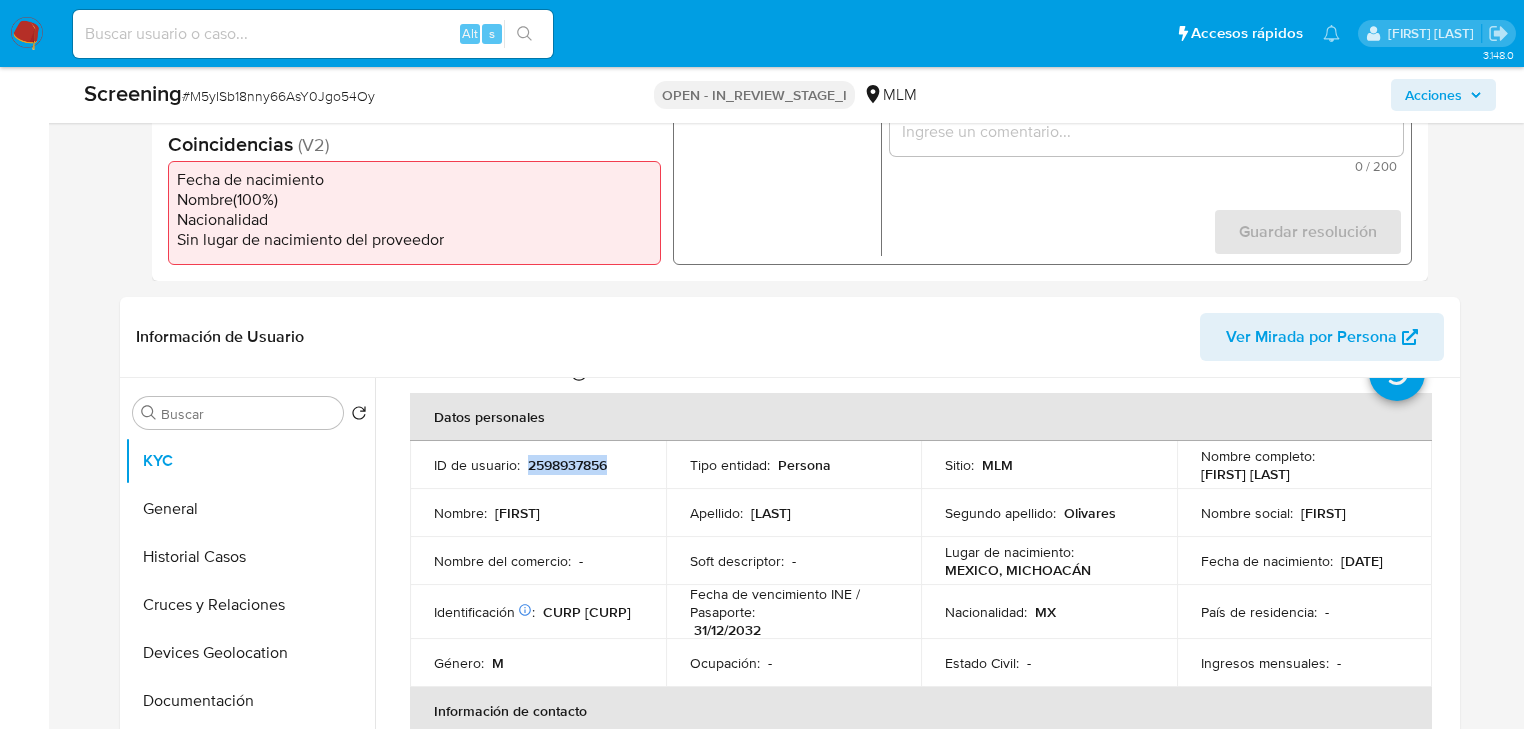 scroll, scrollTop: 80, scrollLeft: 0, axis: vertical 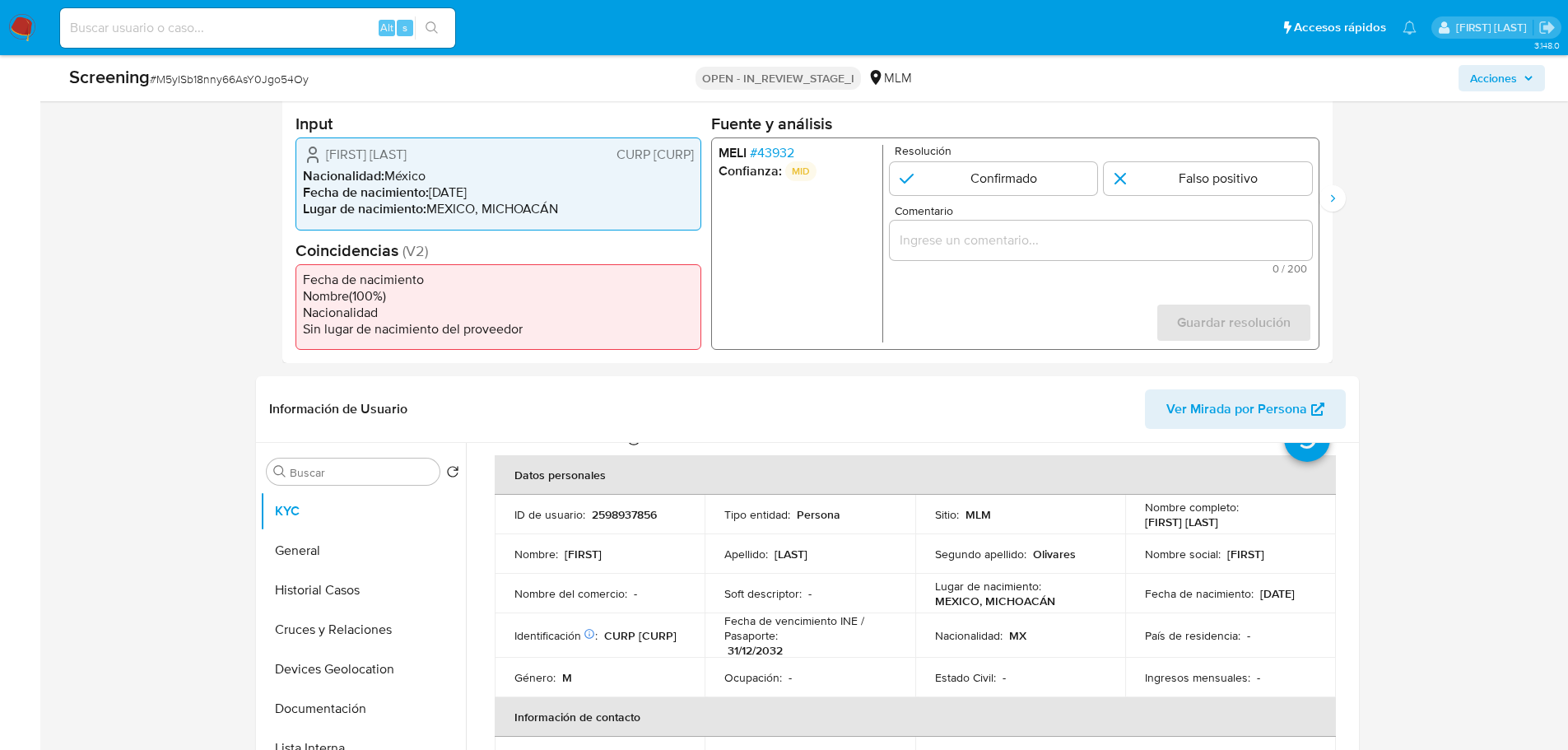 click on "# 43932" at bounding box center [771, 153] 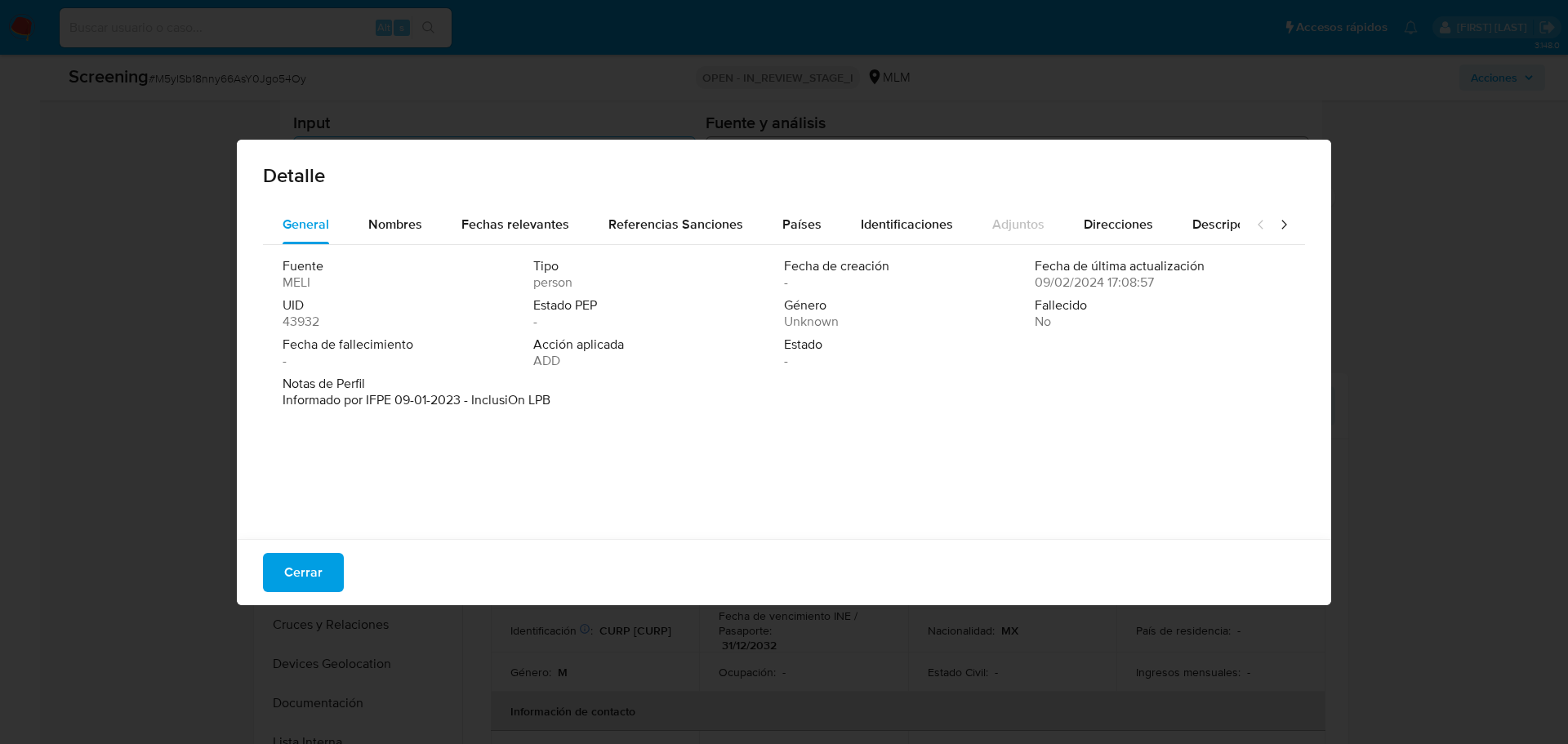 click on "Cerrar" at bounding box center (303, 572) 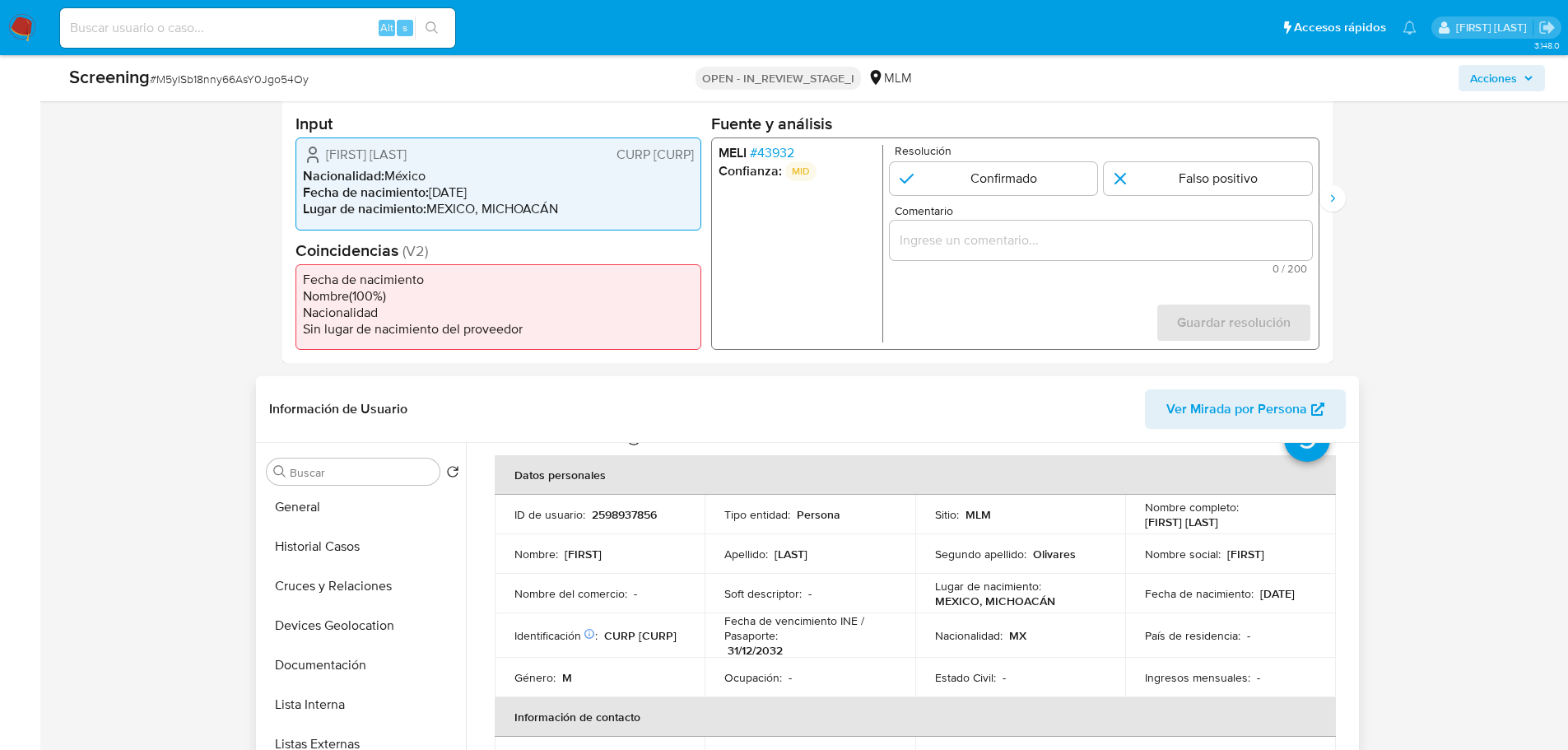 scroll, scrollTop: 82, scrollLeft: 0, axis: vertical 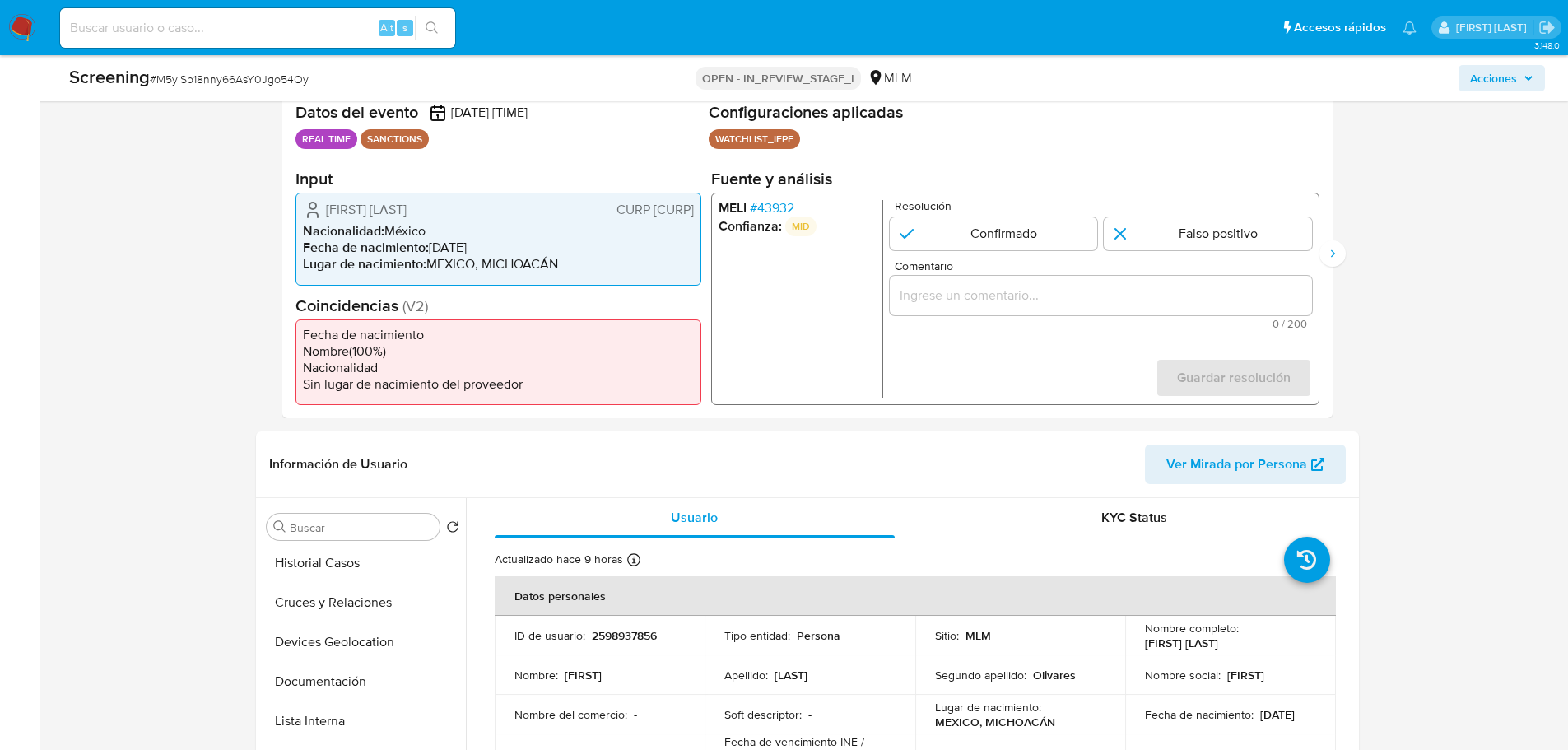 click on "# 43932" at bounding box center (771, 208) 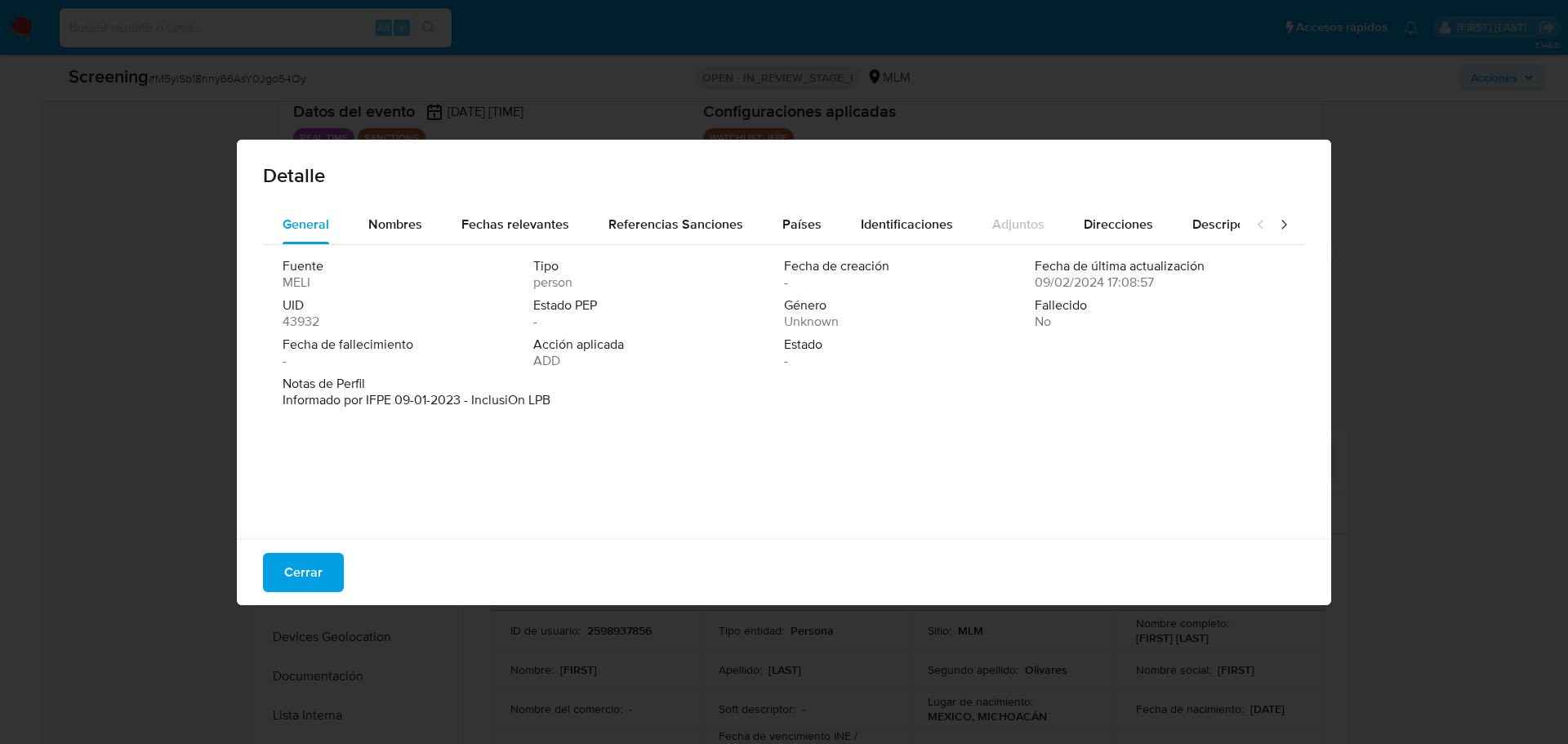 drag, startPoint x: 538, startPoint y: 312, endPoint x: 612, endPoint y: 312, distance: 74 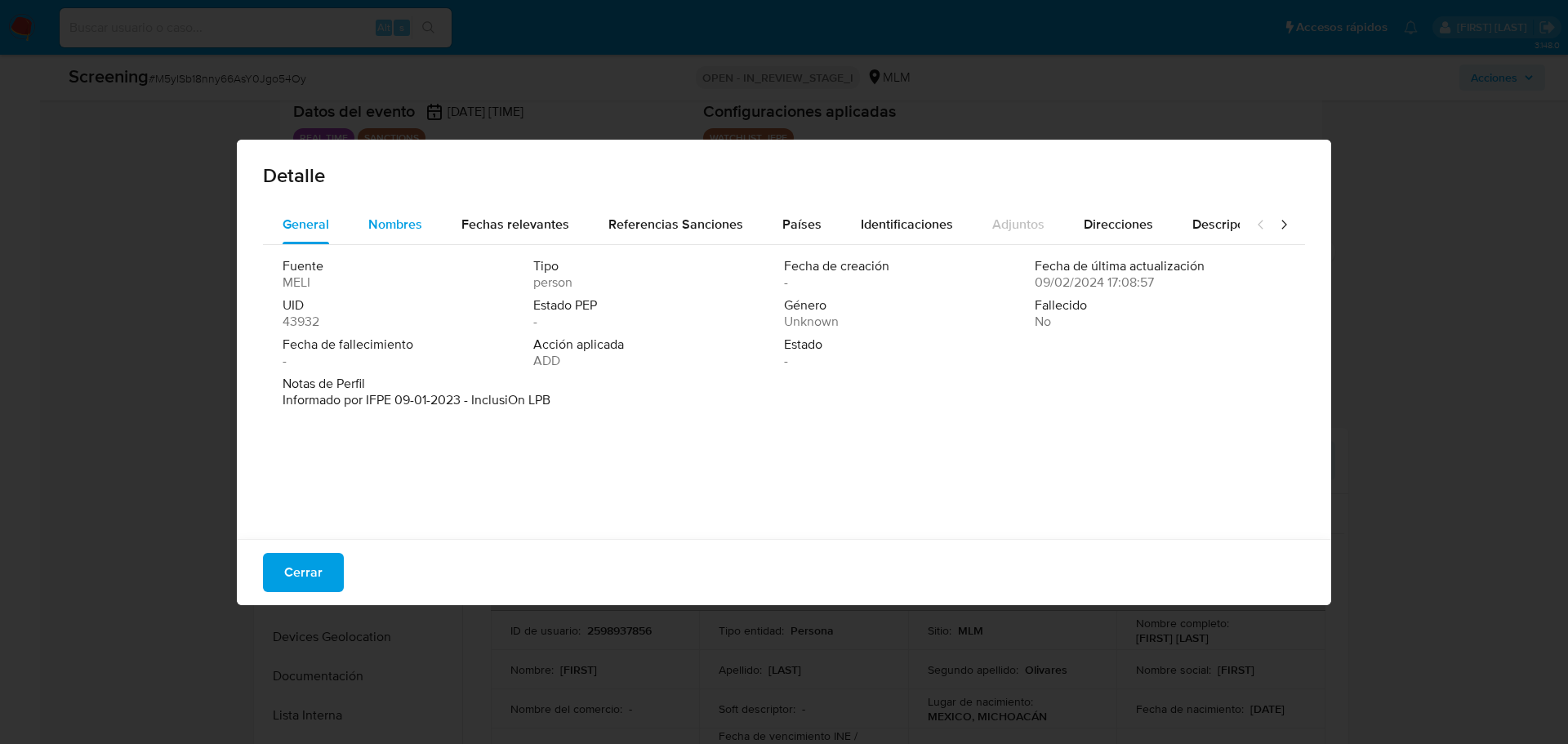 click on "Nombres" at bounding box center (395, 225) 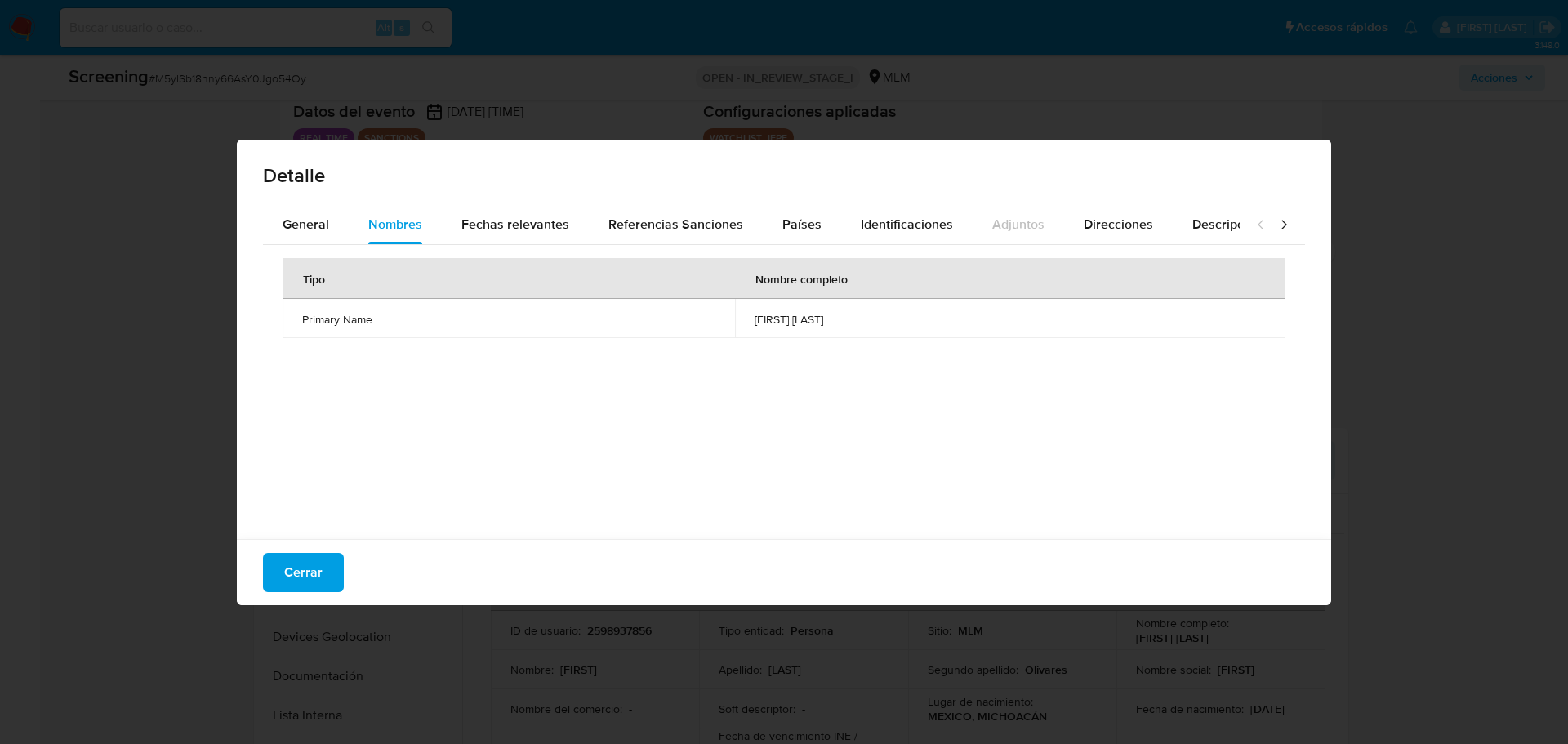 drag, startPoint x: 506, startPoint y: 225, endPoint x: 514, endPoint y: 259, distance: 34.928498 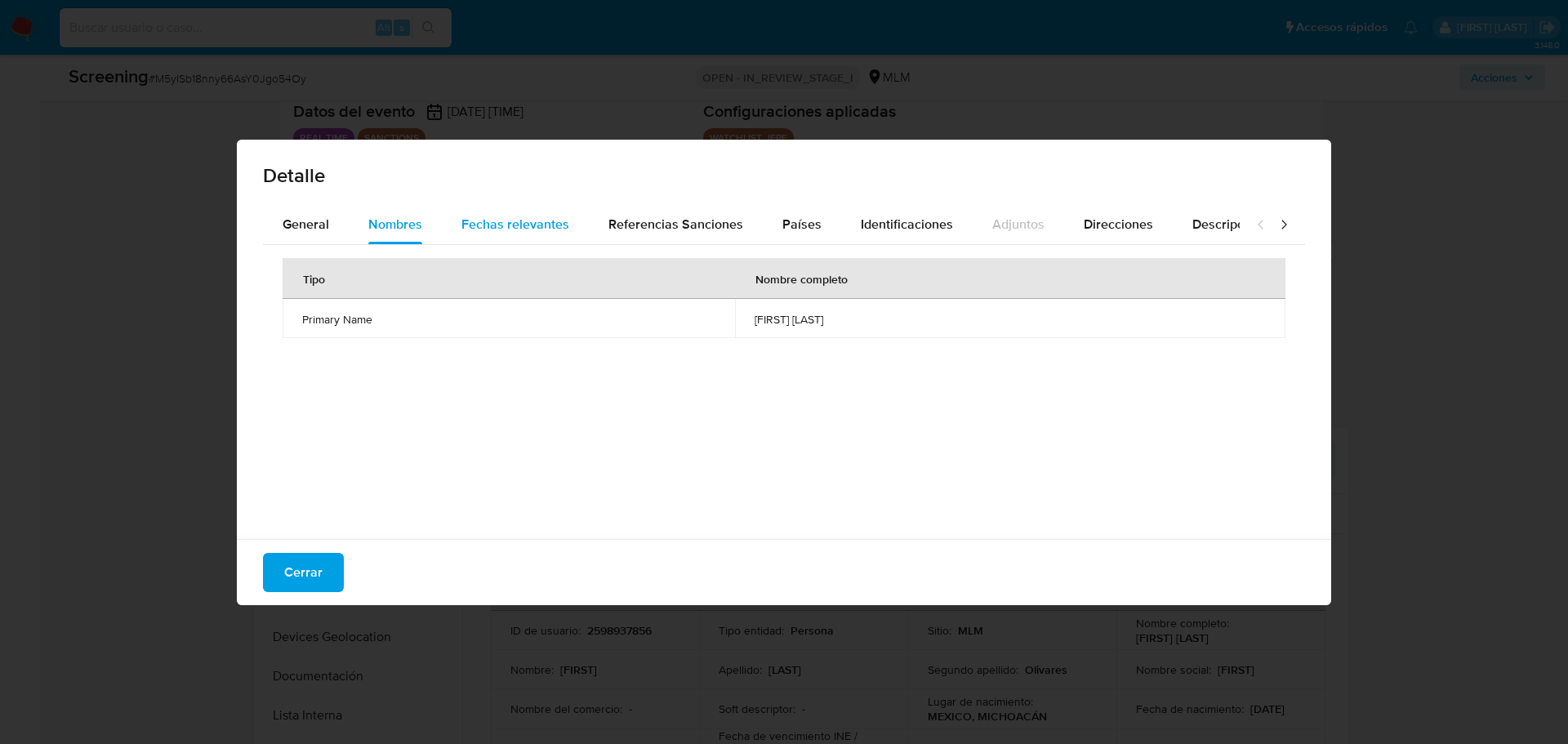 click on "Fechas relevantes" at bounding box center (515, 224) 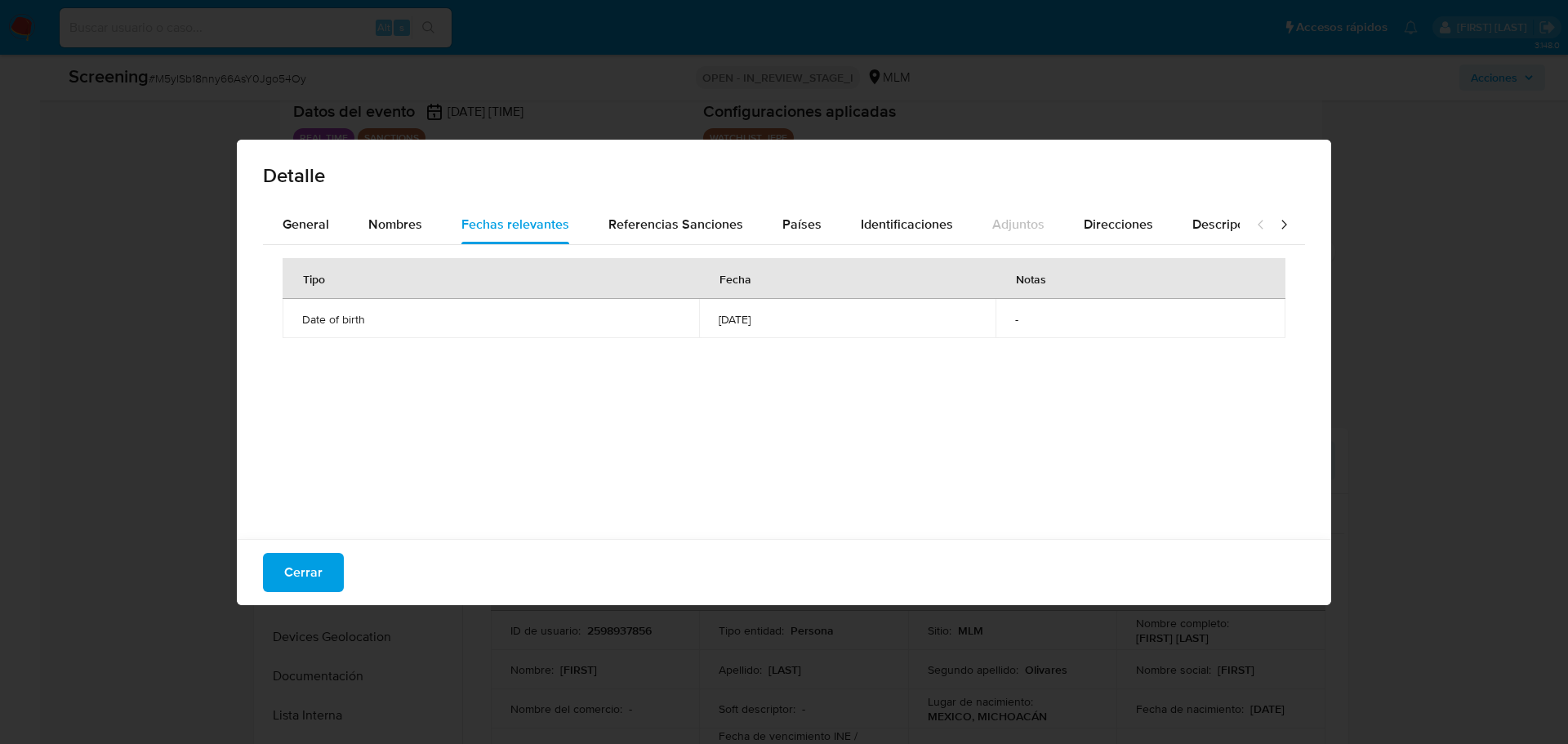 drag, startPoint x: 743, startPoint y: 324, endPoint x: 660, endPoint y: 252, distance: 109.8772 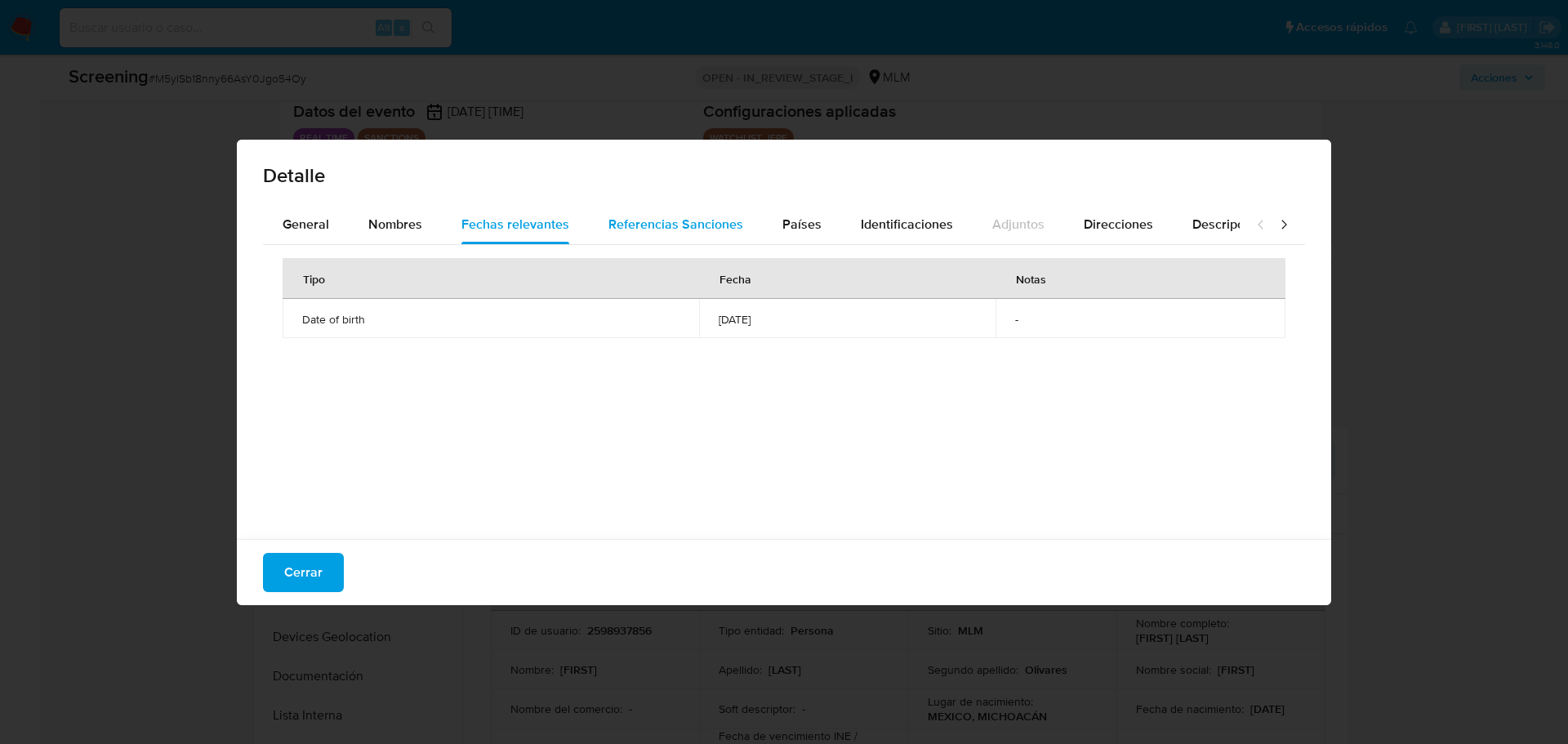 click on "Referencias Sanciones" at bounding box center (675, 224) 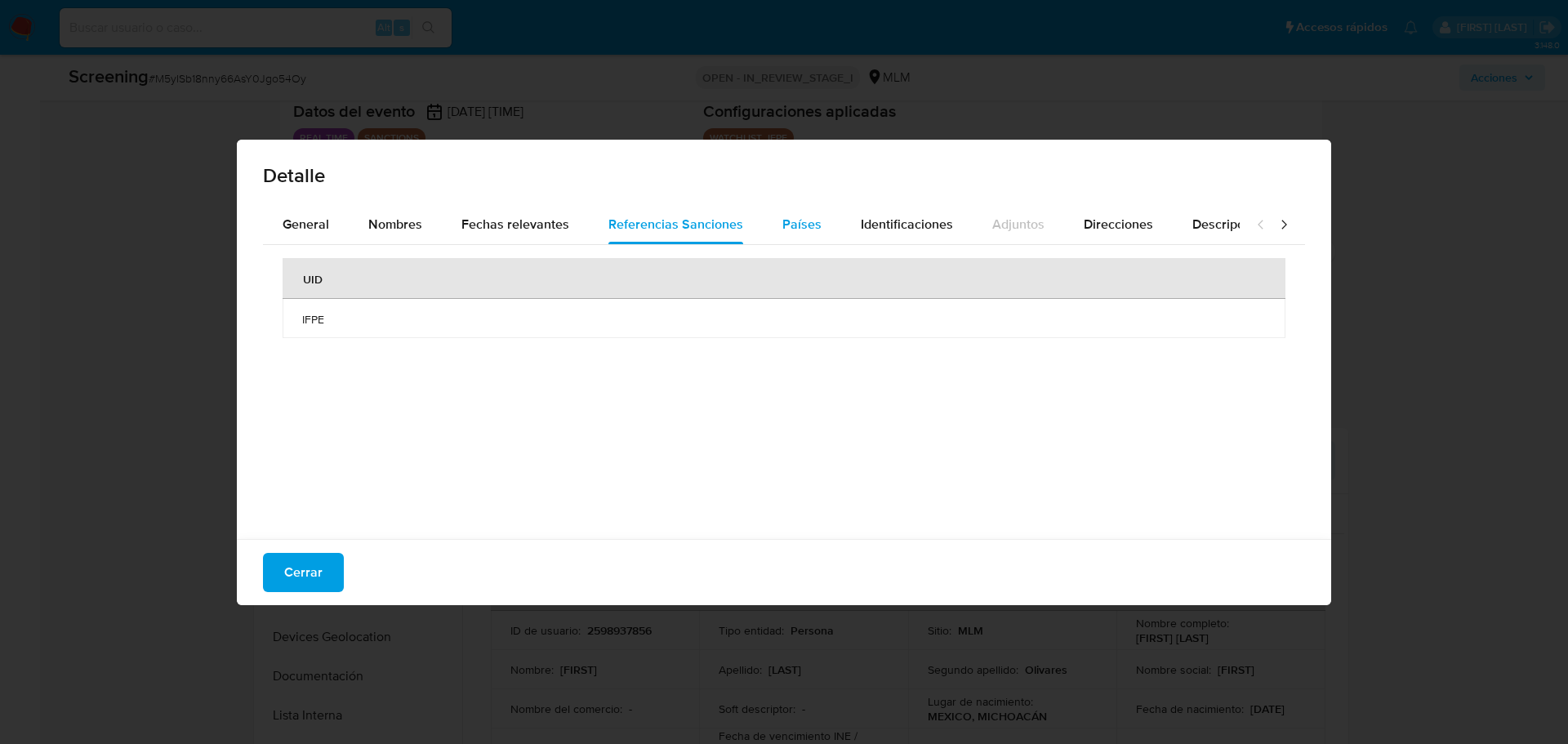 click on "Países" at bounding box center [802, 225] 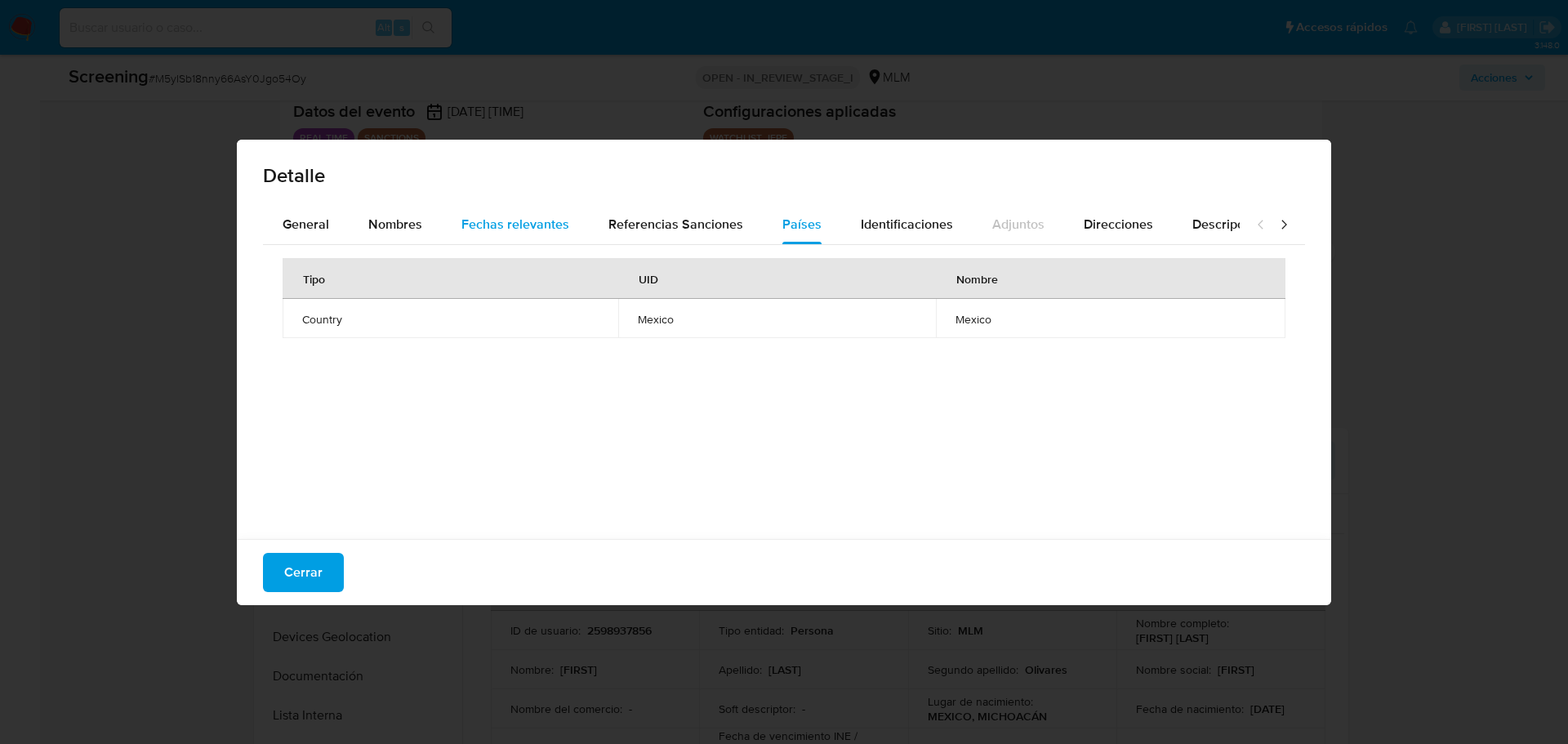 drag, startPoint x: 871, startPoint y: 229, endPoint x: 562, endPoint y: 238, distance: 309.13104 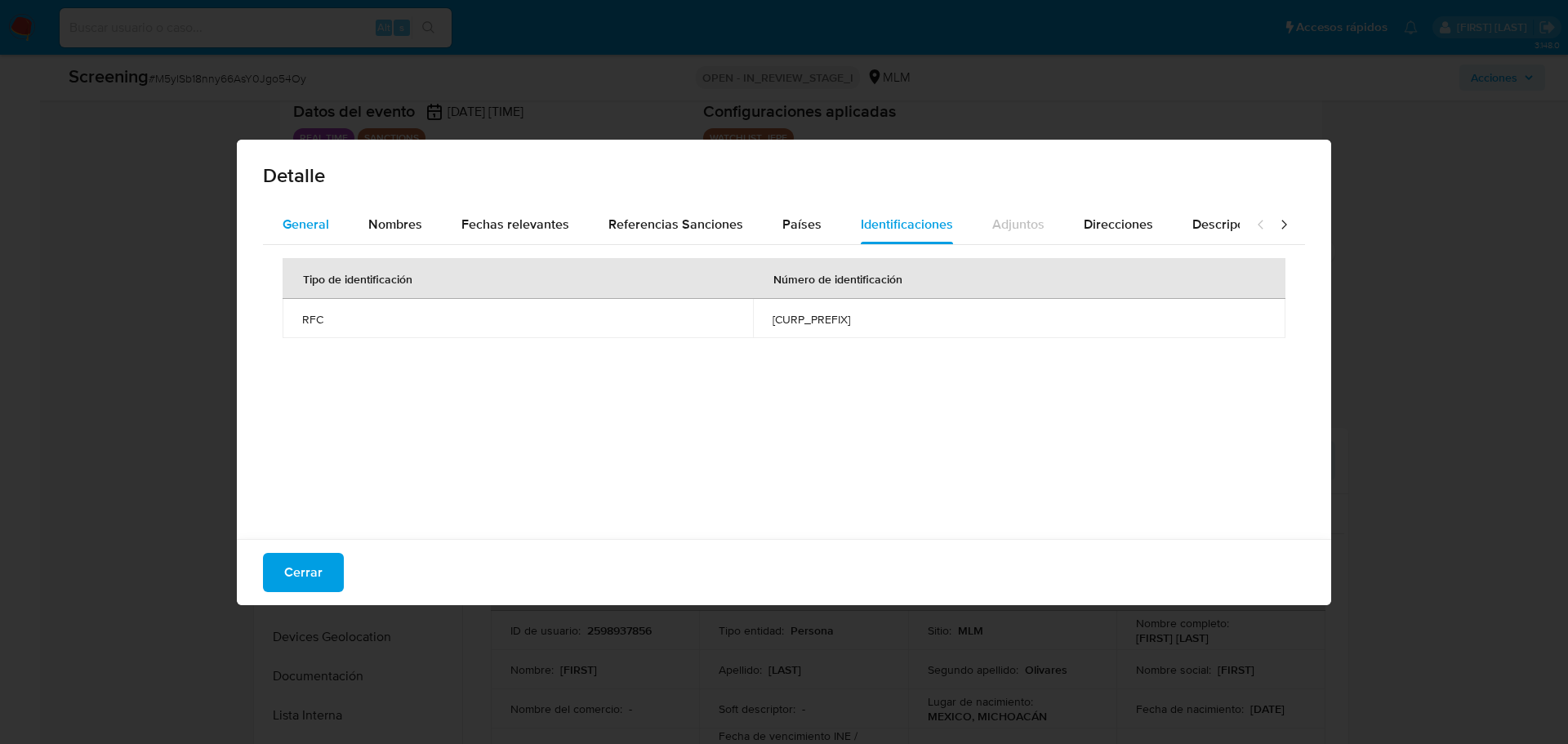 click on "General" at bounding box center [305, 224] 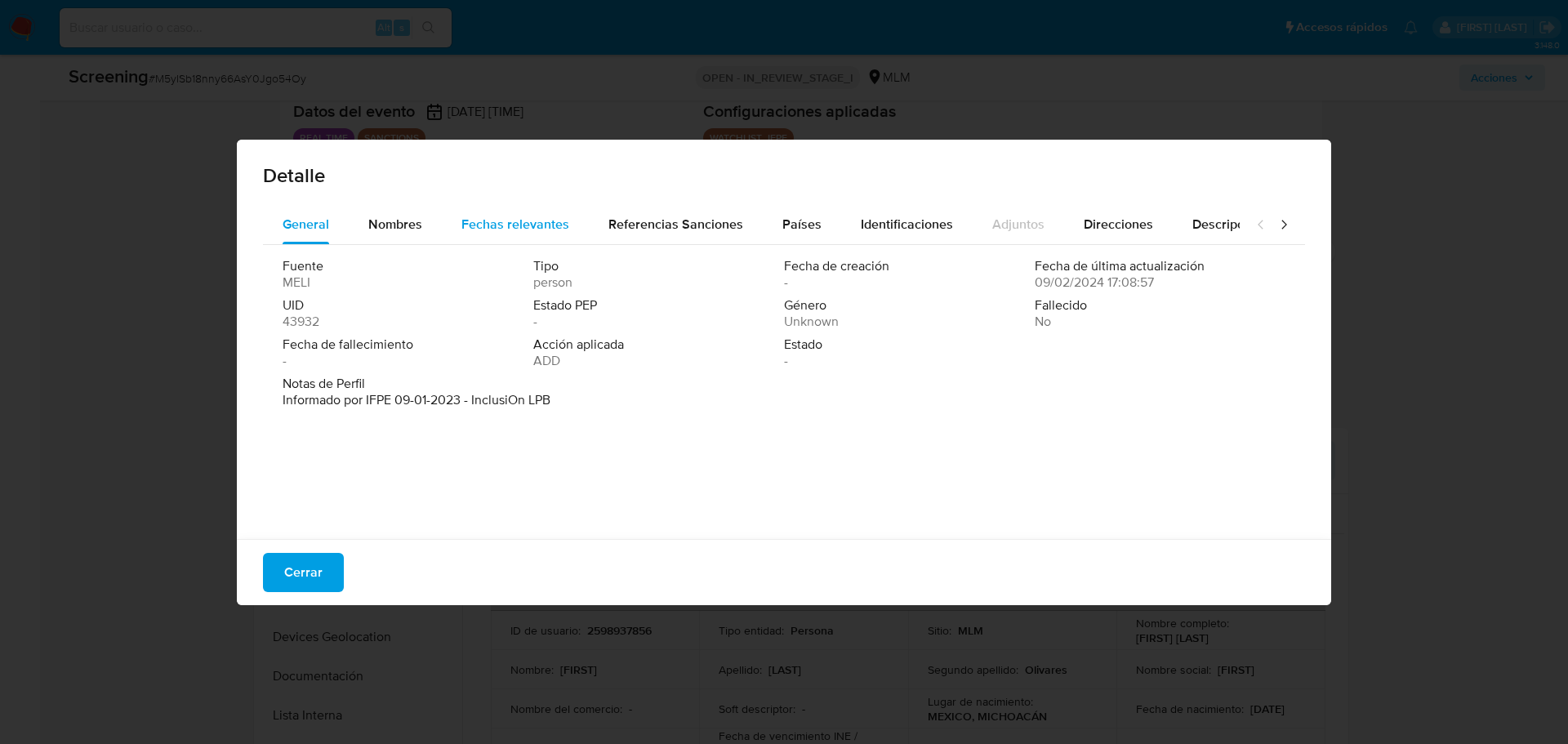 click on "Fechas relevantes" at bounding box center [515, 224] 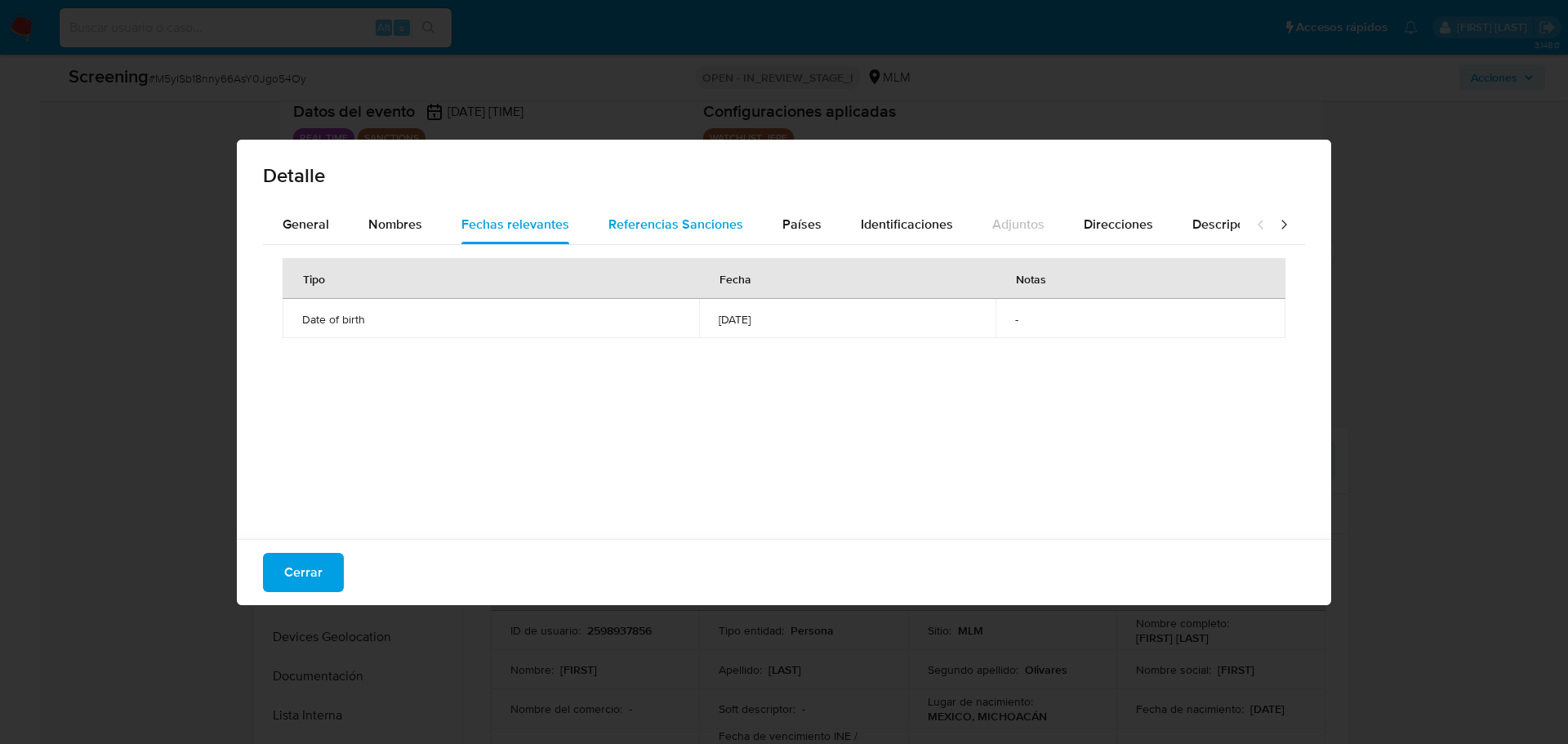 click on "Referencias Sanciones" at bounding box center (675, 224) 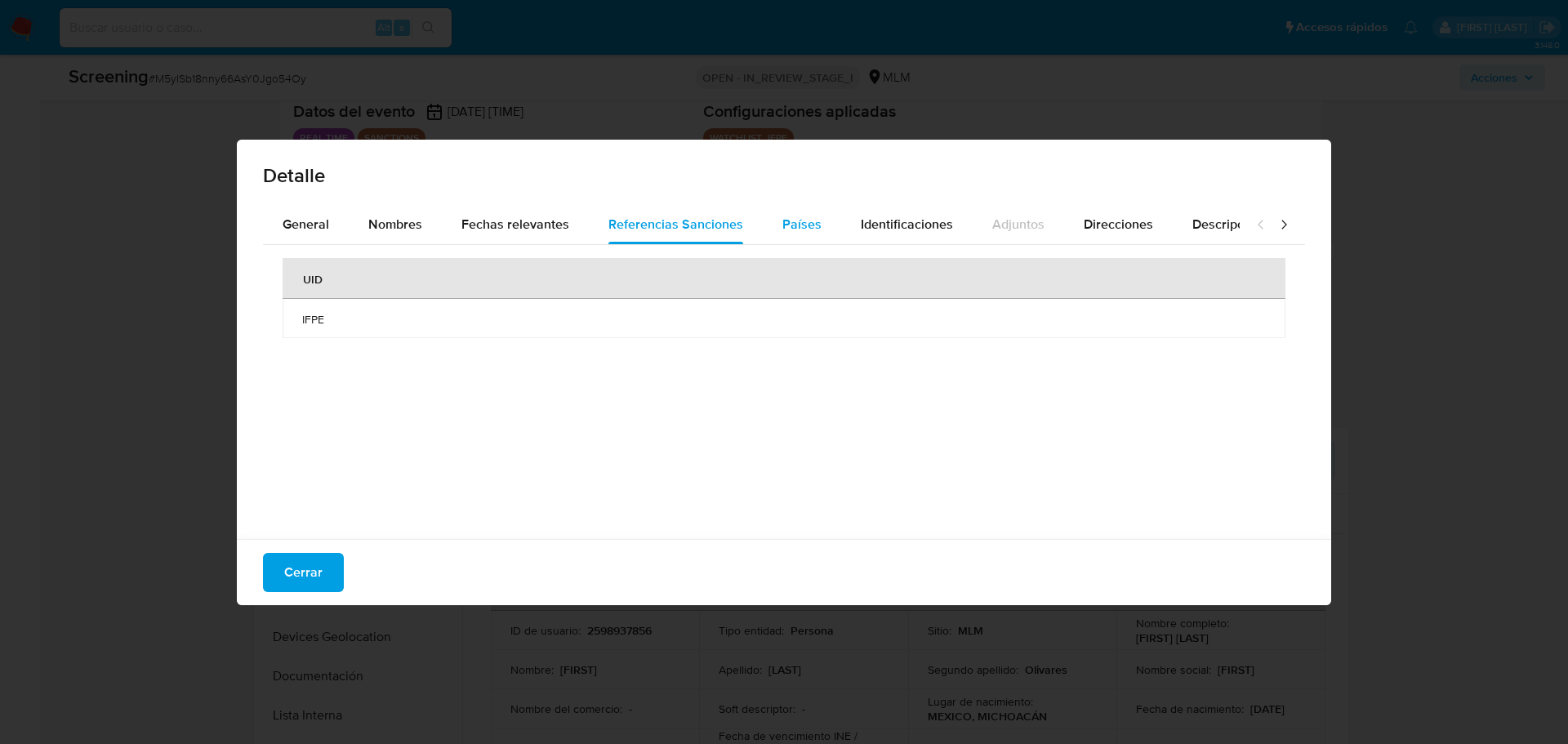 click on "Países" at bounding box center (802, 225) 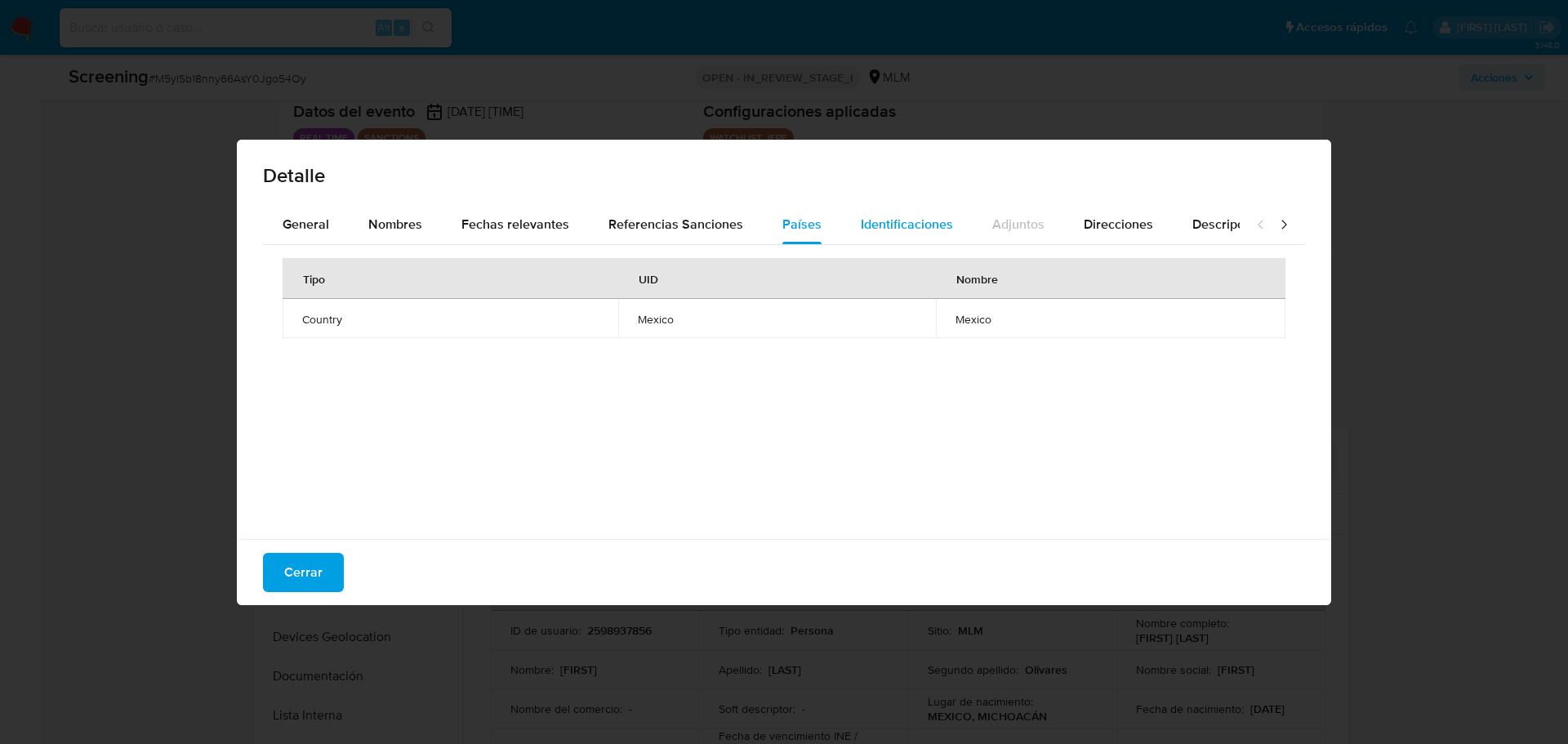 click on "Identificaciones" at bounding box center (906, 224) 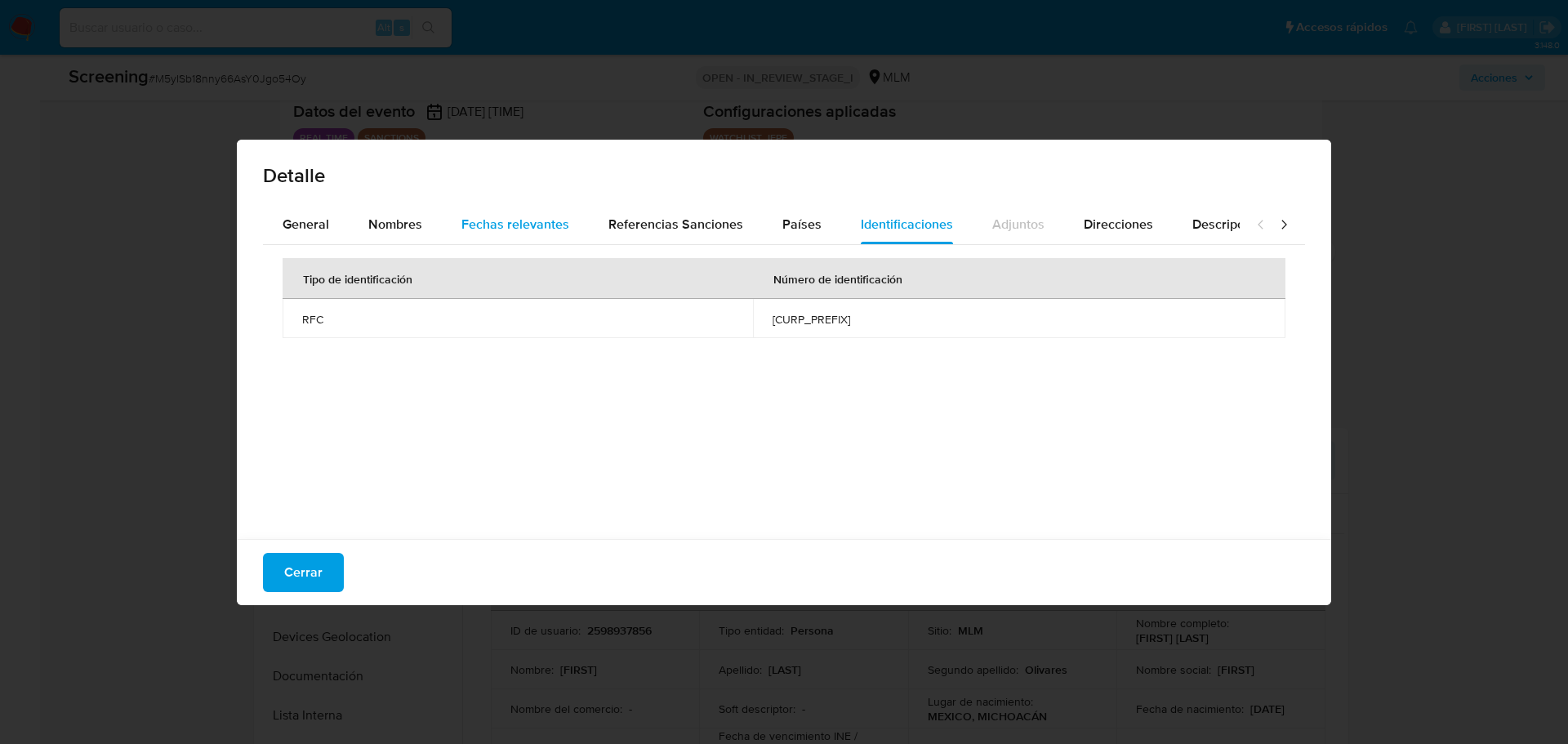 click on "Fechas relevantes" at bounding box center (515, 224) 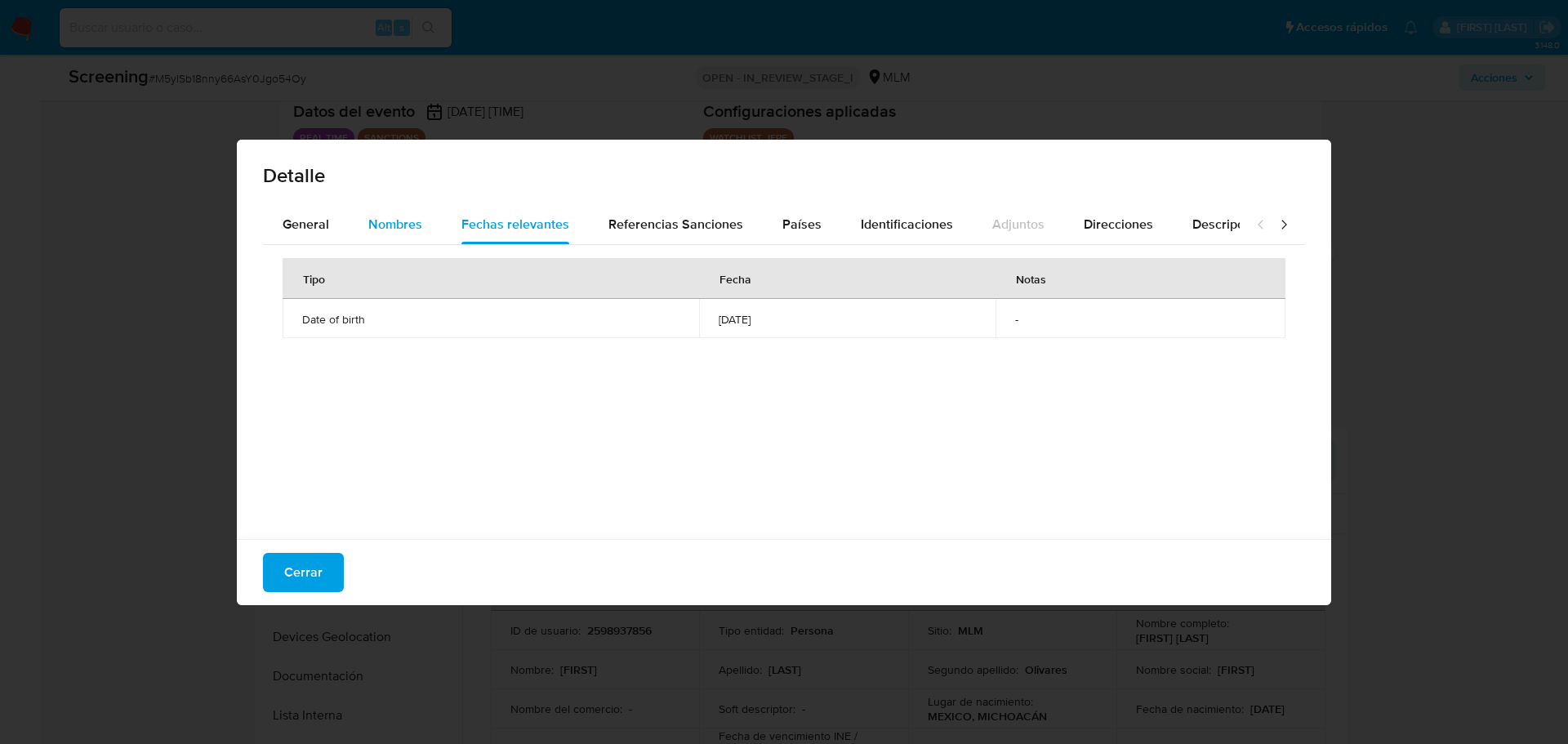 click on "Nombres" at bounding box center (395, 224) 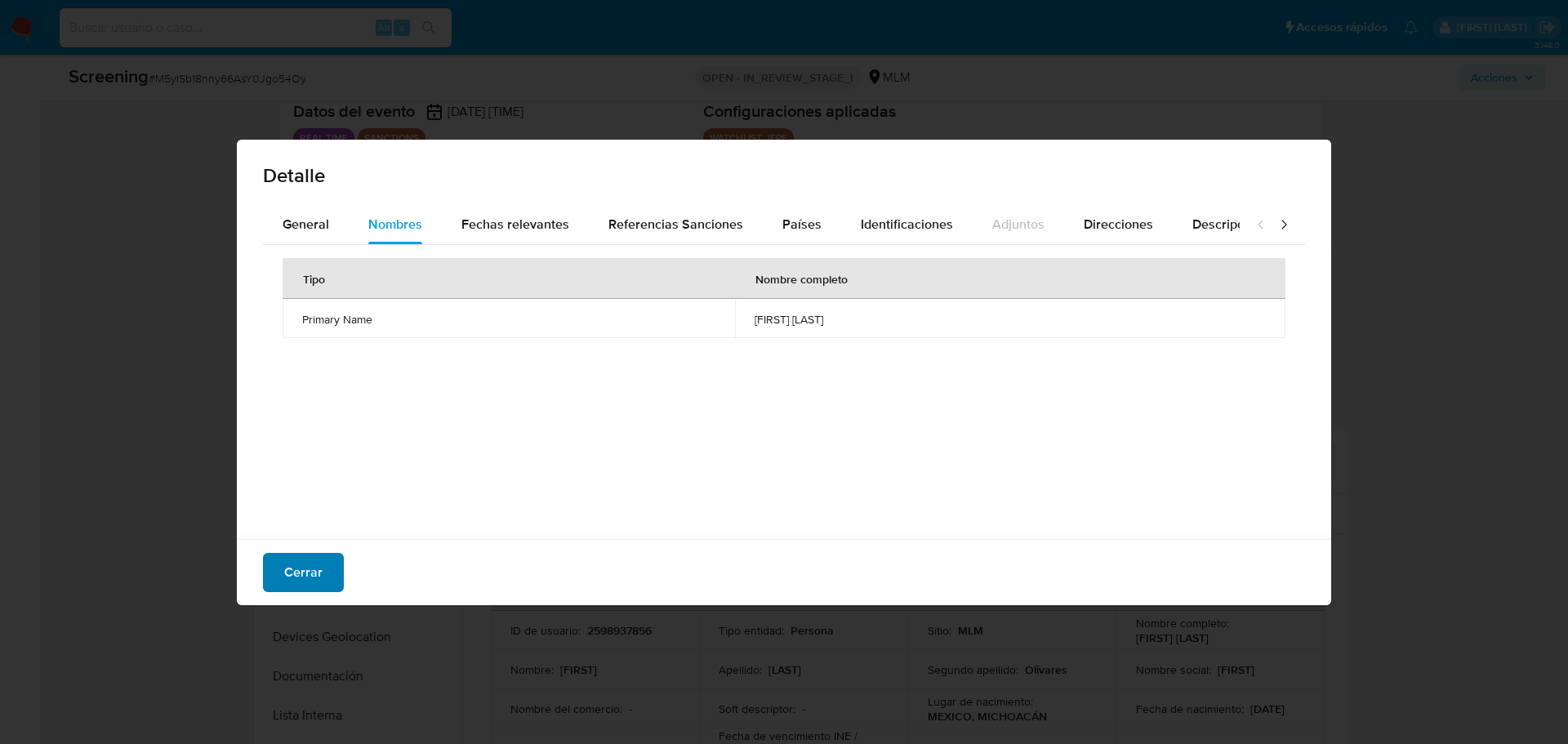 click on "Cerrar" at bounding box center (303, 572) 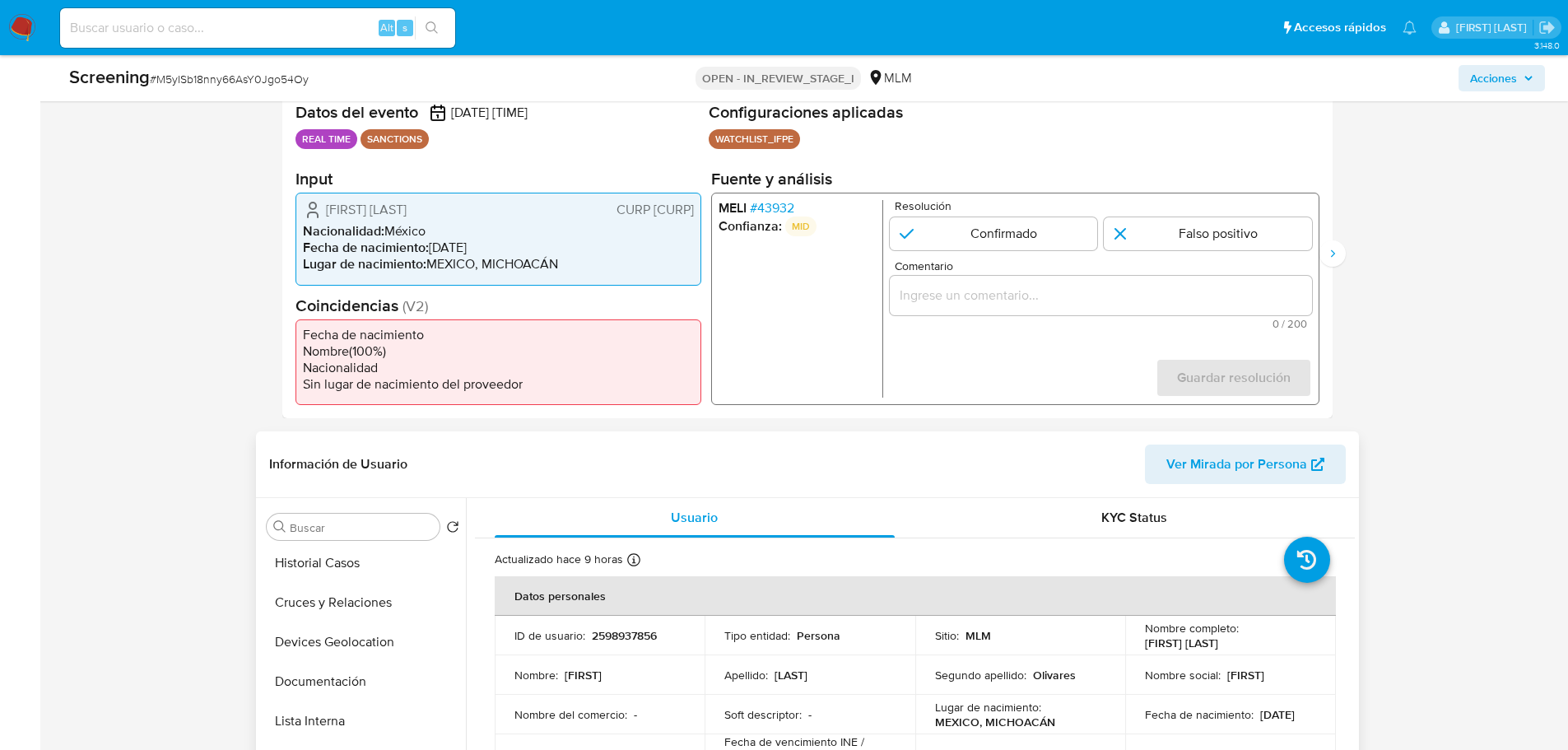 scroll, scrollTop: 82, scrollLeft: 0, axis: vertical 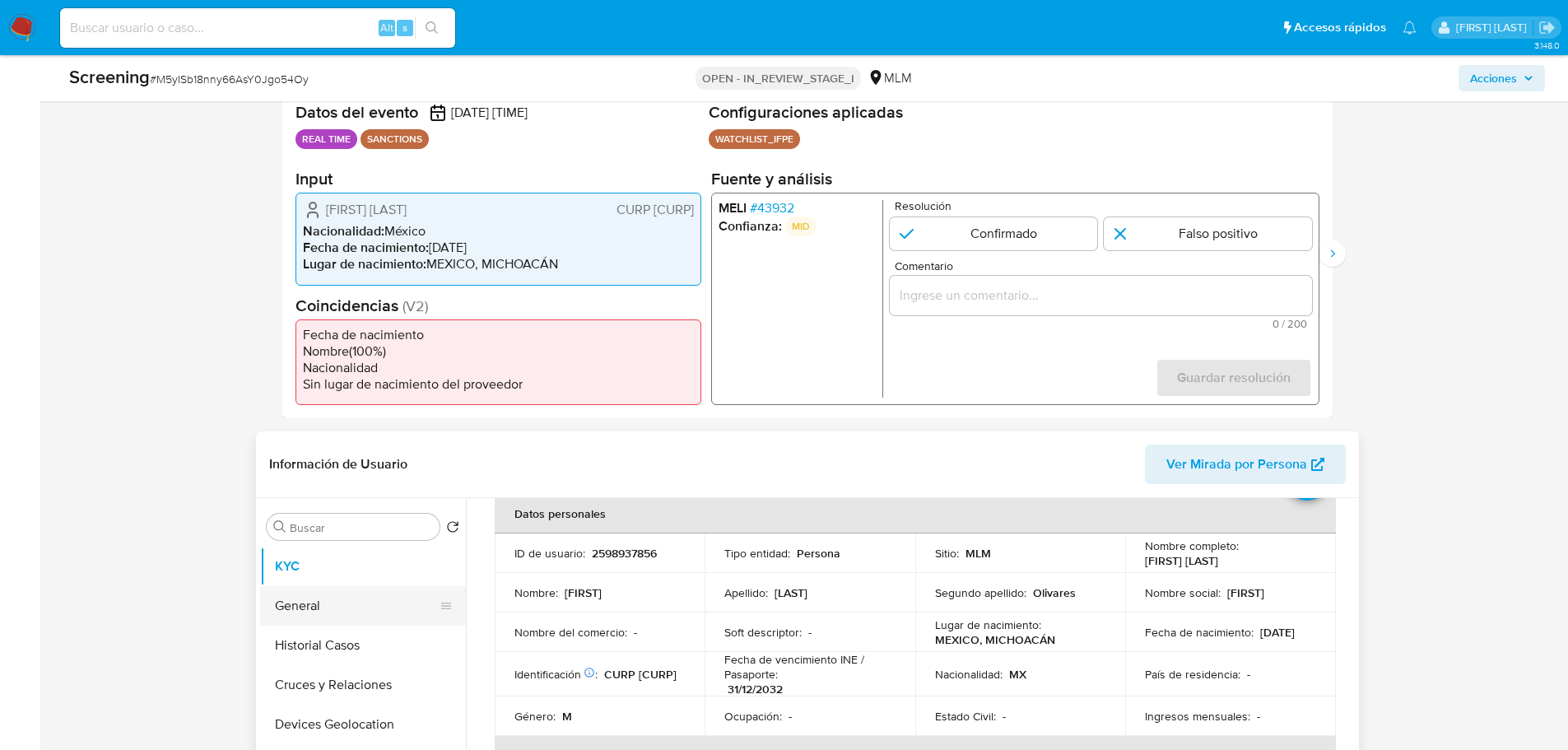 drag, startPoint x: 346, startPoint y: 611, endPoint x: 435, endPoint y: 609, distance: 89.02247 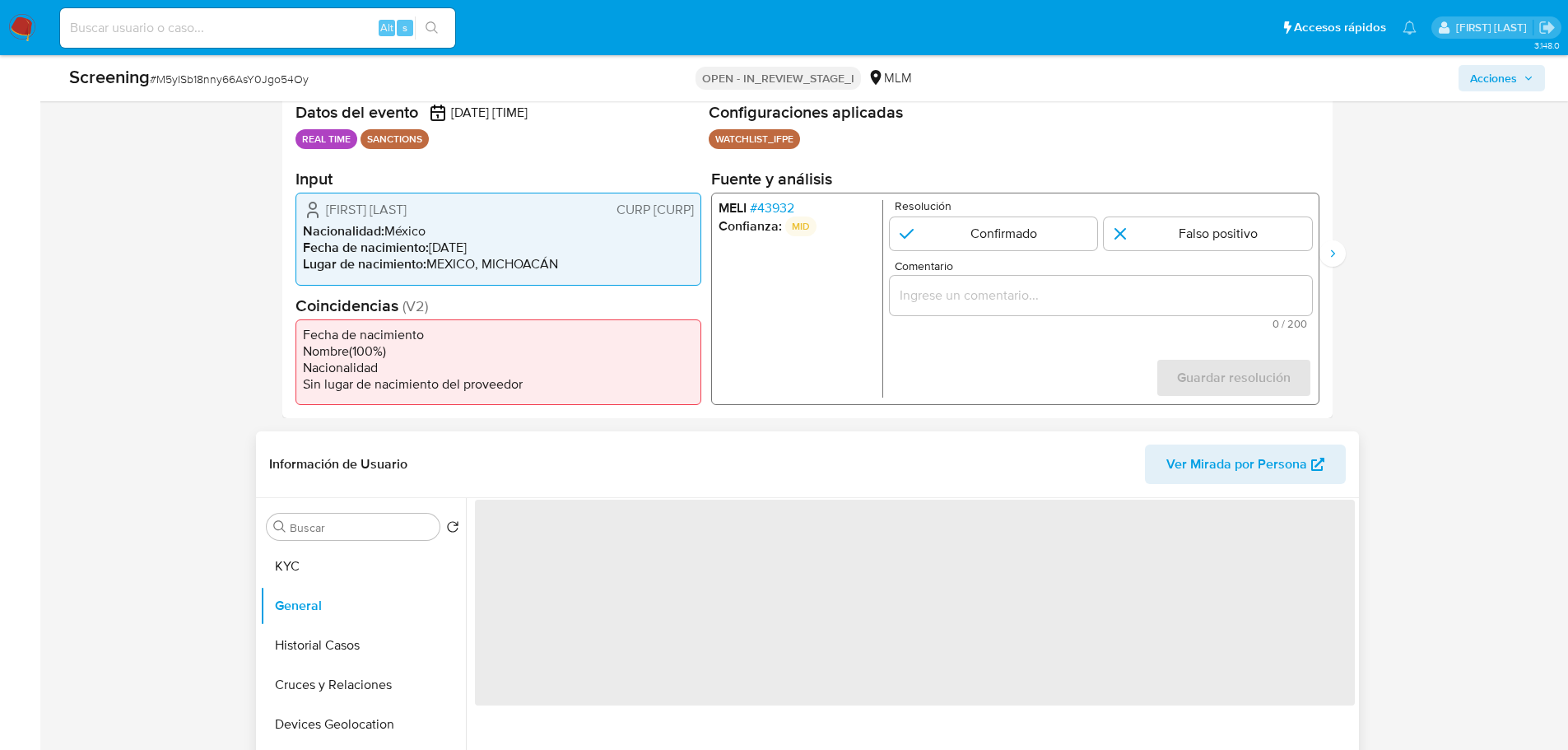 scroll, scrollTop: 0, scrollLeft: 0, axis: both 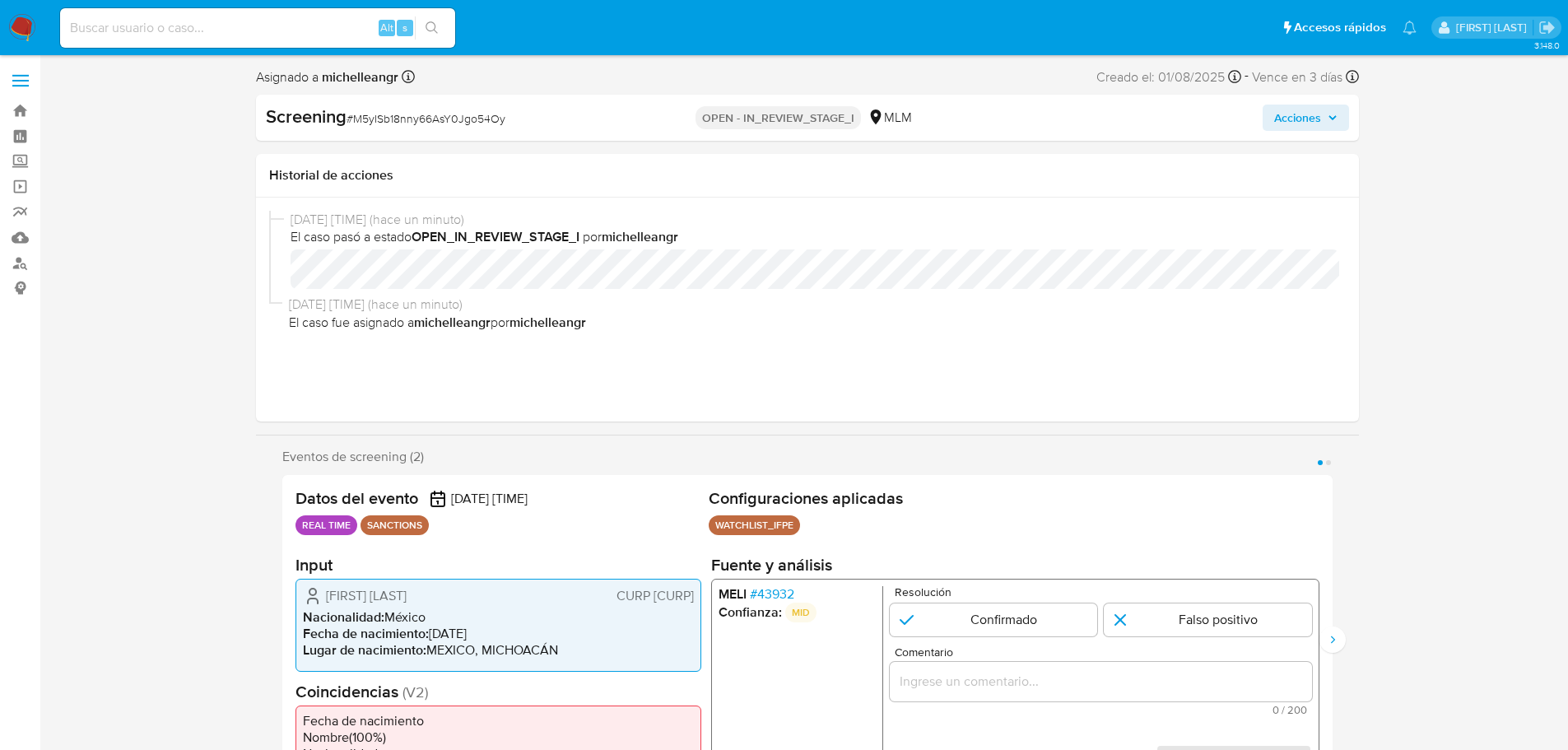 type 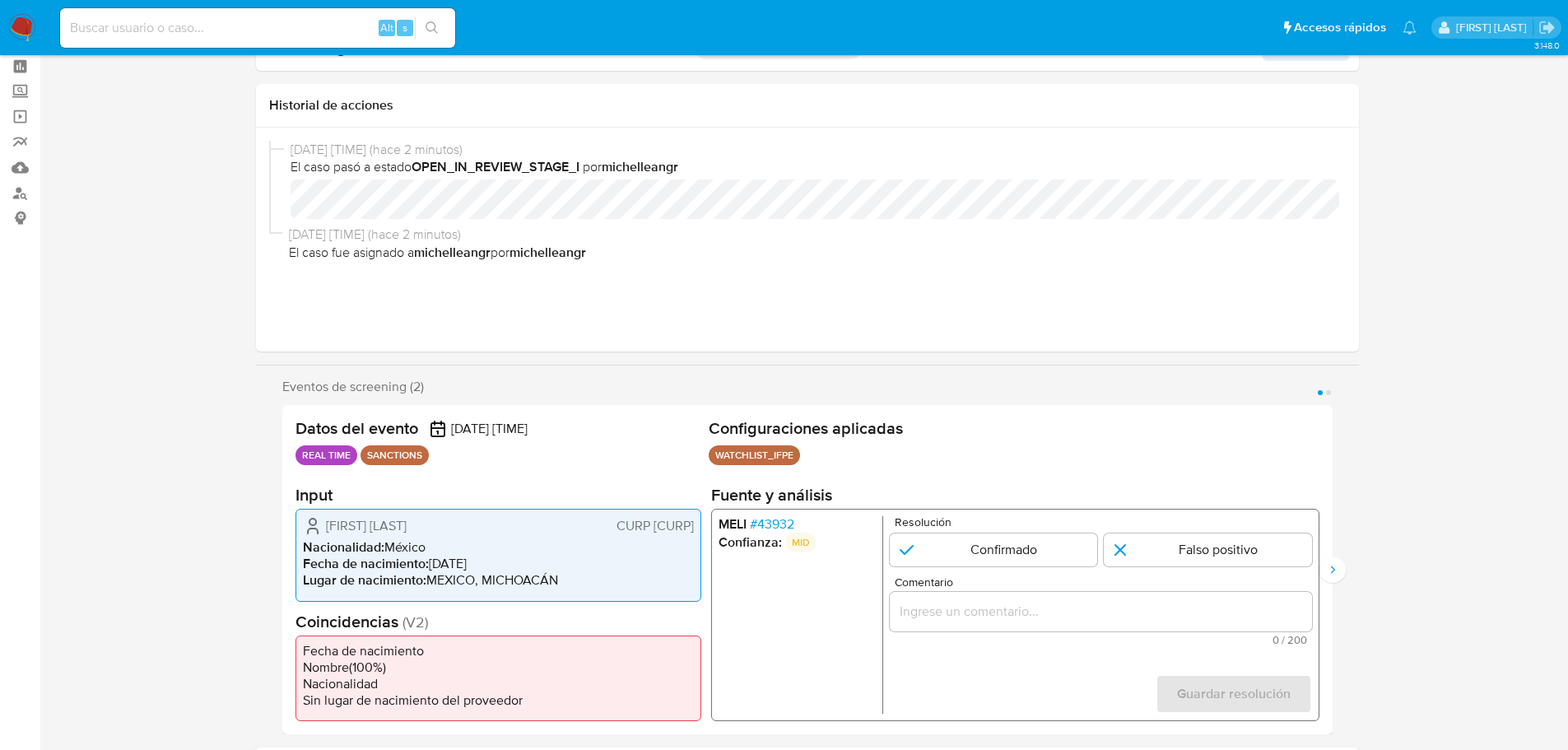 scroll, scrollTop: 165, scrollLeft: 0, axis: vertical 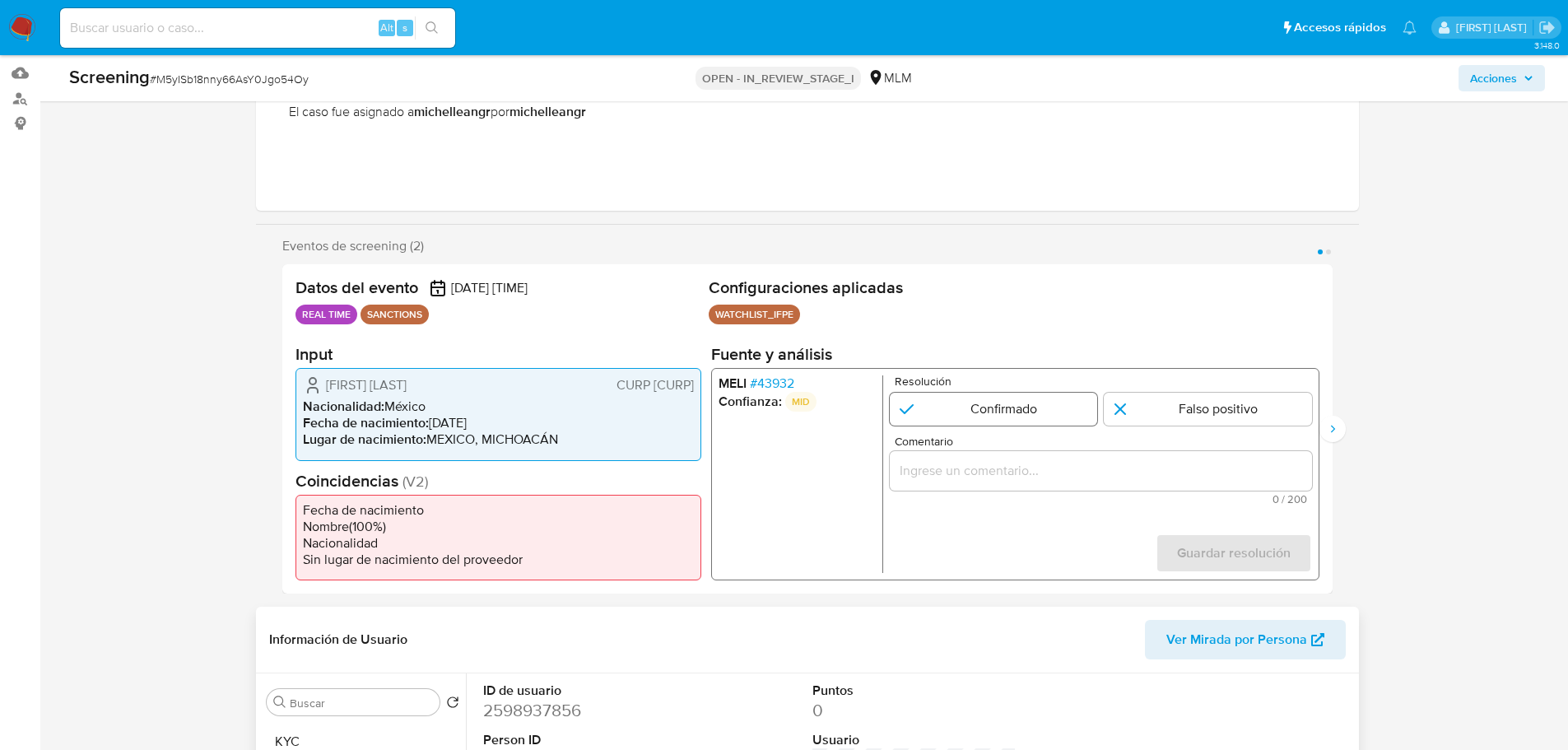 click at bounding box center (993, 409) 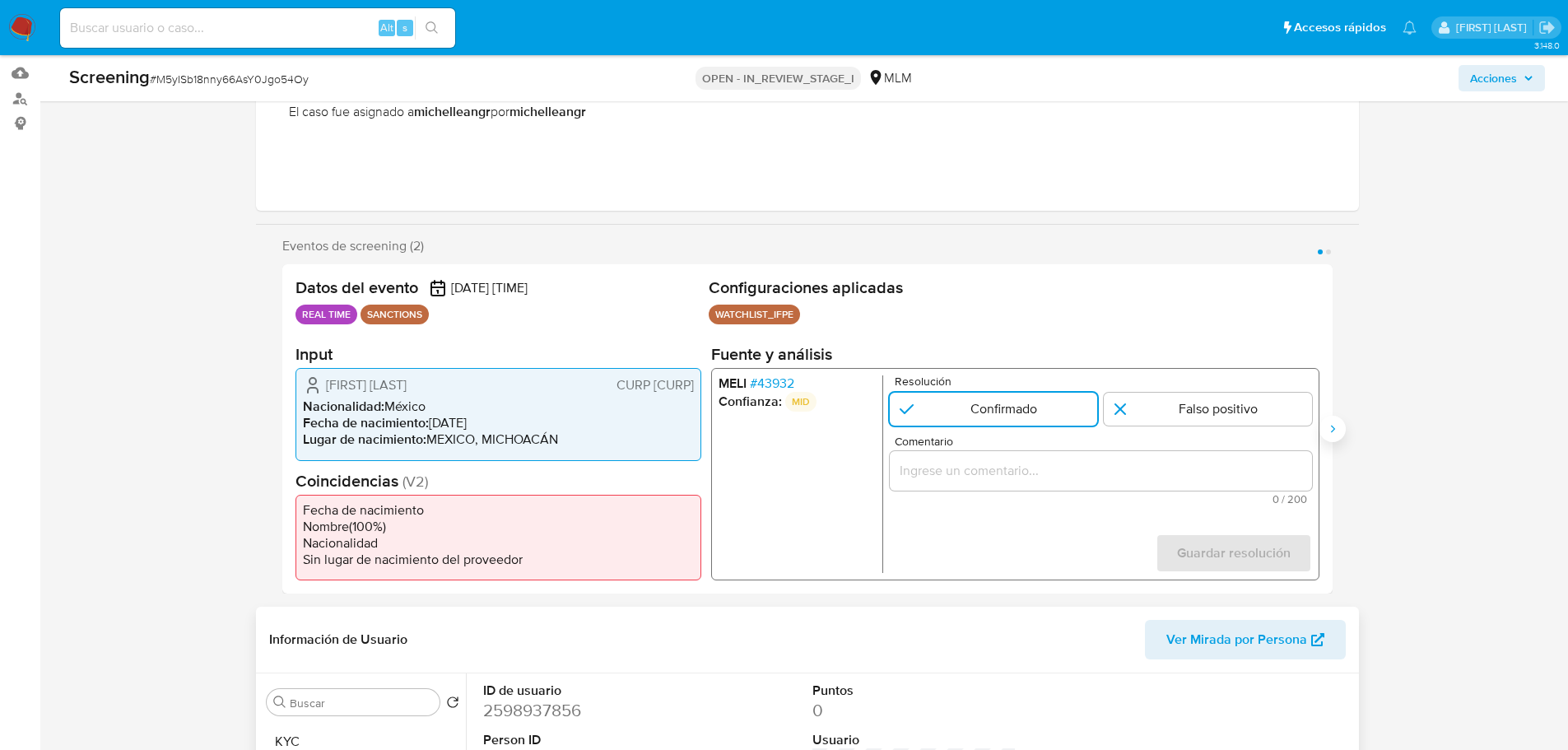 click at bounding box center (1333, 429) 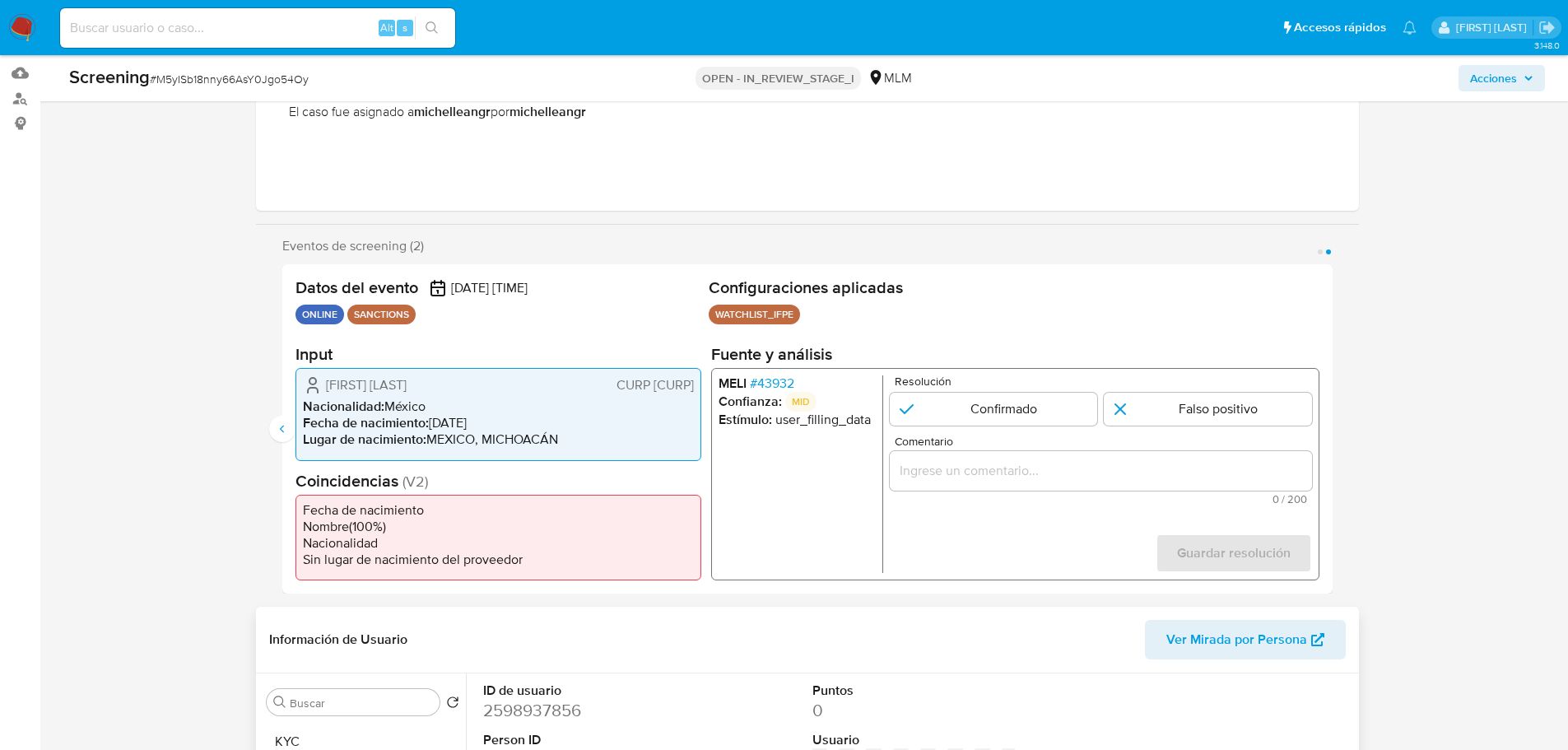 click on "Confianza:   MID" at bounding box center (796, 402) 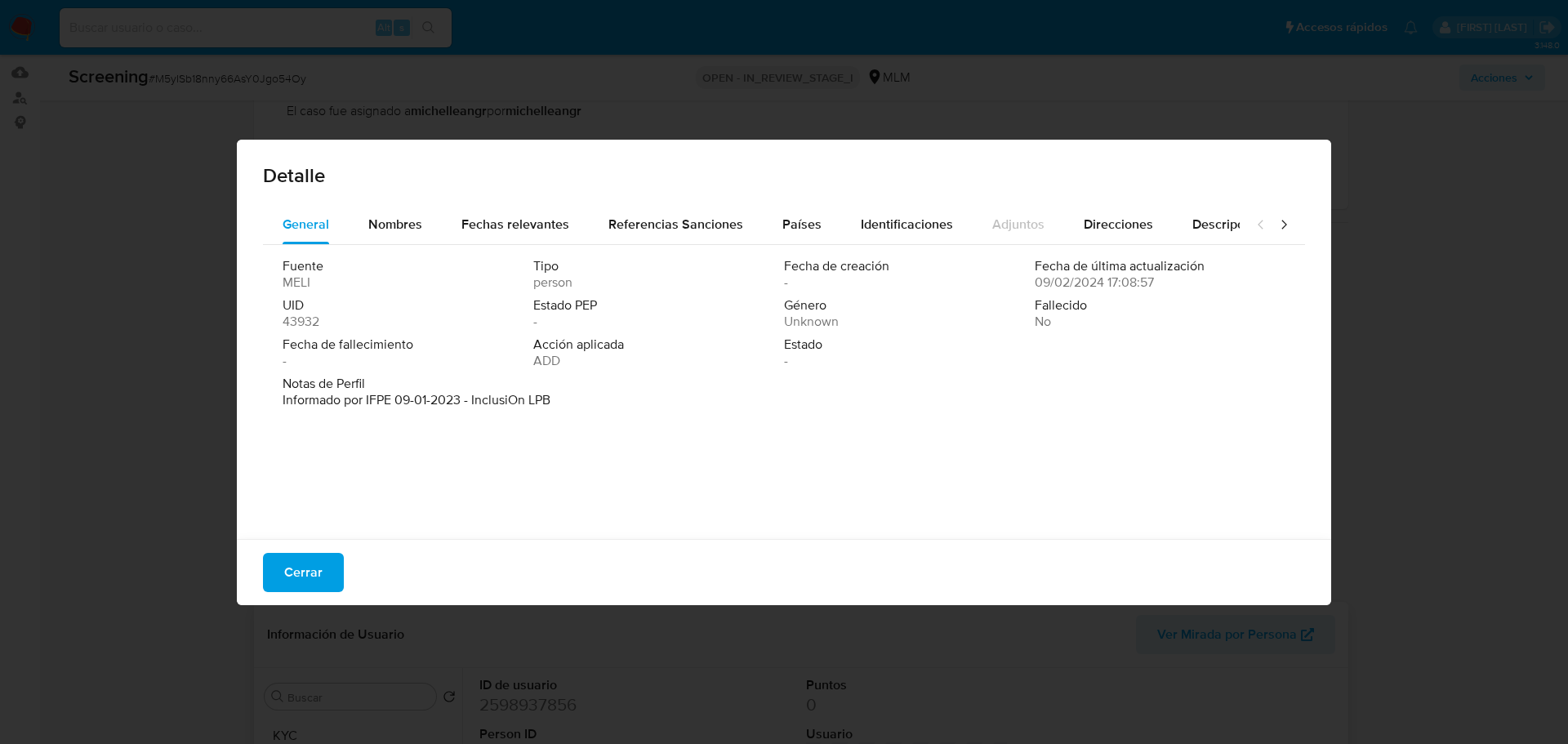 drag, startPoint x: 574, startPoint y: 352, endPoint x: 429, endPoint y: 349, distance: 145.03103 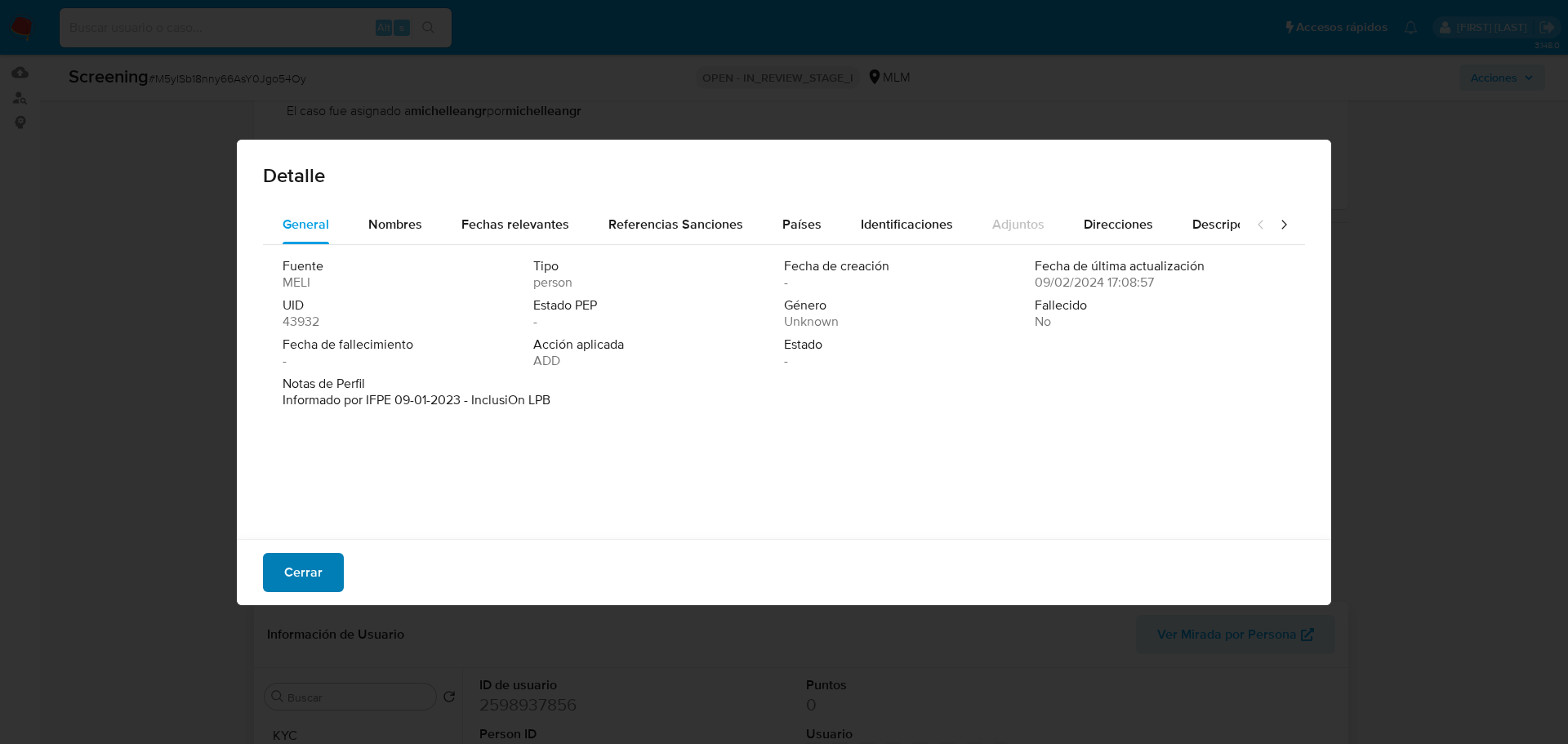 drag, startPoint x: 310, startPoint y: 585, endPoint x: 307, endPoint y: 573, distance: 12.36932 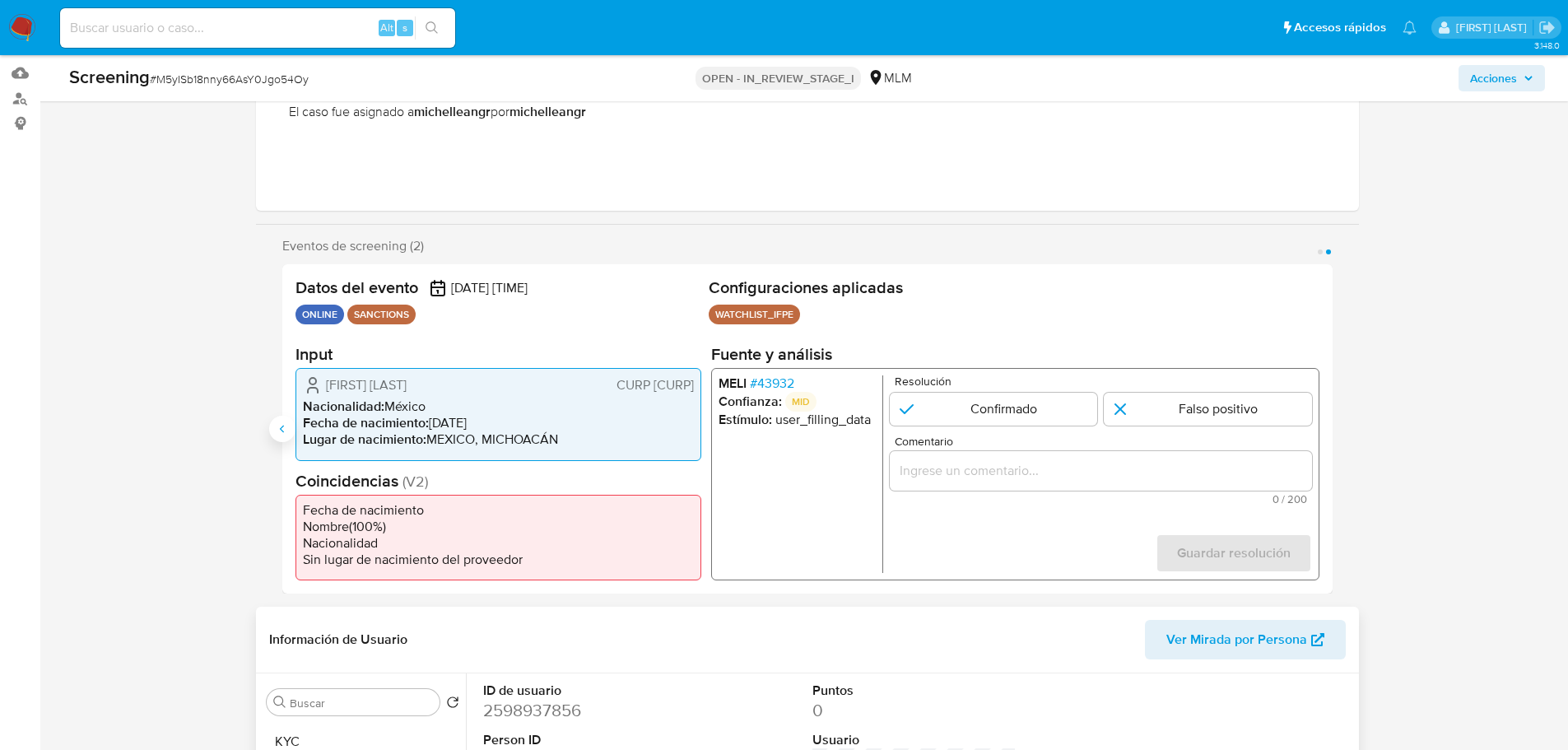 click 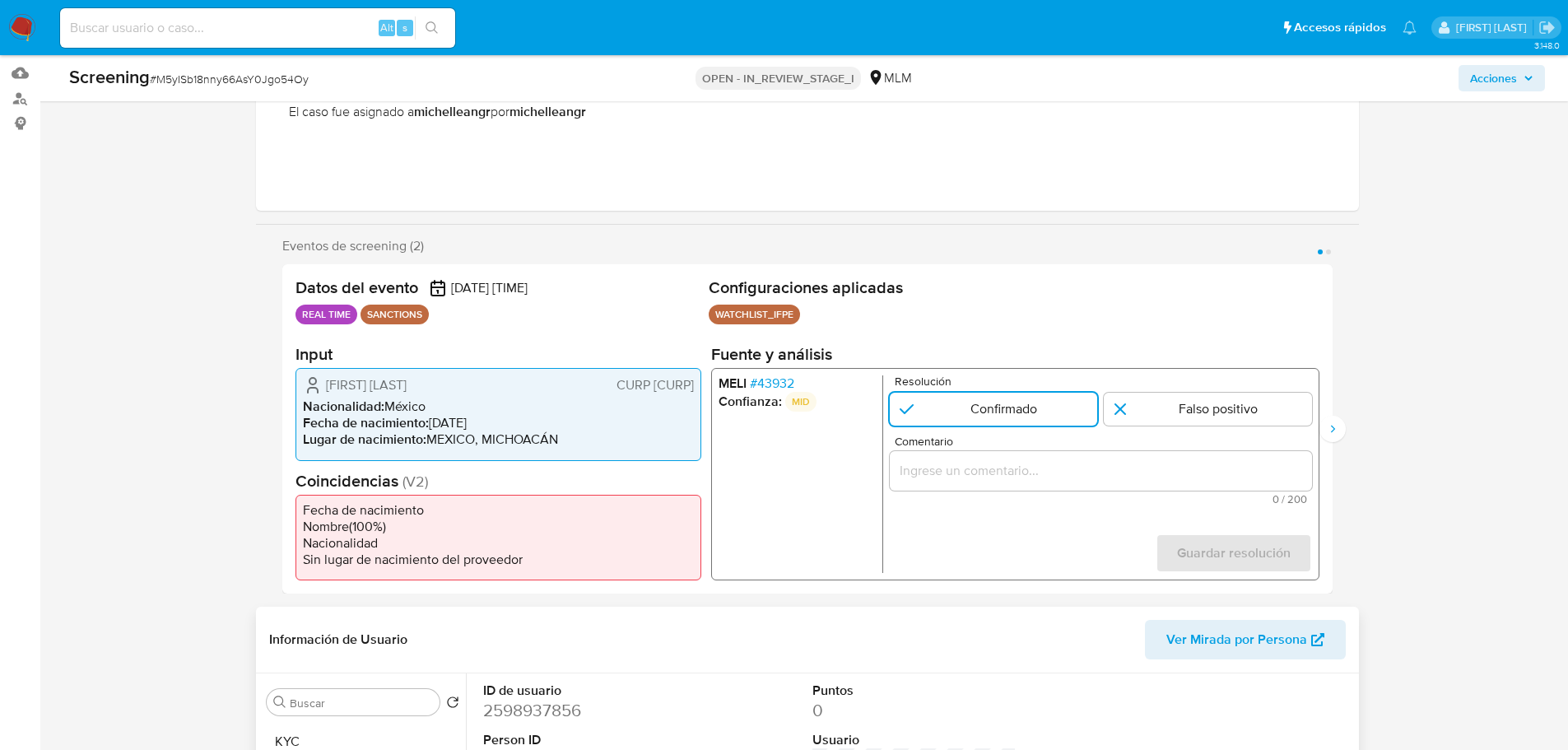 click at bounding box center (1100, 471) 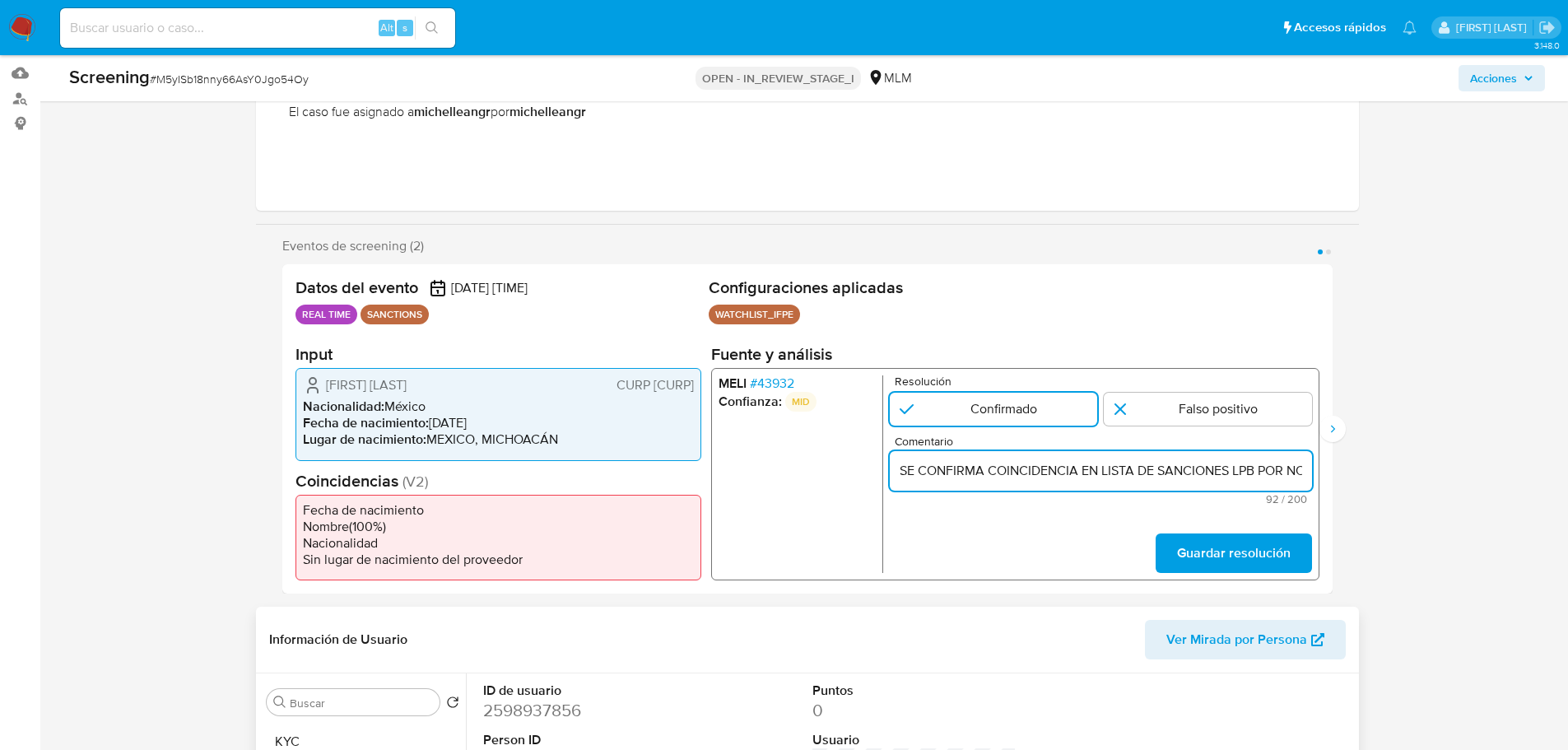 scroll, scrollTop: 0, scrollLeft: 270, axis: horizontal 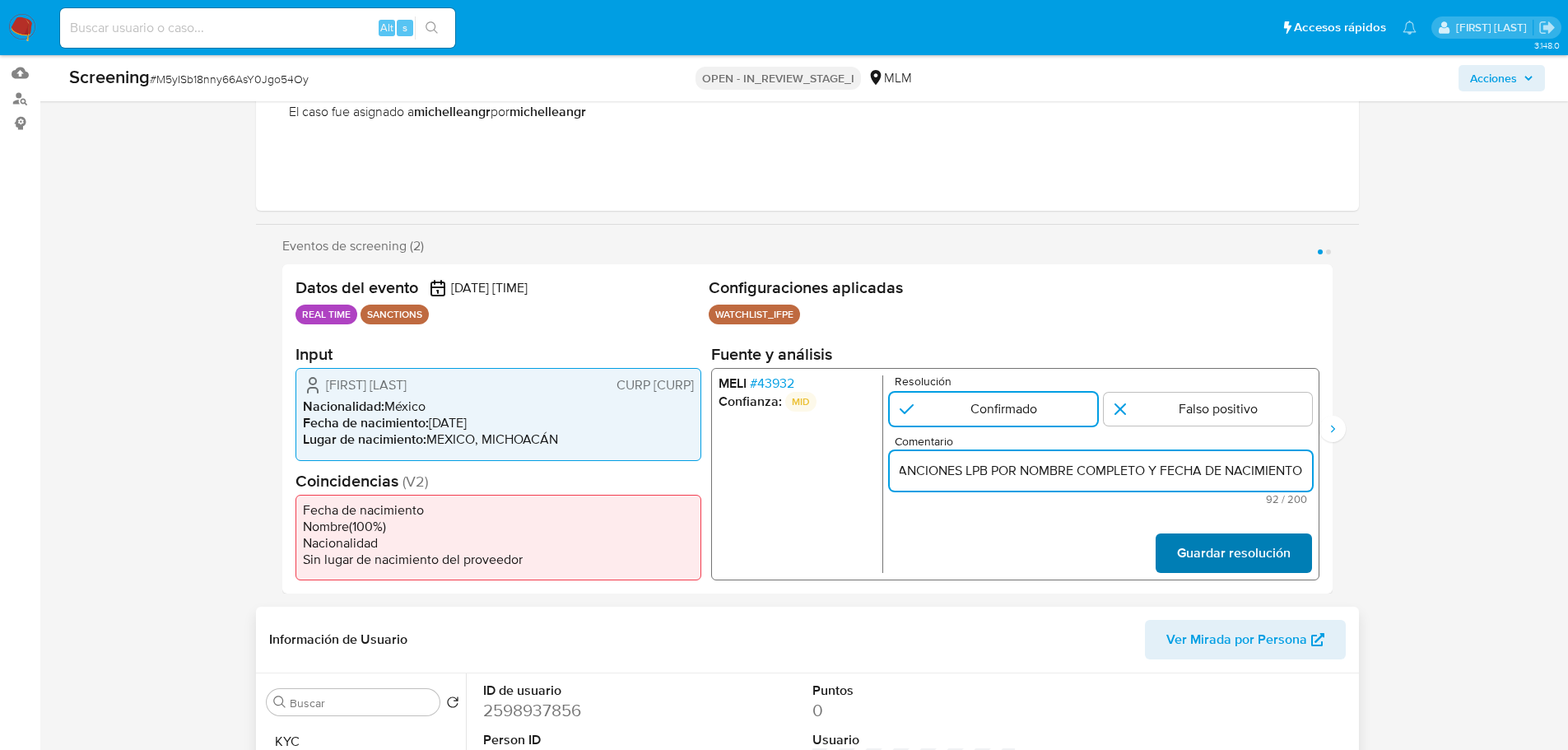 type on "SE CONFIRMA COINCIDENCIA EN LISTA DE SANCIONES LPB POR NOMBRE COMPLETO Y FECHA DE NACIMIENTO" 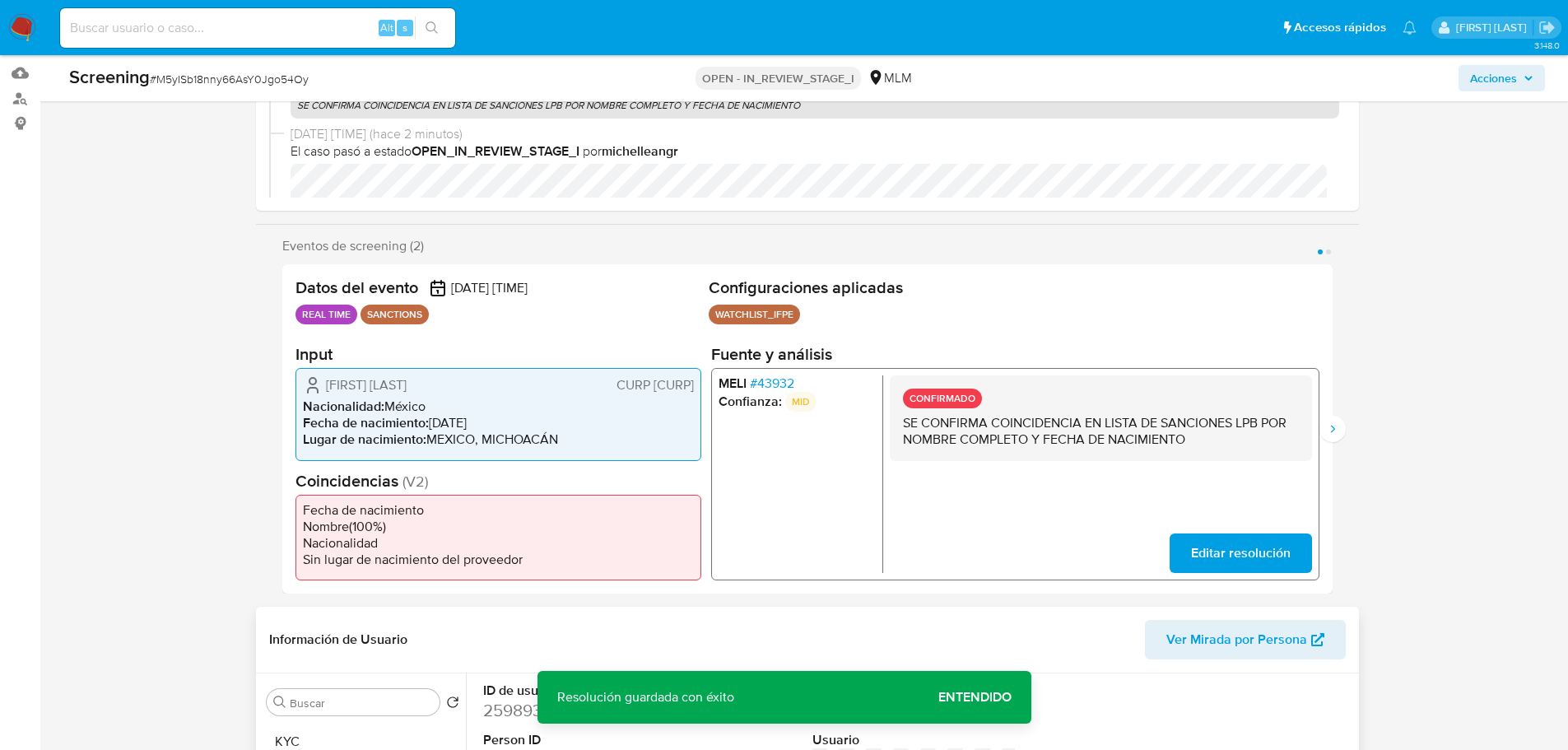 click on "Eventos de screening   (2) Página 1 Página 2 Datos del evento 01/08/2025 11:57:24 REAL TIME SANCTIONS Configuraciones aplicadas WATCHLIST_IFPE Configuración   Categorización WATCHLIST_IFPE Tipo de categoría SANCTIONS Regulación LOCAL Días laborables Sí Vence en 1 días Input Vicente Duarte Olivares CURP
DUOV740314HMNRLC02 Nacionalidad :  México Fecha de nacimiento :  14/03/1974 Lugar de nacimiento :  MEXICO, MICHOACÁN Coincidencias   ( V2 ) Fecha de nacimiento Nombre  ( 100 %) Nacionalidad Sin lugar de nacimiento del proveedor Fuente y análisis MELI   # 43932 Confianza:   MID CONFIRMADO SE CONFIRMA COINCIDENCIA EN LISTA DE SANCIONES LPB POR NOMBRE COMPLETO Y FECHA DE NACIMIENTO Editar resolución Datos del evento 01/08/2025 11:56:46 ONLINE SANCTIONS Configuraciones aplicadas WATCHLIST_IFPE Configuración   Categorización WATCHLIST_IFPE Tipo de categoría SANCTIONS Regulación LOCAL Días laborables Sí Vence en 1 días Input Vicente Duarte Olivares Nacionalidad :  México" at bounding box center (807, 416) 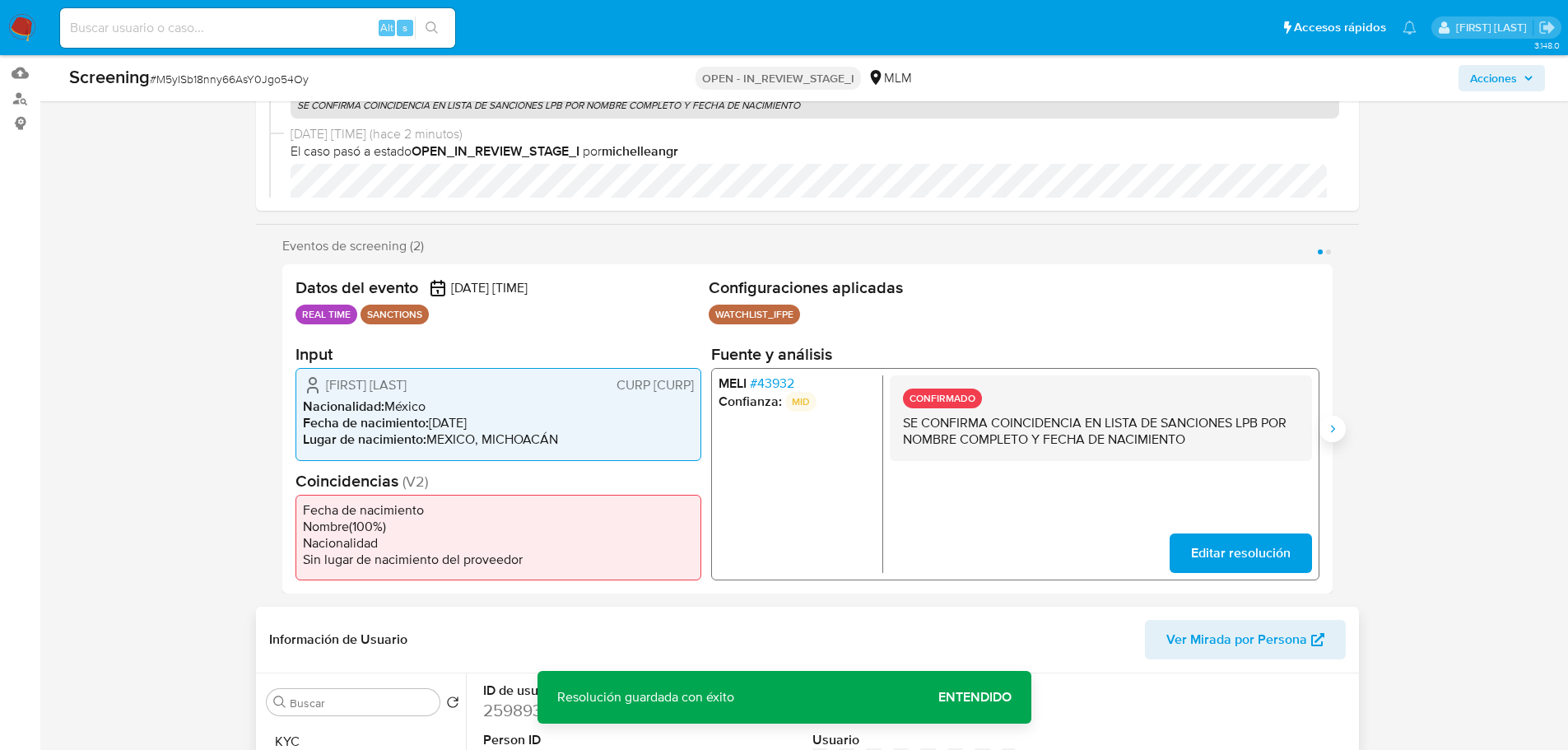 click 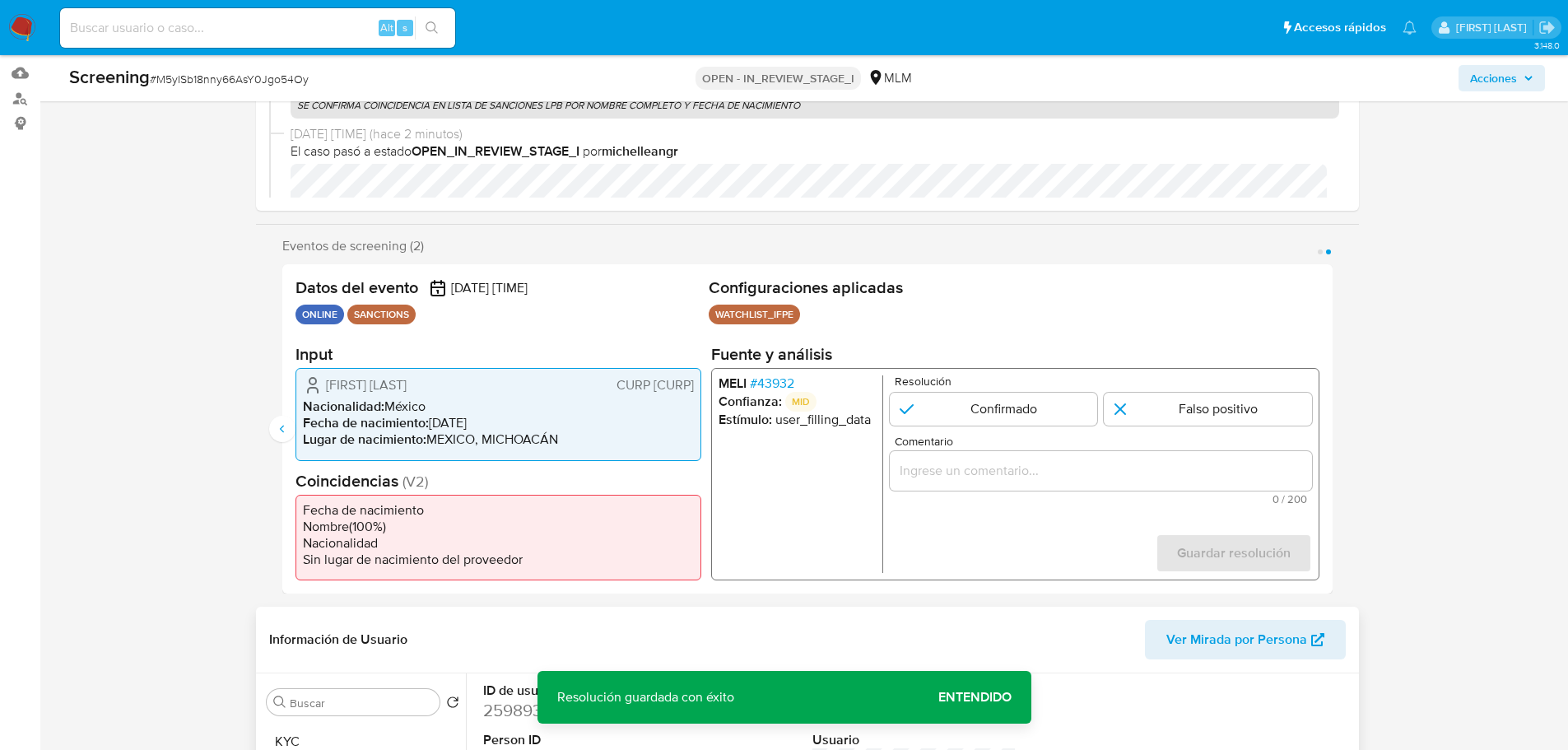 drag, startPoint x: 948, startPoint y: 418, endPoint x: 942, endPoint y: 490, distance: 72.24957 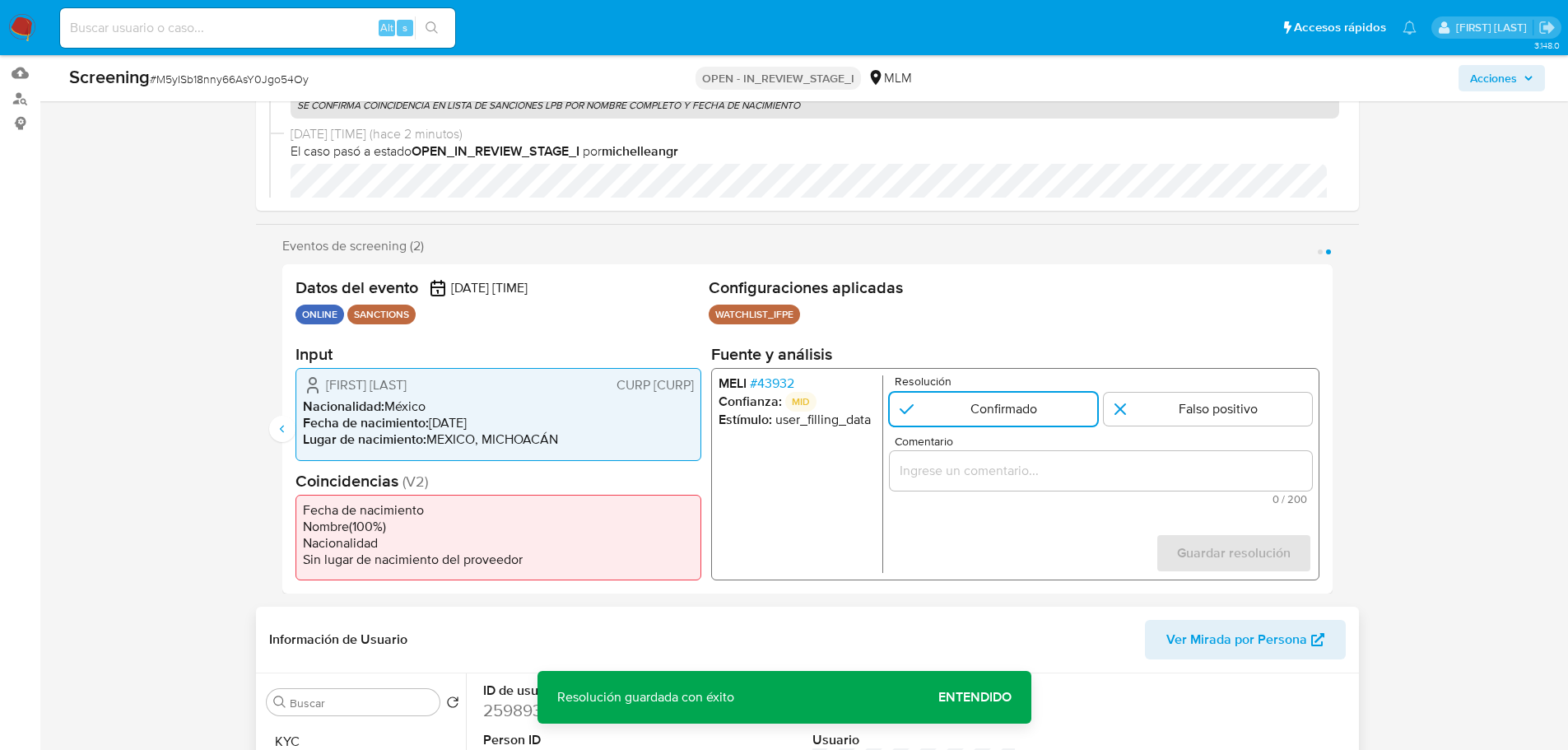 drag, startPoint x: 939, startPoint y: 496, endPoint x: 947, endPoint y: 484, distance: 14.42221 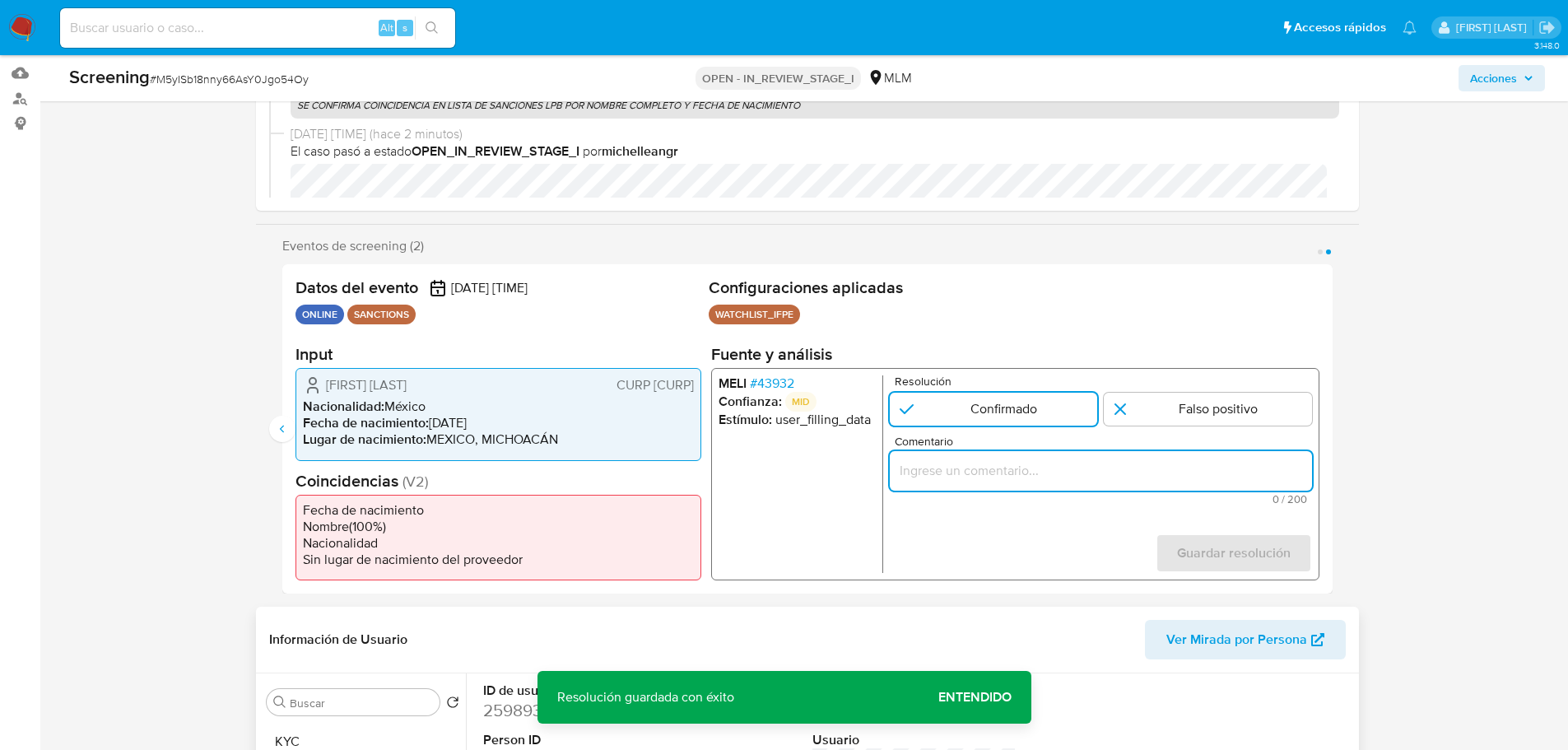 paste on "SE CONFIRMA COINCIDENCIA EN LISTA DE SANCIONES LPB POR NOMBRE COMPLETO Y FECHA DE NACIMIENTO" 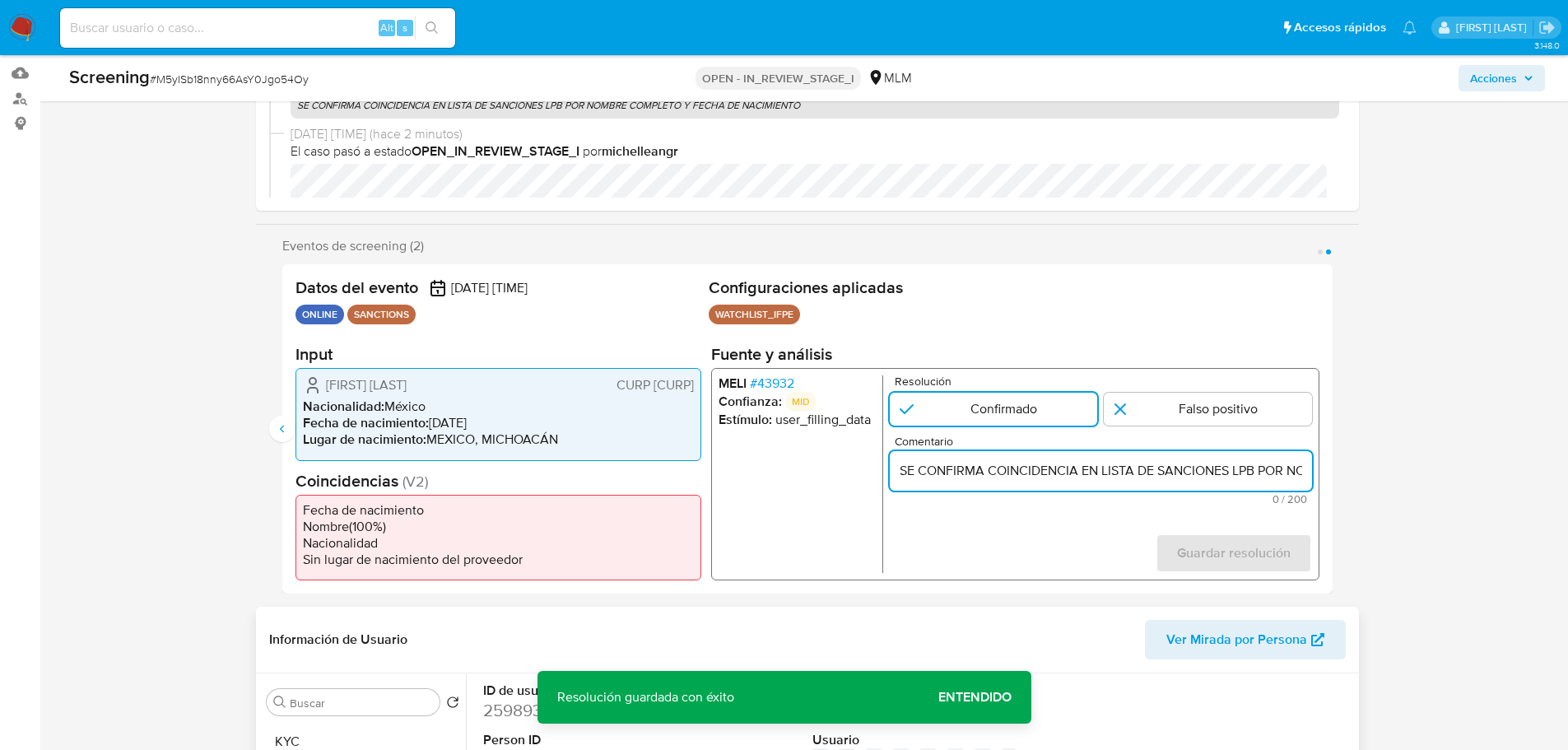 scroll, scrollTop: 0, scrollLeft: 270, axis: horizontal 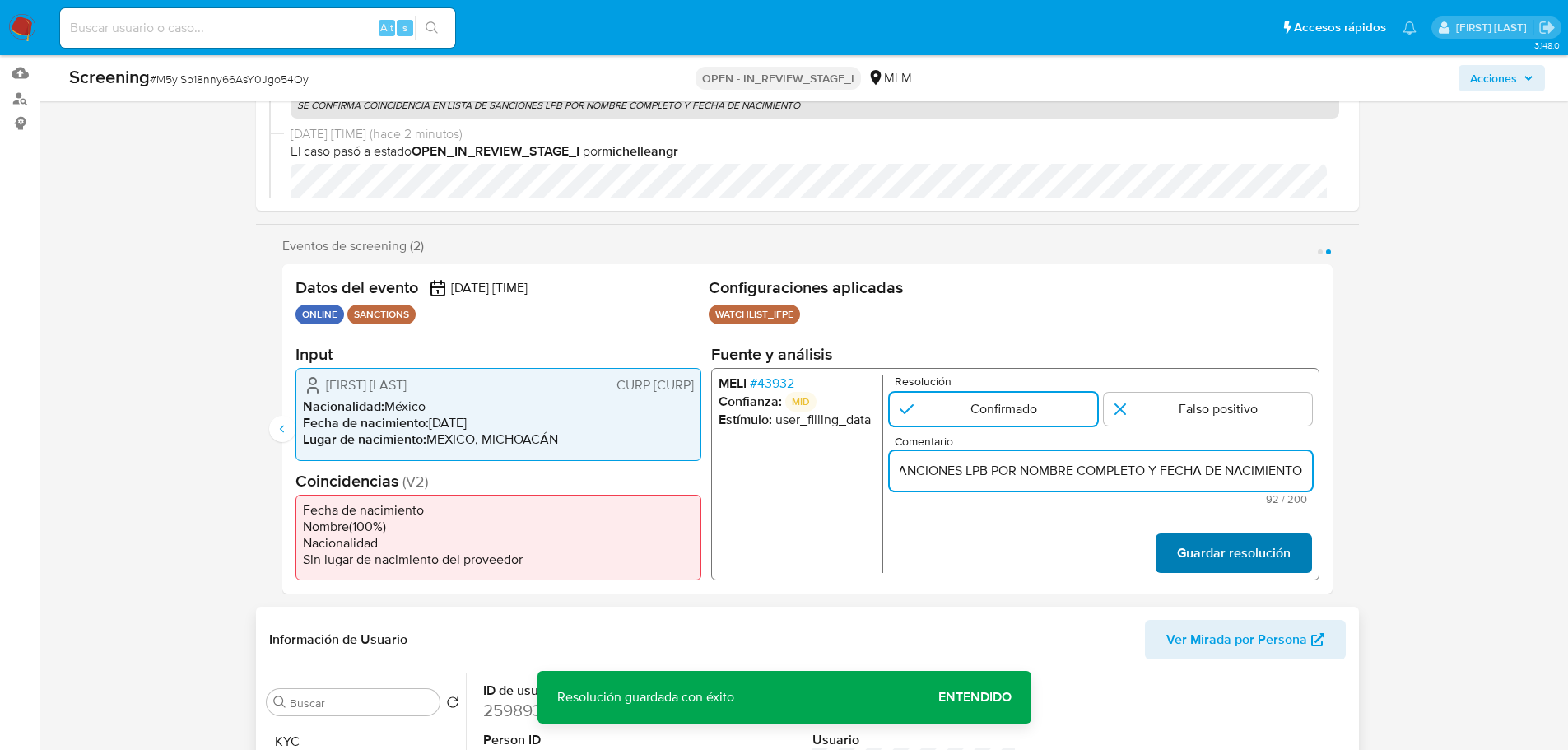 type on "SE CONFIRMA COINCIDENCIA EN LISTA DE SANCIONES LPB POR NOMBRE COMPLETO Y FECHA DE NACIMIENTO" 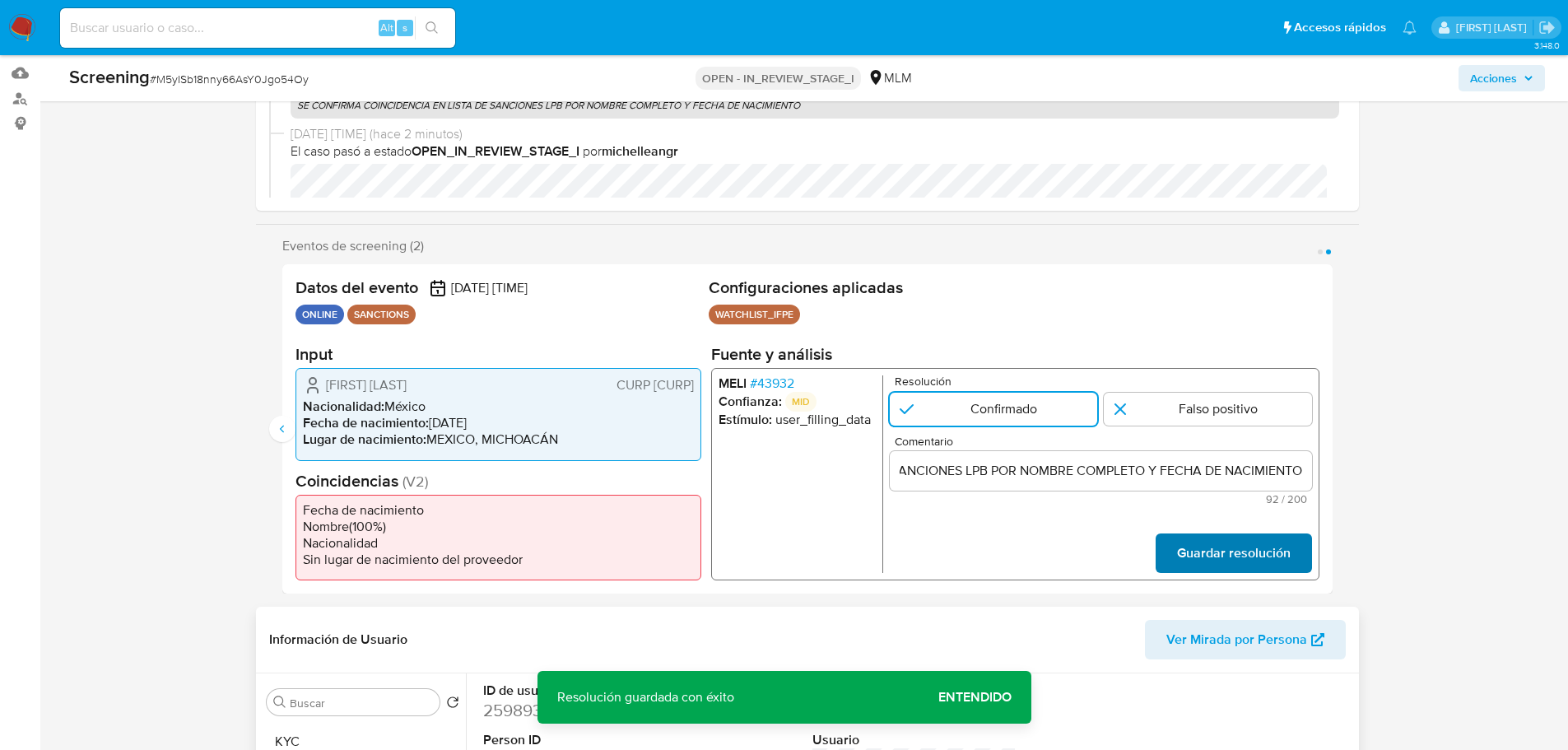 click on "Guardar resolución" at bounding box center (1233, 553) 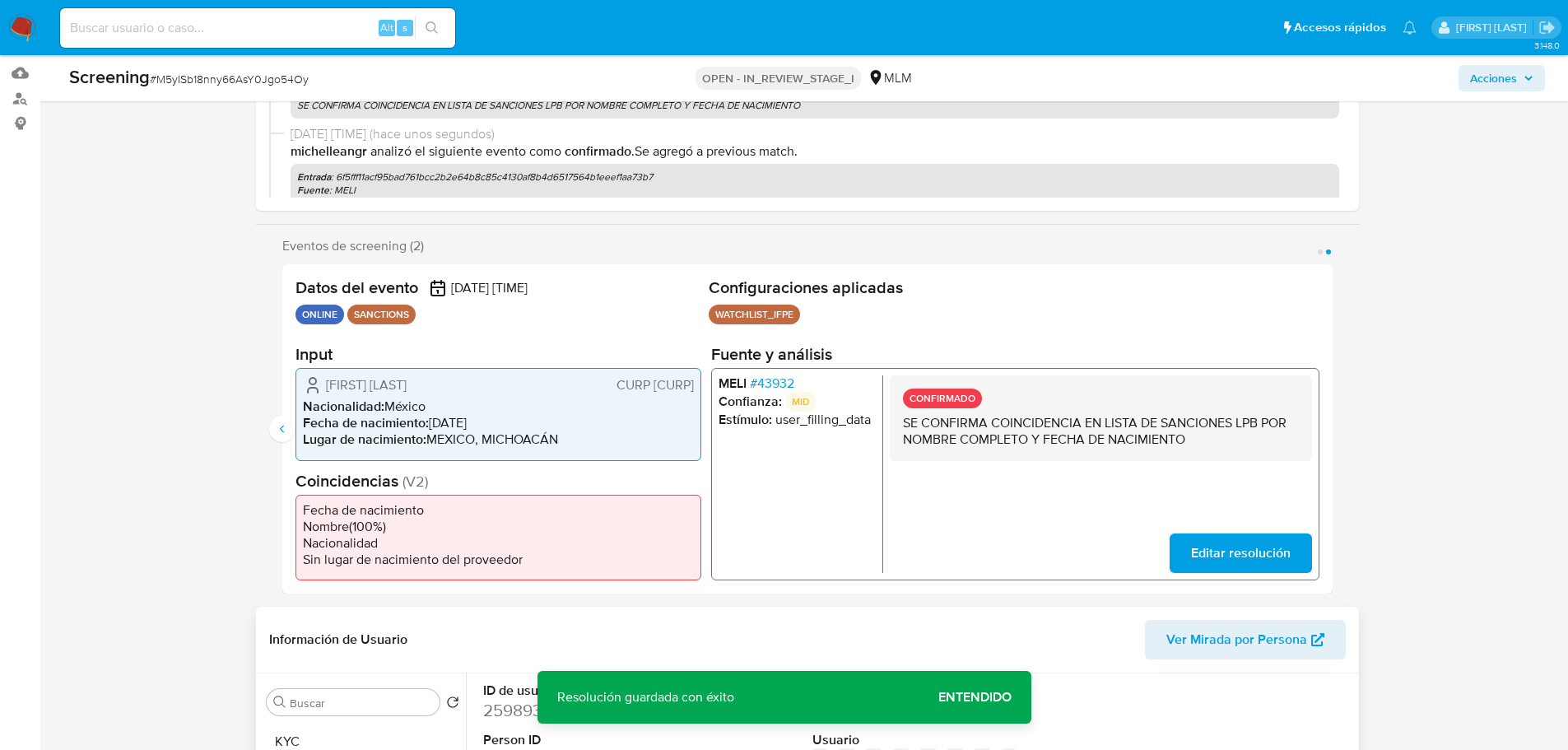 scroll, scrollTop: 576, scrollLeft: 0, axis: vertical 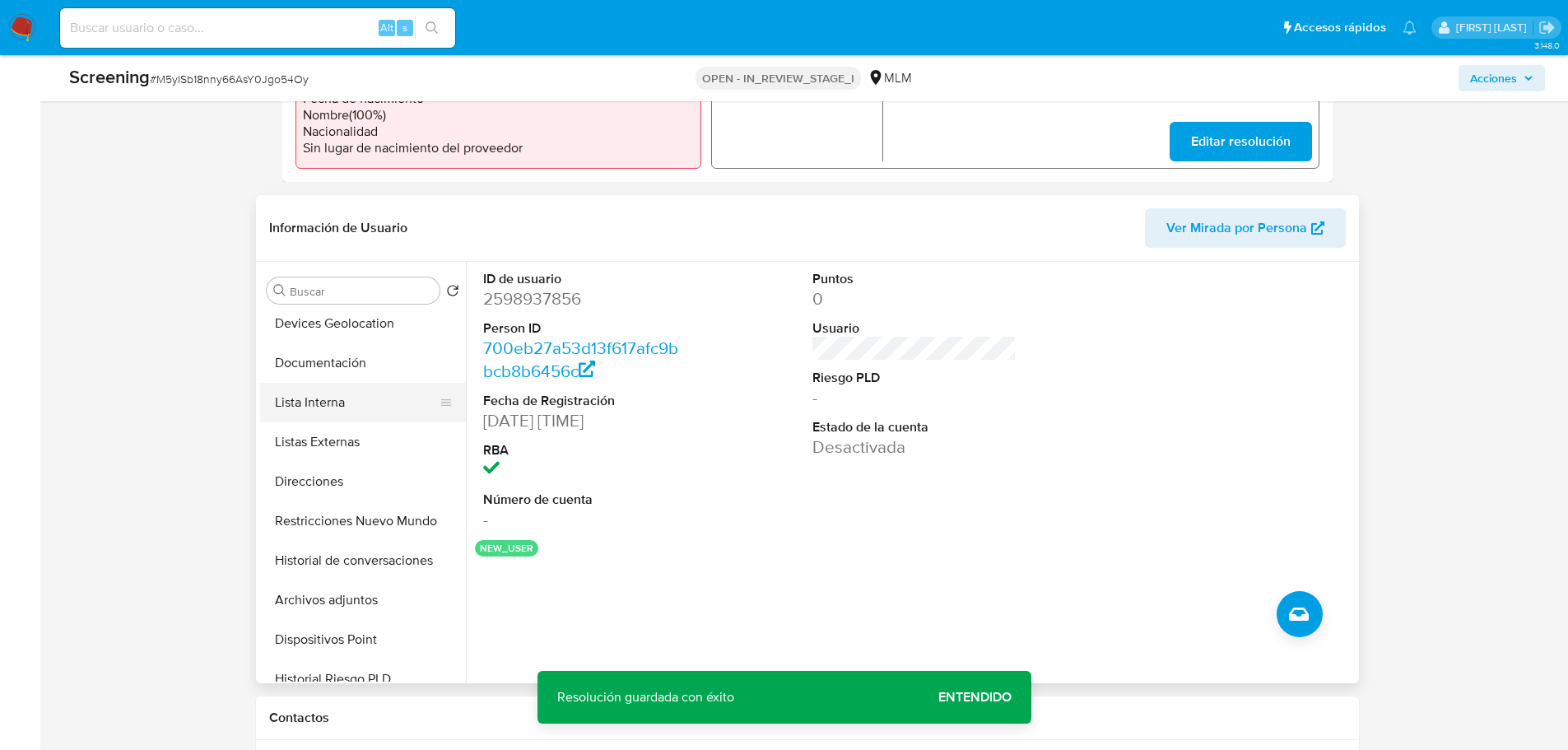 click on "Lista Interna" at bounding box center [356, 403] 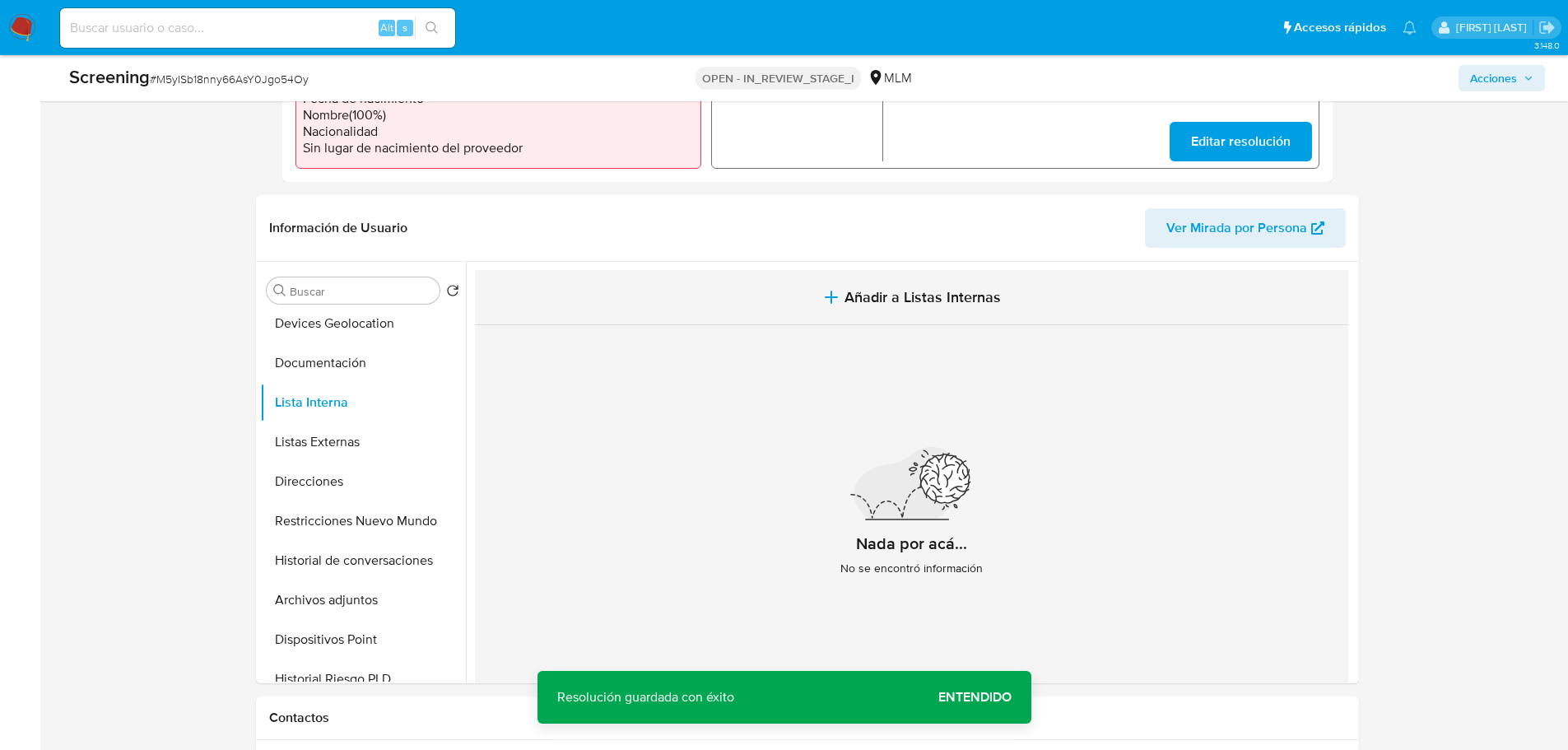 click on "Añadir a Listas Internas" at bounding box center (923, 297) 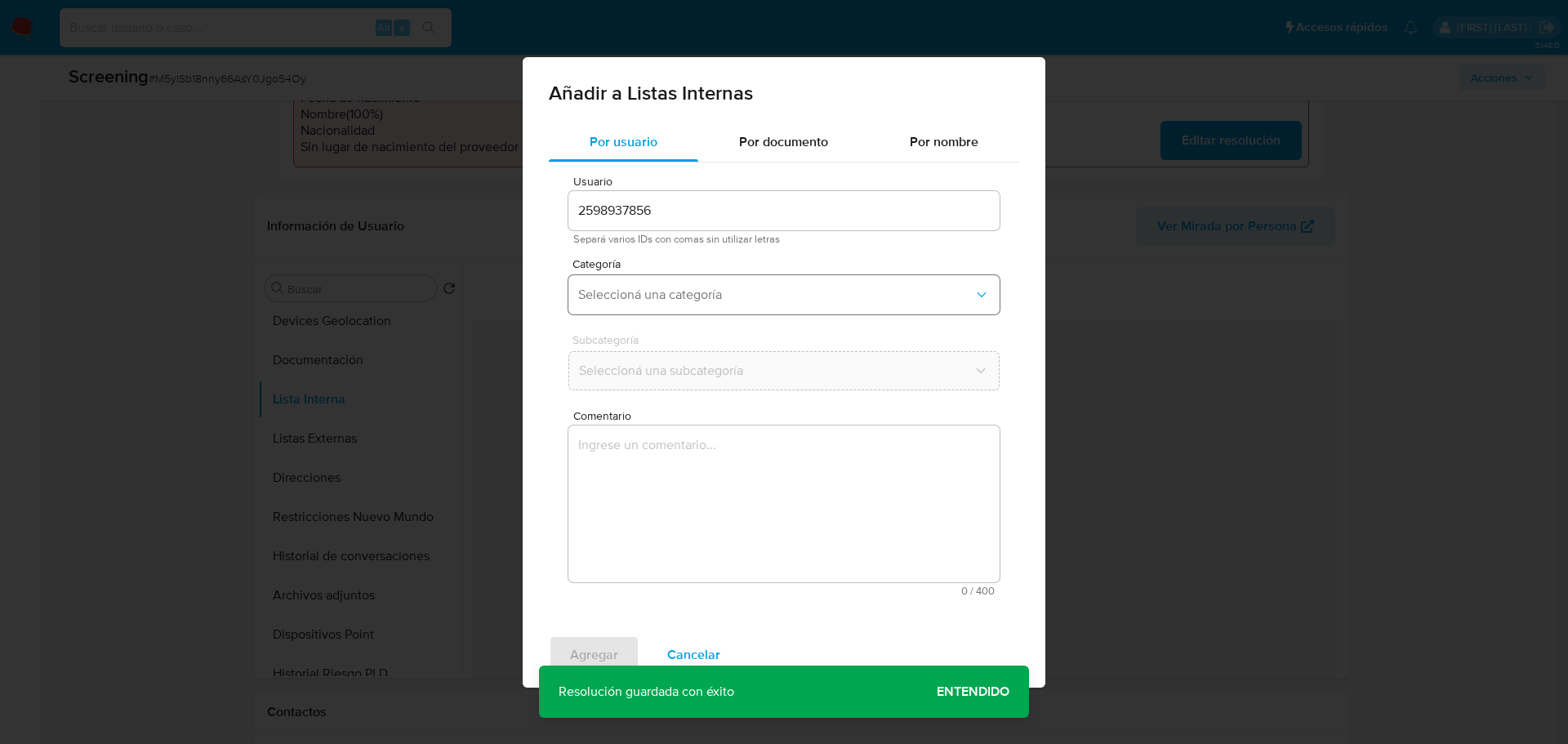 click on "Seleccioná una categoría" at bounding box center [784, 295] 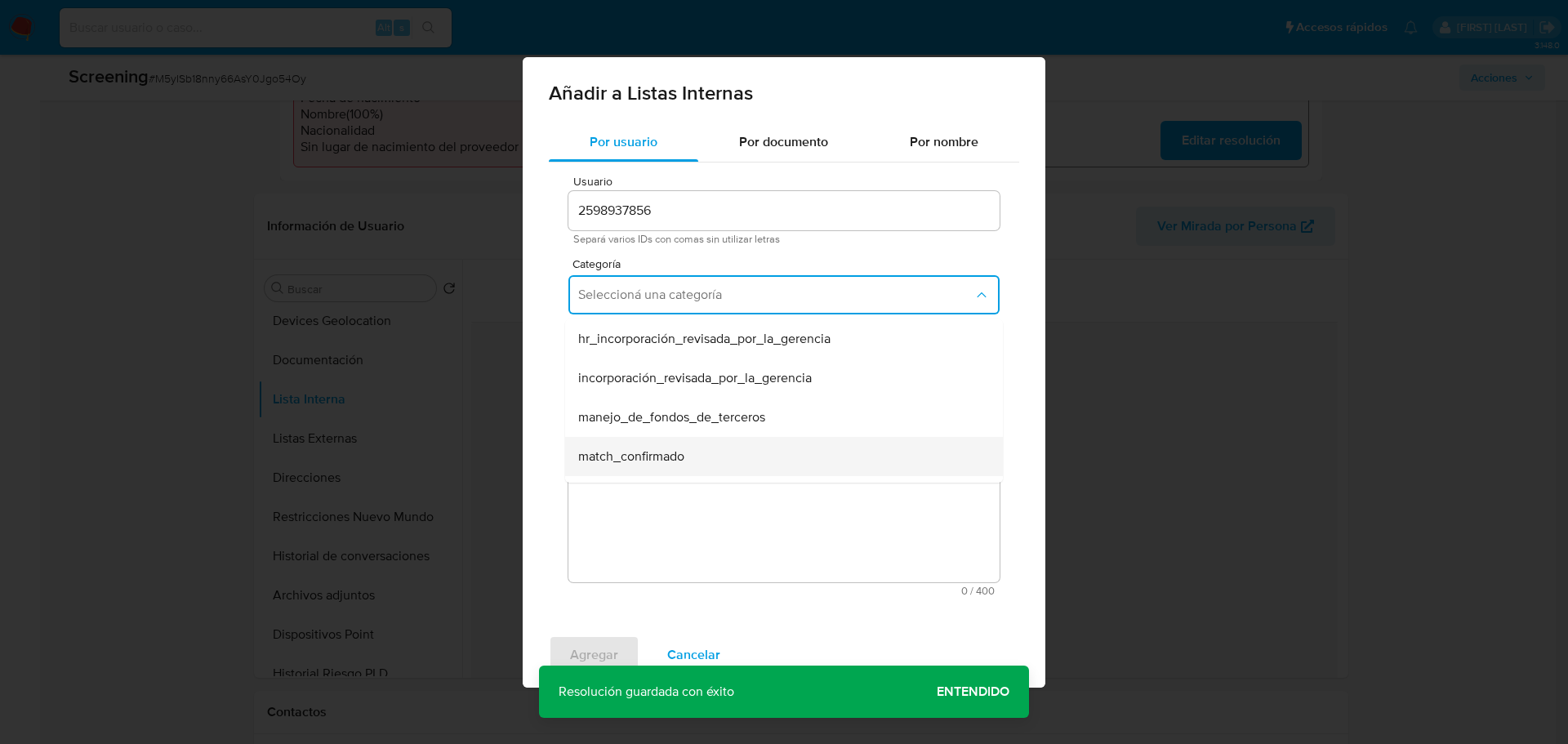 click on "match_confirmado" at bounding box center [631, 457] 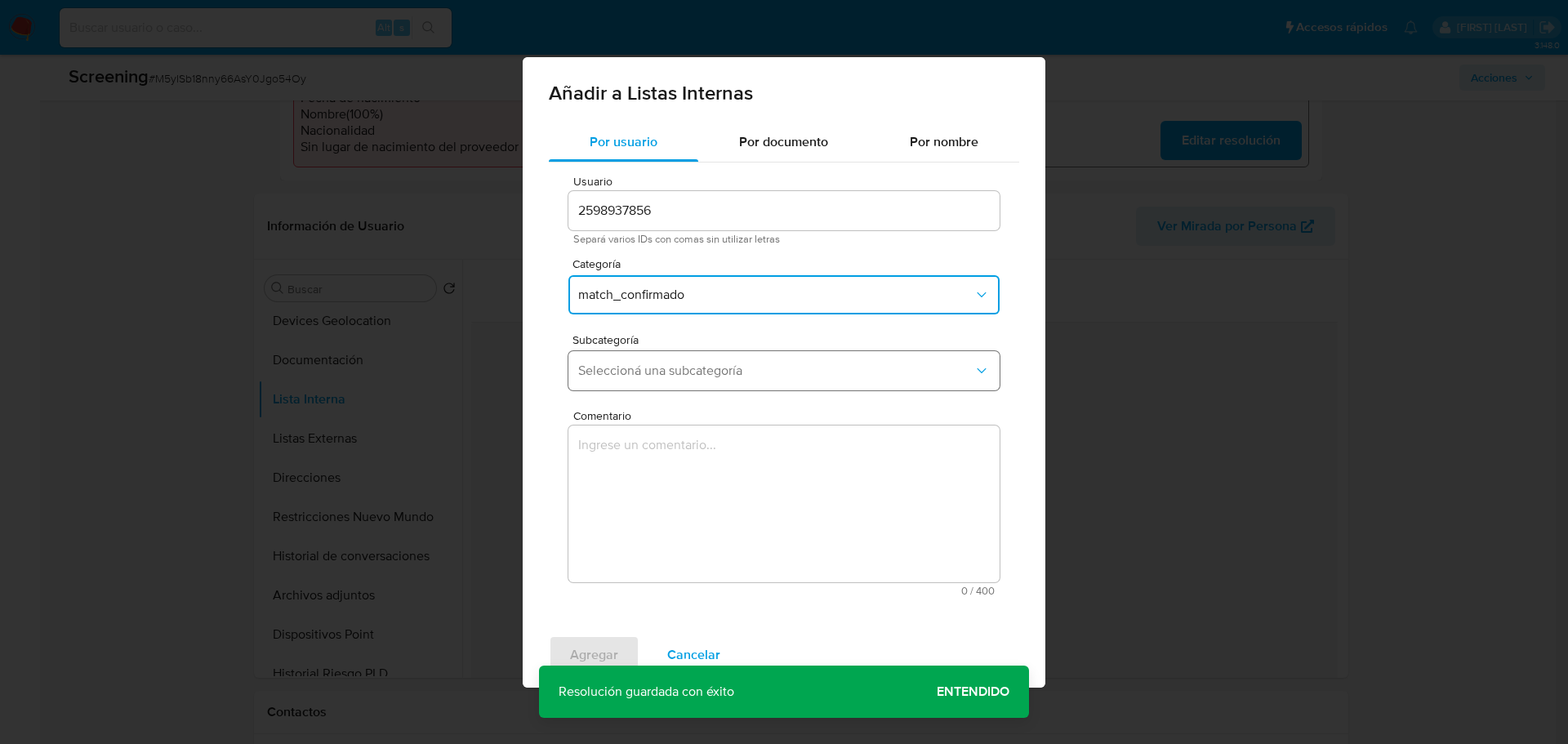drag, startPoint x: 661, startPoint y: 368, endPoint x: 665, endPoint y: 385, distance: 17.464249 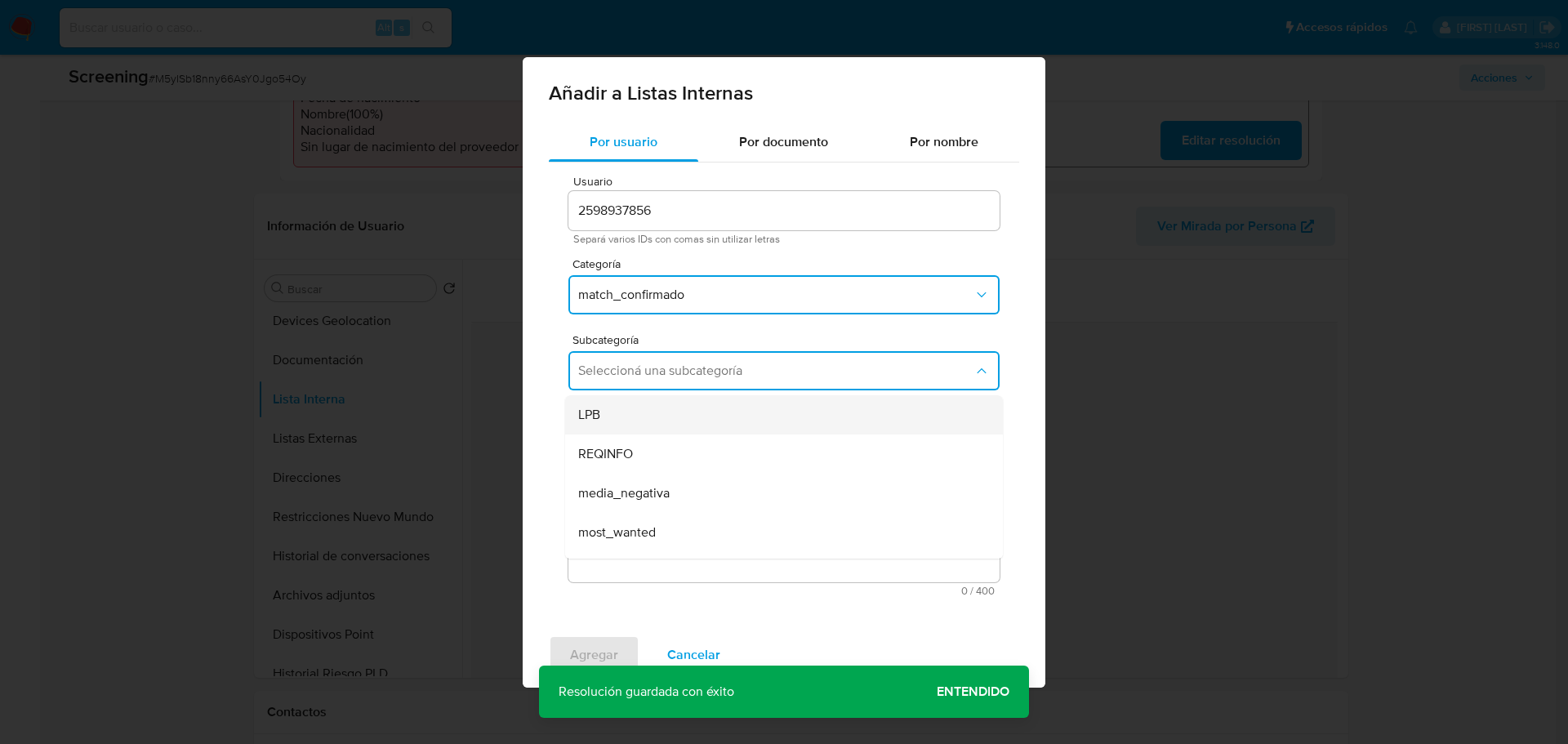 click on "LPB" at bounding box center [779, 415] 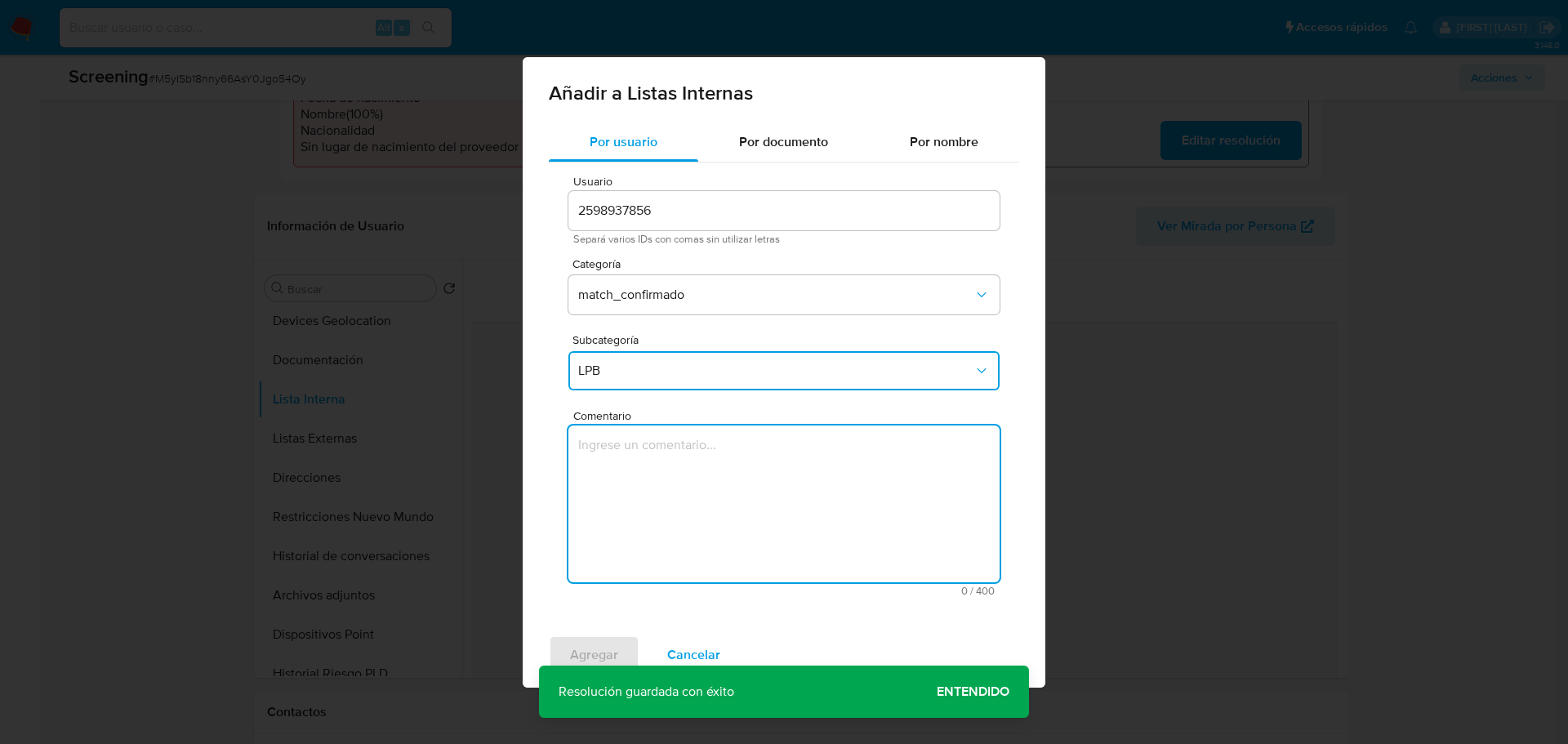 click at bounding box center [784, 504] 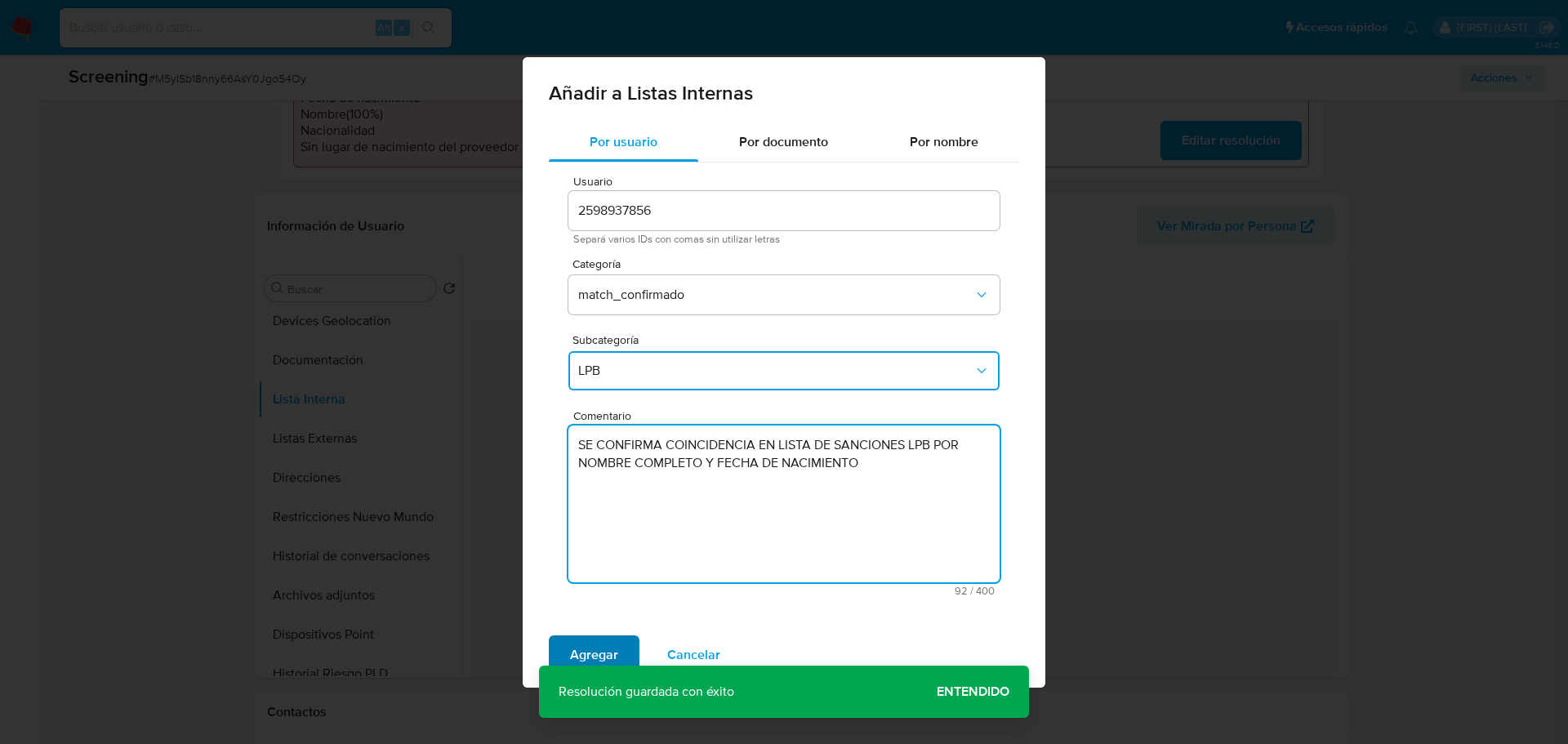 type on "SE CONFIRMA COINCIDENCIA EN LISTA DE SANCIONES LPB POR NOMBRE COMPLETO Y FECHA DE NACIMIENTO" 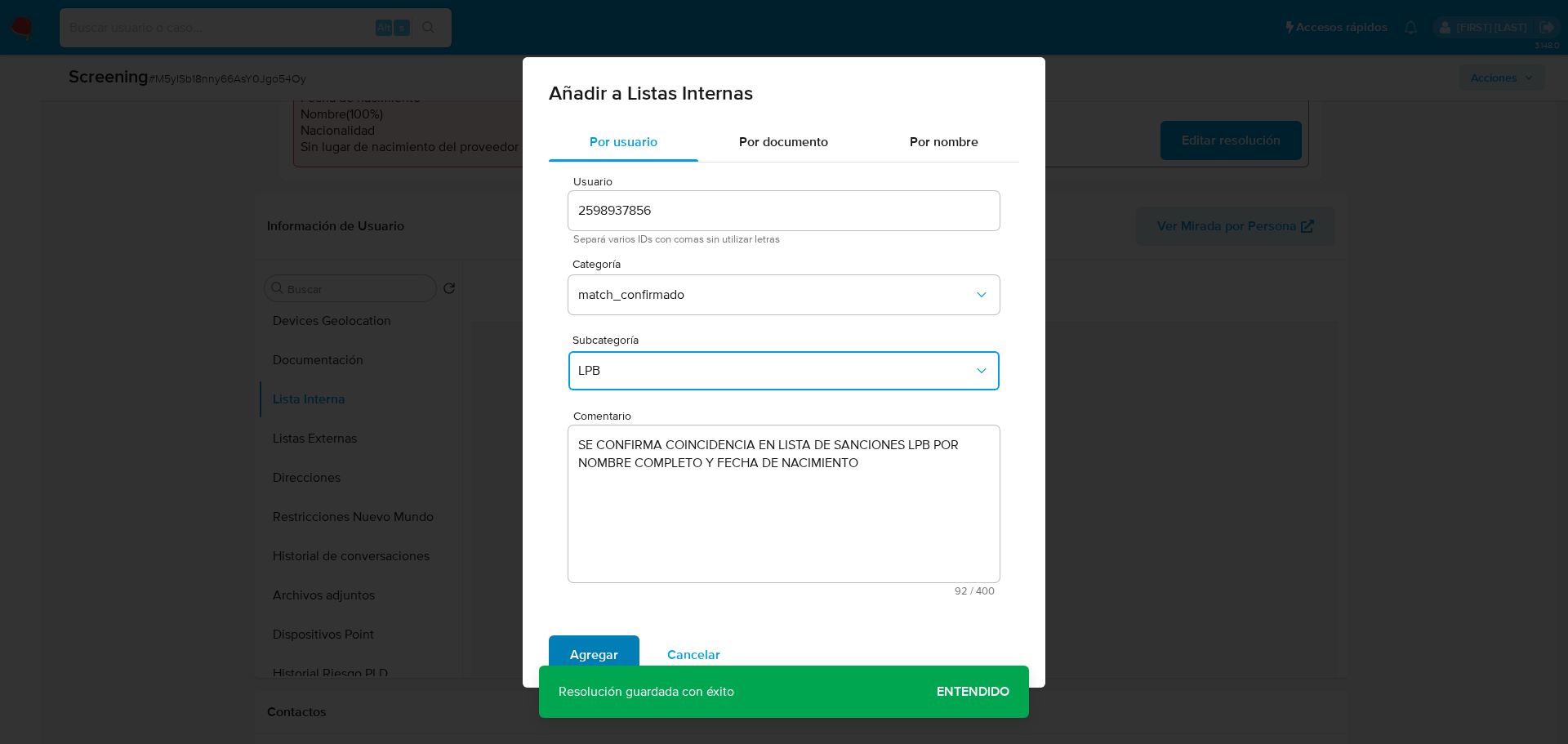 click on "Agregar" at bounding box center [594, 655] 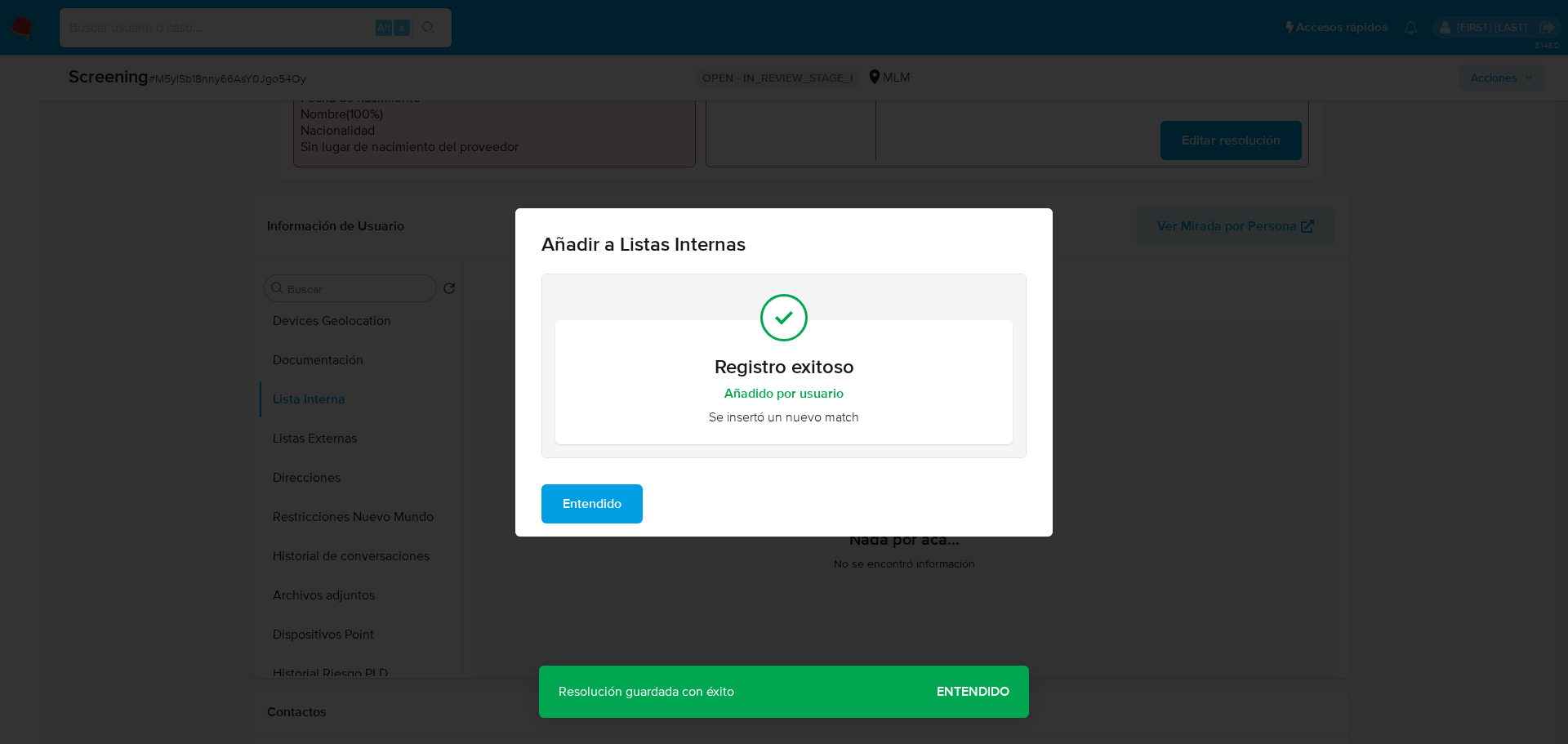 click on "Entendido" at bounding box center [592, 504] 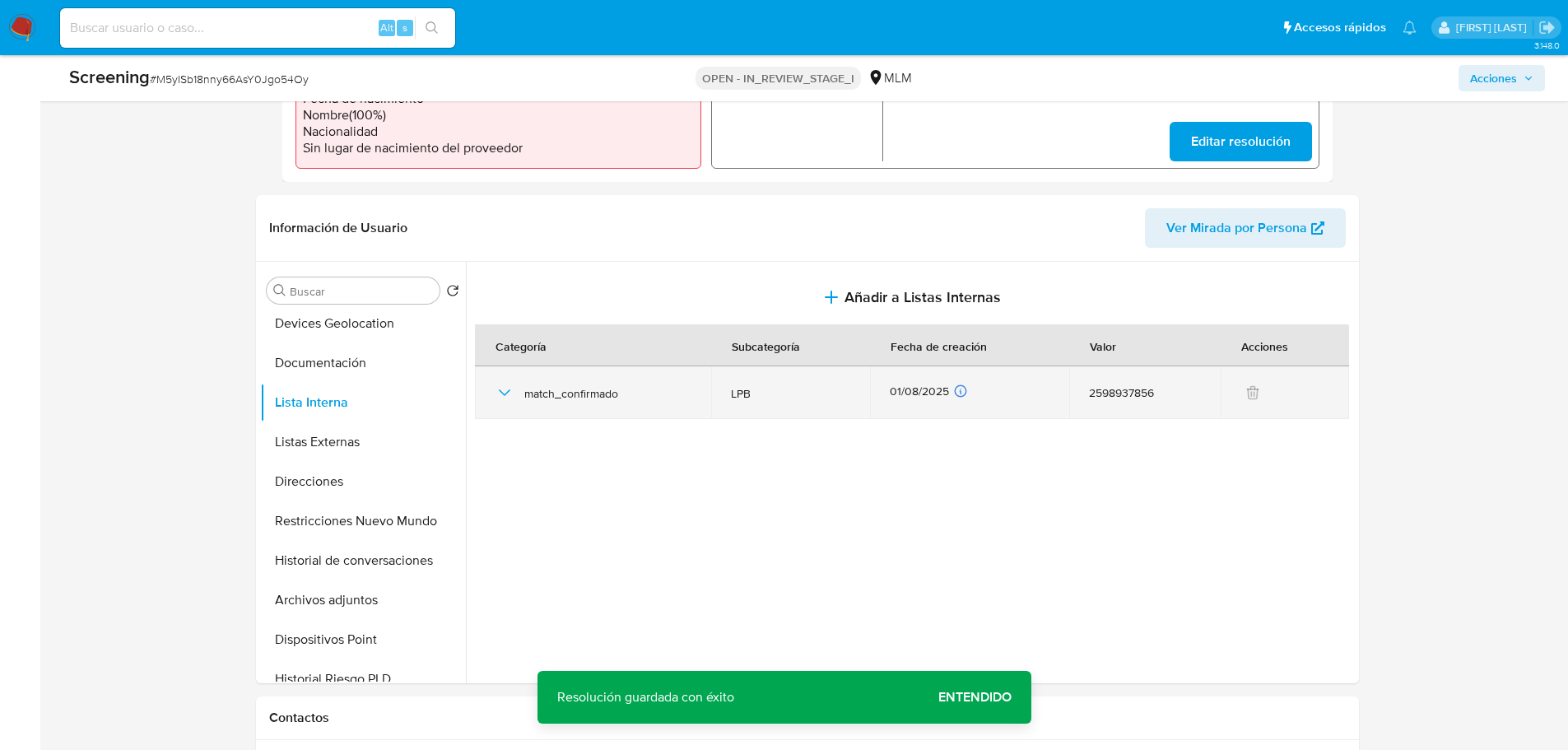 click 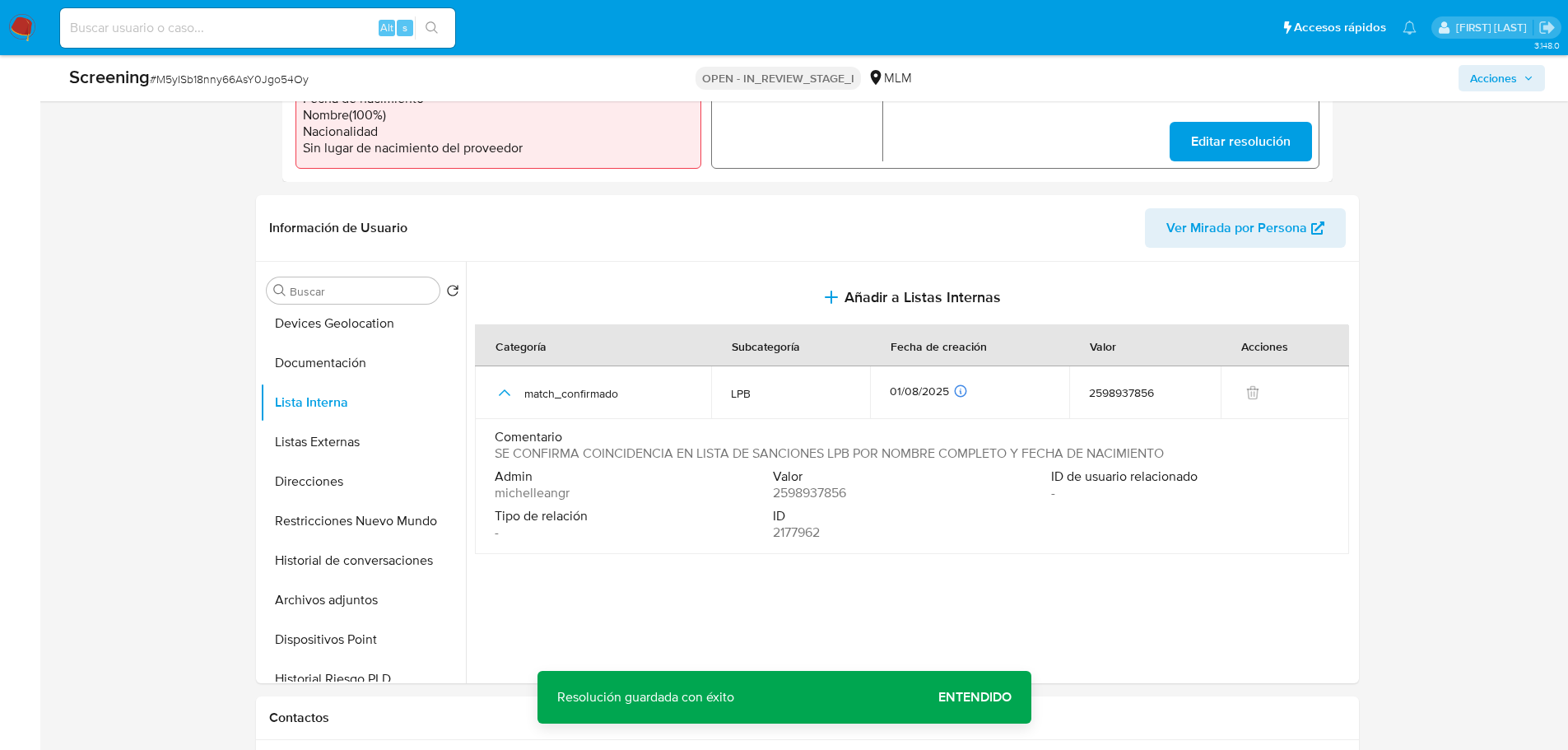 drag, startPoint x: 595, startPoint y: 452, endPoint x: 1075, endPoint y: 462, distance: 480.1042 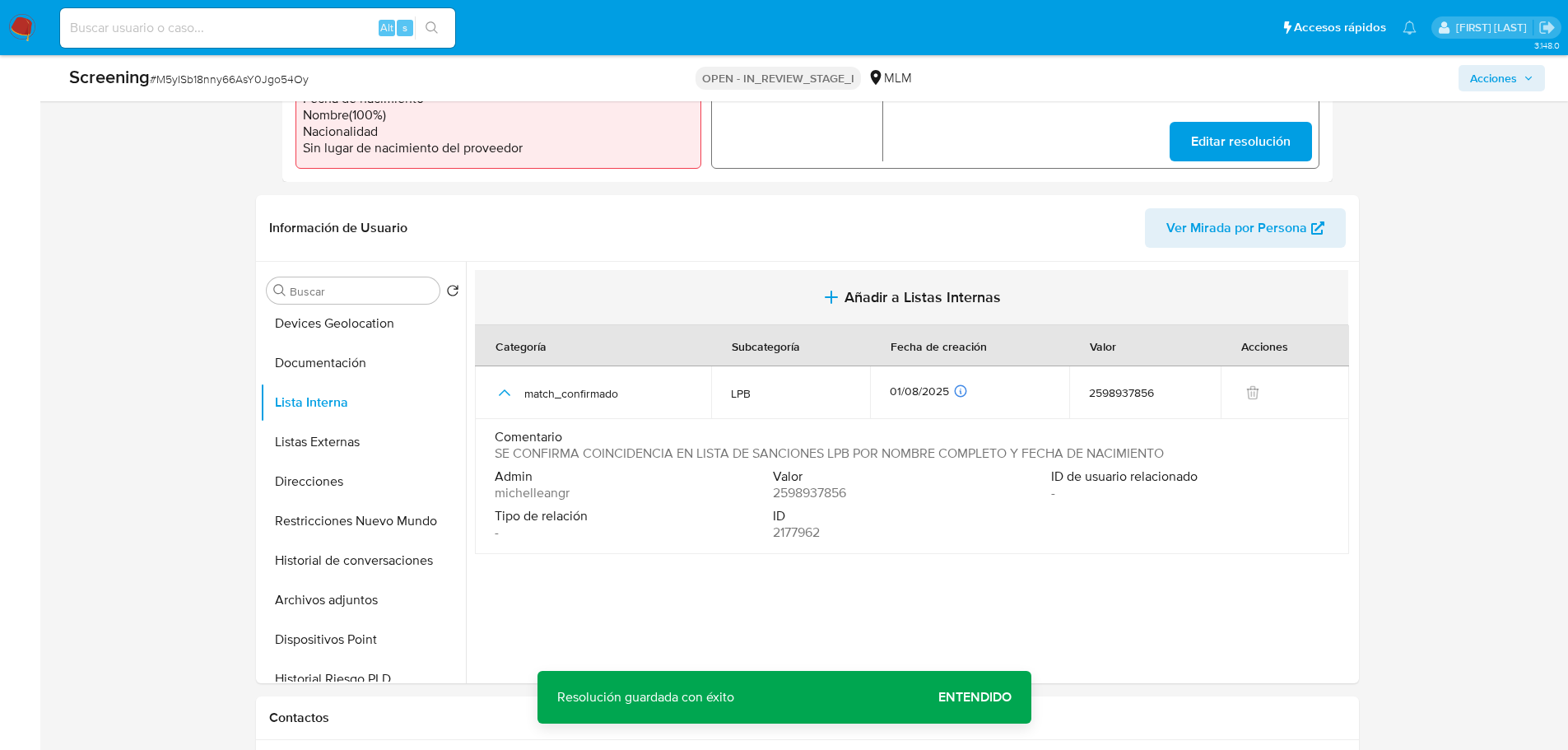 click on "Añadir a Listas Internas" at bounding box center (923, 297) 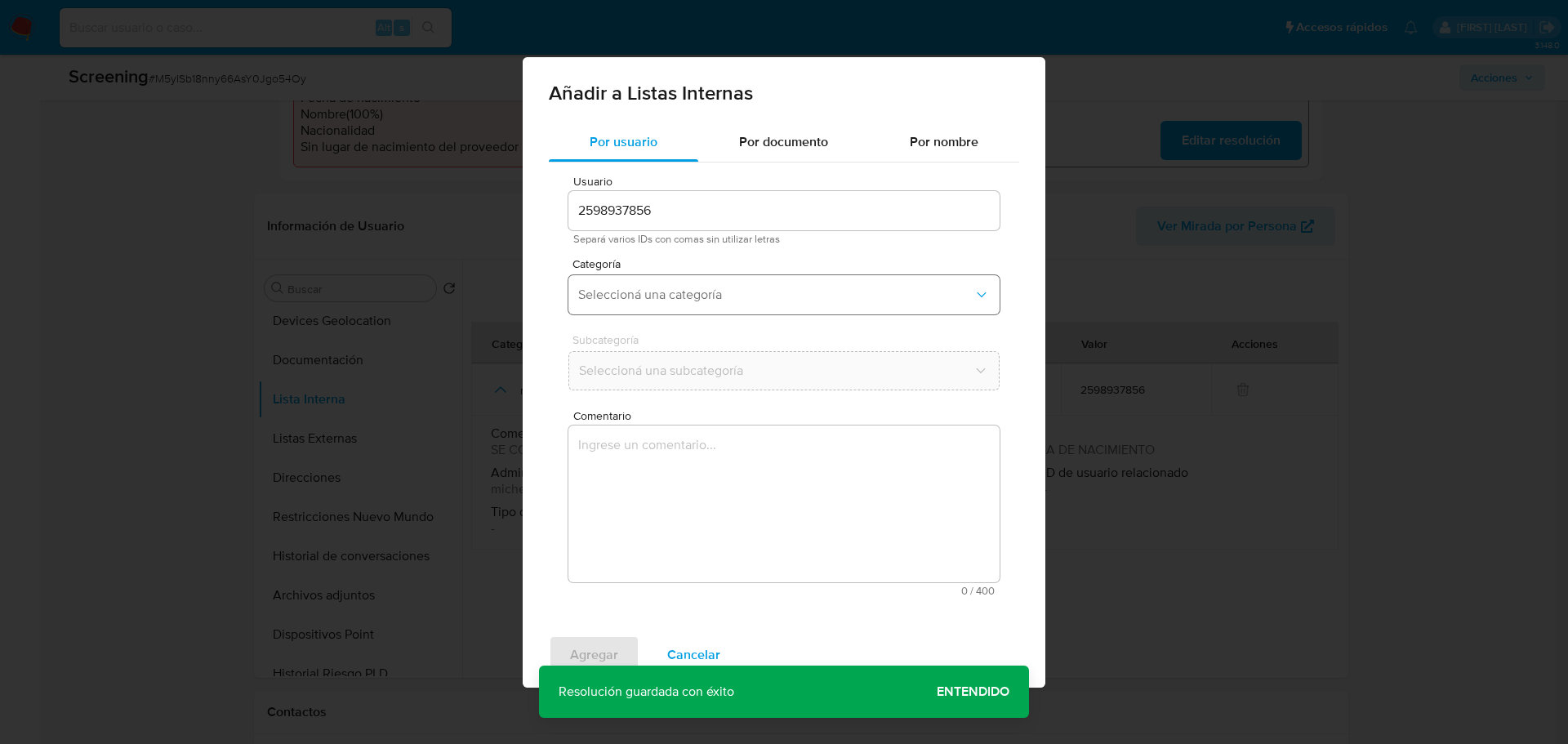 click on "Seleccioná una categoría" at bounding box center (776, 295) 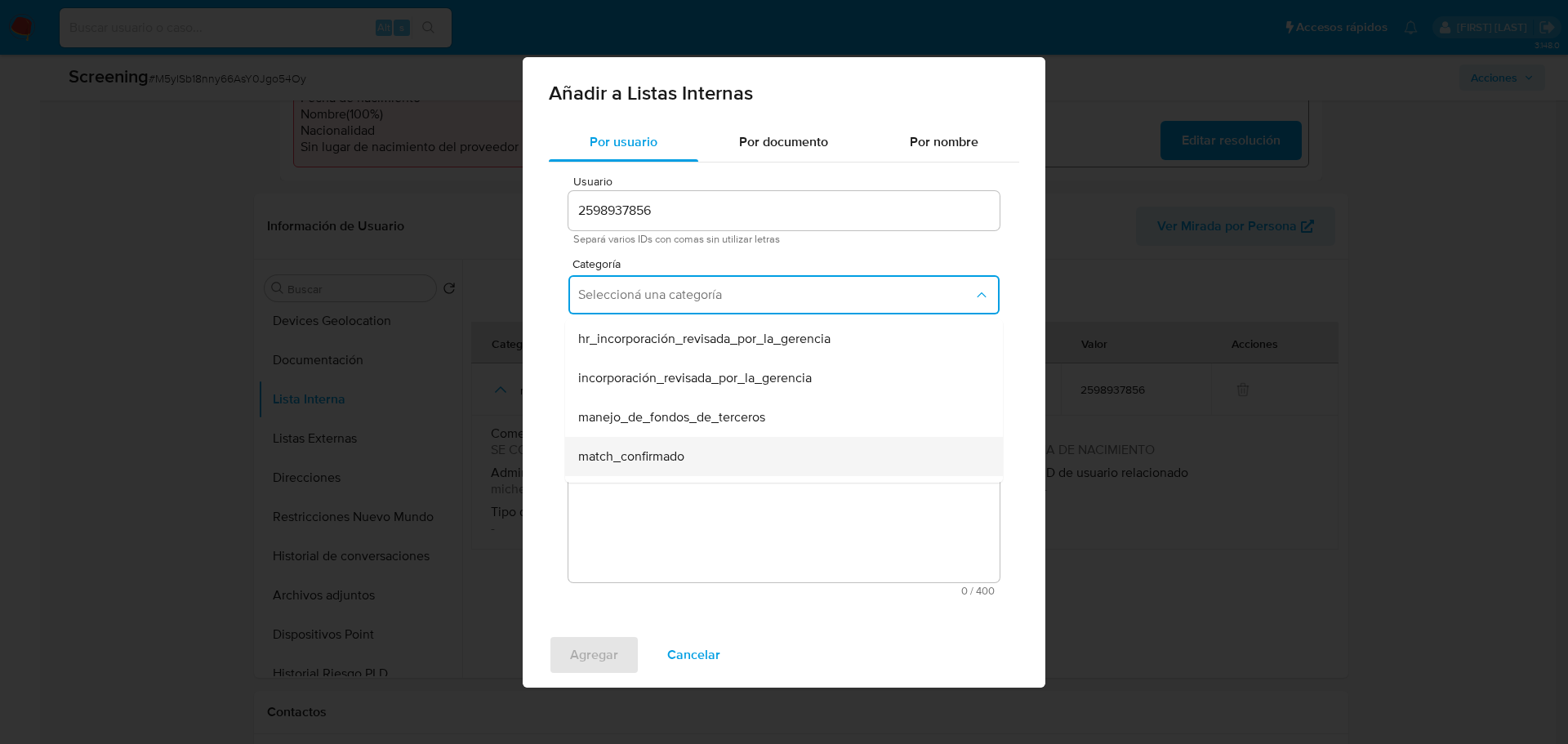 click on "match_confirmado" at bounding box center [631, 457] 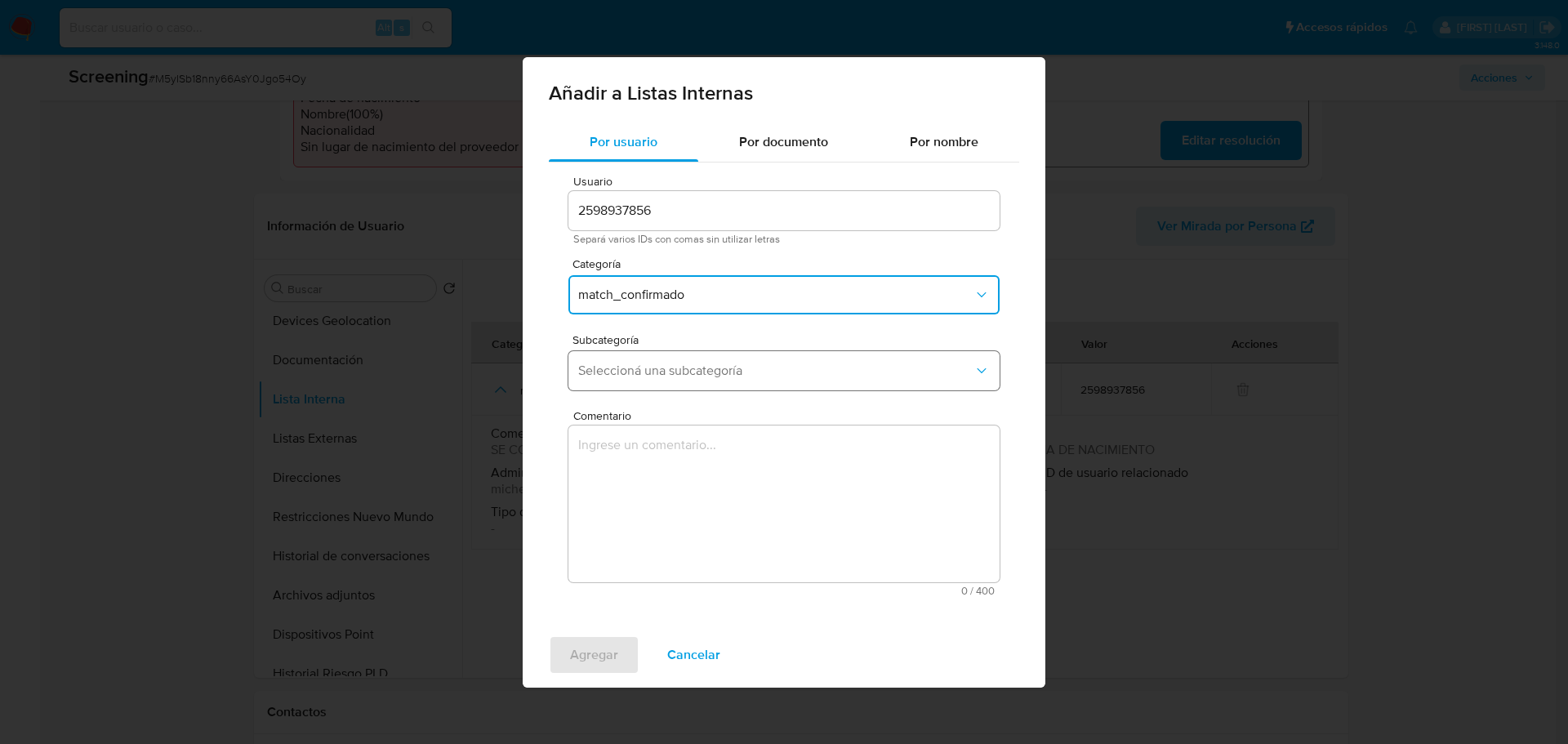 click on "Seleccioná una subcategoría" at bounding box center (776, 371) 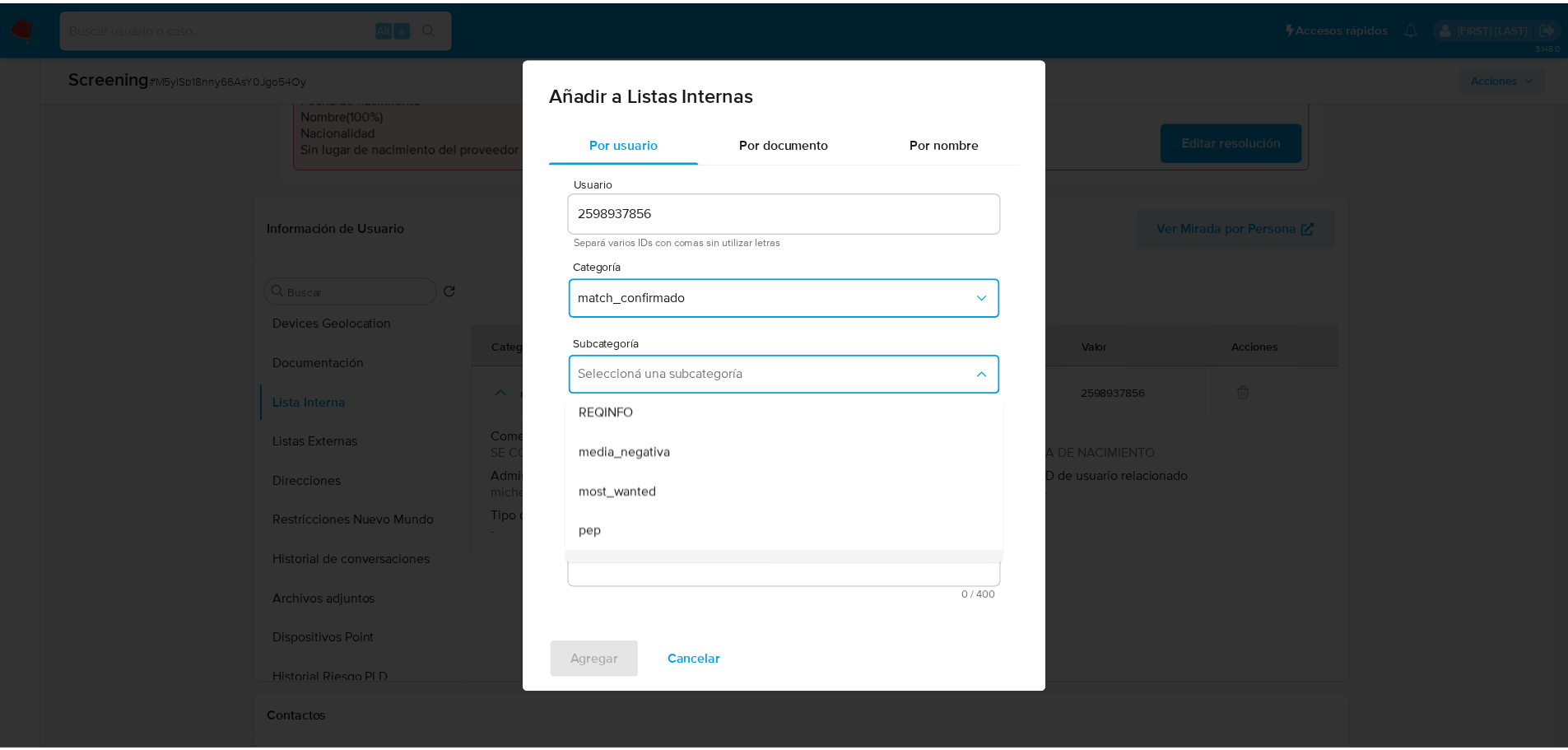 scroll, scrollTop: 112, scrollLeft: 0, axis: vertical 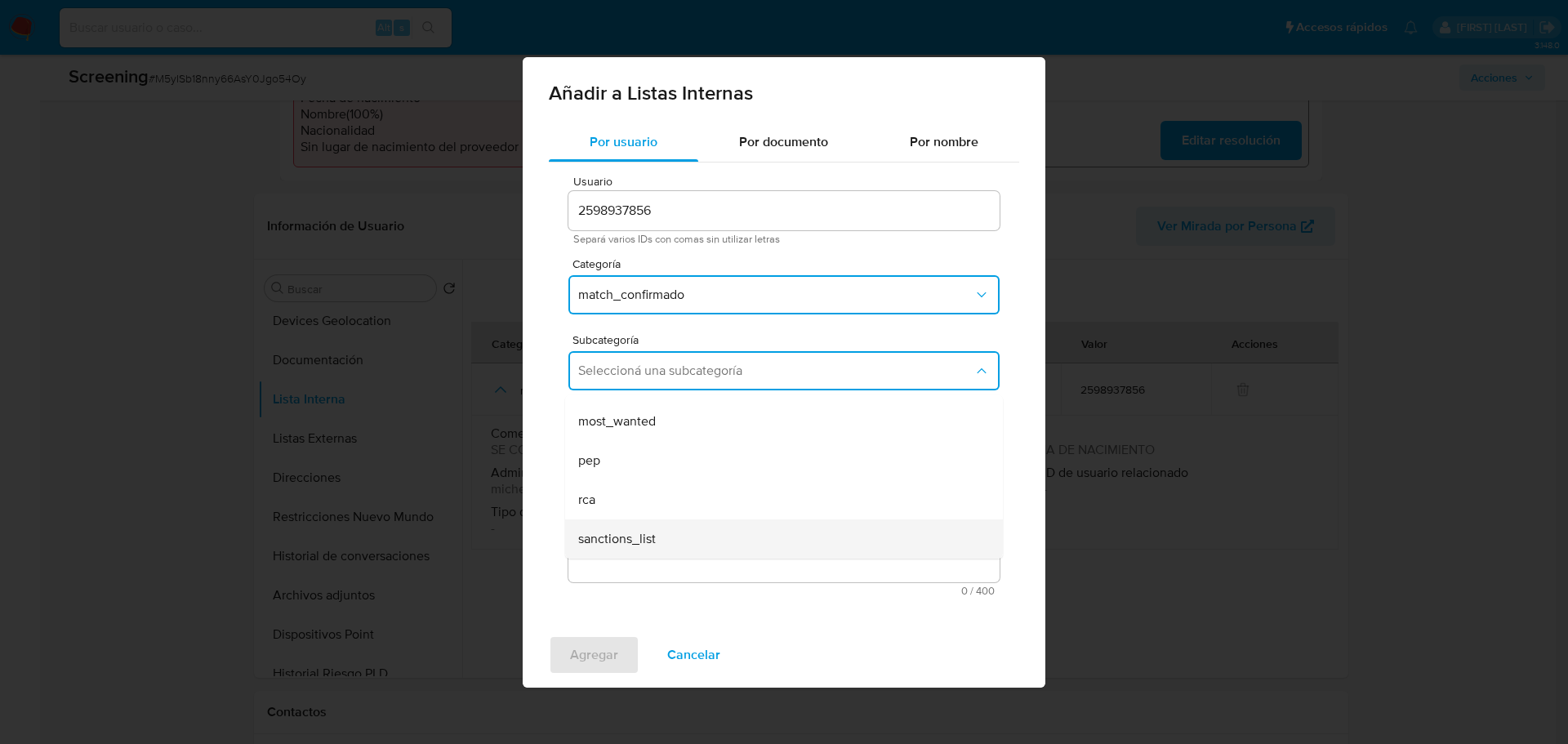 click on "sanctions_list" at bounding box center [617, 539] 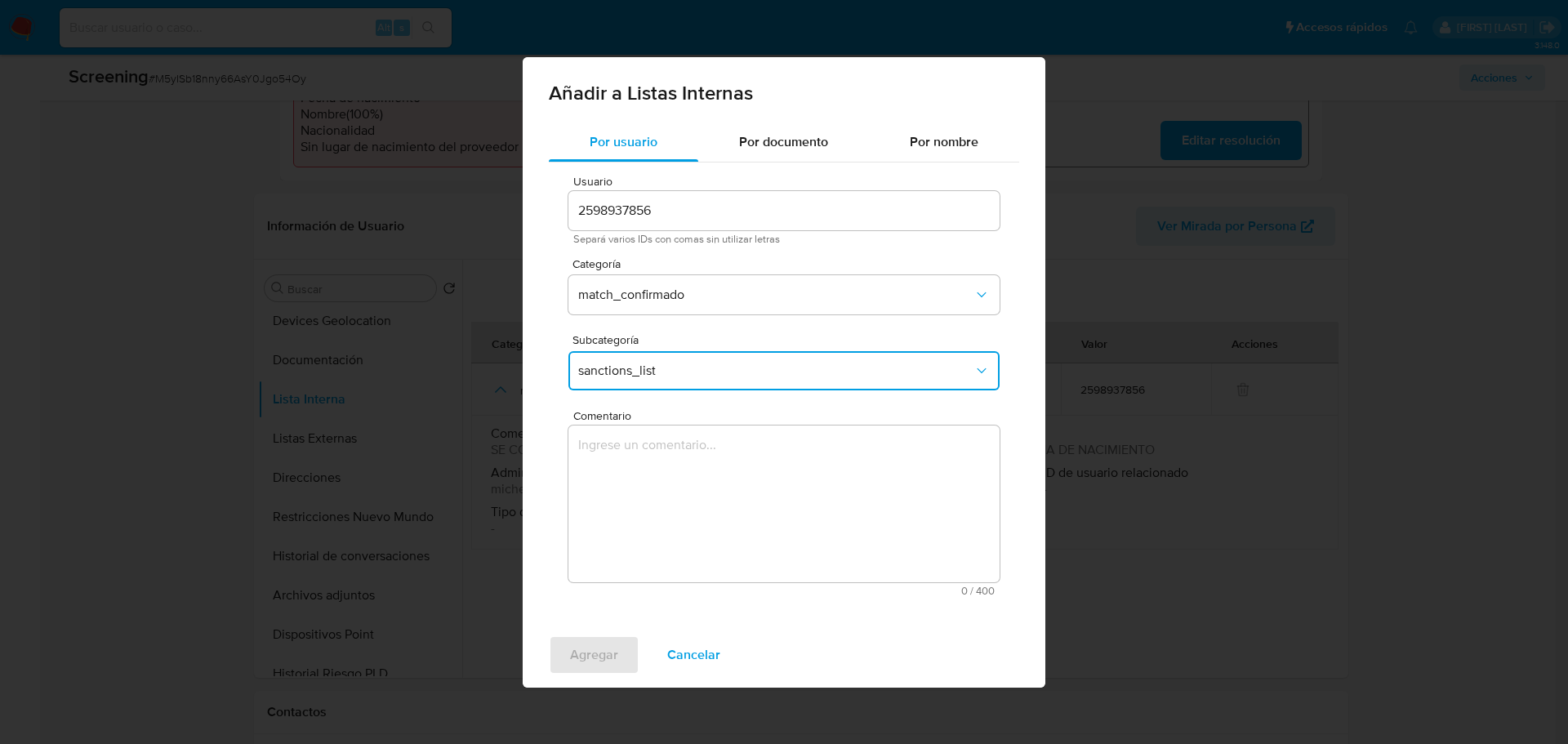 click at bounding box center [784, 504] 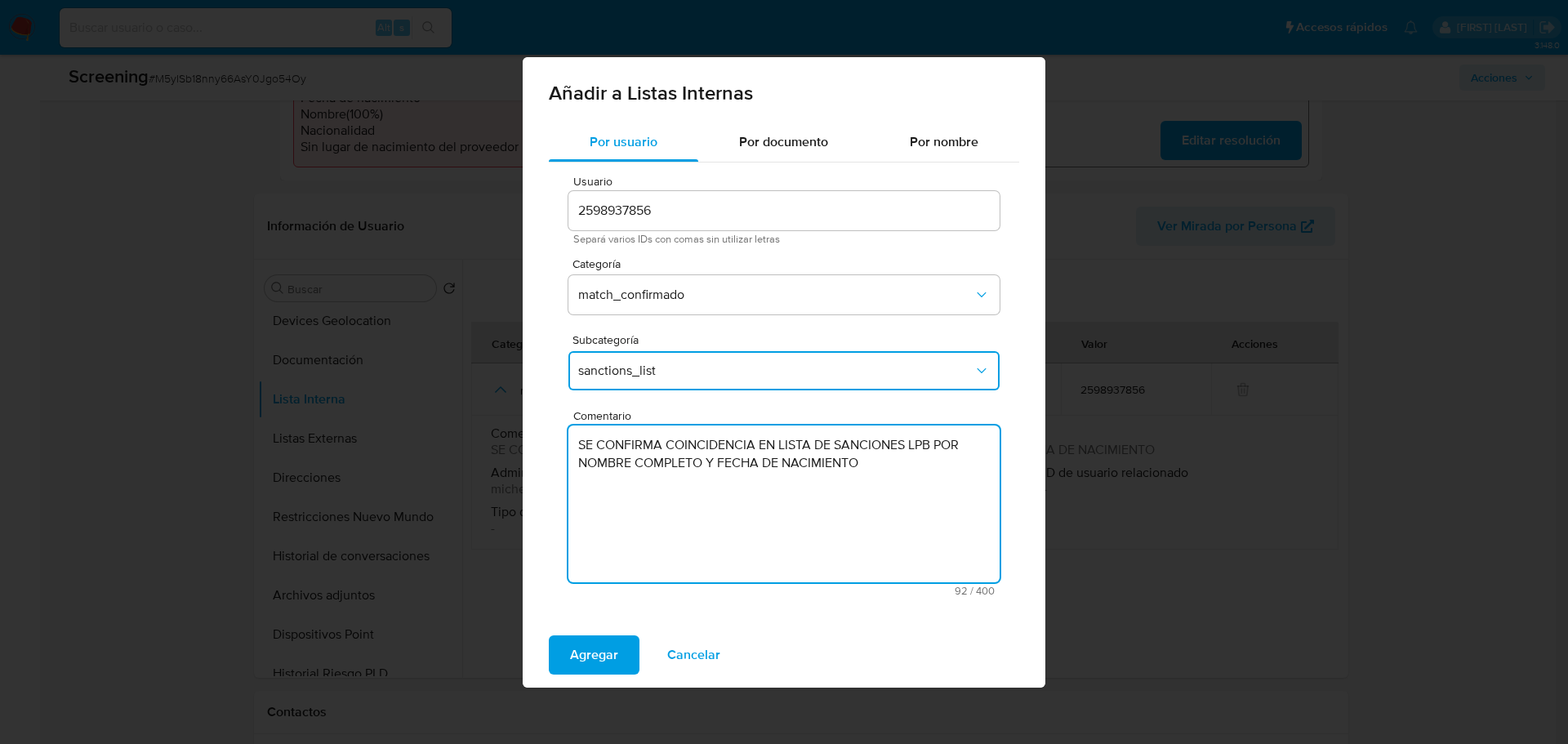 type on "SE CONFIRMA COINCIDENCIA EN LISTA DE SANCIONES LPB POR NOMBRE COMPLETO Y FECHA DE NACIMIENTO" 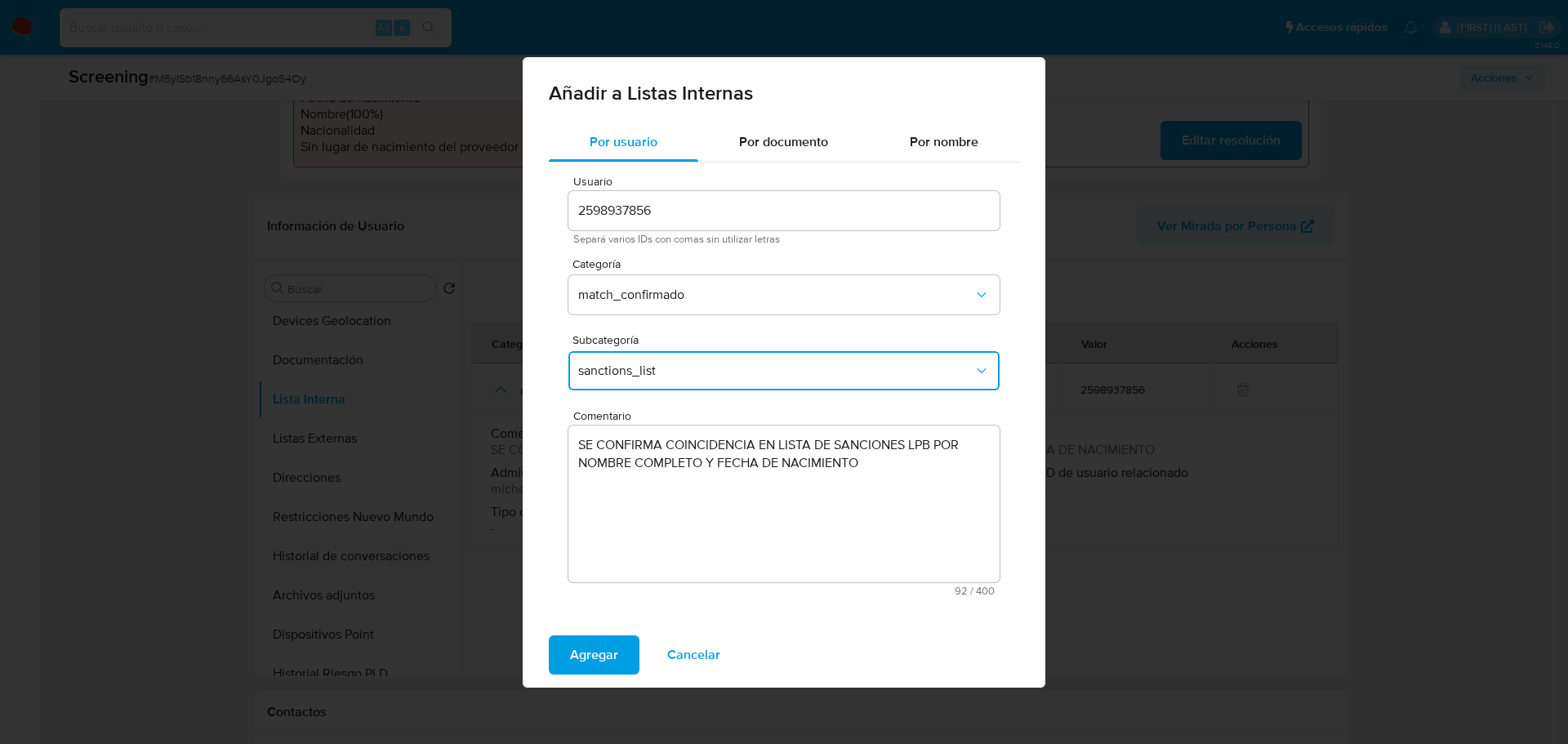 drag, startPoint x: 631, startPoint y: 377, endPoint x: 726, endPoint y: 390, distance: 95.88535 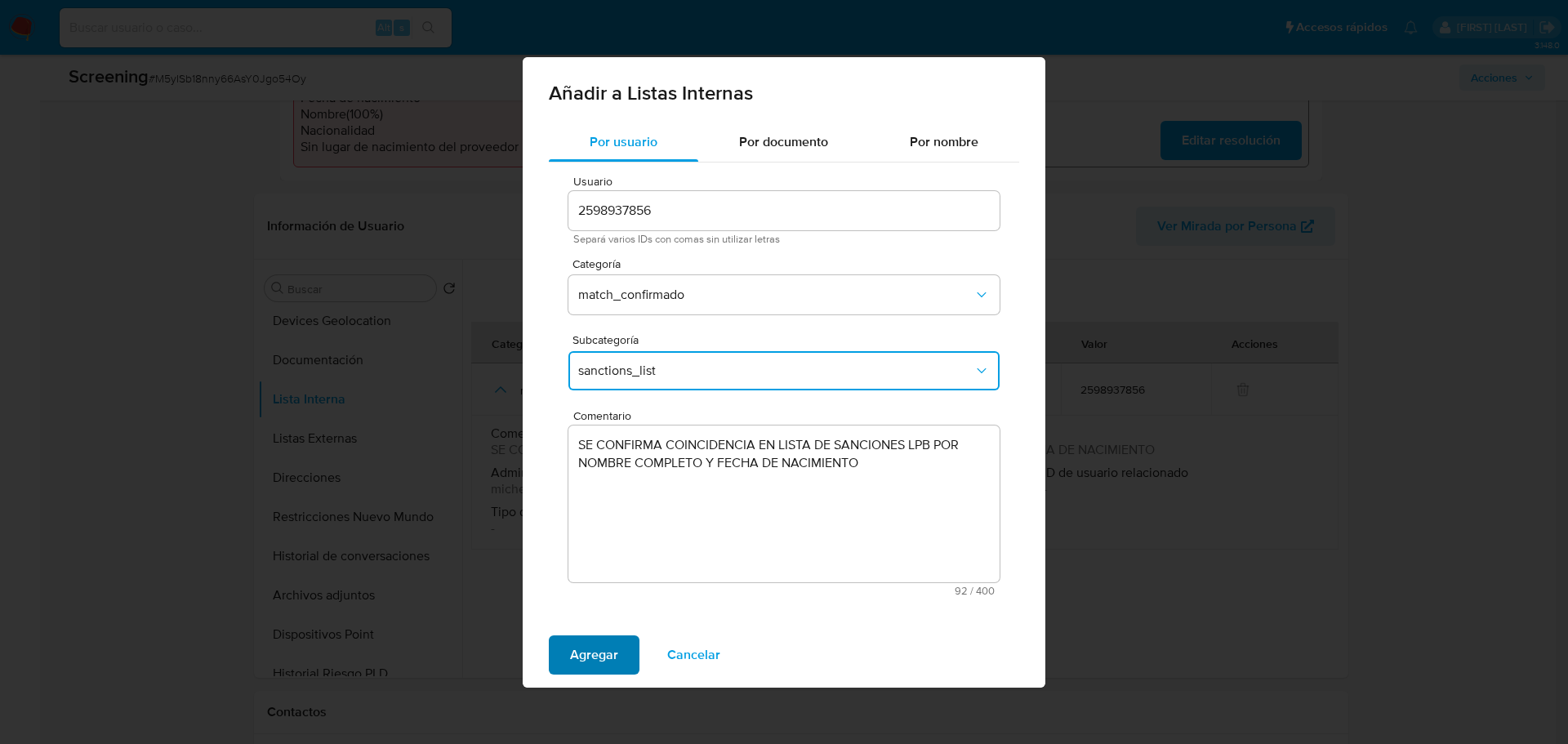 click on "Agregar" at bounding box center [594, 655] 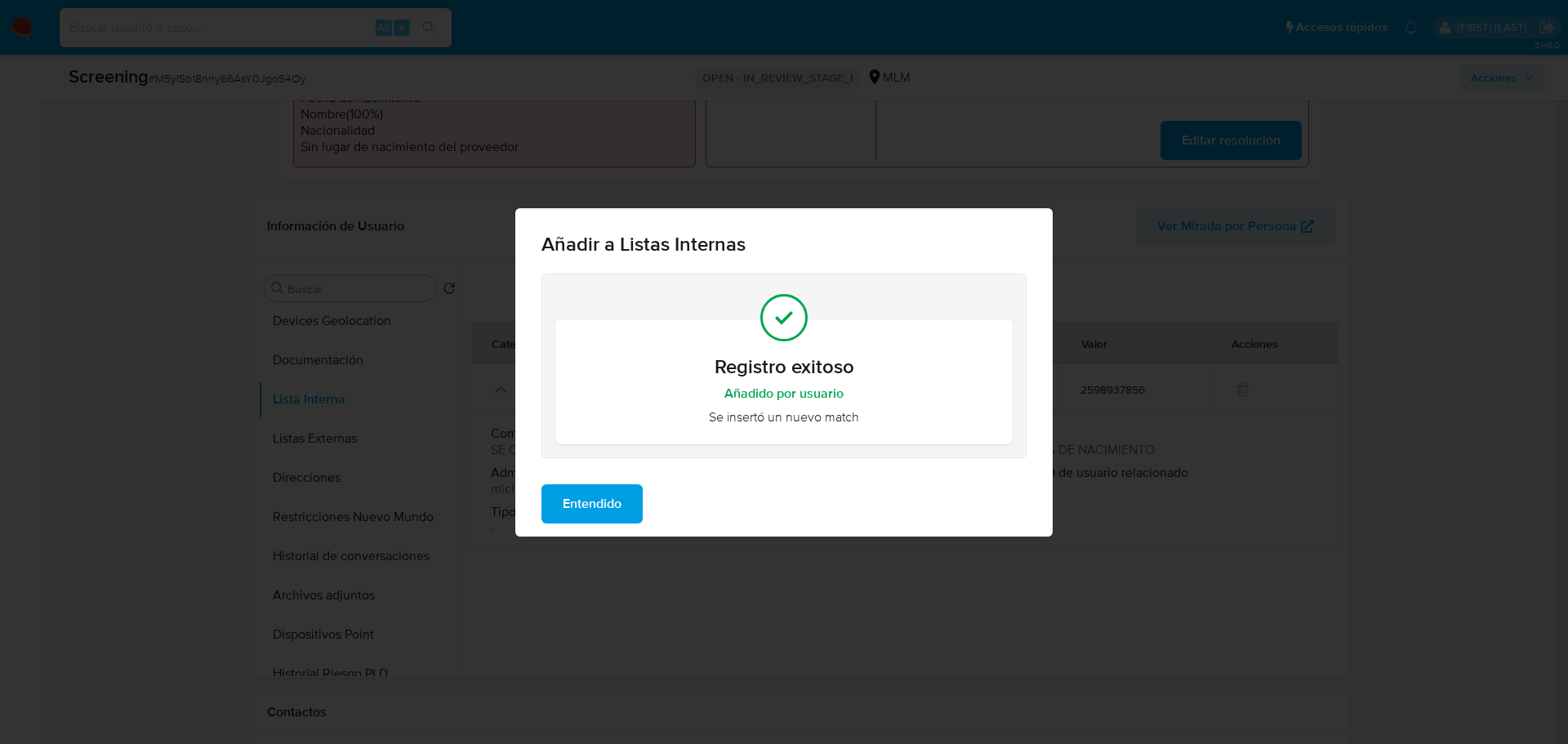 click on "Entendido" at bounding box center [592, 504] 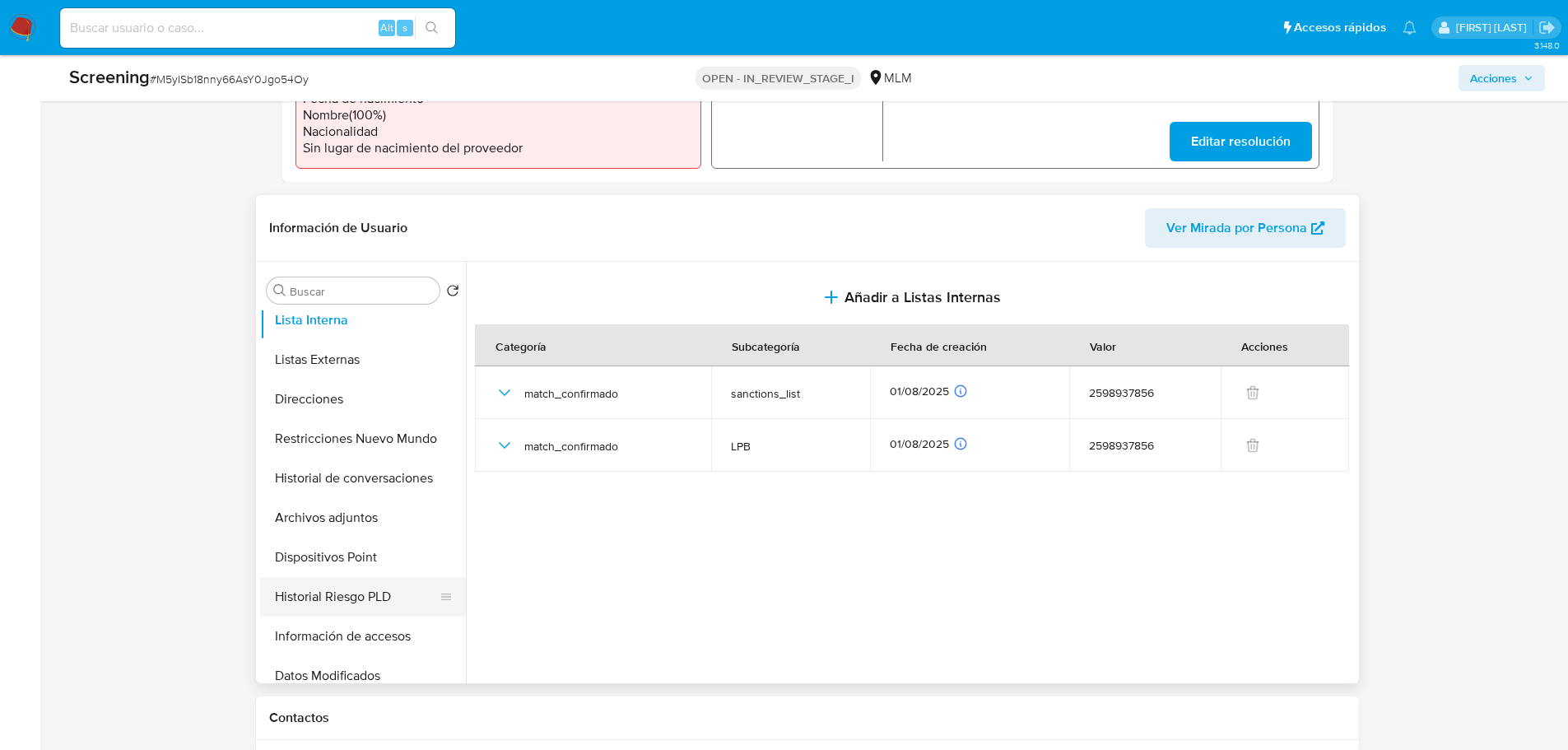 scroll, scrollTop: 329, scrollLeft: 0, axis: vertical 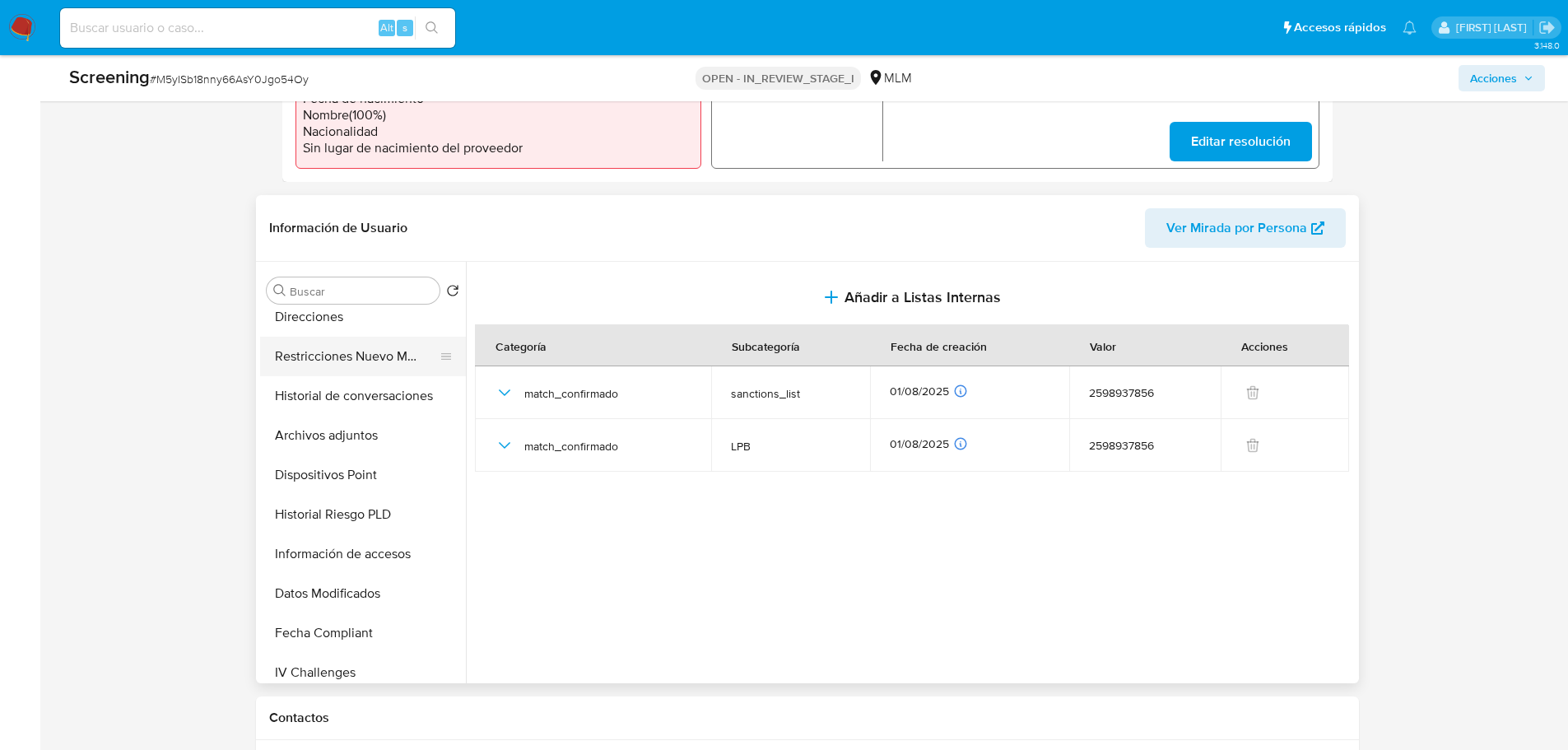click on "Restricciones Nuevo Mundo" at bounding box center [356, 356] 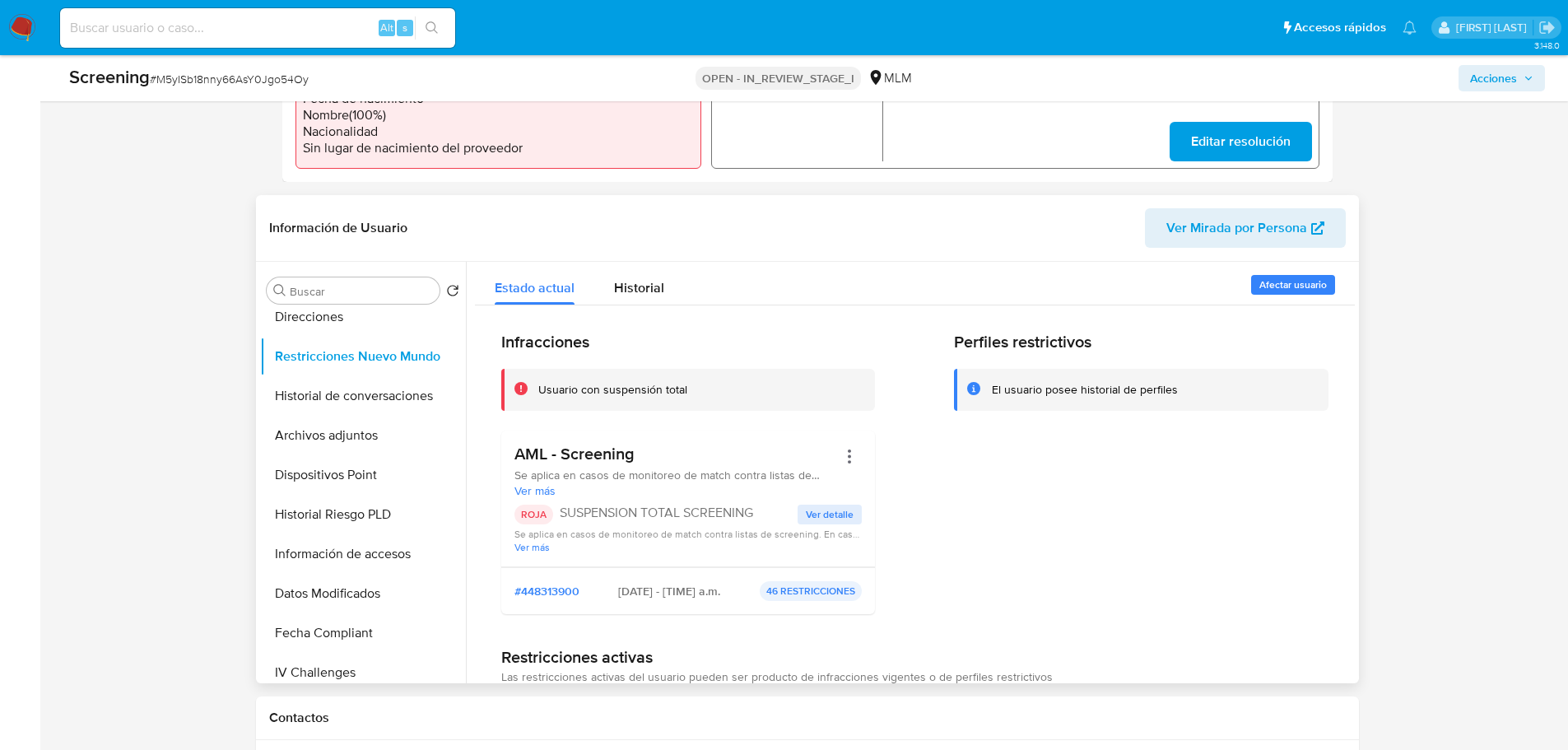 drag, startPoint x: 711, startPoint y: 510, endPoint x: 735, endPoint y: 510, distance: 24 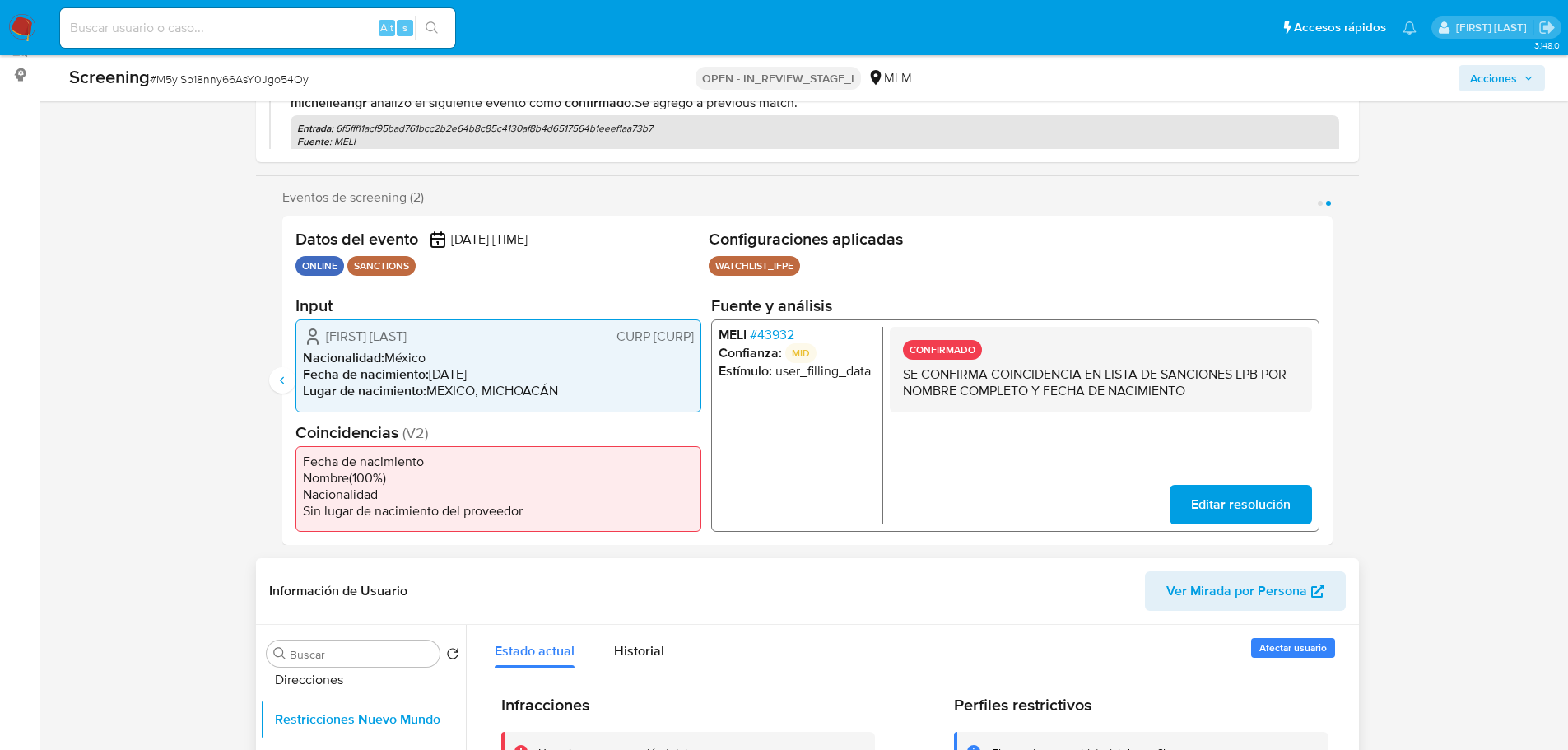 scroll, scrollTop: 329, scrollLeft: 0, axis: vertical 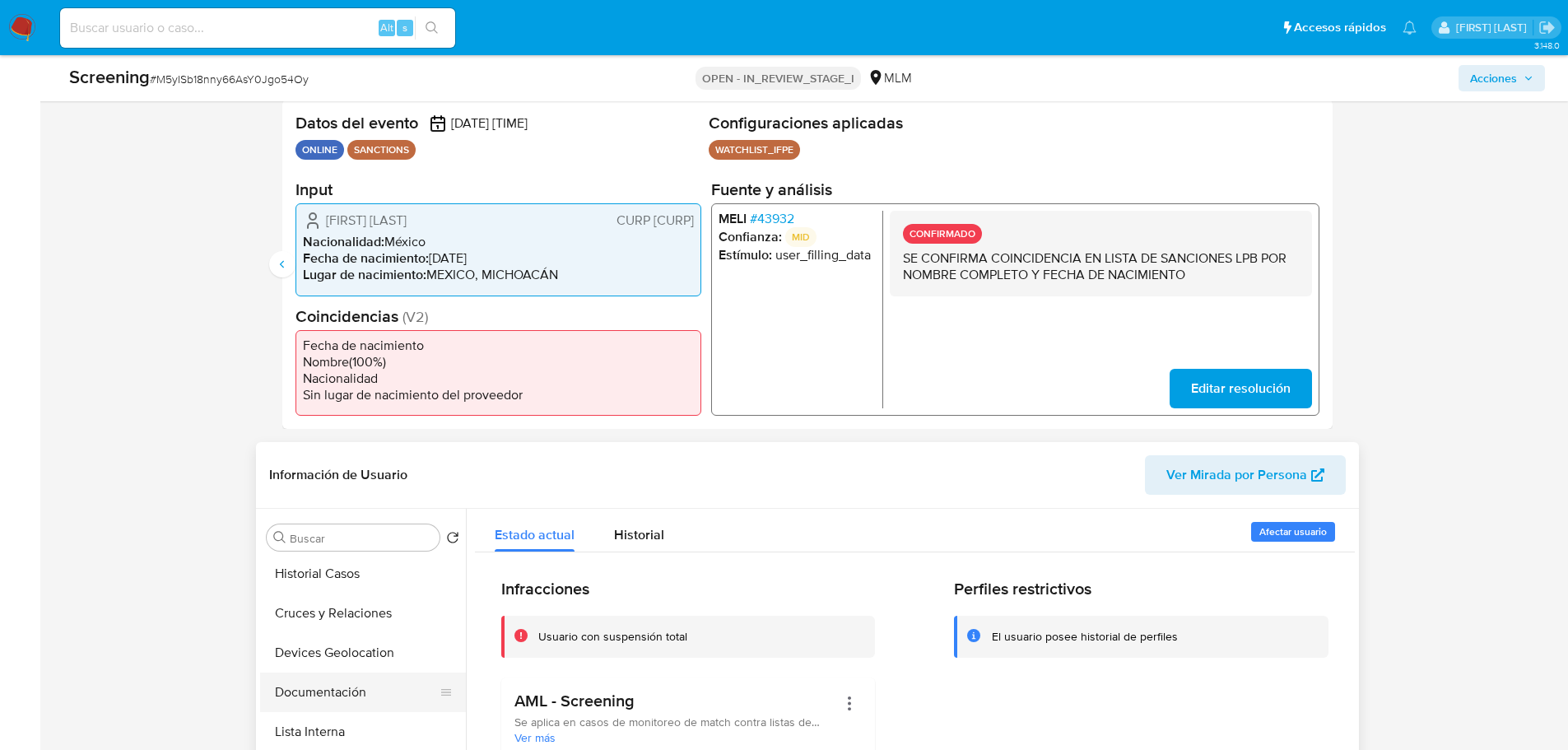 click on "Documentación" at bounding box center [356, 692] 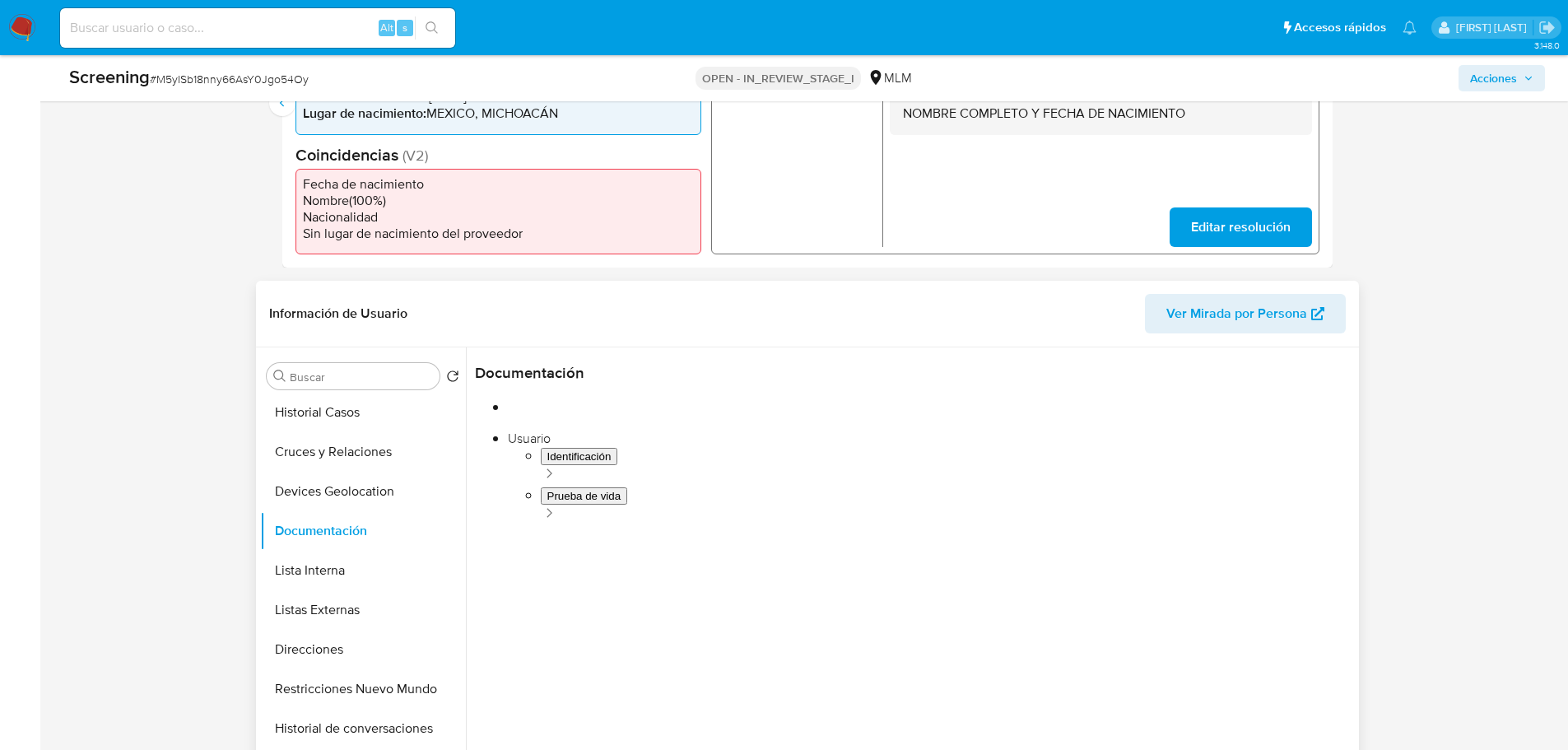 scroll, scrollTop: 494, scrollLeft: 0, axis: vertical 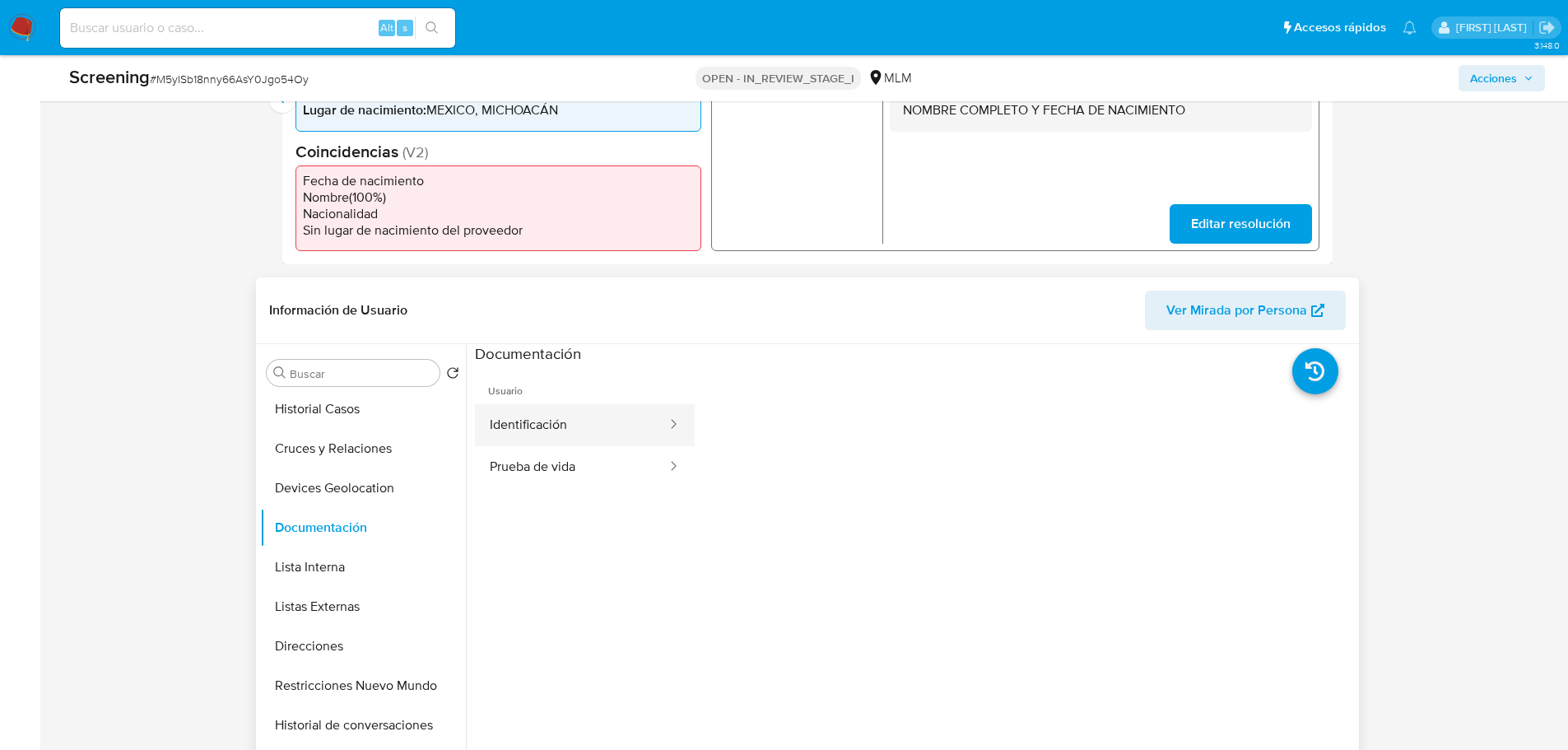 click on "Identificación" at bounding box center [571, 425] 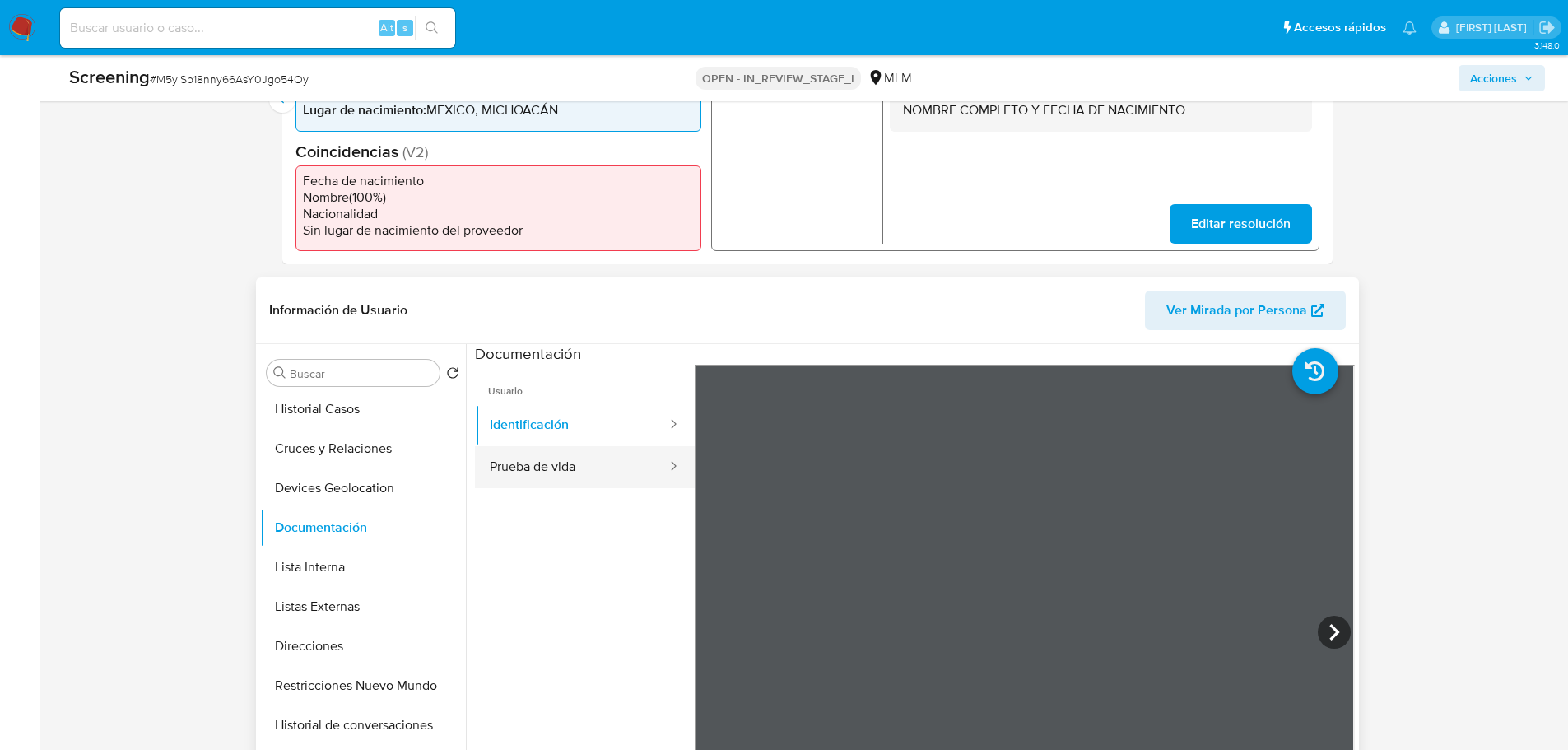 click on "Prueba de vida" at bounding box center (571, 467) 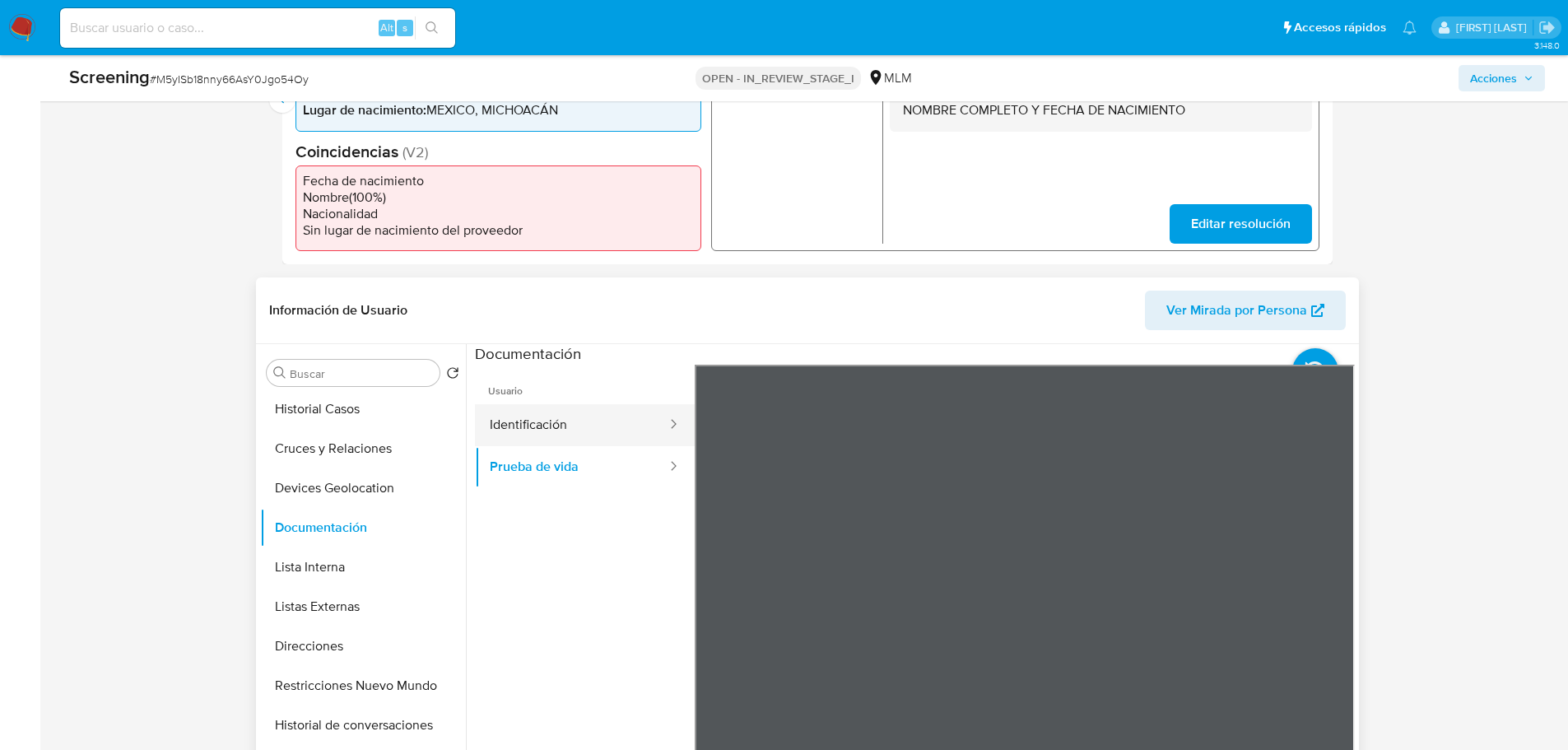 click on "Identificación" at bounding box center (571, 425) 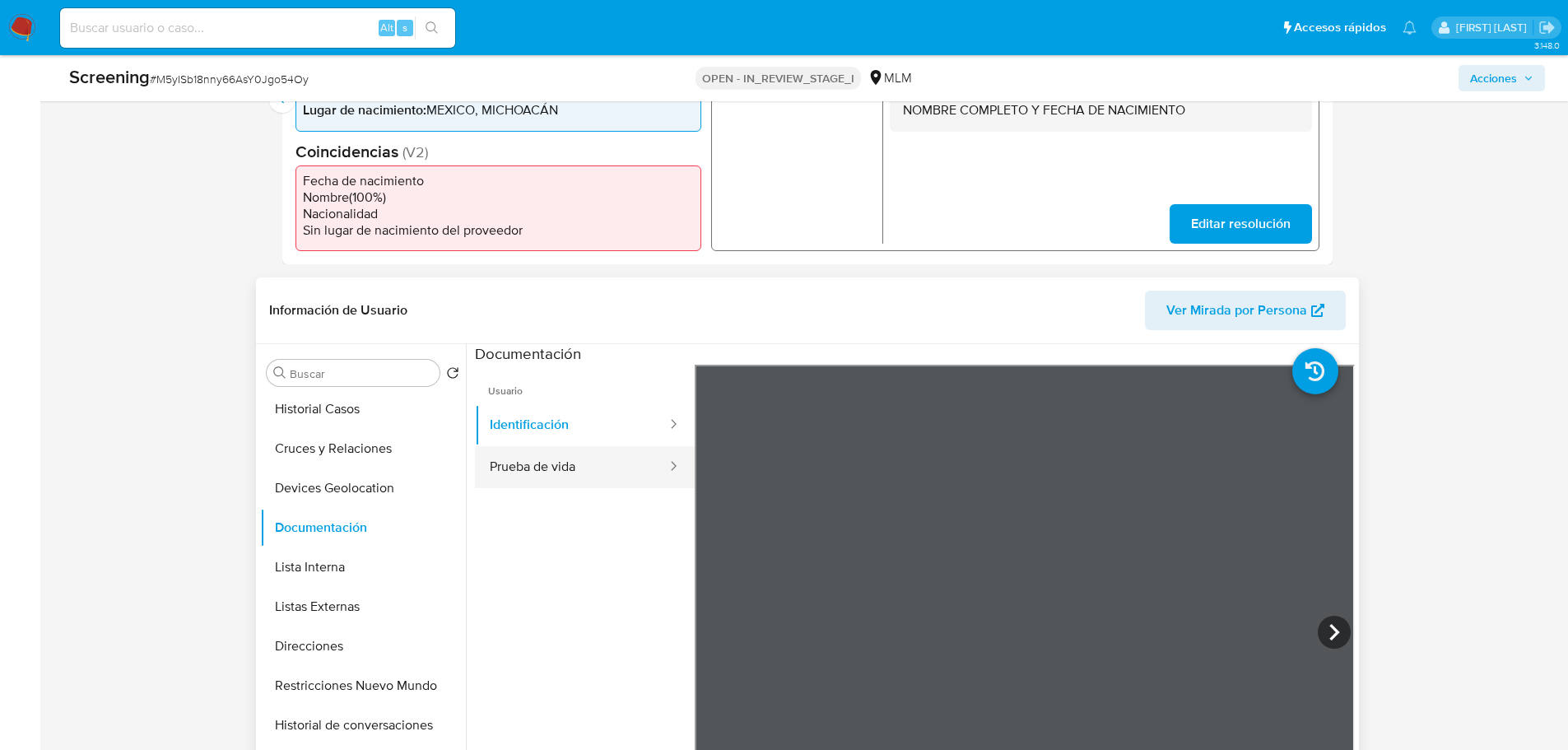 click on "Prueba de vida" at bounding box center [571, 467] 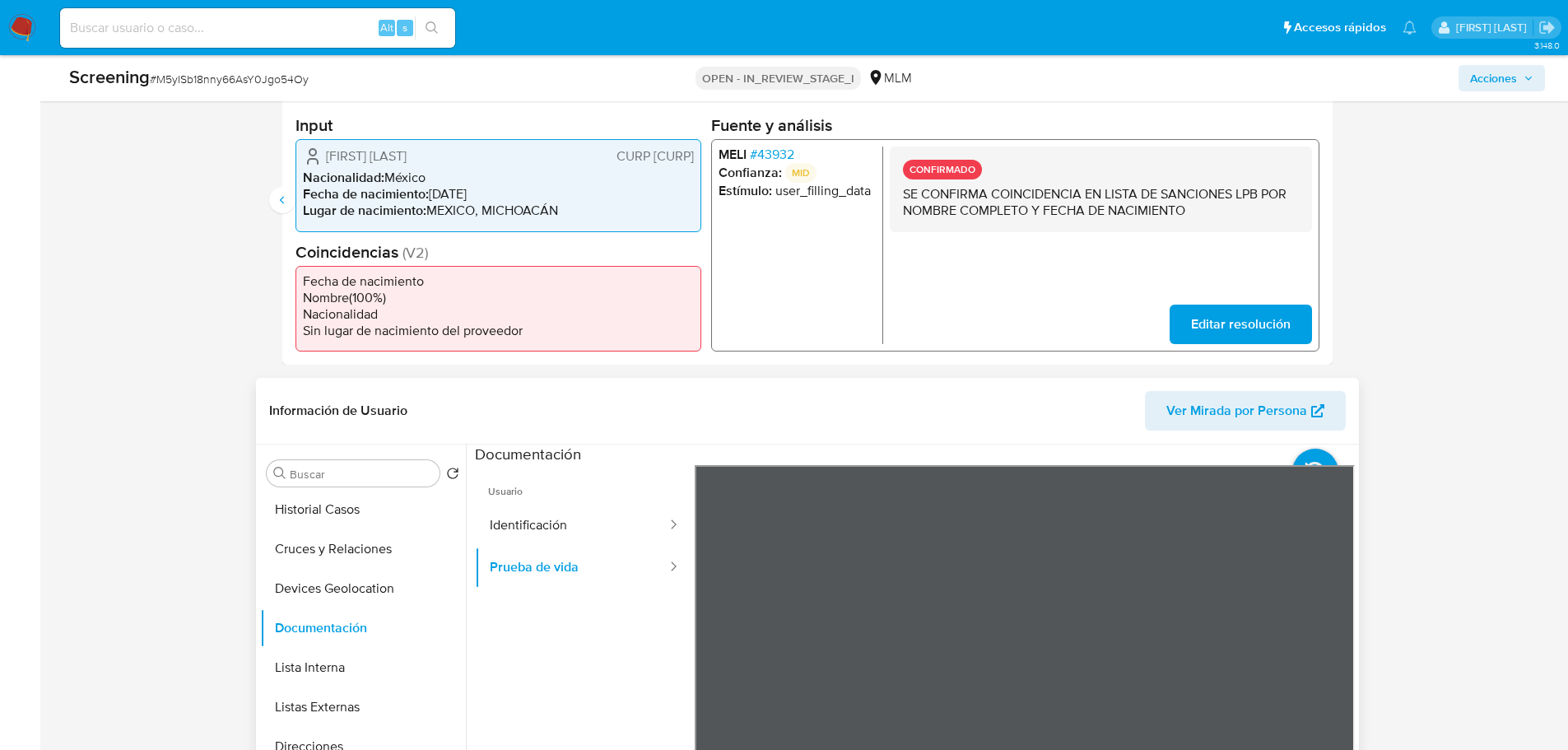 scroll, scrollTop: 247, scrollLeft: 0, axis: vertical 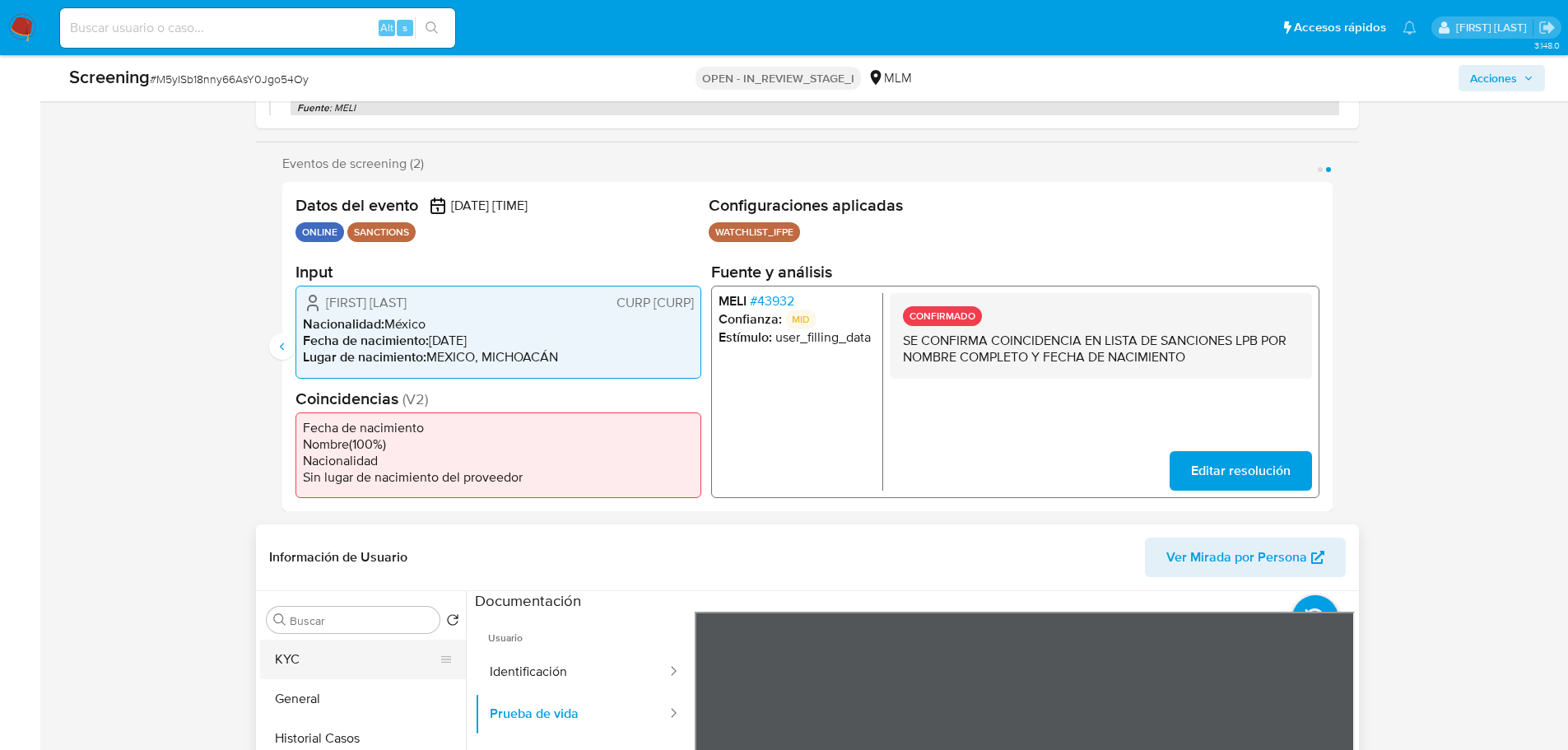 click on "KYC" at bounding box center (356, 659) 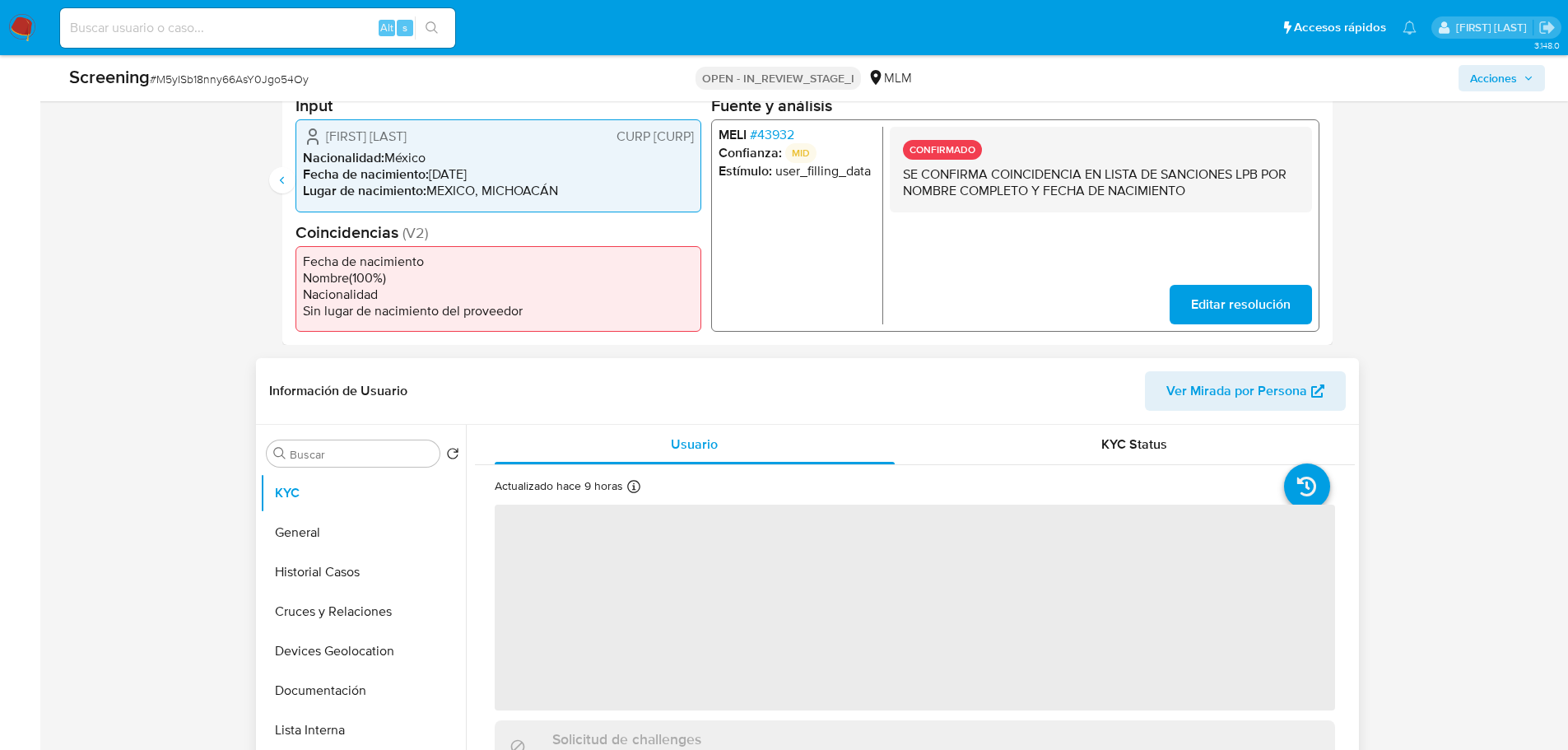 scroll, scrollTop: 494, scrollLeft: 0, axis: vertical 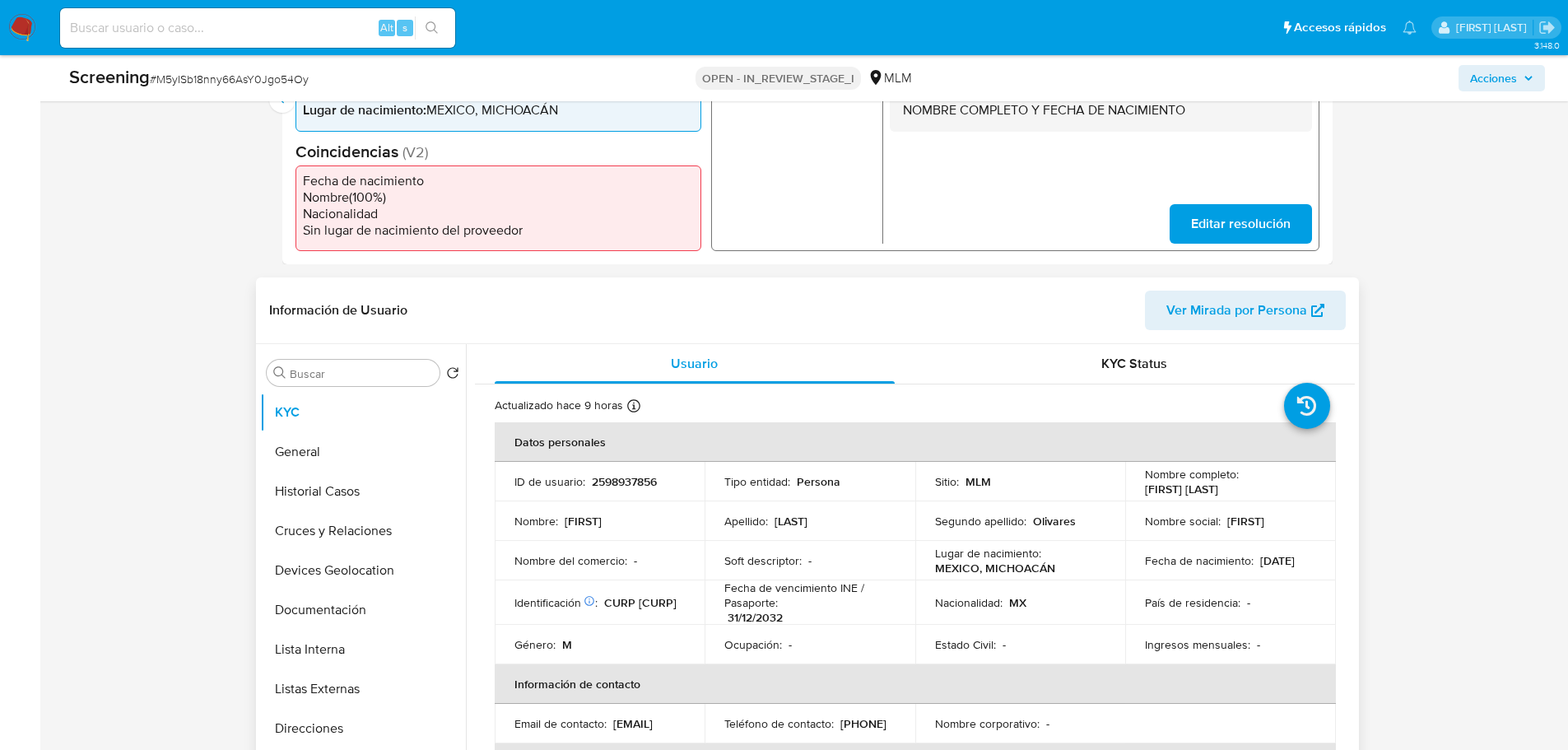 type 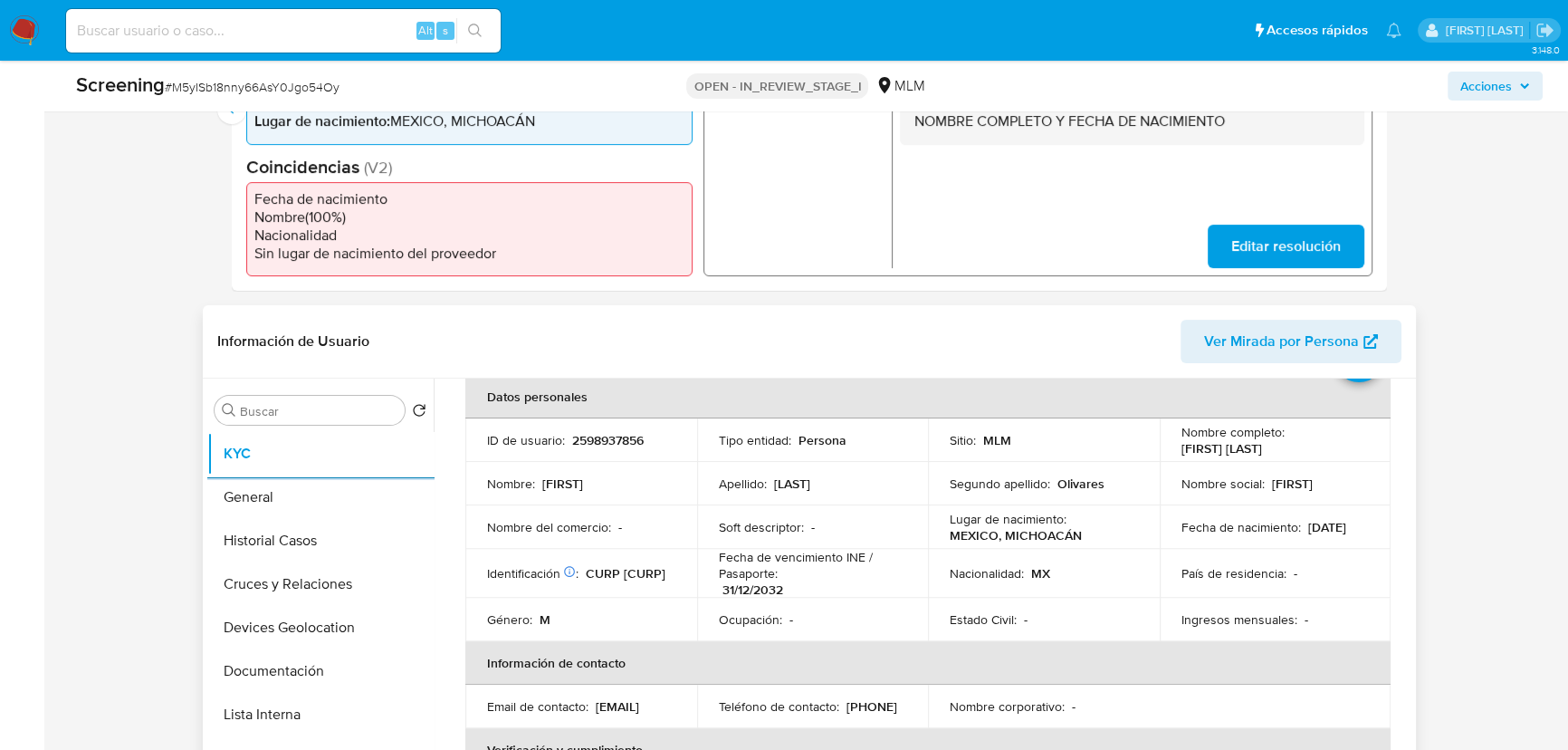 scroll, scrollTop: 164, scrollLeft: 0, axis: vertical 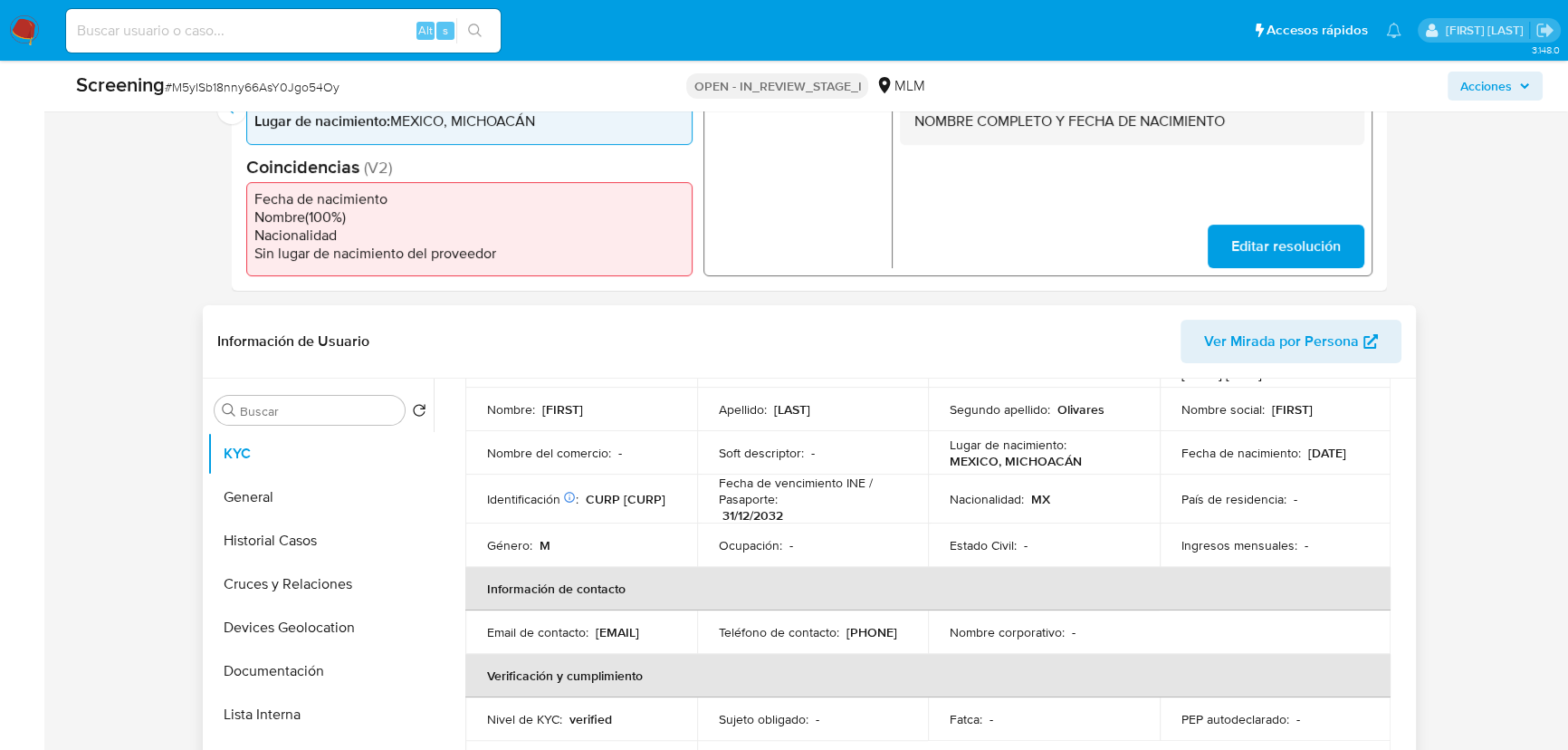 click on "CURP DUOV740314HMNRLC02" at bounding box center [626, 499] 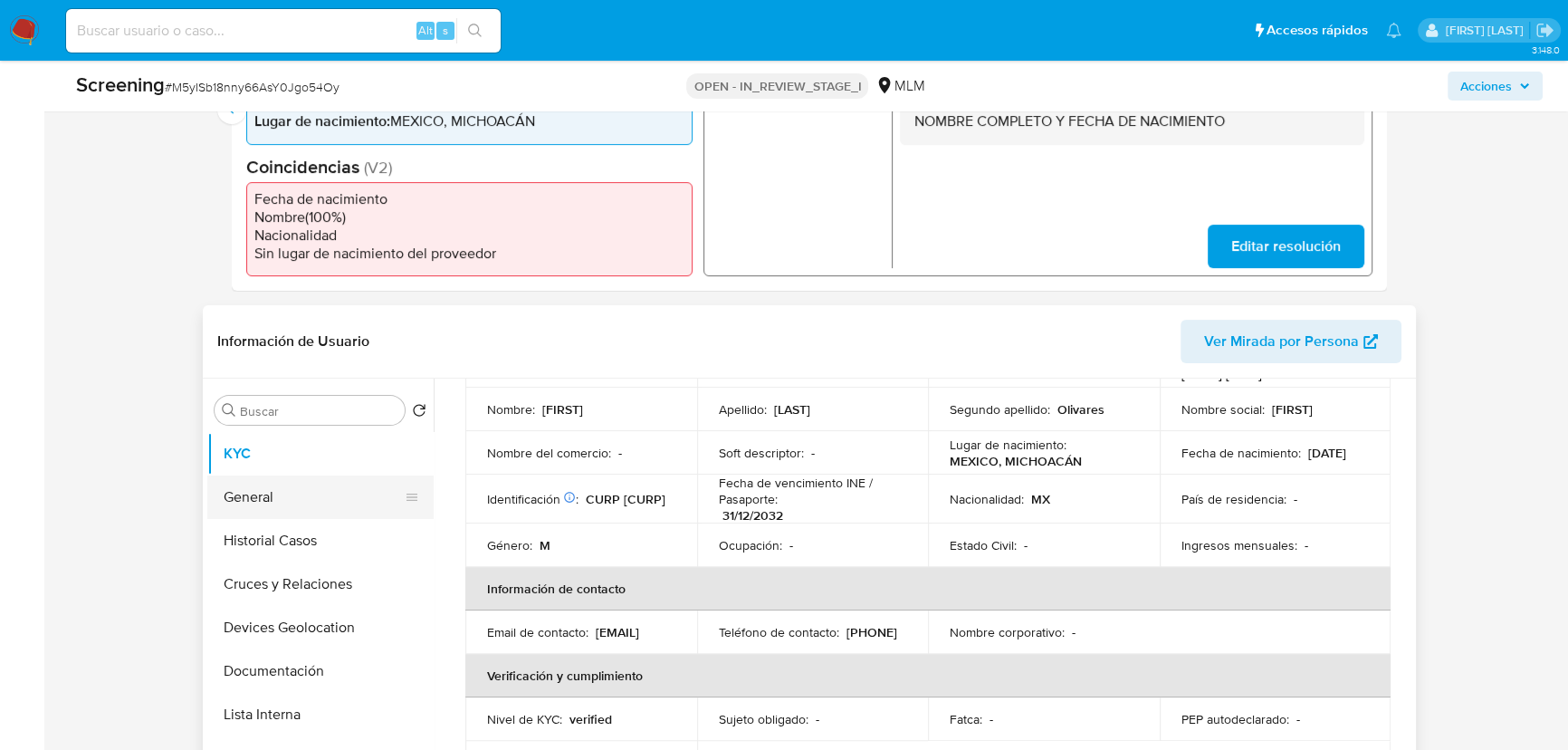 click on "General" at bounding box center [313, 497] 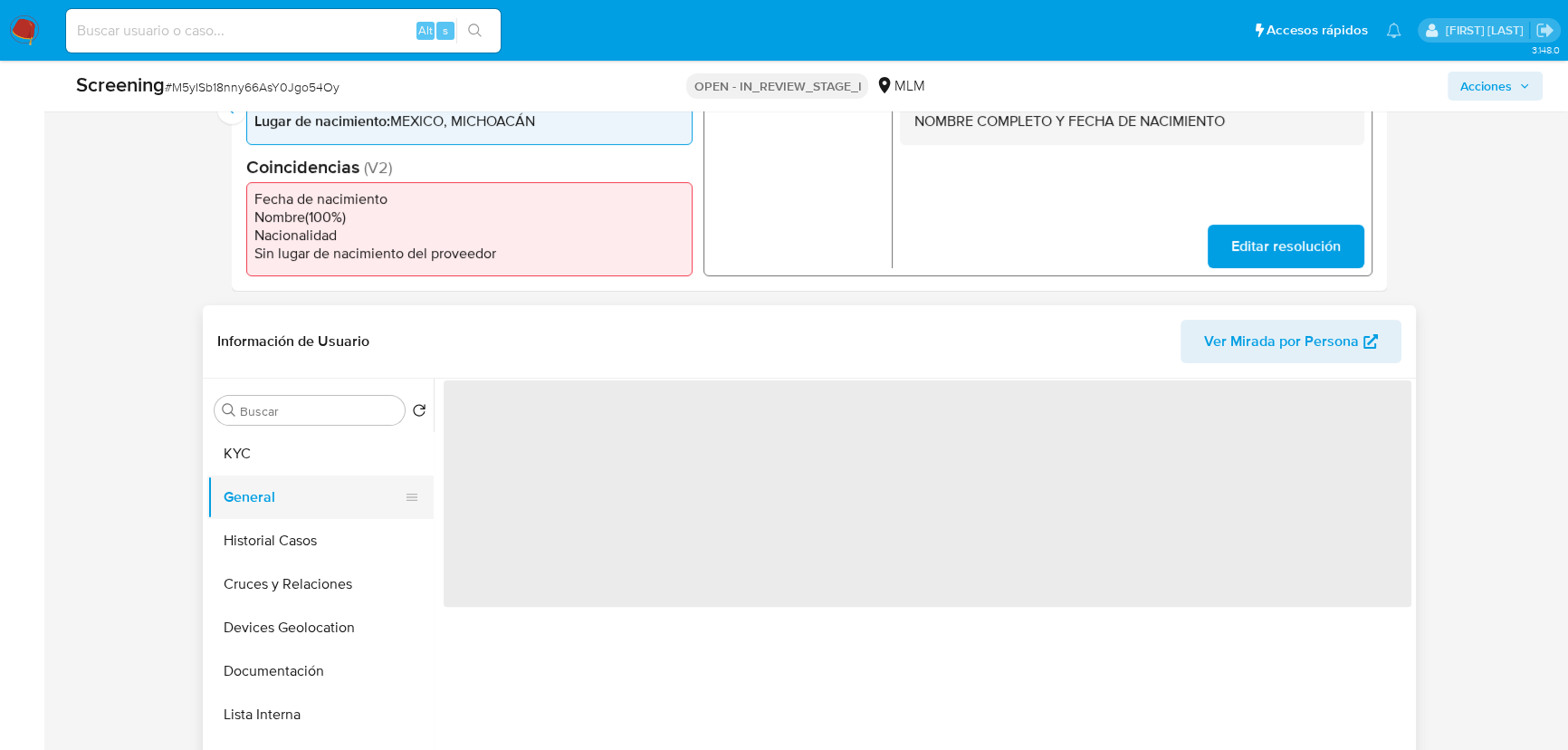 scroll, scrollTop: 0, scrollLeft: 0, axis: both 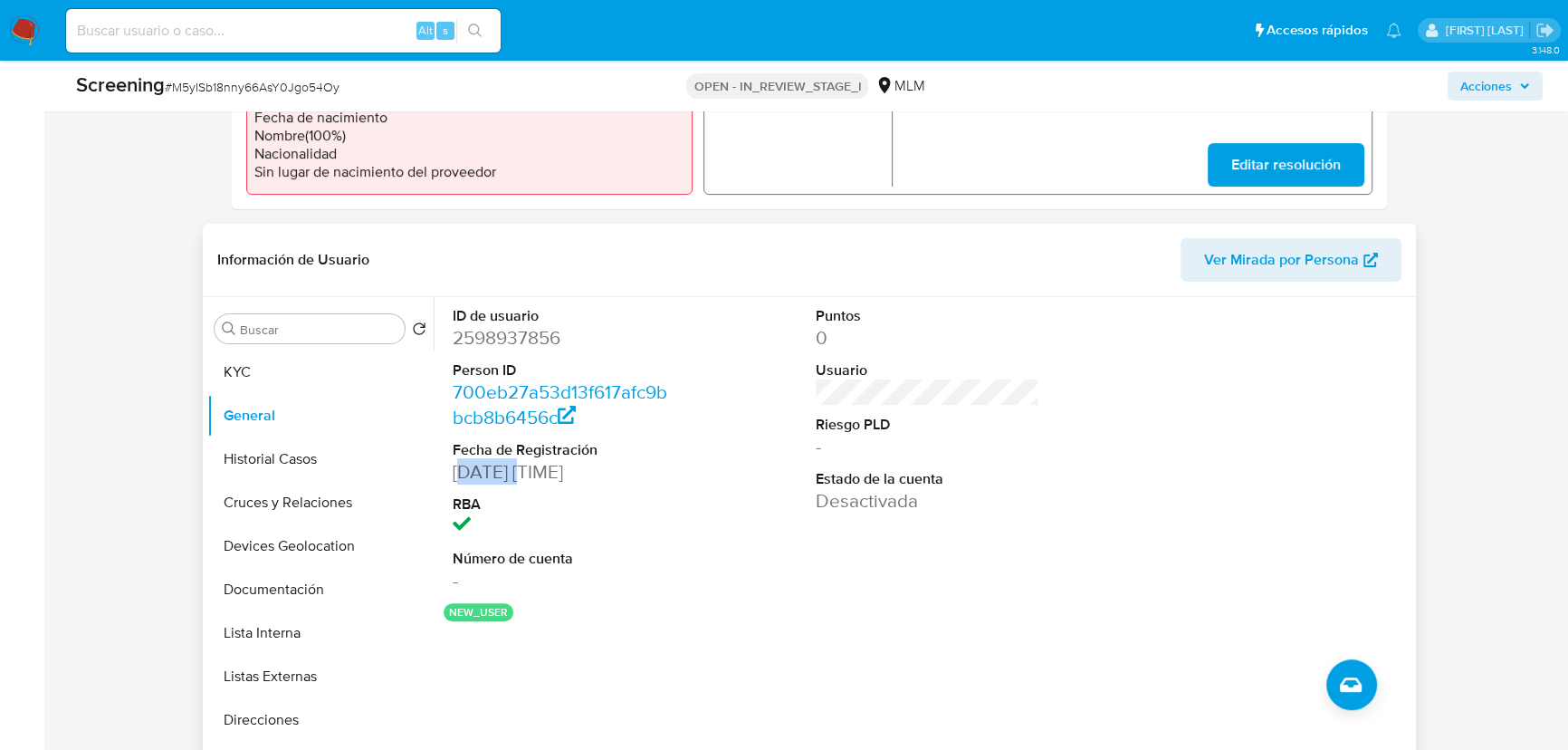 drag, startPoint x: 464, startPoint y: 466, endPoint x: 613, endPoint y: 485, distance: 150.20652 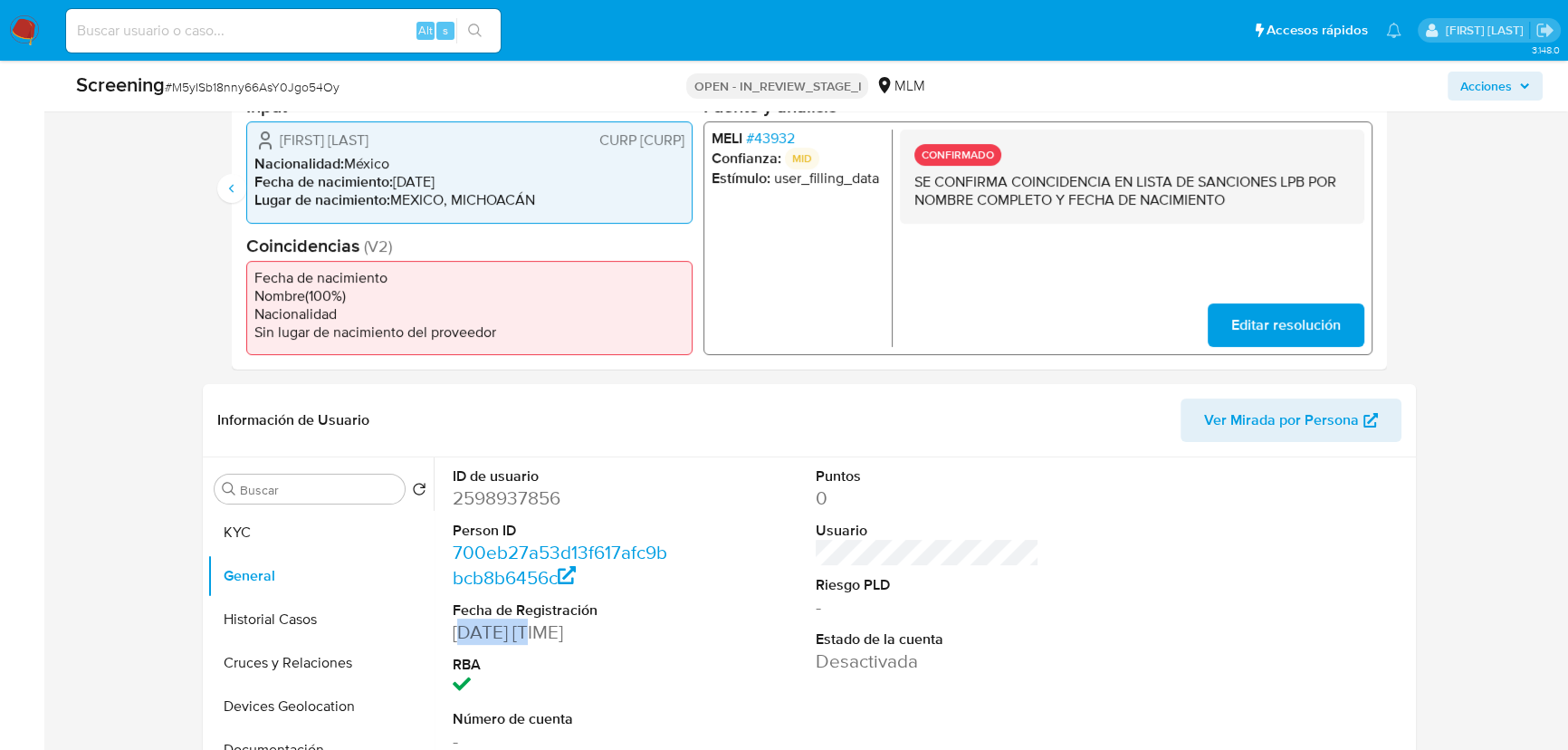 scroll, scrollTop: 296, scrollLeft: 0, axis: vertical 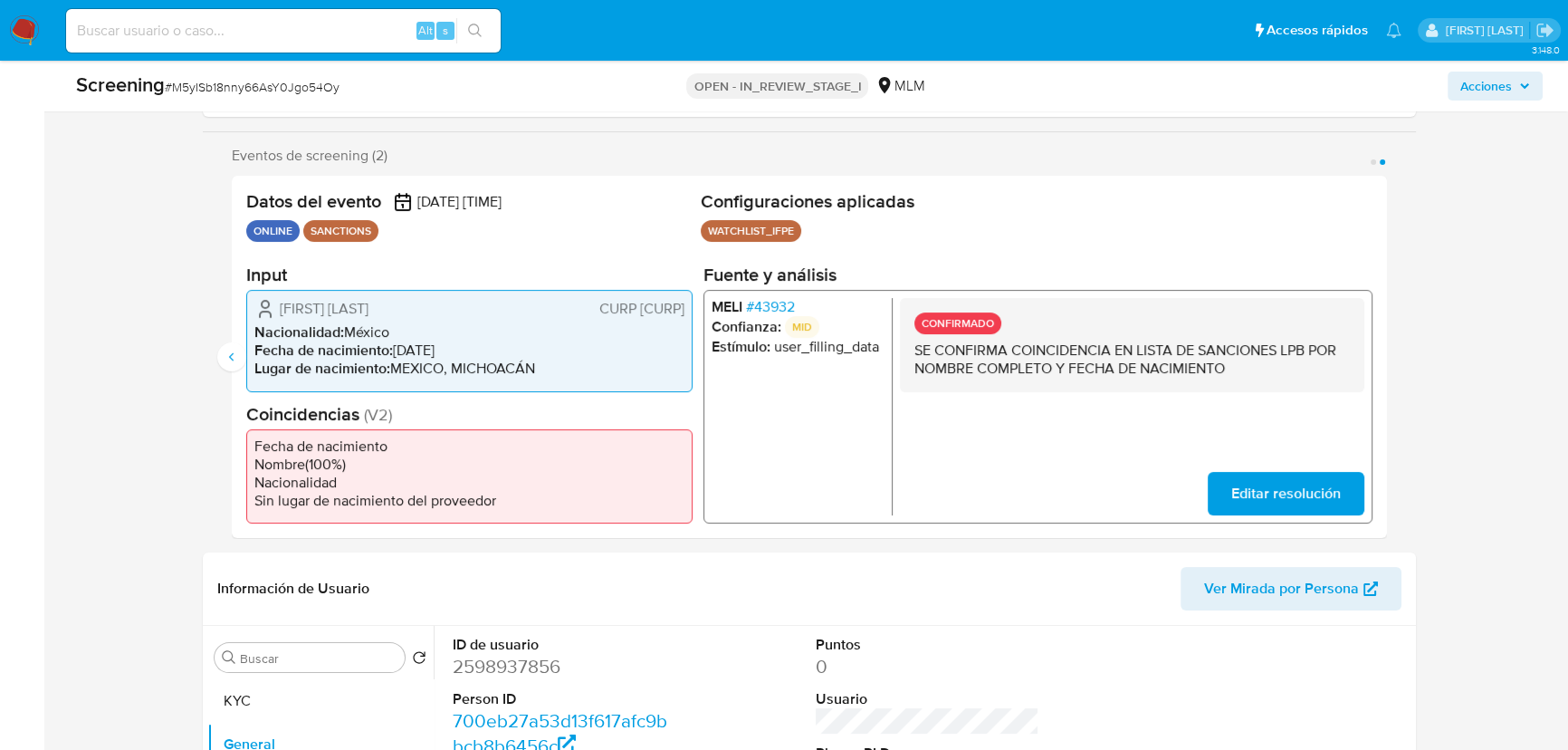 click on "# 43932" at bounding box center (770, 307) 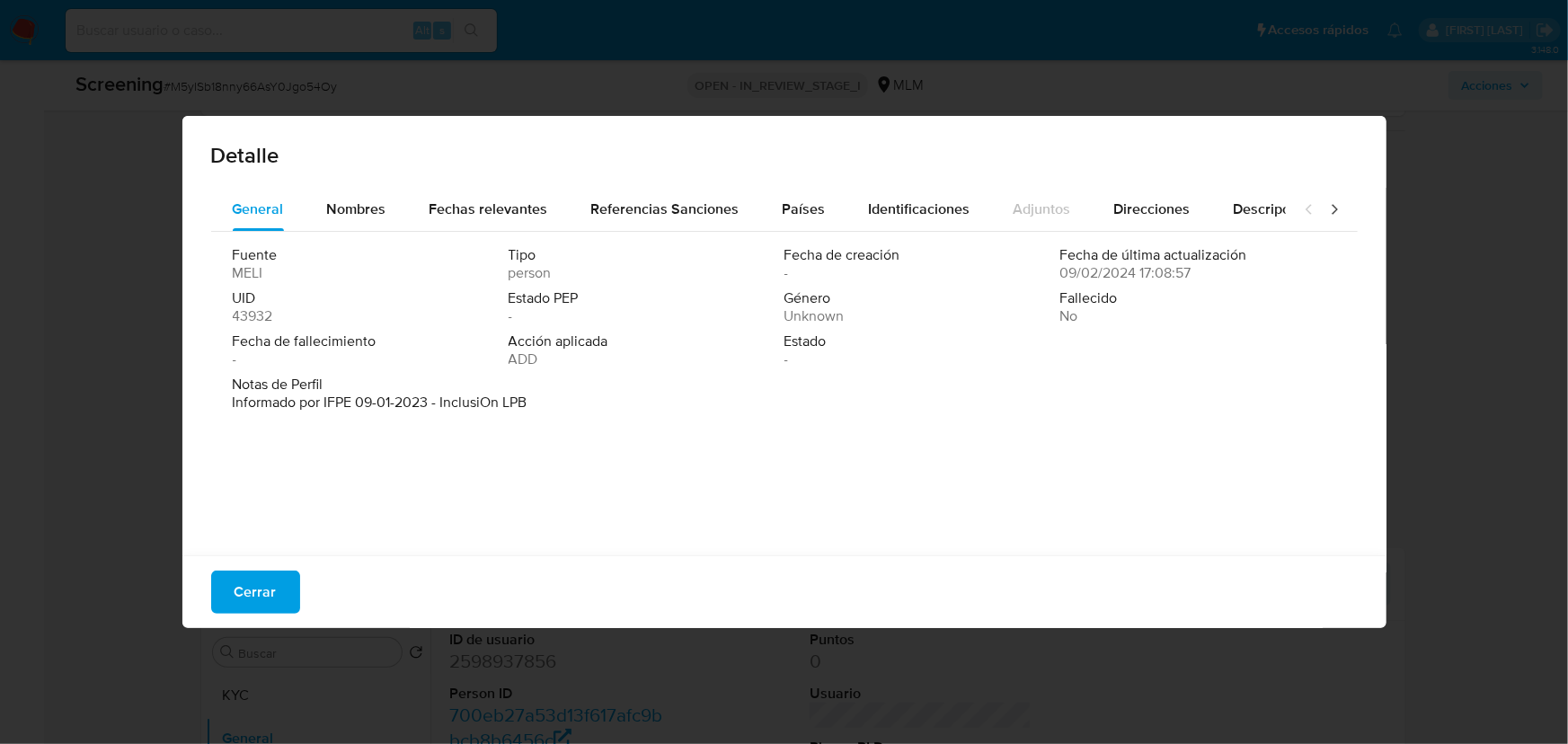 drag, startPoint x: 405, startPoint y: 396, endPoint x: 433, endPoint y: 394, distance: 28.07134 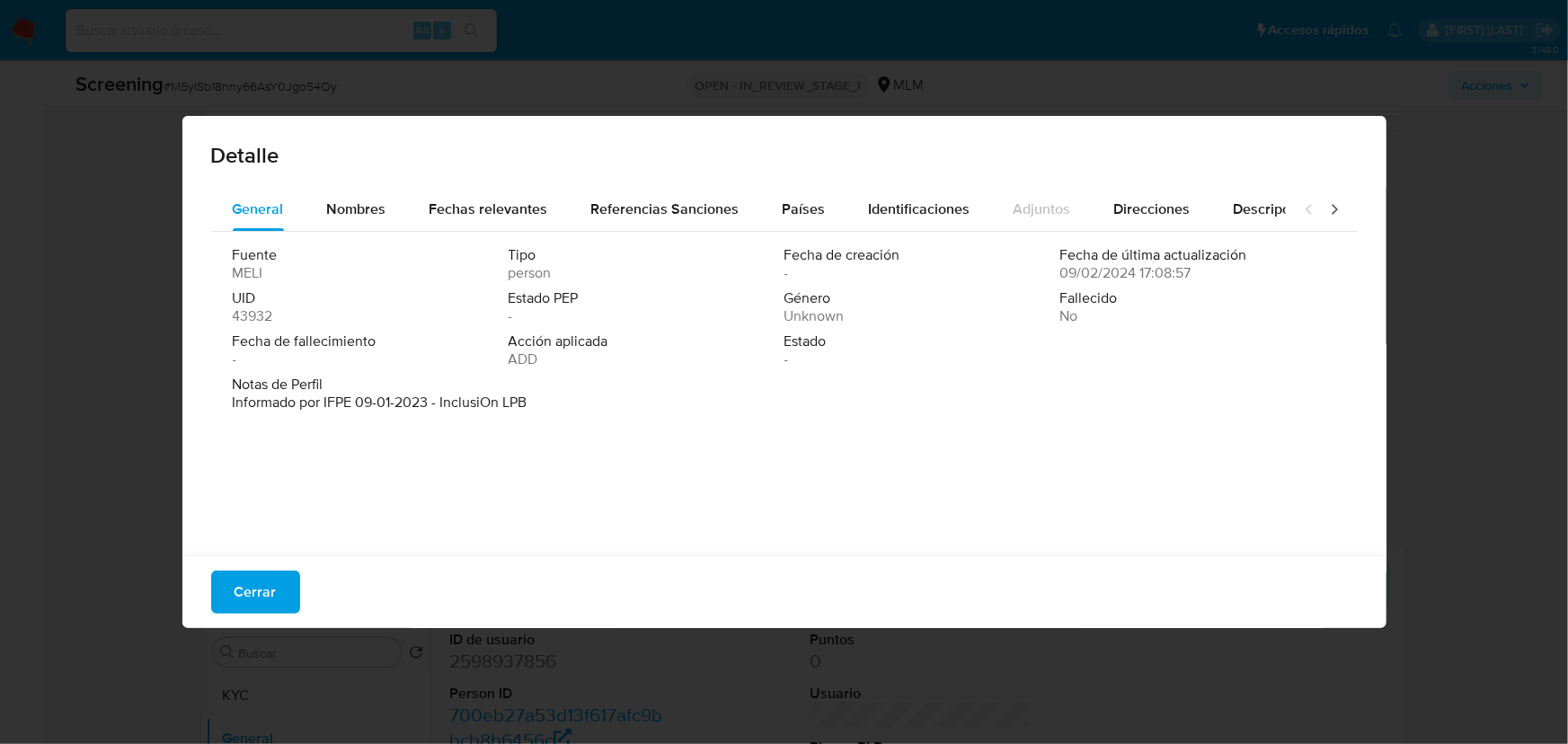 click on "Notas de Perfil Informado por IFPE 09-01-2023 - InclusiOn LPB" at bounding box center (784, 397) 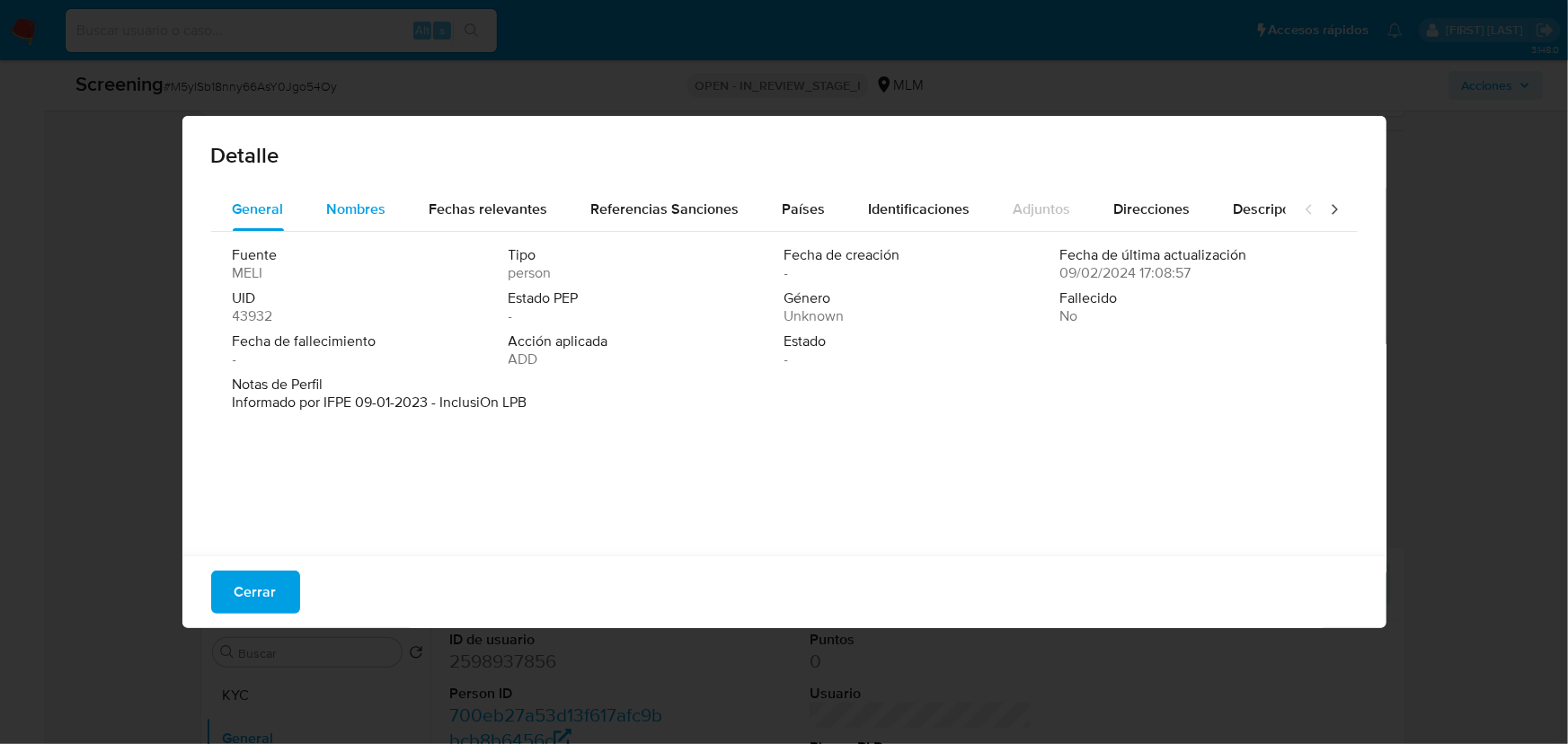click on "Nombres" at bounding box center (357, 208) 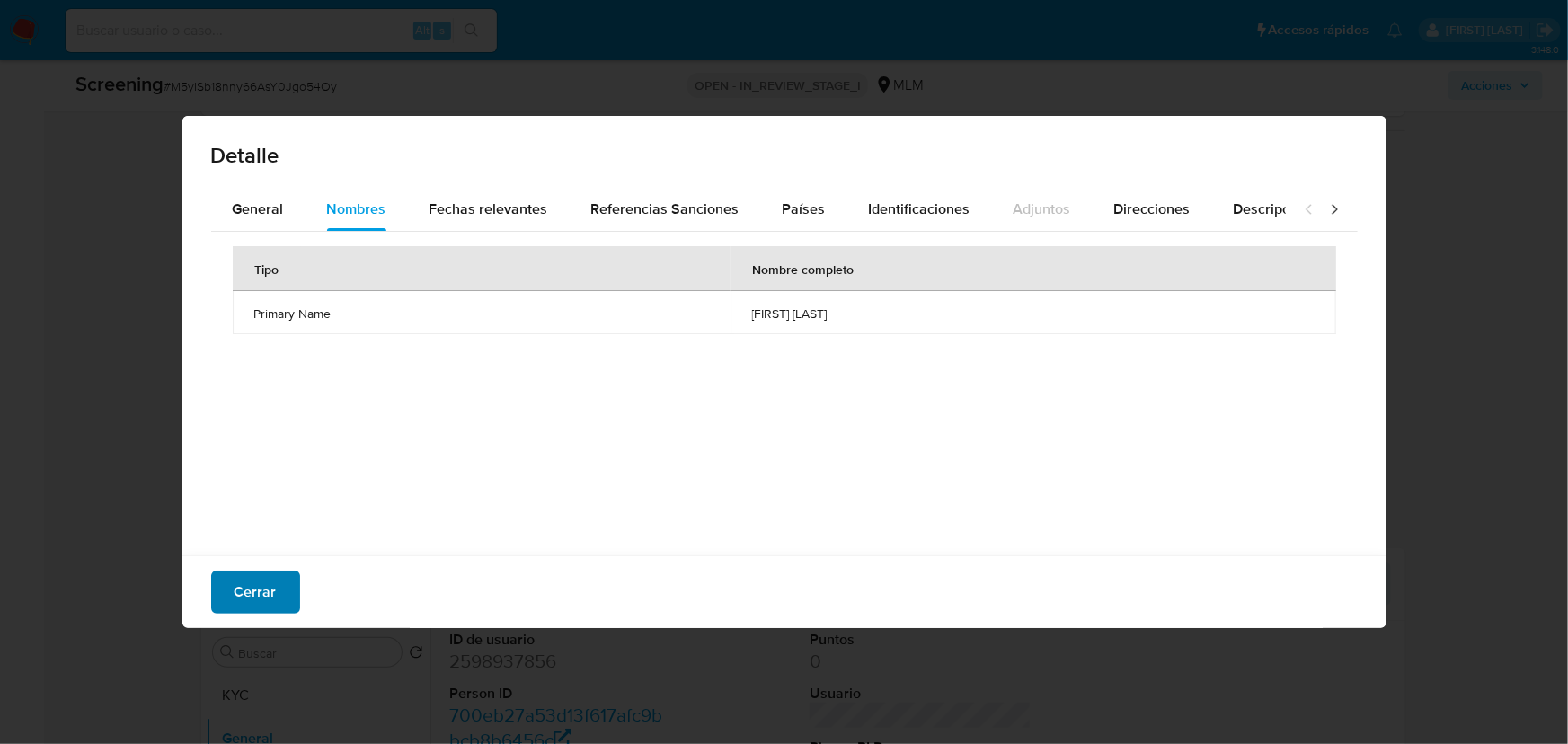 click on "Cerrar" at bounding box center (784, 591) 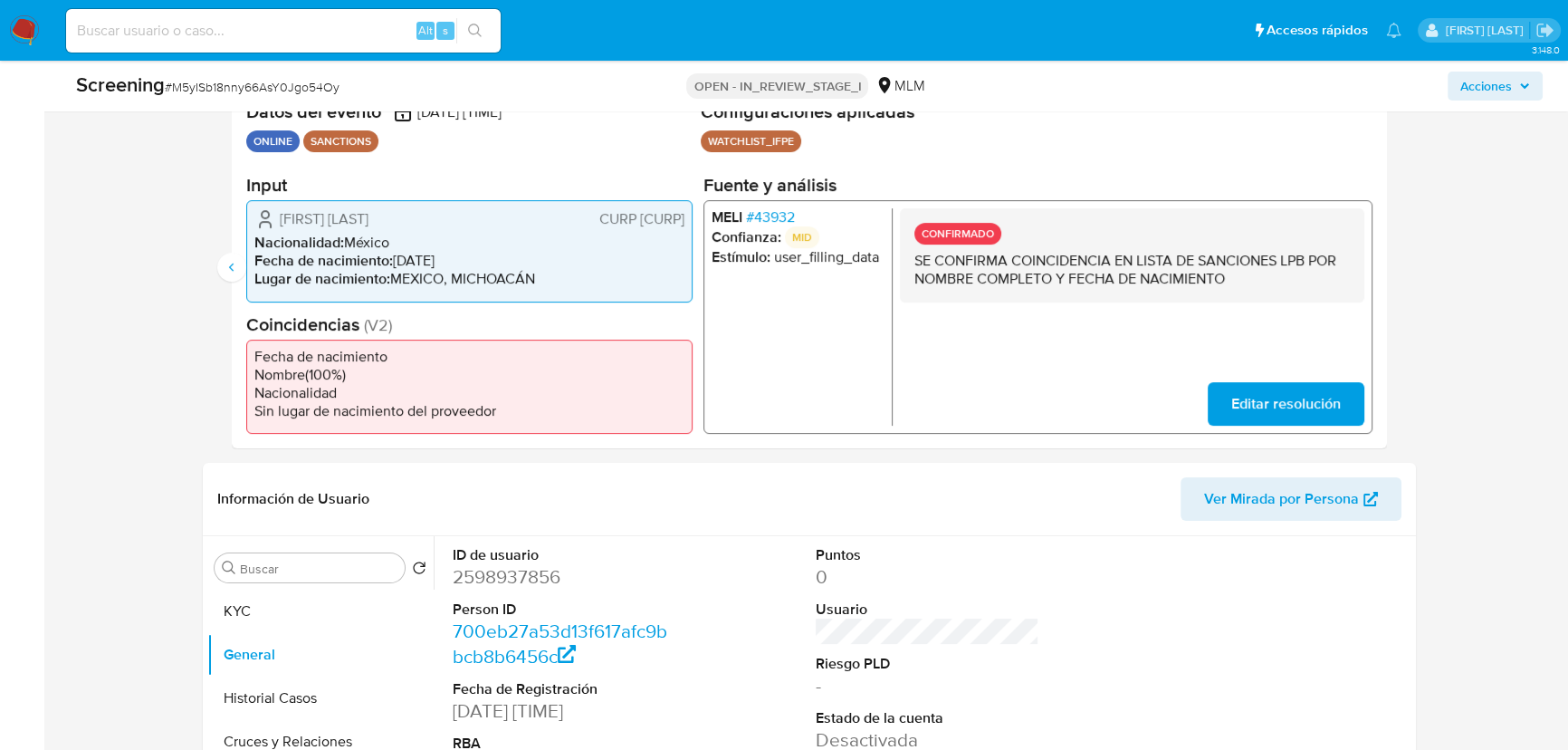 scroll, scrollTop: 543, scrollLeft: 0, axis: vertical 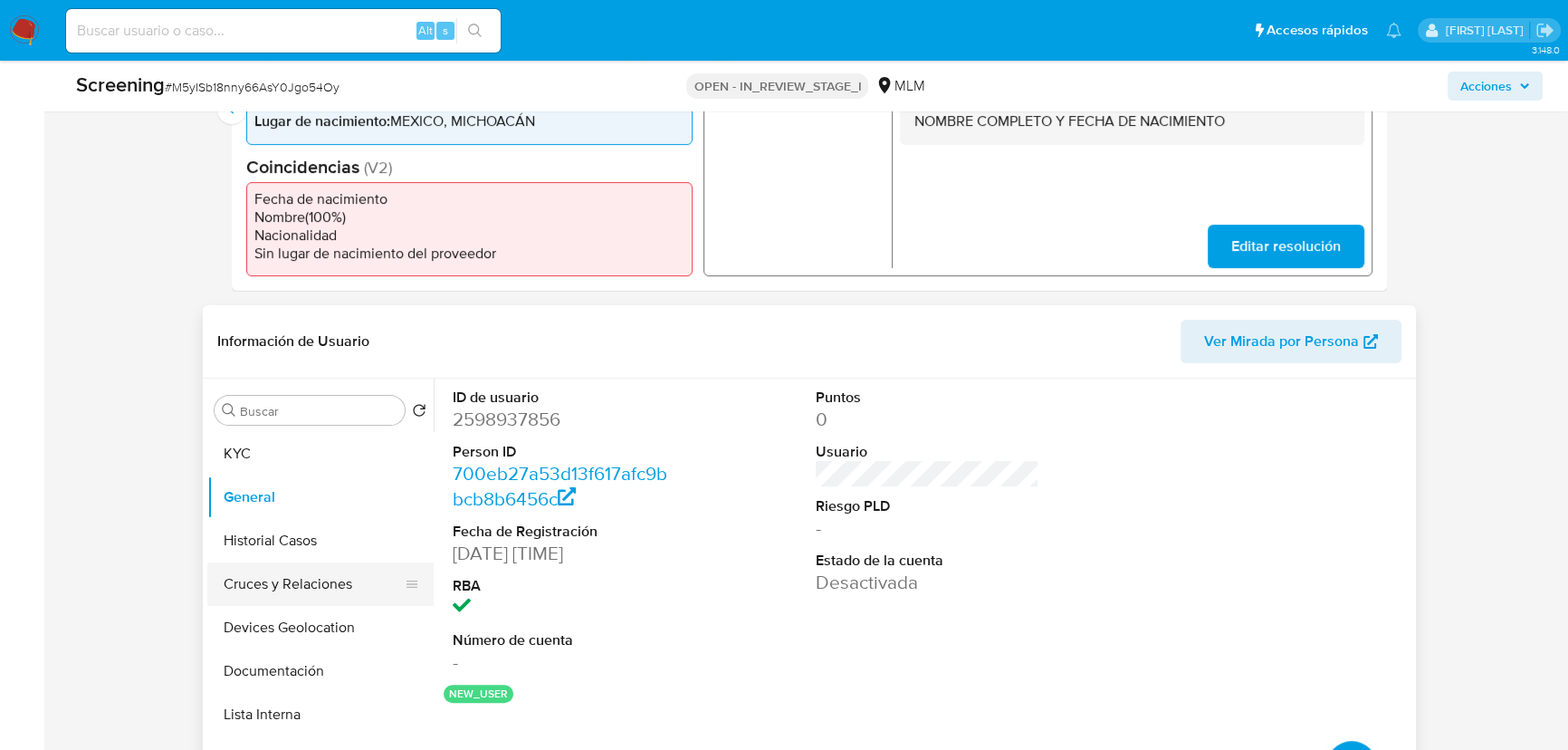 drag, startPoint x: 295, startPoint y: 547, endPoint x: 293, endPoint y: 573, distance: 26.07681 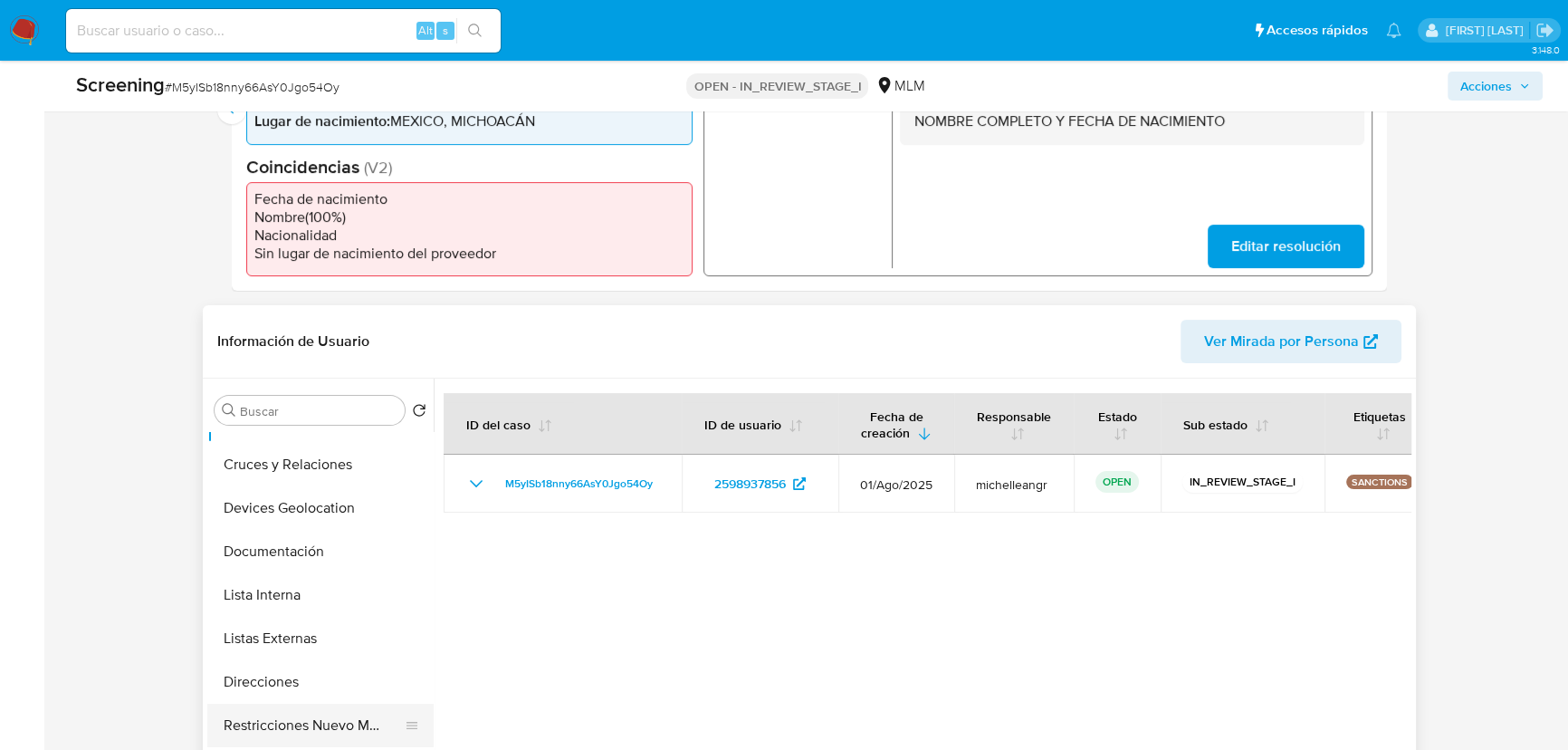 scroll, scrollTop: 246, scrollLeft: 0, axis: vertical 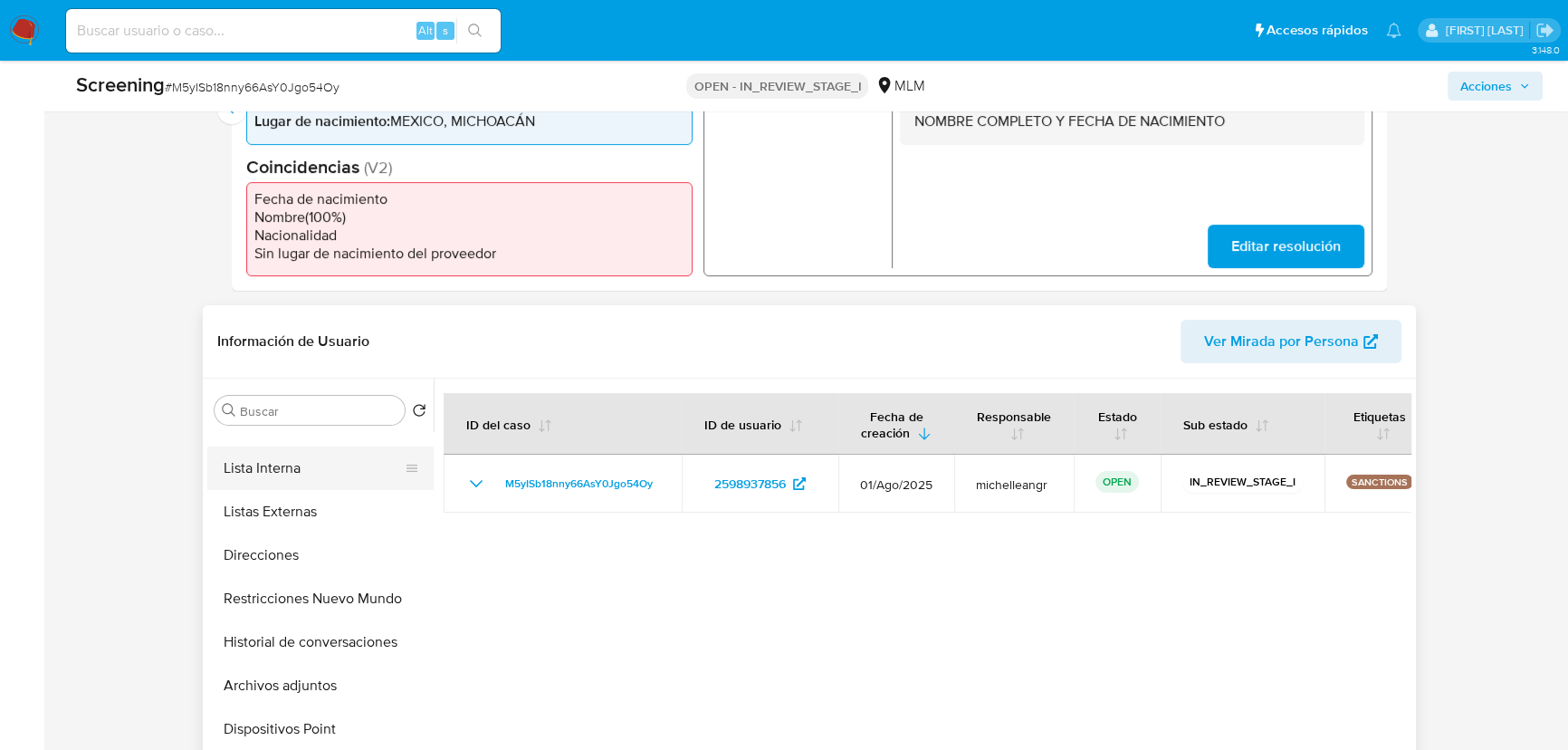 click on "Lista Interna" at bounding box center [313, 468] 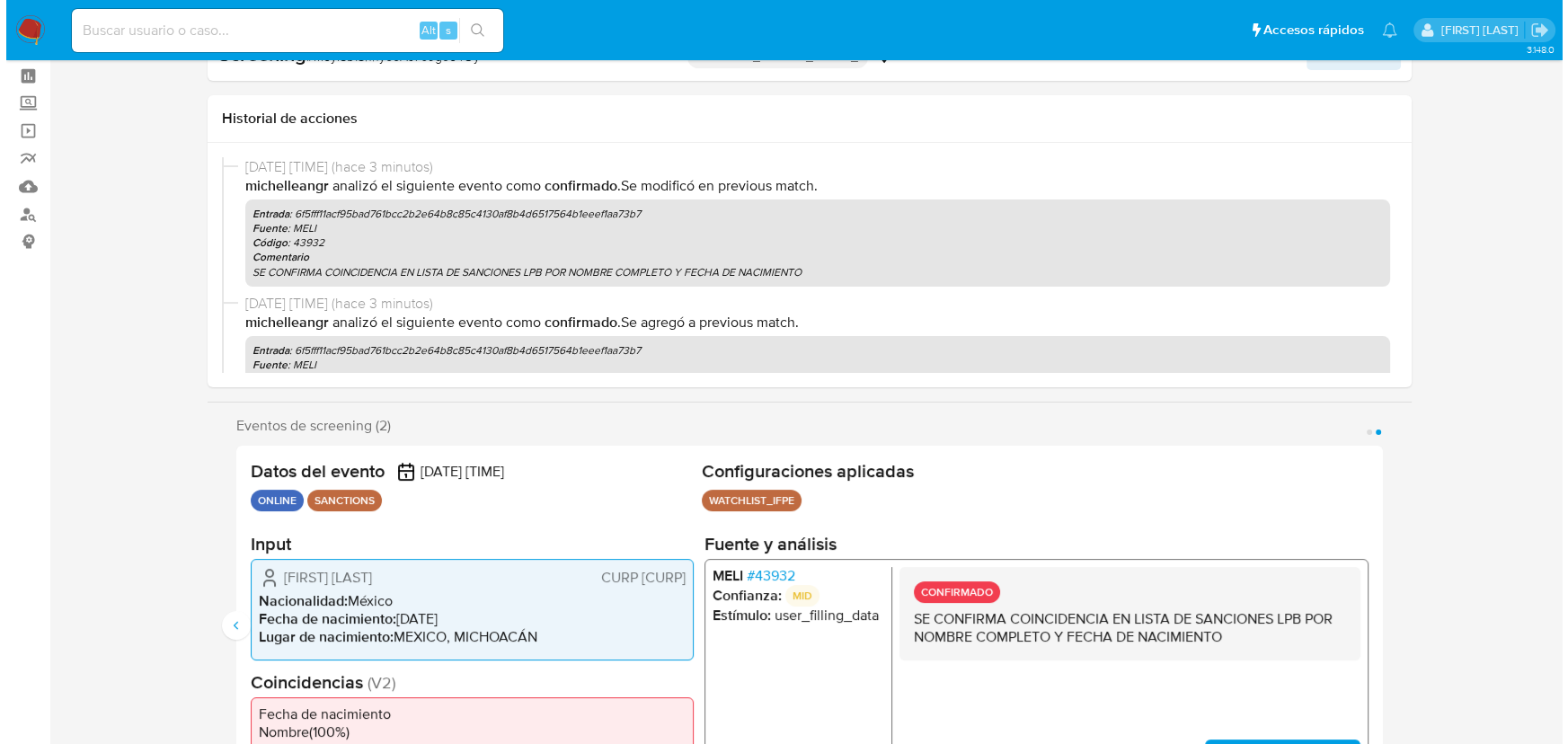scroll, scrollTop: 0, scrollLeft: 0, axis: both 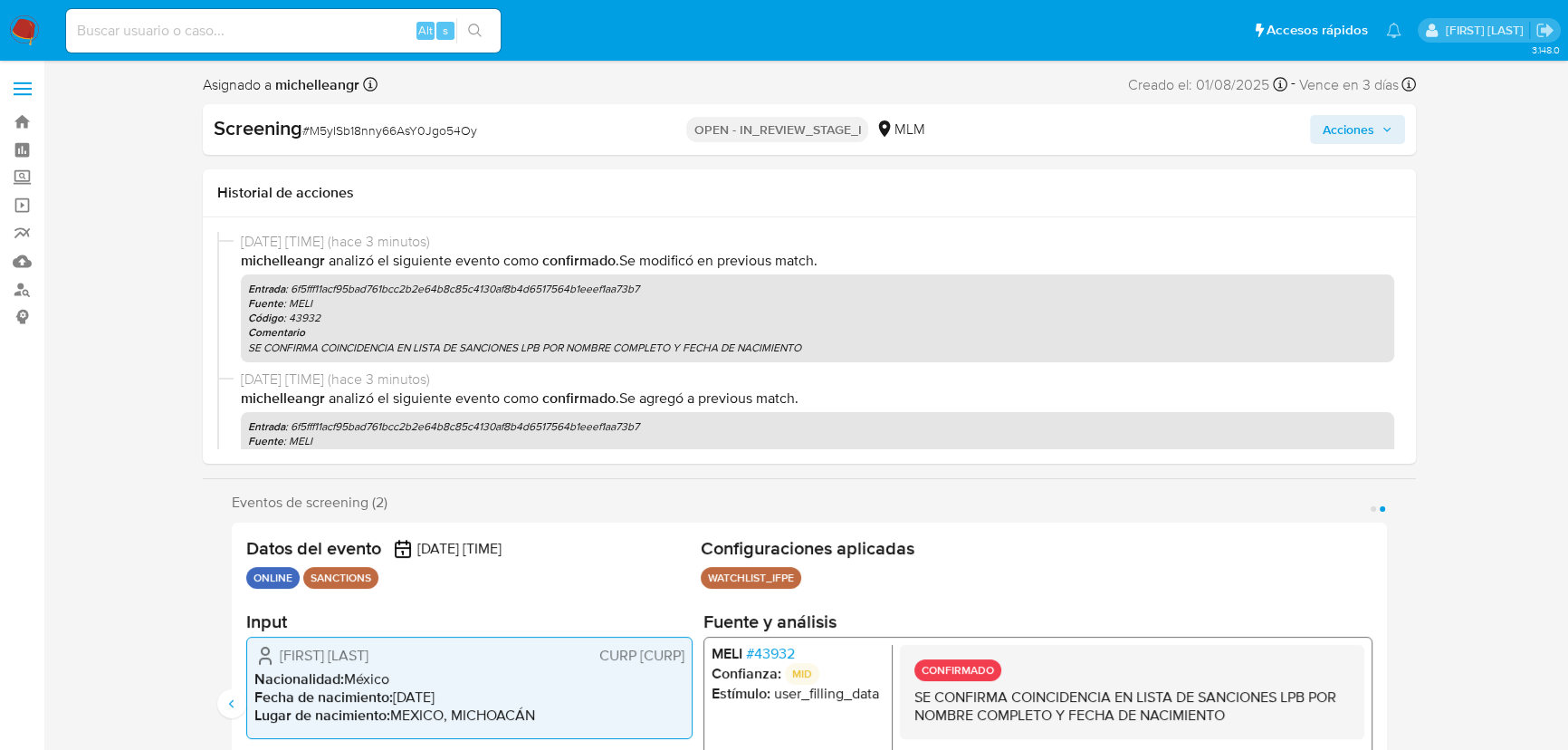 click on "Acciones" at bounding box center [1348, 130] 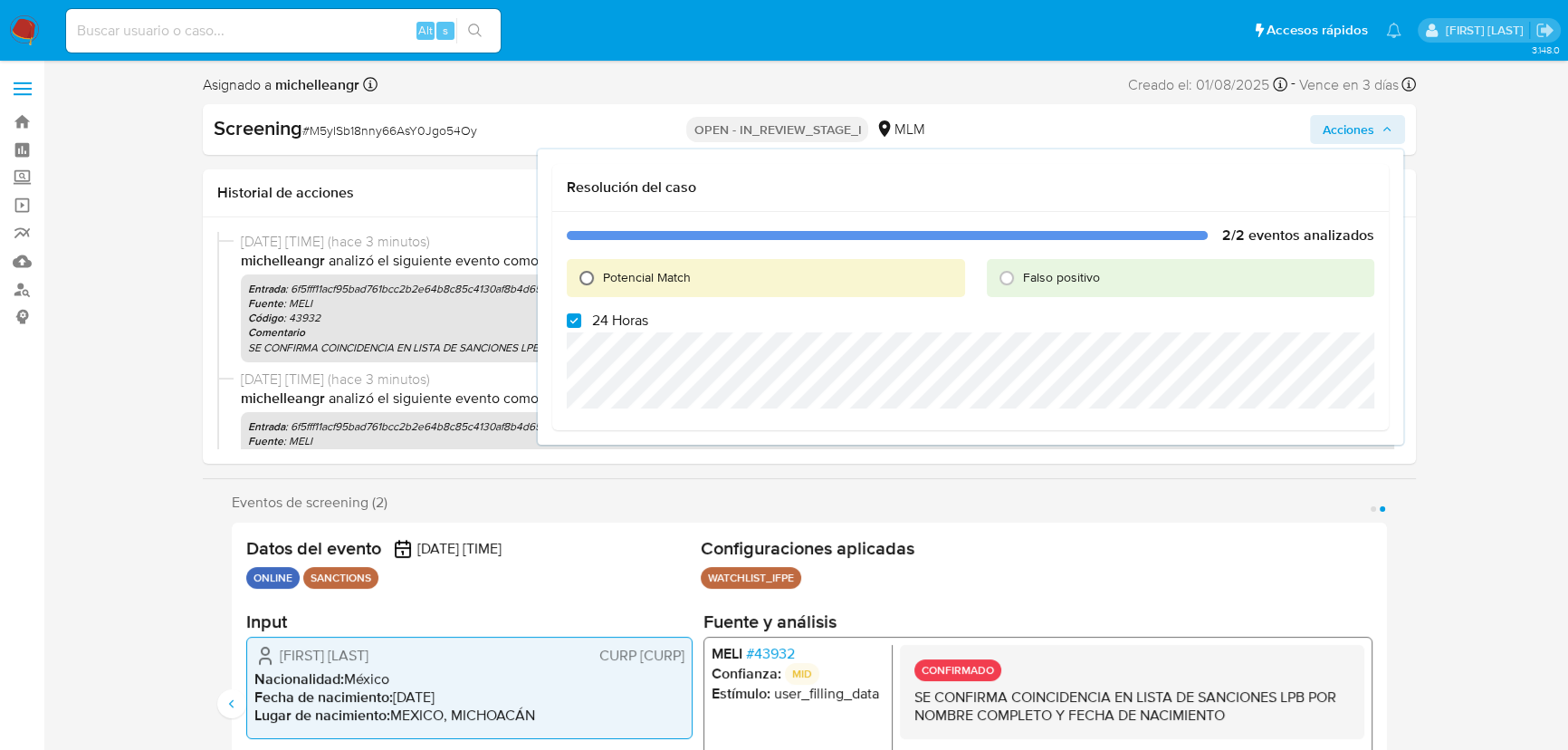 click on "Potencial Match" at bounding box center [587, 278] 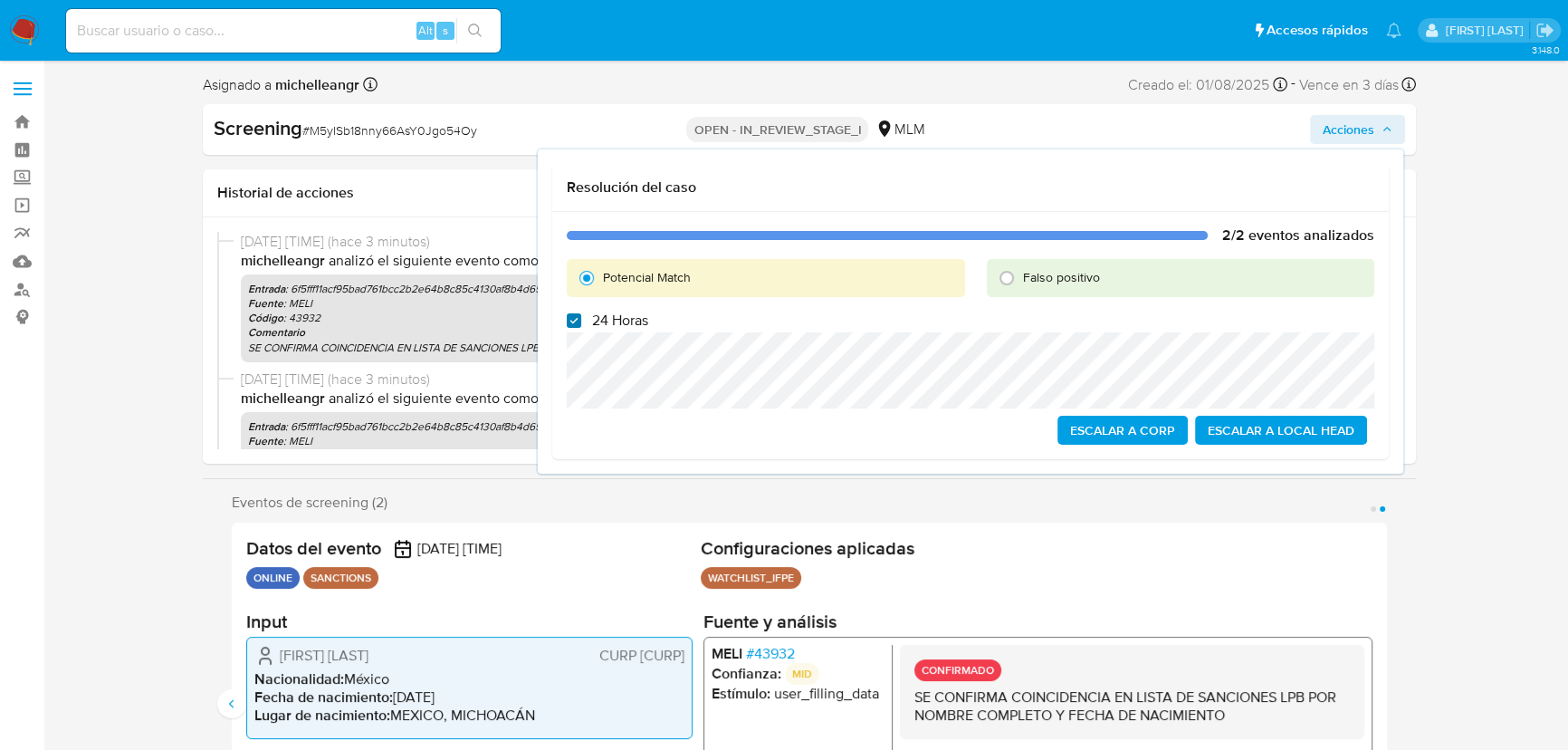 click on "24 Horas" at bounding box center (574, 321) 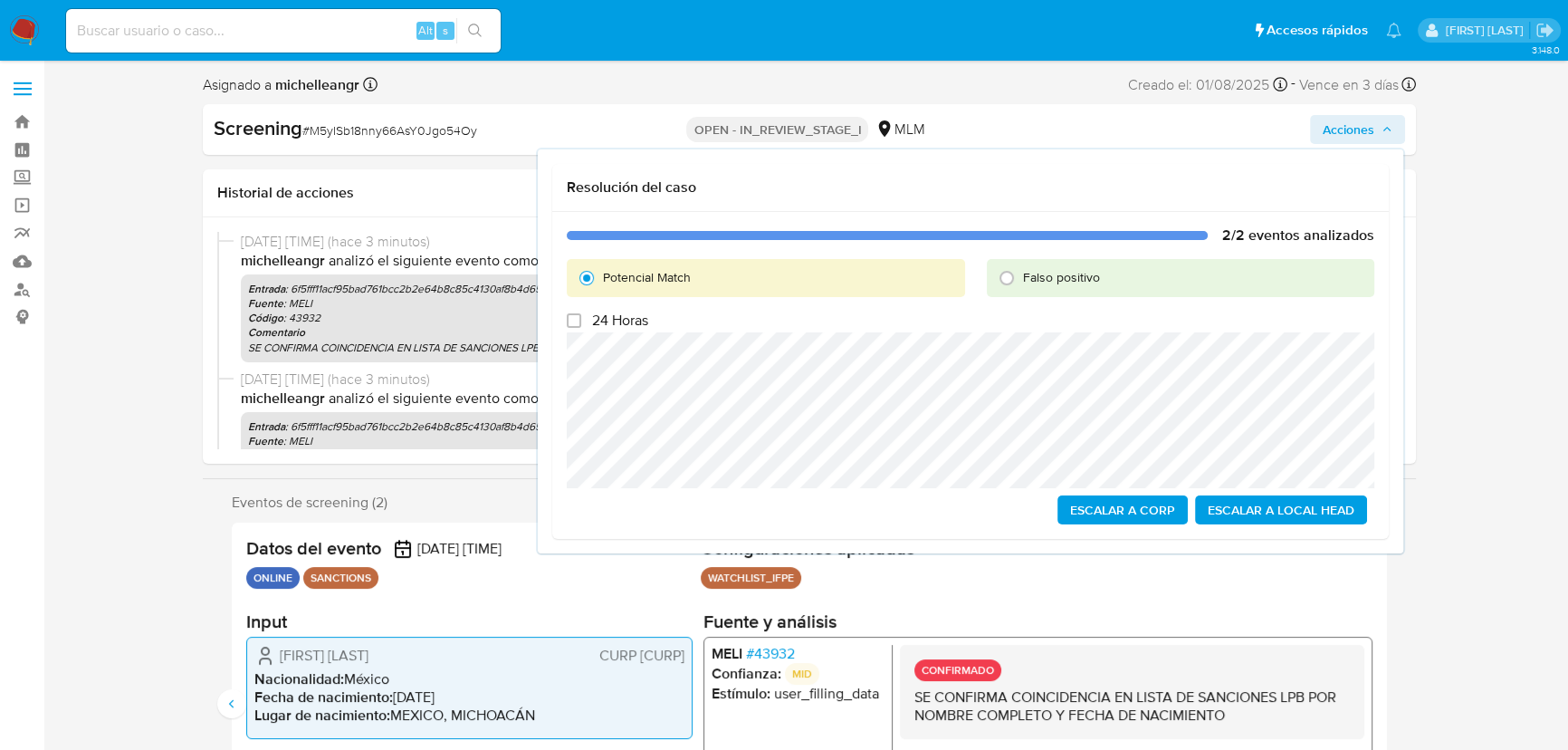 click on "Escalar a Local Head" at bounding box center (1281, 510) 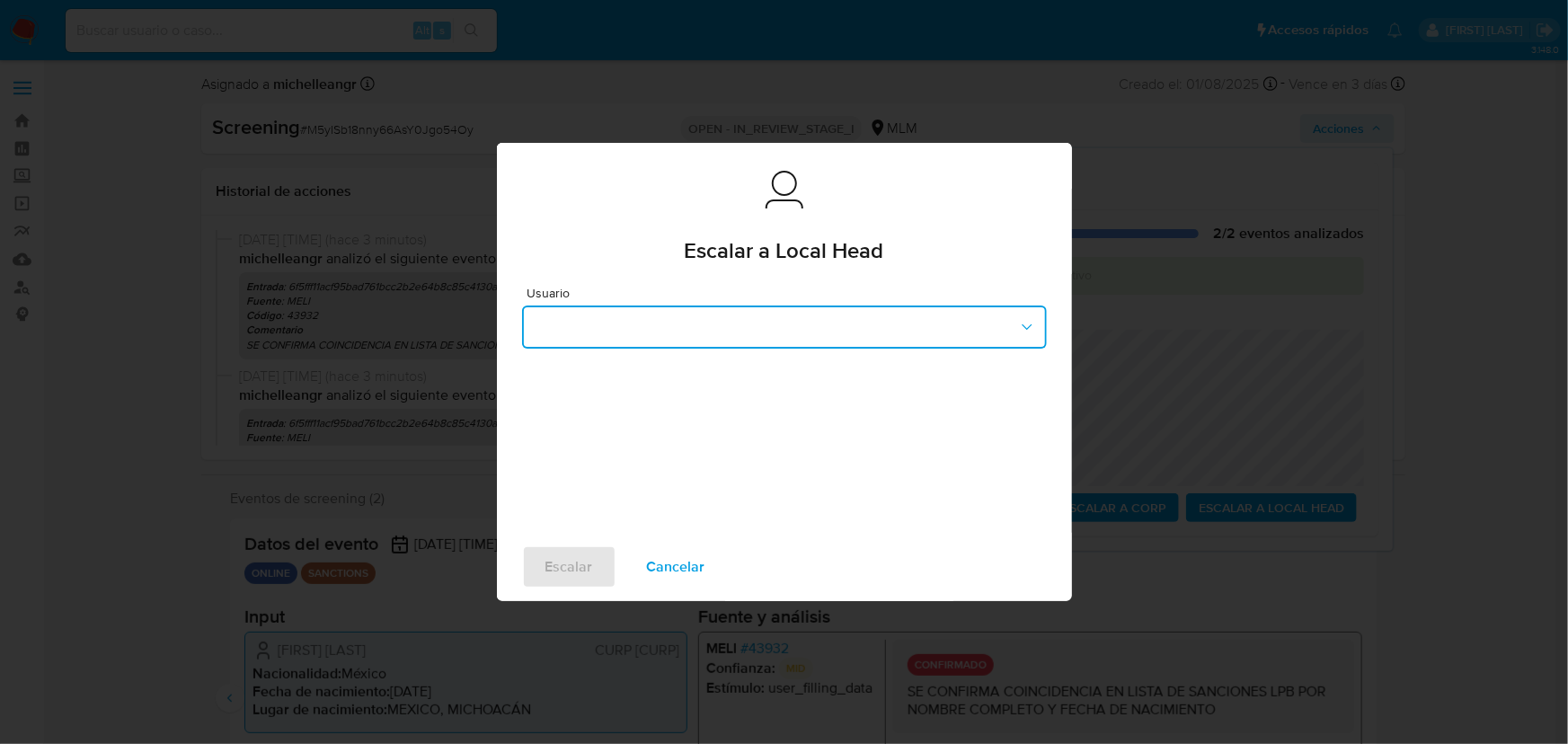 click at bounding box center (784, 327) 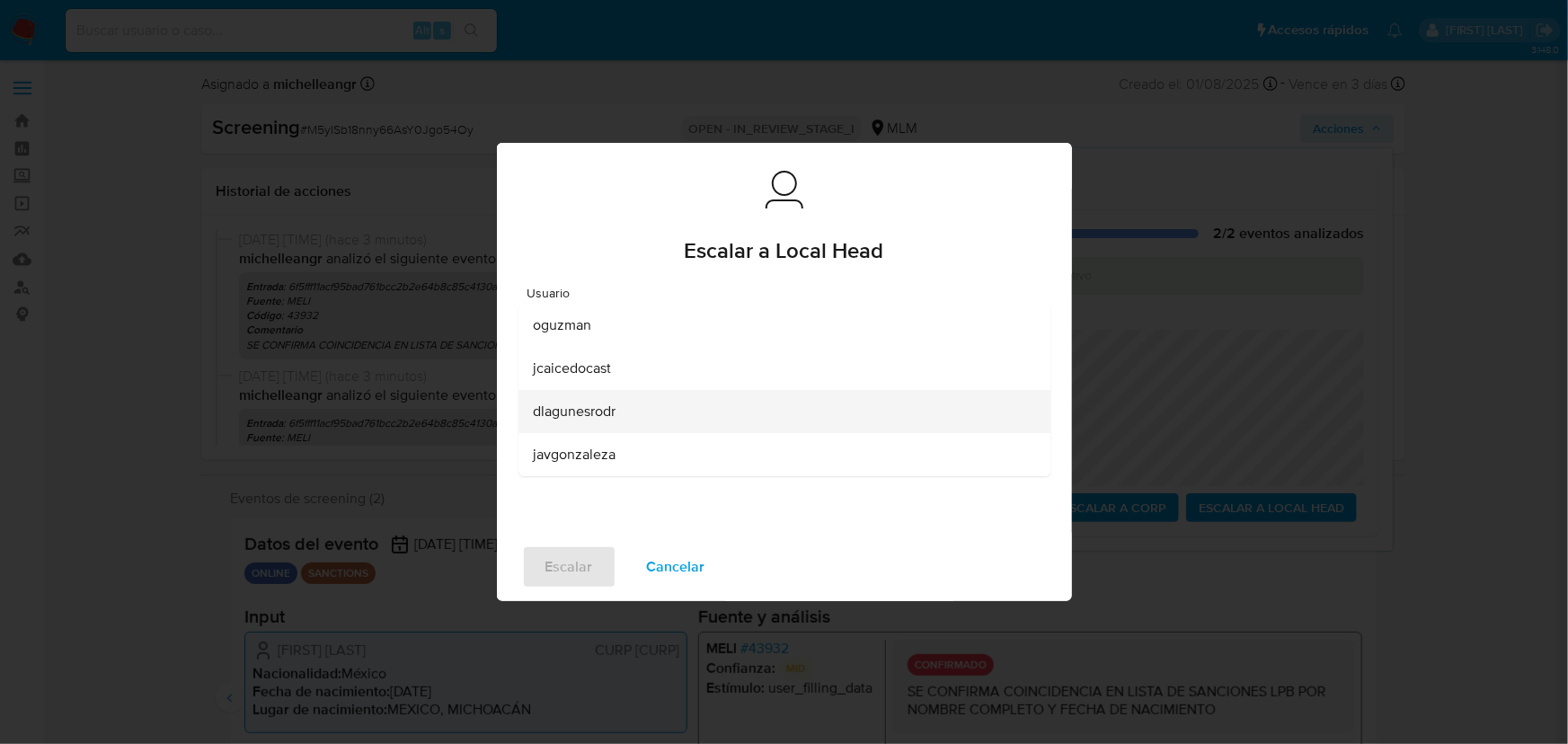 click on "dlagunesrodr" at bounding box center (574, 412) 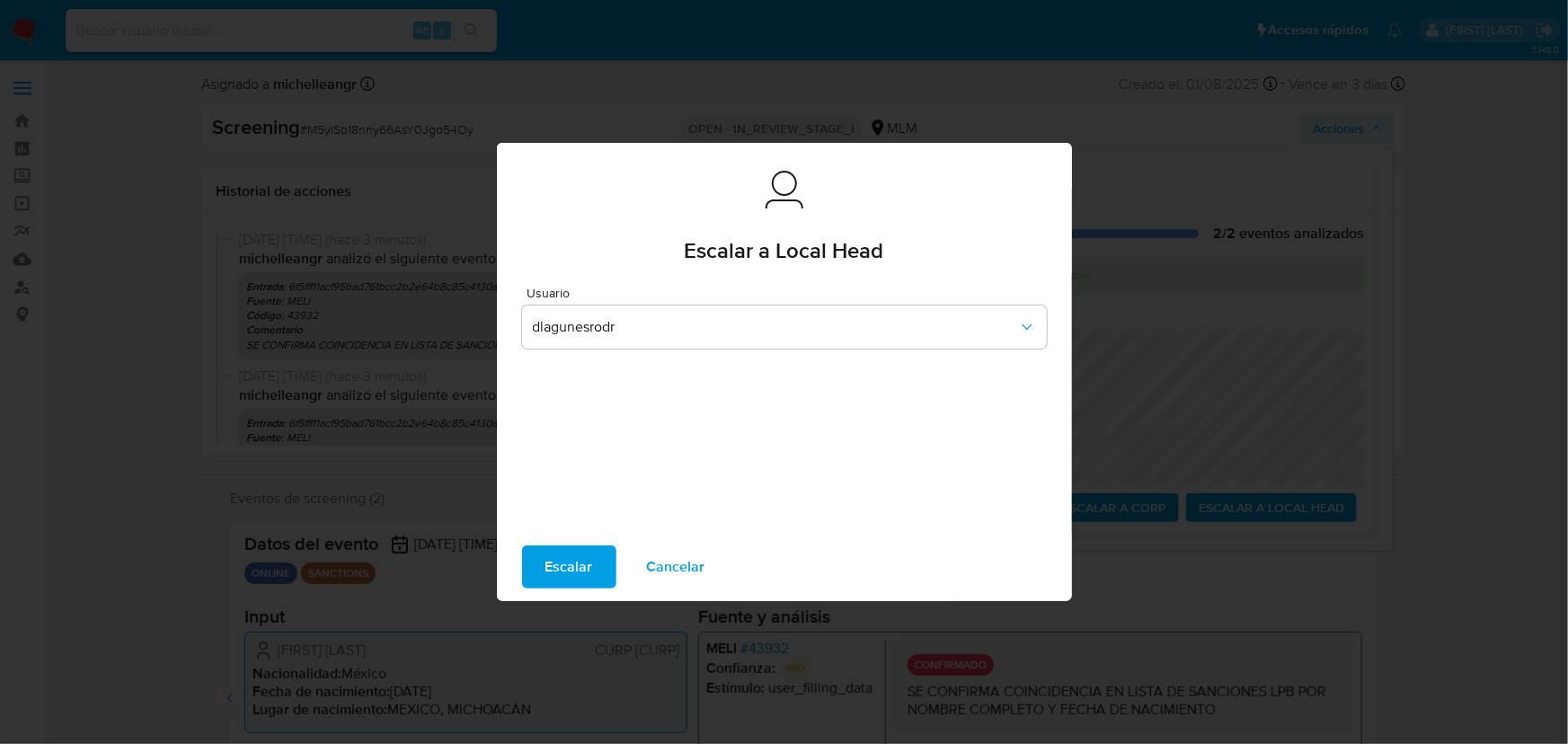 click on "Escalar" at bounding box center [569, 567] 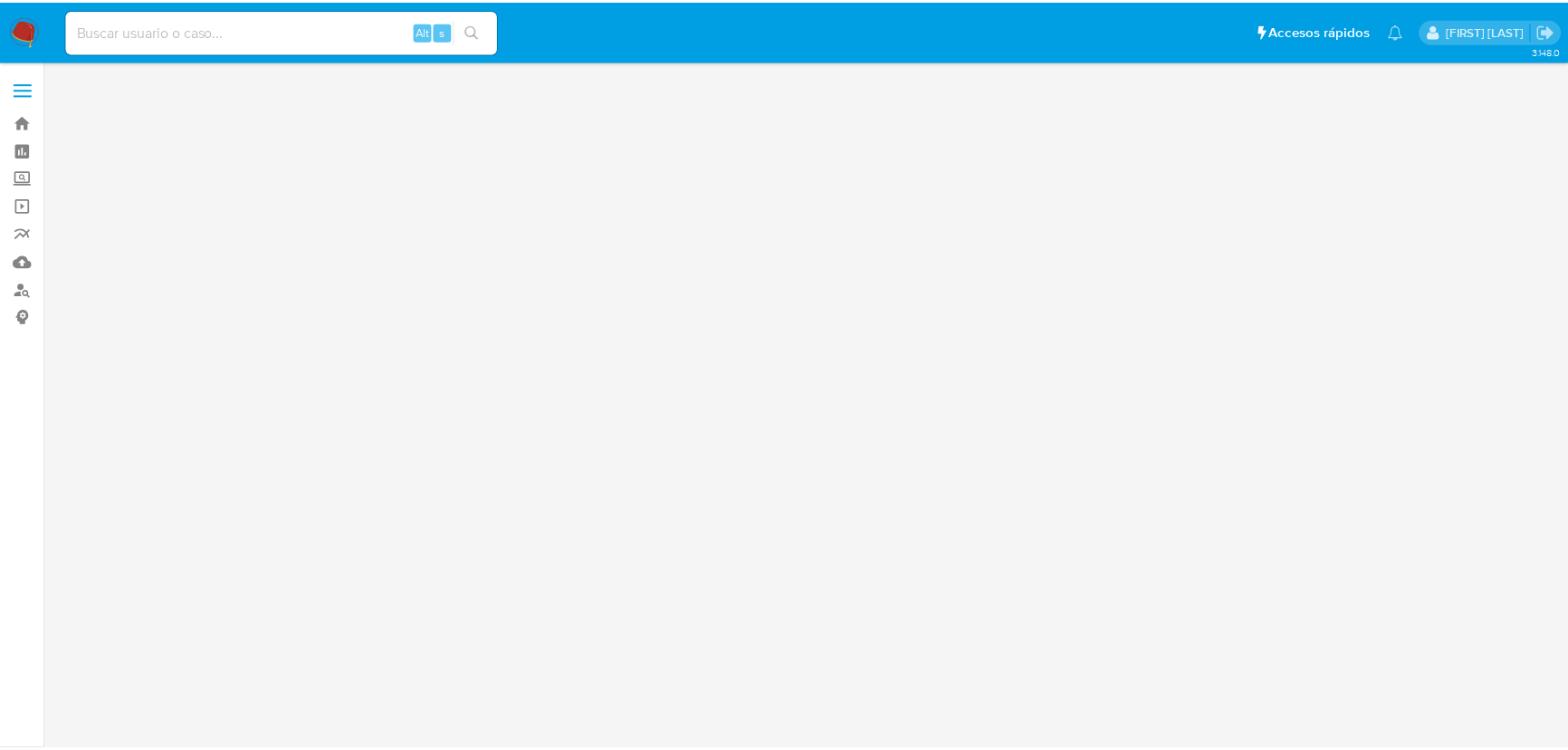 scroll, scrollTop: 0, scrollLeft: 0, axis: both 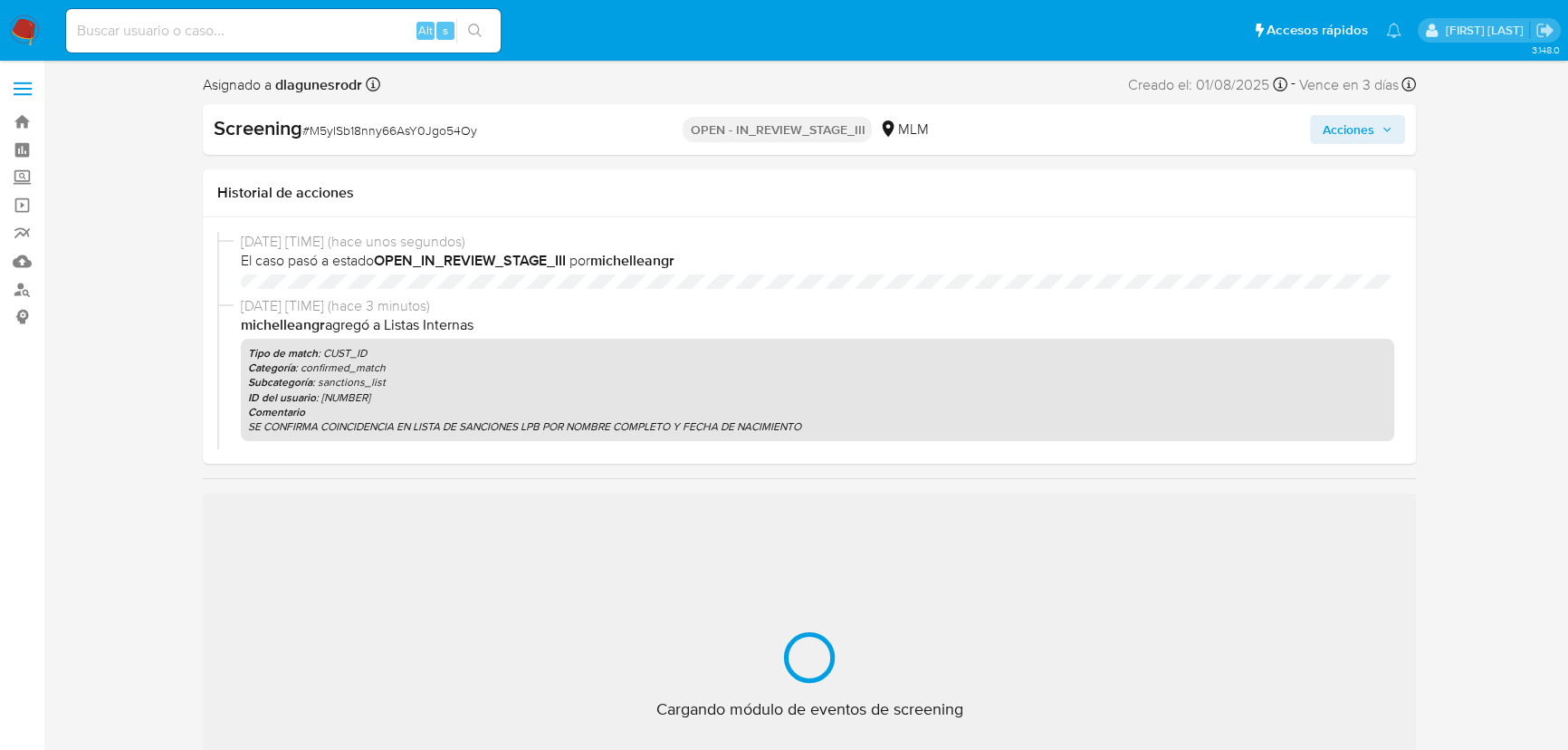 select on "10" 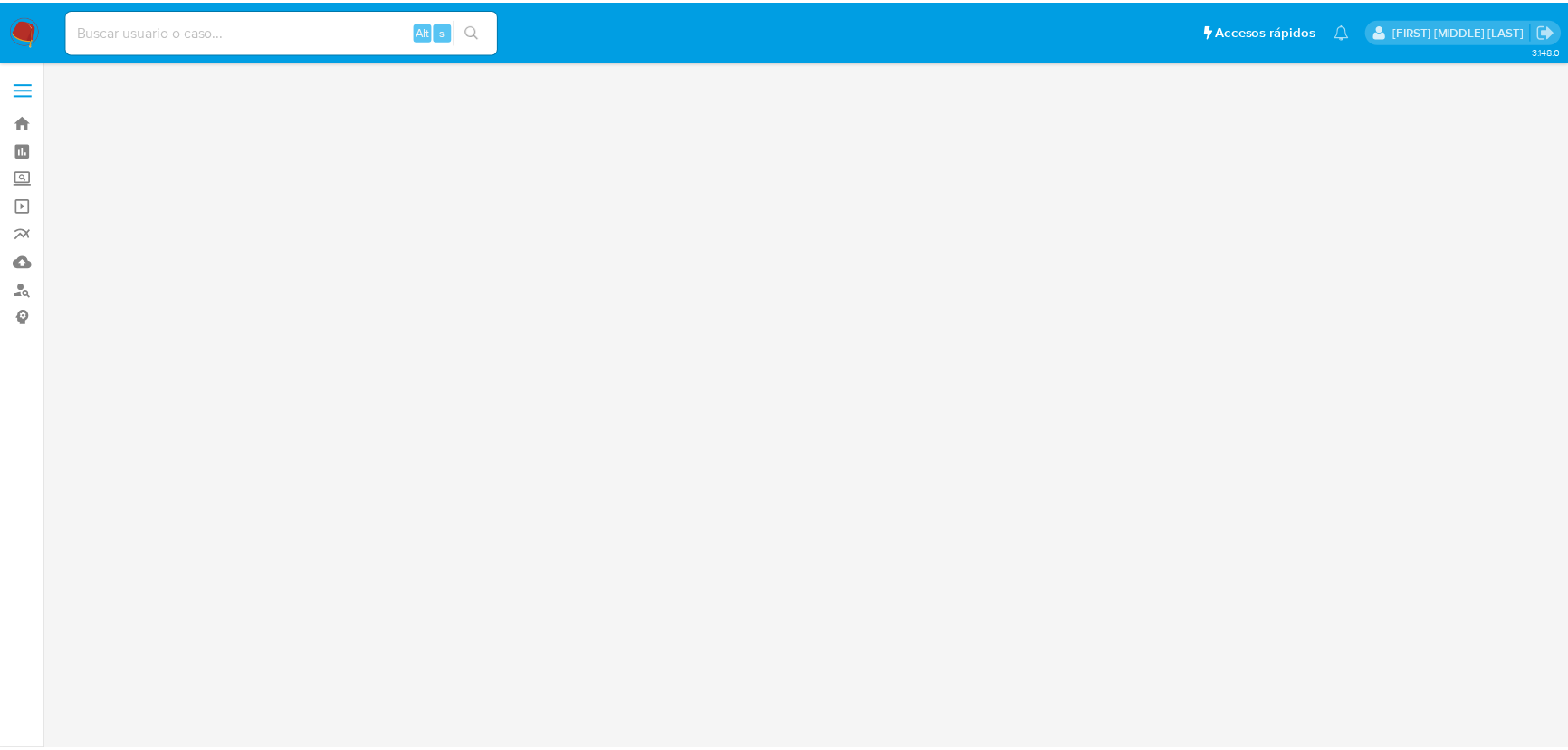 scroll, scrollTop: 0, scrollLeft: 0, axis: both 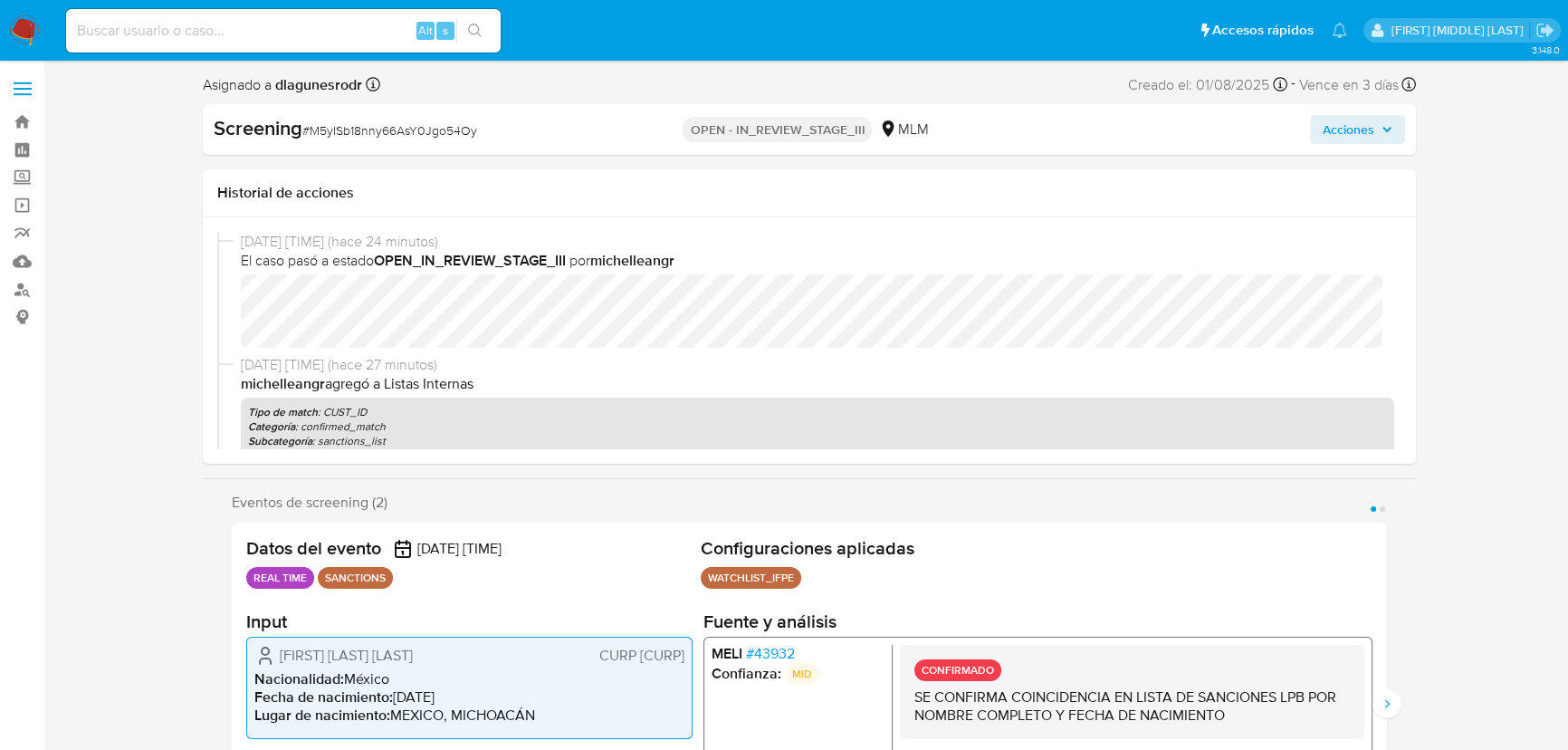 select on "10" 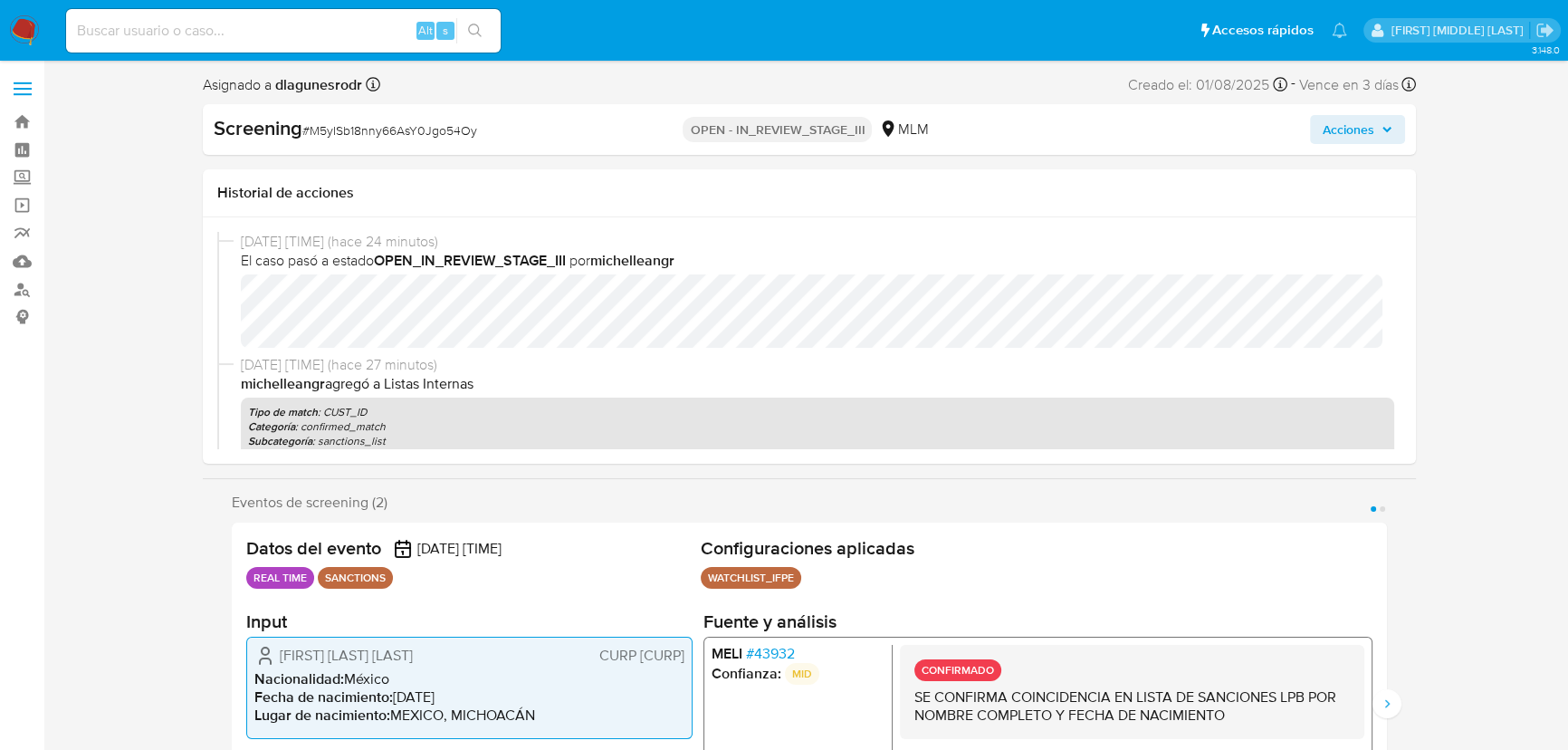 click at bounding box center (283, 31) 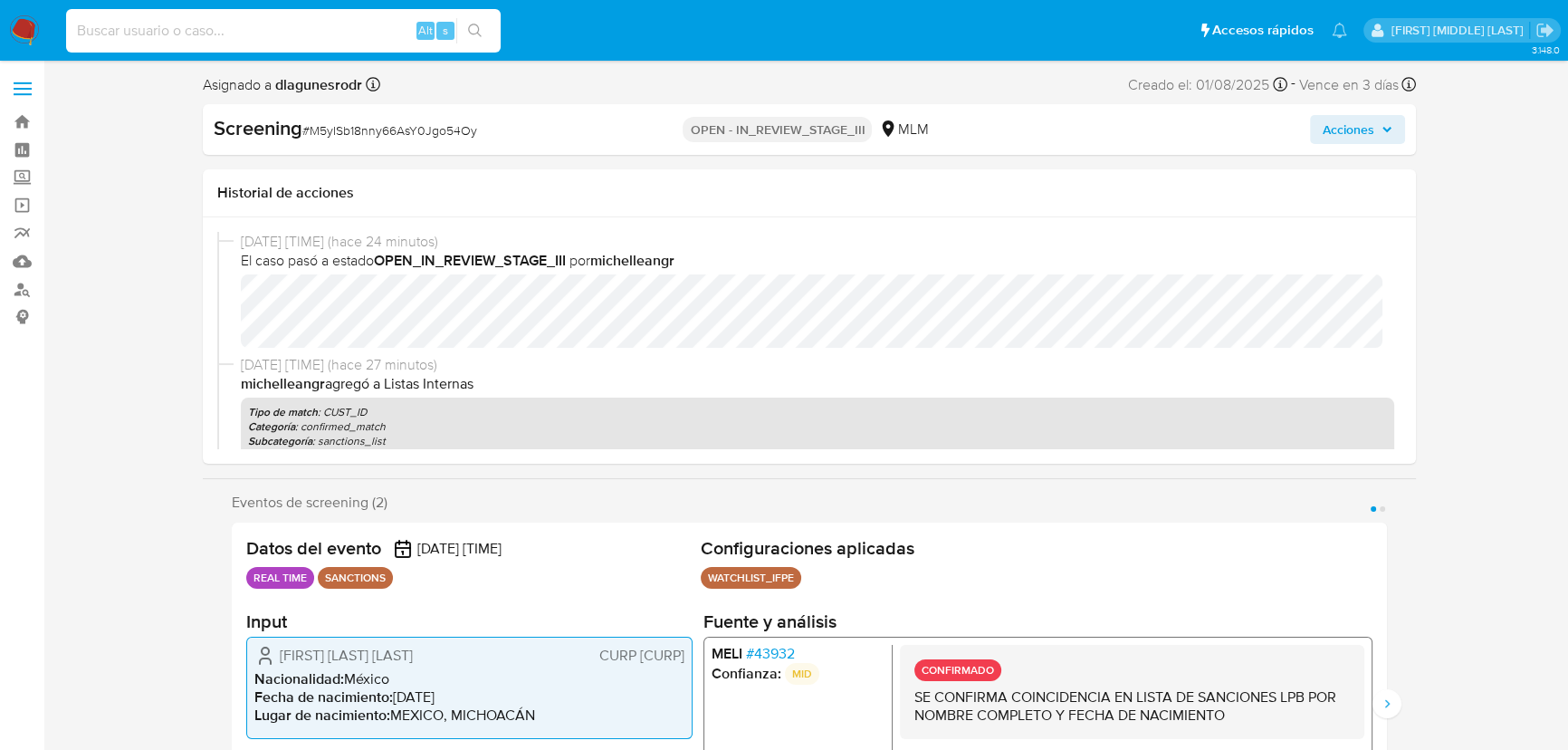 paste on "FcR5hgQLj1YgCwQYXlXMMzoq" 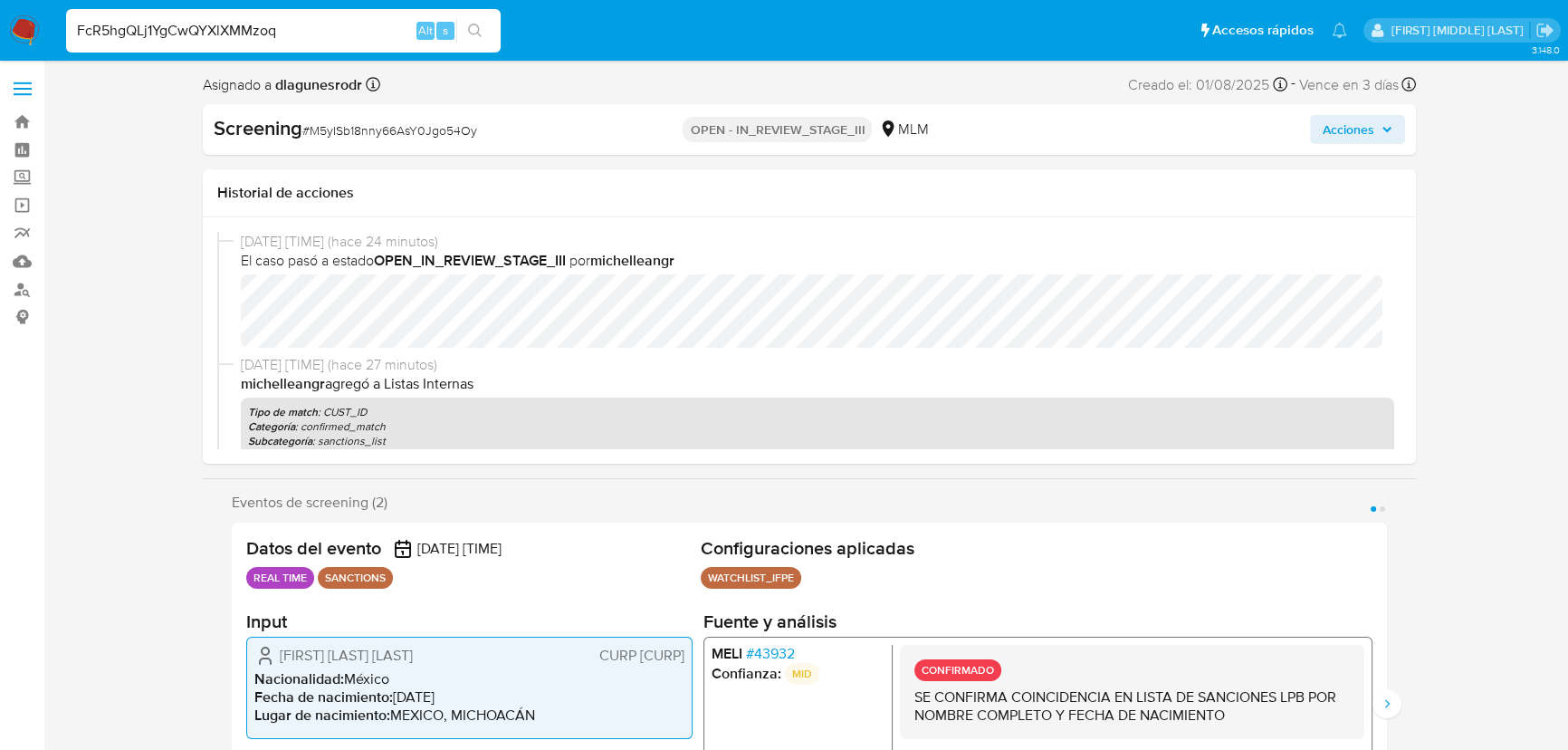 type on "FcR5hgQLj1YgCwQYXlXMMzoq" 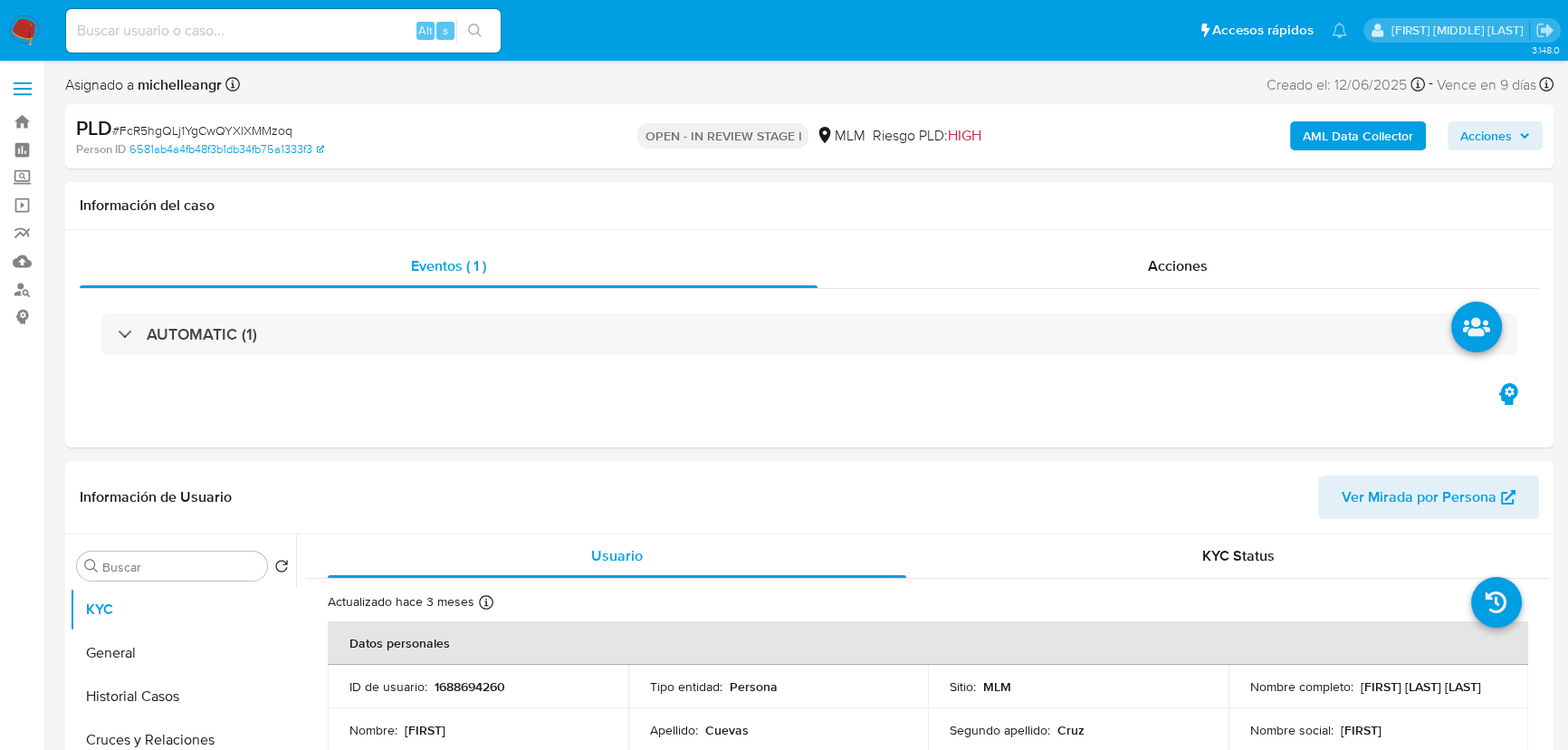 select on "10" 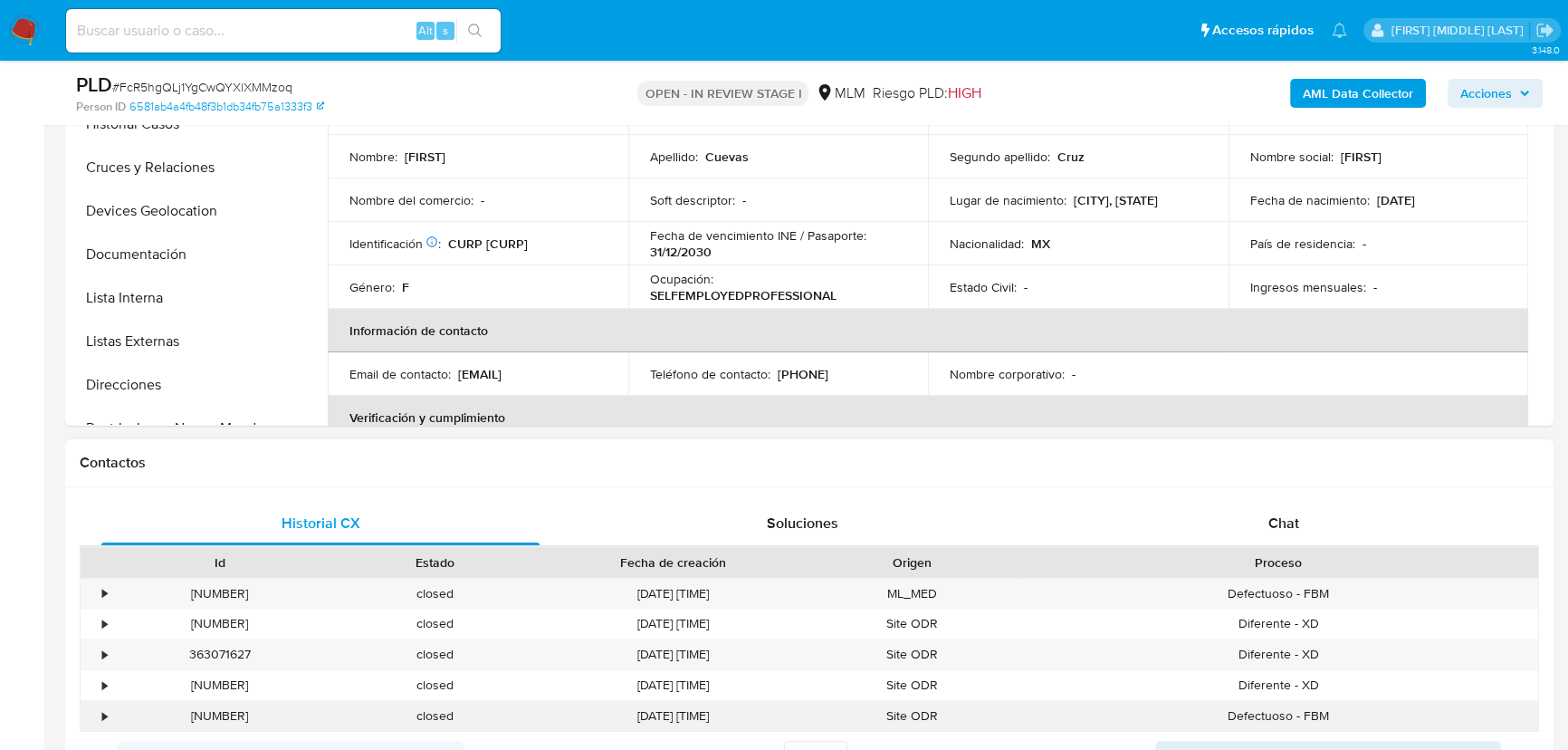 scroll, scrollTop: 741, scrollLeft: 0, axis: vertical 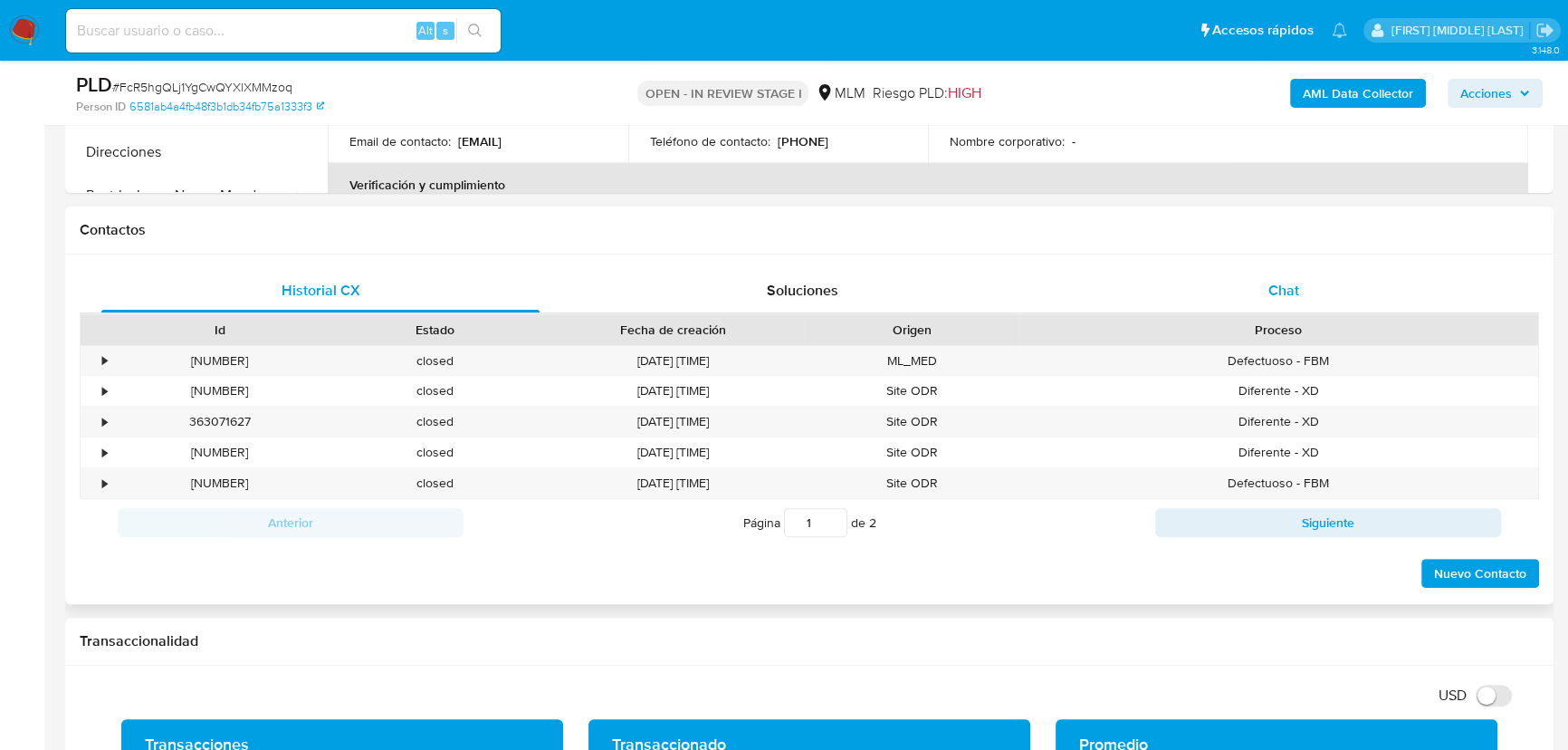 click on "Chat" at bounding box center [1284, 291] 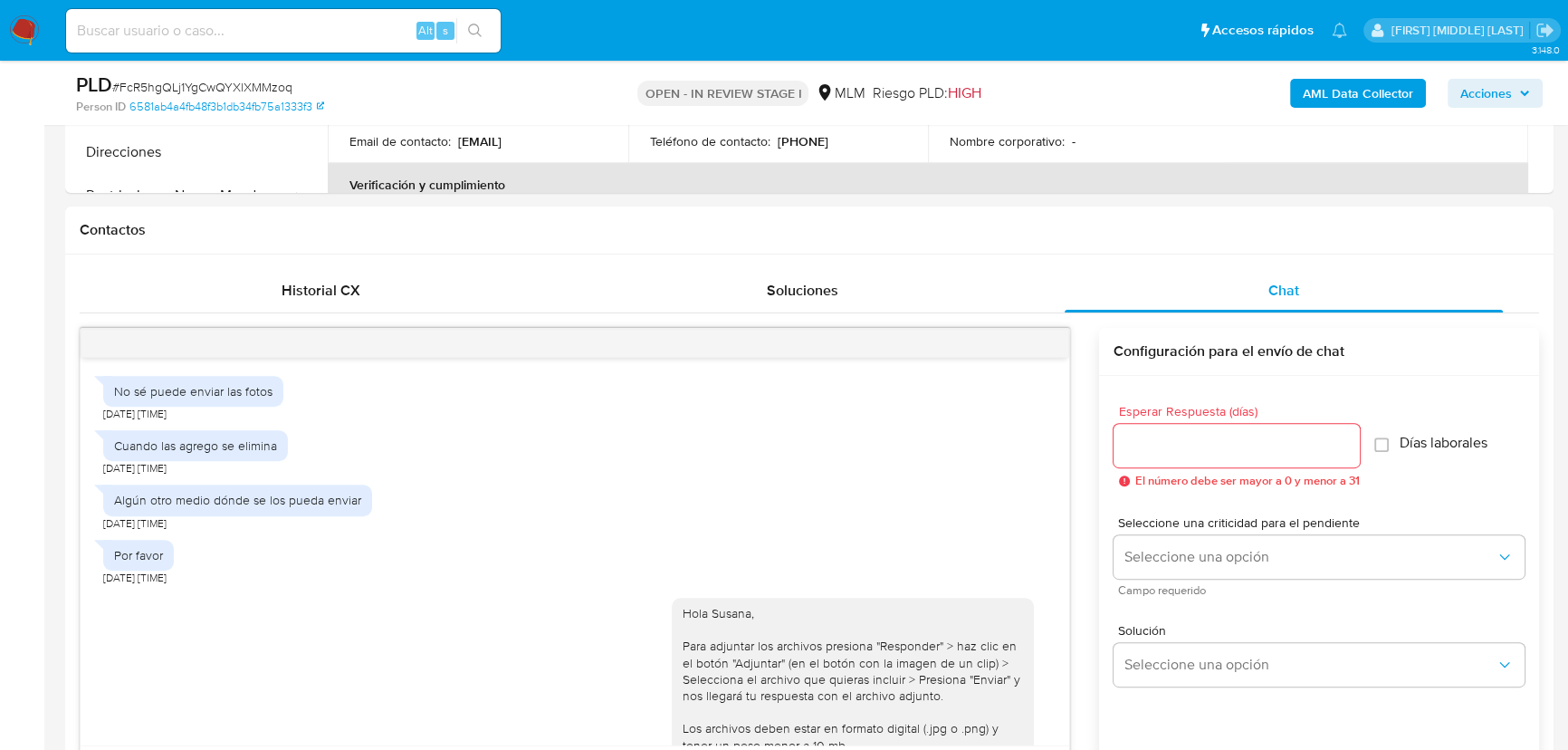scroll, scrollTop: 806, scrollLeft: 0, axis: vertical 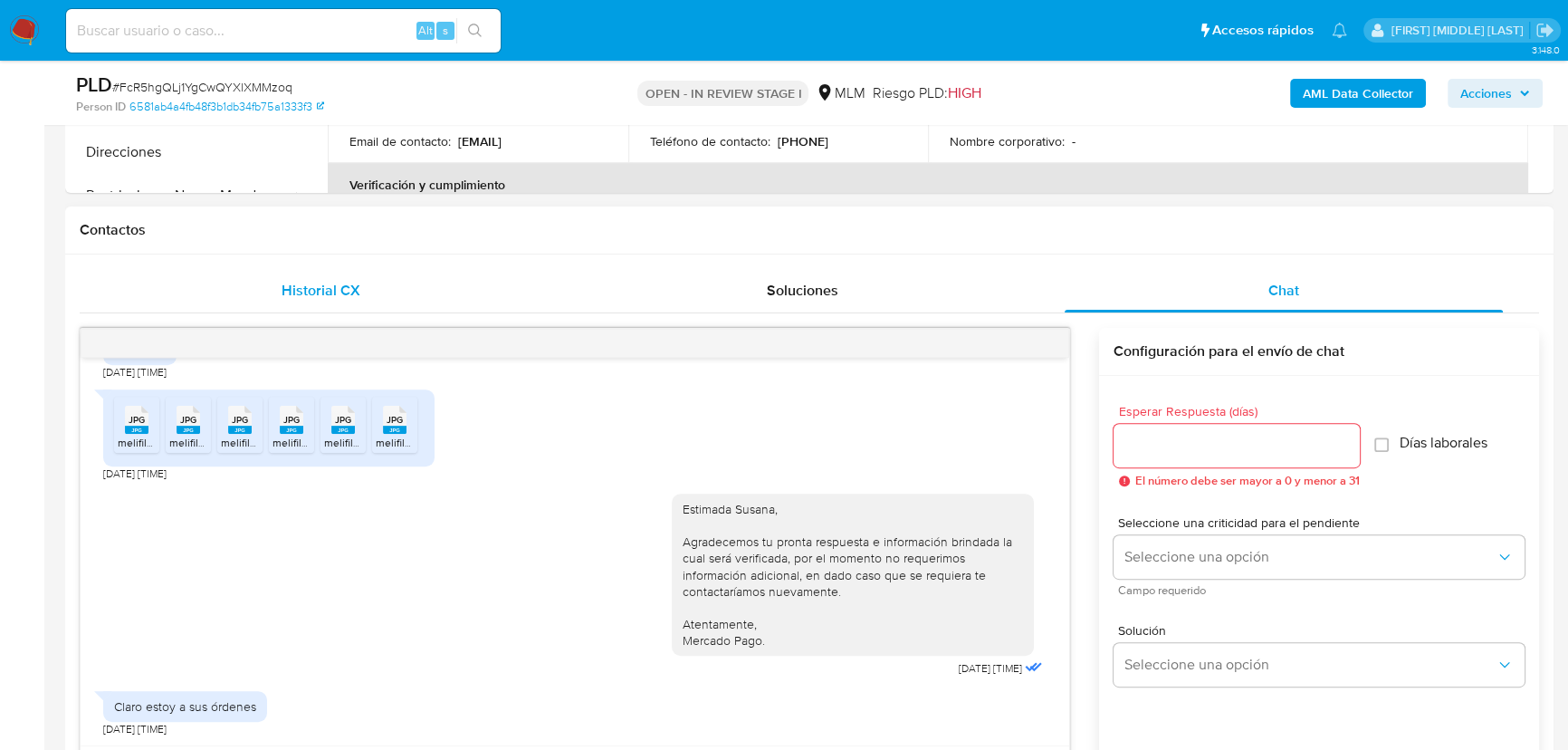 click on "Historial CX" at bounding box center [320, 291] 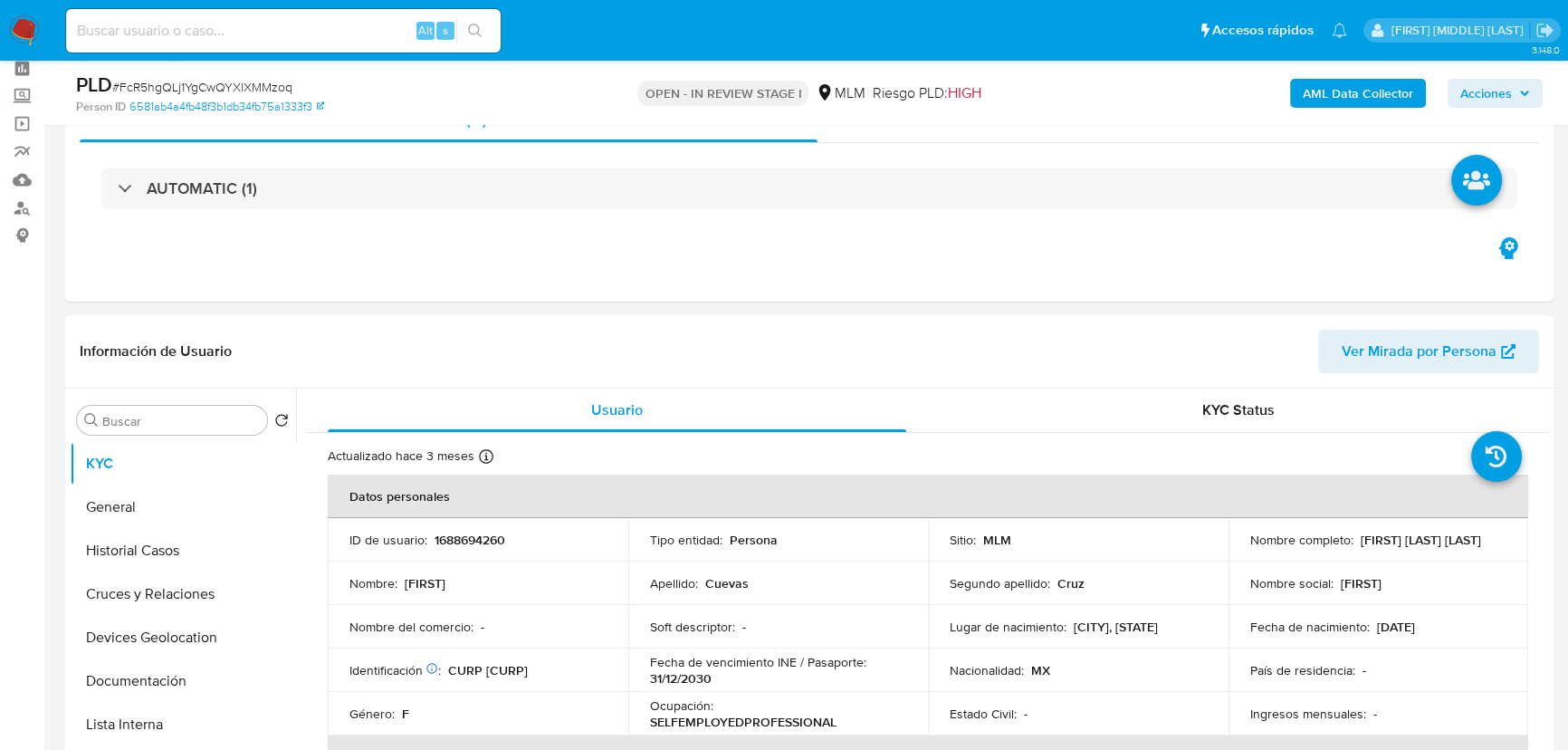drag, startPoint x: 125, startPoint y: 543, endPoint x: 391, endPoint y: 523, distance: 266.7508 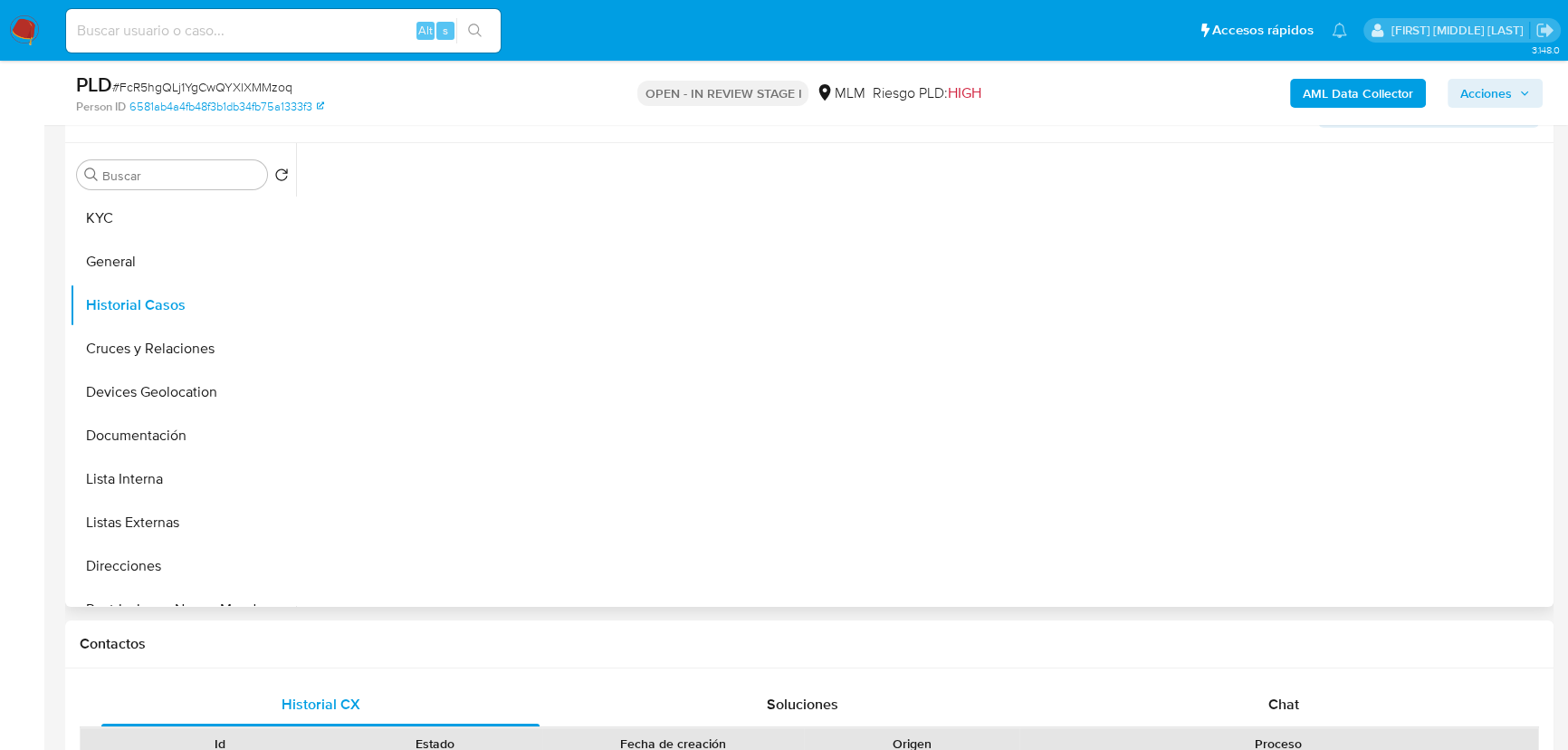 scroll, scrollTop: 246, scrollLeft: 0, axis: vertical 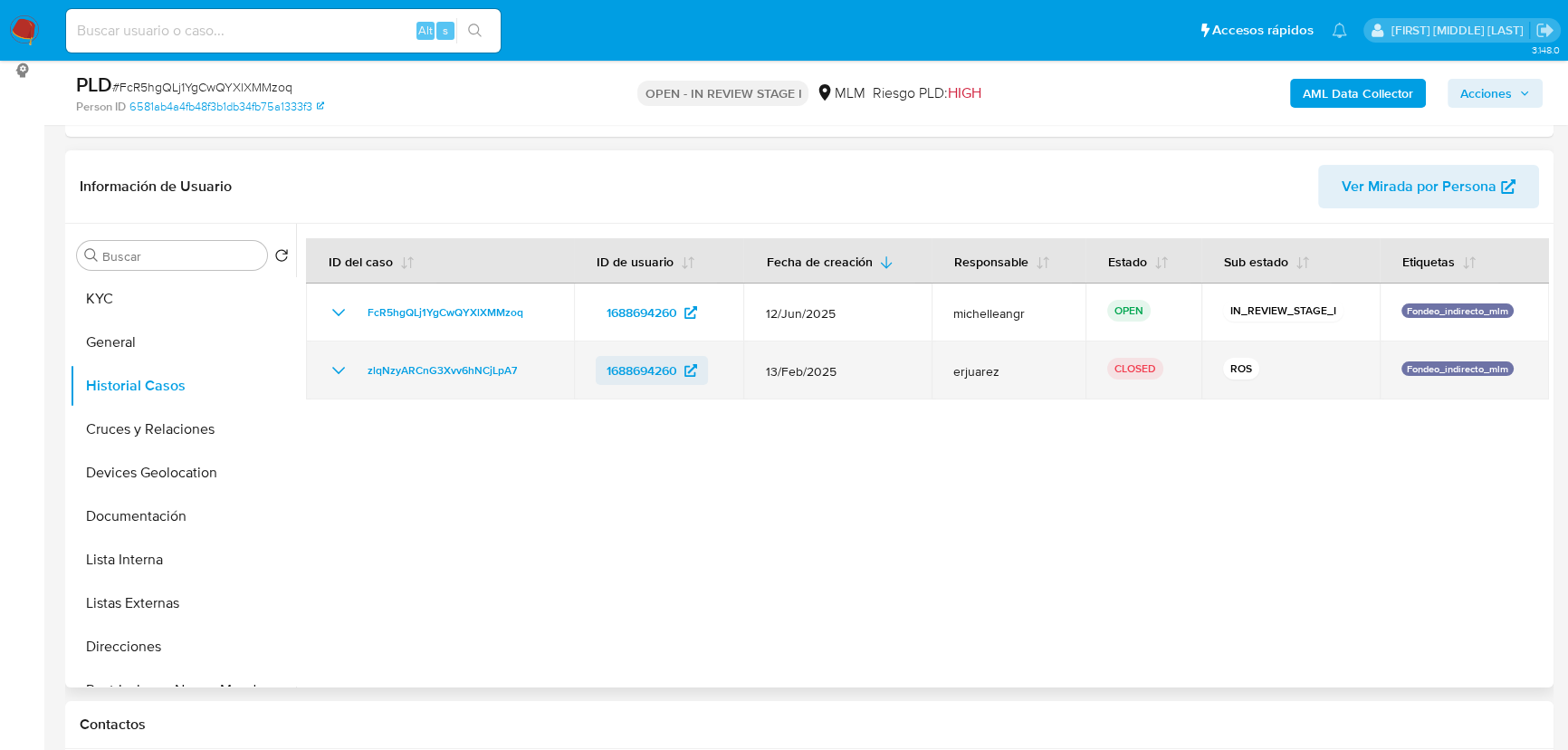 drag, startPoint x: 343, startPoint y: 373, endPoint x: 722, endPoint y: 399, distance: 379.8908 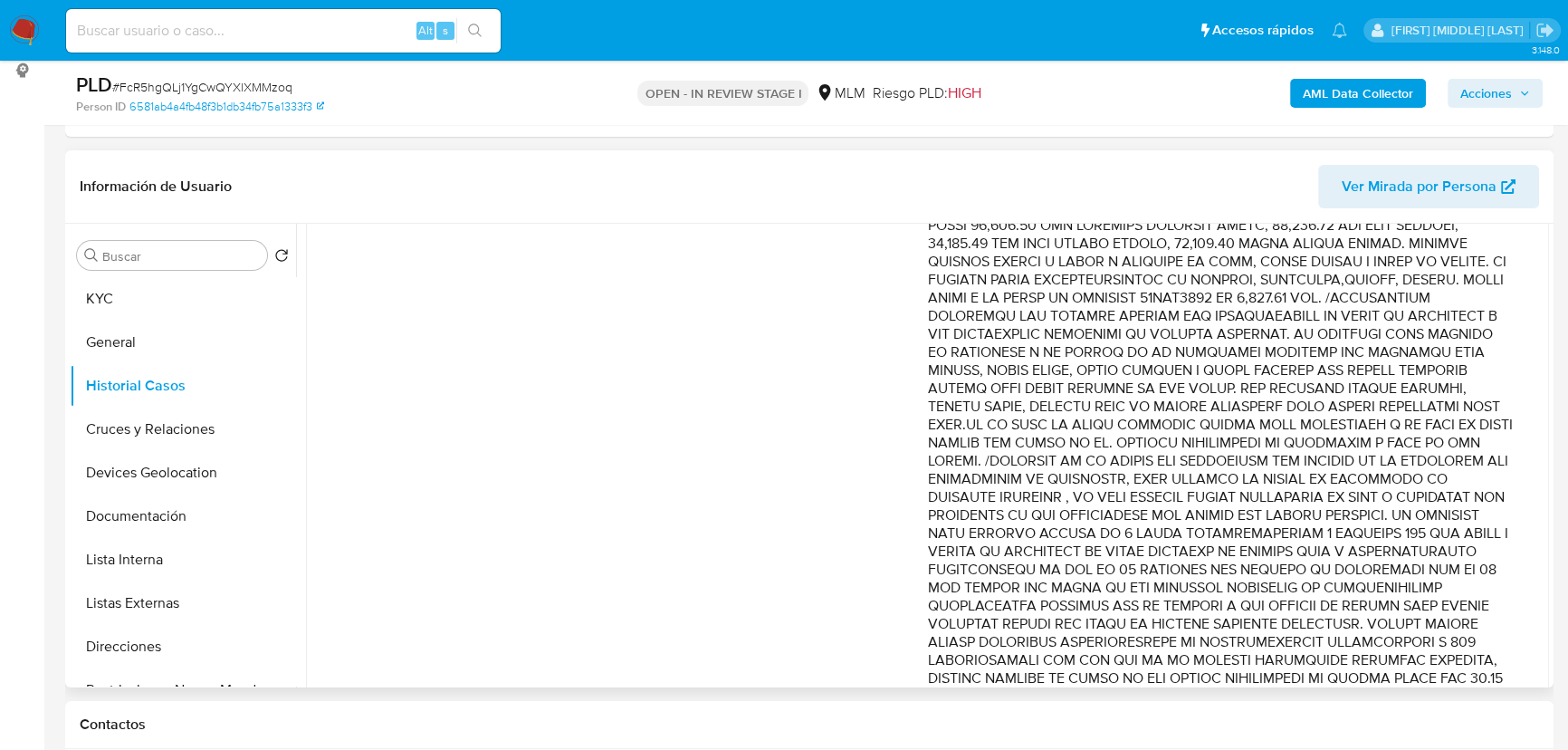 scroll, scrollTop: 659, scrollLeft: 0, axis: vertical 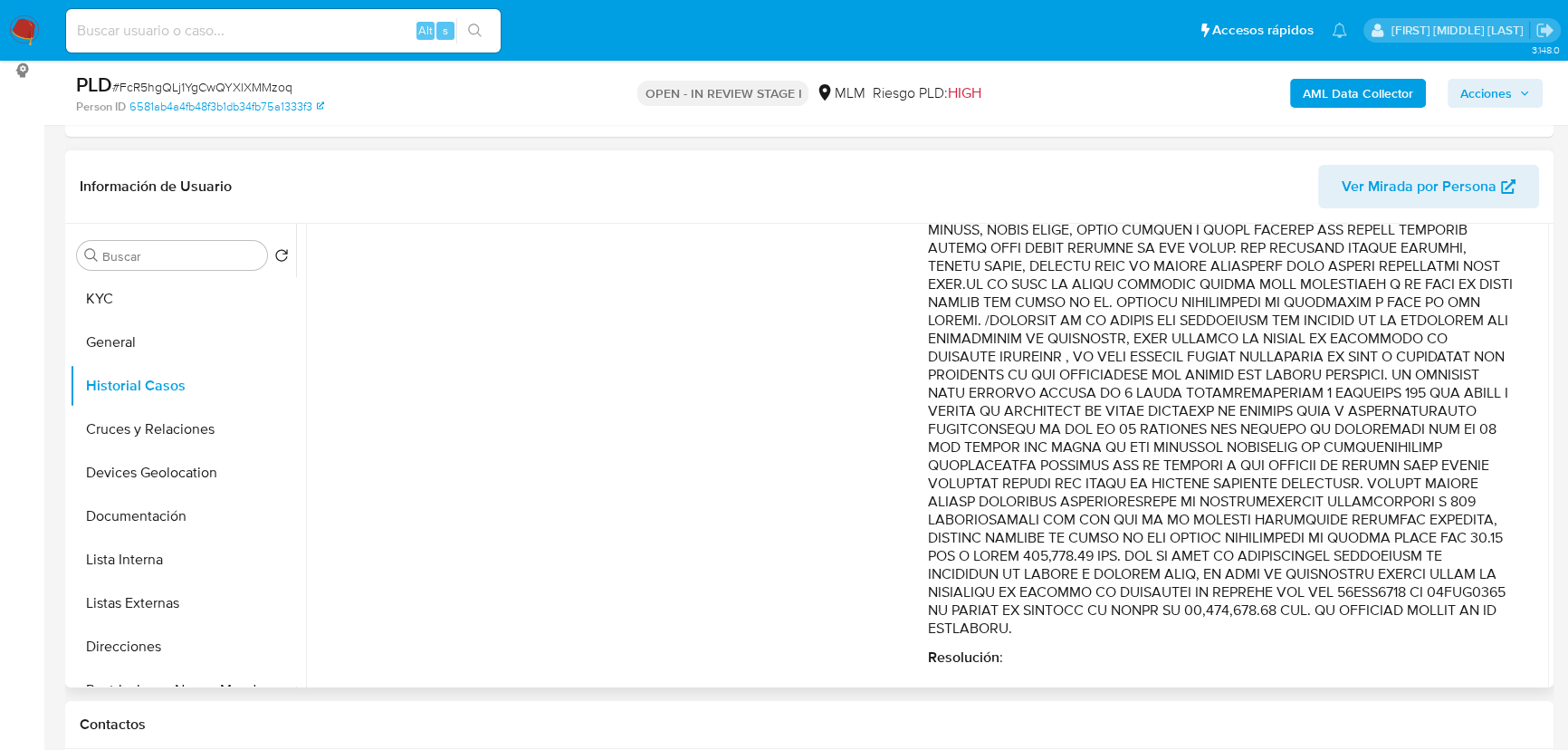 drag, startPoint x: 1339, startPoint y: 404, endPoint x: 1448, endPoint y: 601, distance: 225.1444 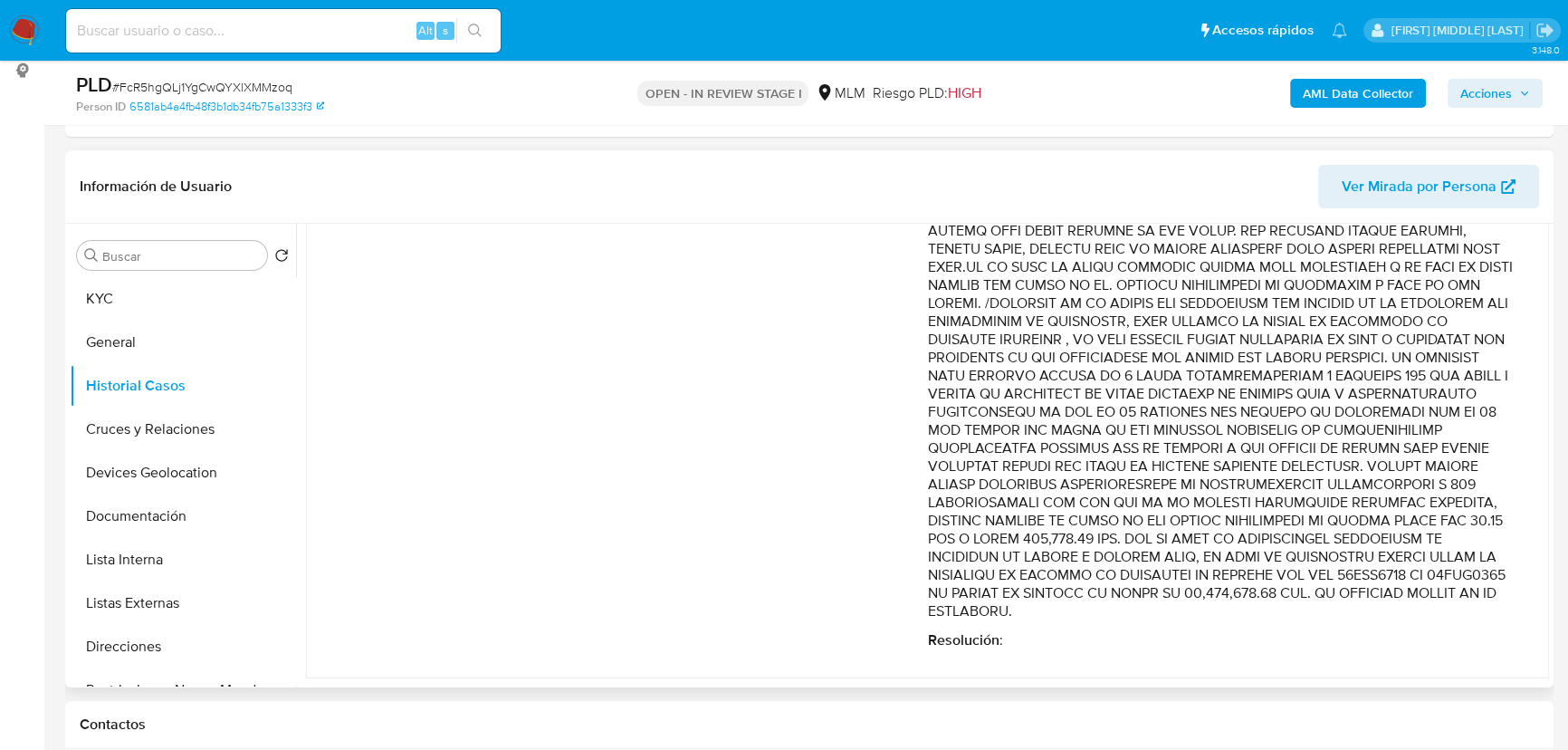 scroll, scrollTop: 712, scrollLeft: 0, axis: vertical 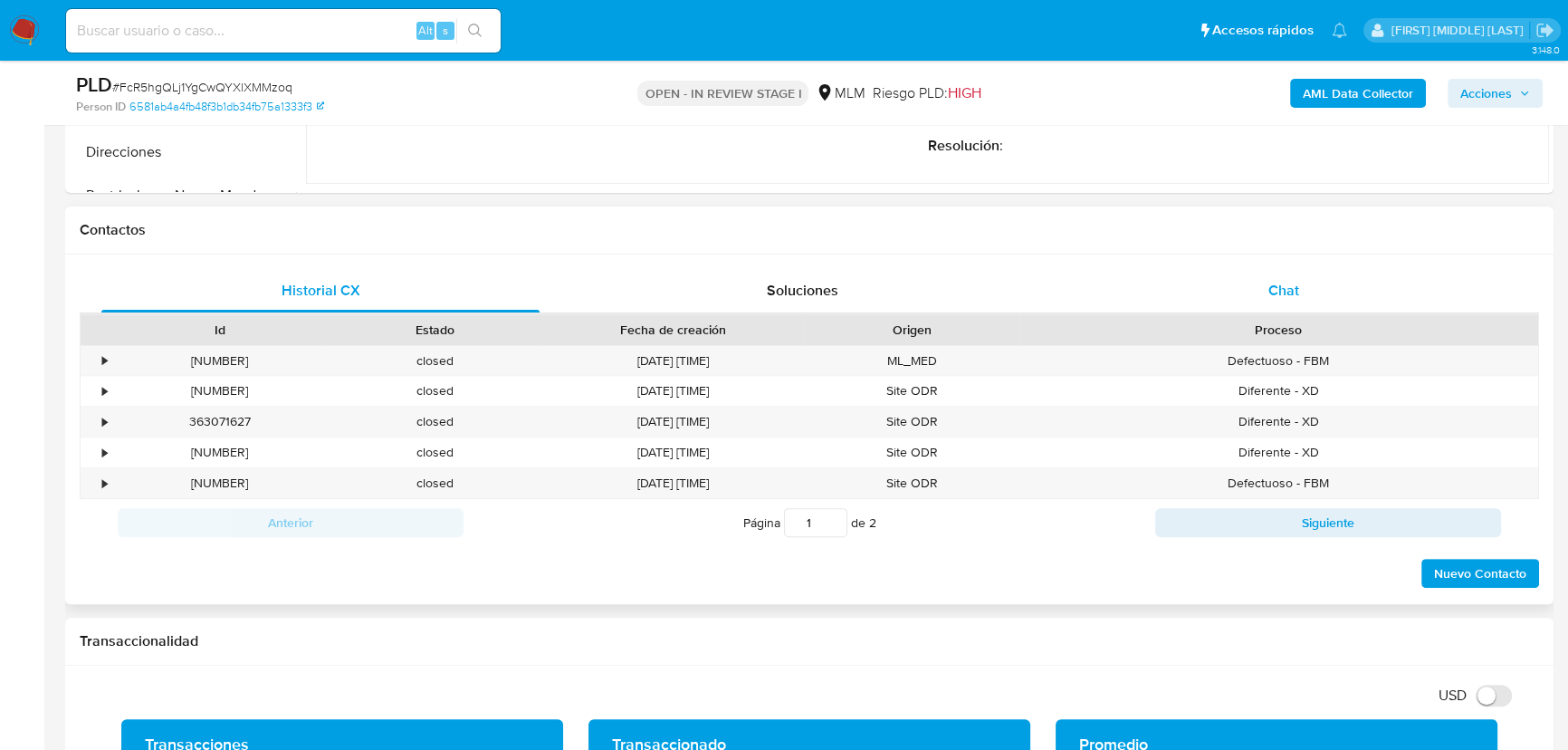 click on "Chat" at bounding box center [1284, 291] 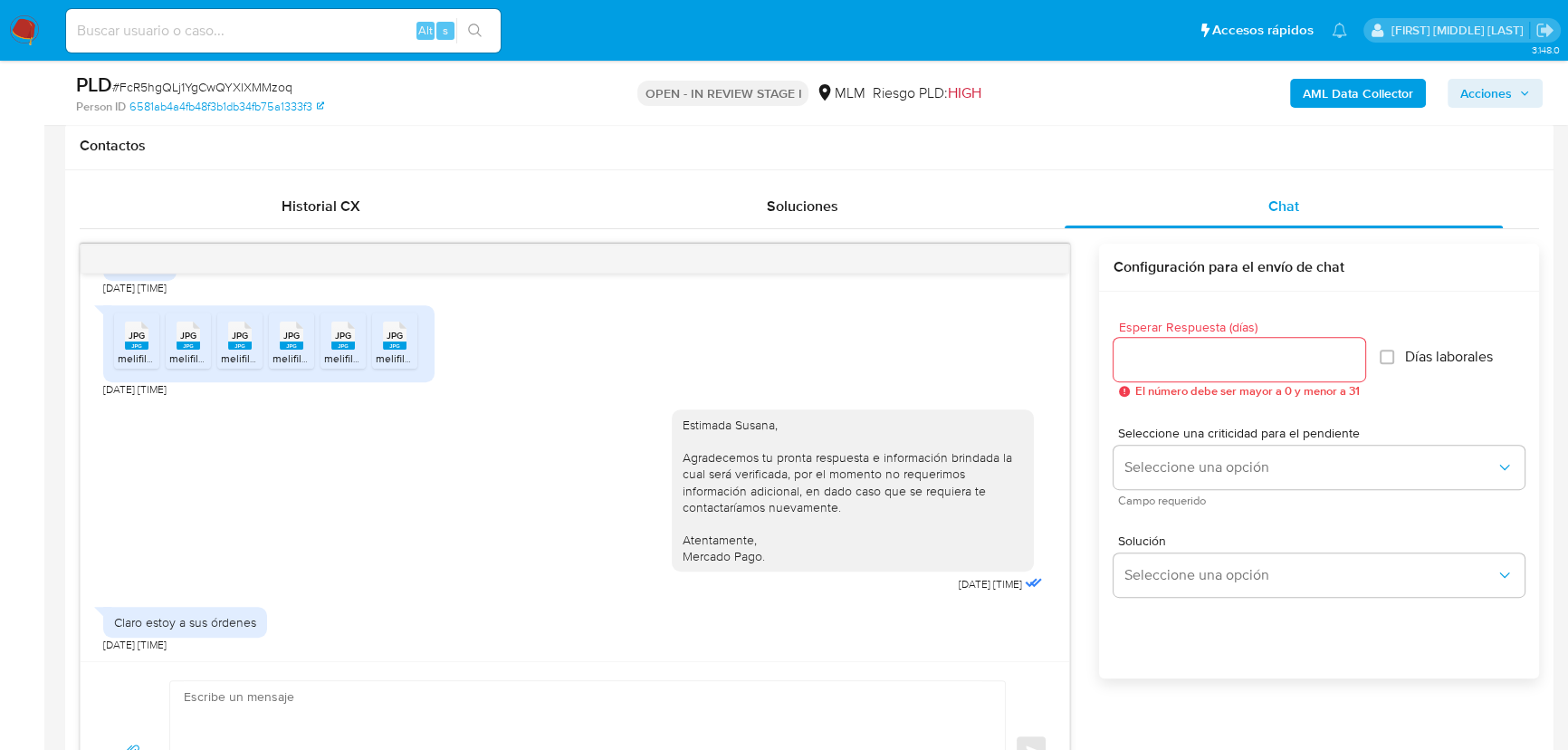 scroll, scrollTop: 906, scrollLeft: 0, axis: vertical 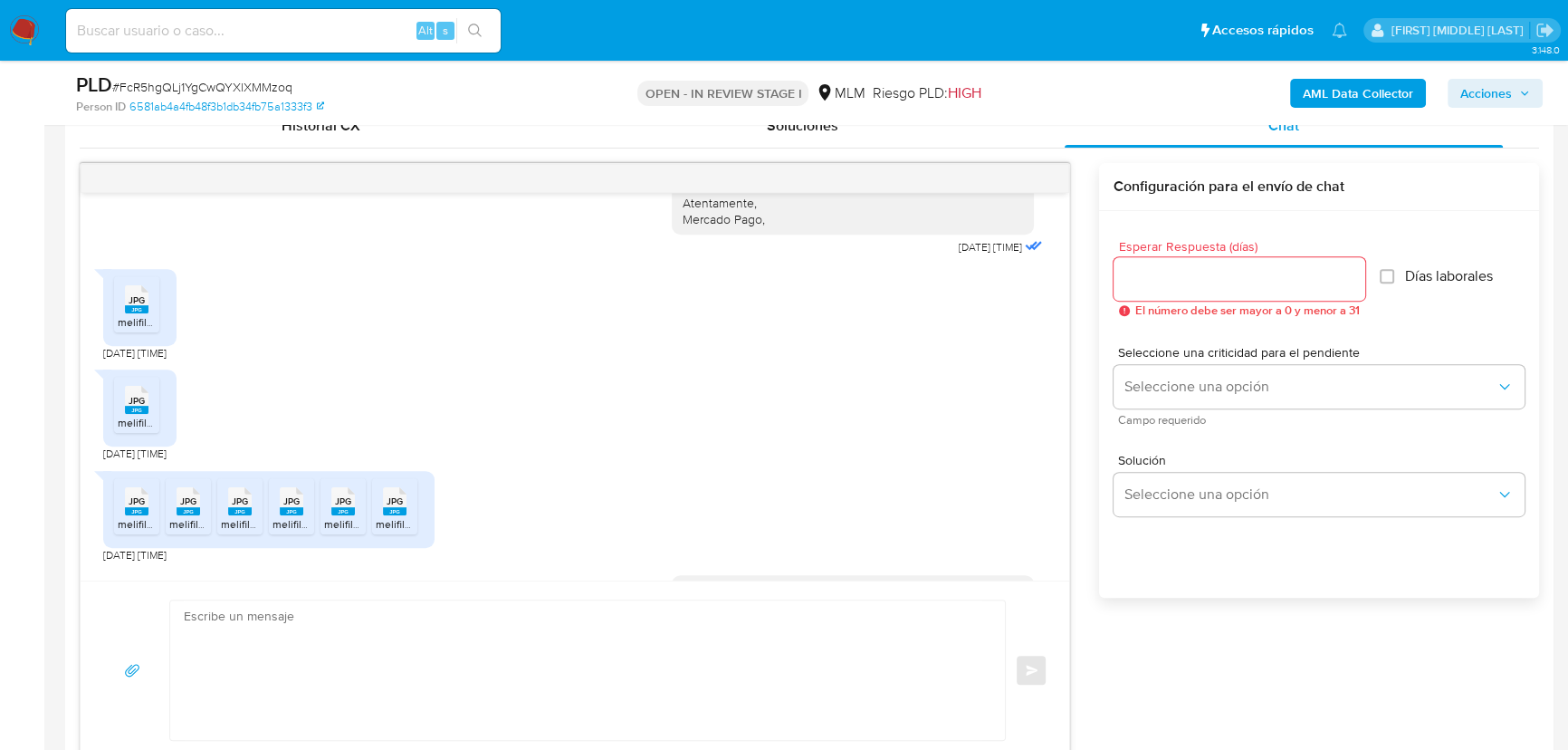 click on "JPG" at bounding box center (137, 300) 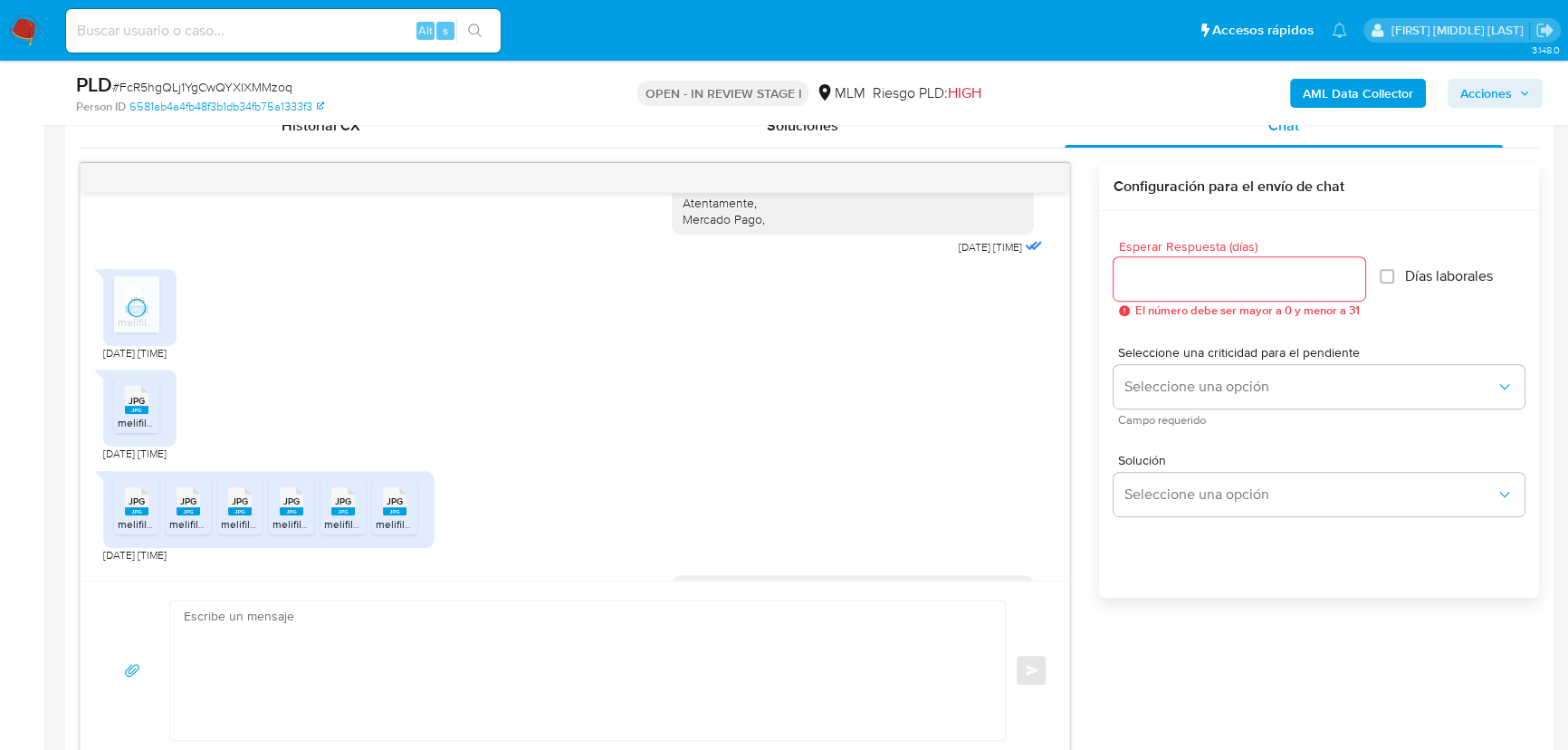 click 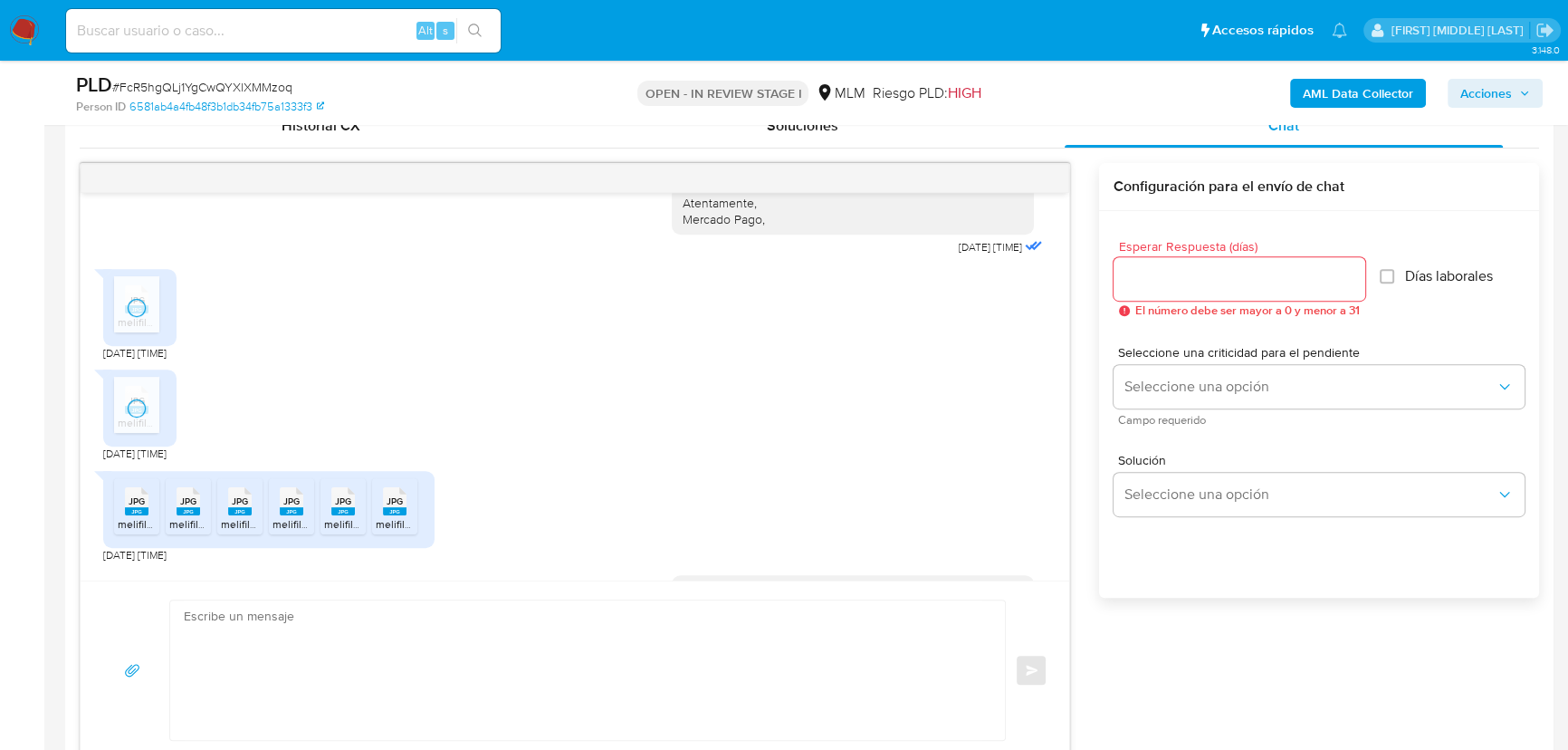 click 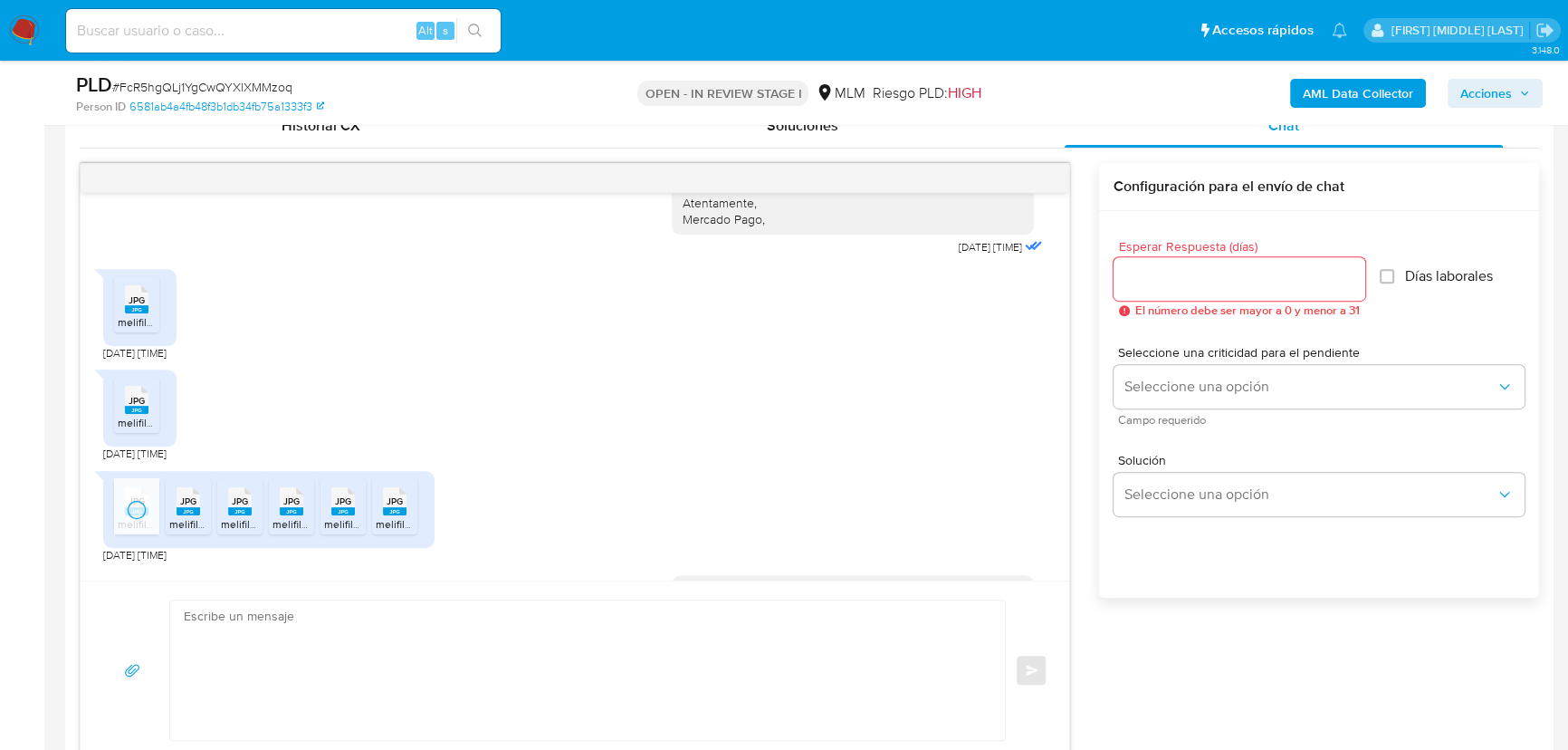 click on "JPG" 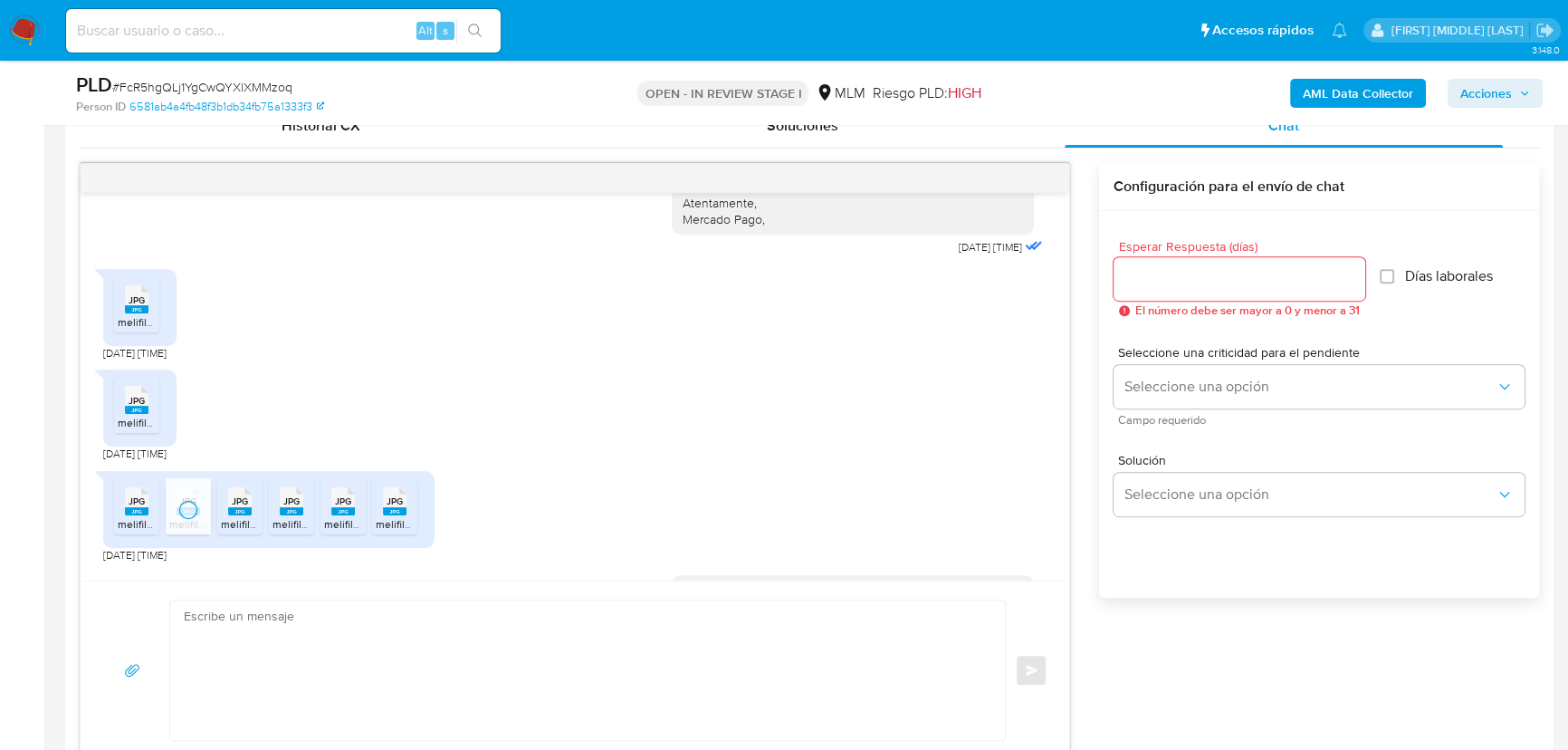 click on "JPG JPG" at bounding box center [240, 499] 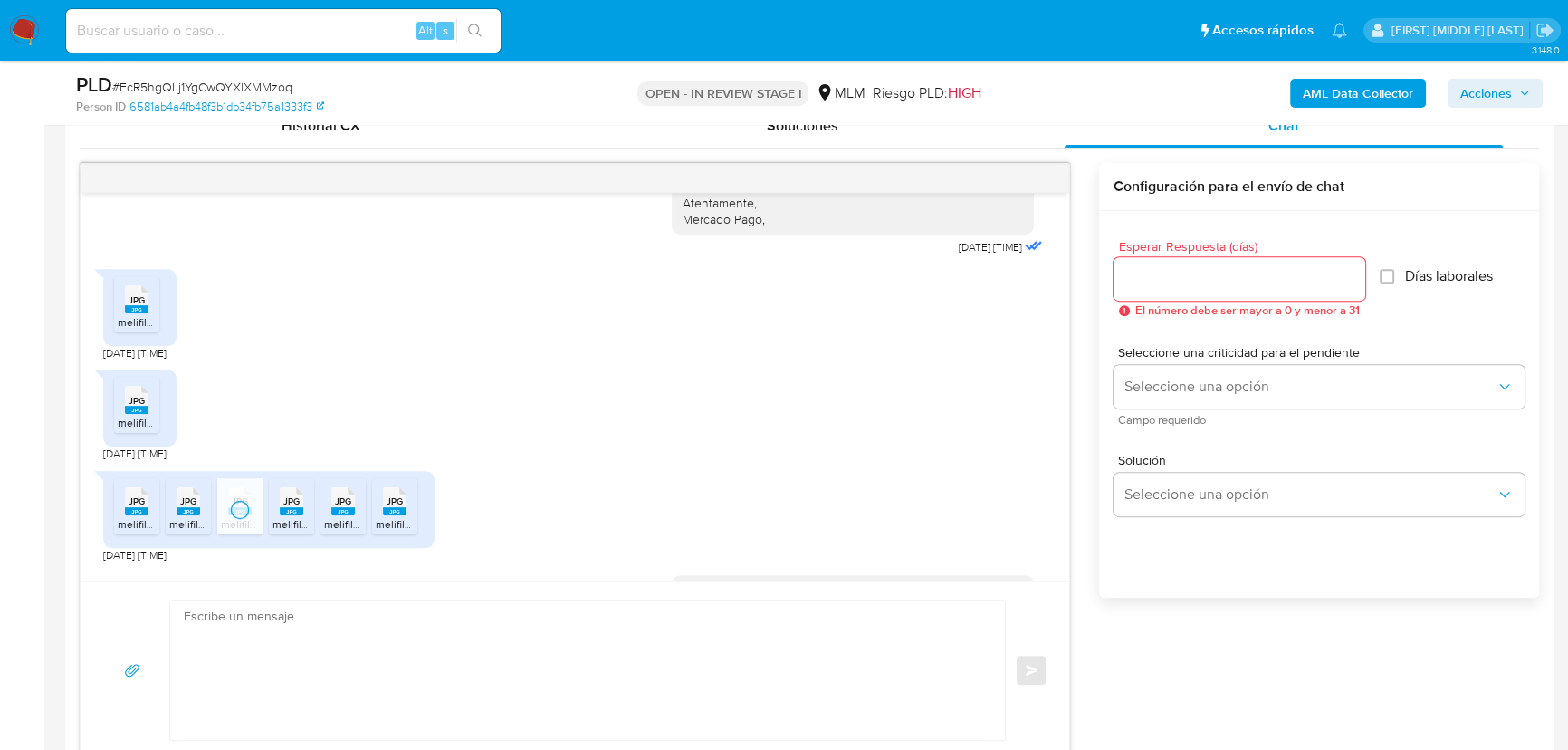 drag, startPoint x: 292, startPoint y: 503, endPoint x: 330, endPoint y: 511, distance: 38.832976 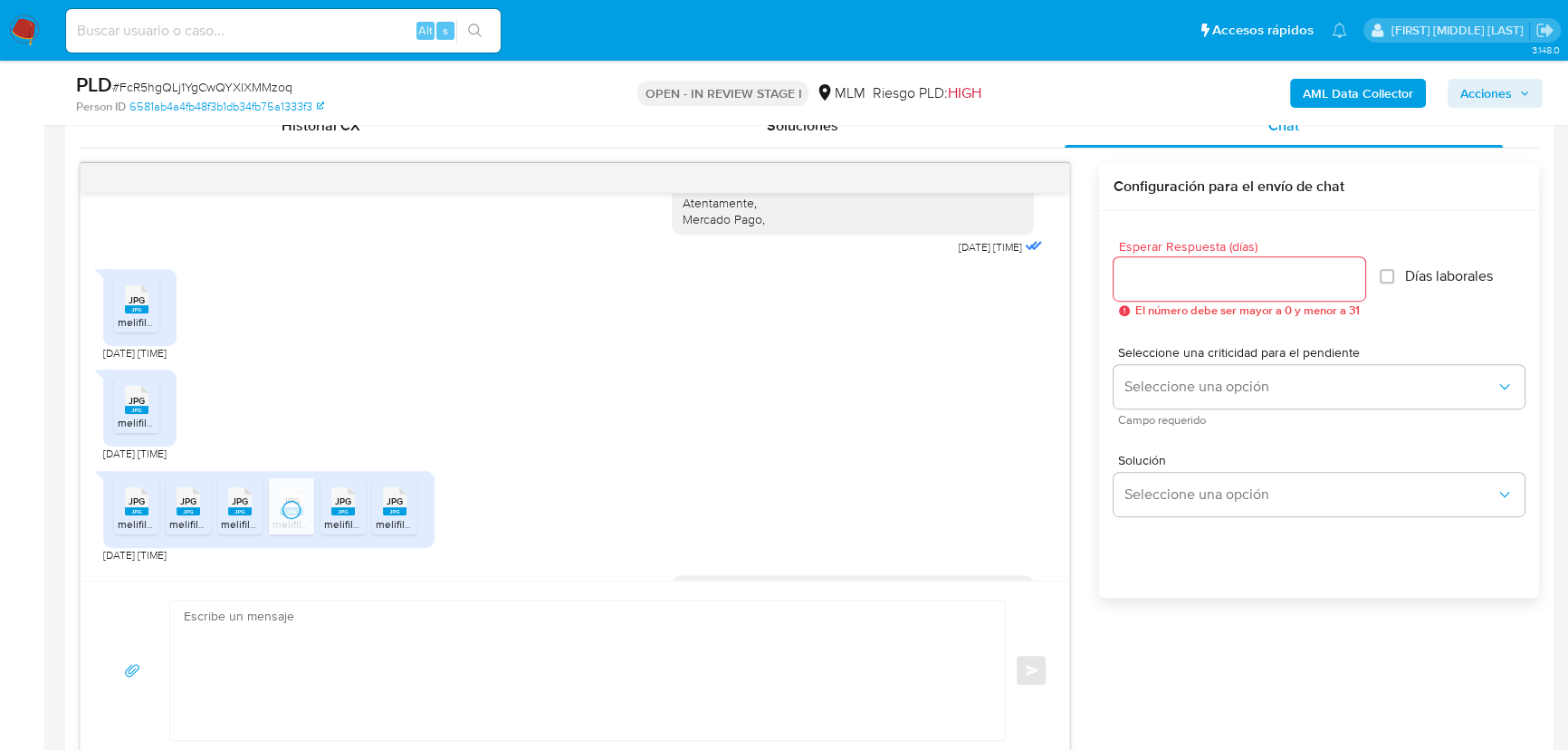 drag, startPoint x: 346, startPoint y: 510, endPoint x: 375, endPoint y: 510, distance: 29 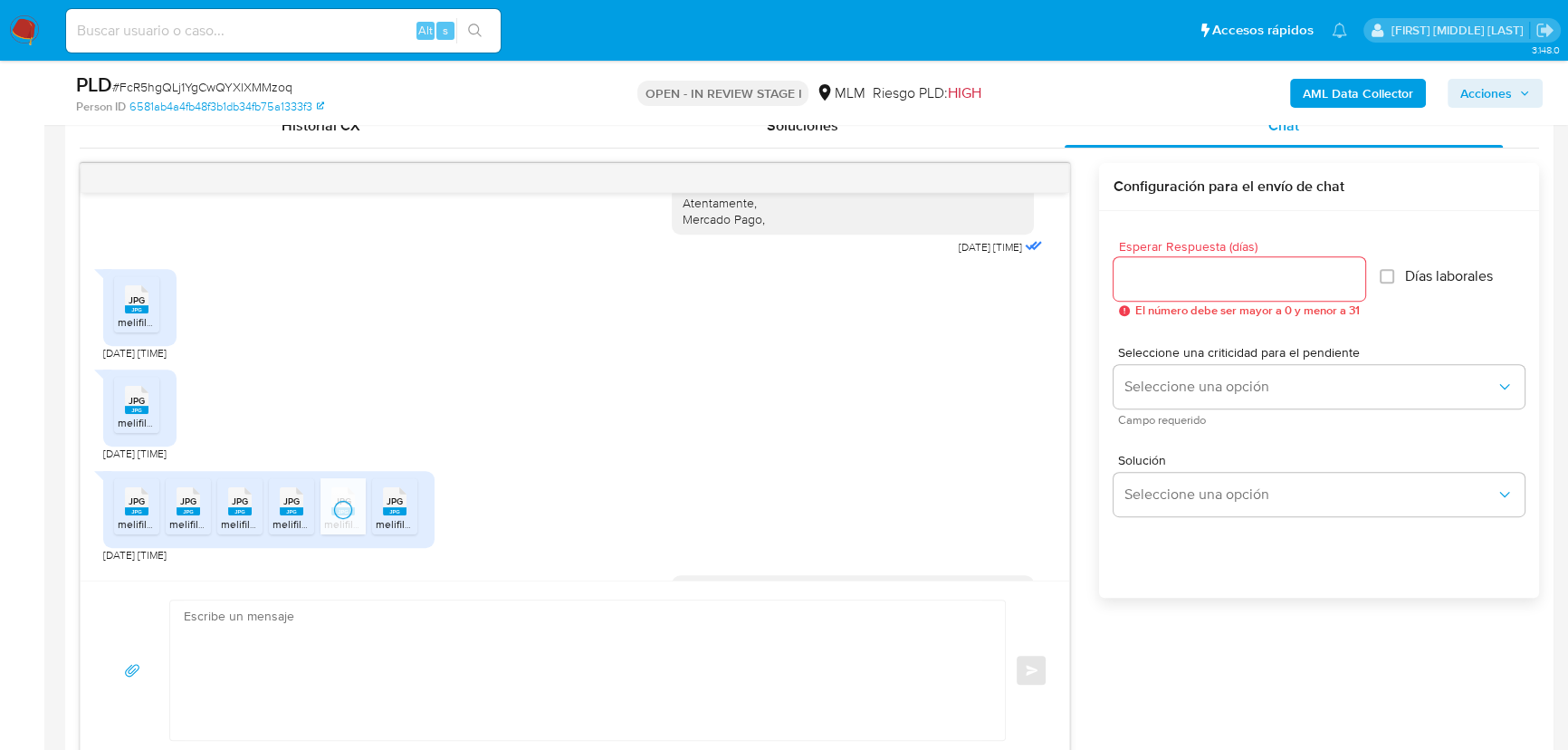 click 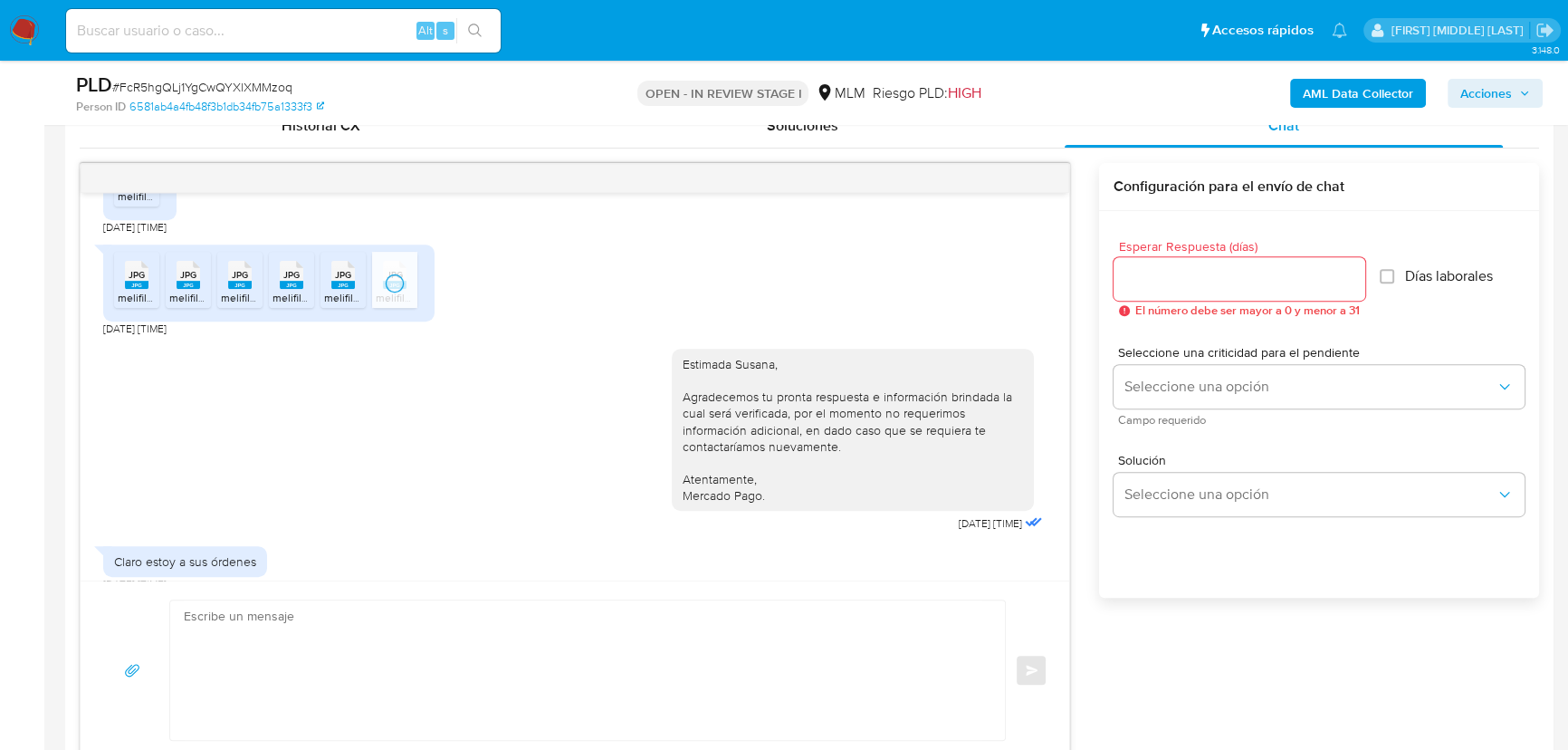 scroll, scrollTop: 806, scrollLeft: 0, axis: vertical 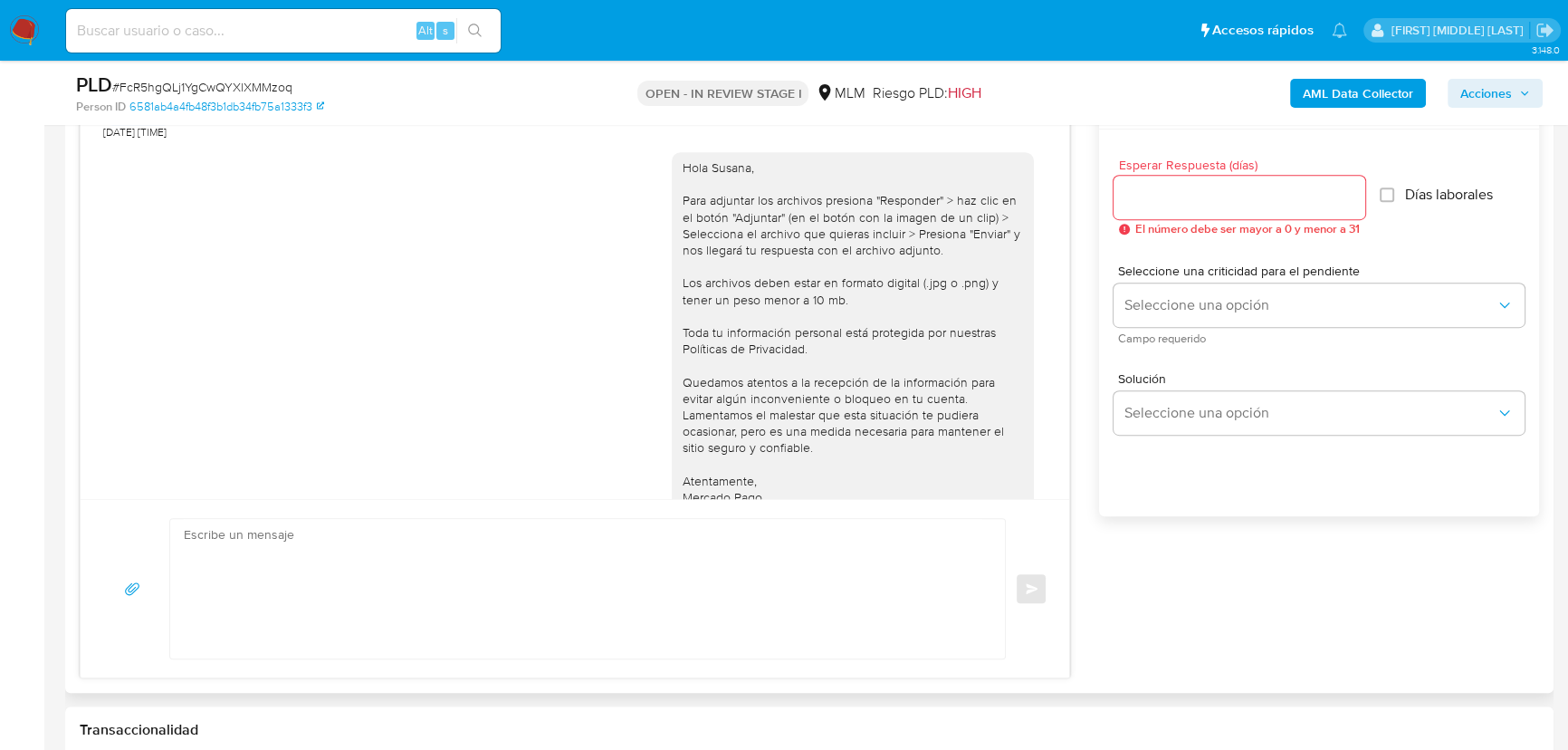 click on "Hola Susana,
Para adjuntar los archivos presiona "Responder" > haz clic en el botón "Adjuntar" (en el botón con la imagen de un clip) > Selecciona el archivo que quieras incluir > Presiona "Enviar" y nos llegará tu respuesta con el archivo adjunto.
Los archivos deben estar en formato digital (.jpg o .png) y tener un peso menor a 10 mb.
Toda tu información personal está protegida por nuestras Políticas de Privacidad.
Quedamos atentos a la recepción de la información para evitar algún inconveniente o bloqueo en tu cuenta.
Lamentamos el malestar que esta situación te pudiera ocasionar, pero es una medida necesaria para mantener el sitio seguro y confiable.
Atentamente,
Mercado Pago," at bounding box center (853, 332) 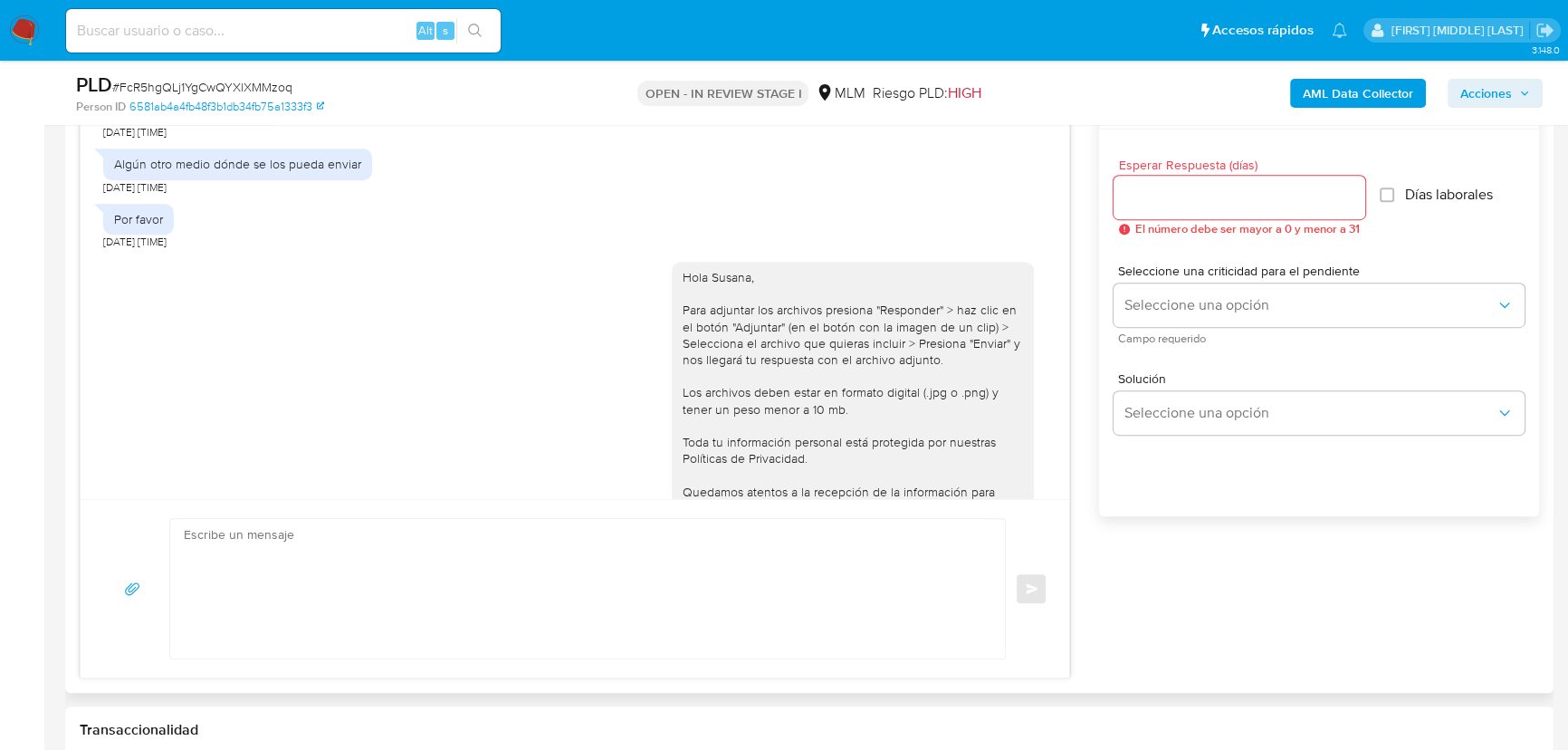 scroll, scrollTop: 0, scrollLeft: 0, axis: both 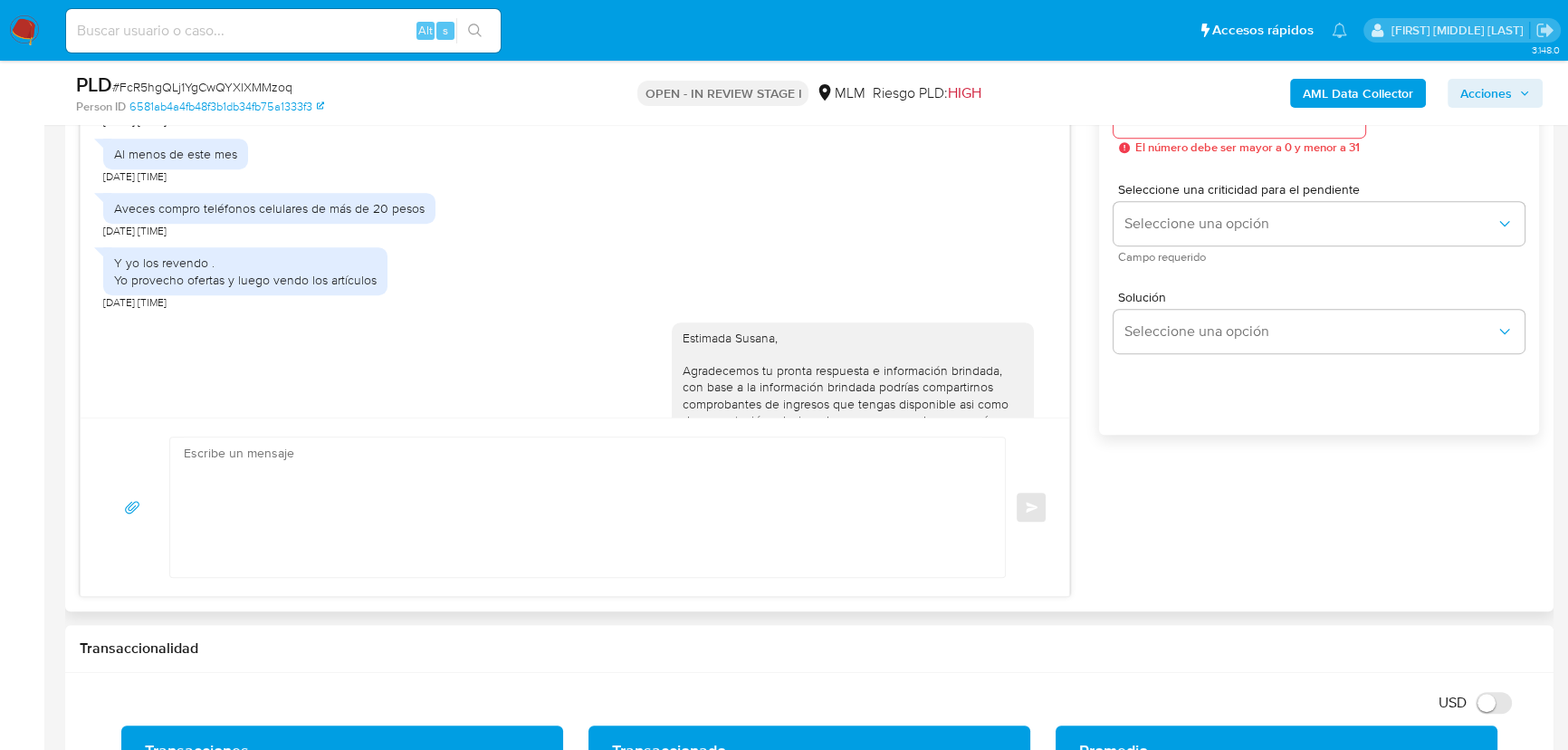 drag, startPoint x: 80, startPoint y: 567, endPoint x: 468, endPoint y: 513, distance: 391.73971 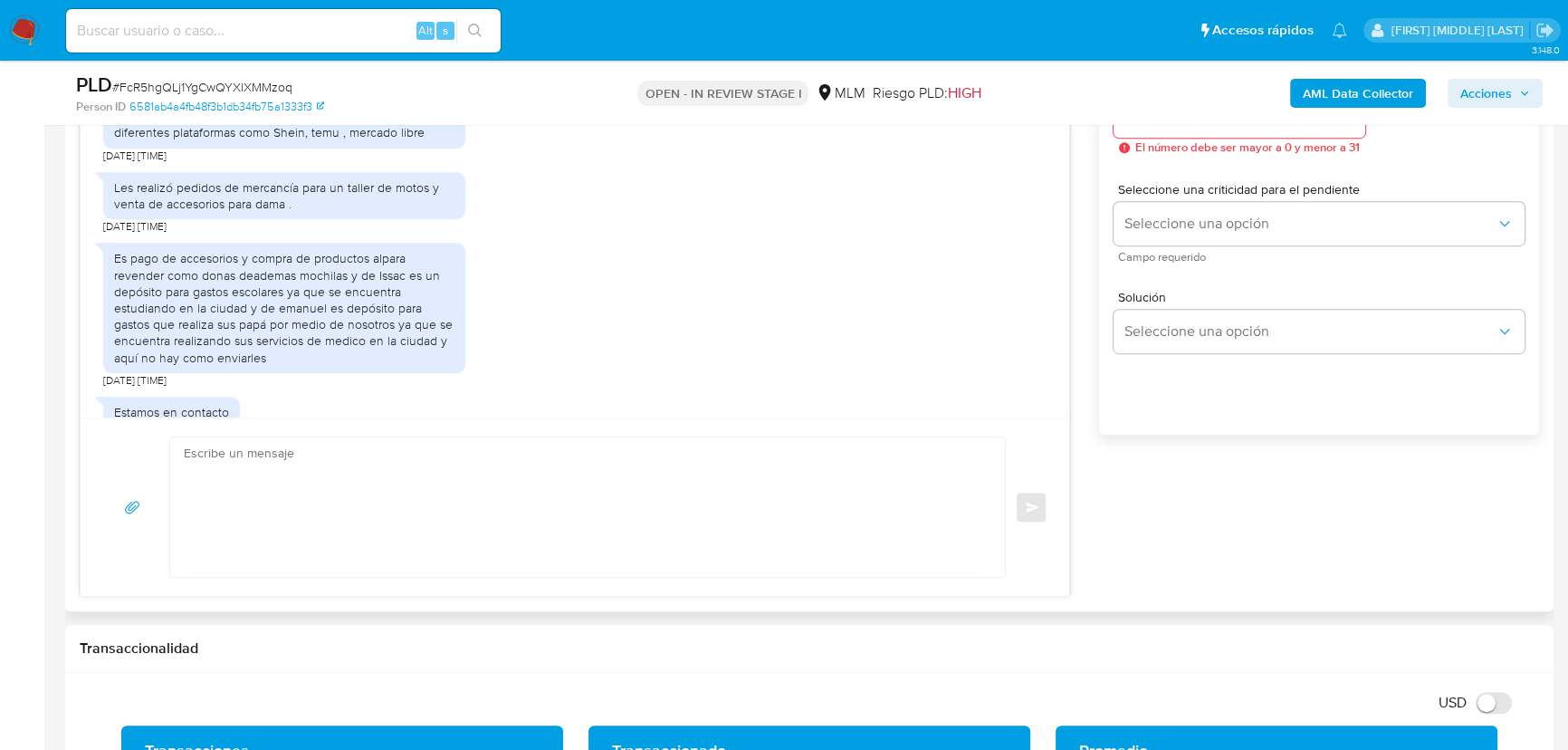click on "Es pago de accesorios y compra de productos alpara revender como donas deademas mochilas  y de Issac es un depósito para gastos escolares ya que se encuentra estudiando en la [CITY] y de emanuel es depósito para gastos que realiza sus papá por medio de nosotros ya que se encuentra realizando sus servicios de medico en la [CITY] y aquí no hay como enviarles  [DATE] [TIME]" at bounding box center [575, 311] 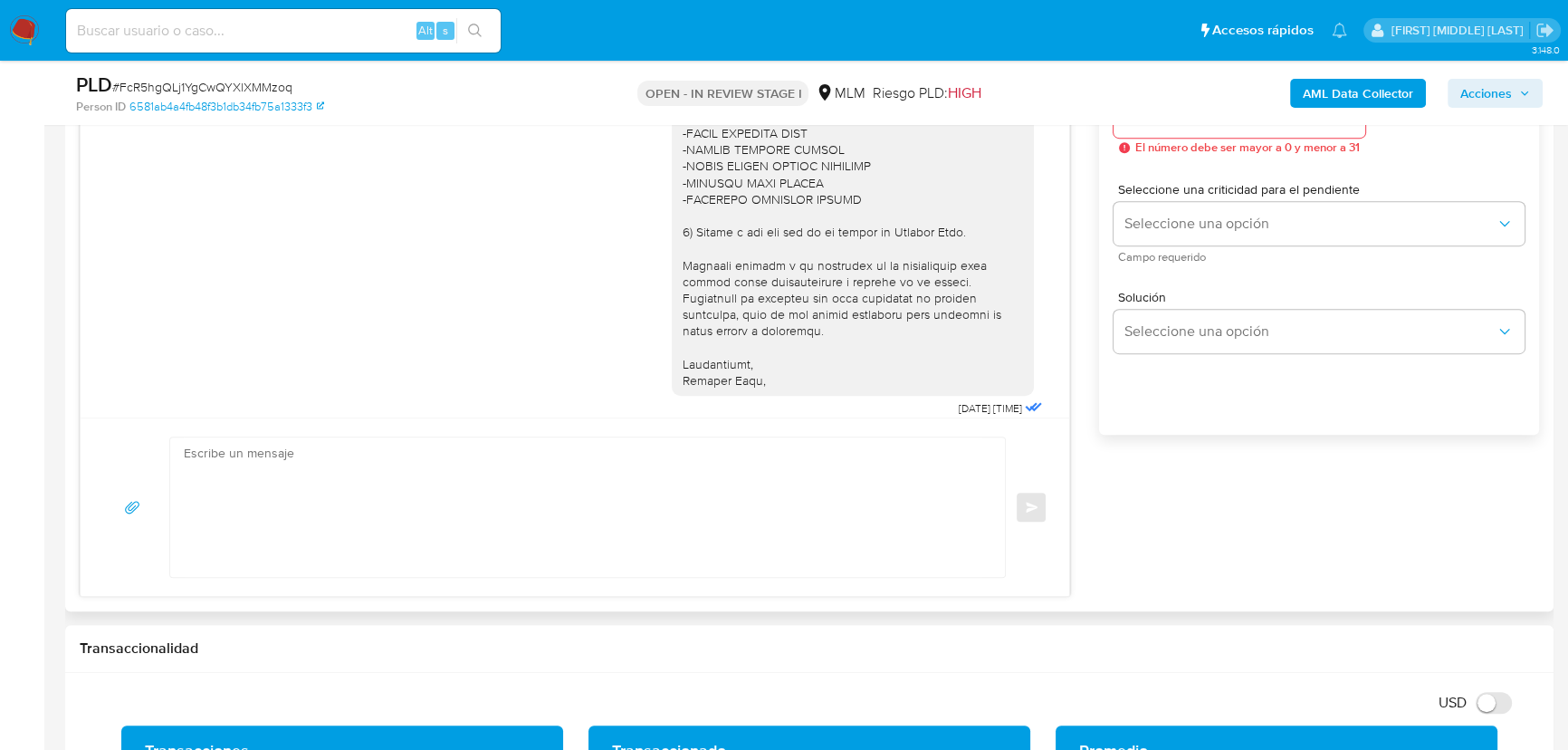 click at bounding box center (853, 60) 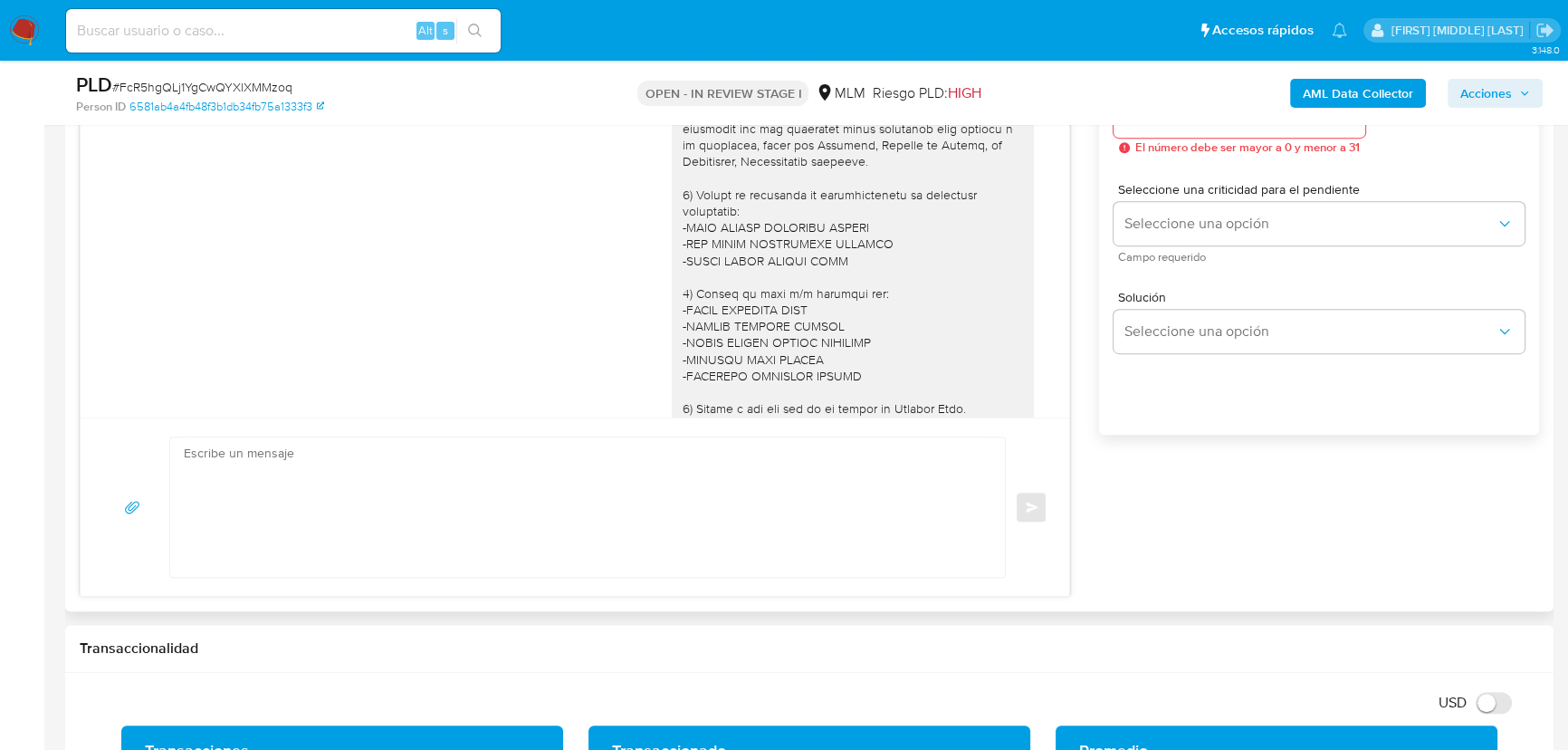 scroll, scrollTop: 0, scrollLeft: 0, axis: both 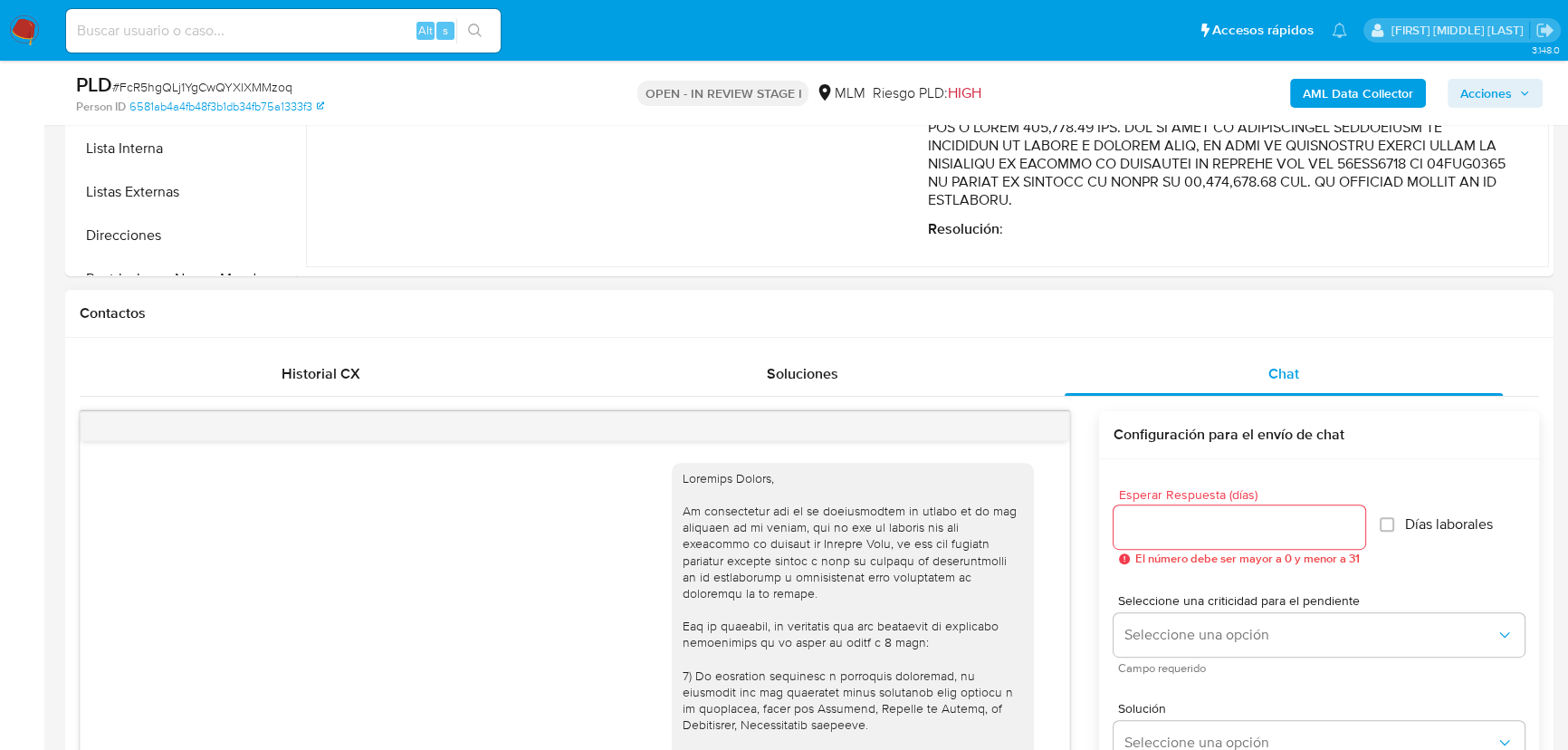 click on "16/07/2025 20:55:45 1 contamos con una papelería y realizó compras en linea de diferentes plataformas como Shein, temu , mercado libre 16/07/2025 23:46:54 Les realizó pedidos de mercancía para un taller de motos y venta de accesorios para dama .  16/07/2025 23:47:54 Es pago de accesorios y compra de productos alpara revender como donas deademas mochilas  y de Issac es un depósito para gastos escolares ya que se encuentra estudiando en la ciudad y de emanuel es depósito para gastos que realiza sus papá por medio de nosotros ya que se encuentra realizando sus servicios de medico en la ciudad y aquí no hay como enviarles  16/07/2025 23:49:41 Estamos en contacto  16/07/2025 23:50:05 Con gusto compartimos la información  16/07/2025 23:50:19 Y cualquier otra que sea necesaria  16/07/2025 23:50:27 No cuento con notas por qué las aplicaciones no envían sin embargo si gustan envío capturas de mis compras 16/07/2025 23:50:57 Al menos de este mes 16/07/2025 23:51:06 16/07/2025 23:51:25 16/07/2025 23:51:49" at bounding box center [575, 635] 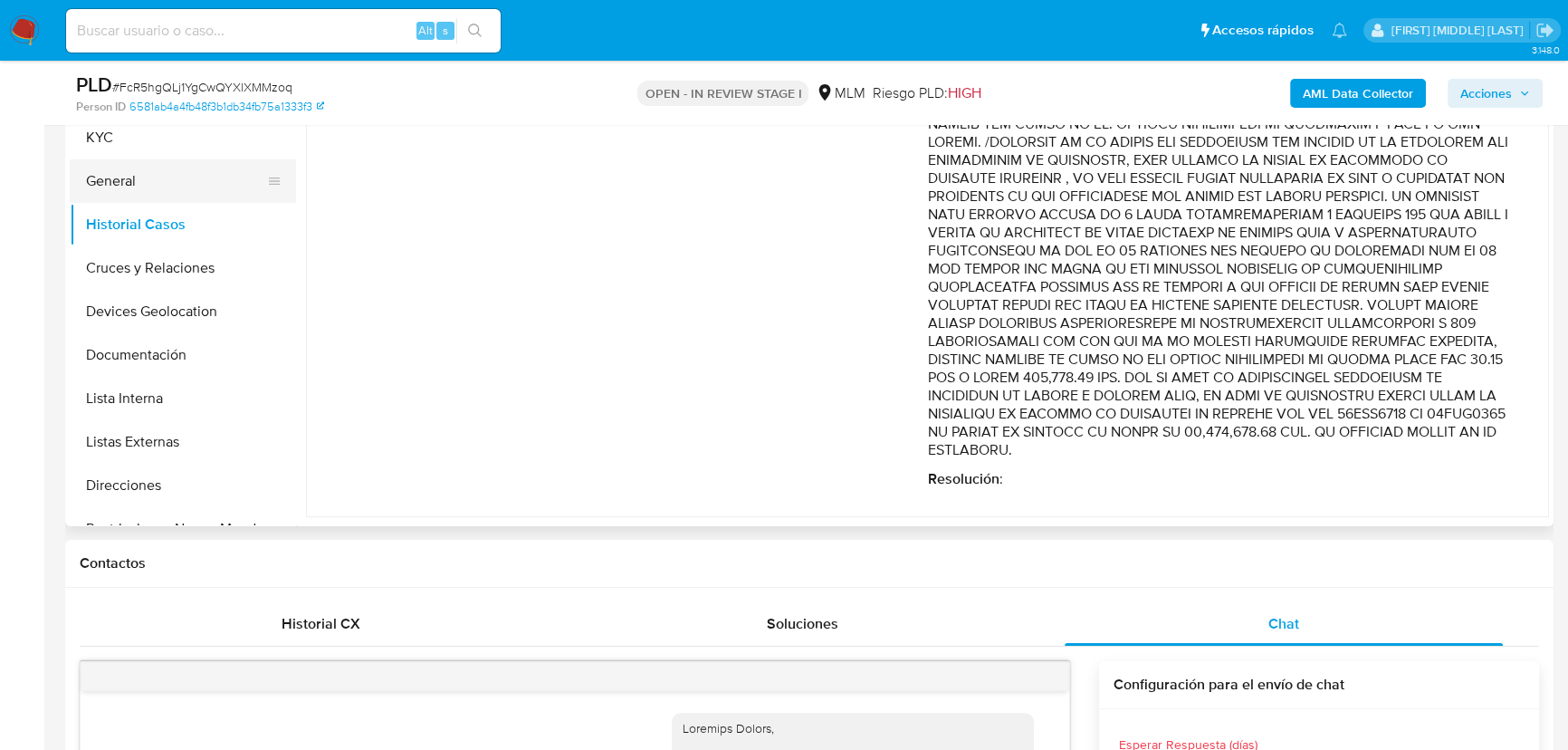 scroll, scrollTop: 245, scrollLeft: 0, axis: vertical 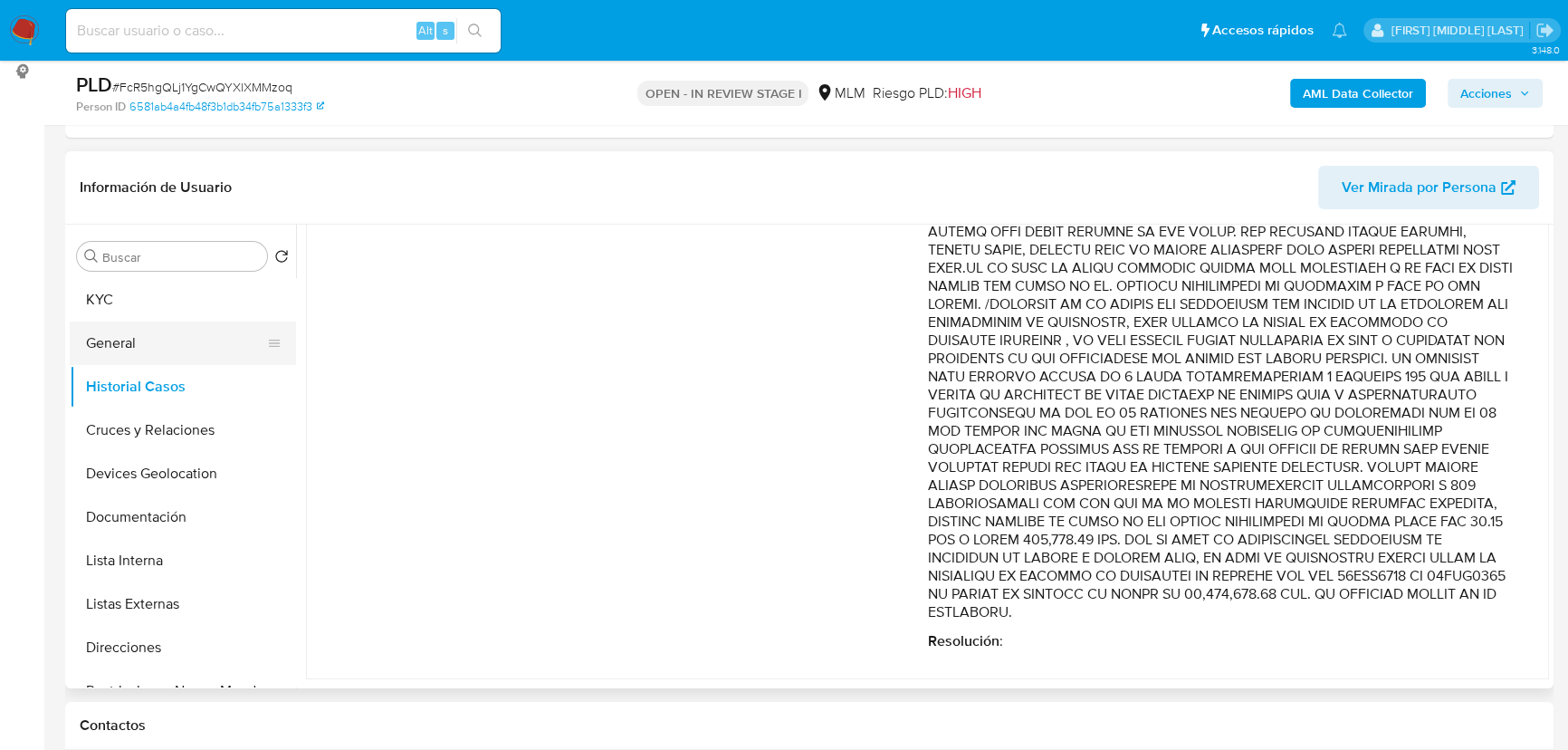 click on "General" at bounding box center (176, 343) 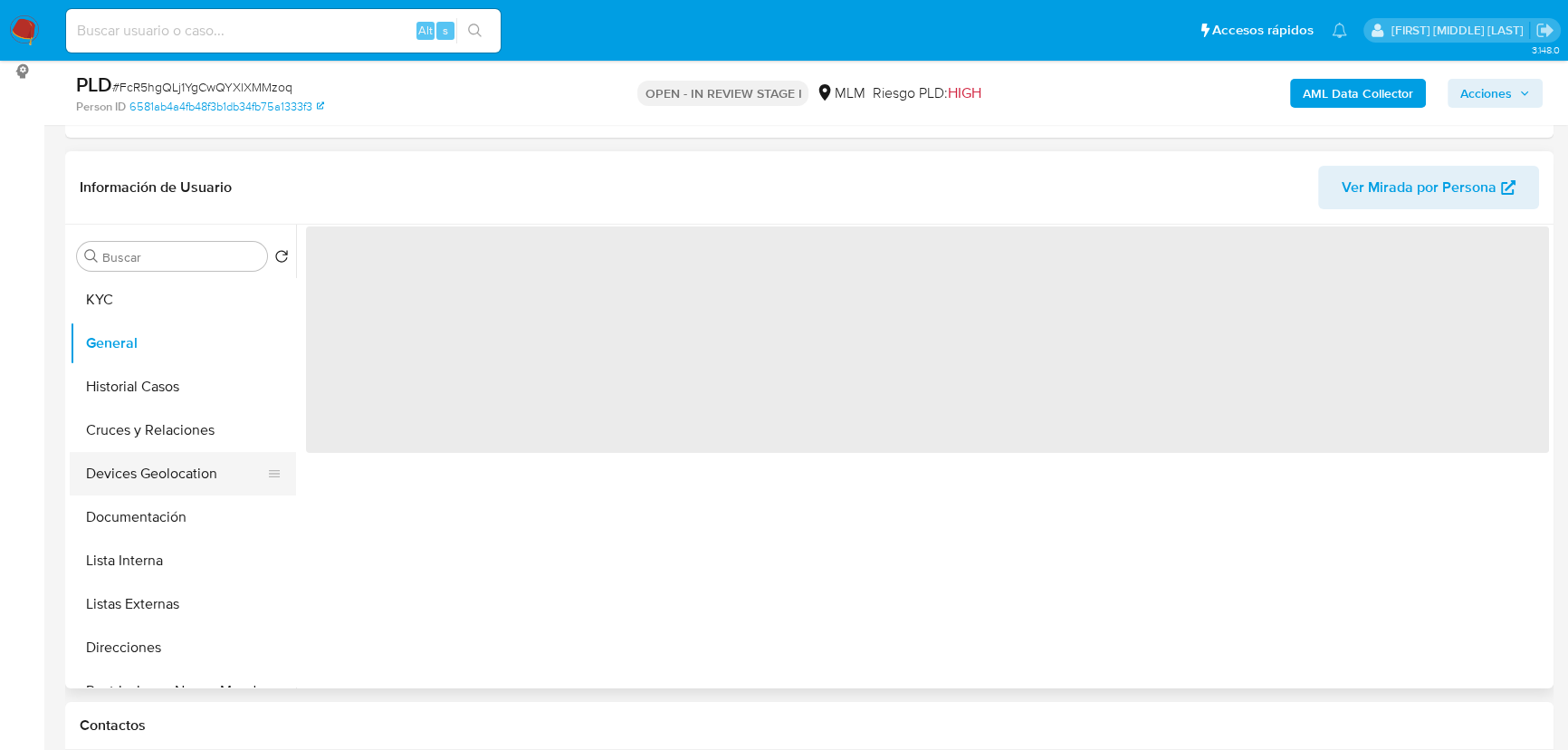 scroll, scrollTop: 0, scrollLeft: 0, axis: both 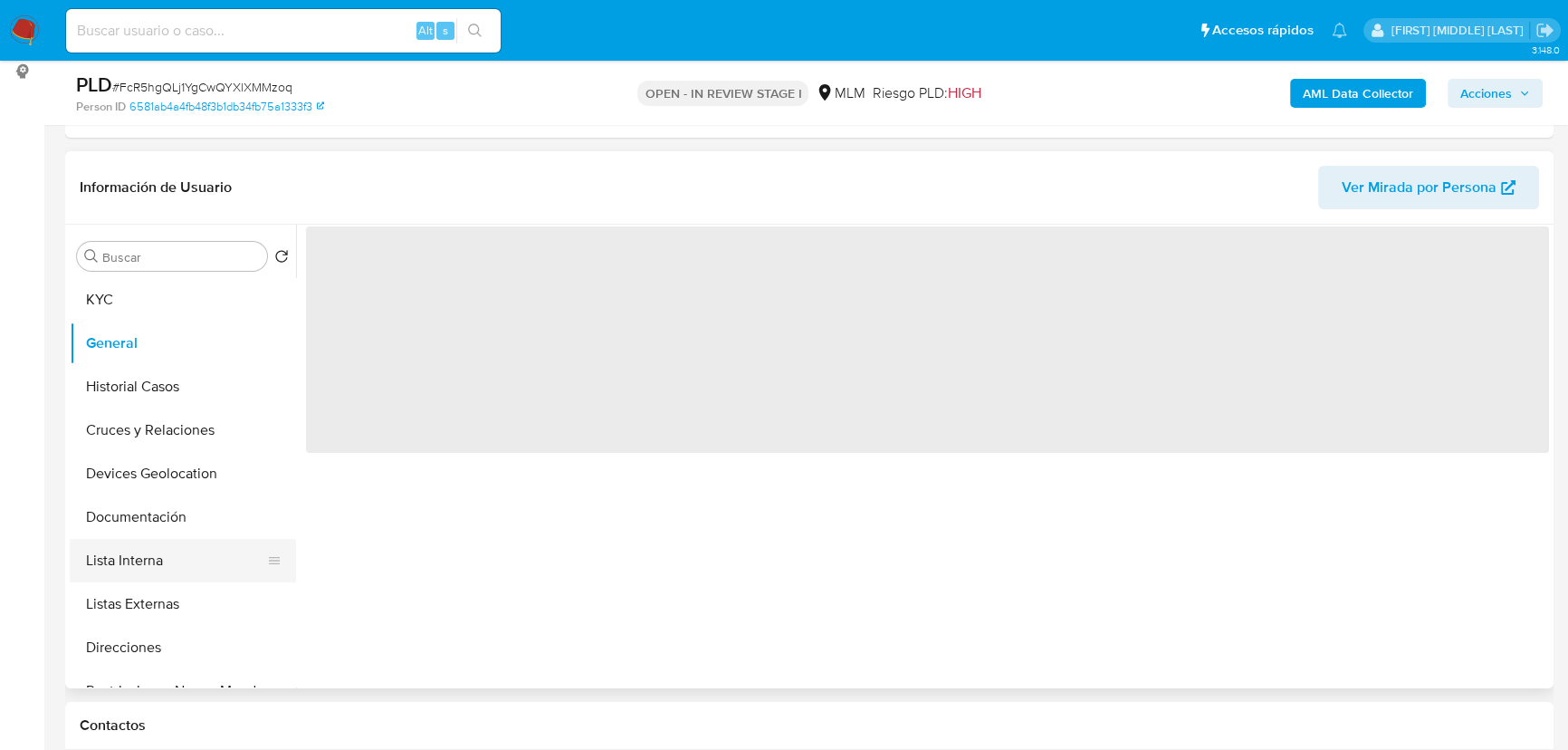 drag, startPoint x: 180, startPoint y: 461, endPoint x: 183, endPoint y: 539, distance: 78.05767 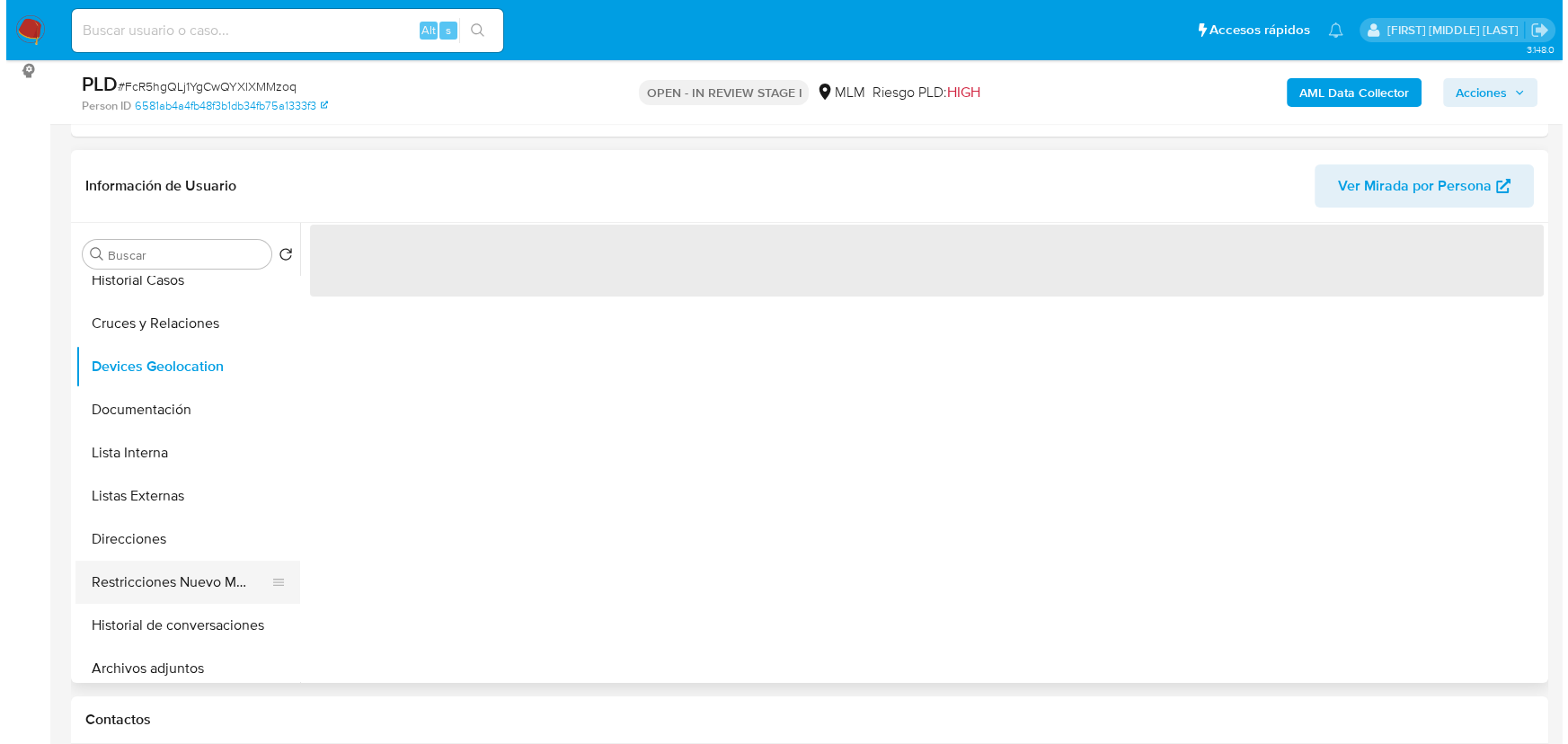 scroll, scrollTop: 163, scrollLeft: 0, axis: vertical 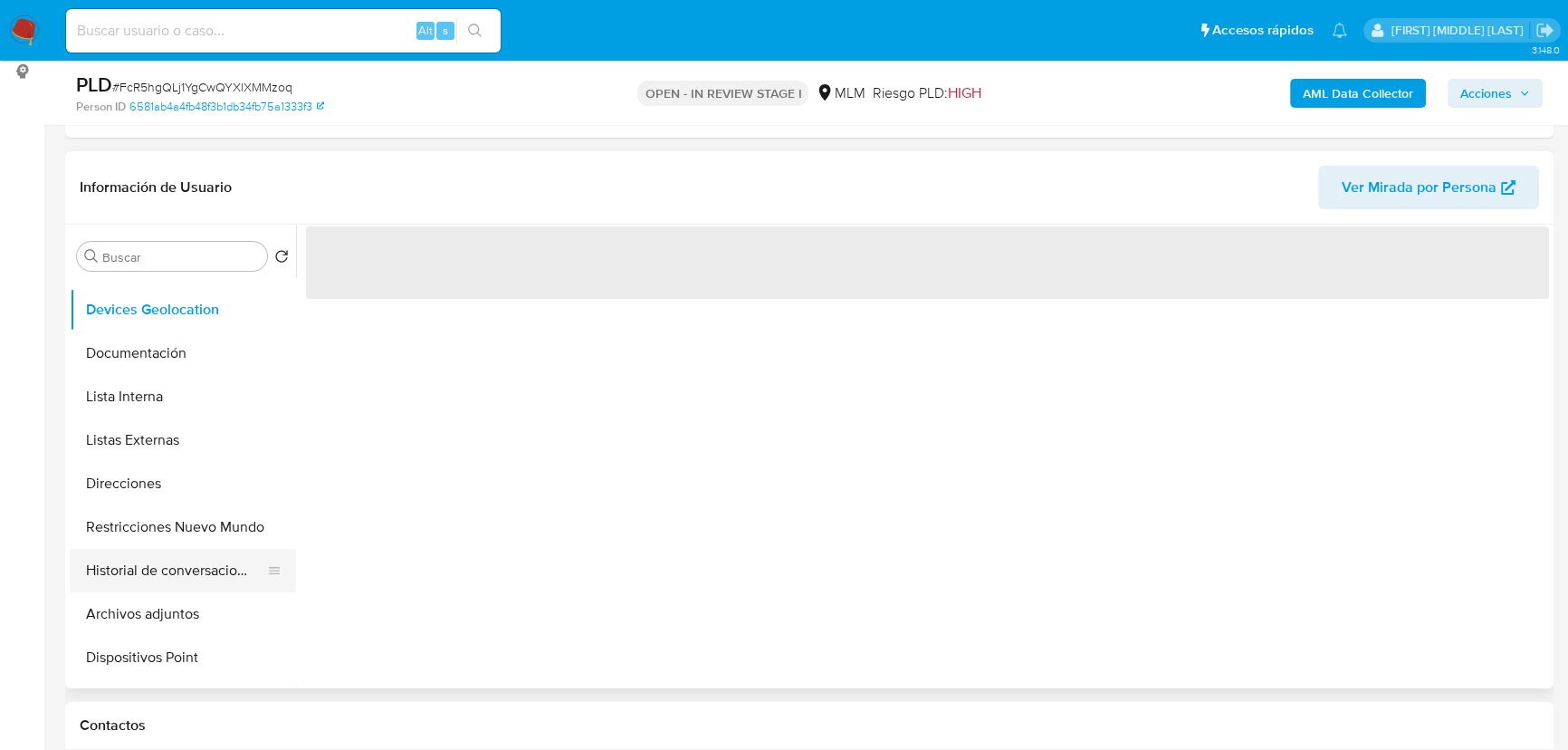click on "Historial de conversaciones" at bounding box center [176, 571] 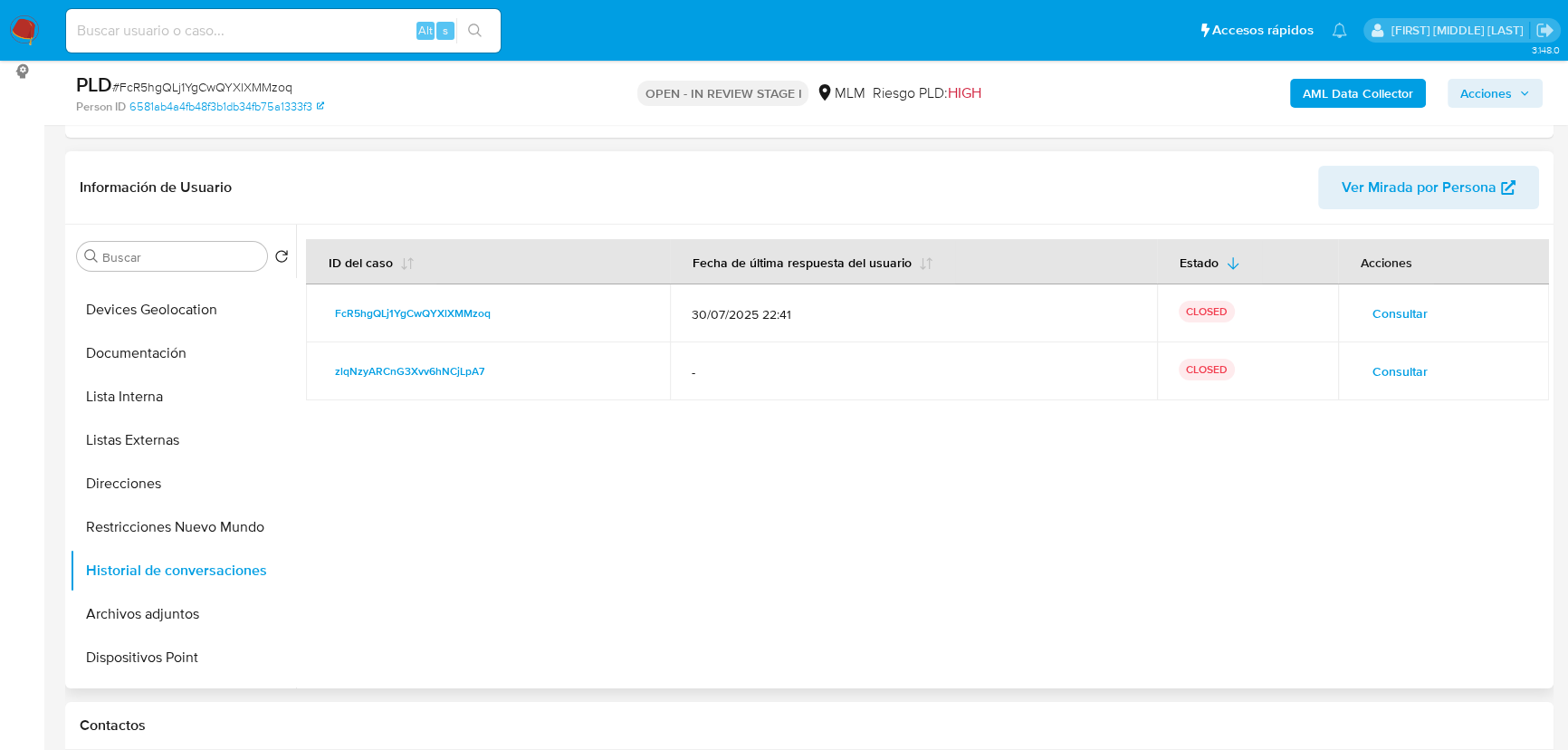 click on "Consultar" at bounding box center [1400, 371] 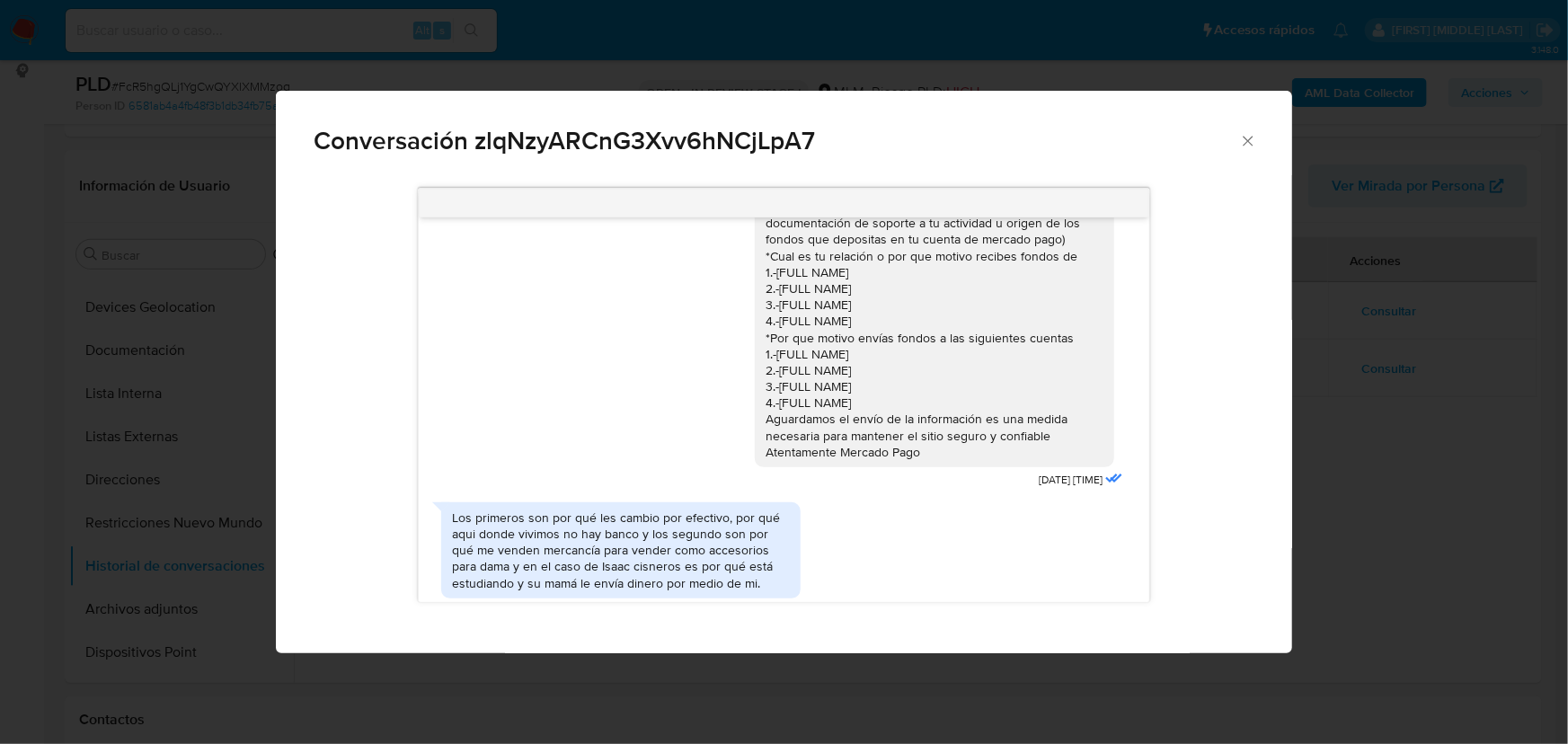 scroll, scrollTop: 244, scrollLeft: 0, axis: vertical 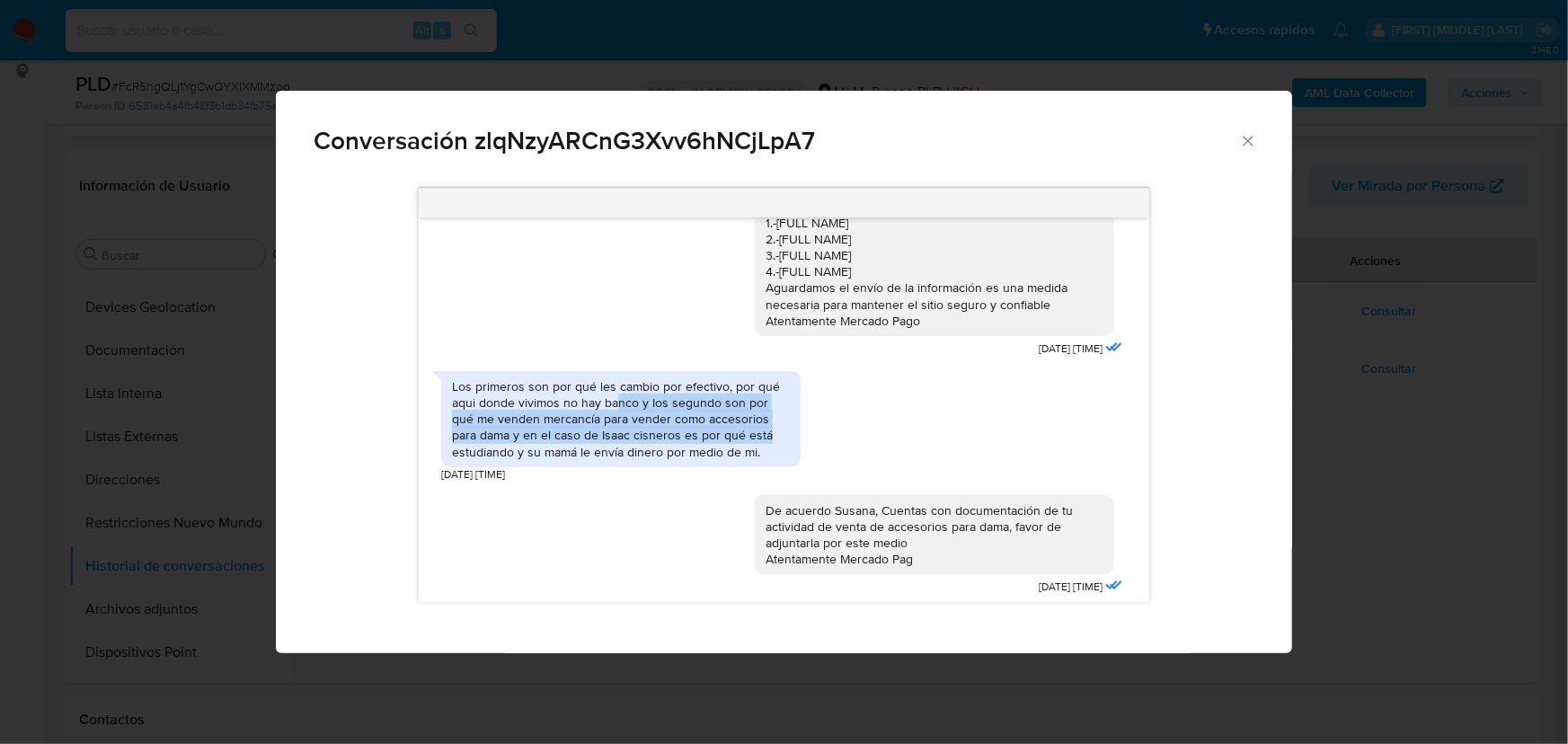 drag, startPoint x: 674, startPoint y: 412, endPoint x: 741, endPoint y: 456, distance: 80.156098 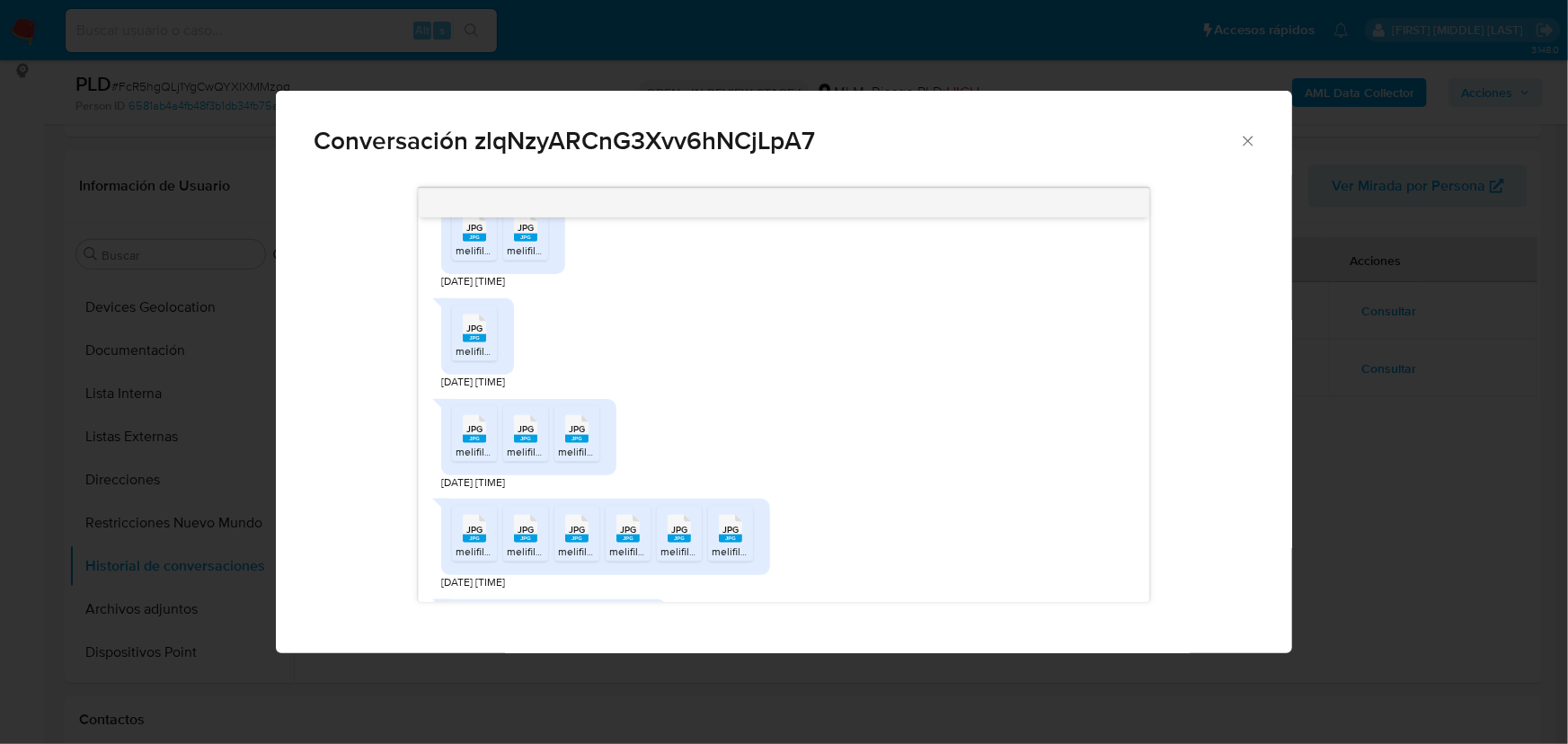 scroll, scrollTop: 899, scrollLeft: 0, axis: vertical 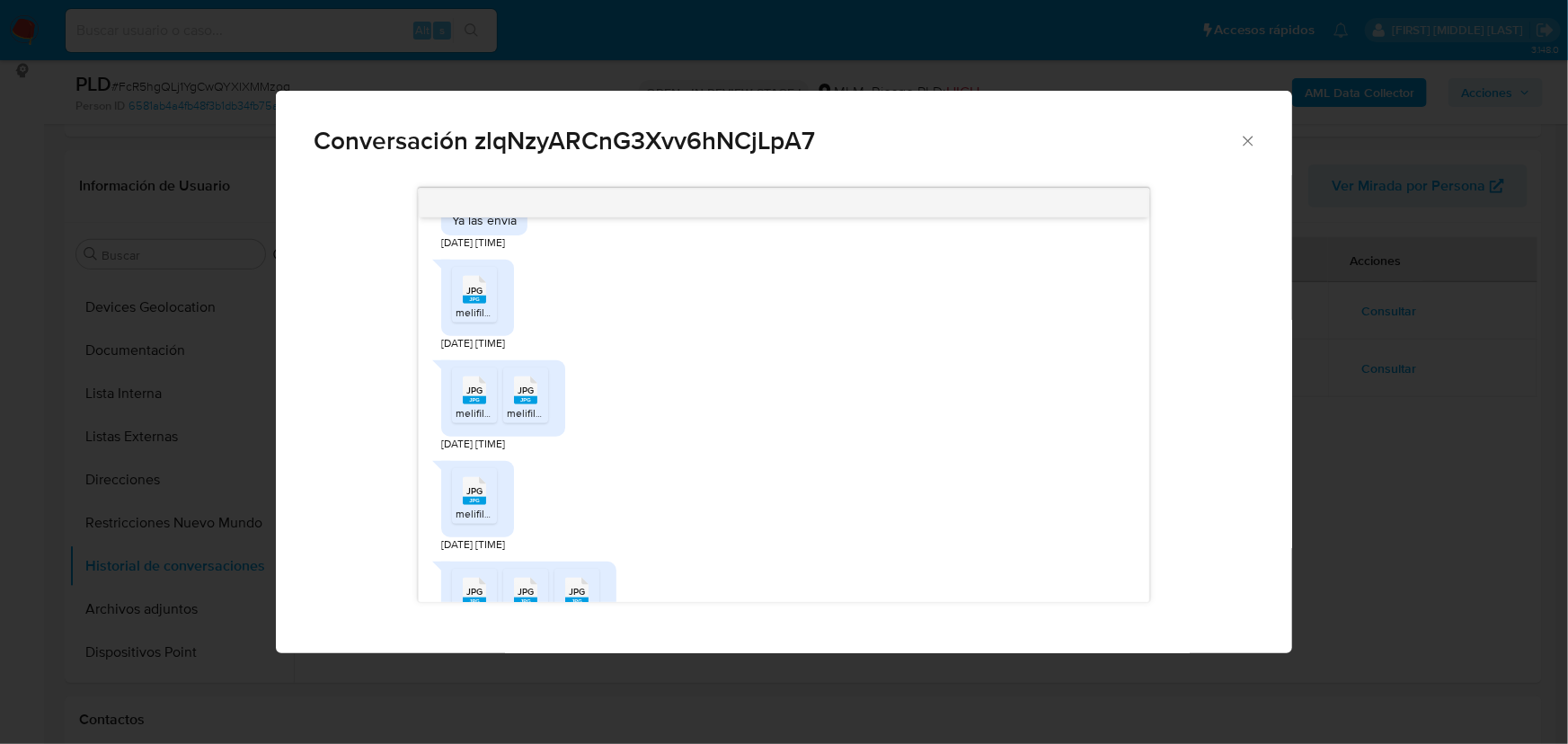 click on "melifile5576005733742202495.jpg" at bounding box center [540, 312] 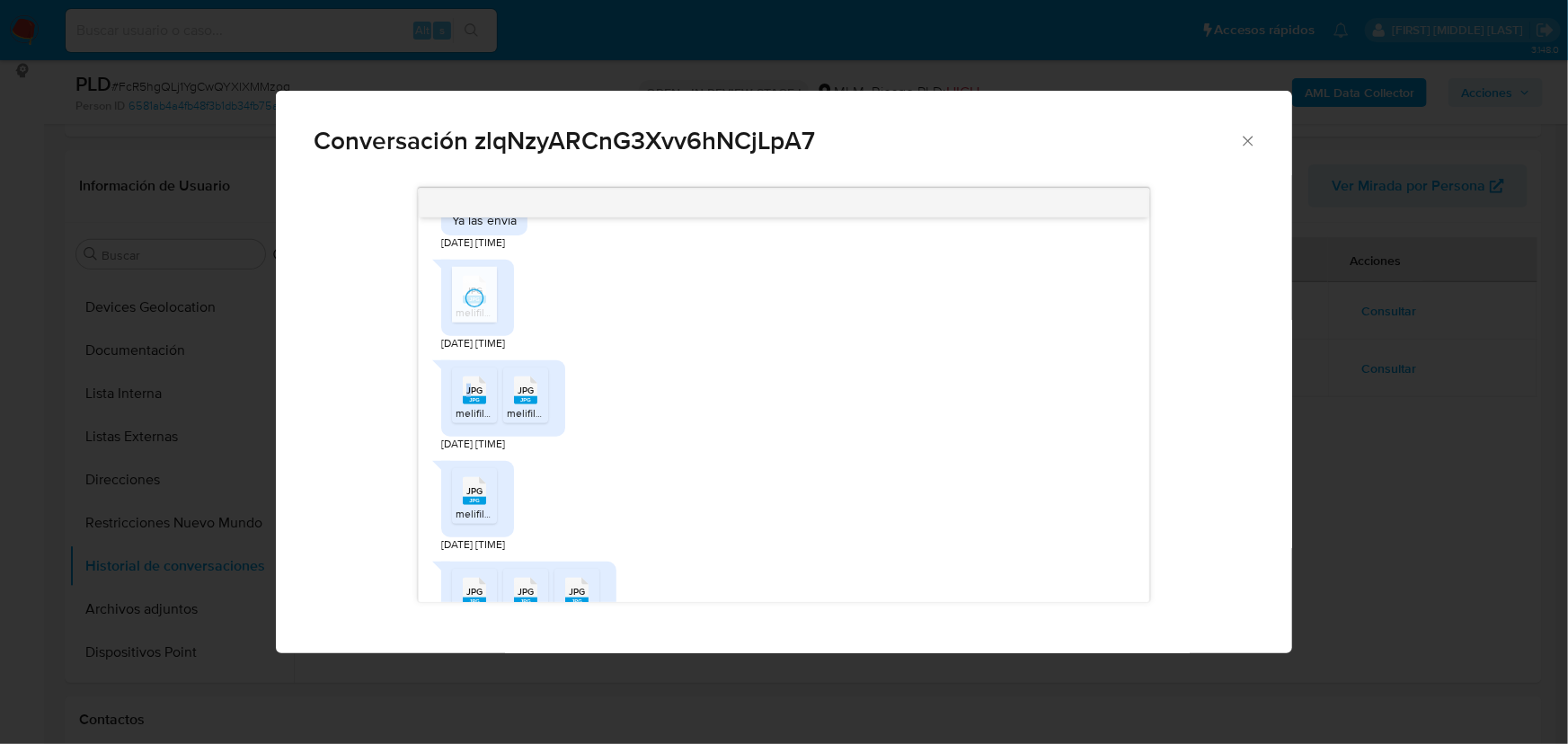 drag, startPoint x: 469, startPoint y: 412, endPoint x: 544, endPoint y: 420, distance: 75.42546 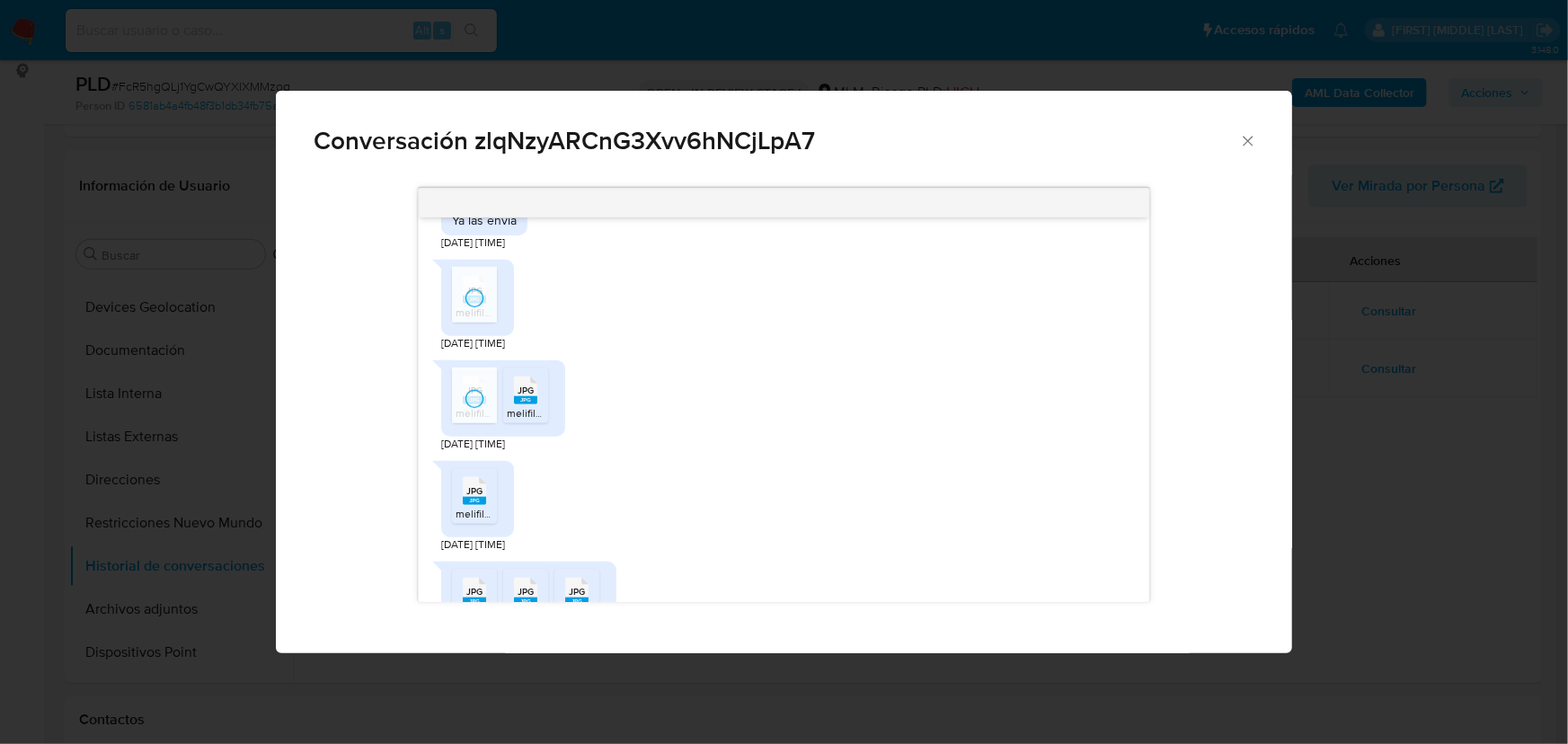 click on "JPG JPG melifile7985689920475334650.jpg" at bounding box center [526, 395] 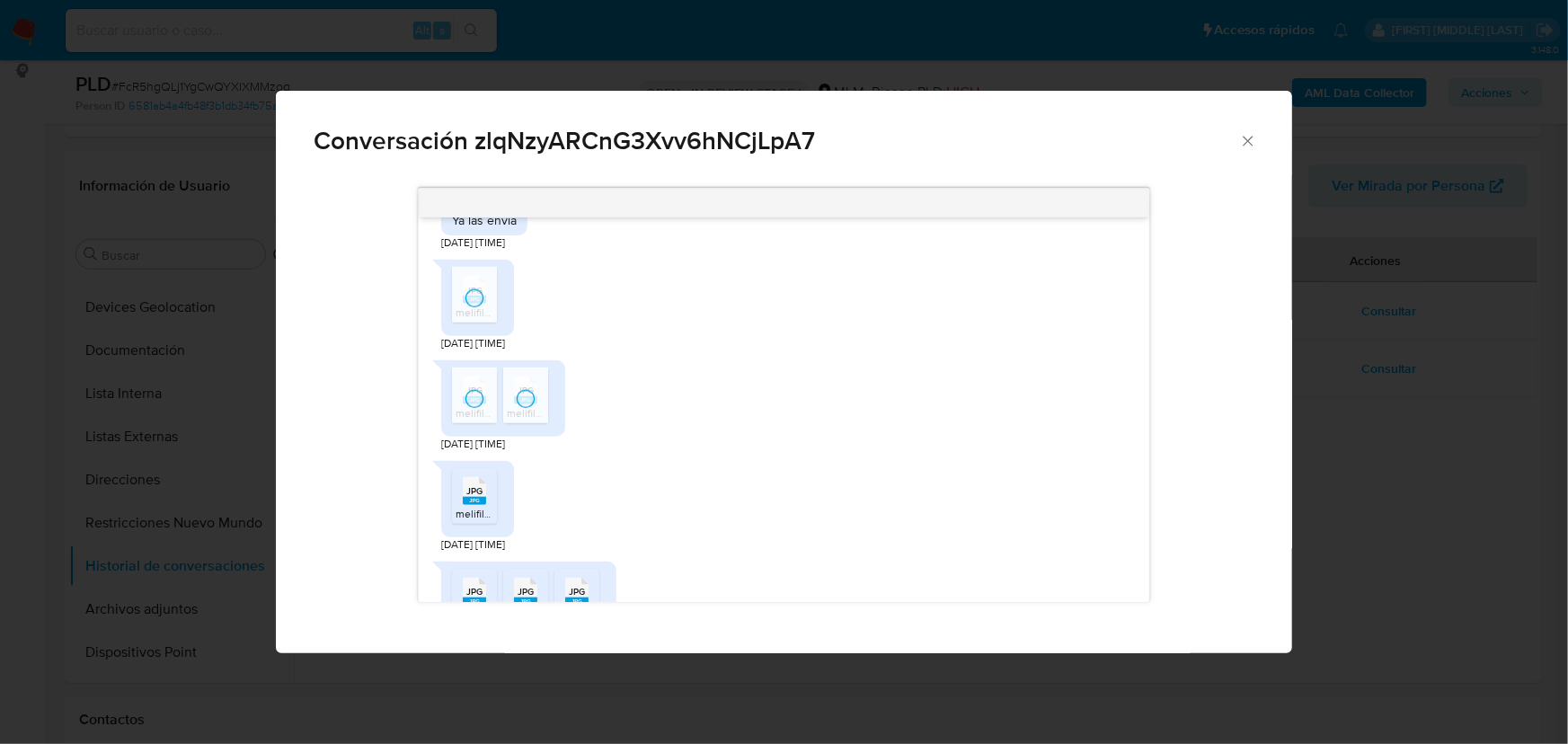 click on "JPG JPG melifile4557225912866617051.jpg" at bounding box center [474, 496] 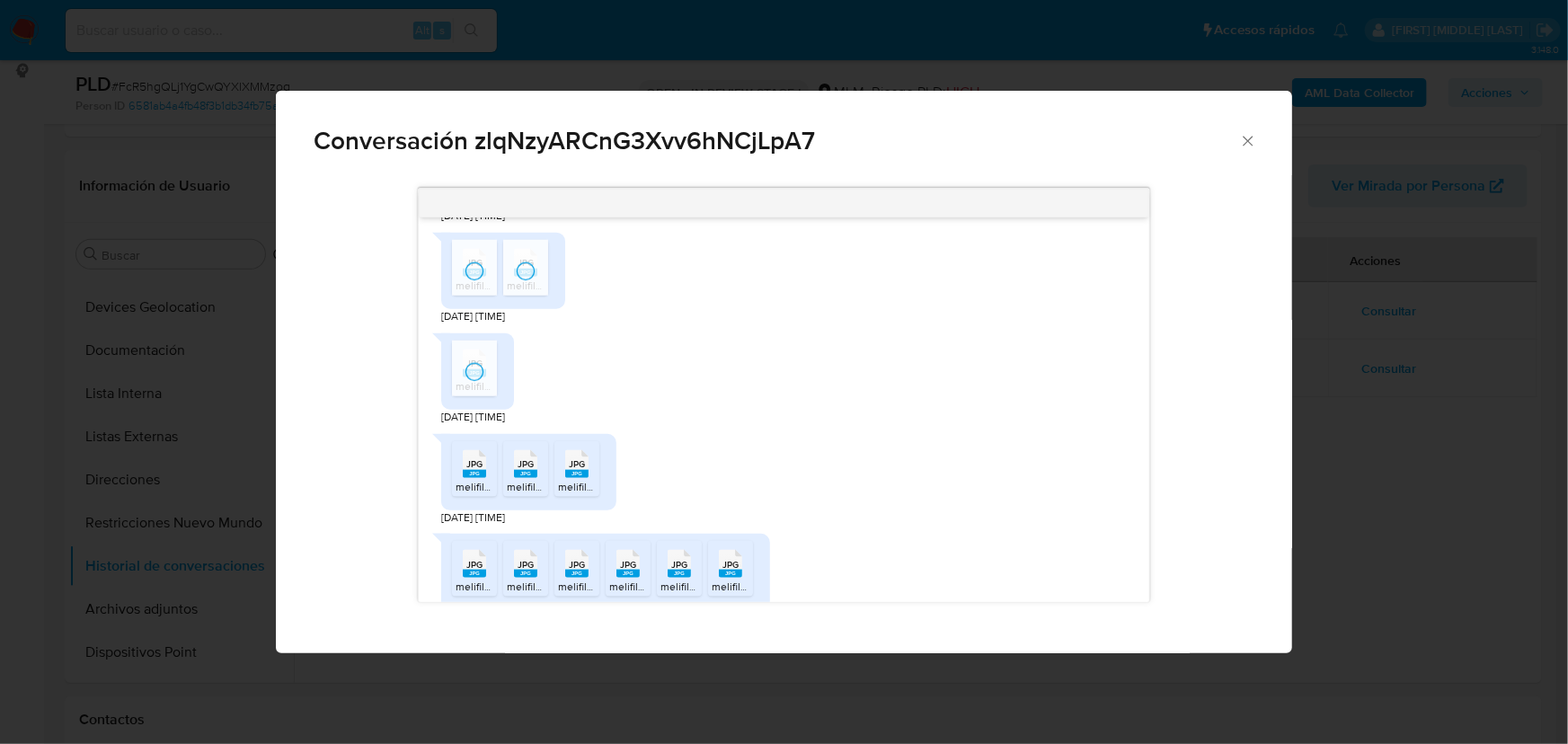 scroll, scrollTop: 1061, scrollLeft: 0, axis: vertical 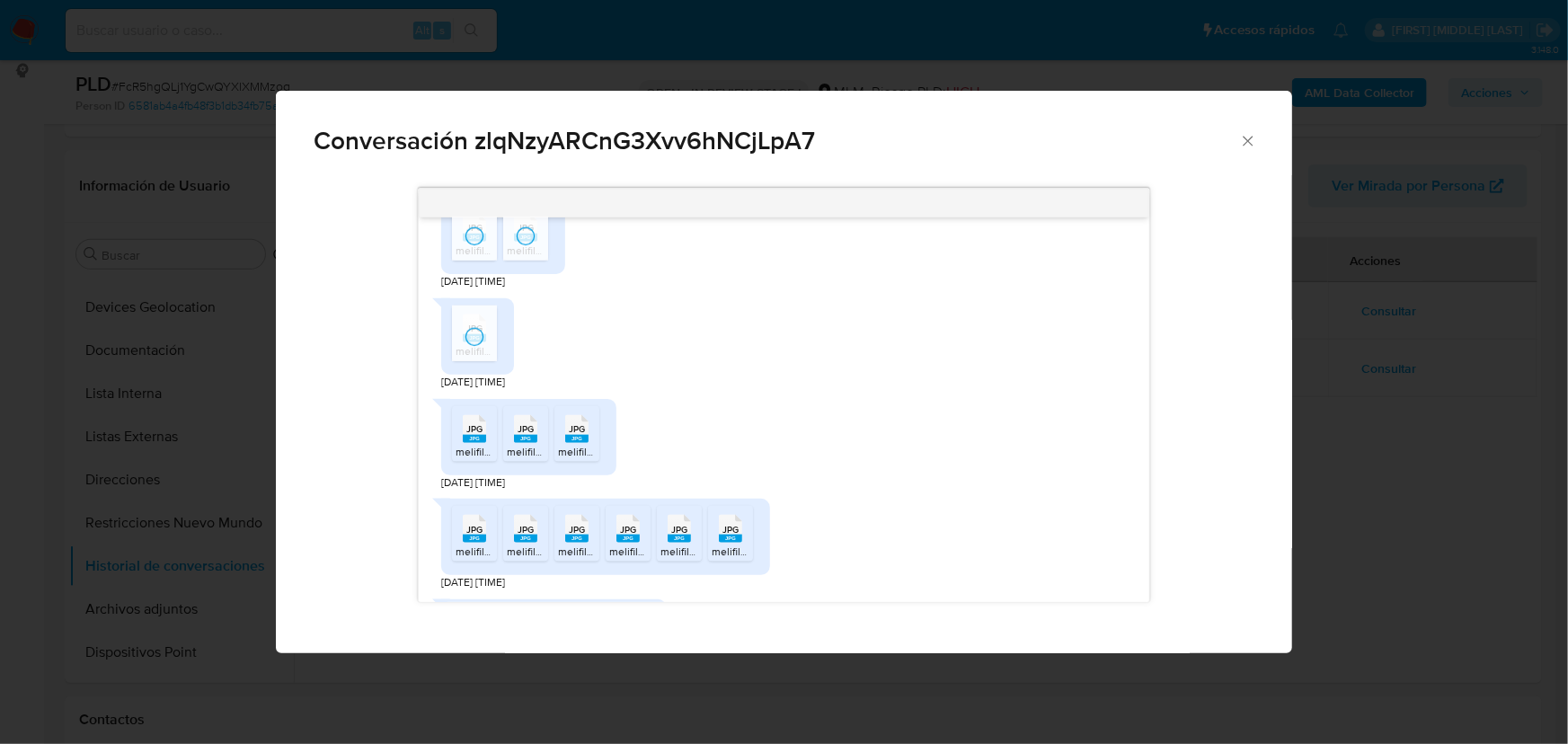 drag, startPoint x: 478, startPoint y: 463, endPoint x: 504, endPoint y: 460, distance: 26.1725 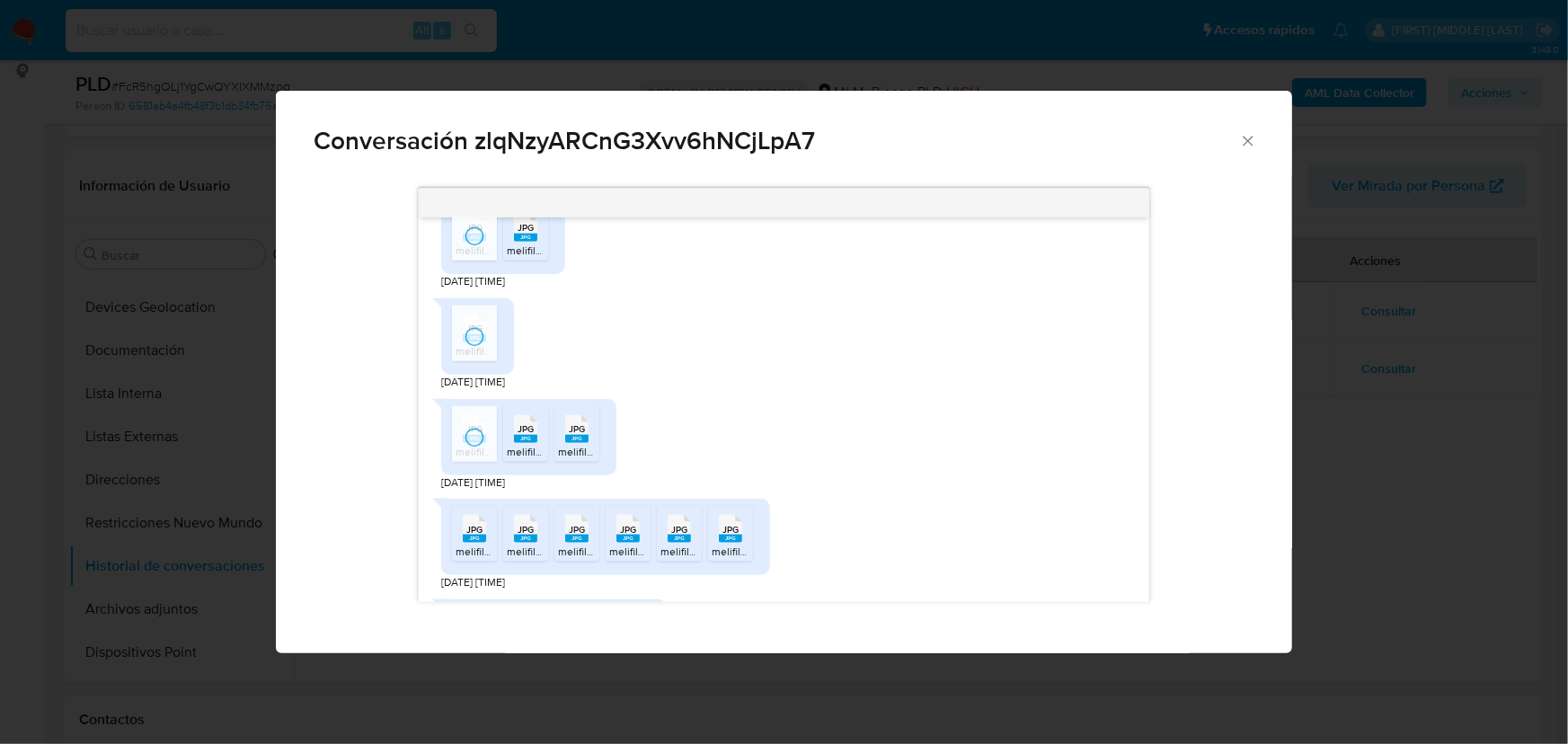 click on "melifile3272578383313528533.jpg" at bounding box center [590, 451] 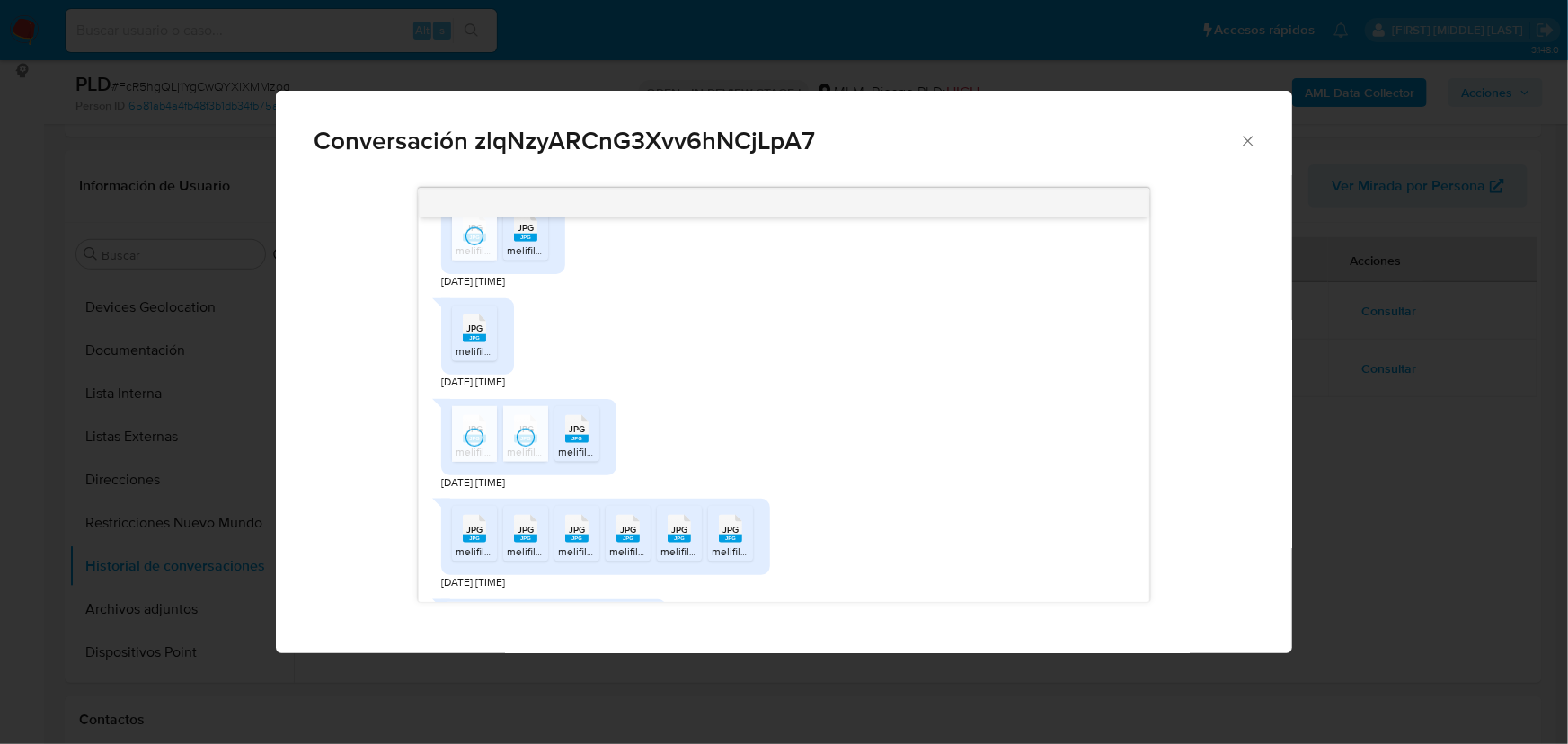 click on "melifile4108008456340944801.jpg" at bounding box center [642, 451] 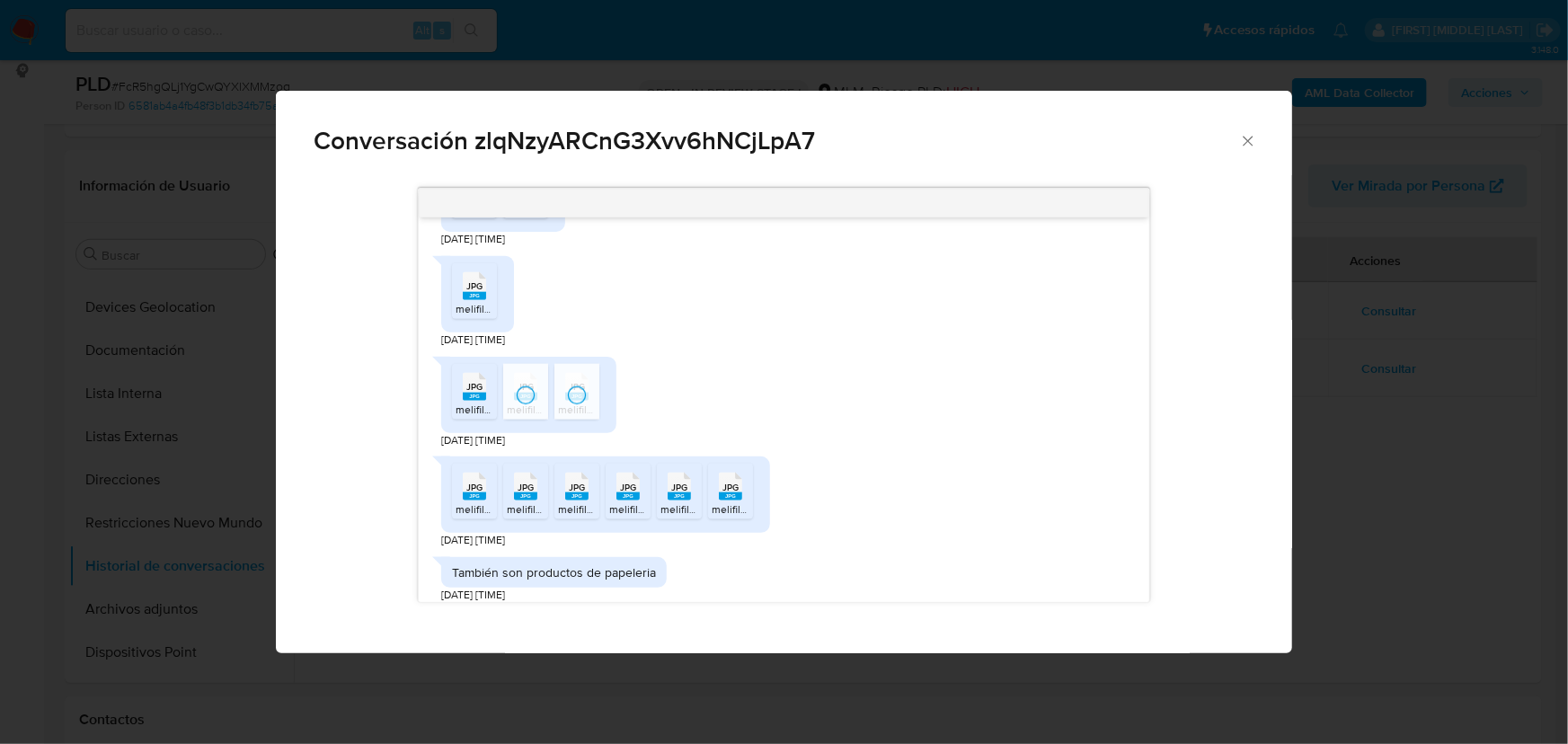 scroll, scrollTop: 1143, scrollLeft: 0, axis: vertical 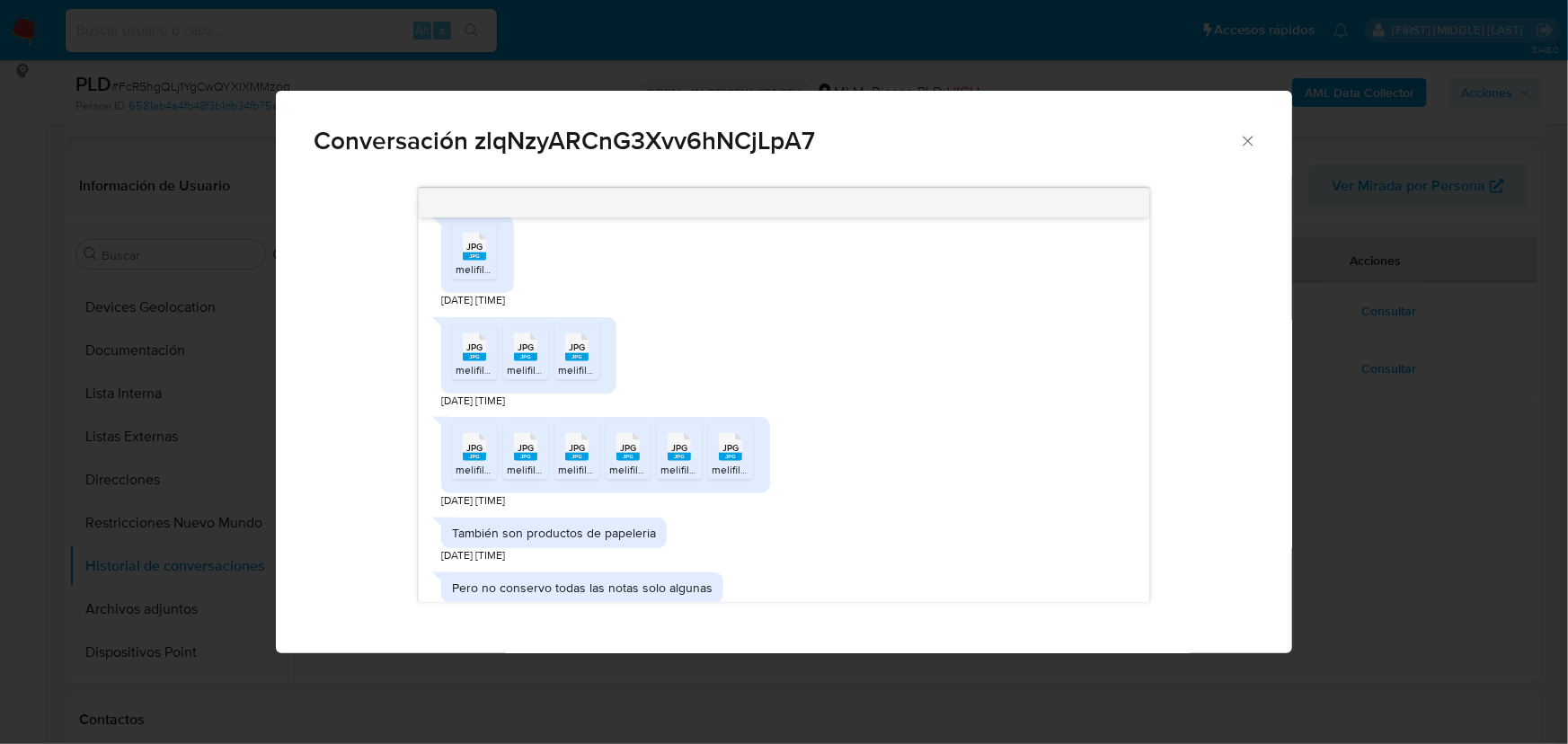drag, startPoint x: 482, startPoint y: 483, endPoint x: 528, endPoint y: 487, distance: 46.17359 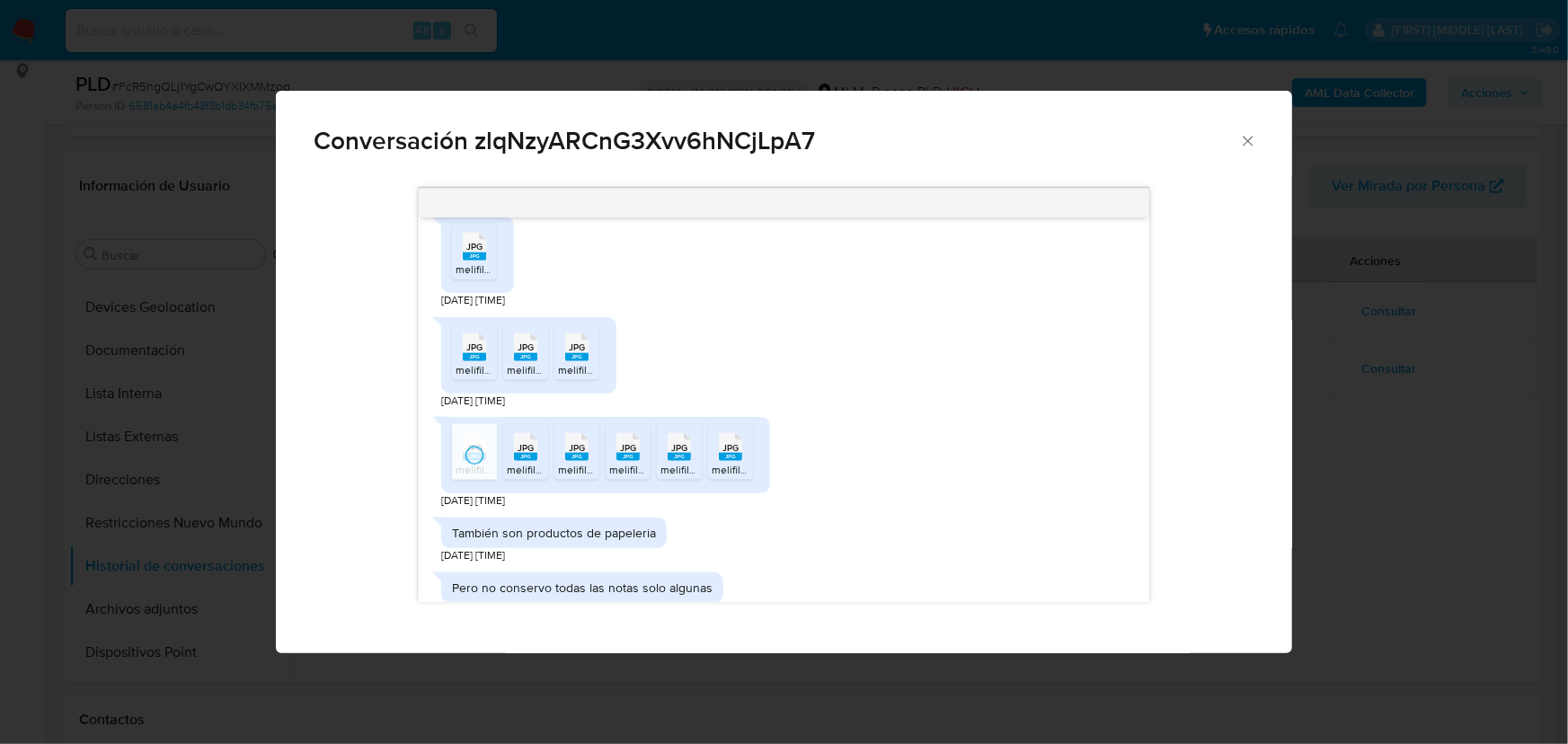 drag, startPoint x: 529, startPoint y: 488, endPoint x: 549, endPoint y: 485, distance: 20.223748 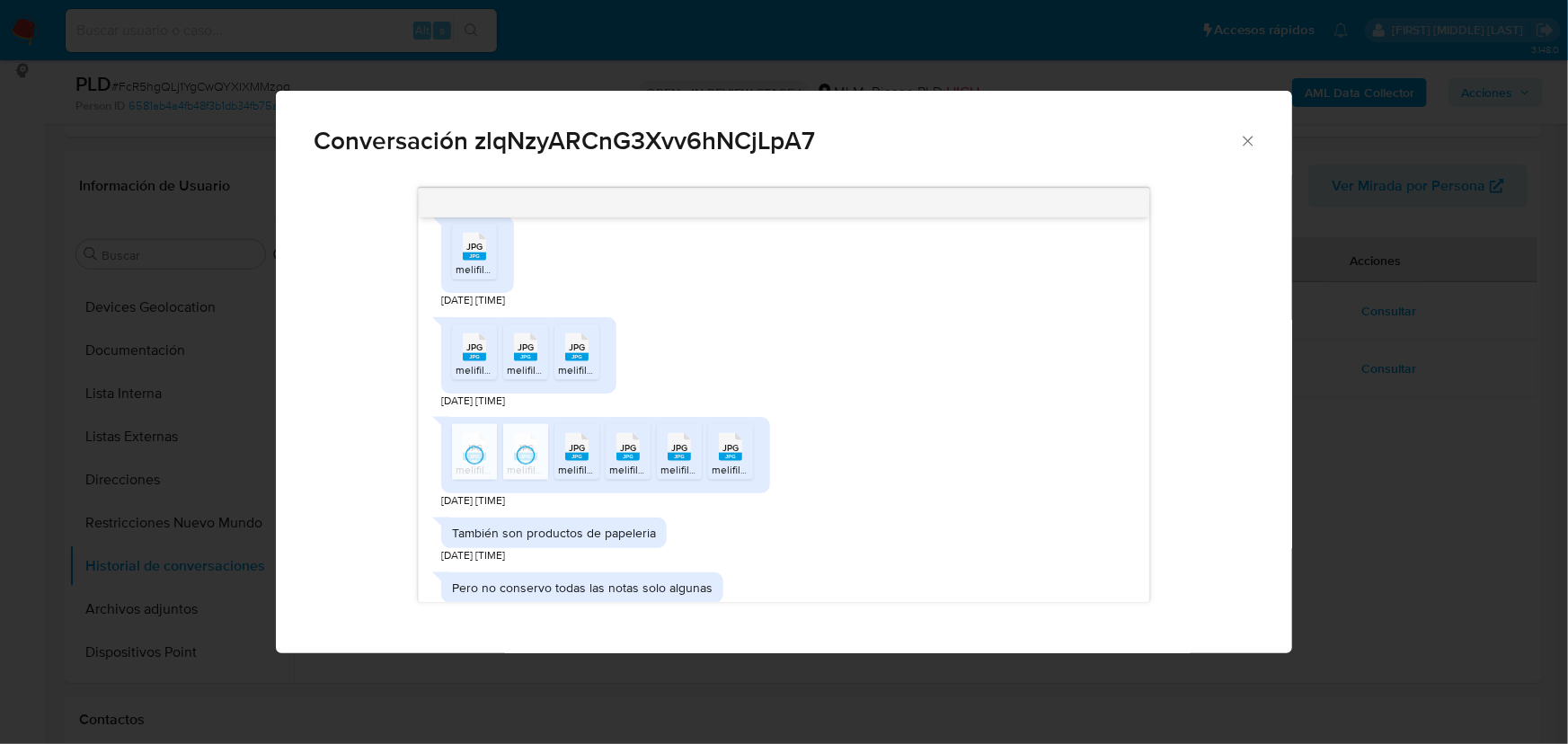 click on "JPG JPG melifile8935504245437548605.jpg" at bounding box center [577, 452] 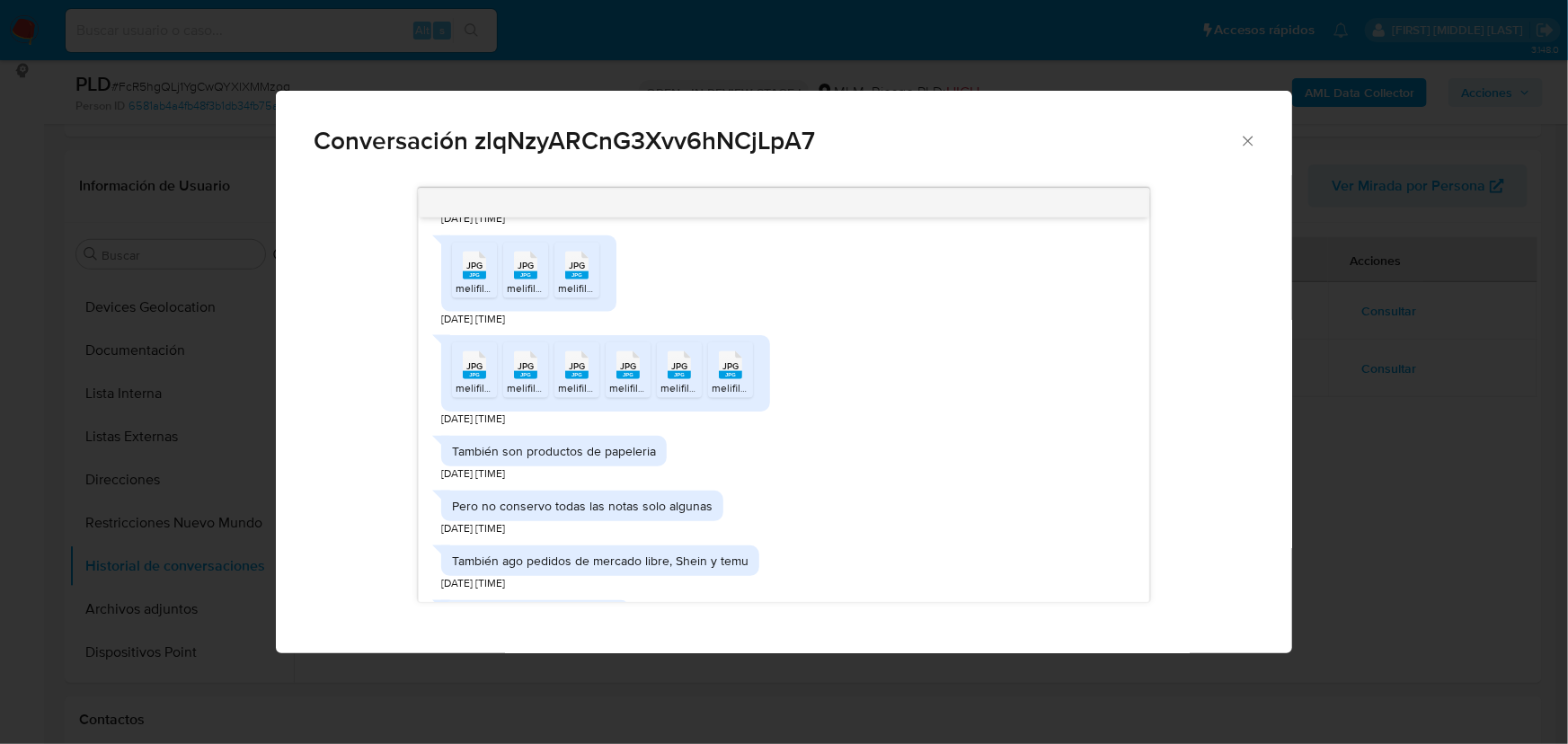 click on "melifile4292486078512635348.jpg" at bounding box center [694, 387] 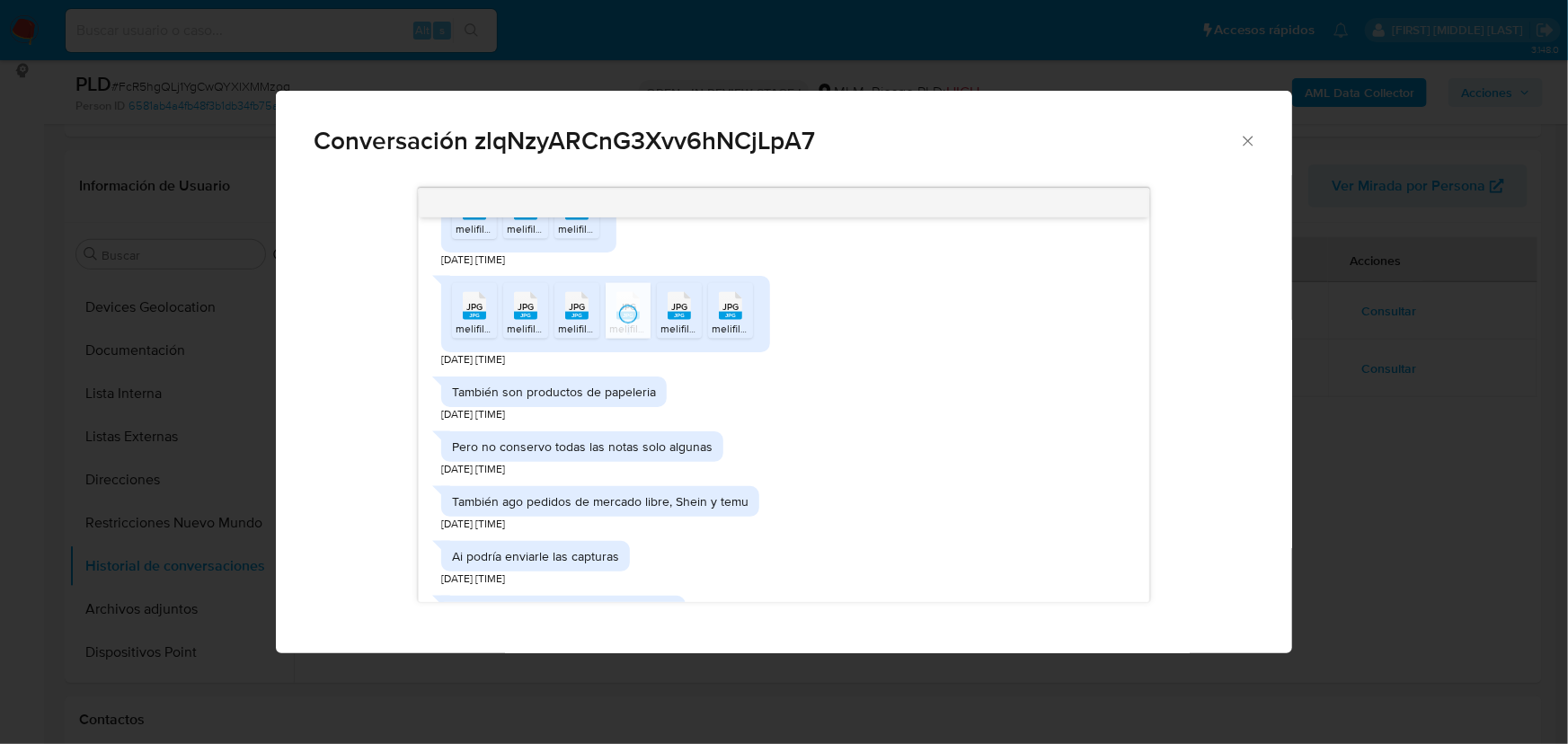 scroll, scrollTop: 1388, scrollLeft: 0, axis: vertical 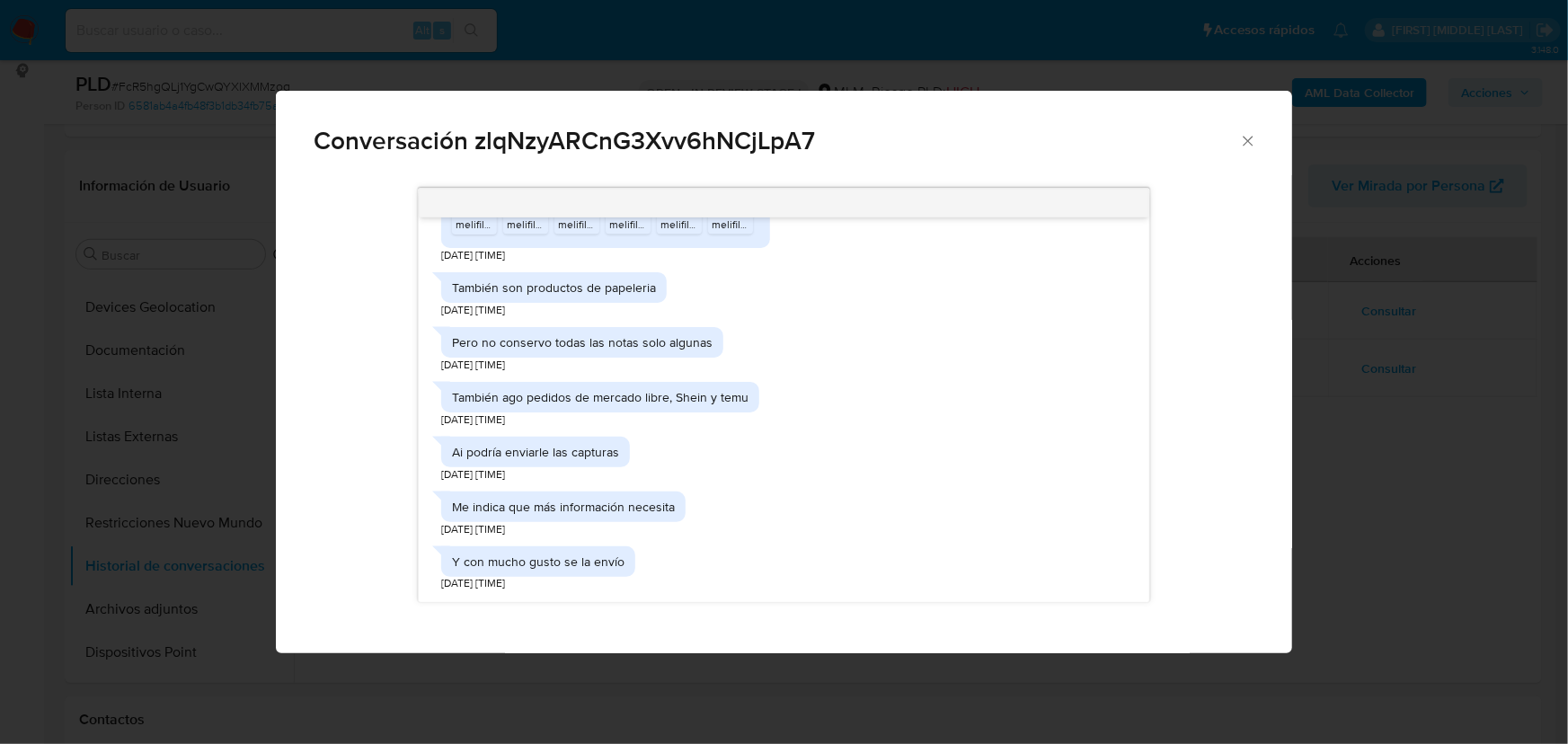 drag, startPoint x: 1245, startPoint y: 151, endPoint x: 1249, endPoint y: 113, distance: 38.209946 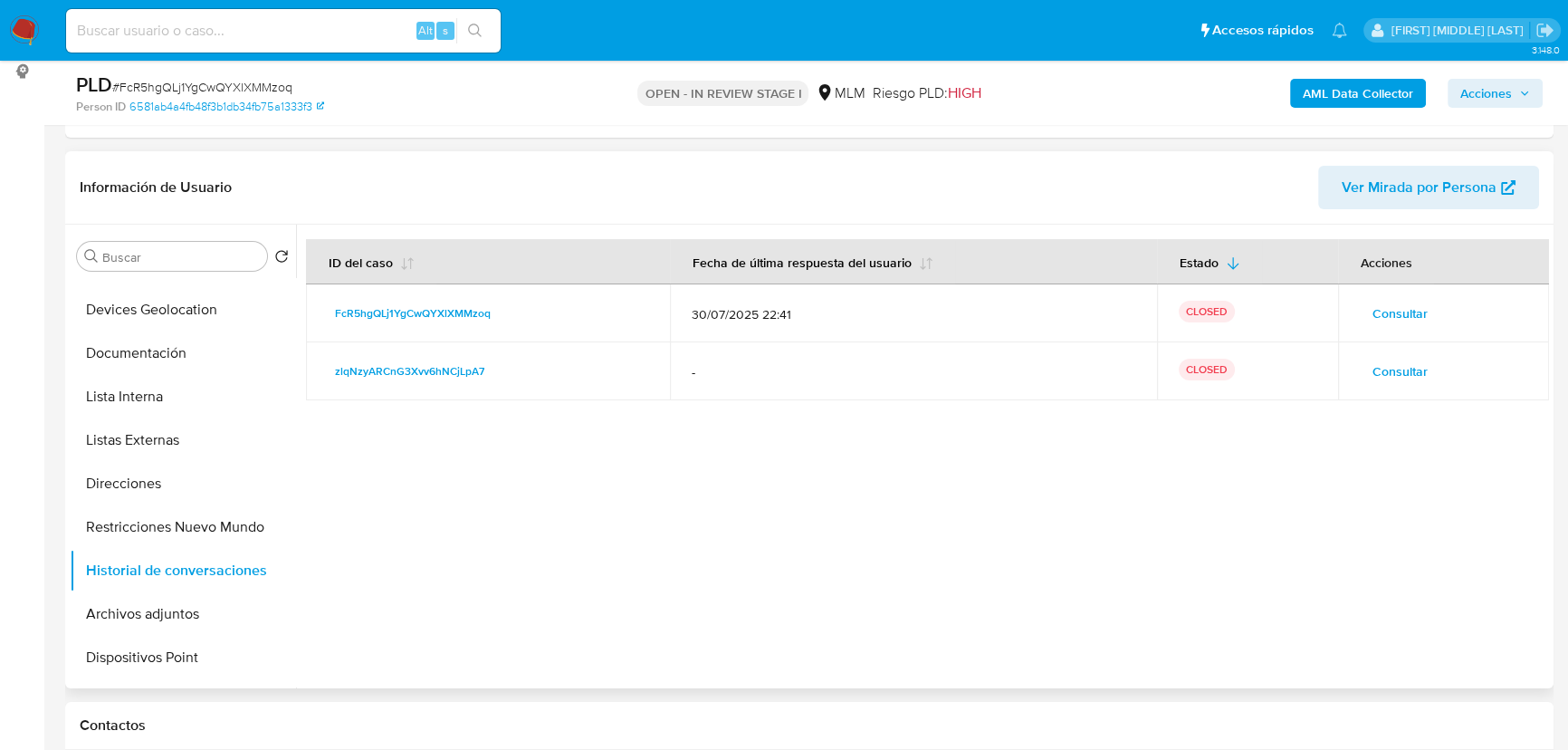 click on "Consultar" at bounding box center (1400, 371) 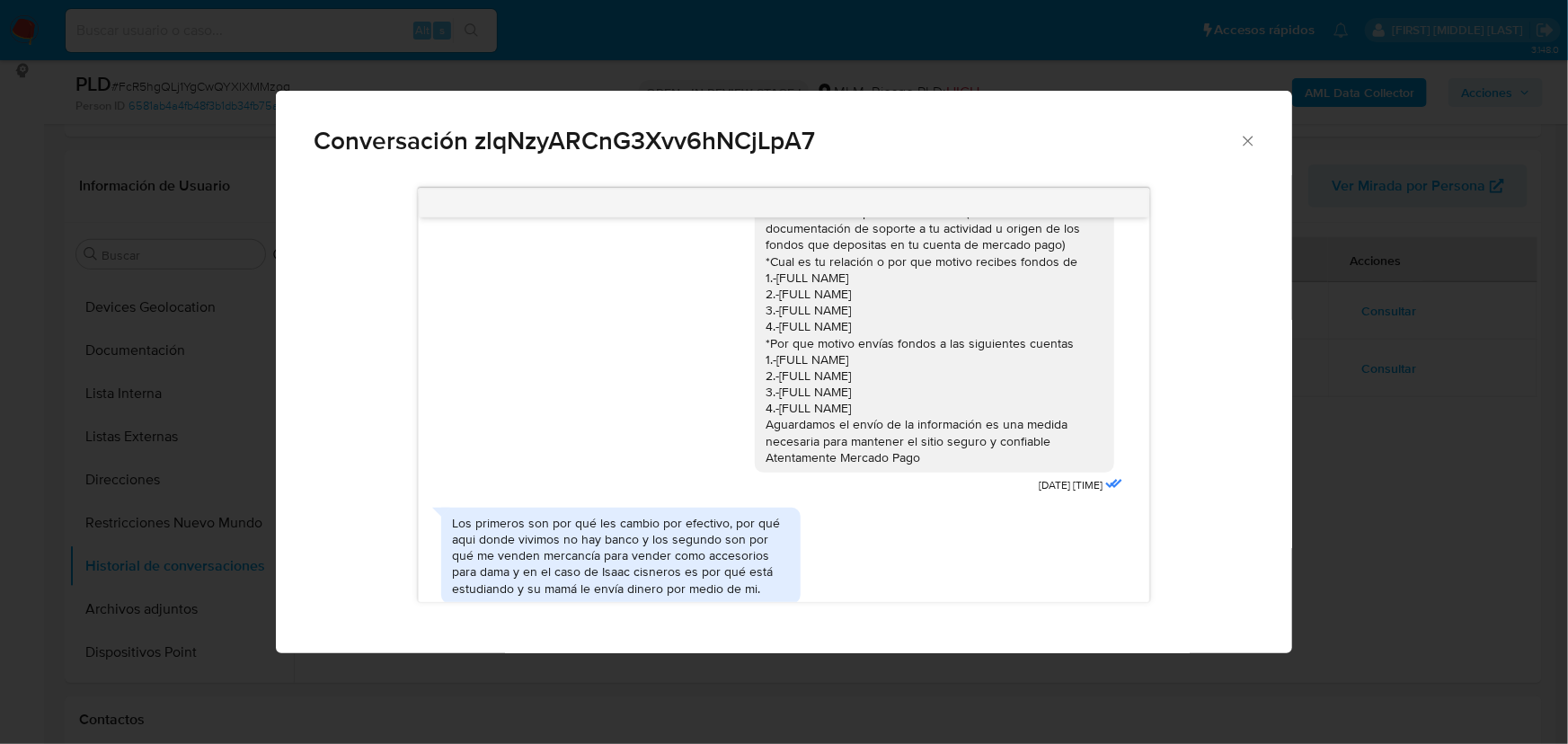scroll, scrollTop: 244, scrollLeft: 0, axis: vertical 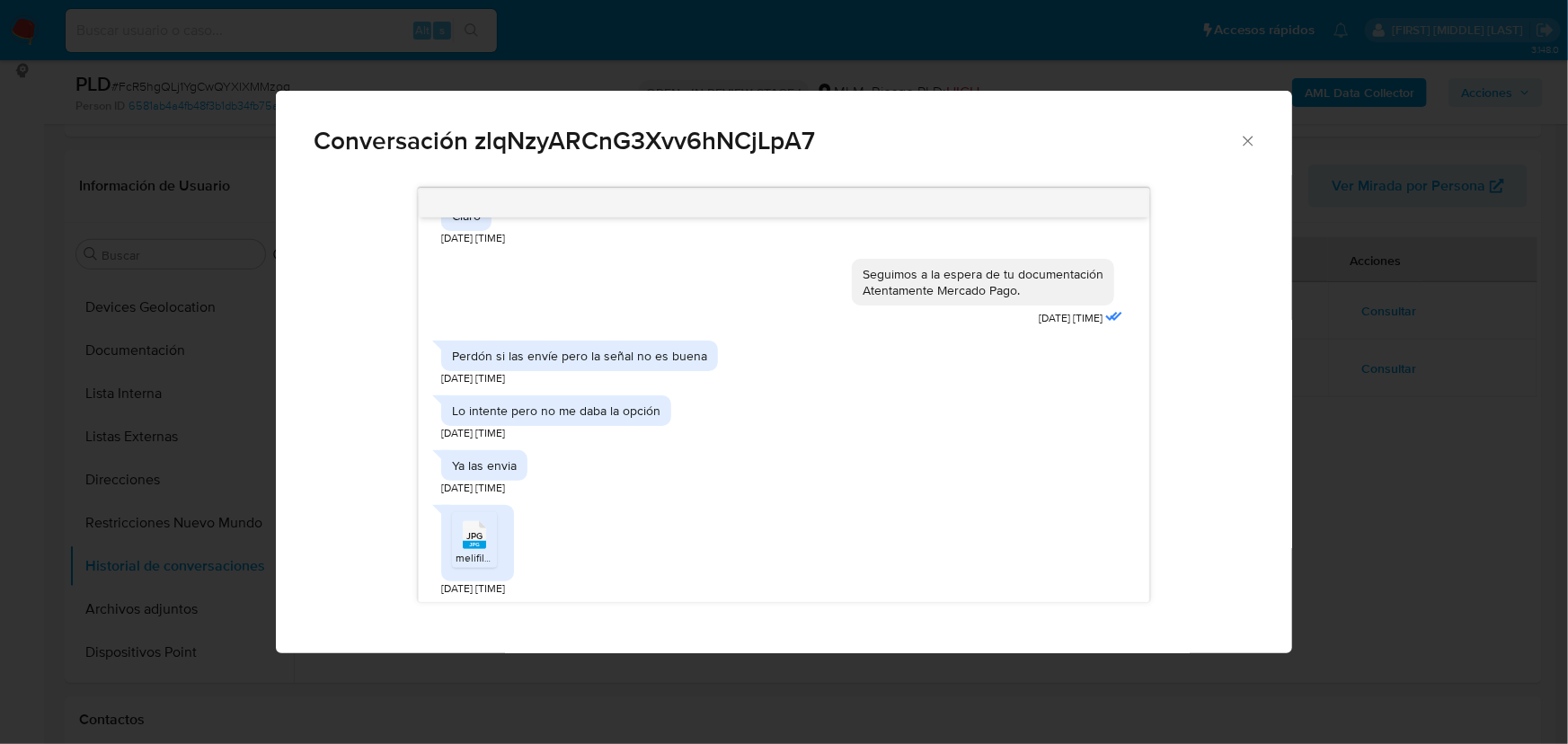 drag, startPoint x: 1255, startPoint y: 143, endPoint x: 1250, endPoint y: 156, distance: 13.928388 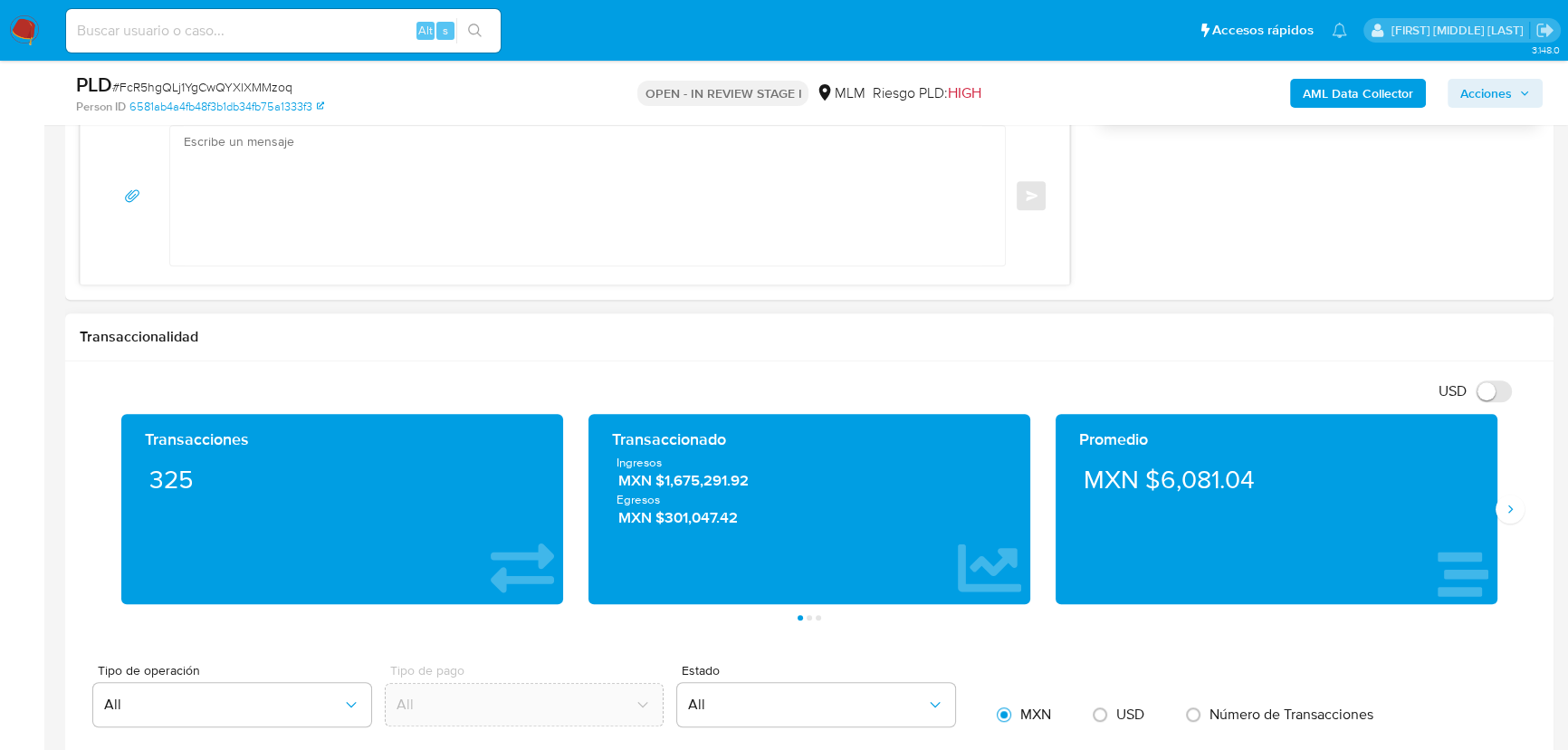 scroll, scrollTop: 1481, scrollLeft: 0, axis: vertical 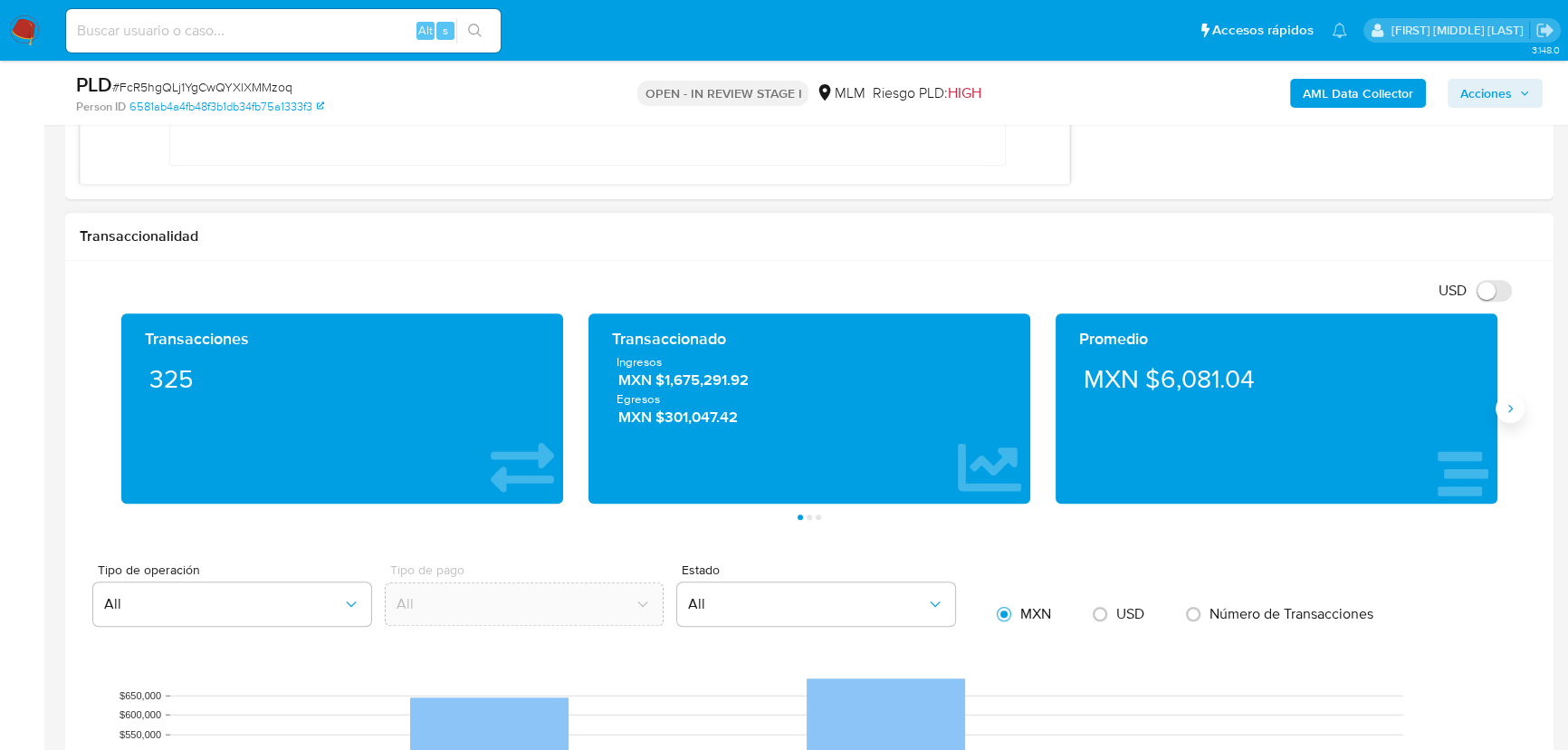 click at bounding box center (1510, 409) 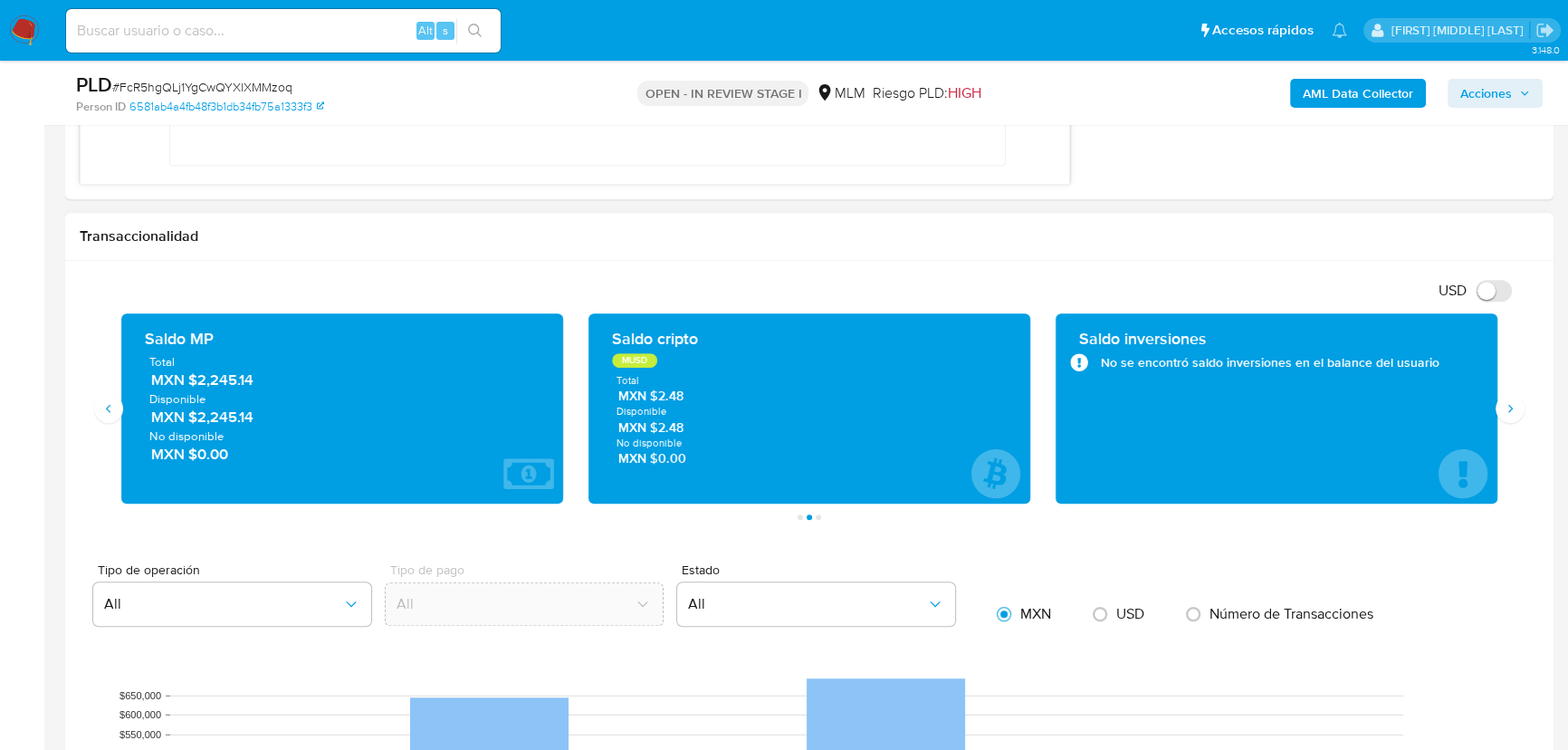 type 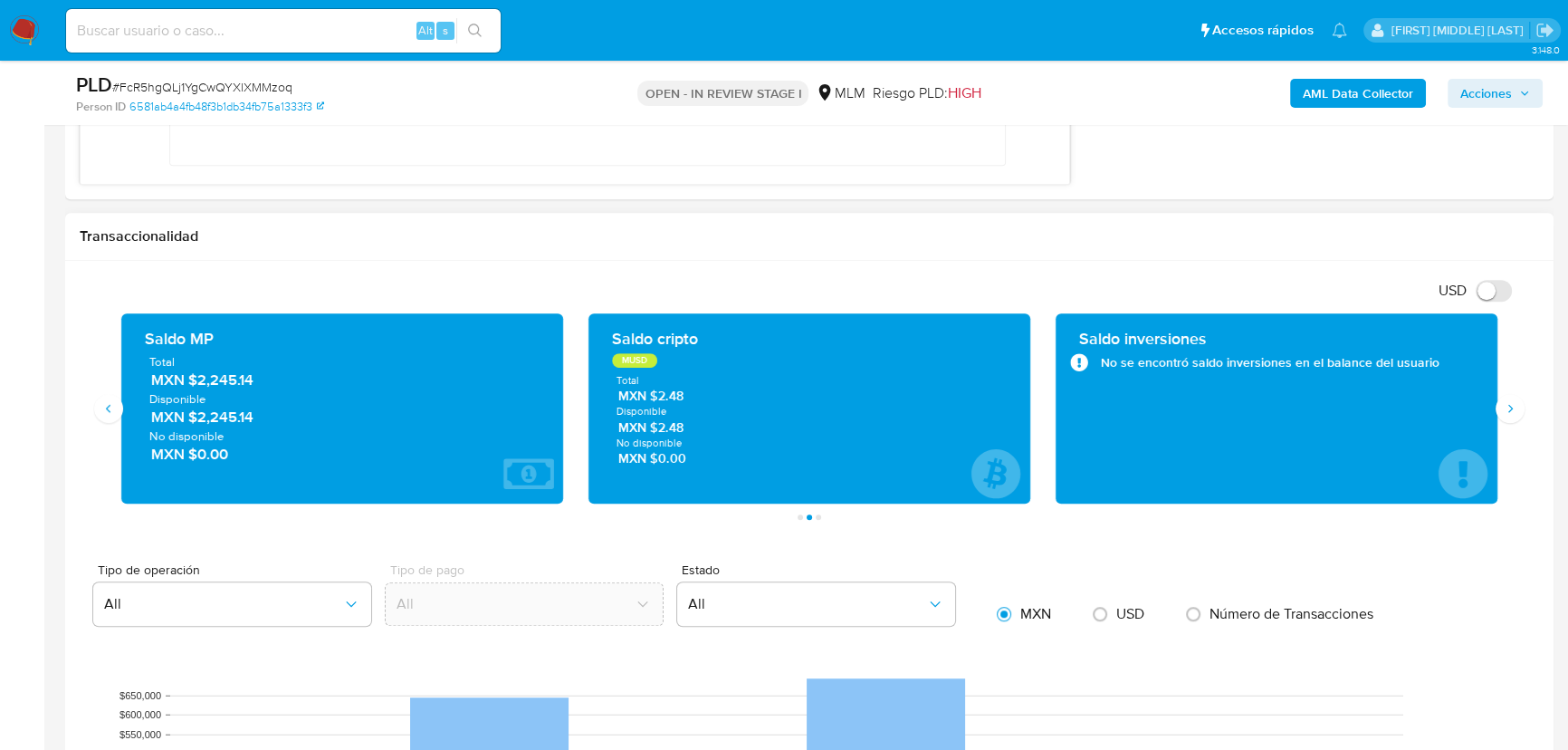 click on "USD   Cambiar entre moneda local y dolar Transacciones 325 Transaccionado Ingresos MXN $1,675,291.92 Egresos MXN $301,047.42 Promedio MXN $6,081.04 Saldo MP Total MXN $2,245.14 Disponible MXN $2,245.14 No disponible MXN $0.00 Saldo cripto MUSD Total MXN $2.48 Disponible MXN $2.48 No disponible MXN $0.00 Saldo inversiones No se encontró saldo inversiones en el balance del usuario Saldo reserva No se encontró saldo reserva en el balance del usuario Página 1 Página 2 Página 3 Tipo de operación All Tipo de pago All Estado All MXN USD Número de Transacciones Outcomes D90 Incomes D90 Outcomes D60 Incomes D60 Outcomes D30 Incomes D30 Transaccionalidad $0 $50,000 $100,000 $150,000 $200,000 $250,000 $300,000 $350,000 $400,000 $450,000 $500,000 $550,000 $600,000 $650,000 Monto (MXN)  $66,596.70  $70,237.03  $35,044.69  $65,873.00  $90,189.26  $44,410.00  $553,420.00  $682,701.00  $323,812.59 Service Withdrawal Account Fund Recharge Pos Payment Money Transfer Payment Addition Recurring Payment" at bounding box center (809, 987) 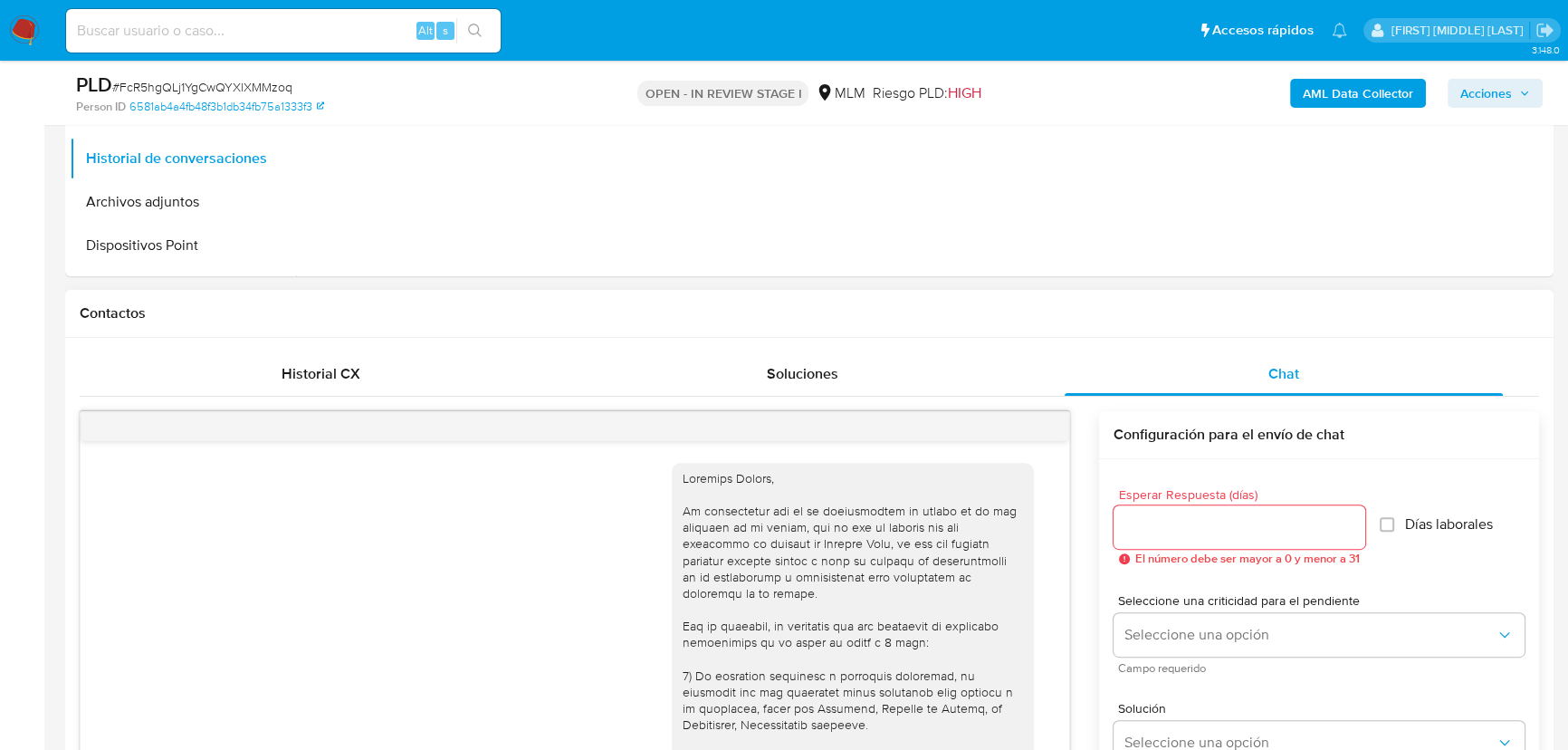 click at bounding box center [575, 427] 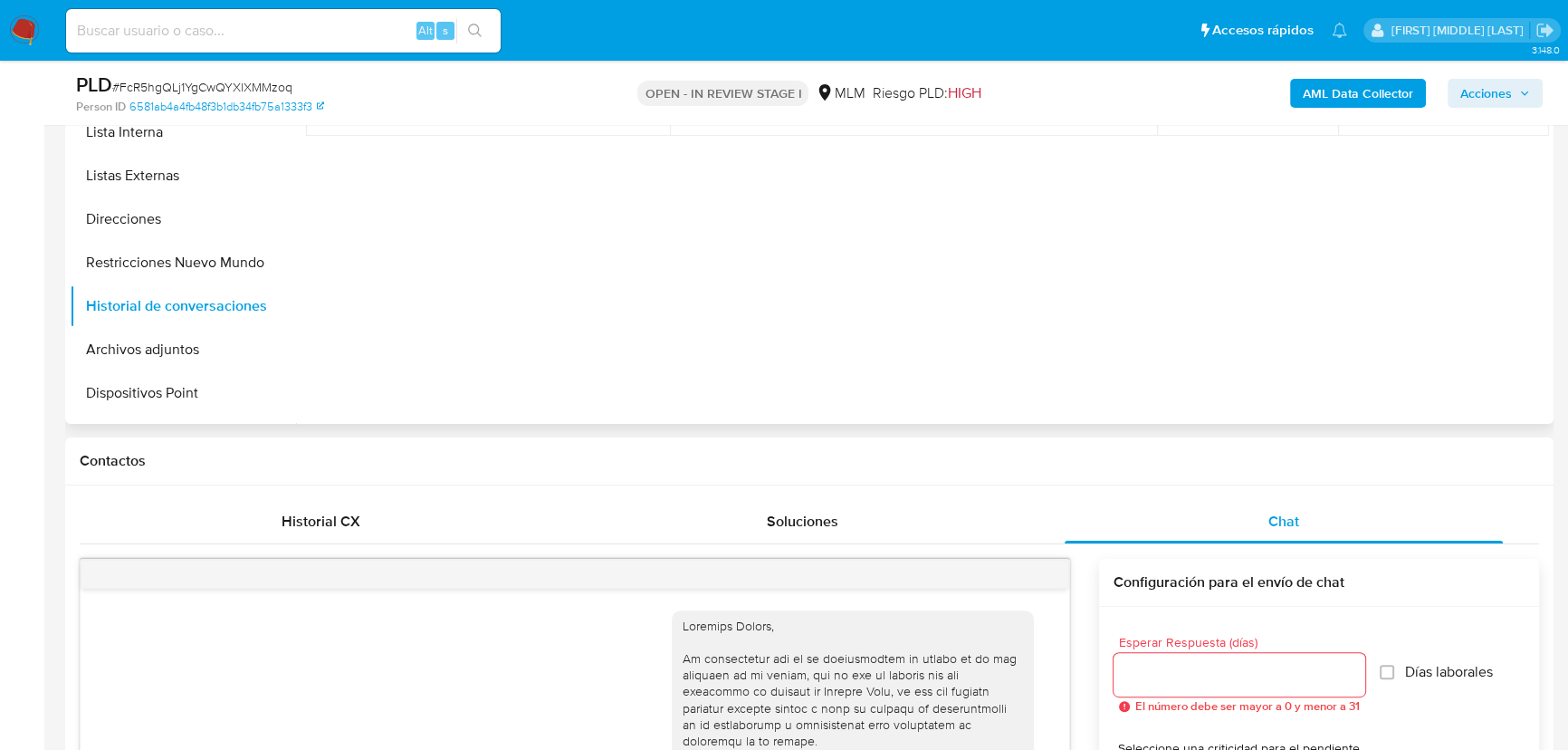 scroll, scrollTop: 328, scrollLeft: 0, axis: vertical 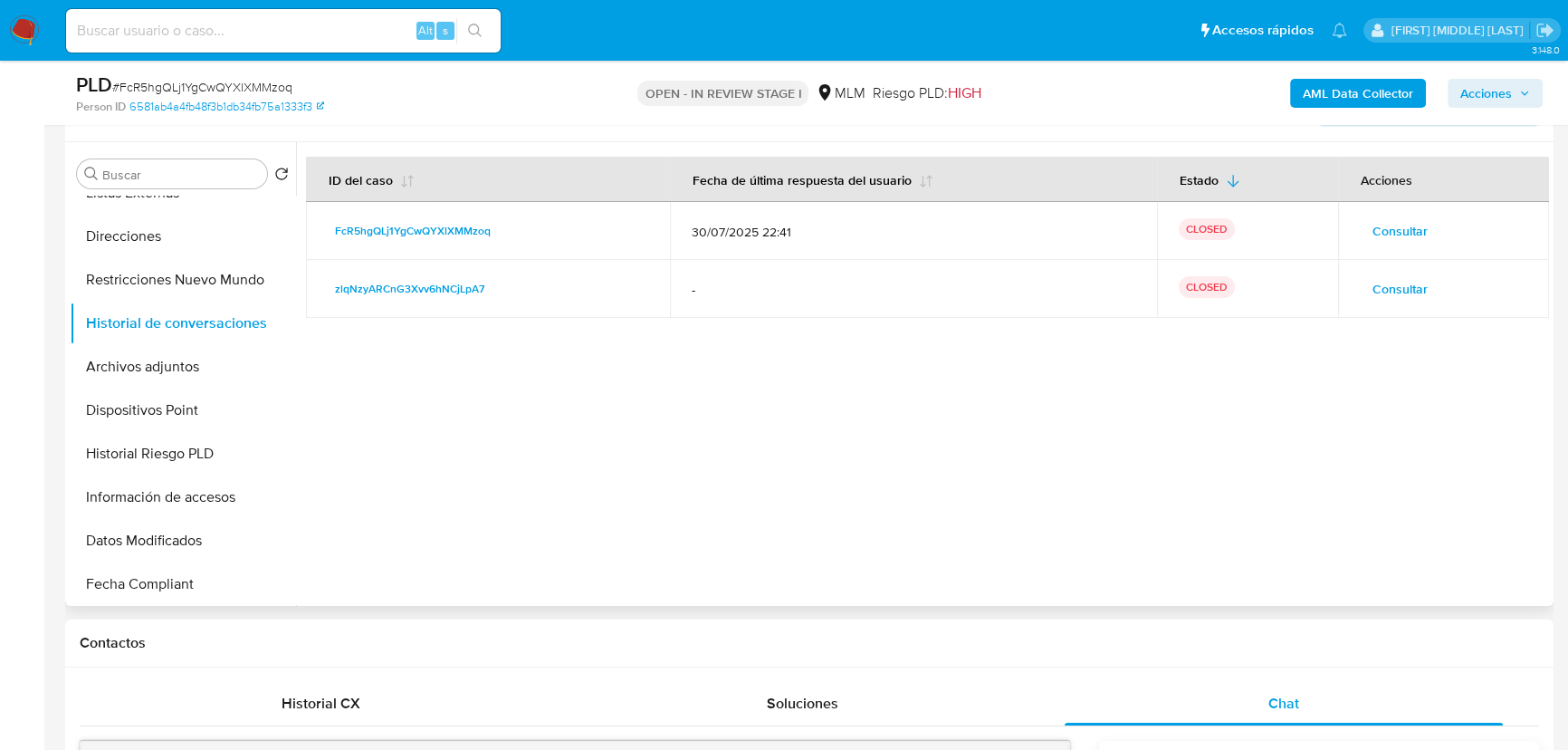 drag, startPoint x: 179, startPoint y: 358, endPoint x: 888, endPoint y: 349, distance: 709.05712 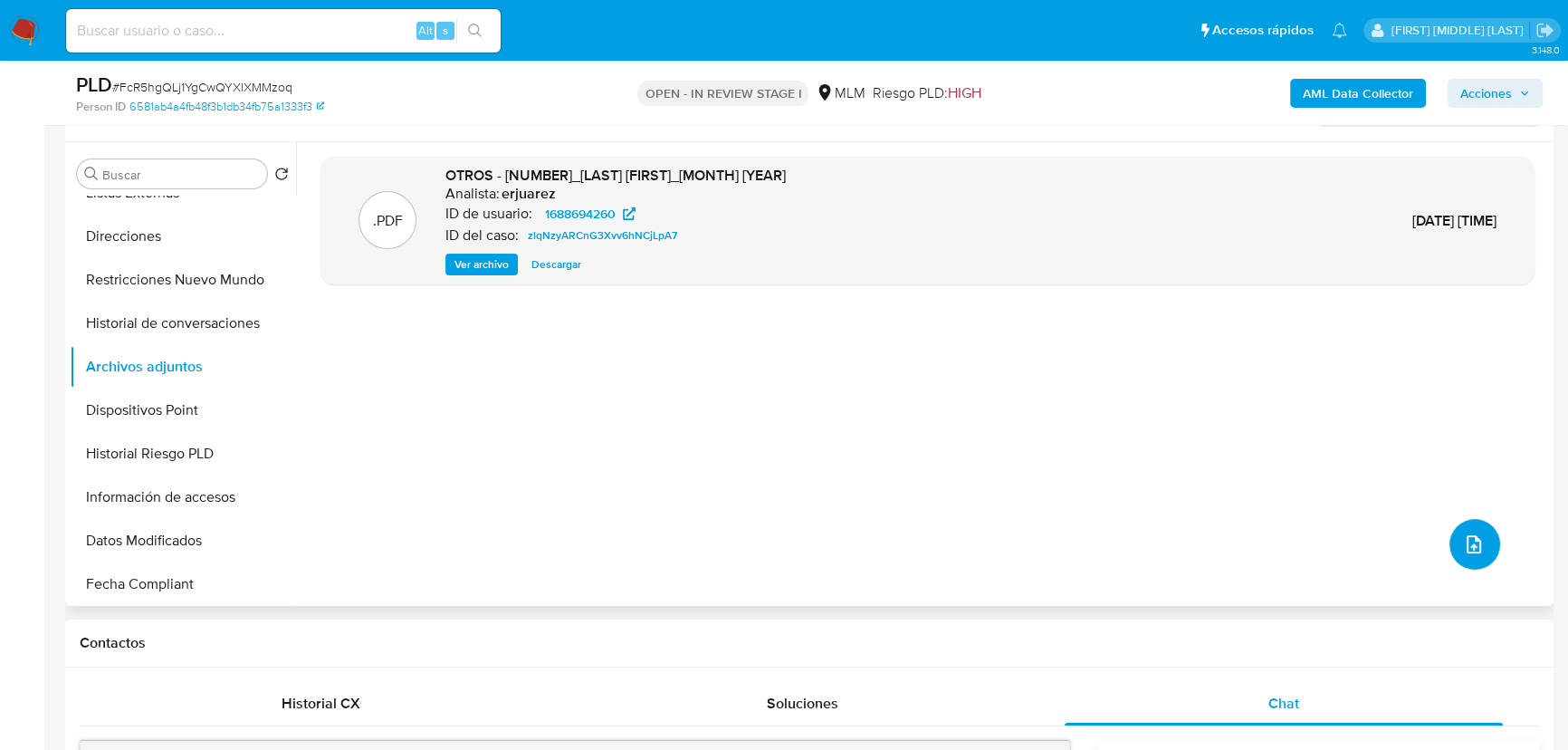 click 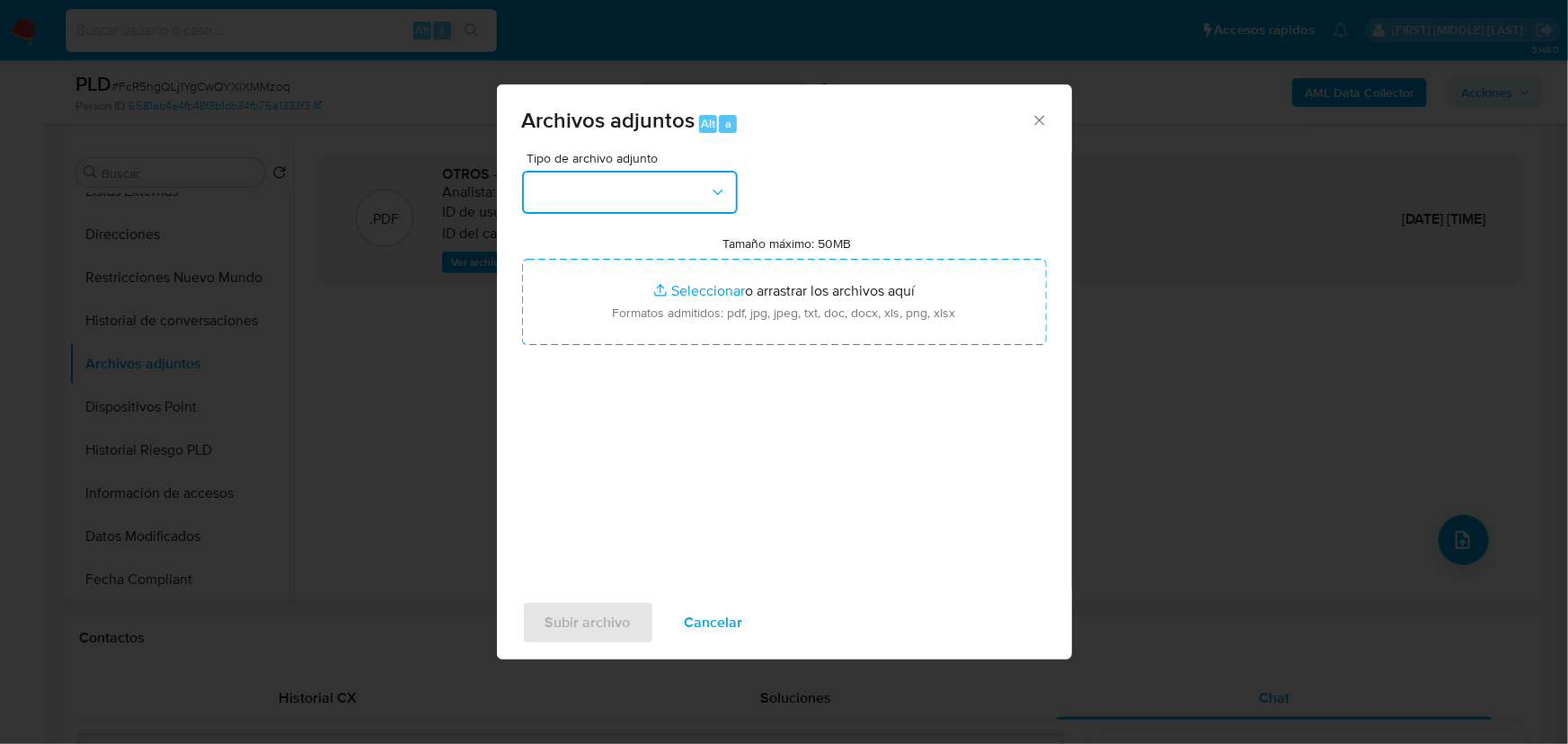 click at bounding box center [630, 192] 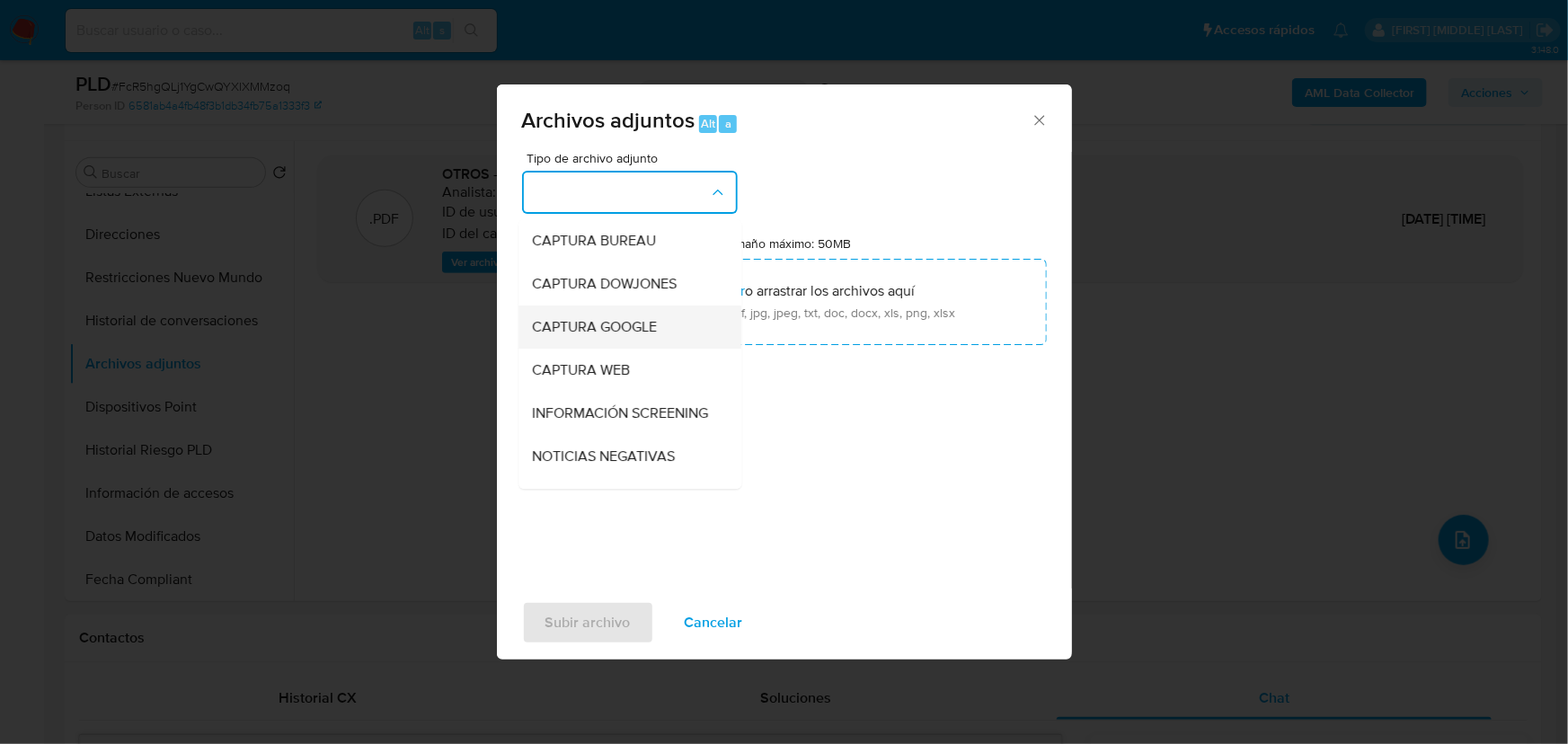 type 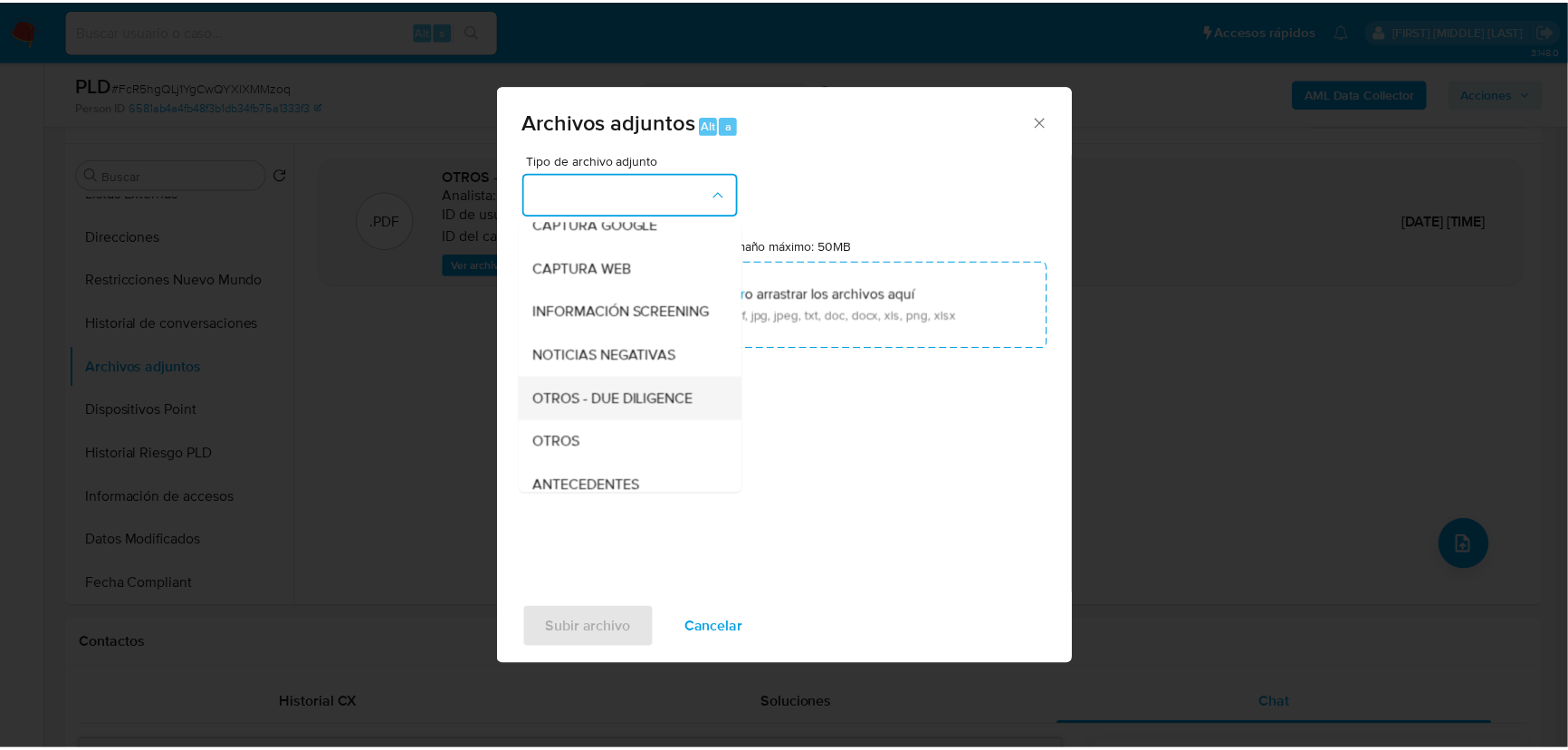 scroll, scrollTop: 133, scrollLeft: 0, axis: vertical 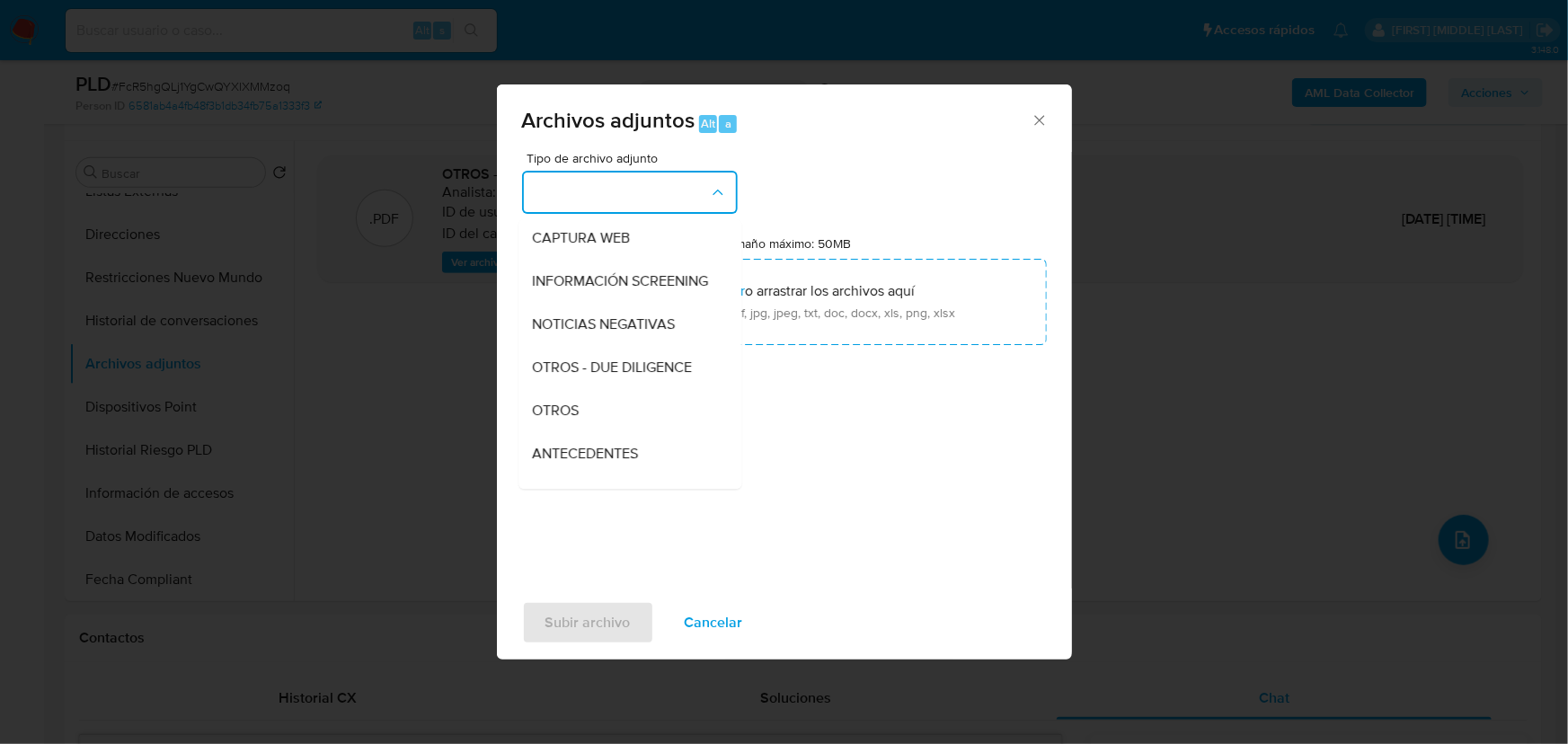 click on "OTROS" at bounding box center (556, 411) 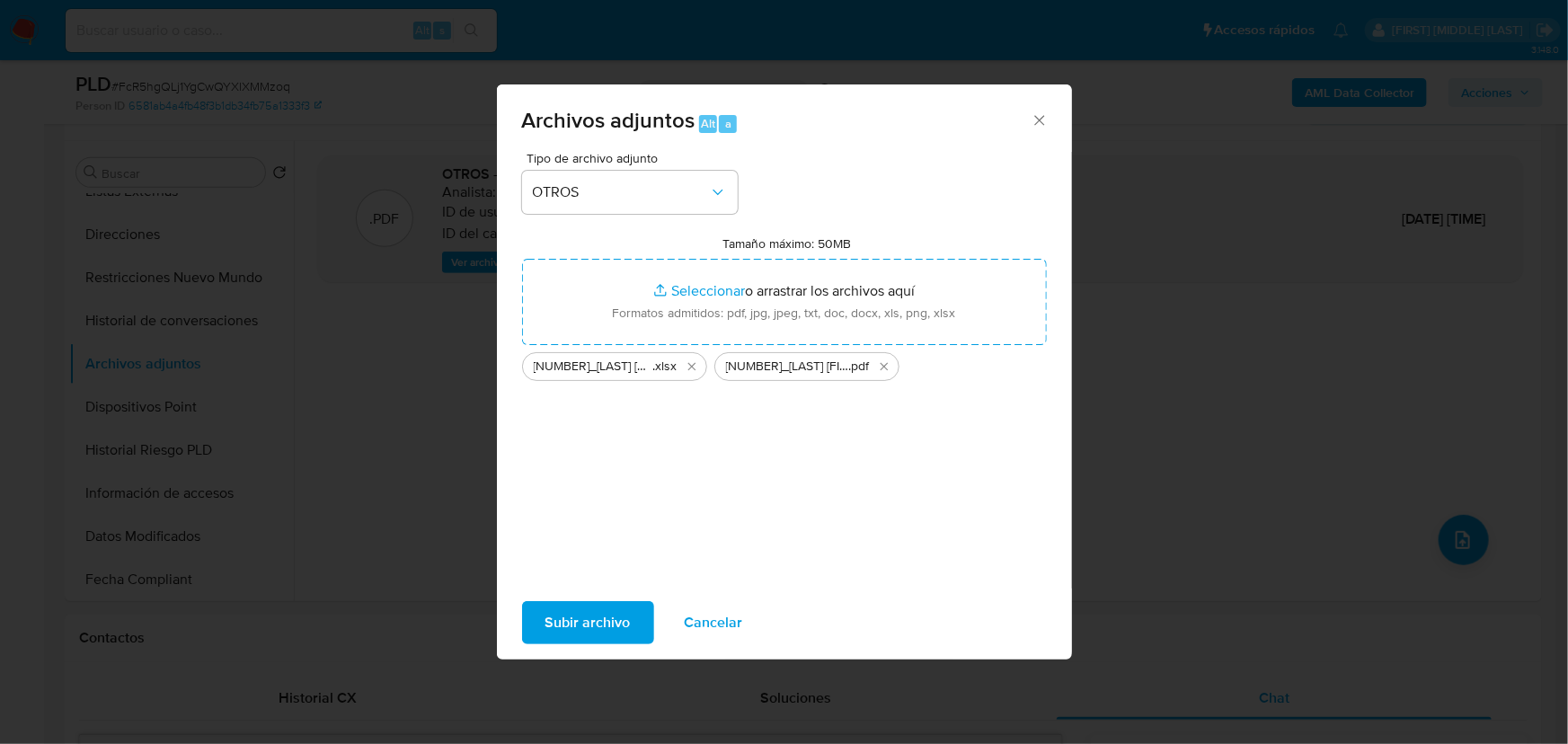 click on "Subir archivo" at bounding box center (588, 623) 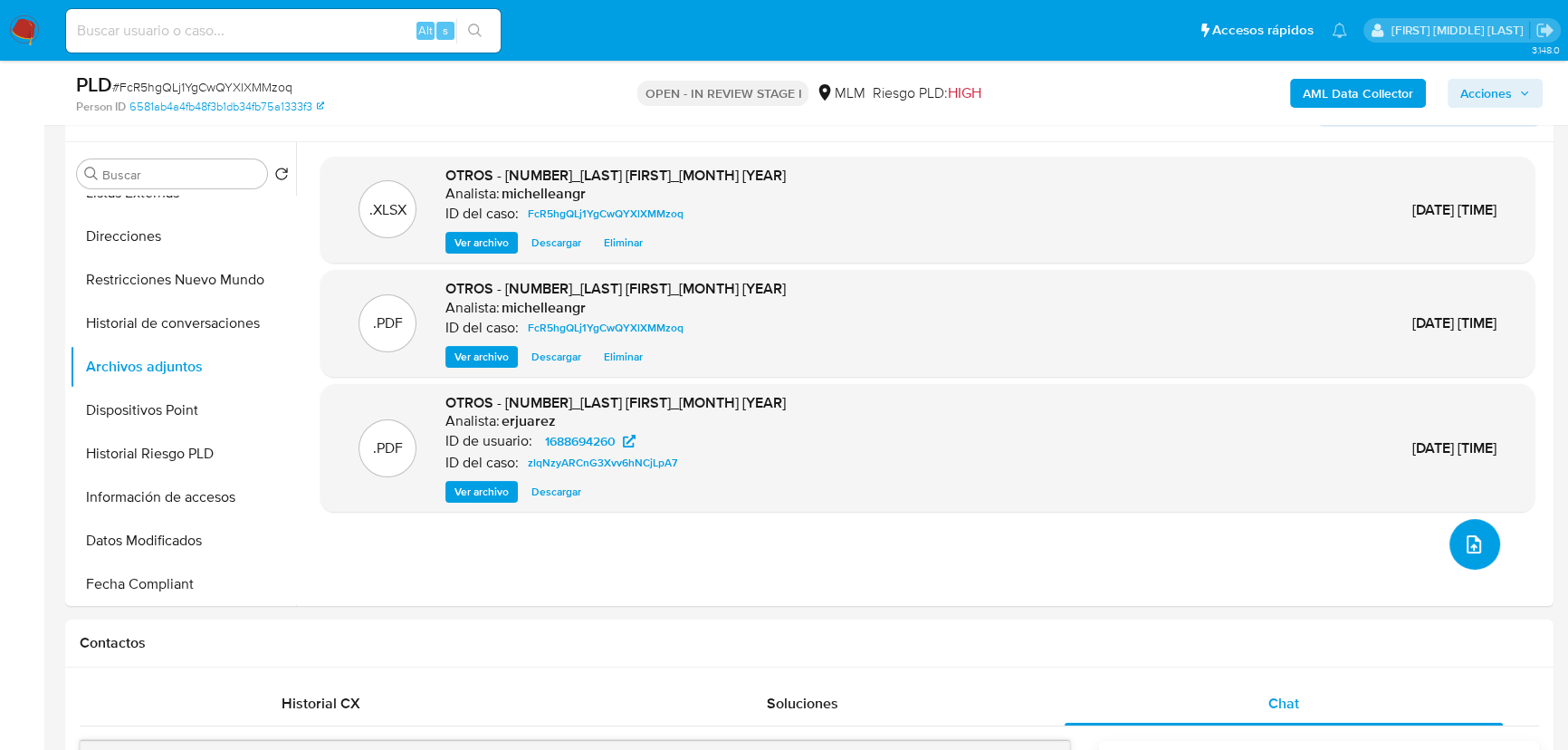 type 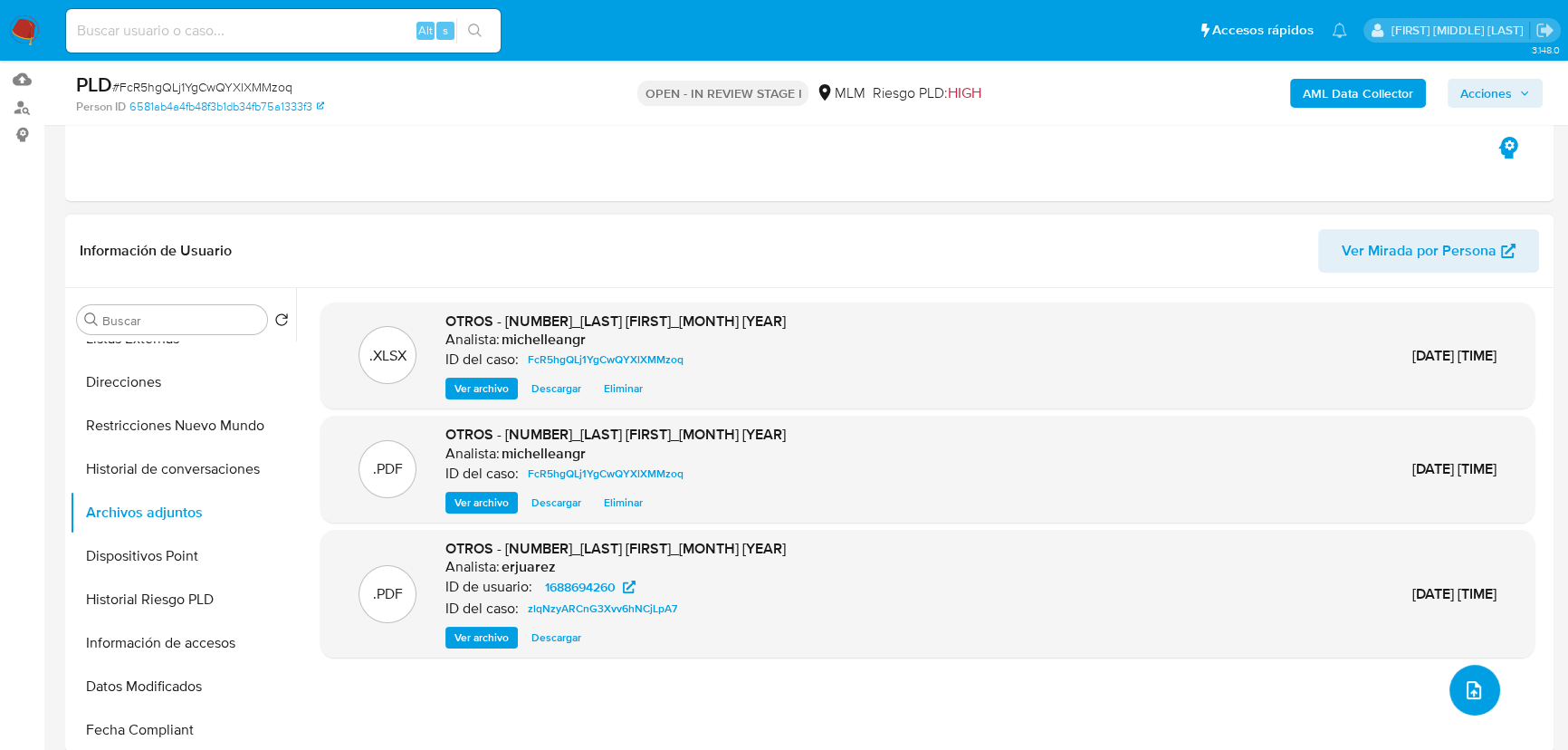 scroll, scrollTop: 163, scrollLeft: 0, axis: vertical 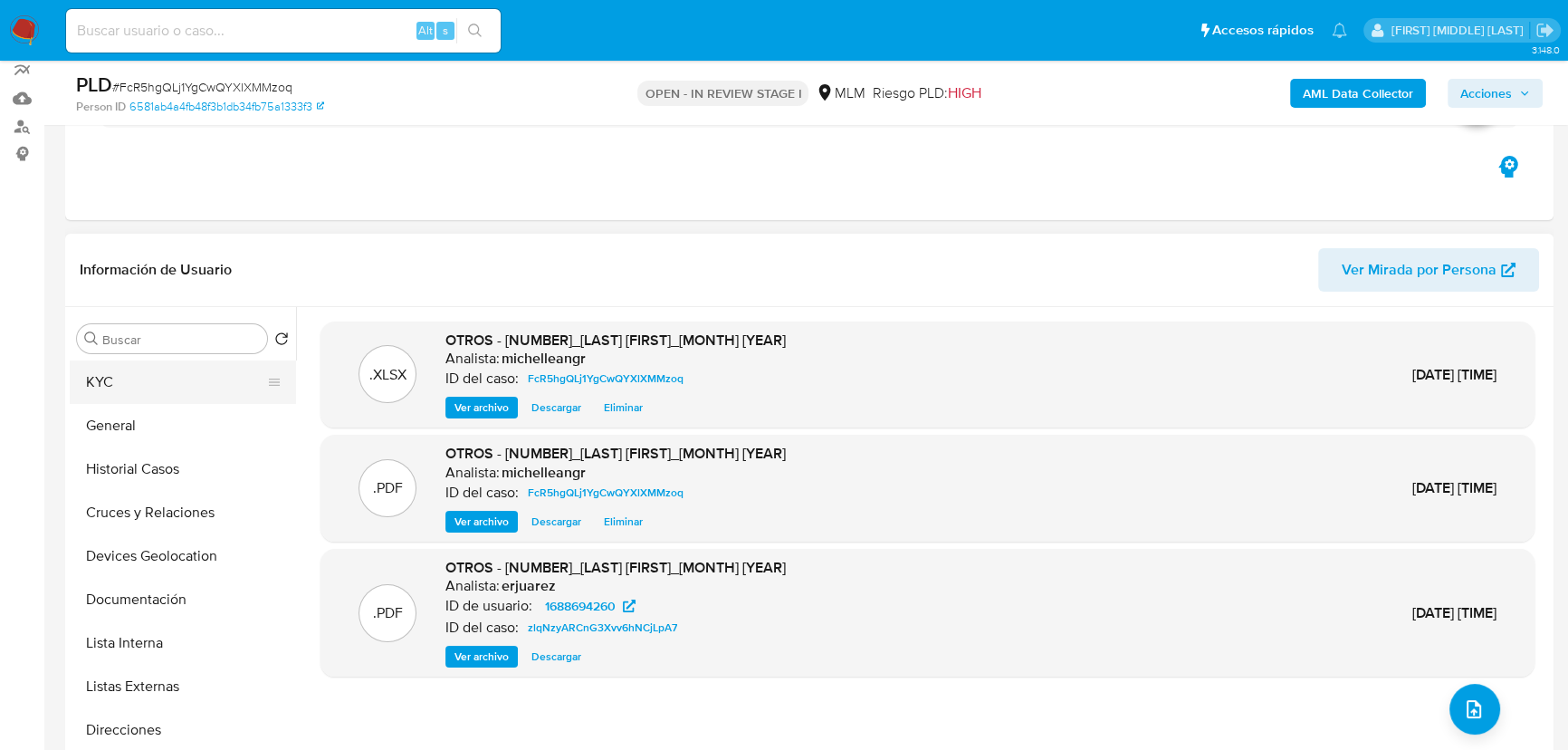 click on "KYC" at bounding box center [176, 382] 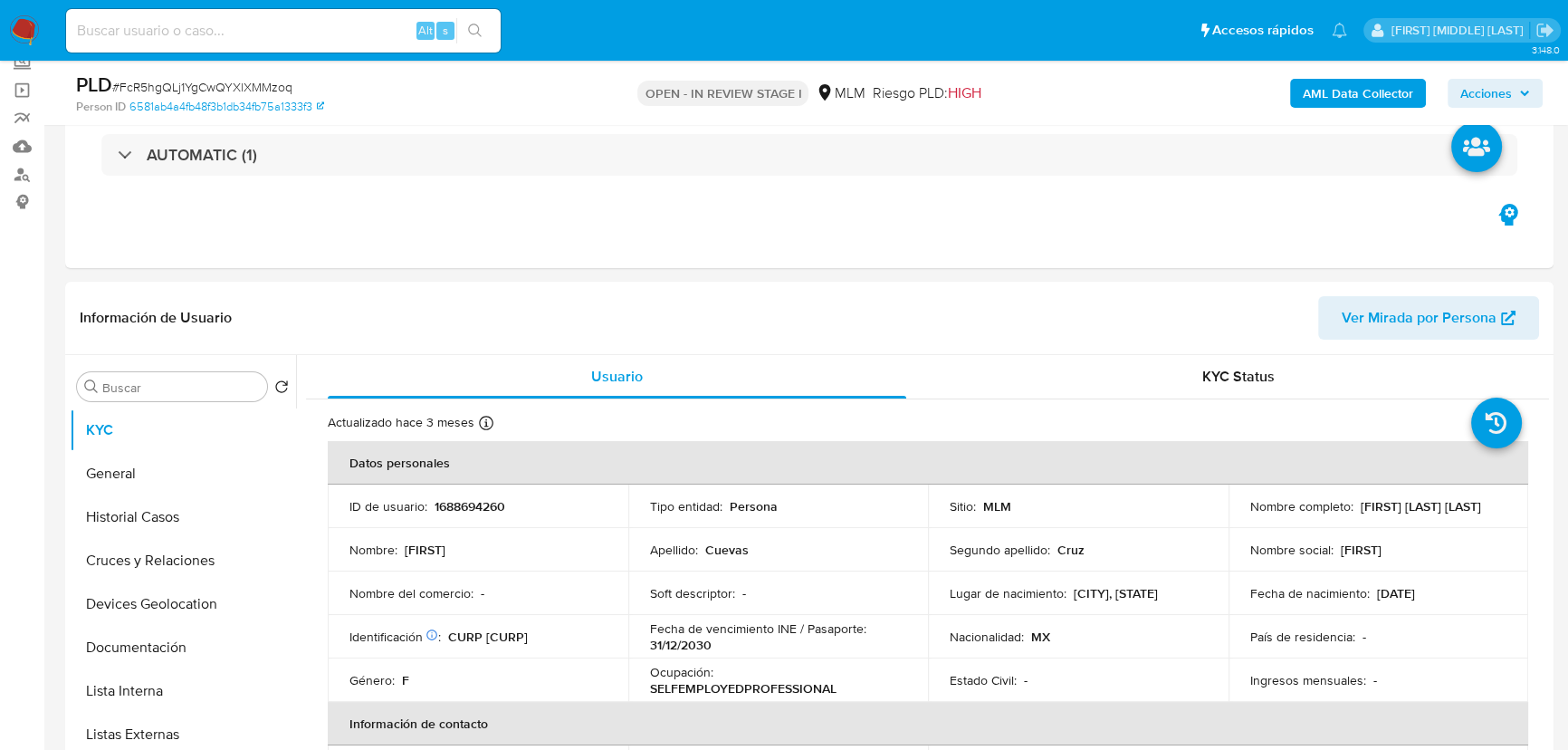 scroll, scrollTop: 0, scrollLeft: 0, axis: both 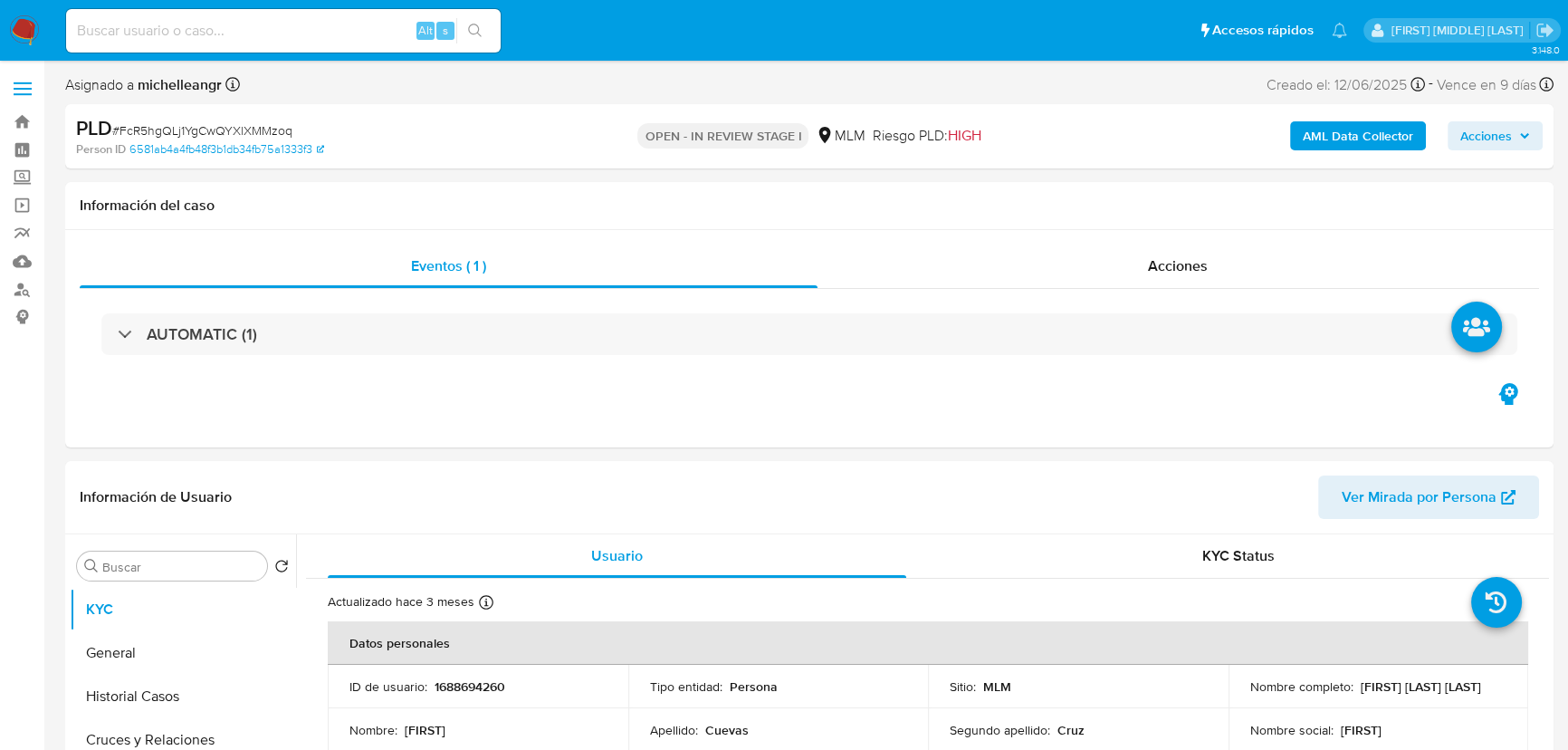 click on "Acciones" at bounding box center (1486, 136) 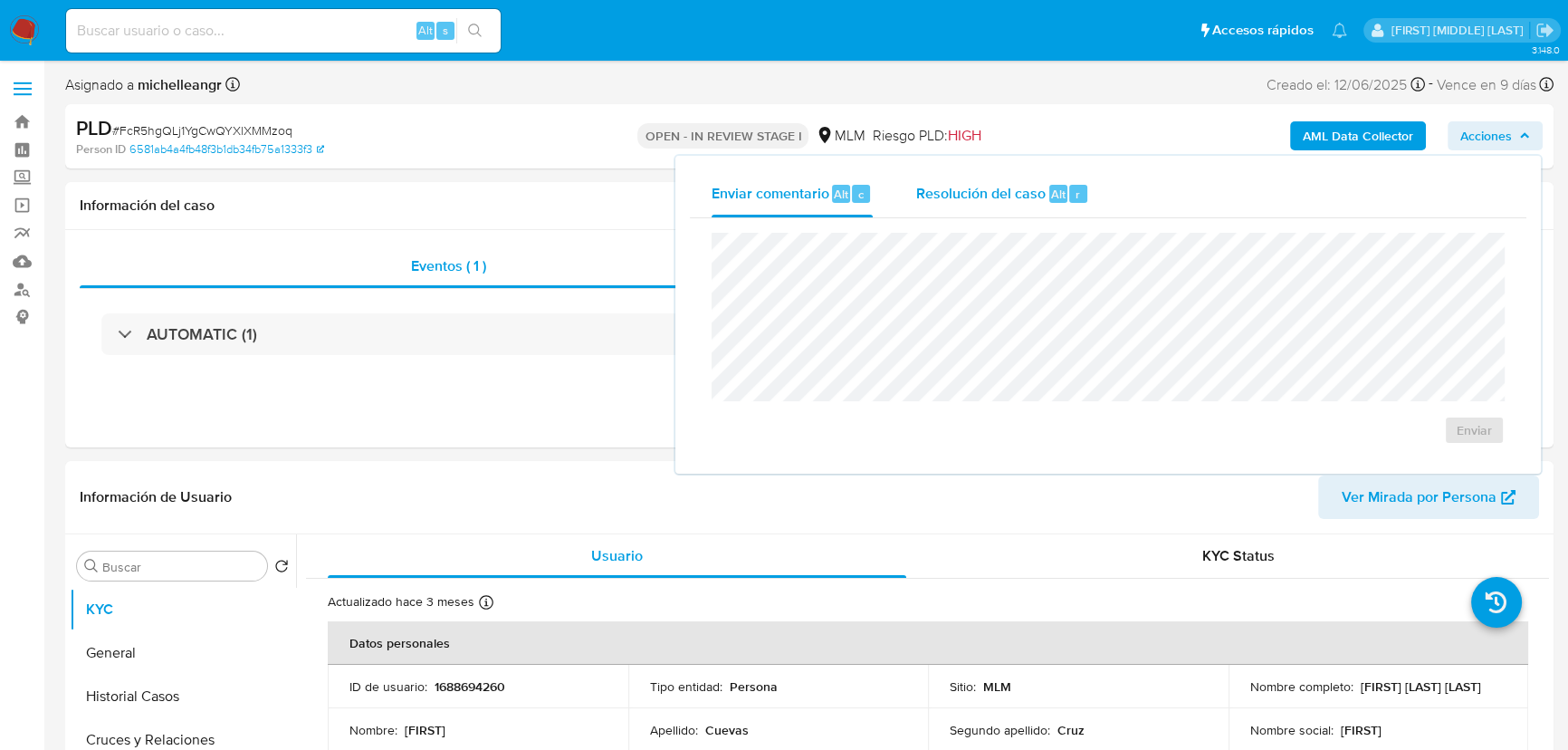 click on "Resolución del caso" at bounding box center [980, 193] 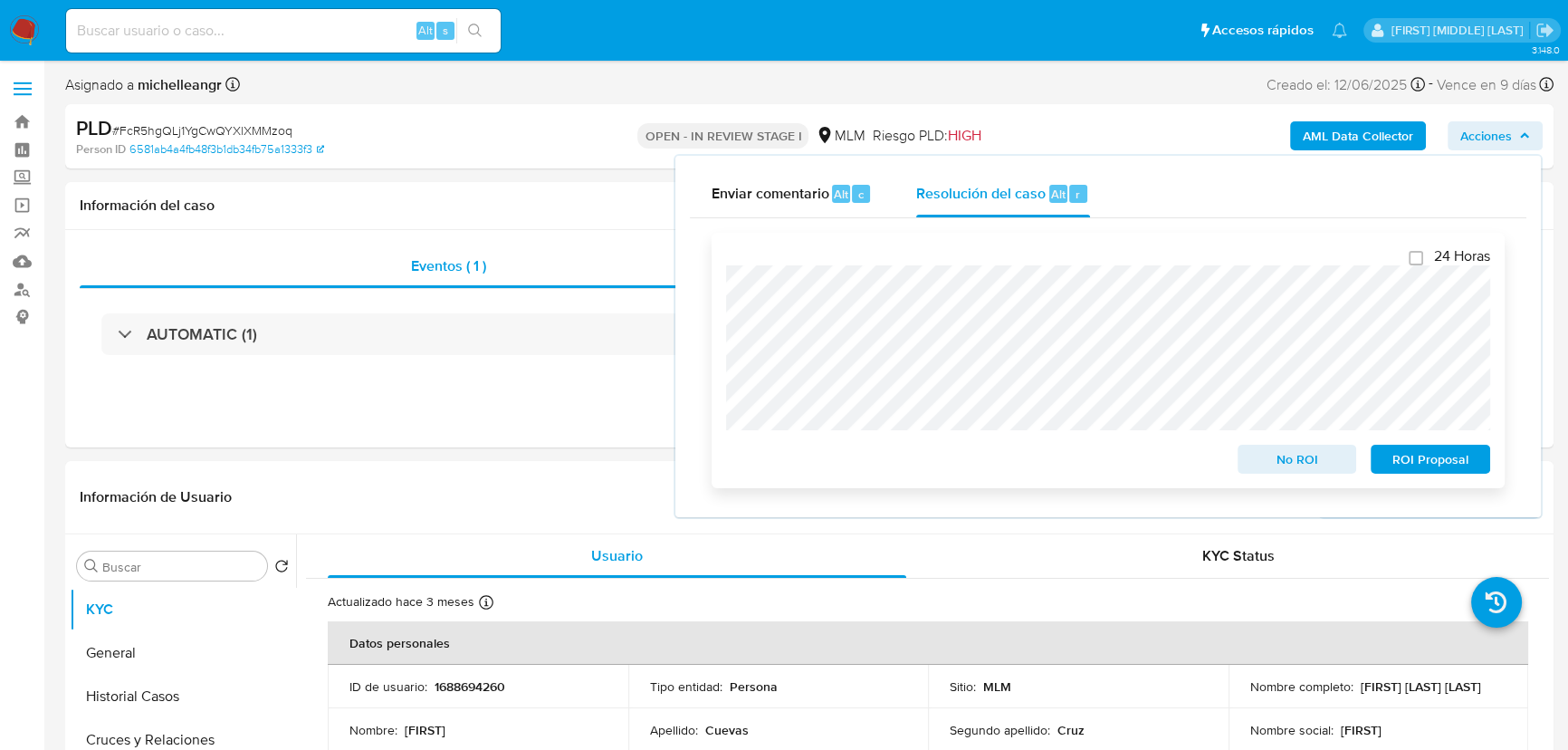 click on "ROI Proposal" at bounding box center [1430, 459] 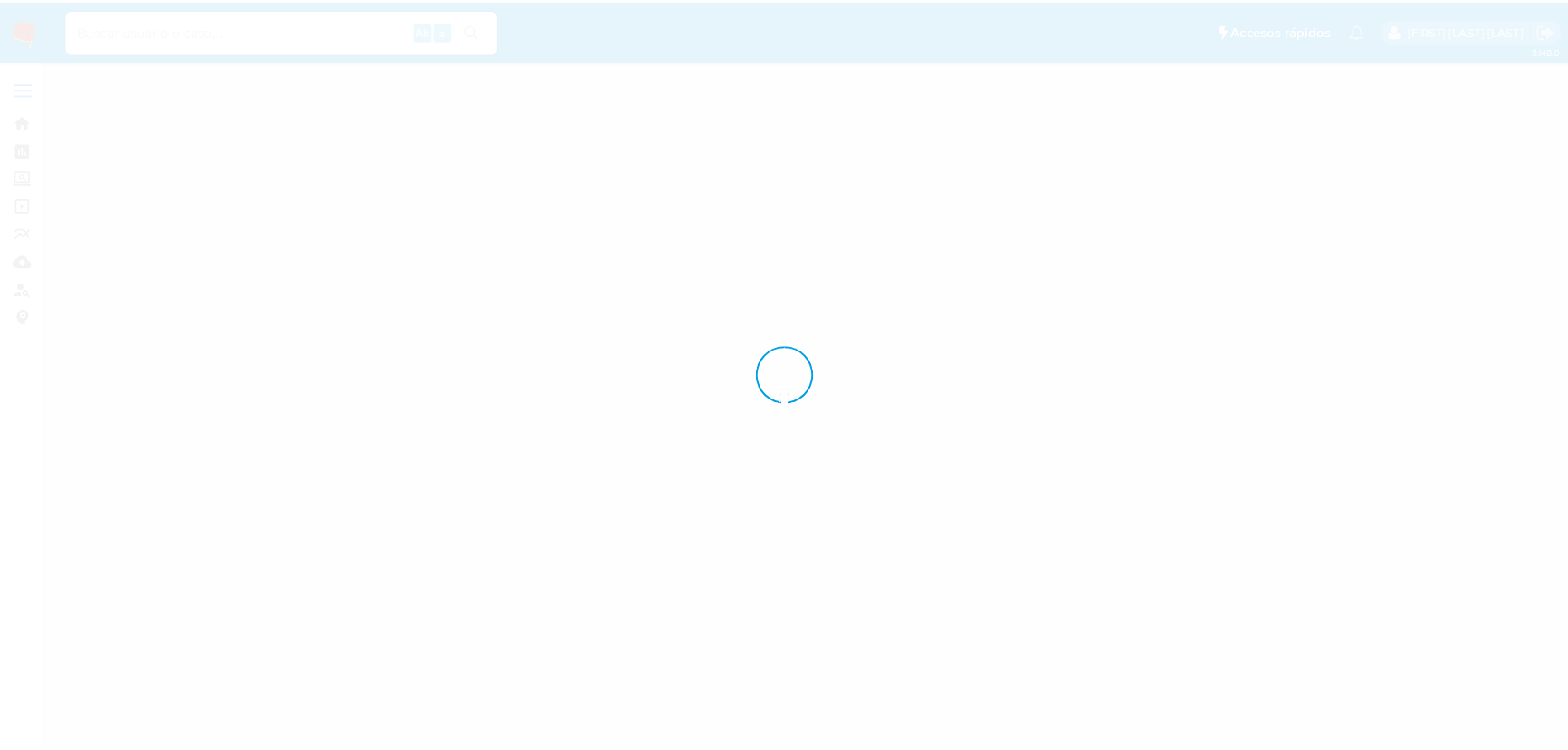 scroll, scrollTop: 0, scrollLeft: 0, axis: both 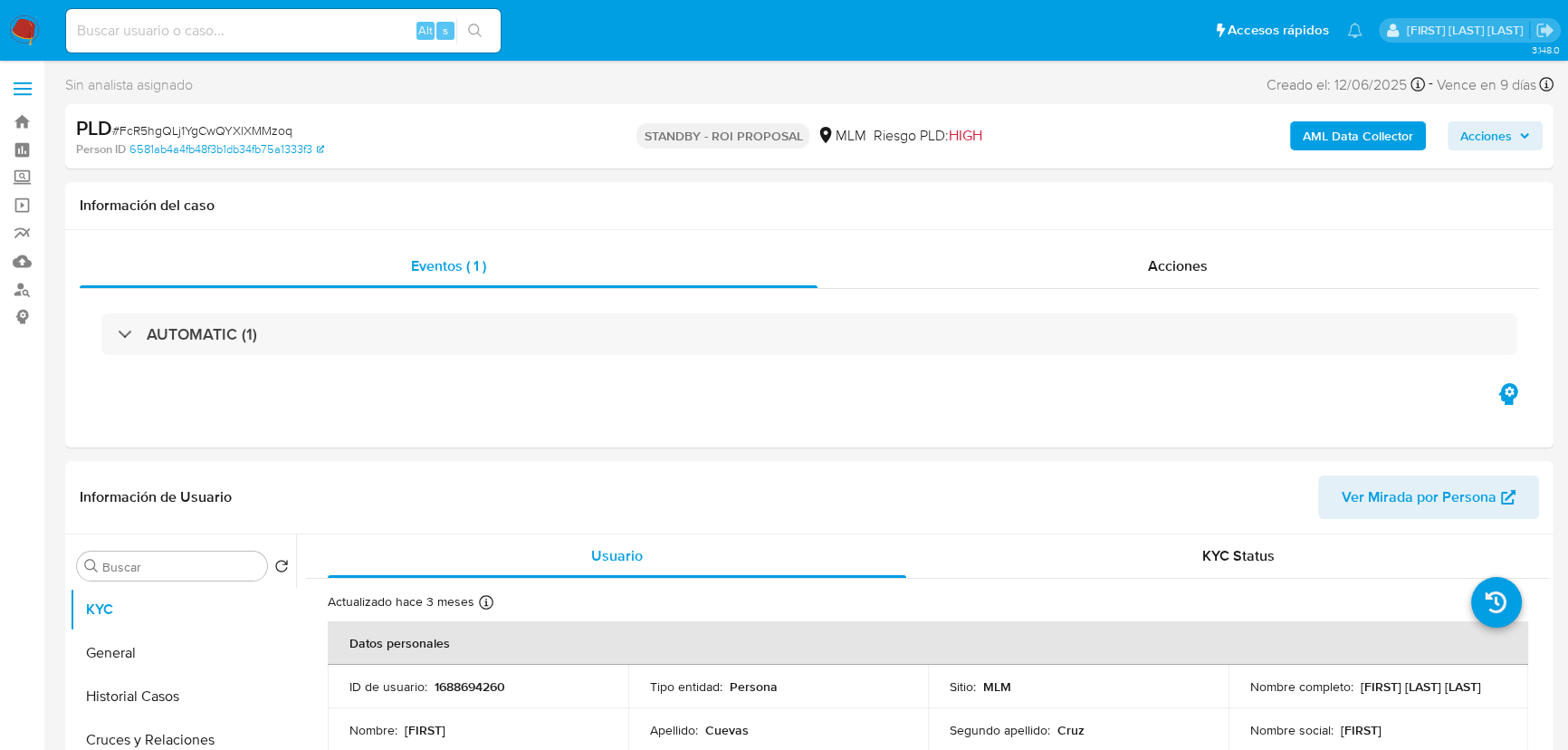 select on "10" 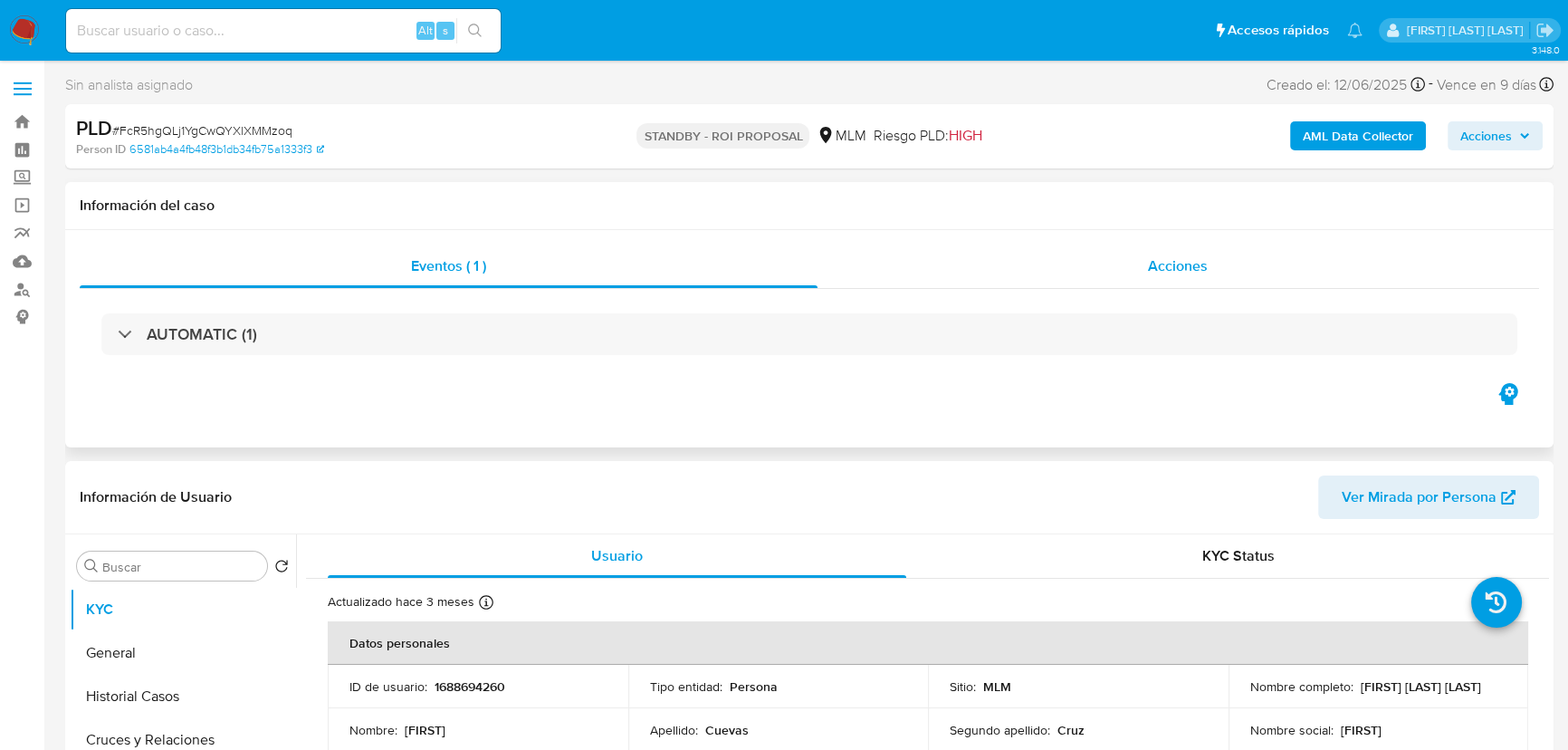 click on "Acciones" at bounding box center [1178, 265] 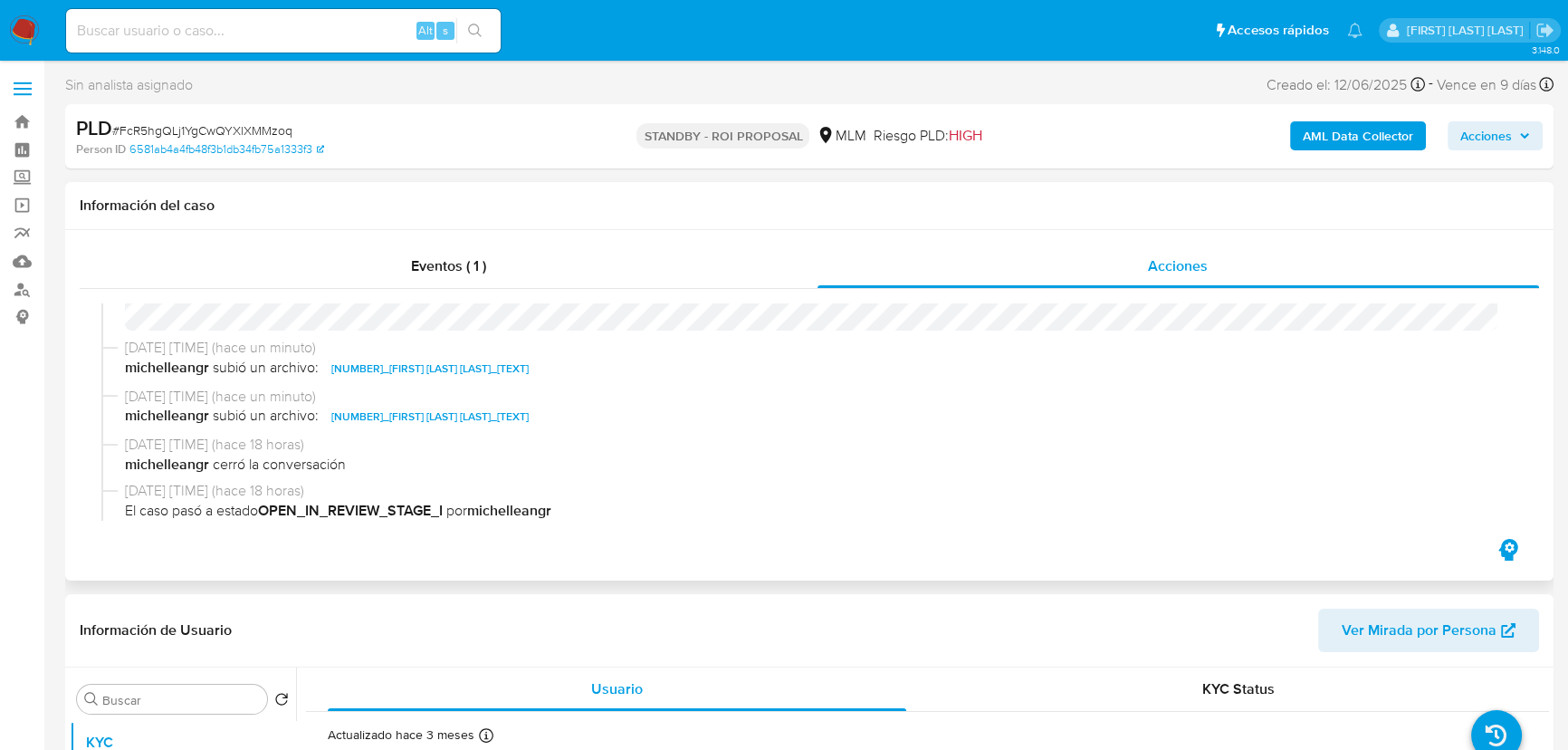 scroll, scrollTop: 329, scrollLeft: 0, axis: vertical 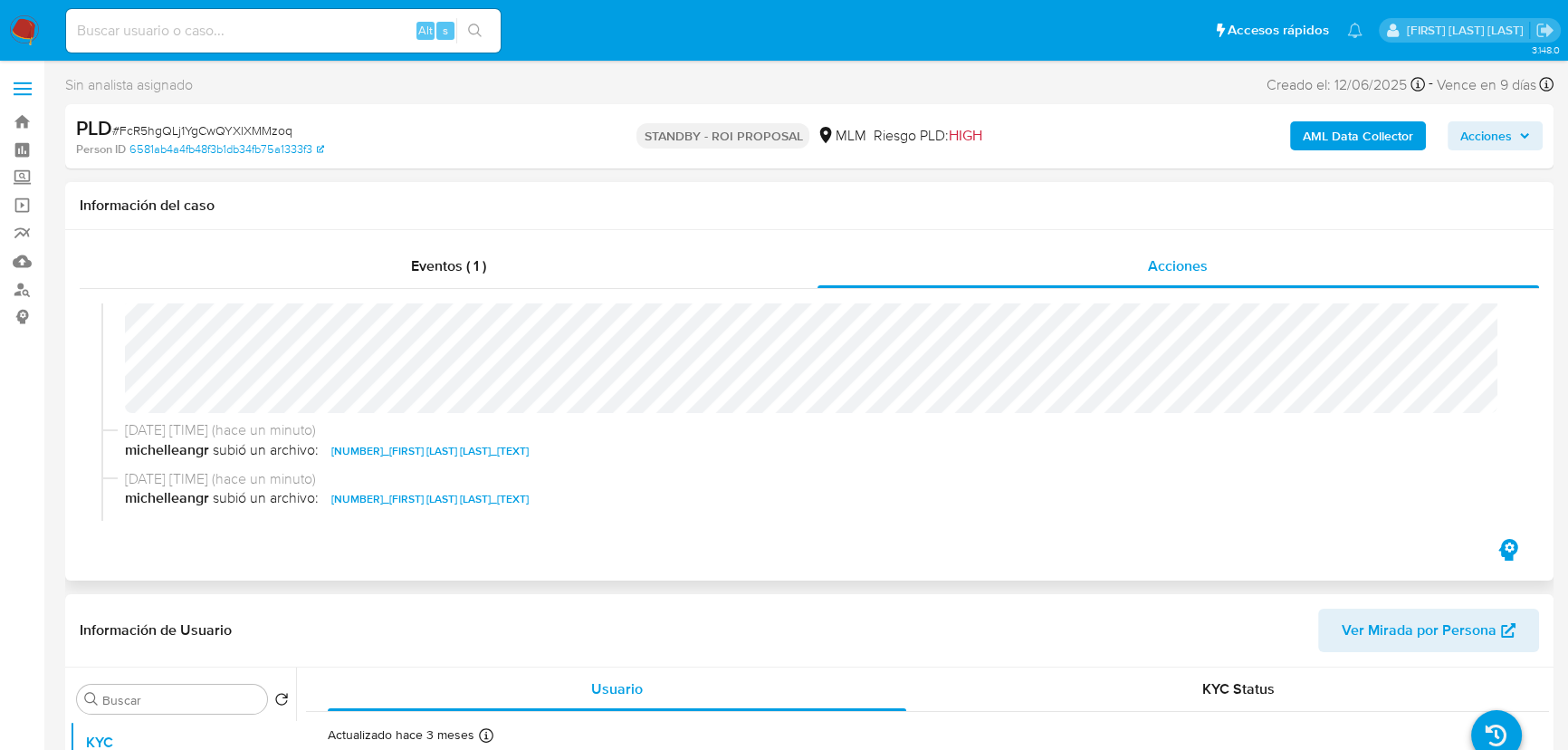 type 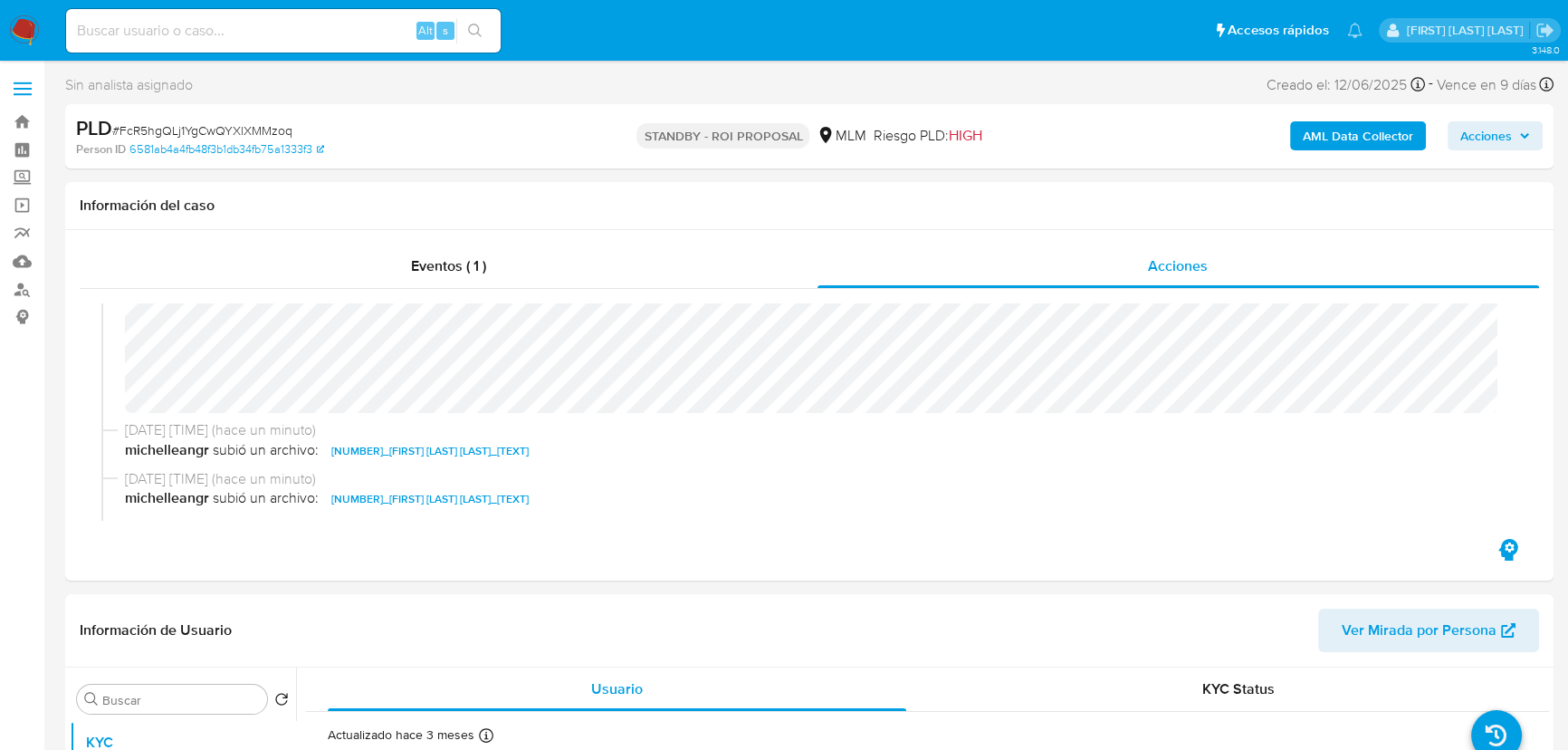 click at bounding box center [24, 31] 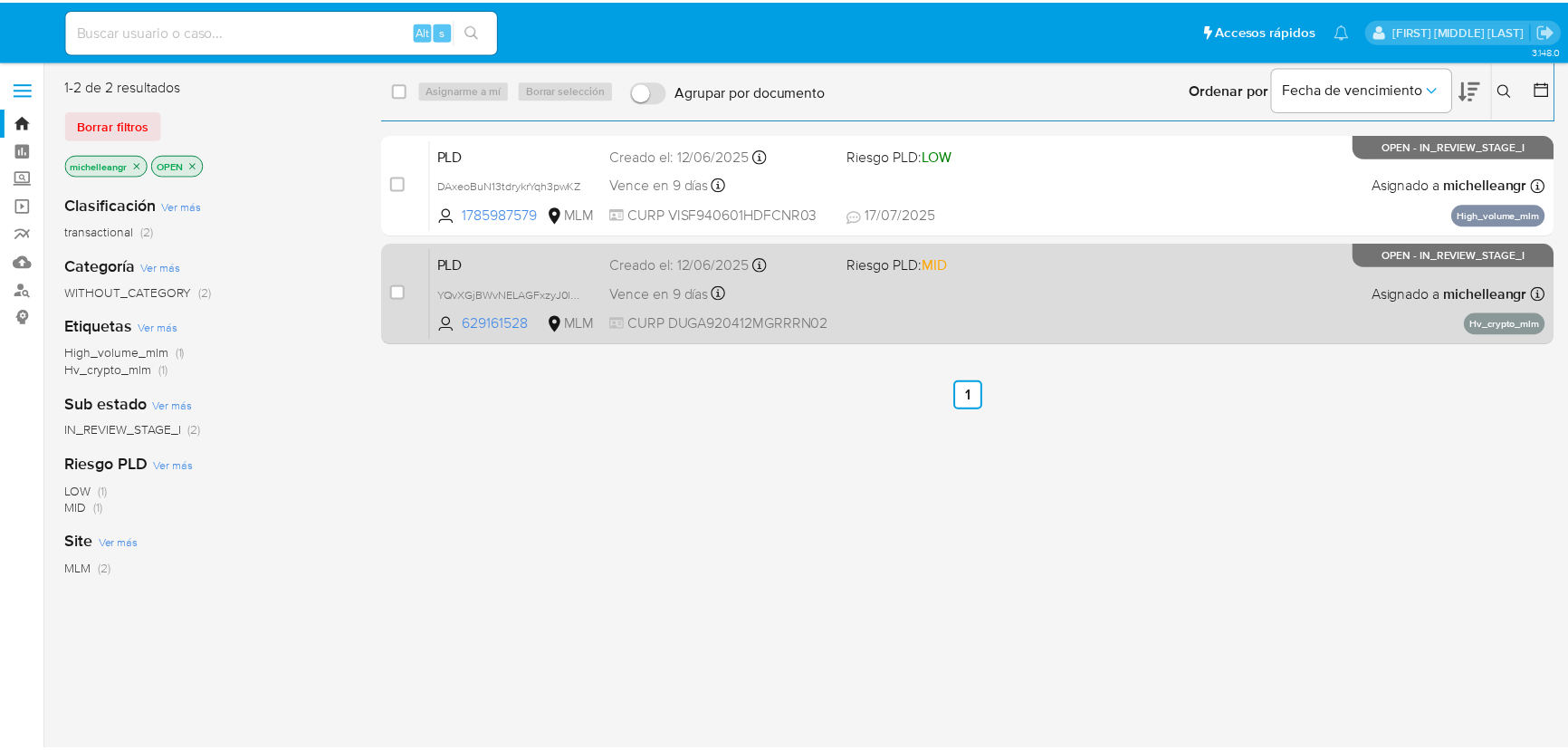 scroll, scrollTop: 0, scrollLeft: 0, axis: both 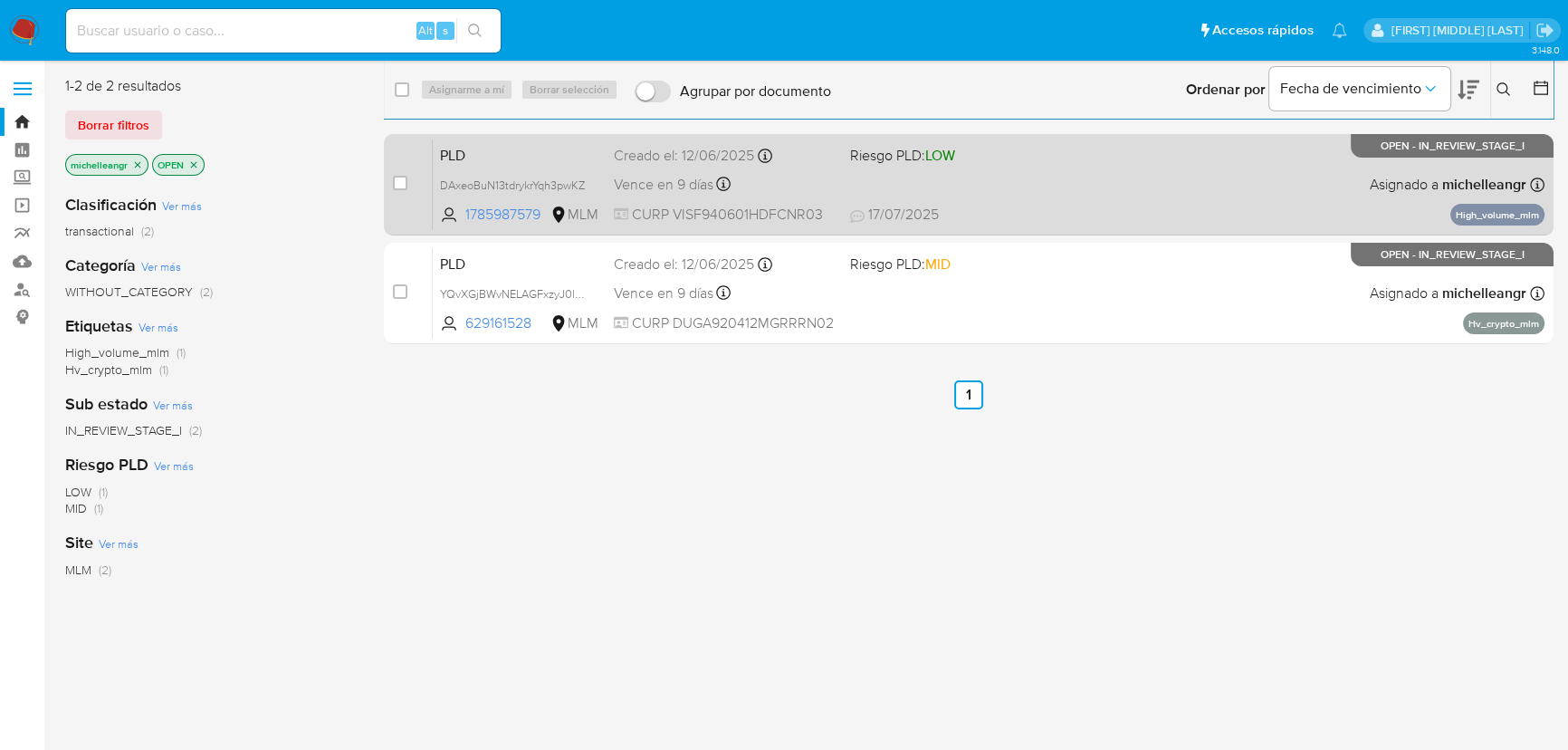 click on "PLD DAxeoBuN13tdrykrYqh3pwKZ 1785987579 MLM Riesgo PLD:  LOW Creado el: [DATE]   Creado el: [DATE] [TIME] Vence en 9 días   Vence el [DATE] [TIME] CURP   VISF940601HDFCNR03 [DATE]   [DATE] [TIME] Asignado a   [USERNAME]   Asignado el: [DATE] [TIME] High_volume_mlm OPEN - IN_REVIEW_STAGE_I" at bounding box center (989, 184) 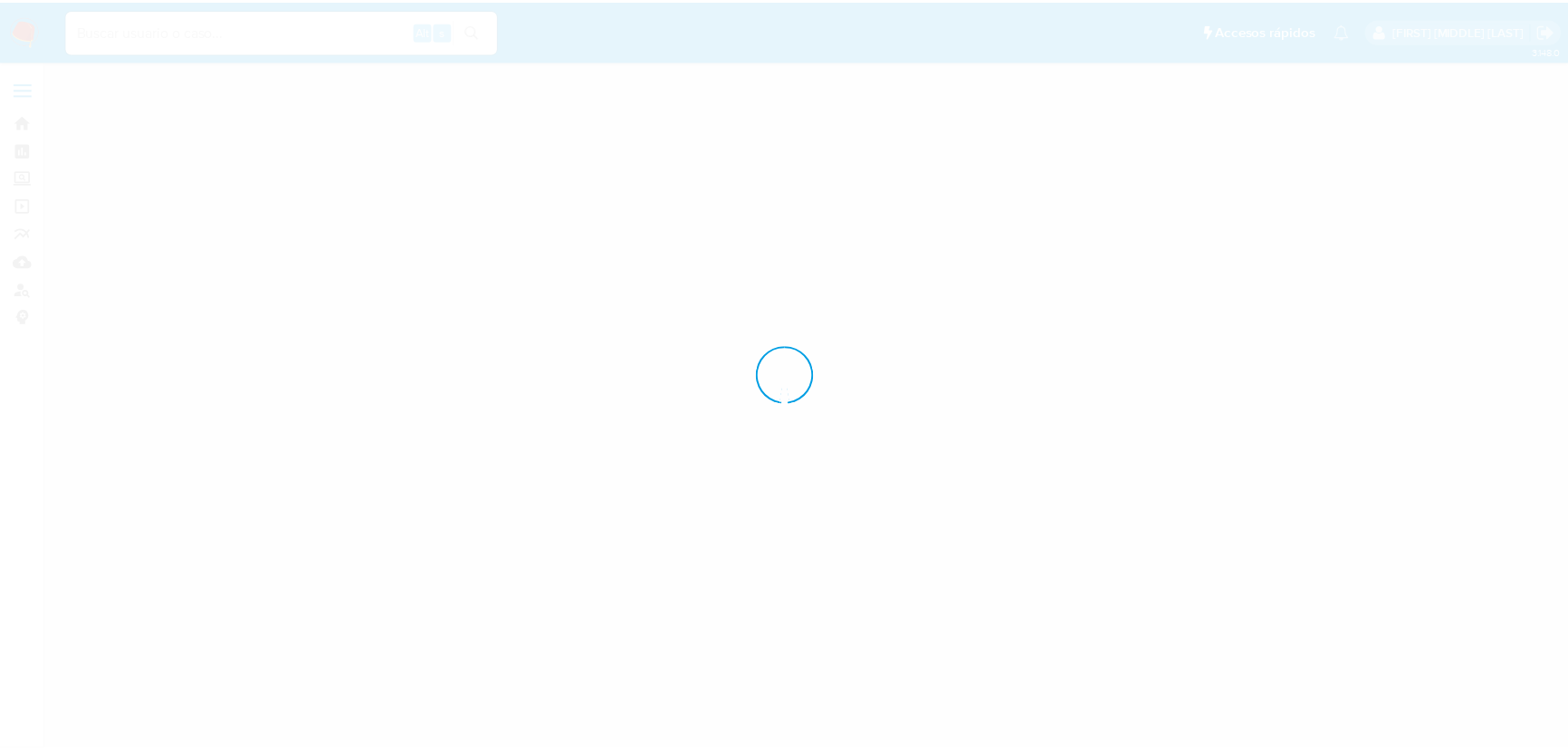 scroll, scrollTop: 0, scrollLeft: 0, axis: both 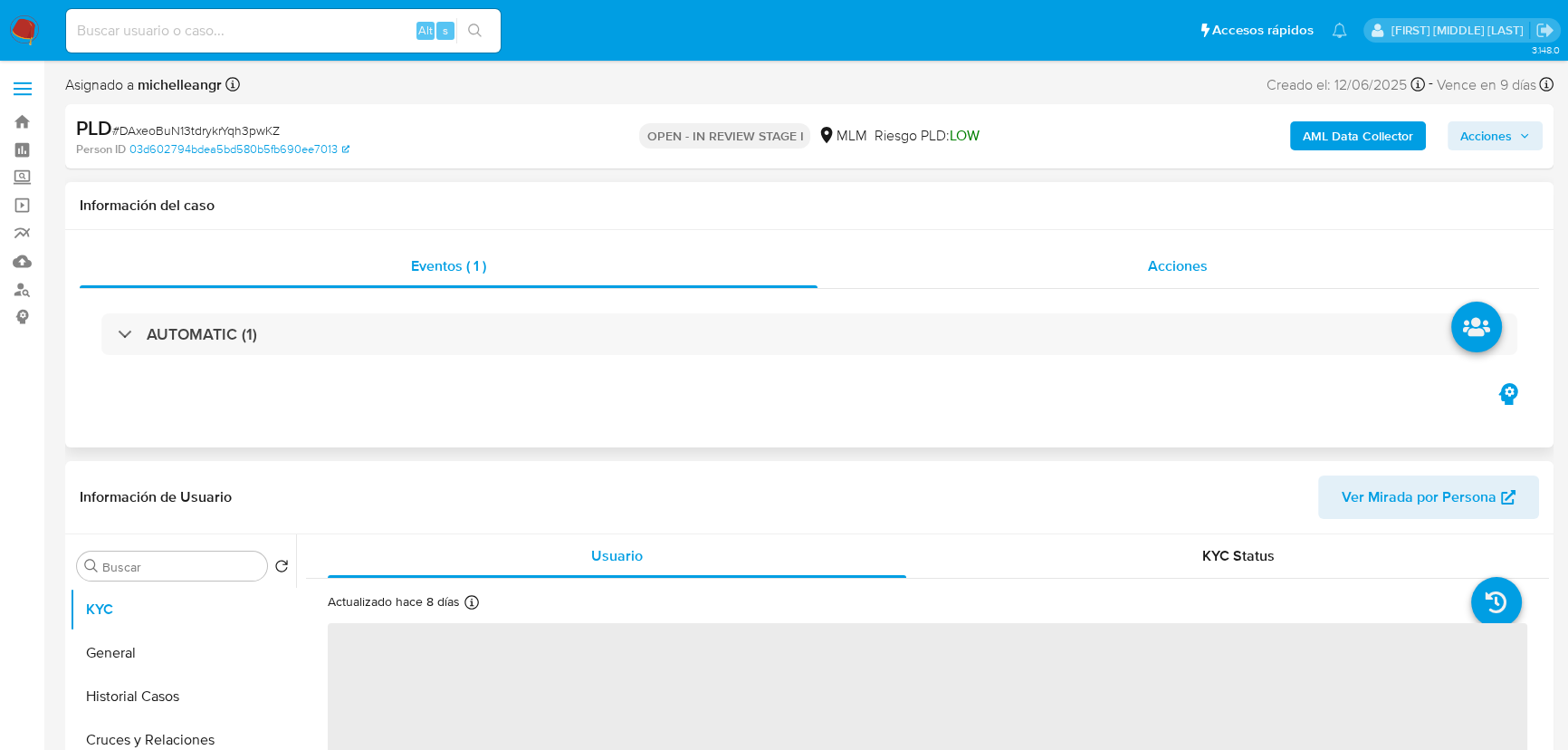 drag, startPoint x: 1173, startPoint y: 255, endPoint x: 1150, endPoint y: 263, distance: 24.351591 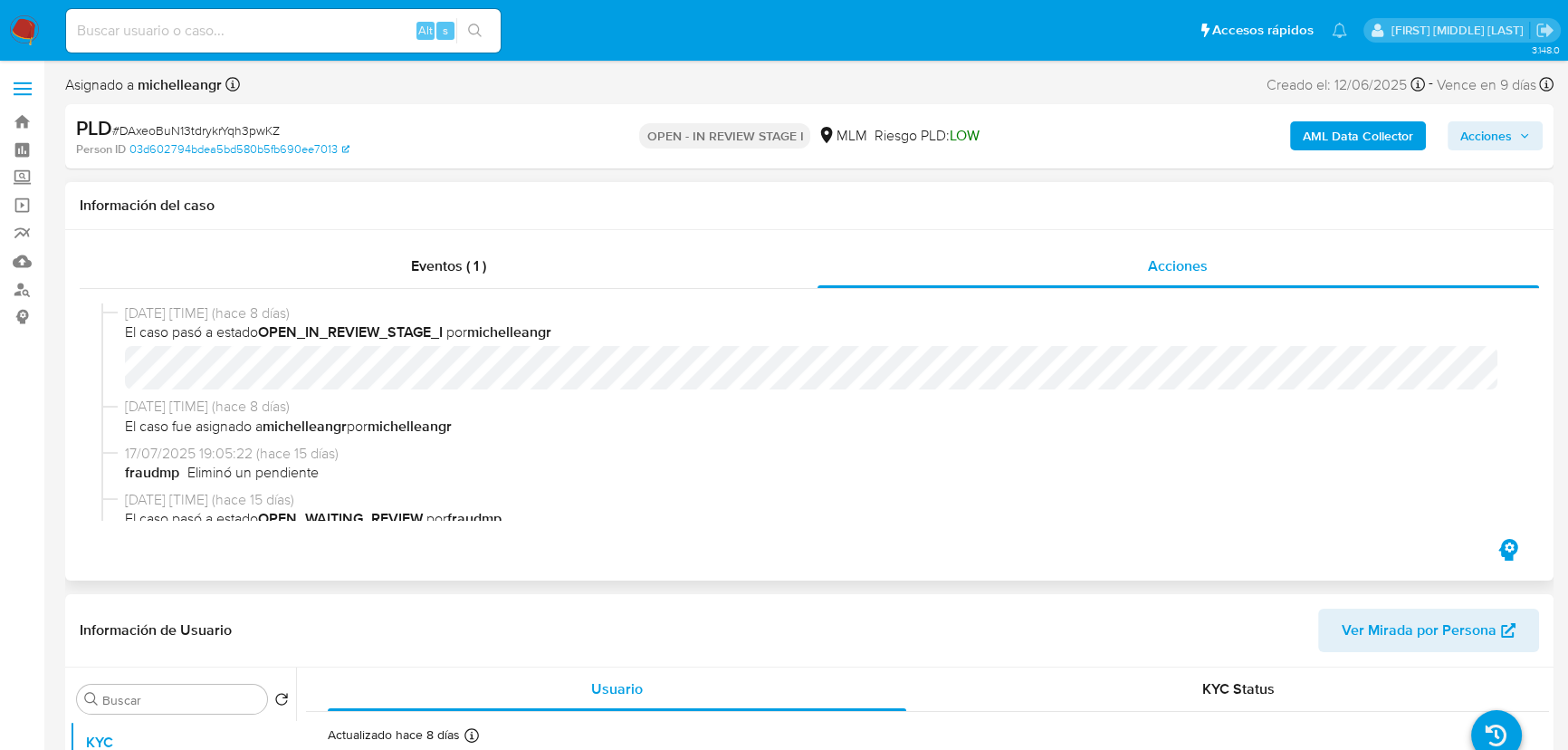 select on "10" 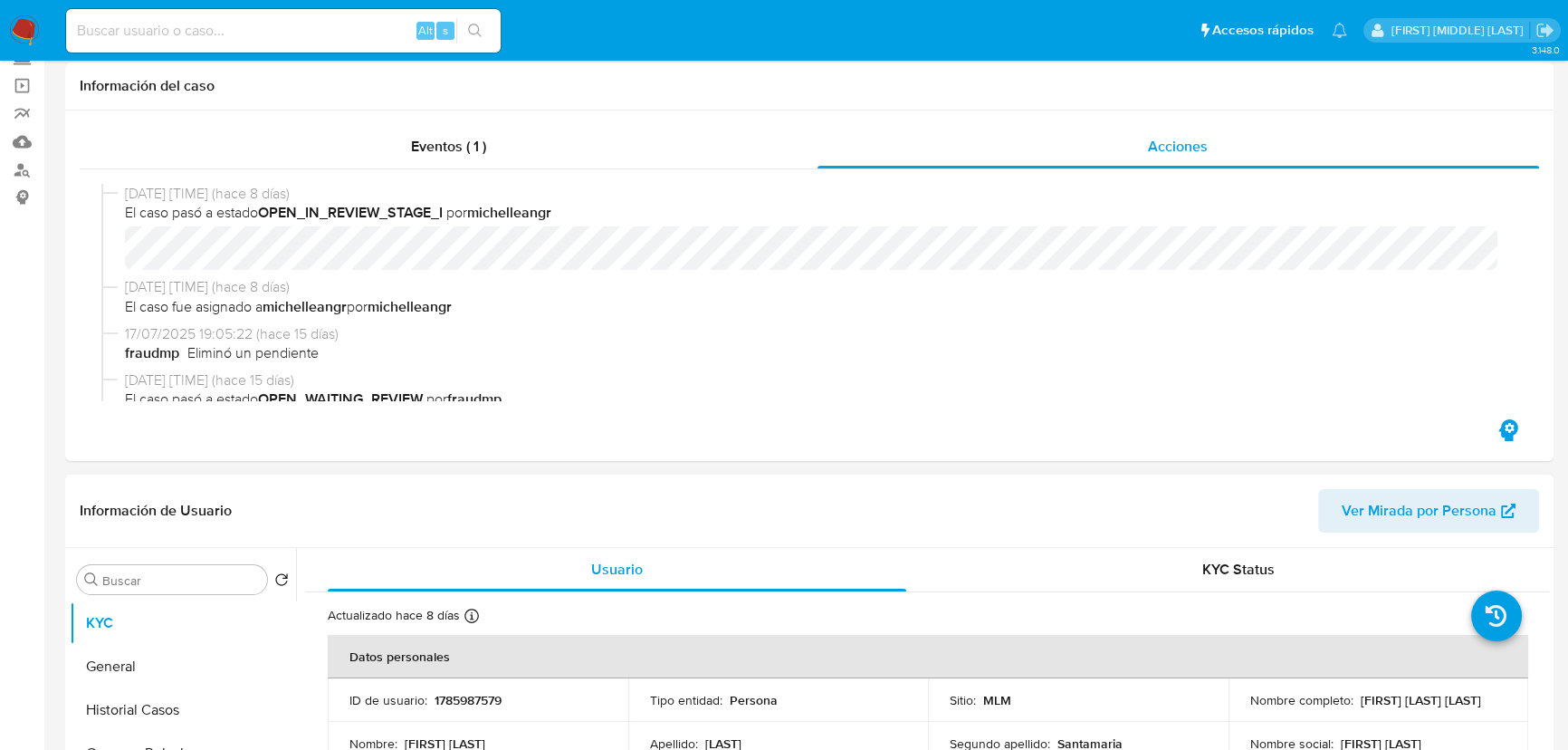 scroll, scrollTop: 246, scrollLeft: 0, axis: vertical 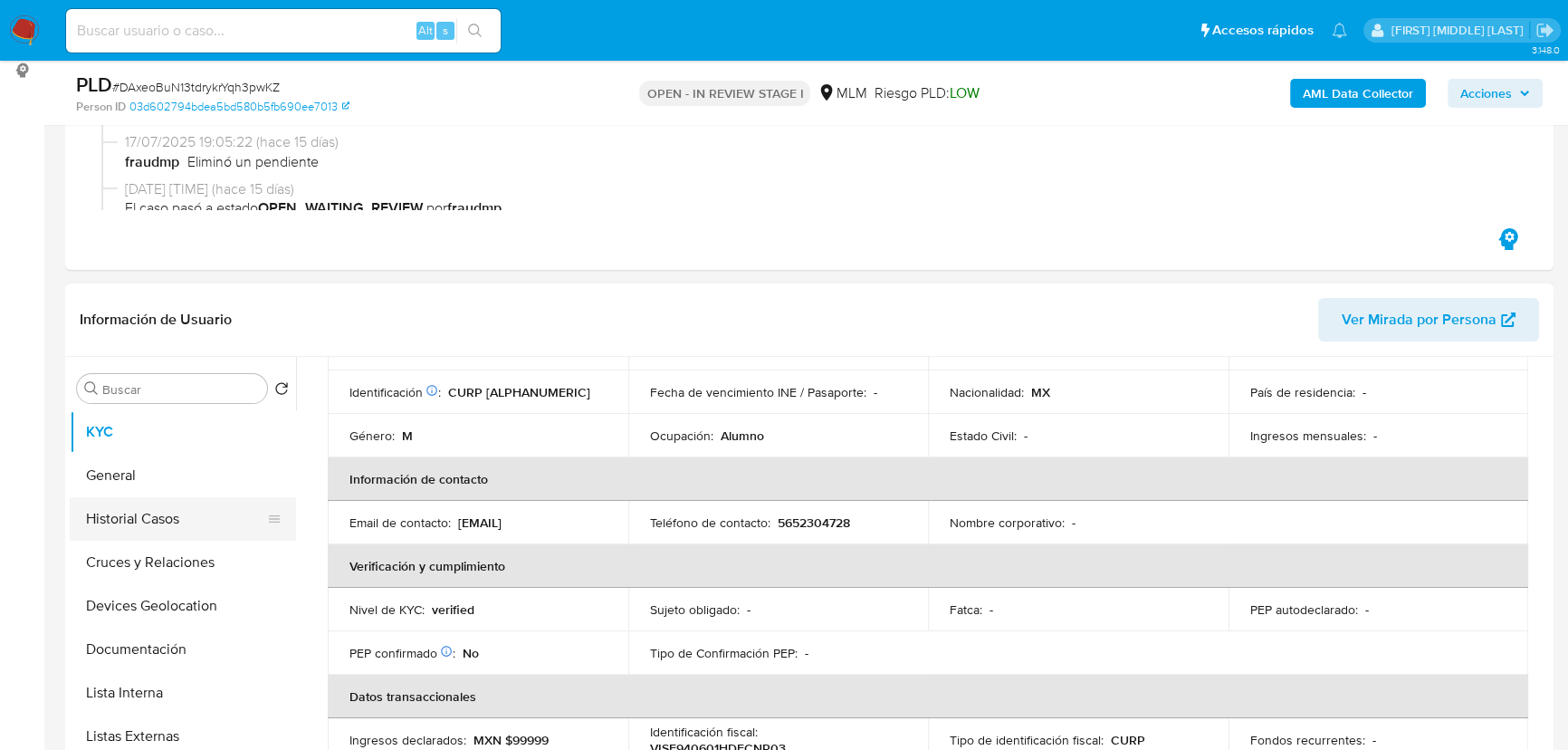 click on "Historial Casos" at bounding box center [176, 519] 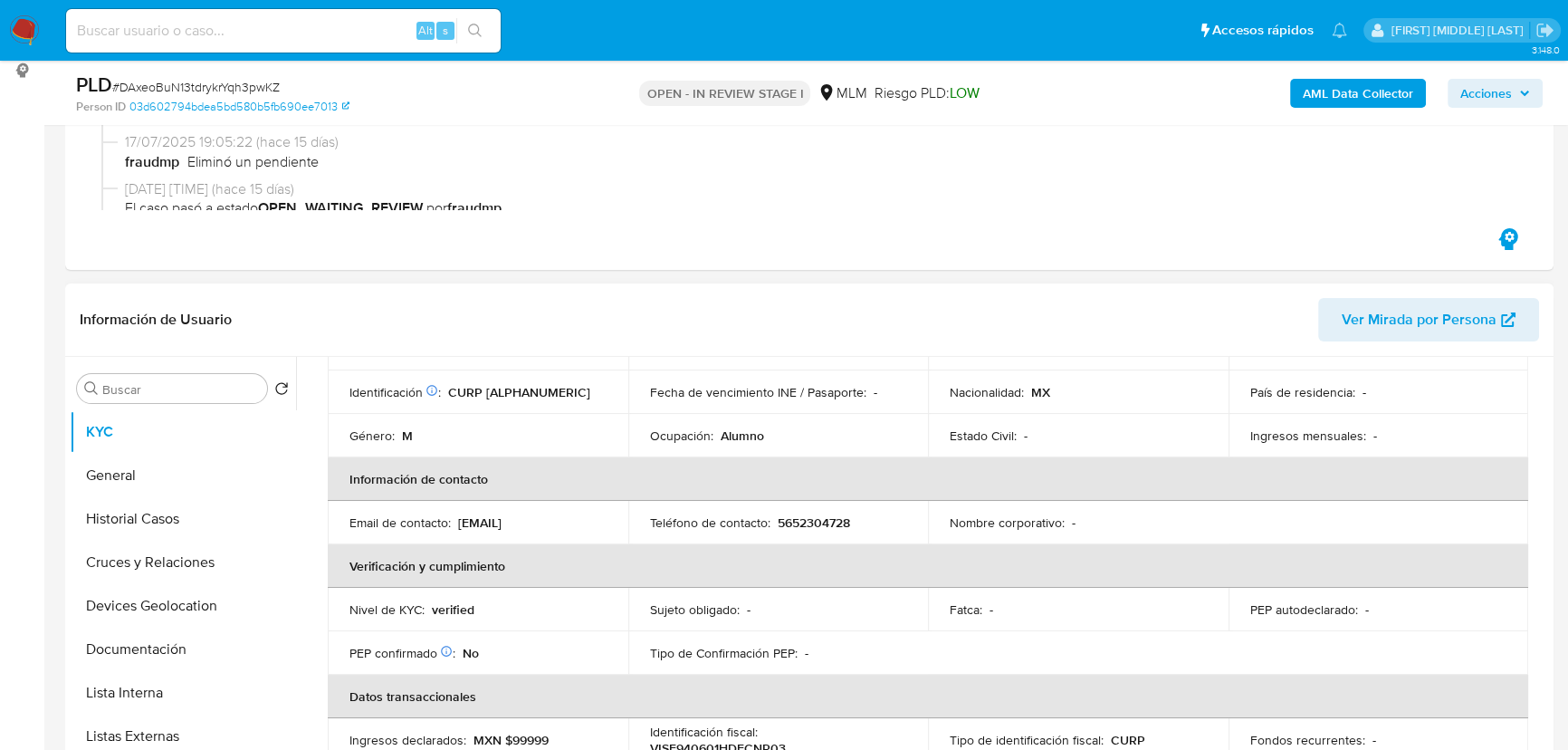 scroll, scrollTop: 0, scrollLeft: 0, axis: both 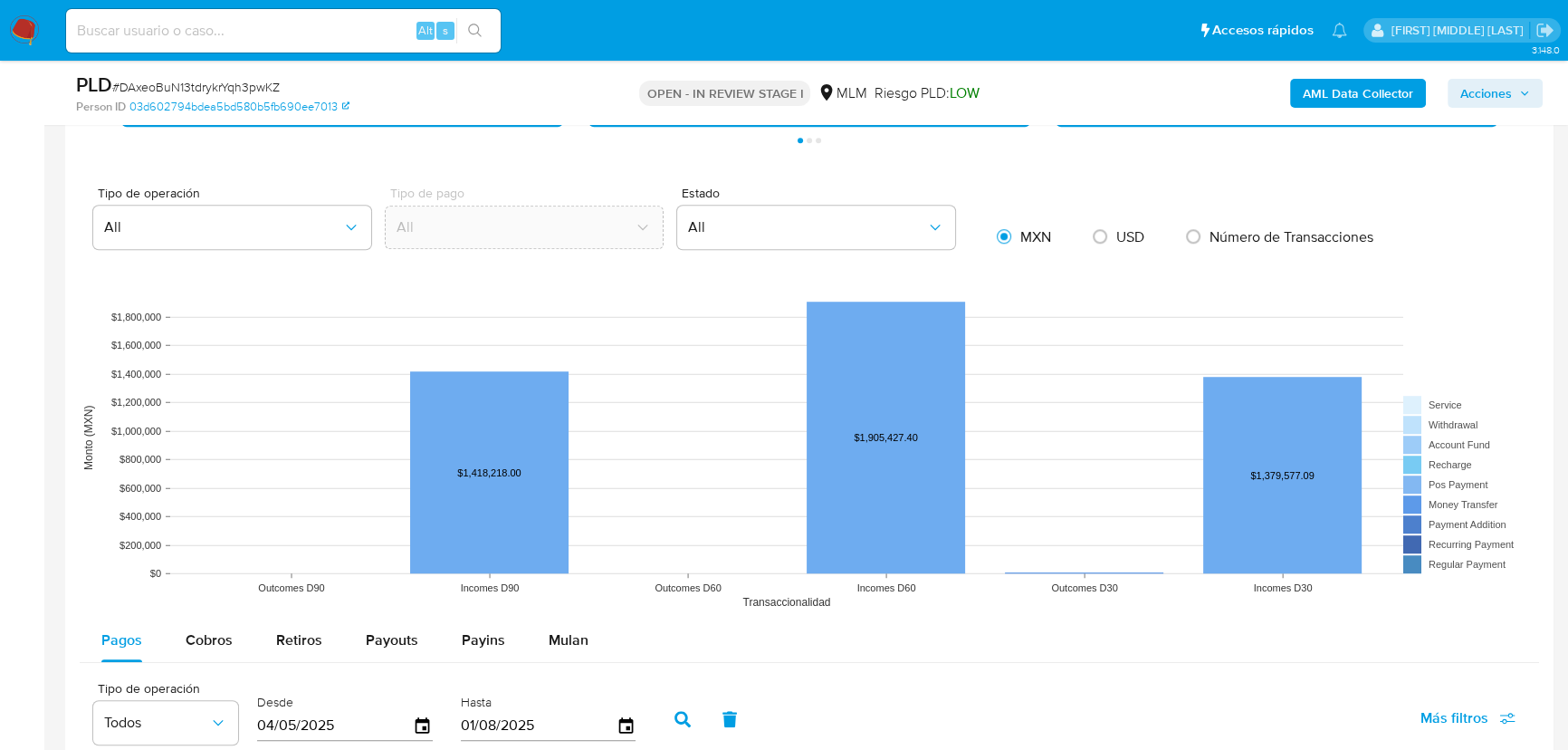 drag, startPoint x: 216, startPoint y: 641, endPoint x: 244, endPoint y: 583, distance: 64.40497 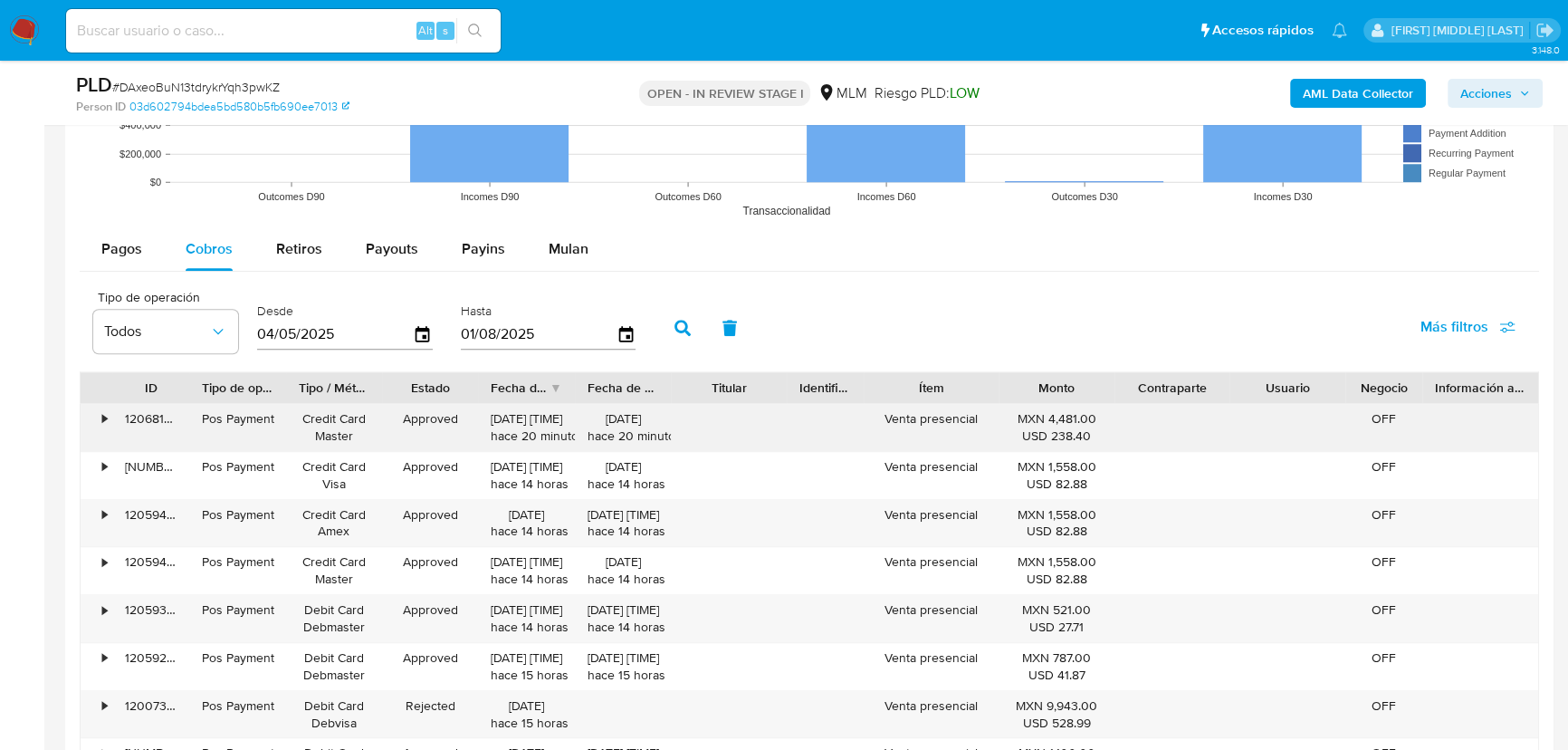 scroll, scrollTop: 2058, scrollLeft: 0, axis: vertical 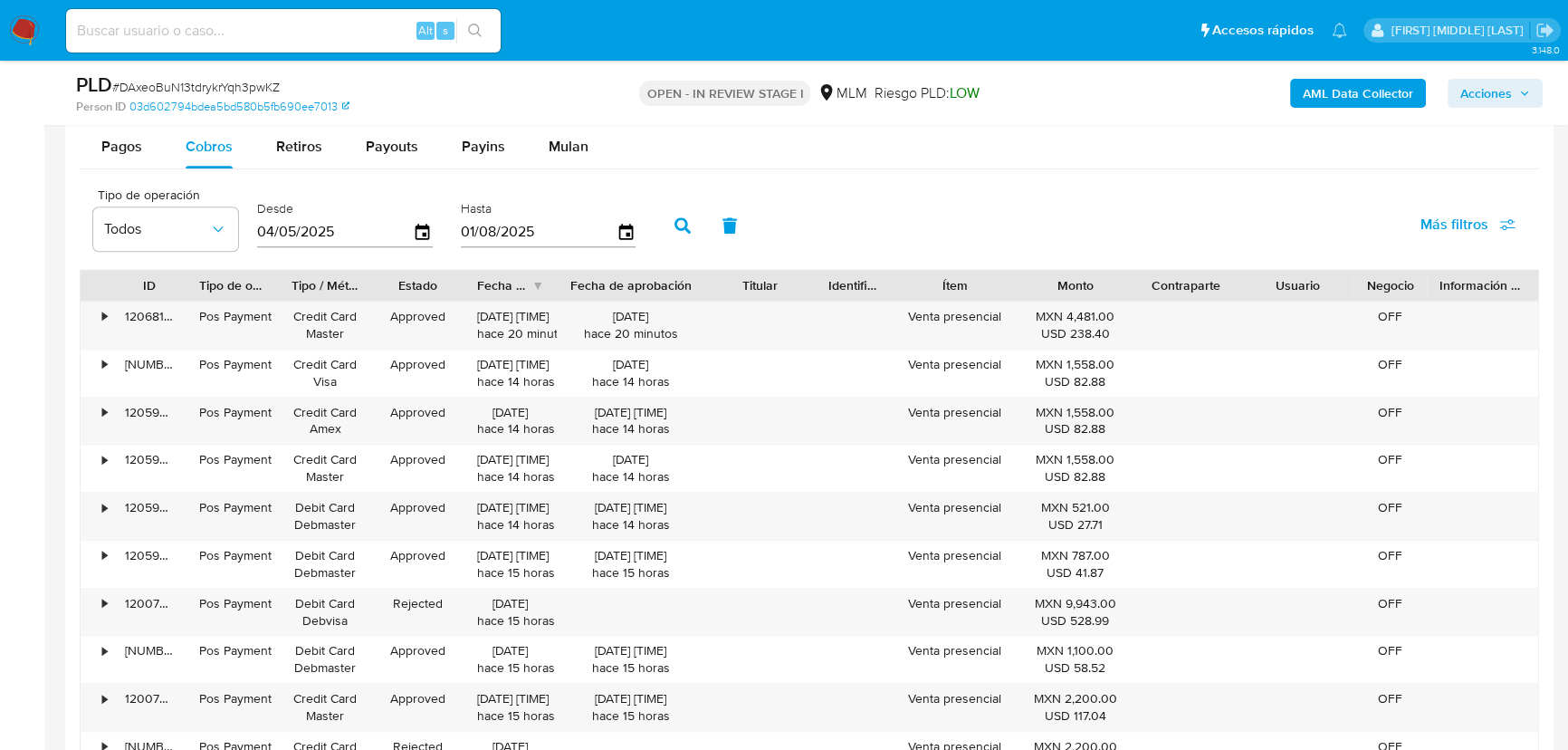 drag, startPoint x: 671, startPoint y: 274, endPoint x: 722, endPoint y: 288, distance: 52.886671 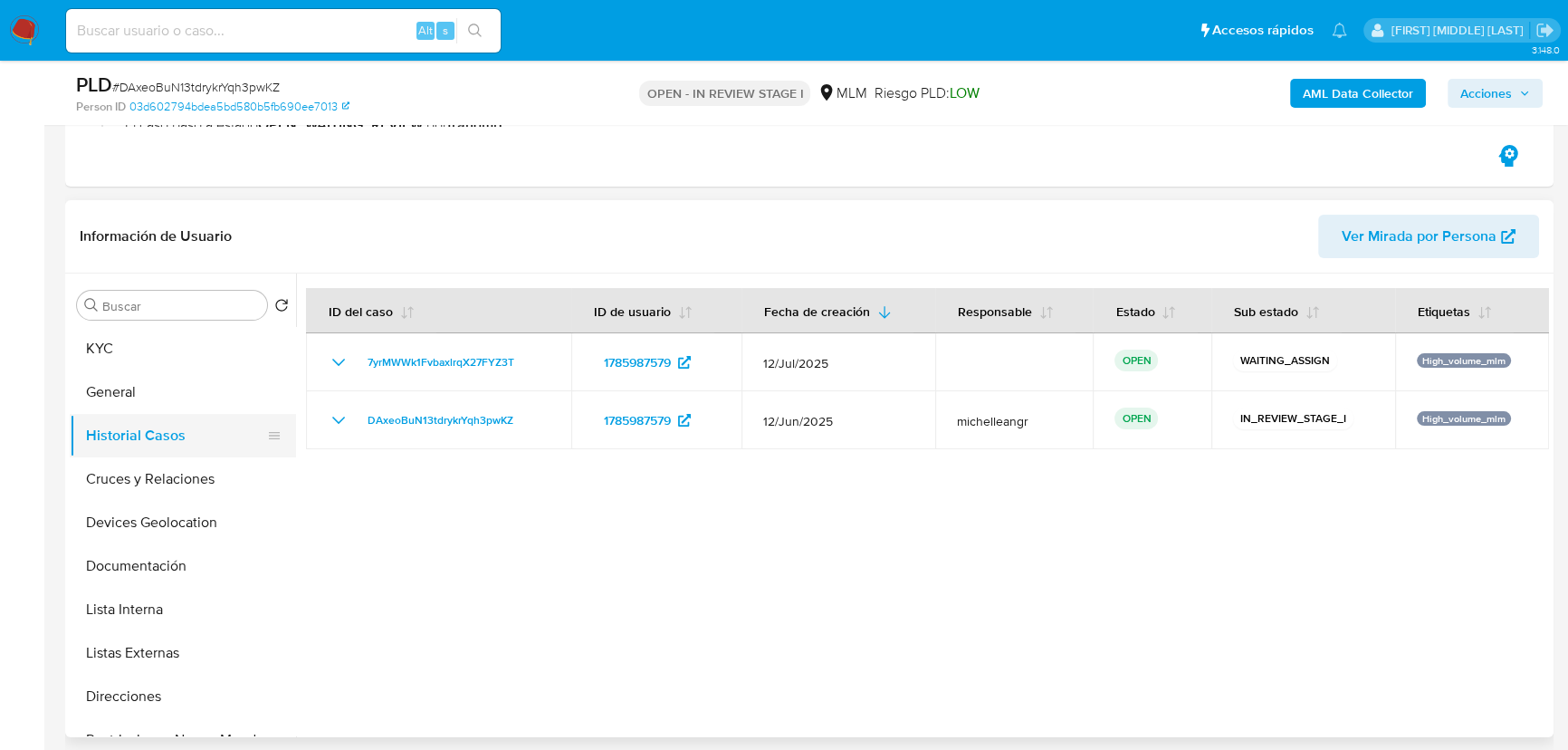 scroll, scrollTop: 329, scrollLeft: 0, axis: vertical 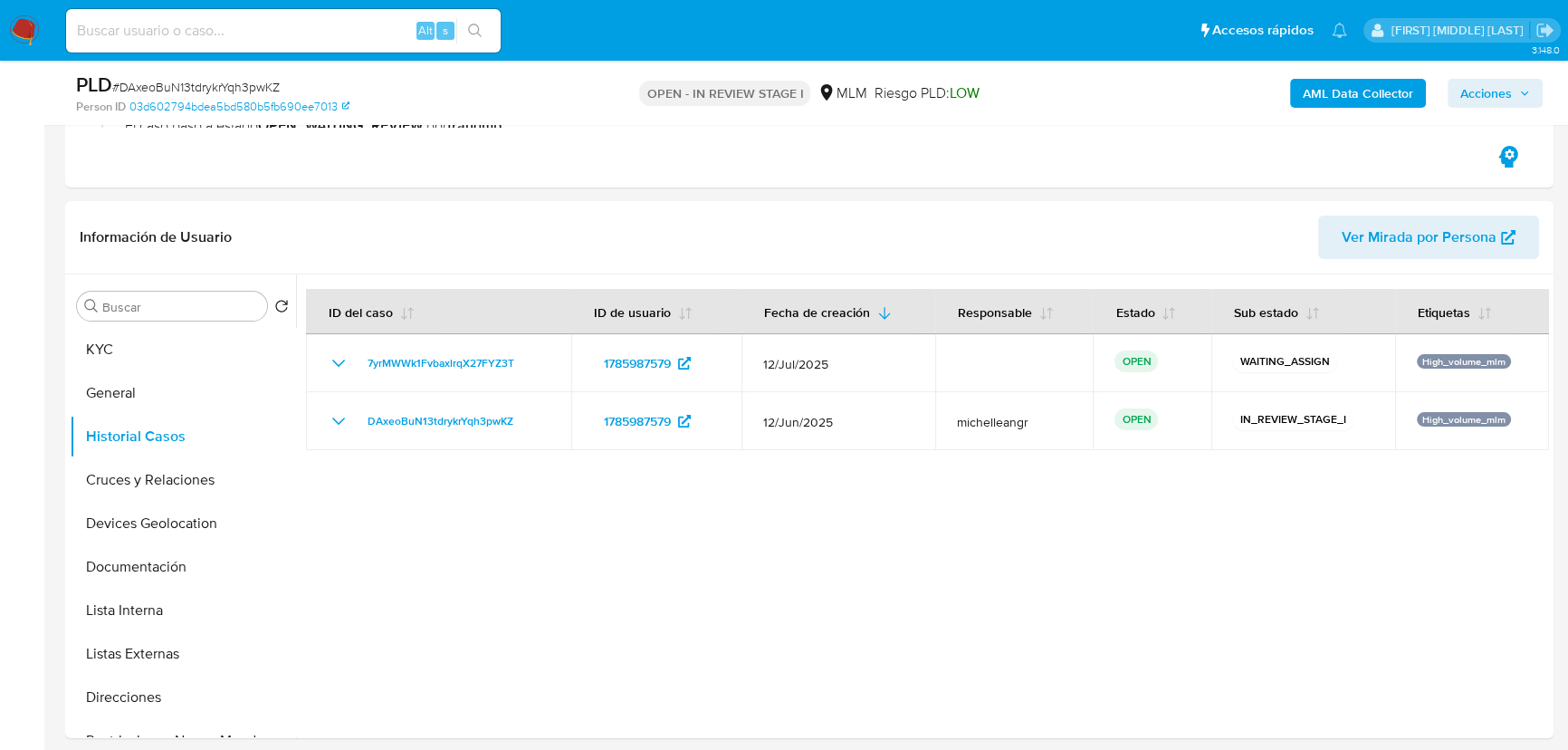 click on "Bandeja Tablero Screening Búsqueda en Listas Watchlist Herramientas Operaciones masivas Reportes Mulan Buscador de personas Consolidado" at bounding box center (22, 1757) 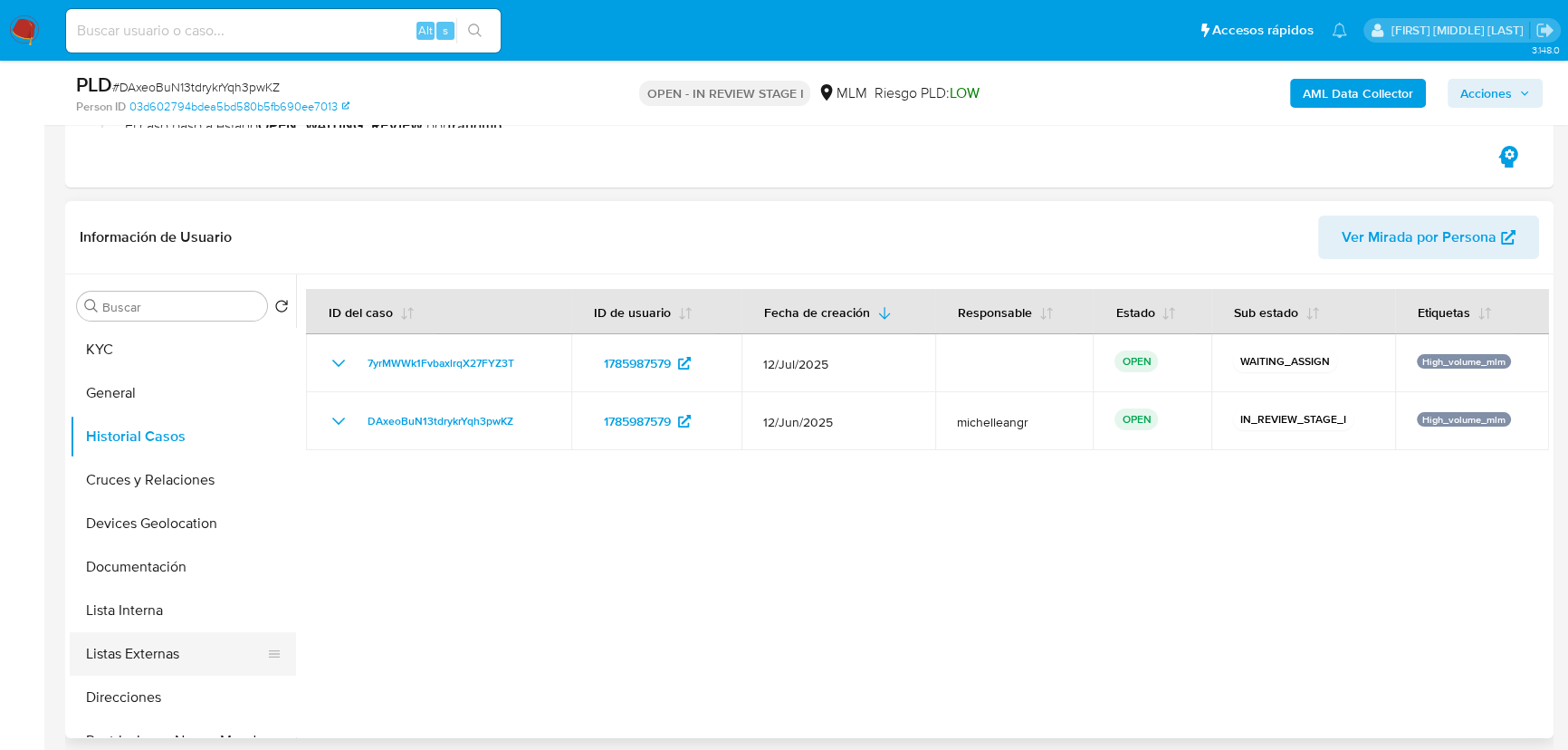 click on "Listas Externas" at bounding box center (176, 654) 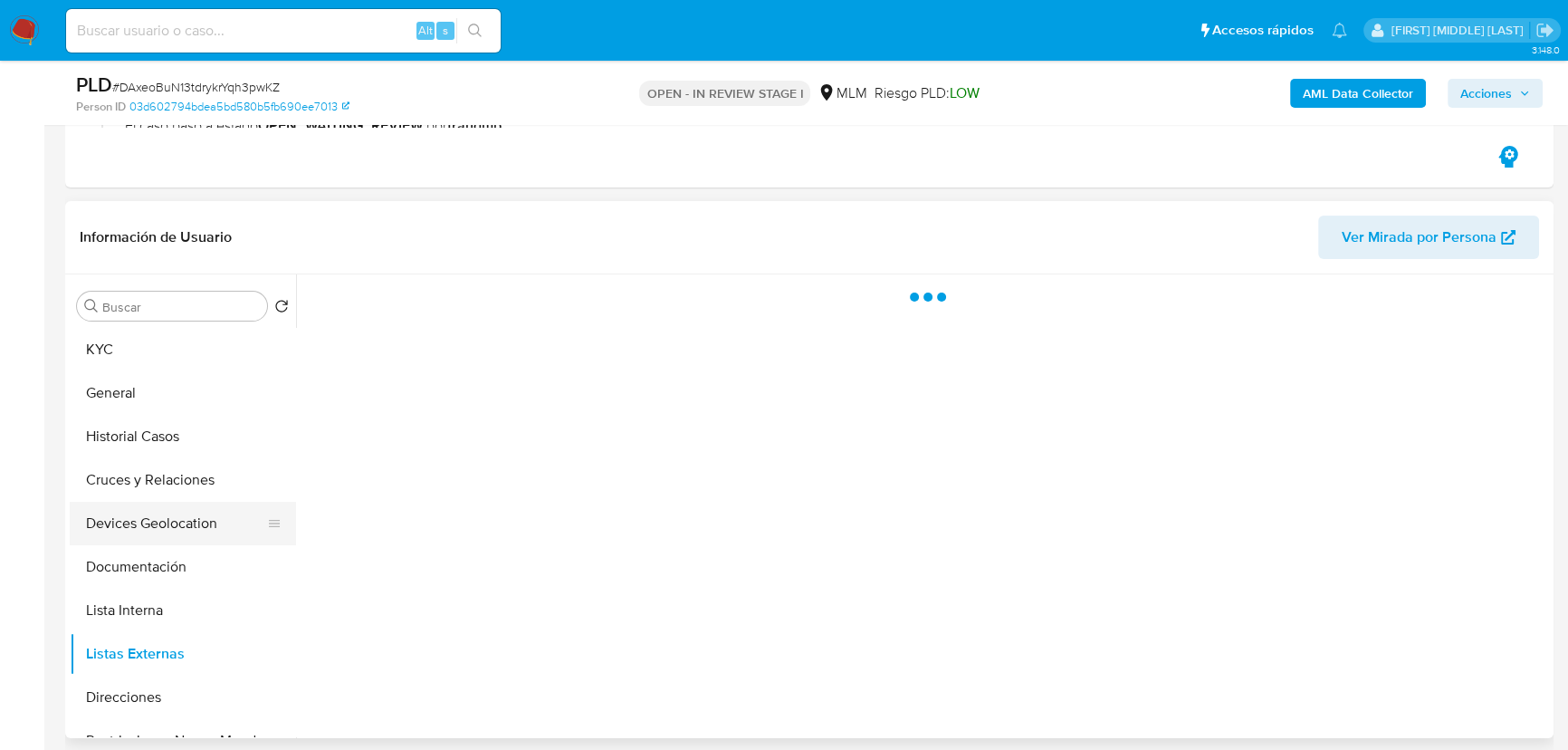 click on "Devices Geolocation" at bounding box center [176, 524] 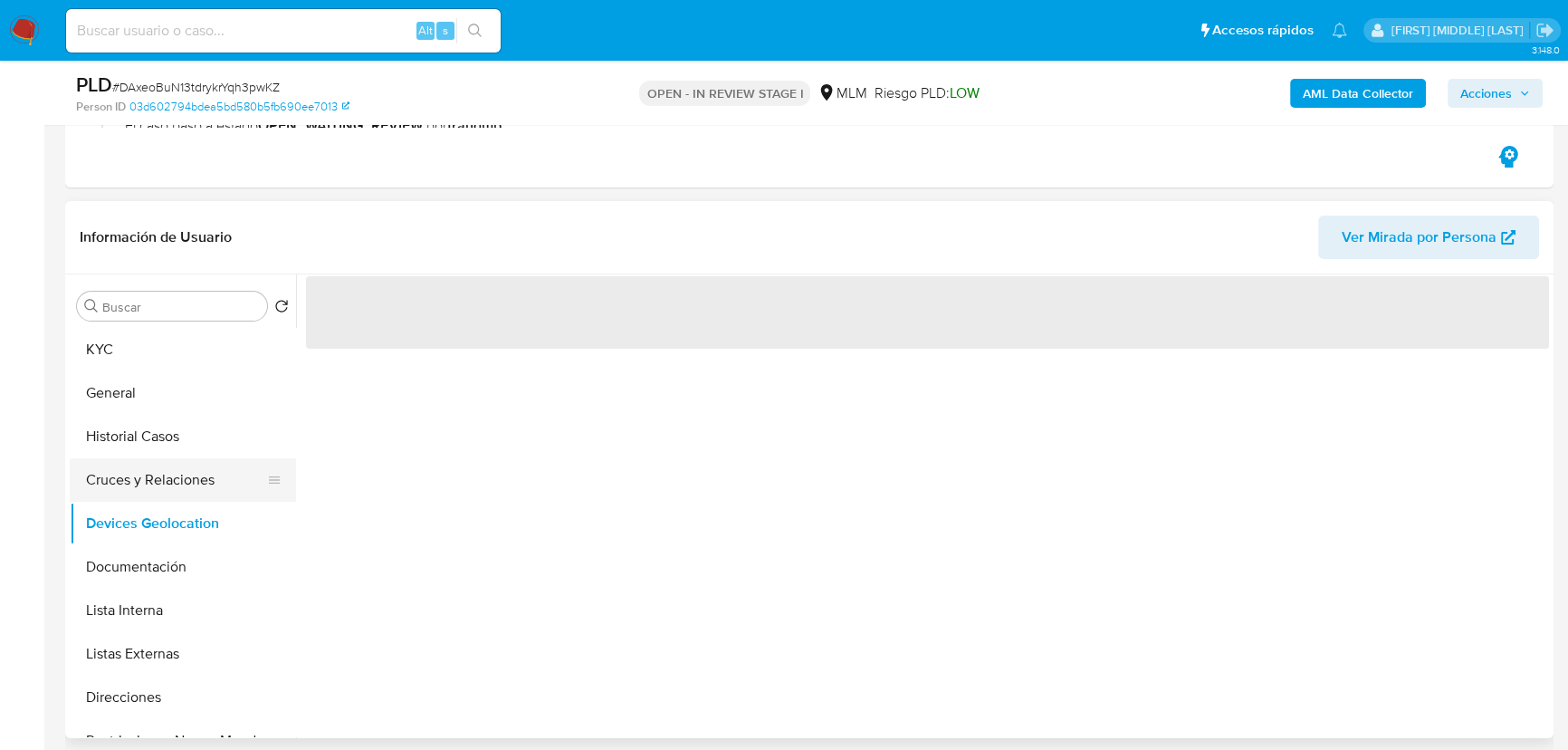 click on "Cruces y Relaciones" at bounding box center (176, 480) 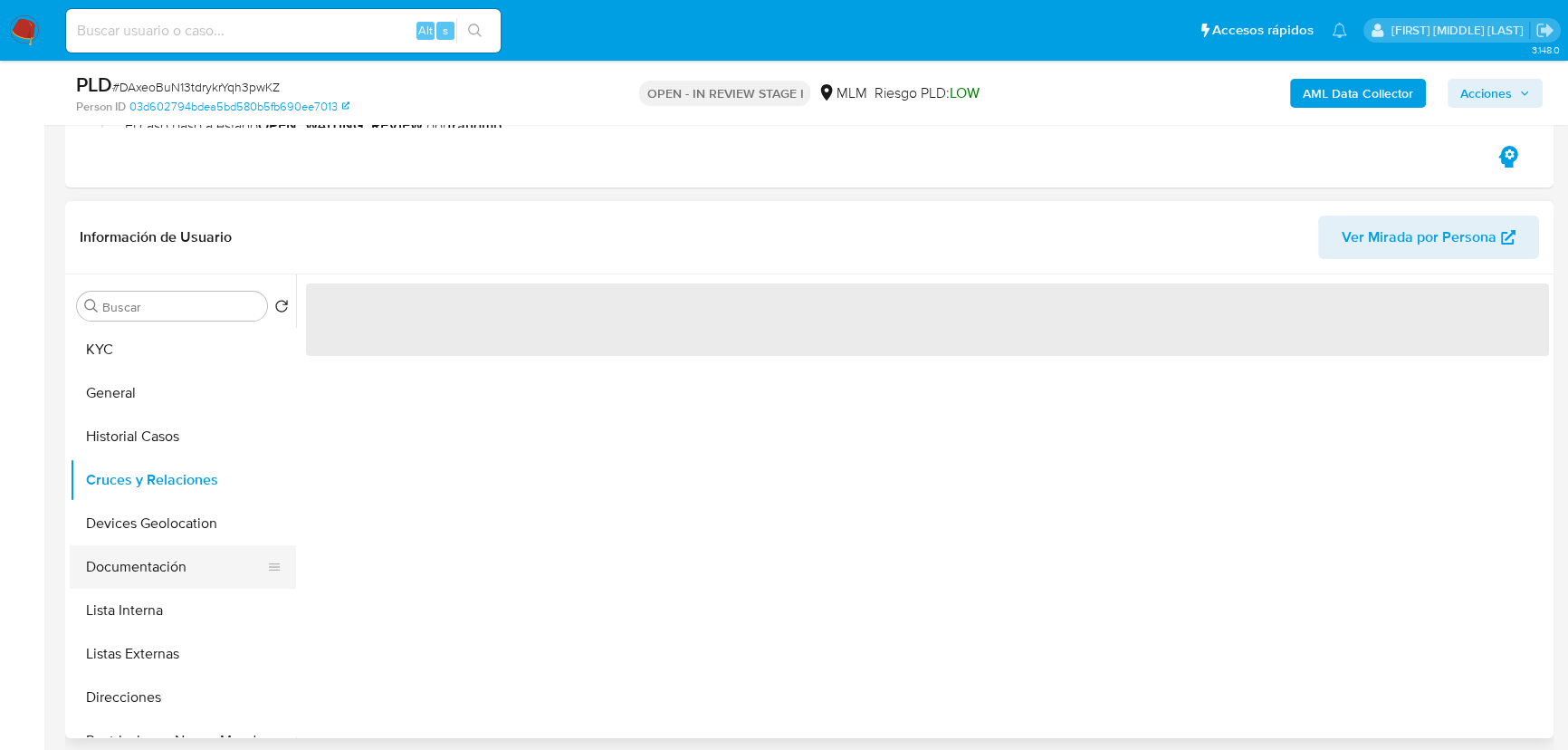 click on "Documentación" at bounding box center (176, 567) 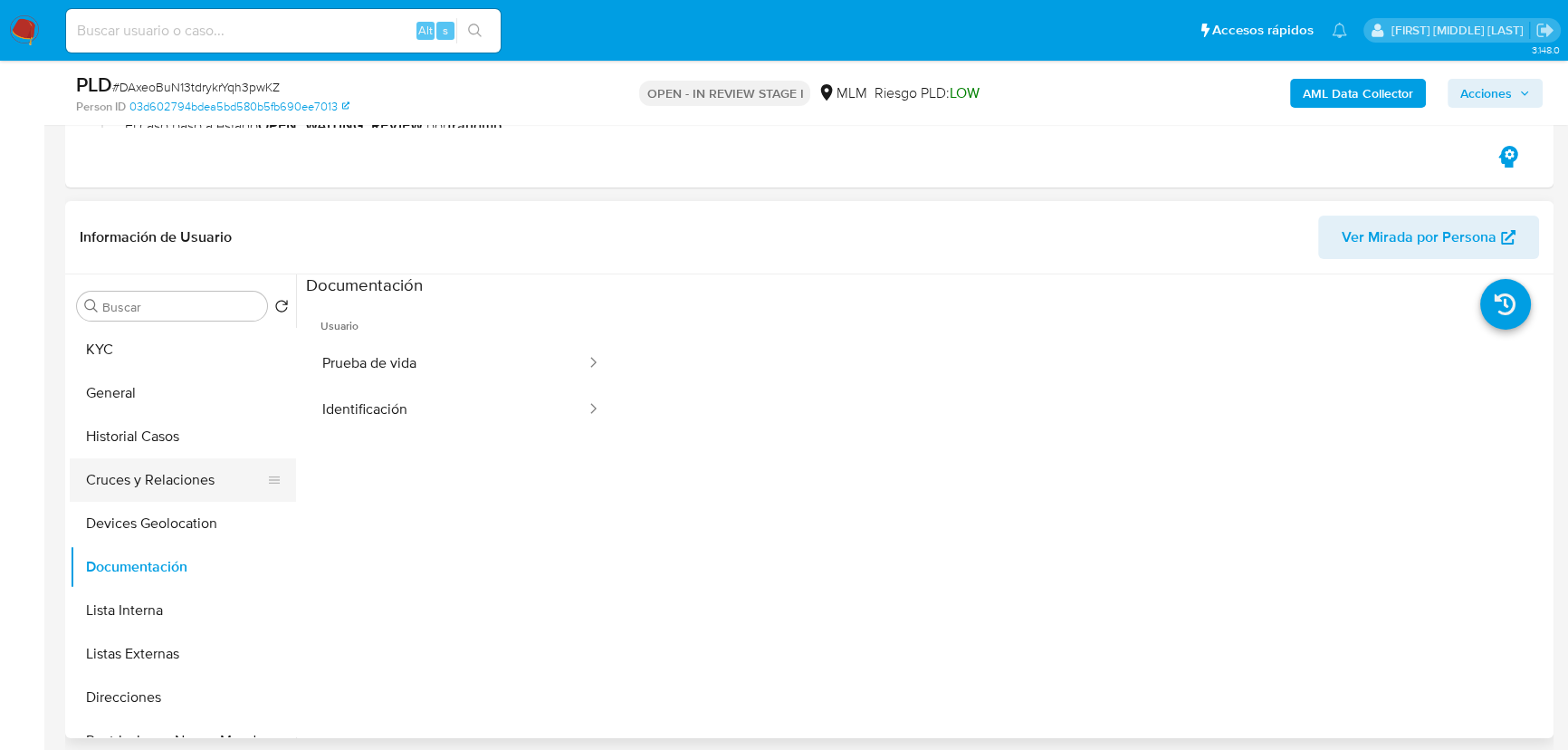 click on "Cruces y Relaciones" at bounding box center (176, 480) 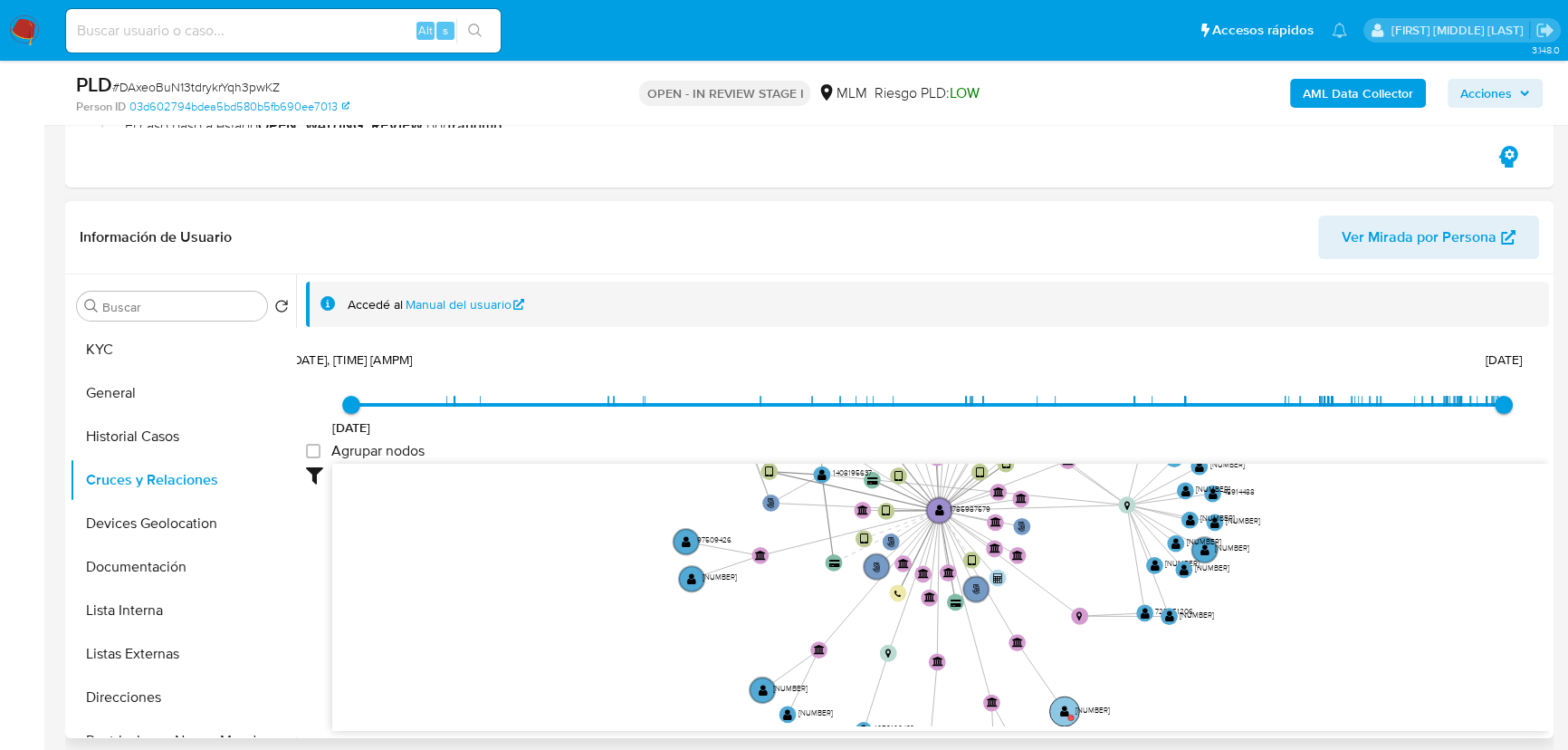 click on "" 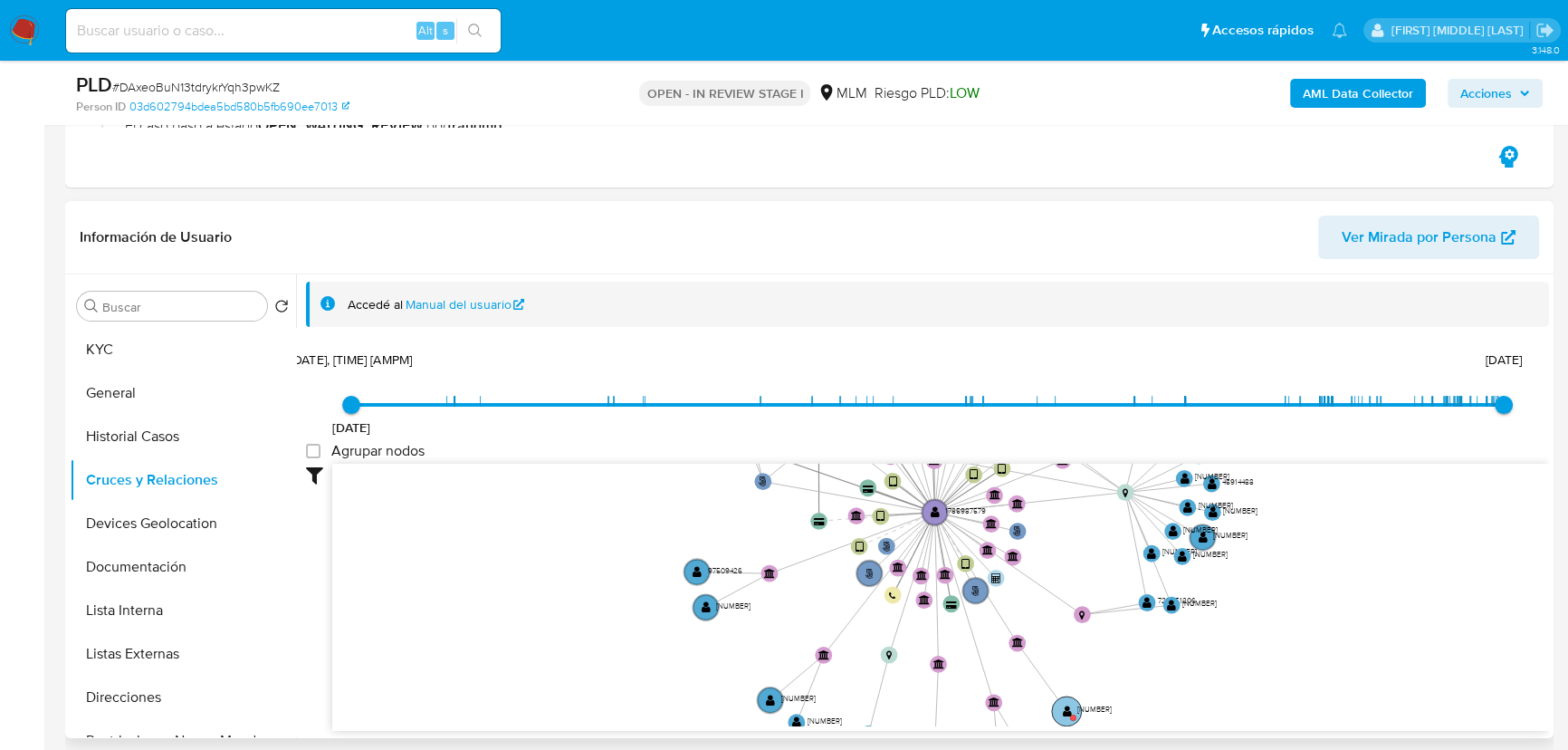 click on "" 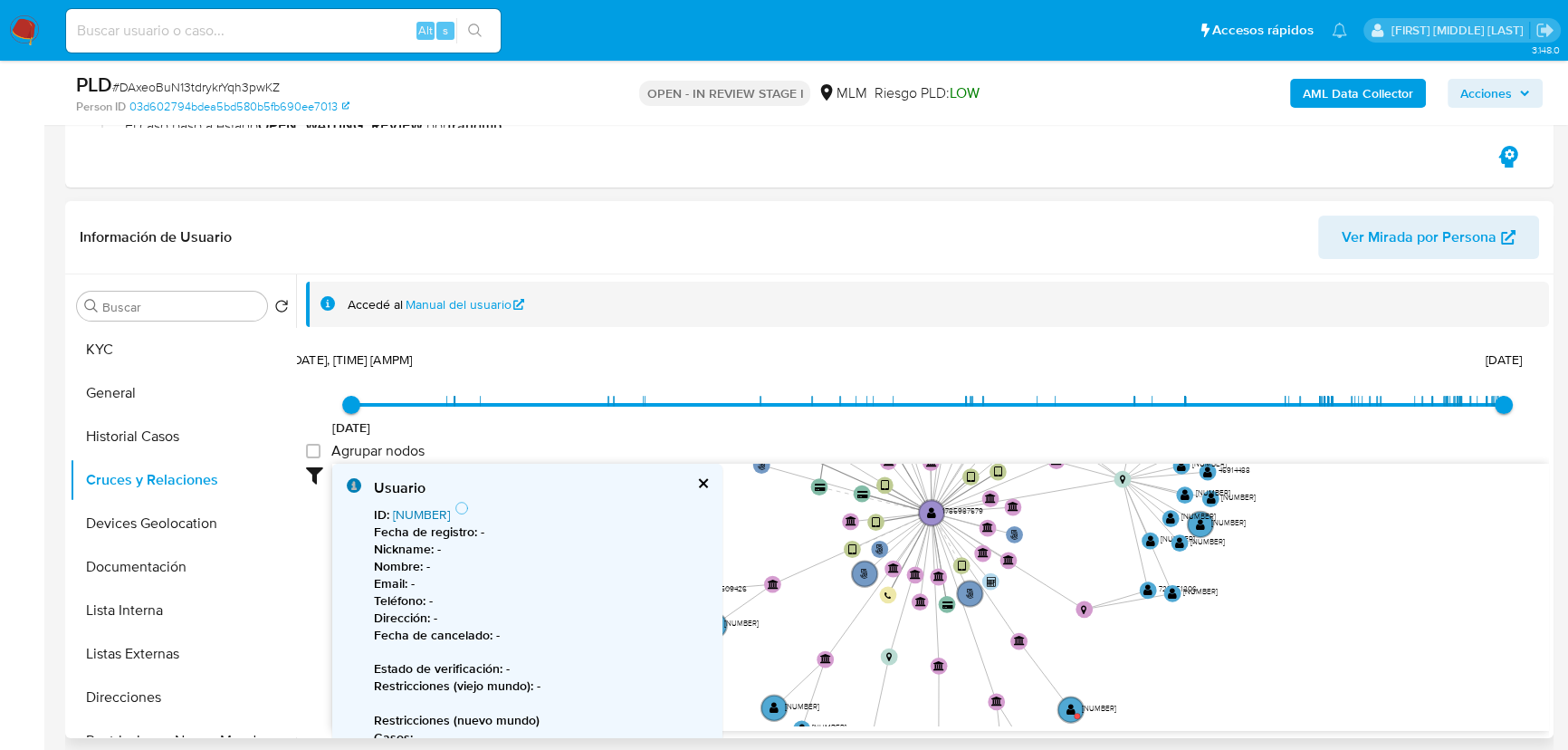 click on "385396718" at bounding box center [421, 514] 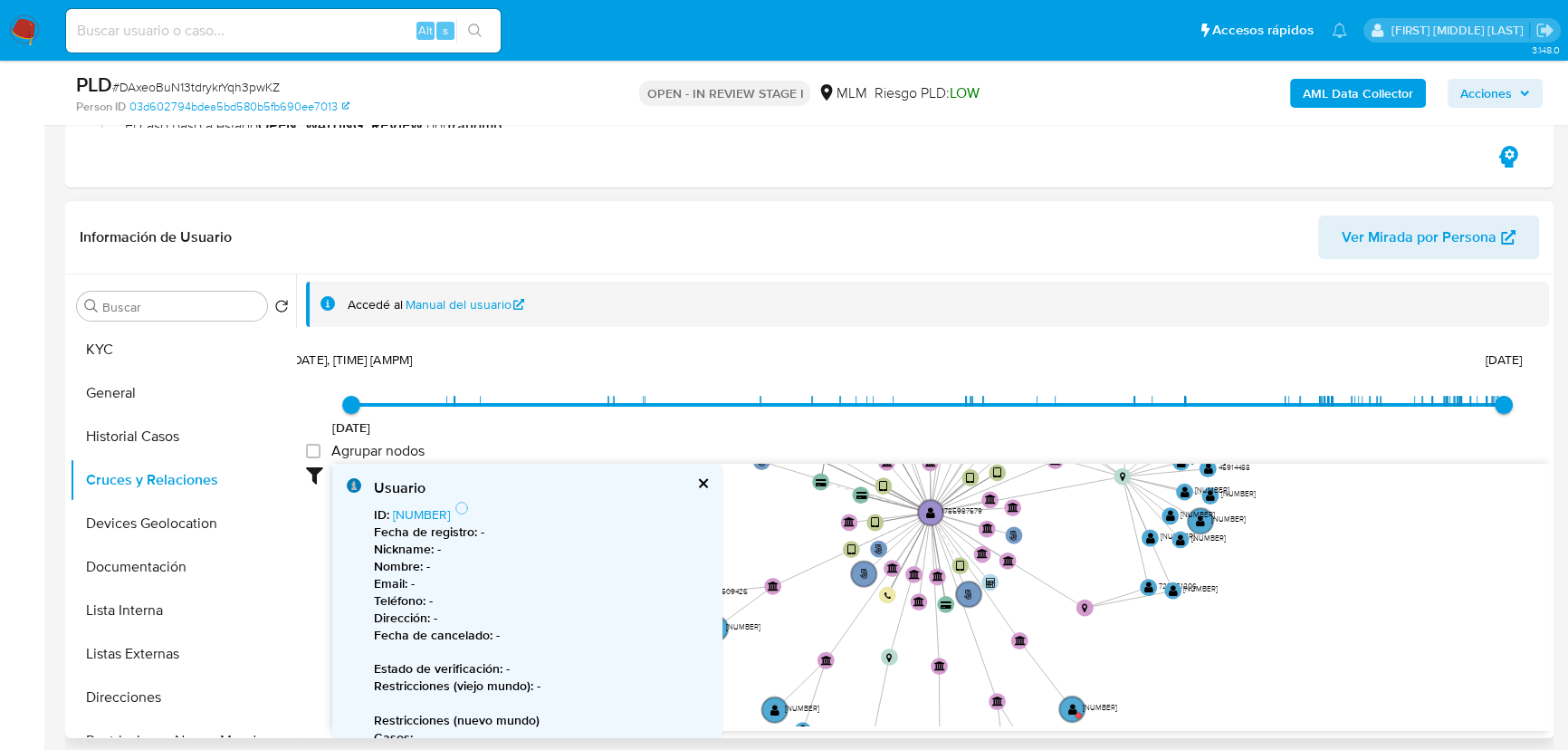 click at bounding box center [702, 483] 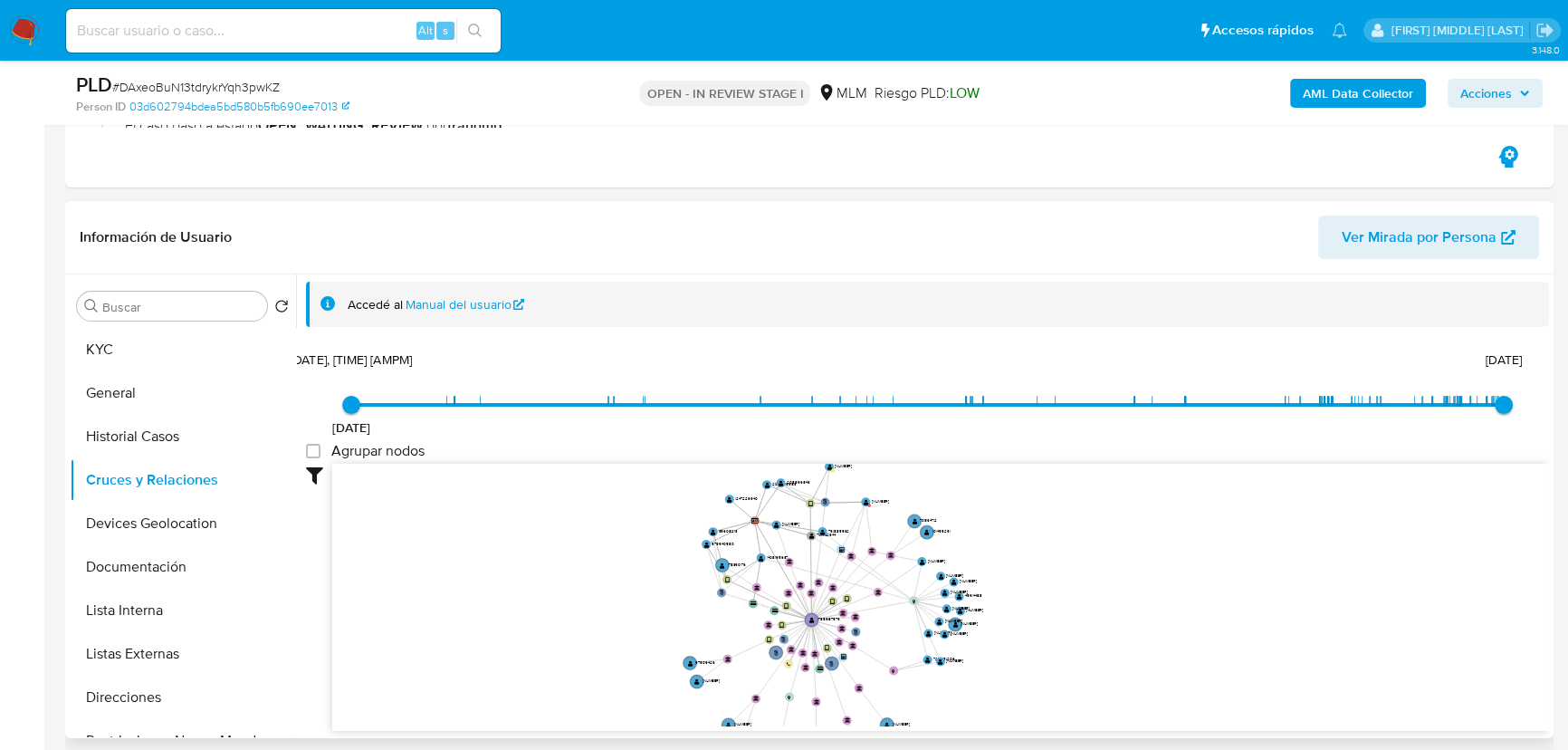 drag, startPoint x: 770, startPoint y: 647, endPoint x: 720, endPoint y: 625, distance: 54.626 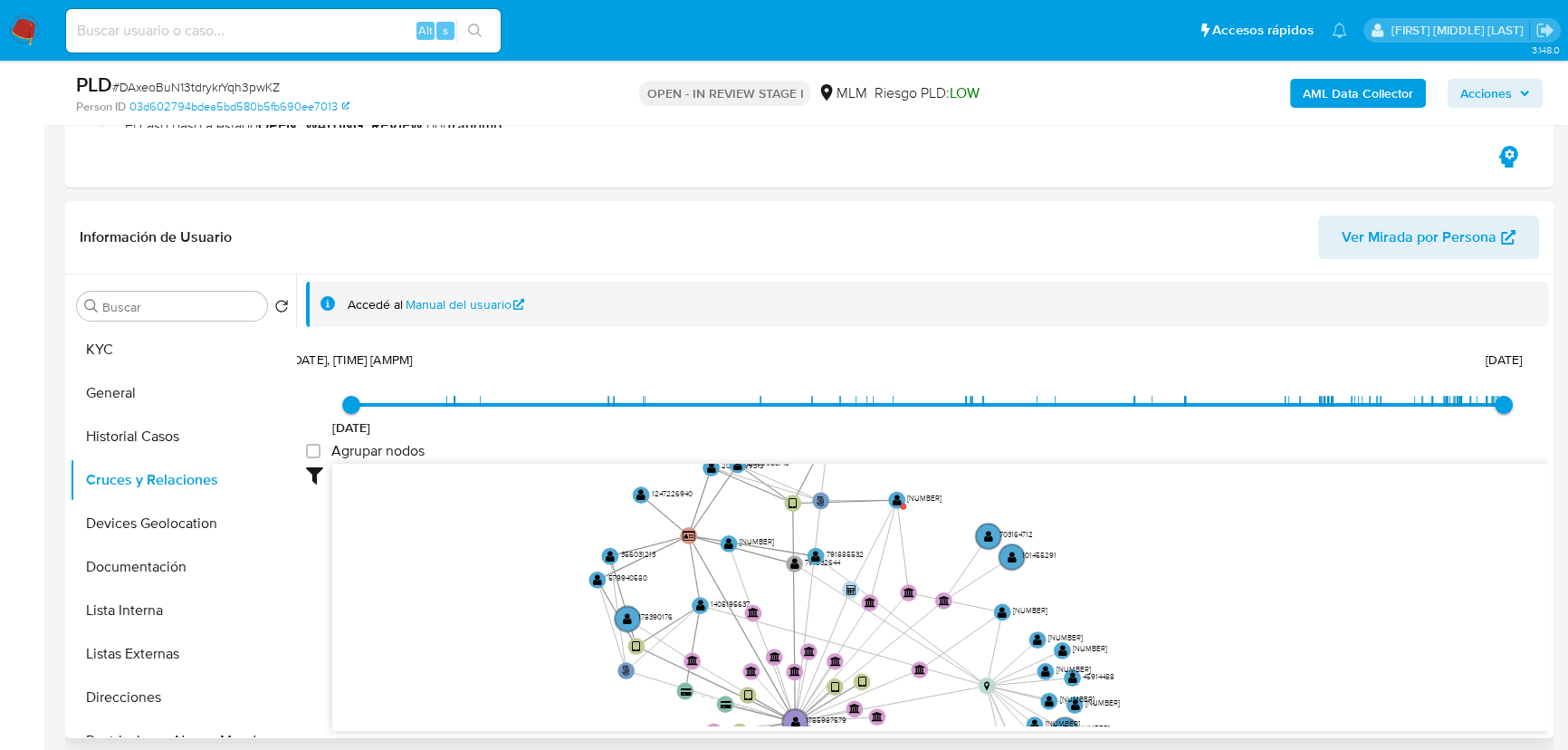 drag, startPoint x: 874, startPoint y: 556, endPoint x: 862, endPoint y: 595, distance: 40.804412 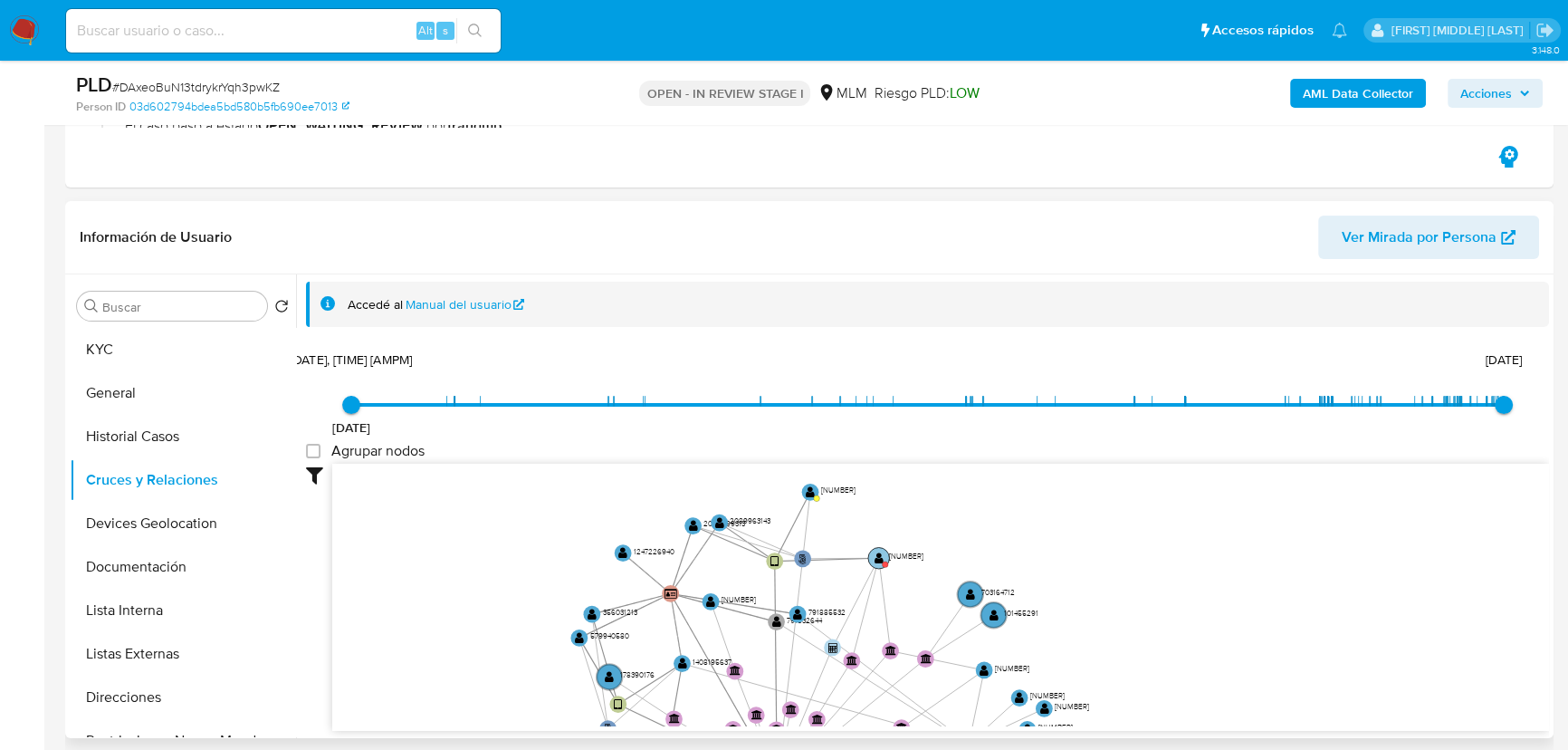 click 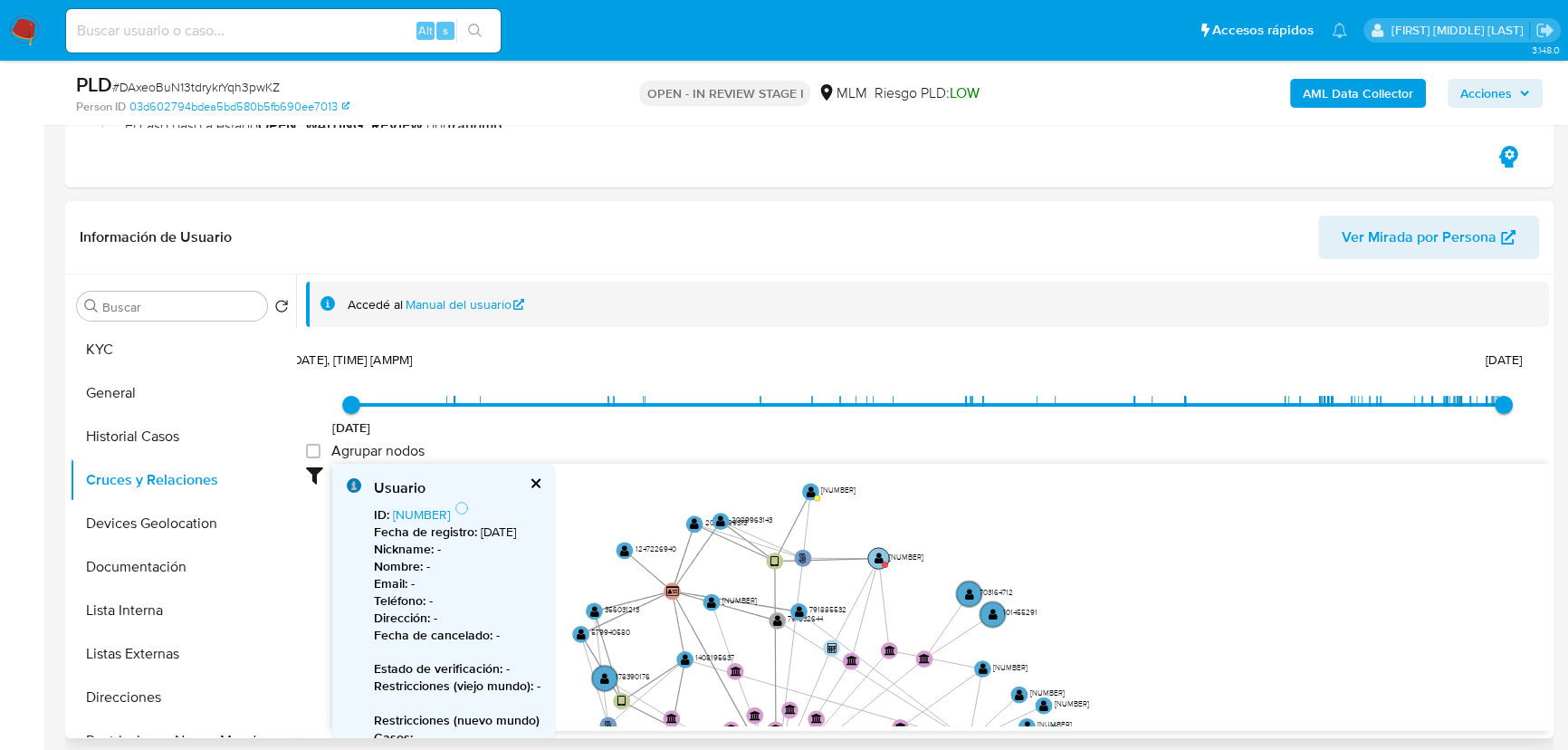 click on "" 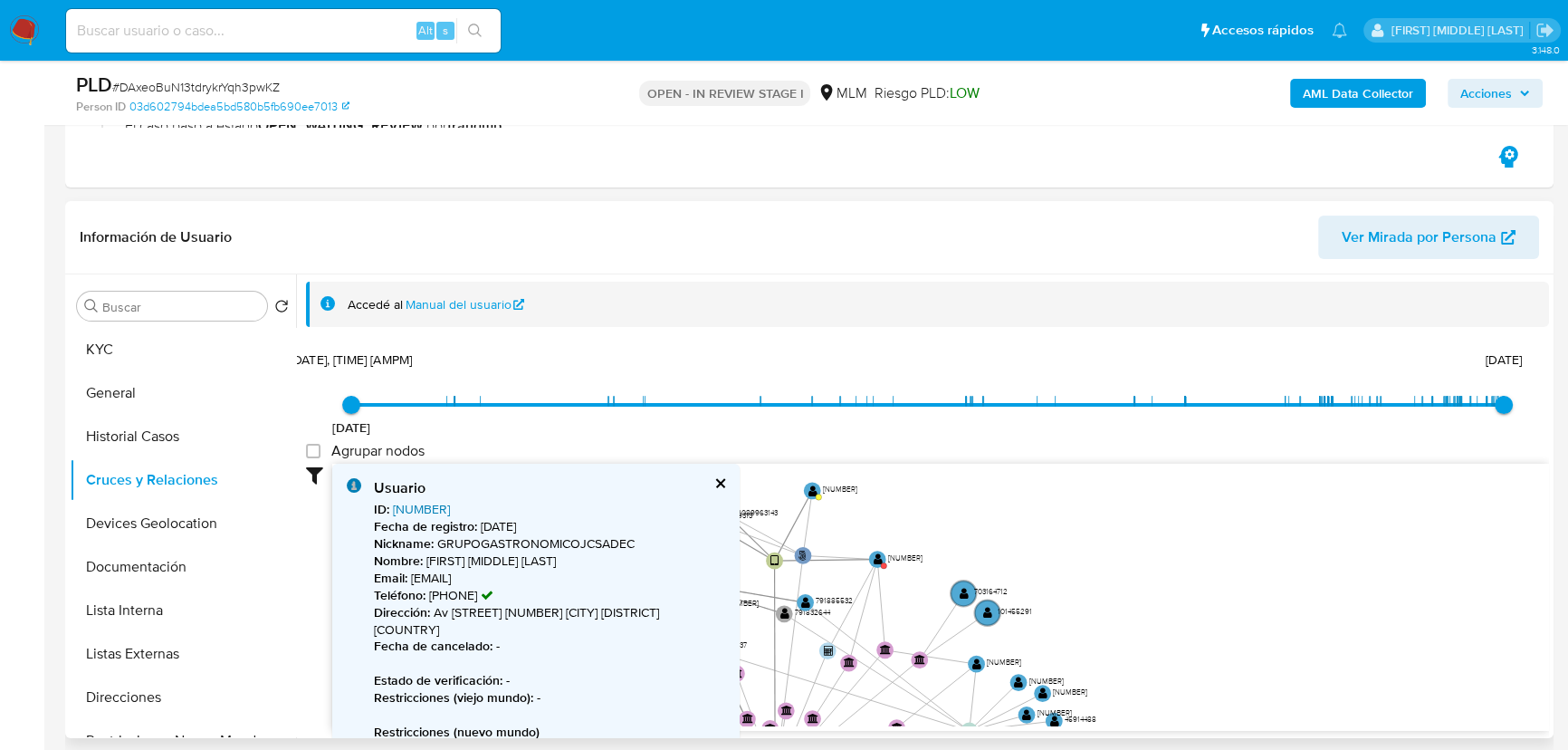 click on "187213565" at bounding box center [421, 509] 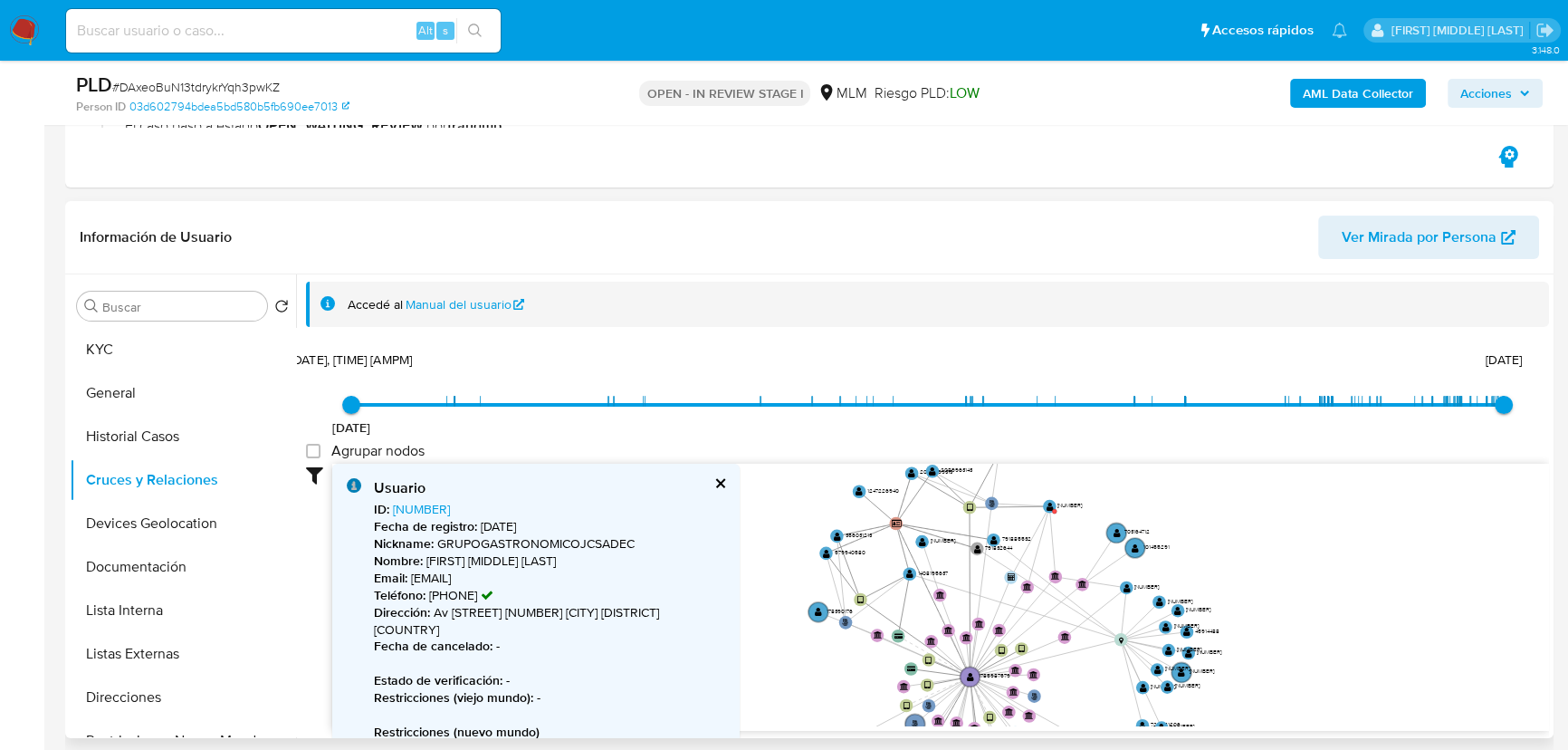 drag, startPoint x: 863, startPoint y: 578, endPoint x: 778, endPoint y: 555, distance: 88.0568 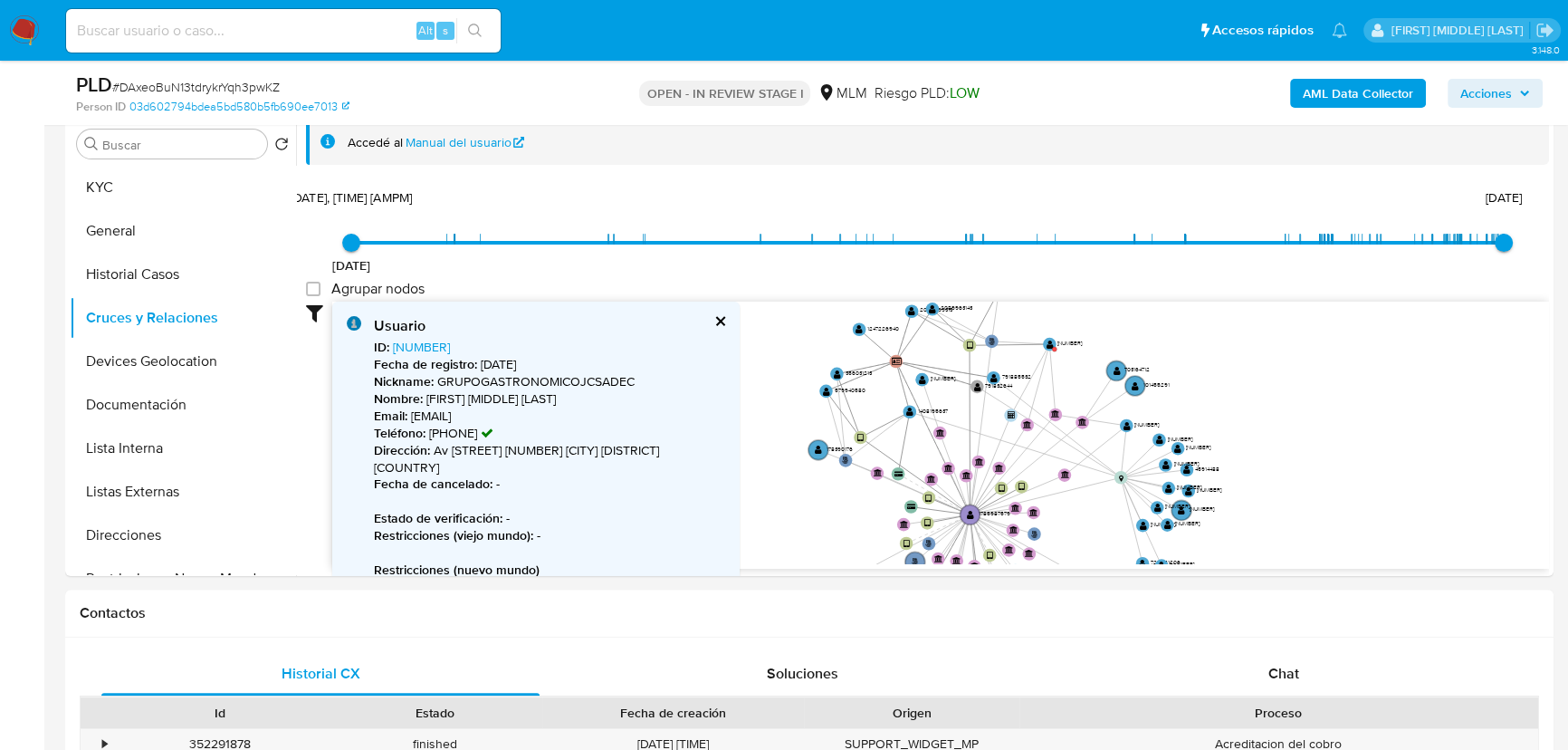 scroll, scrollTop: 500, scrollLeft: 0, axis: vertical 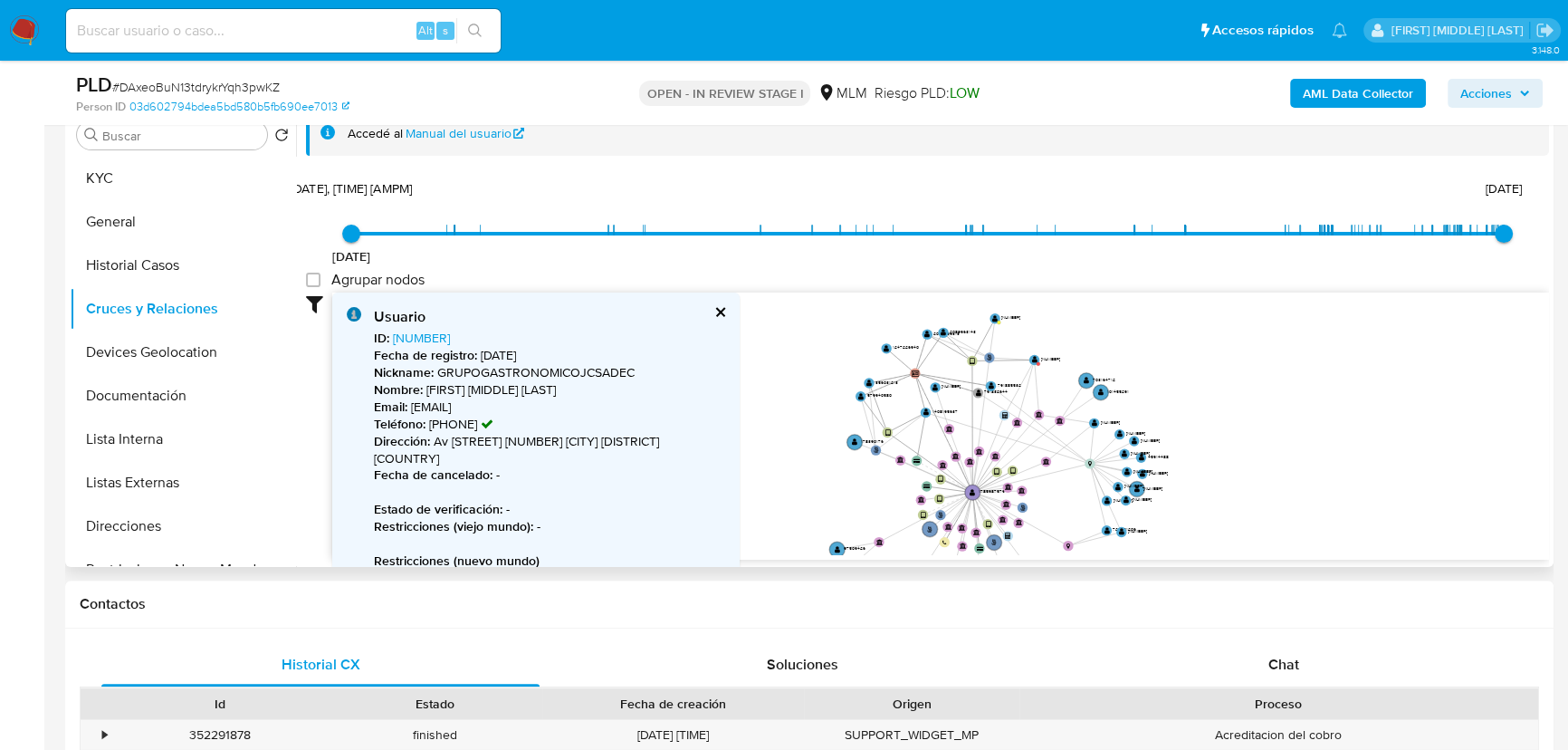 click on "user-1785987579  1785987579 phone-9bfcce953bda6e89b2d9a33c89920765  person-03d602794bdea5bd580b5fb690ee7013  device-6854bebb0cc0bd950799b0ef  device-680c4020771ce2df9cebd9a1  device-680694ea5aea06d91405325b  device-64b99157d6a2f14b6f06427e  device-66cb569e32555440d7256788  device-672ab15d0152fab404853a86  device-6854be01af23197806ec8218  device-67f12e49d675d3ee2fca0954  card-YSZHJKAUNOROONBVDYSFLJIACYMIVTWEGVWONKIU  card-TNBBWNQXRSJOUUTFCYOKLFAGJGBHPQGUWACYZYEZ  card-QYWVCEJEGCCIUHHQUJHWAOTIIJTFFAVZBNDOHHHK  bank_account-691925a0c5b6ea6c822b33336538c808  bank_account-905d12d51a09d01ff65e753f0d6481c7  bank_account-3bd55443233a727acfe6e7d700767695  bank_account-ec26d3b0fee9fe9ea34fd8118c89f550  bank_account-e10b0ea0730509126b7bd340ec8bd8ea  bank_account-62e7a08d9c8f59e8a1d2ad1e27da2689  bank_account-9d8d405bf65d5617eaa1677d0264c080  bank_account-a4eeffd5c851e78d4299f377cd57125c  bank_account-32dc11c48a473c052849ab767b51d5e6     " 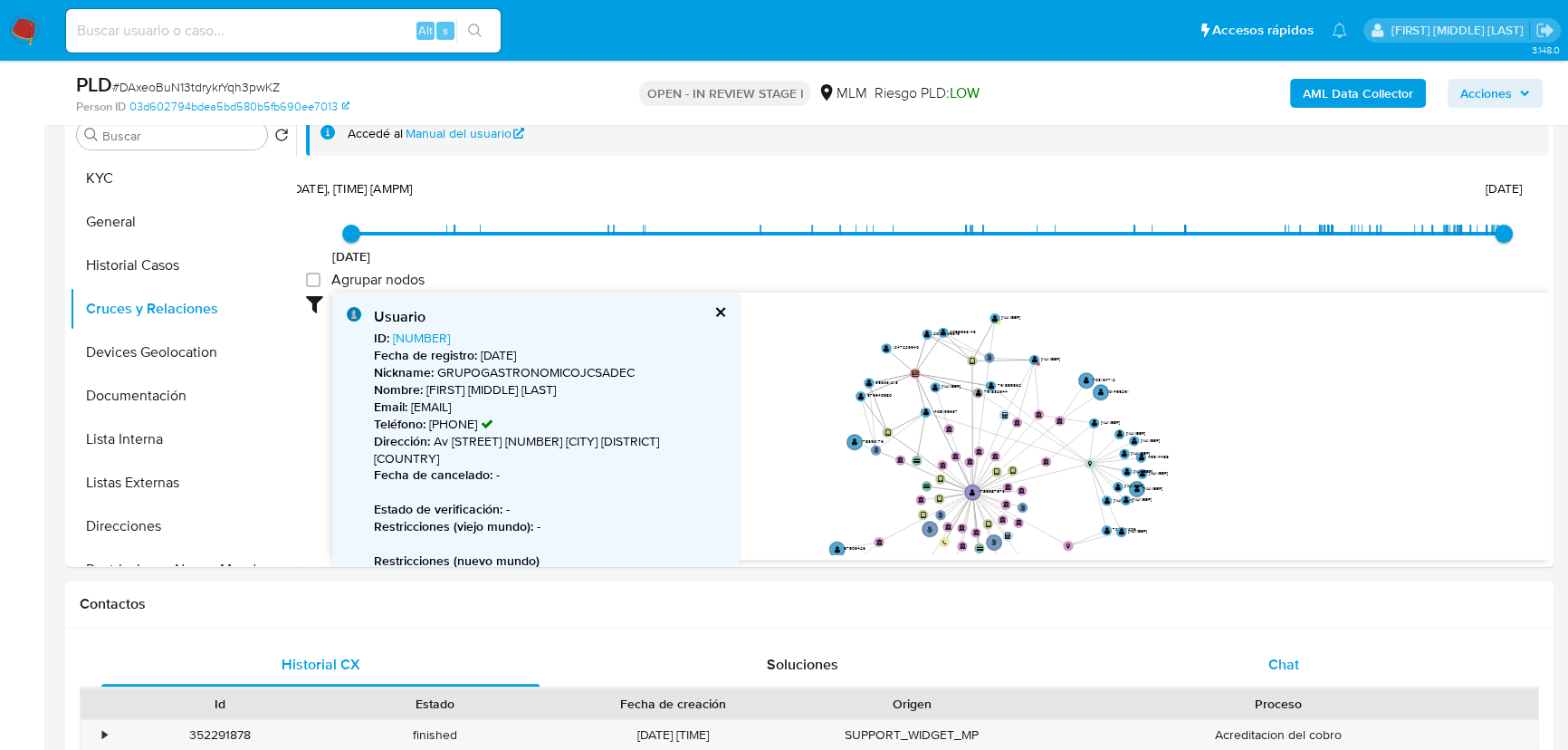 click on "Chat" at bounding box center [1284, 664] 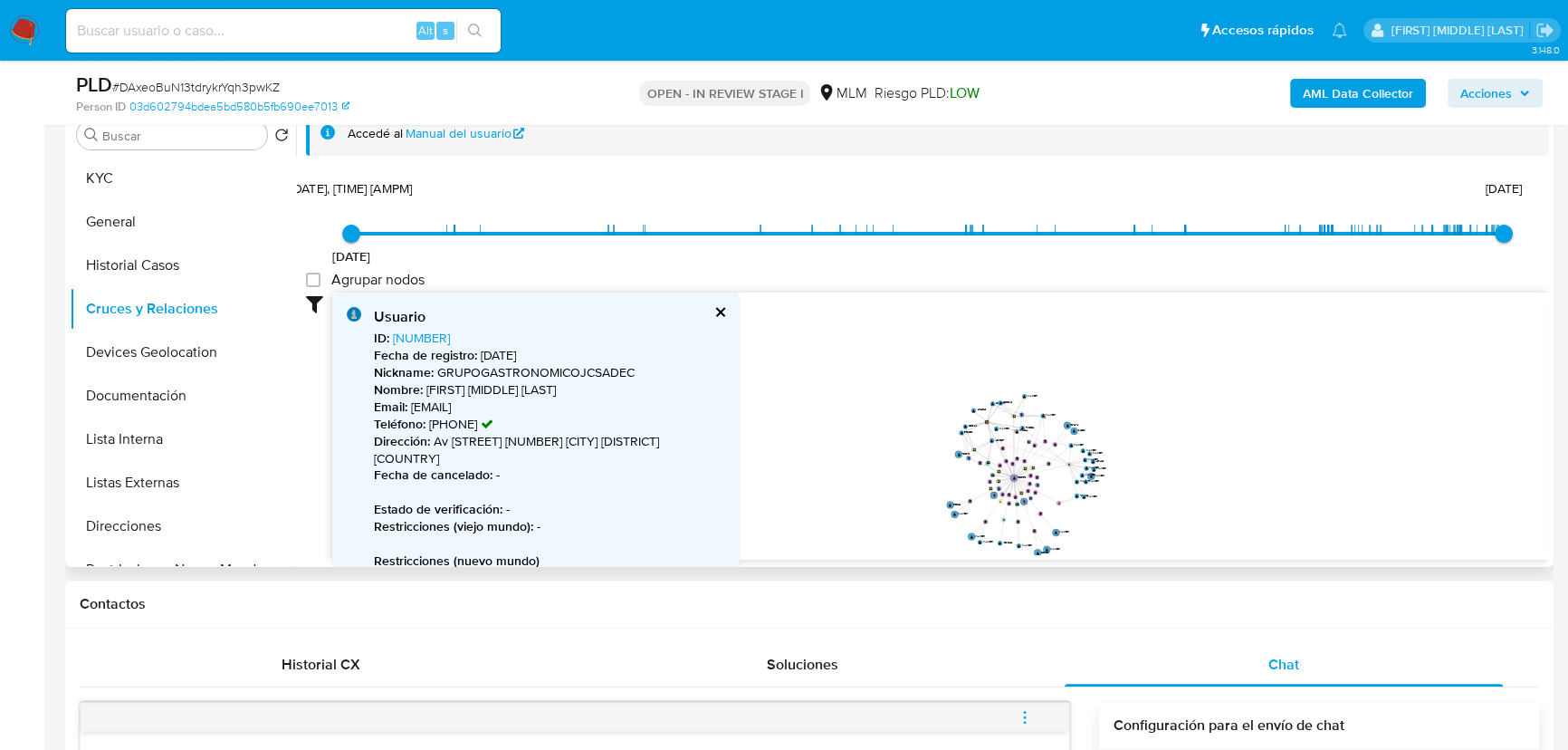 scroll, scrollTop: 891, scrollLeft: 0, axis: vertical 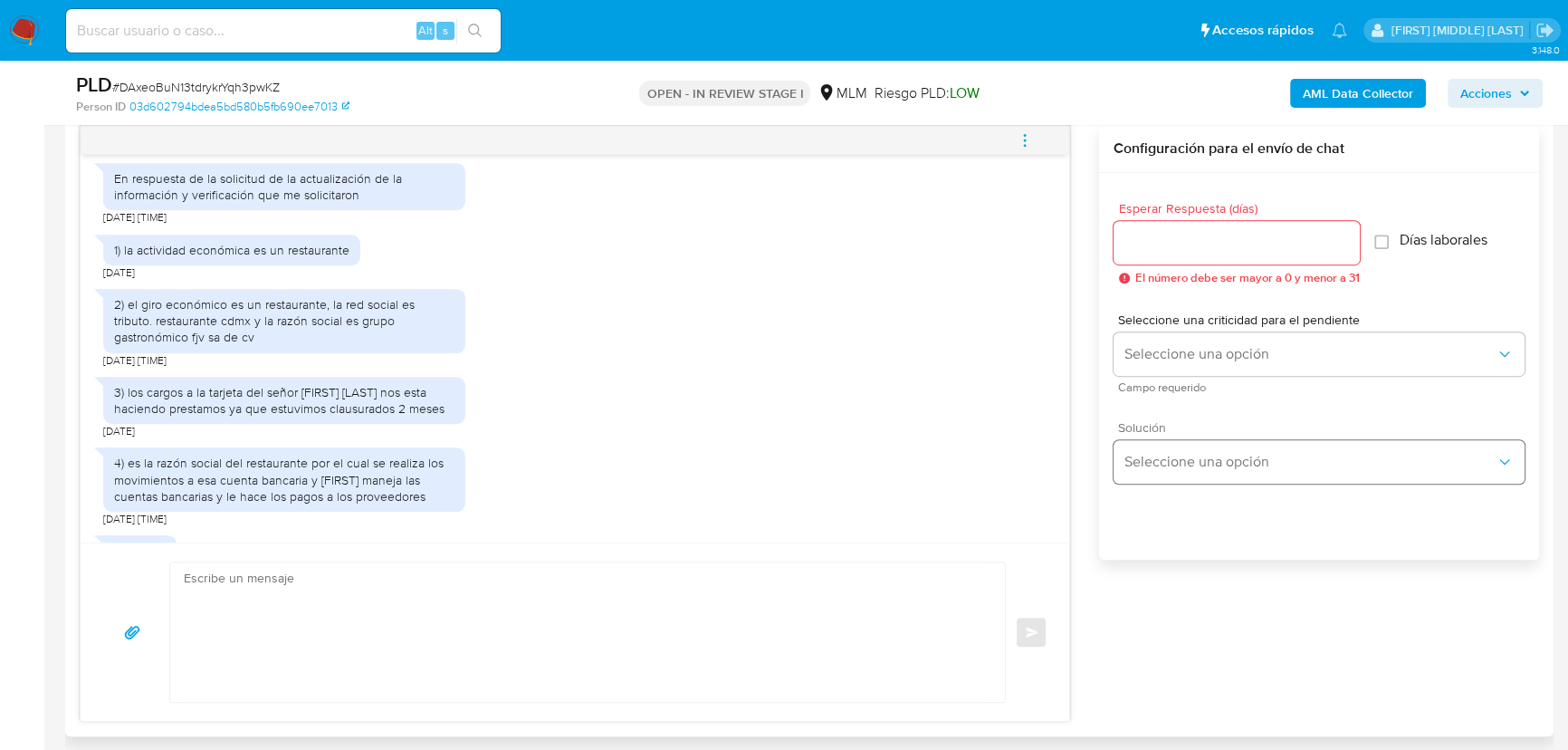 type 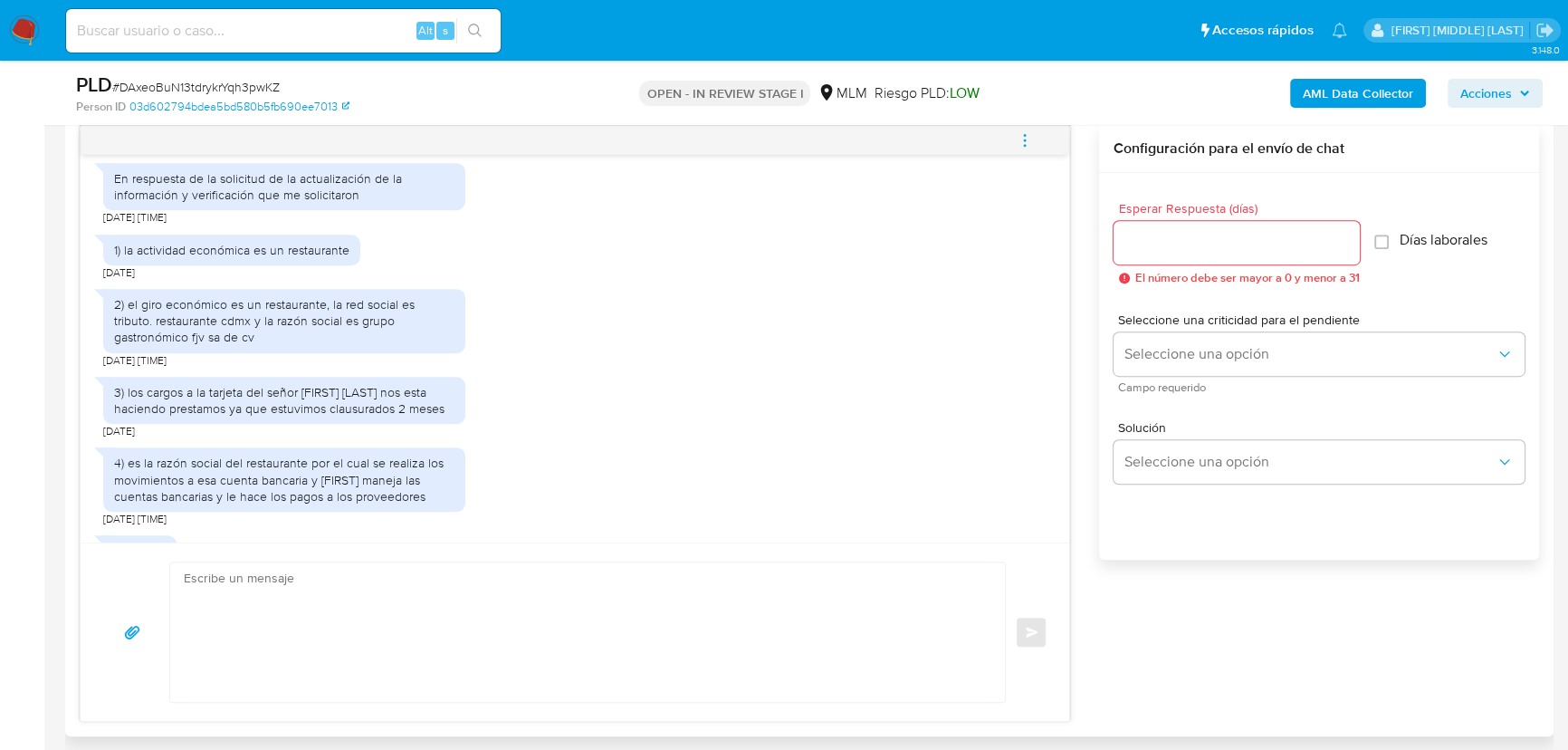 drag, startPoint x: 353, startPoint y: 337, endPoint x: 401, endPoint y: 355, distance: 51.264022 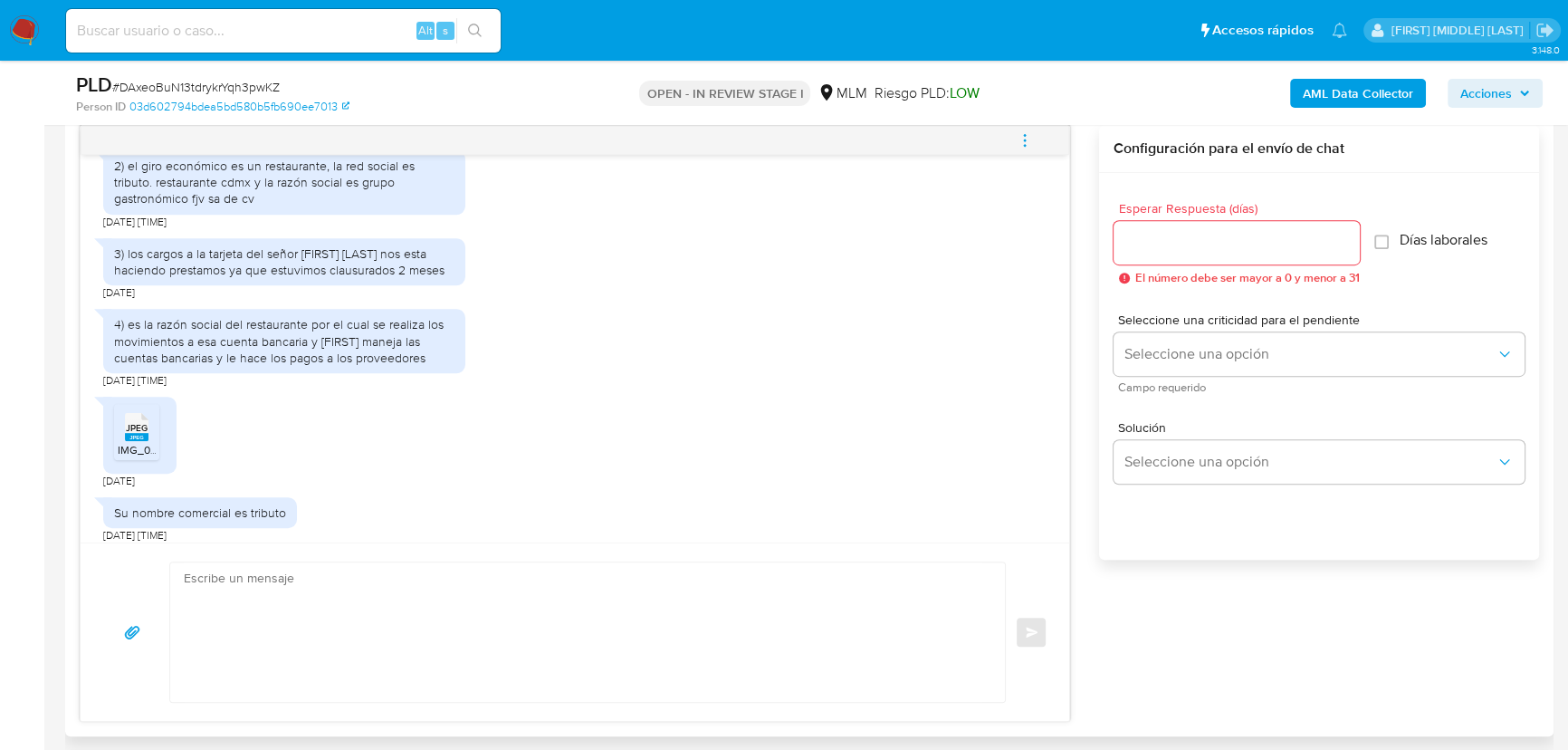 scroll, scrollTop: 891, scrollLeft: 0, axis: vertical 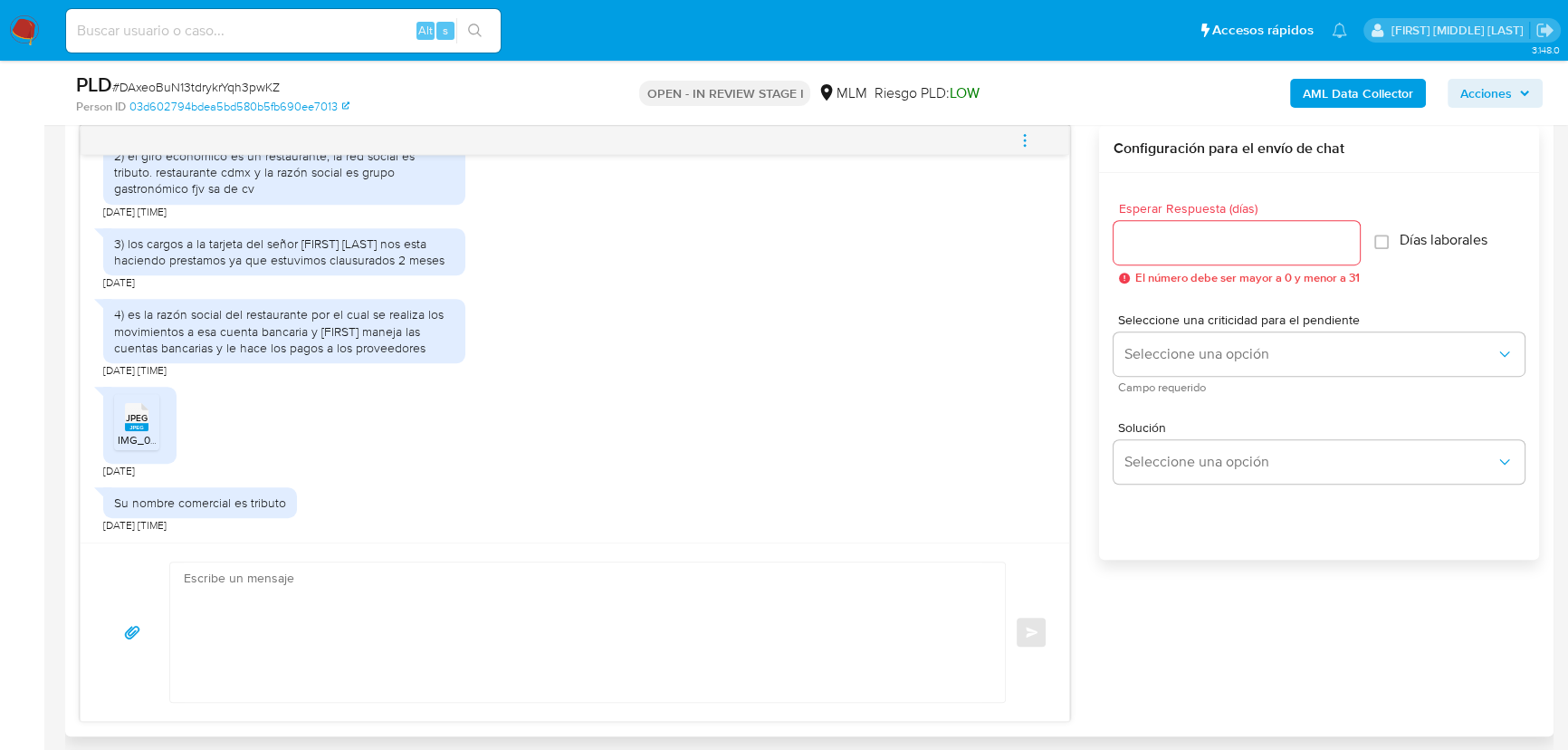 click on "JPEG" 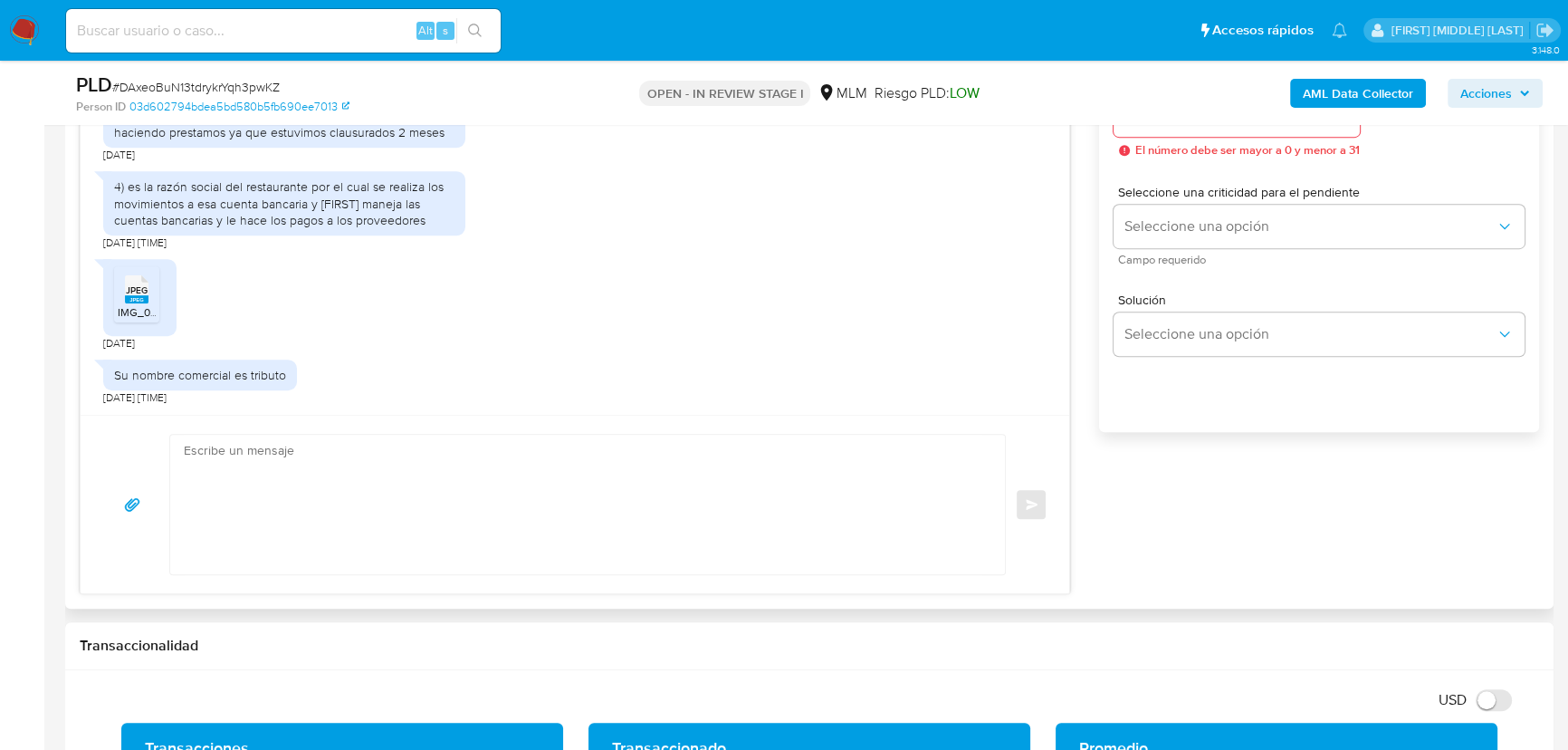 scroll, scrollTop: 1077, scrollLeft: 0, axis: vertical 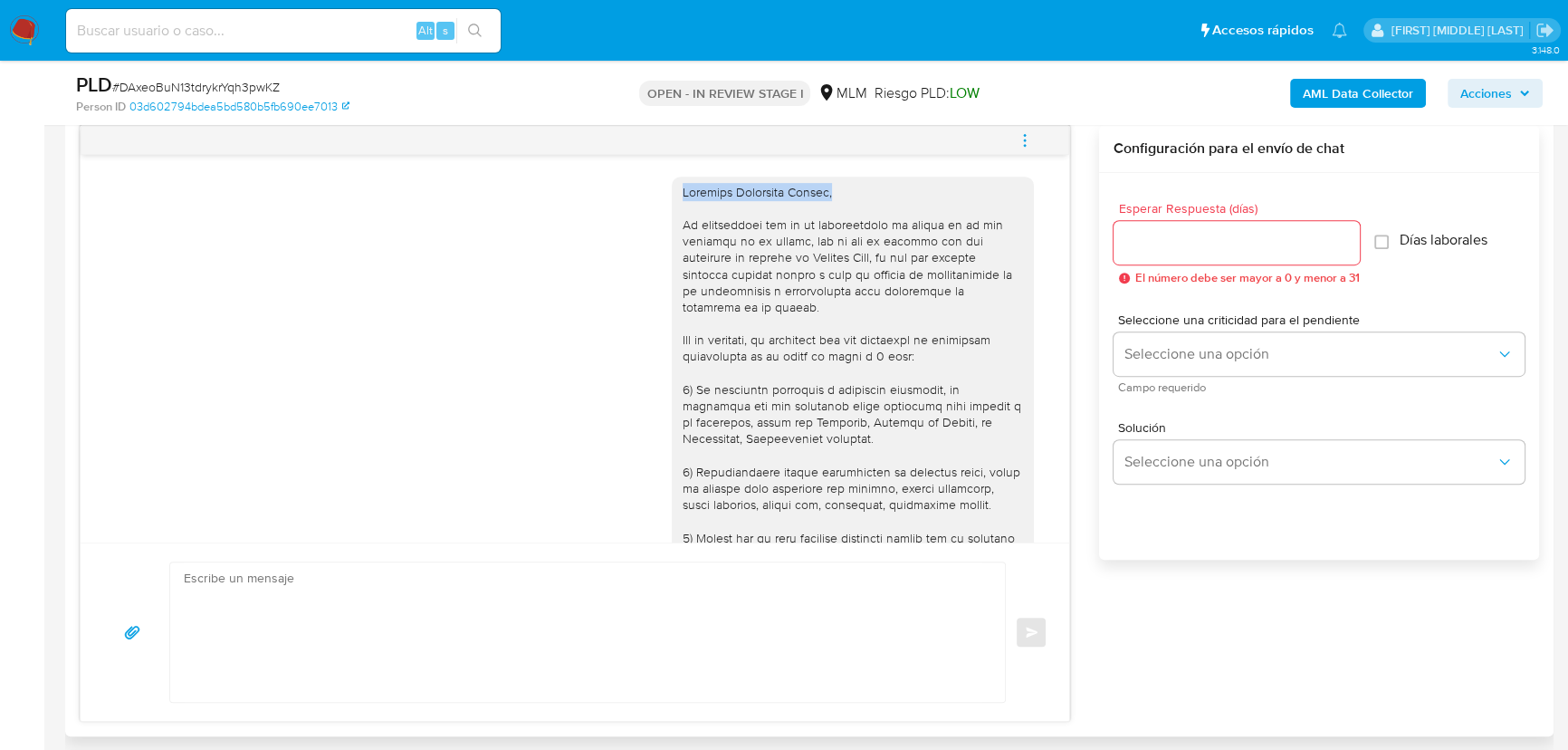 drag, startPoint x: 826, startPoint y: 192, endPoint x: 634, endPoint y: 194, distance: 192.01042 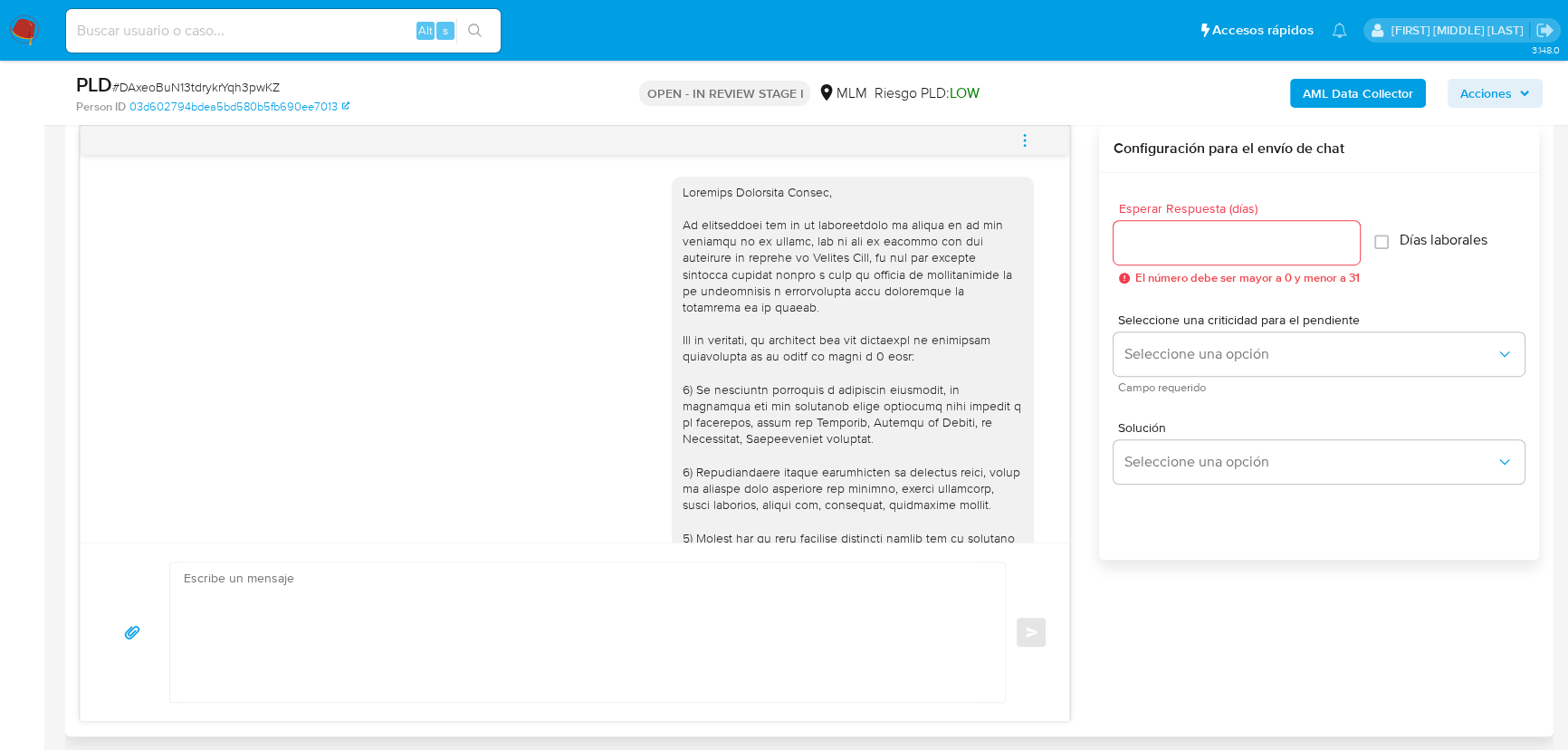 click at bounding box center [583, 632] 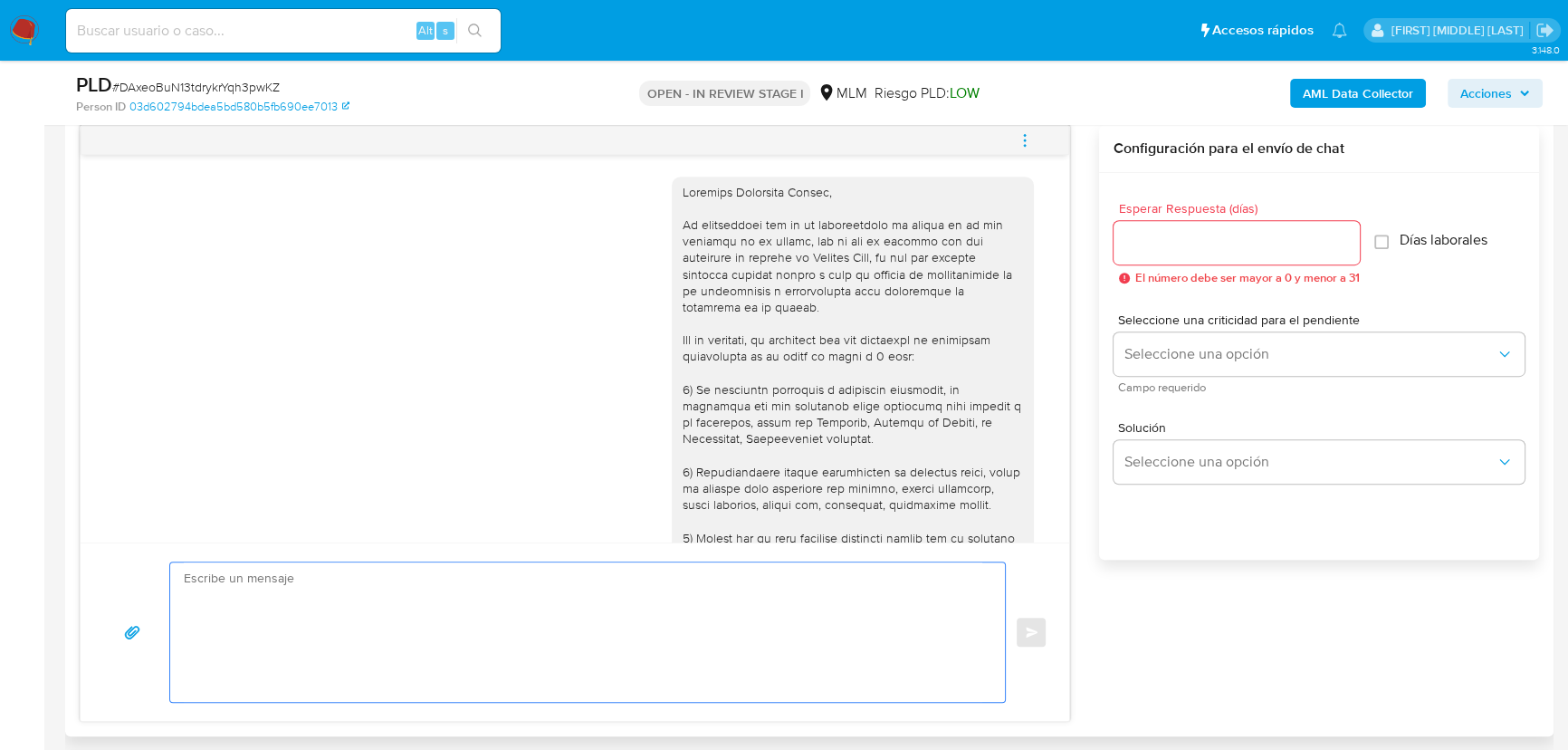 paste on "Estimado Francisco Javier," 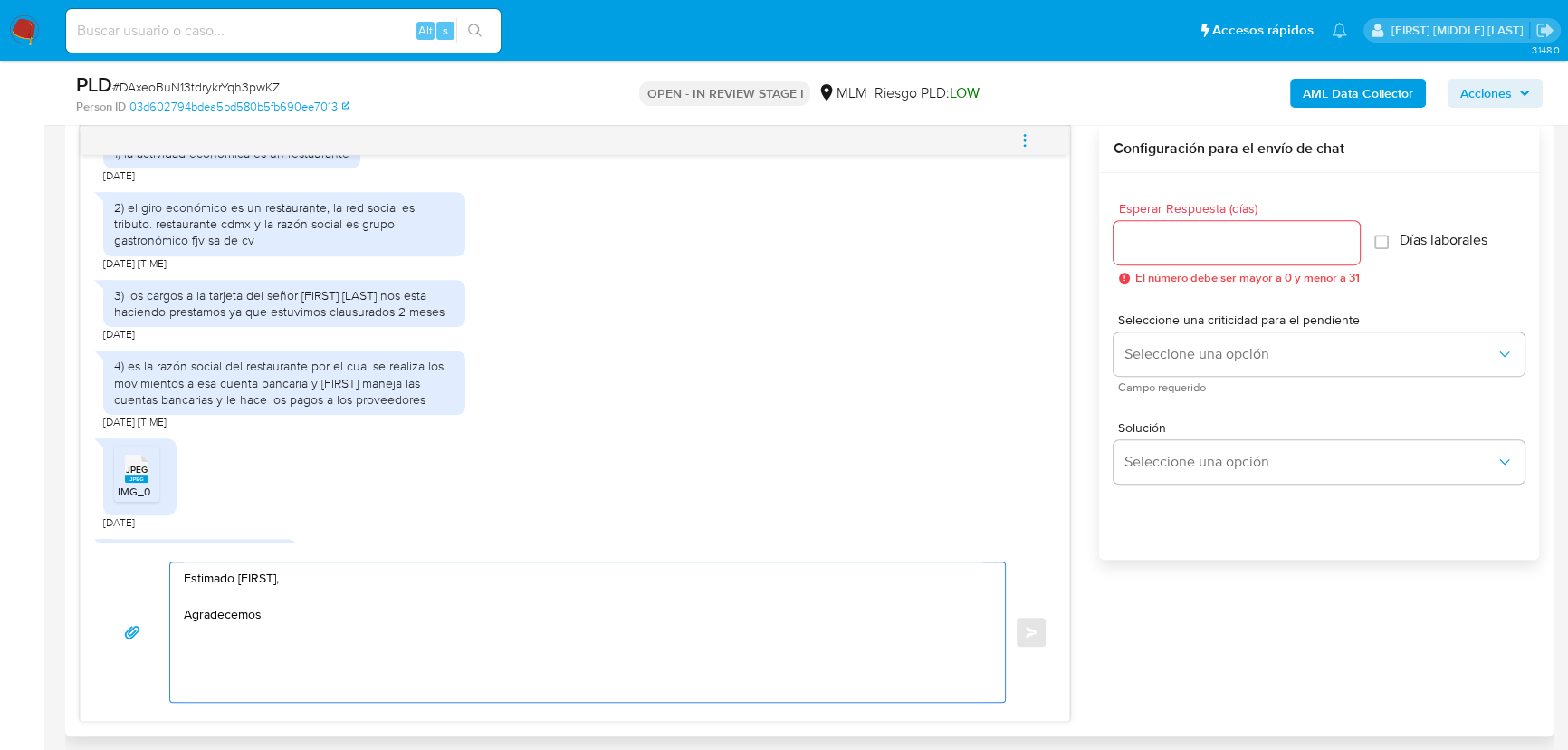 scroll, scrollTop: 891, scrollLeft: 0, axis: vertical 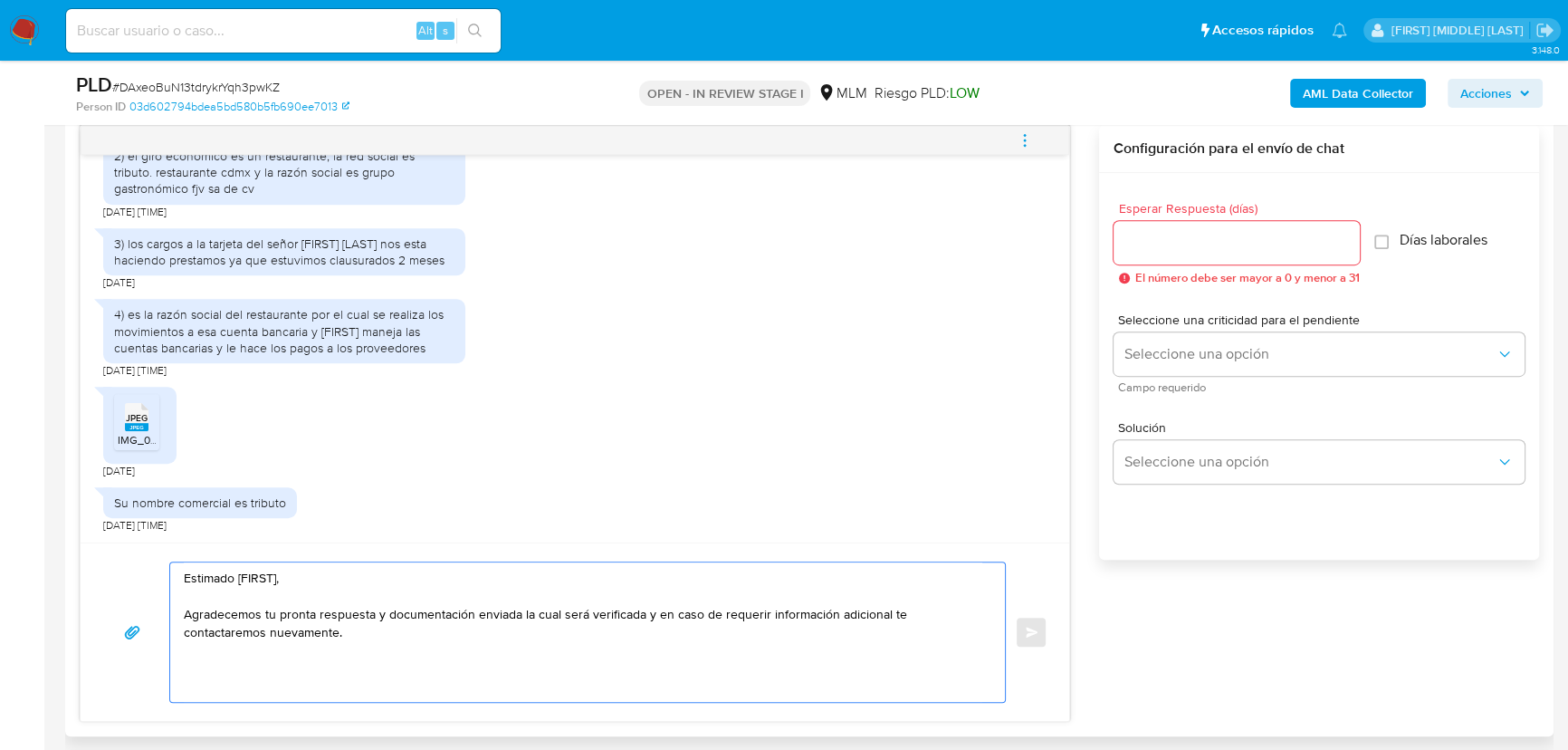 click on "Estimado Francisco,
Agradecemos tu pronta respuesta y documentación enviada la cual será verificada y en caso de requerir información adicional te contactaremos nuevamente." at bounding box center (583, 632) 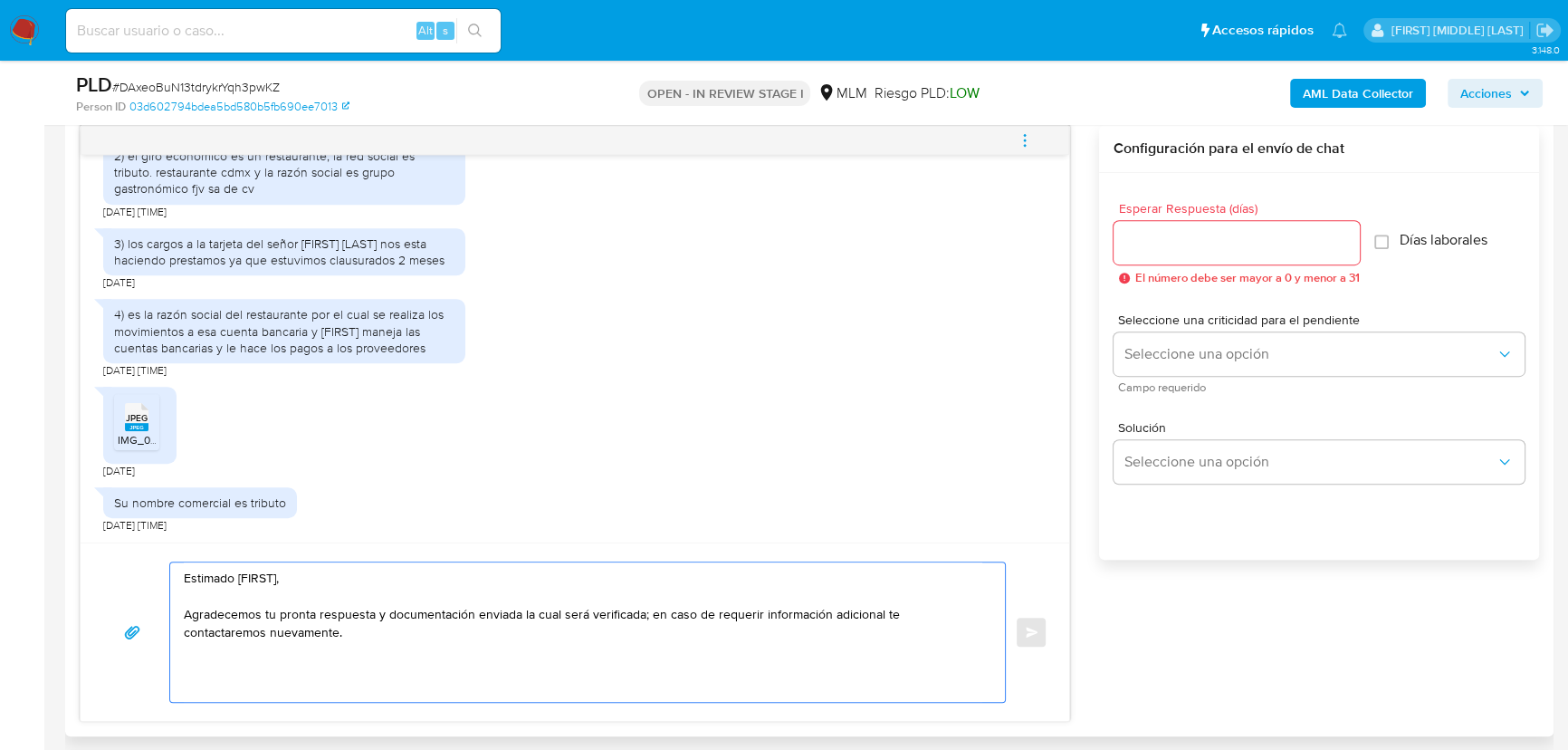 click on "Estimado Francisco,
Agradecemos tu pronta respuesta y documentación enviada la cual será verificada; en caso de requerir información adicional te contactaremos nuevamente." at bounding box center [583, 632] 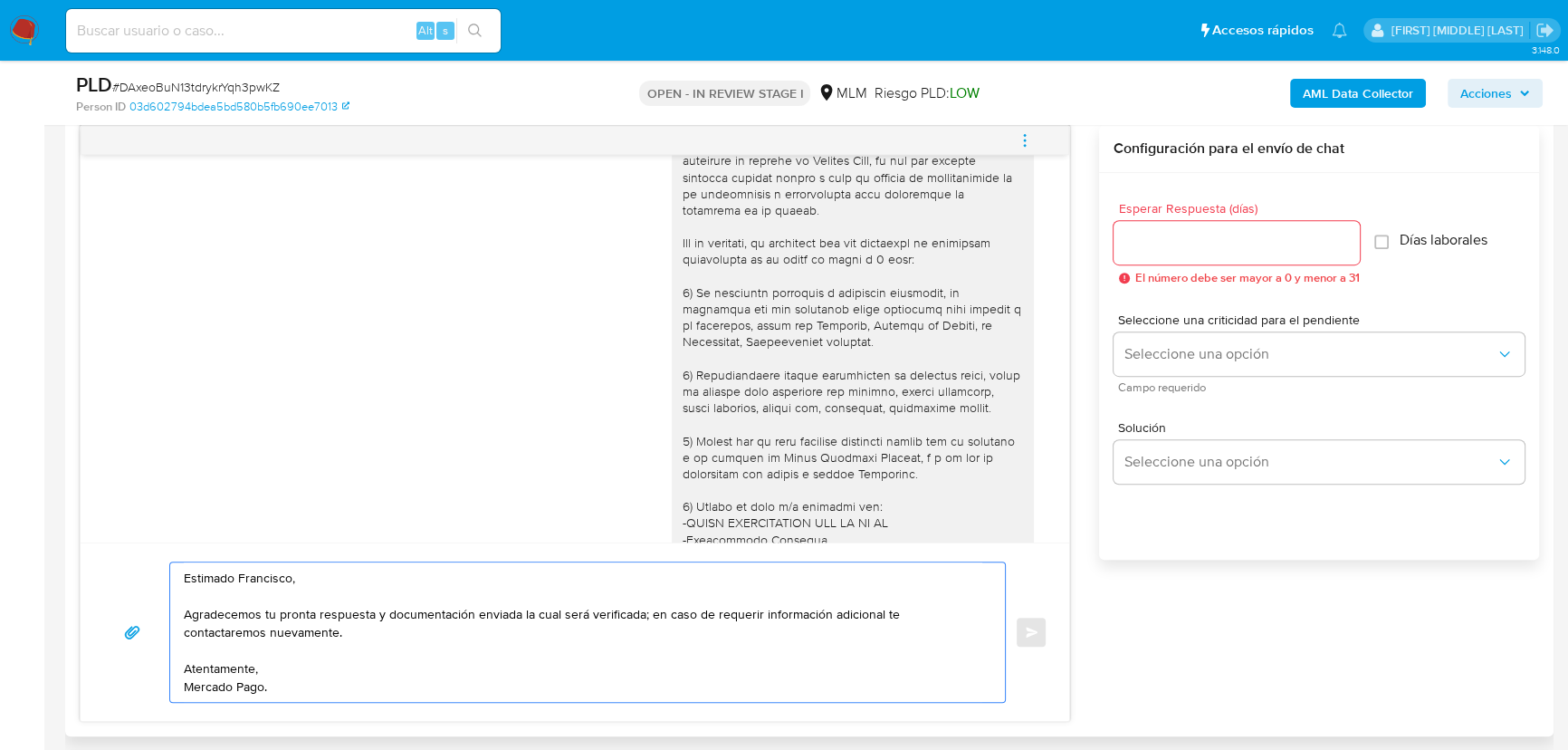 scroll, scrollTop: 0, scrollLeft: 0, axis: both 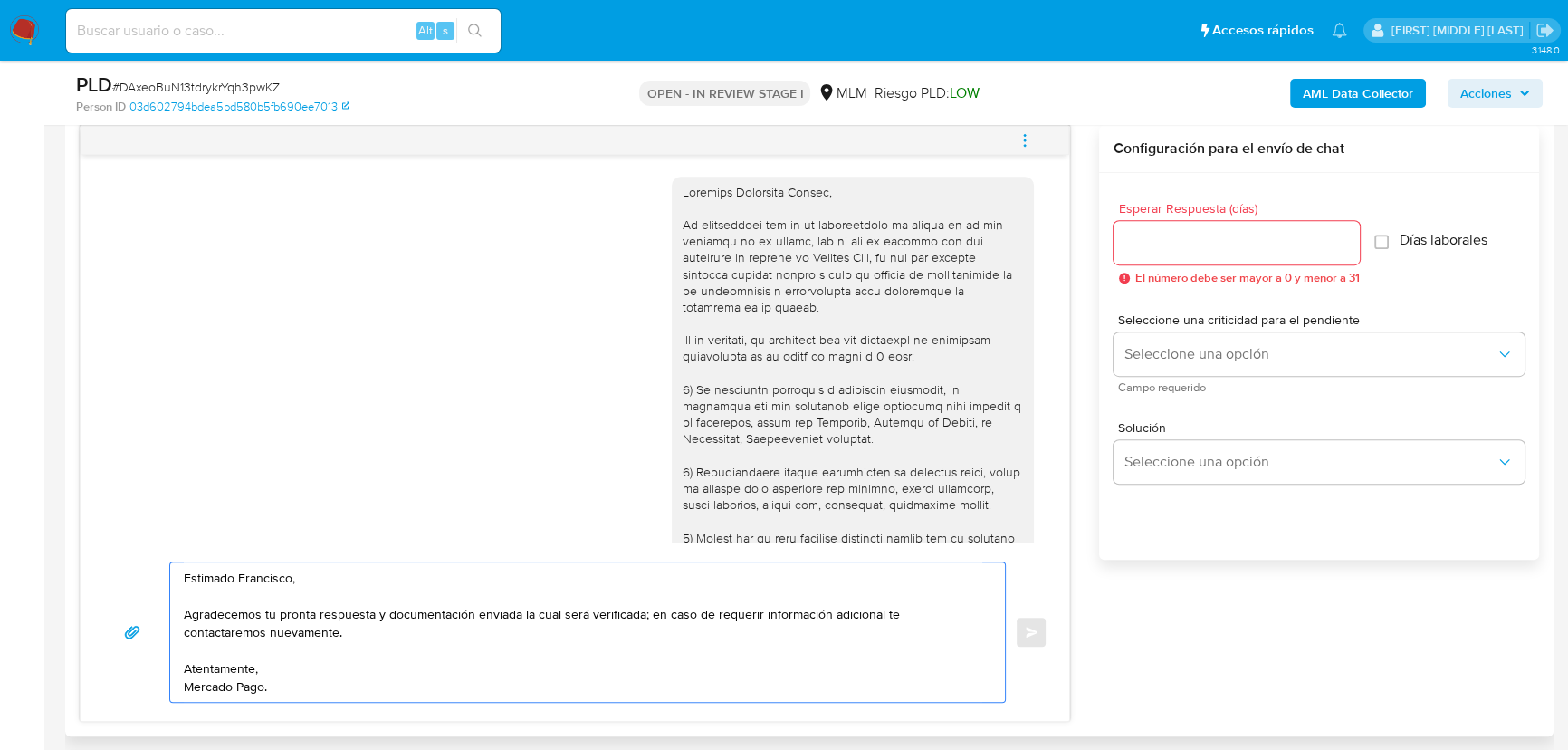 type on "Estimado Francisco,
Agradecemos tu pronta respuesta y documentación enviada la cual será verificada; en caso de requerir información adicional te contactaremos nuevamente.
Atentamente,
Mercado Pago." 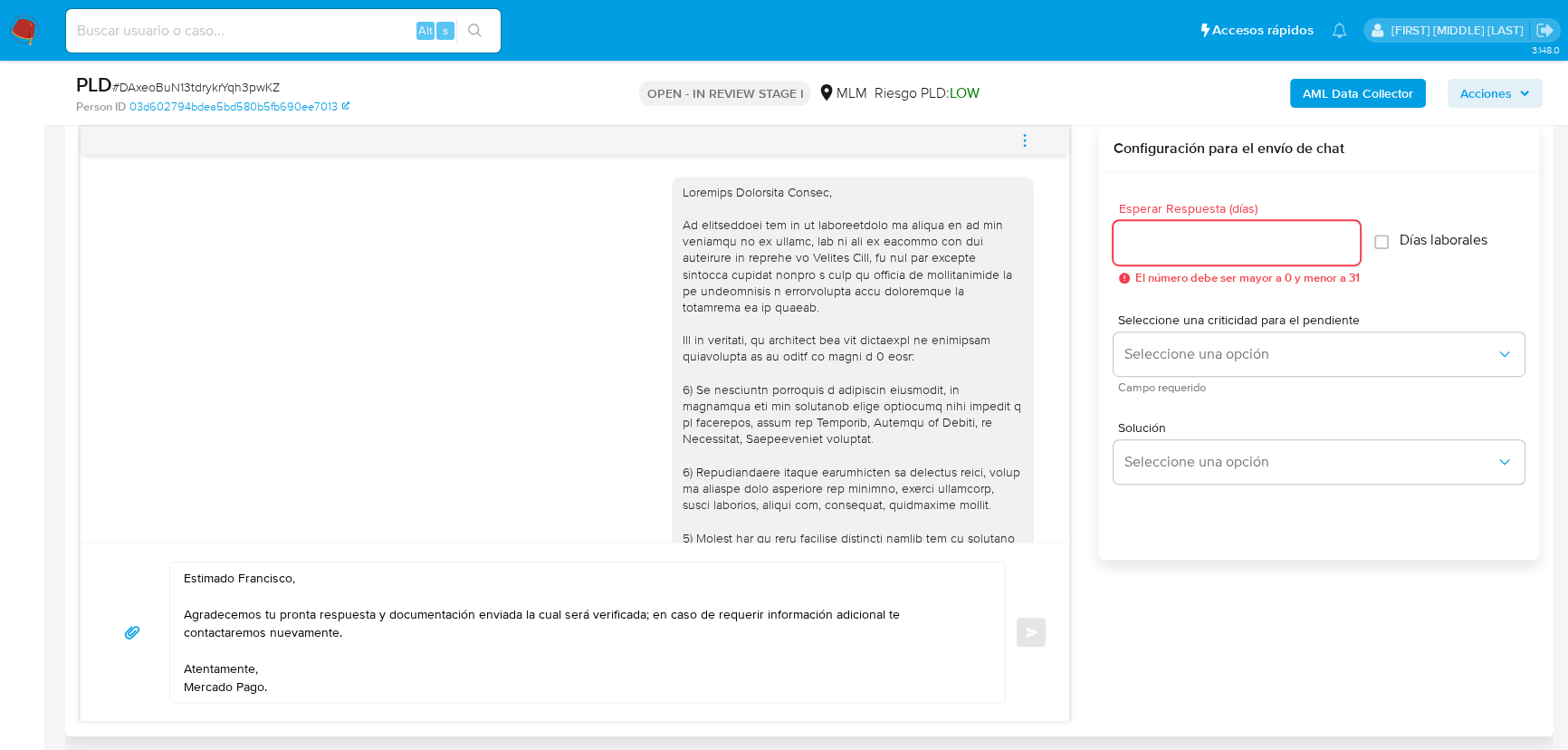 click on "Esperar Respuesta (días)" at bounding box center (1237, 243) 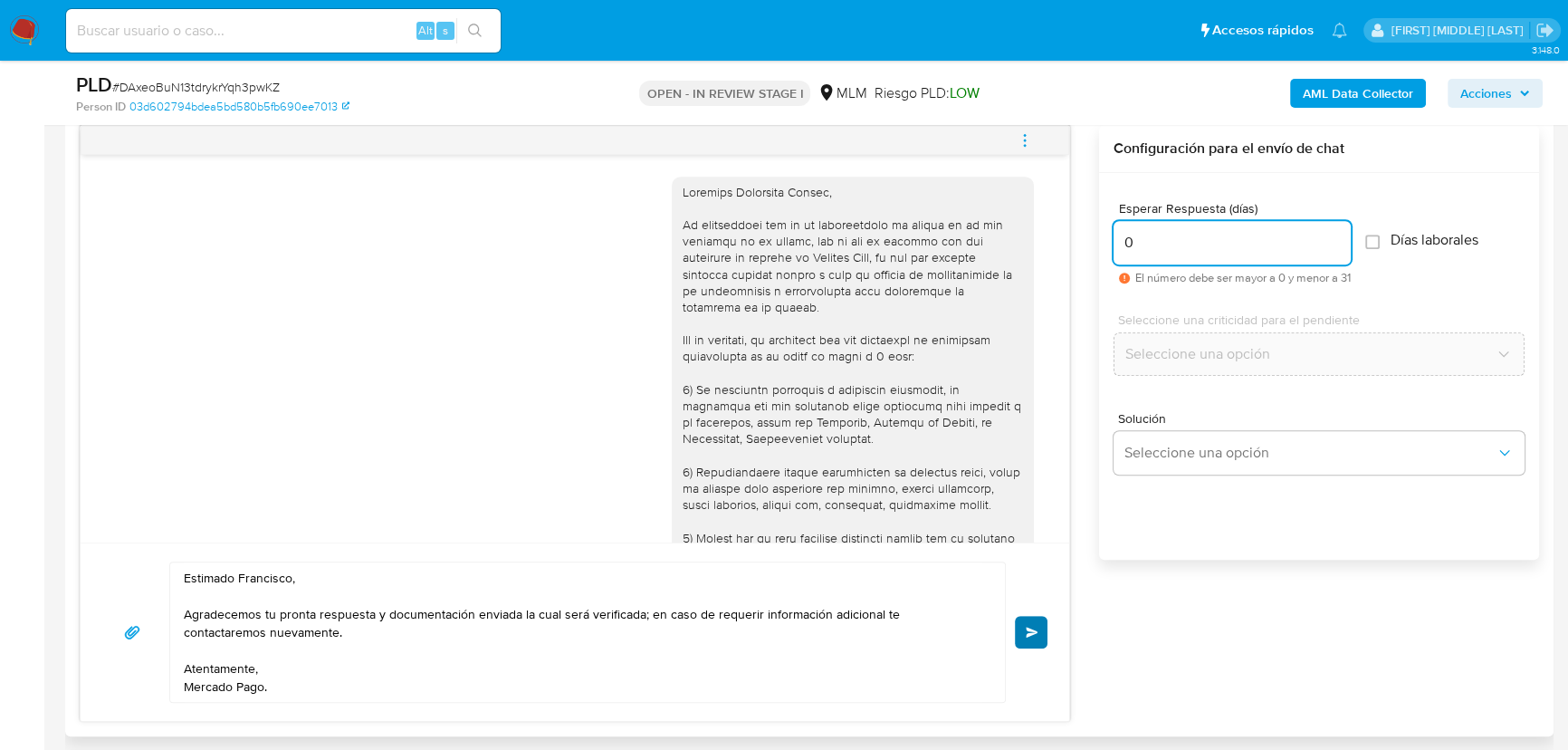 type on "0" 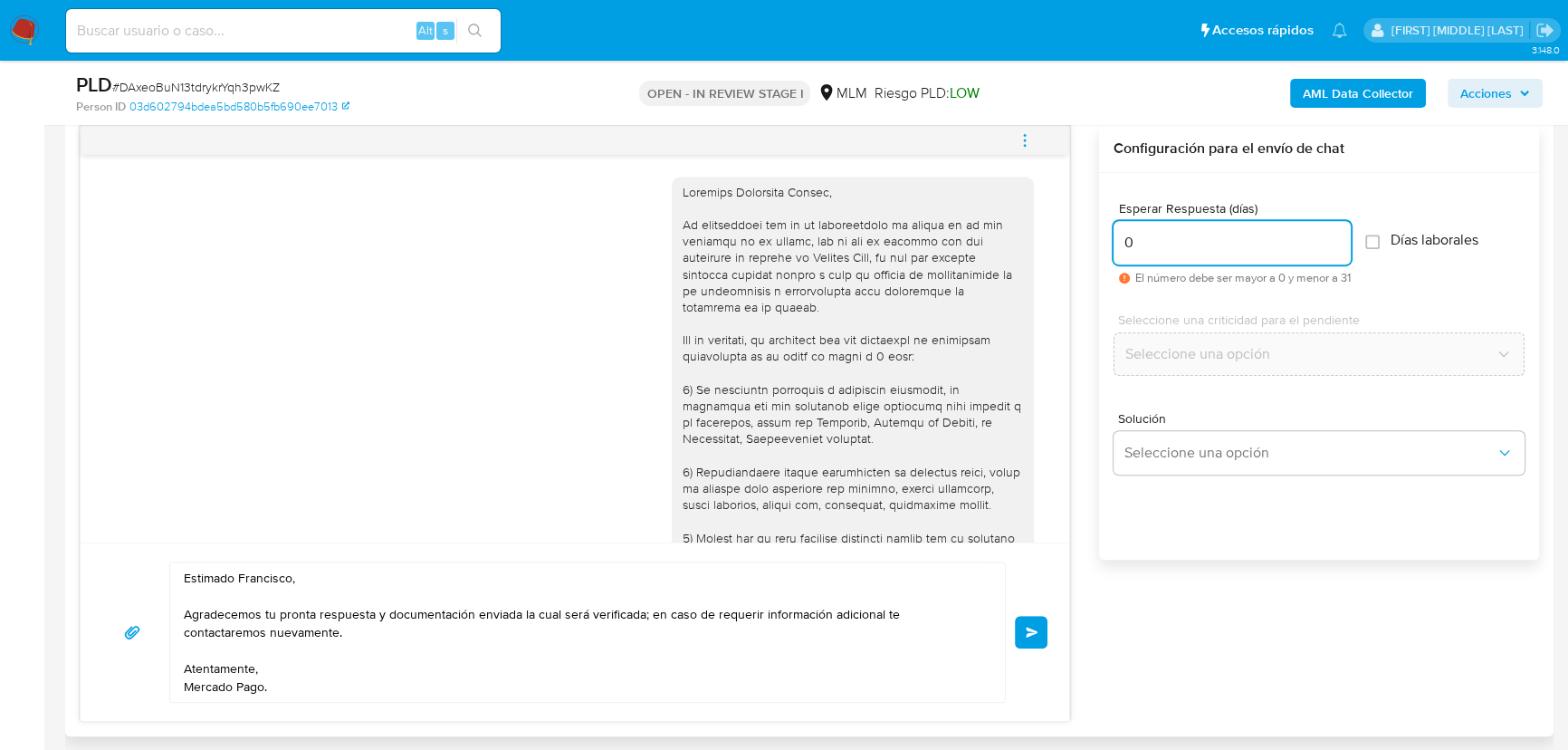 click on "Enviar" at bounding box center (1032, 632) 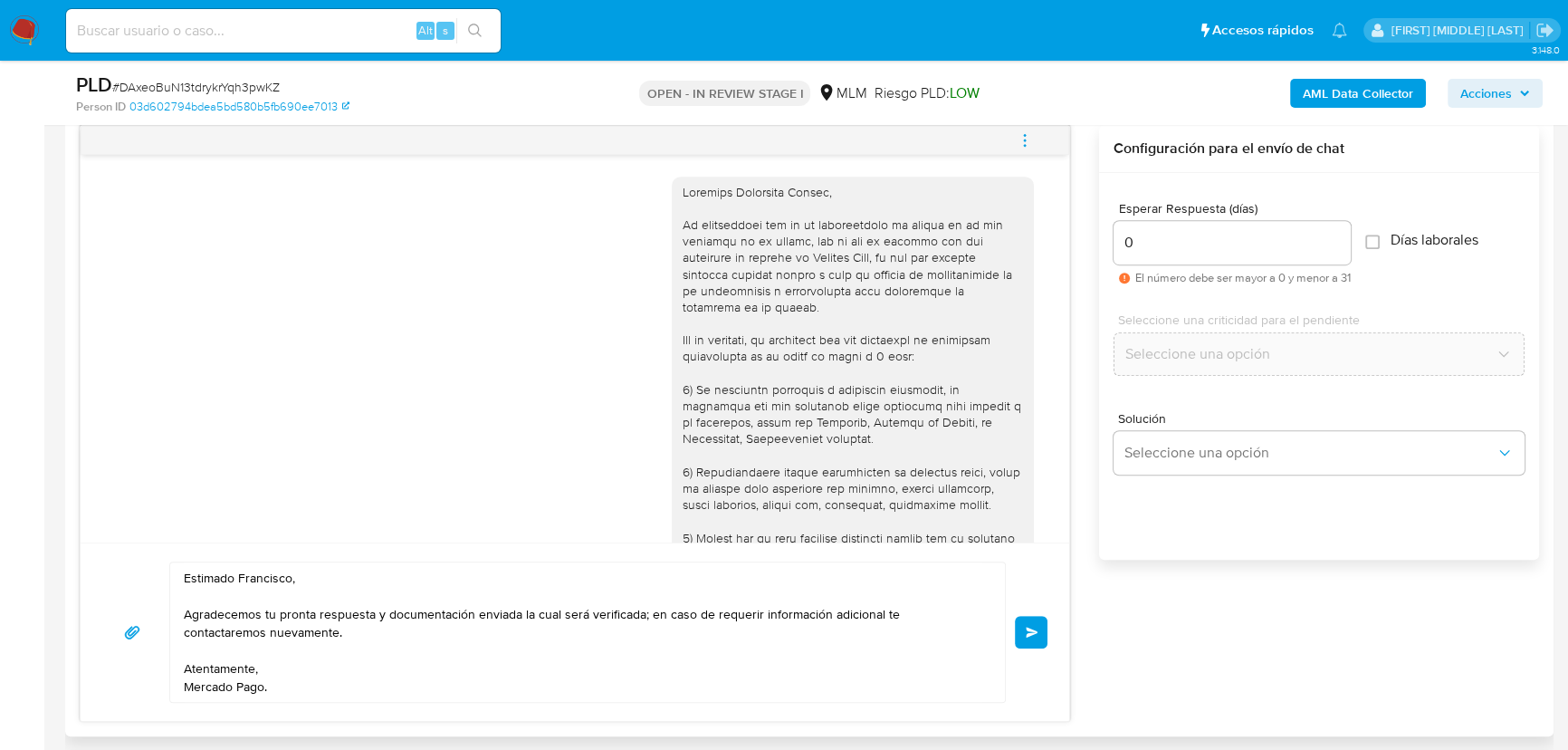 type 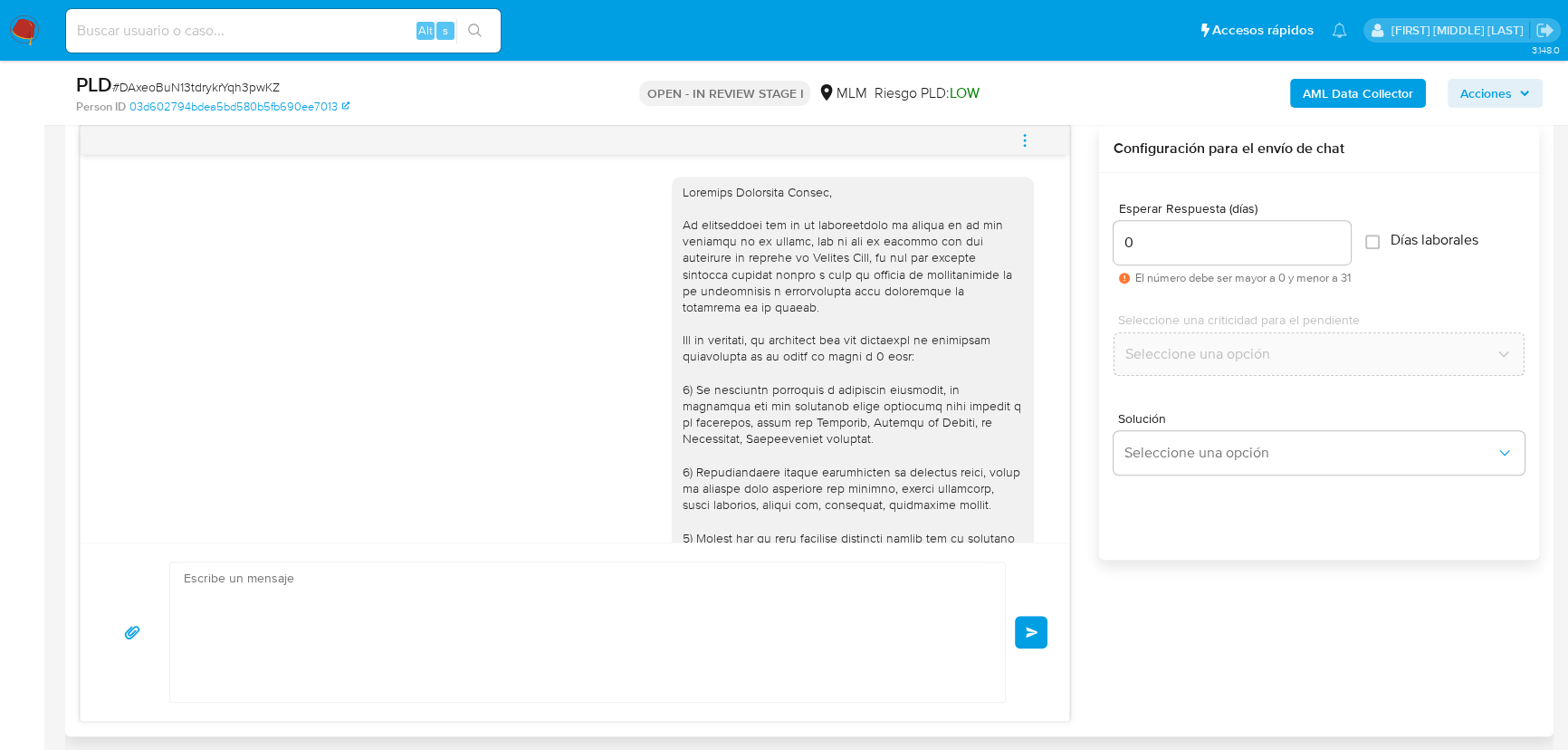 scroll, scrollTop: 1076, scrollLeft: 0, axis: vertical 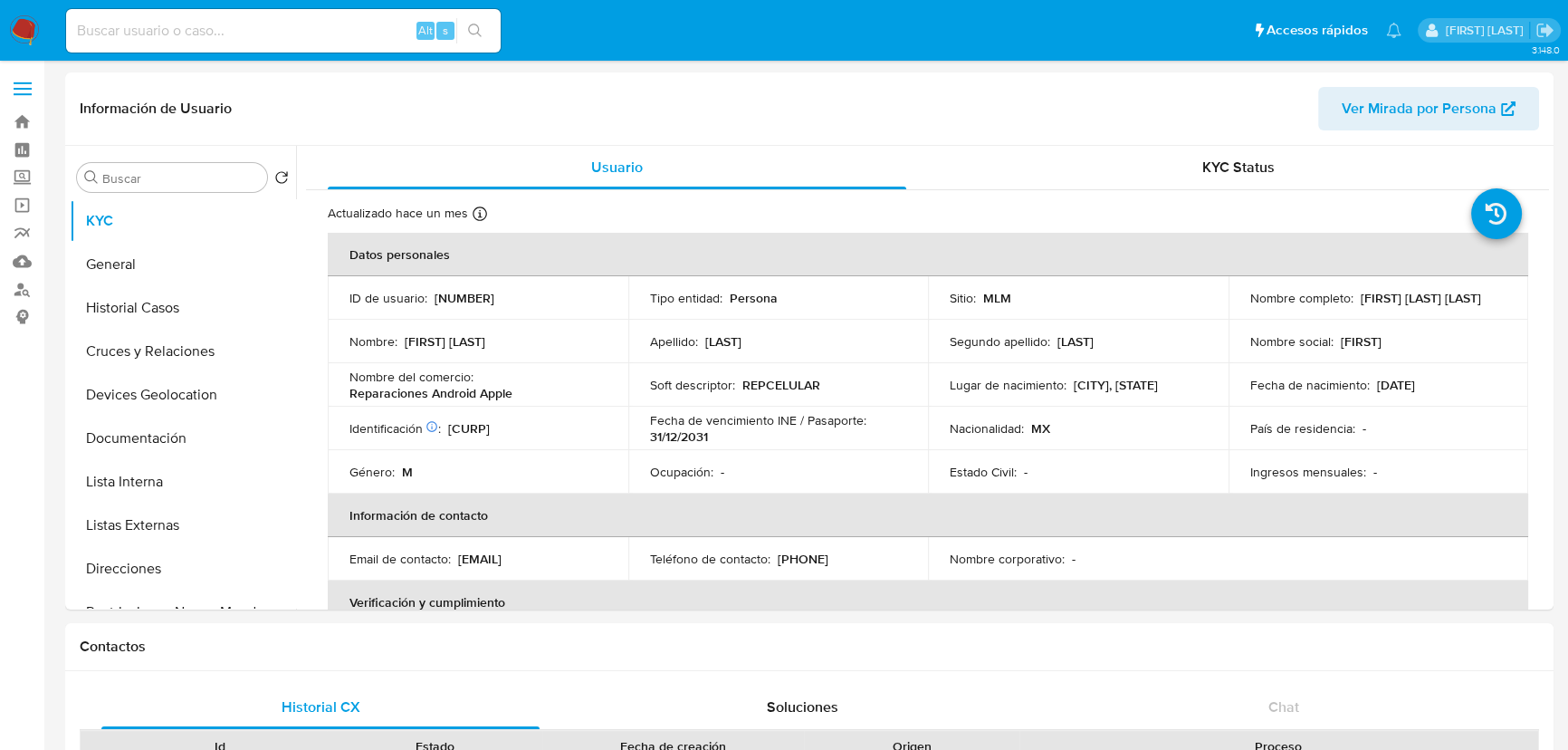select on "10" 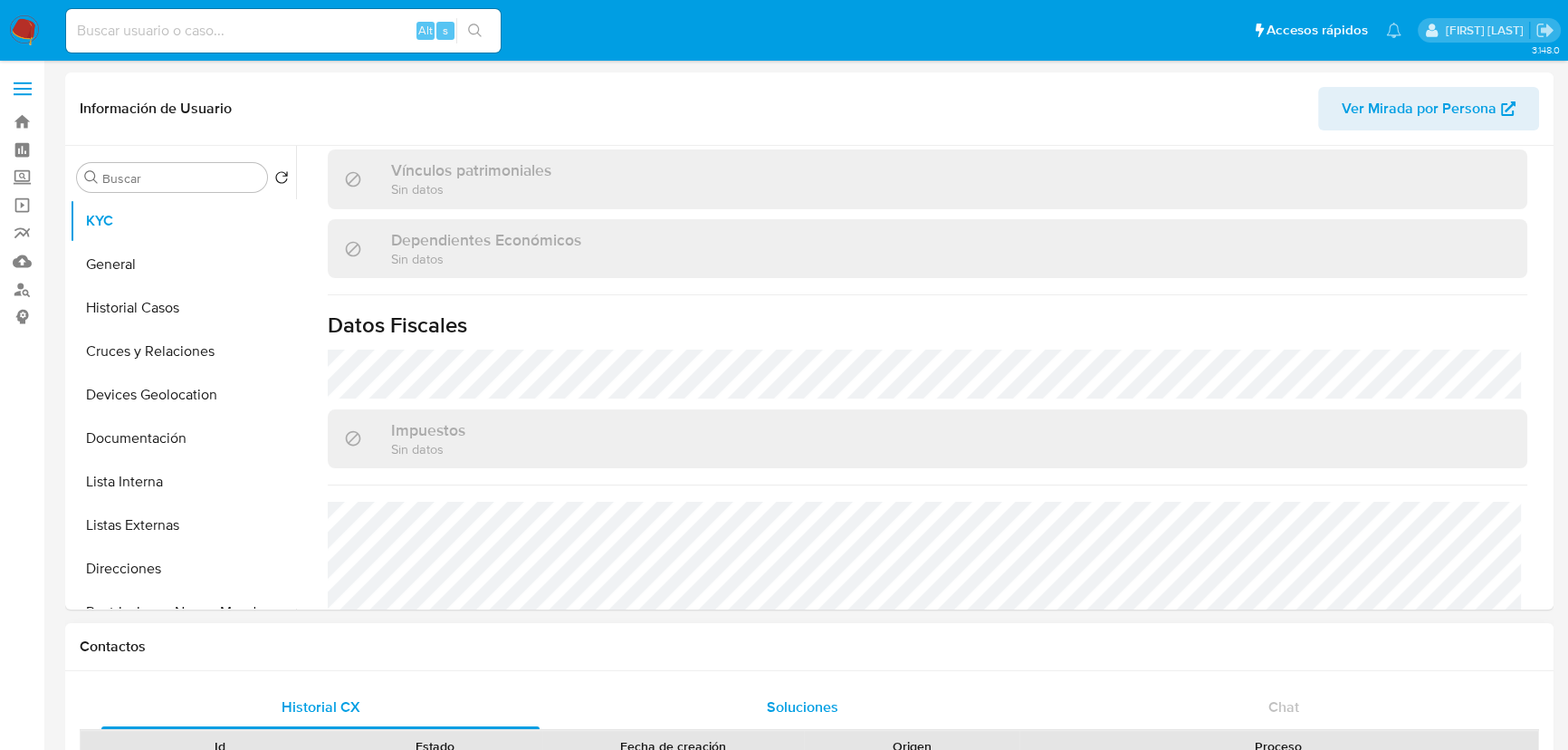 scroll, scrollTop: 1070, scrollLeft: 0, axis: vertical 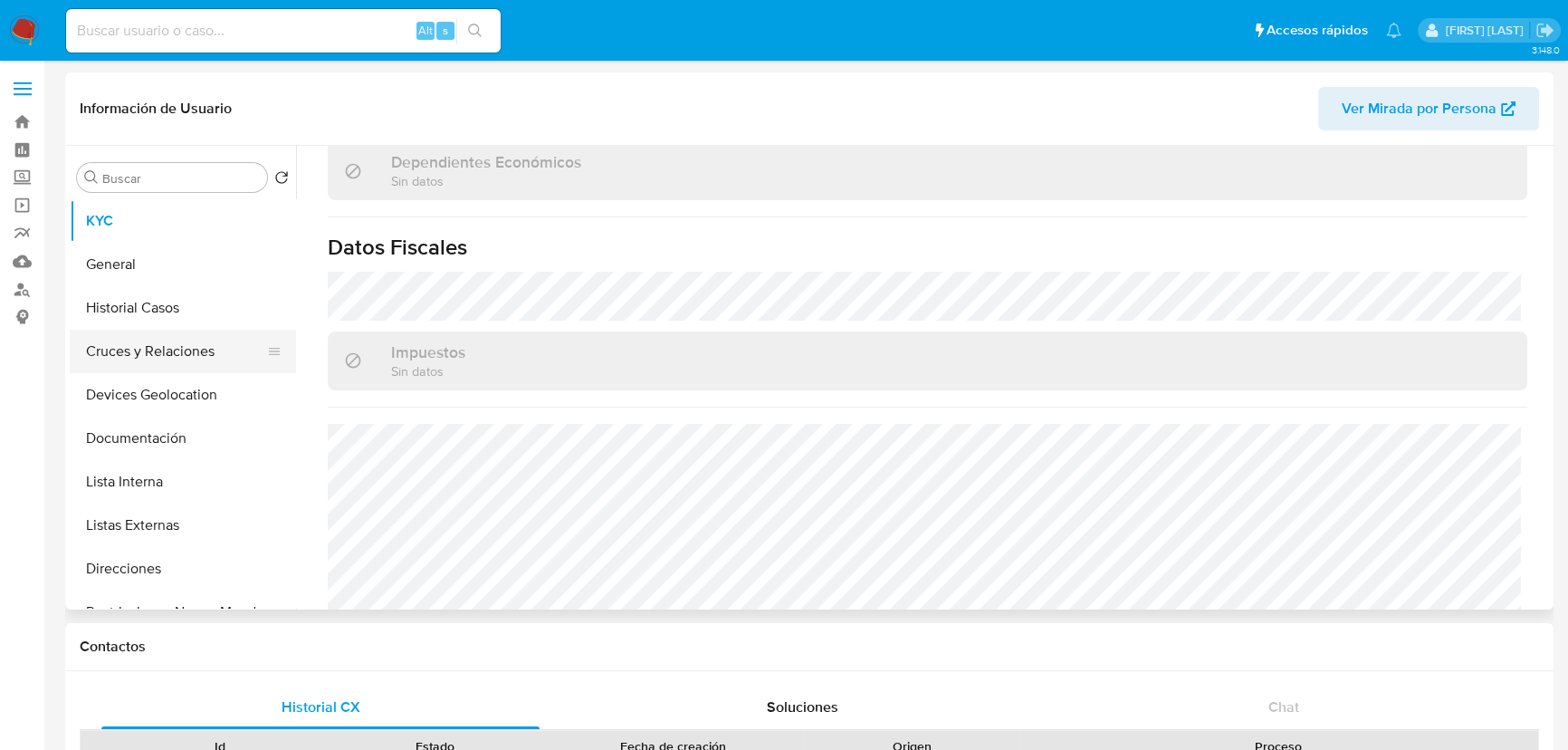 drag, startPoint x: 156, startPoint y: 305, endPoint x: 265, endPoint y: 338, distance: 113.88591 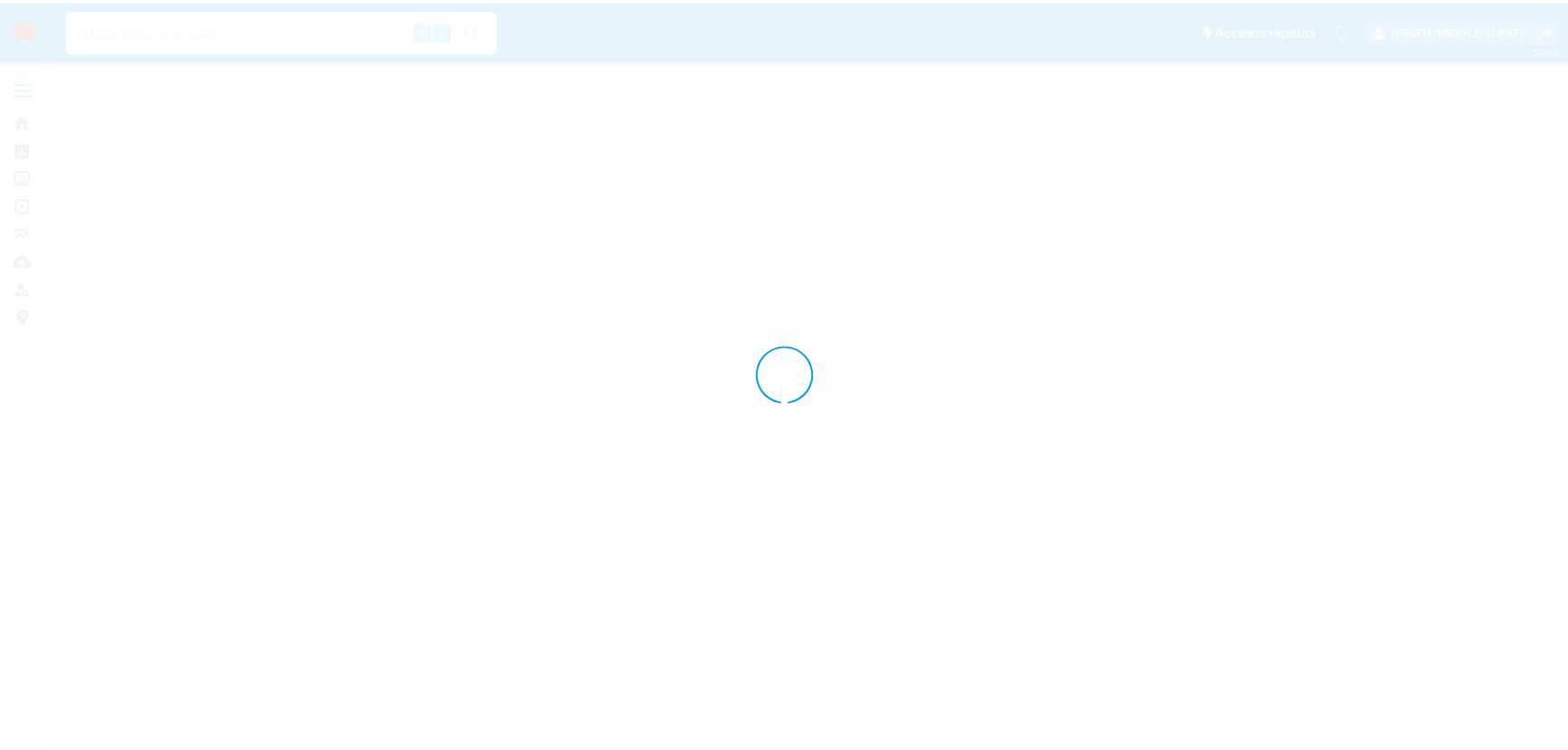 scroll, scrollTop: 0, scrollLeft: 0, axis: both 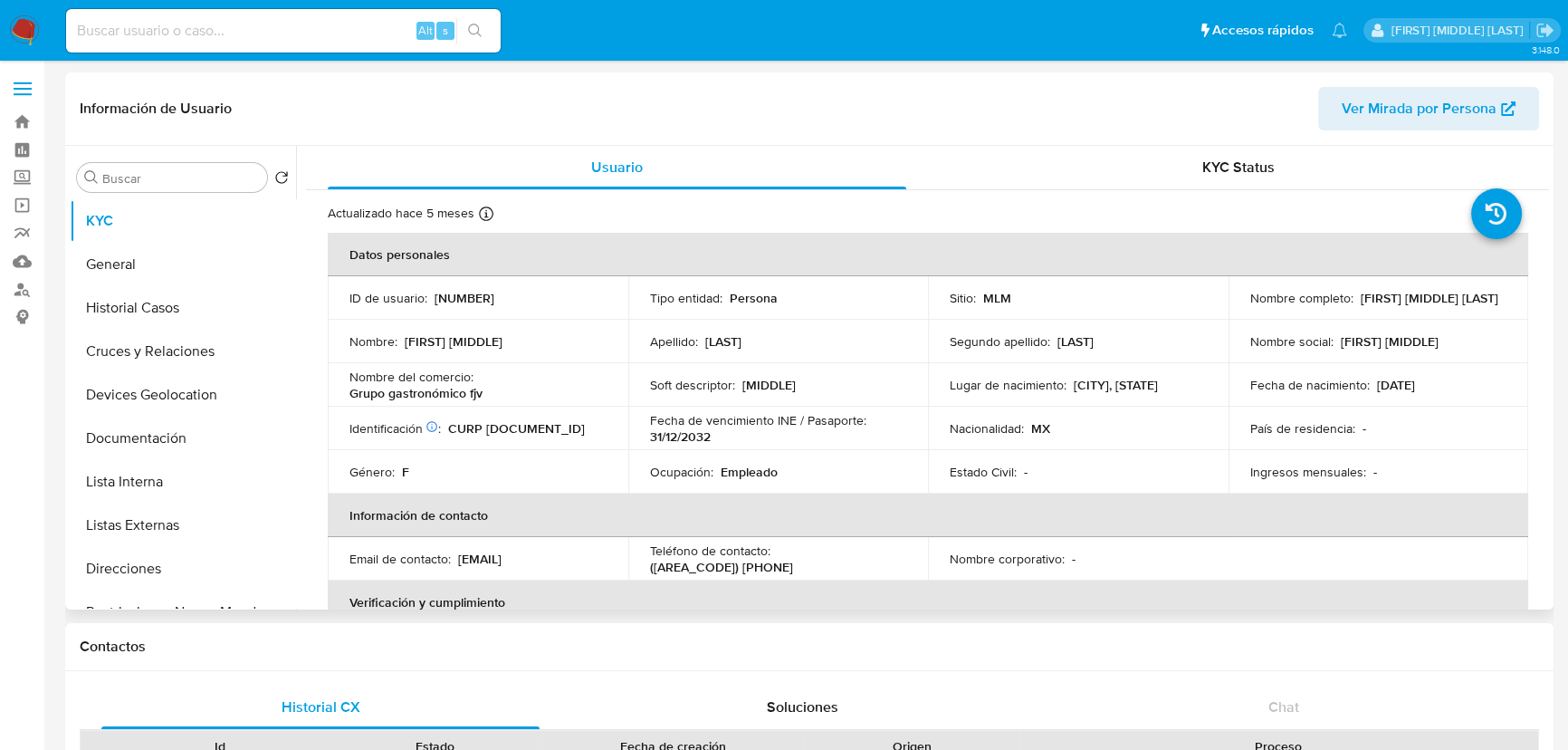 select on "10" 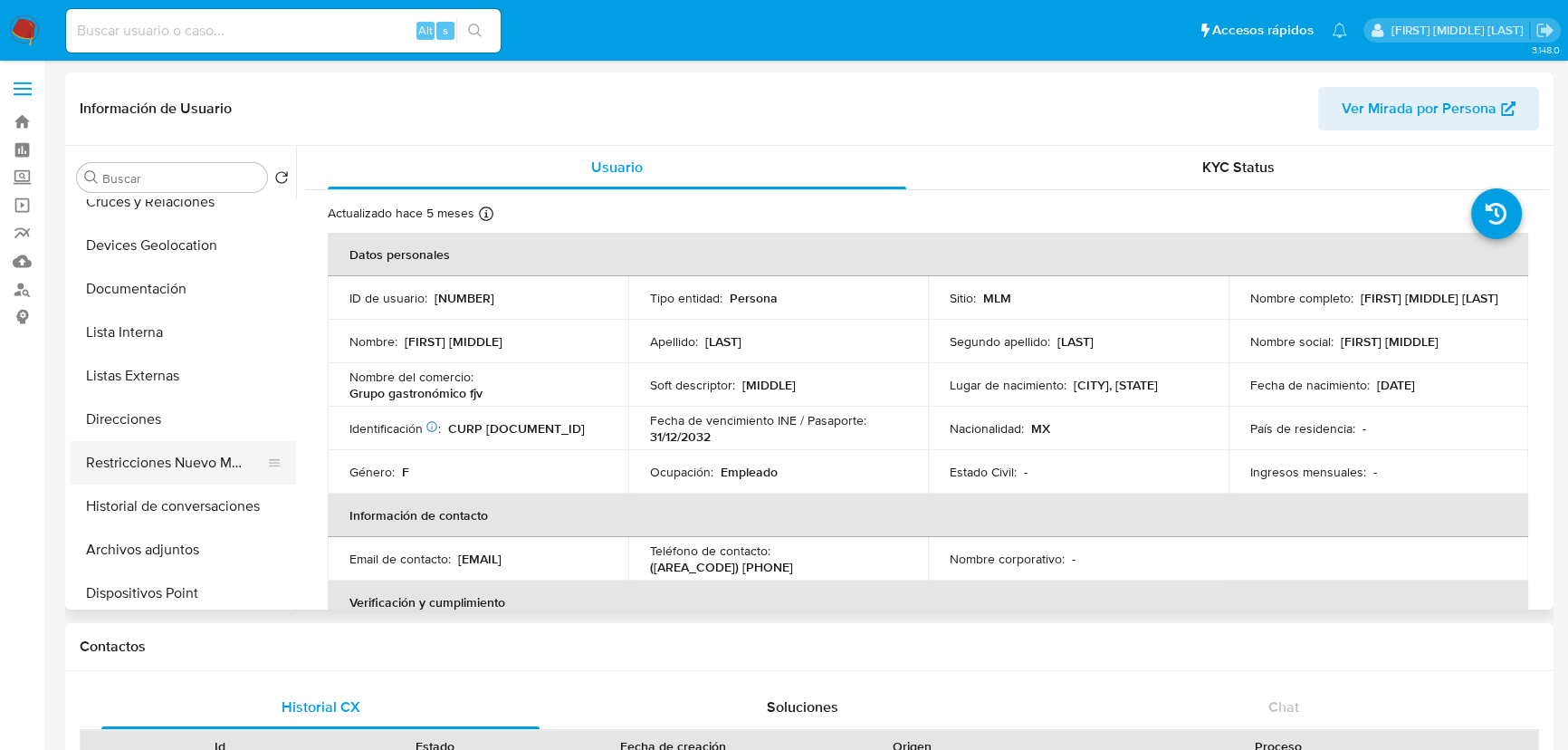 scroll, scrollTop: 164, scrollLeft: 0, axis: vertical 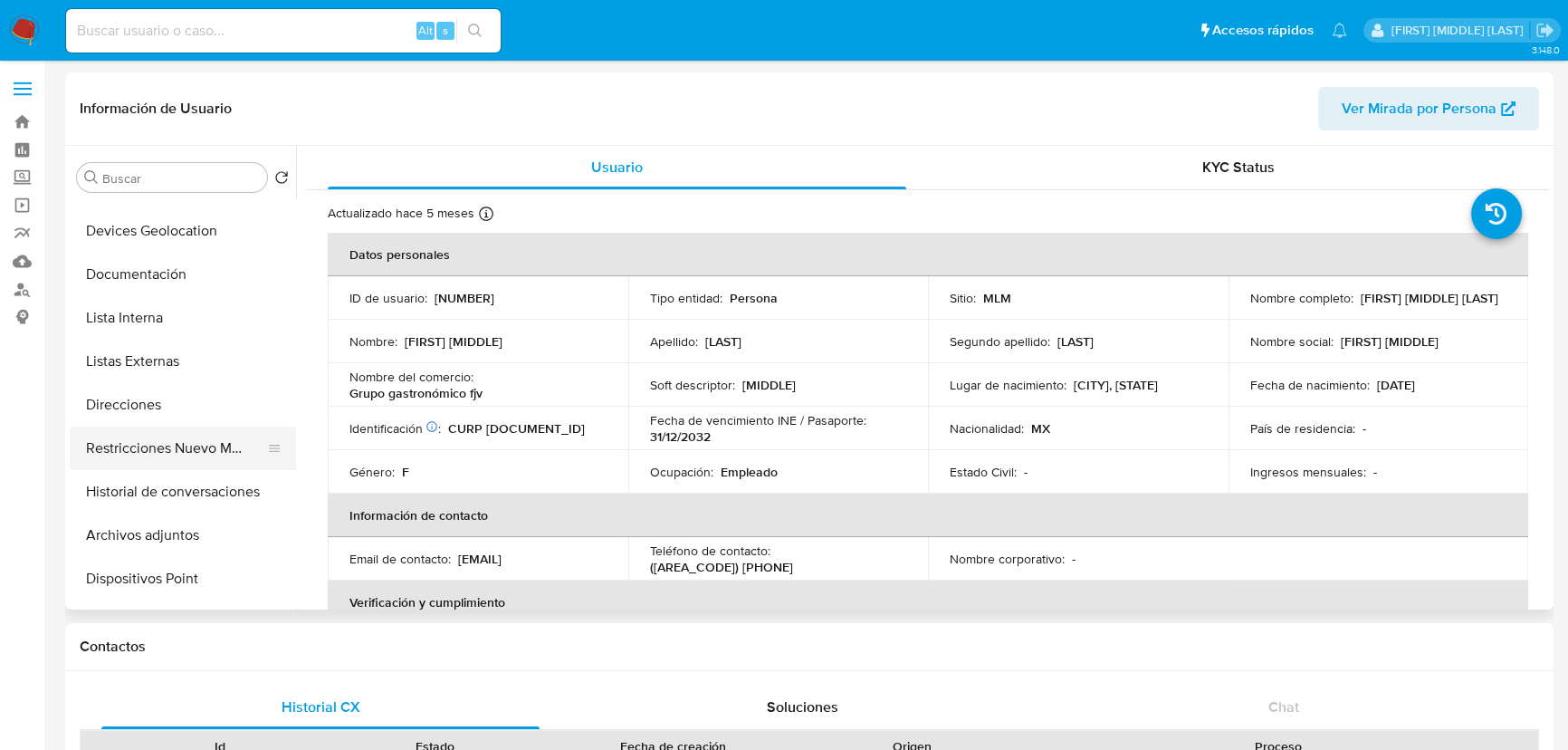 click on "Restricciones Nuevo Mundo" at bounding box center [176, 448] 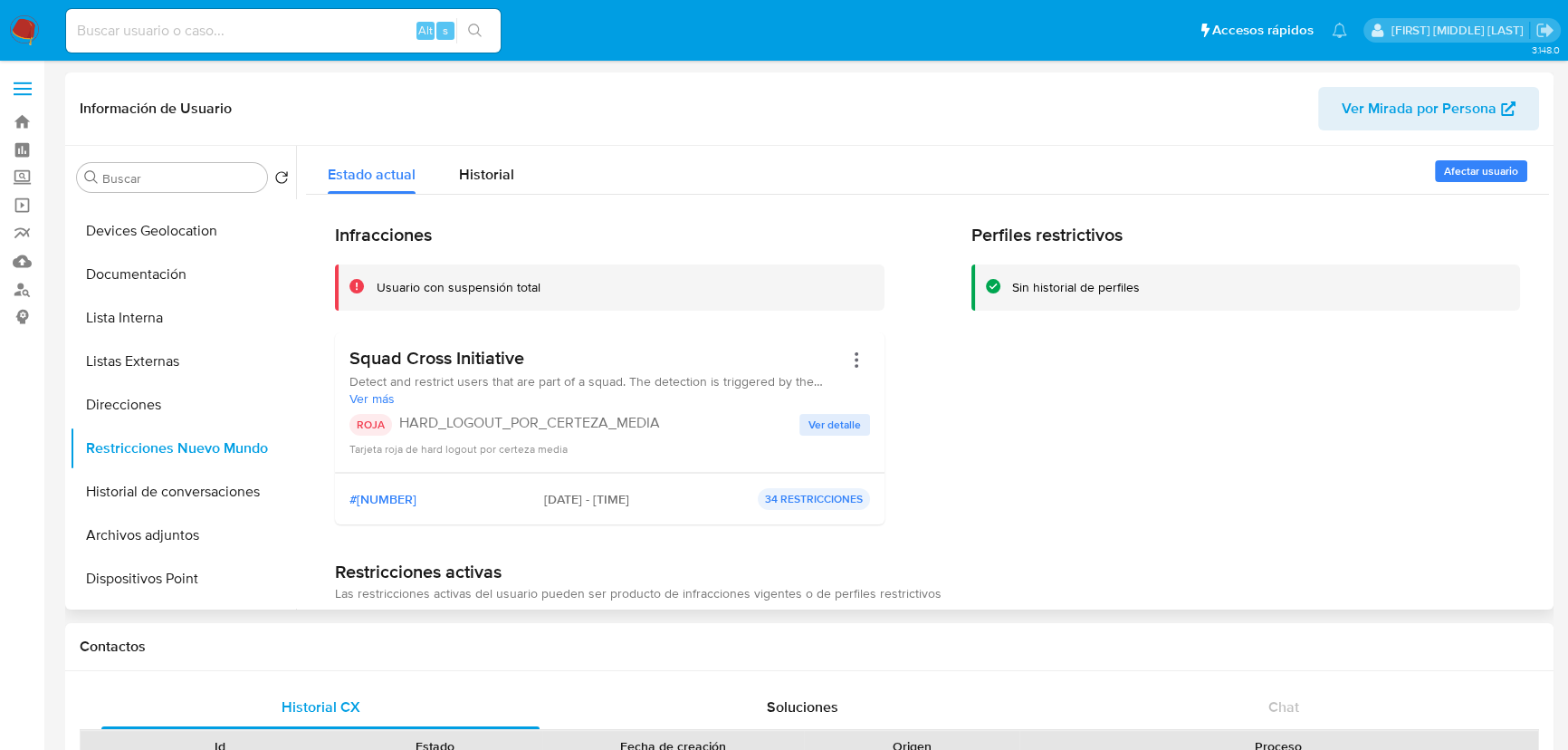drag, startPoint x: 827, startPoint y: 428, endPoint x: 732, endPoint y: 425, distance: 95.047357 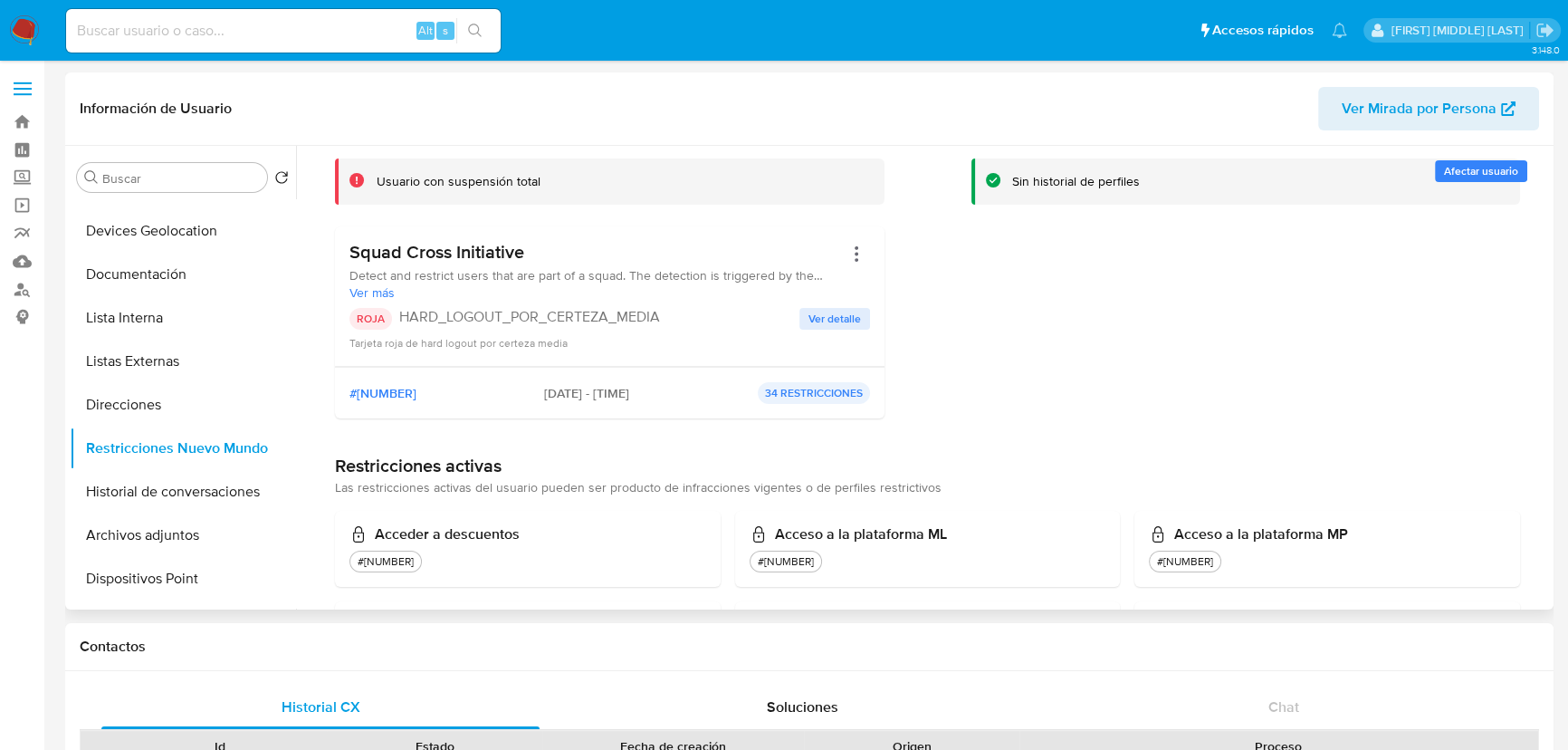 scroll, scrollTop: 82, scrollLeft: 0, axis: vertical 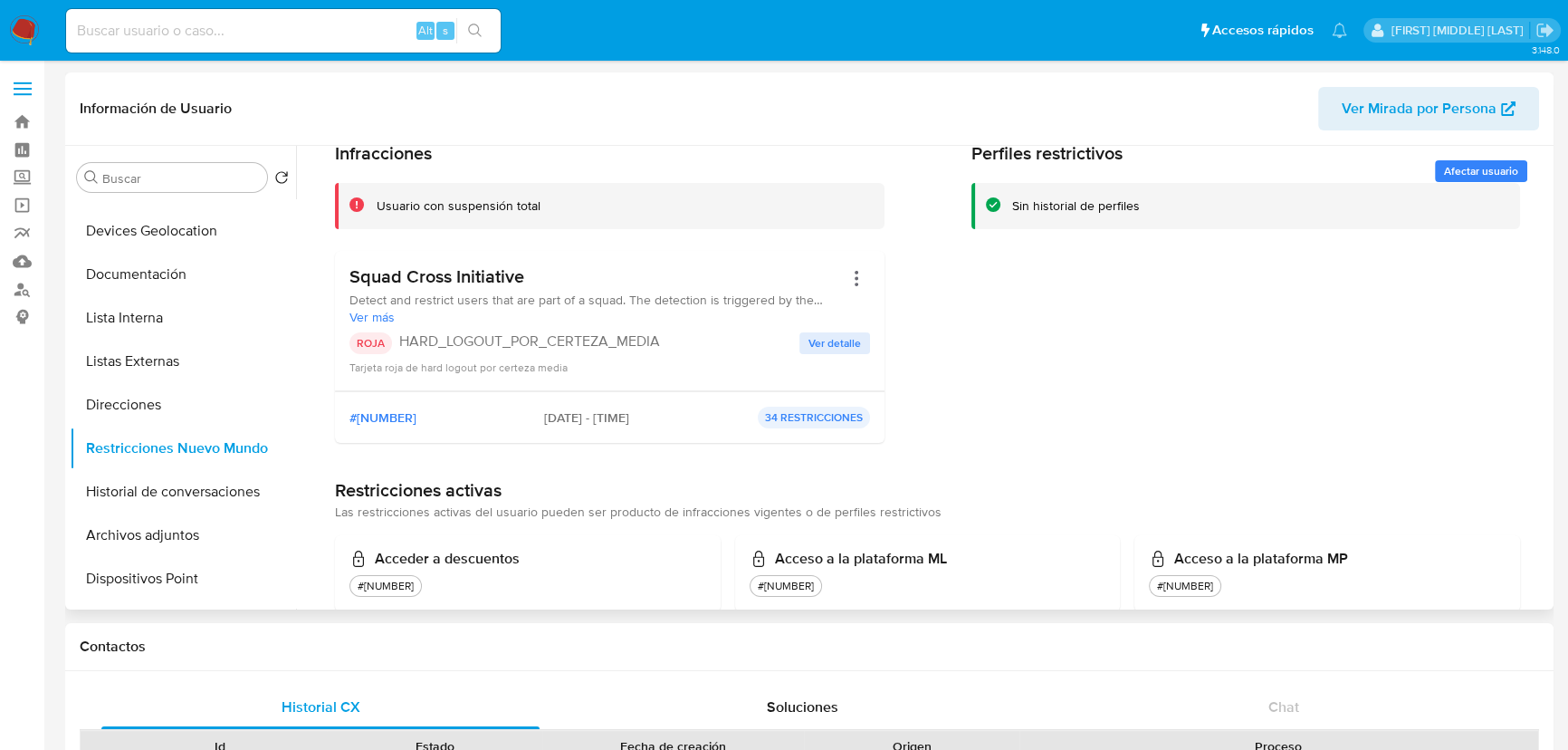 click on "Ver detalle" at bounding box center (835, 343) 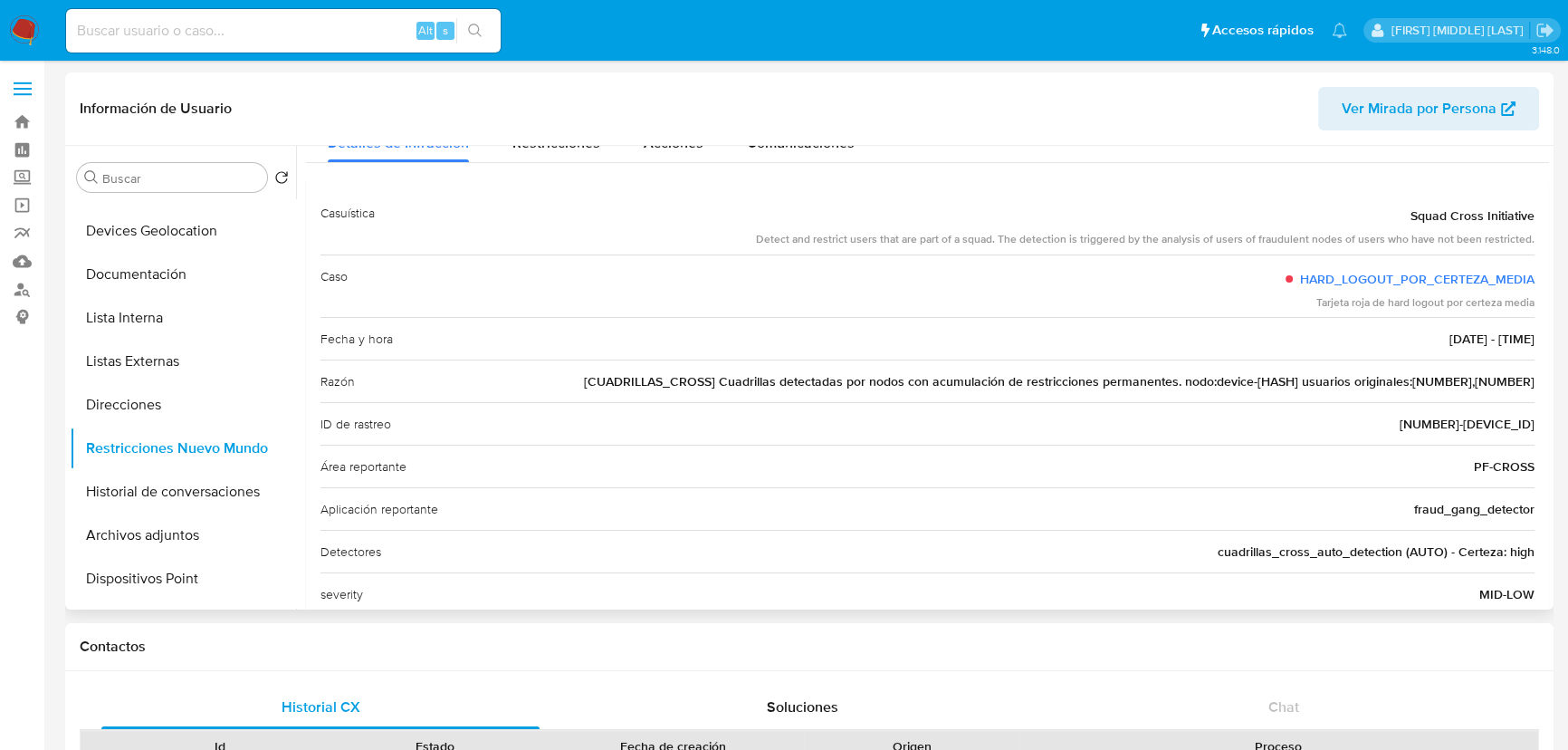 scroll, scrollTop: 0, scrollLeft: 0, axis: both 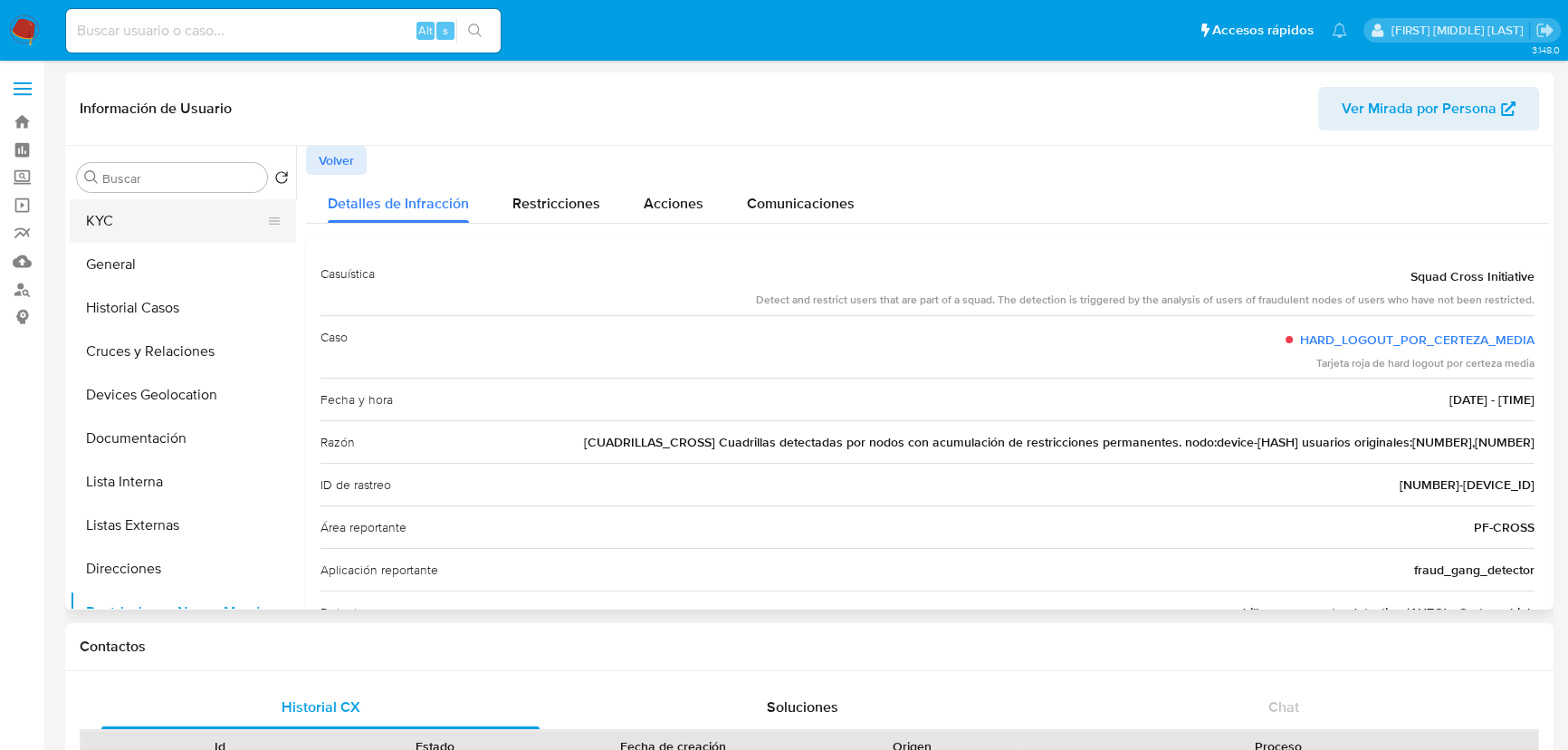 click on "KYC" at bounding box center [176, 221] 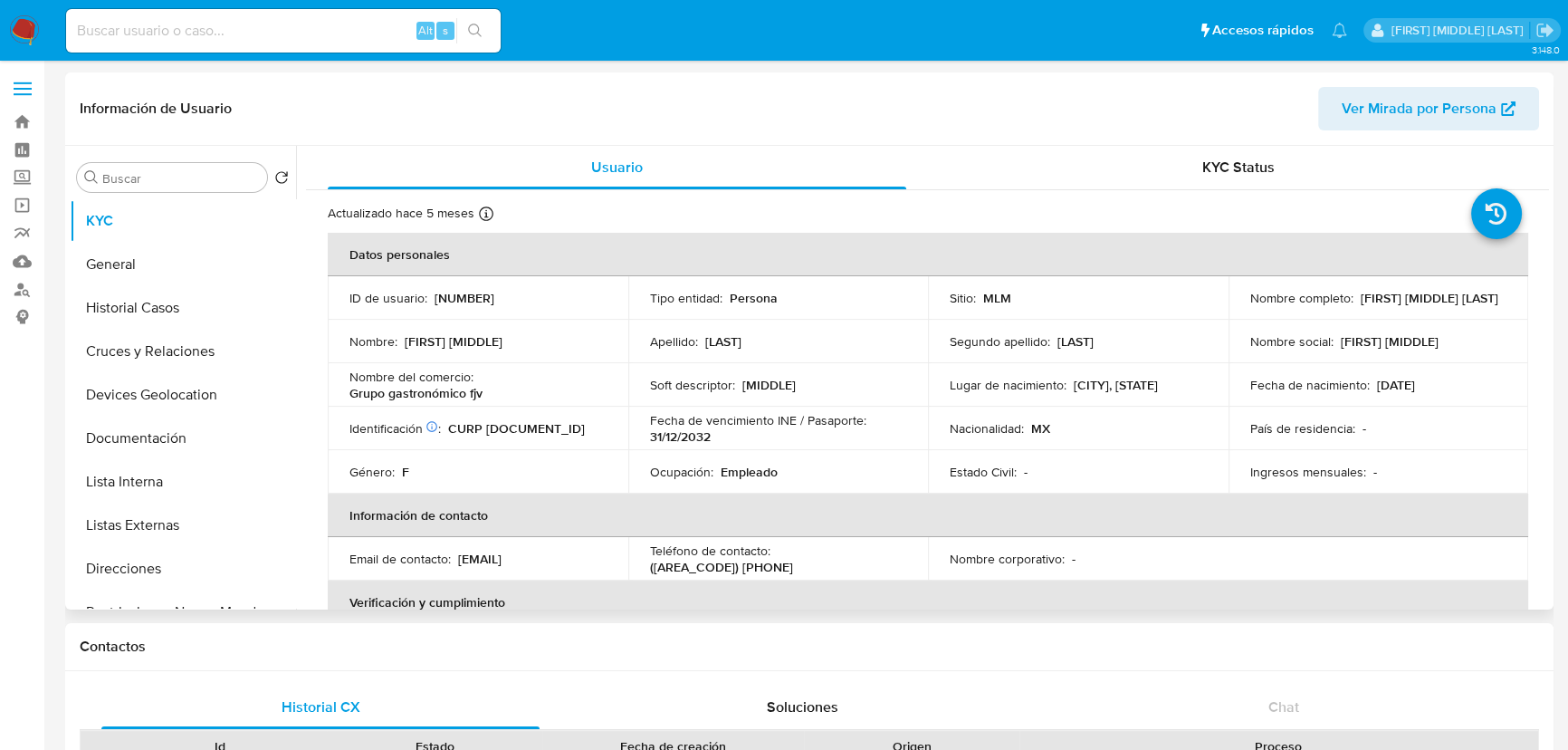 type 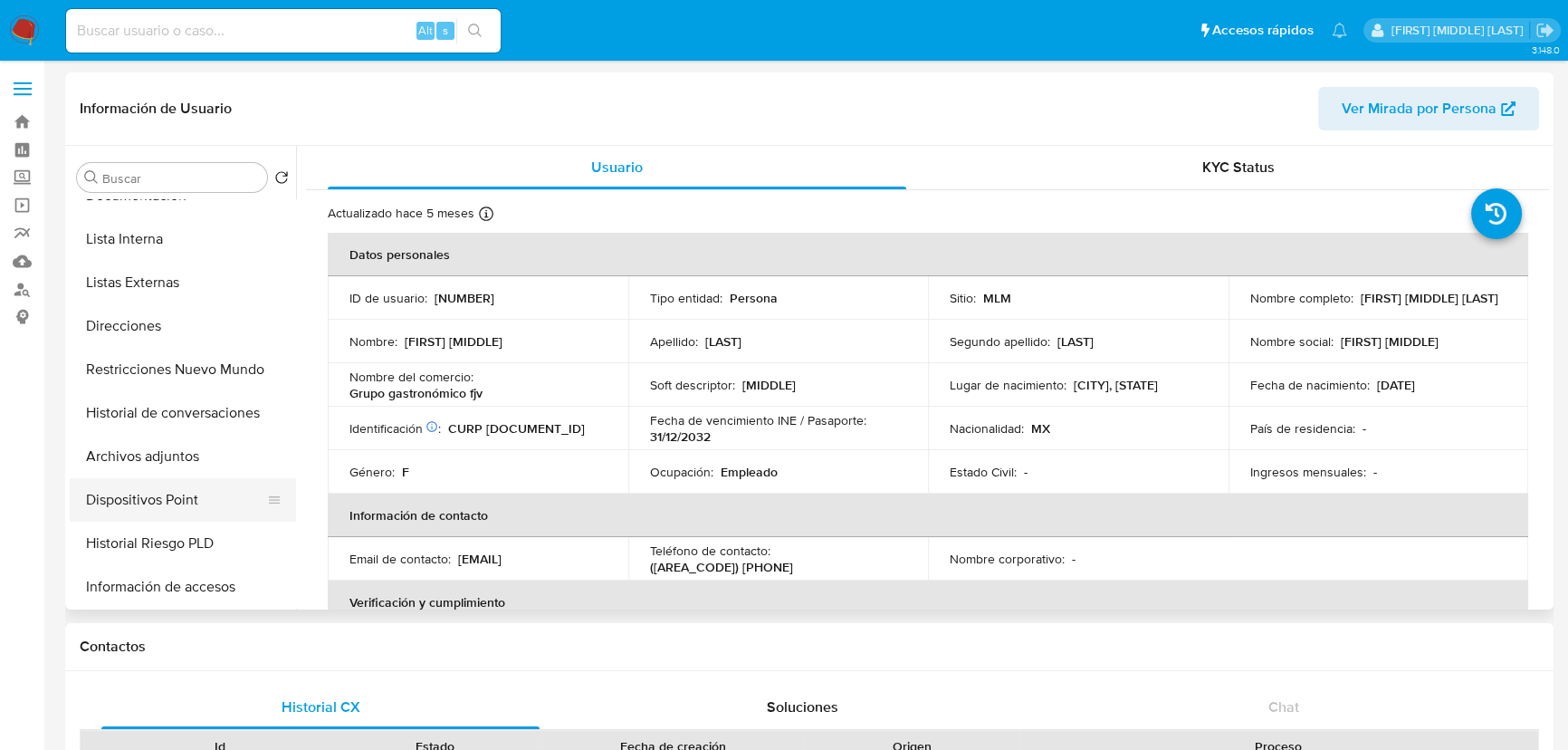 scroll, scrollTop: 246, scrollLeft: 0, axis: vertical 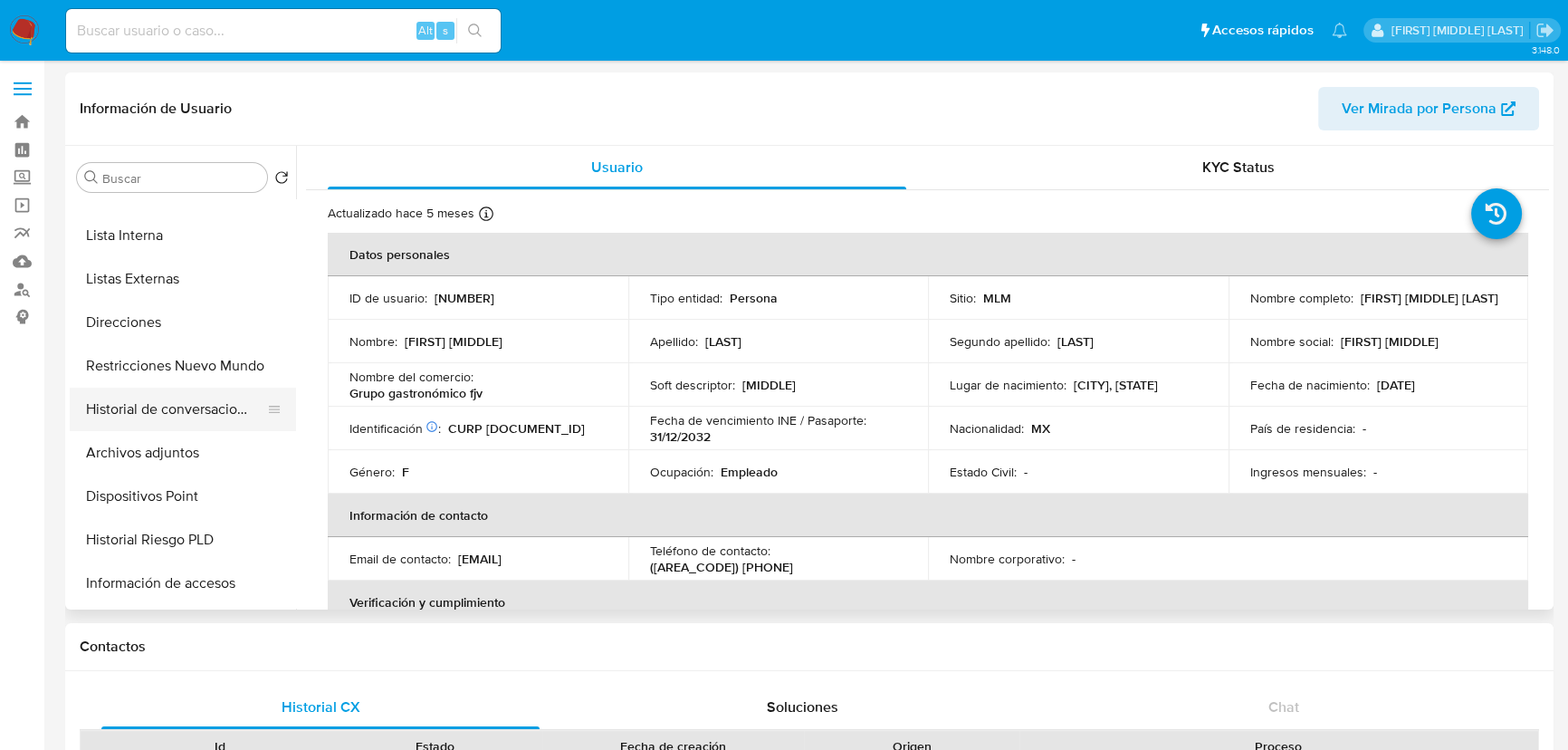 click on "Historial de conversaciones" at bounding box center (176, 409) 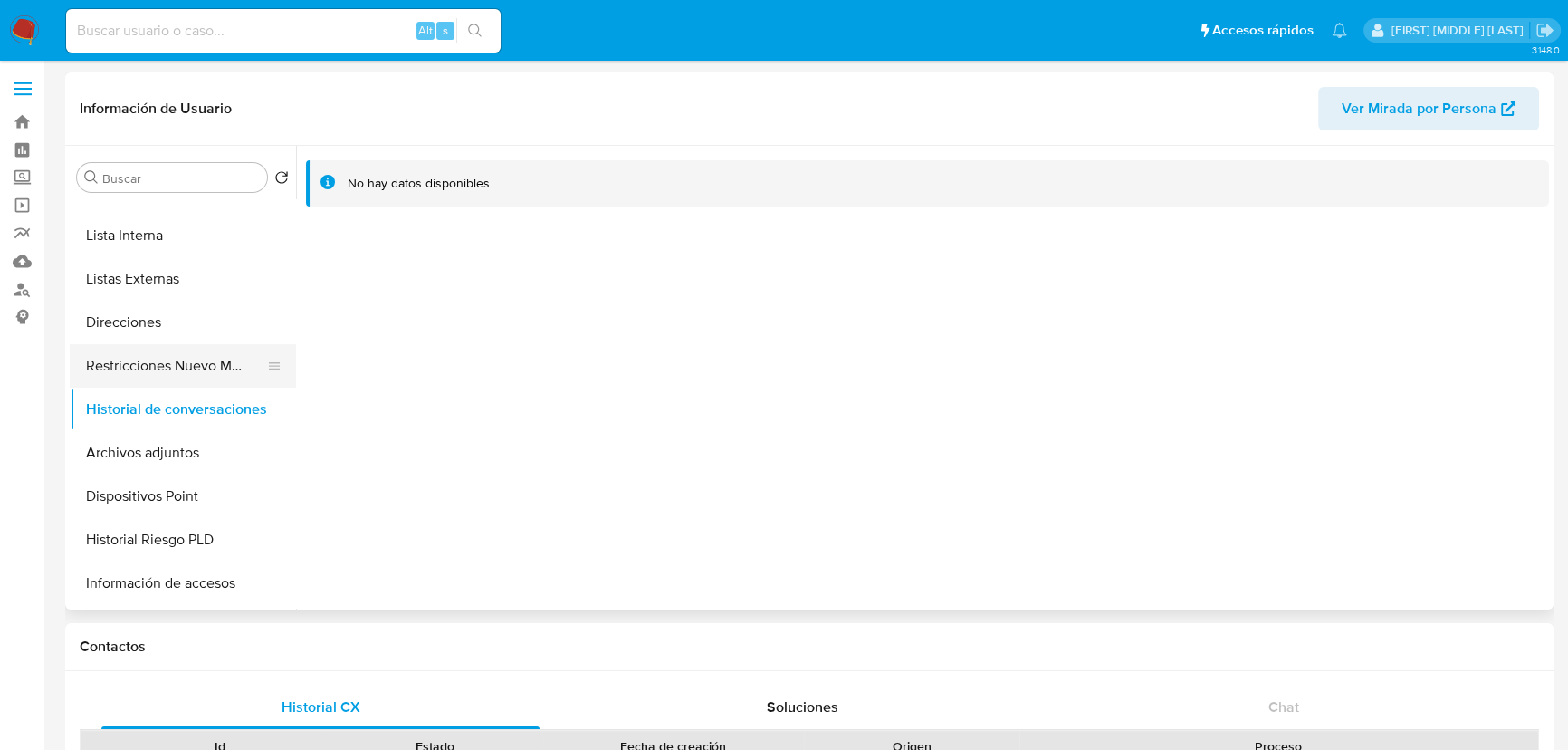 click on "Restricciones Nuevo Mundo" at bounding box center [176, 366] 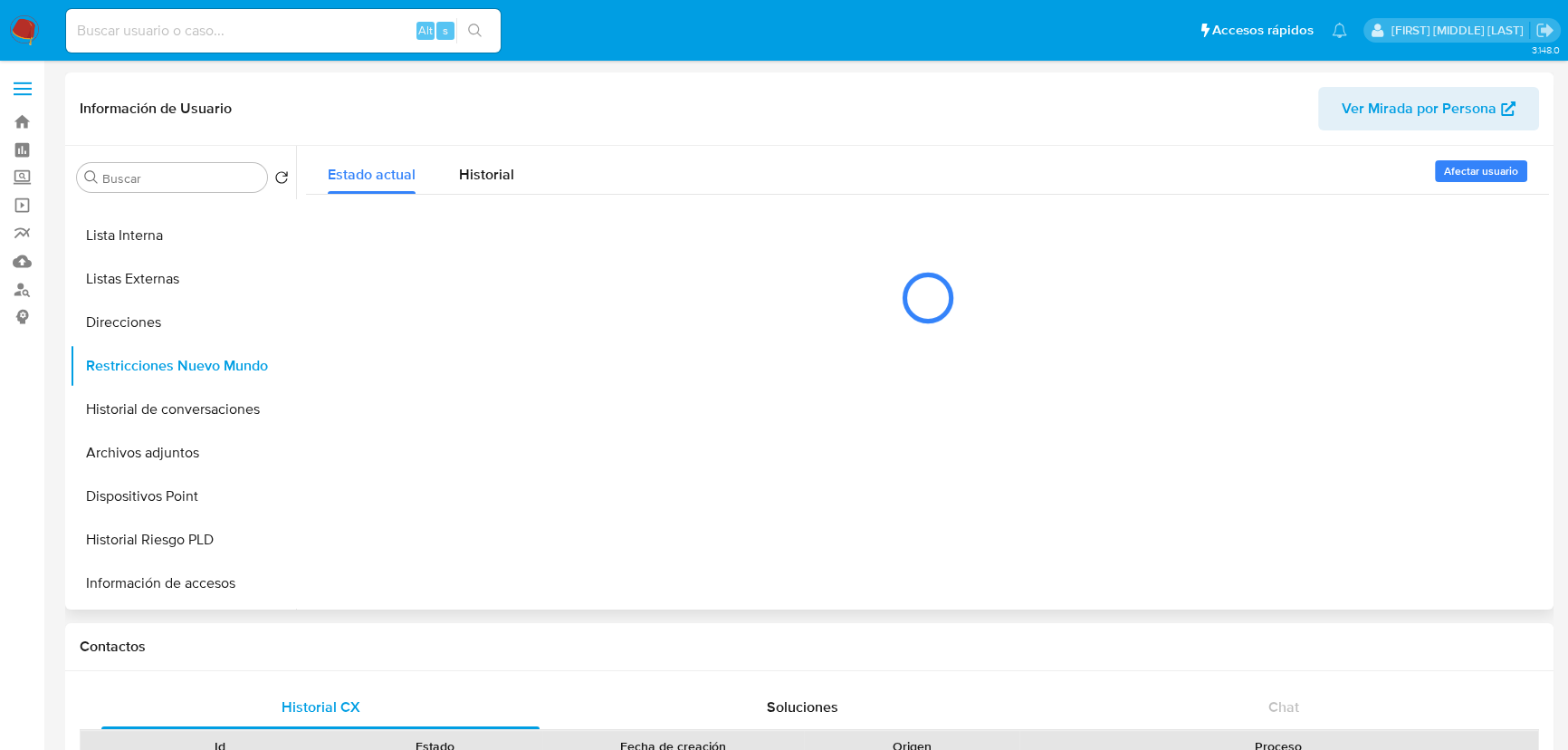 type 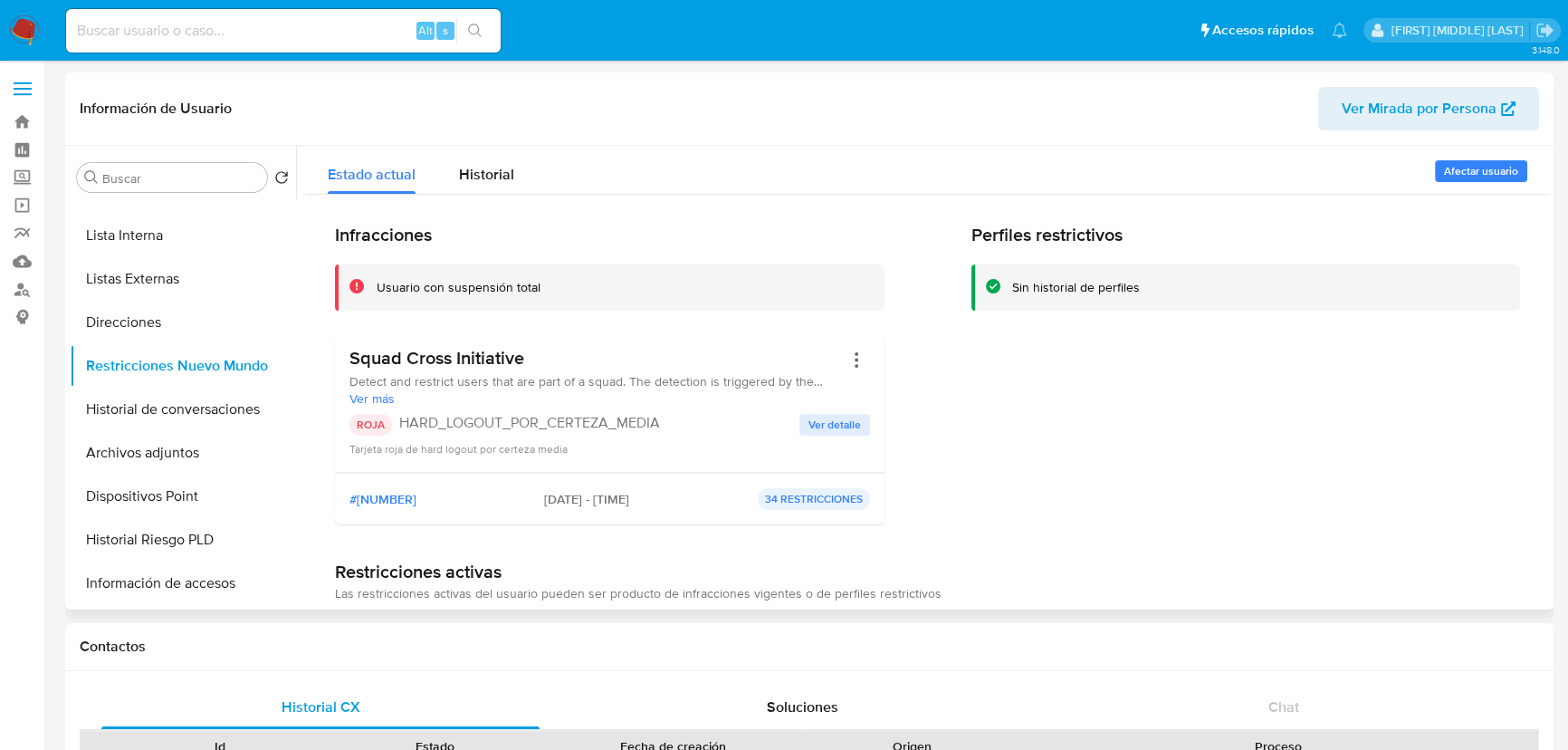 click on "Ver detalle" at bounding box center [835, 425] 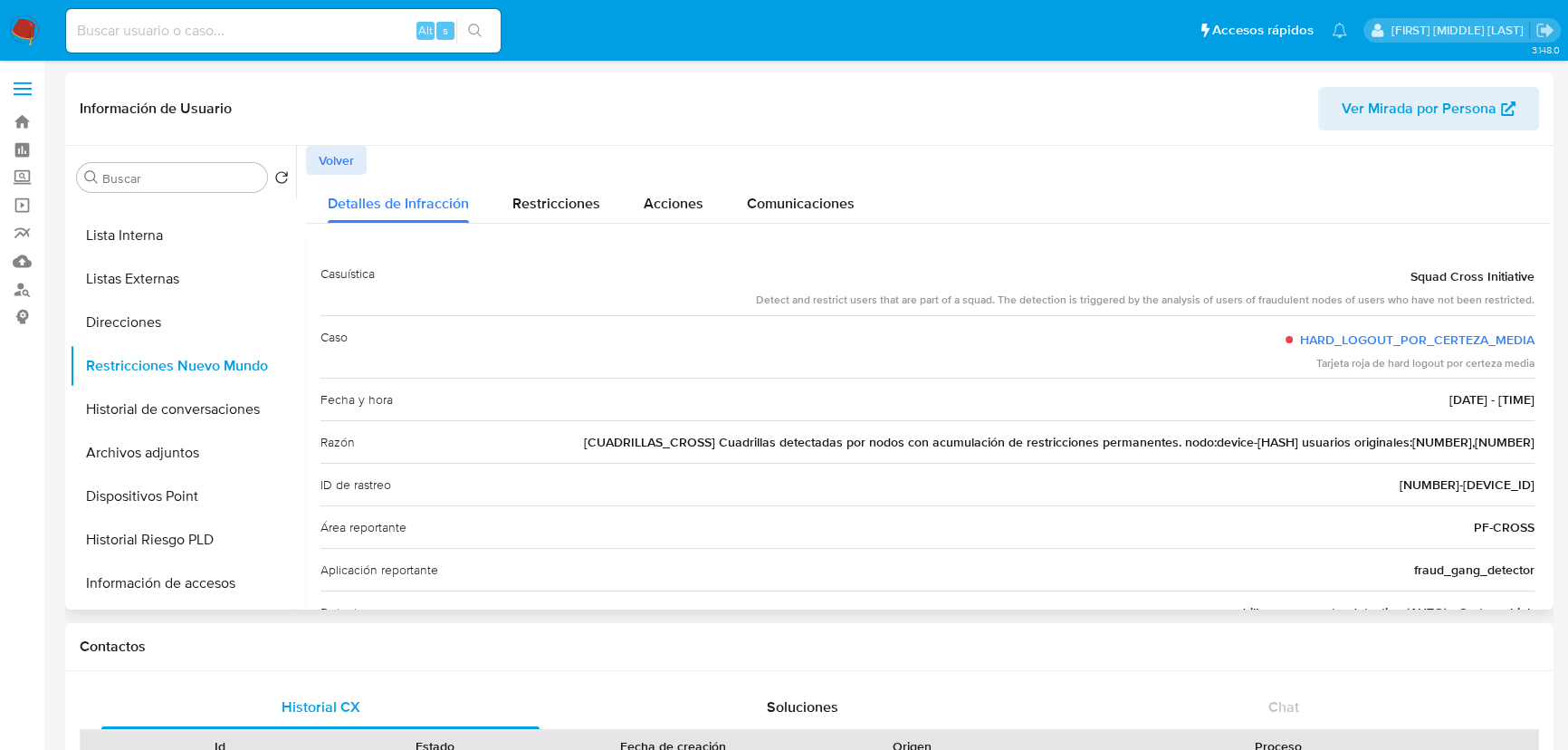 click on "Detalles de Infracción Restricciones Acciones Comunicaciones" at bounding box center (927, 198) 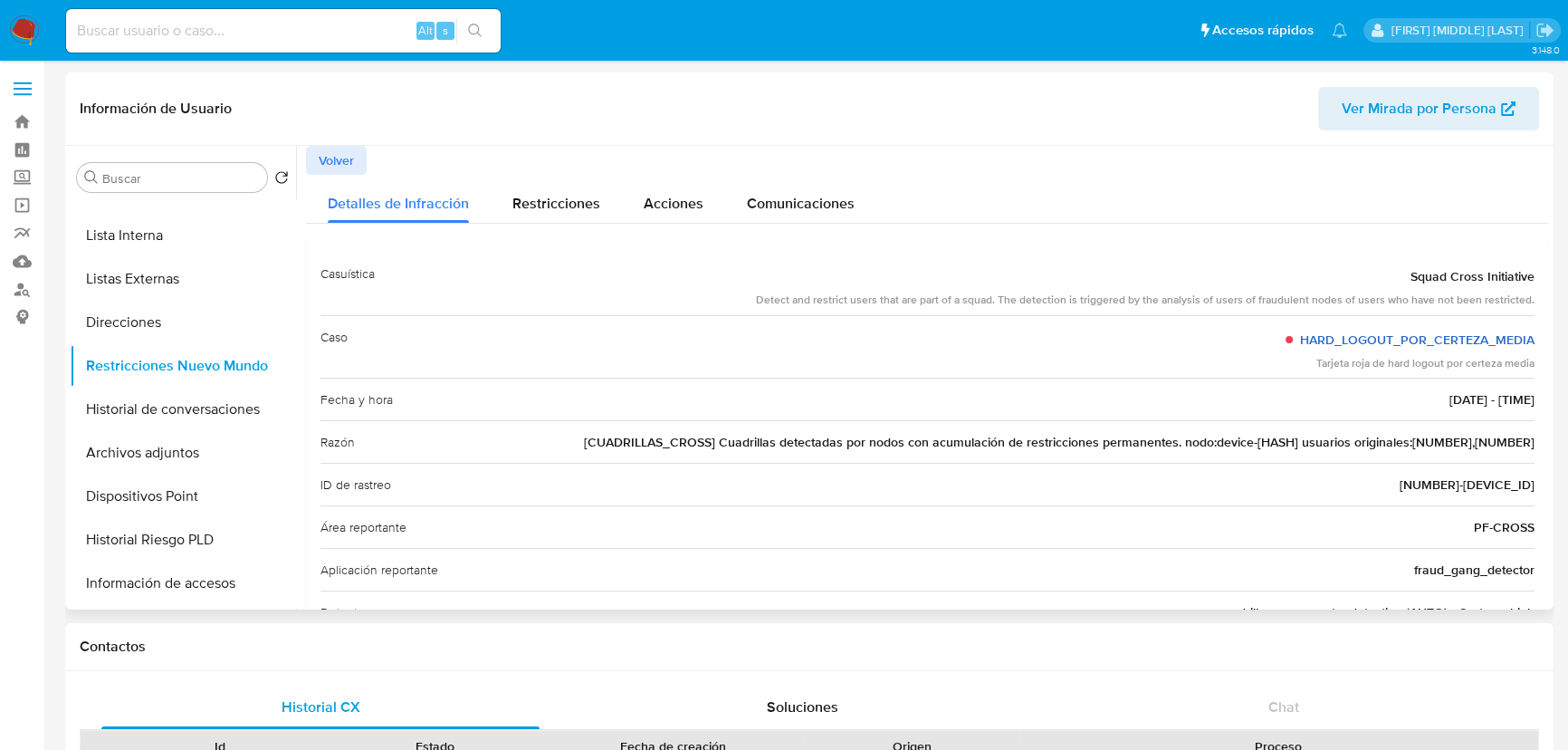 click on "HARD_LOGOUT_POR_CERTEZA_MEDIA" at bounding box center (1417, 340) 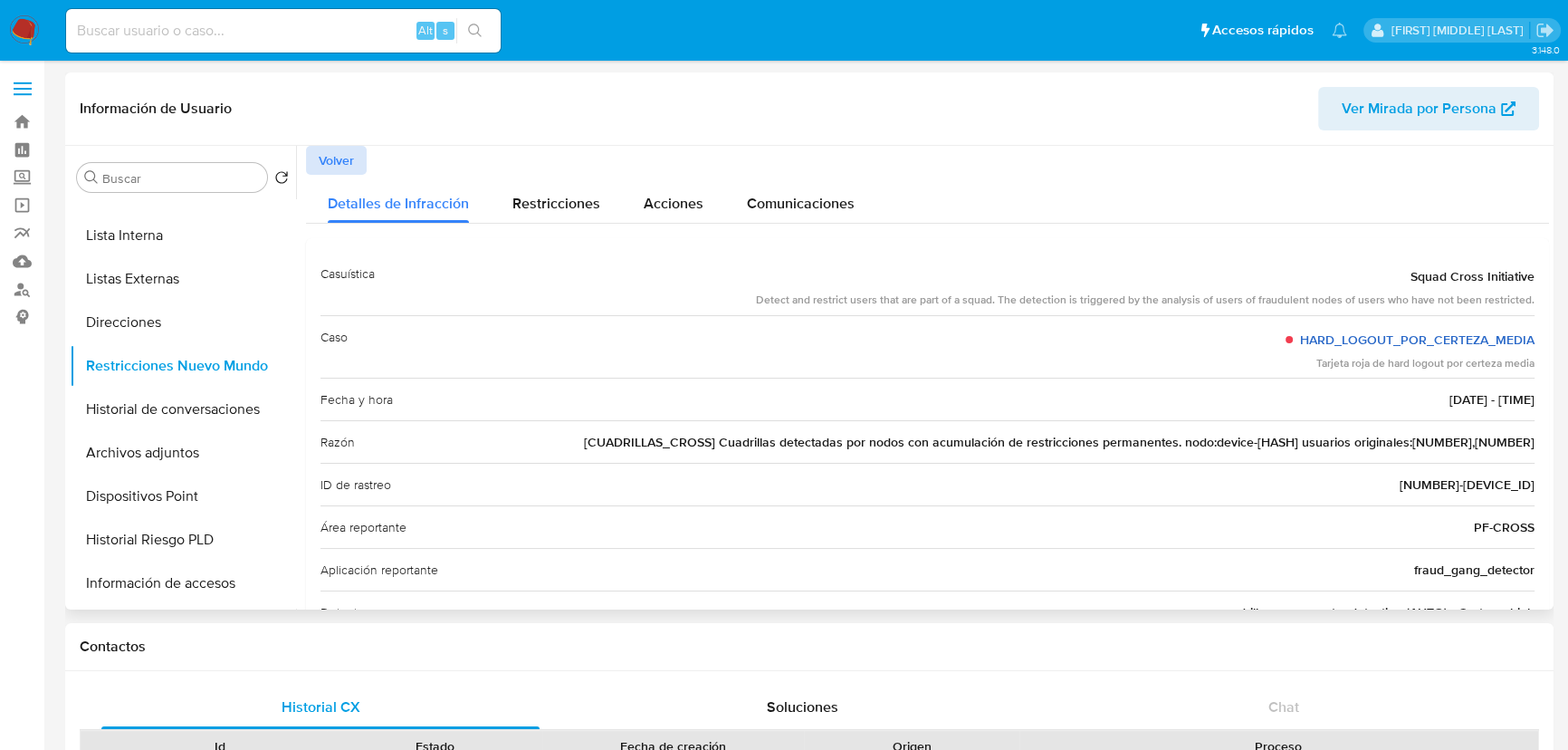 click on "Volver" at bounding box center (336, 160) 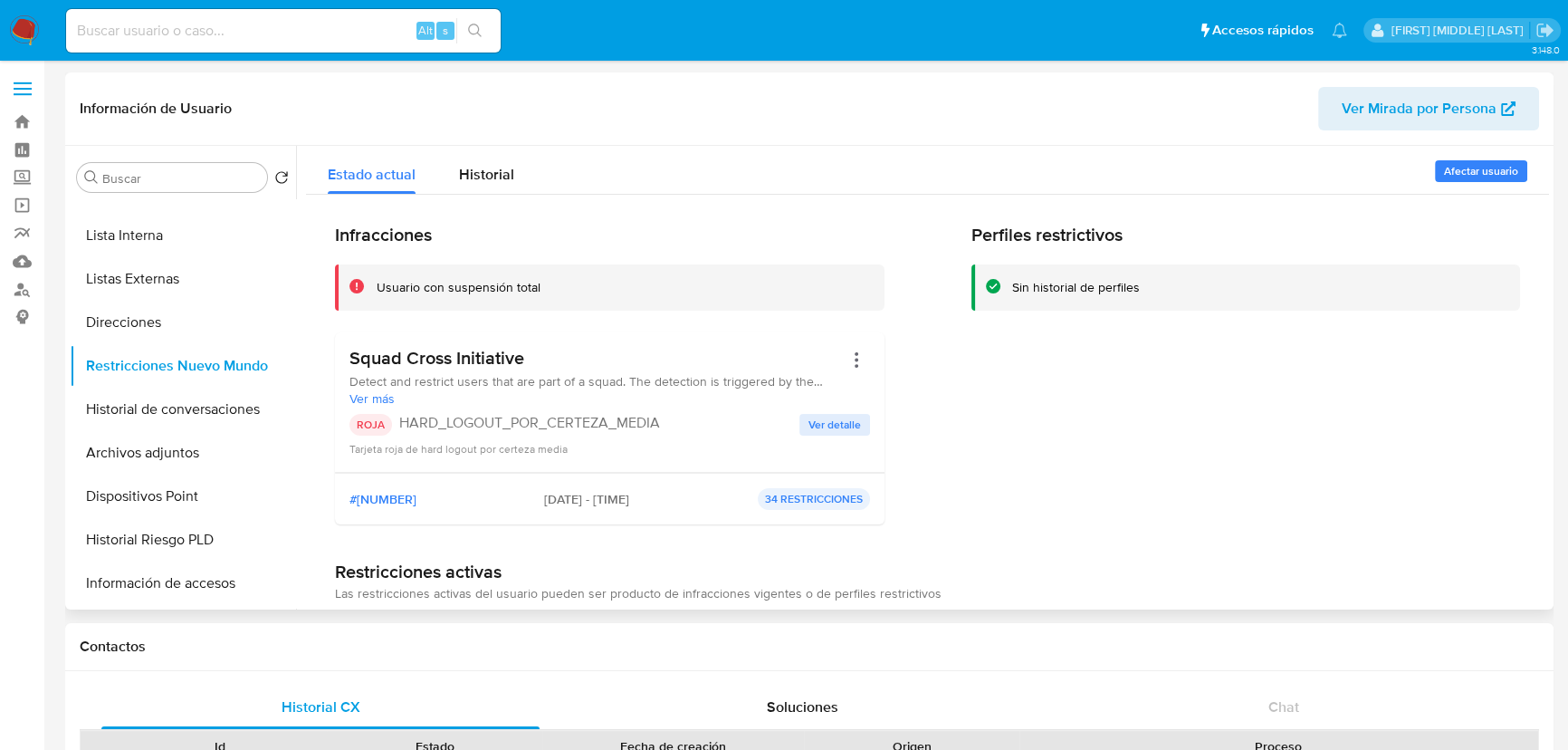click on "Squad Cross Initiative Detect and restrict users that are part of a squad. The detection is triggered by the analysis of users of fraudulent nodes of users who have not been restricted. Ver más ROJA HARD_LOGOUT_POR_CERTEZA_MEDIA Ver detalle Tarjeta roja de hard logout por certeza media" at bounding box center (609, 402) 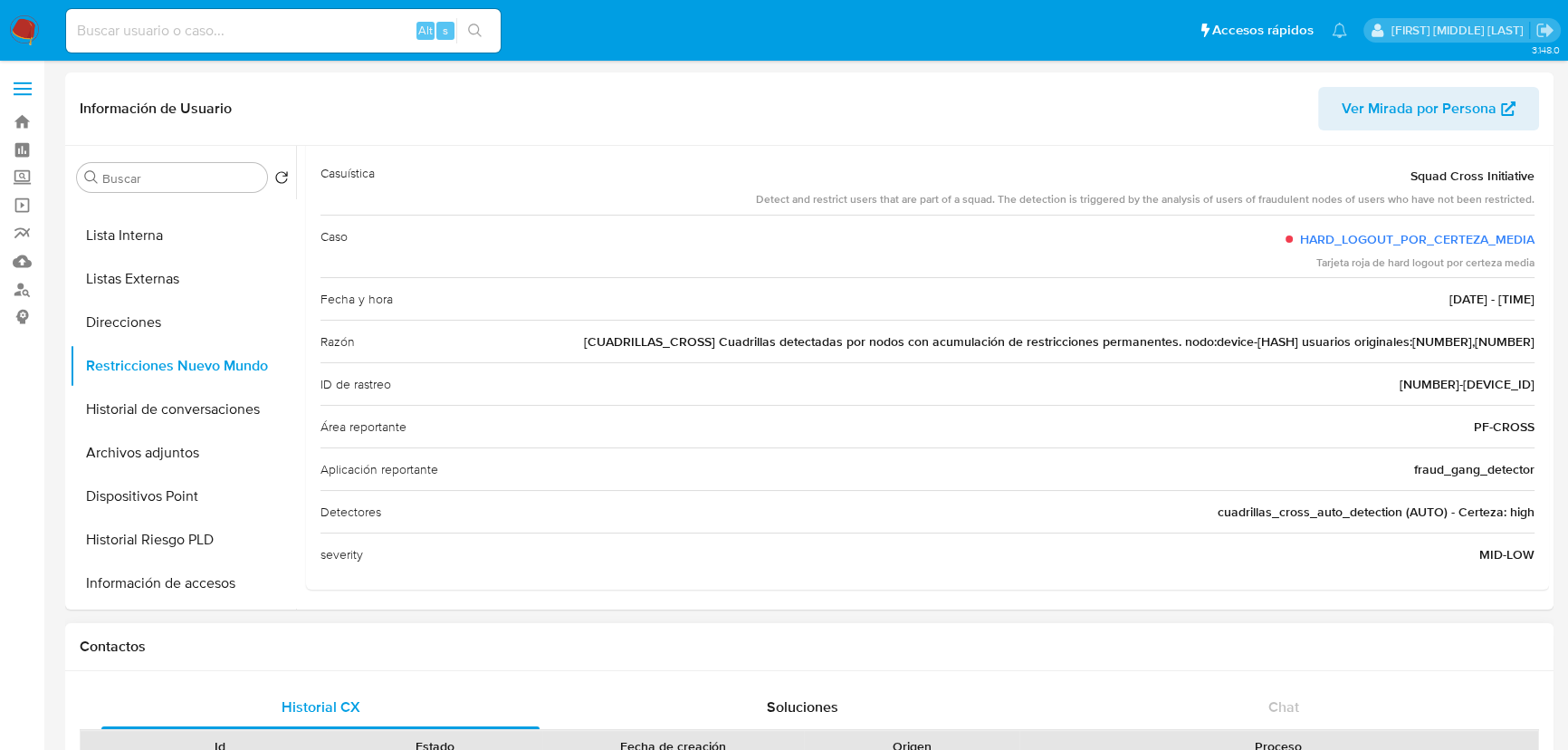 scroll, scrollTop: 103, scrollLeft: 0, axis: vertical 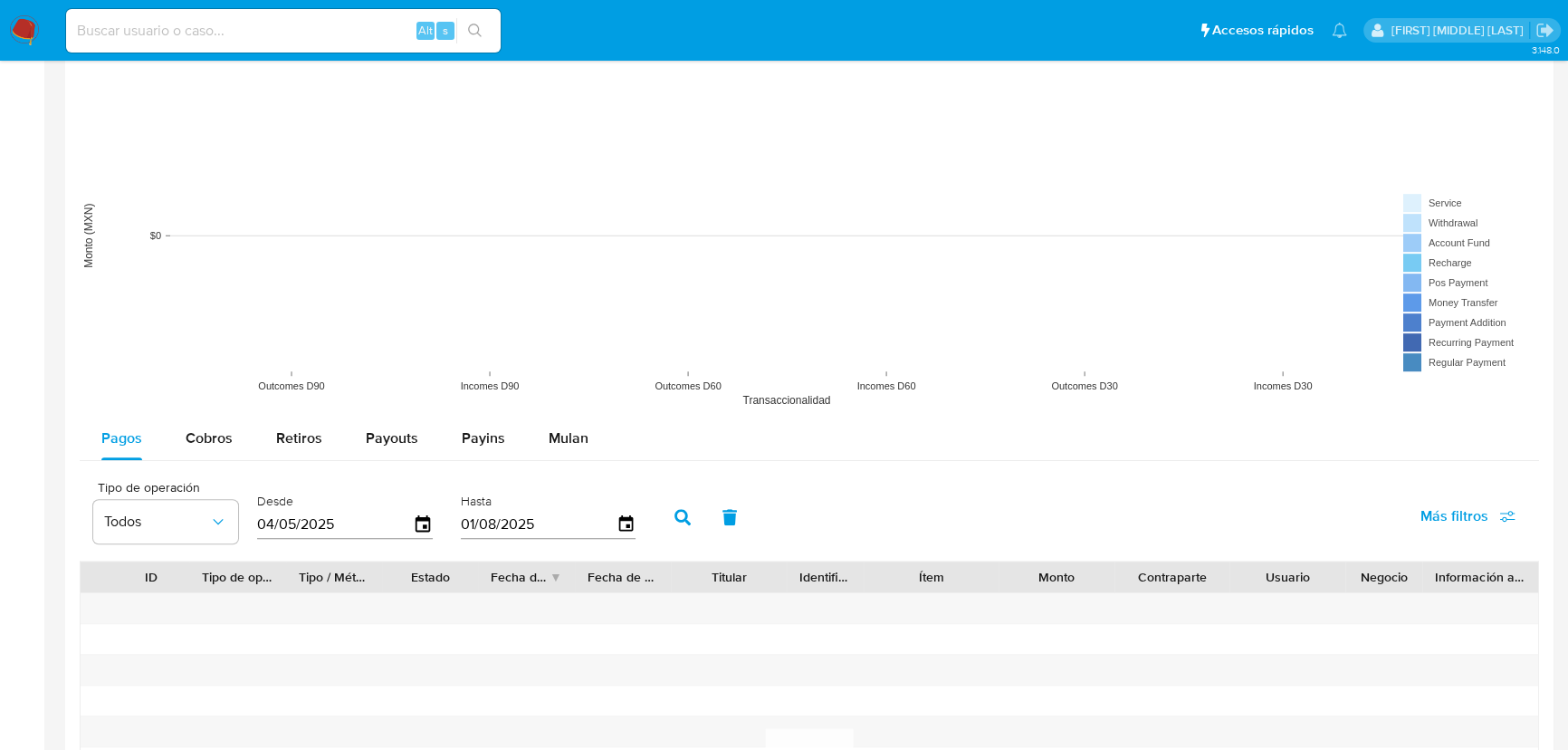 click on "3.148.0 Información de Usuario Ver Mirada por Persona Buscar   Volver al orden por defecto KYC General Historial Casos Cruces y Relaciones Devices Geolocation Documentación Lista Interna Listas Externas Direcciones Restricciones Nuevo Mundo Historial de conversaciones Archivos adjuntos Dispositivos Point Historial Riesgo PLD Información de accesos Datos Modificados Fecha Compliant IV Challenges Marcas AML Créditos Anticipos de dinero Cuentas Bancarias Insurtech Items Perfiles Tarjetas Contactos Historial CX Soluciones Chat Id Estado Fecha de creación Origen Proceso • 351232164 finished 06/11/2024 12:39:22 OPEN_CASE_MANUAL_REVIEW PF - ATO - TRANSFER Anterior Página   1   de   1 Siguiente Cargando... Transaccionalidad Usuarios Asociados" at bounding box center [784, 55] 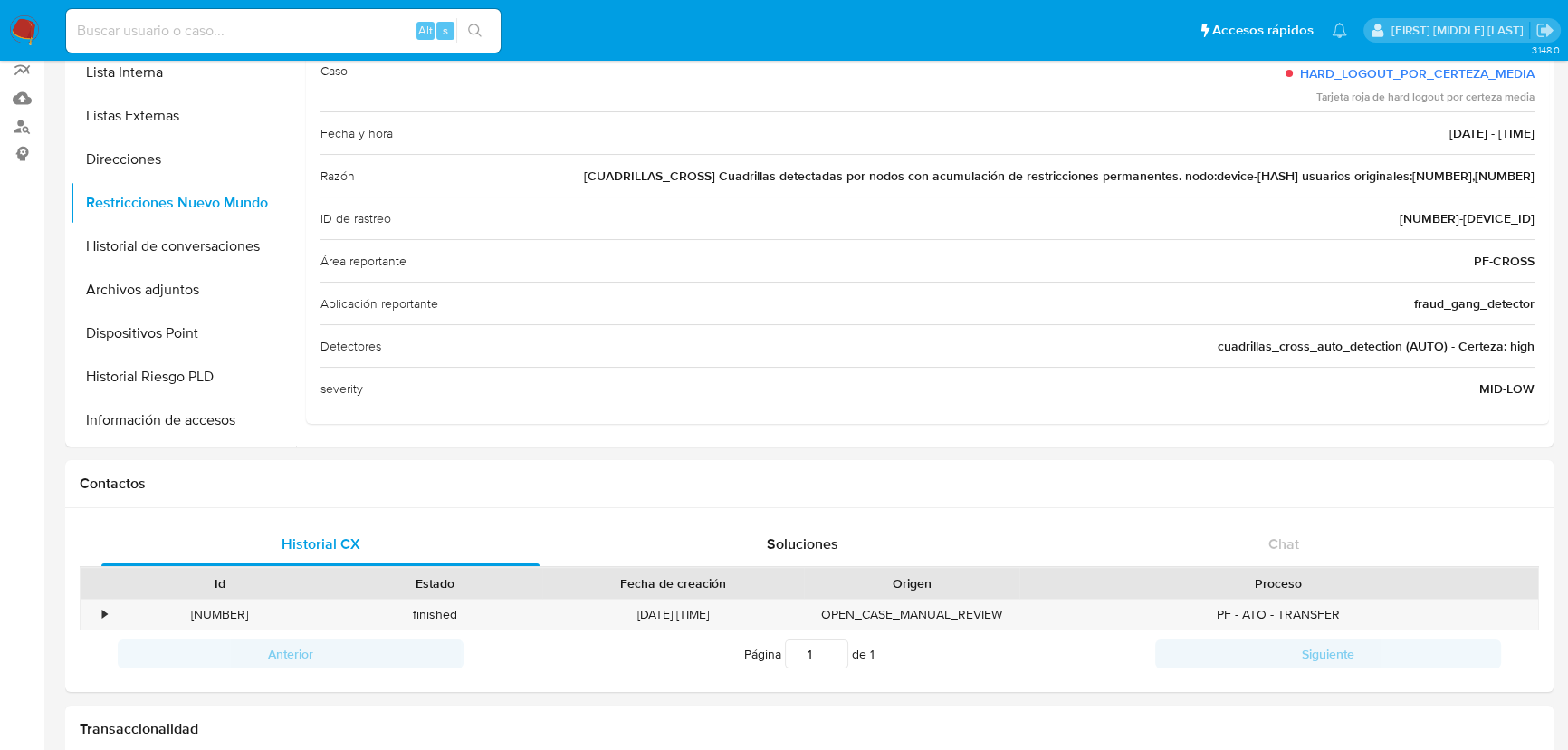 scroll, scrollTop: 18, scrollLeft: 0, axis: vertical 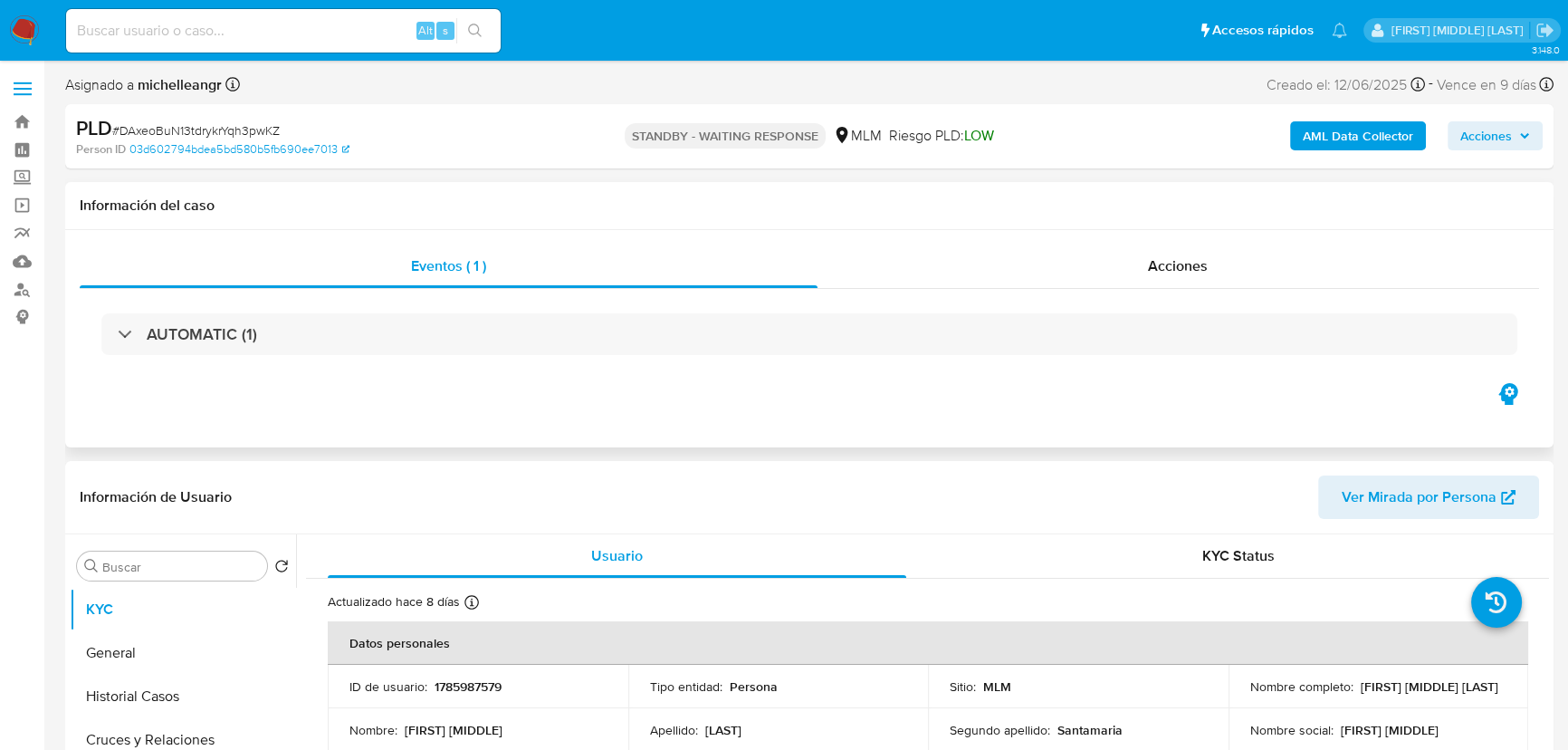 select on "10" 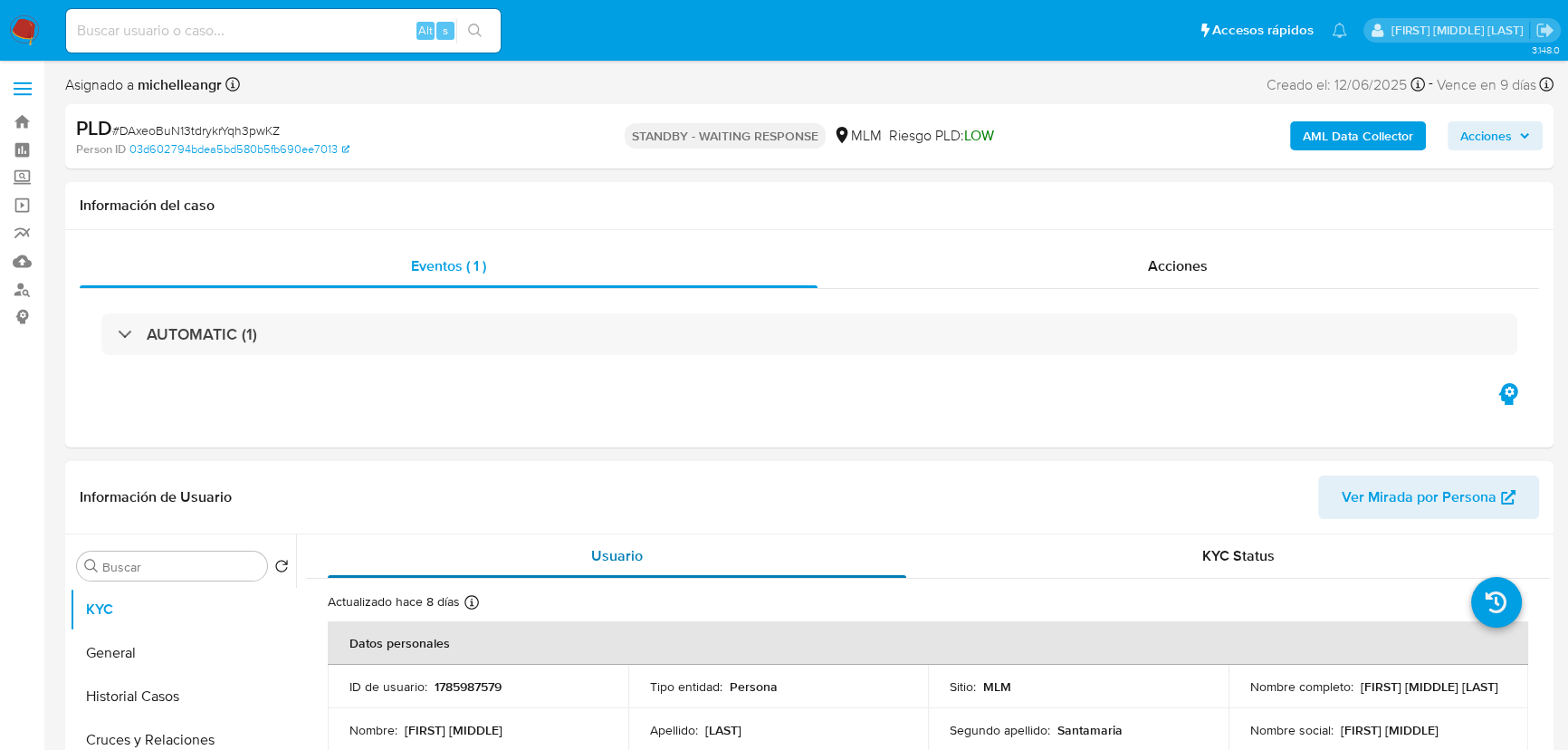 click on "Usuario" at bounding box center (617, 556) 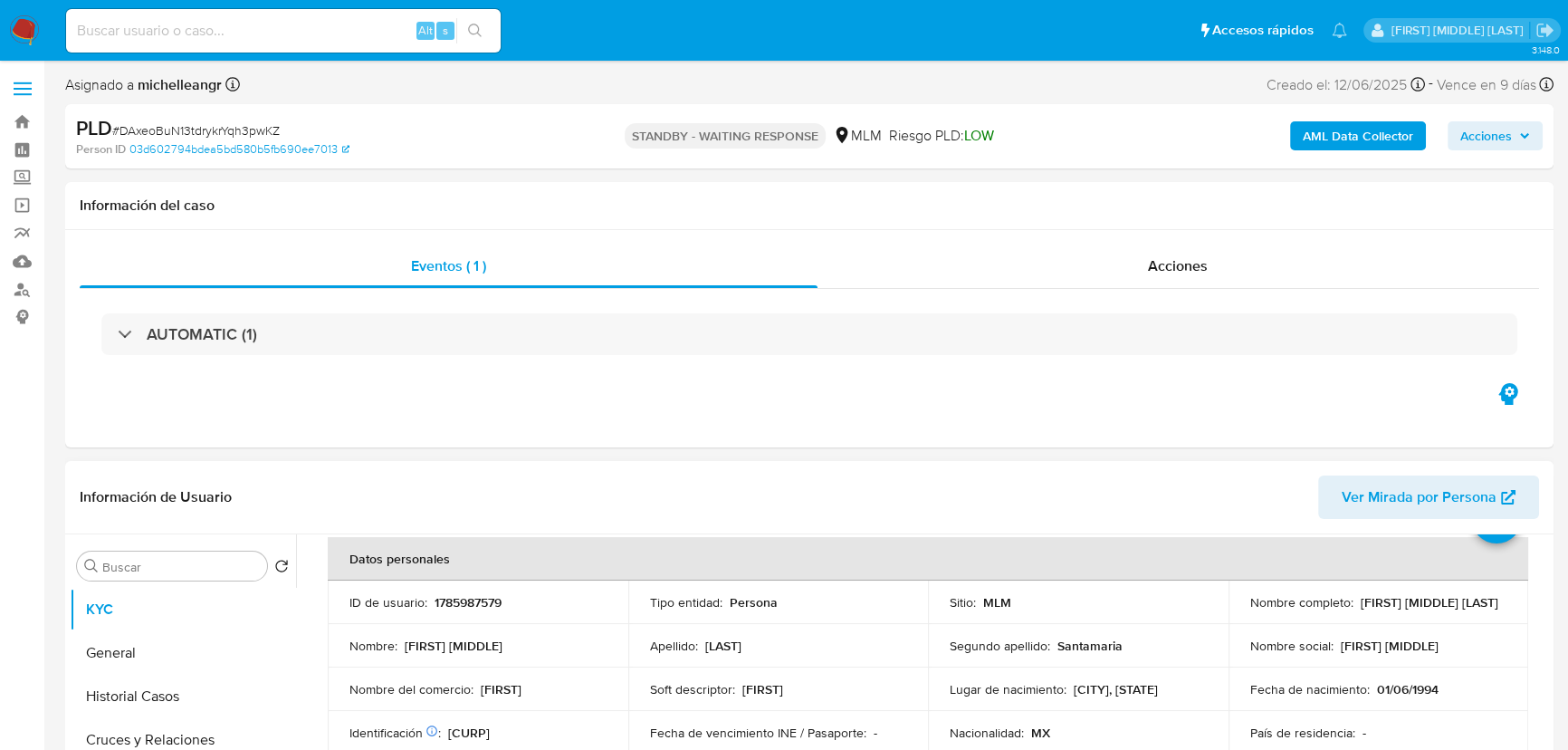 scroll, scrollTop: 164, scrollLeft: 0, axis: vertical 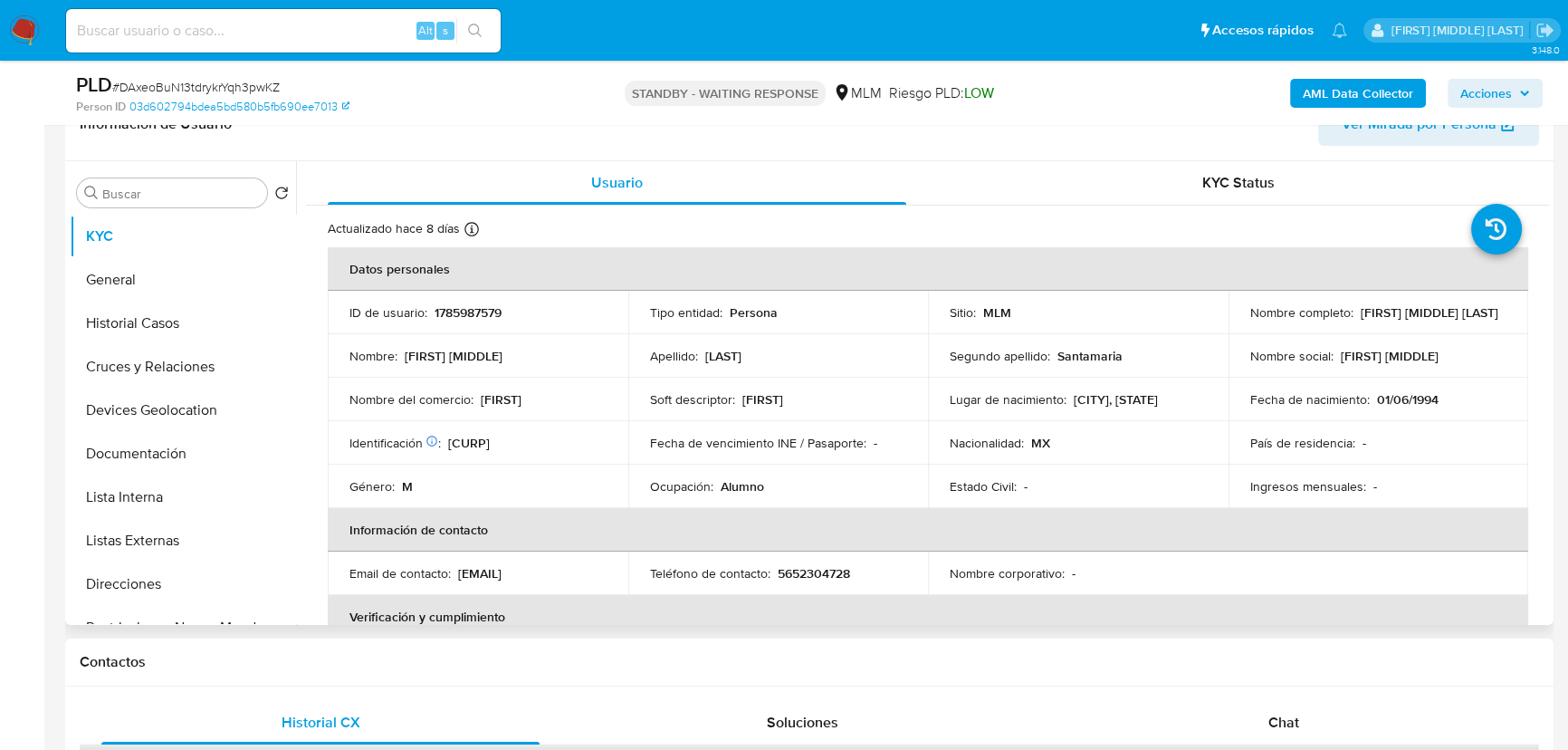 type 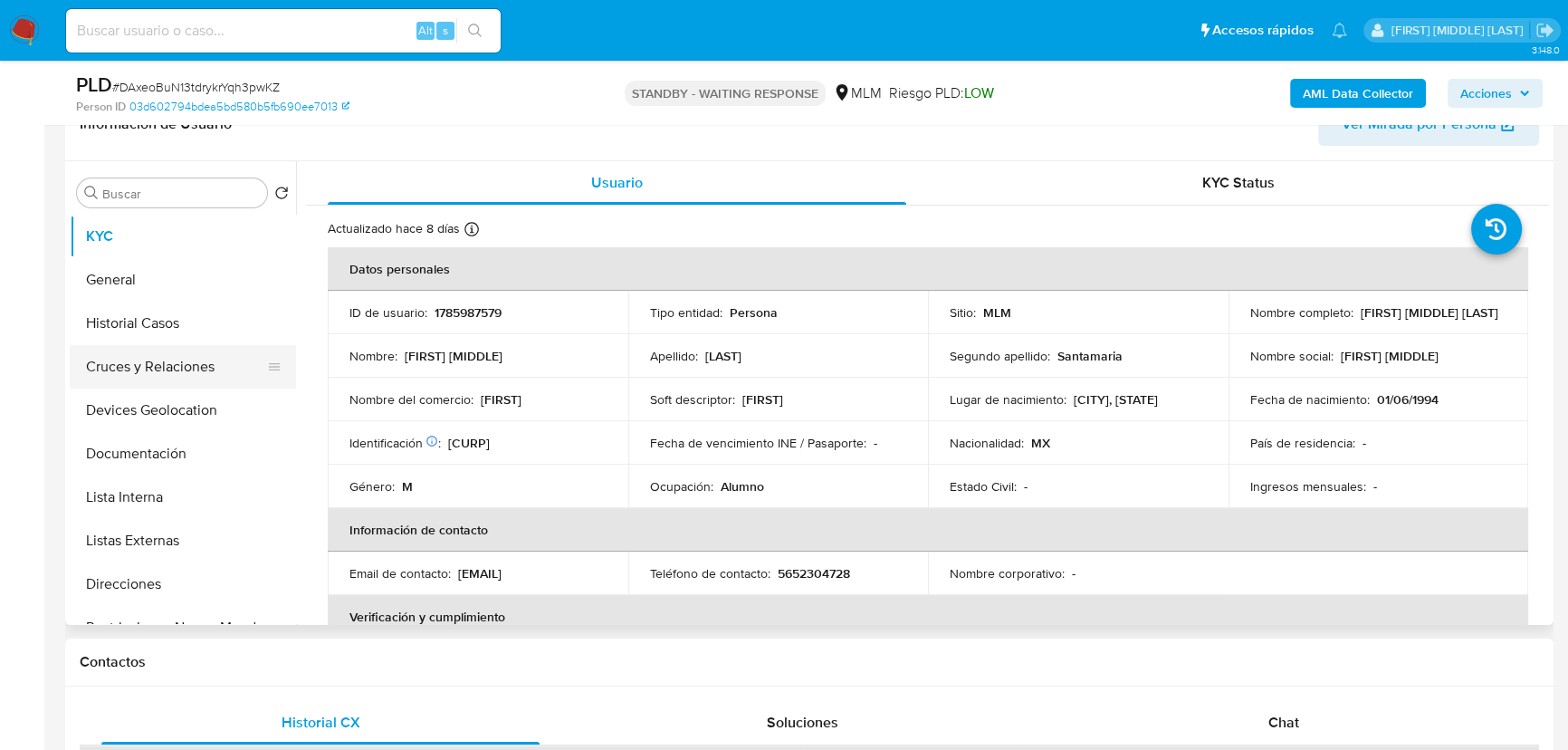 drag, startPoint x: 142, startPoint y: 471, endPoint x: 179, endPoint y: 383, distance: 95.46203 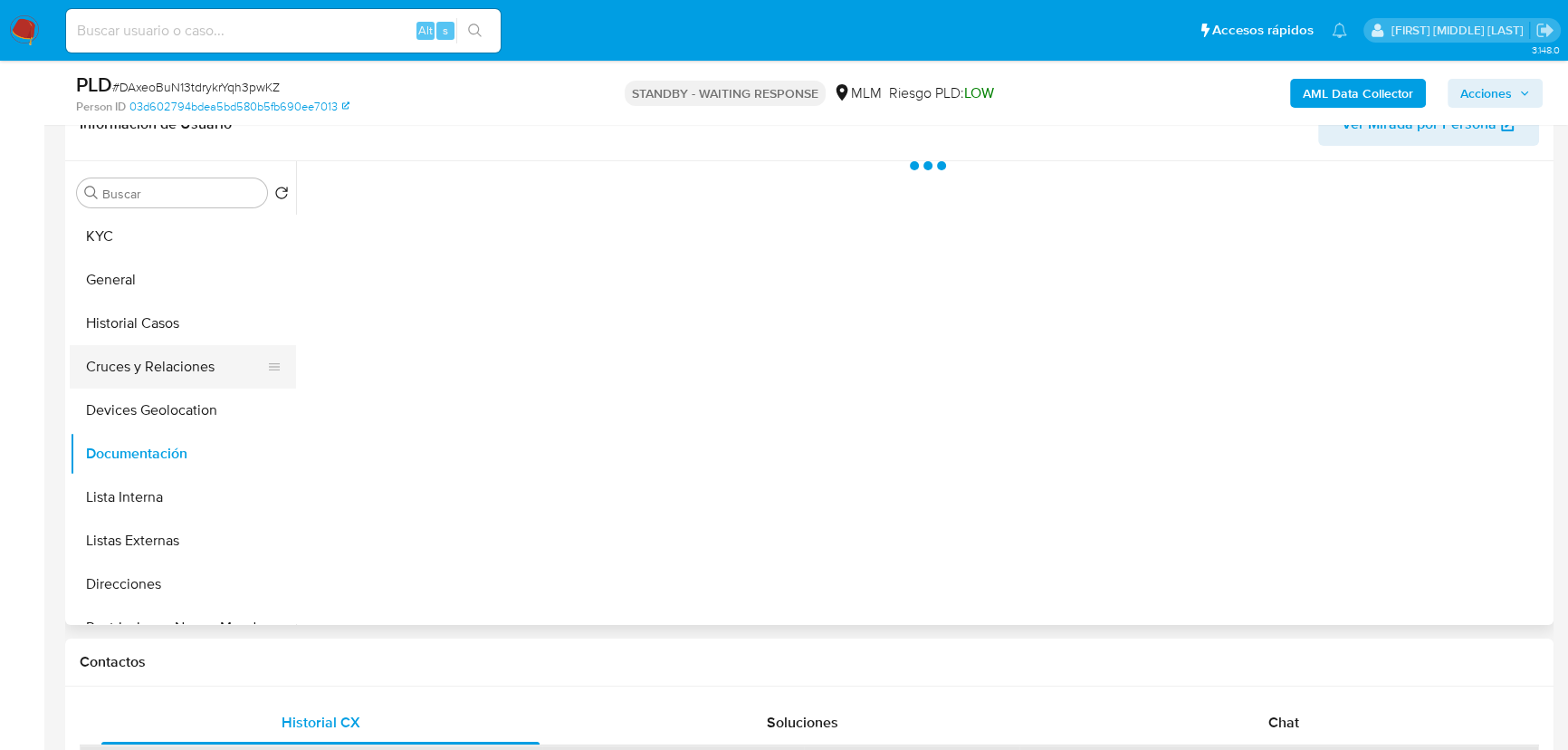 click on "Cruces y Relaciones" at bounding box center (176, 367) 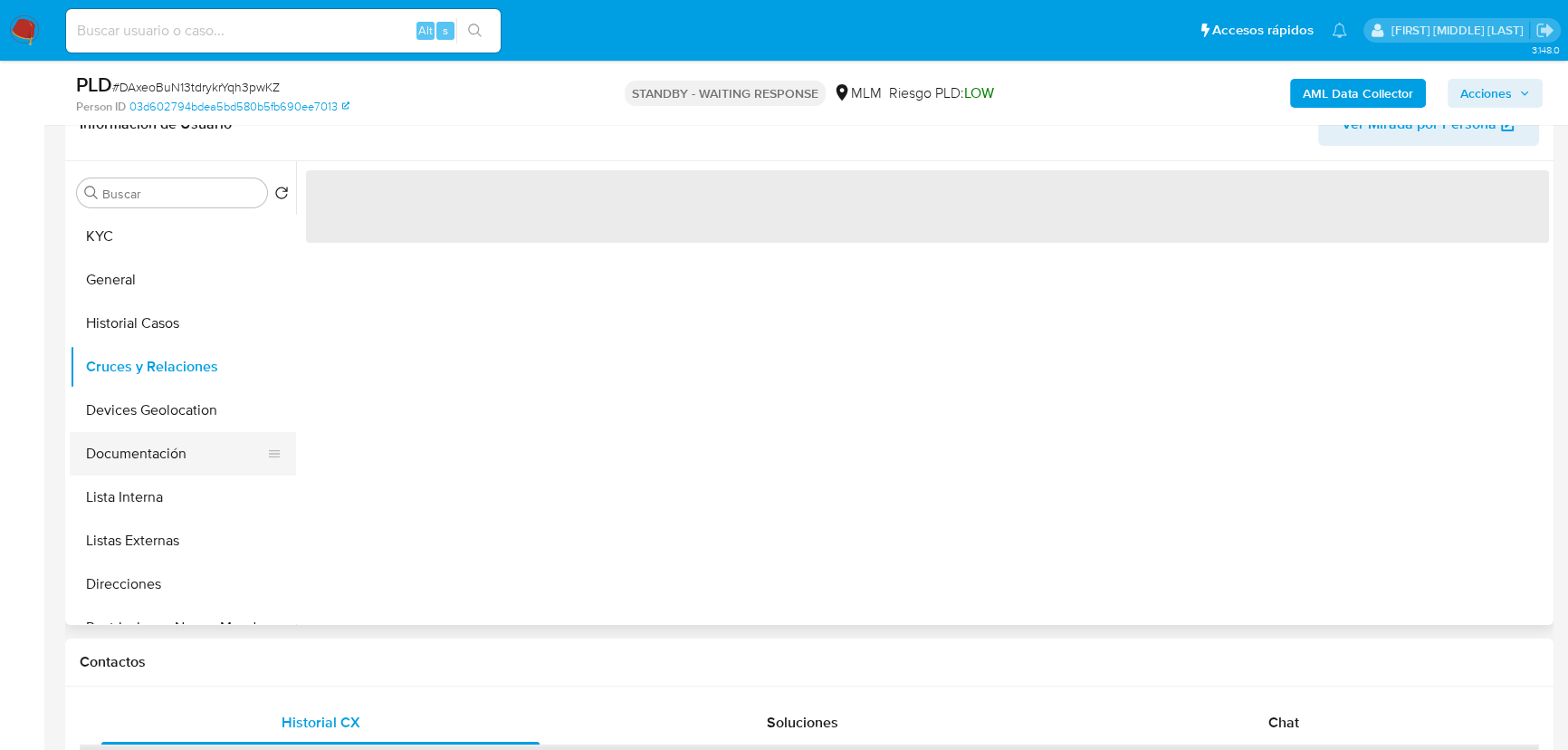 drag, startPoint x: 172, startPoint y: 426, endPoint x: 172, endPoint y: 447, distance: 21 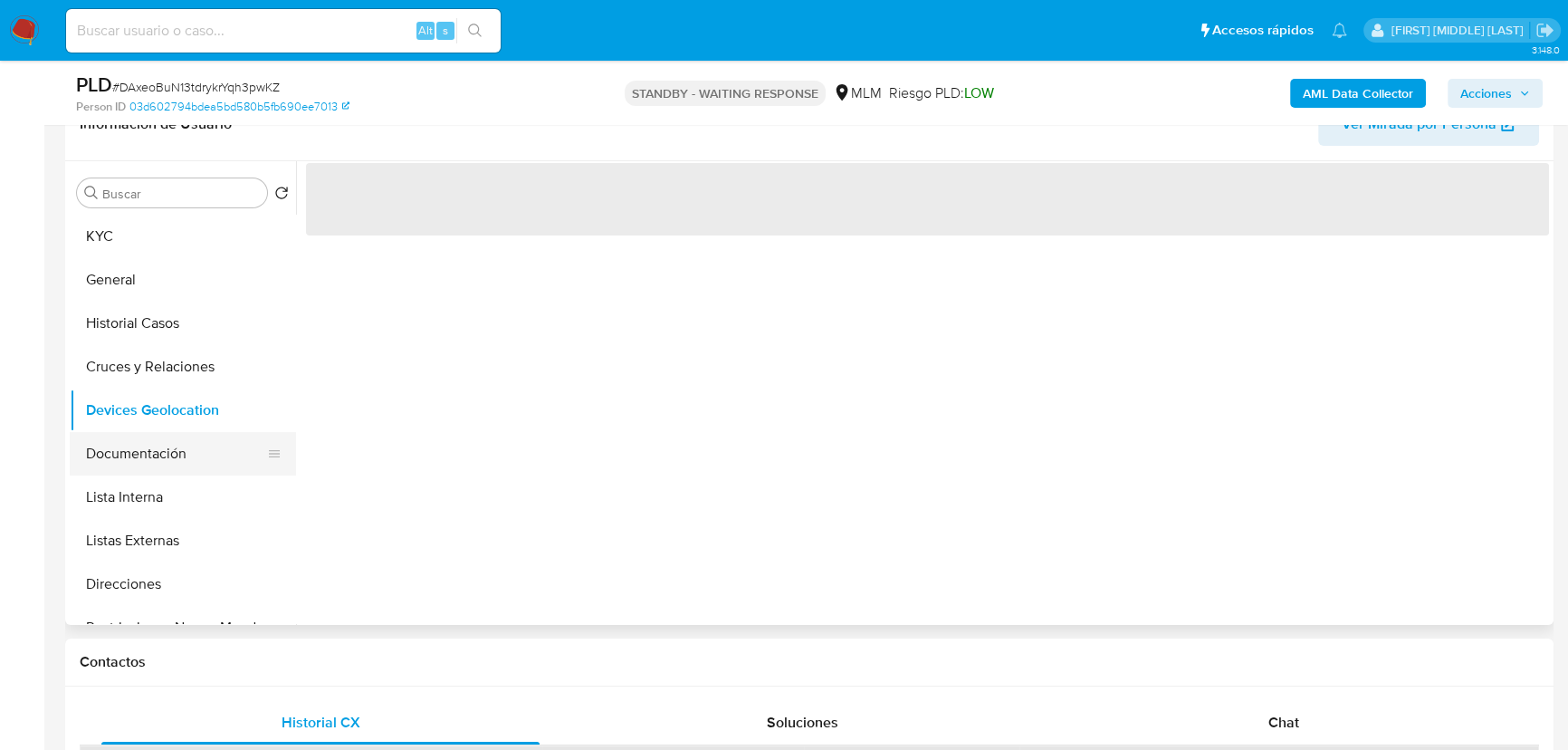 click on "Documentación" at bounding box center (176, 454) 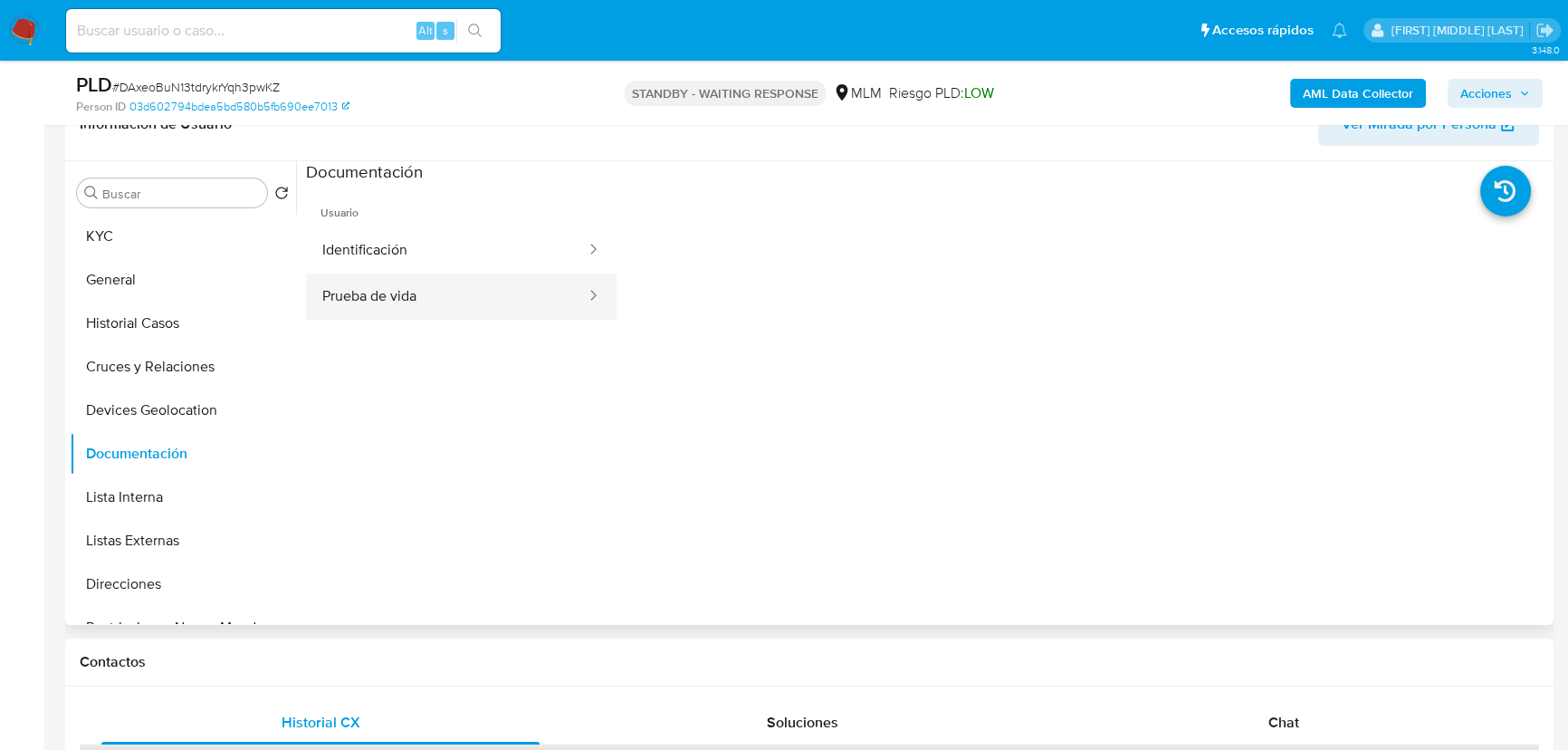 click on "Prueba de vida" at bounding box center (446, 296) 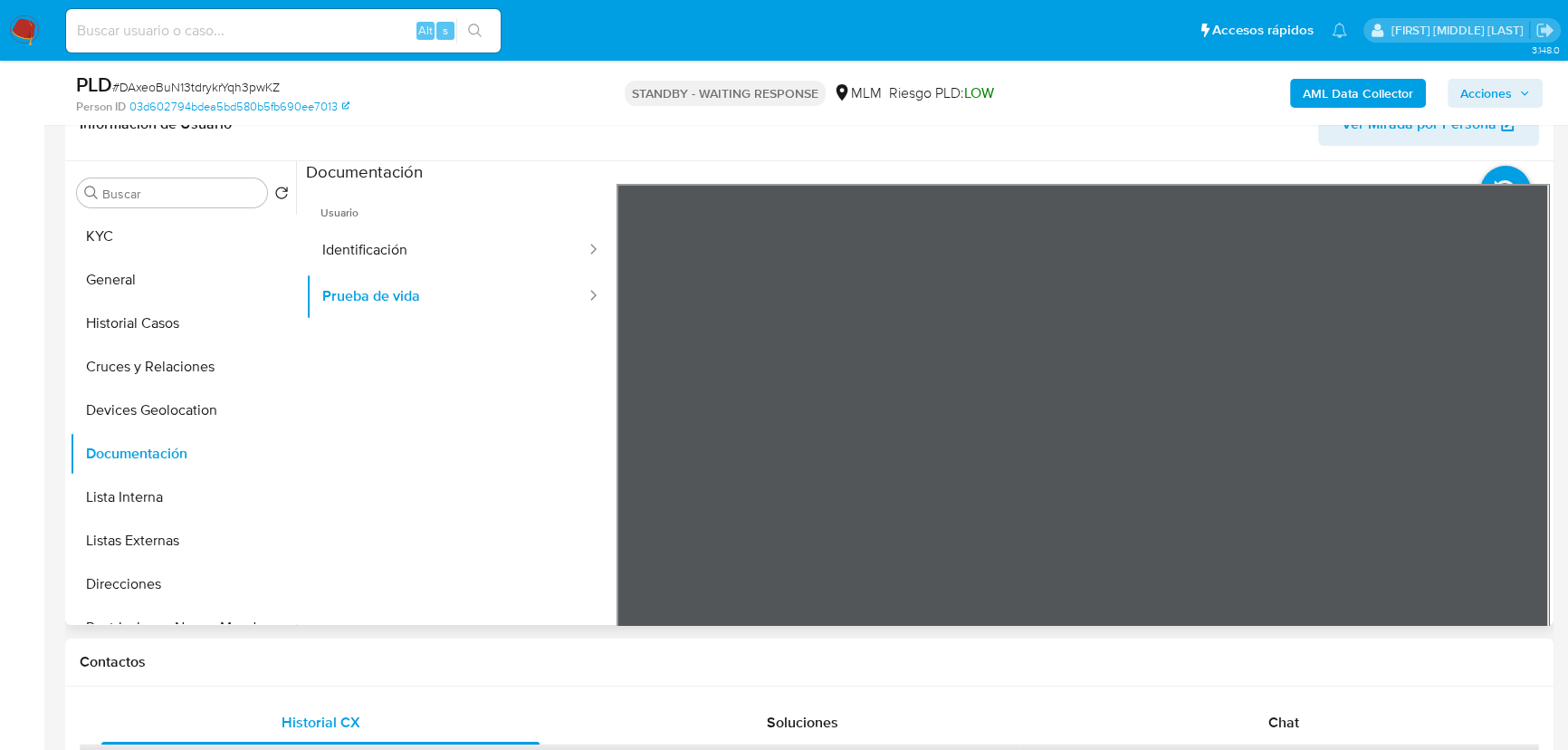 type 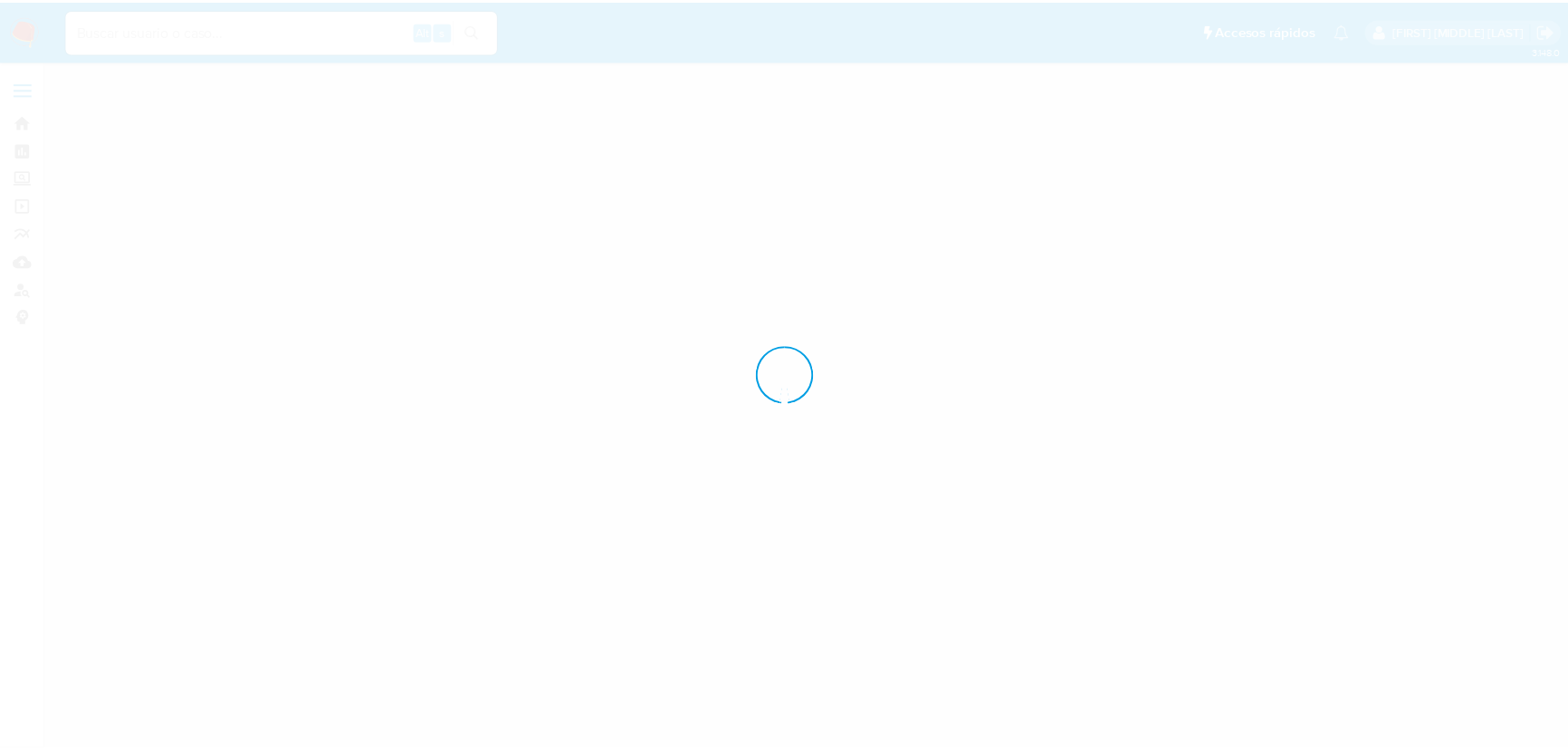 scroll, scrollTop: 0, scrollLeft: 0, axis: both 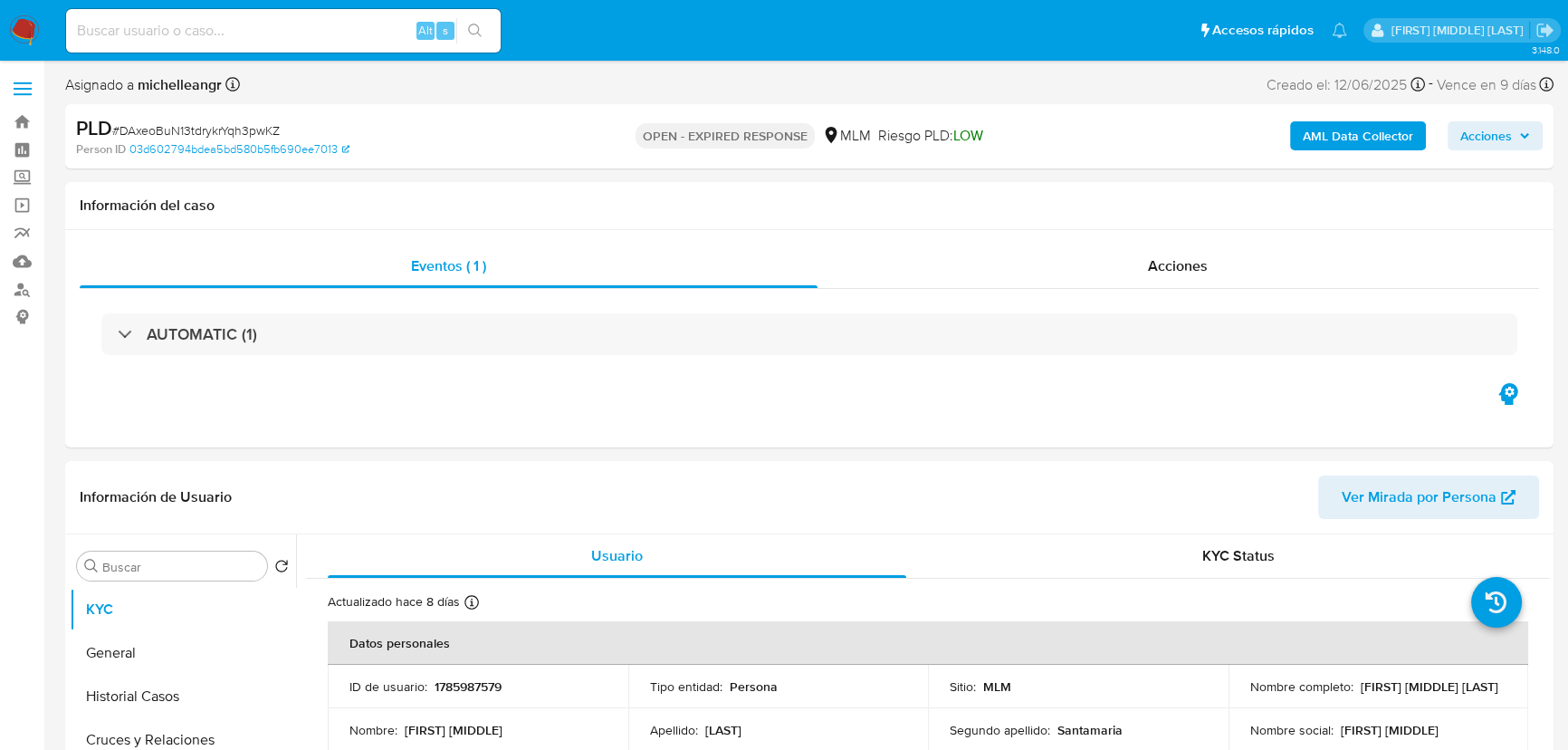 select on "10" 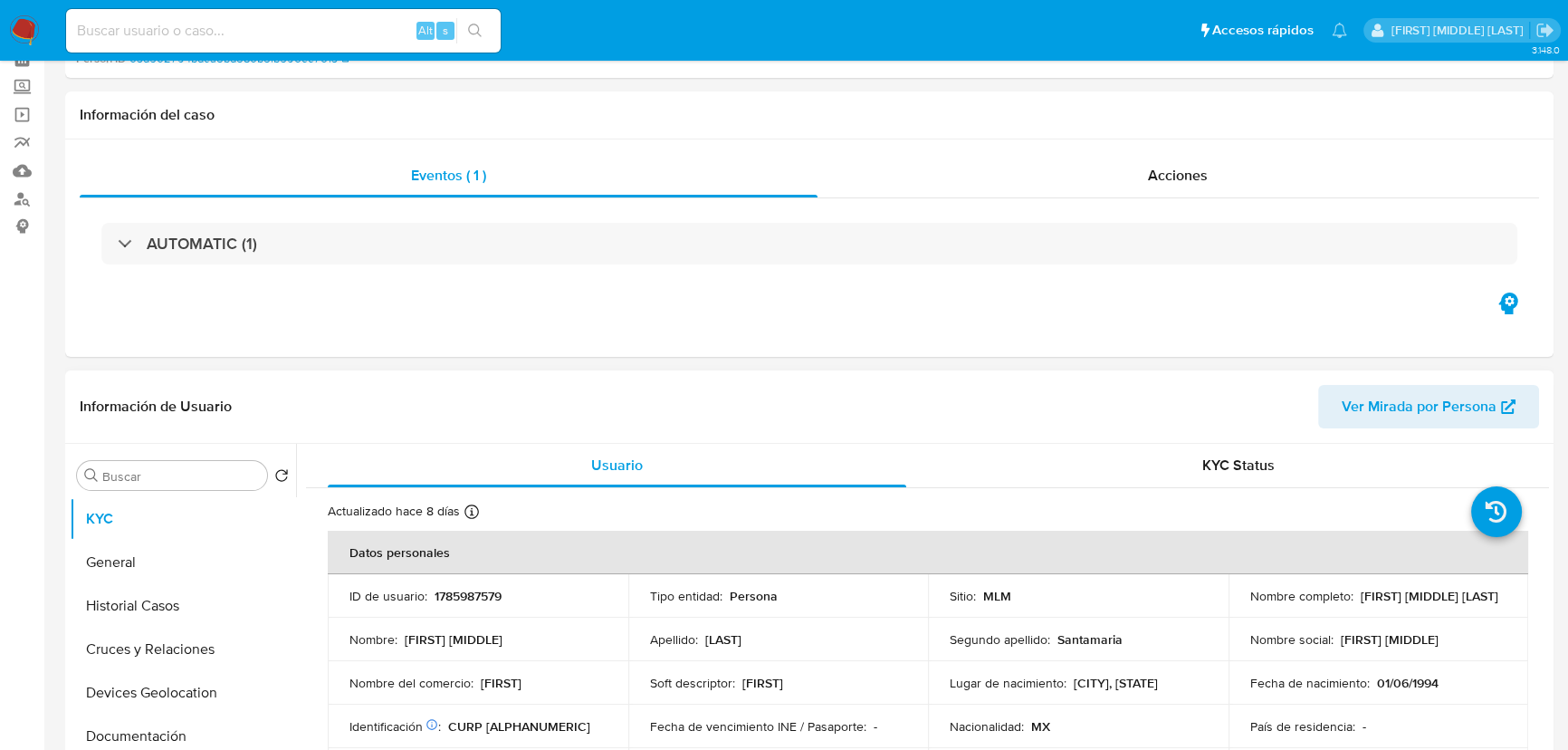 scroll, scrollTop: 329, scrollLeft: 0, axis: vertical 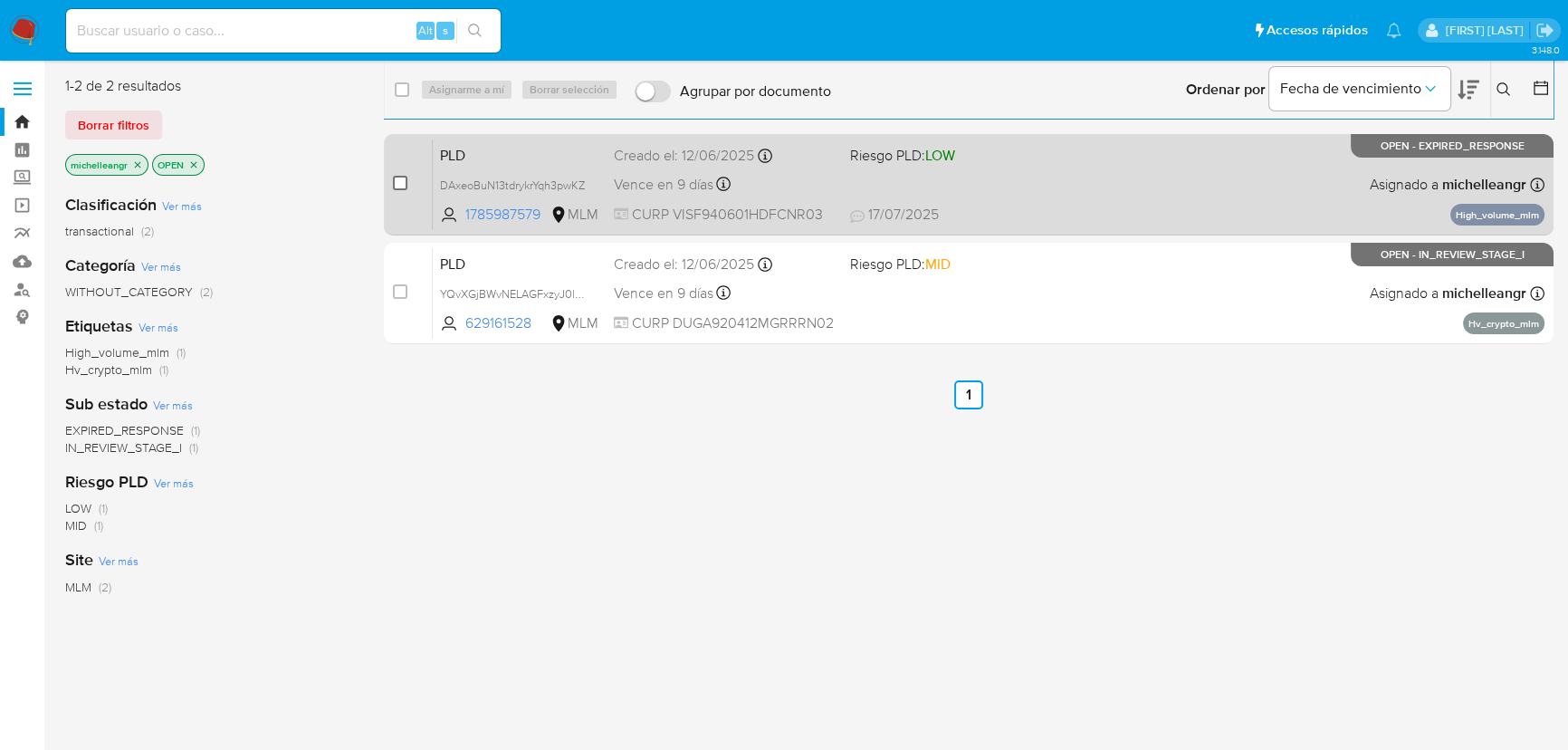 click at bounding box center [400, 183] 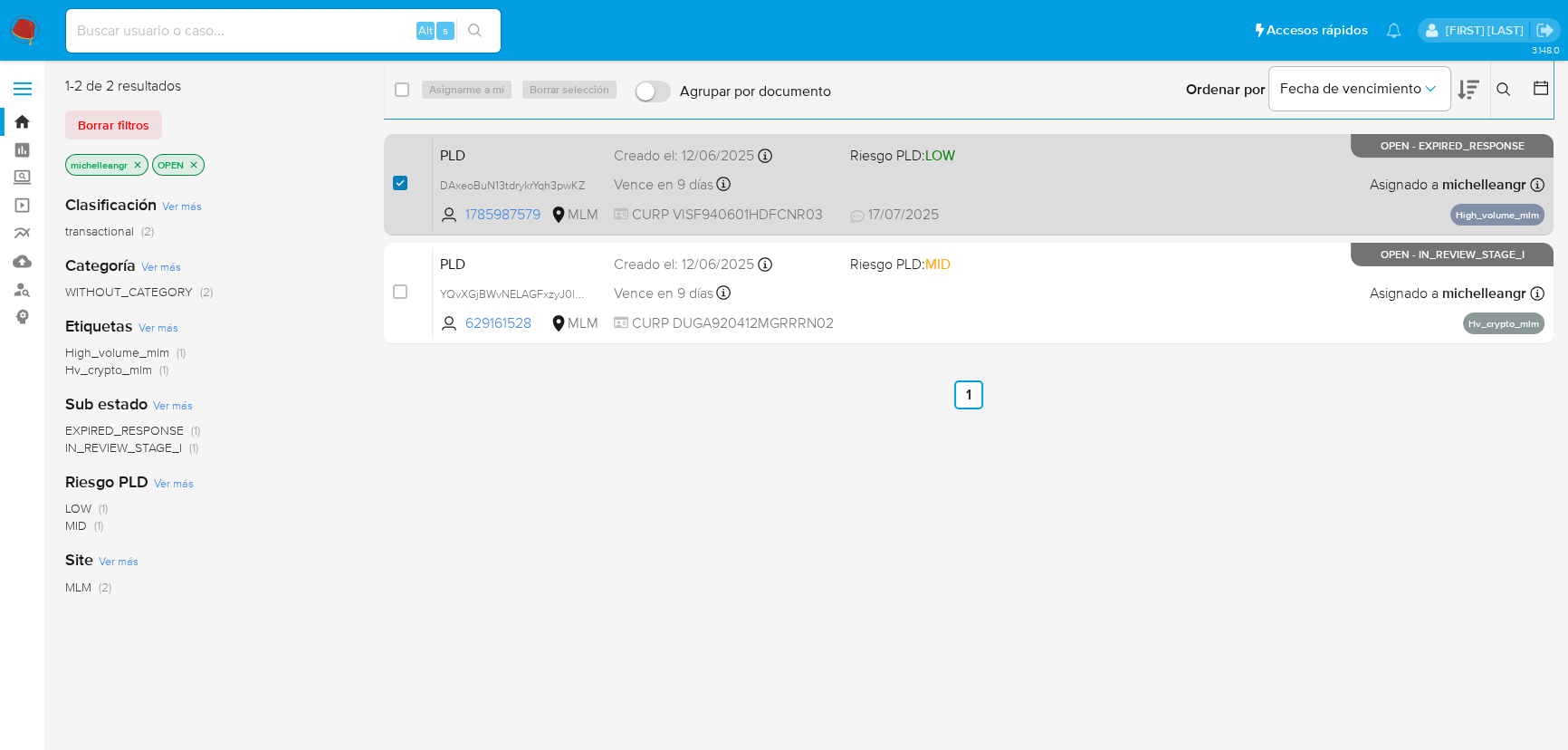 checkbox on "true" 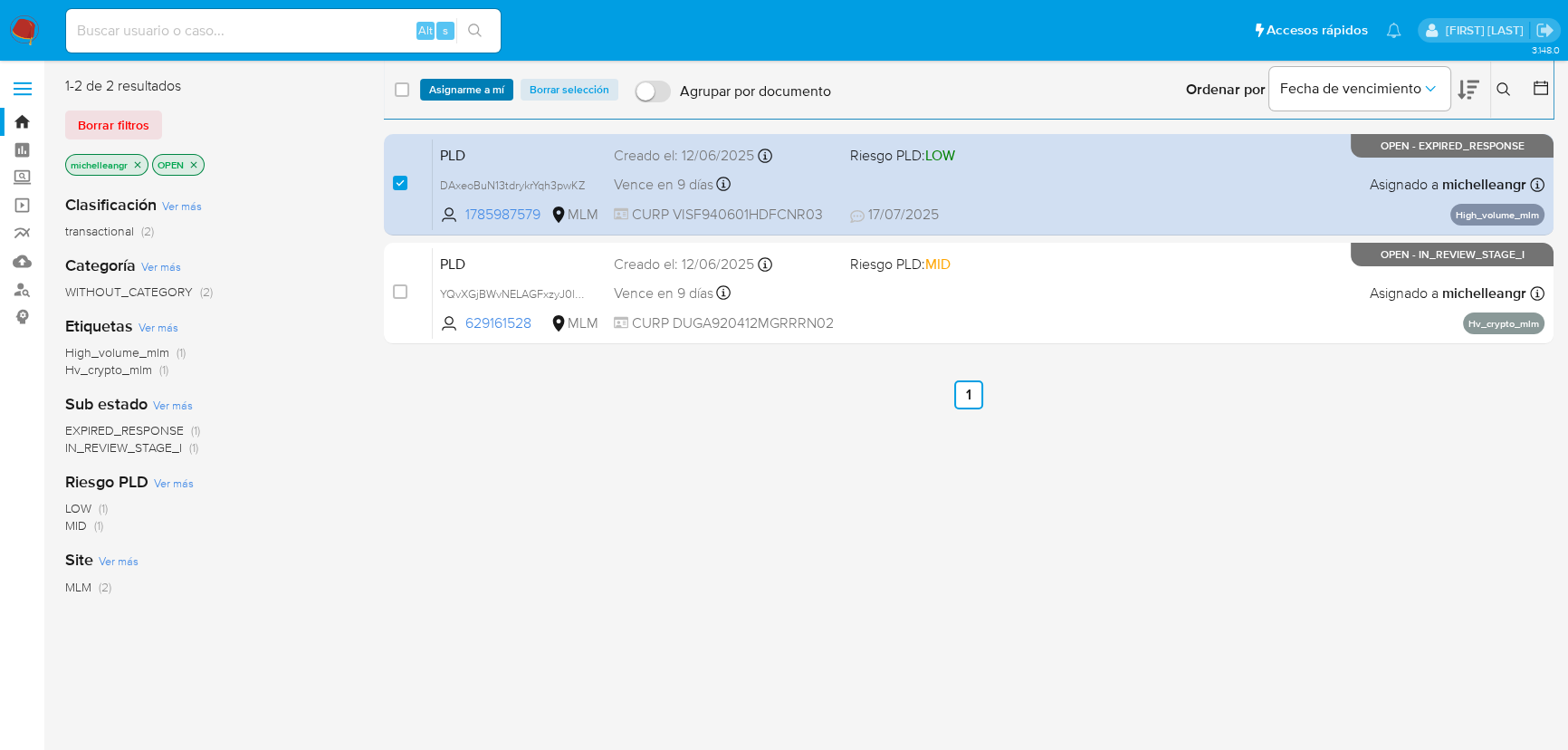 click on "Asignarme a mí" at bounding box center [466, 90] 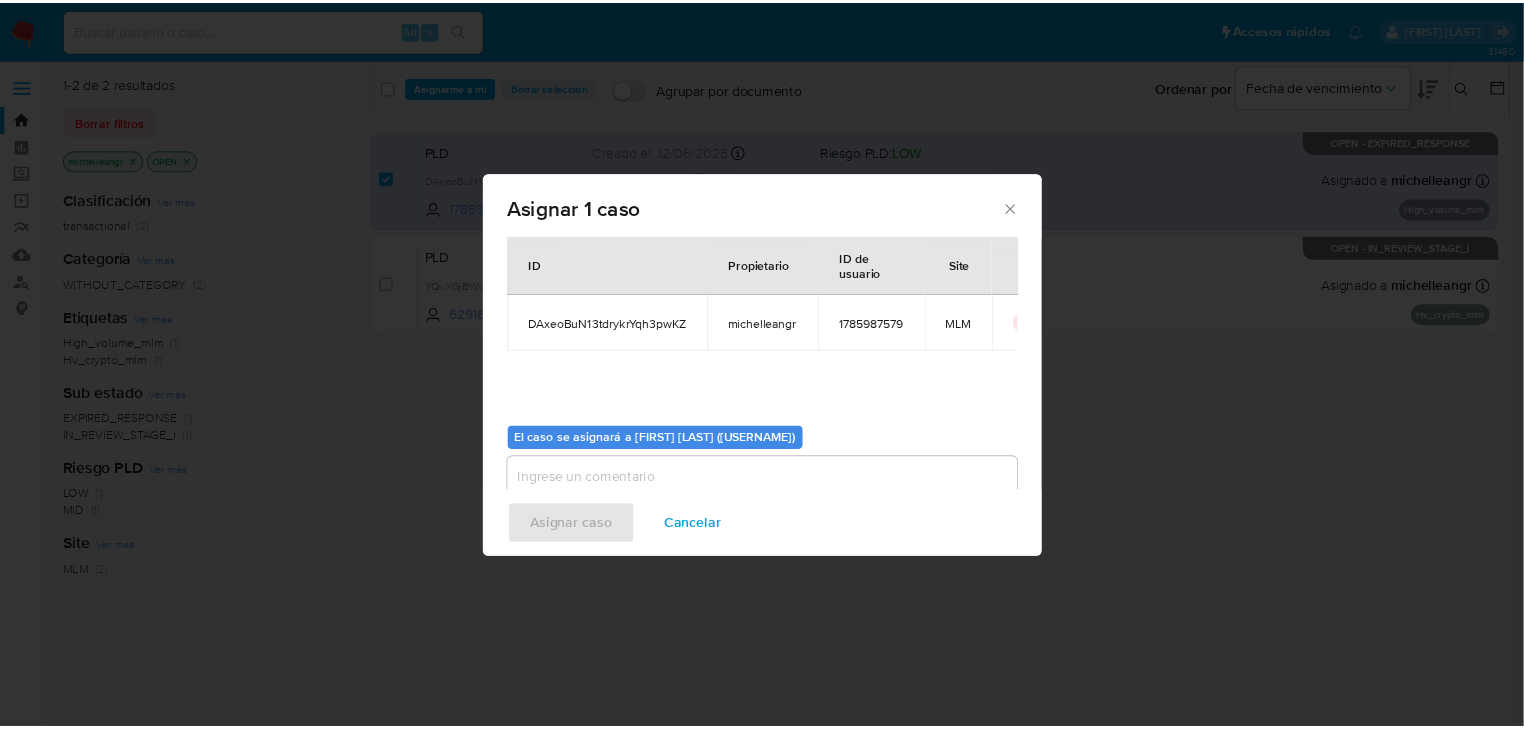 scroll, scrollTop: 102, scrollLeft: 0, axis: vertical 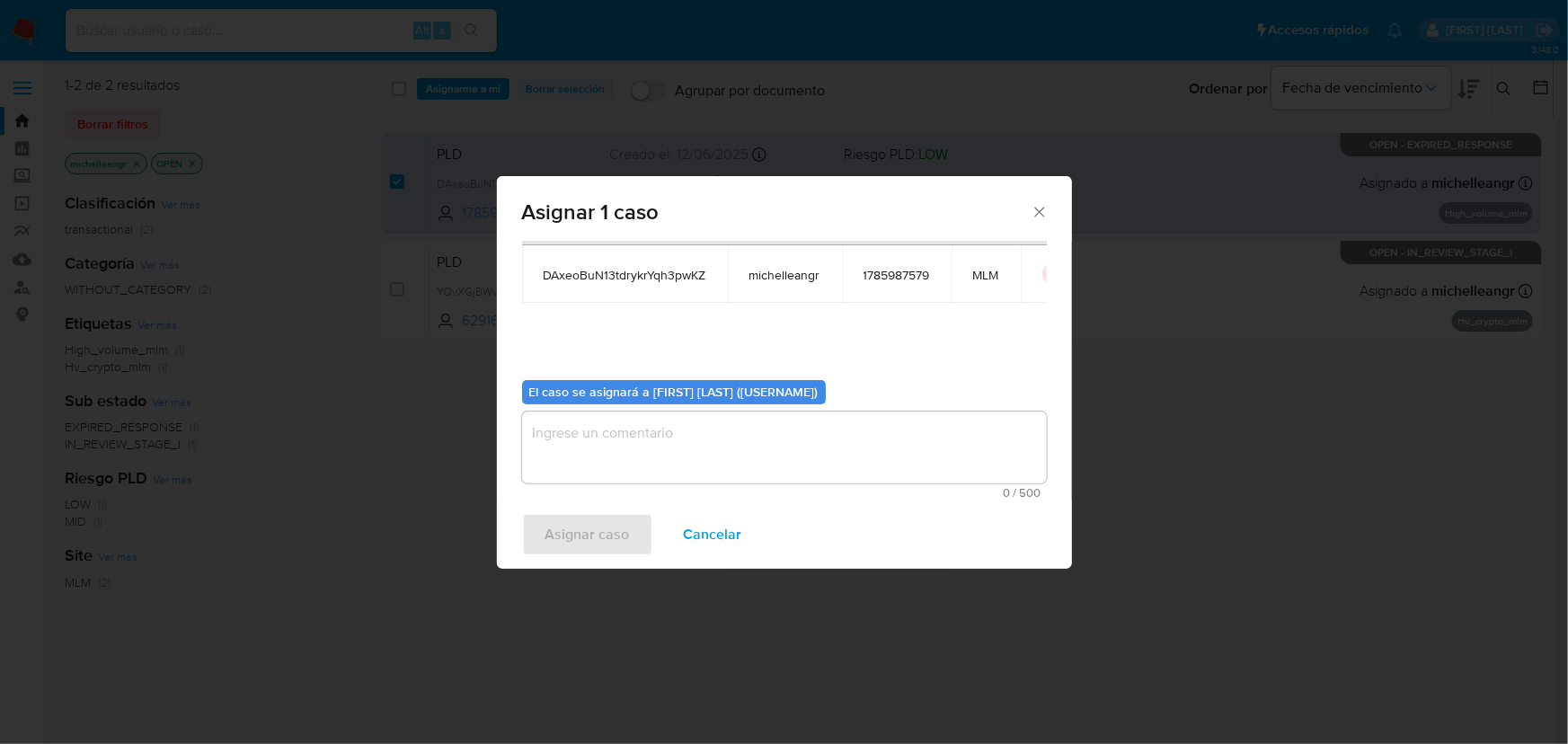 click at bounding box center (784, 447) 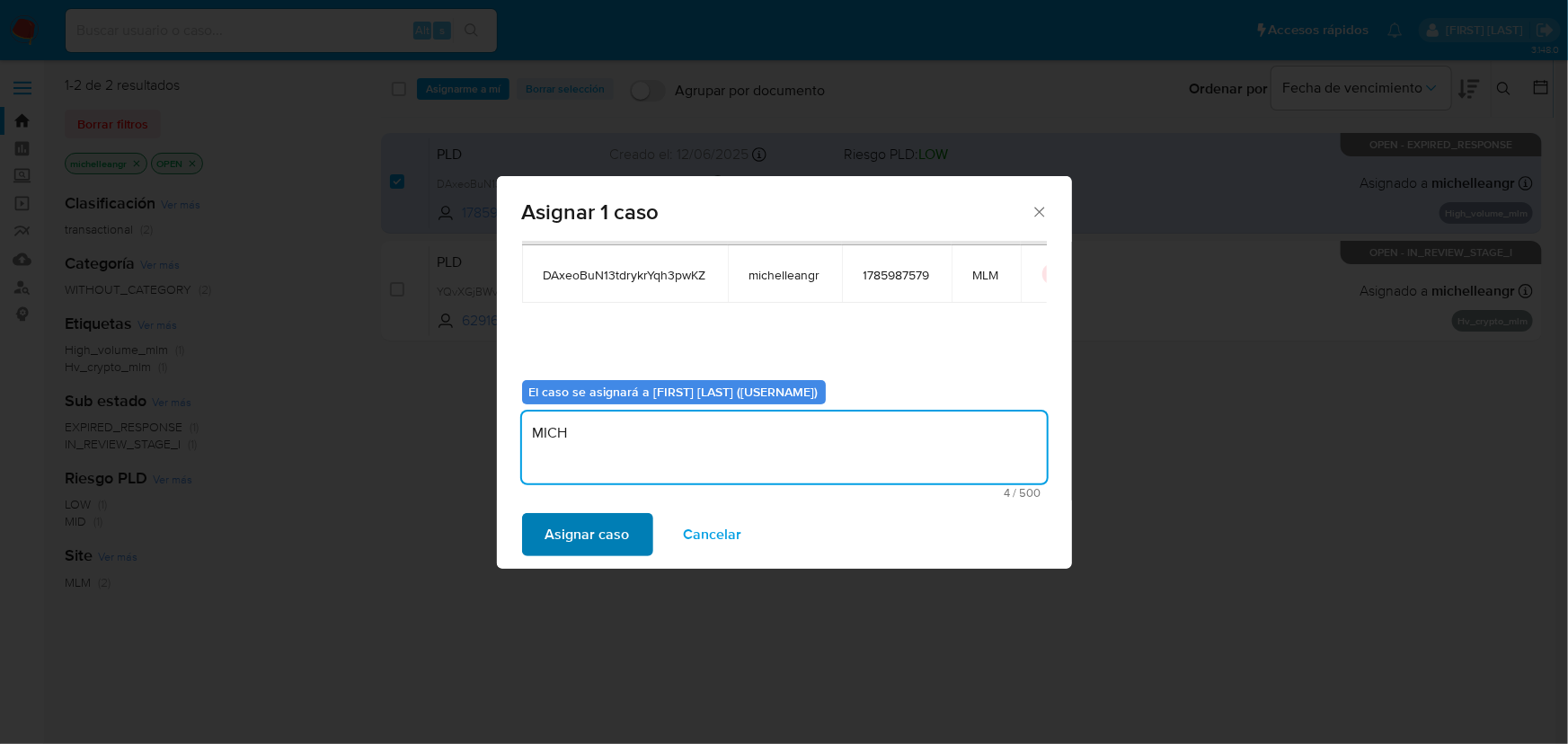 type on "MICH" 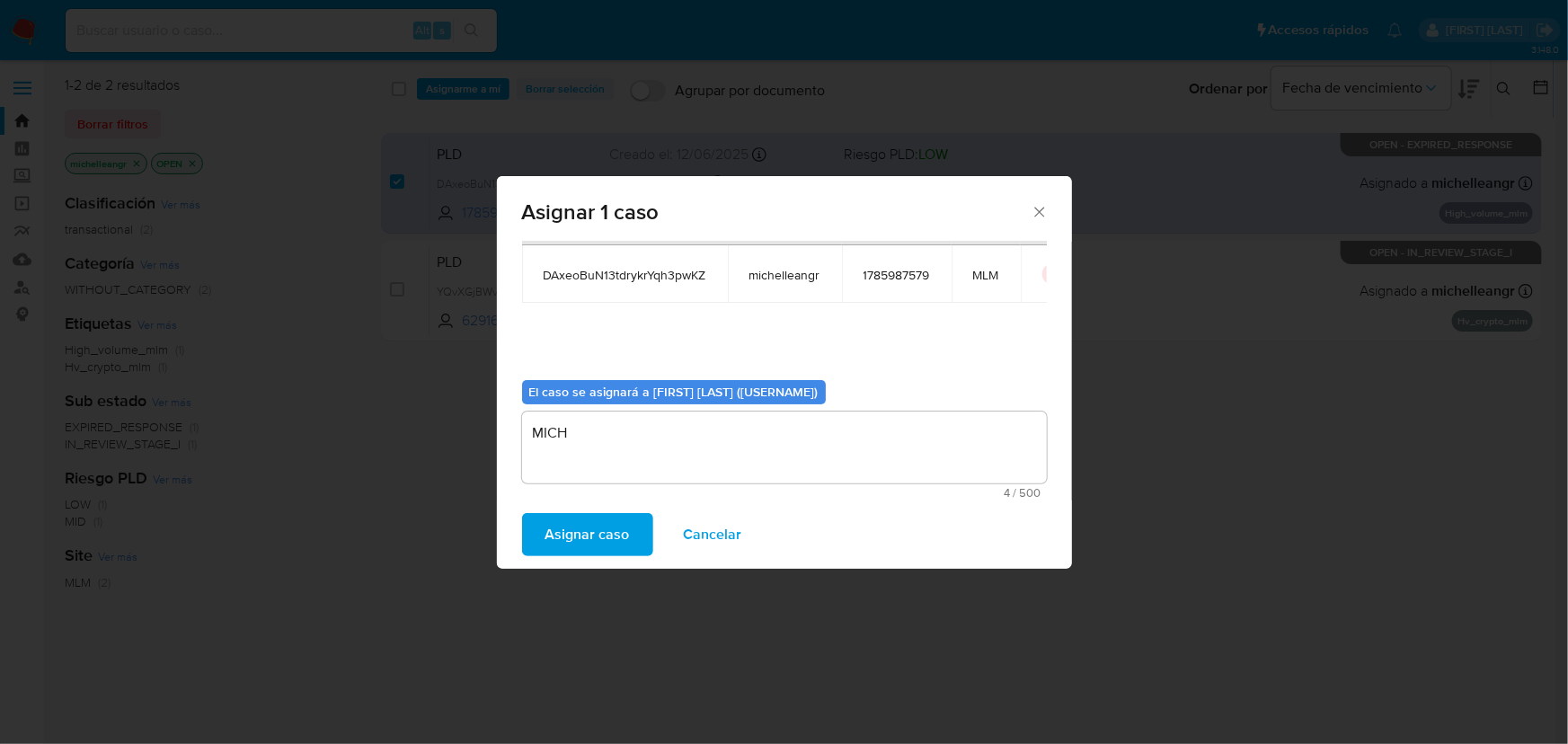 click on "Asignar caso" at bounding box center [588, 535] 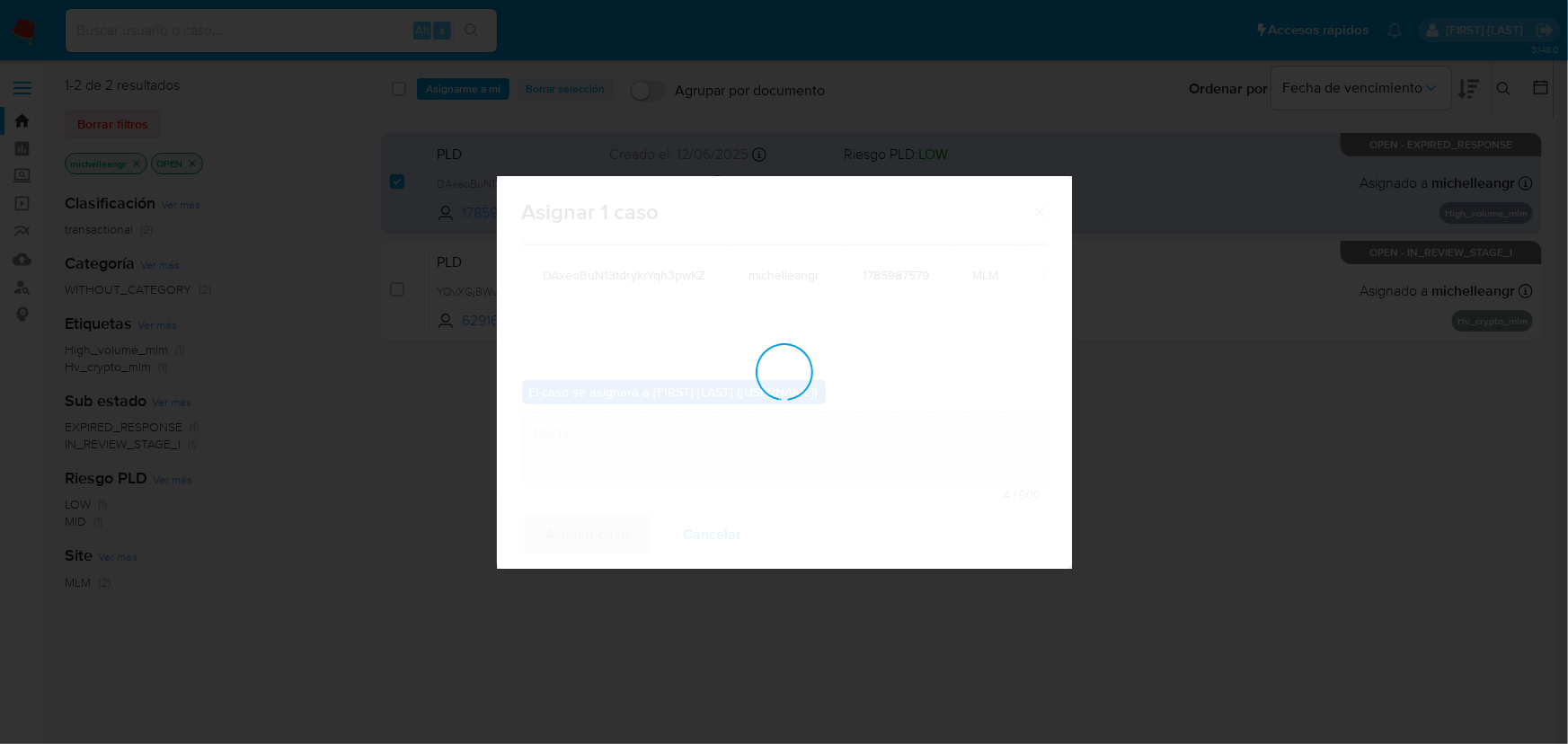 type 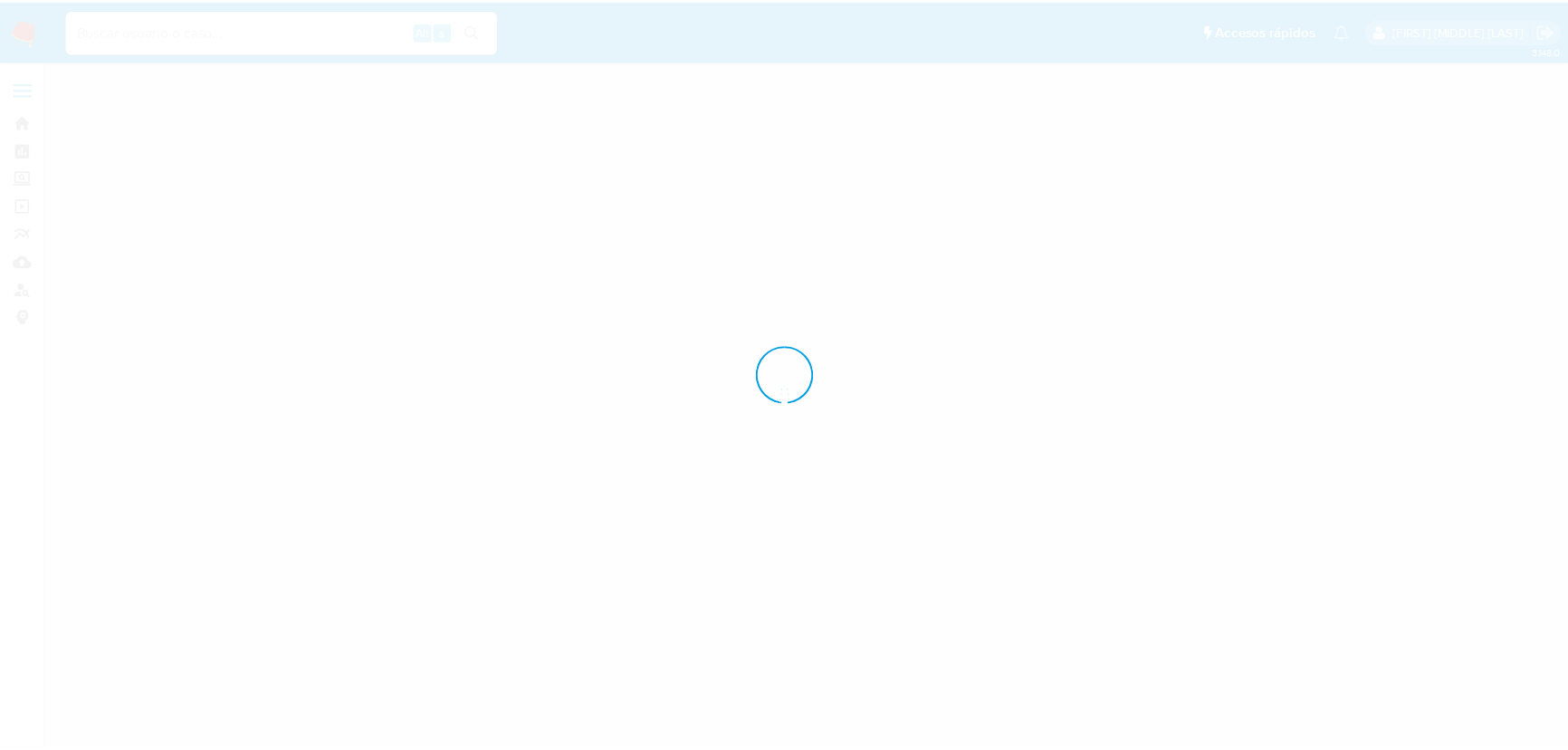 scroll, scrollTop: 0, scrollLeft: 0, axis: both 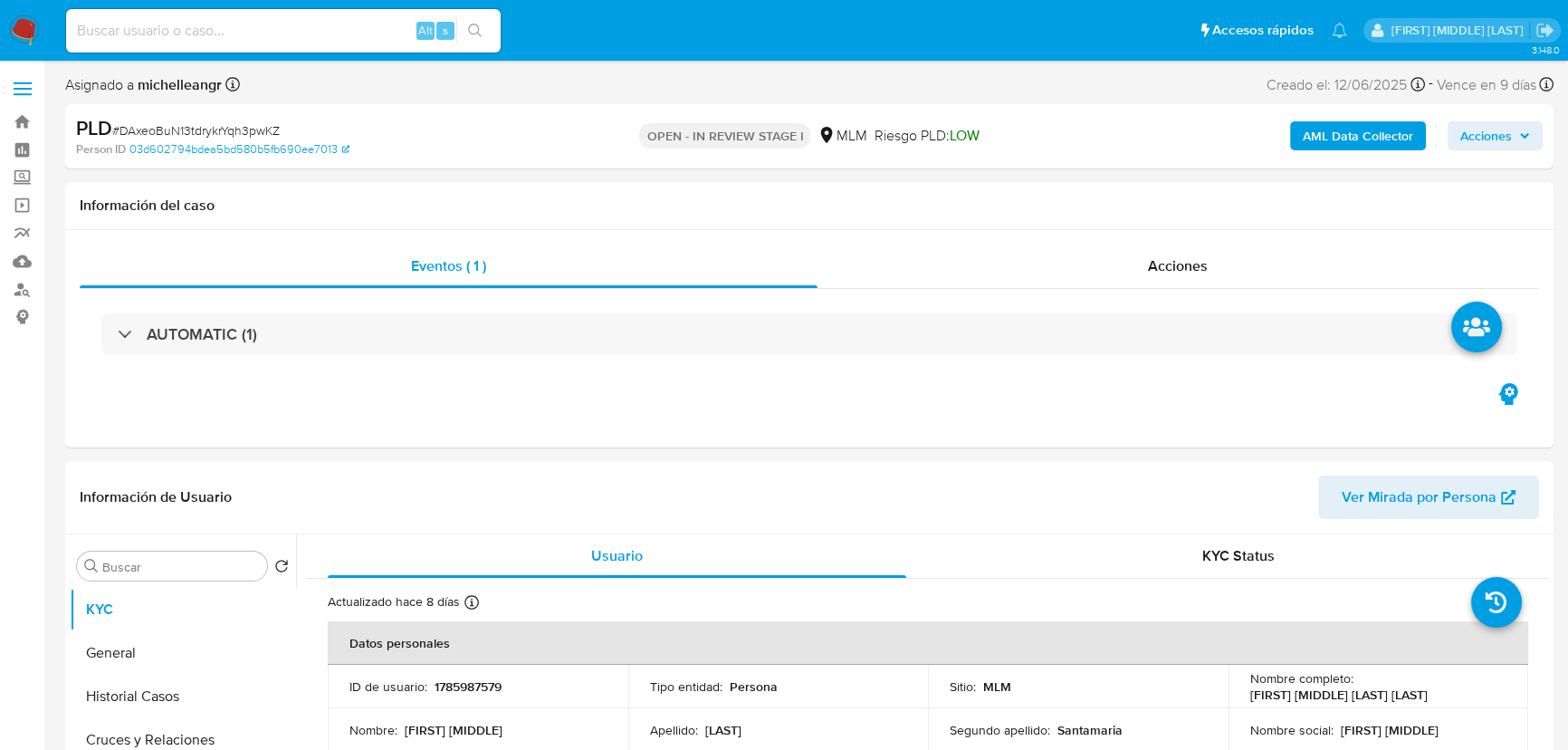 select on "10" 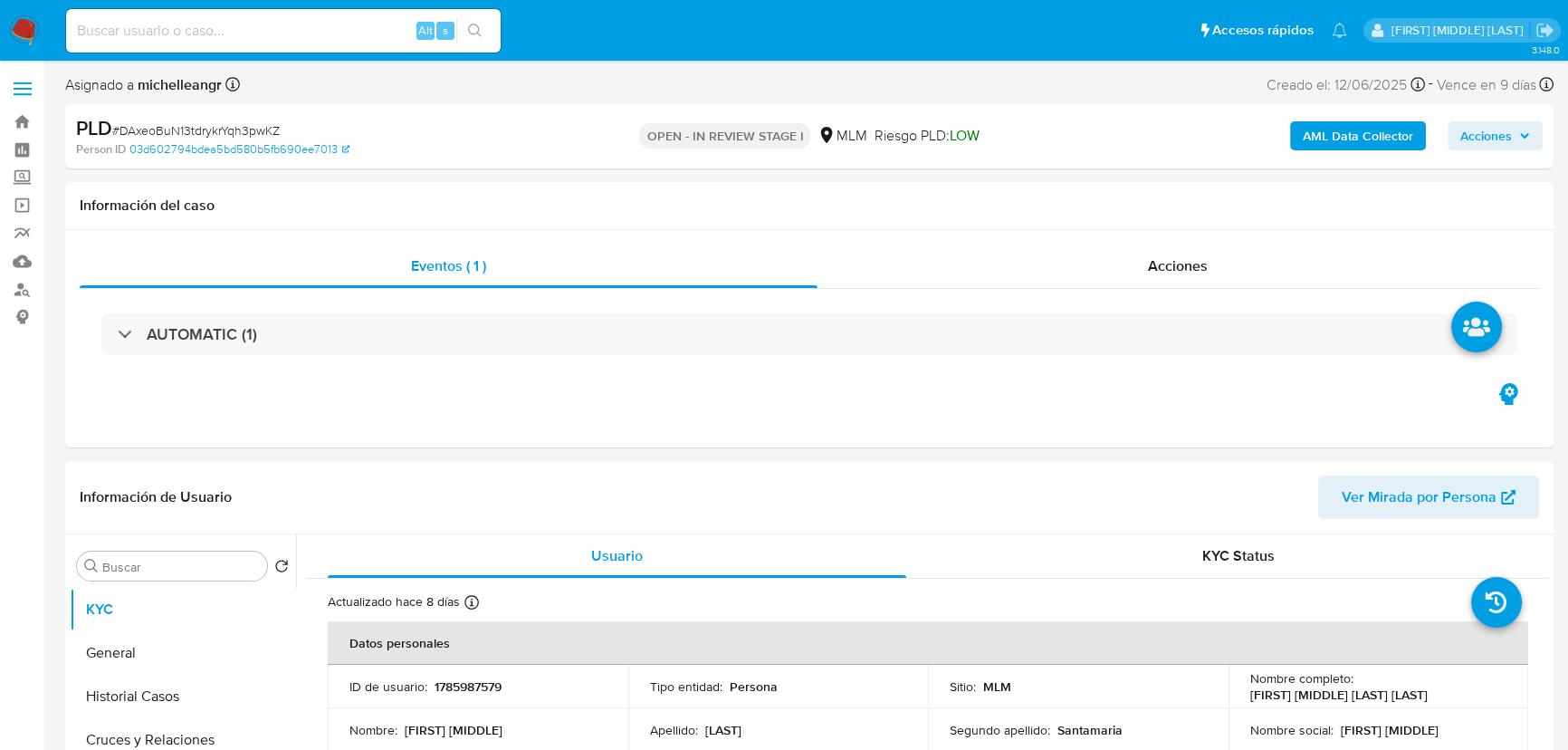 drag, startPoint x: 343, startPoint y: 373, endPoint x: 960, endPoint y: 491, distance: 628.1823 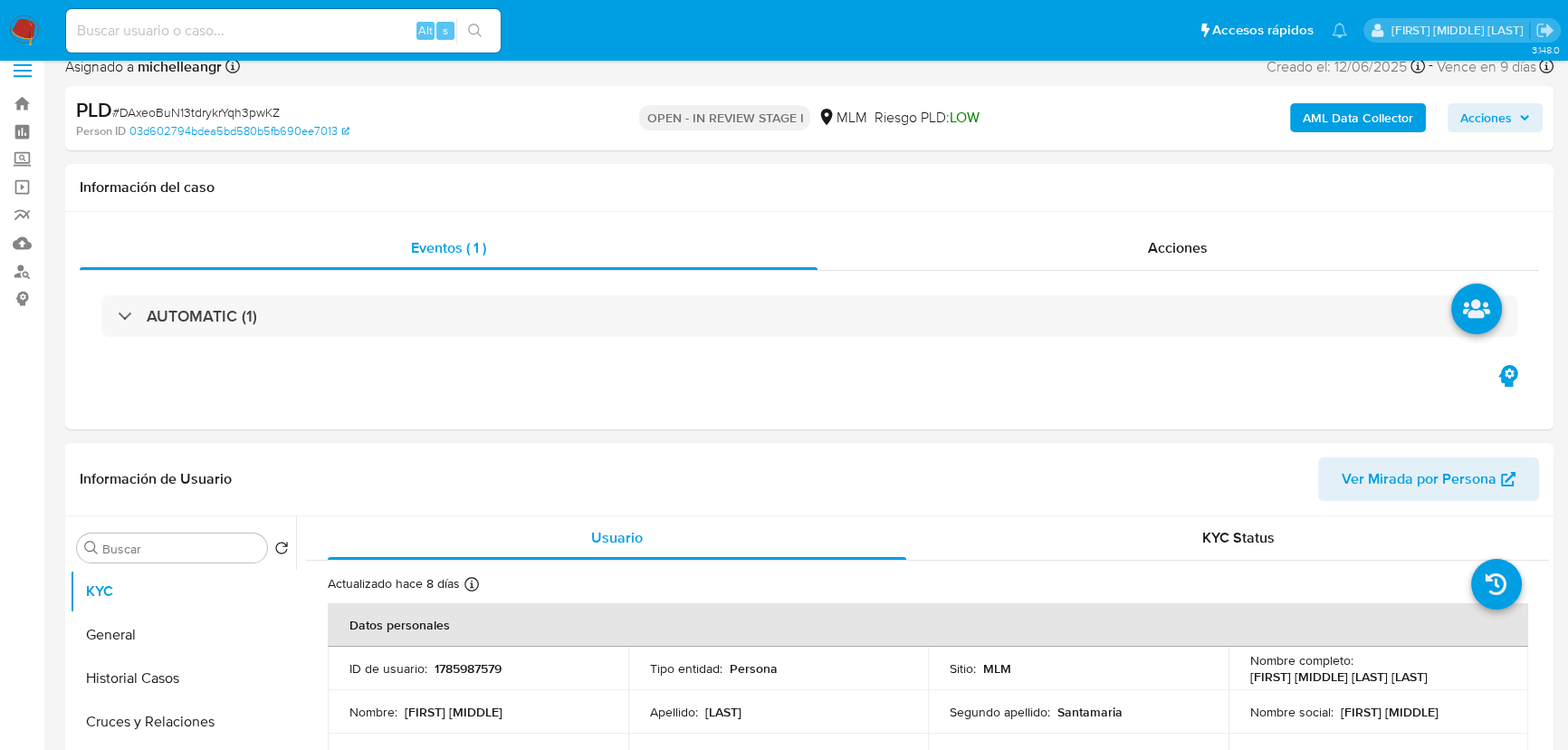 scroll, scrollTop: 329, scrollLeft: 0, axis: vertical 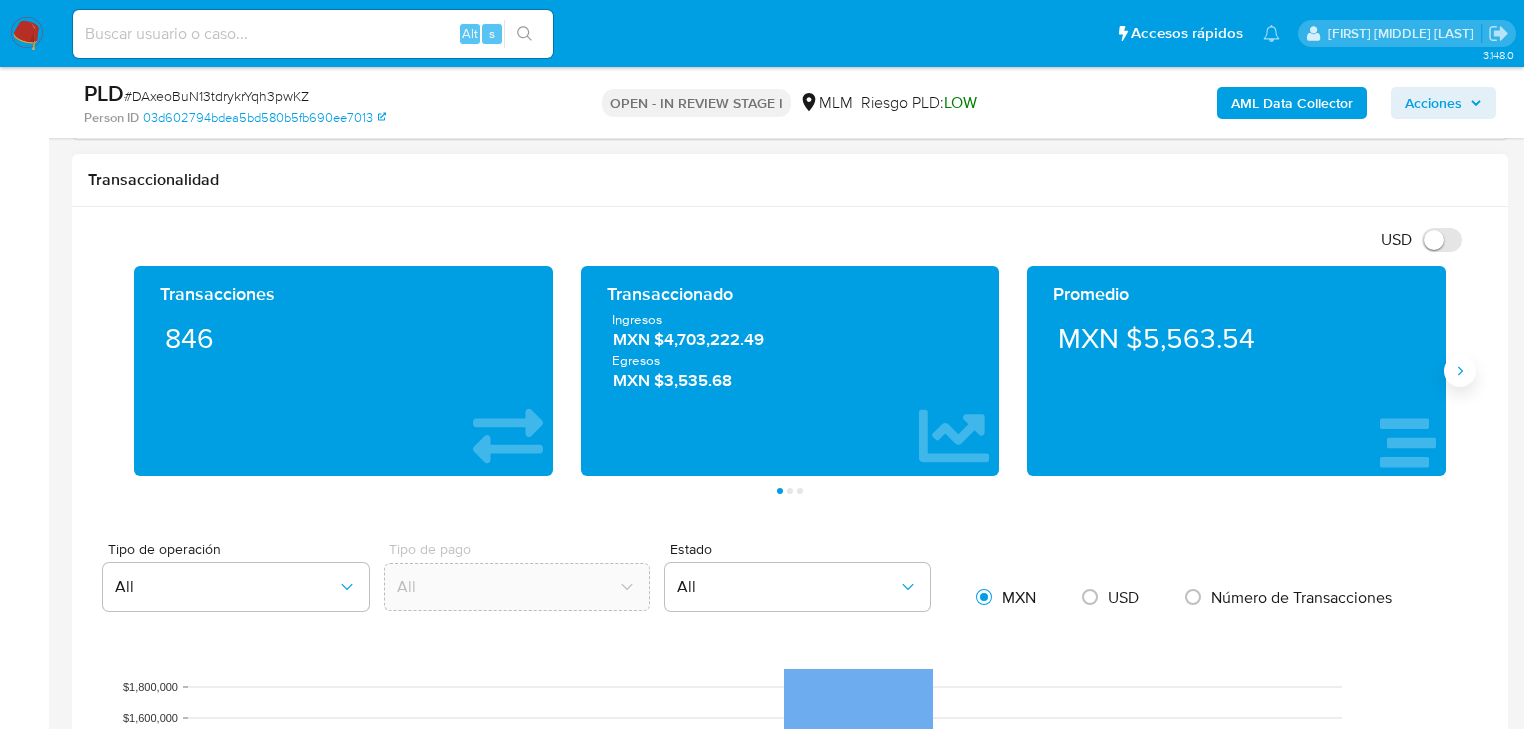 click 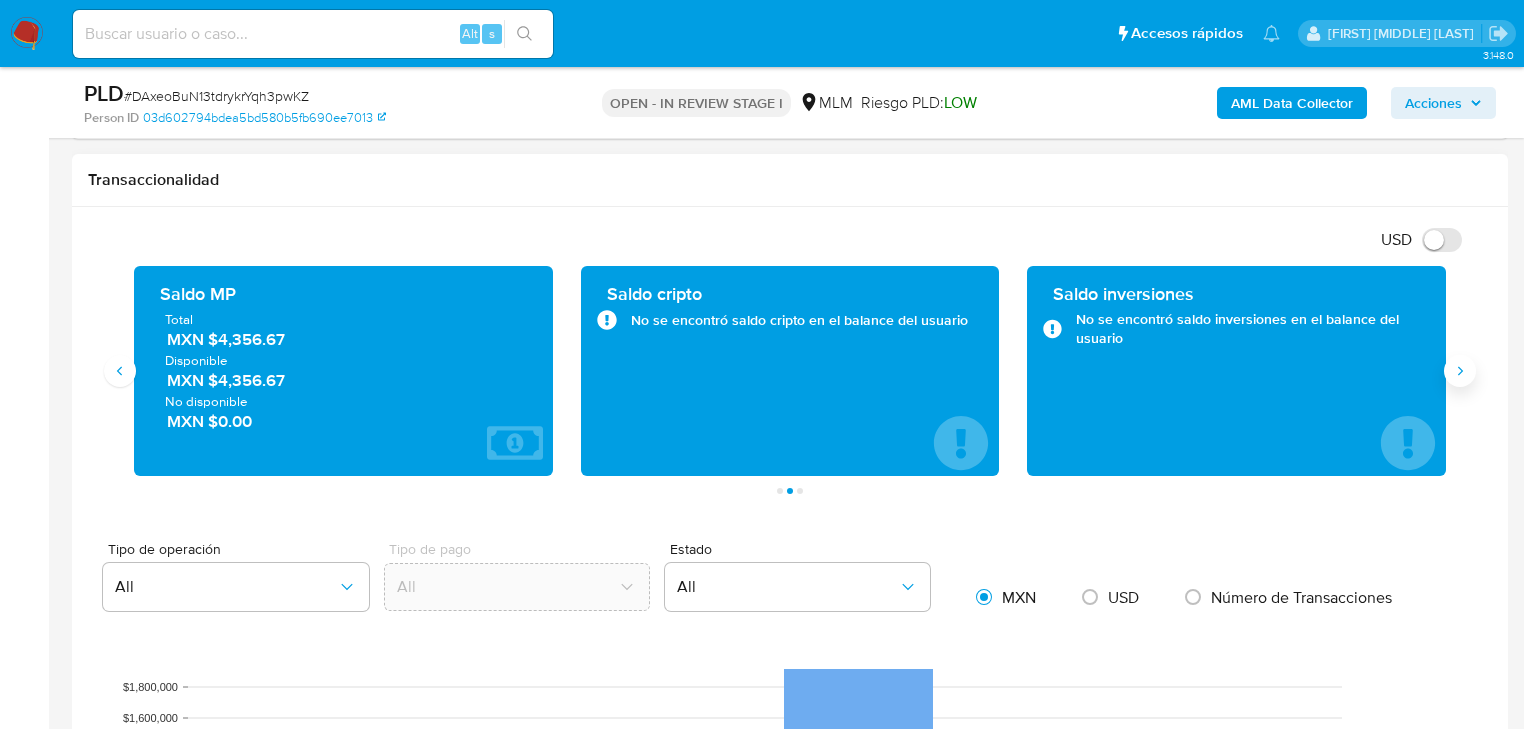 type 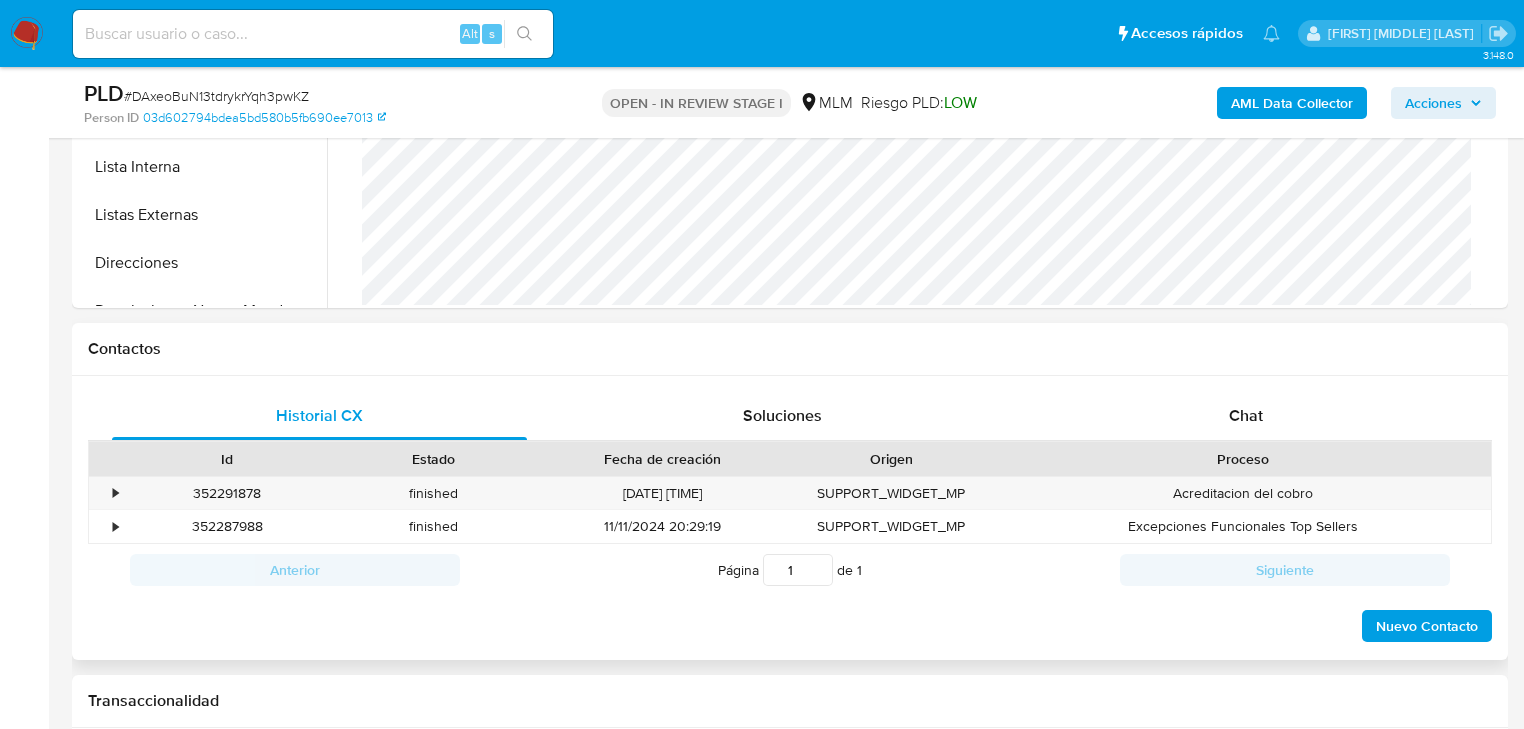 scroll, scrollTop: 604, scrollLeft: 0, axis: vertical 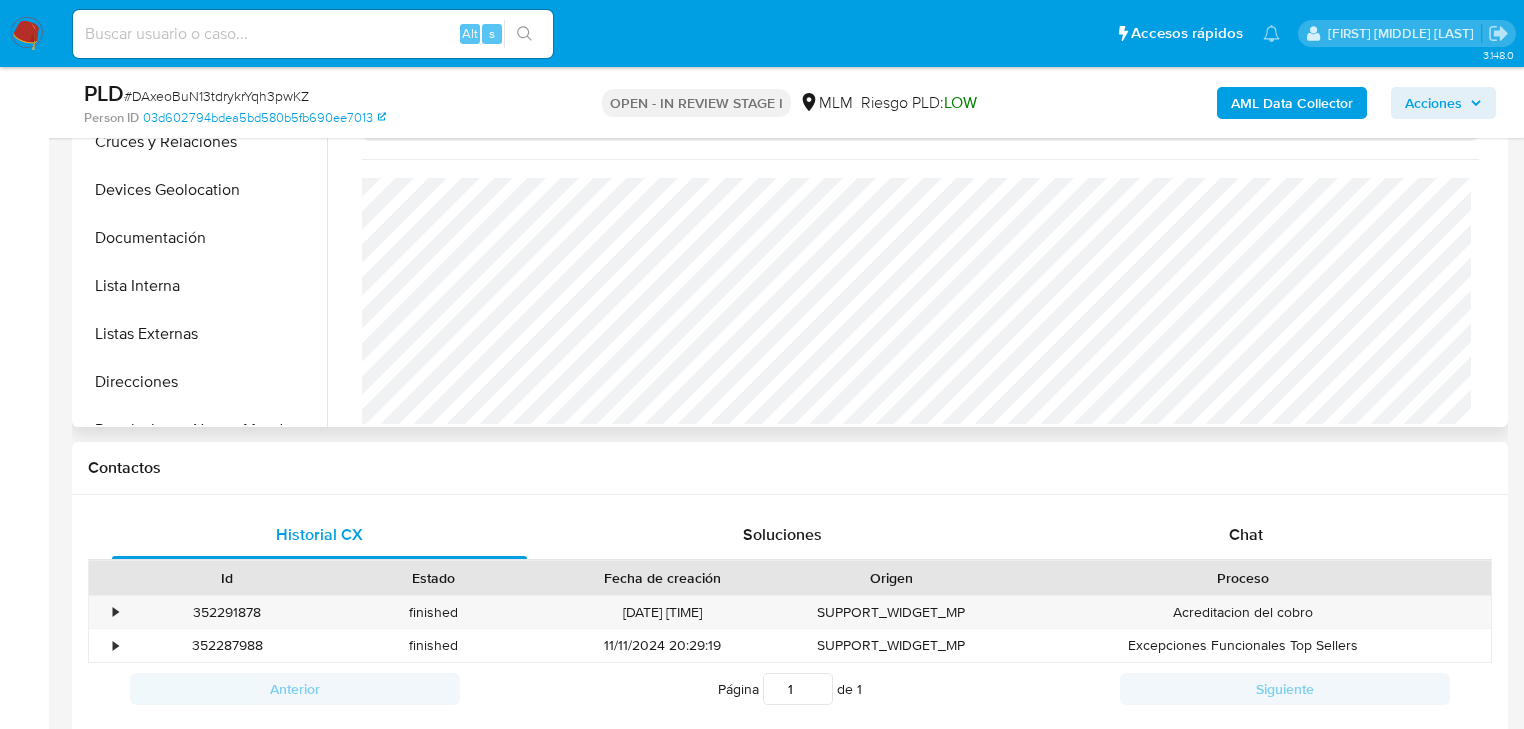 drag, startPoint x: 1270, startPoint y: 530, endPoint x: 764, endPoint y: 419, distance: 518.03186 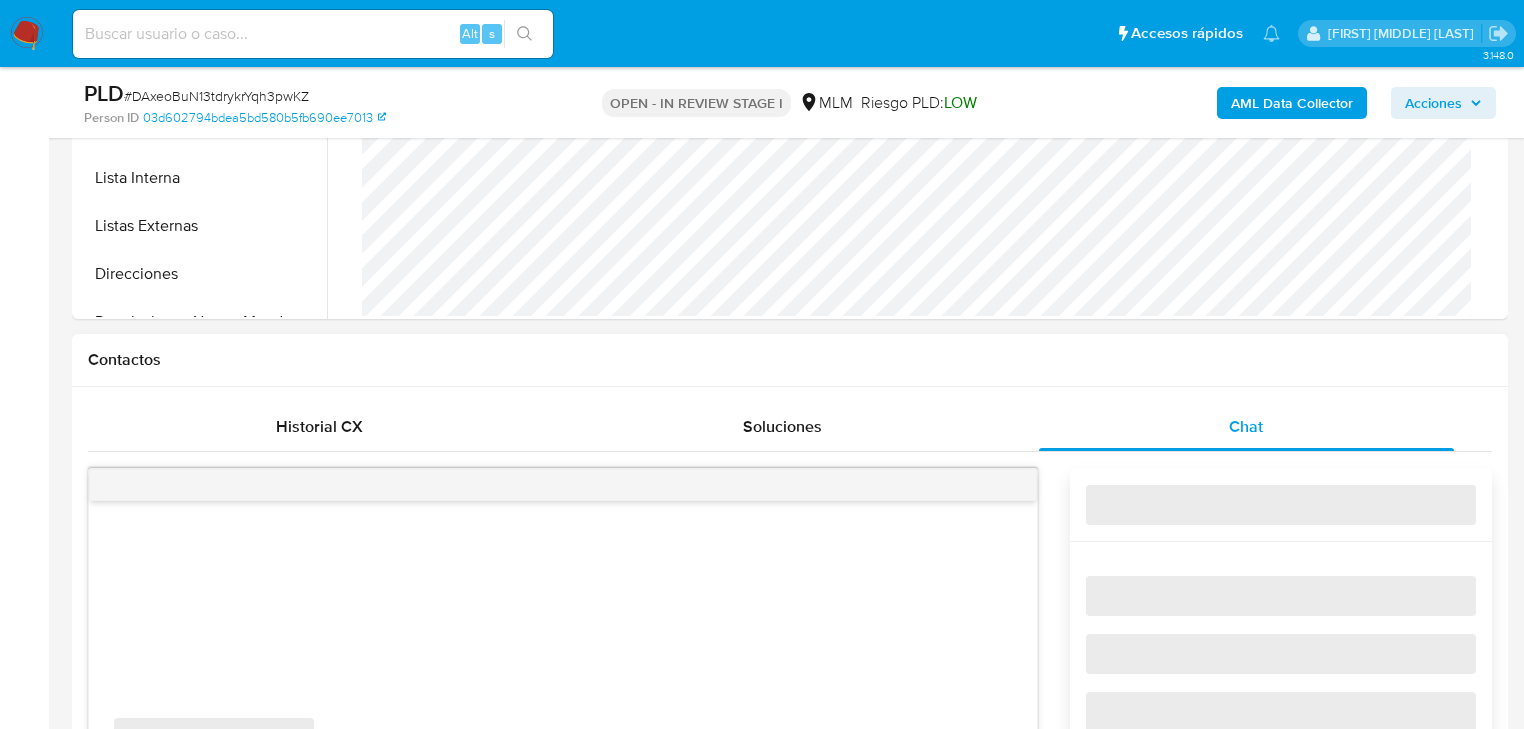 scroll, scrollTop: 844, scrollLeft: 0, axis: vertical 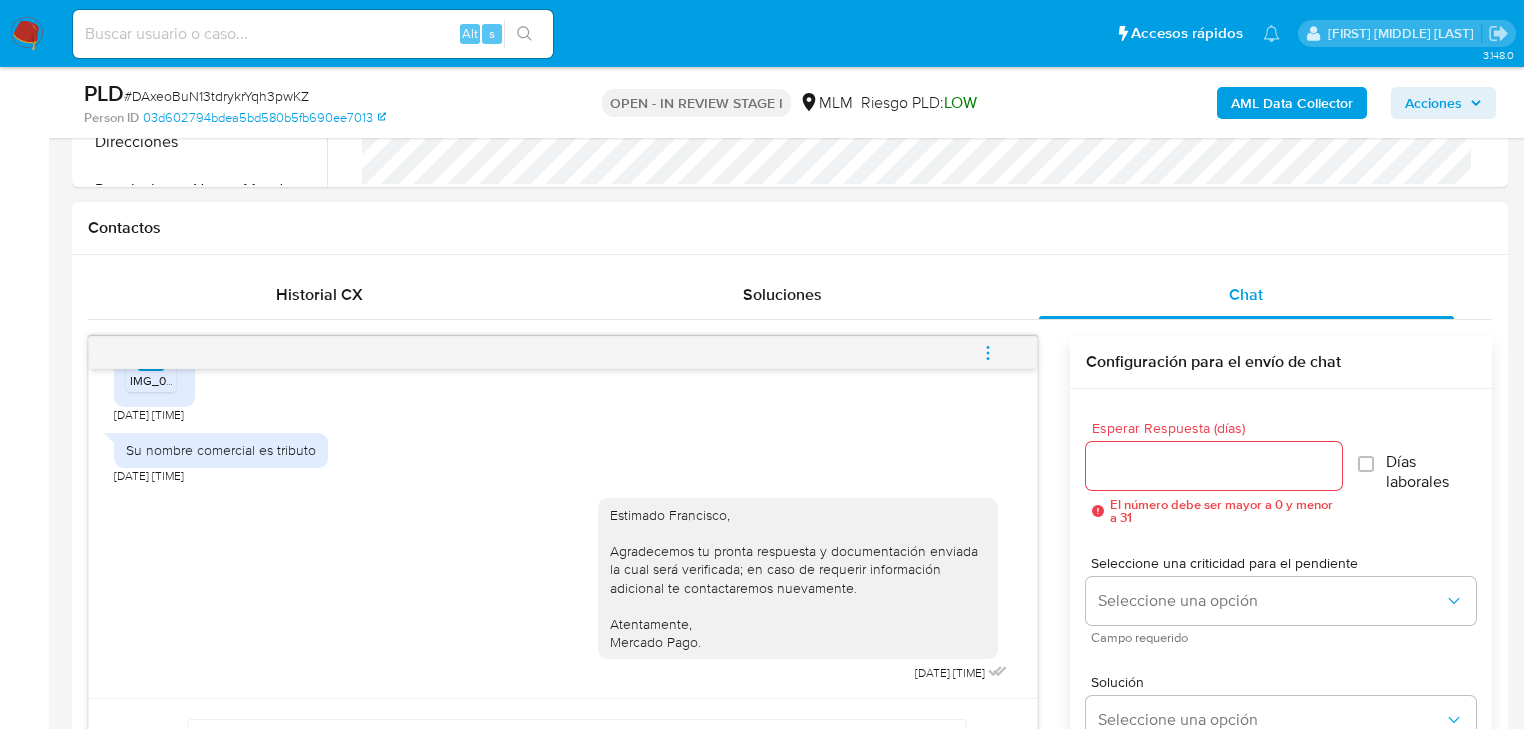 click 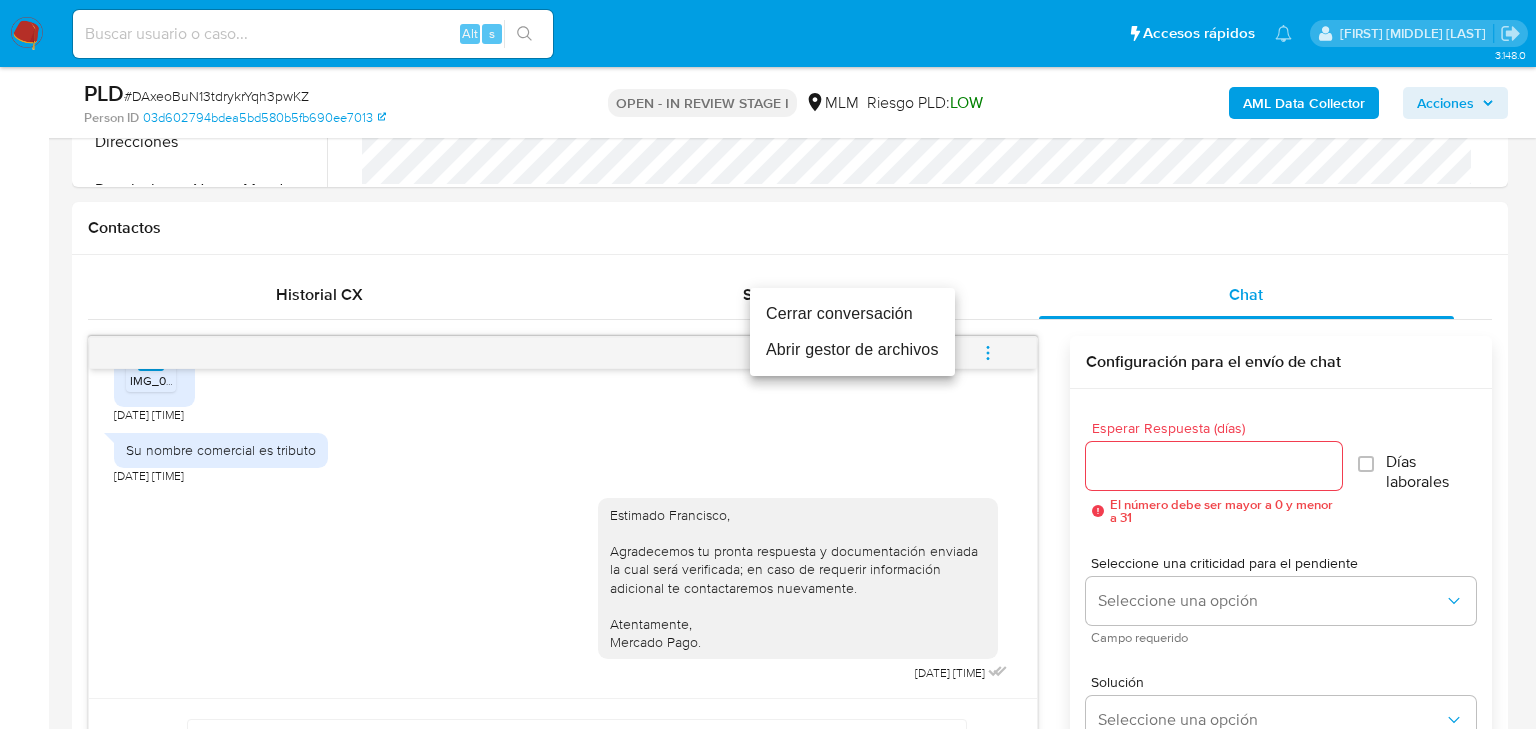 click on "Cerrar conversación" at bounding box center [852, 314] 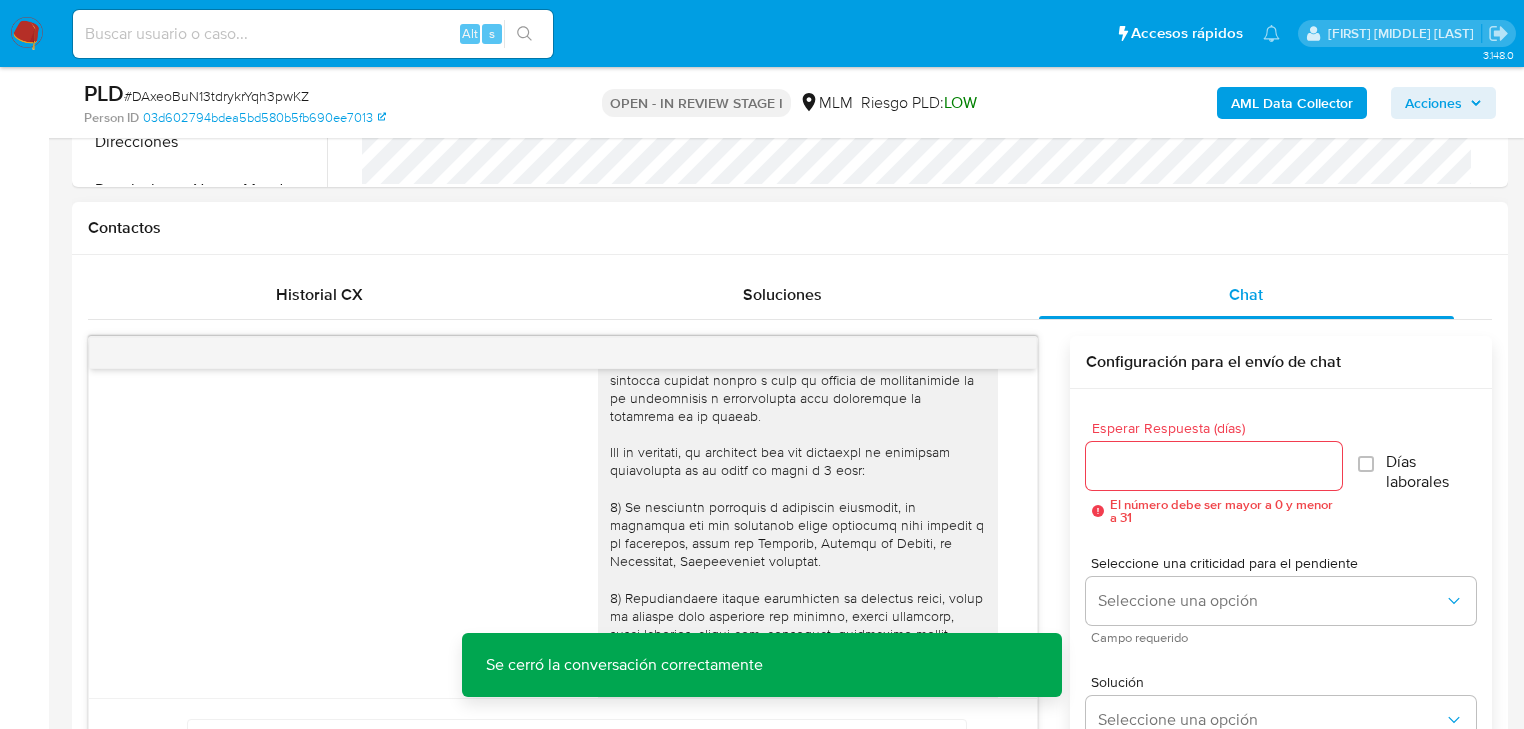 scroll, scrollTop: 0, scrollLeft: 0, axis: both 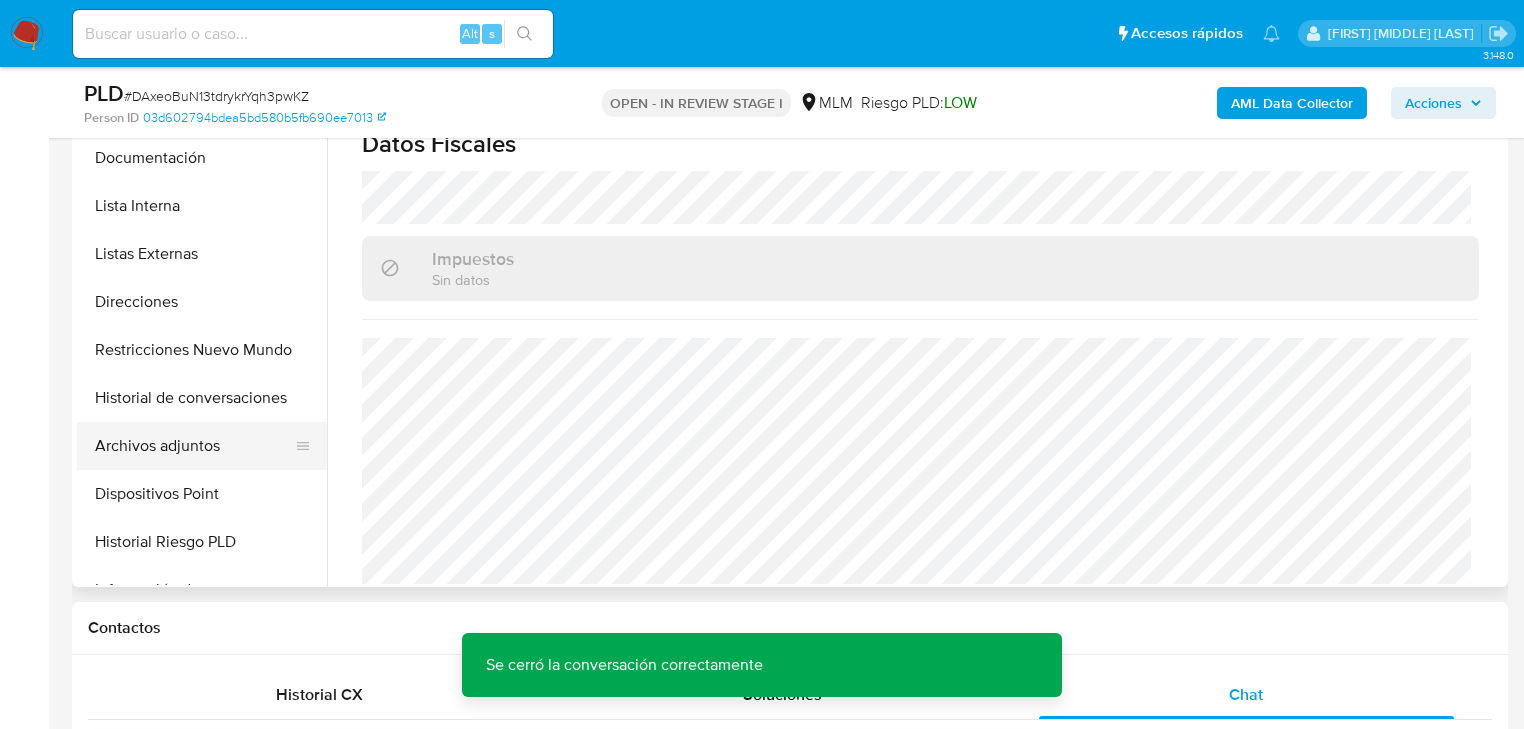 click on "Archivos adjuntos" at bounding box center [194, 446] 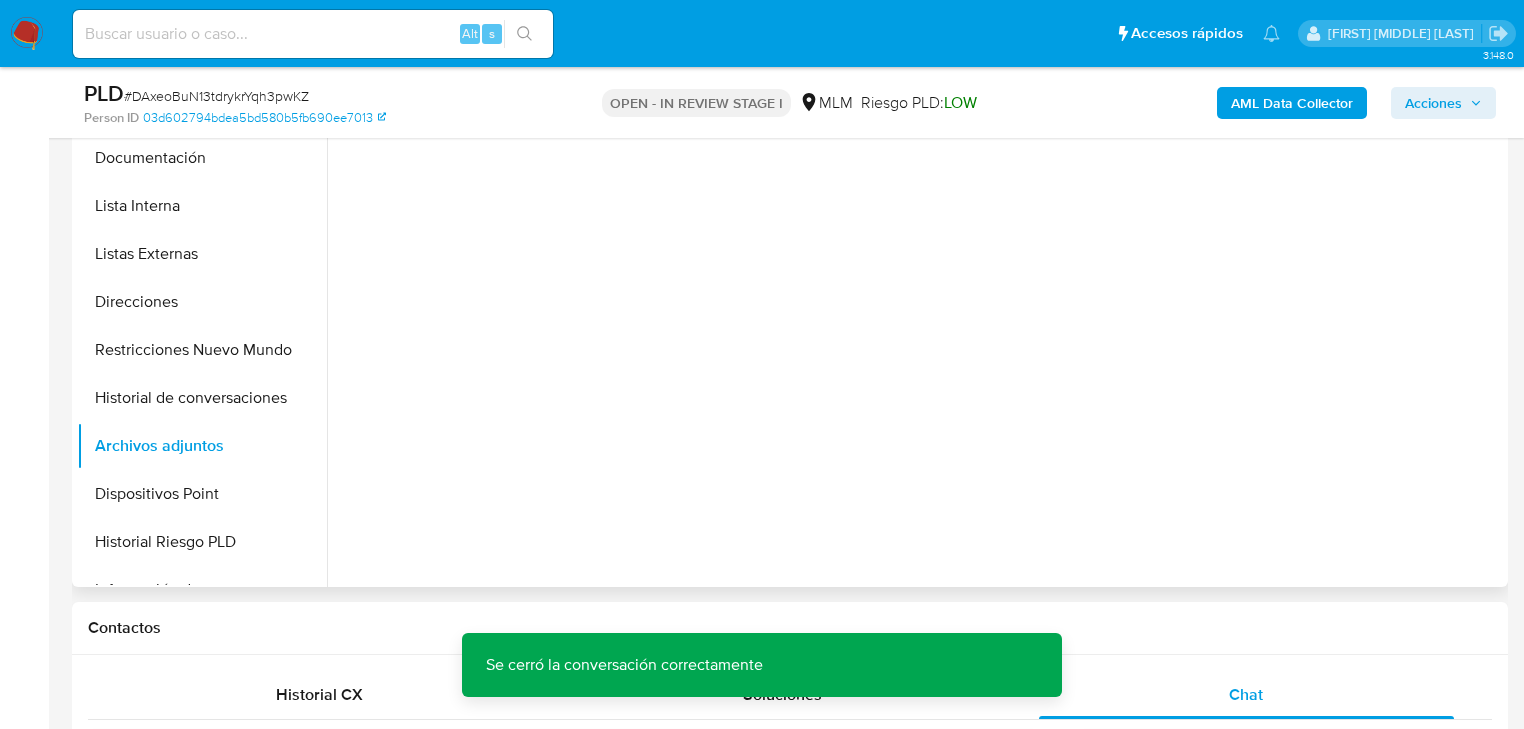 scroll, scrollTop: 0, scrollLeft: 0, axis: both 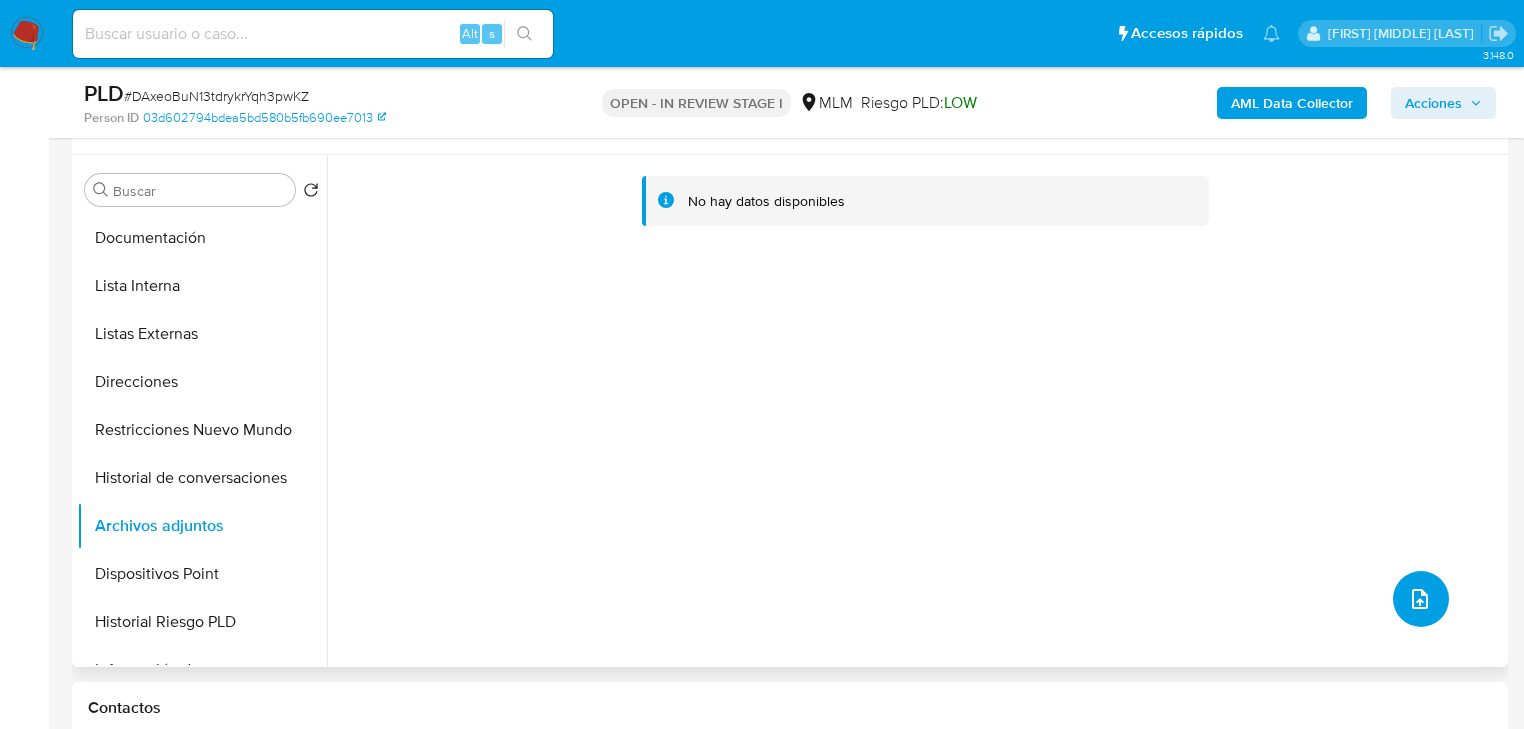 click at bounding box center (1421, 599) 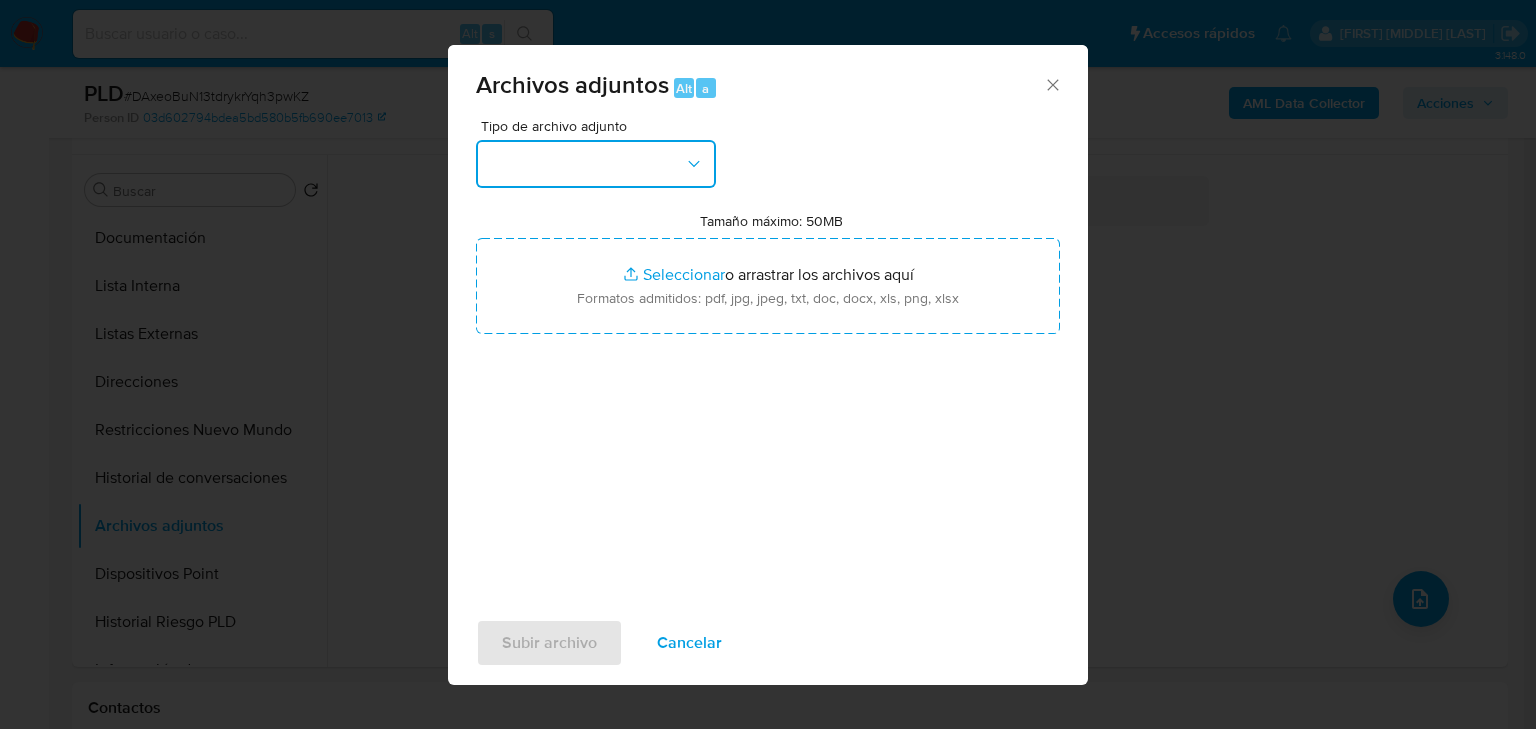 click at bounding box center [596, 164] 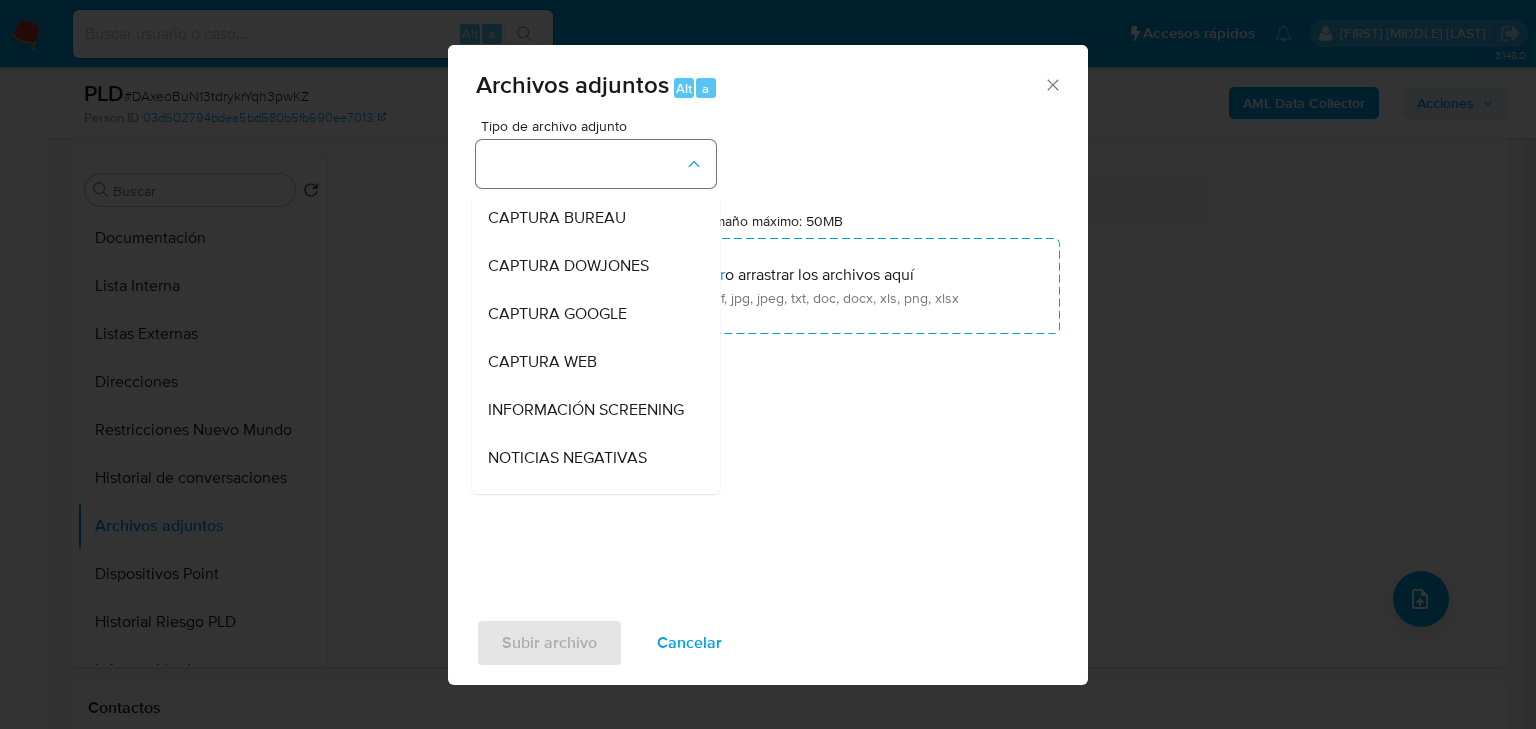 type 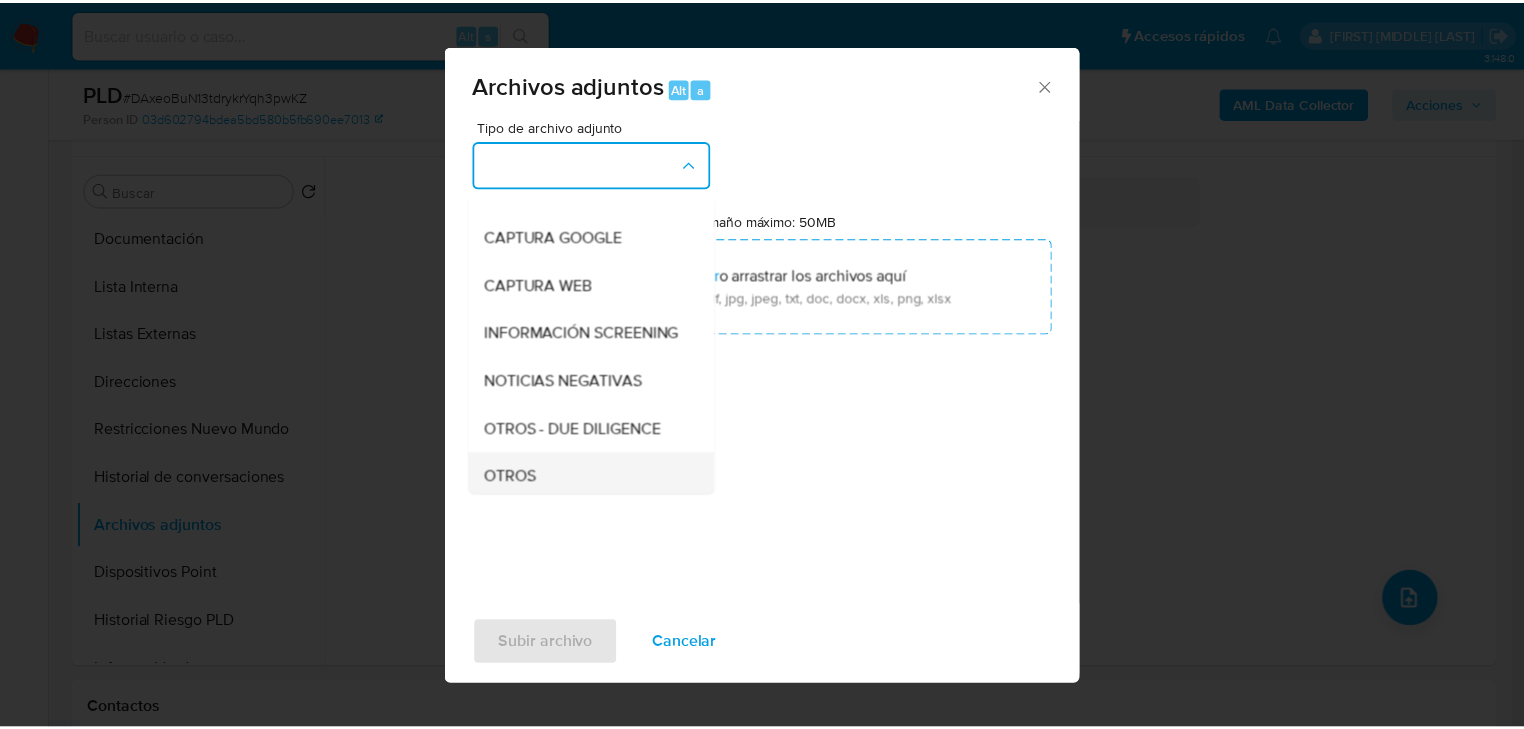 scroll, scrollTop: 136, scrollLeft: 0, axis: vertical 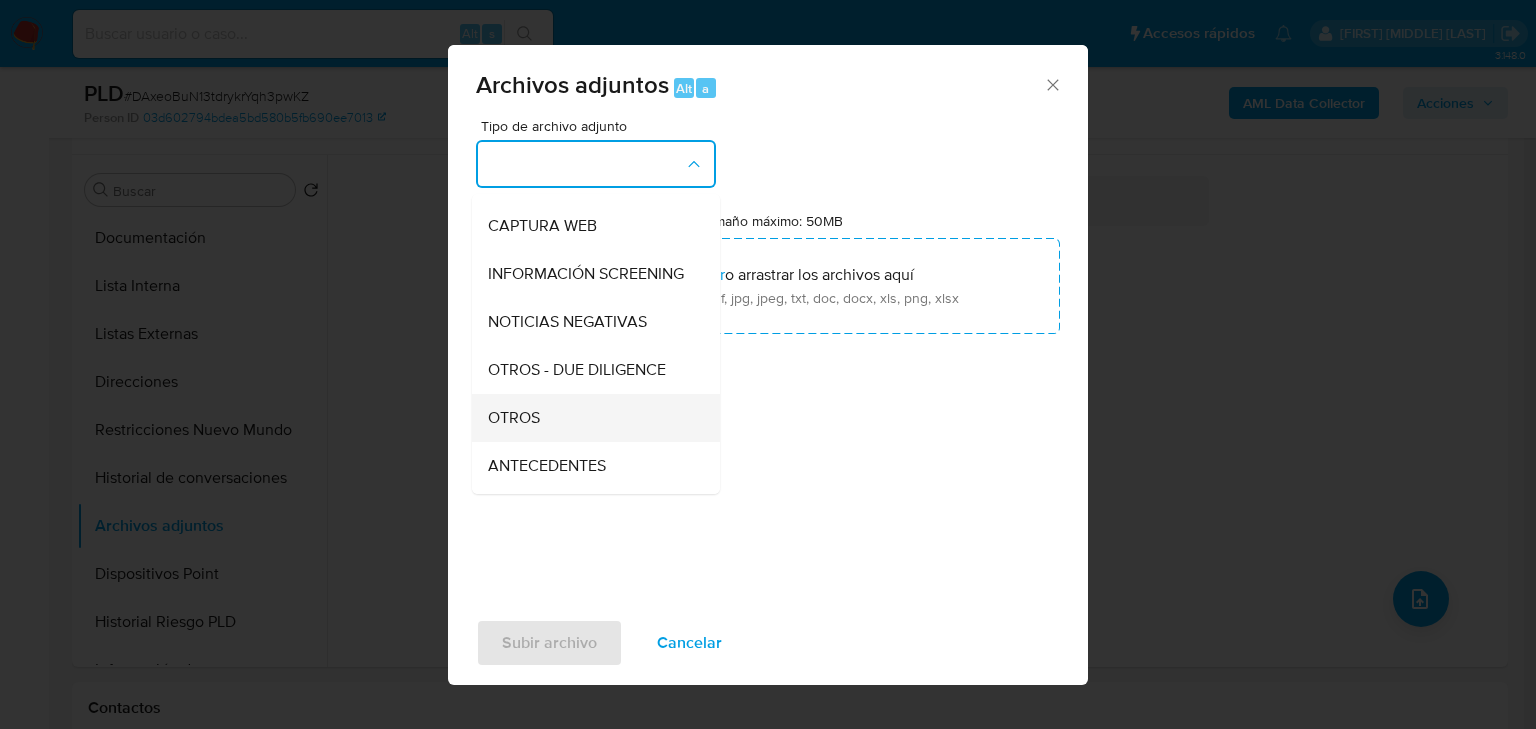 click on "OTROS" at bounding box center [514, 418] 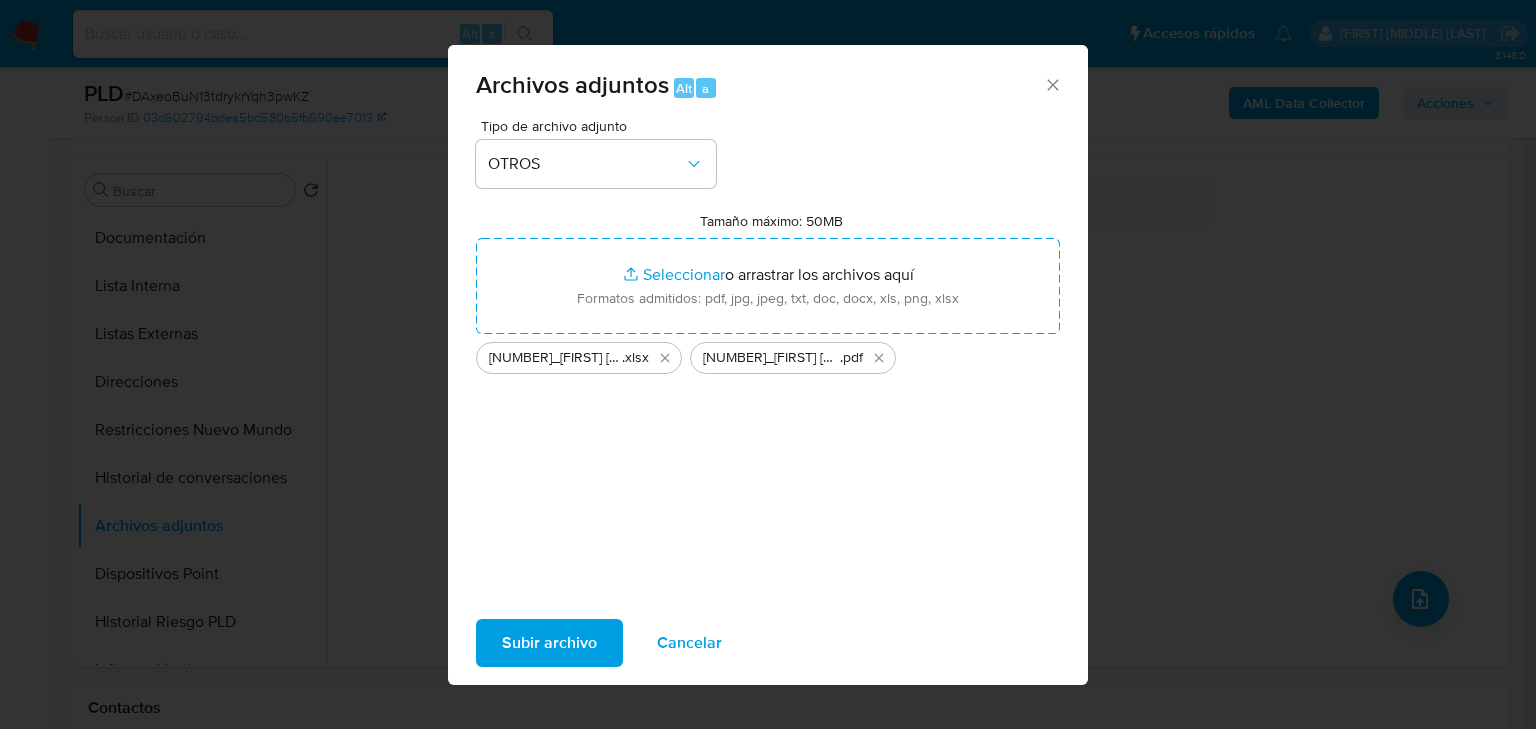 click on "Subir archivo" at bounding box center (549, 643) 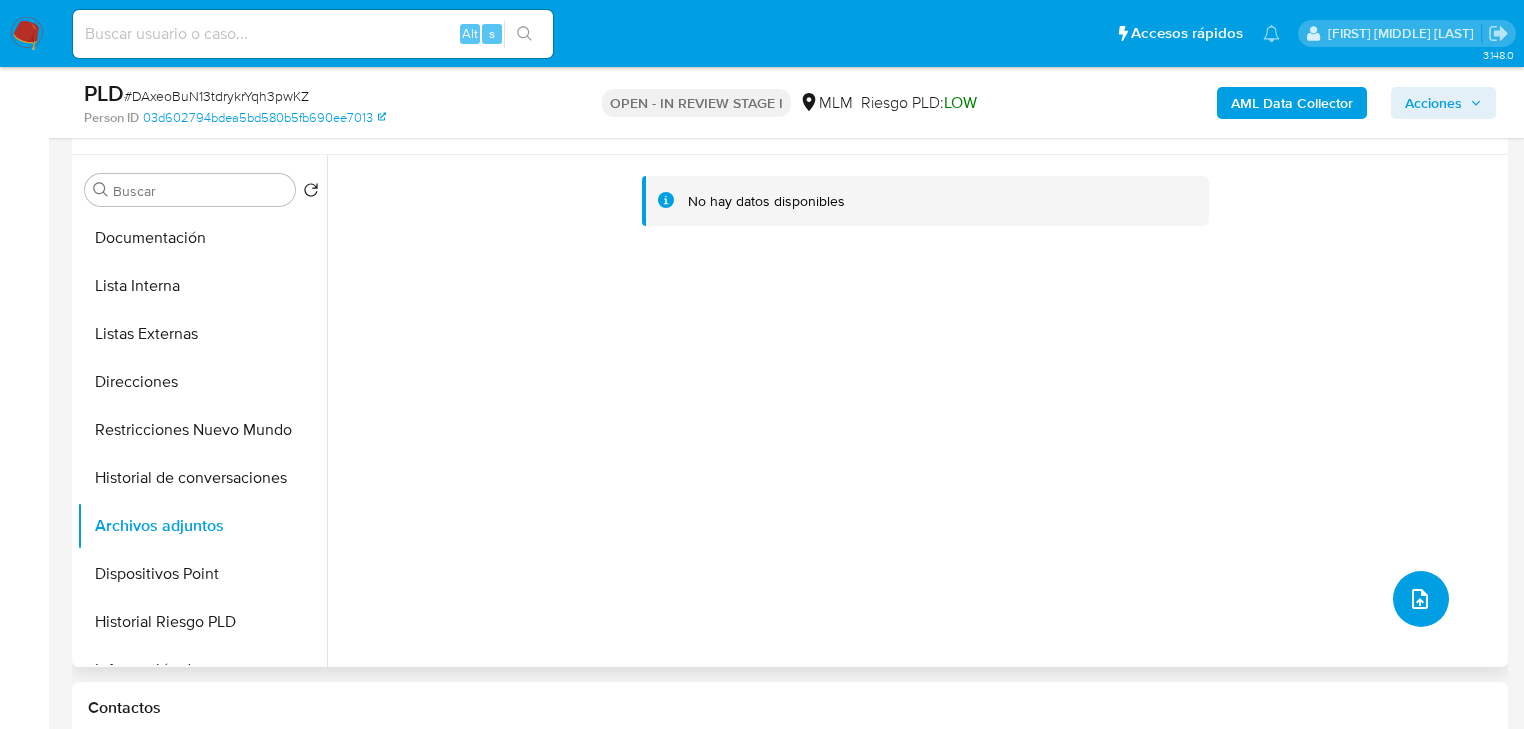 type 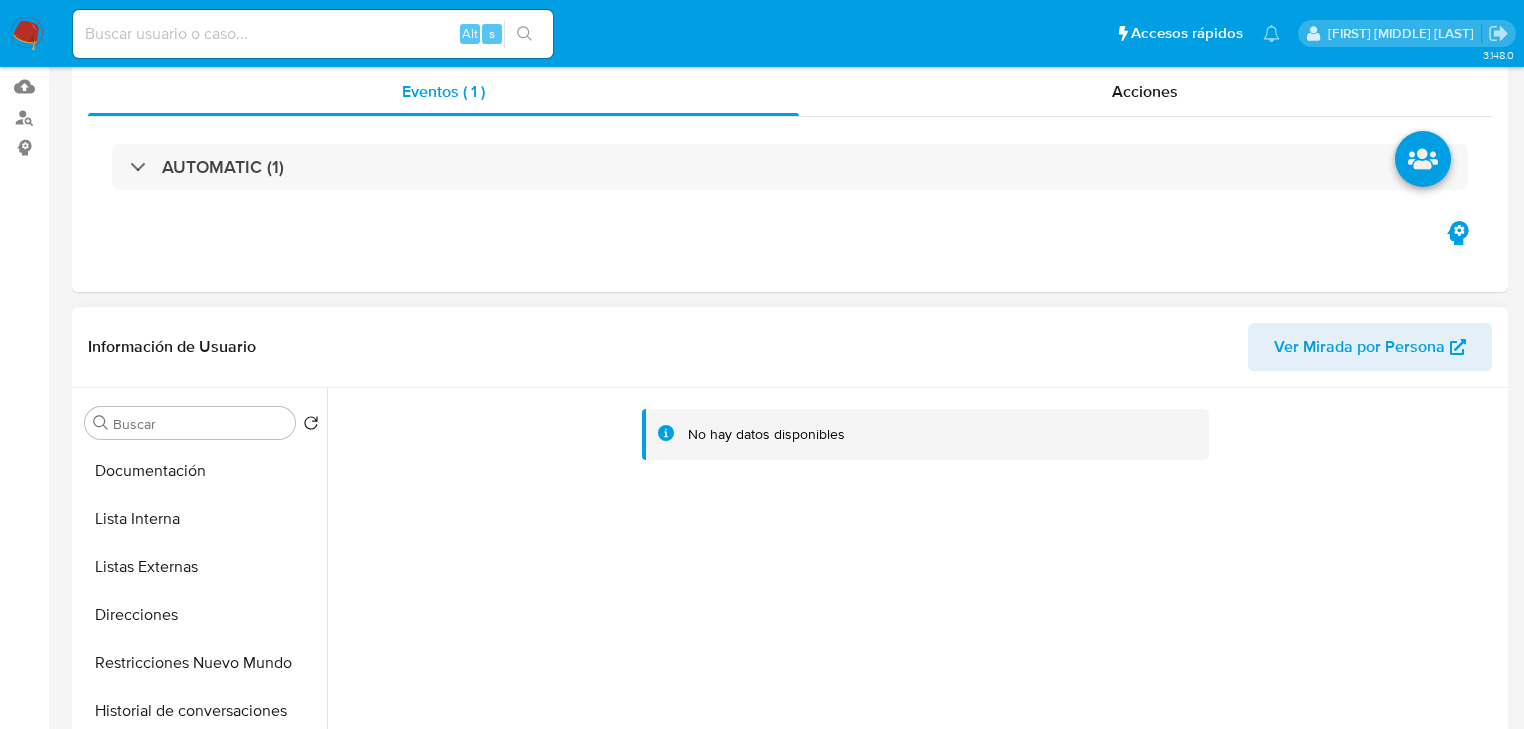 scroll, scrollTop: 44, scrollLeft: 0, axis: vertical 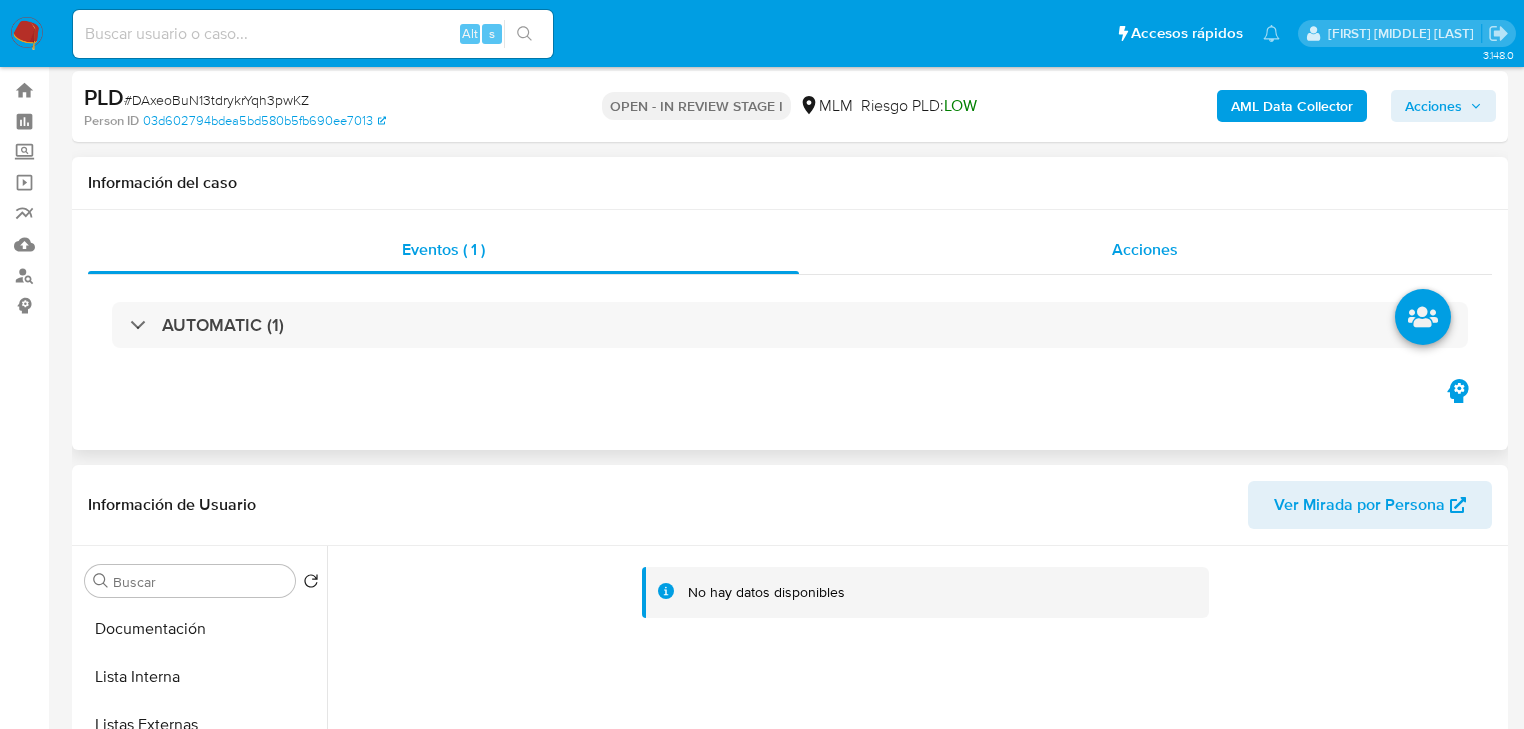 drag, startPoint x: 1235, startPoint y: 216, endPoint x: 1213, endPoint y: 248, distance: 38.832977 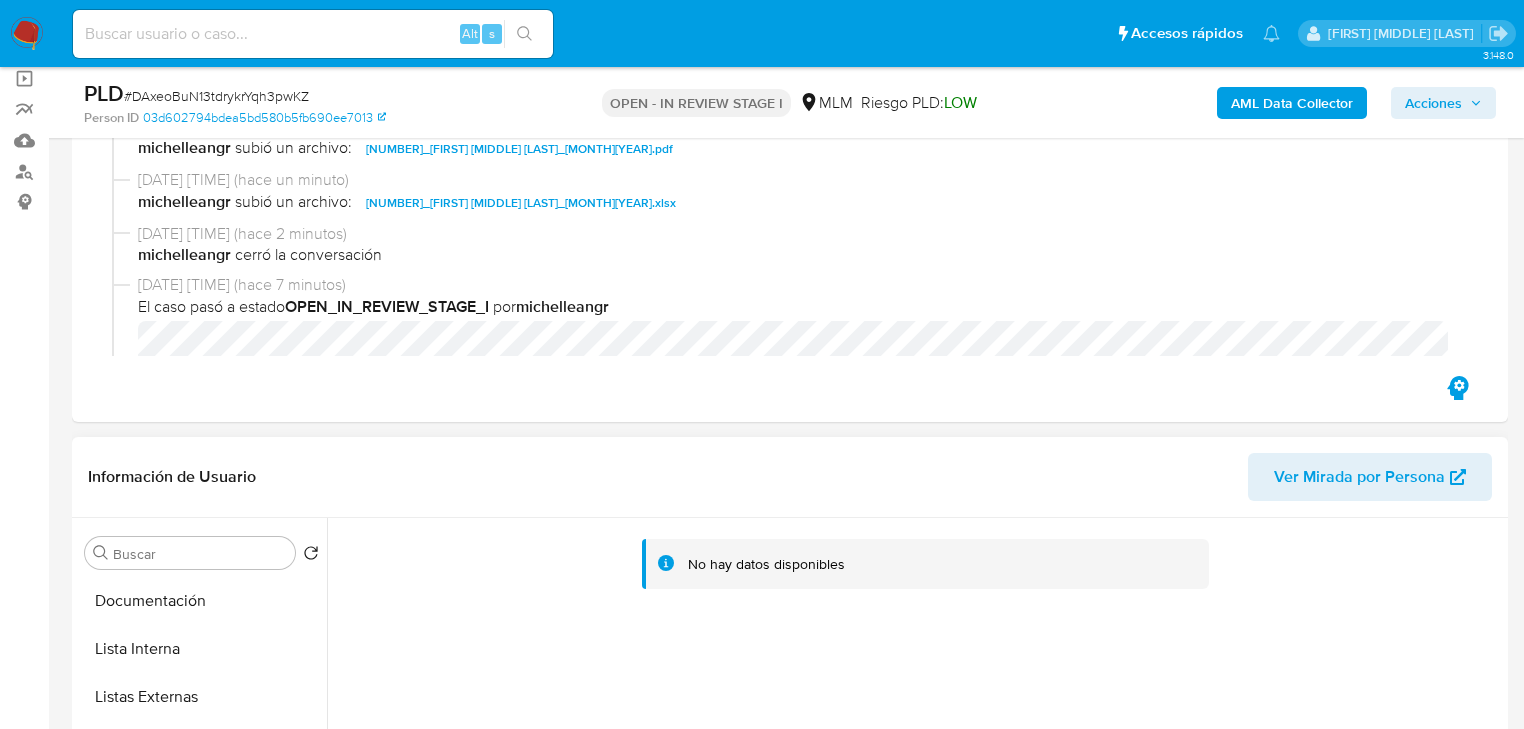 scroll, scrollTop: 364, scrollLeft: 0, axis: vertical 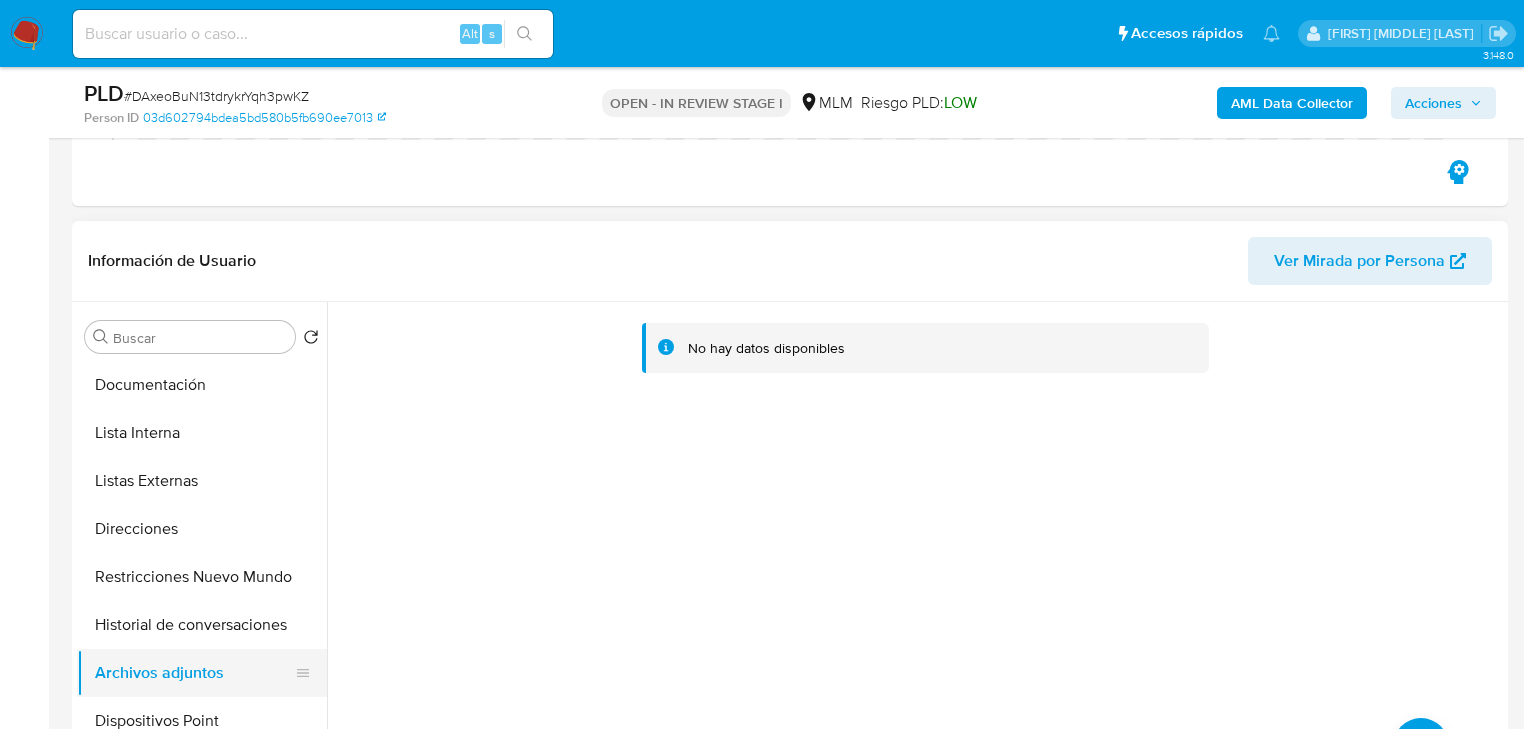 click on "Archivos adjuntos" at bounding box center (194, 673) 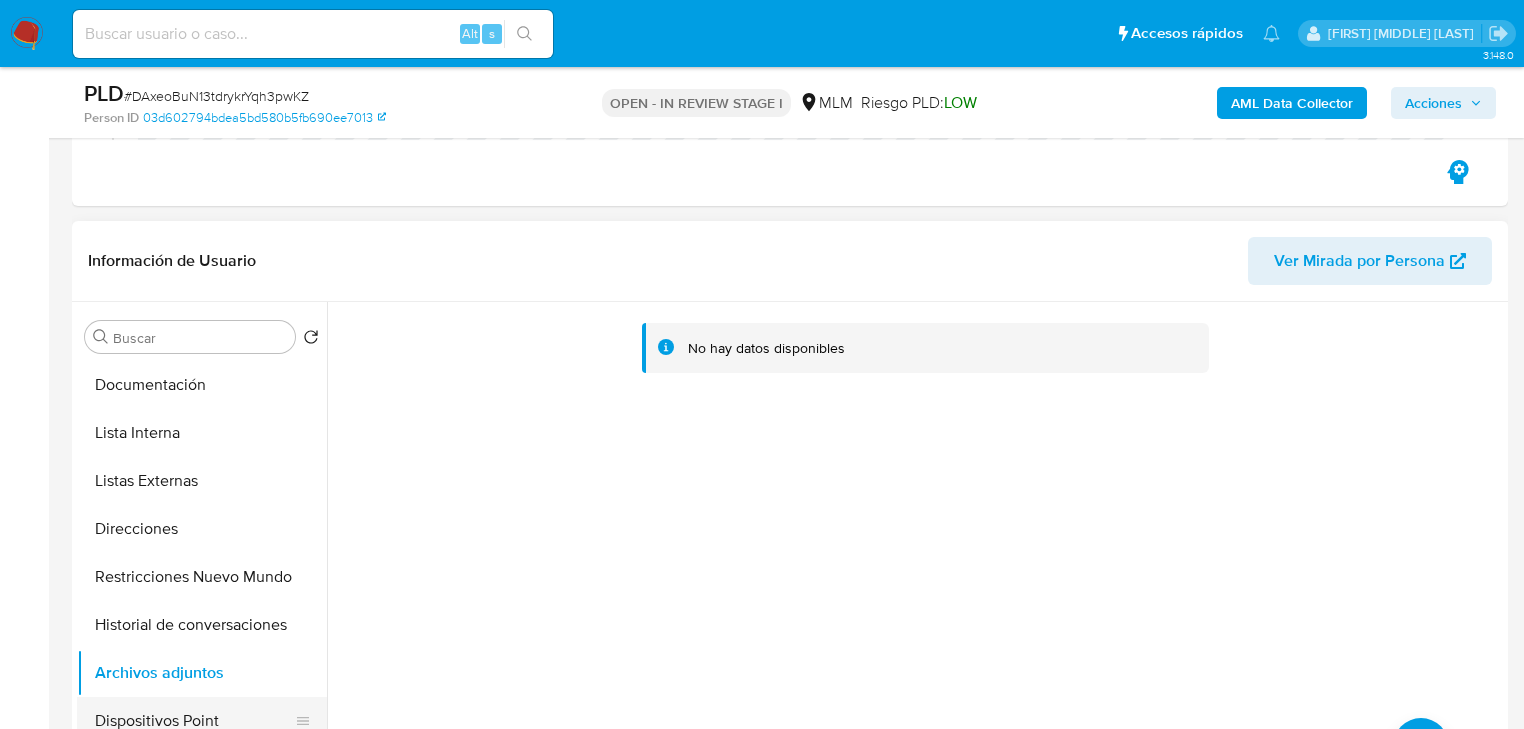 drag, startPoint x: 184, startPoint y: 726, endPoint x: 188, endPoint y: 709, distance: 17.464249 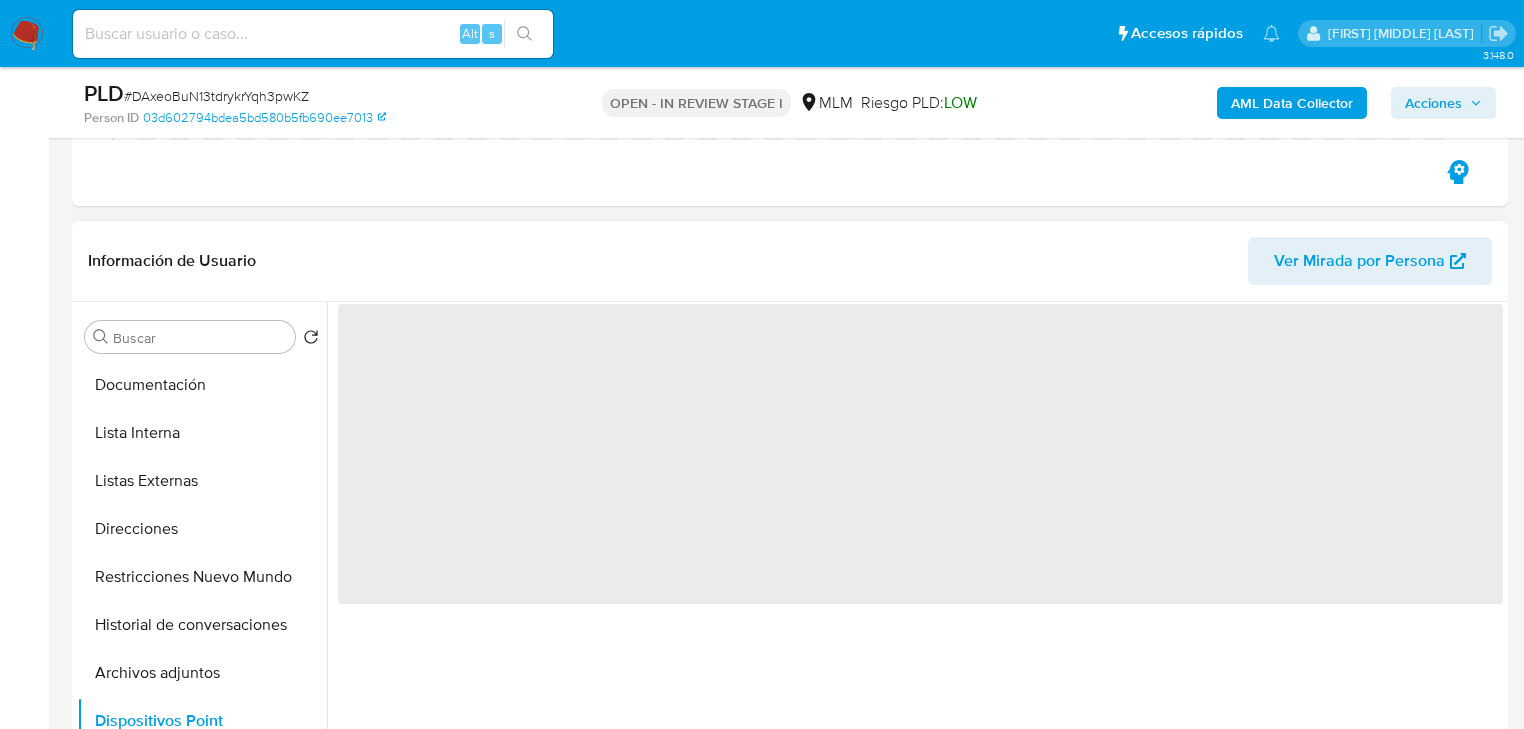 drag, startPoint x: 187, startPoint y: 679, endPoint x: 328, endPoint y: 666, distance: 141.59802 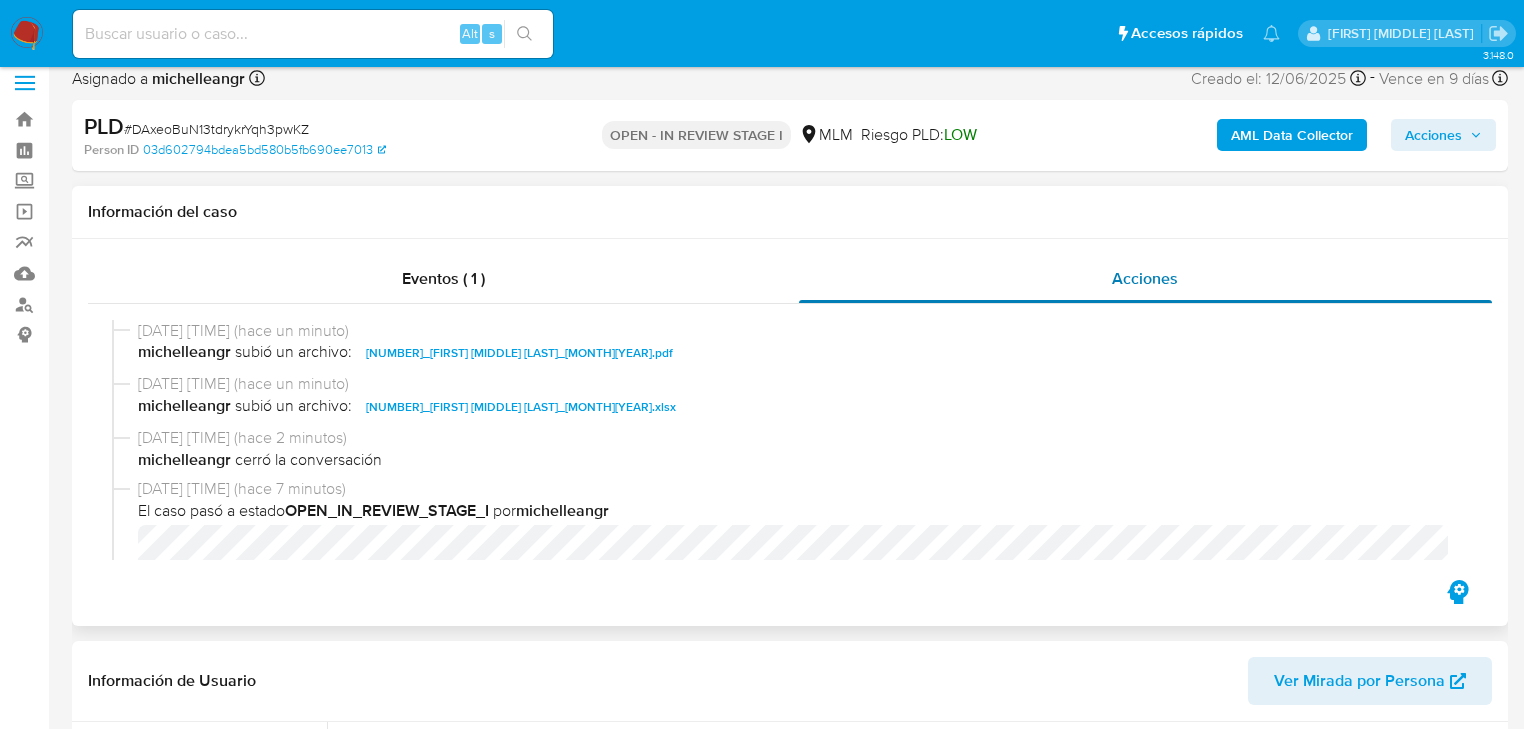 scroll, scrollTop: 0, scrollLeft: 0, axis: both 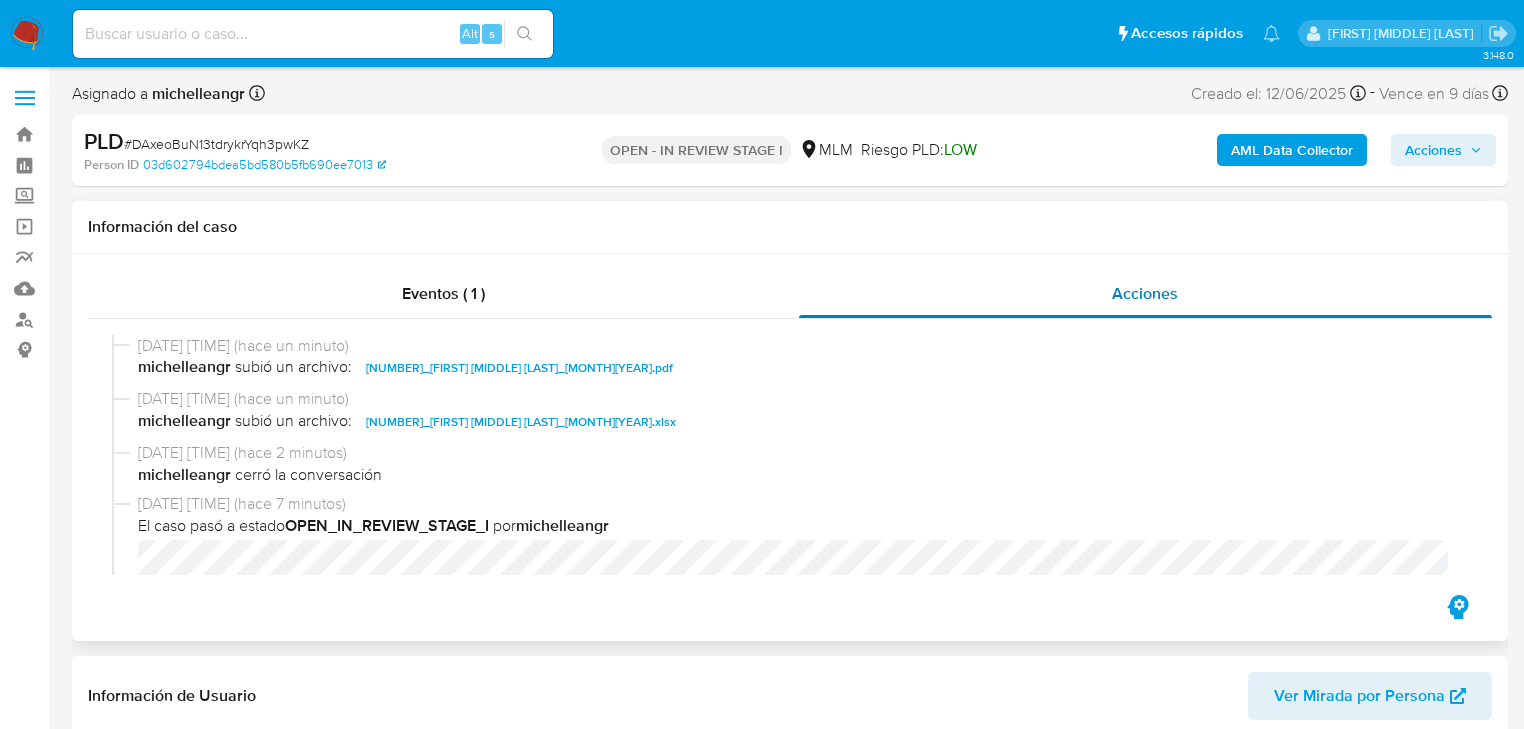 click on "Acciones" at bounding box center [1146, 294] 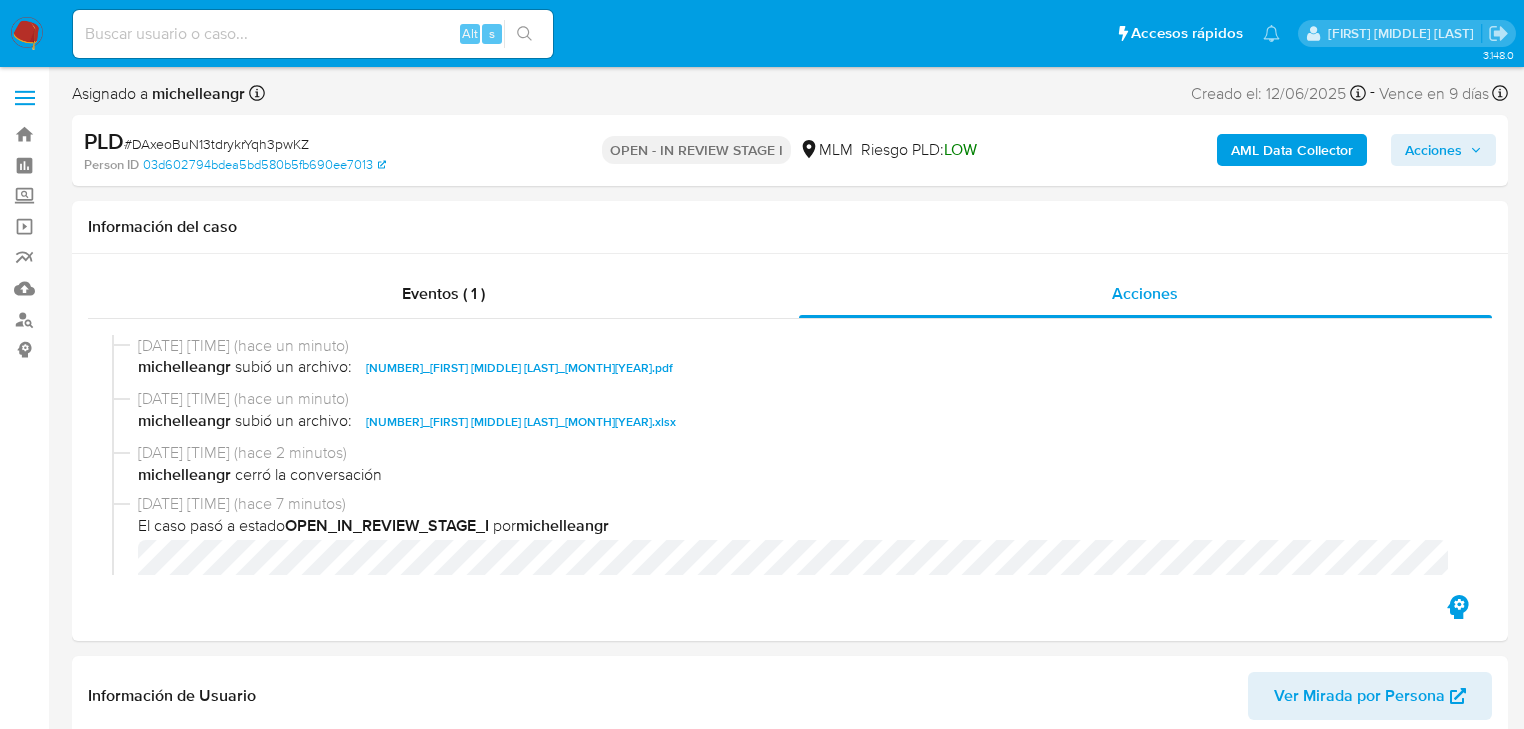 click on "Acciones" at bounding box center [1433, 150] 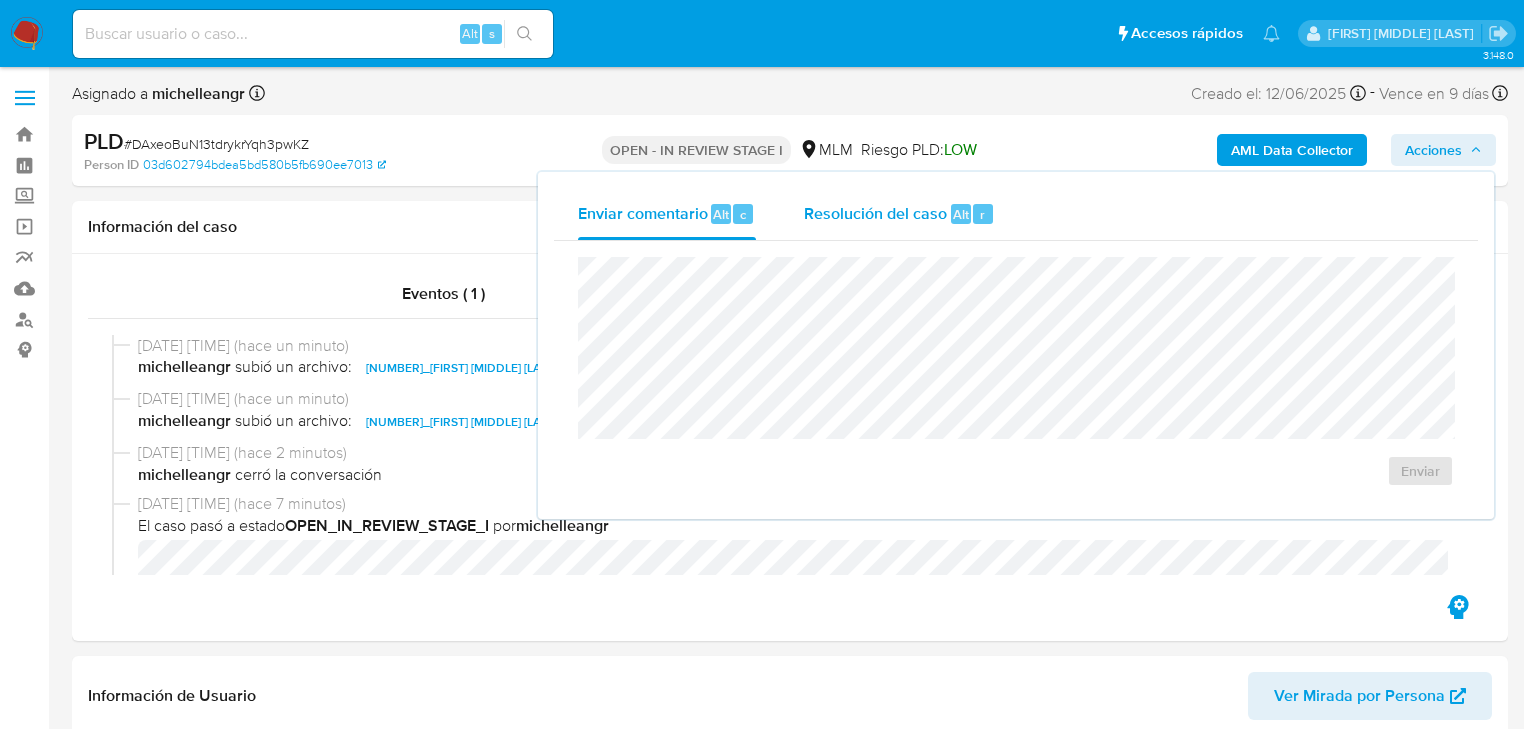 click on "Resolución del caso Alt r" at bounding box center (899, 214) 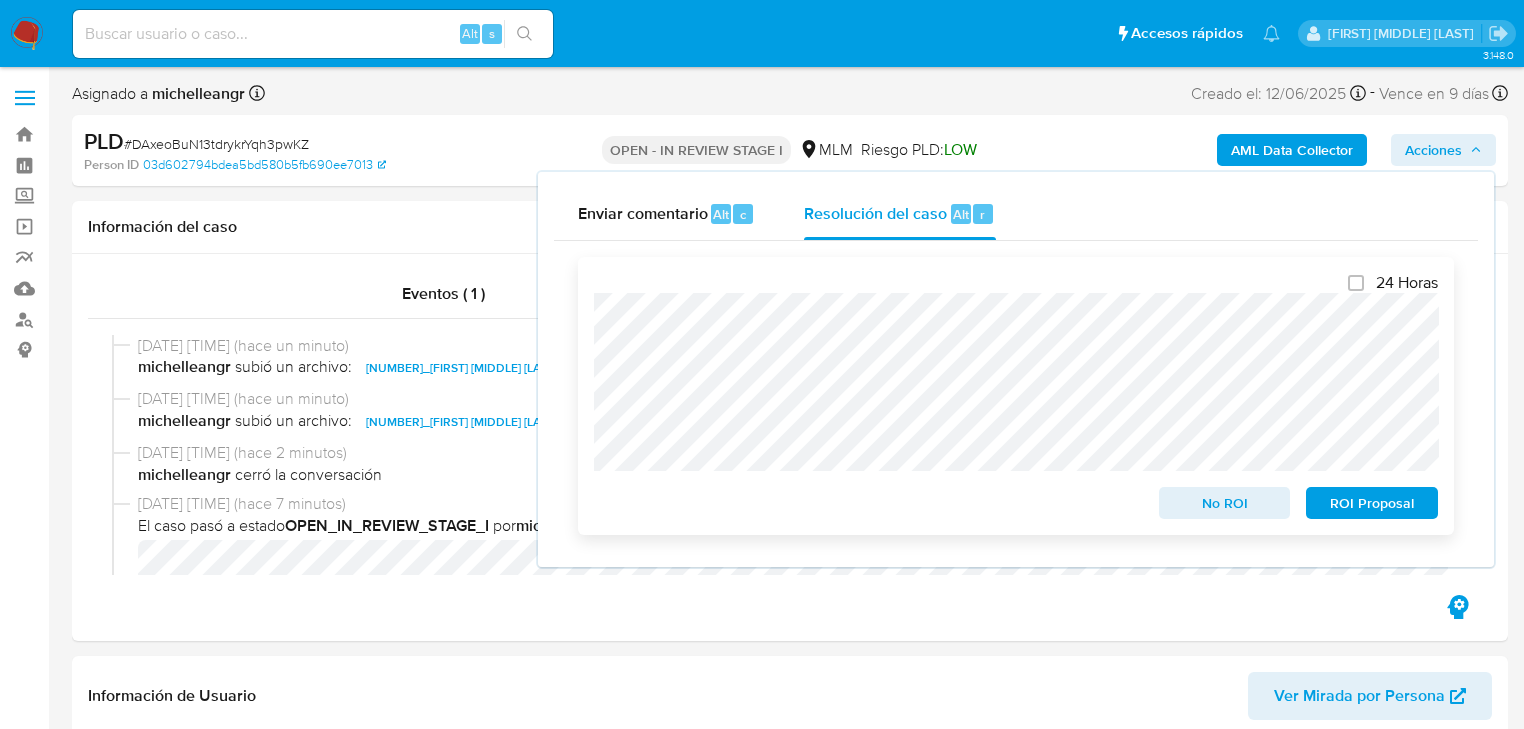 click on "ROI Proposal" at bounding box center (1372, 503) 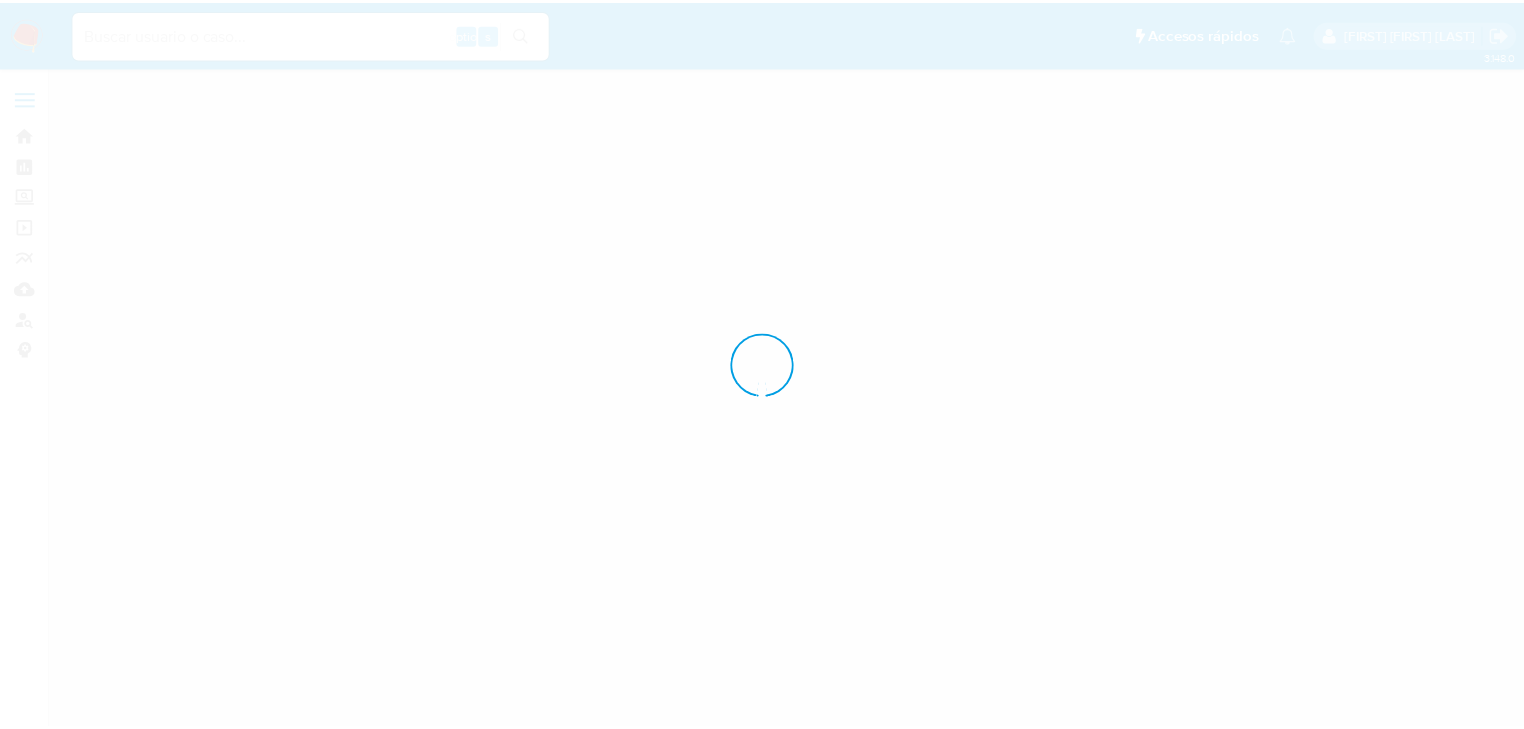 scroll, scrollTop: 0, scrollLeft: 0, axis: both 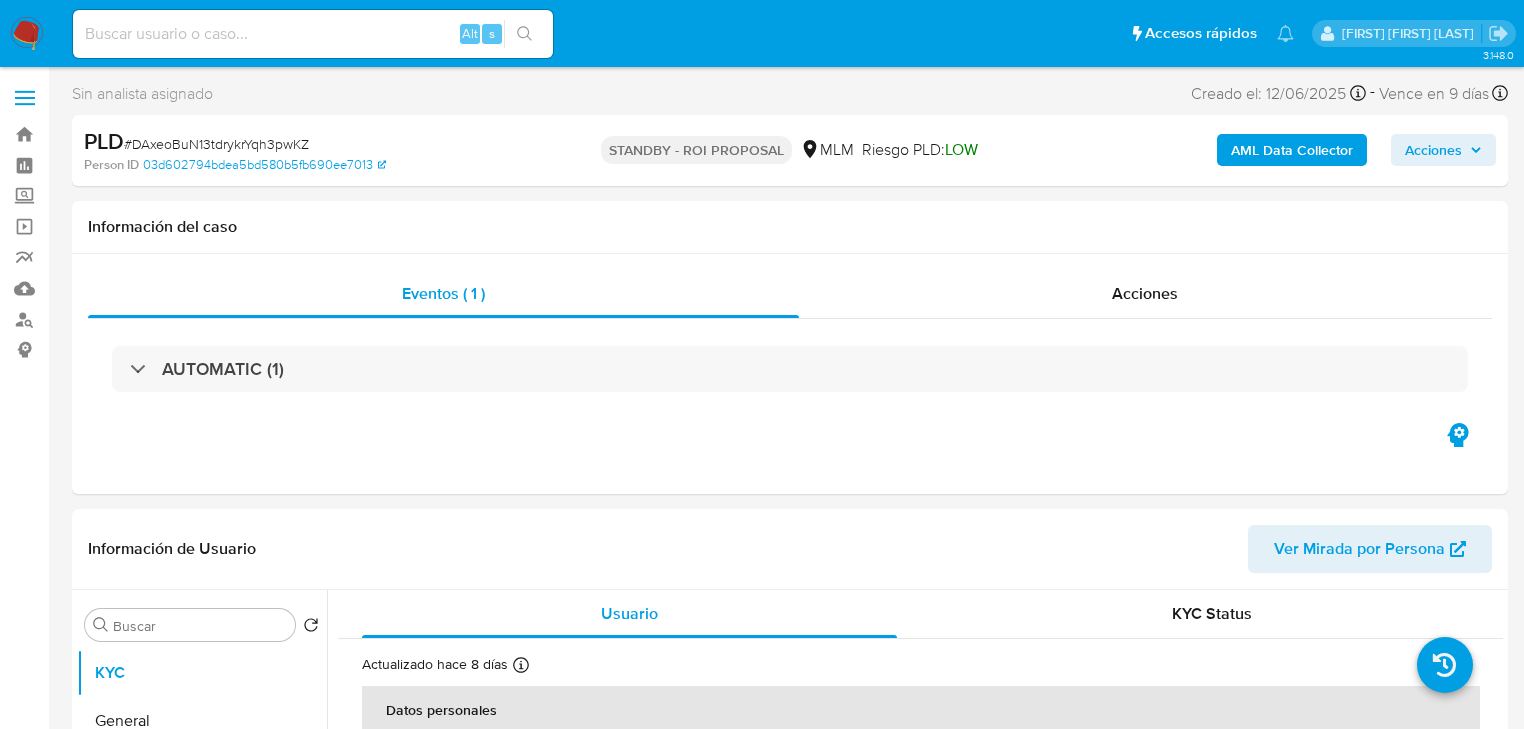 select on "10" 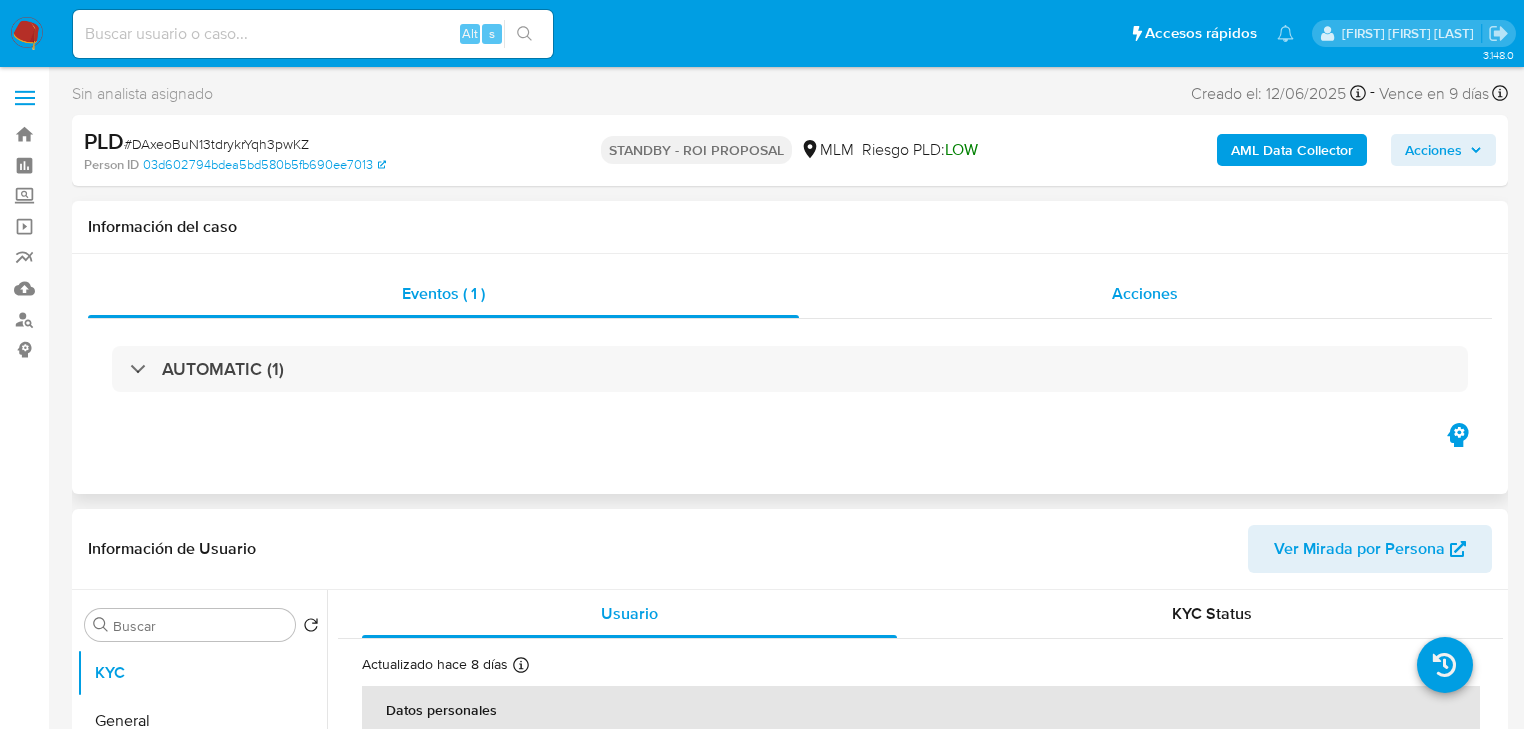 drag, startPoint x: 1164, startPoint y: 290, endPoint x: 1154, endPoint y: 300, distance: 14.142136 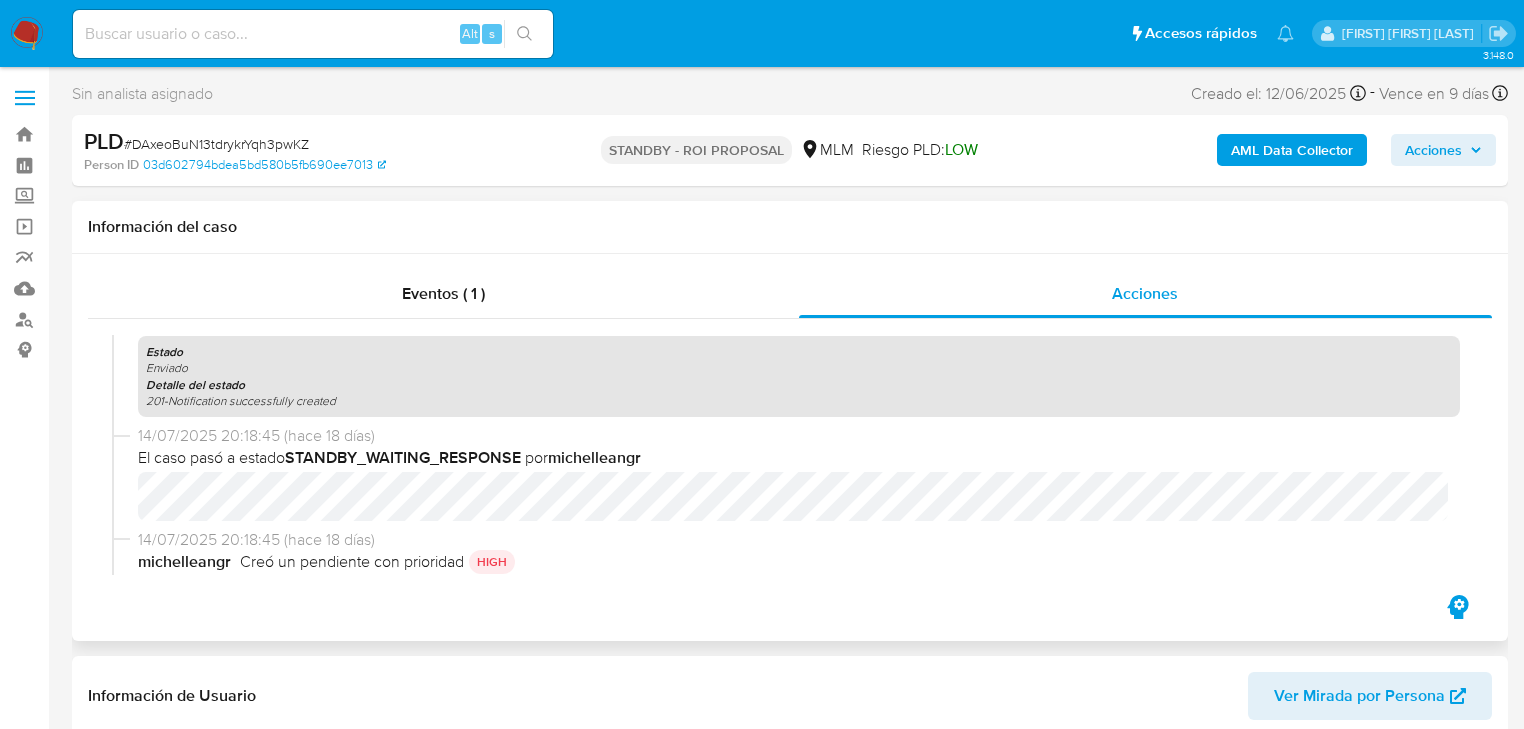scroll, scrollTop: 1760, scrollLeft: 0, axis: vertical 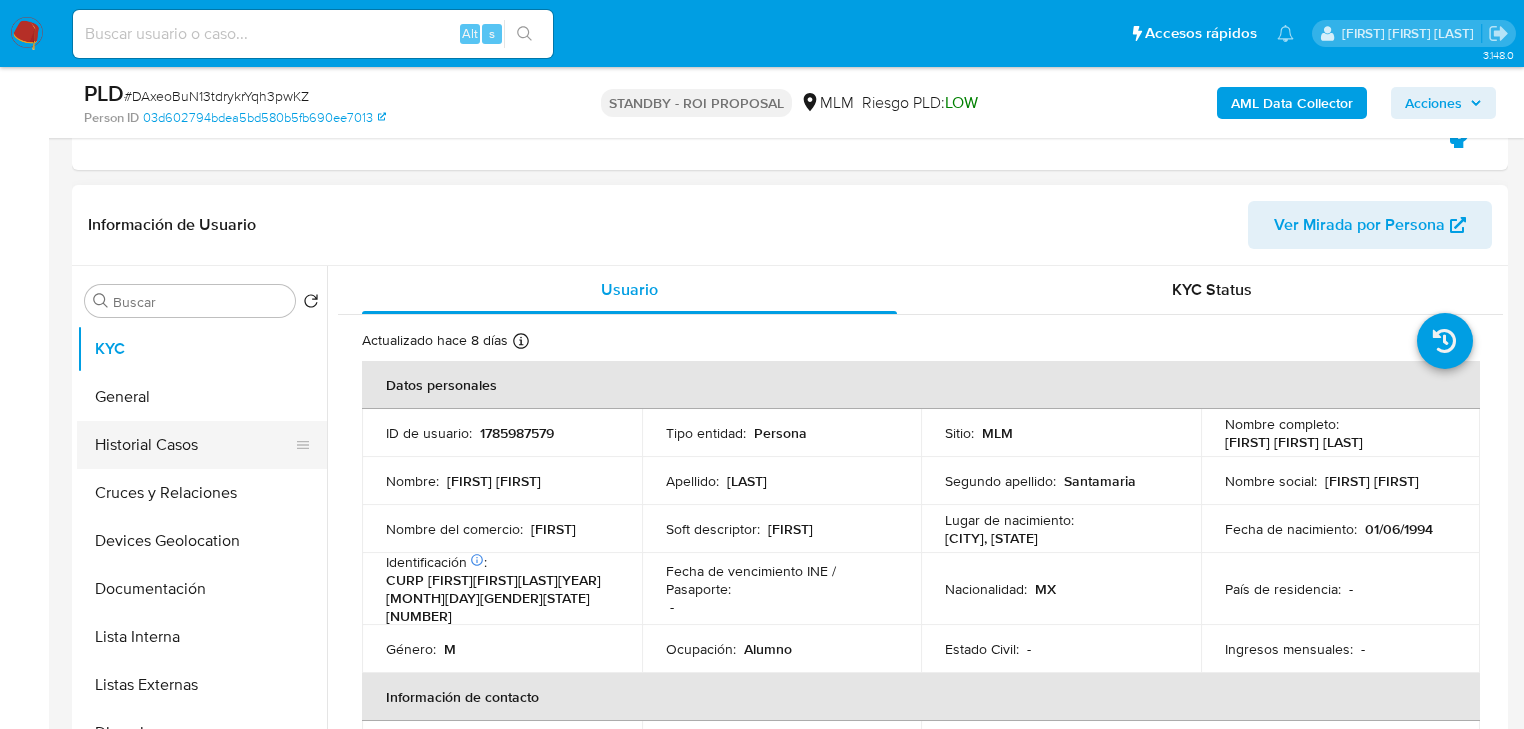 click on "Historial Casos" at bounding box center [194, 445] 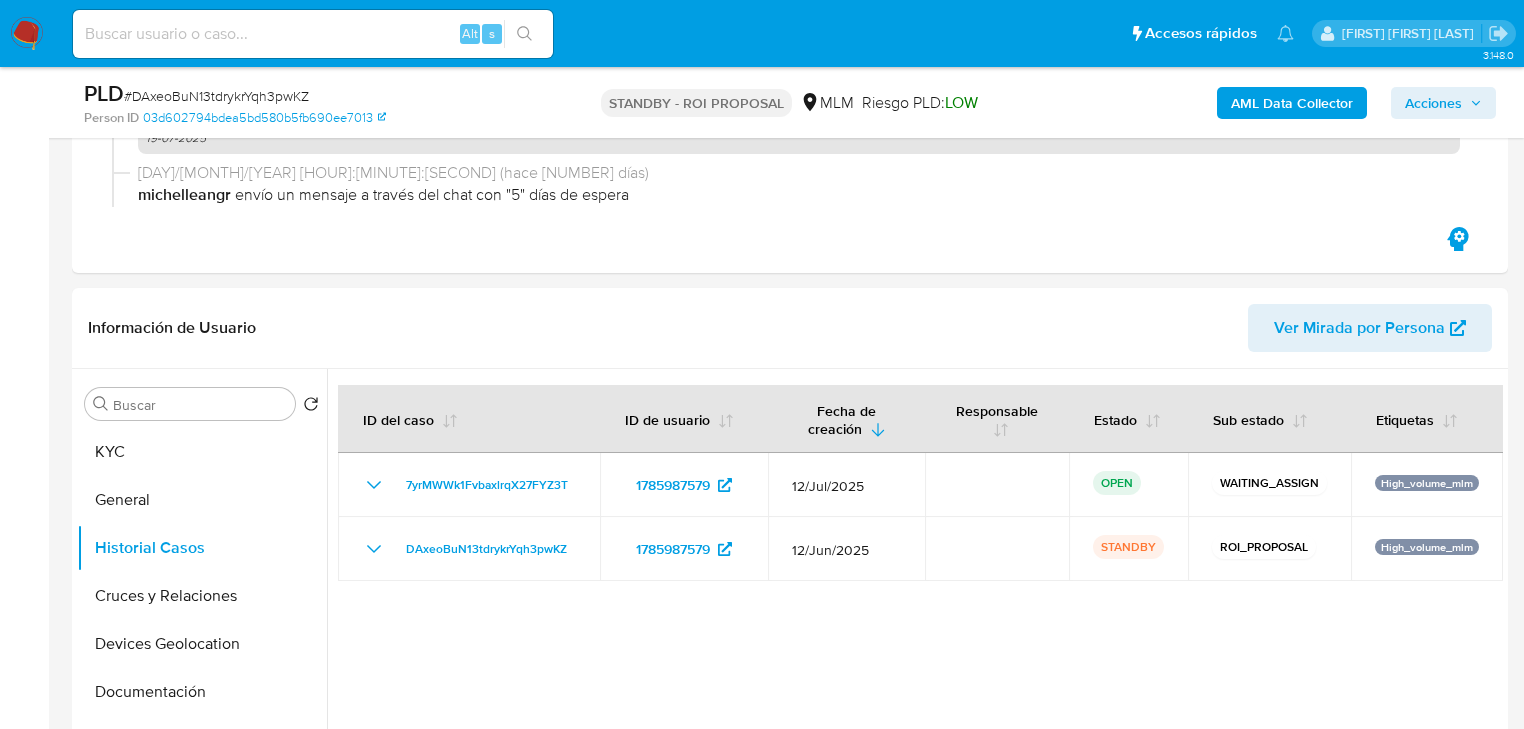 scroll, scrollTop: 240, scrollLeft: 0, axis: vertical 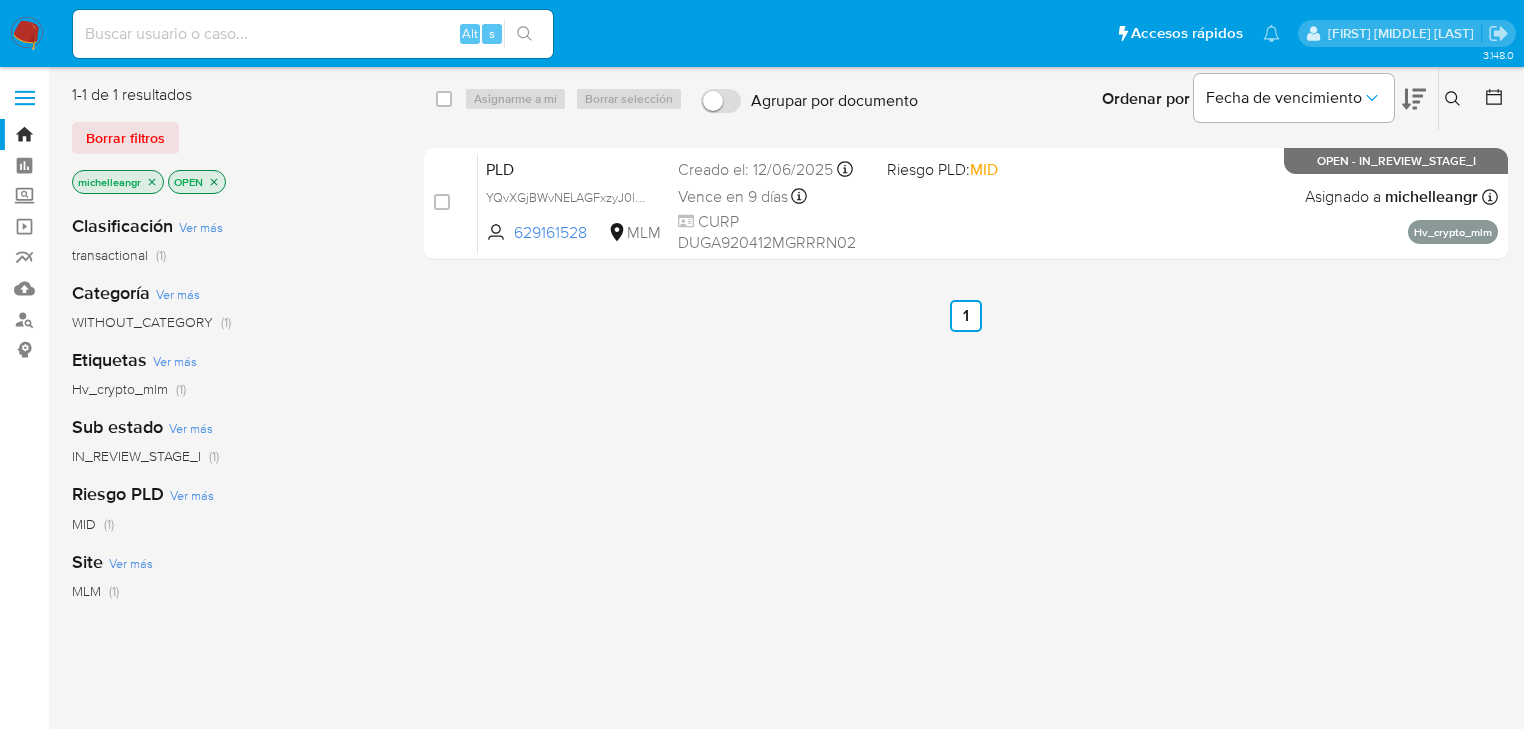 click 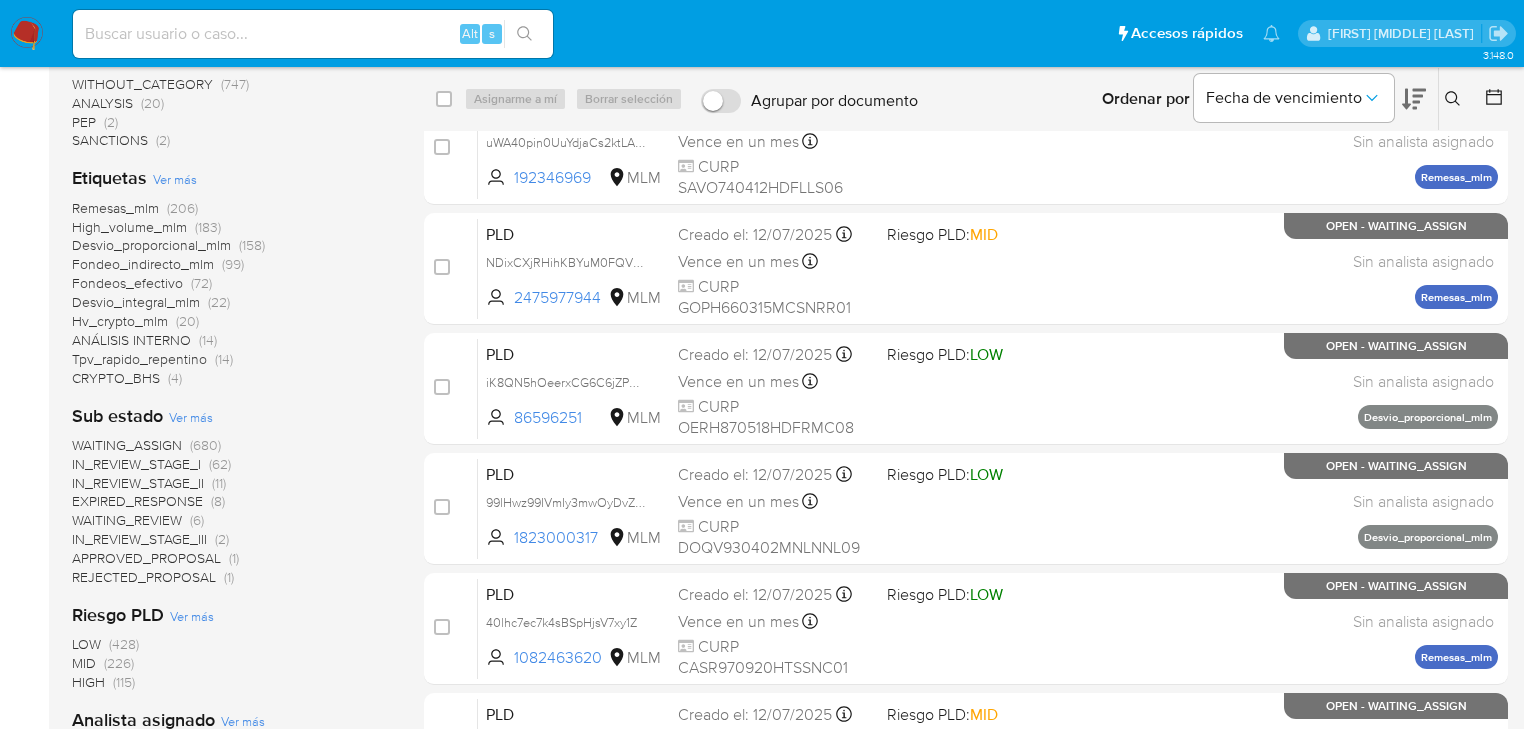 scroll, scrollTop: 320, scrollLeft: 0, axis: vertical 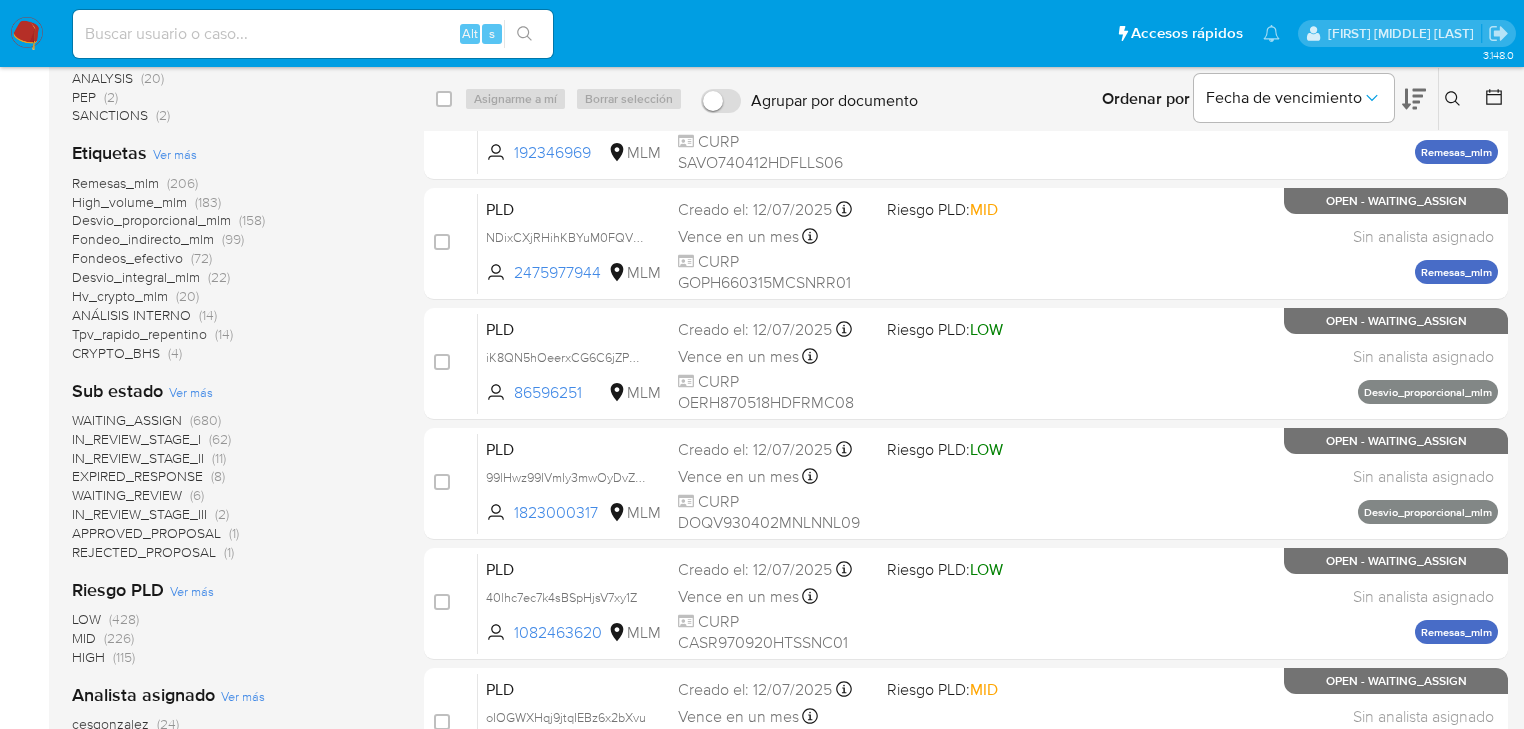 drag, startPoint x: 156, startPoint y: 480, endPoint x: 284, endPoint y: 480, distance: 128 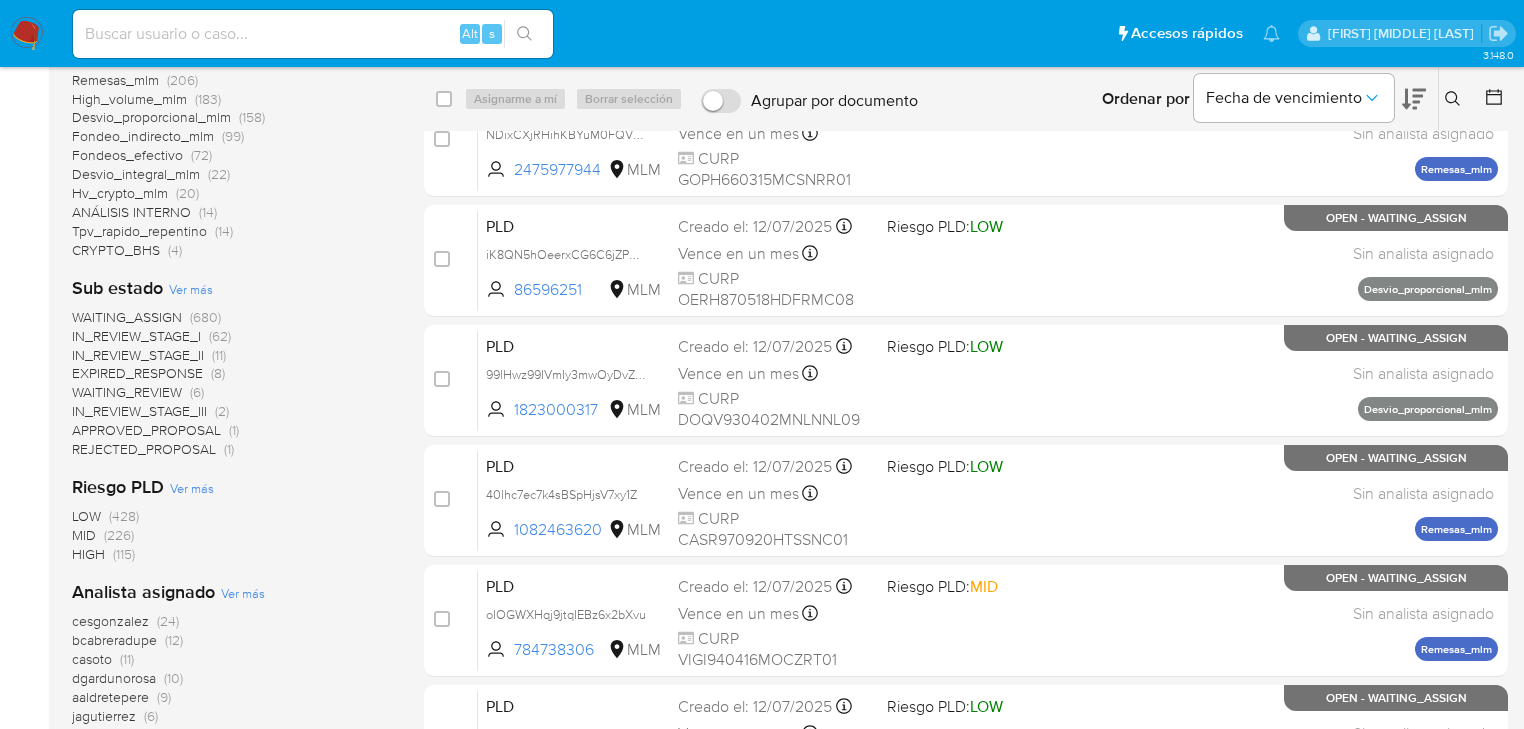 scroll, scrollTop: 560, scrollLeft: 0, axis: vertical 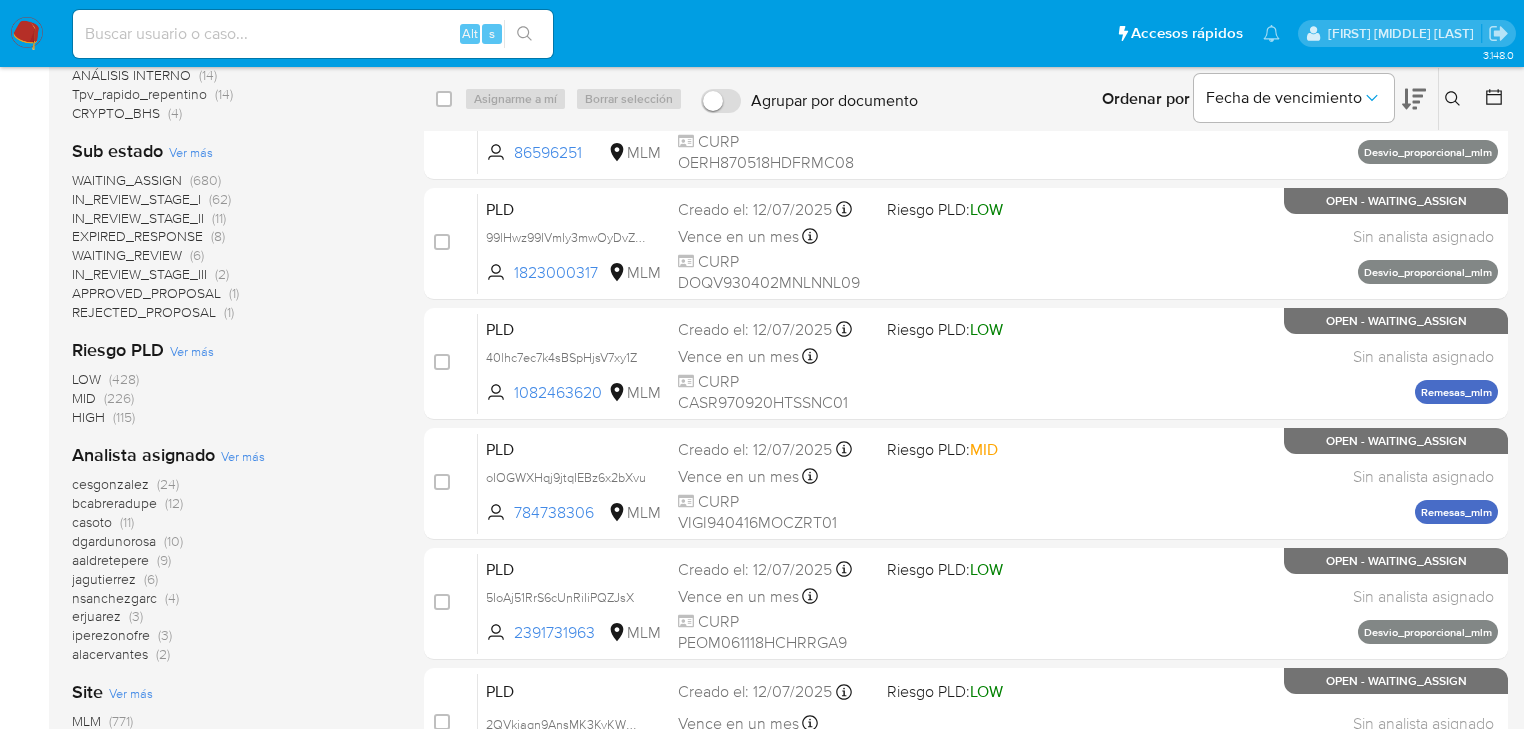 click on "bcabreradupe" at bounding box center [114, 503] 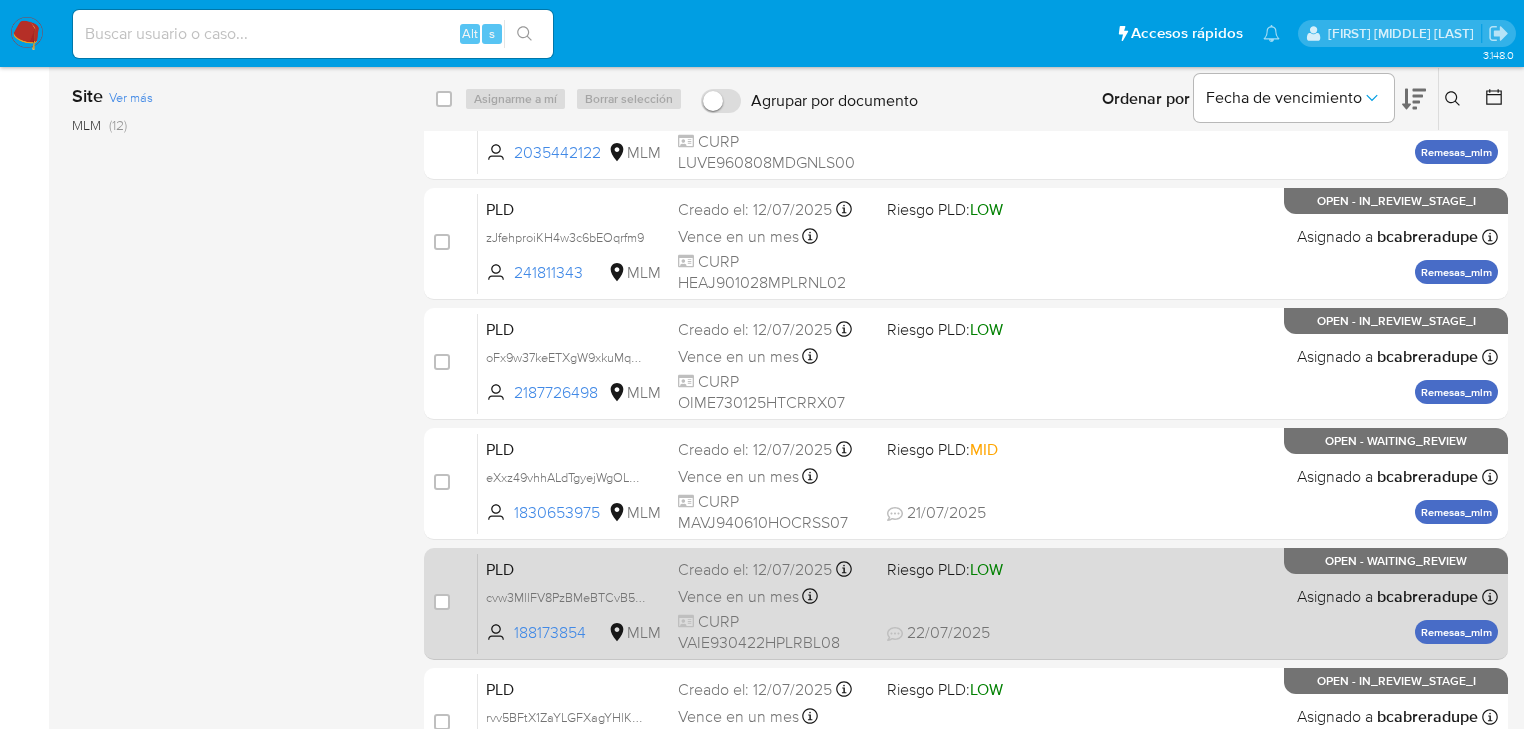 scroll, scrollTop: 696, scrollLeft: 0, axis: vertical 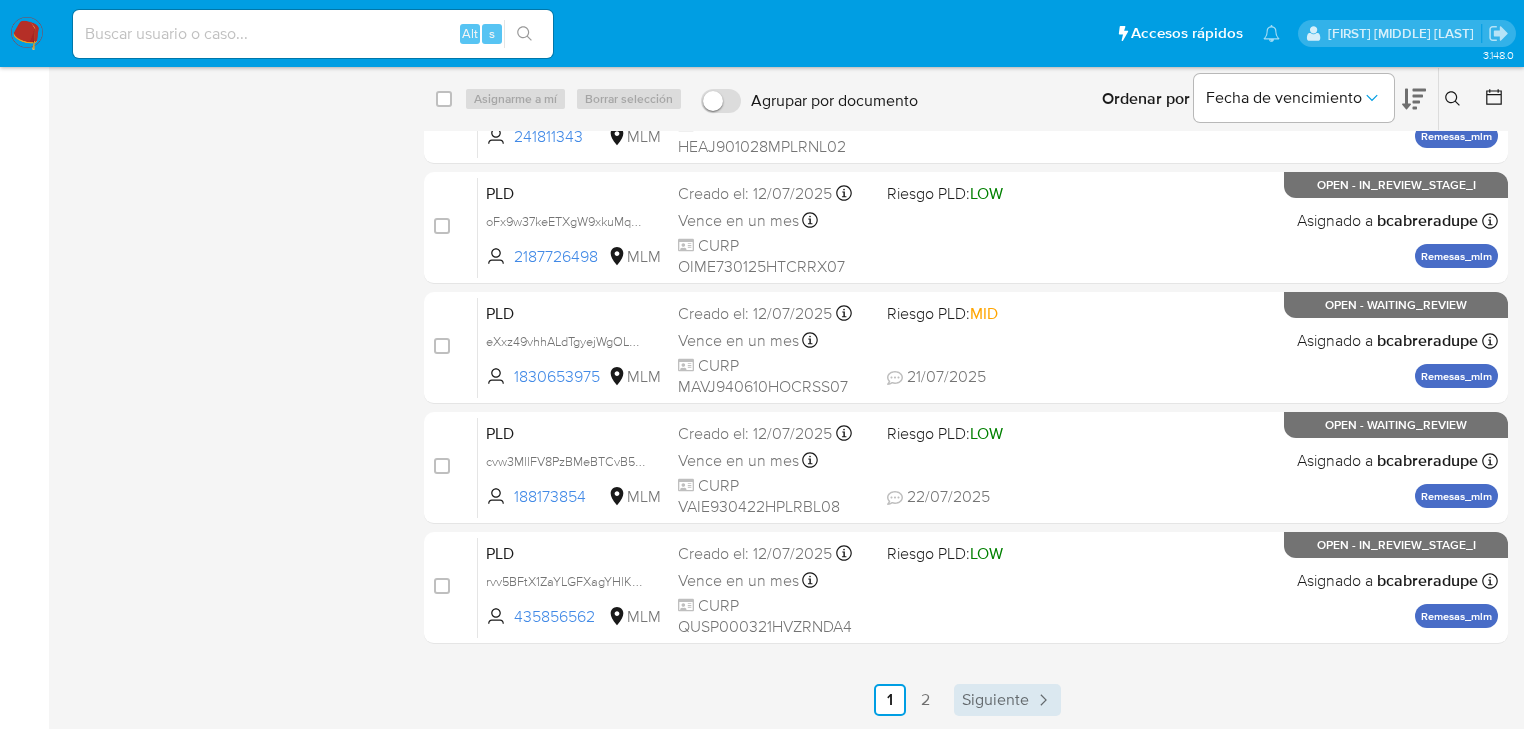 click on "Siguiente" at bounding box center [995, 700] 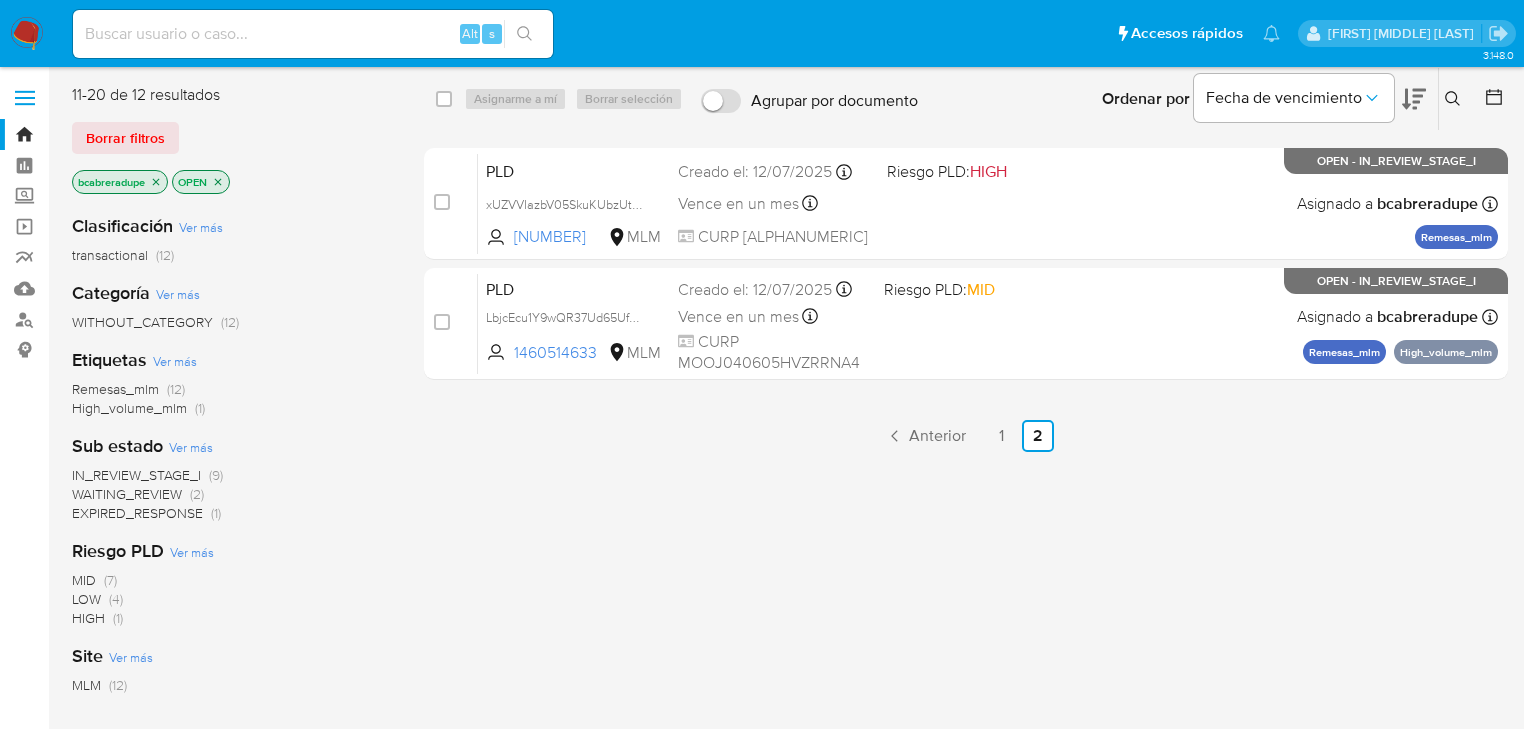 click on "select-all-cases-checkbox Asignarme a mí Borrar selección Agrupar por documento Ordenar por Fecha de vencimiento   No es posible ordenar los resultados mientras se encuentren agrupados. Ingrese ID de usuario o caso Buscar Borrar filtros case-item-checkbox   No es posible asignar el caso PLD xUZVVIazbV05SkuKUbzUtBKL 194738061 MLM Riesgo PLD:  HIGH Creado el: 12/07/2025   Creado el: 12/07/2025 02:06:12 Vence en un mes   Vence el 10/09/2025 02:06:12 CURP   HEPJ860401HCLRZN03 Asignado a   bcabreradupe   Asignado el: 22/07/2025 15:08:10 Remesas_mlm OPEN - IN_REVIEW_STAGE_I  case-item-checkbox   No es posible asignar el caso PLD LbjcEcu1Y9wQR37Ud65UfHbC 1460514633 MLM Riesgo PLD:  MID Creado el: 12/07/2025   Creado el: 12/07/2025 02:04:47 Vence en un mes   Vence el 10/09/2025 02:04:48 CURP   MOOJ040605HVZRRNA4 Asignado a   bcabreradupe   Asignado el: 21/07/2025 10:32:00 Remesas_mlm High_volume_mlm OPEN - IN_REVIEW_STAGE_I  Anterior 1 2 Siguiente" at bounding box center [966, 529] 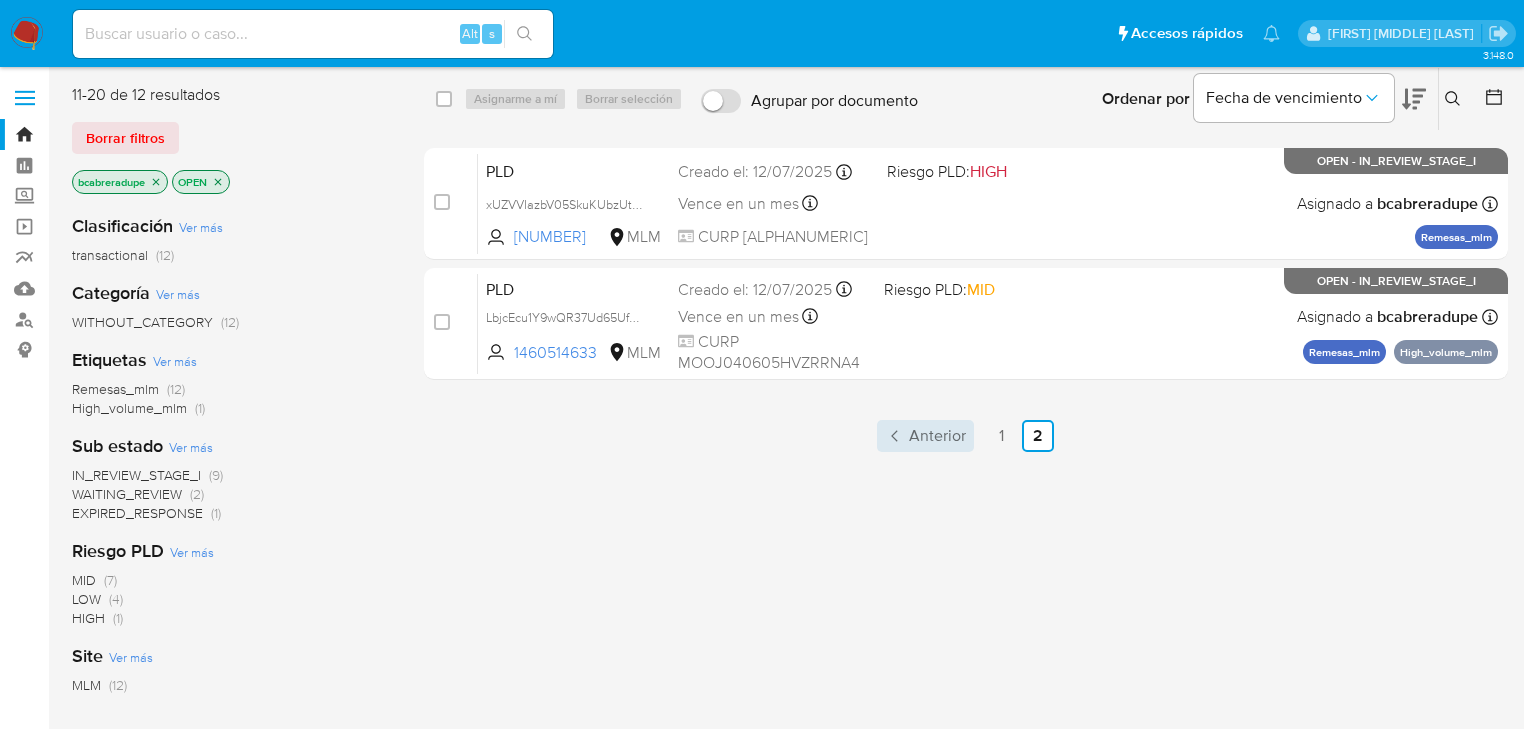 click on "Anterior" at bounding box center (937, 436) 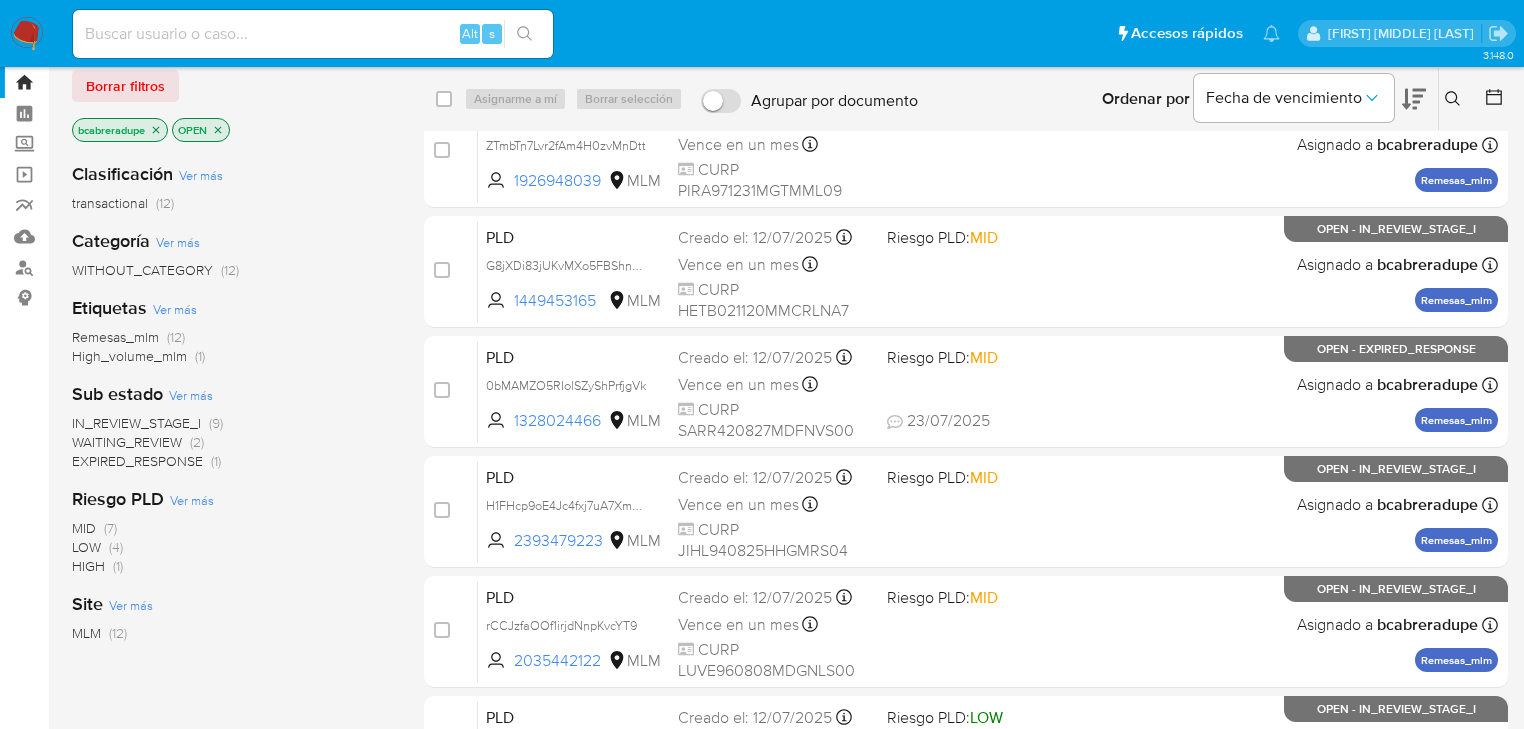 scroll, scrollTop: 80, scrollLeft: 0, axis: vertical 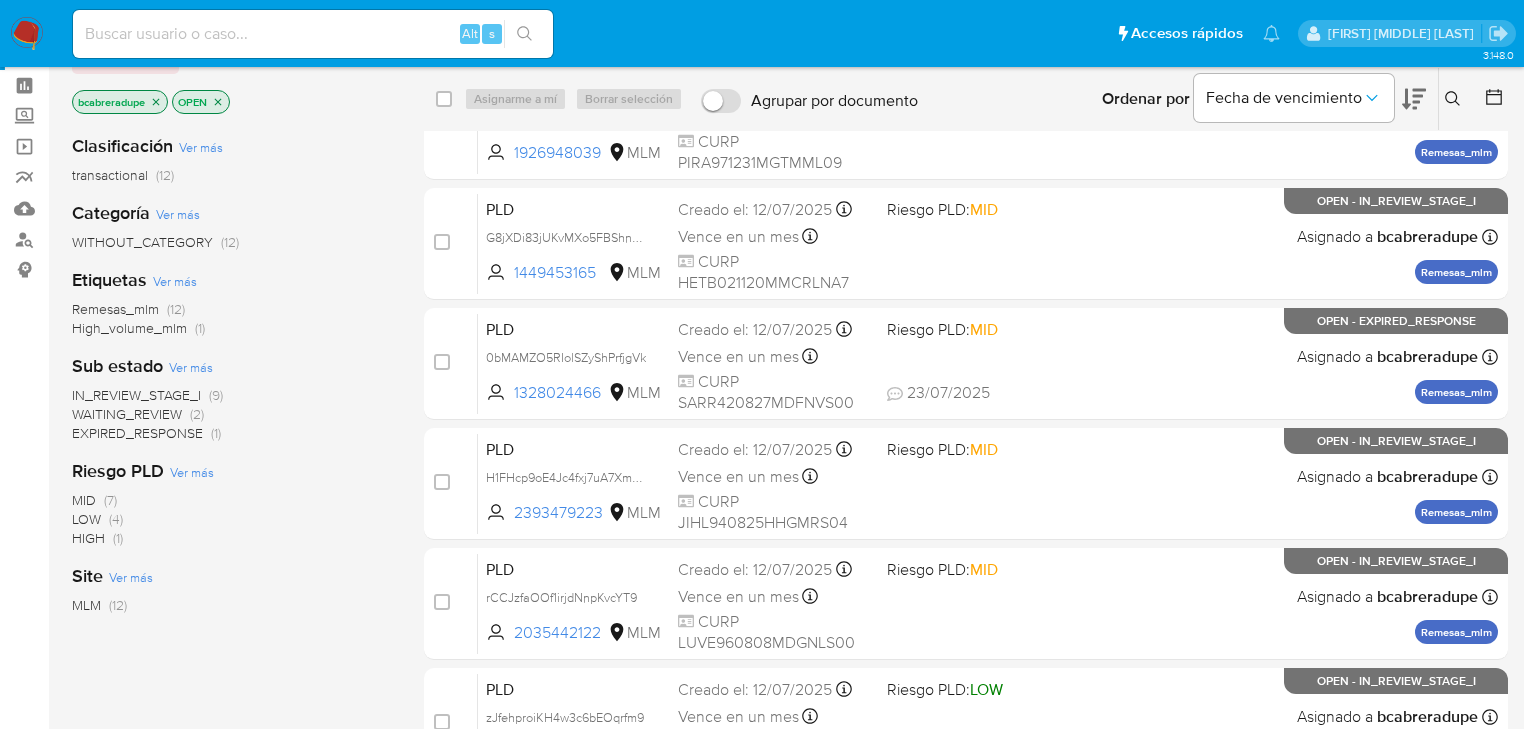 click 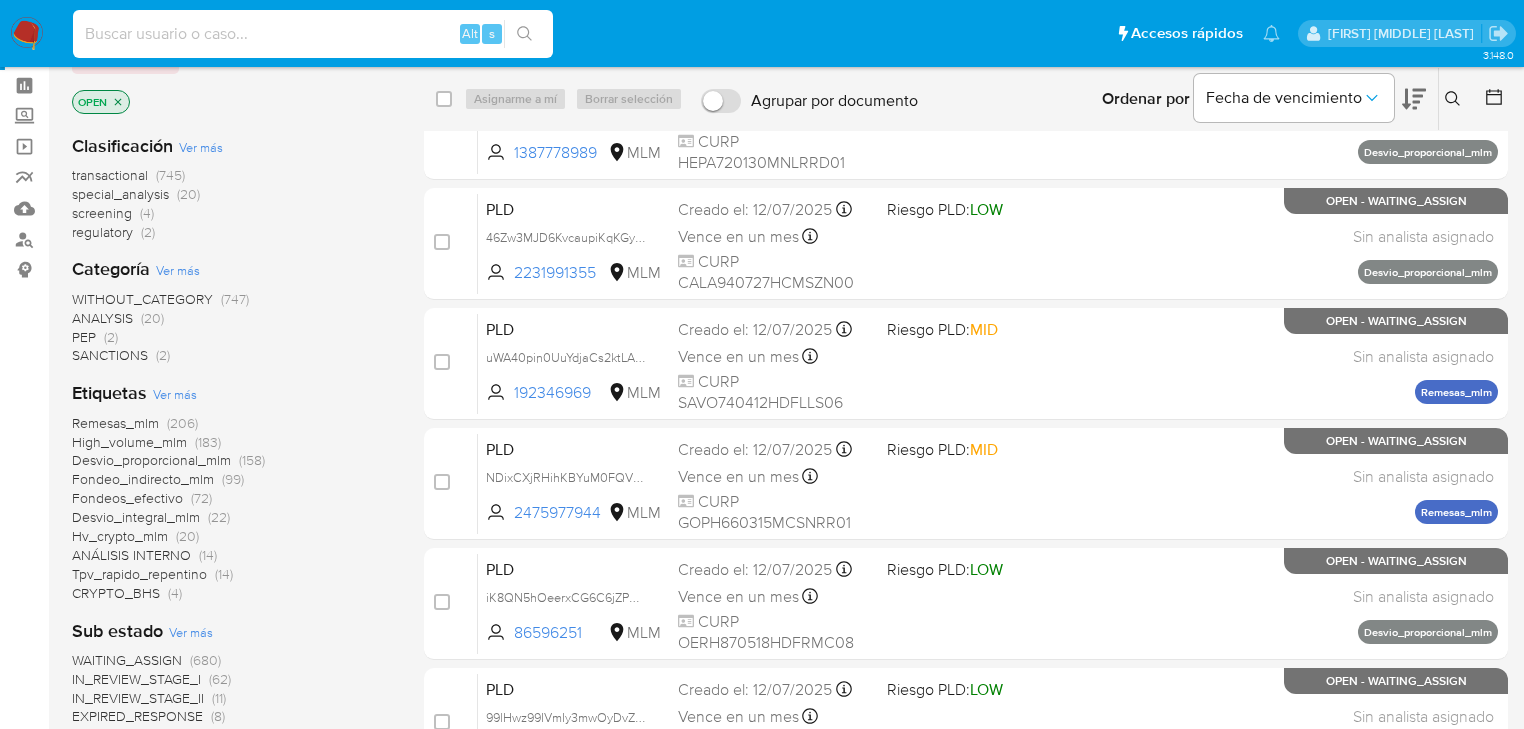 click at bounding box center (313, 34) 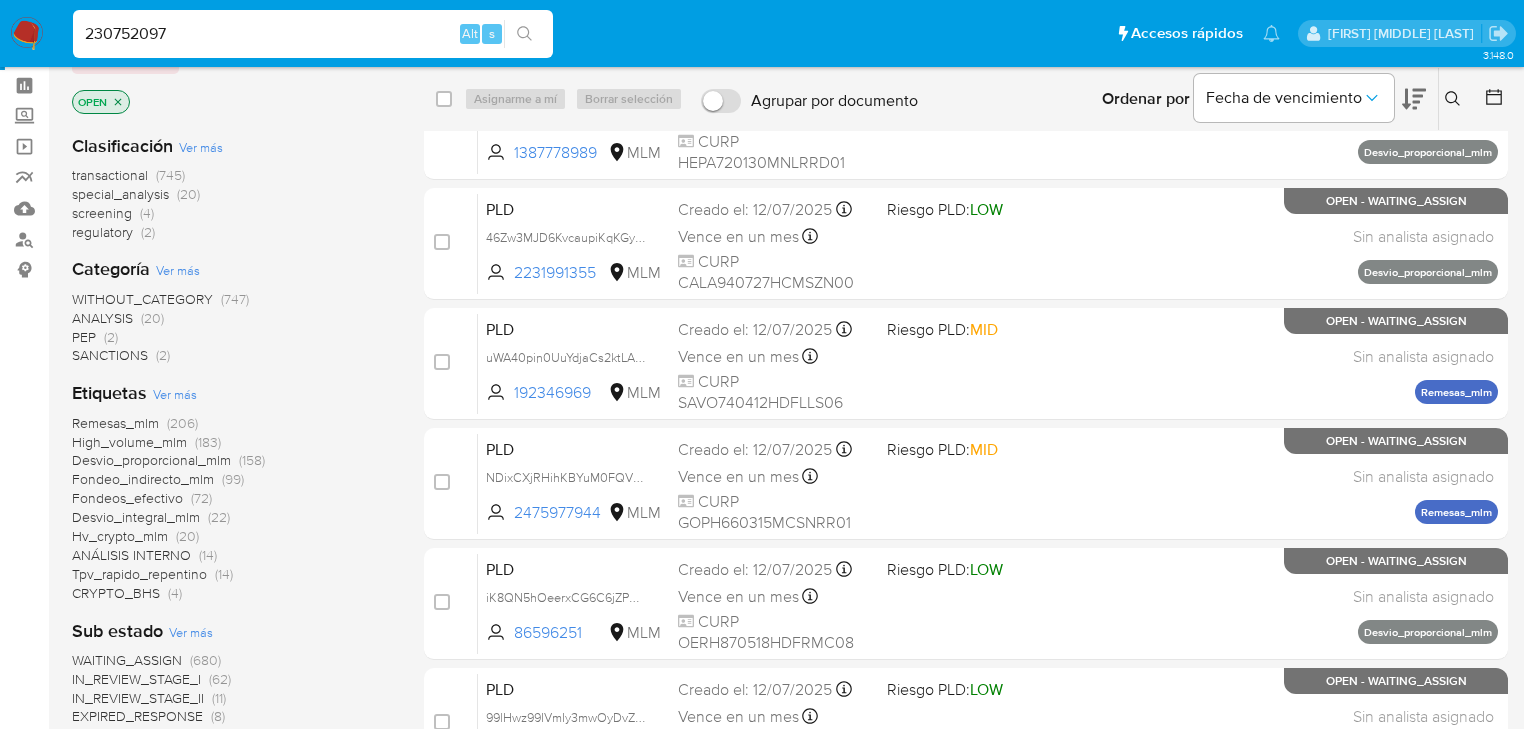 type on "230752097" 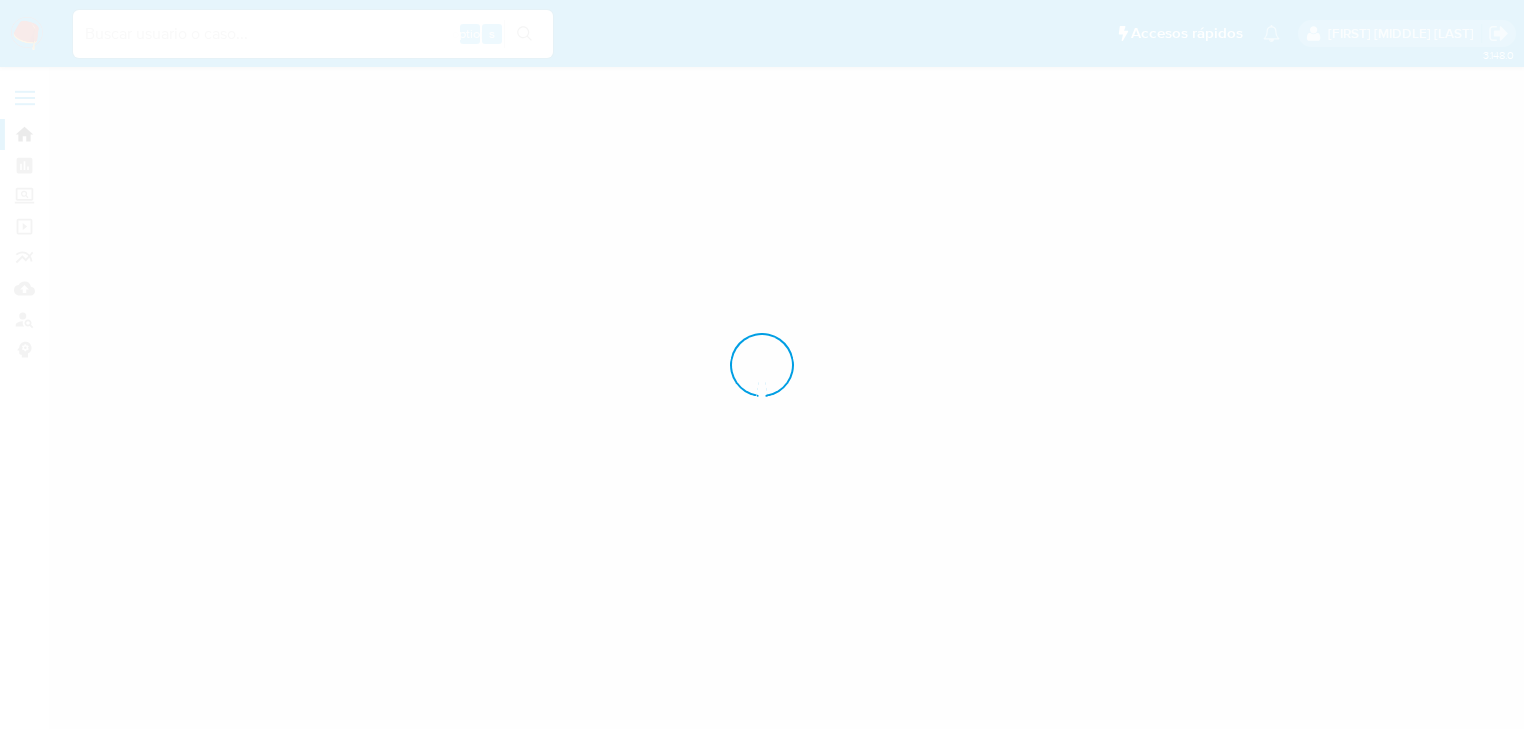 scroll, scrollTop: 0, scrollLeft: 0, axis: both 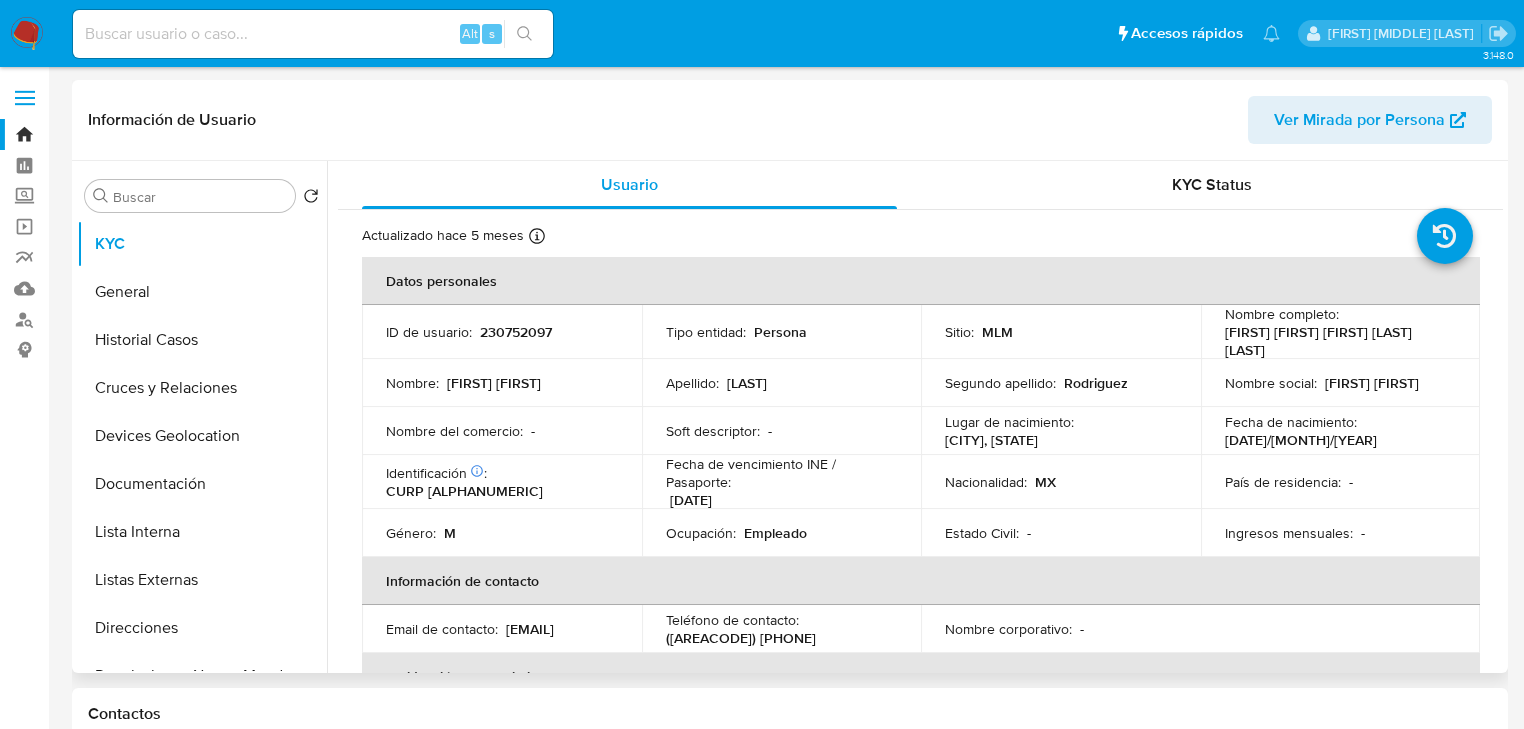 select on "10" 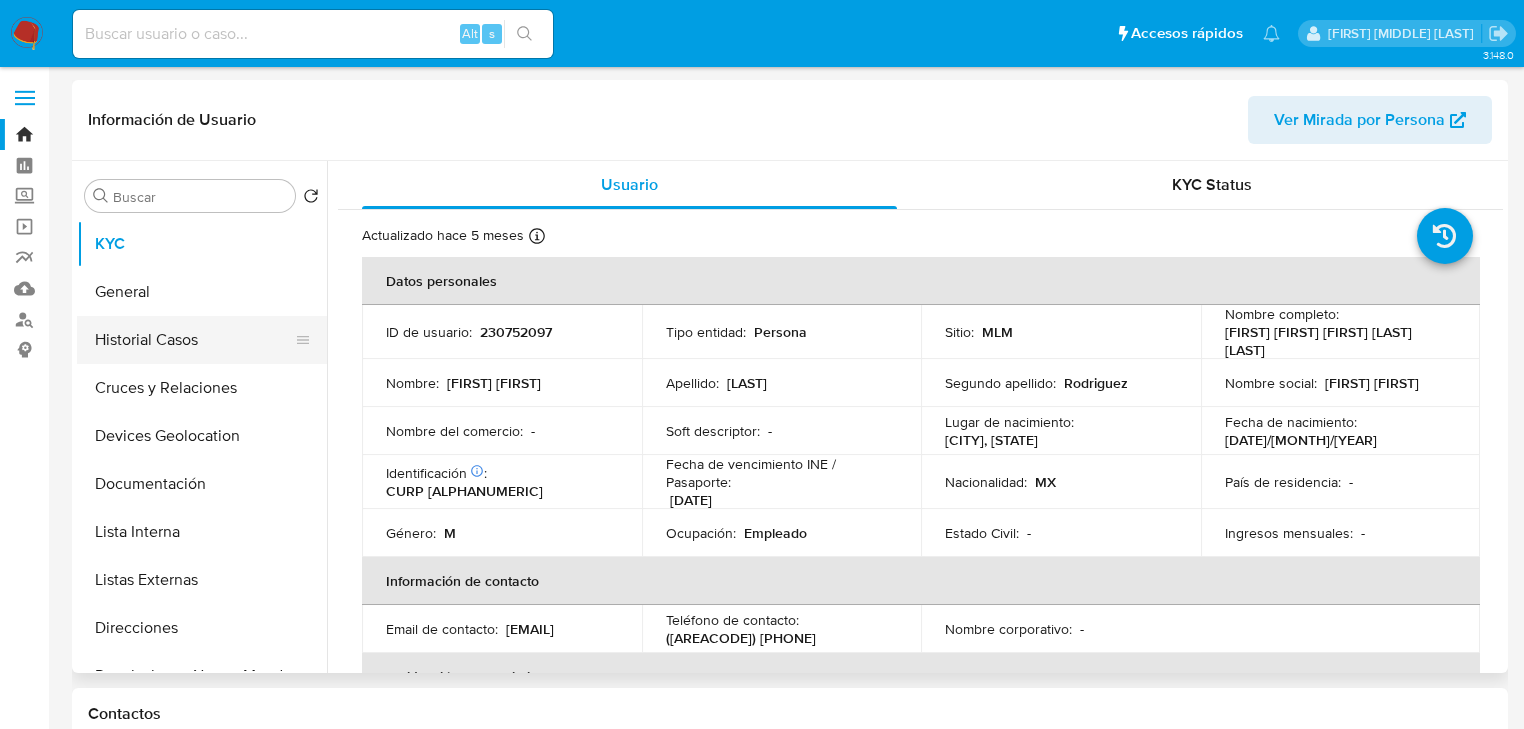 click on "Historial Casos" at bounding box center [194, 340] 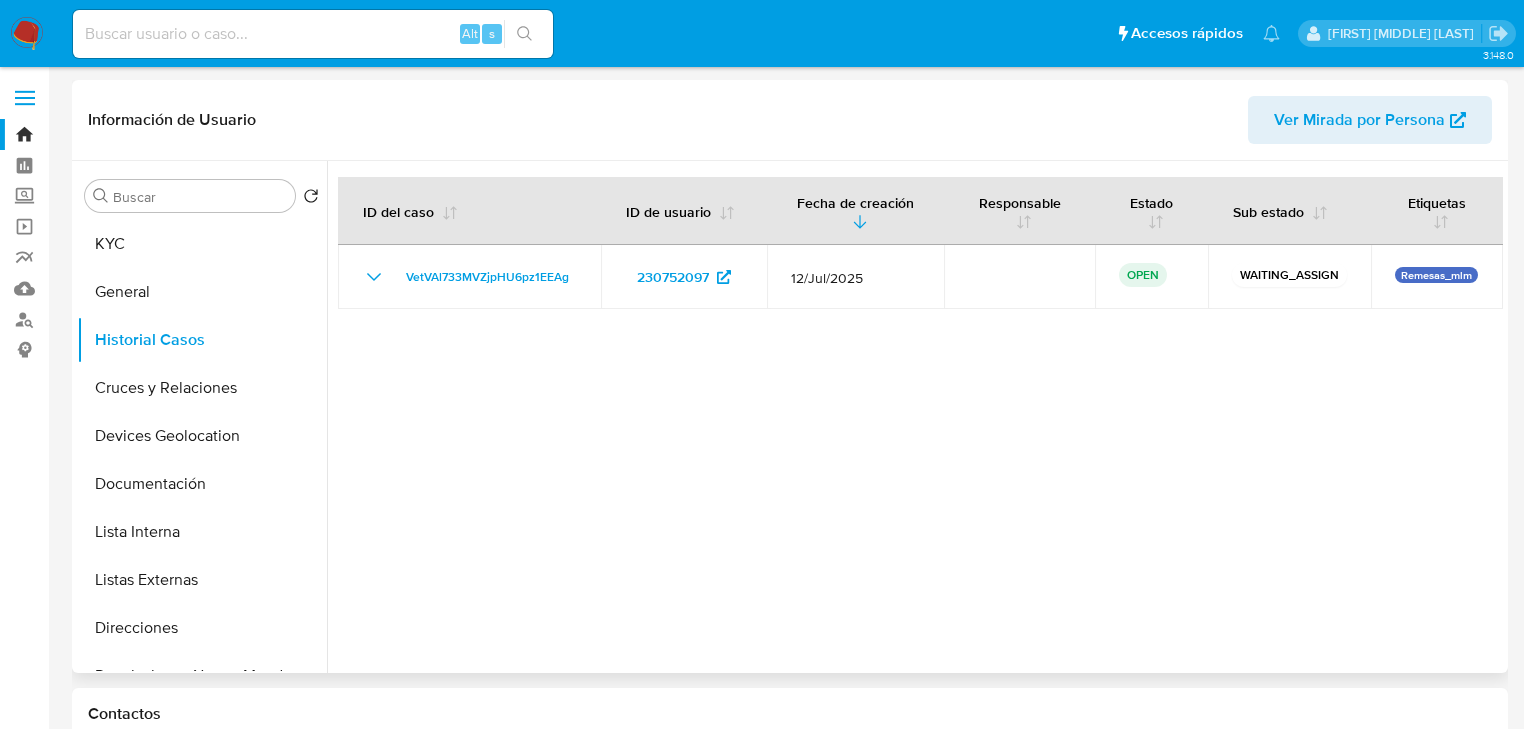 type 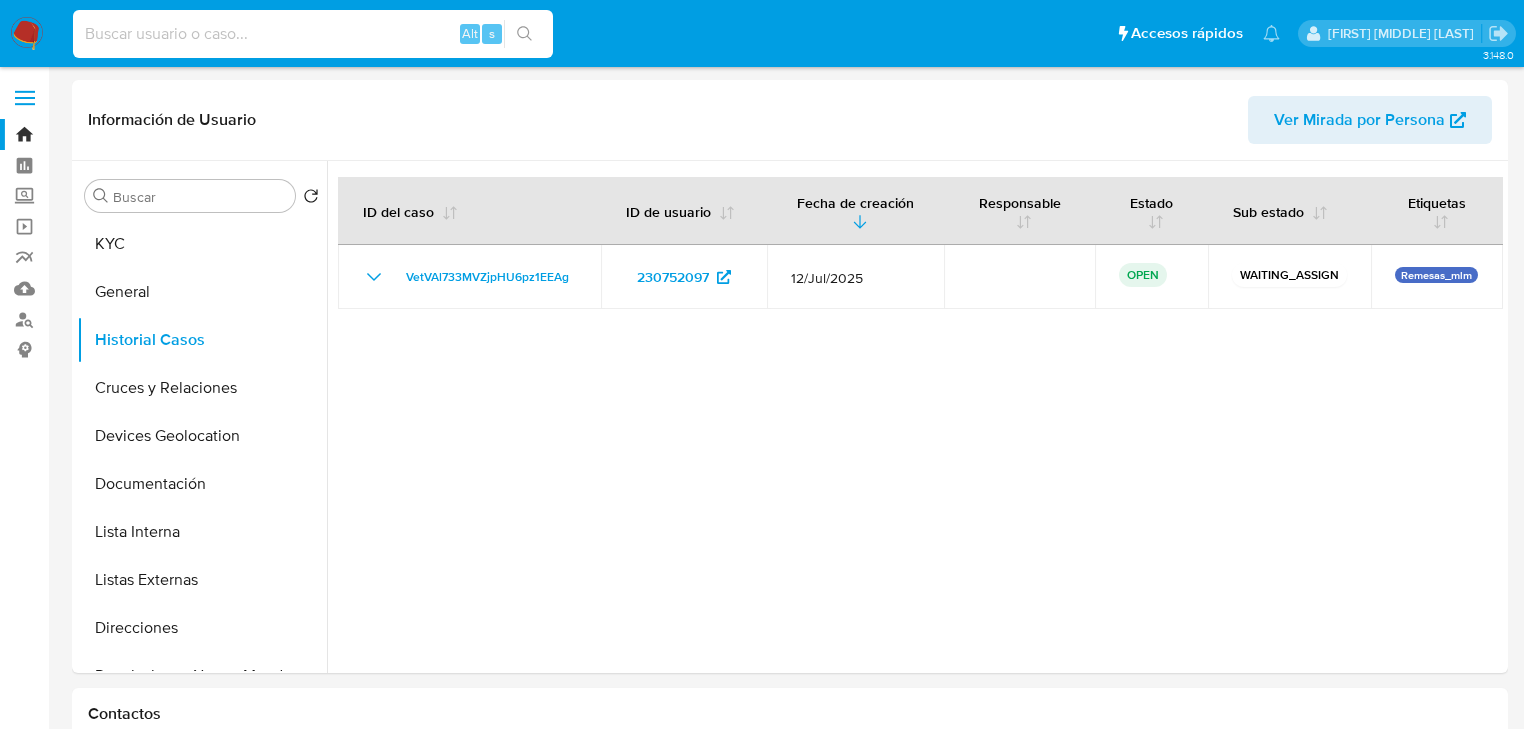 click at bounding box center [313, 34] 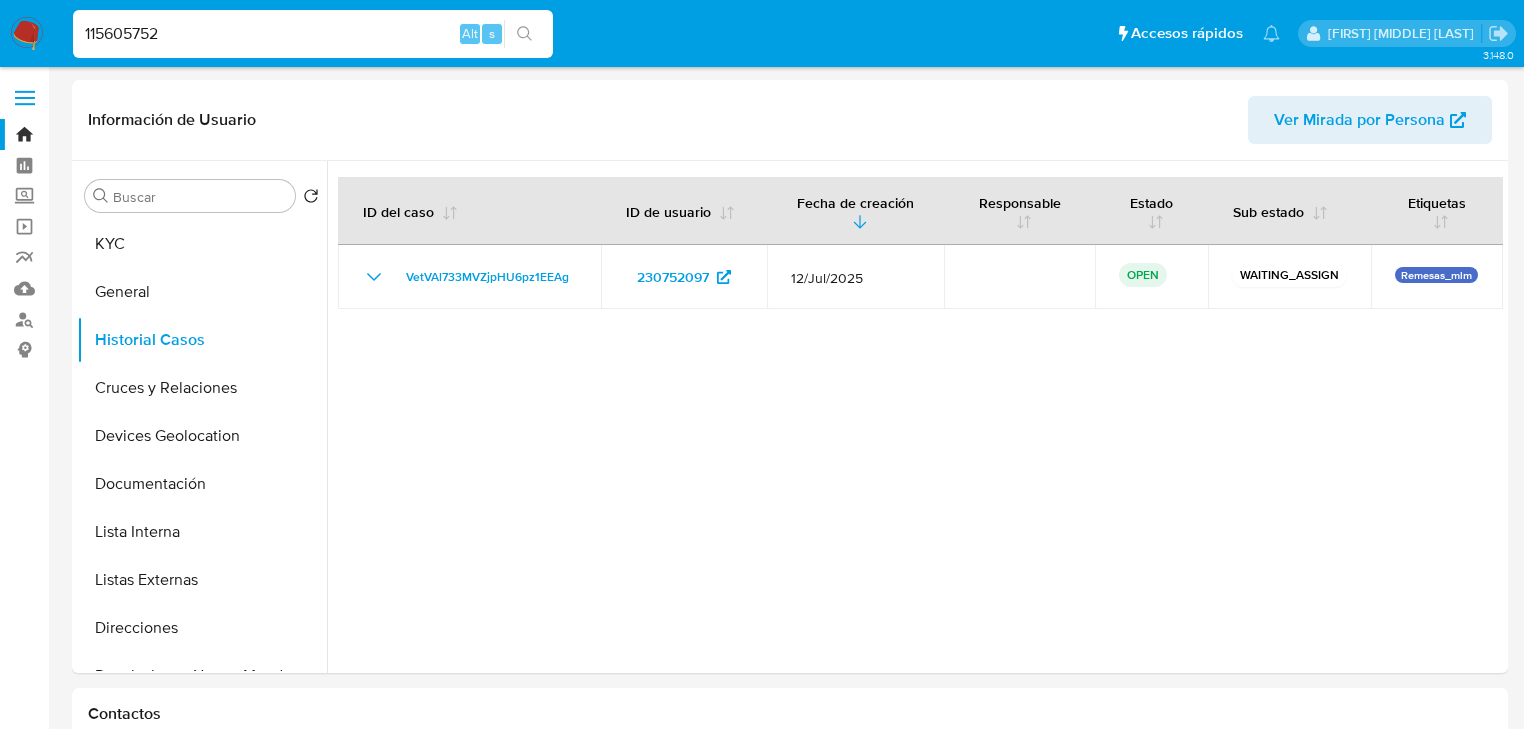 type on "115605752" 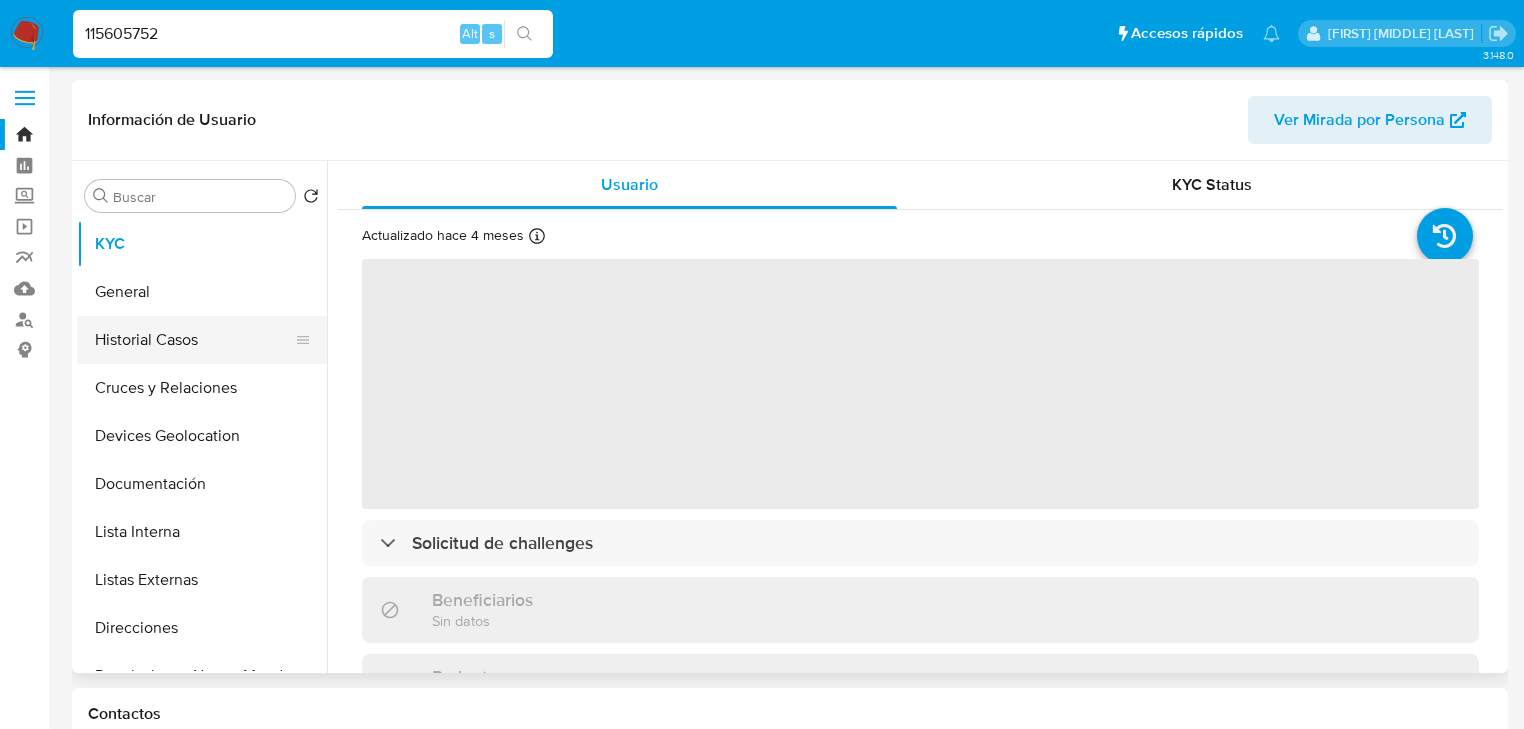 click on "Historial Casos" at bounding box center (194, 340) 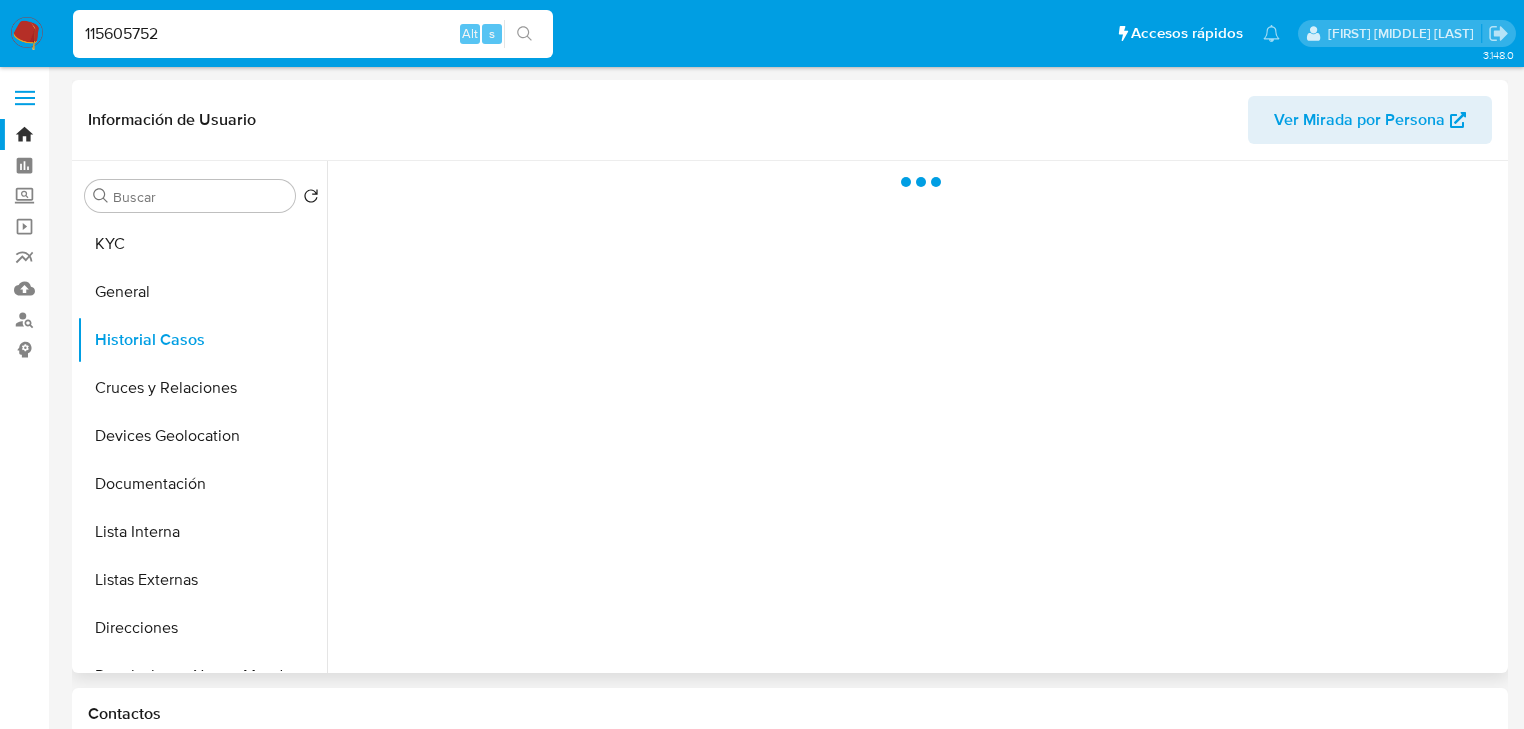select on "10" 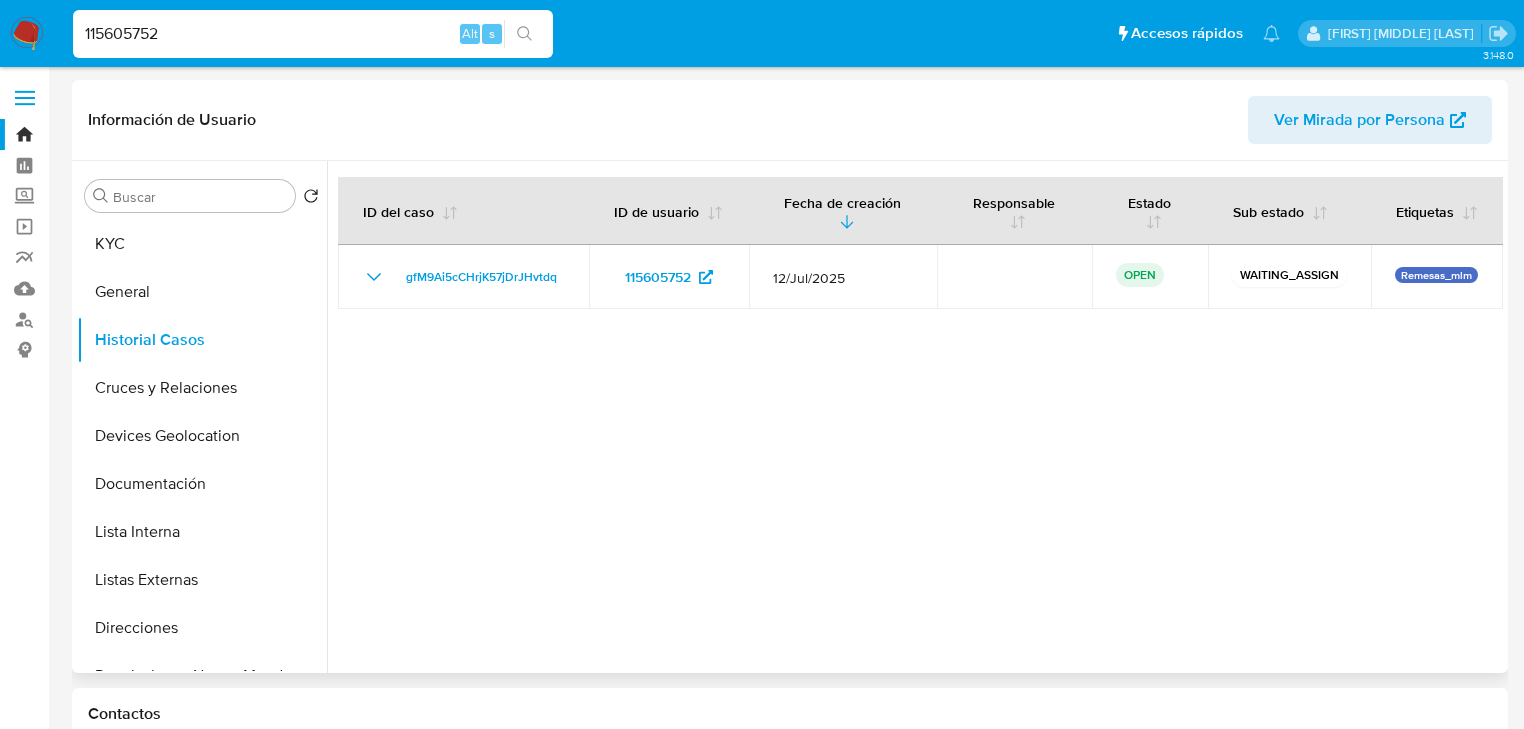 type 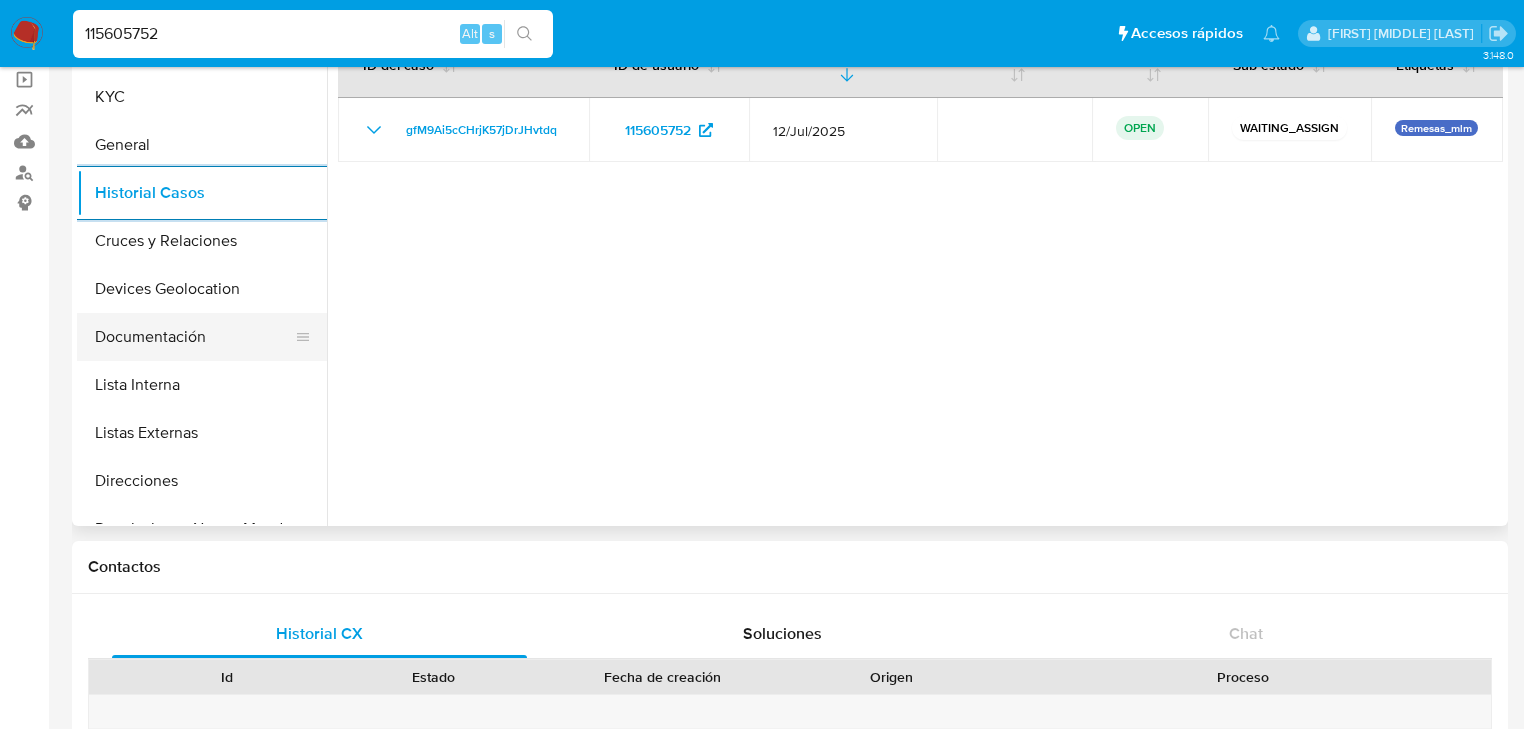 scroll, scrollTop: 80, scrollLeft: 0, axis: vertical 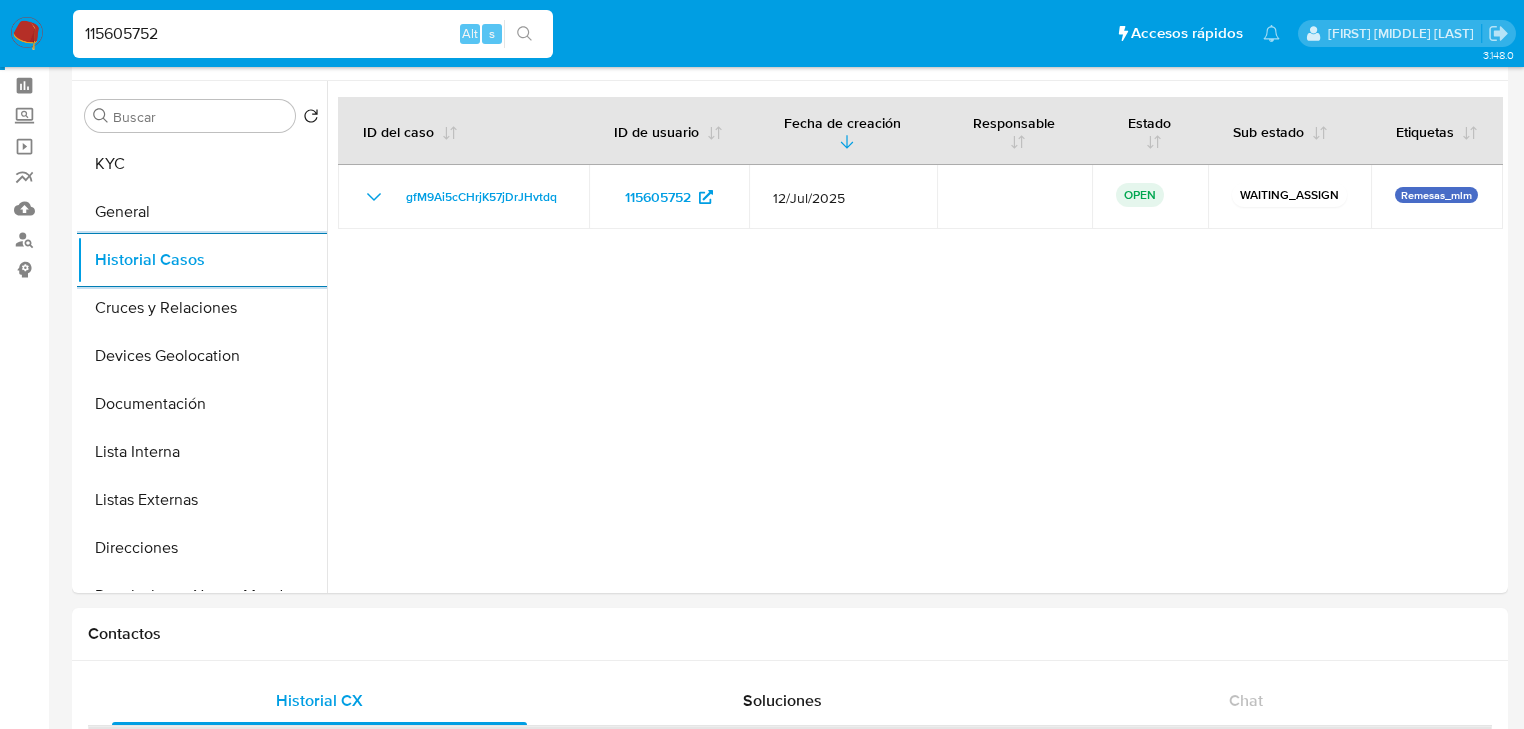 drag, startPoint x: 36, startPoint y: 15, endPoint x: 0, endPoint y: 4, distance: 37.64306 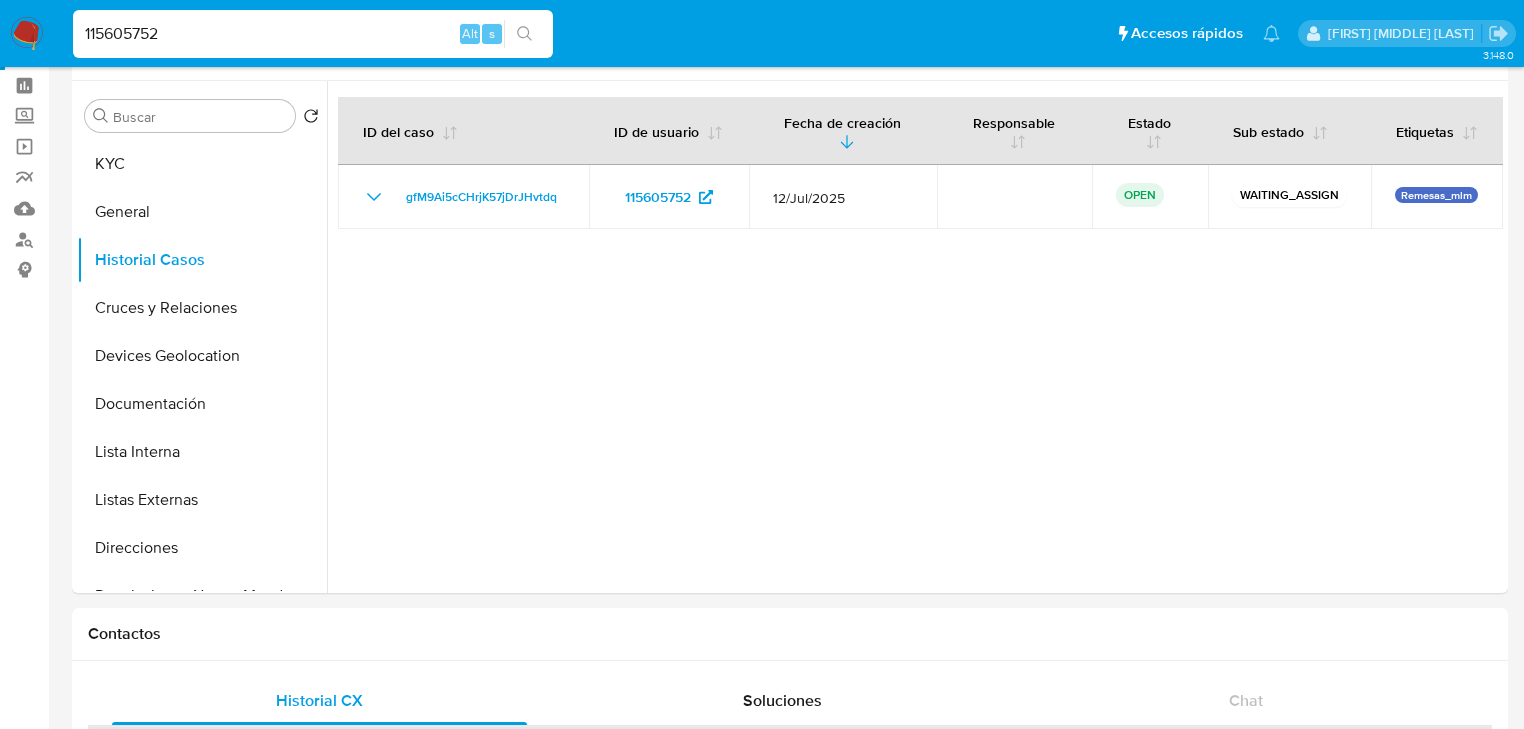 paste on "[NUMBER]" 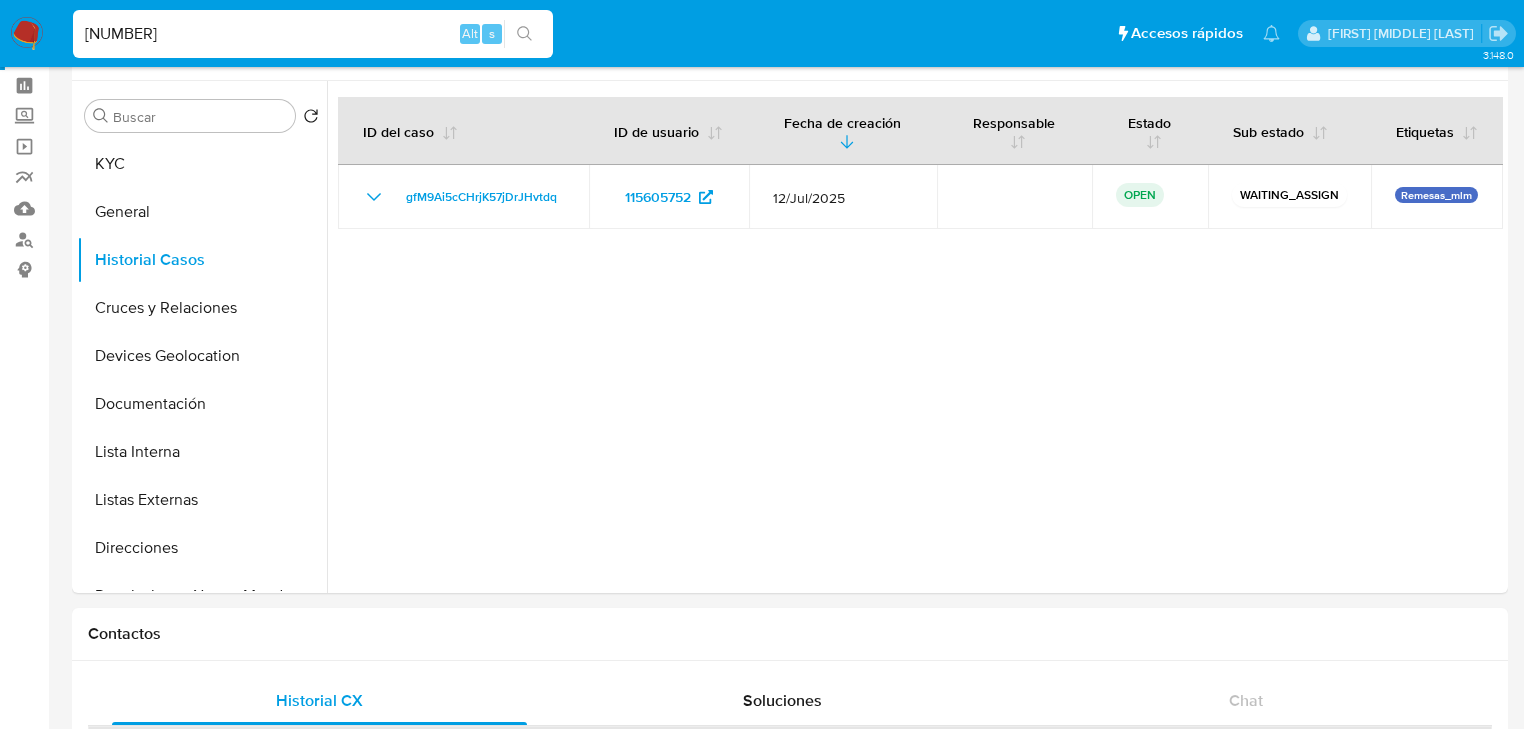 type on "[NUMBER]" 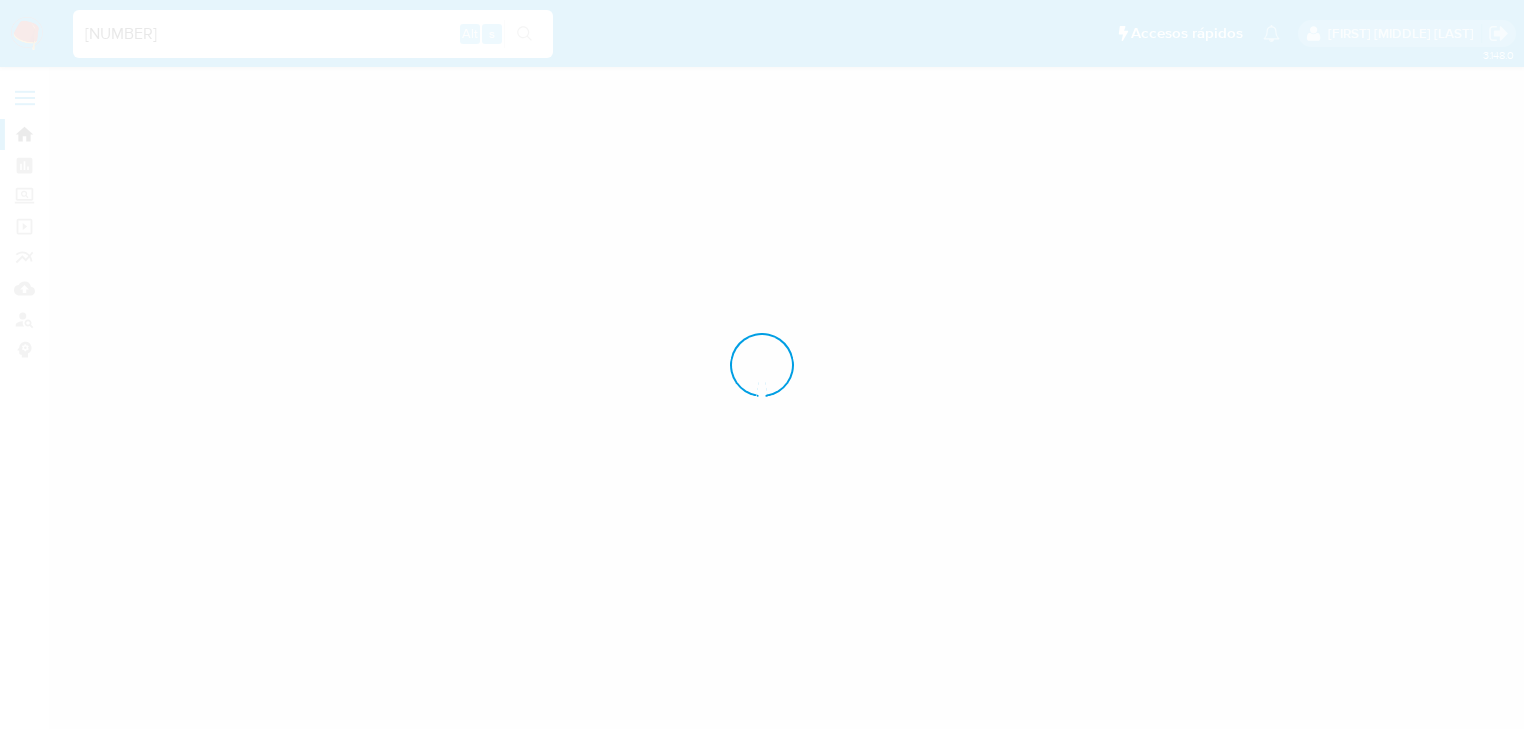 scroll, scrollTop: 0, scrollLeft: 0, axis: both 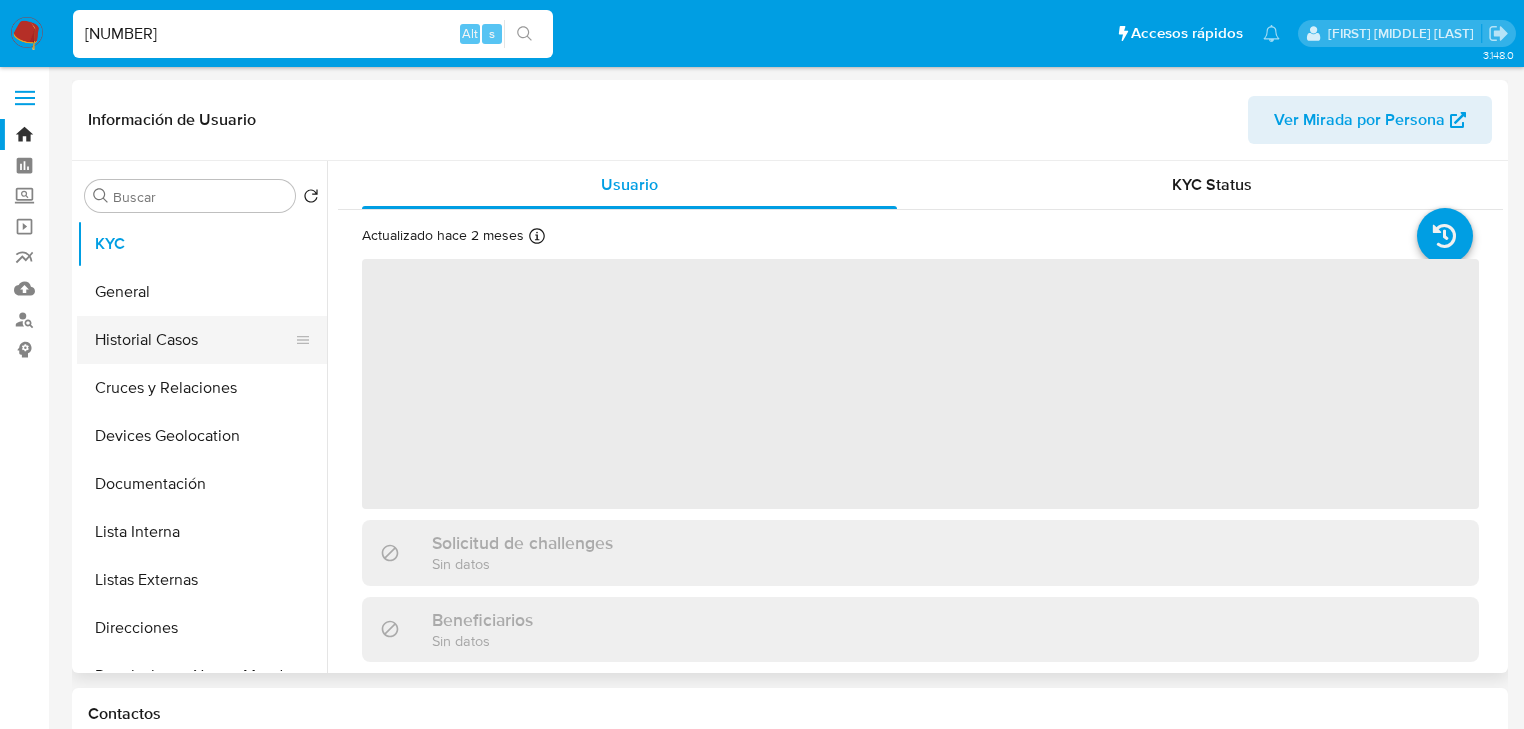 click on "Historial Casos" at bounding box center (194, 340) 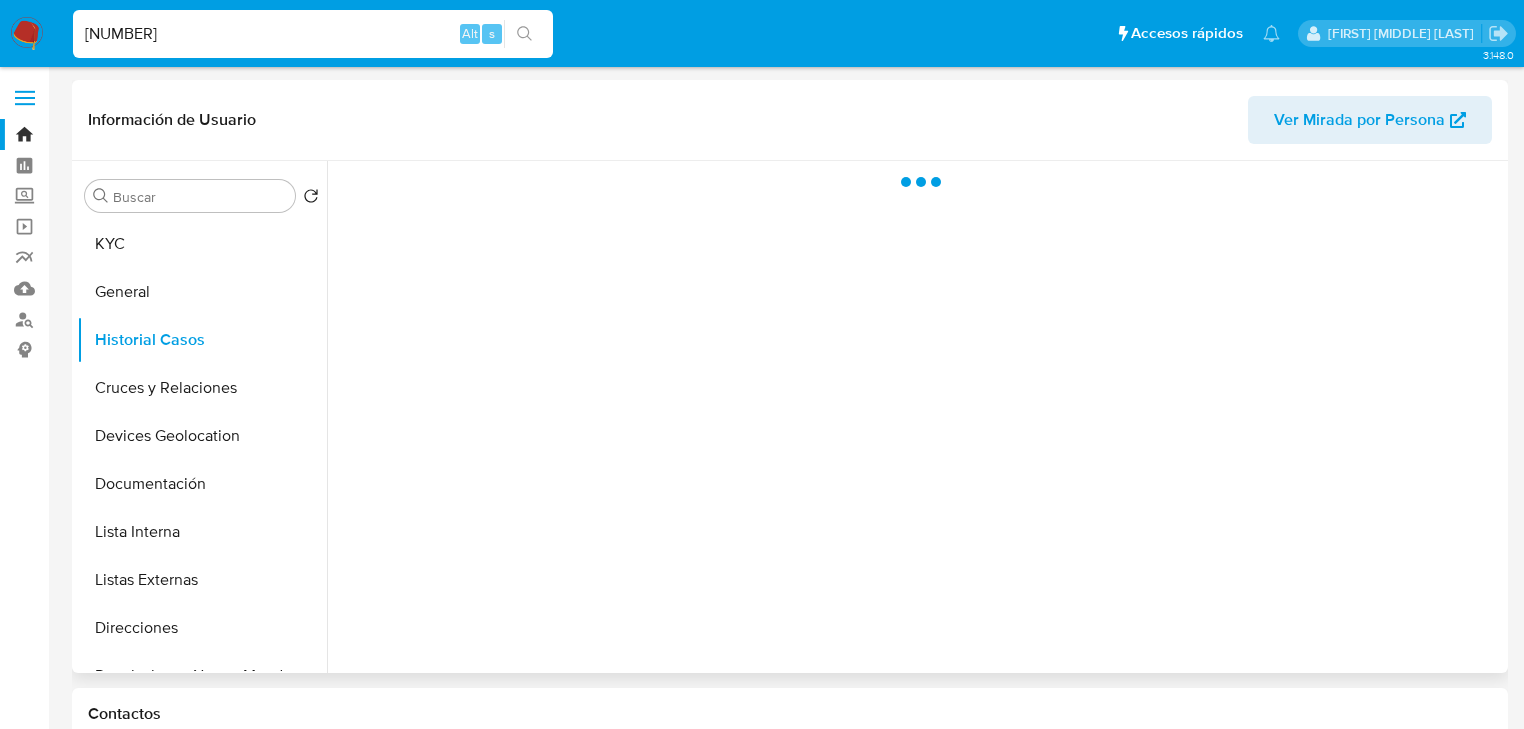select on "10" 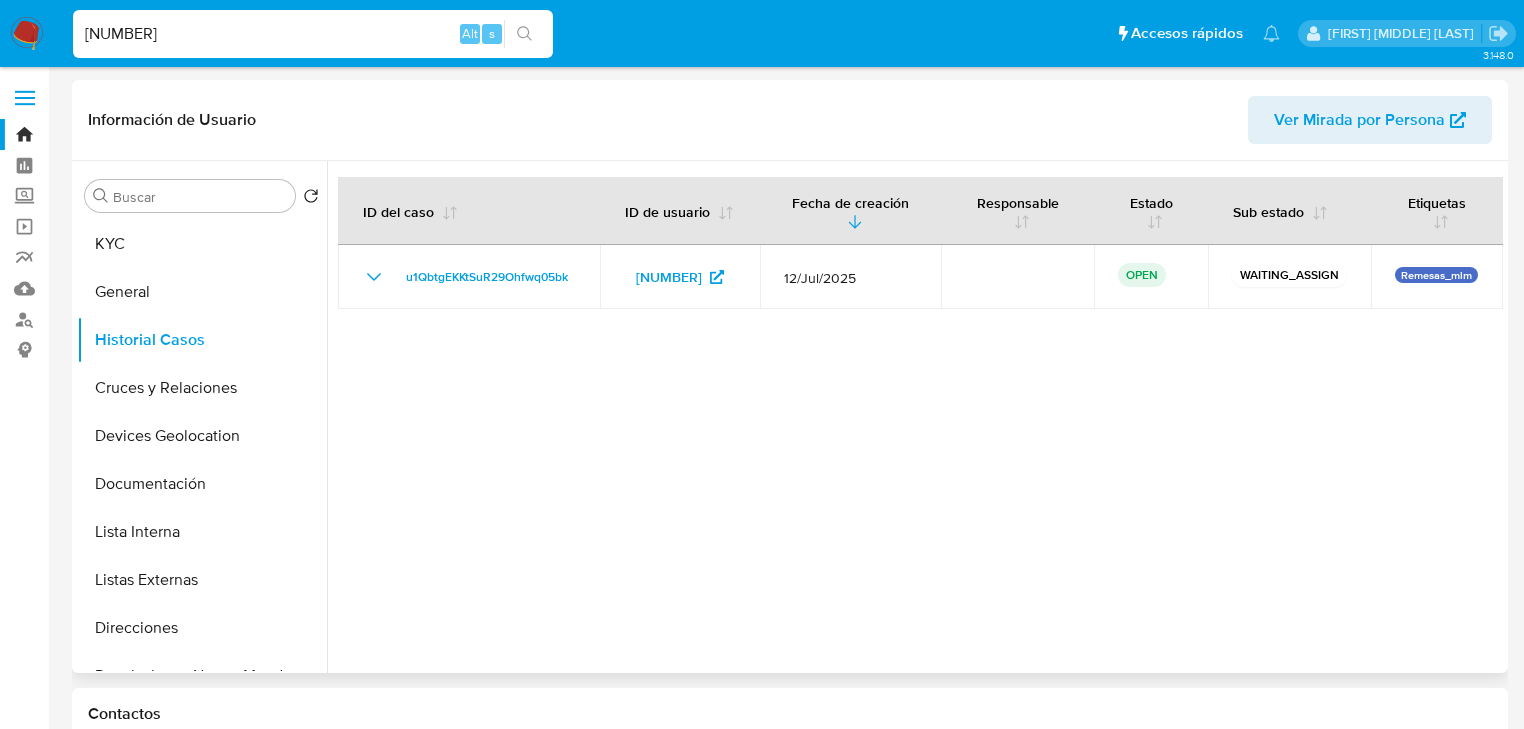 type 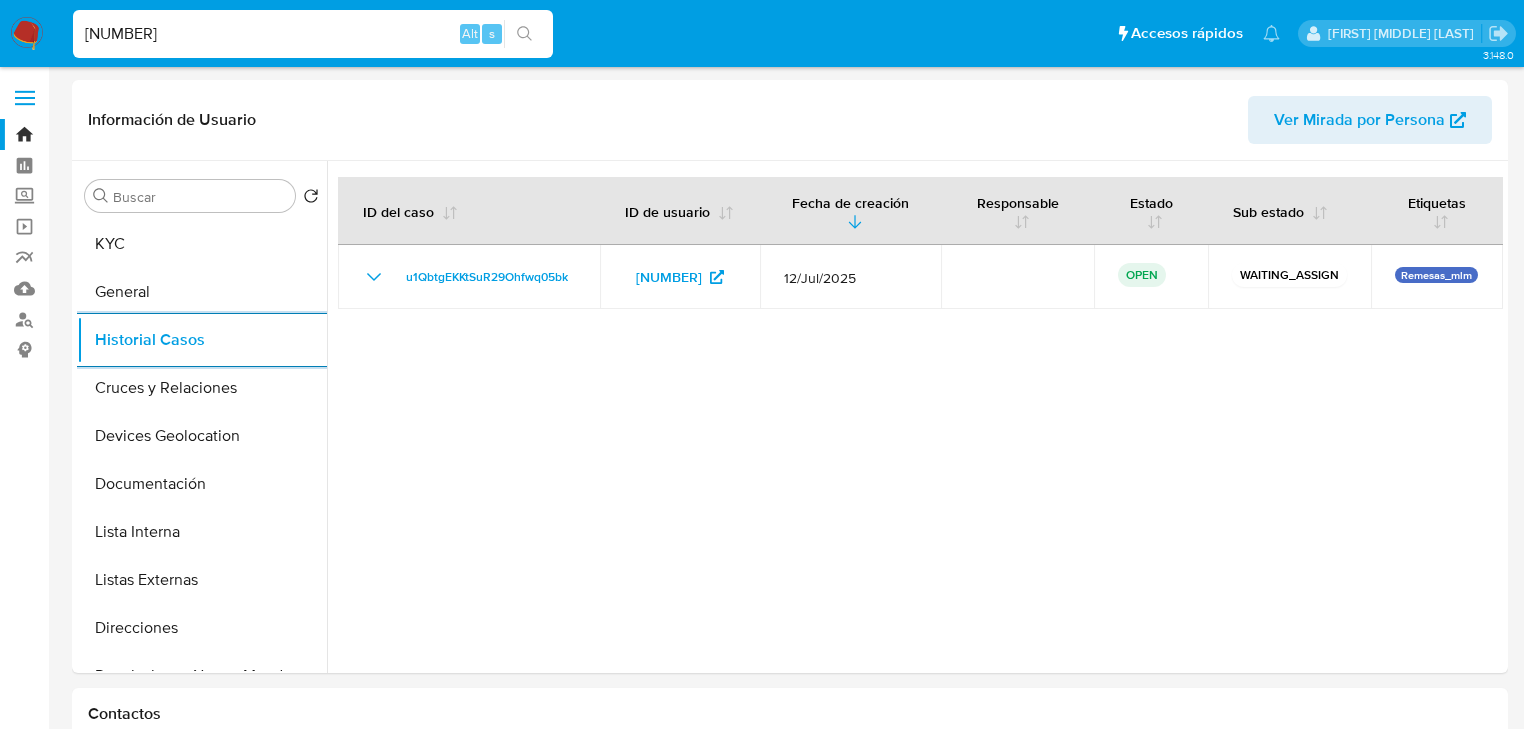 drag, startPoint x: 236, startPoint y: 33, endPoint x: 0, endPoint y: -18, distance: 241.44772 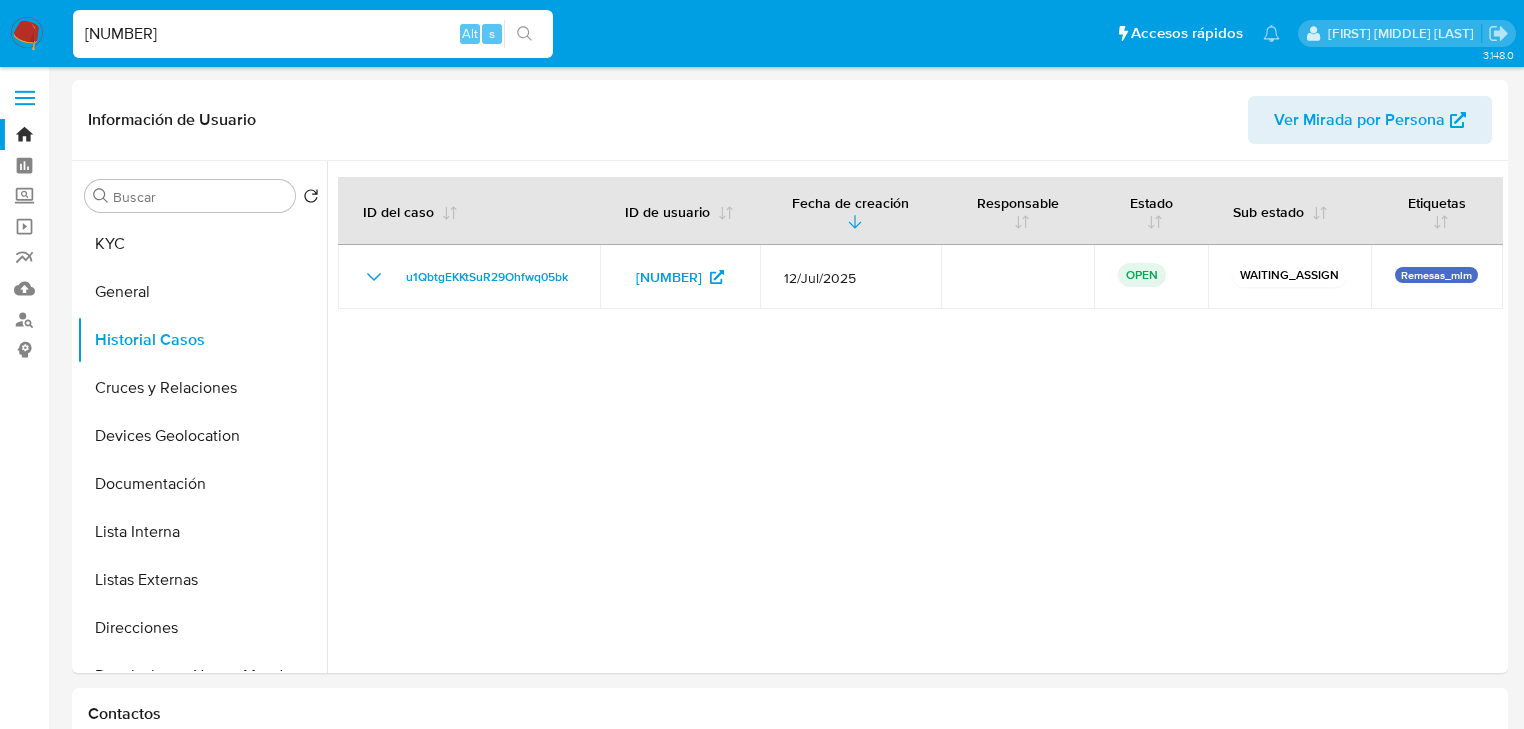 paste on "[NUMBER]" 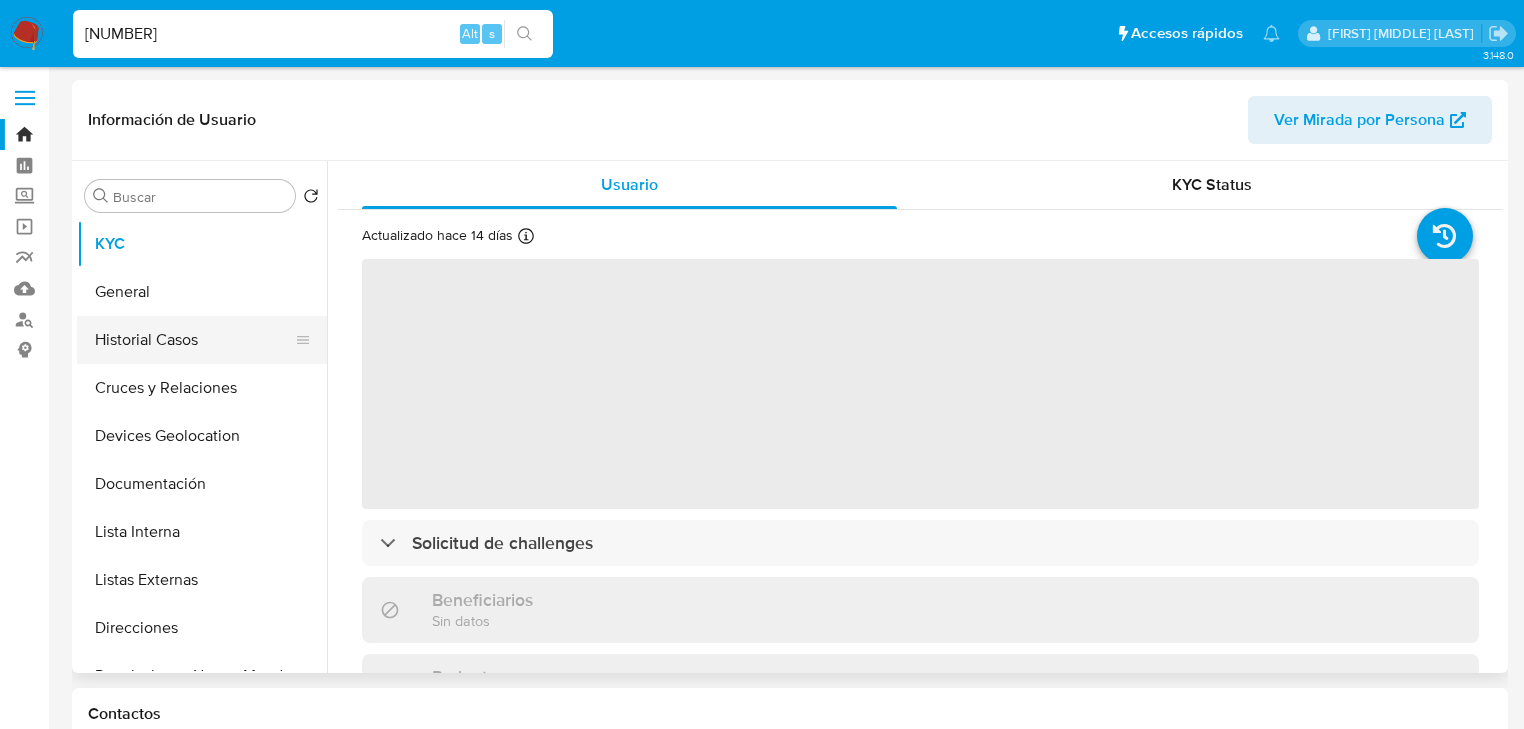 click on "Historial Casos" at bounding box center (194, 340) 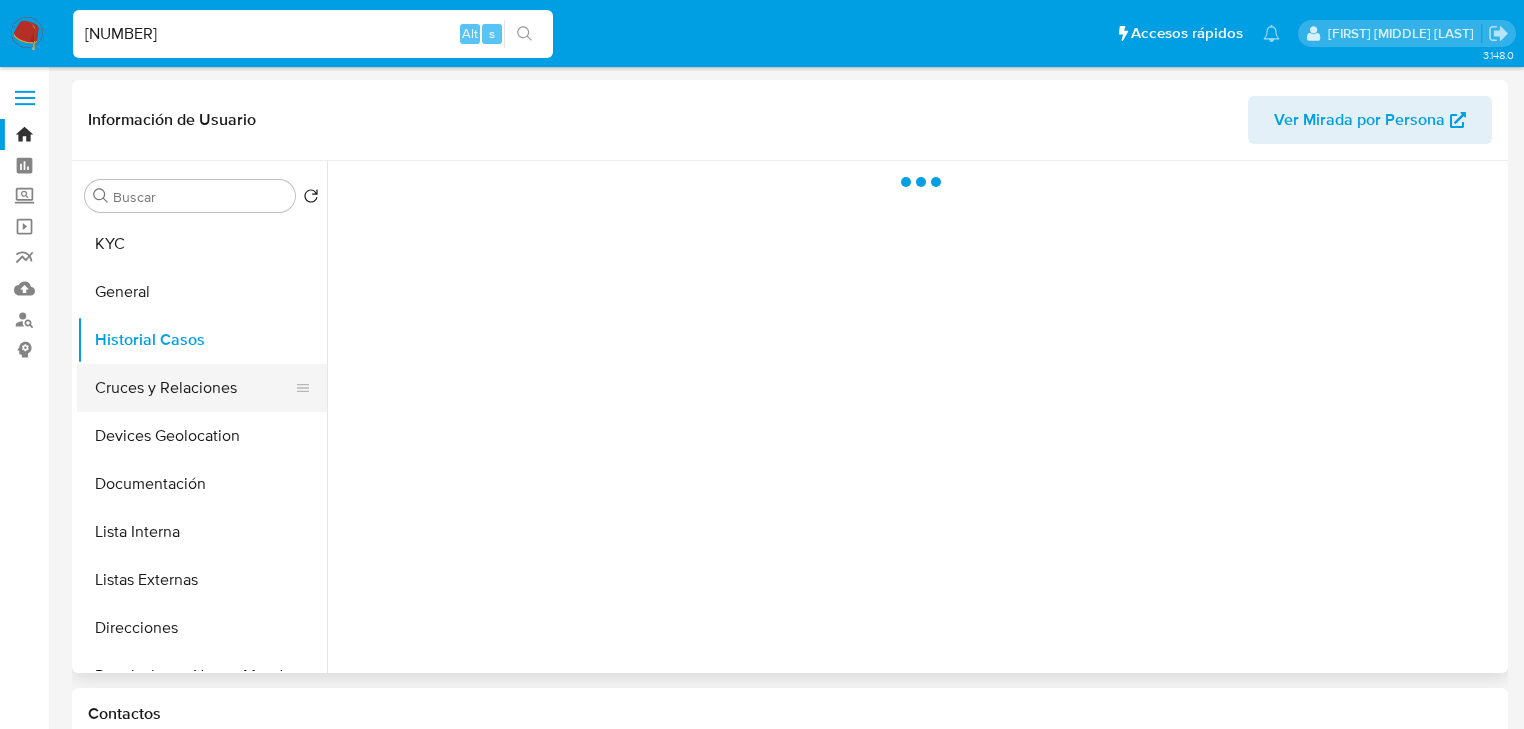 select on "10" 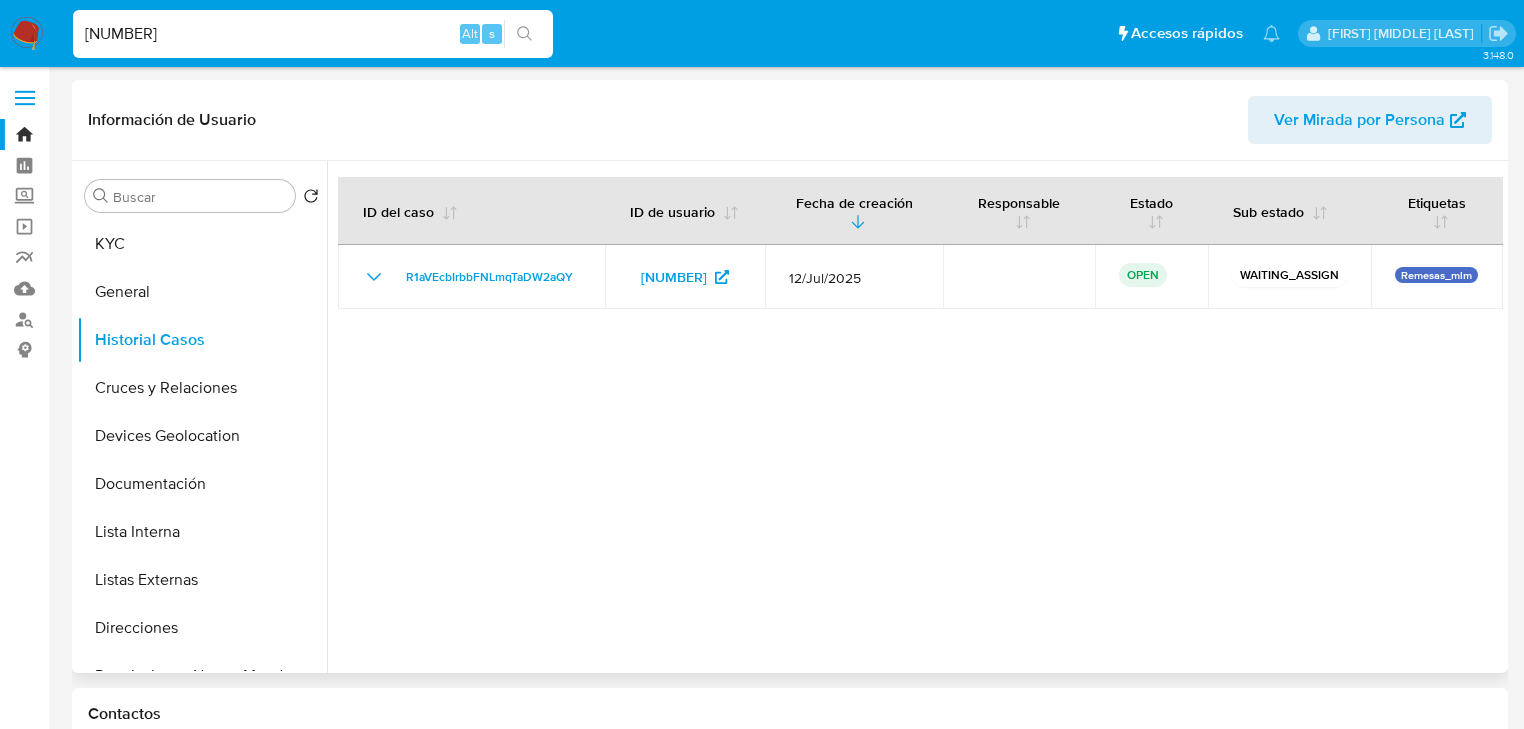 type 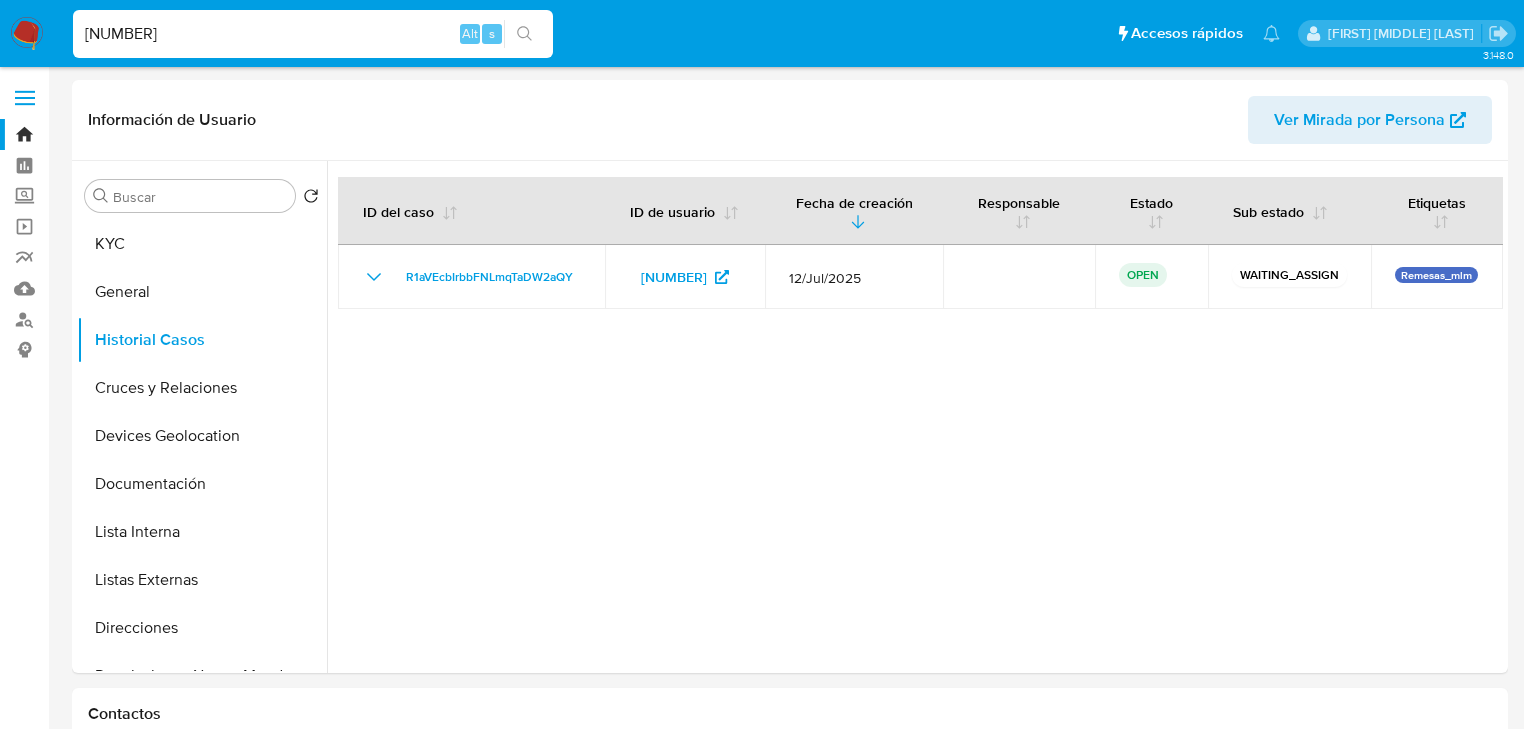 drag, startPoint x: 268, startPoint y: 36, endPoint x: 0, endPoint y: -17, distance: 273.1904 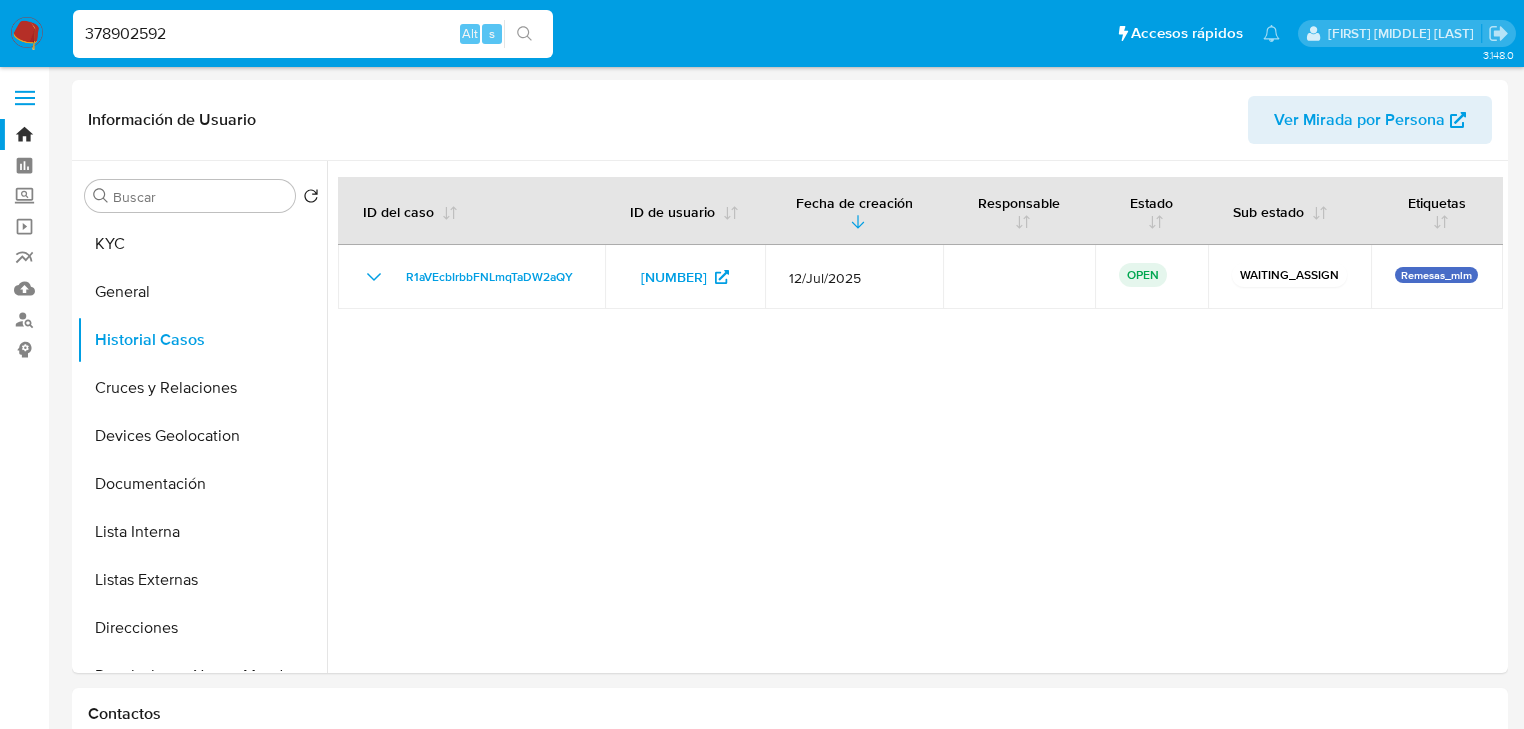 type on "378902592" 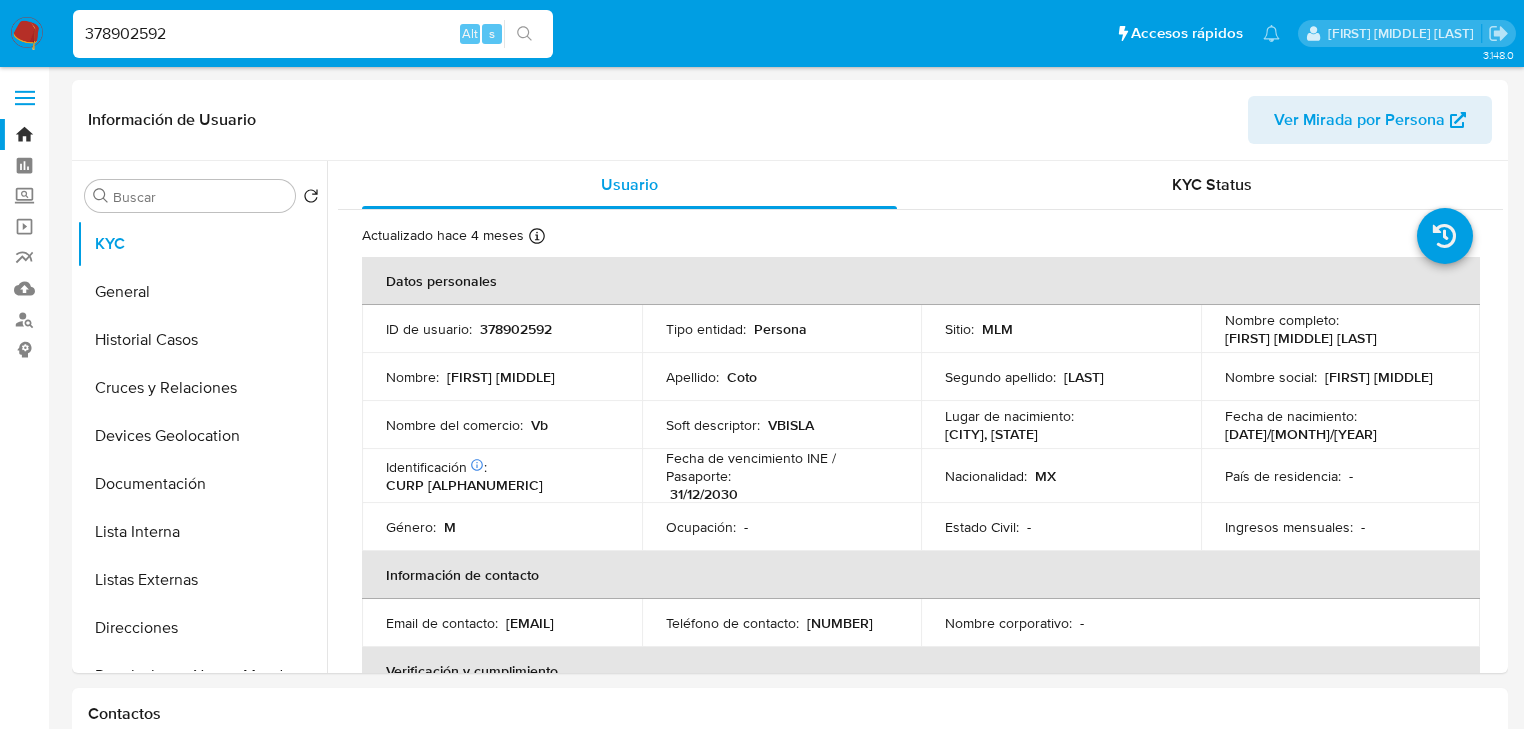 select on "10" 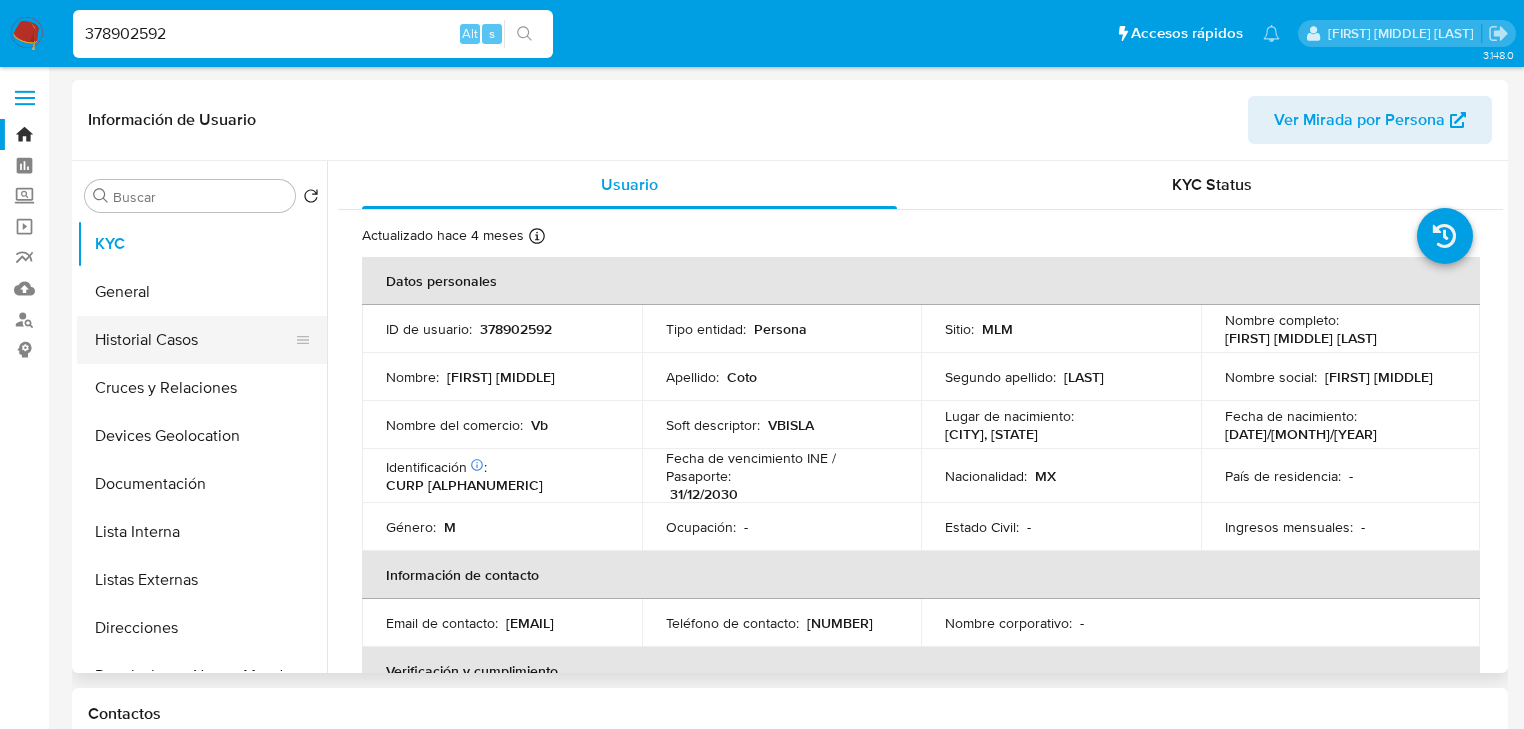 click on "Historial Casos" at bounding box center (194, 340) 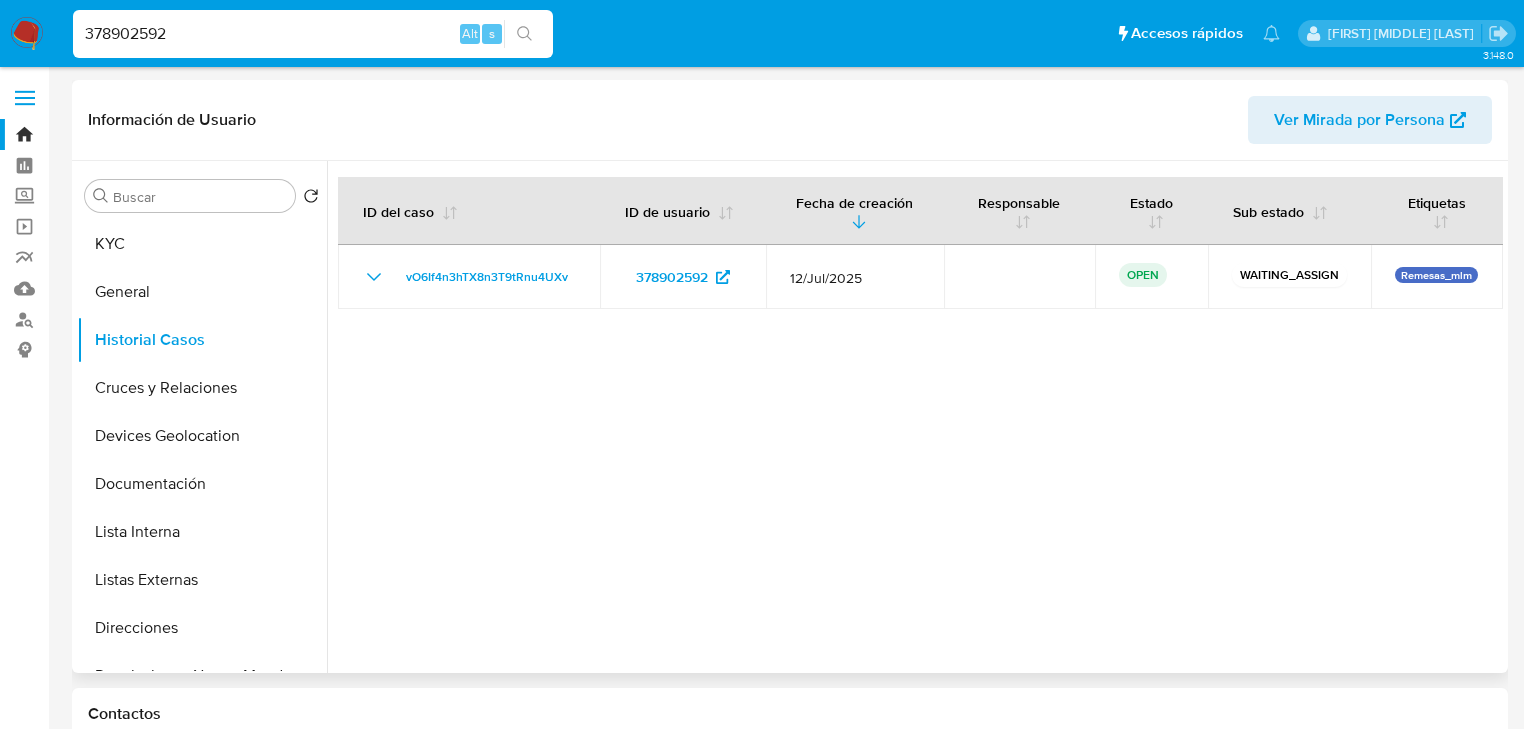 type 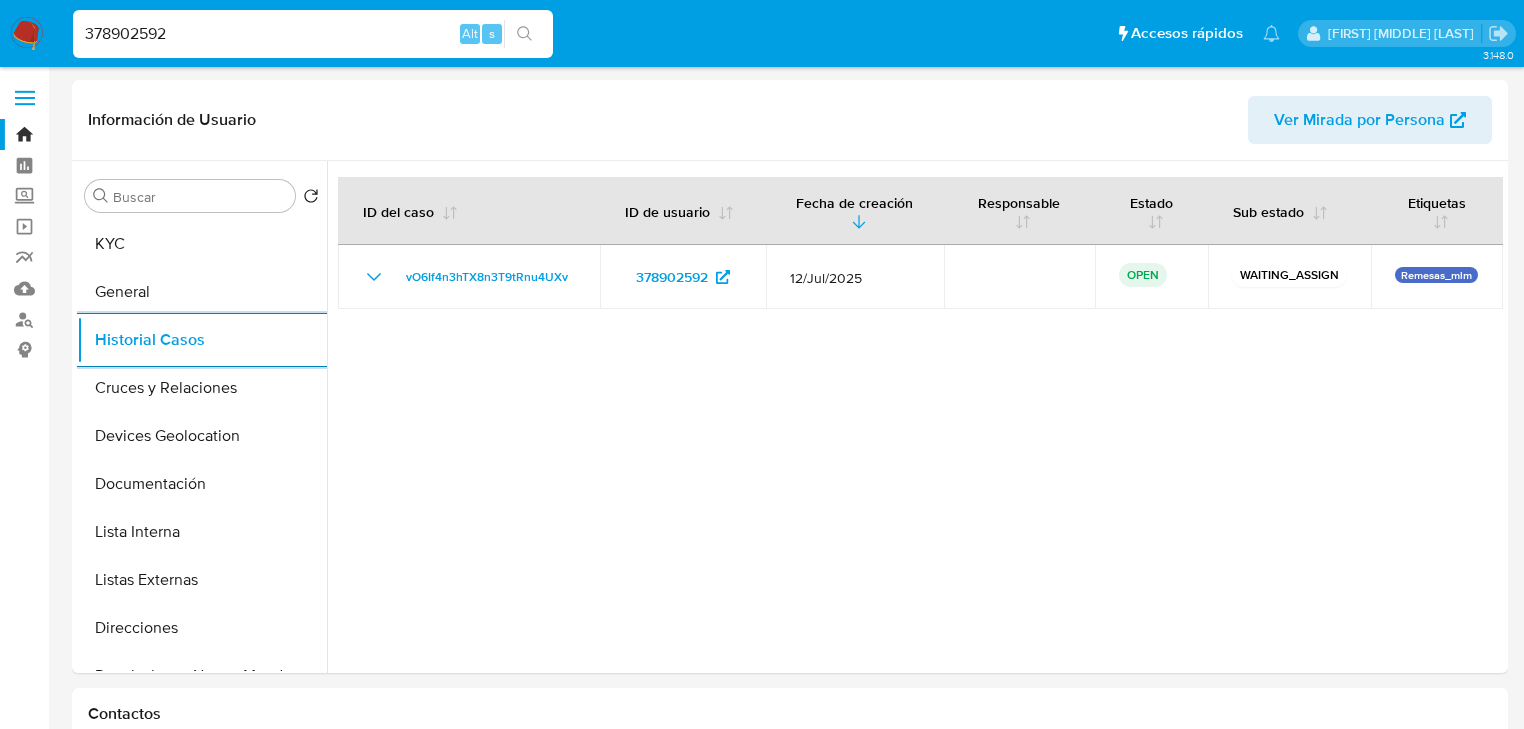 click on "Pausado Ver notificaciones 378902592 Alt s Accesos rápidos   Presiona las siguientes teclas para acceder a algunas de las funciones Buscar caso o usuario Alt s Volver al home Alt h Agregar un archivo adjunto Alt a Michelle Angelica Rodriguez Bandeja Tablero Screening Búsqueda en Listas Watchlist Herramientas Operaciones masivas Reportes Mulan Buscador de personas Consolidado 3.148.0 Información de Usuario Ver Mirada por Persona Buscar   Volver al orden por defecto KYC General Historial Casos Cruces y Relaciones Devices Geolocation Documentación Lista Interna Listas Externas Direcciones Restricciones Nuevo Mundo Historial de conversaciones Archivos adjuntos Dispositivos Point Historial Riesgo PLD Información de accesos Datos Modificados Fecha Compliant IV Challenges Marcas AML Créditos Anticipos de dinero Cuentas Bancarias Insurtech Items Perfiles Tarjetas Contactos Historial CX Soluciones Chat Id Estado Fecha de creación Origen Proceso • 373518080 finished 07/03/2025 17:03:24 SUPPORT_WIDGET_MP •" at bounding box center [762, 1516] 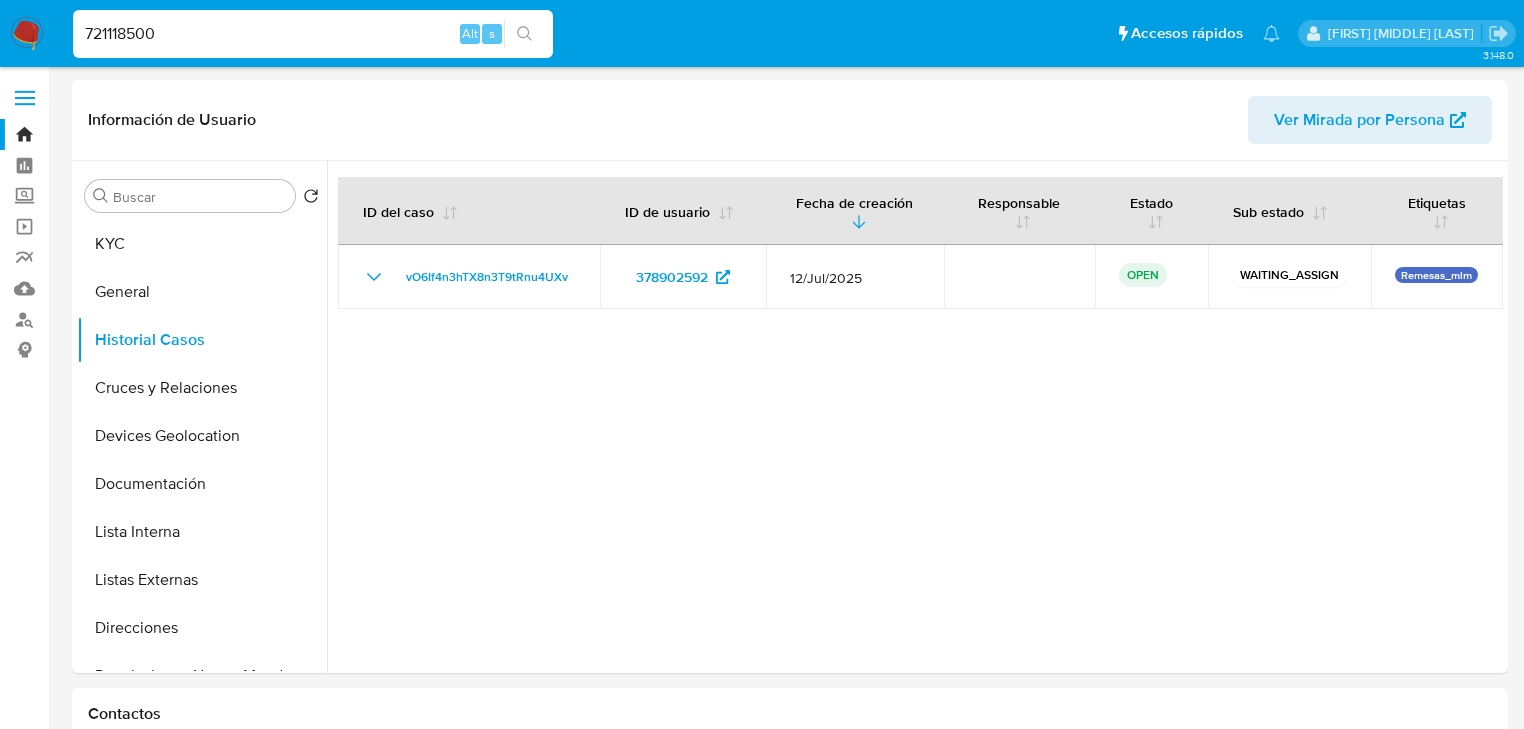 type on "721118500" 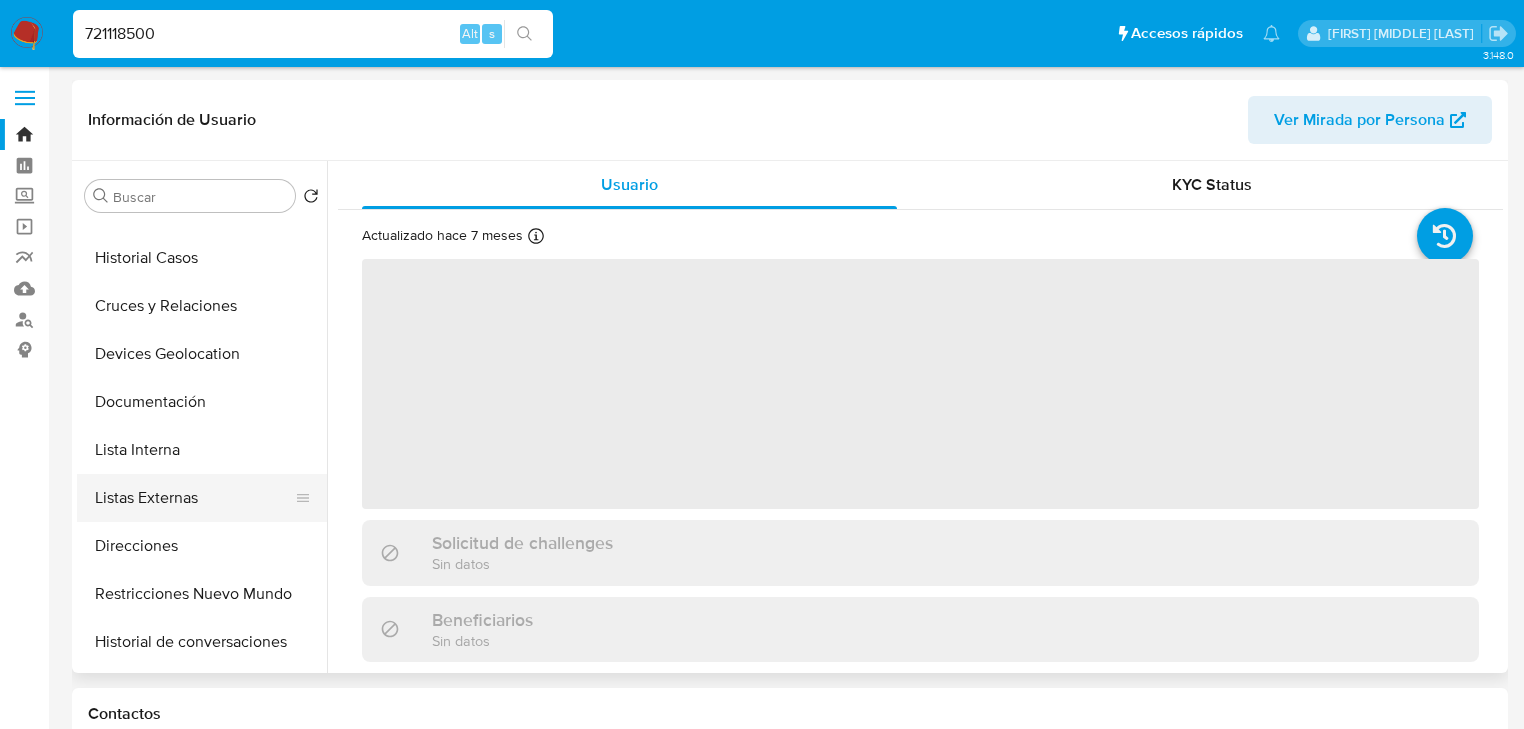 scroll, scrollTop: 160, scrollLeft: 0, axis: vertical 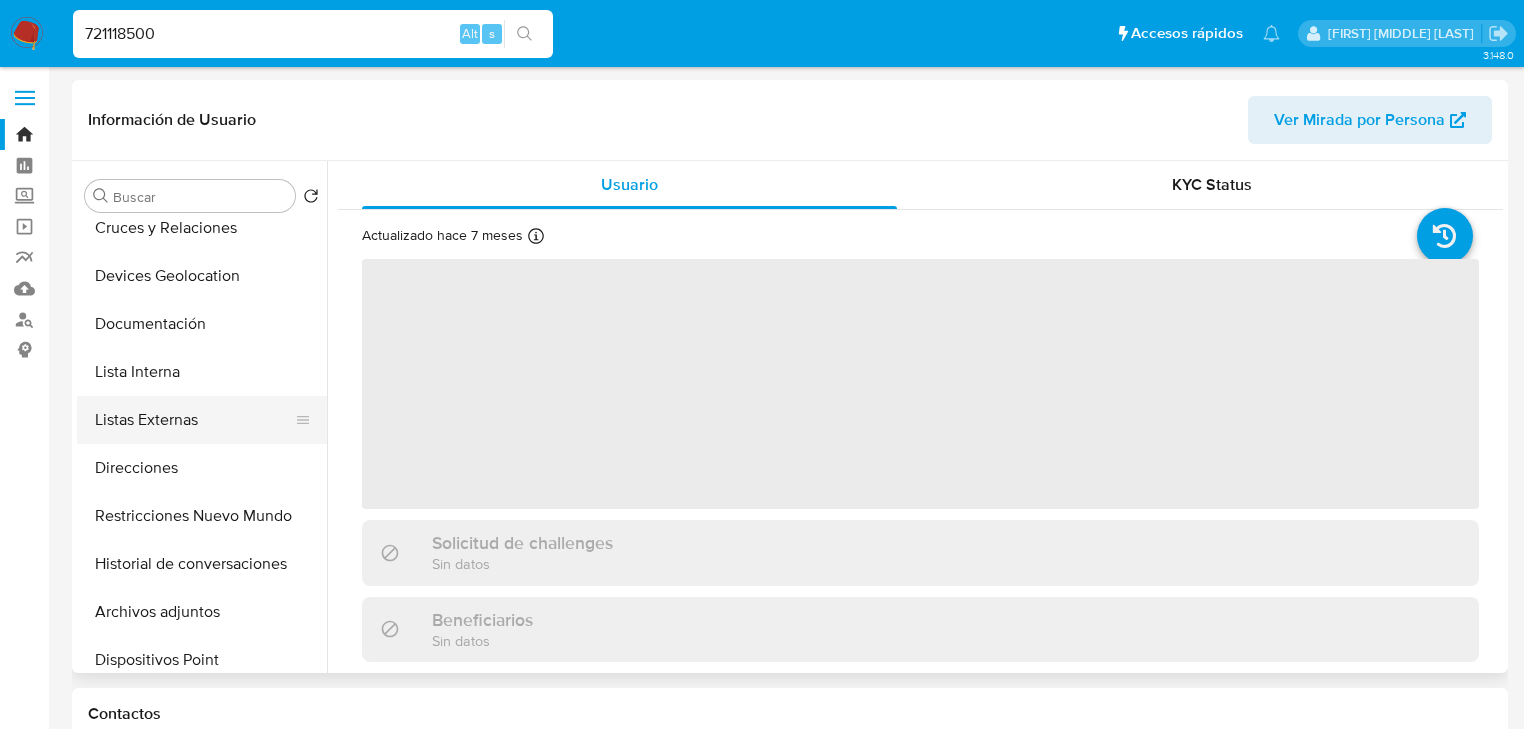 click on "Listas Externas" at bounding box center [194, 420] 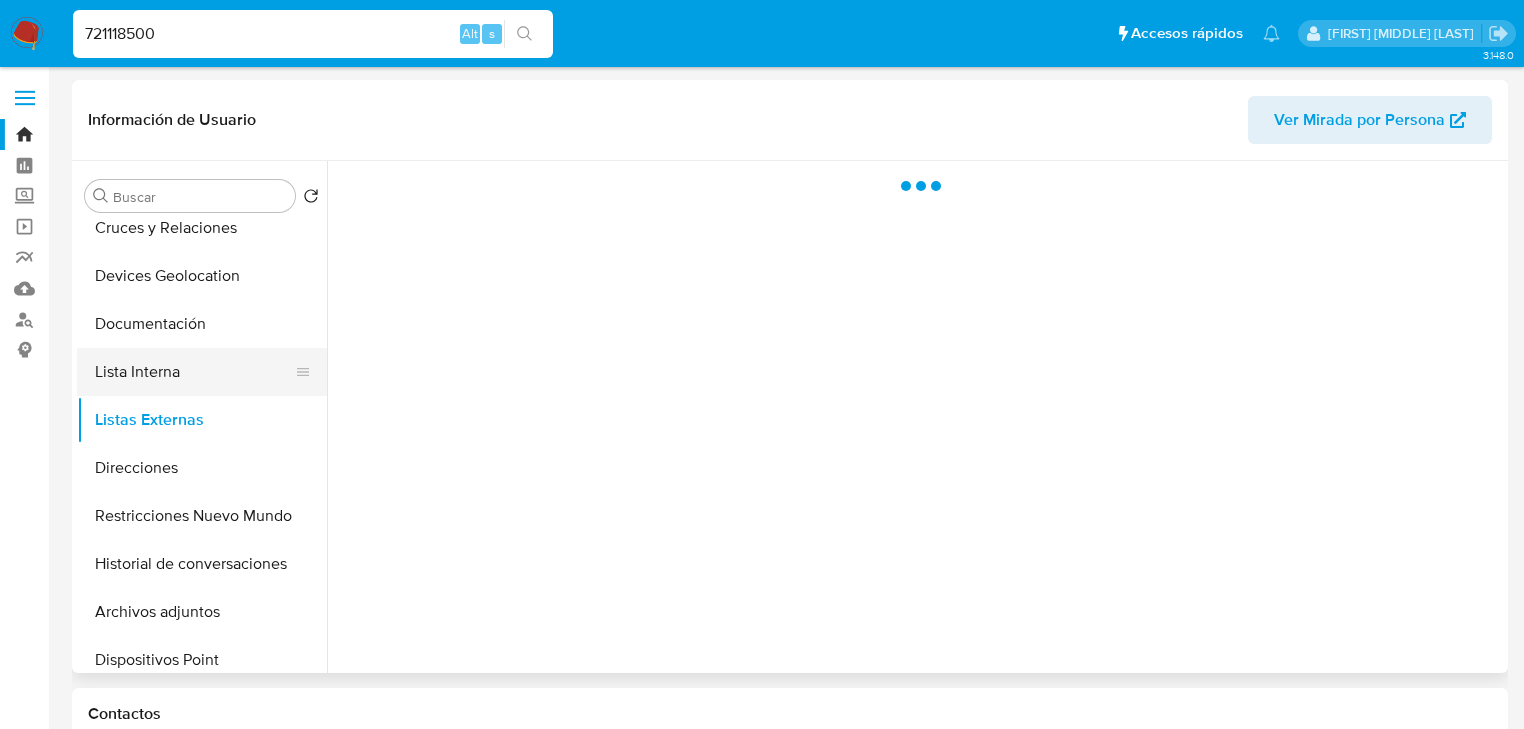 type 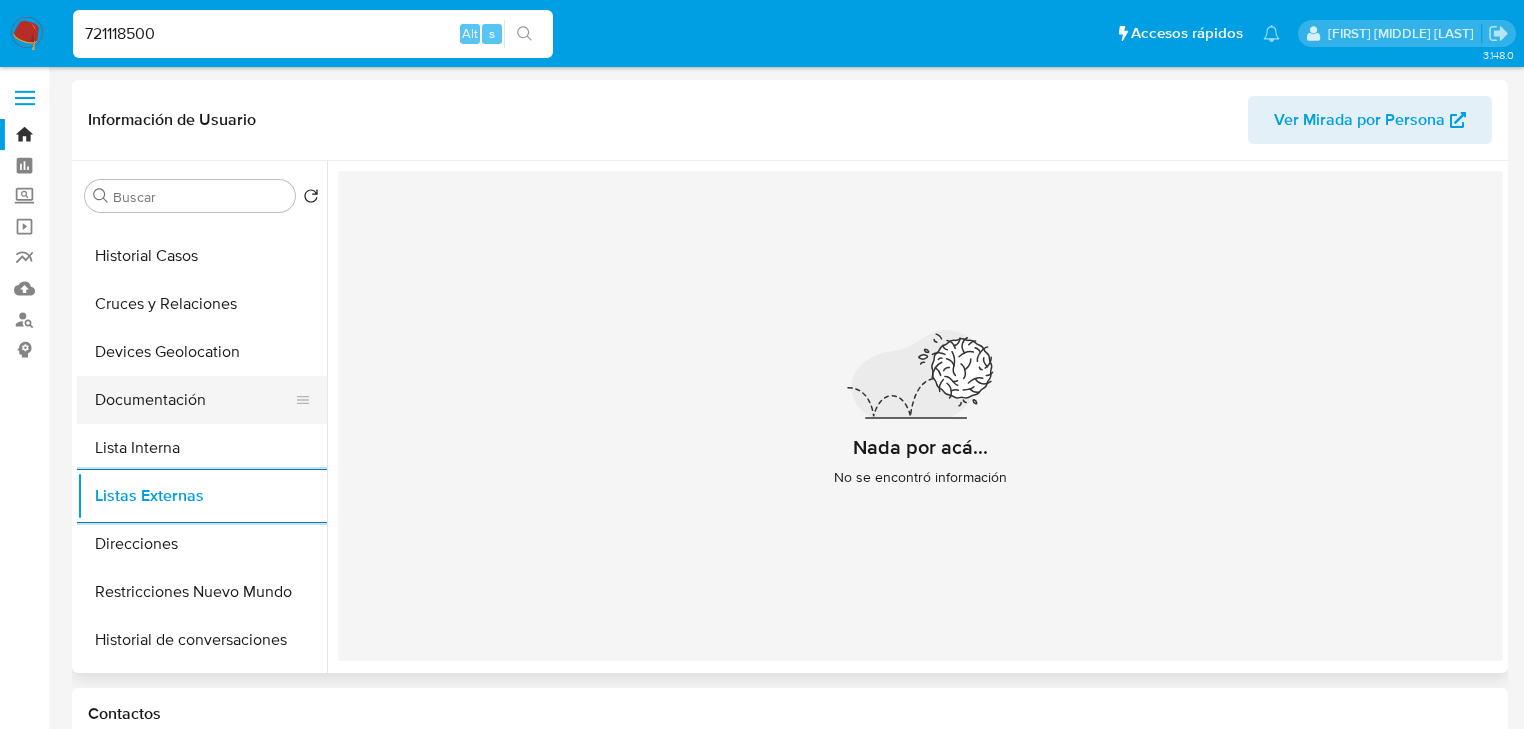 scroll, scrollTop: 0, scrollLeft: 0, axis: both 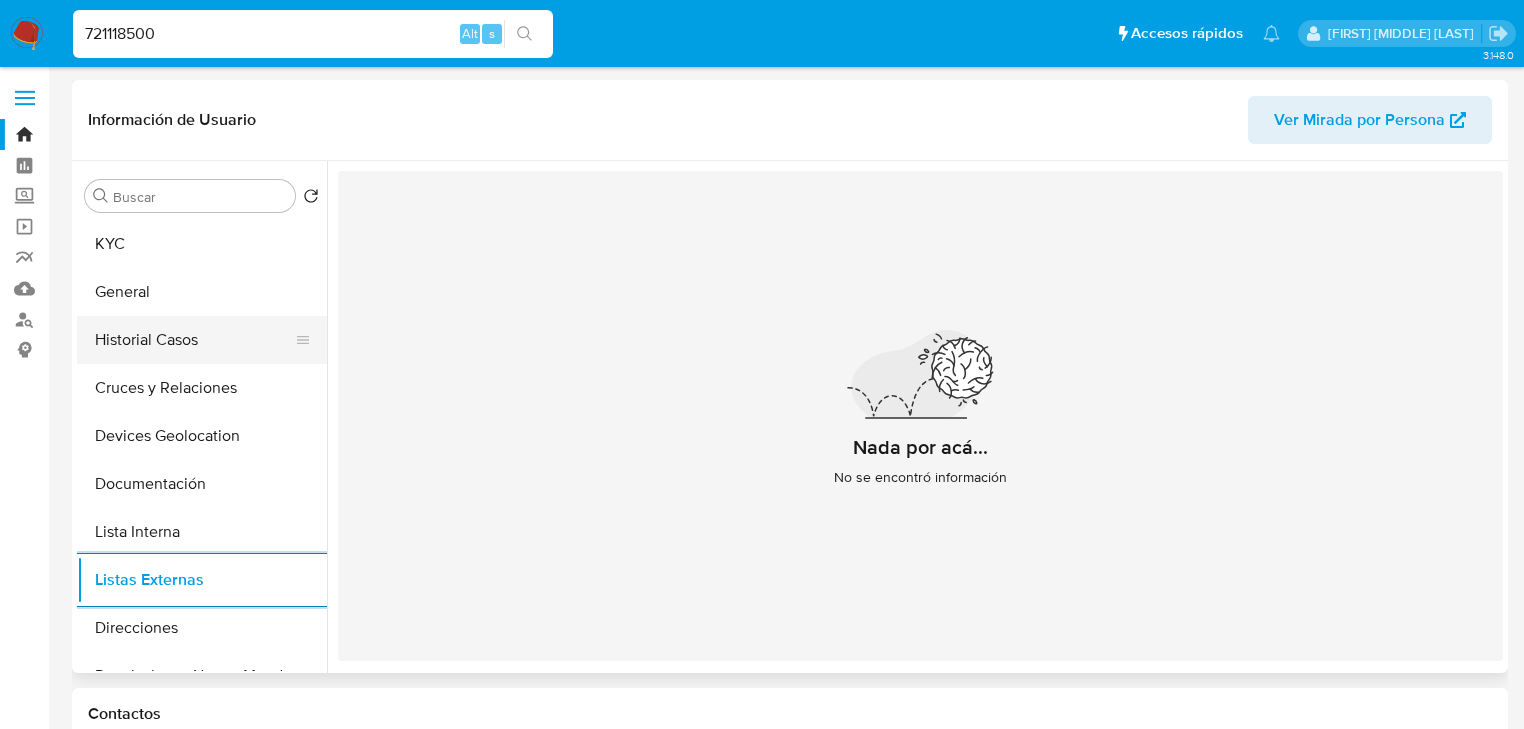 click on "Historial Casos" at bounding box center (194, 340) 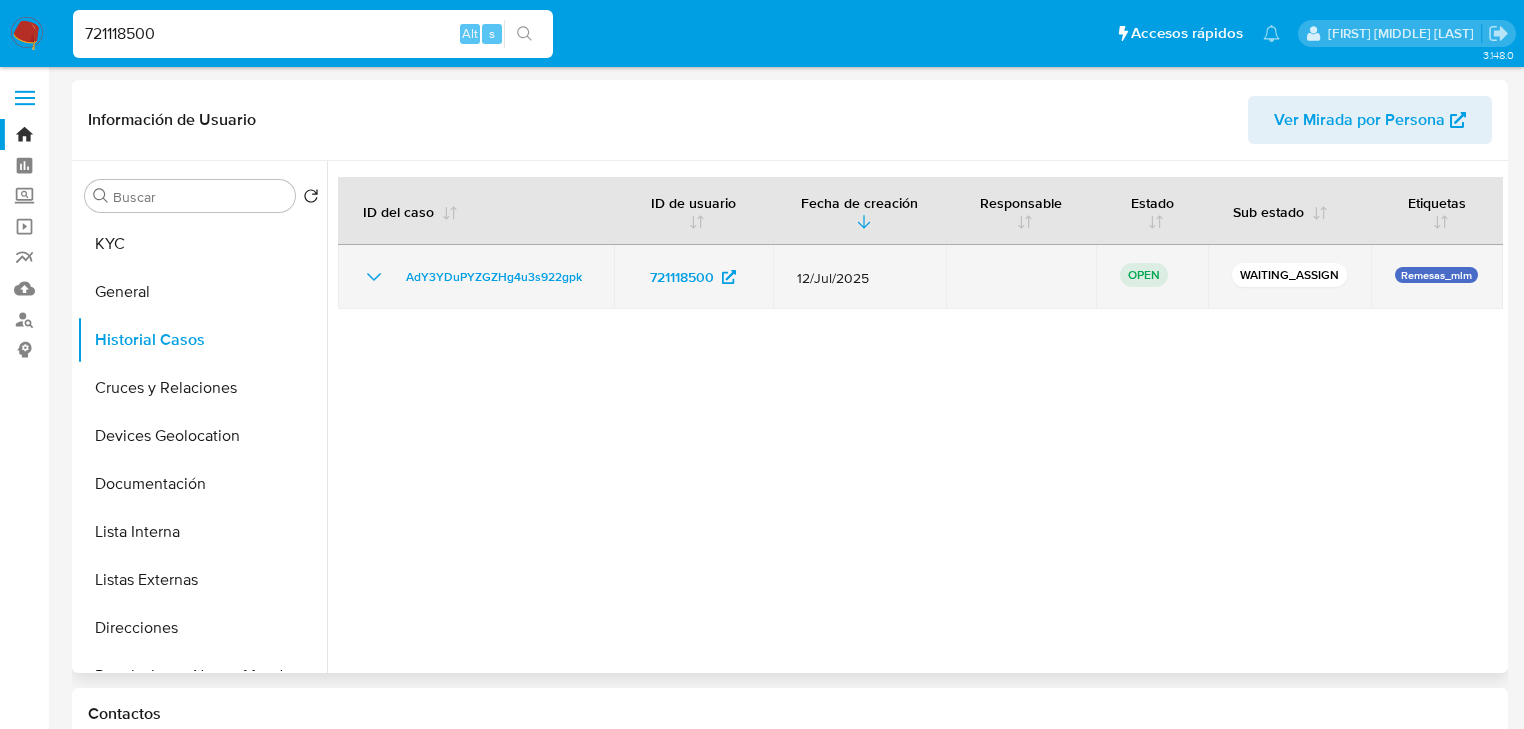 type 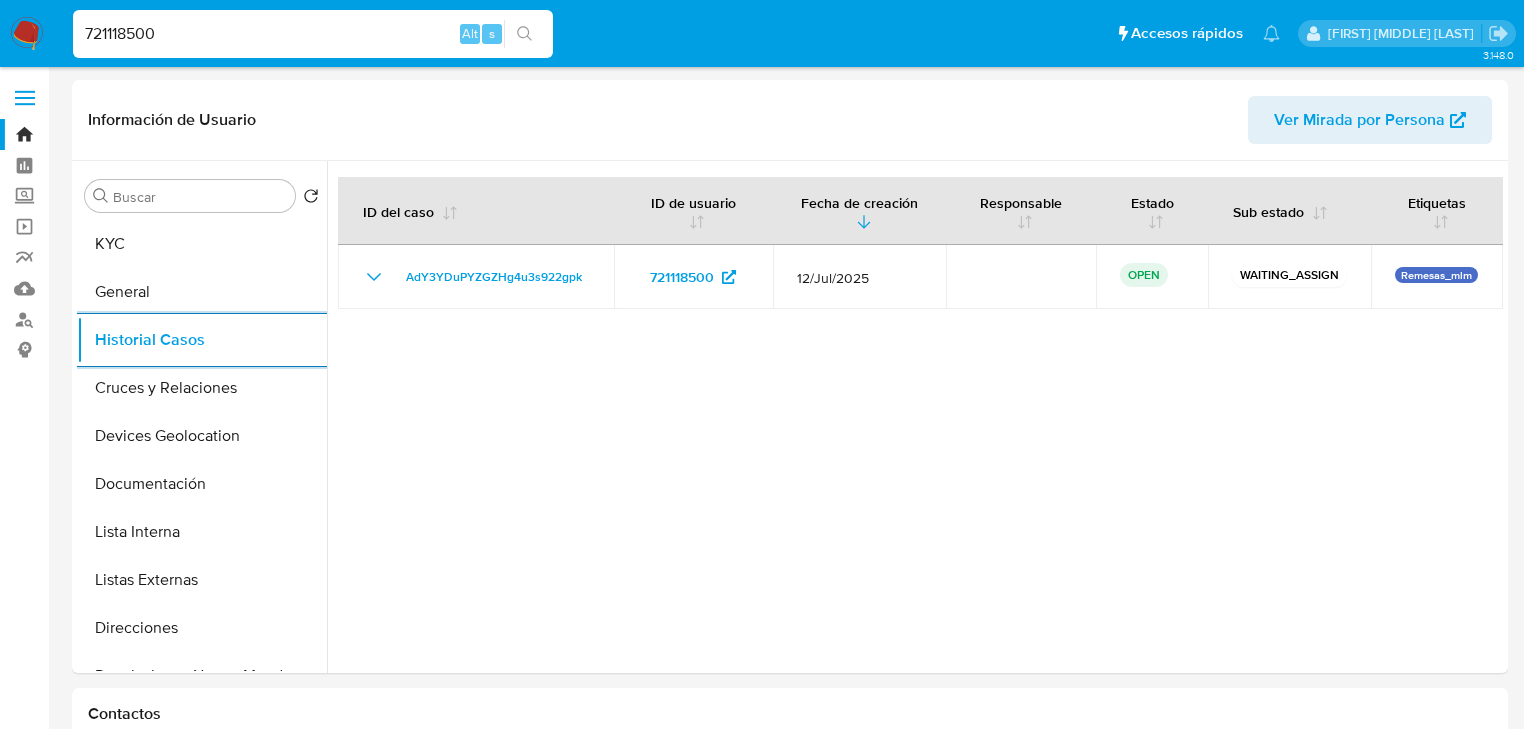 drag, startPoint x: 220, startPoint y: 32, endPoint x: 0, endPoint y: -35, distance: 229.97609 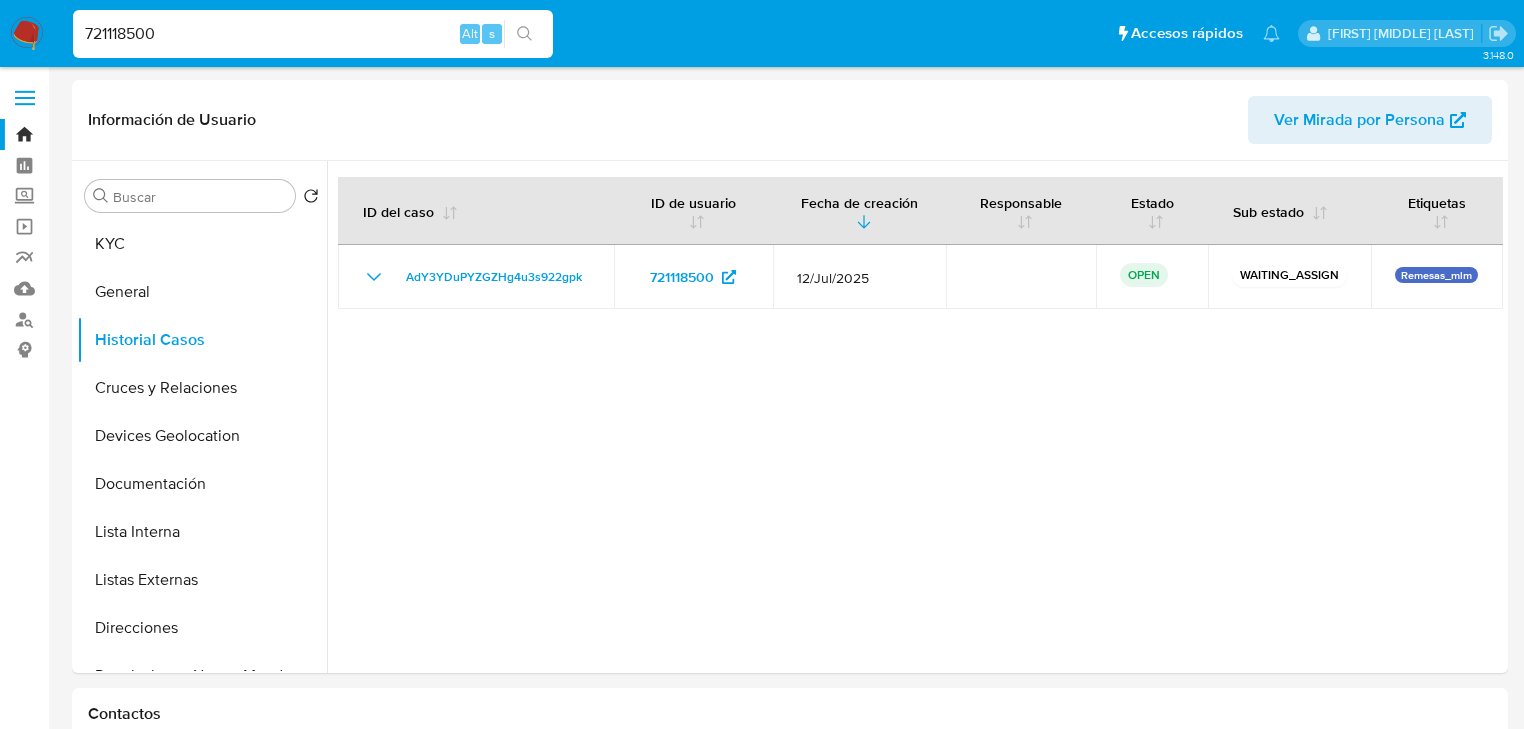paste on "13480174" 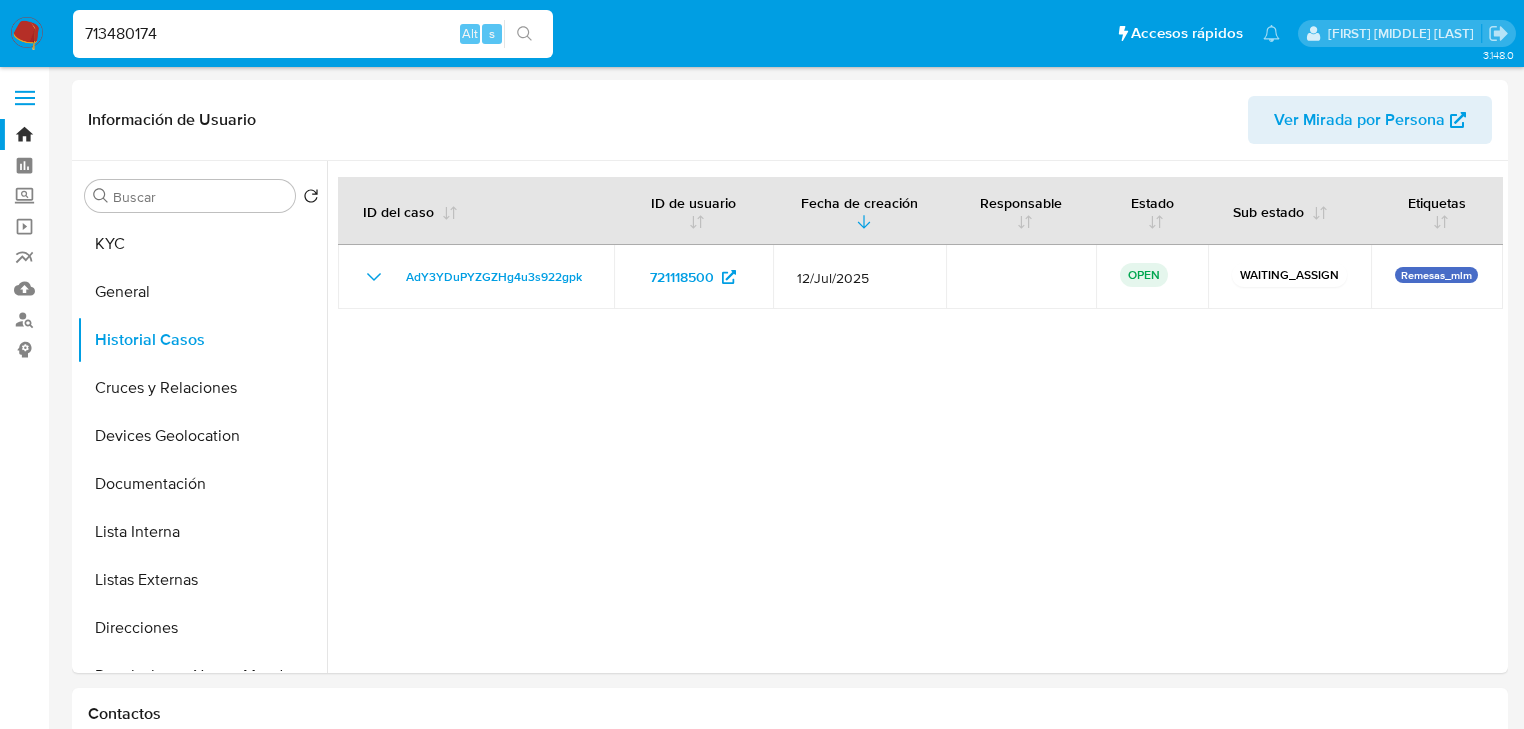 type on "713480174" 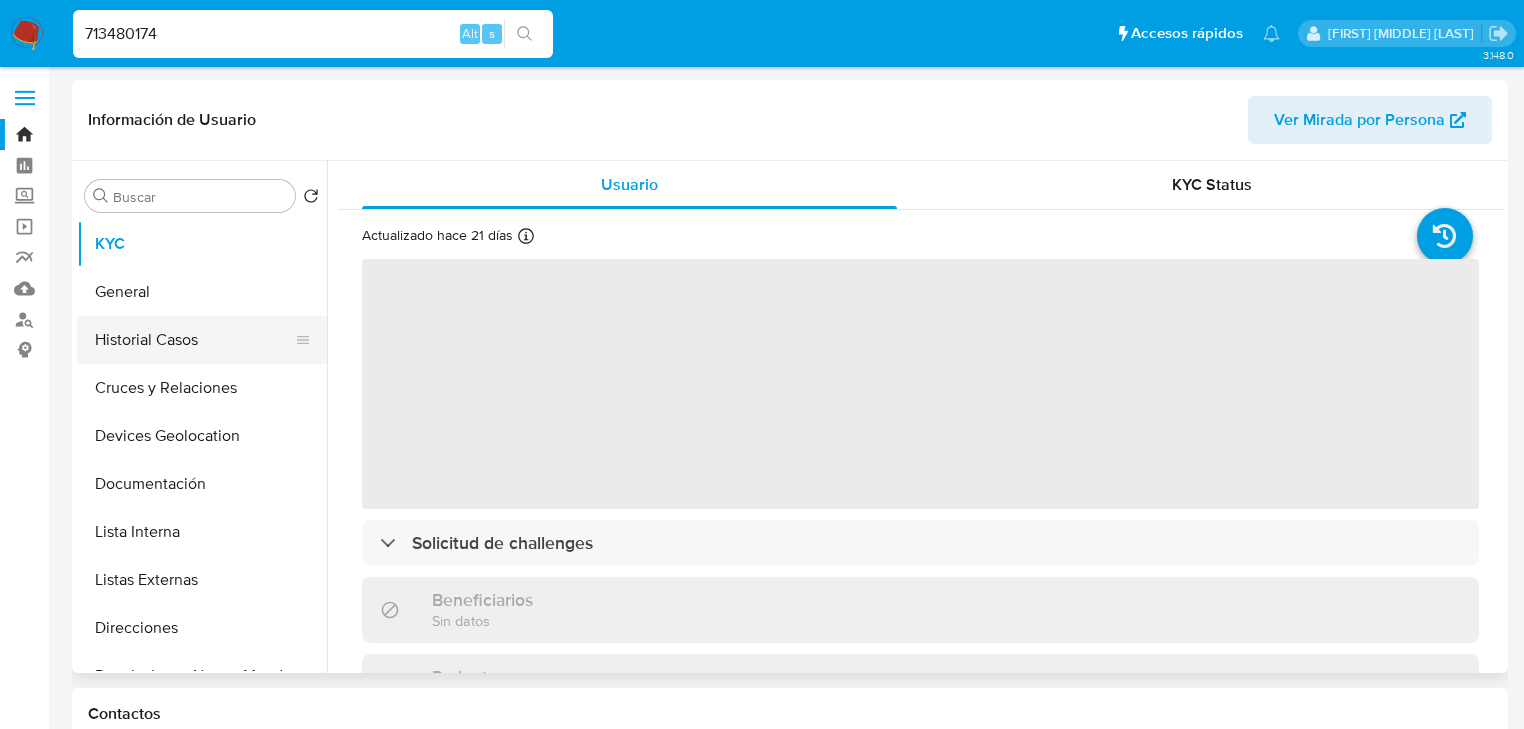 click on "Historial Casos" at bounding box center (194, 340) 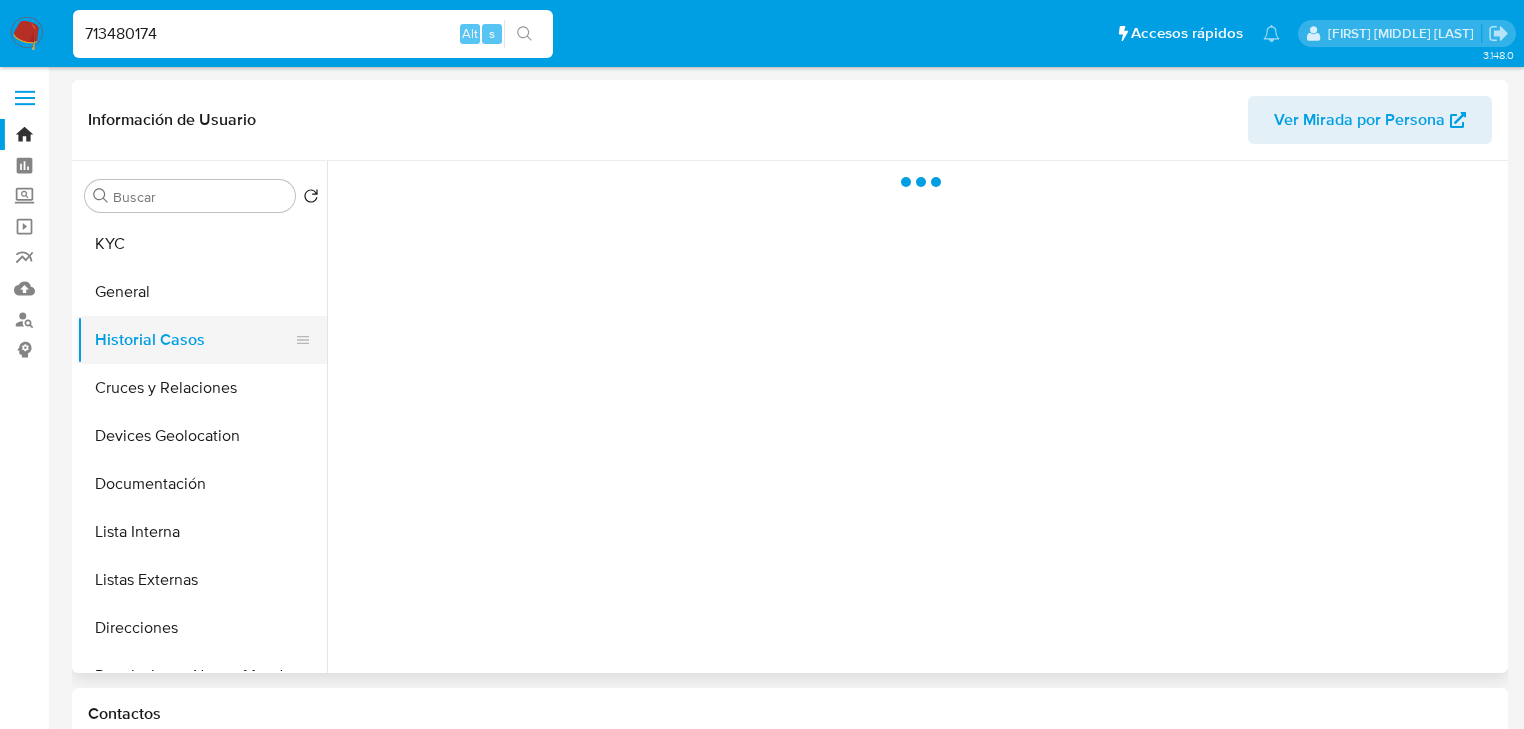 select on "10" 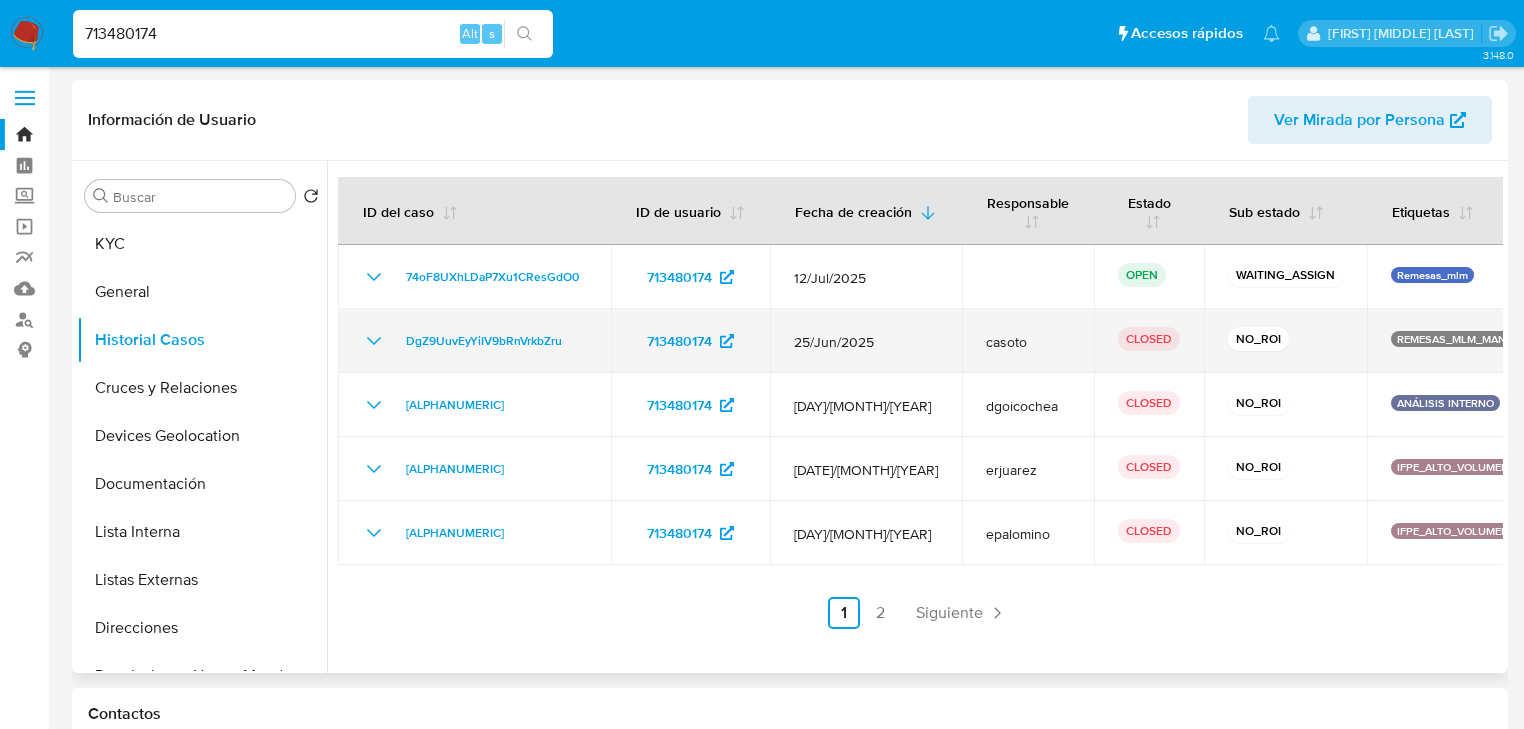 click 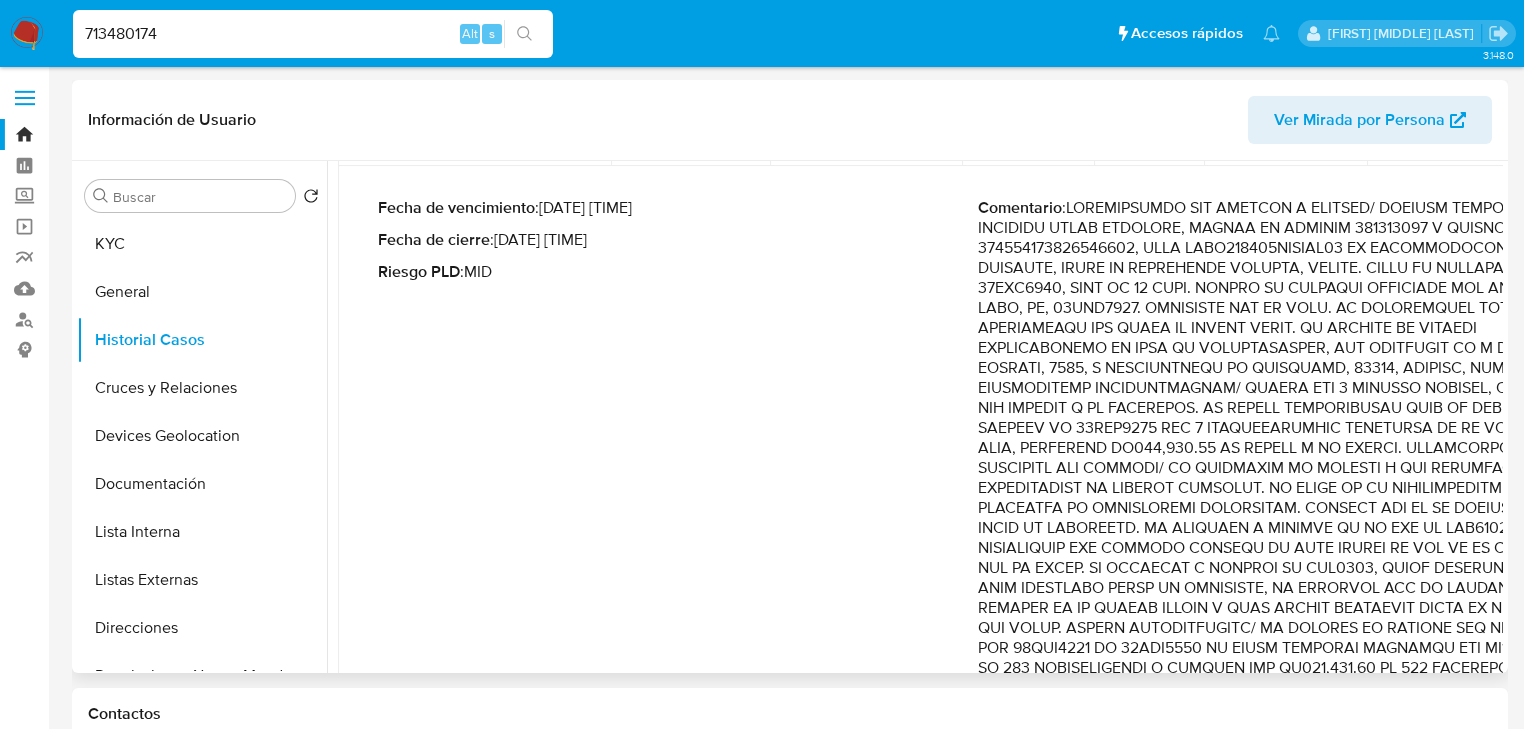 scroll, scrollTop: 240, scrollLeft: 0, axis: vertical 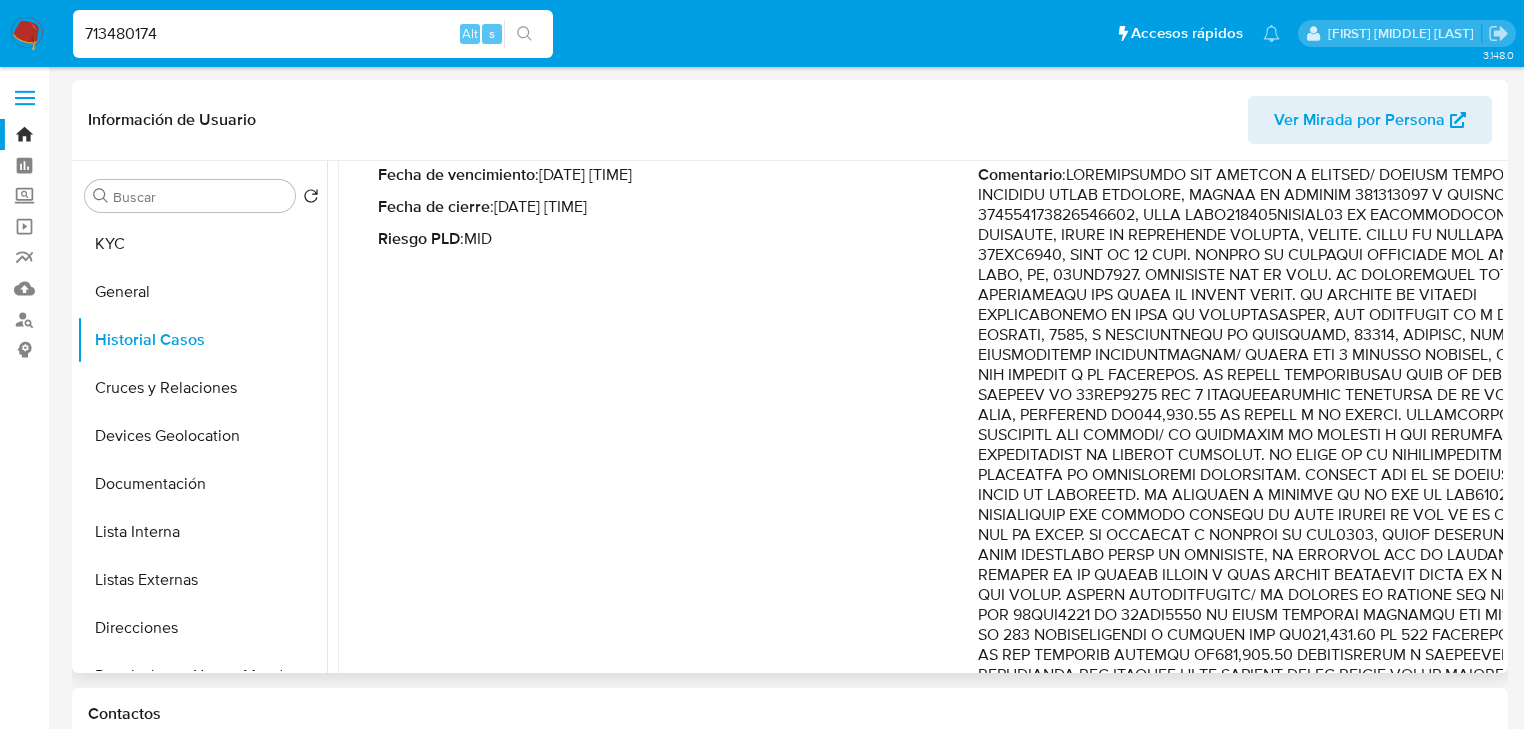 drag, startPoint x: 1417, startPoint y: 361, endPoint x: 1442, endPoint y: 530, distance: 170.83911 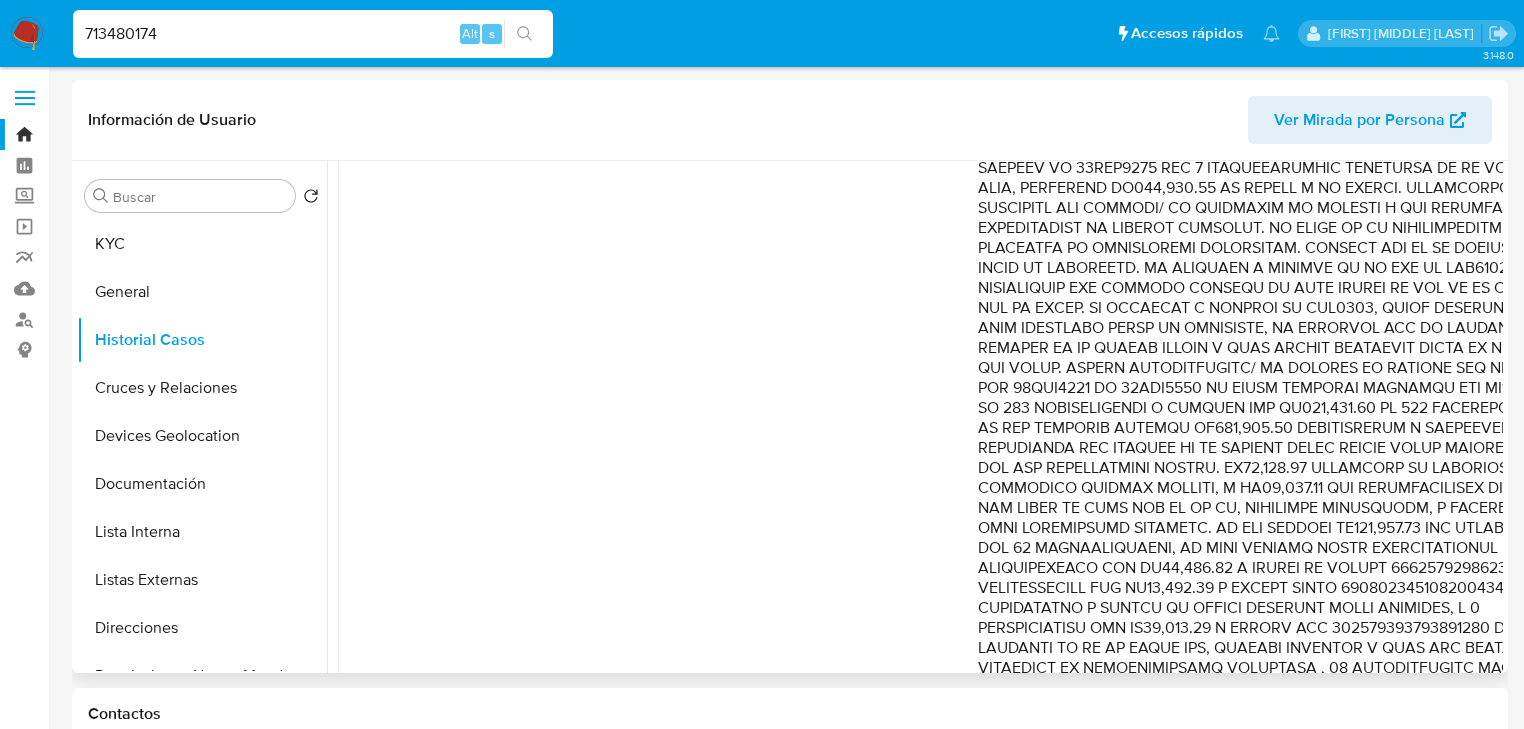 scroll, scrollTop: 480, scrollLeft: 0, axis: vertical 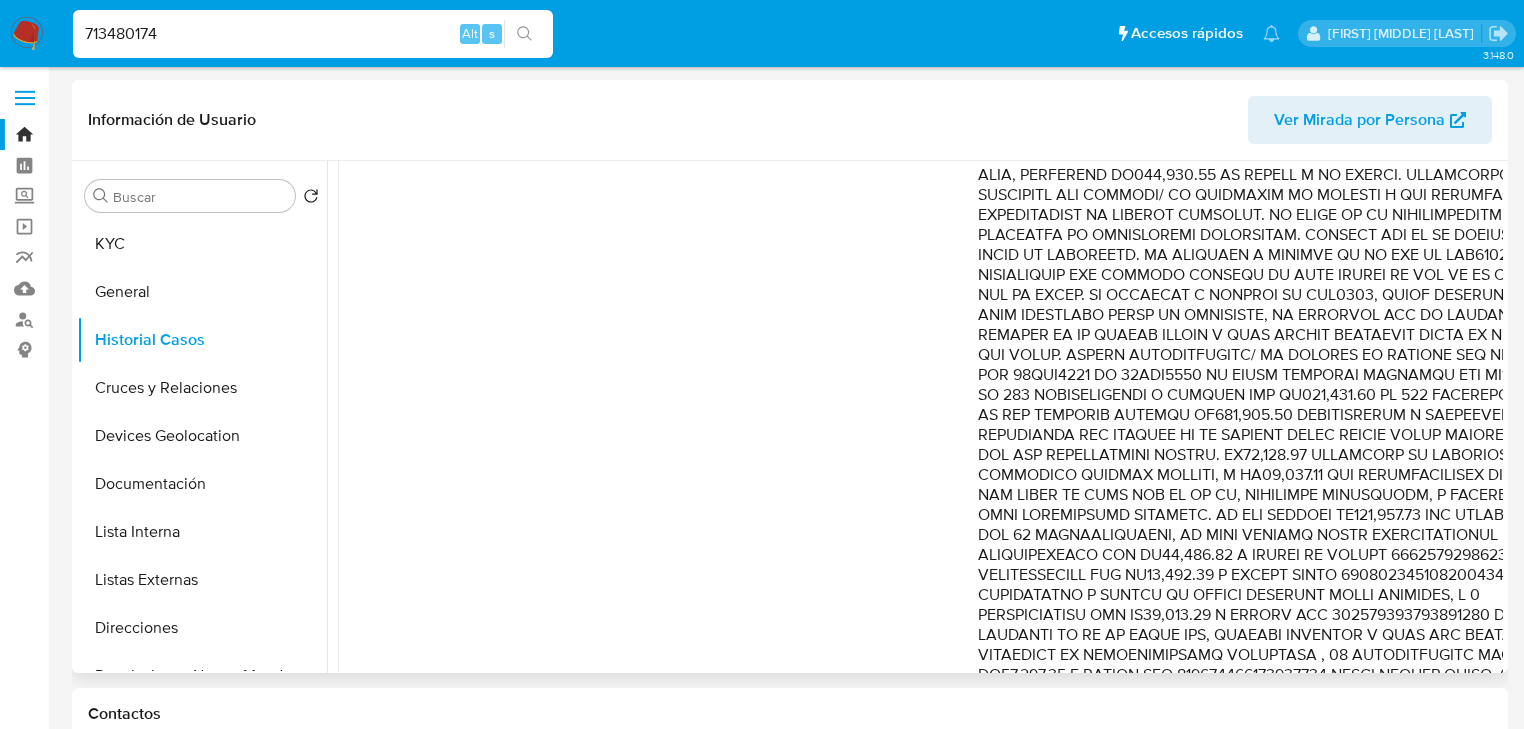 drag, startPoint x: 1420, startPoint y: 397, endPoint x: 1426, endPoint y: 409, distance: 13.416408 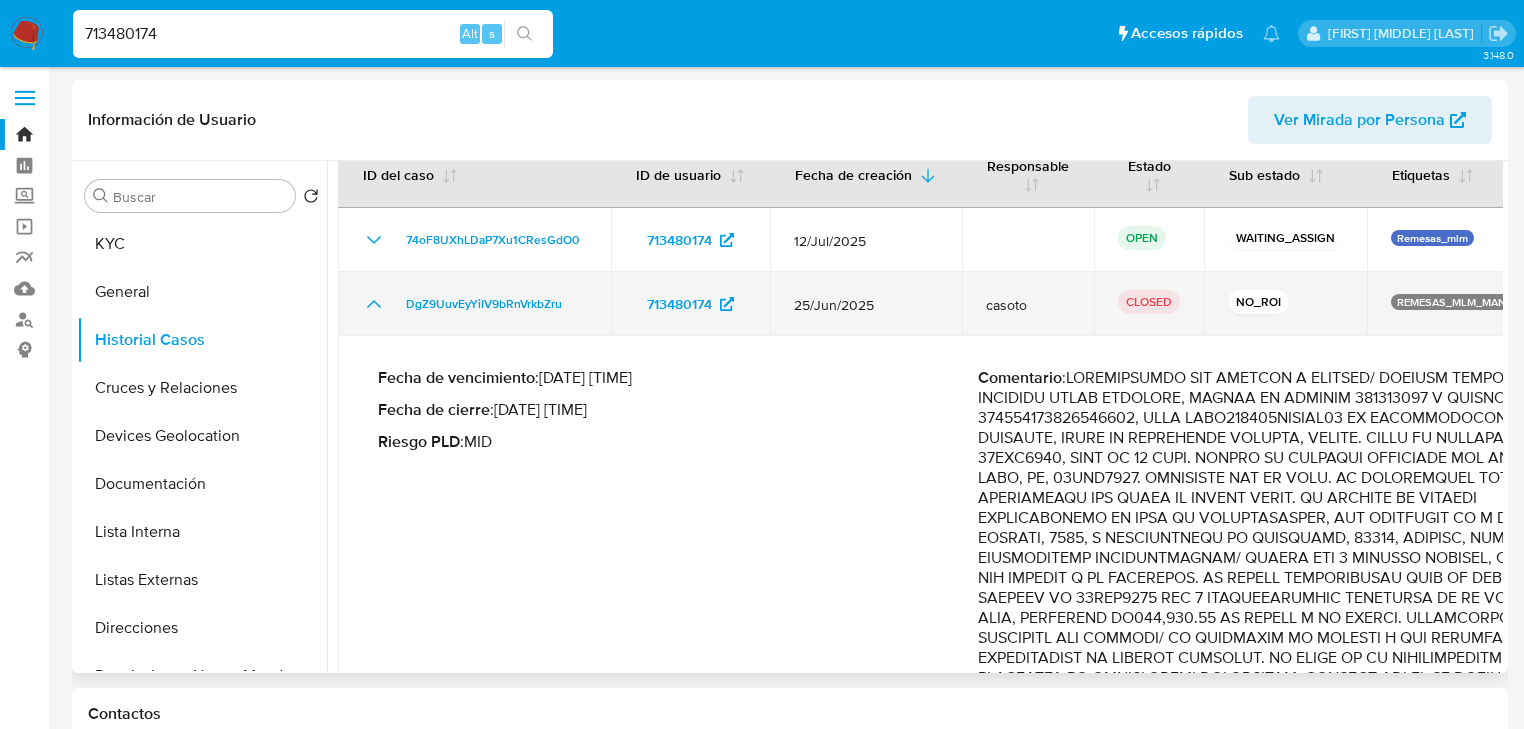 scroll, scrollTop: 0, scrollLeft: 0, axis: both 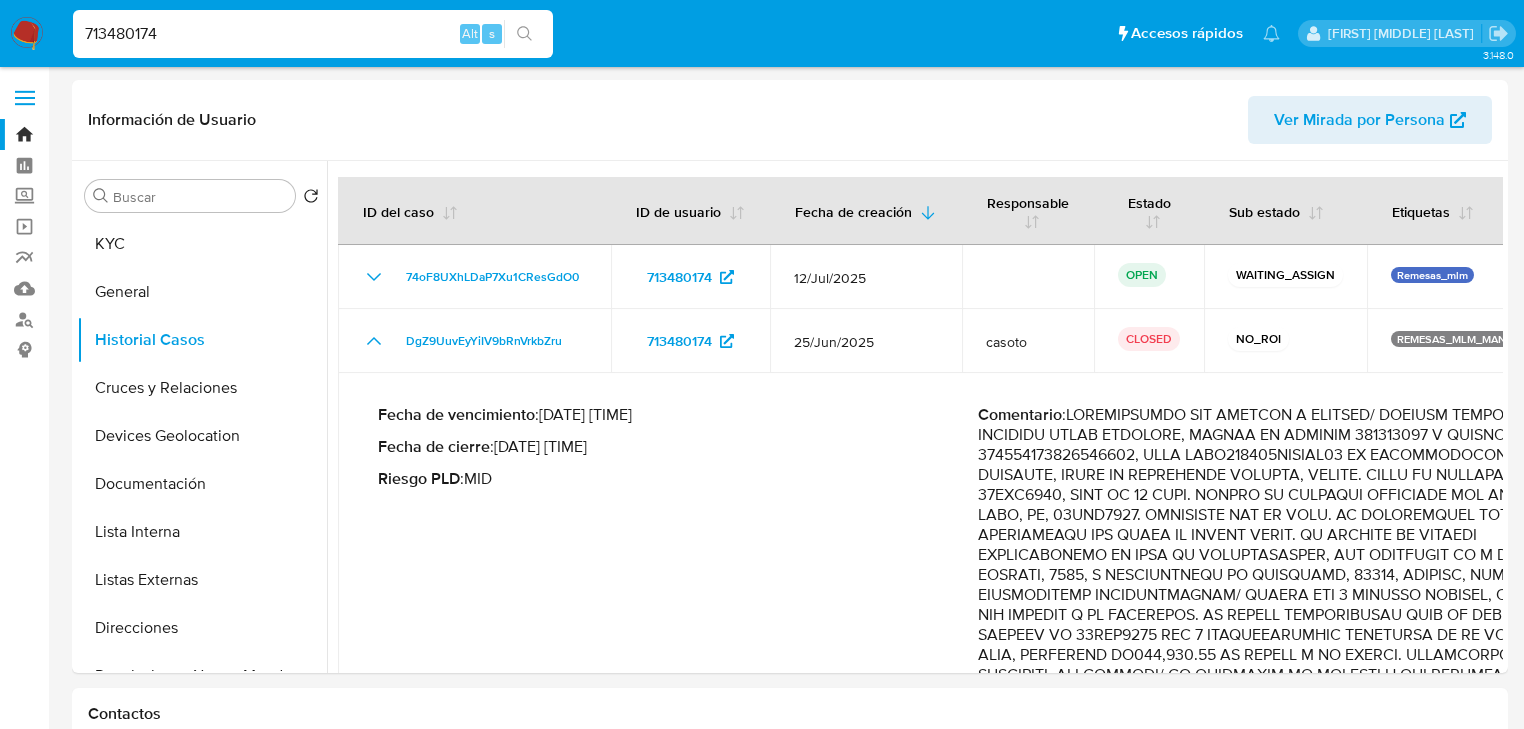 drag, startPoint x: 188, startPoint y: 40, endPoint x: 0, endPoint y: -9, distance: 194.28073 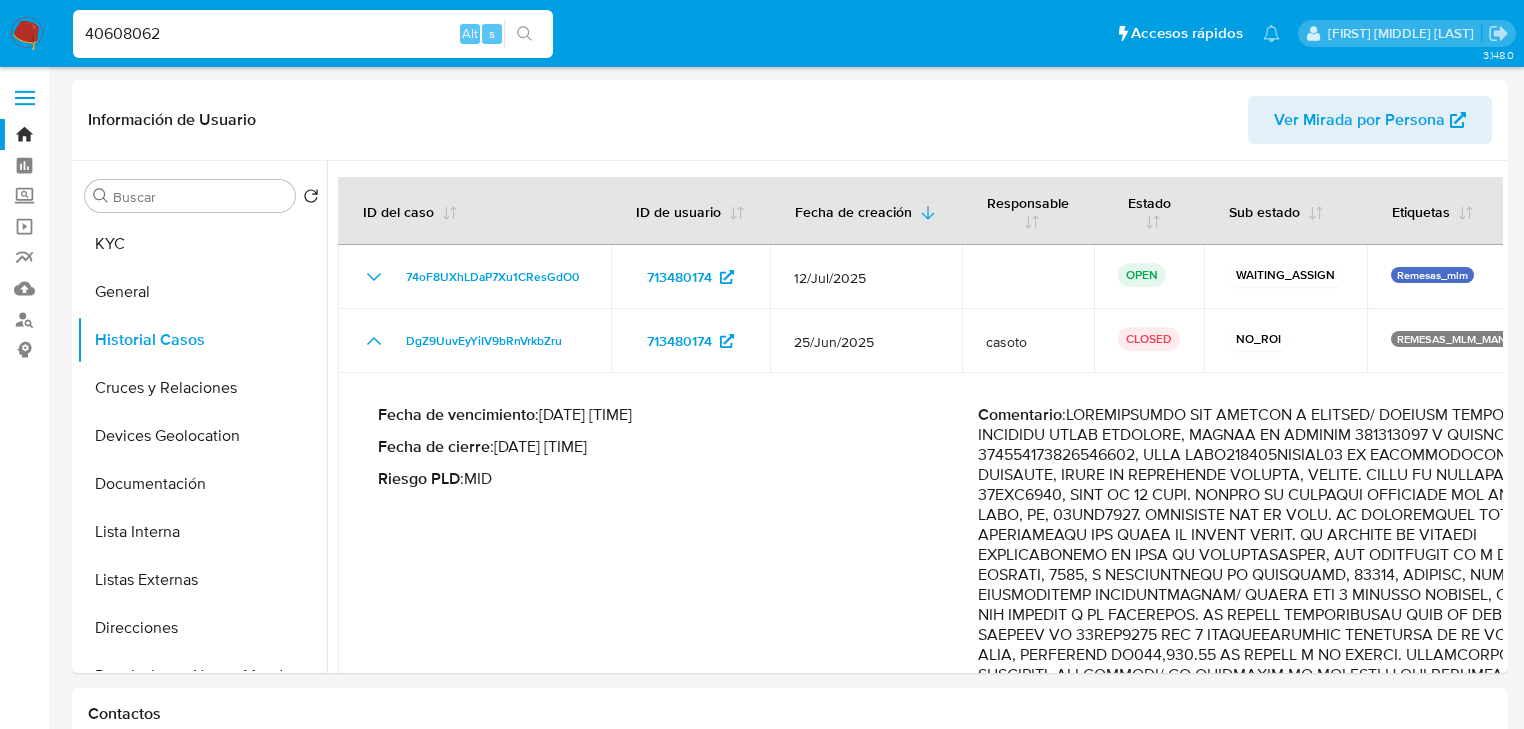 type on "40608062" 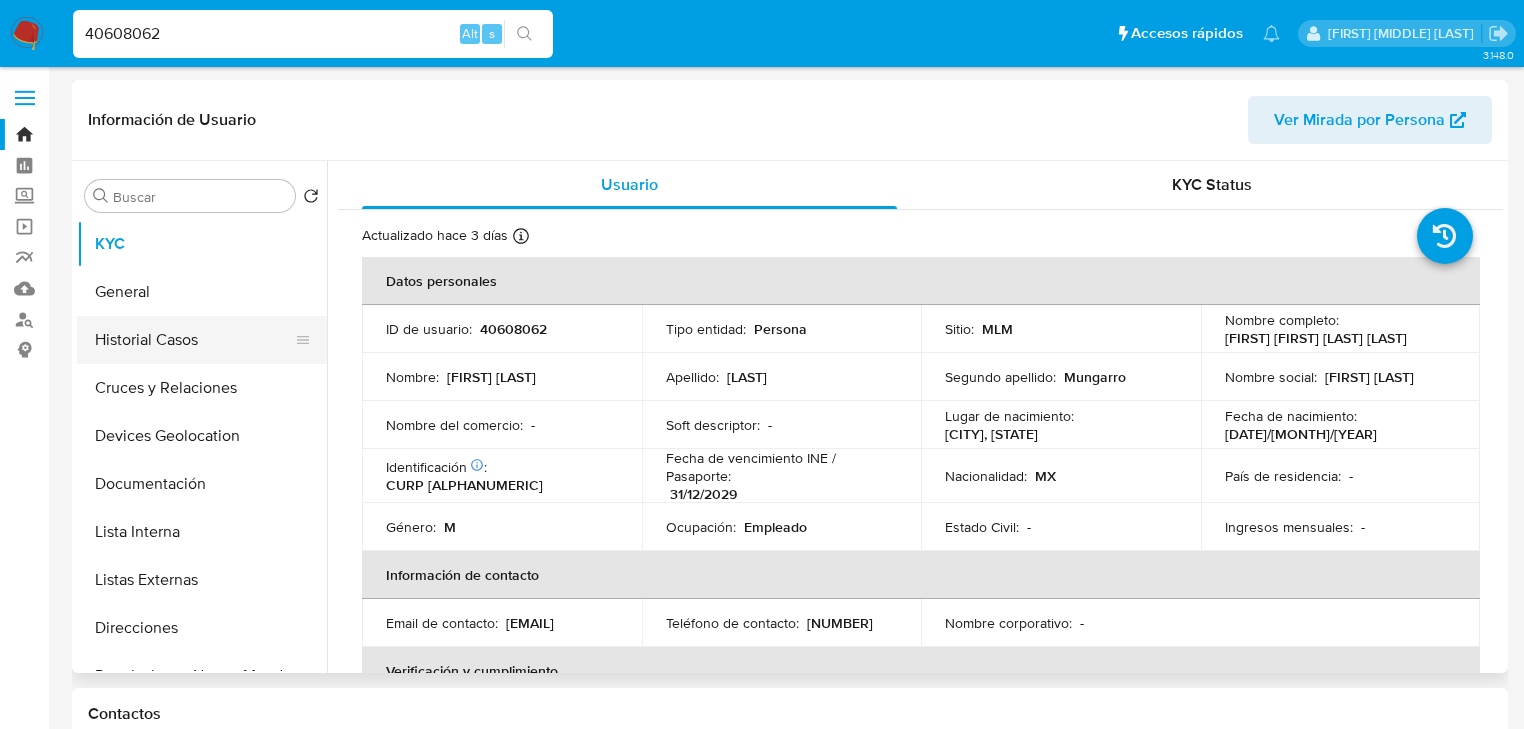 click on "Historial Casos" at bounding box center (194, 340) 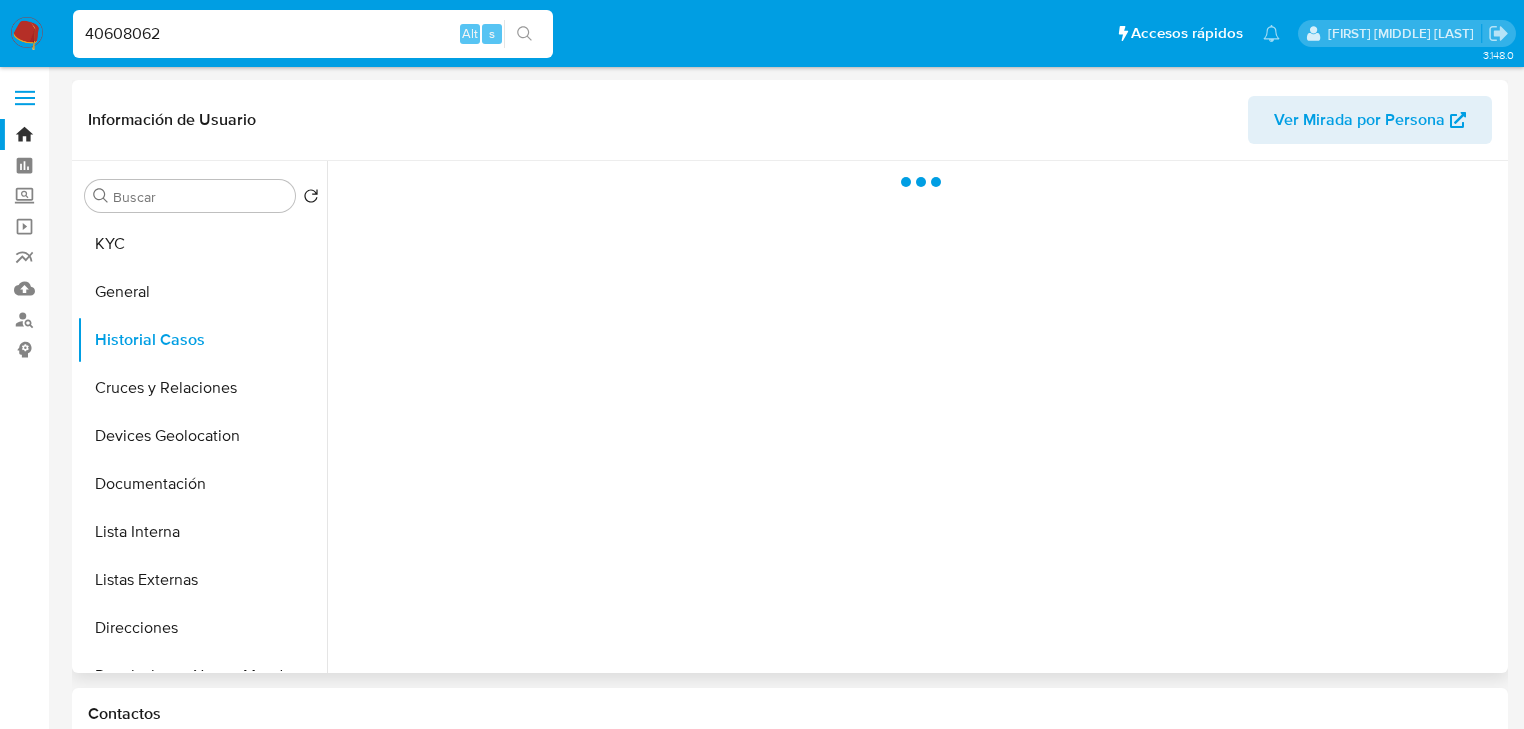 select on "10" 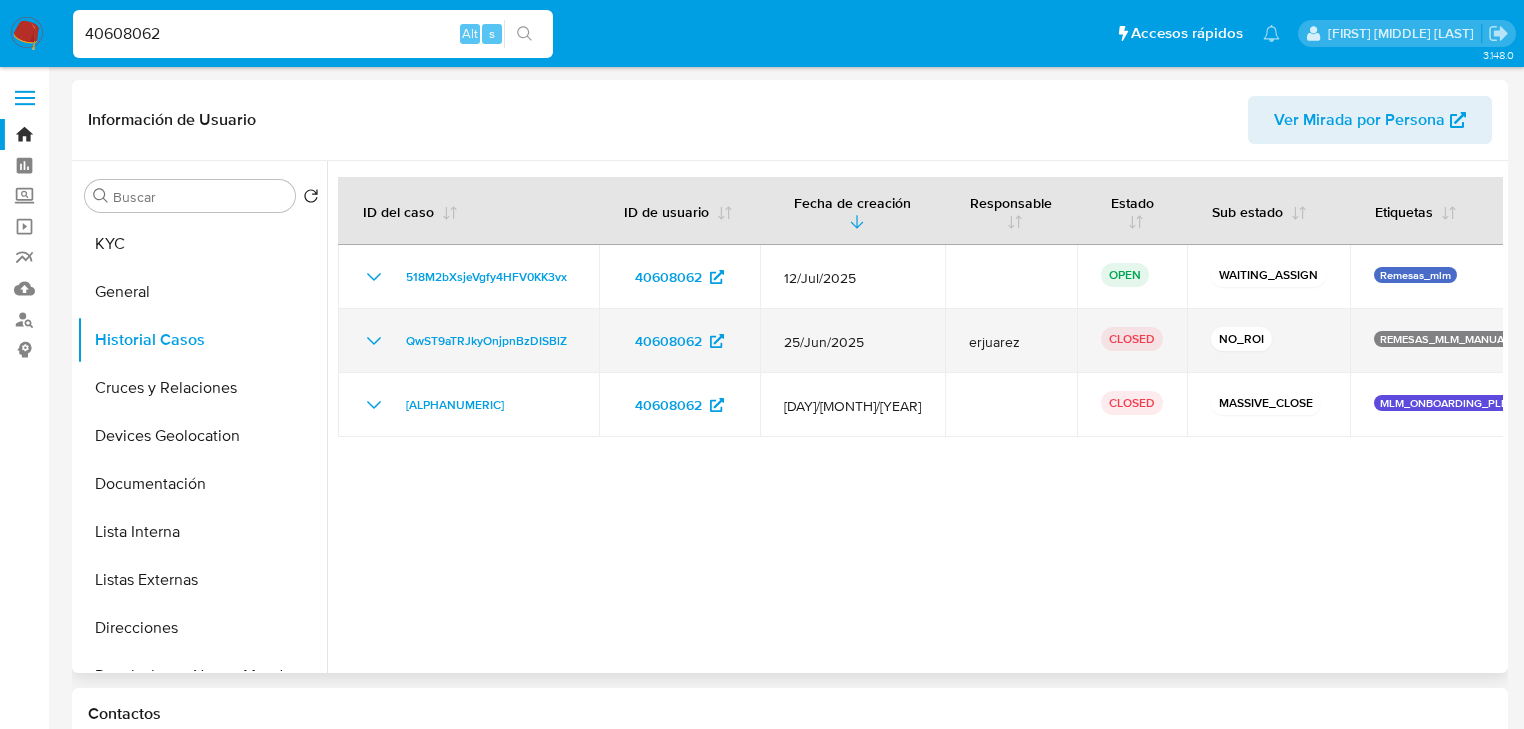 click 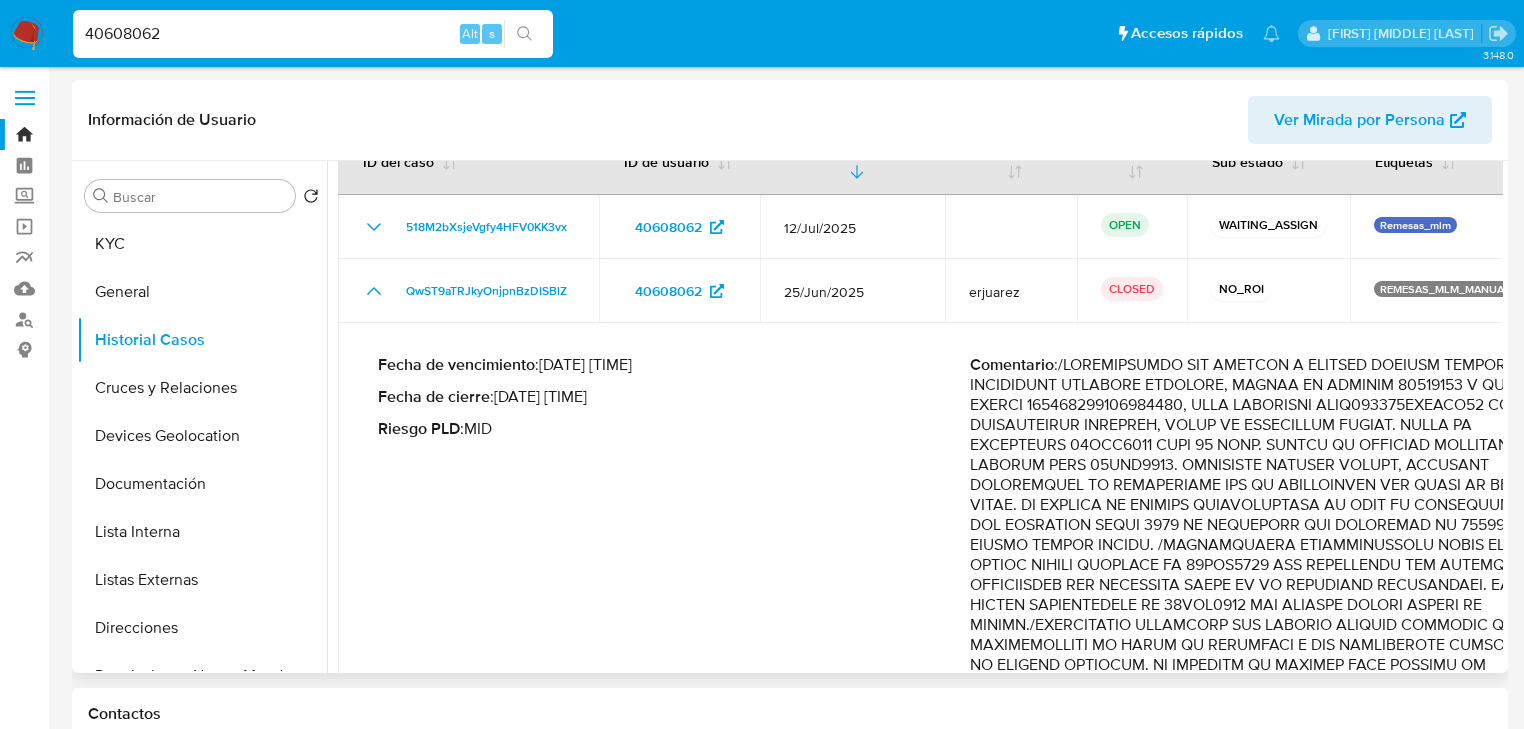 scroll, scrollTop: 240, scrollLeft: 0, axis: vertical 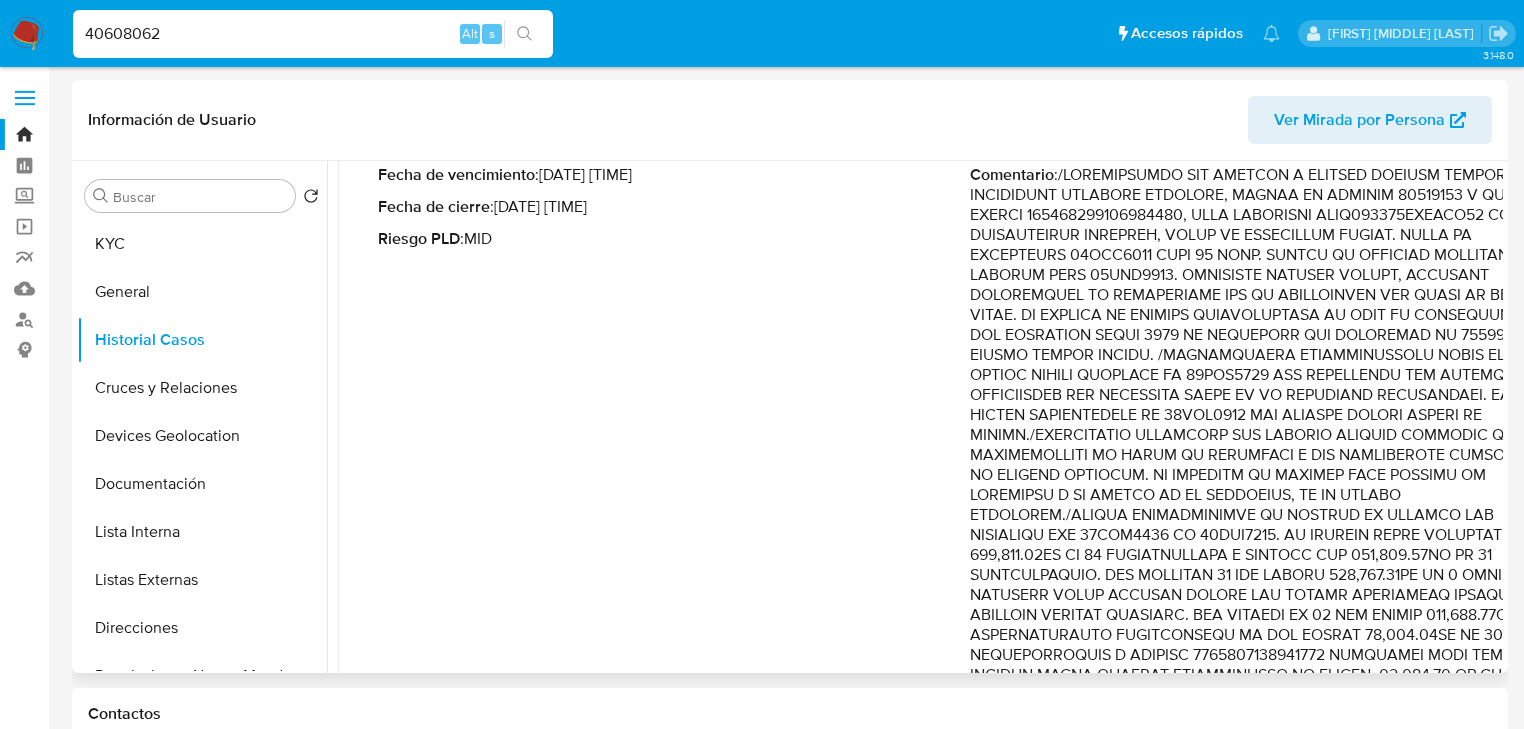 drag, startPoint x: 1147, startPoint y: 552, endPoint x: 1352, endPoint y: 563, distance: 205.2949 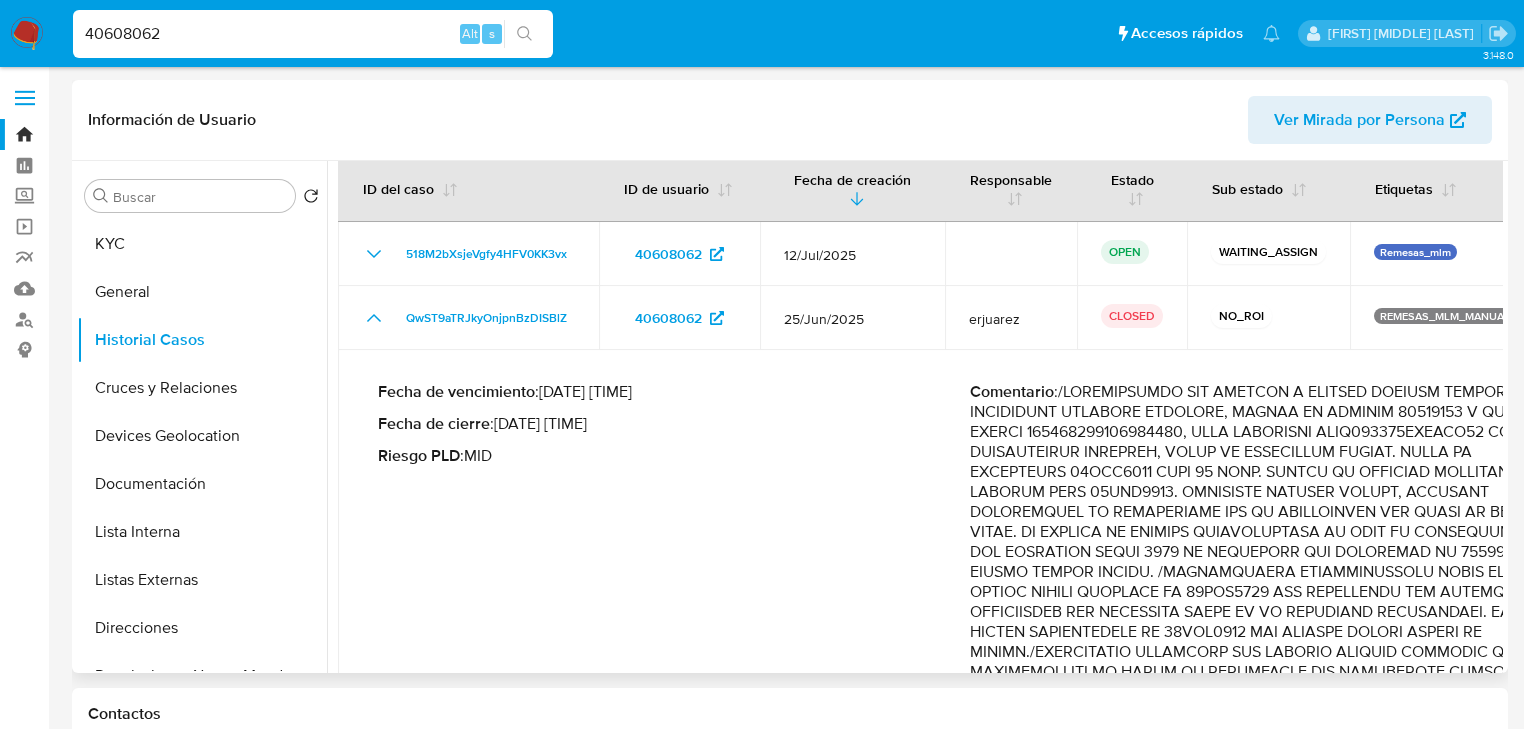scroll, scrollTop: 0, scrollLeft: 0, axis: both 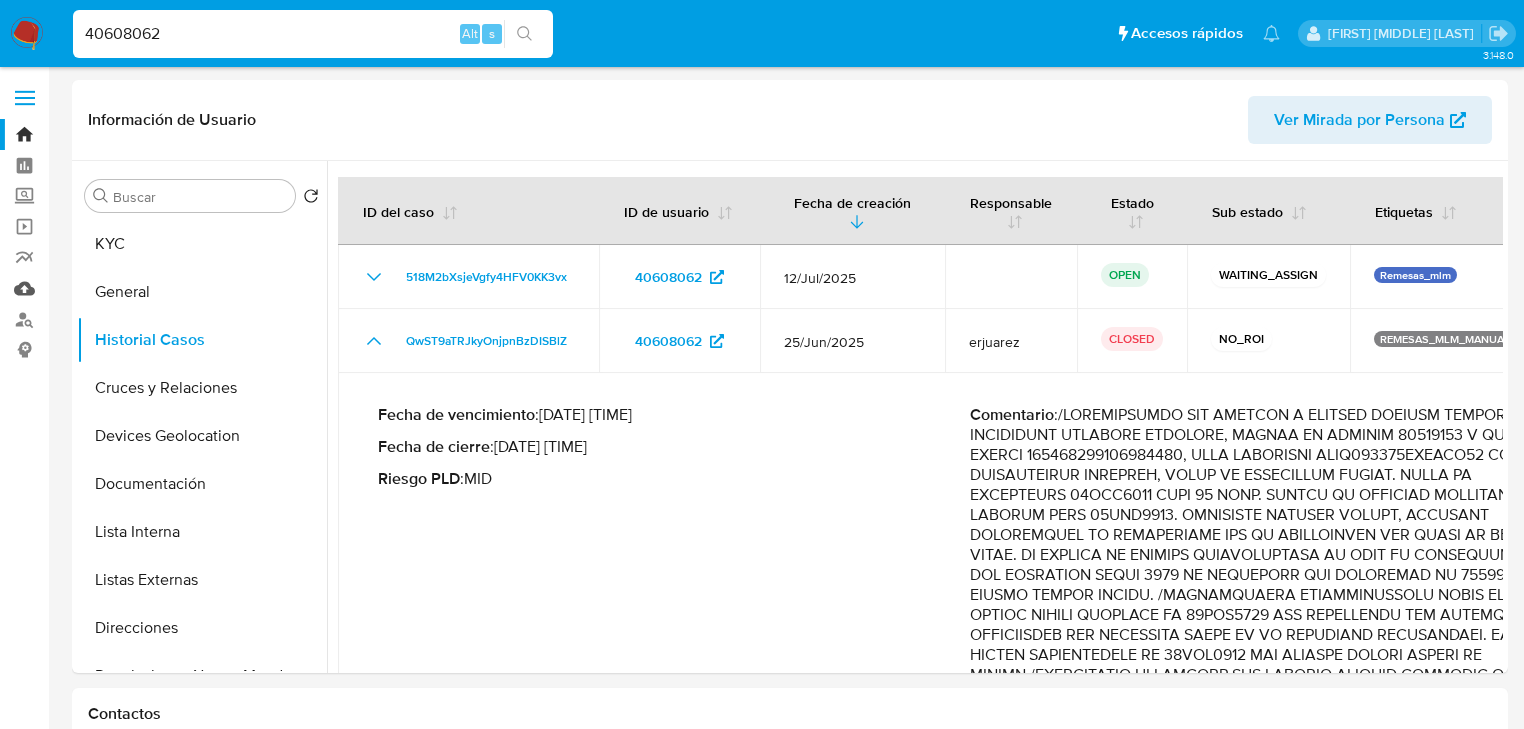 click on "Mulan" at bounding box center [119, 288] 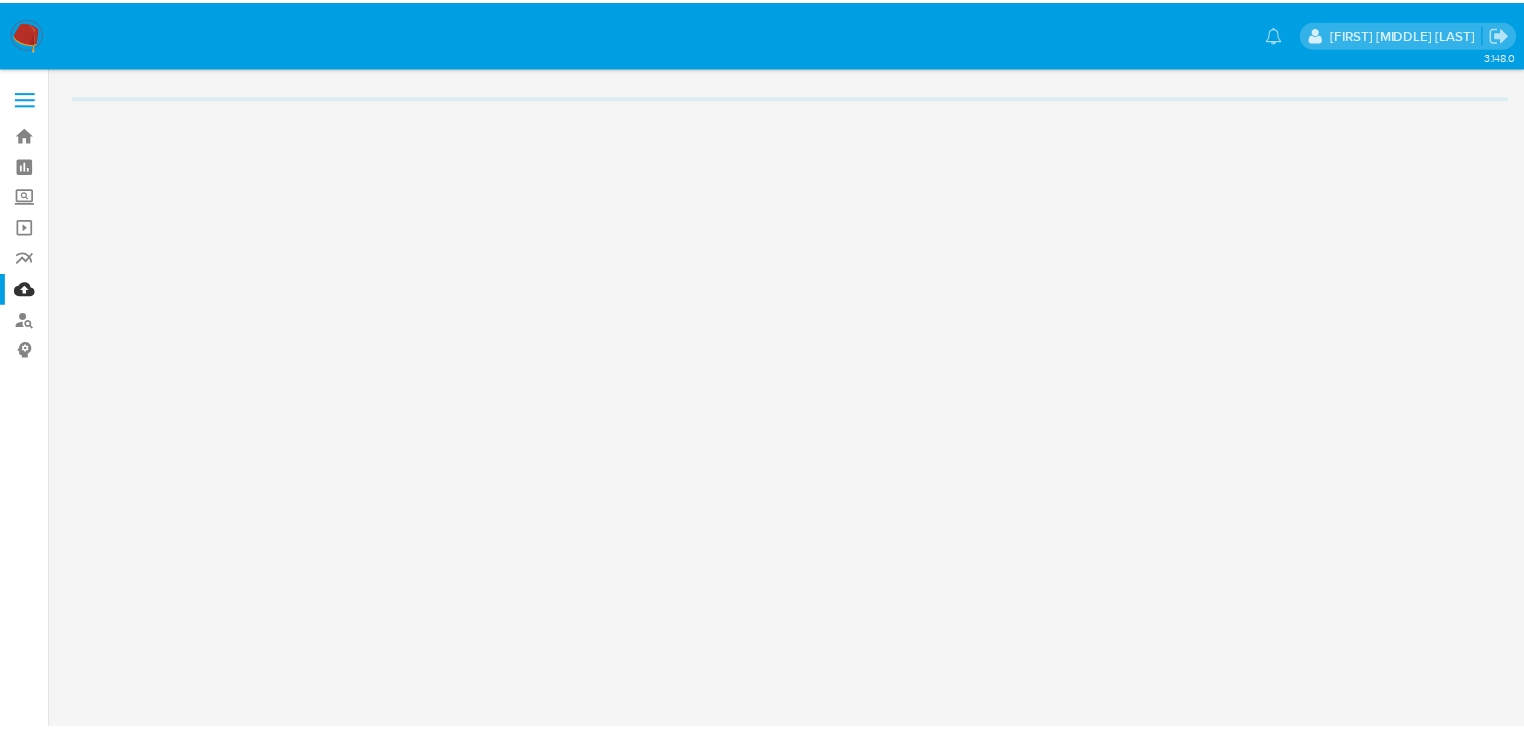 scroll, scrollTop: 0, scrollLeft: 0, axis: both 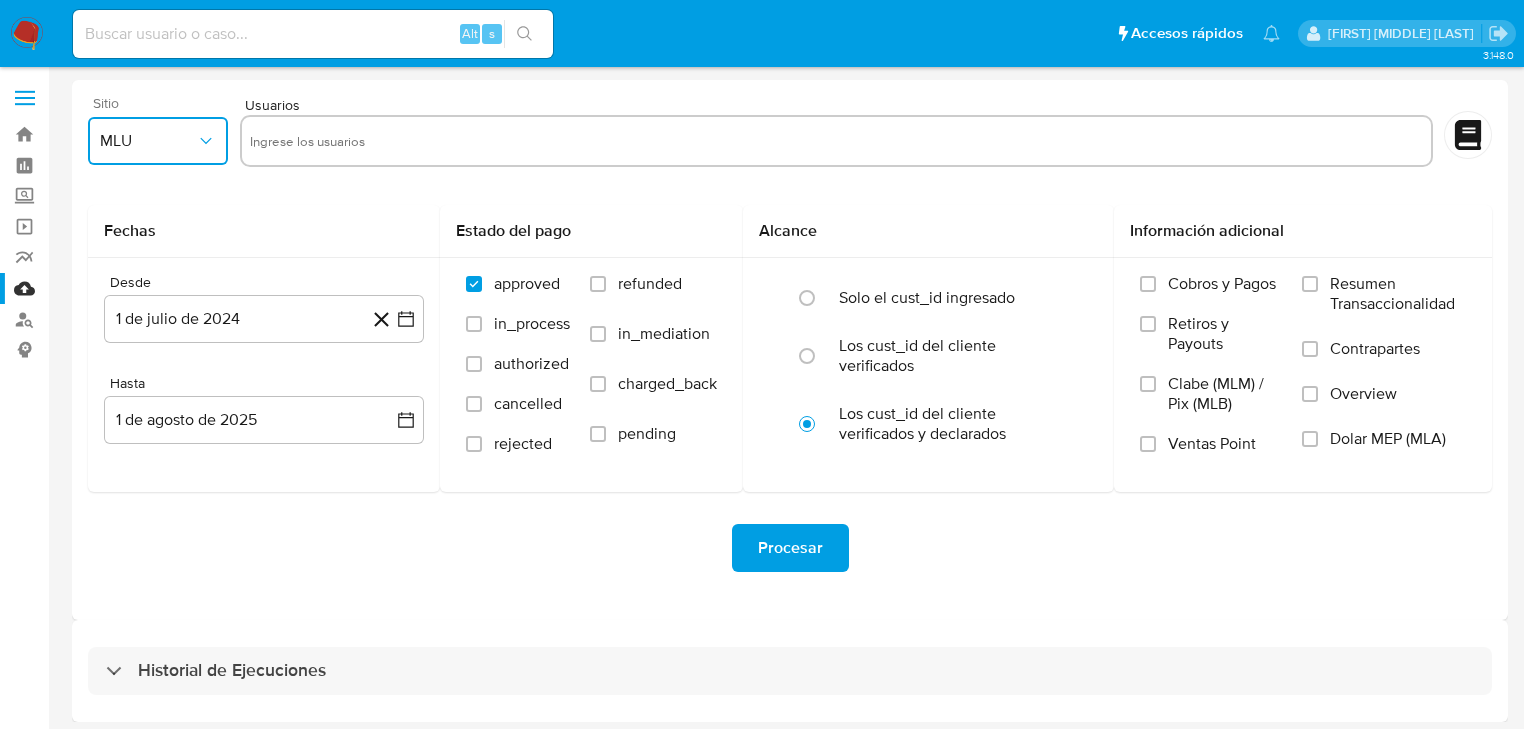 drag, startPoint x: 154, startPoint y: 152, endPoint x: 164, endPoint y: 156, distance: 10.770329 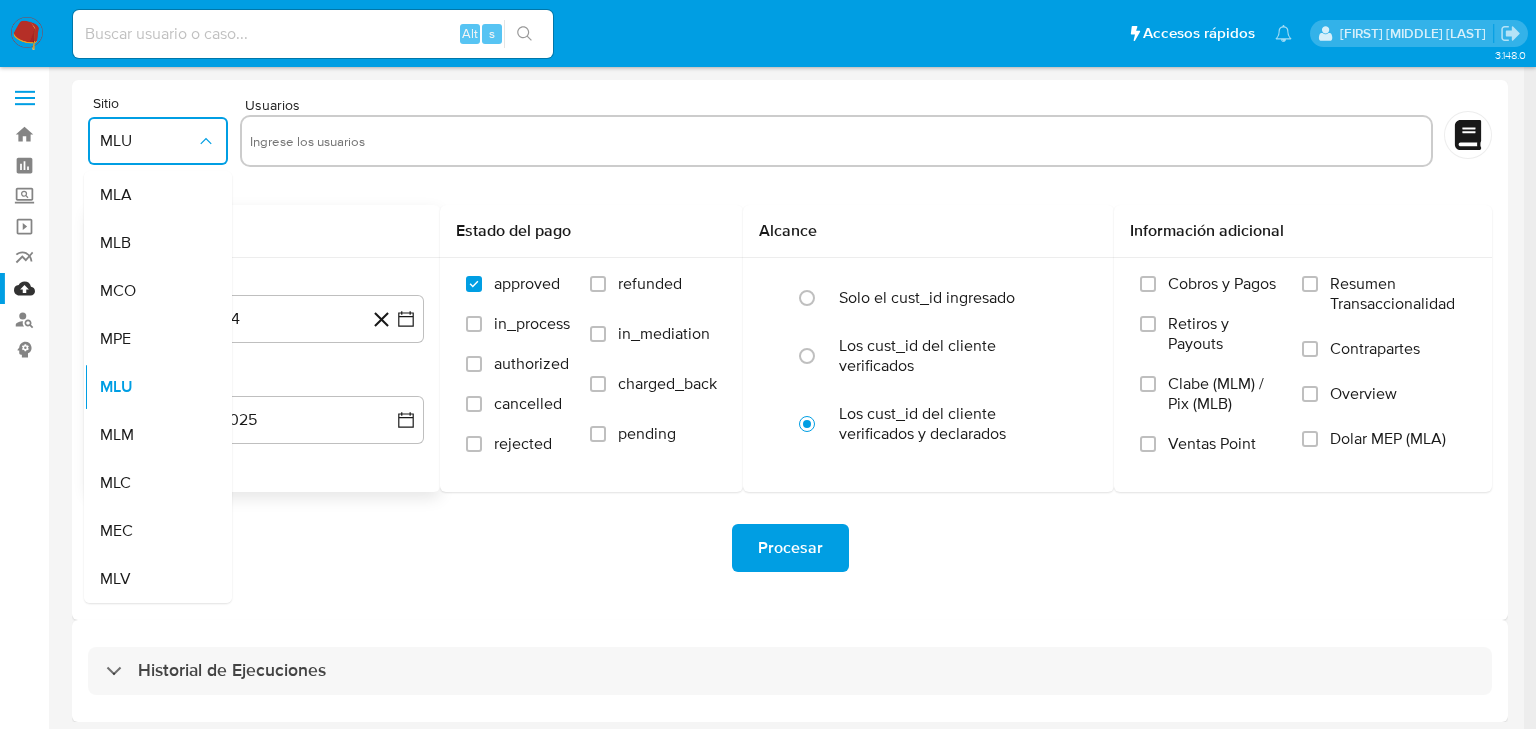drag, startPoint x: 121, startPoint y: 429, endPoint x: 363, endPoint y: 260, distance: 295.16943 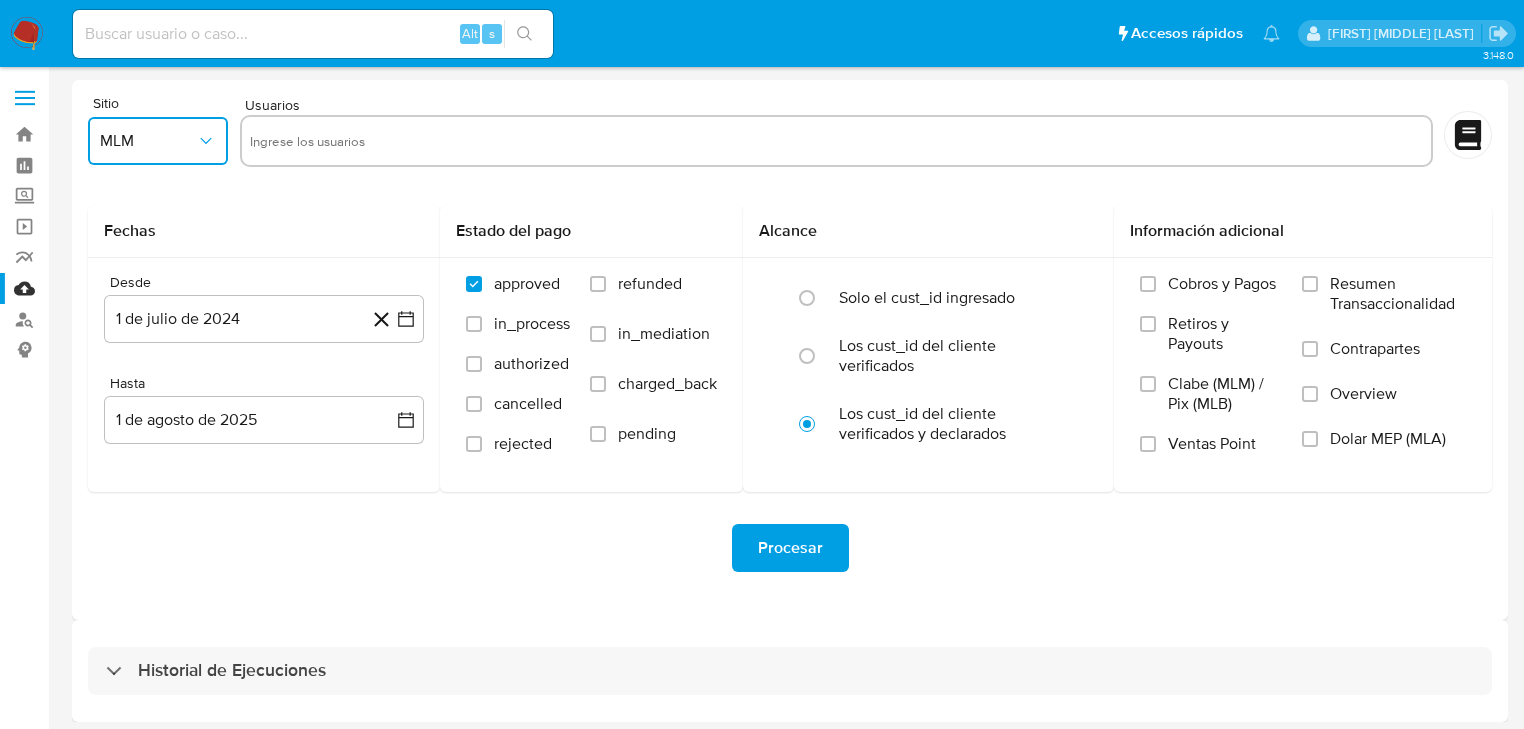 click at bounding box center (836, 141) 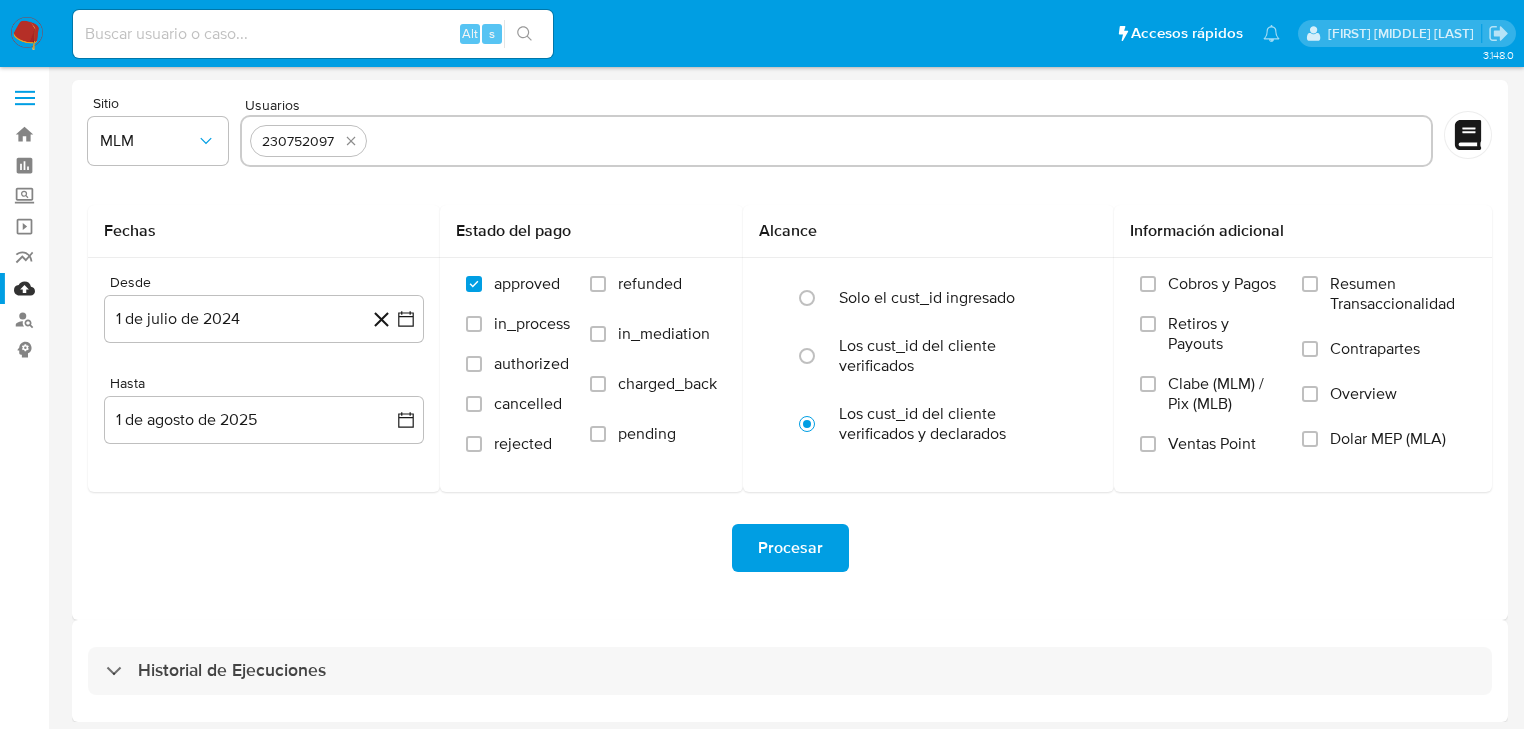 paste on "115605752" 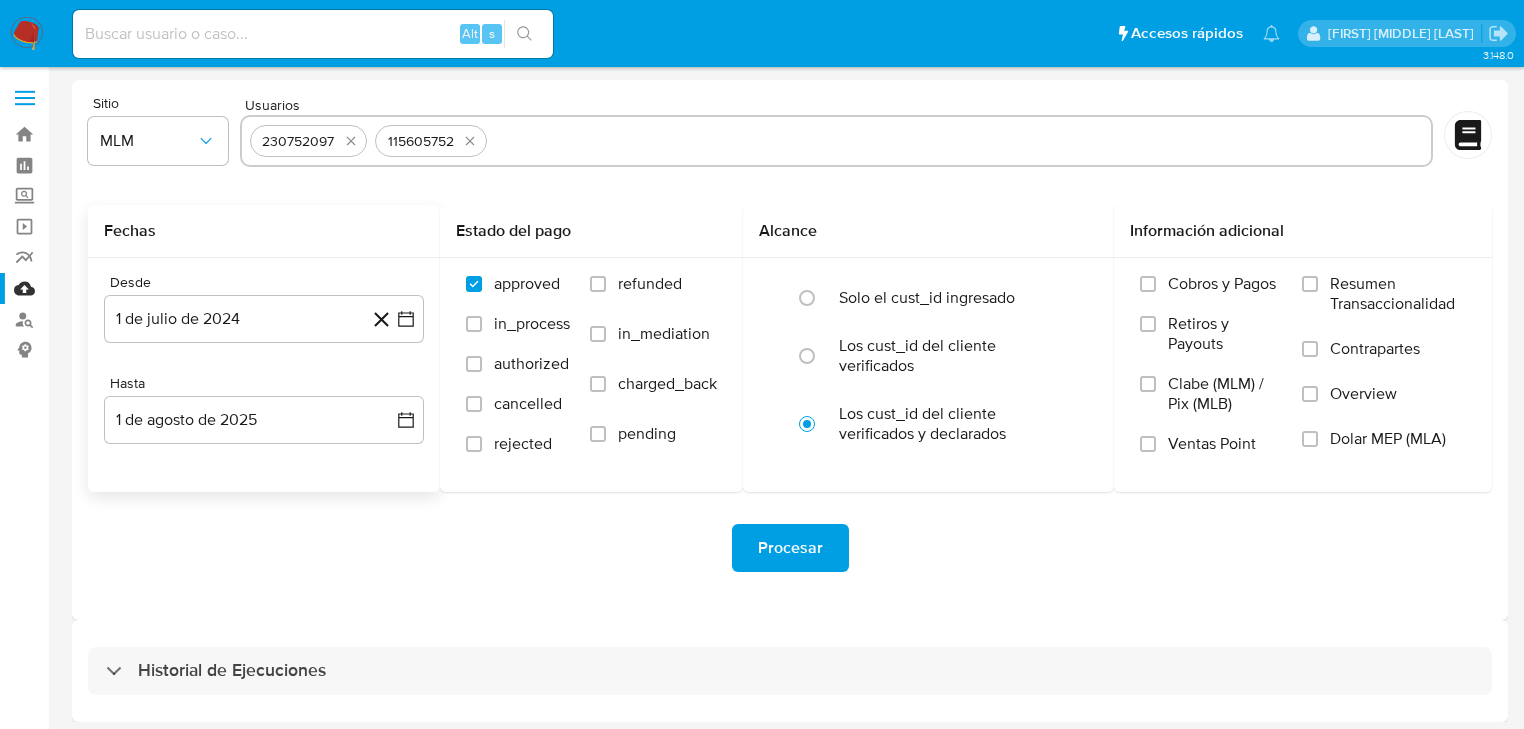 paste on "[NUMBER]" 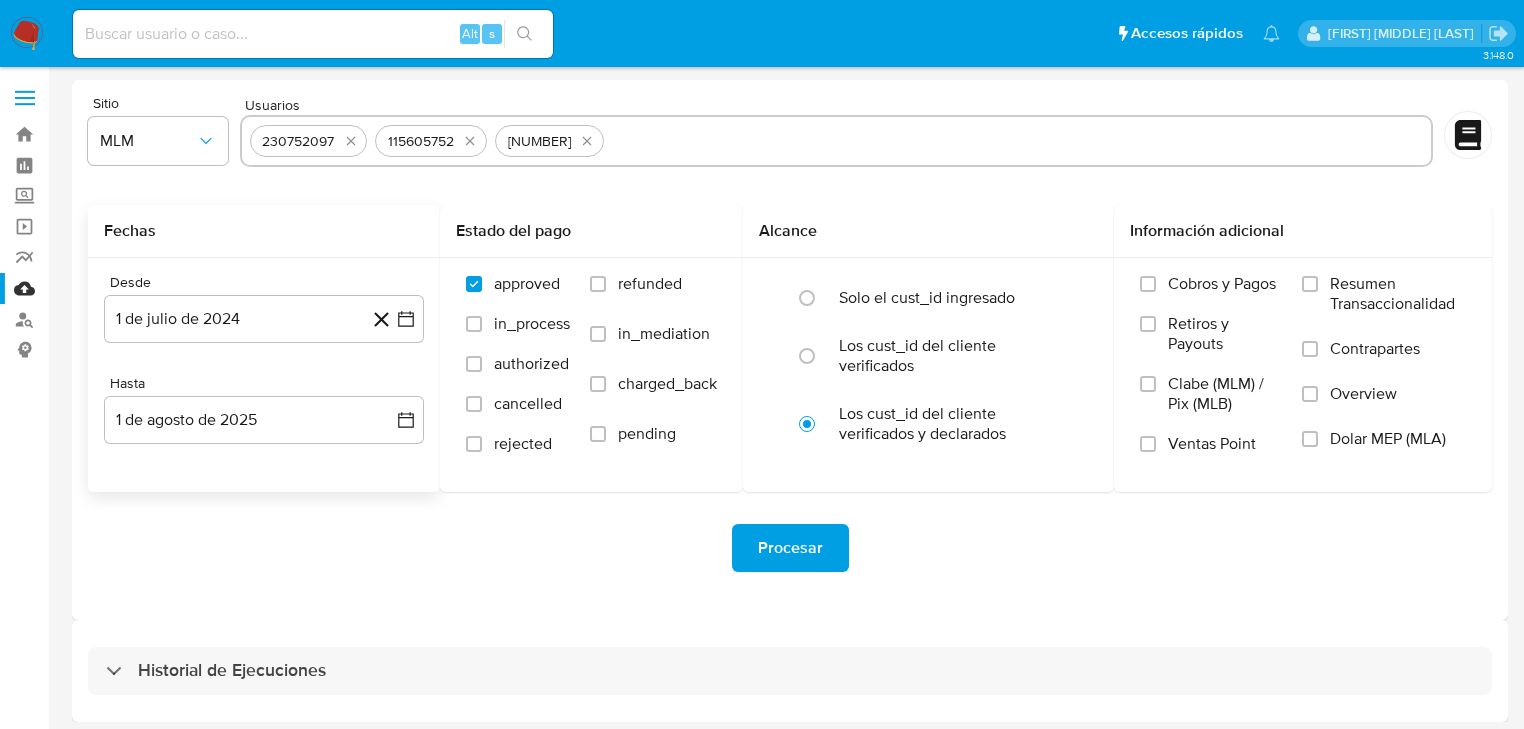 paste on "[NUMBER]" 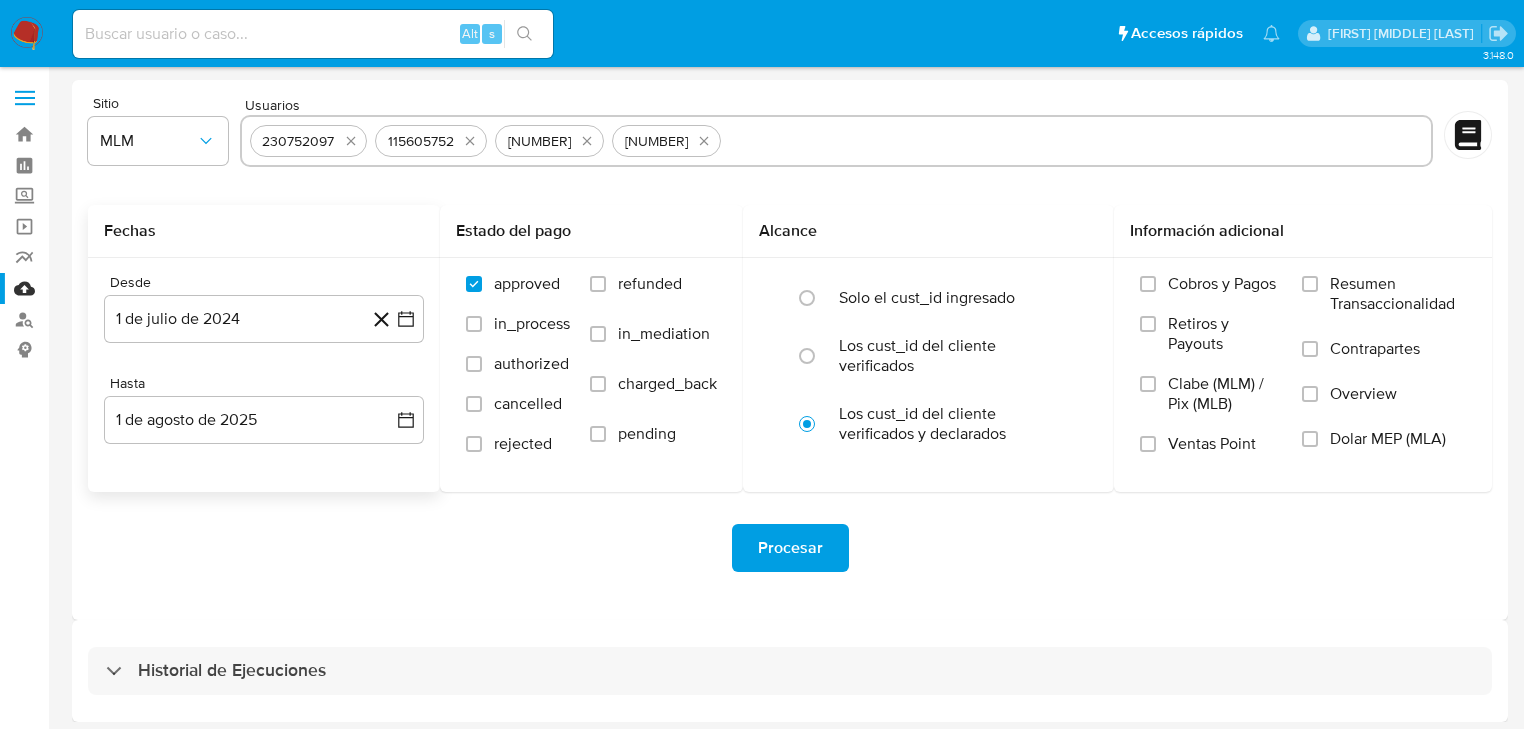 paste on "378902592" 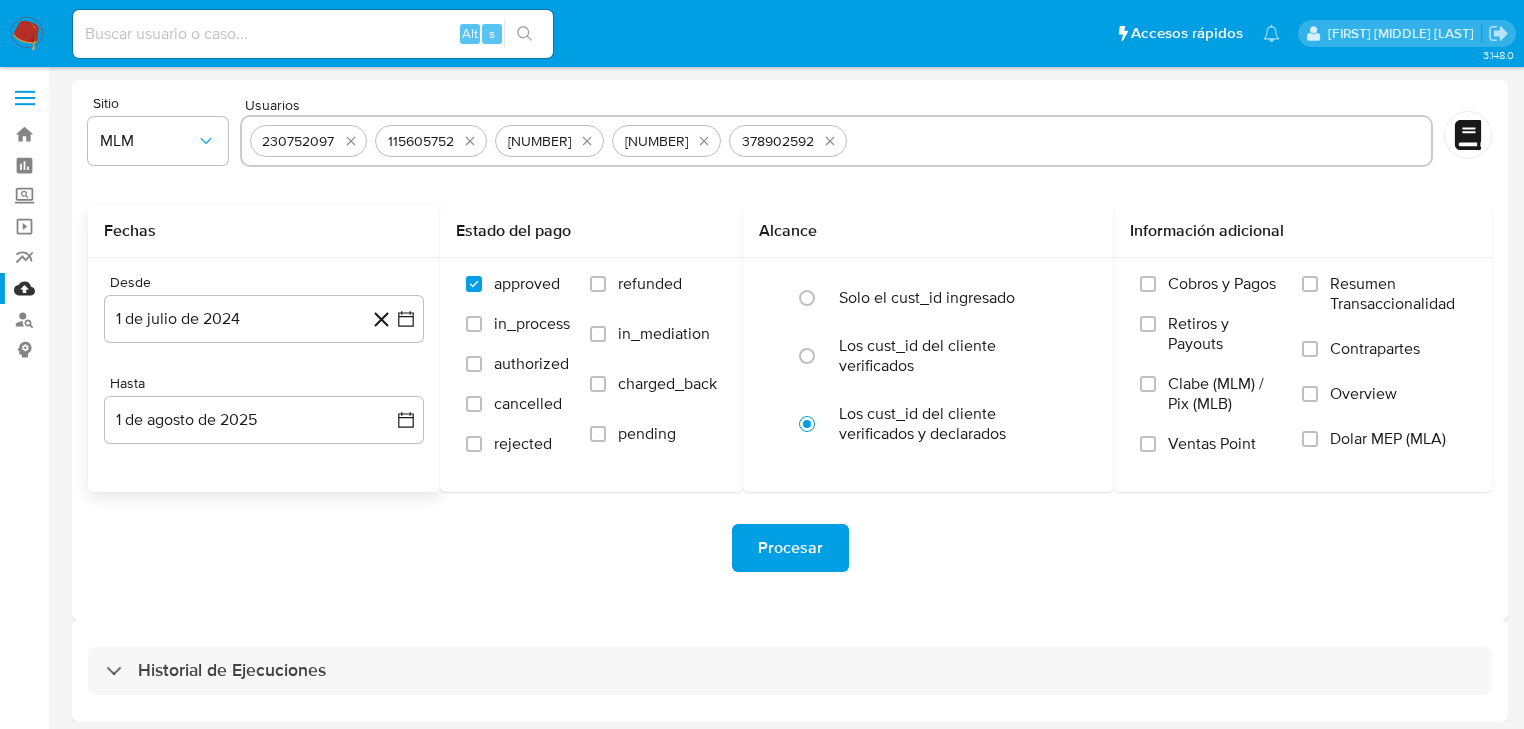 paste on "721118500" 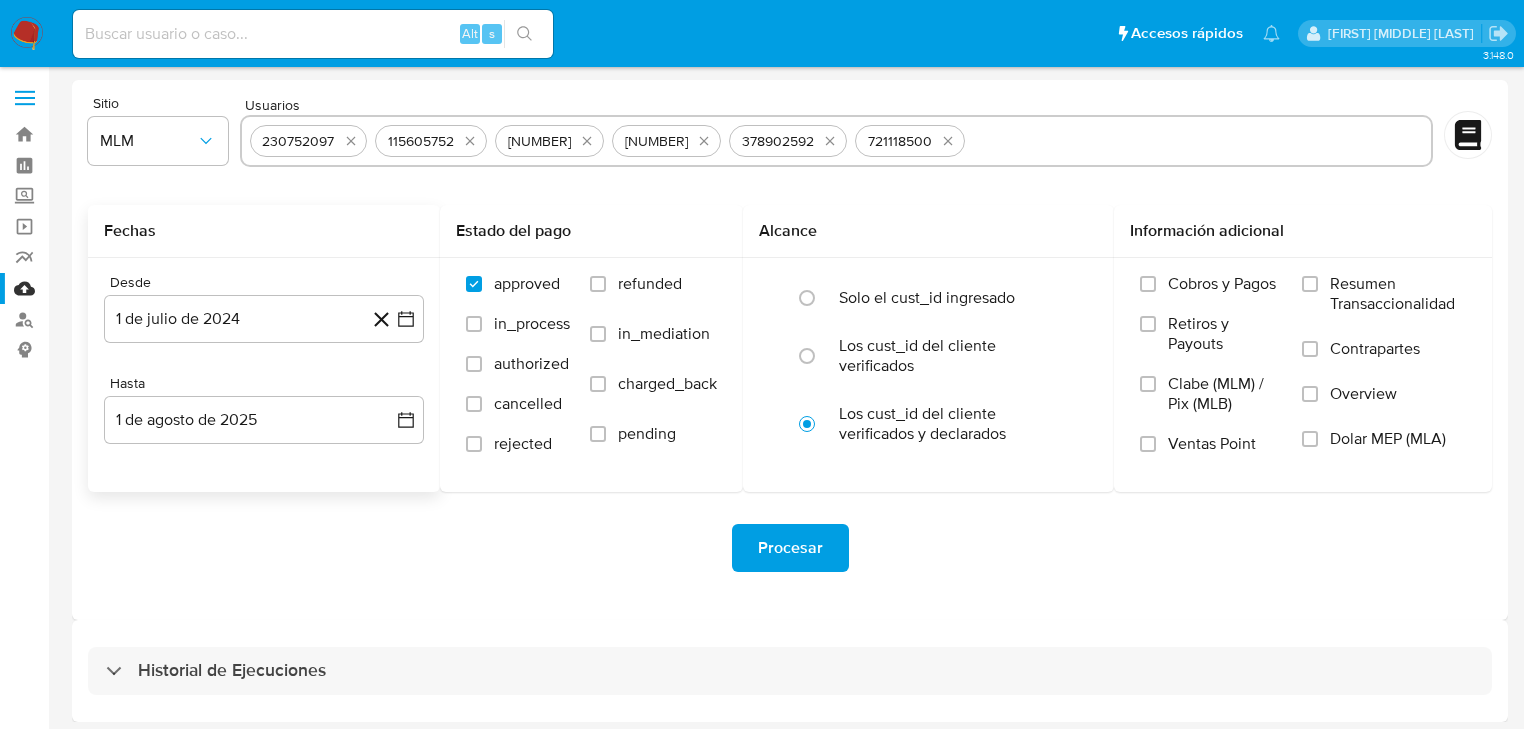 paste on "713480174" 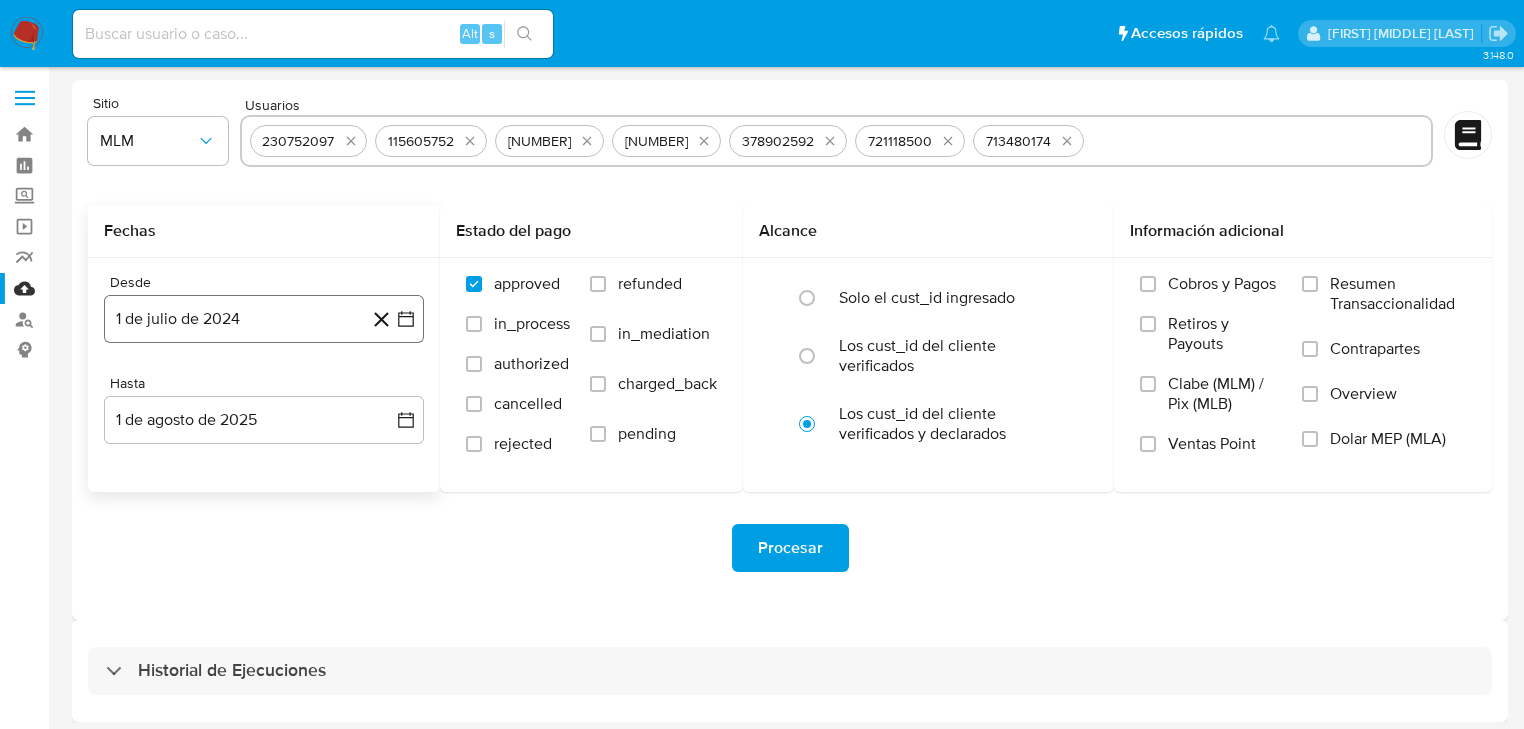 paste on "40608062" 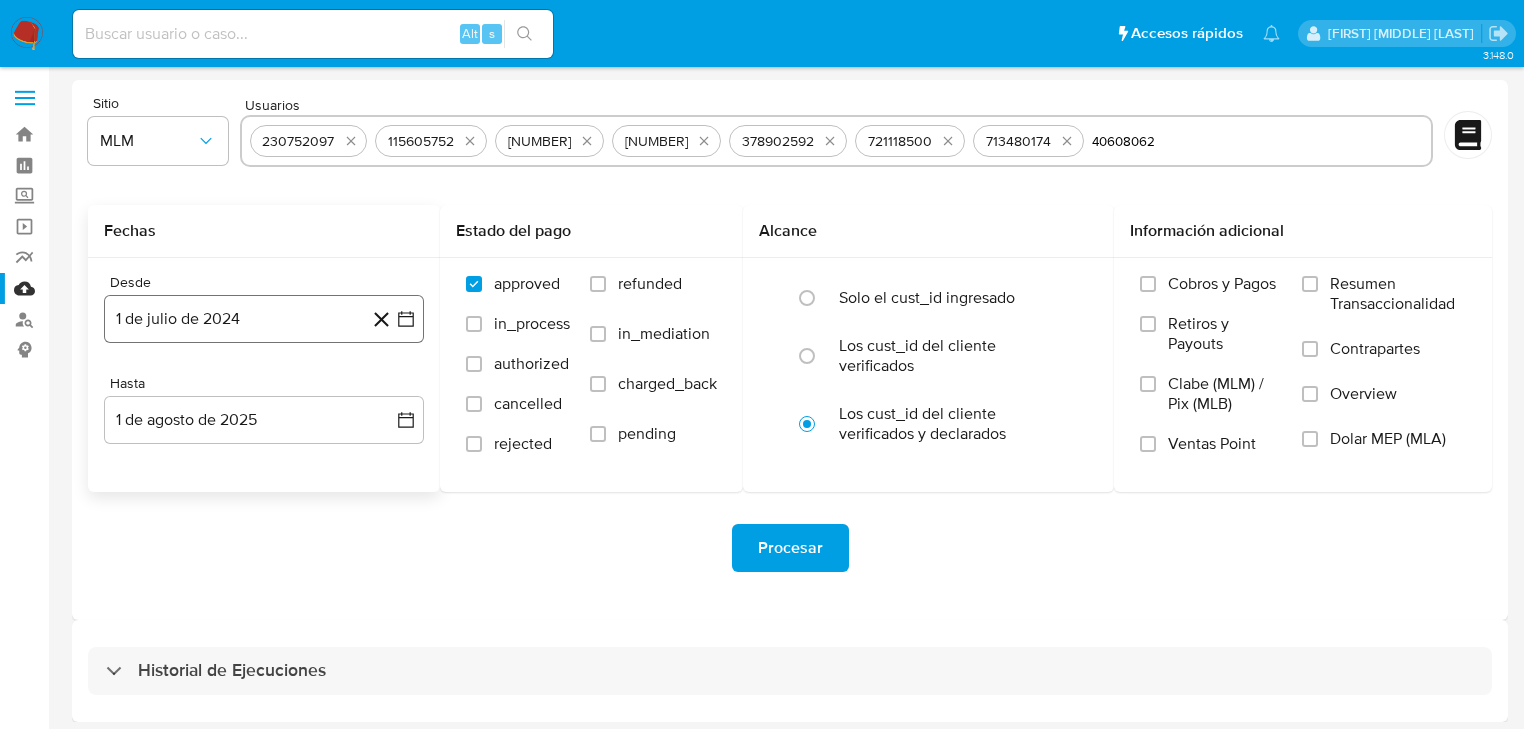 type 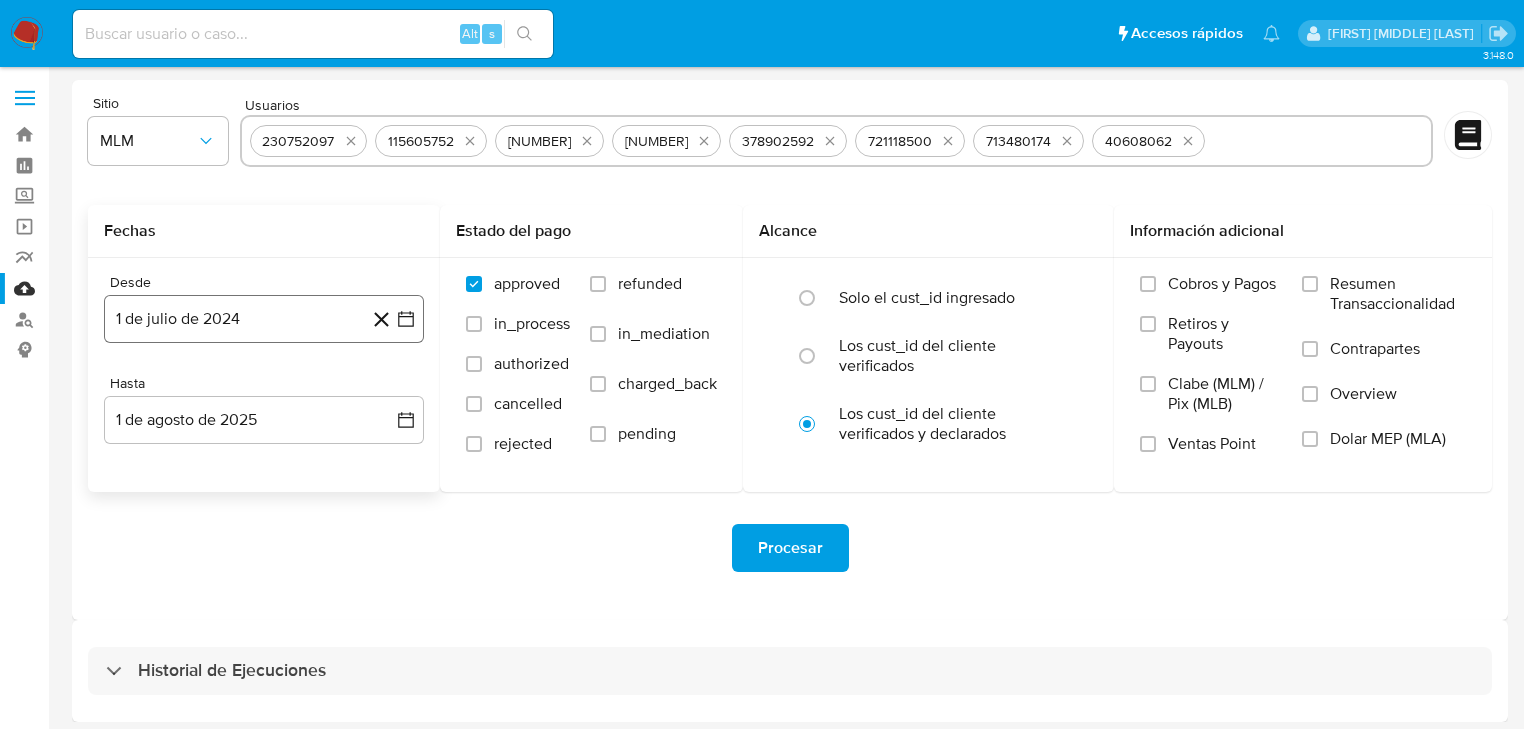 click on "1 de julio de 2024" at bounding box center (264, 319) 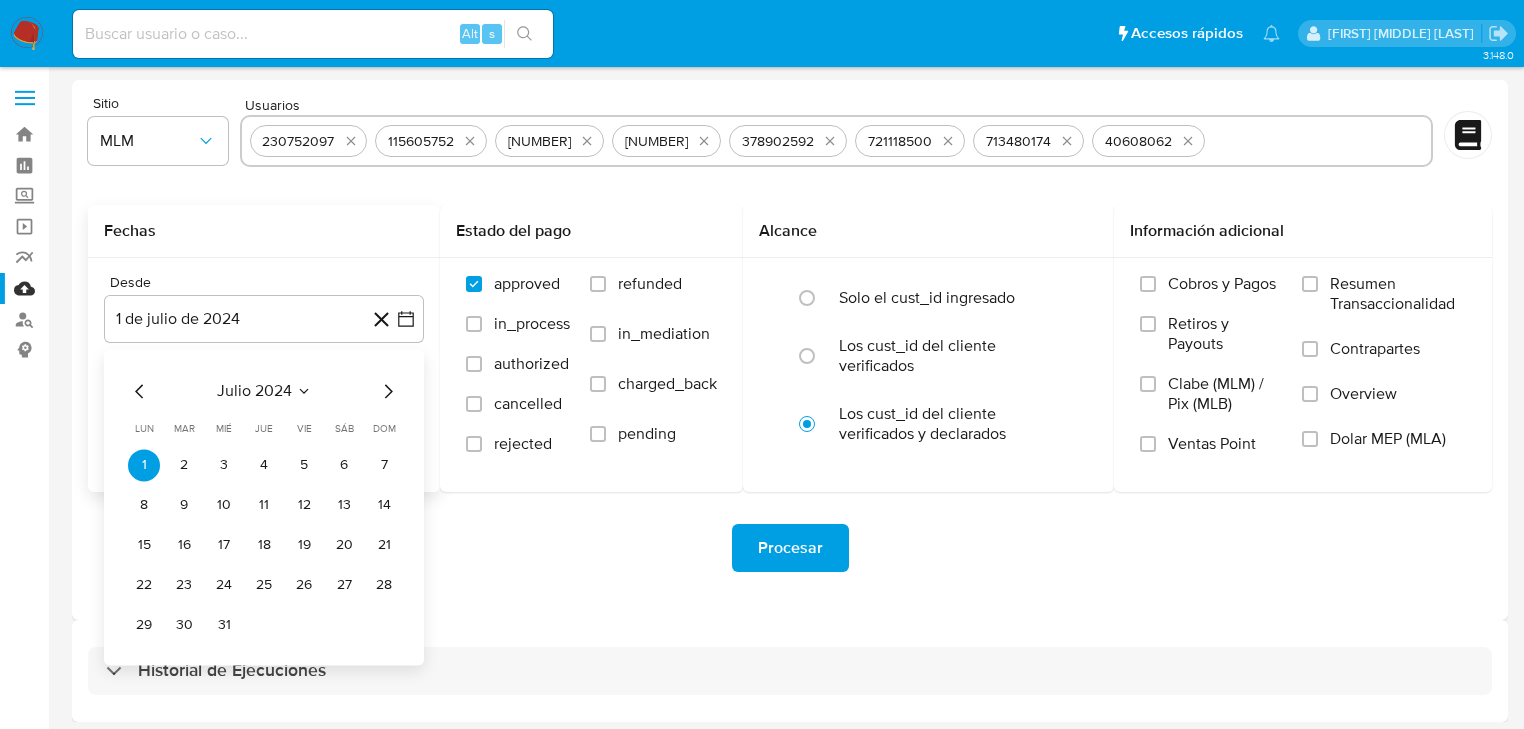 click on "julio 2024" at bounding box center [254, 391] 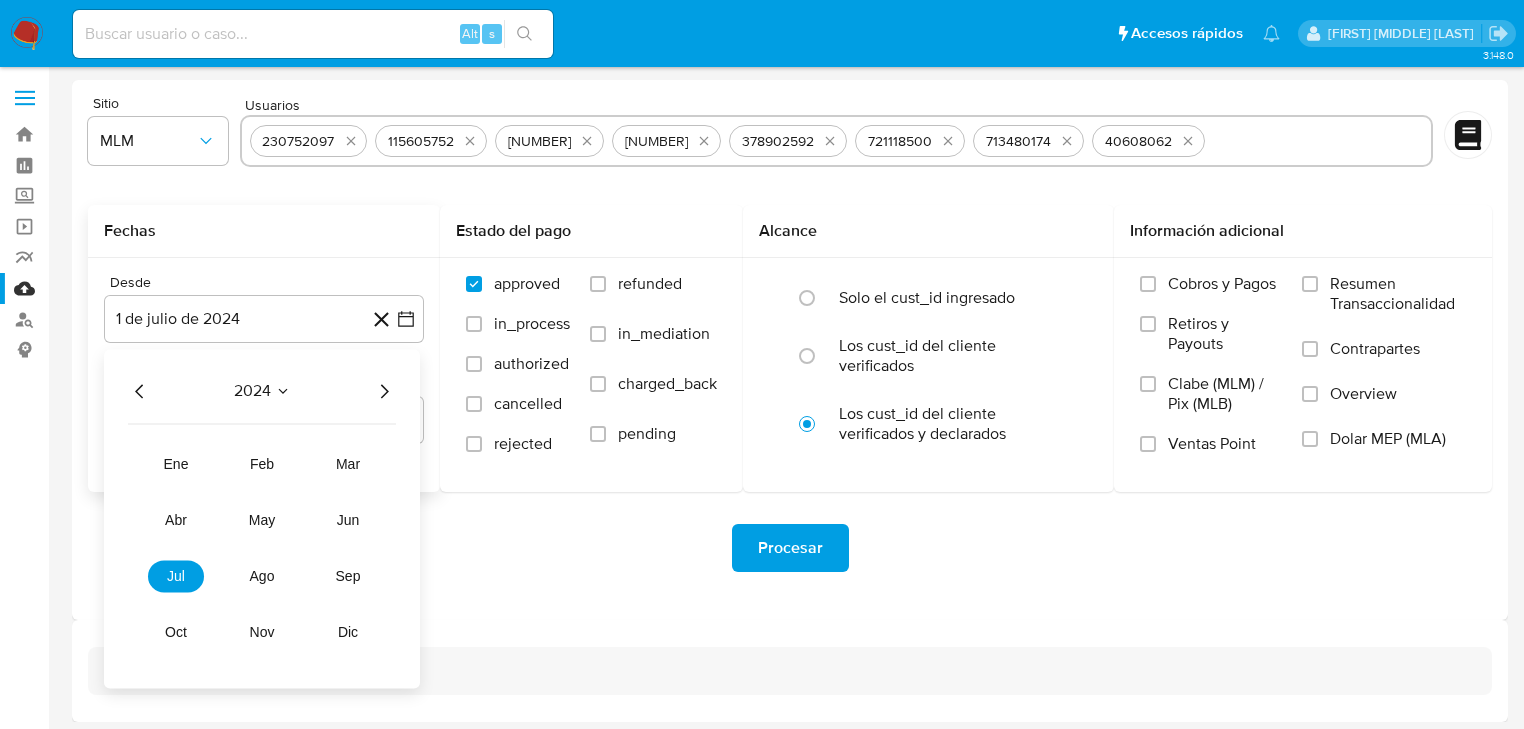 click 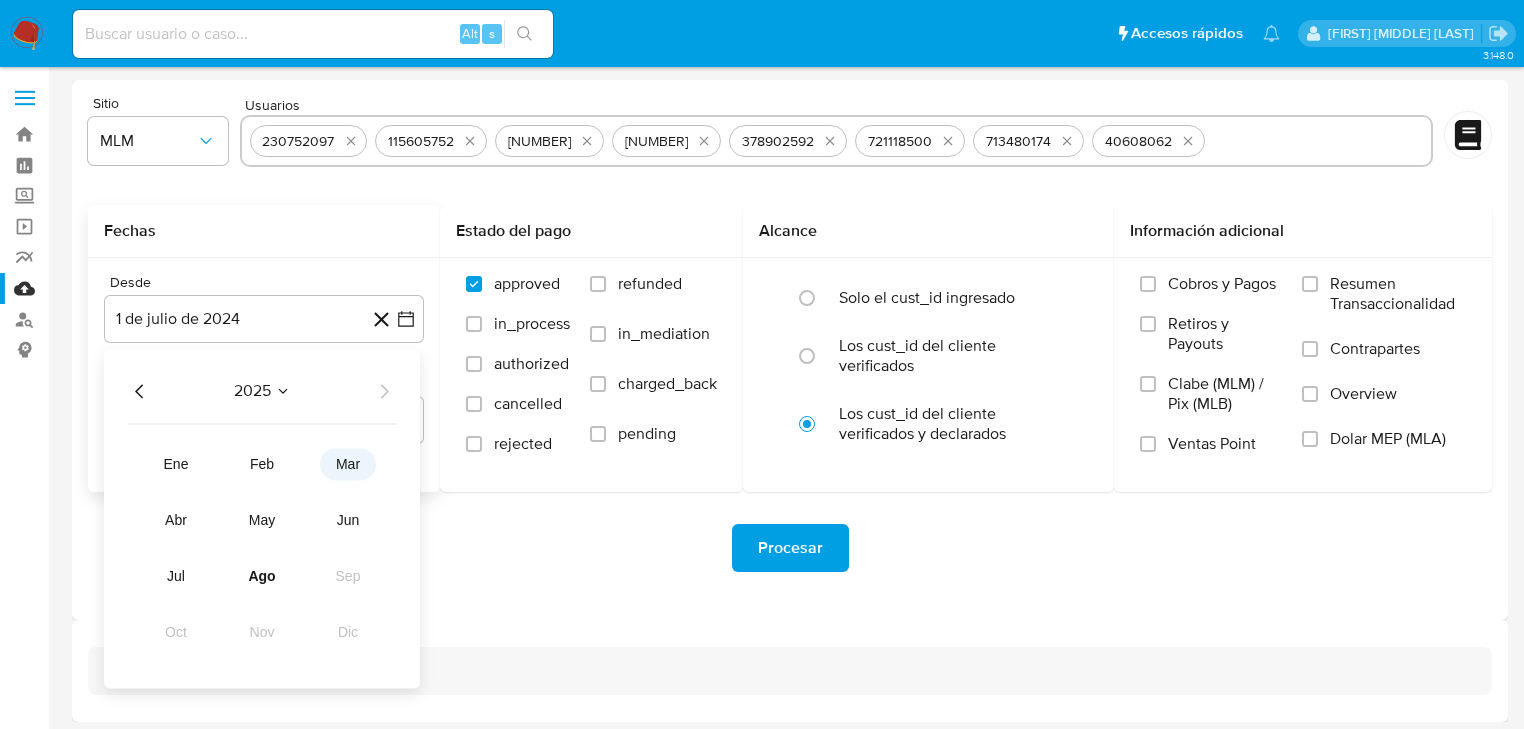 click on "mar" at bounding box center [348, 464] 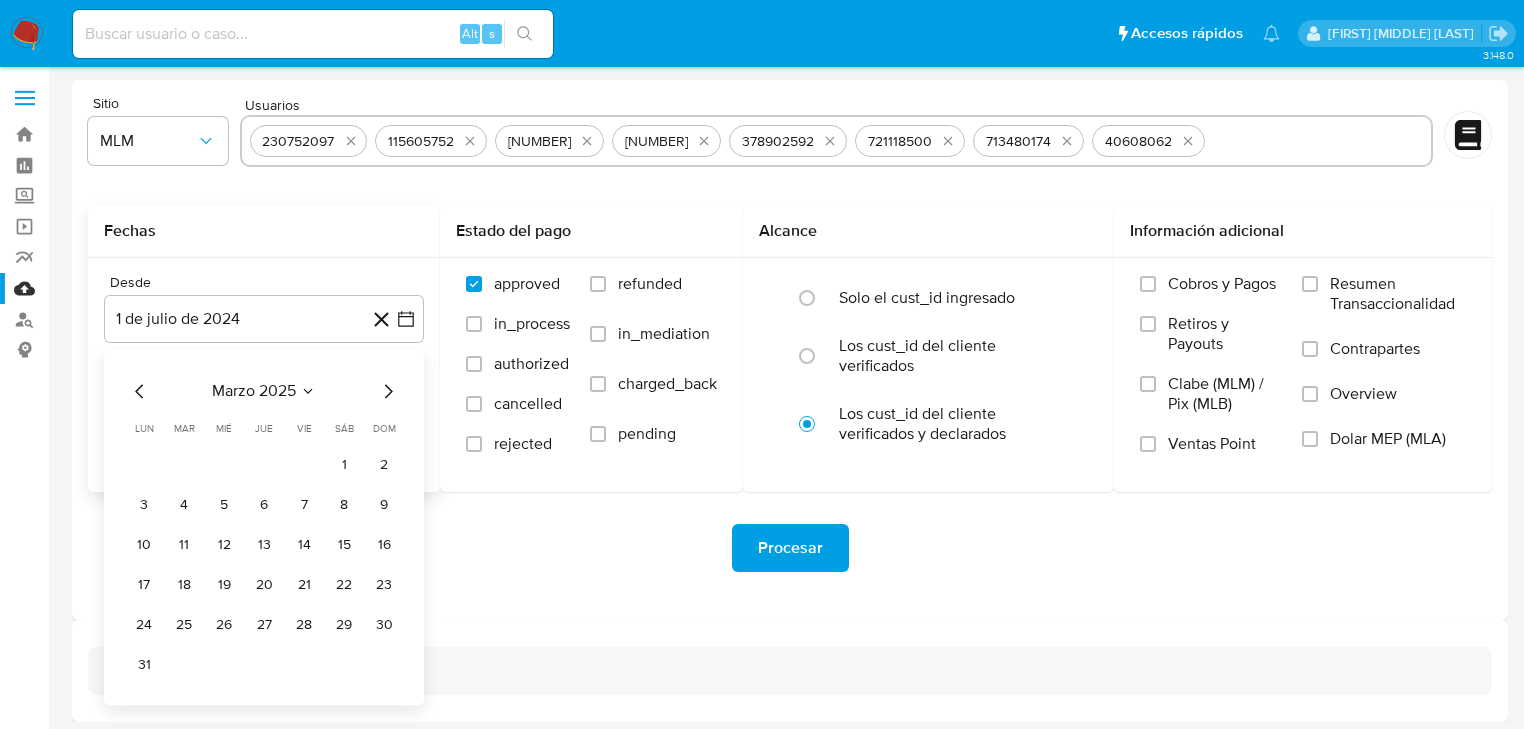 click on "1" at bounding box center [344, 465] 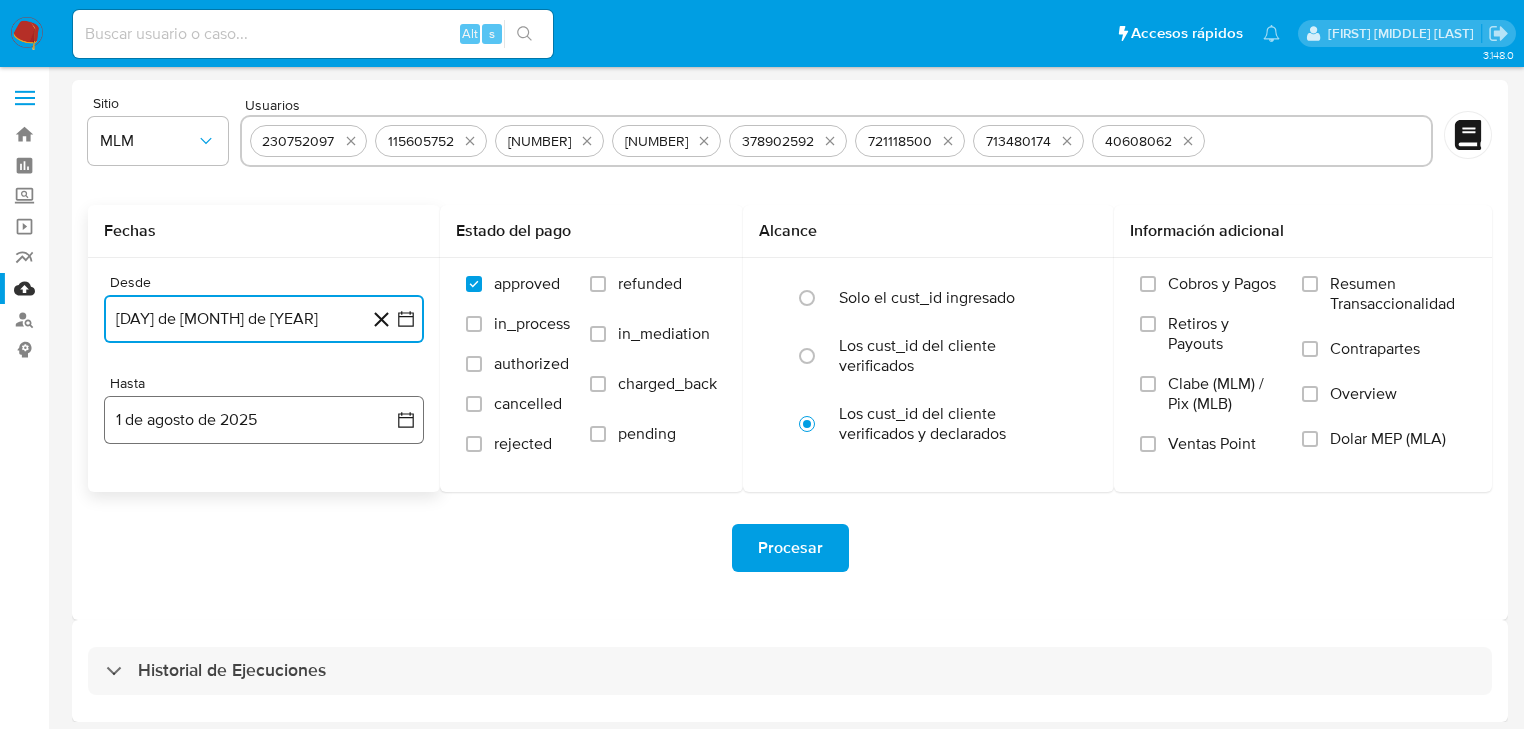 drag, startPoint x: 179, startPoint y: 425, endPoint x: 170, endPoint y: 432, distance: 11.401754 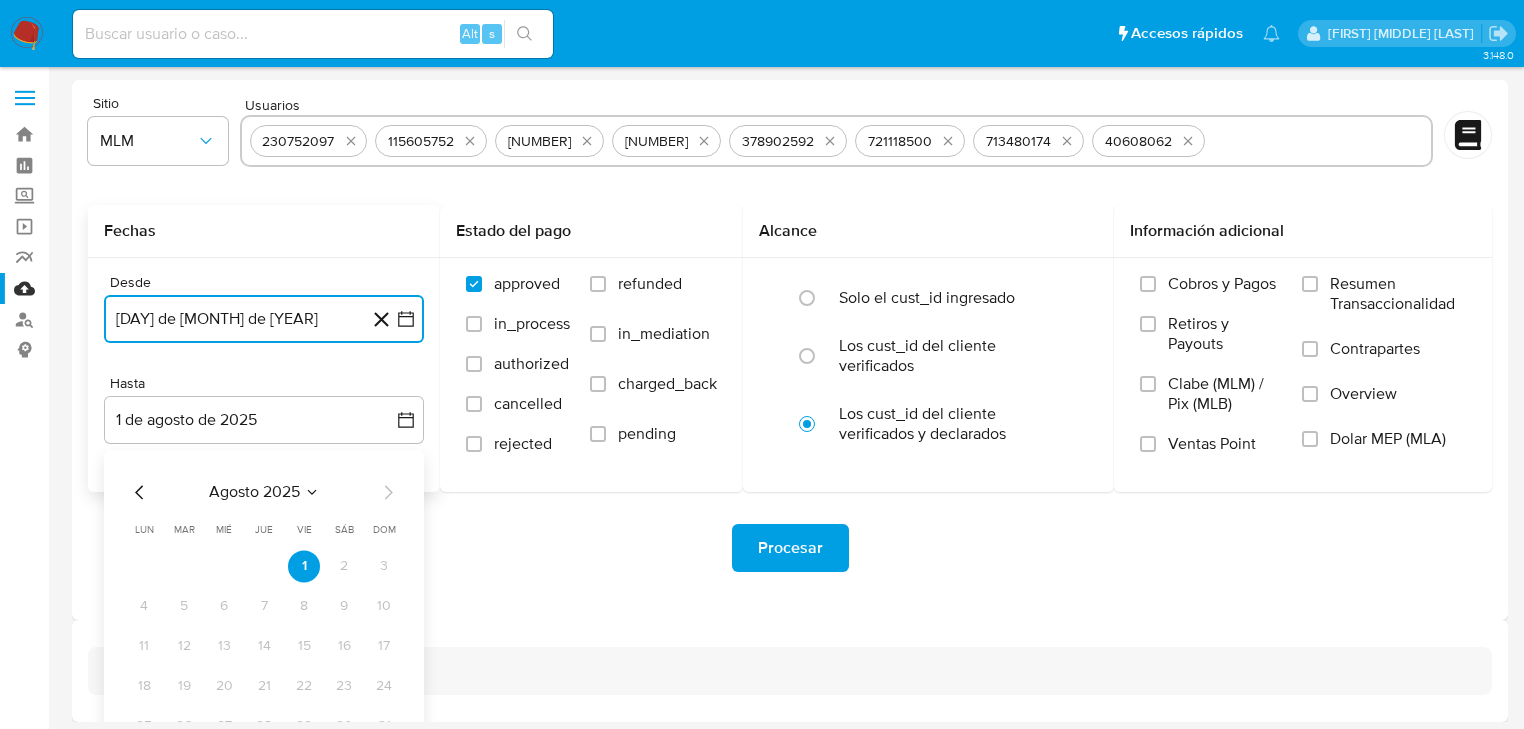 click 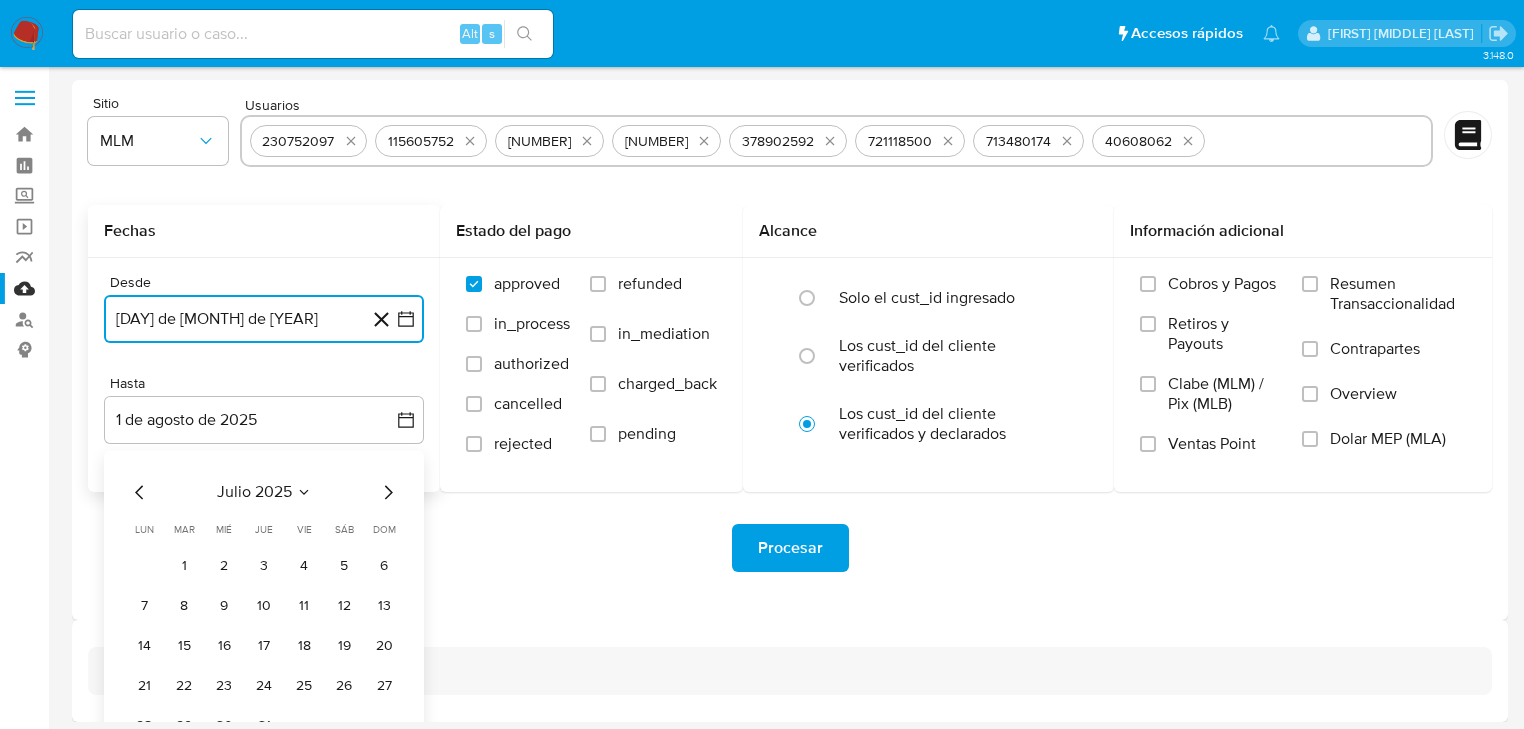 click 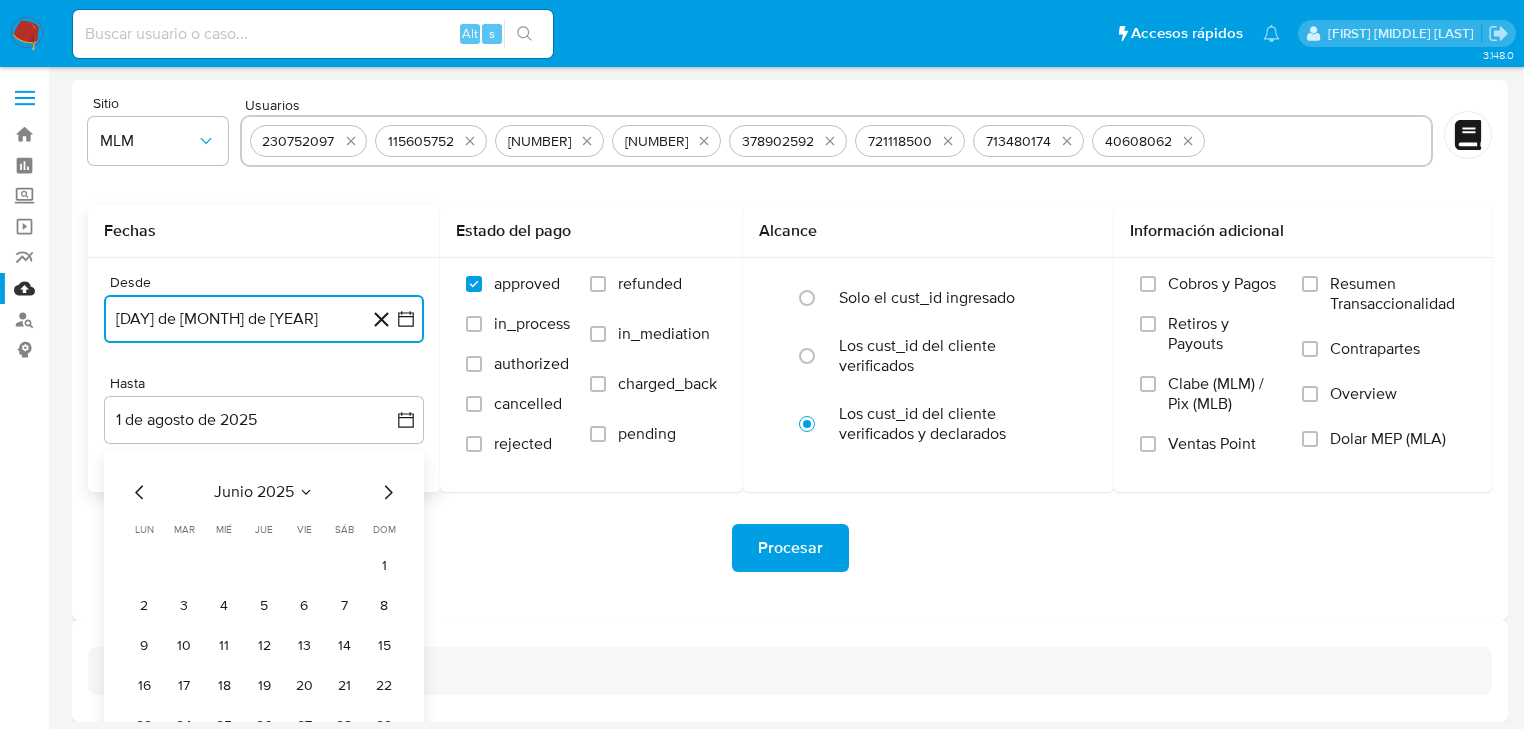 click 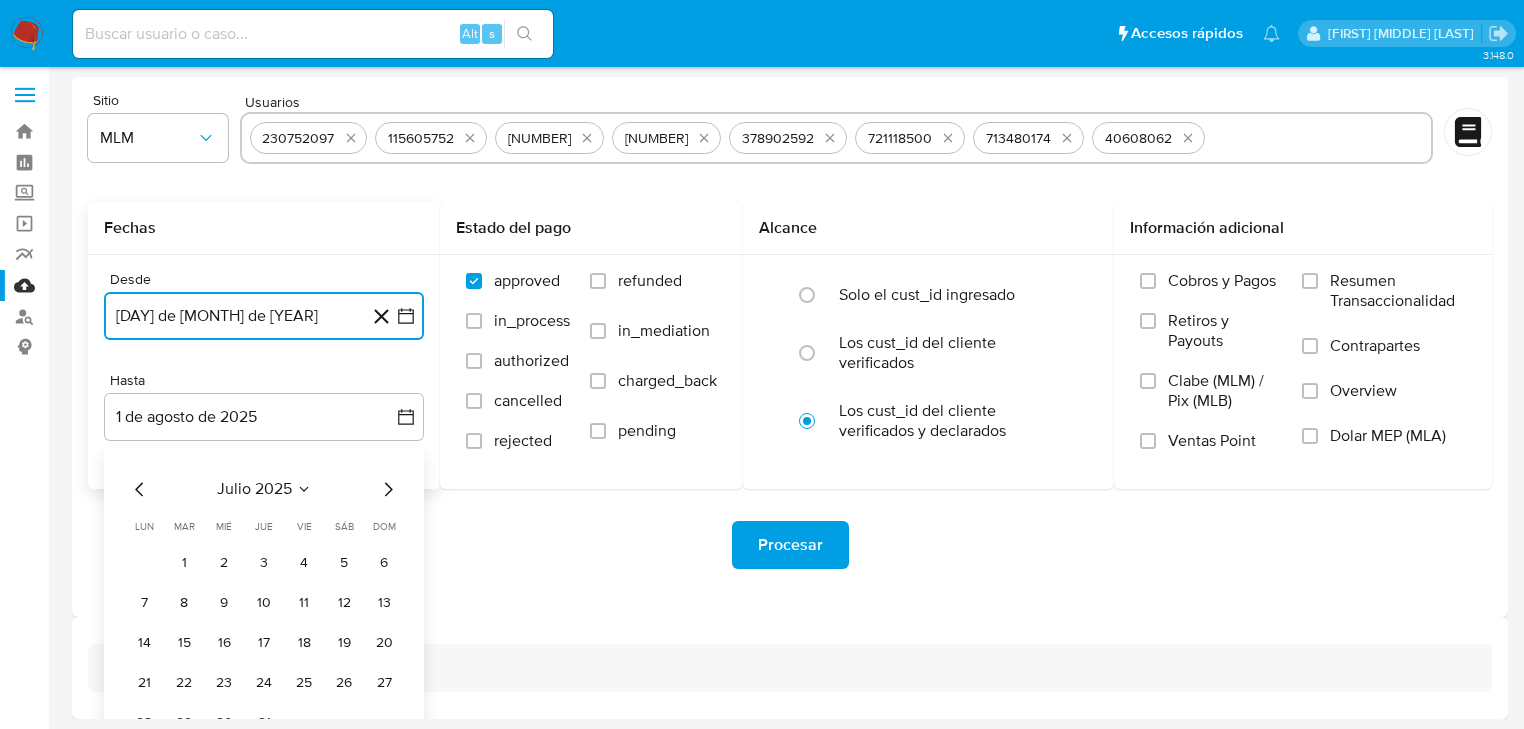 scroll, scrollTop: 5, scrollLeft: 0, axis: vertical 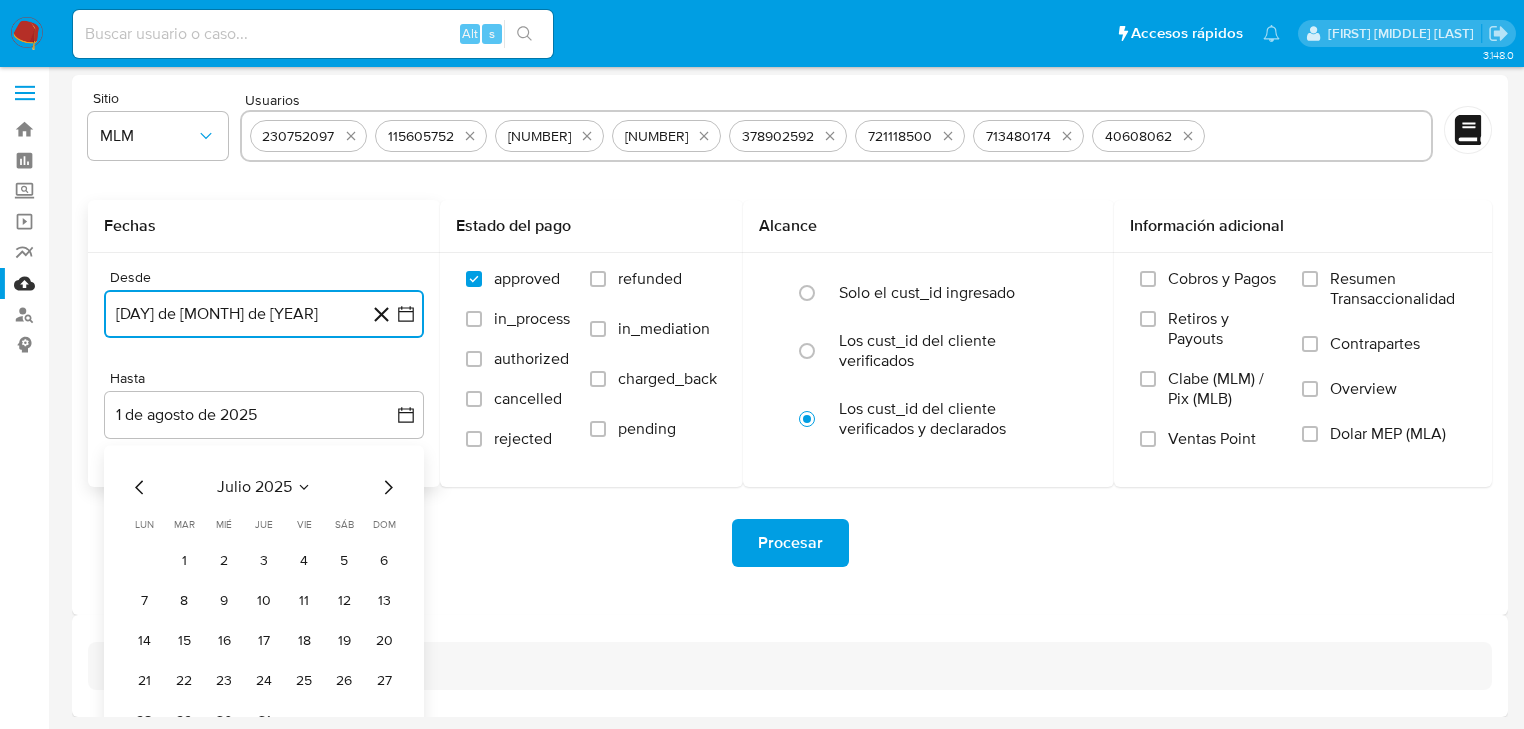 type 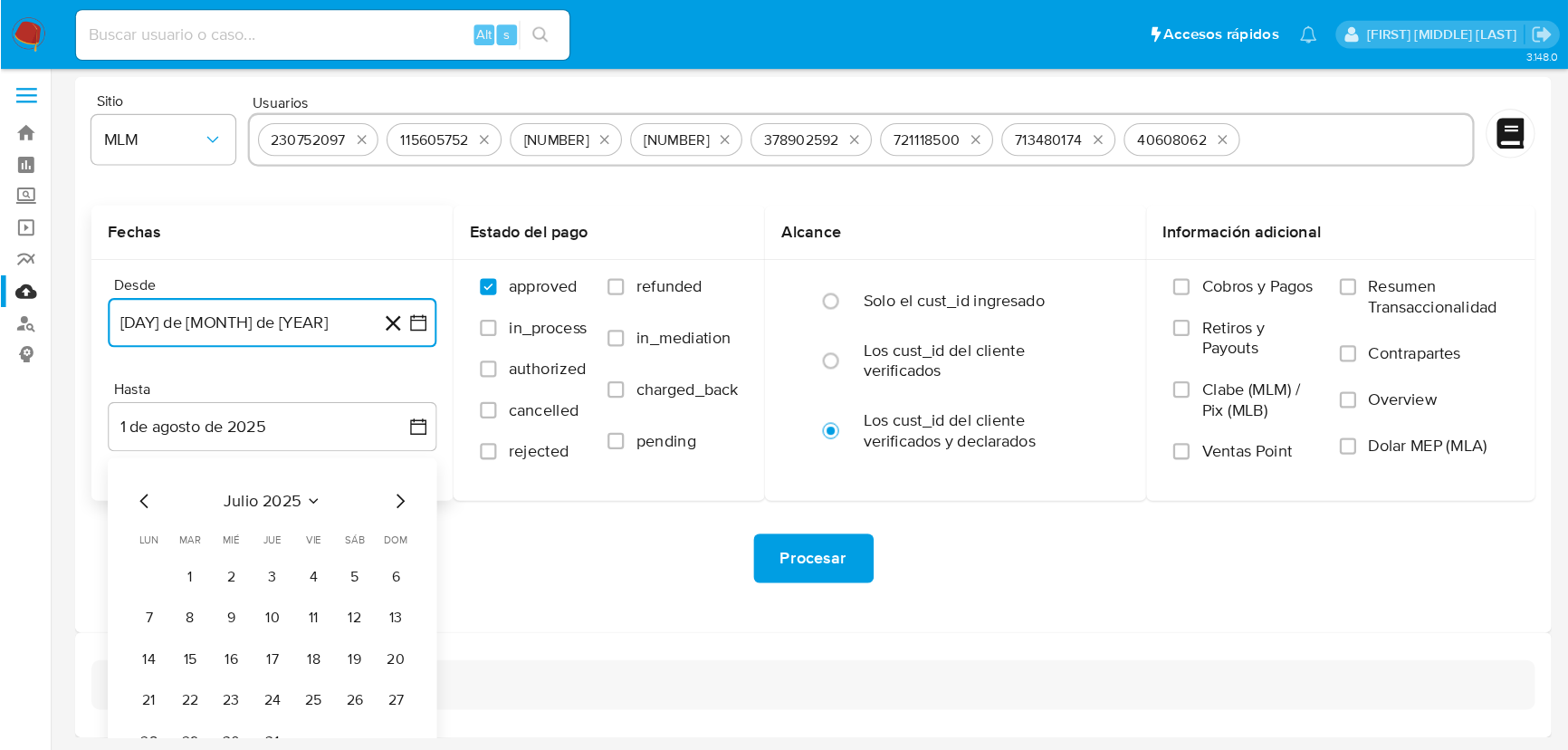 scroll, scrollTop: 0, scrollLeft: 0, axis: both 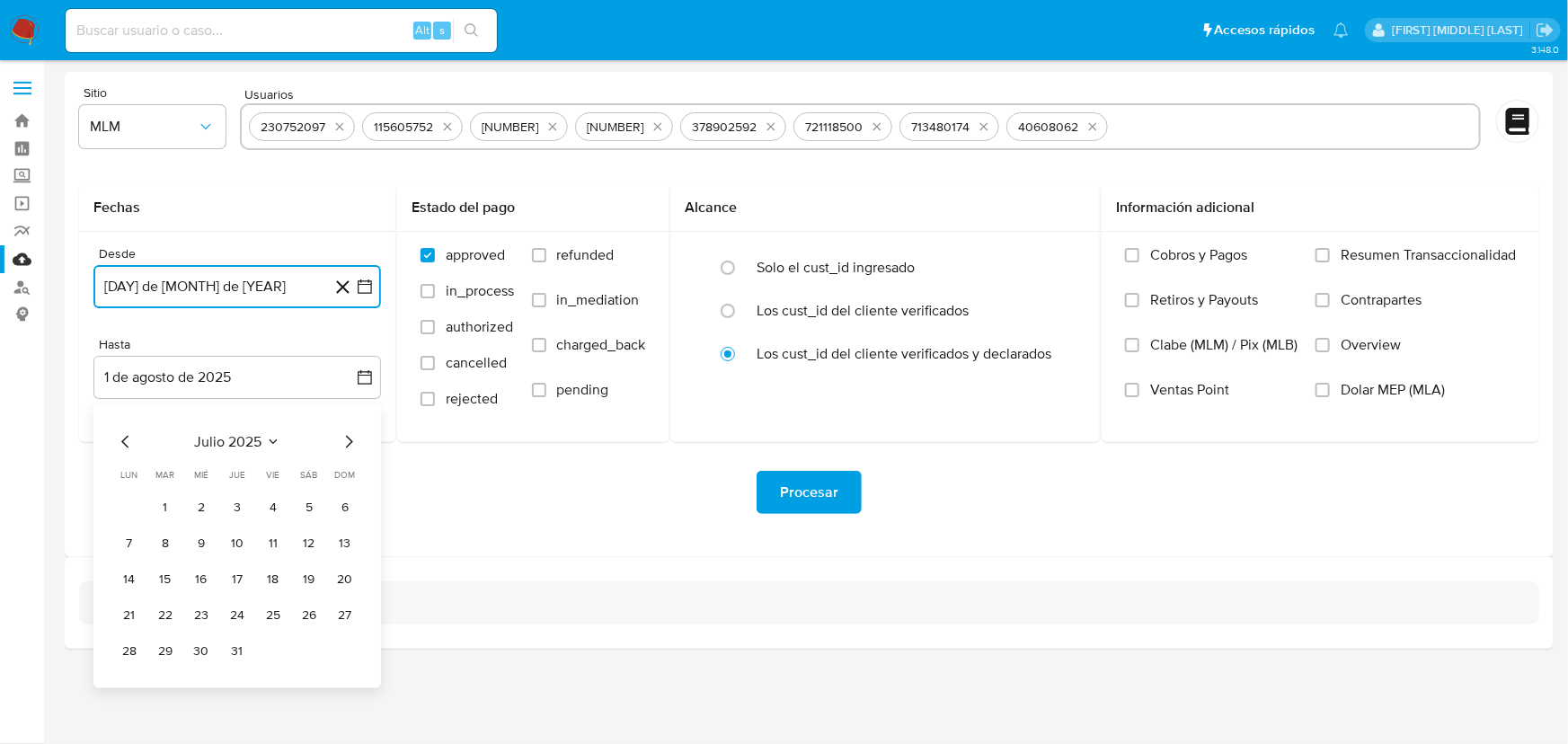 click on "31" at bounding box center [237, 652] 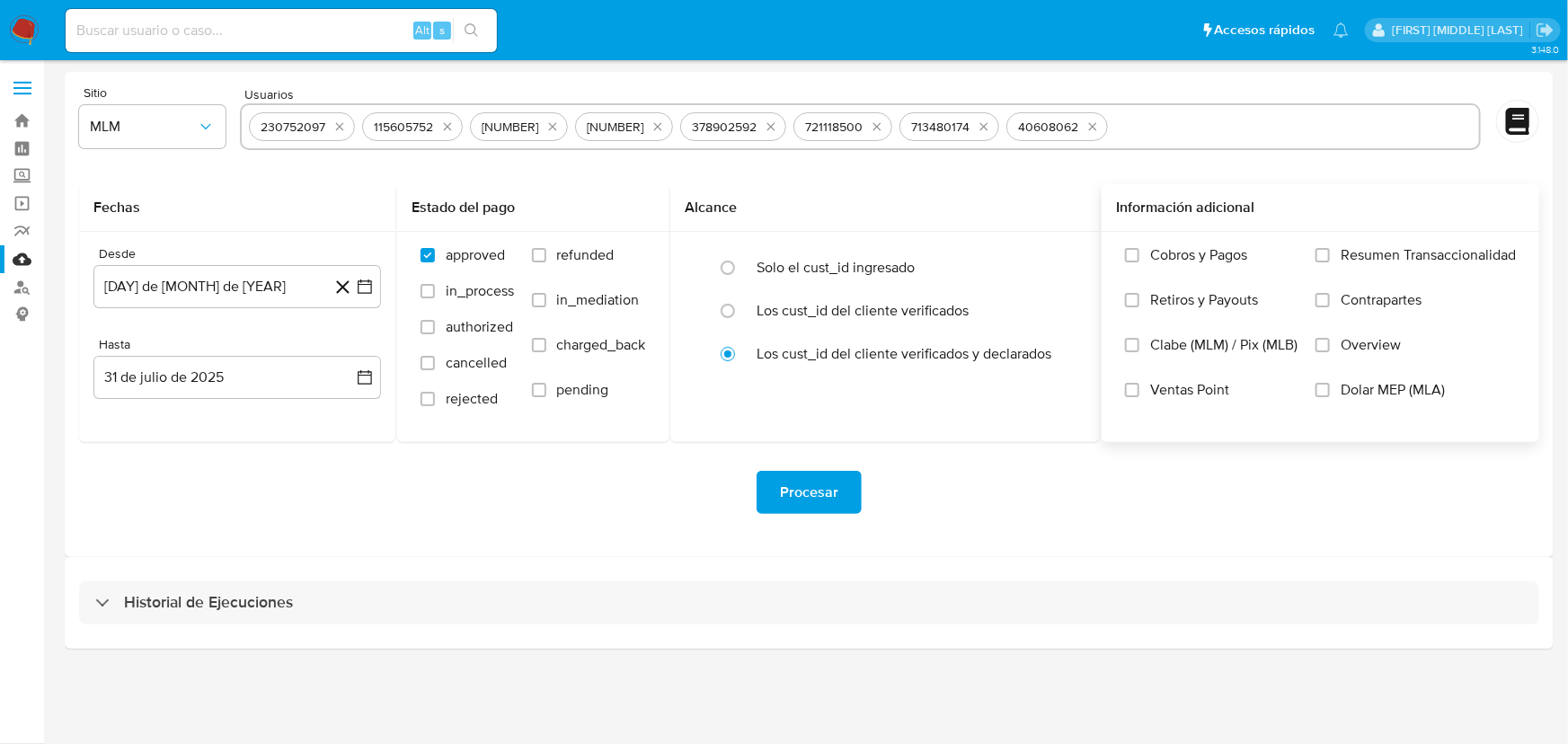 drag, startPoint x: 1325, startPoint y: 353, endPoint x: 1310, endPoint y: 362, distance: 17.492856 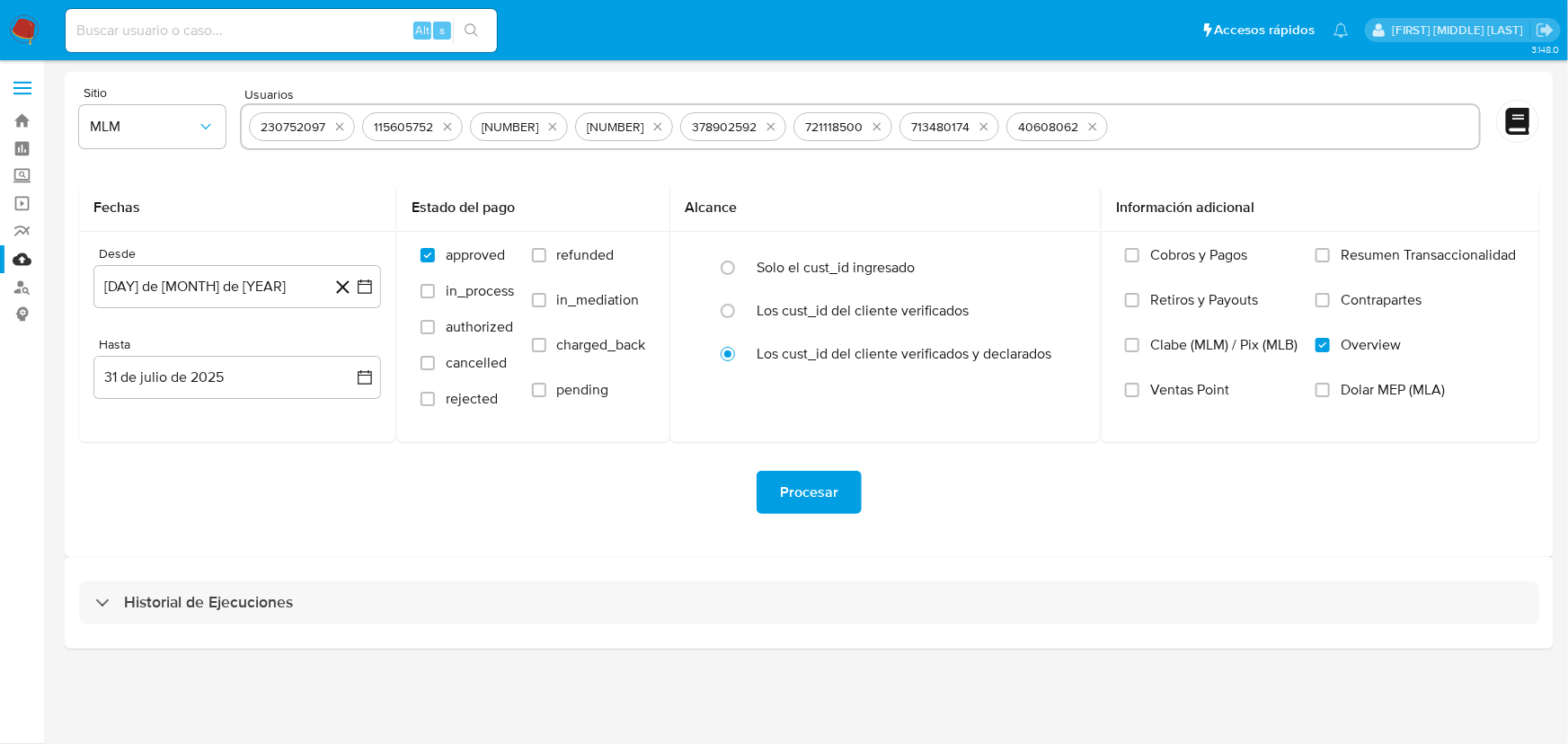 click on "Procesar" at bounding box center (809, 492) 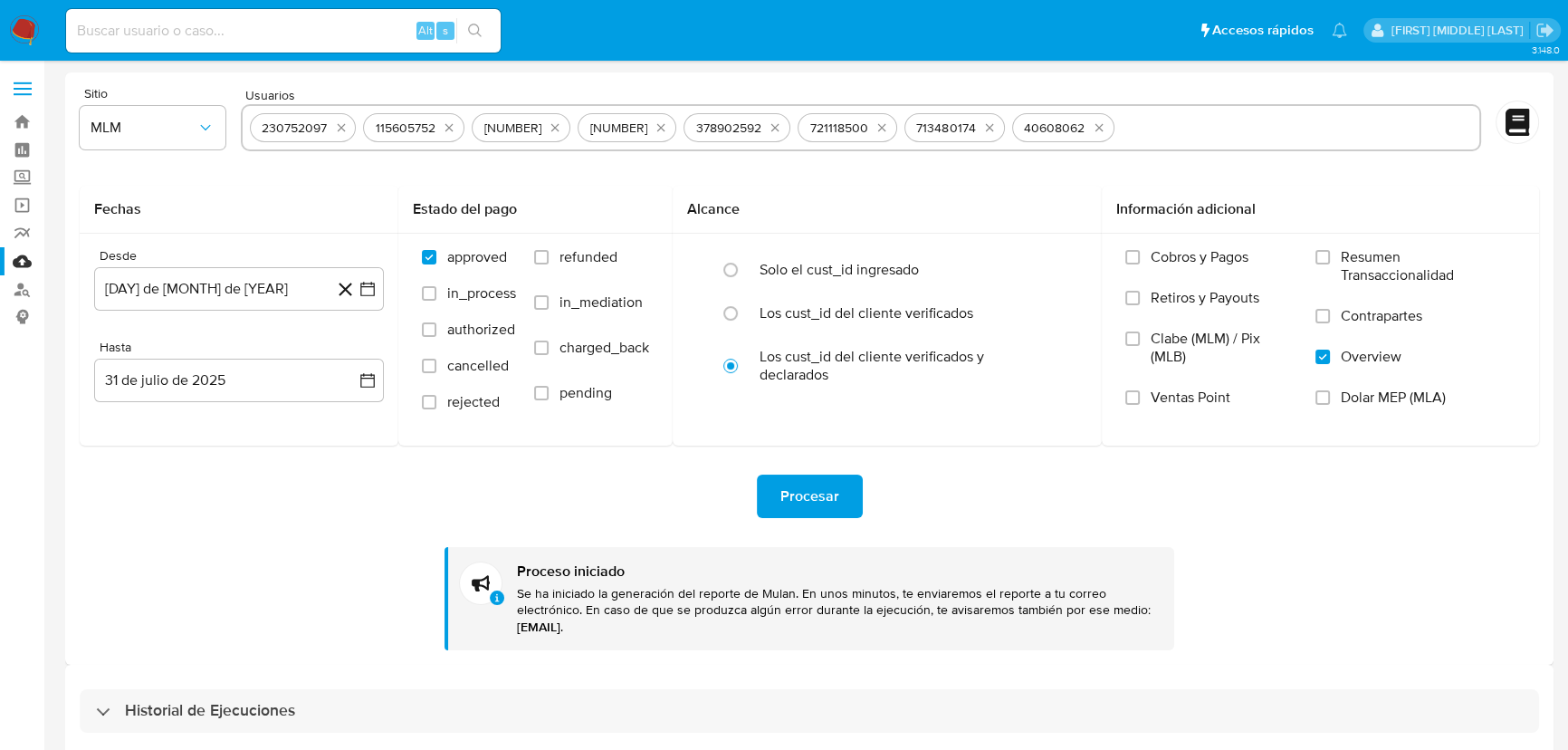type 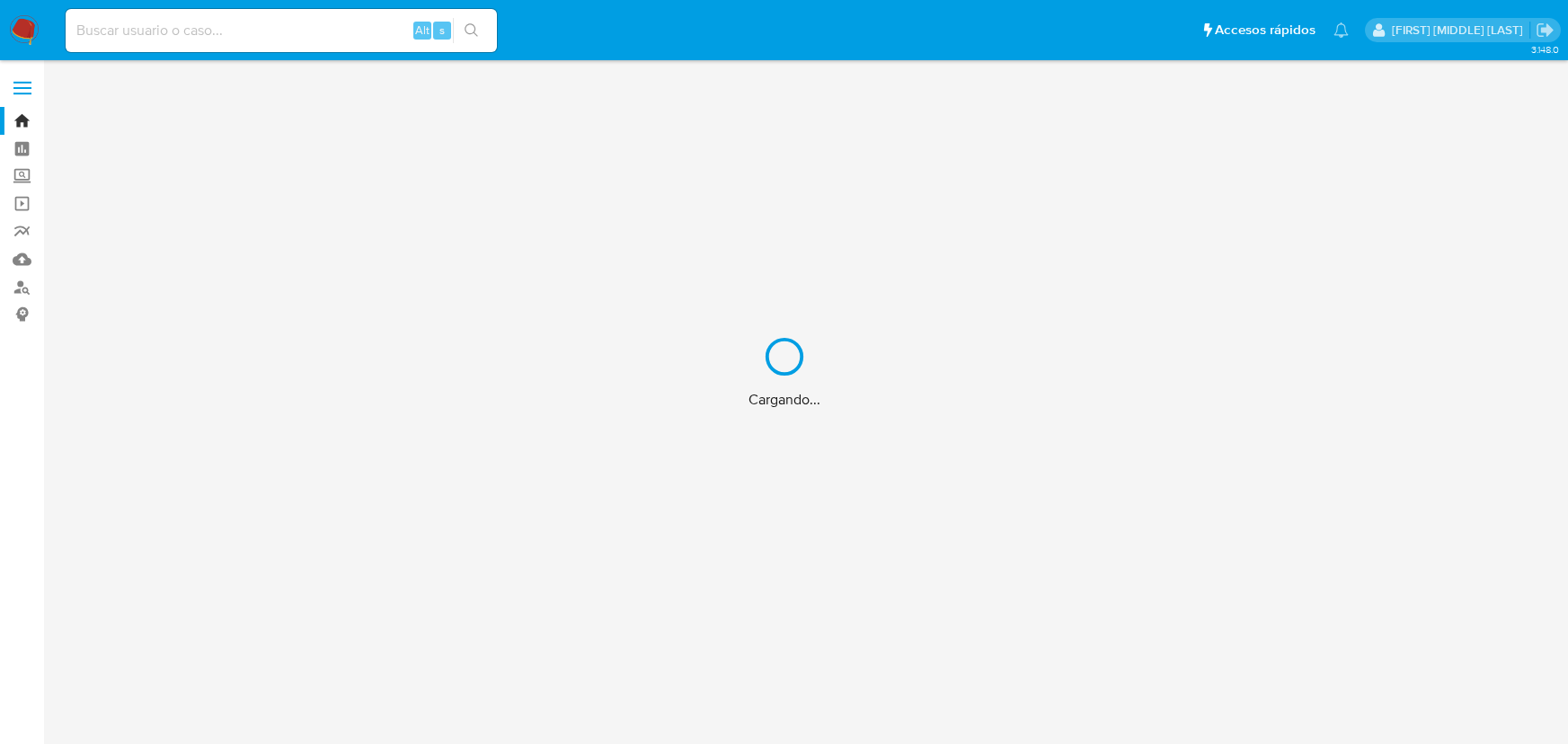 scroll, scrollTop: 0, scrollLeft: 0, axis: both 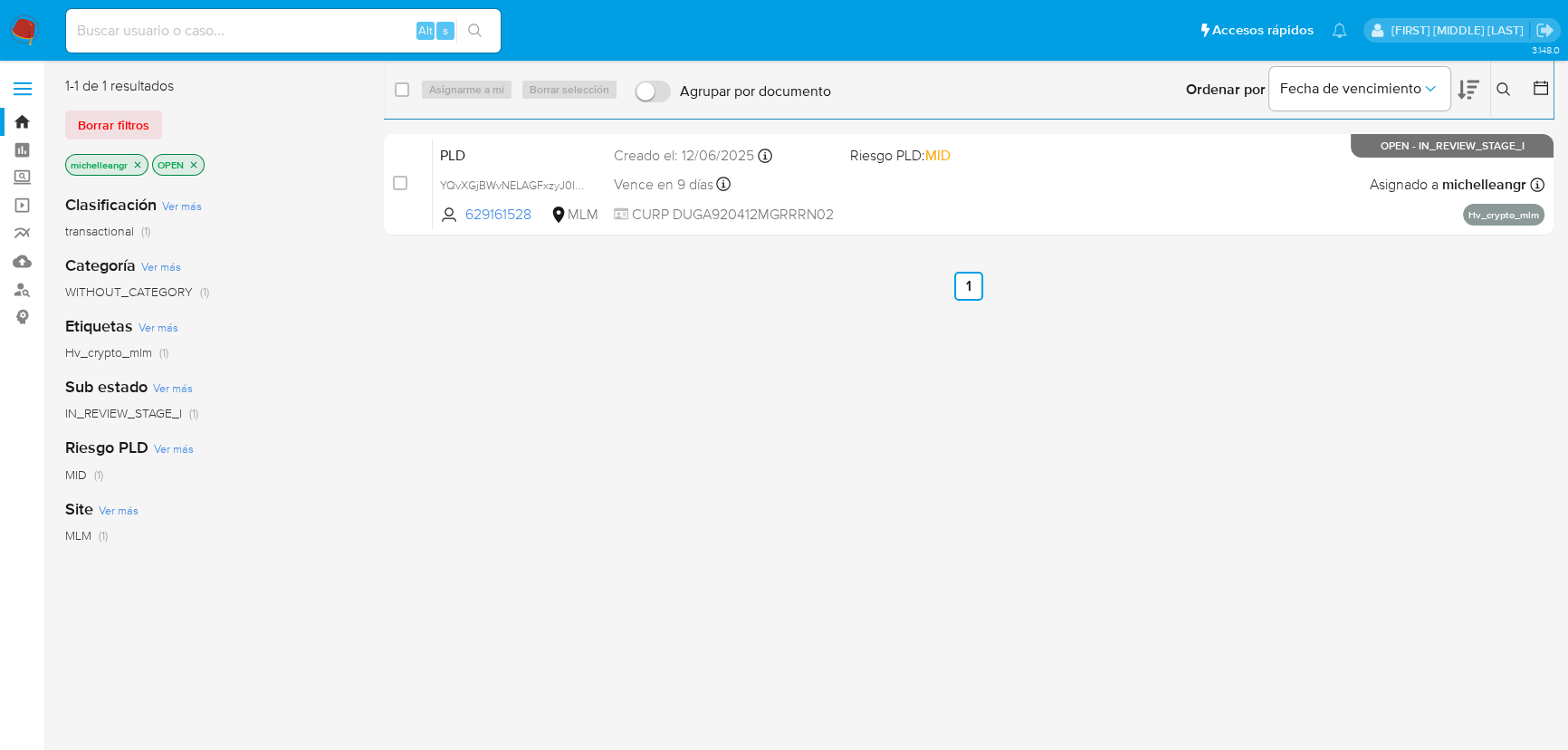 click 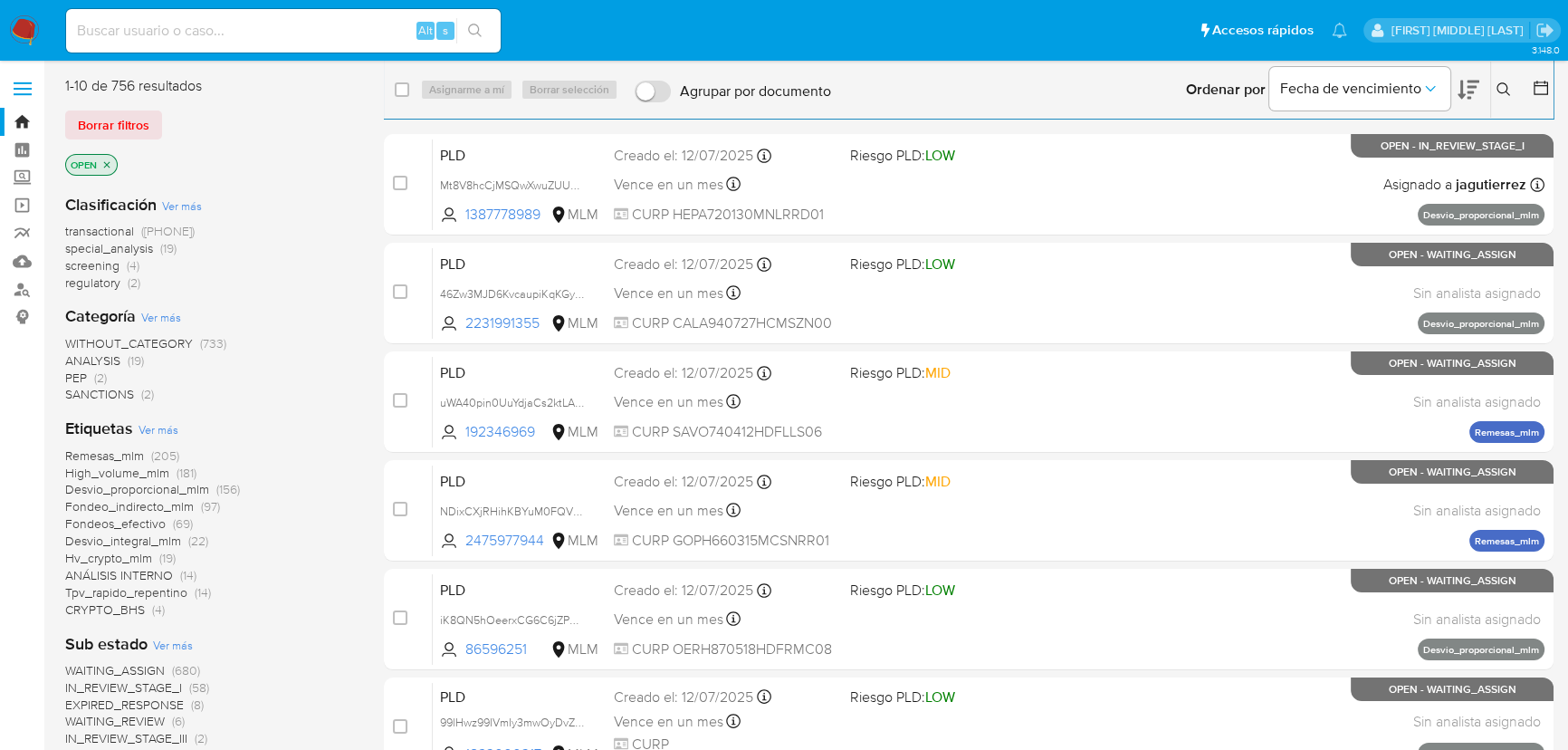 click 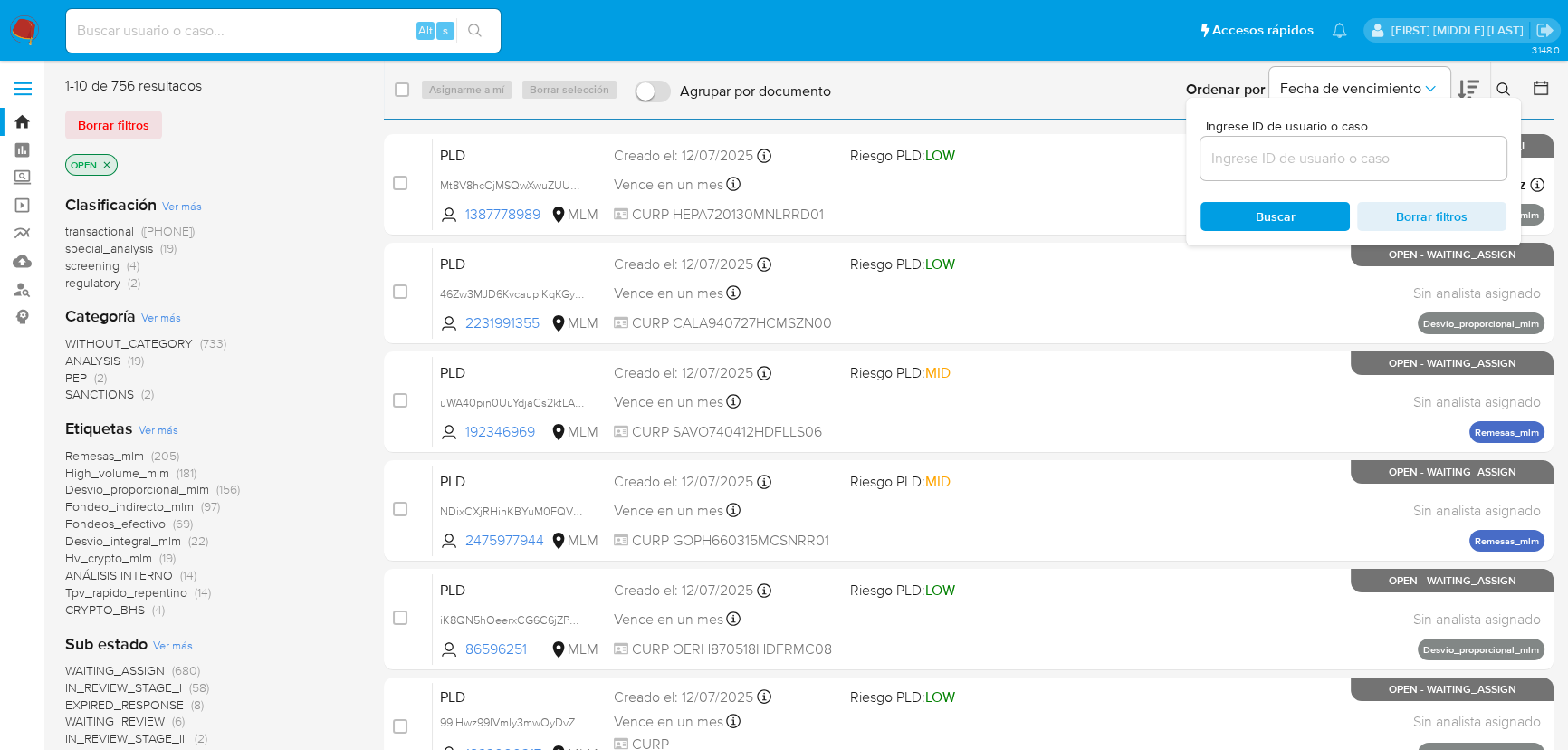 click at bounding box center (1353, 159) 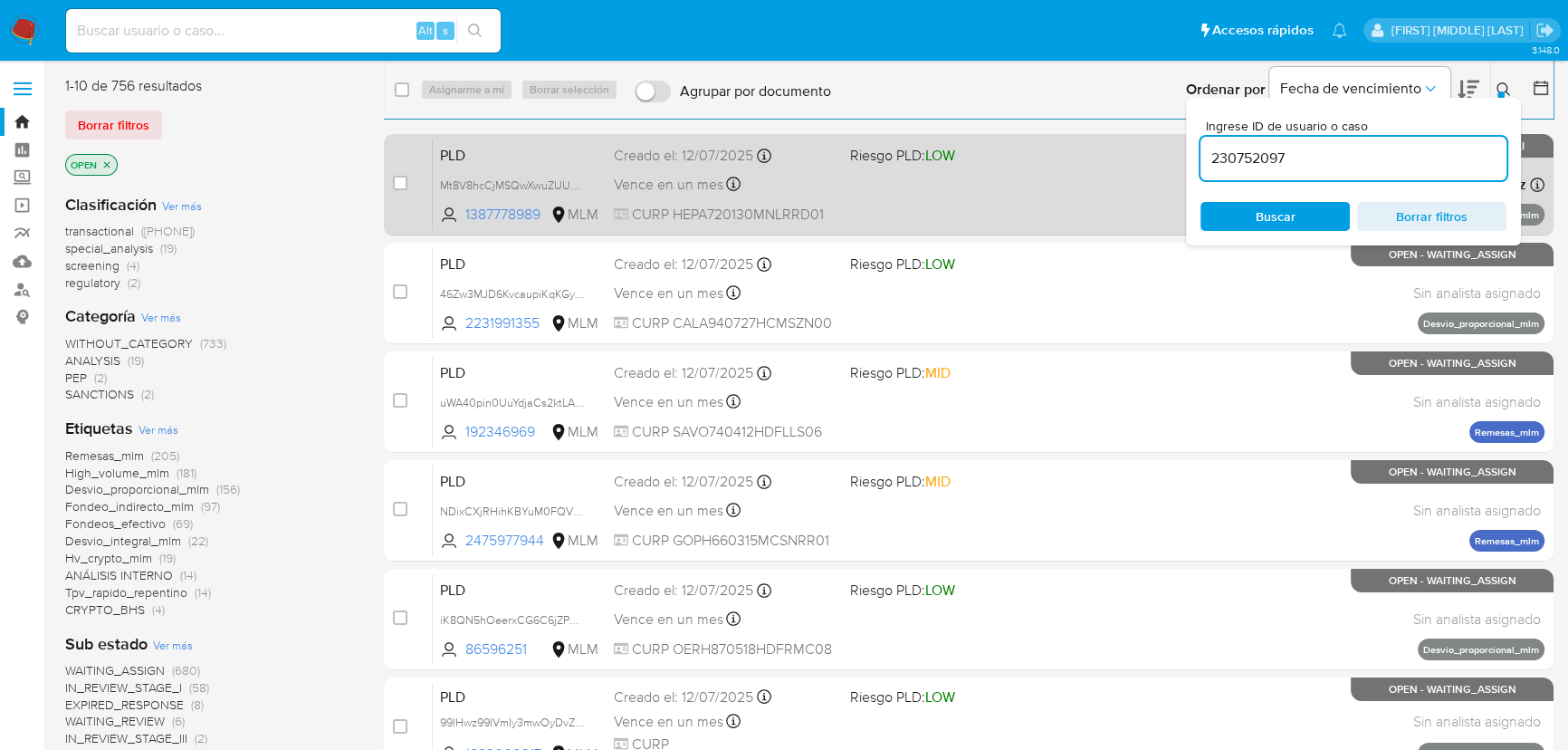type on "230752097" 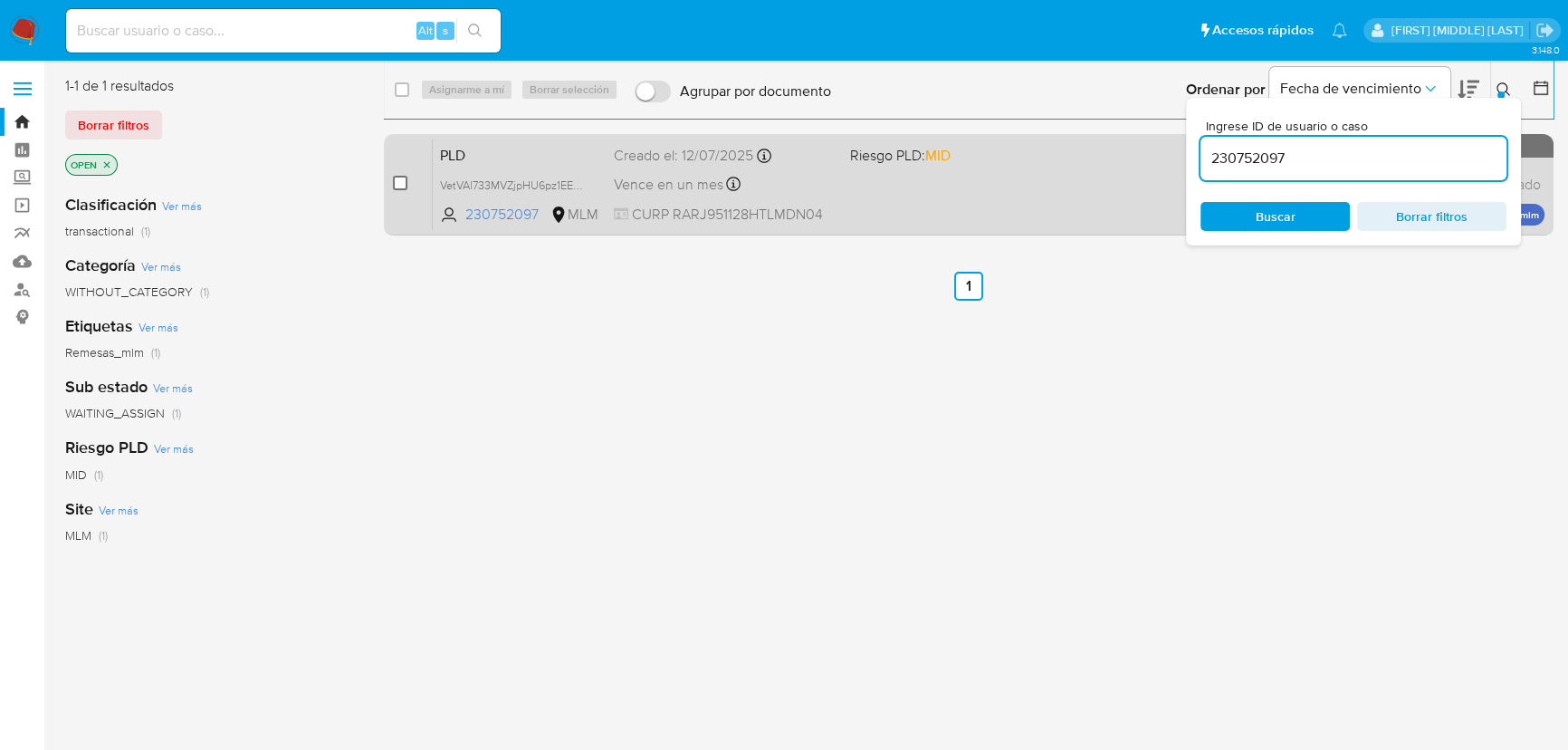 click at bounding box center (400, 183) 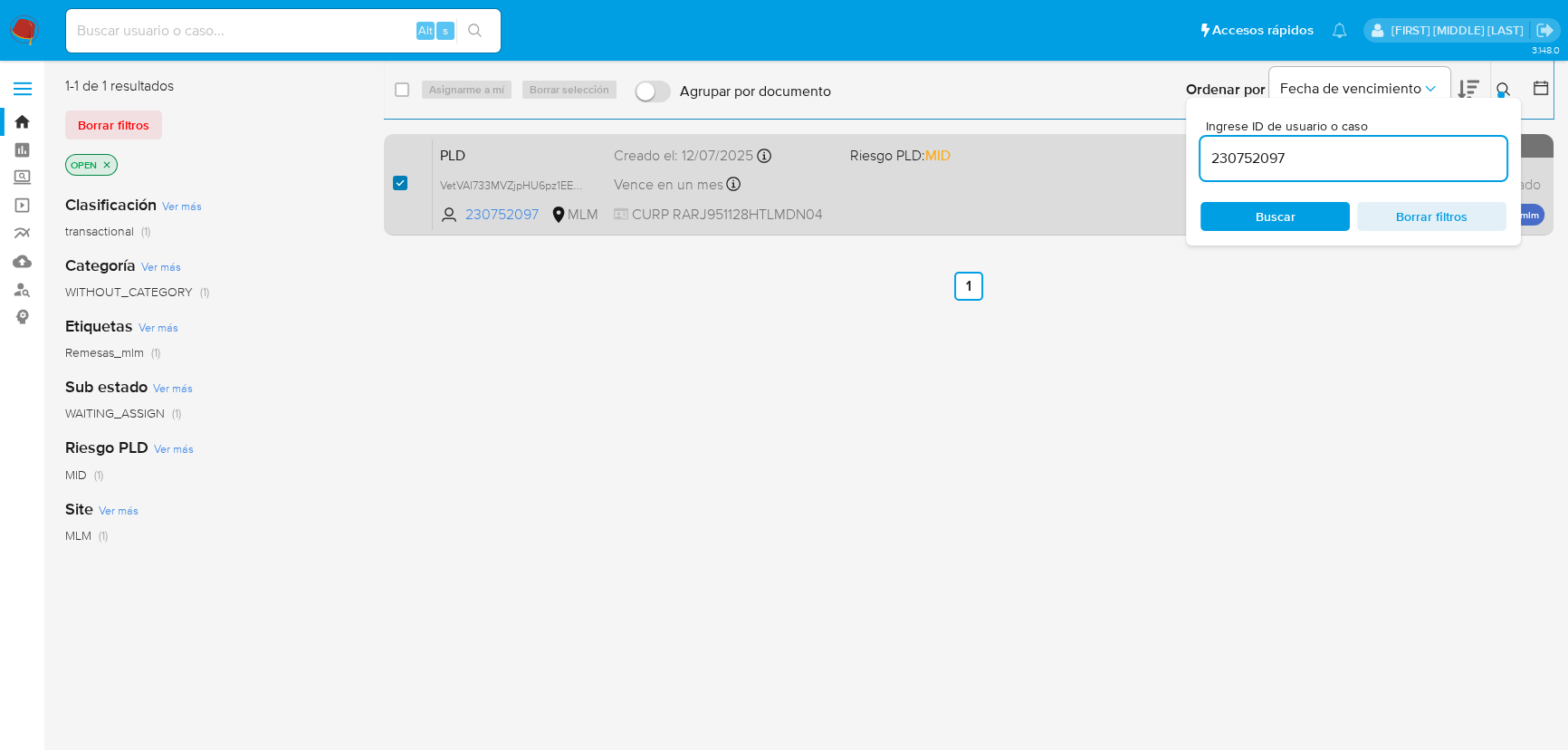 checkbox on "true" 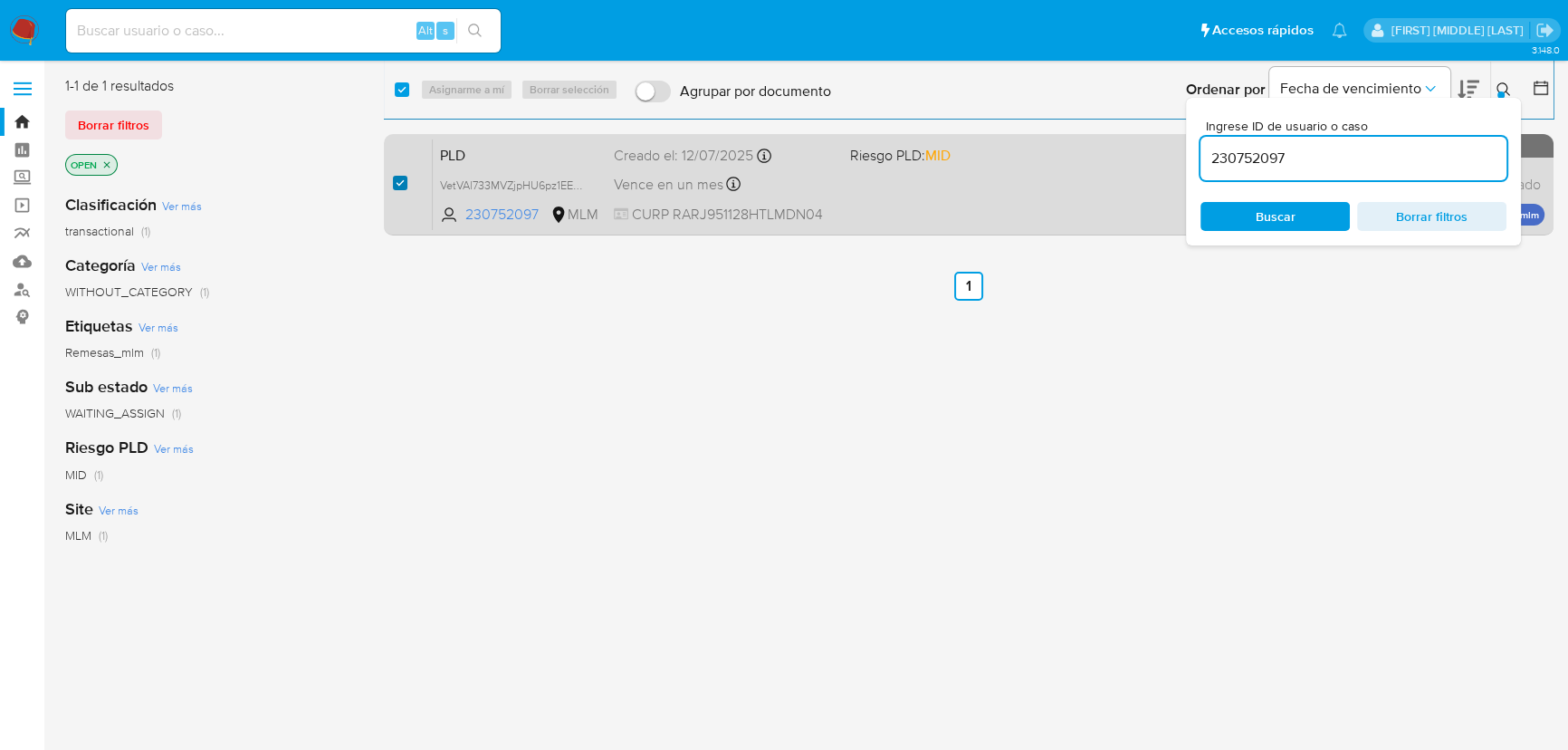 checkbox on "true" 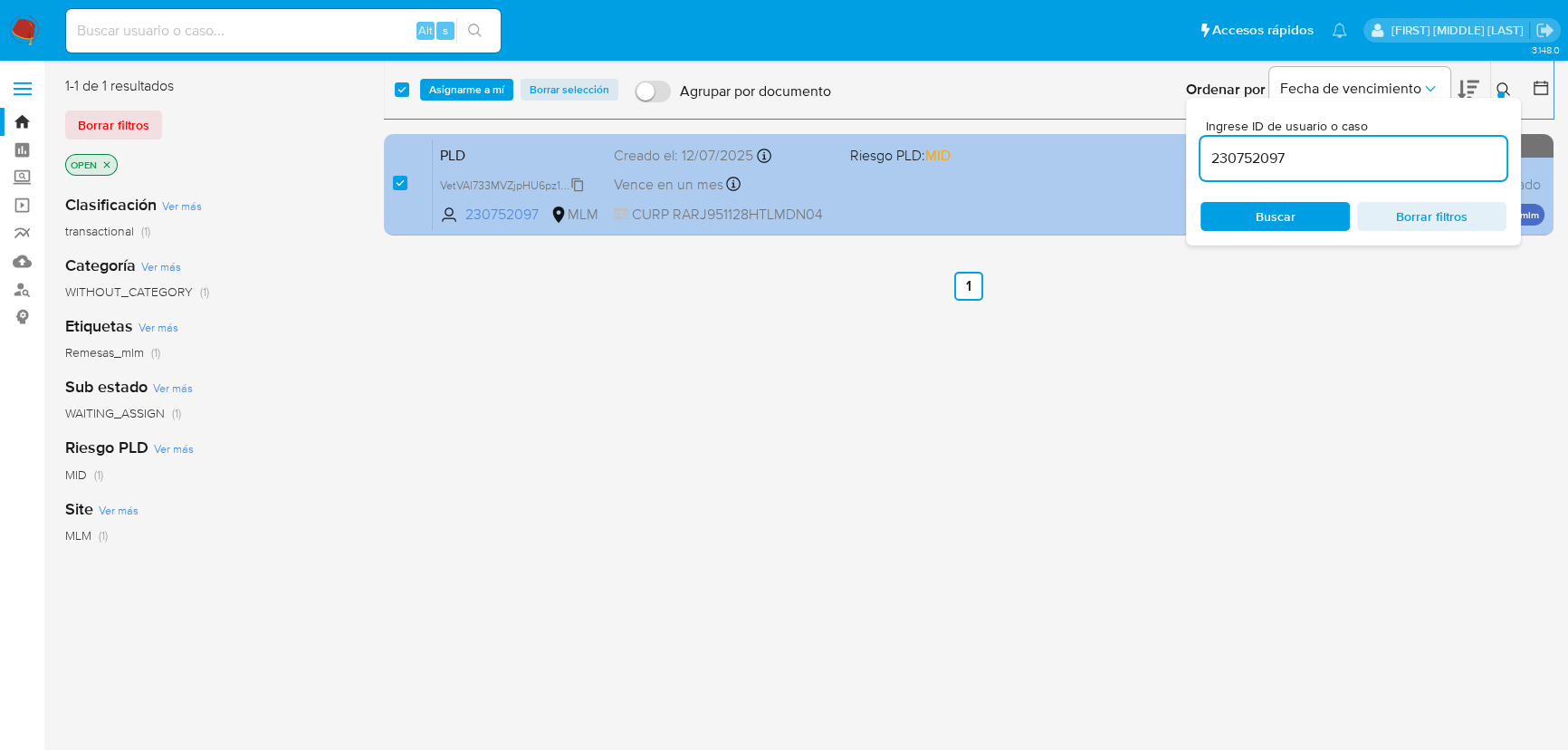 click on "VetVAl733MVZjpHU6pz1EEAg" at bounding box center [513, 184] 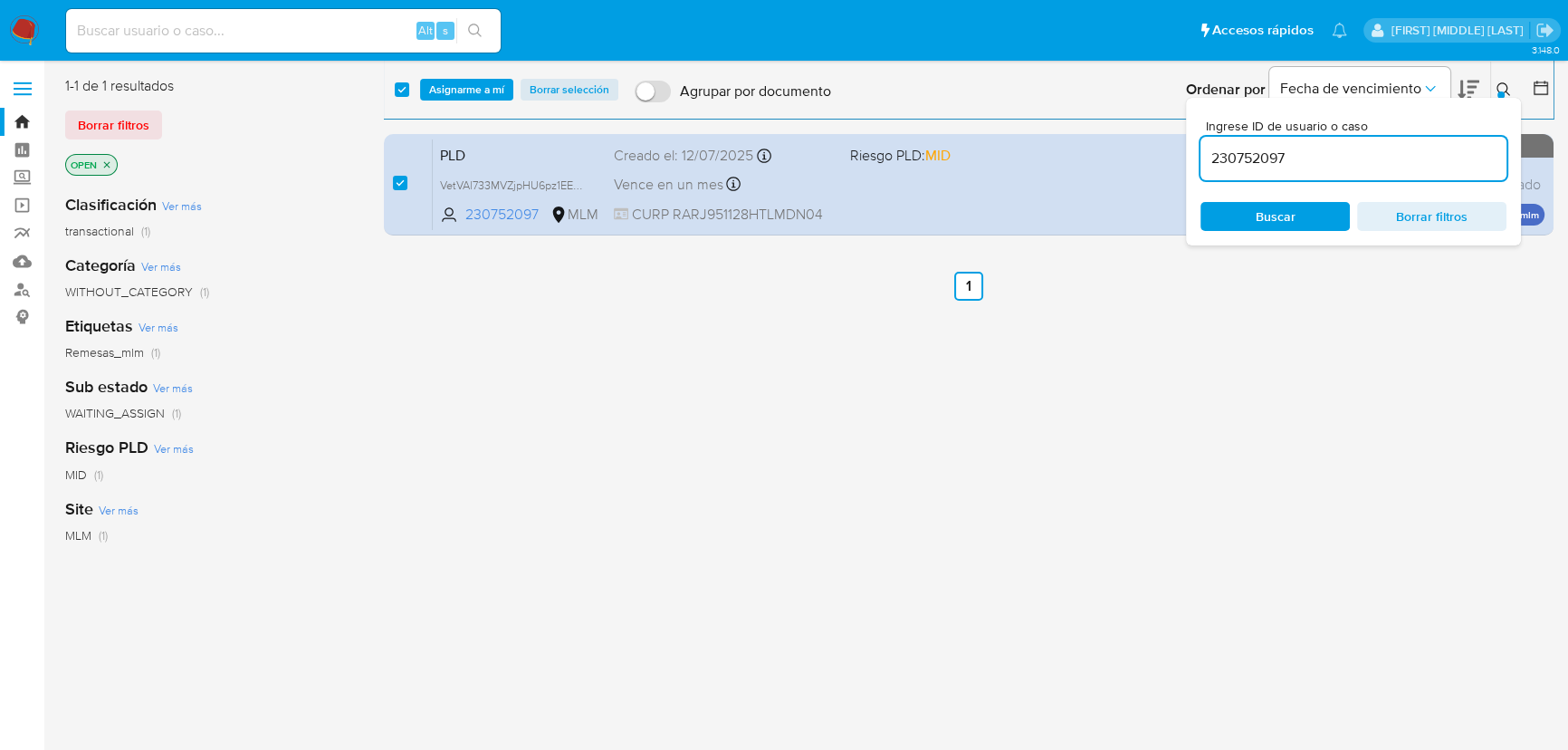 drag, startPoint x: 1333, startPoint y: 156, endPoint x: 998, endPoint y: 110, distance: 338.14346 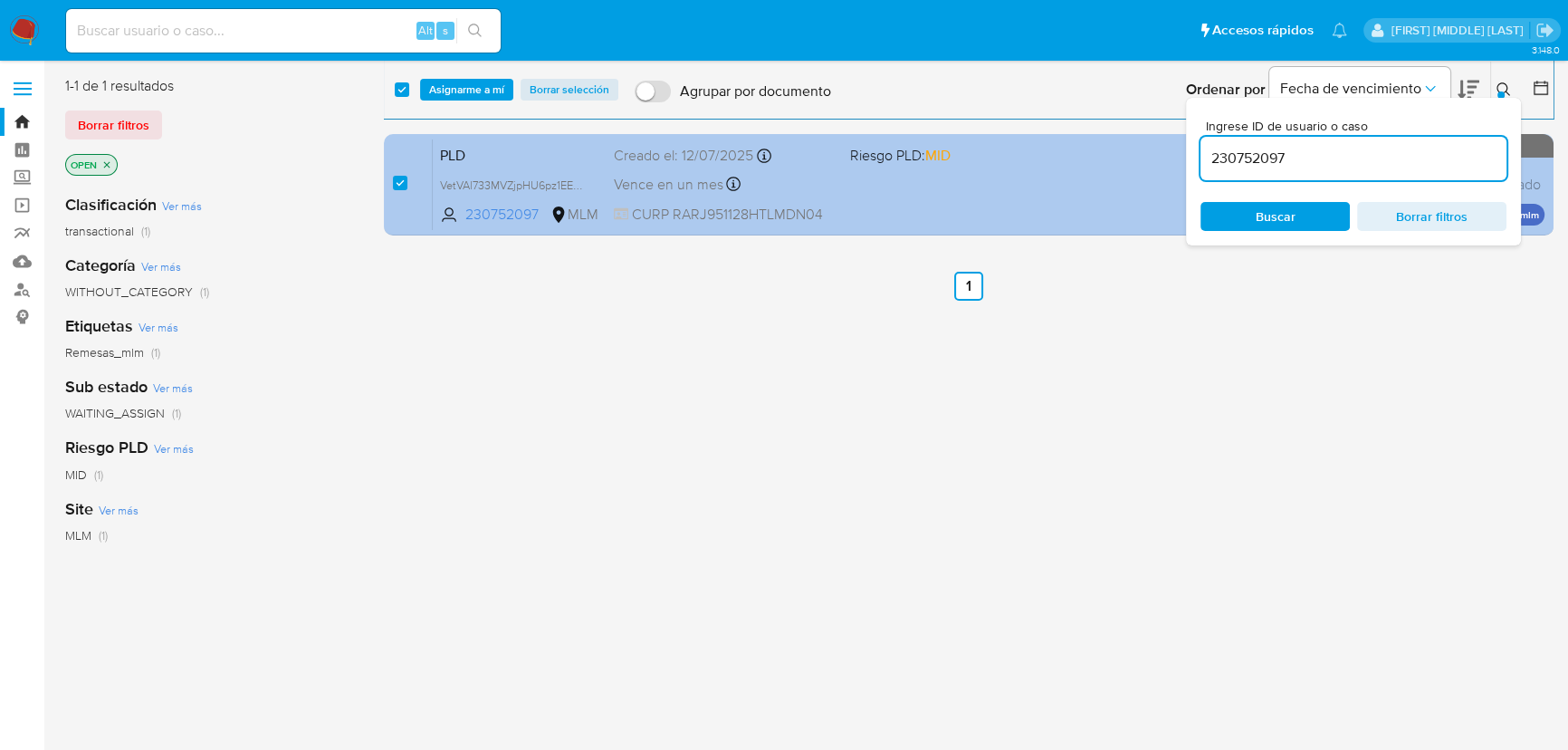 paste on "115605752" 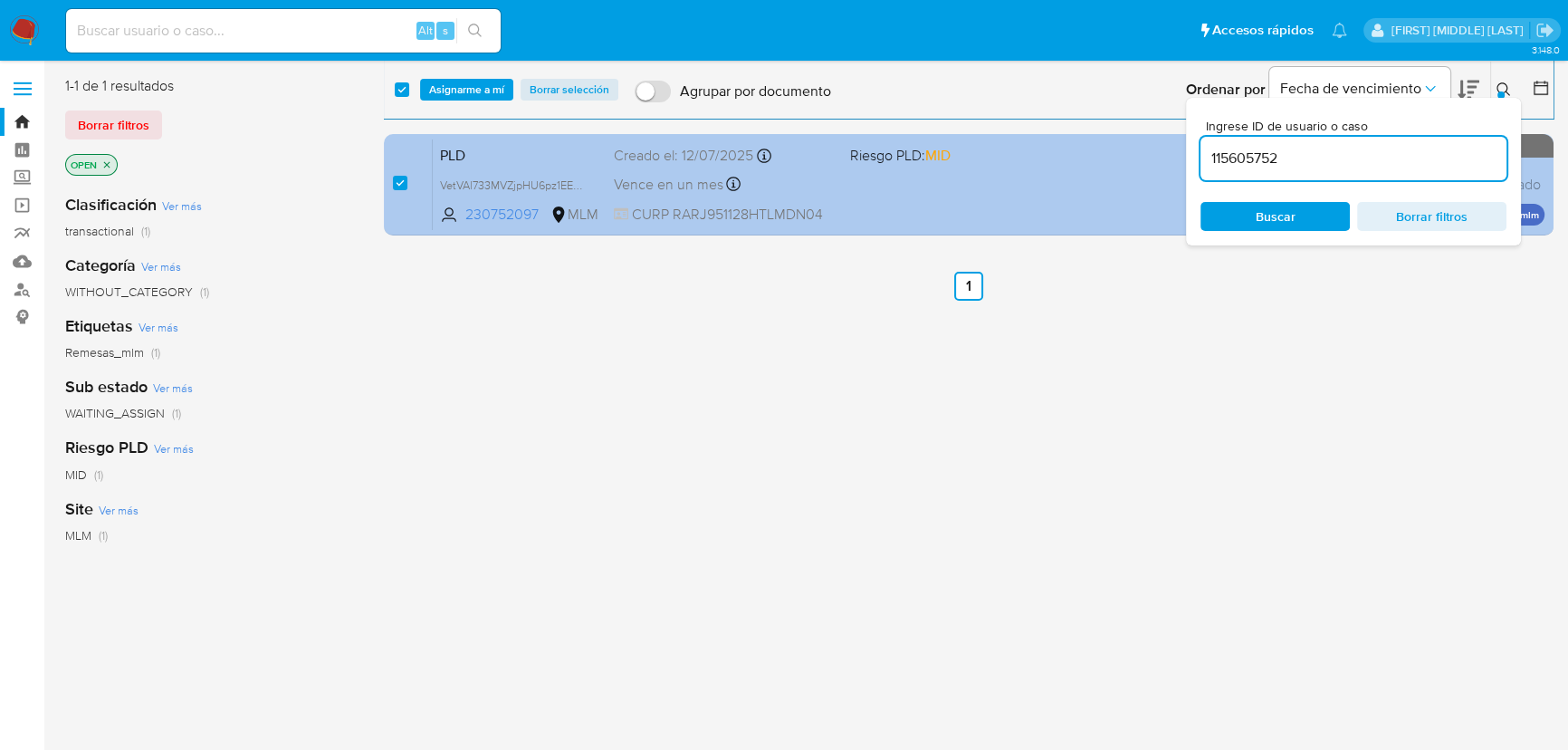 type on "115605752" 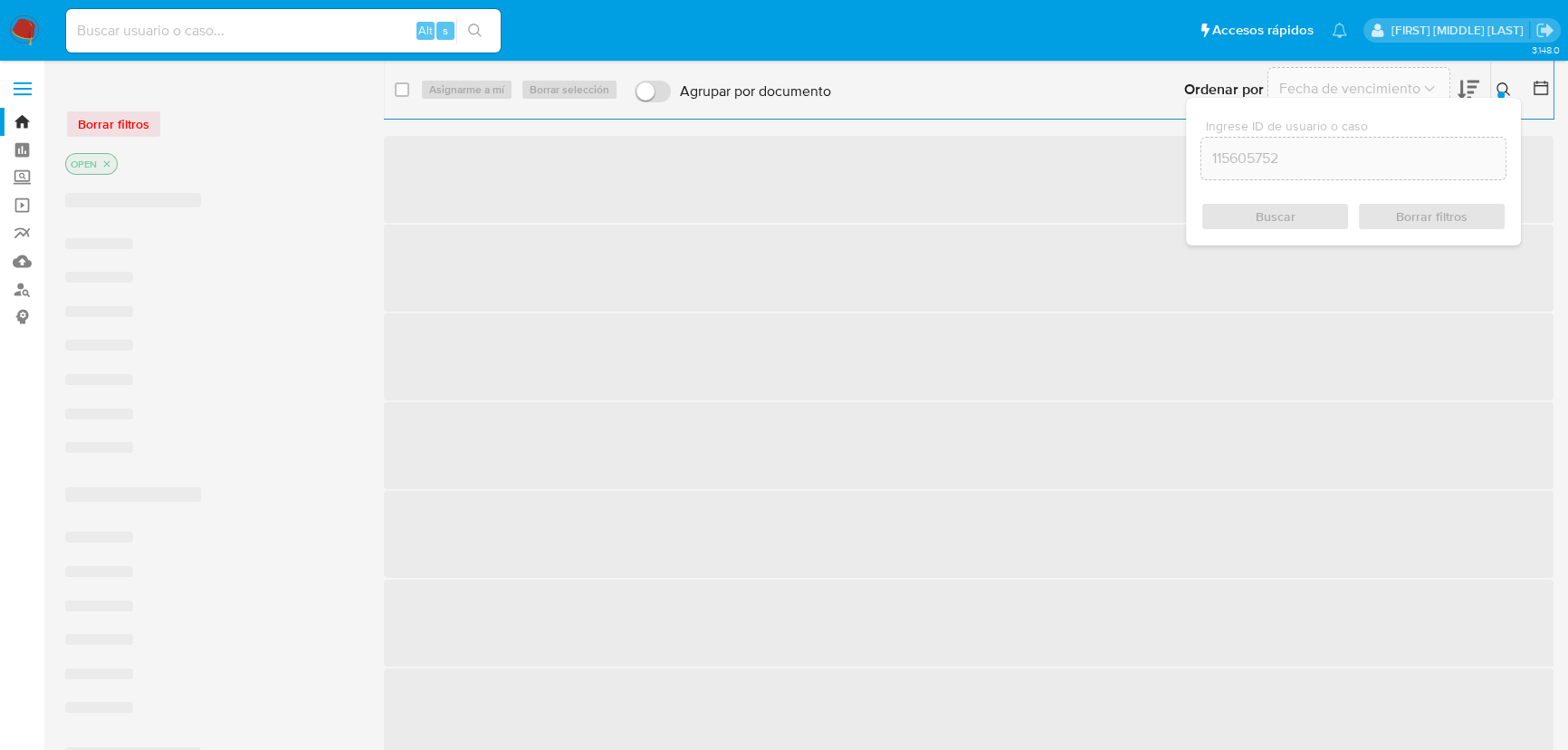 checkbox on "false" 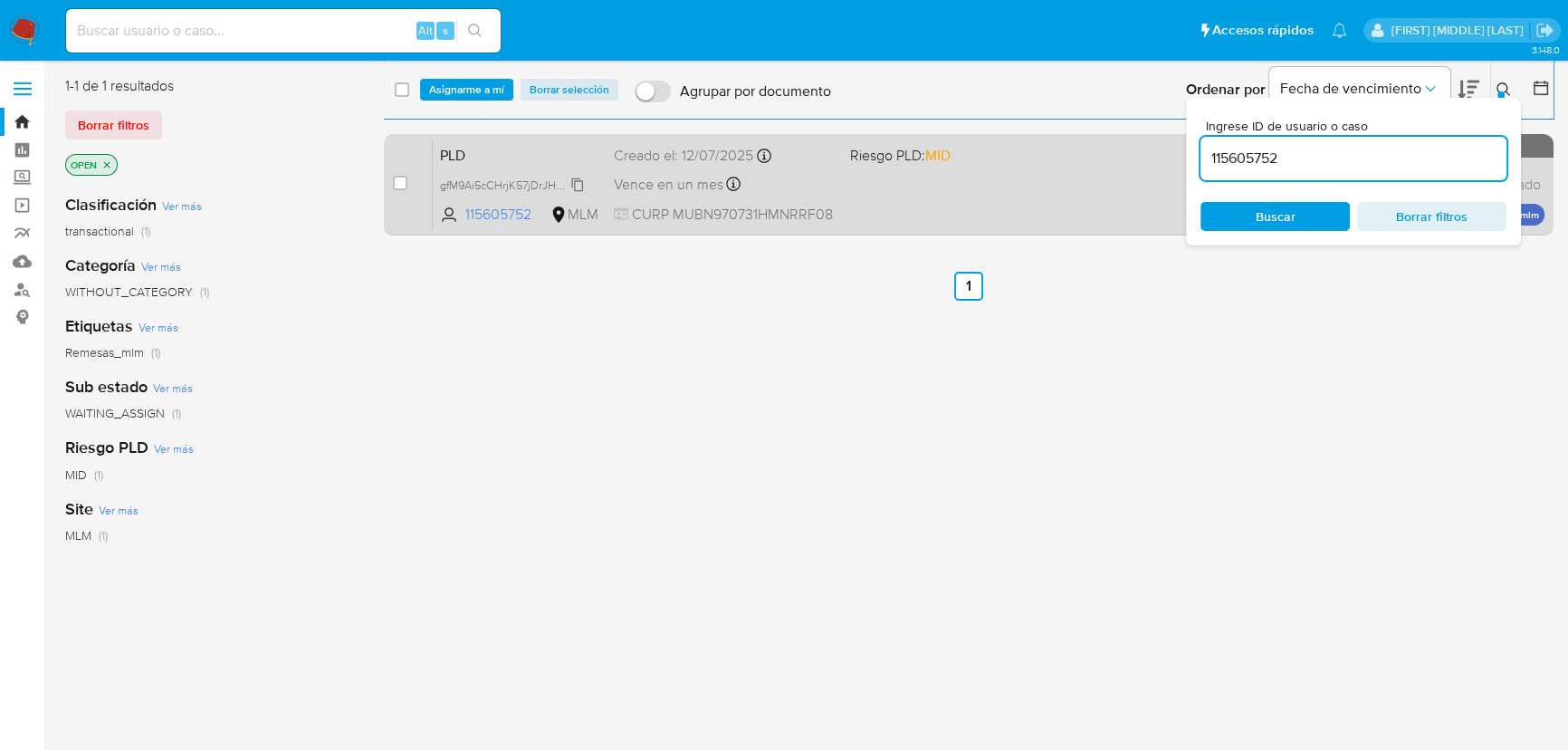 drag, startPoint x: 529, startPoint y: 181, endPoint x: 485, endPoint y: 185, distance: 44.181444 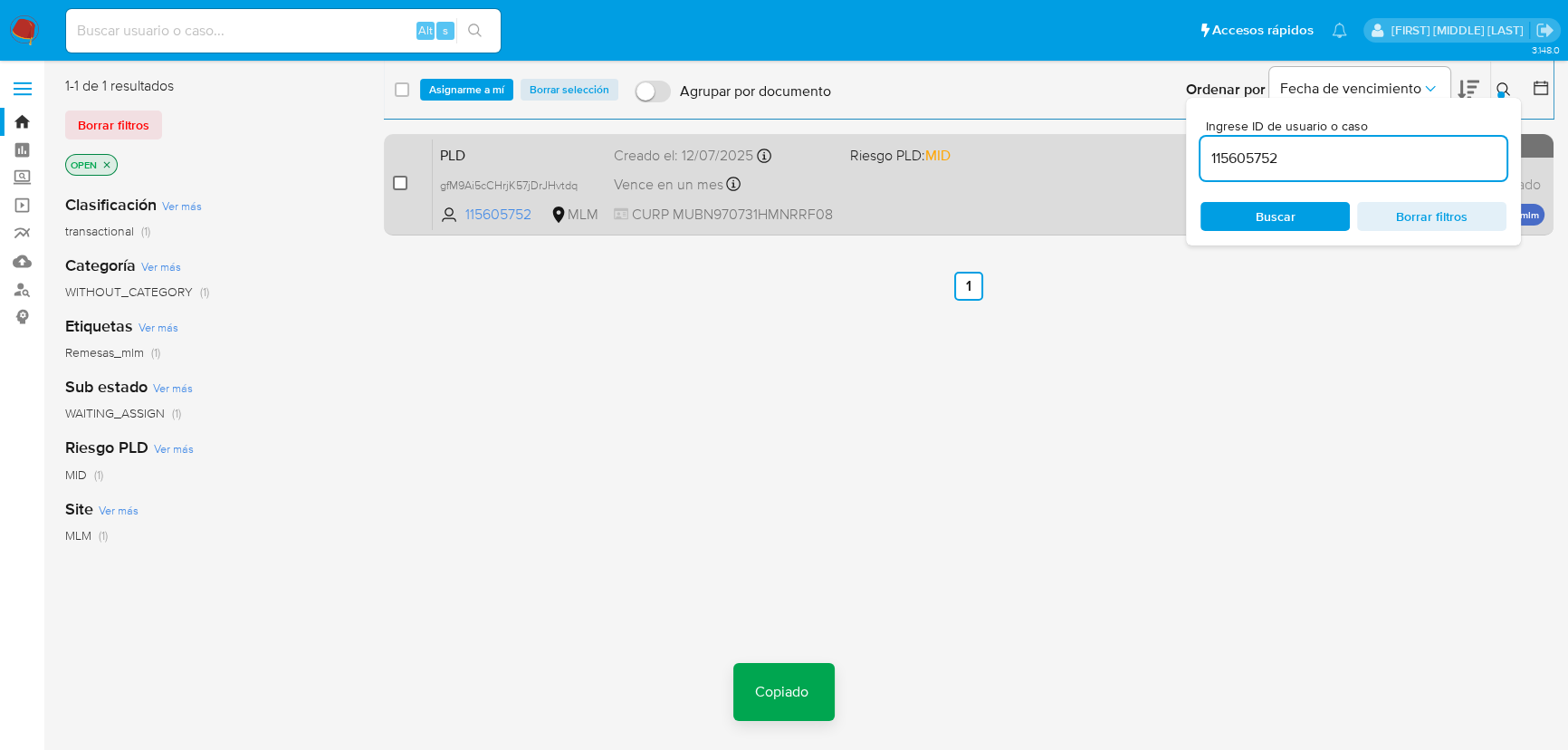 click at bounding box center (400, 183) 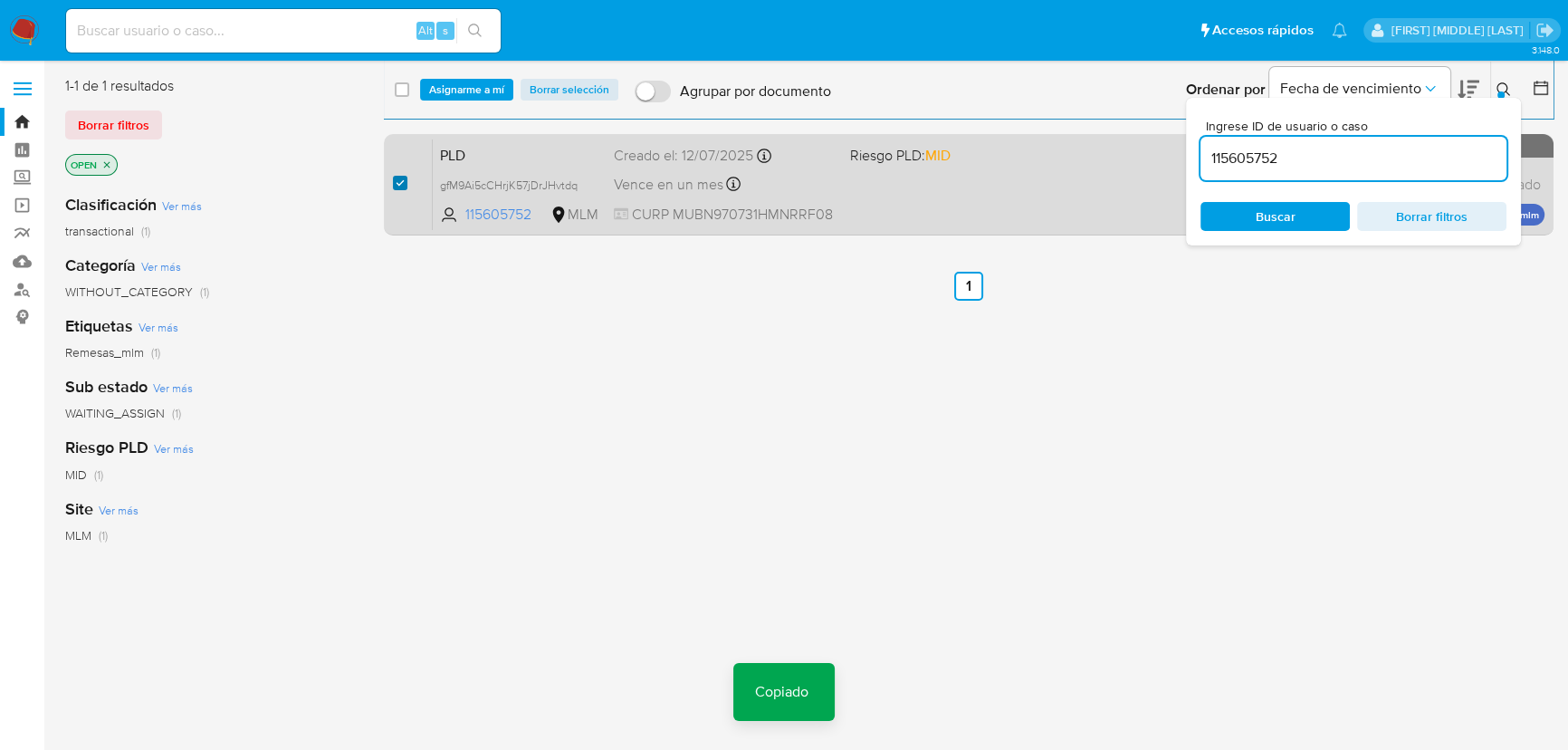 checkbox on "true" 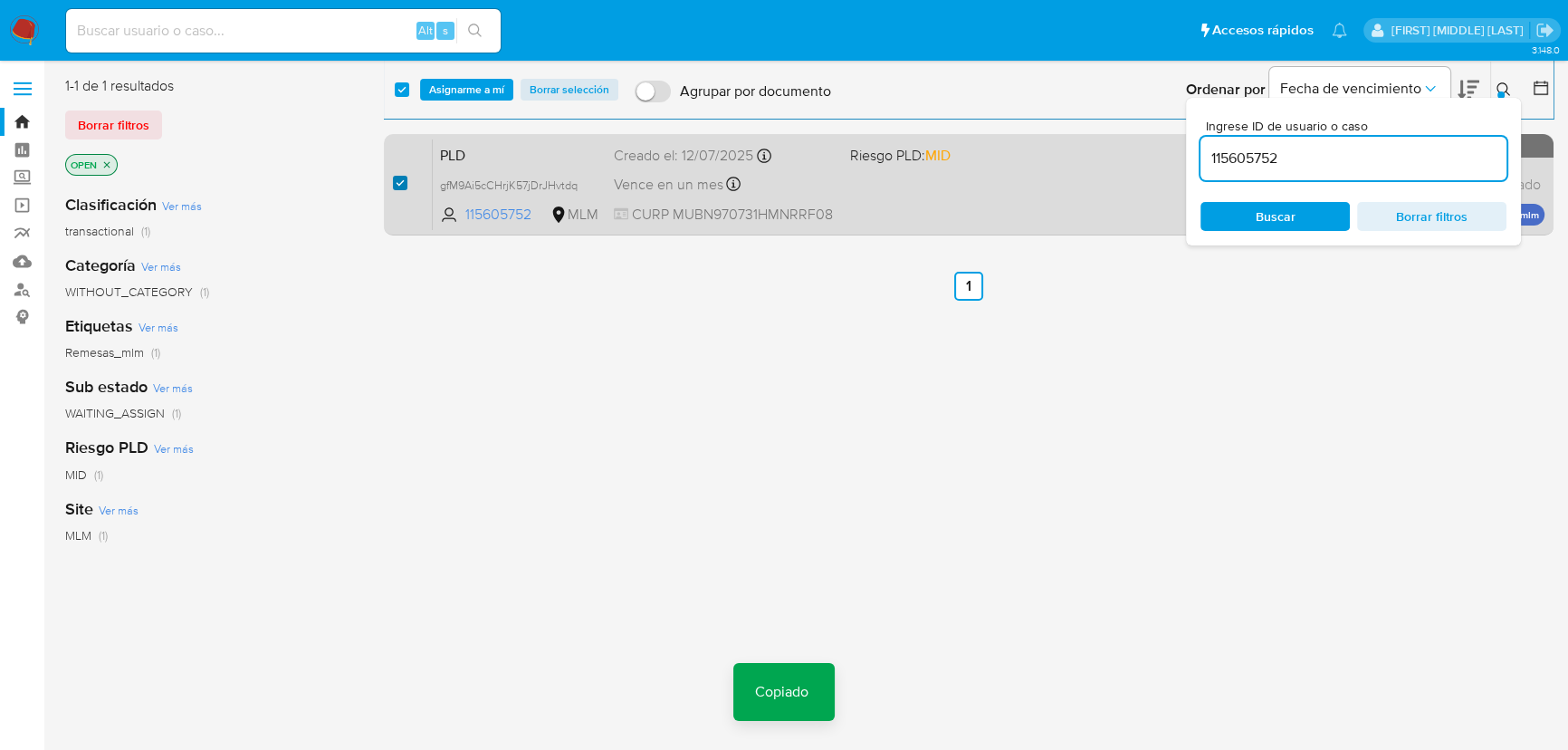 checkbox on "true" 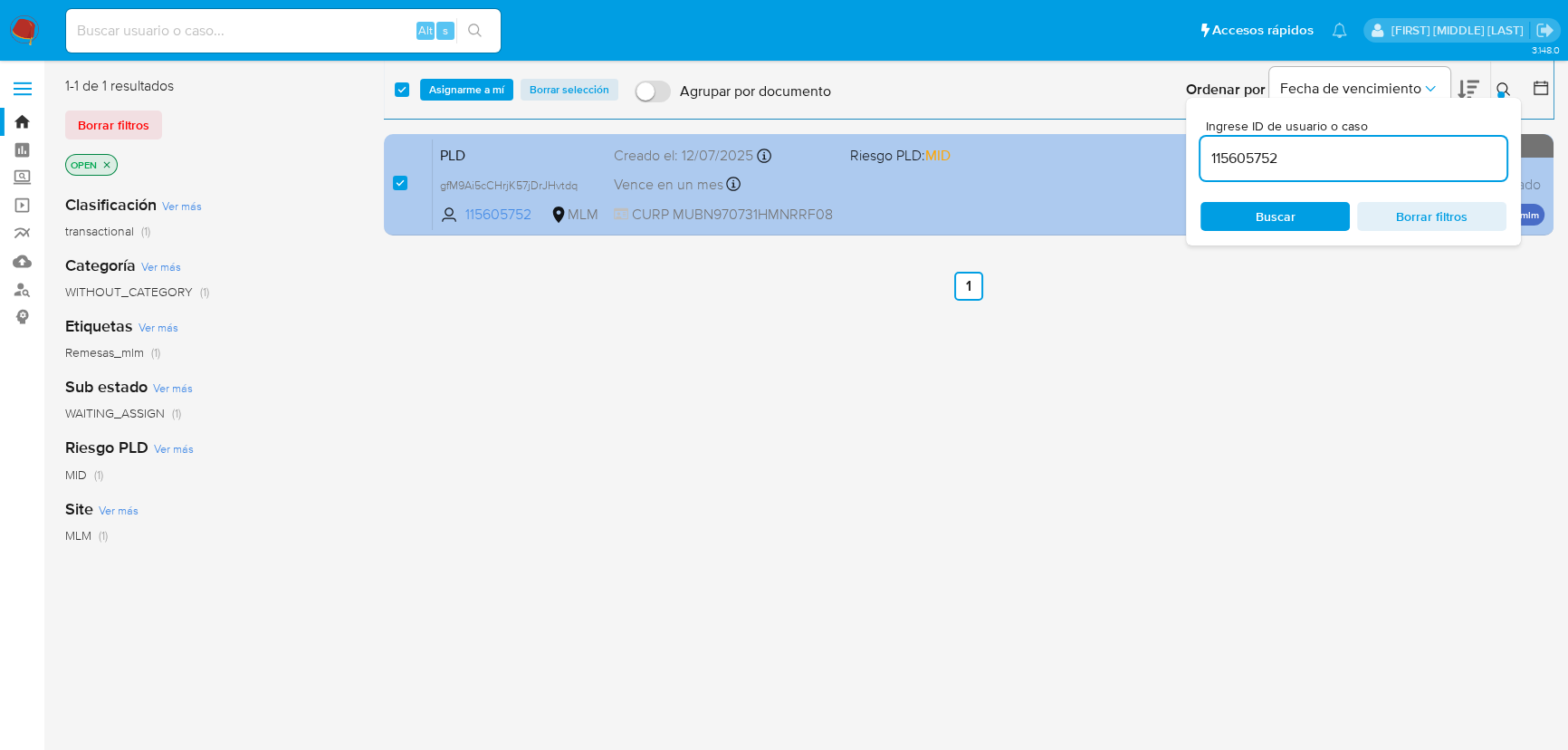 drag, startPoint x: 1326, startPoint y: 160, endPoint x: 1074, endPoint y: 147, distance: 252.33509 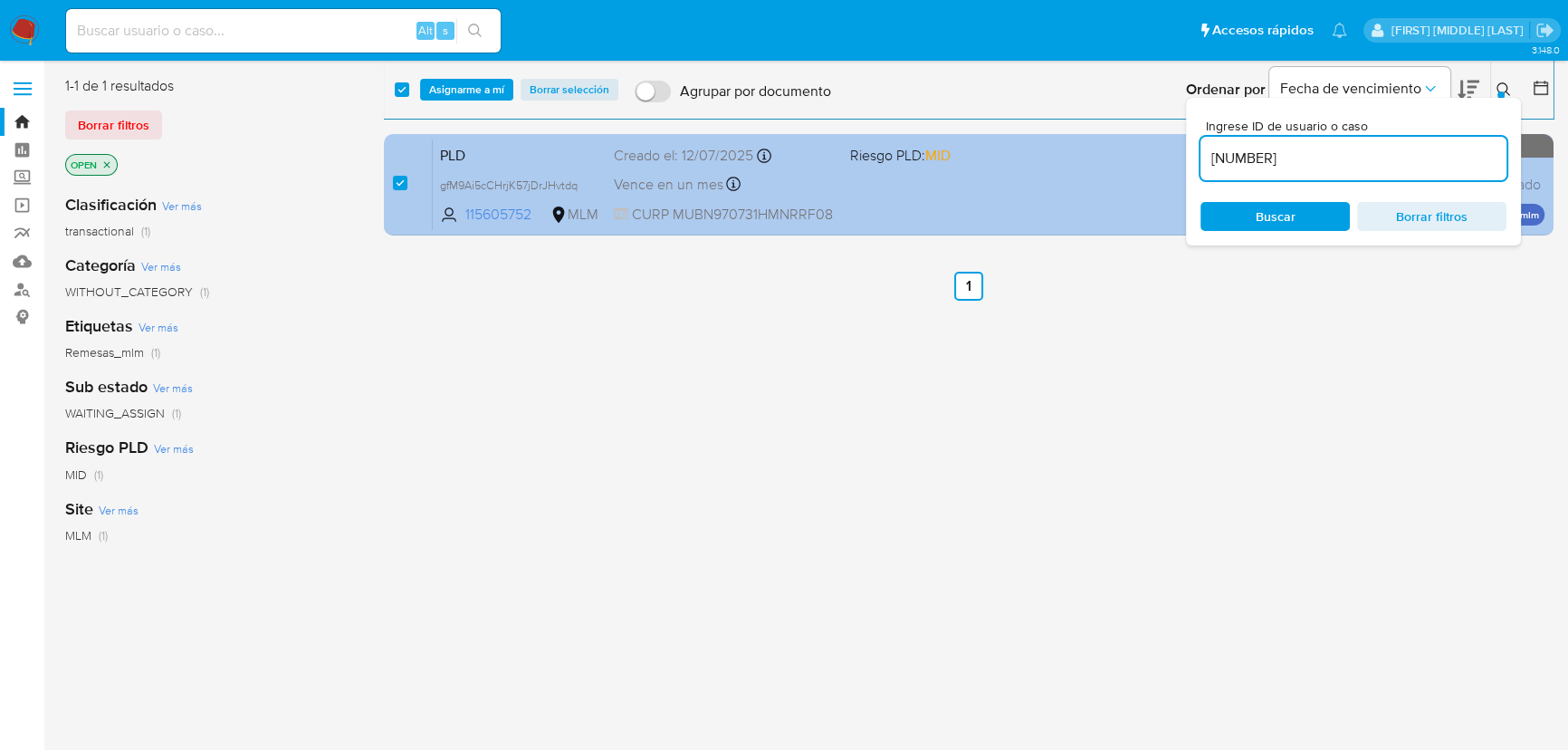 type on "[NUMBER]" 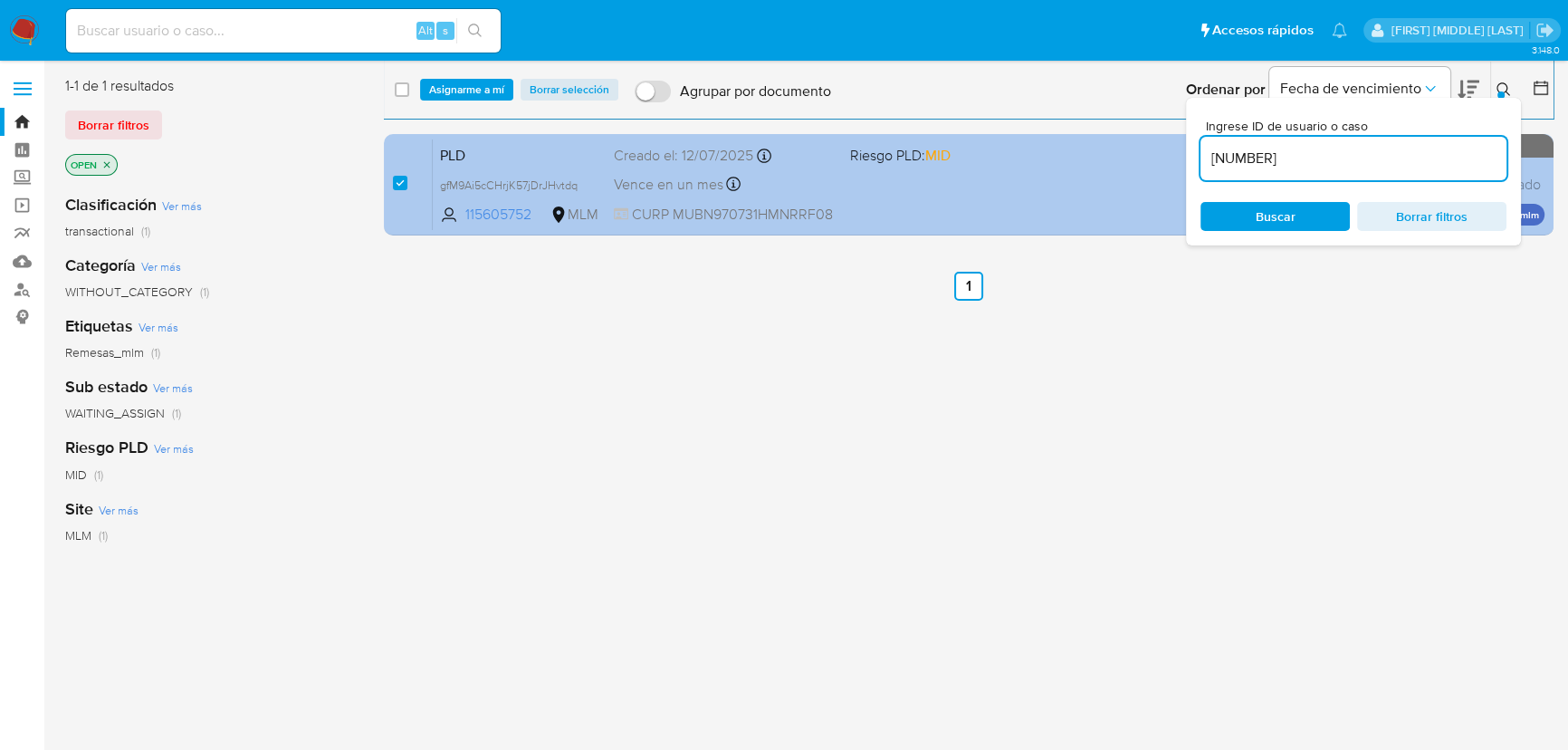 checkbox on "false" 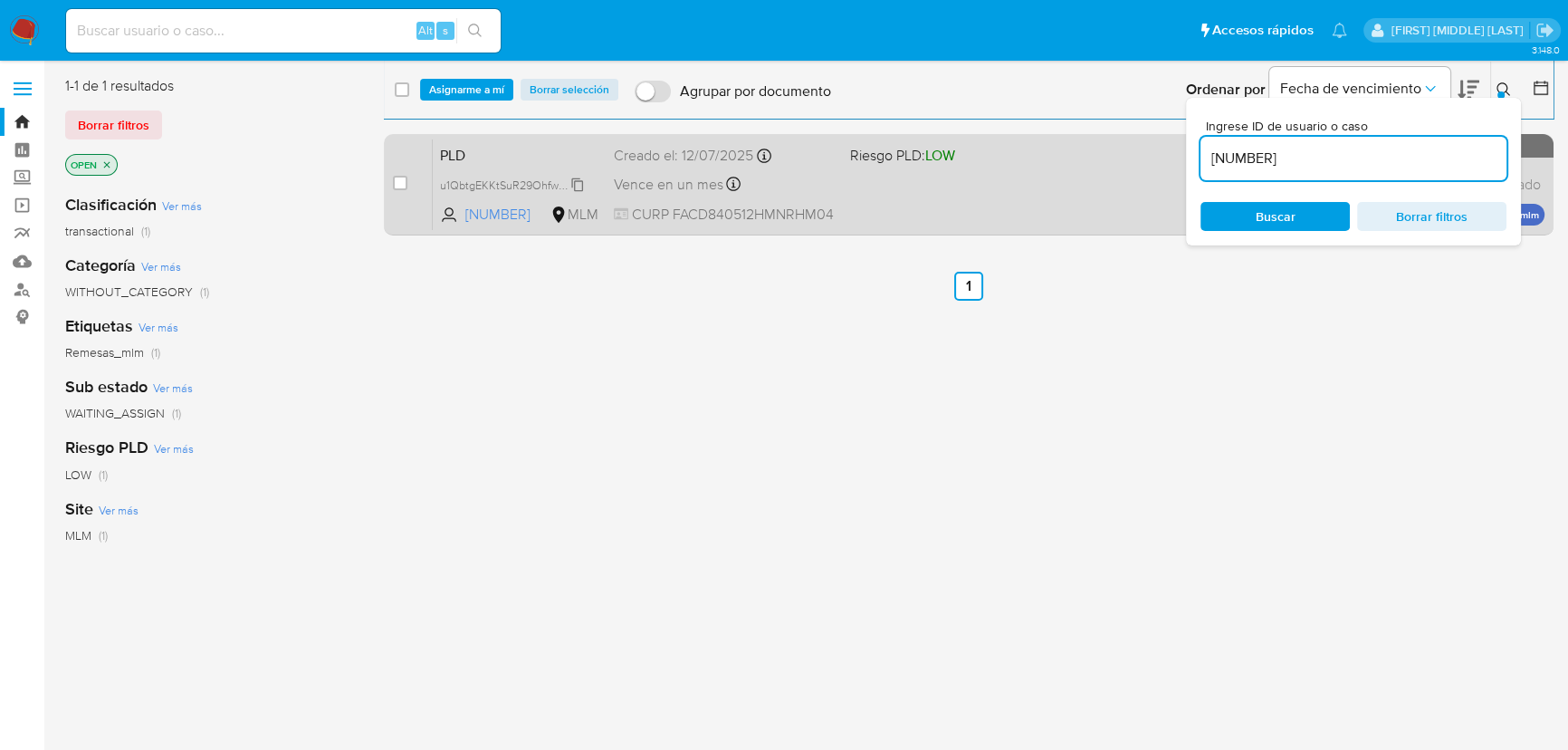 click on "u1QbtgEKKtSuR29Ohfwq05bk" at bounding box center (515, 184) 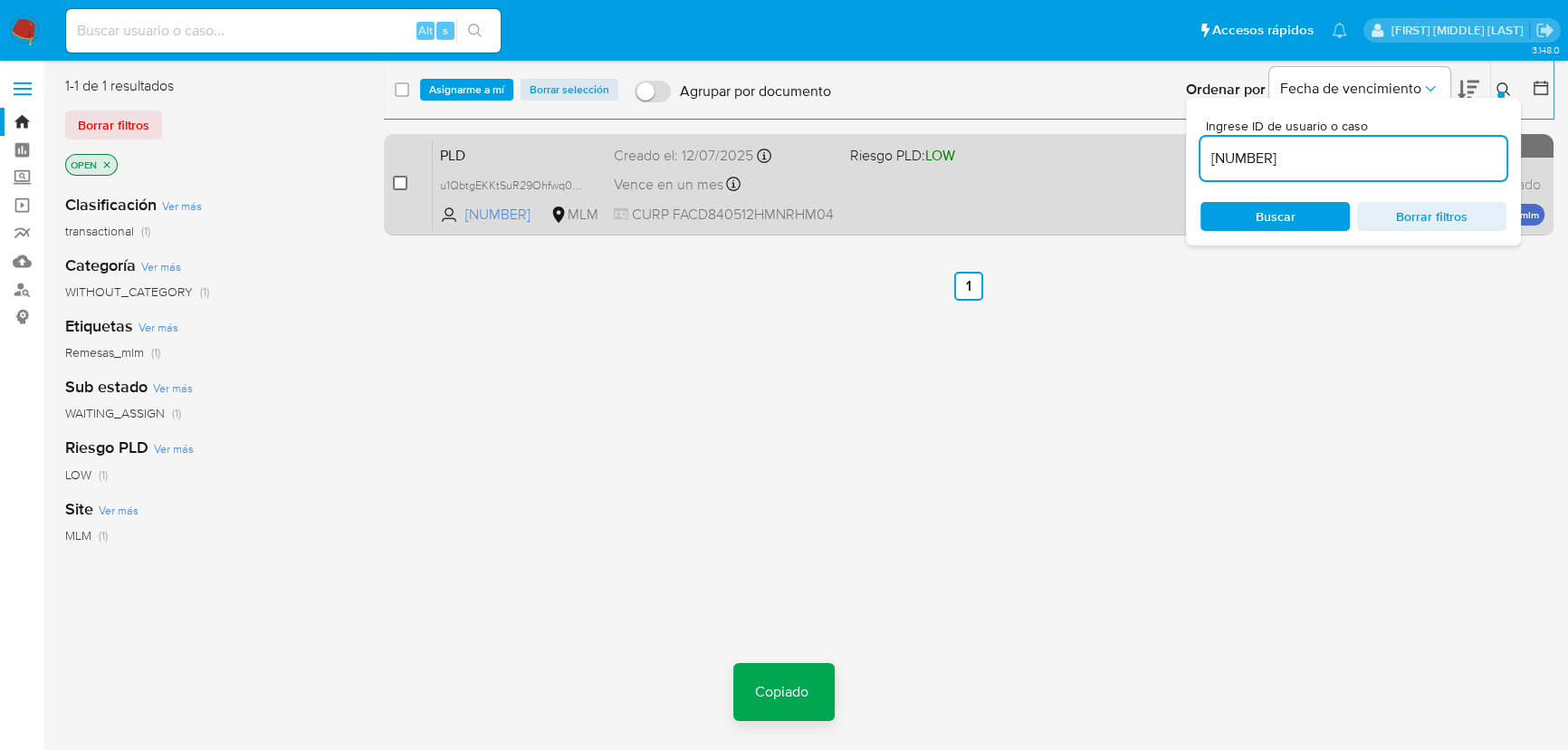 click at bounding box center (400, 183) 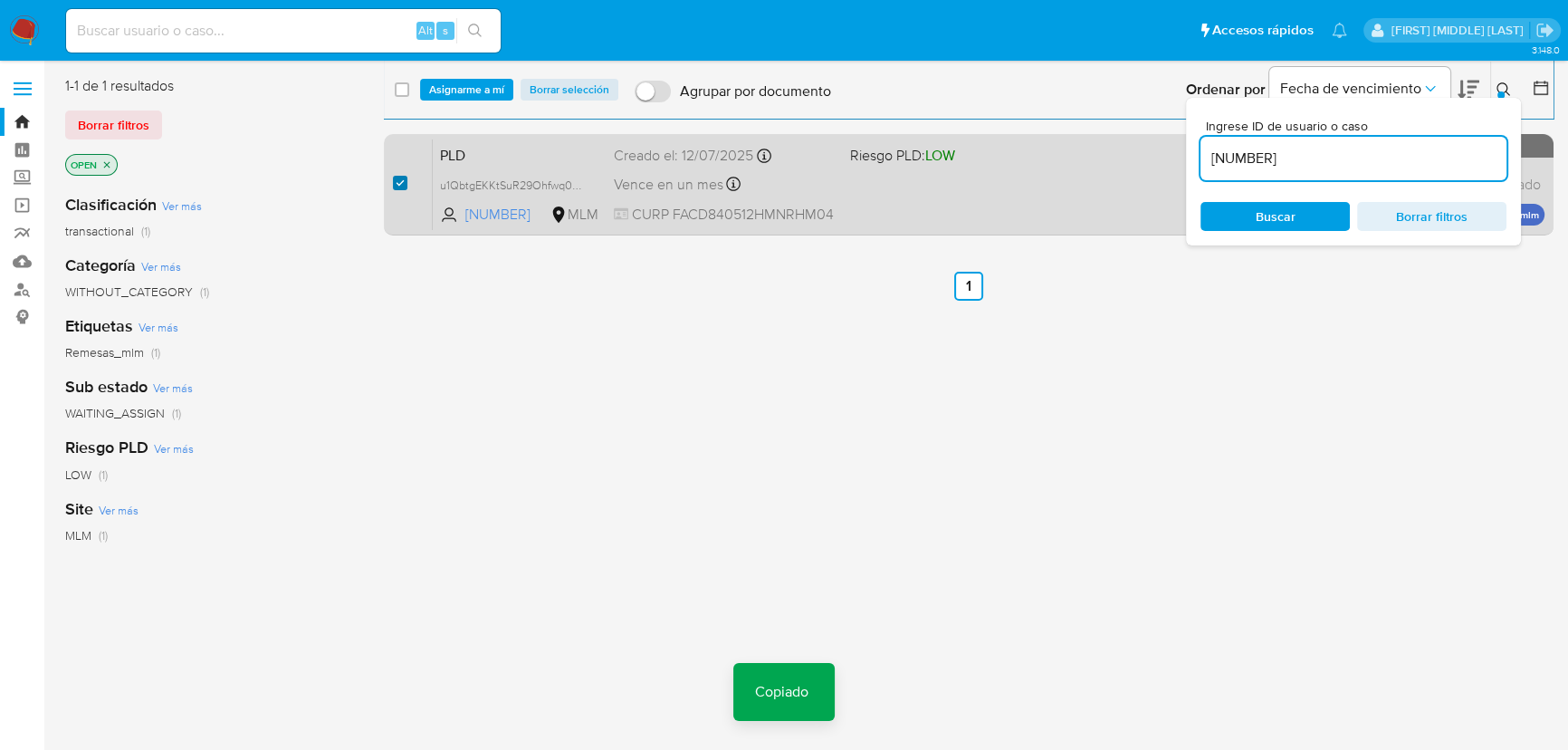 checkbox on "true" 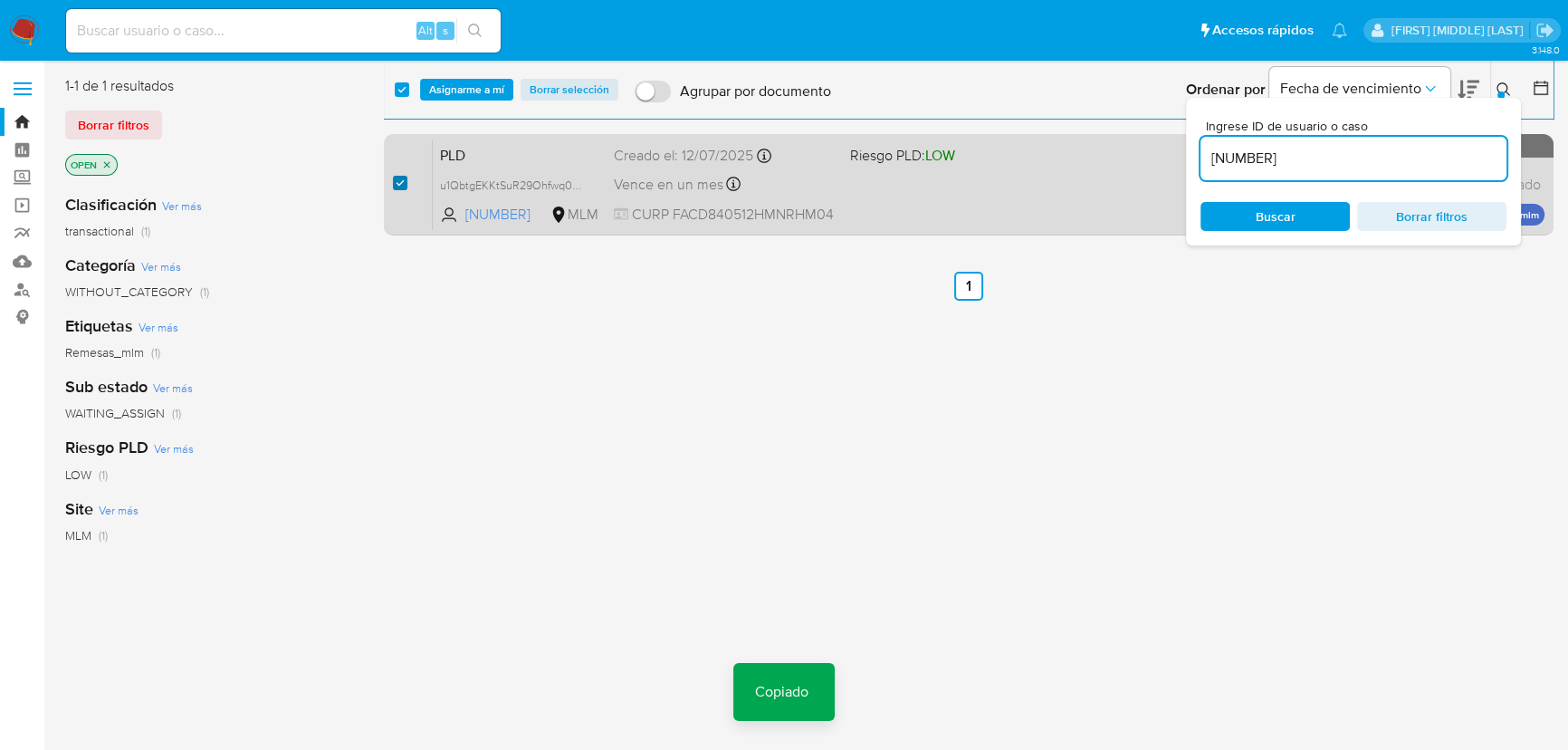 checkbox on "true" 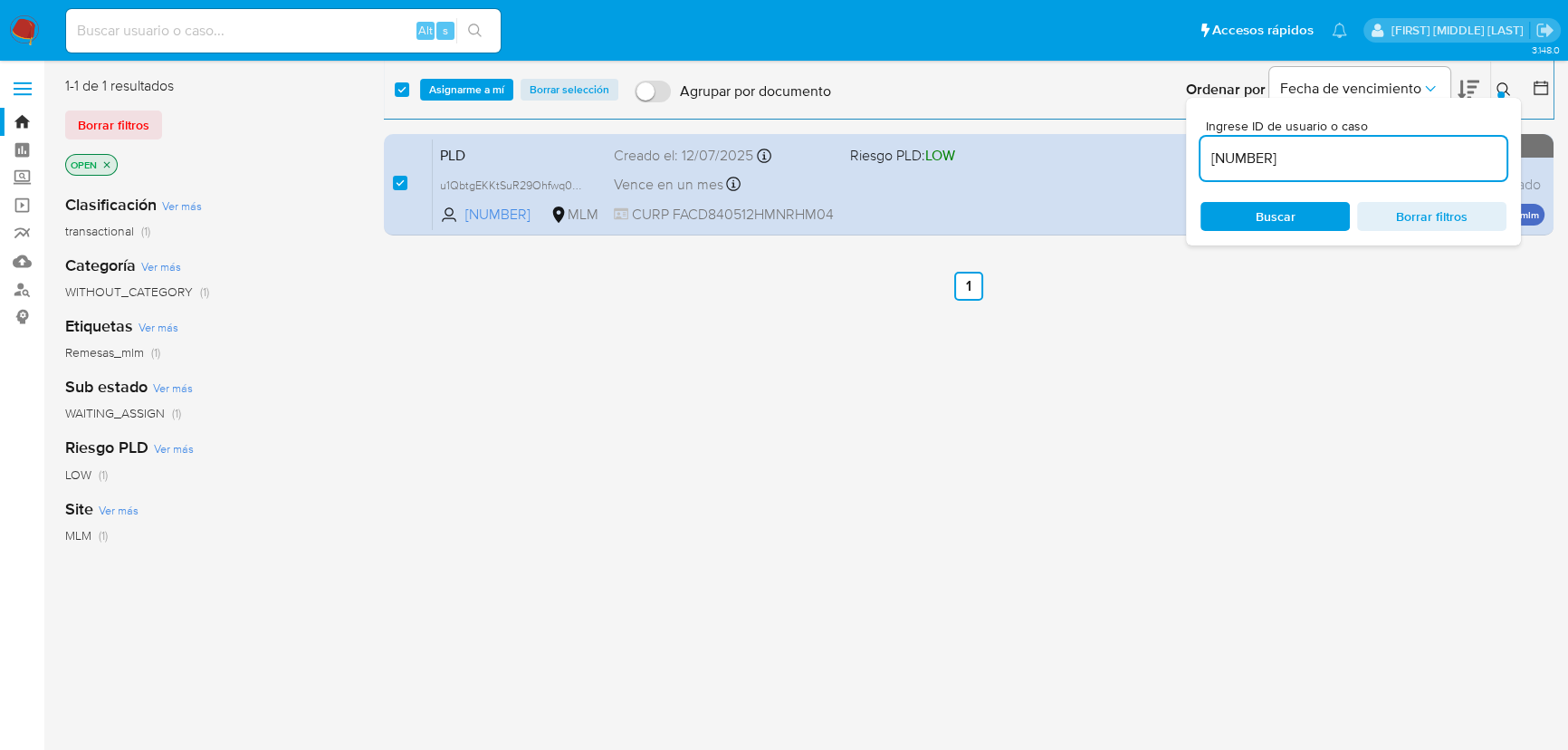 drag, startPoint x: 1295, startPoint y: 158, endPoint x: 1053, endPoint y: 120, distance: 244.9653 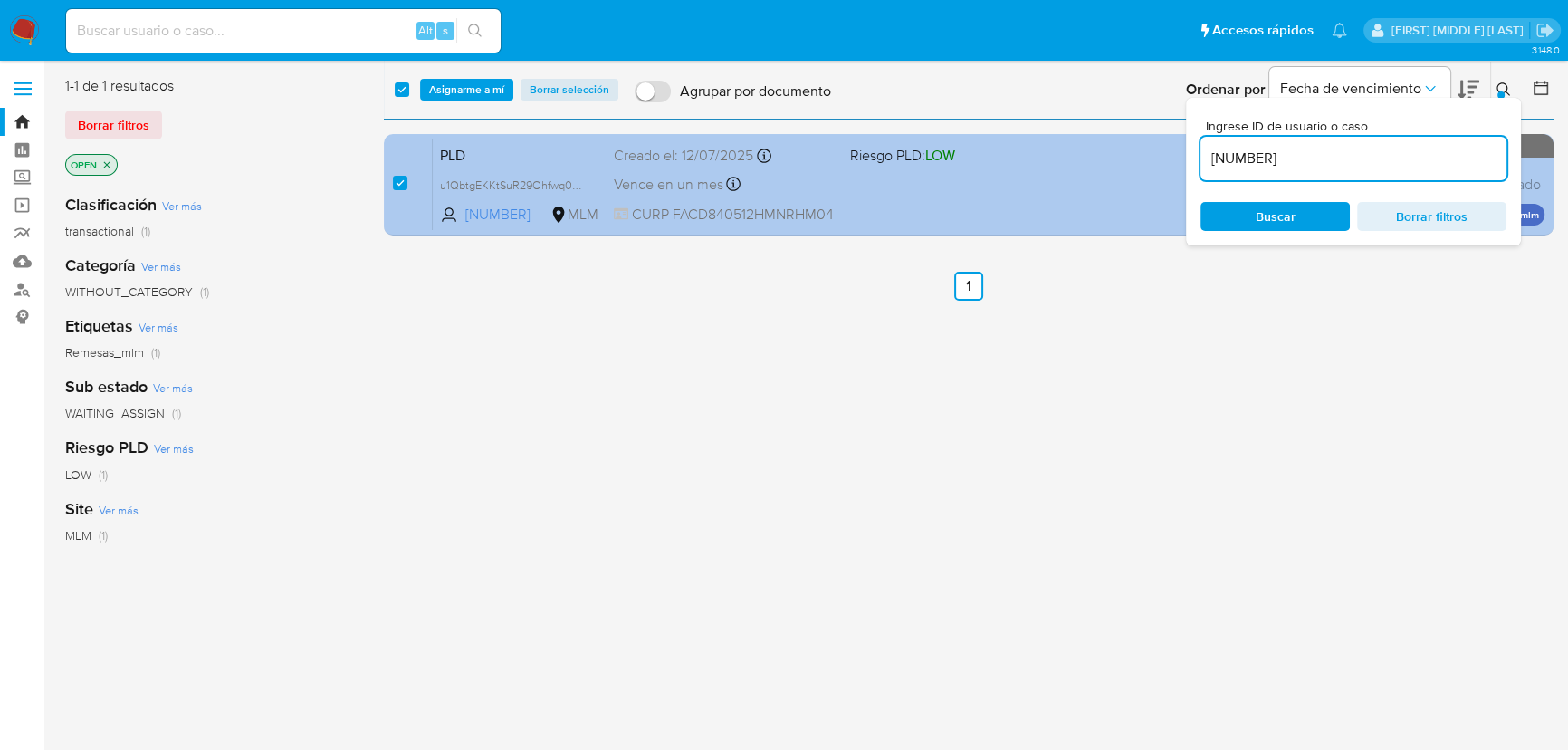 type on "[NUMBER]" 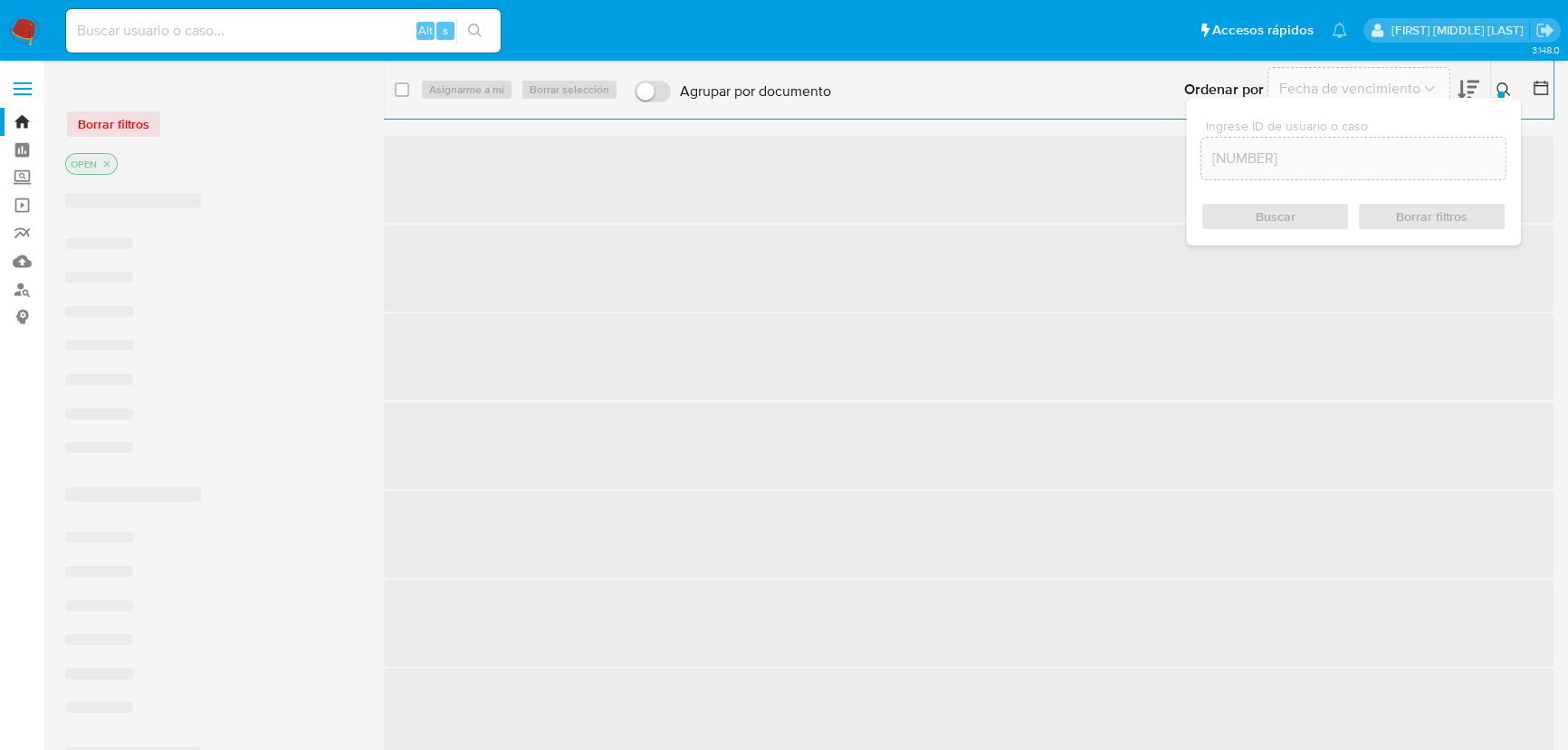 checkbox on "false" 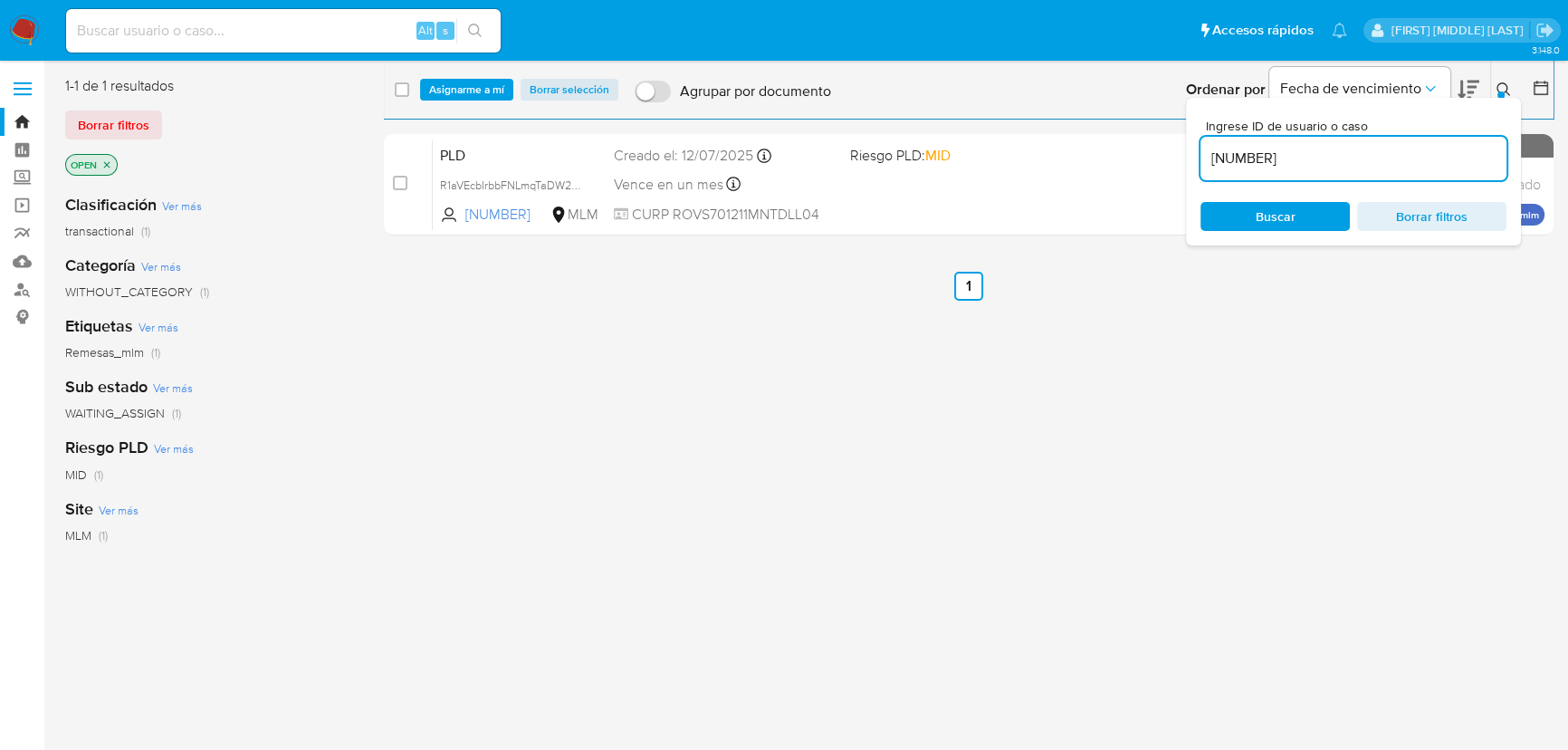 click on "R1aVEcbIrbbFNLmqTaDW2aQY" at bounding box center [516, 184] 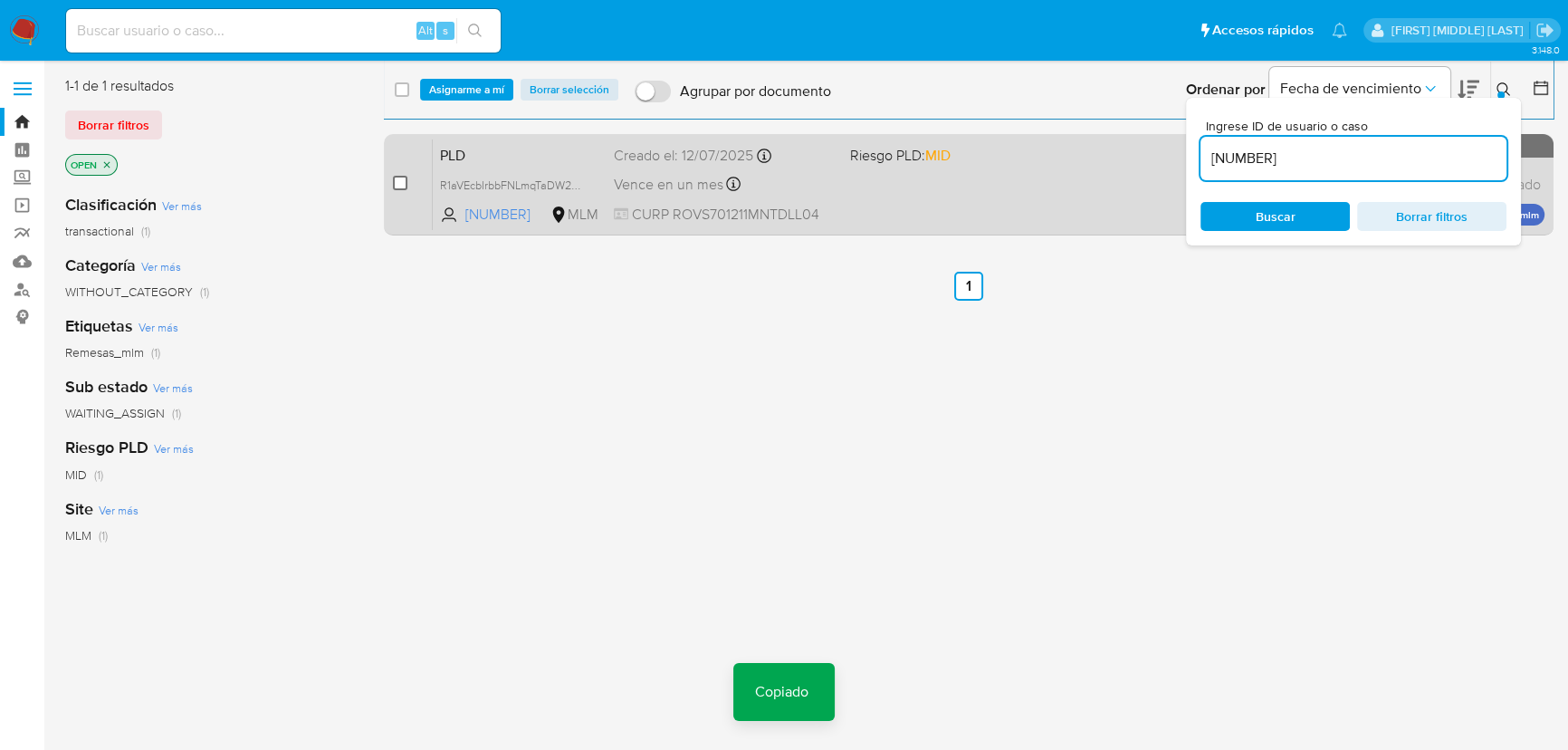 click at bounding box center (400, 183) 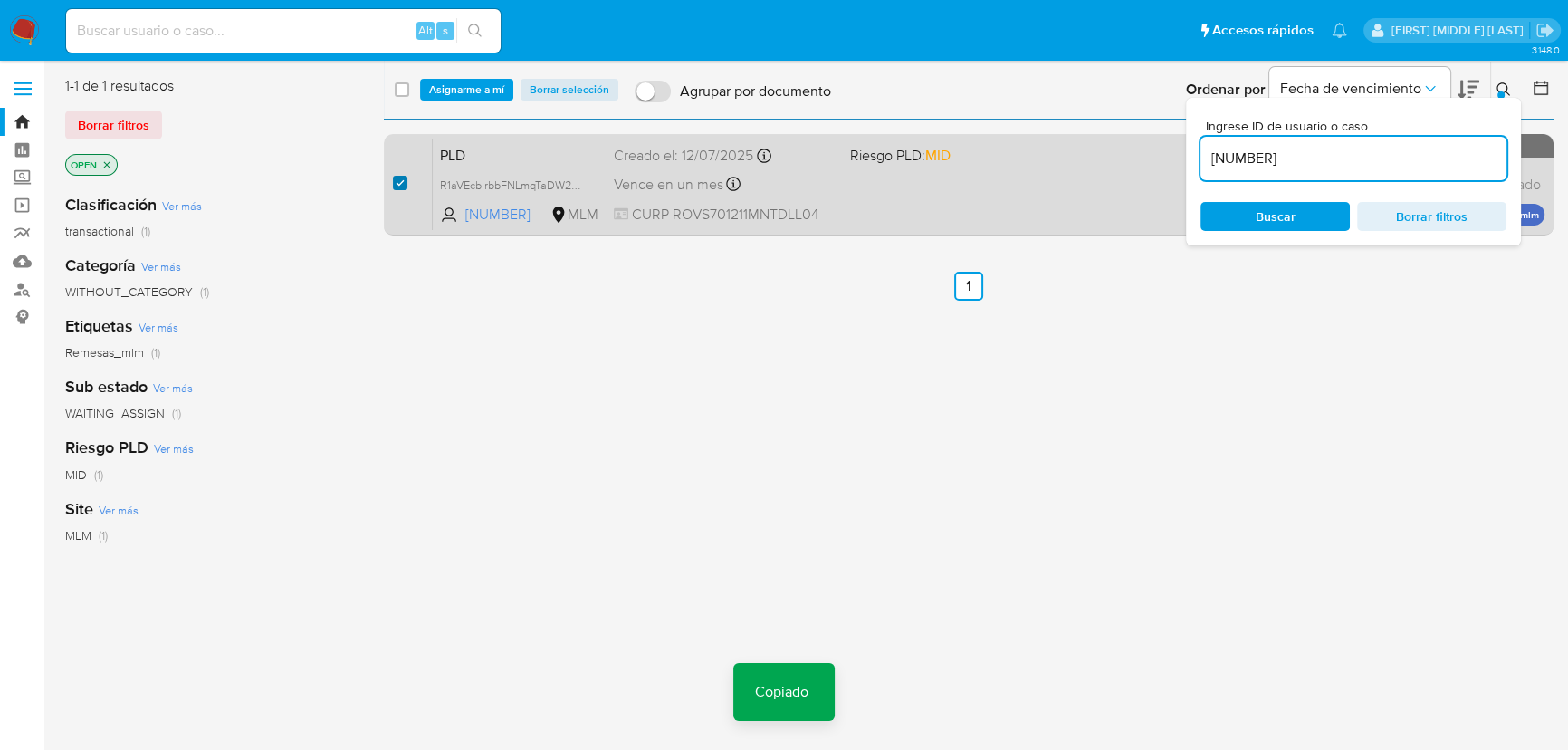 checkbox on "true" 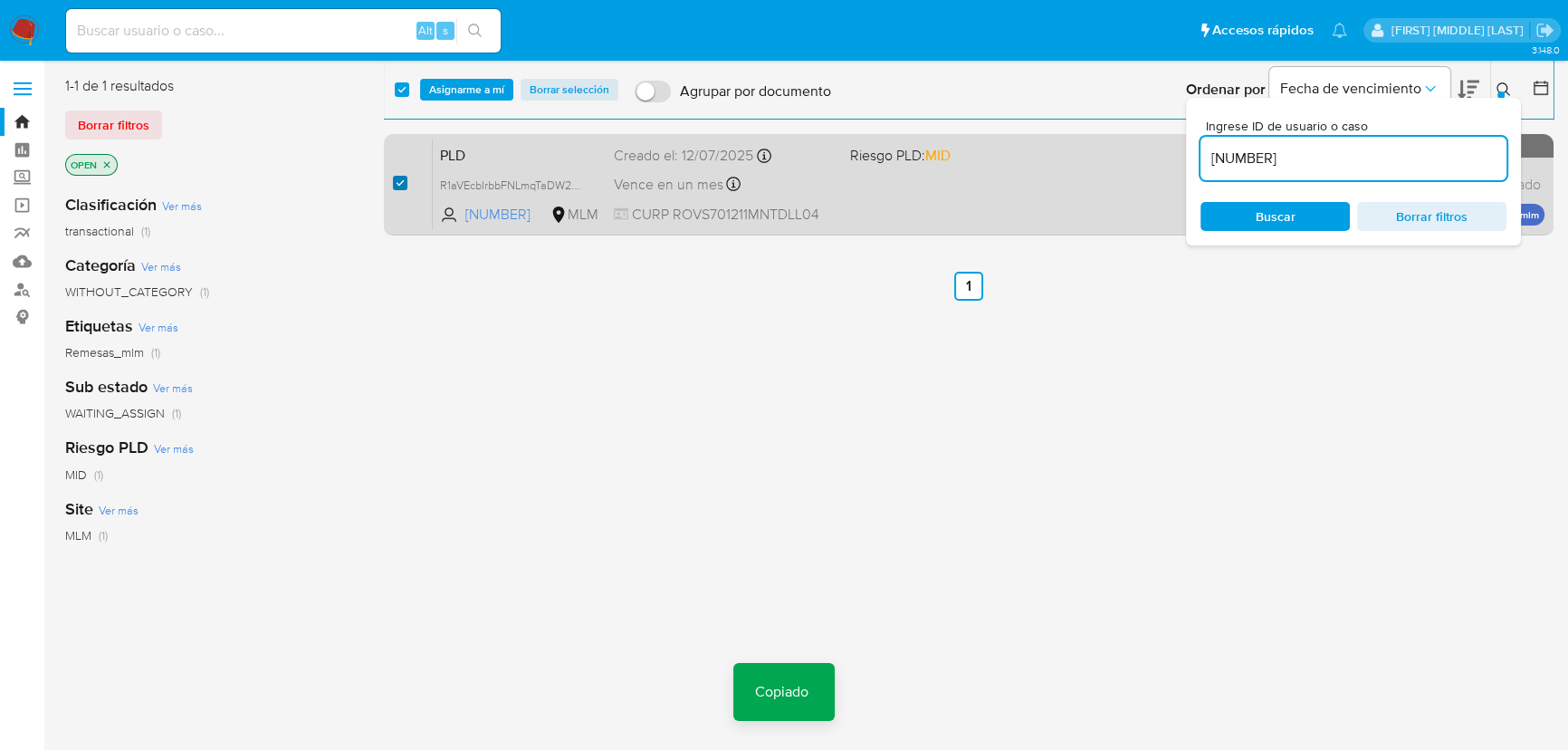 checkbox on "true" 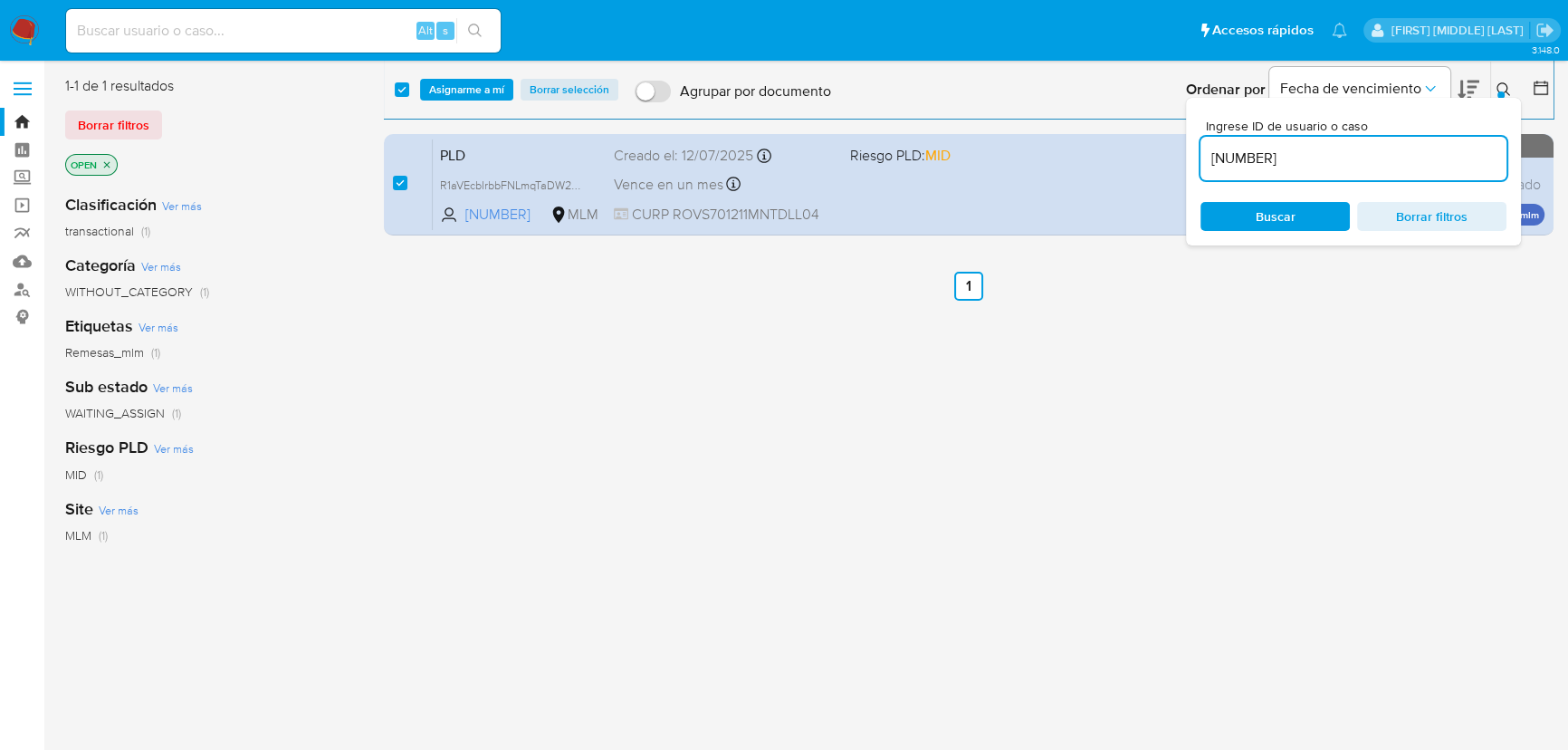 drag, startPoint x: 1316, startPoint y: 159, endPoint x: 1025, endPoint y: 122, distance: 293.3428 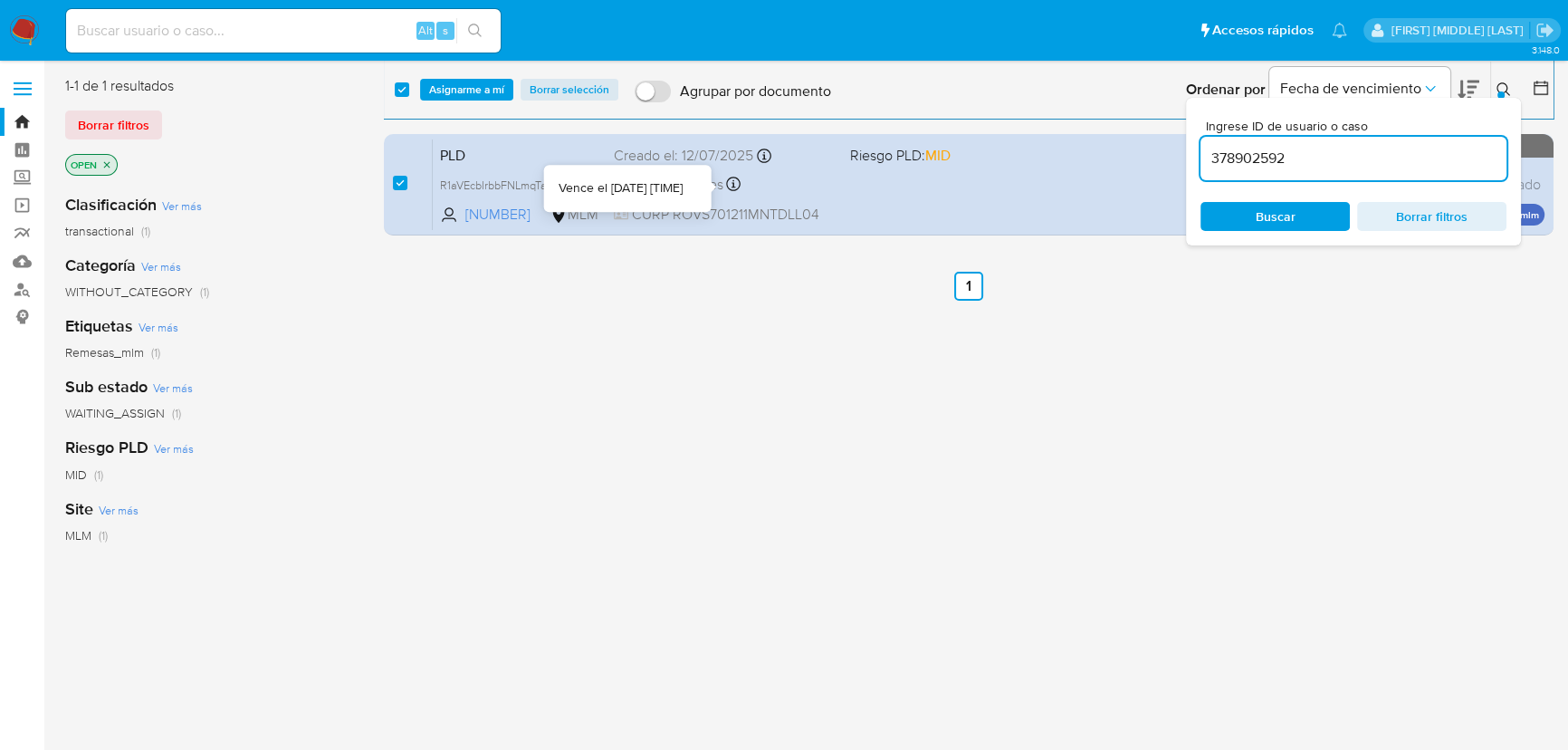 type on "378902592" 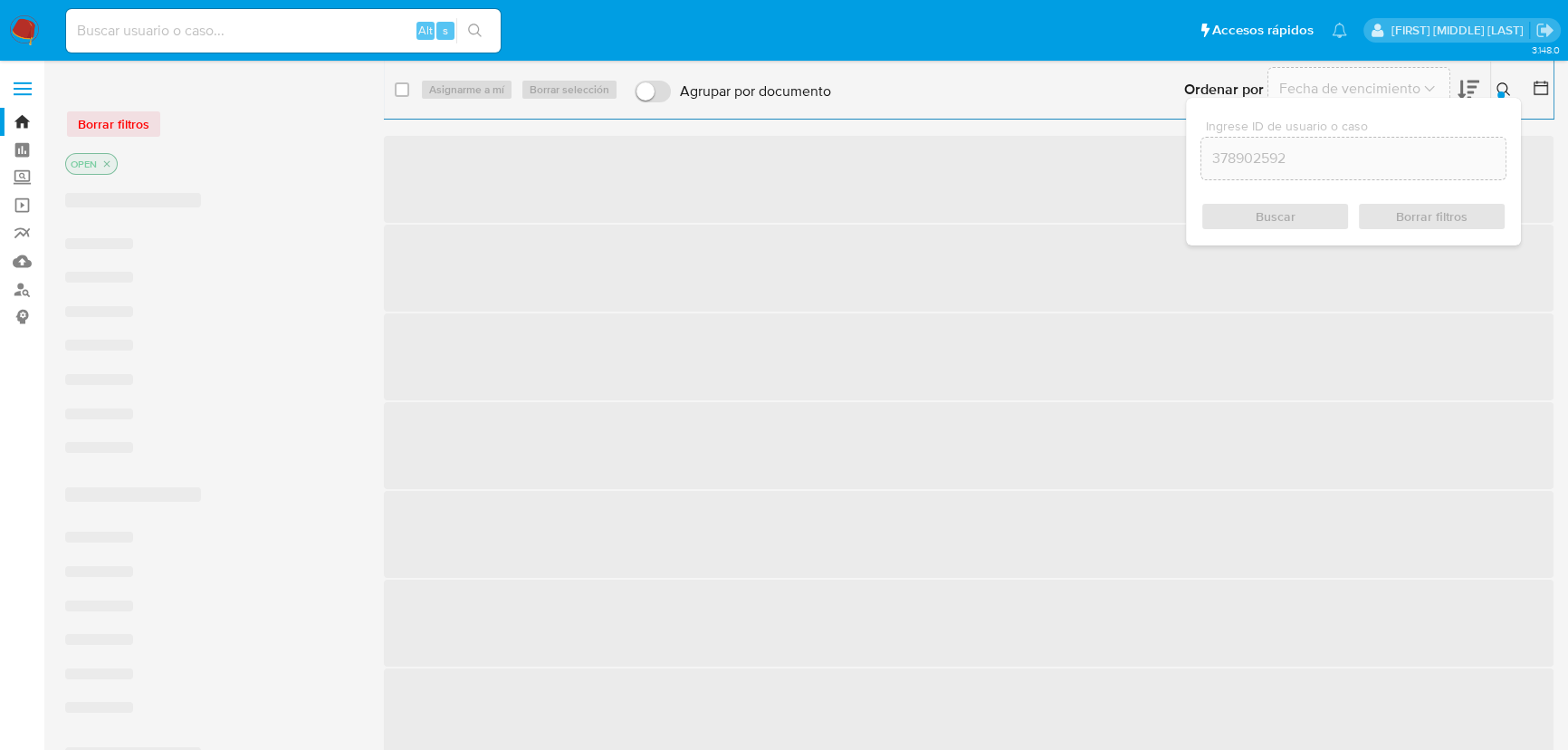 checkbox on "false" 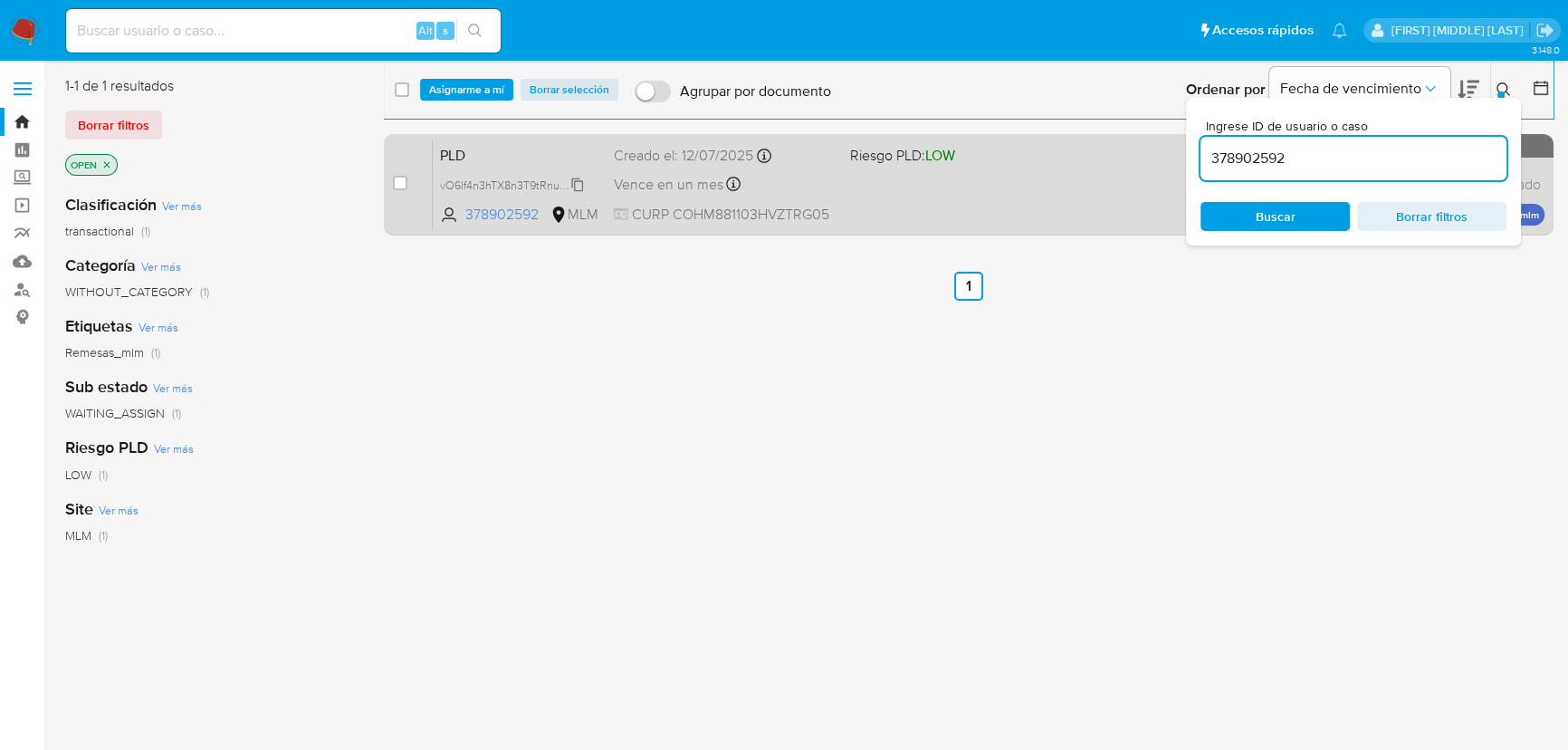 click on "vO6If4n3hTX8n3T9tRnu4UXv" at bounding box center (513, 184) 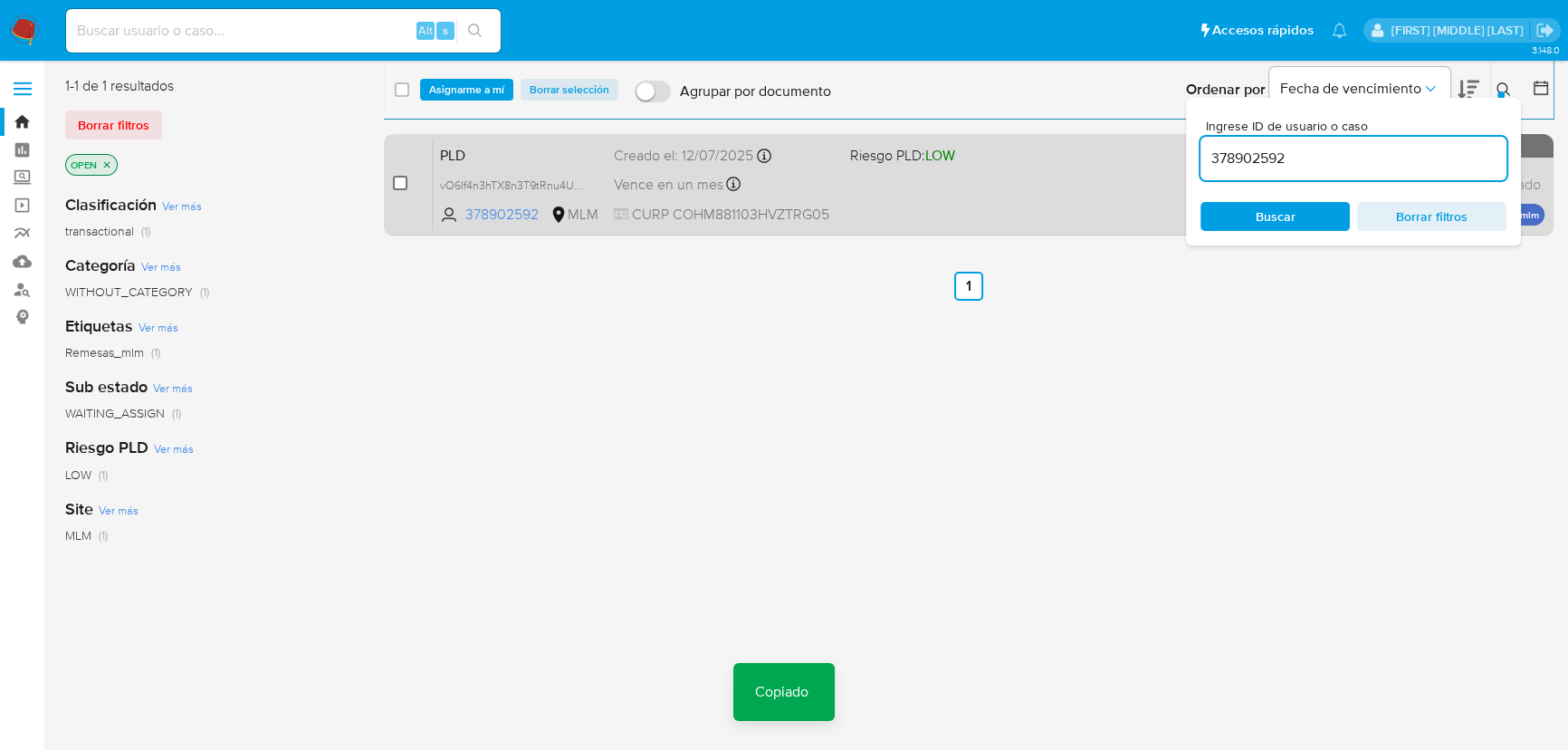 click at bounding box center [400, 183] 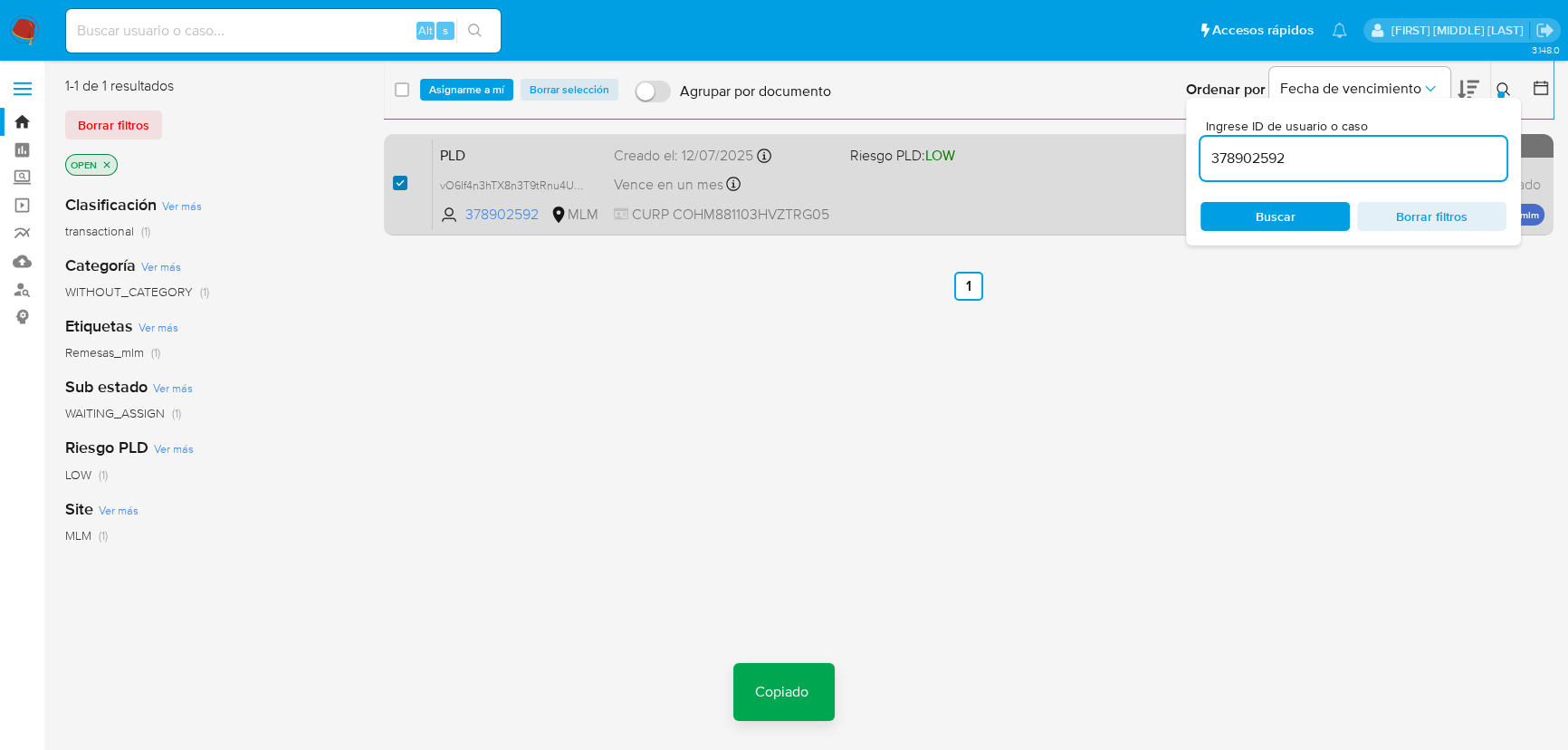 checkbox on "true" 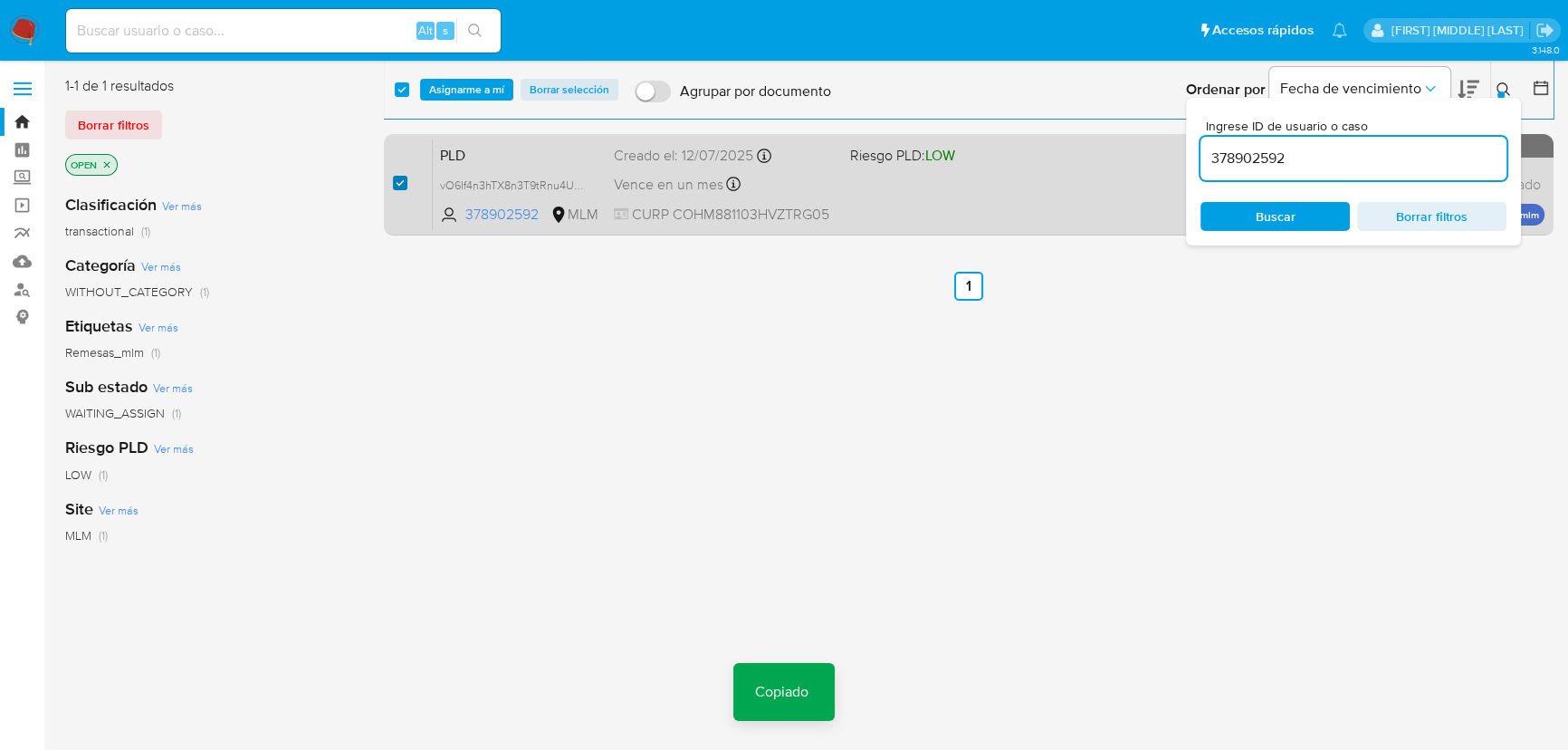checkbox on "true" 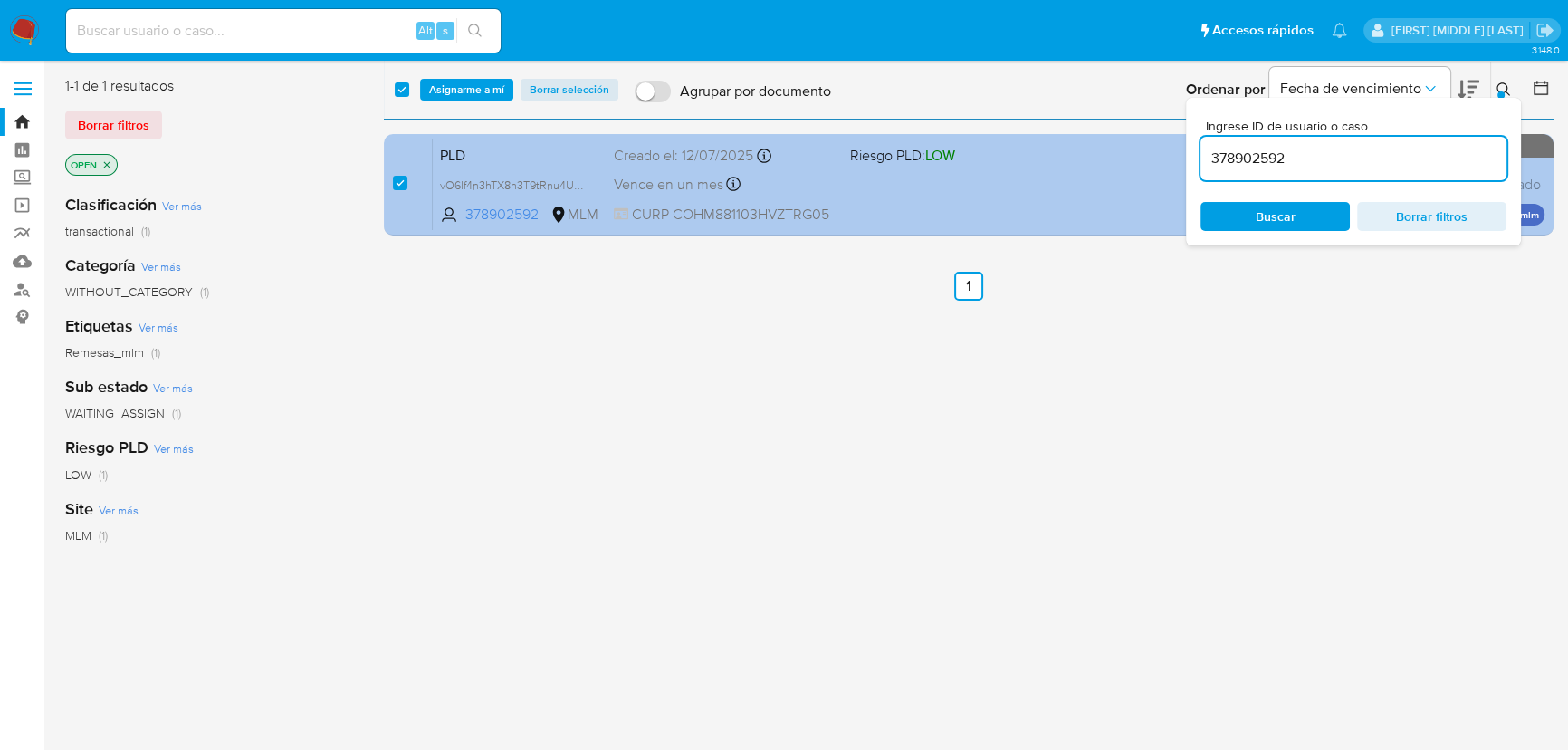 drag, startPoint x: 1288, startPoint y: 159, endPoint x: 1088, endPoint y: 154, distance: 200.06249 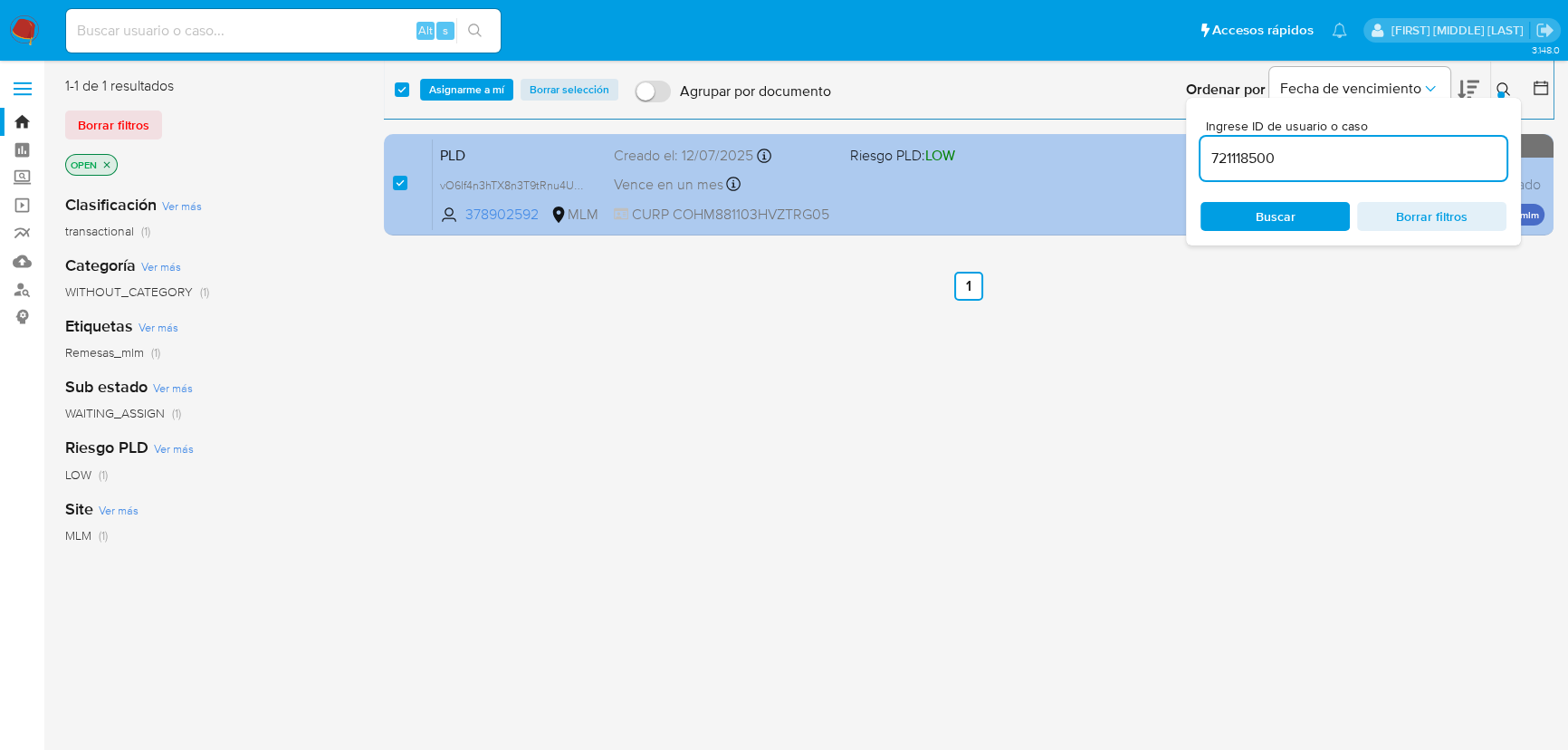 type on "721118500" 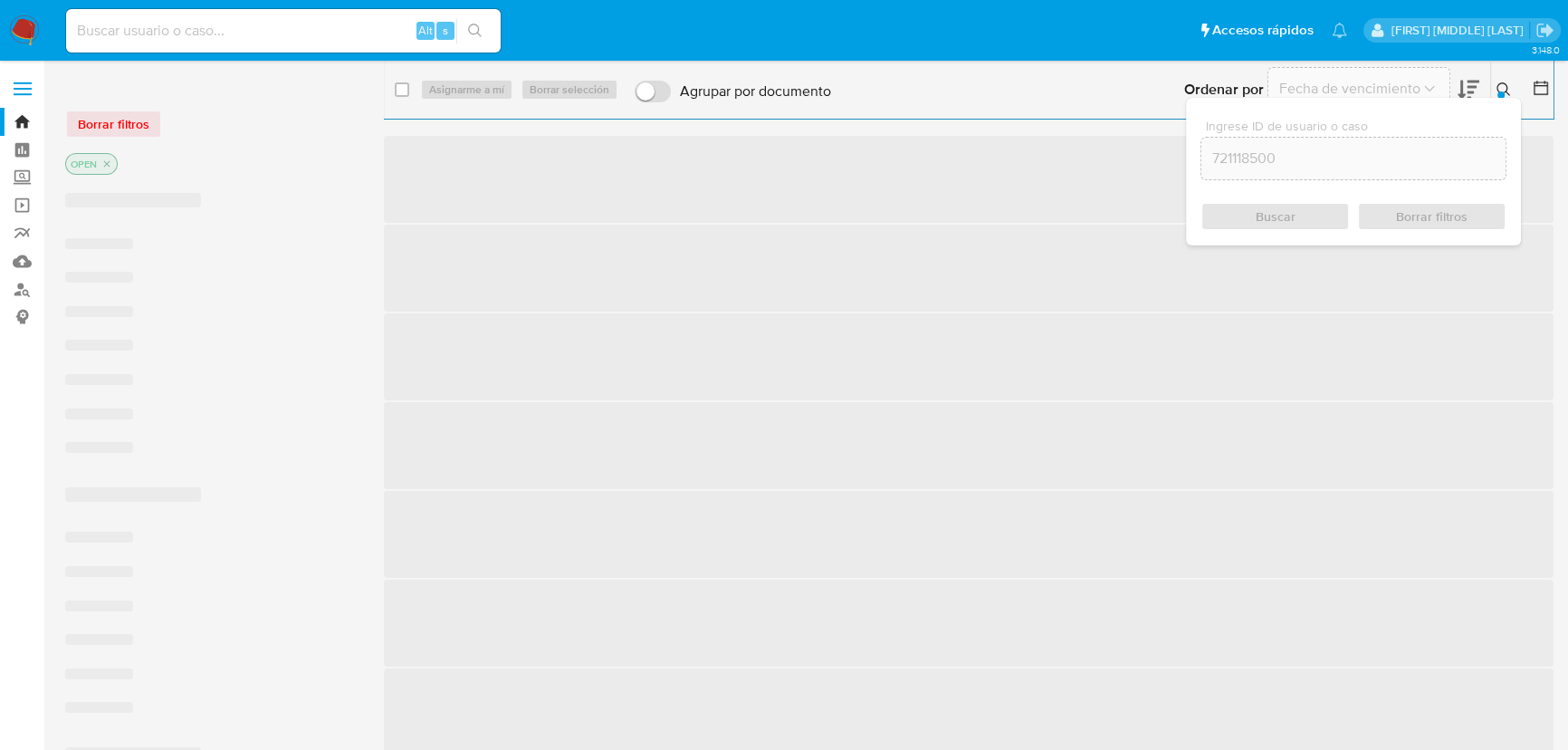 checkbox on "false" 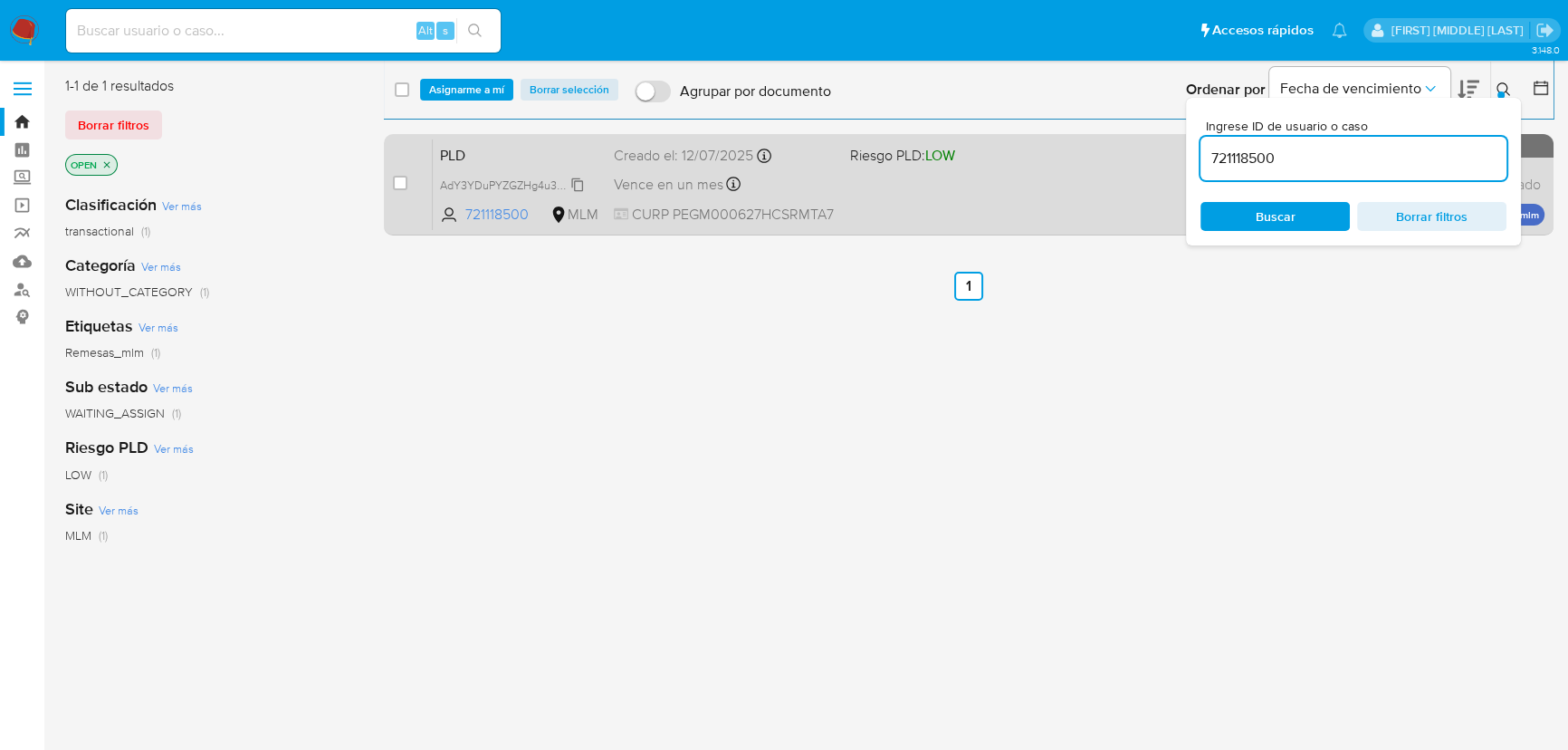 click on "AdY3YDuPYZGZHg4u3s922gpk" at bounding box center (520, 184) 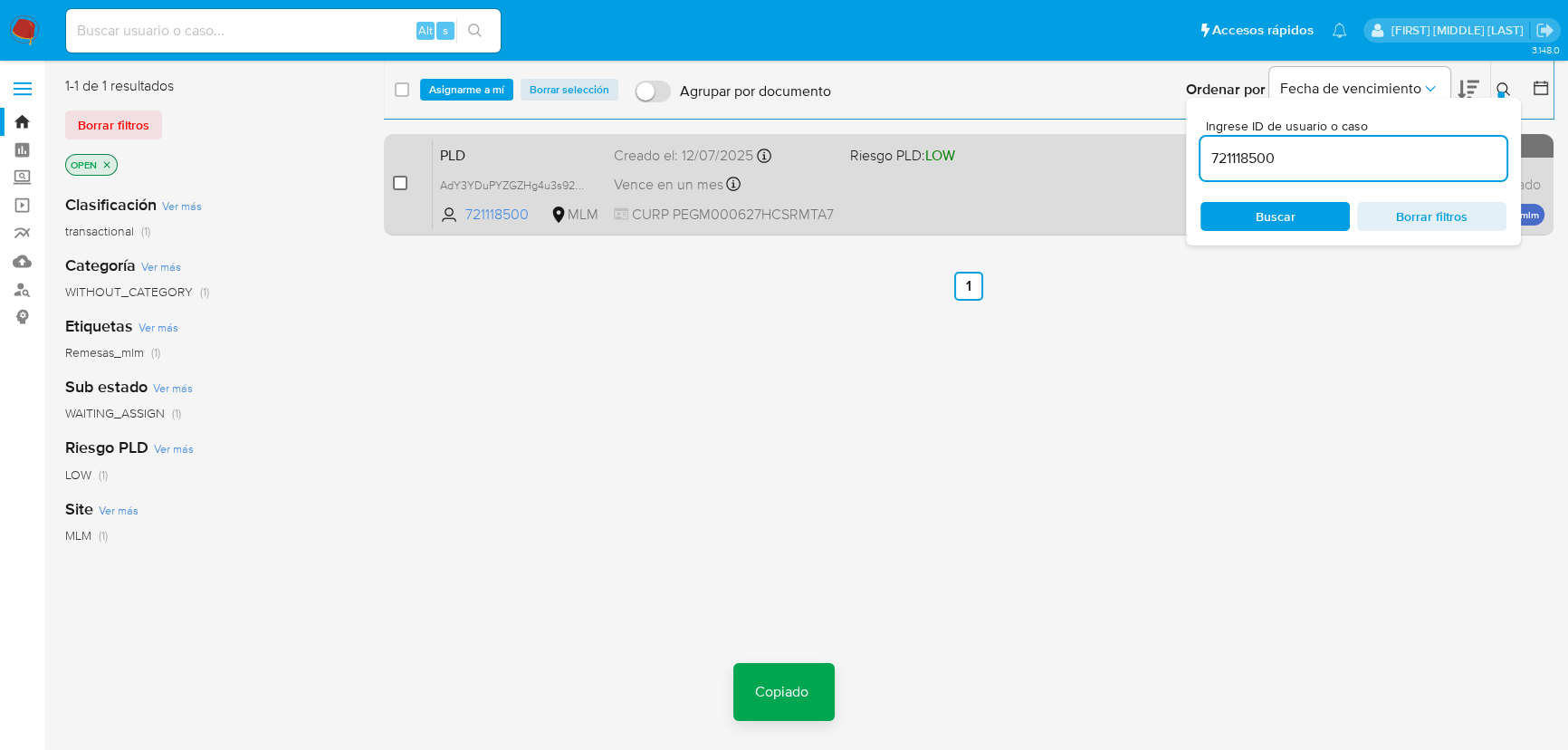 click at bounding box center (400, 183) 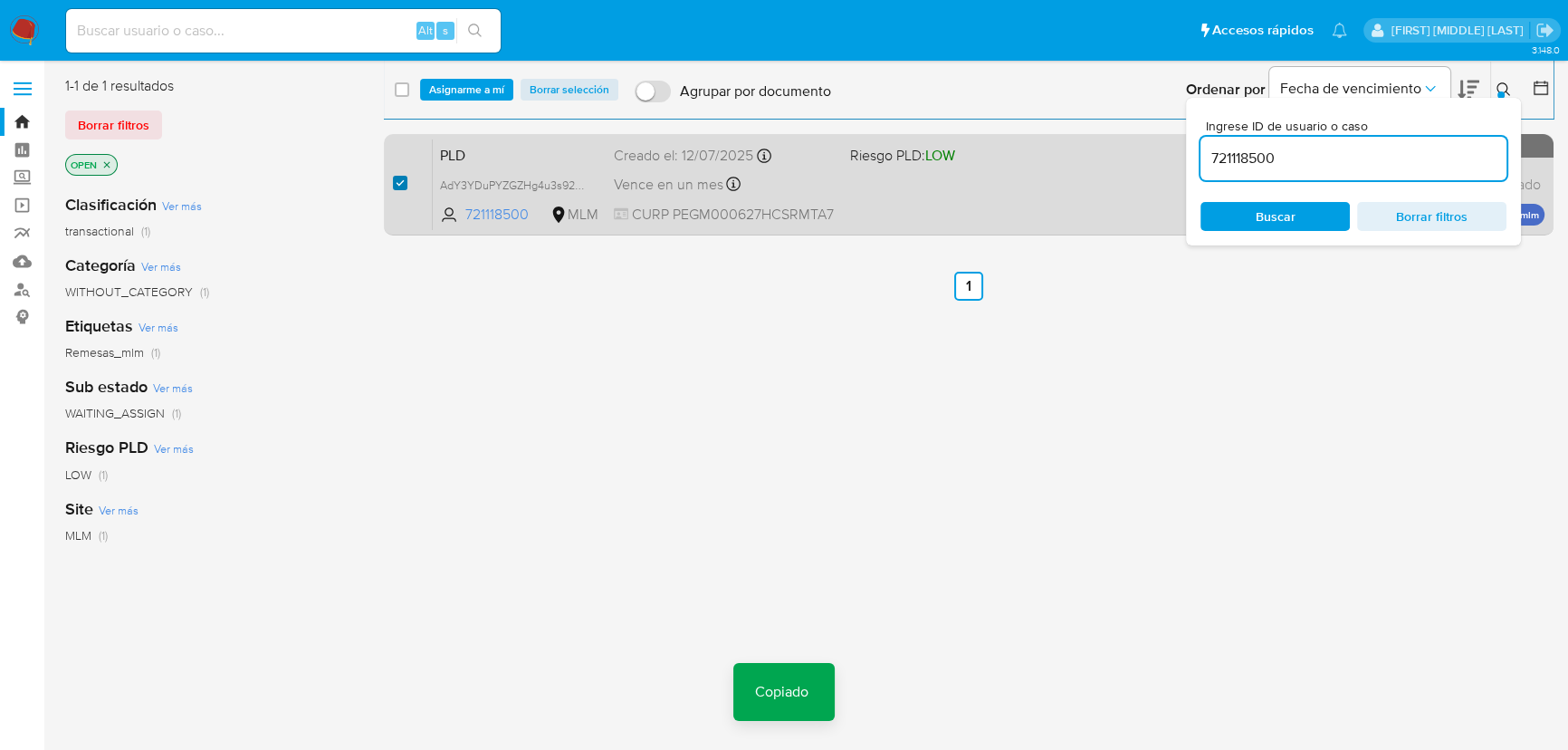 checkbox on "true" 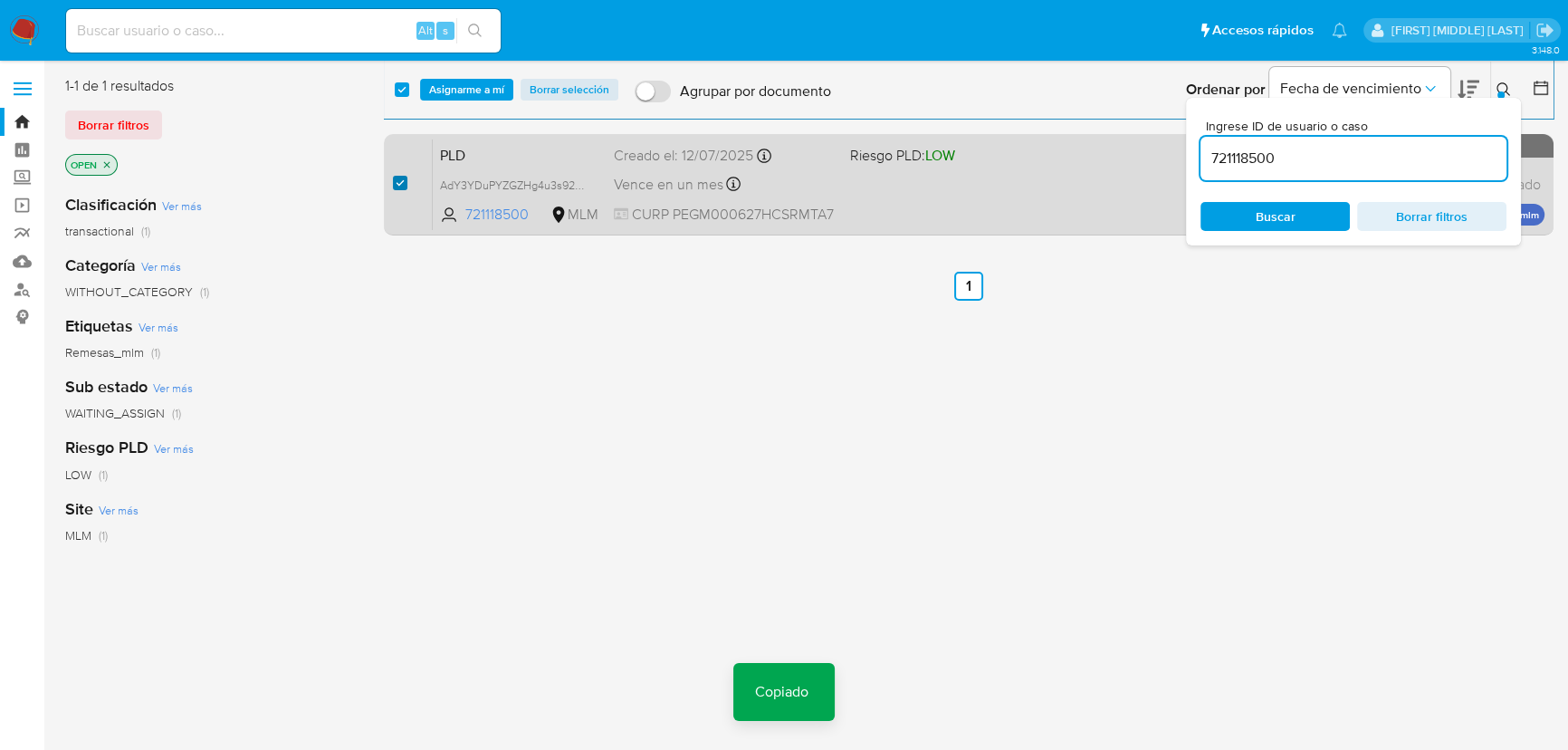 checkbox on "true" 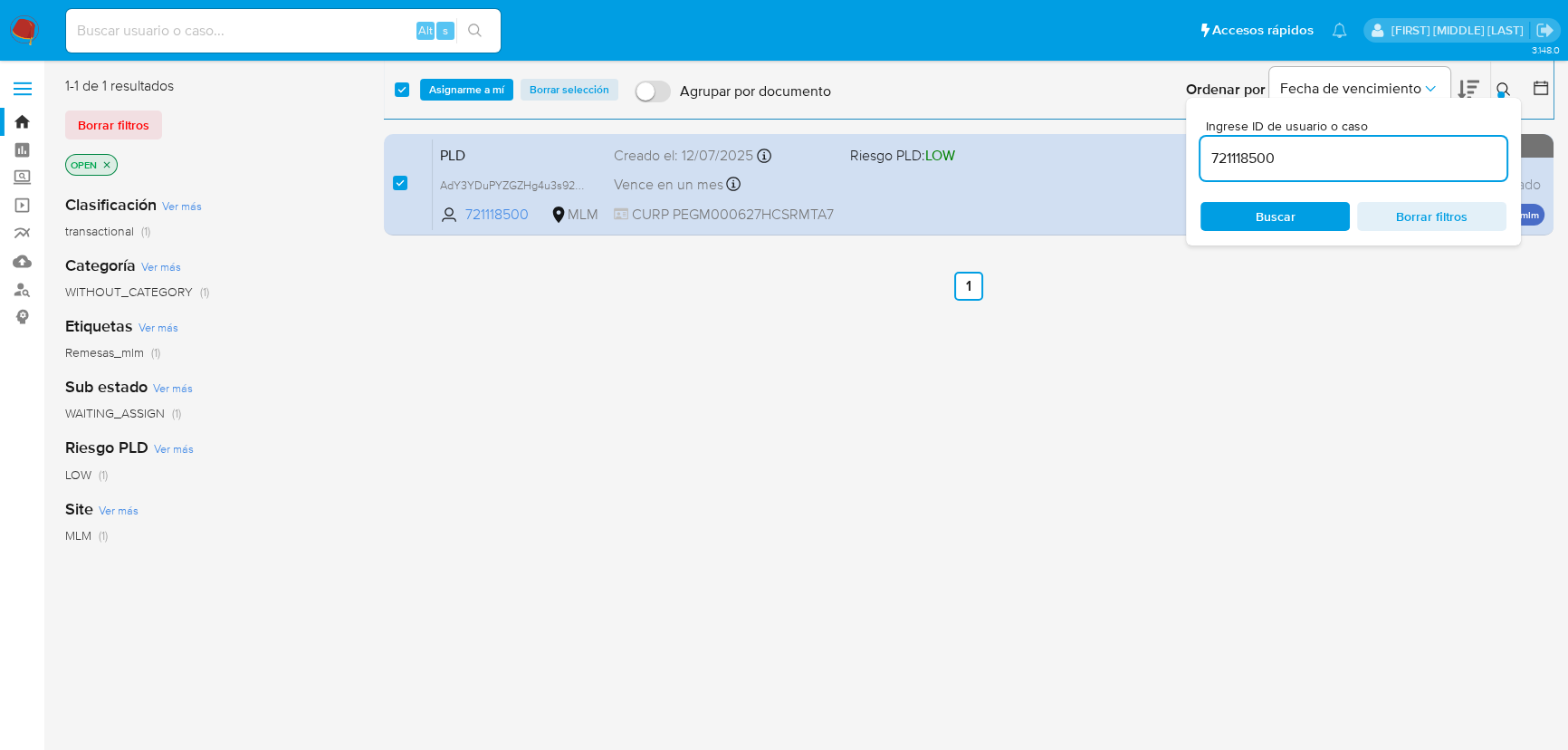 drag, startPoint x: 1282, startPoint y: 153, endPoint x: 905, endPoint y: 91, distance: 382.06413 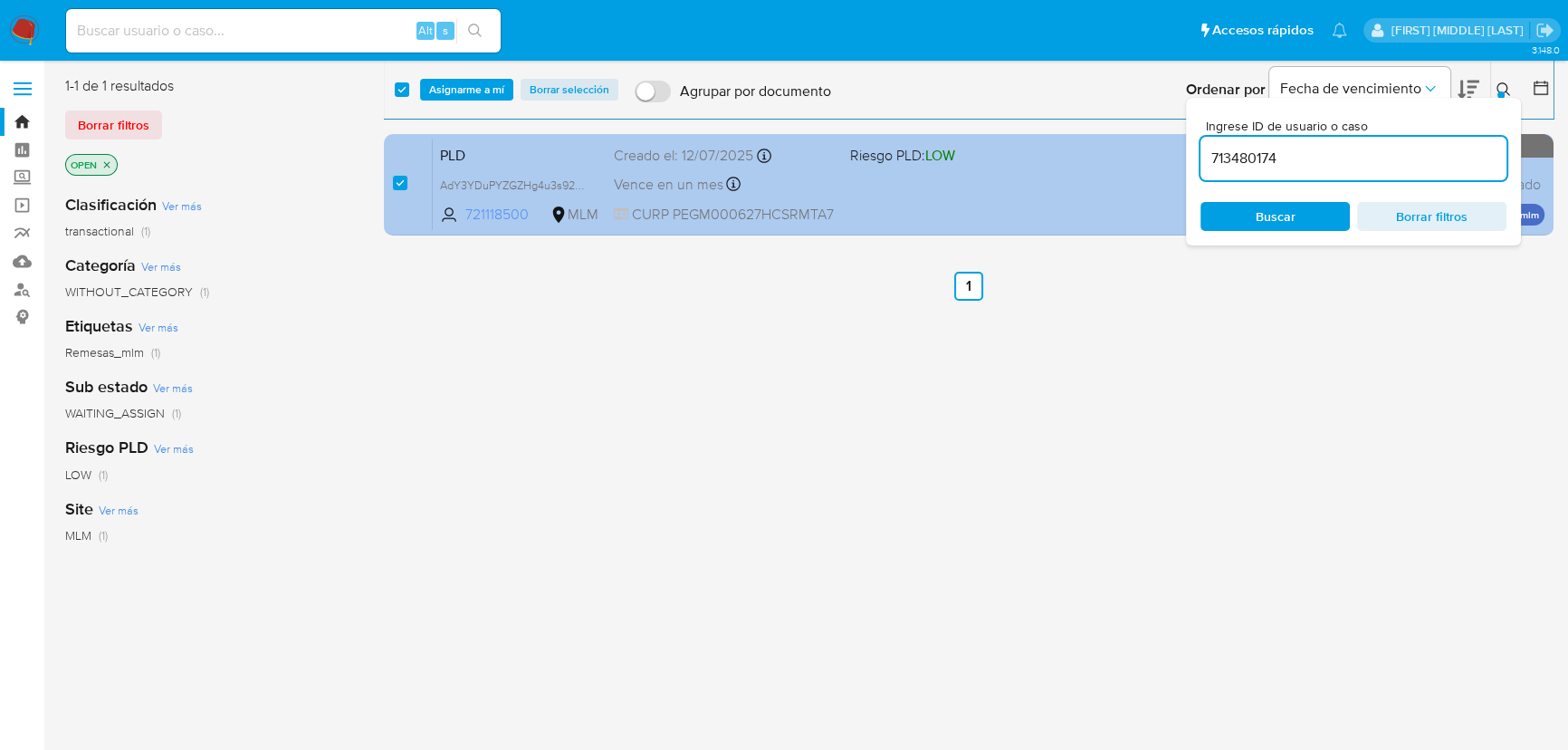 type on "713480174" 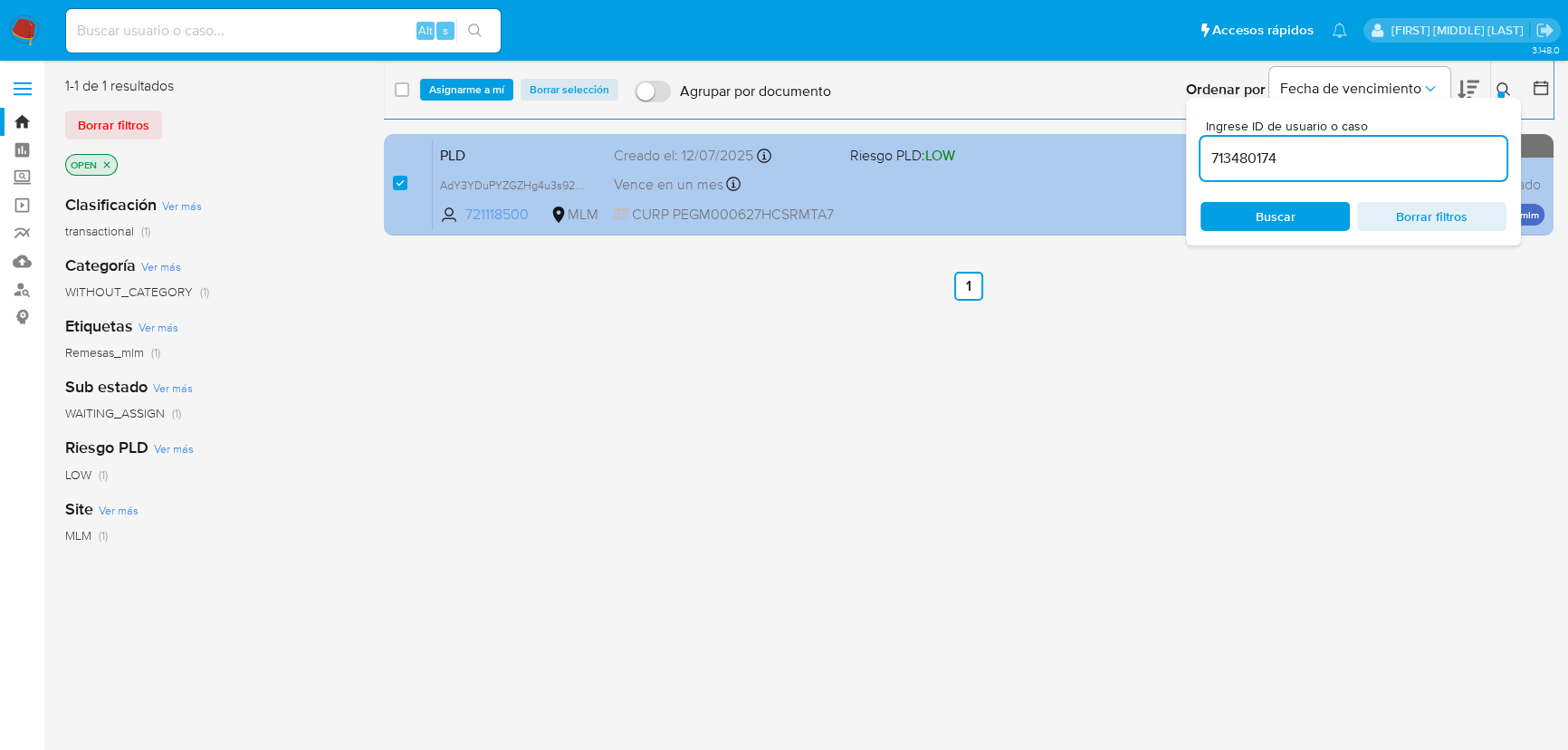 checkbox on "false" 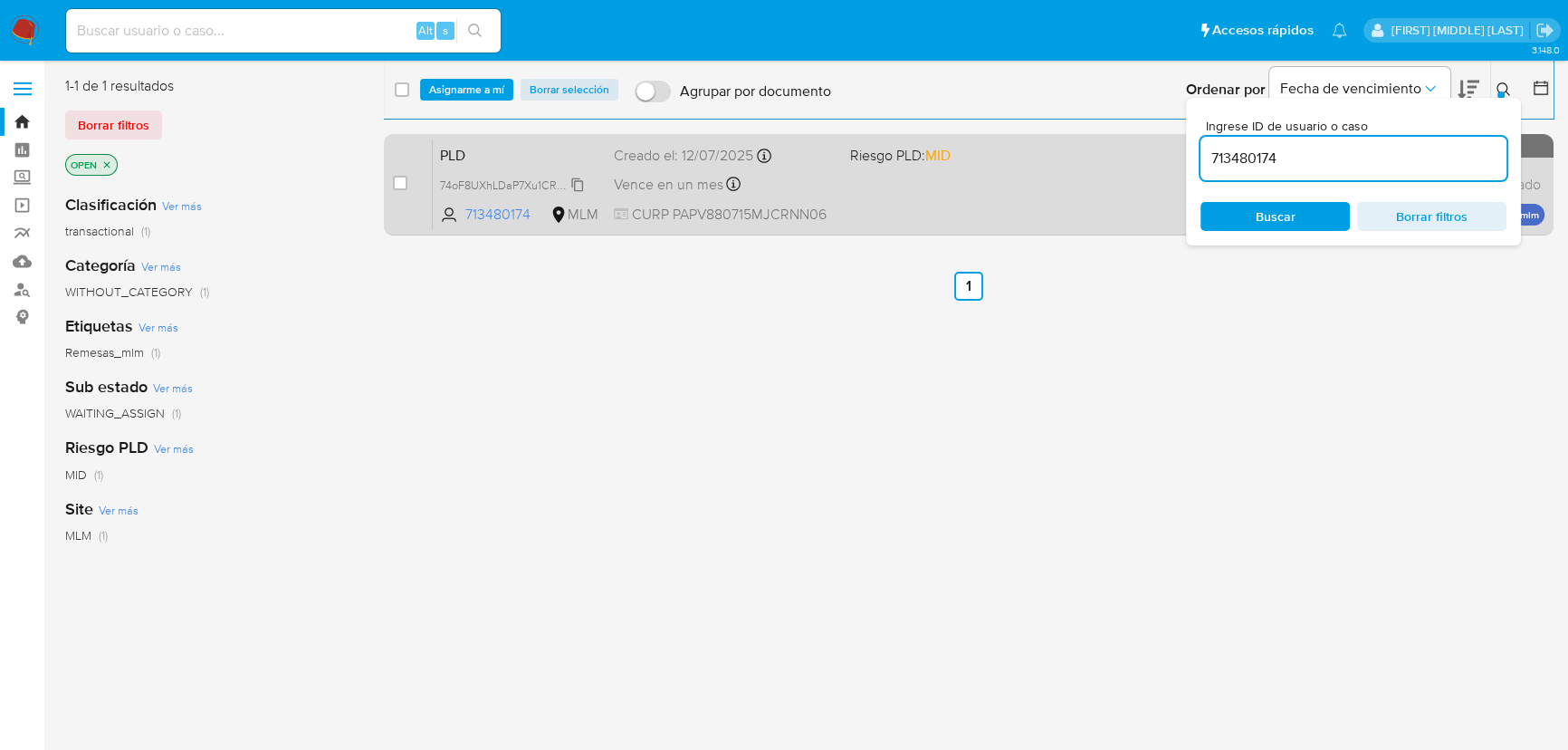 drag, startPoint x: 547, startPoint y: 191, endPoint x: 464, endPoint y: 177, distance: 84.17244 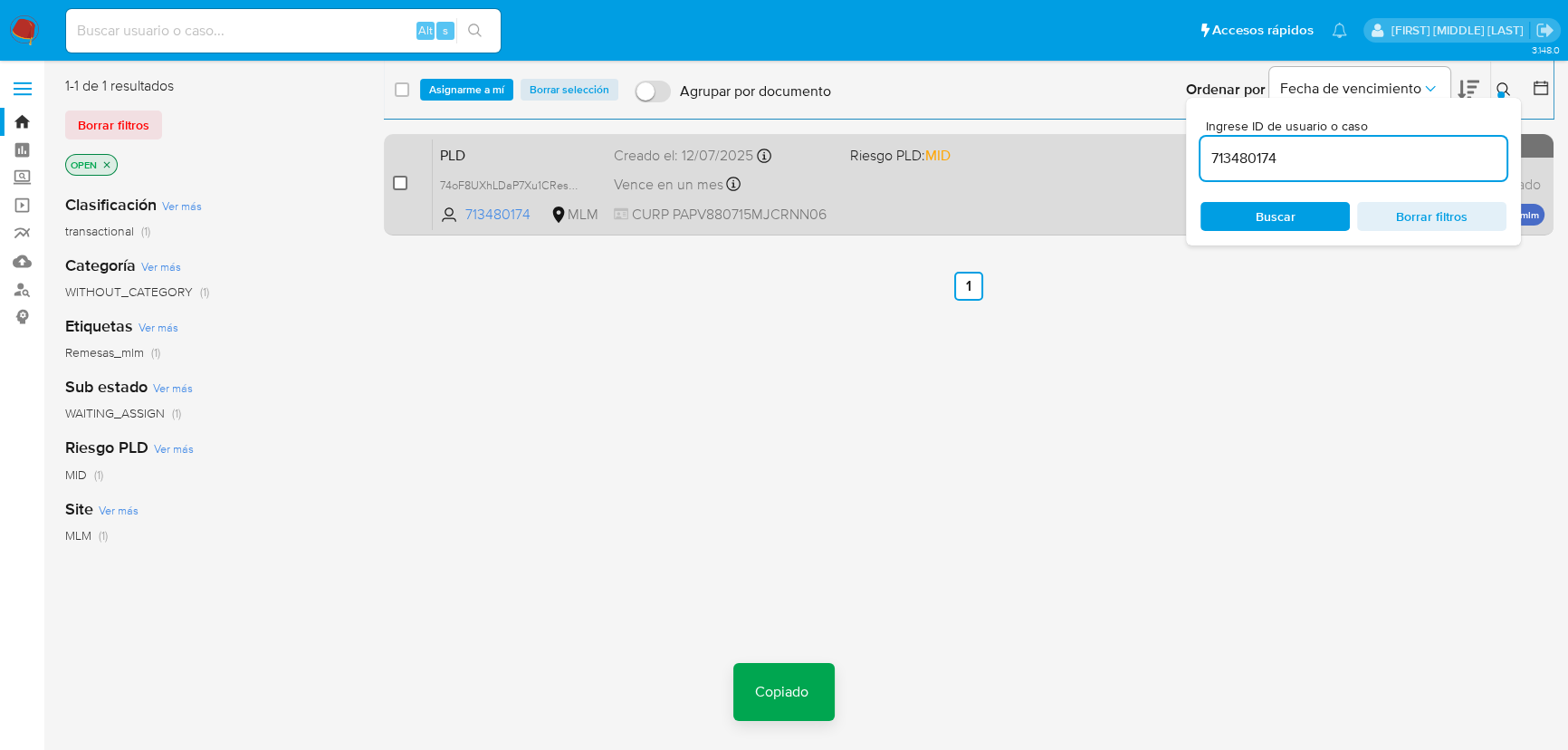 click at bounding box center (400, 183) 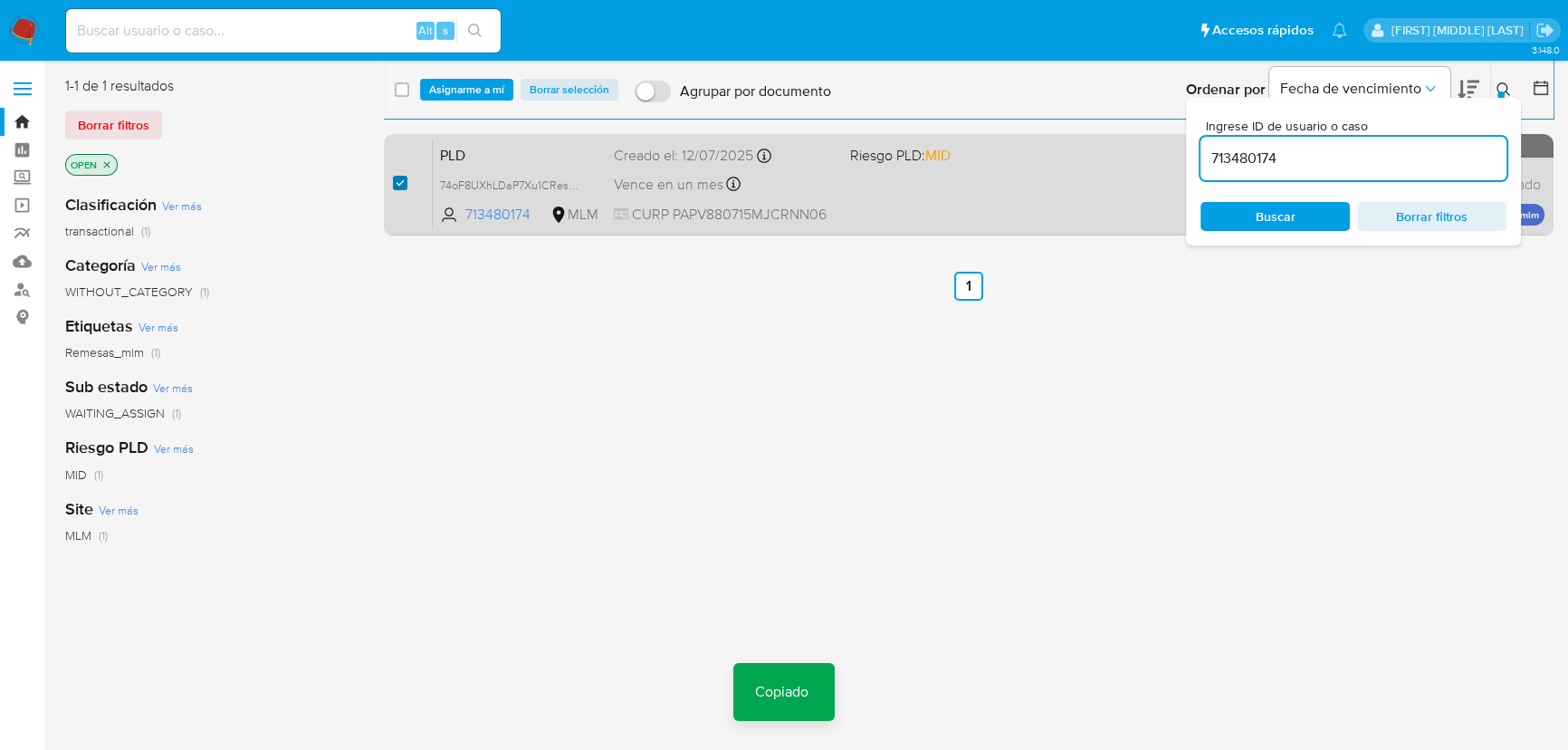 checkbox on "true" 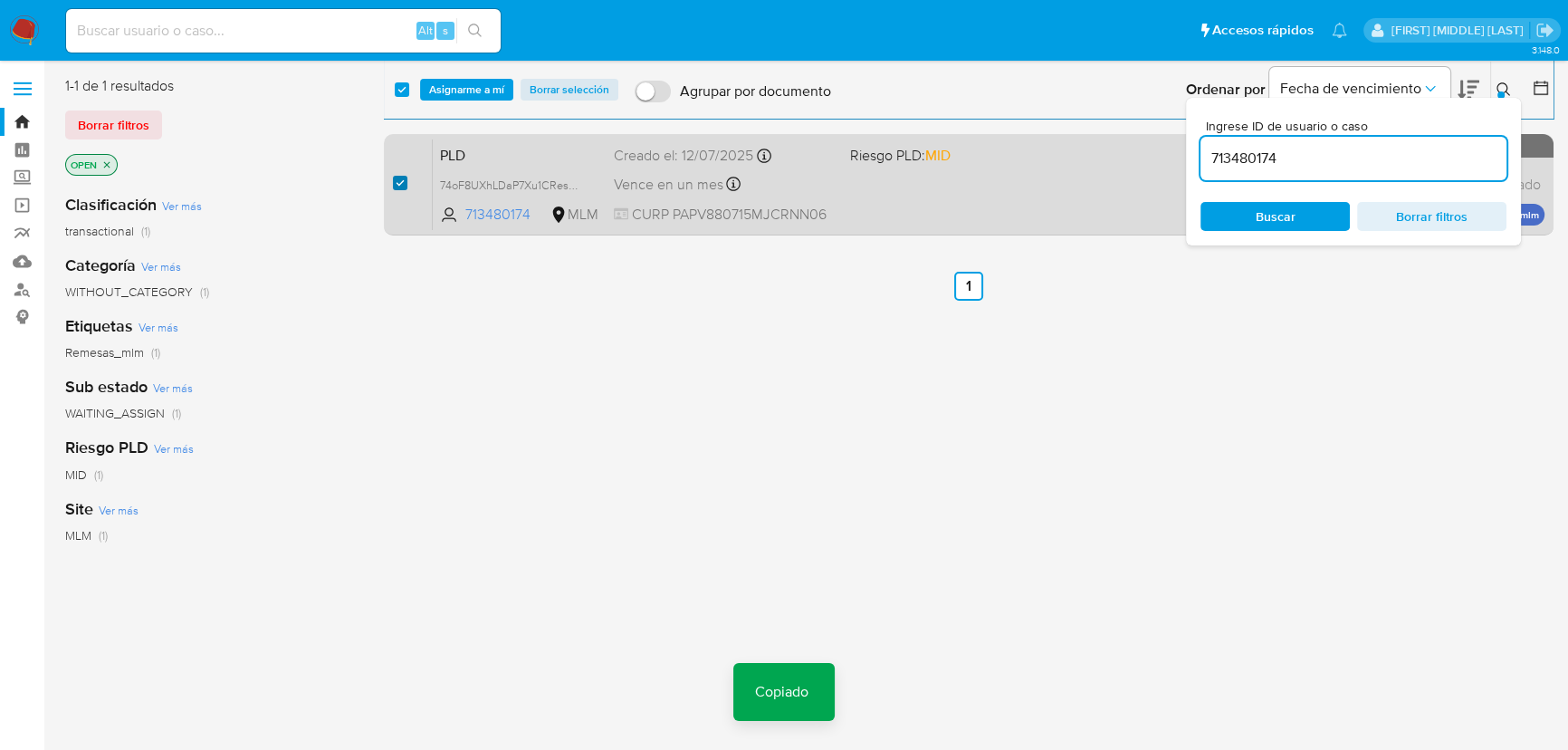 checkbox on "true" 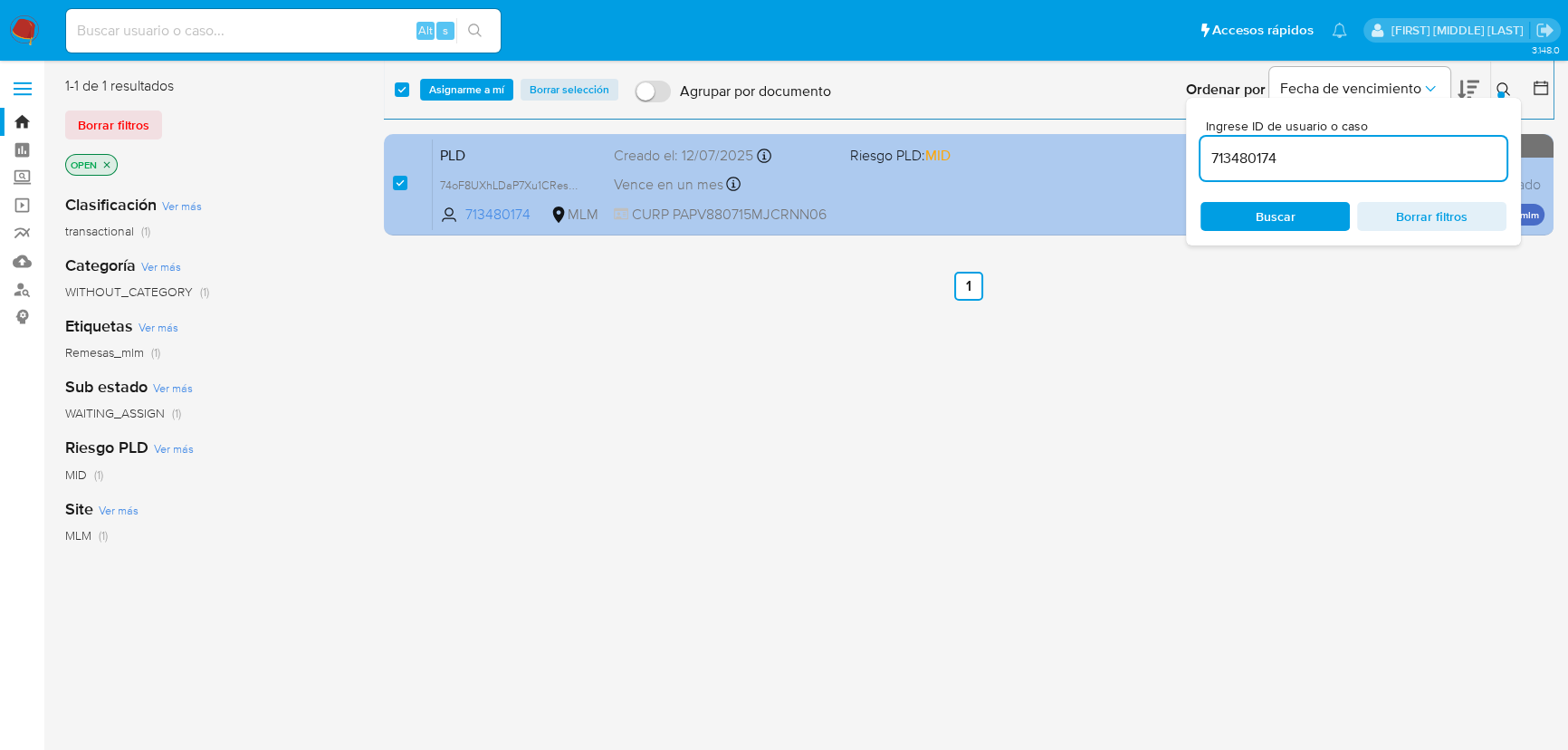 drag, startPoint x: 1308, startPoint y: 167, endPoint x: 1096, endPoint y: 154, distance: 212.39821 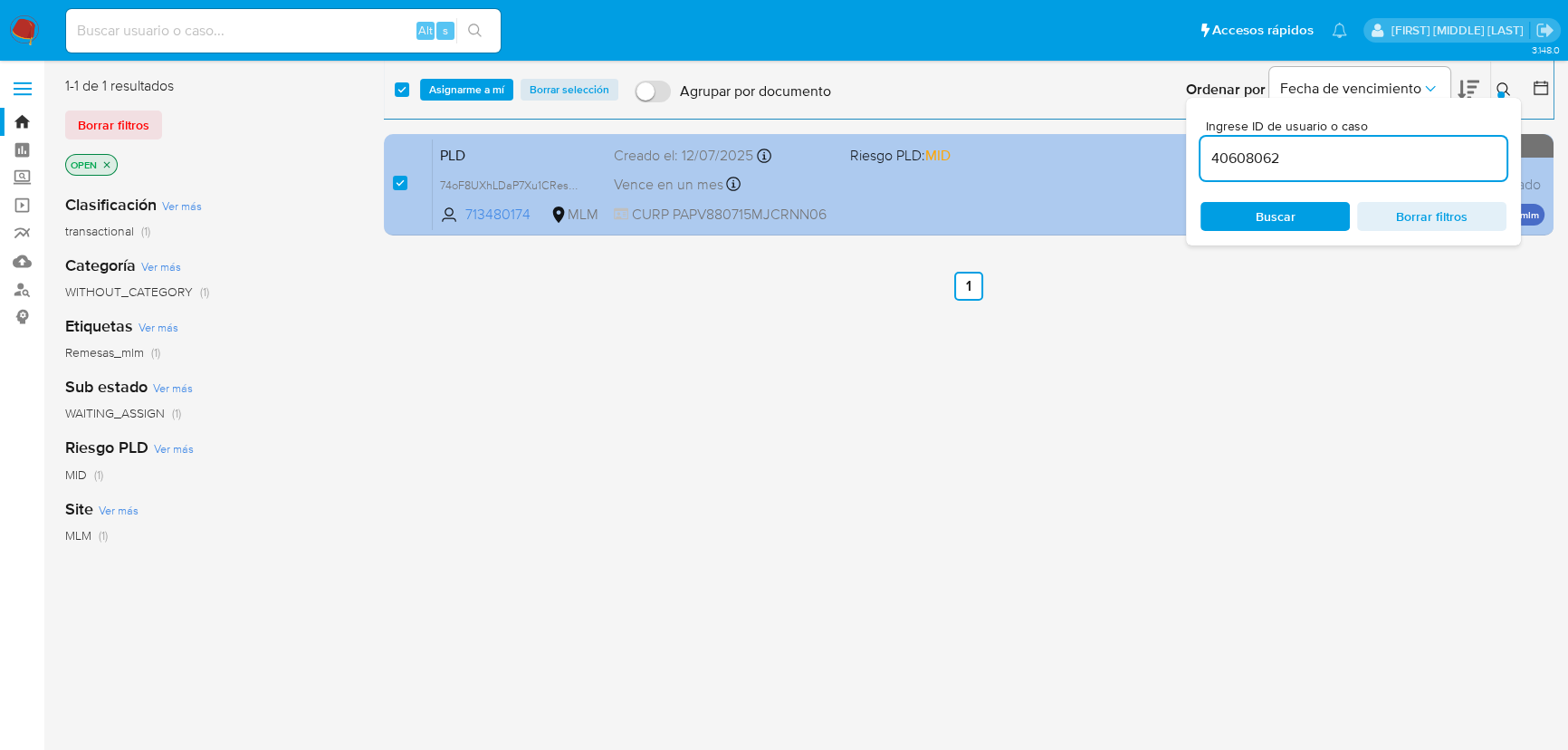 type on "40608062" 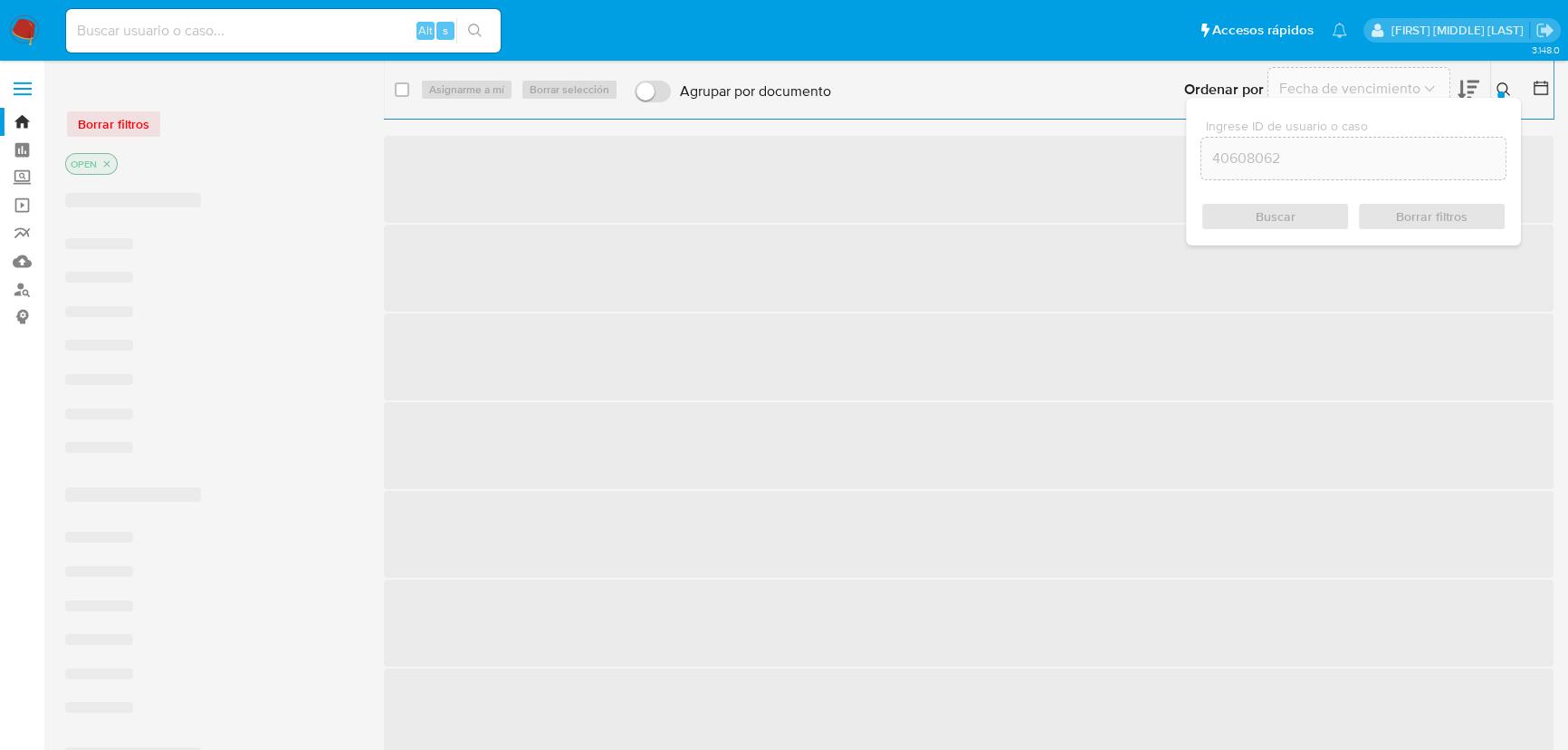 checkbox on "false" 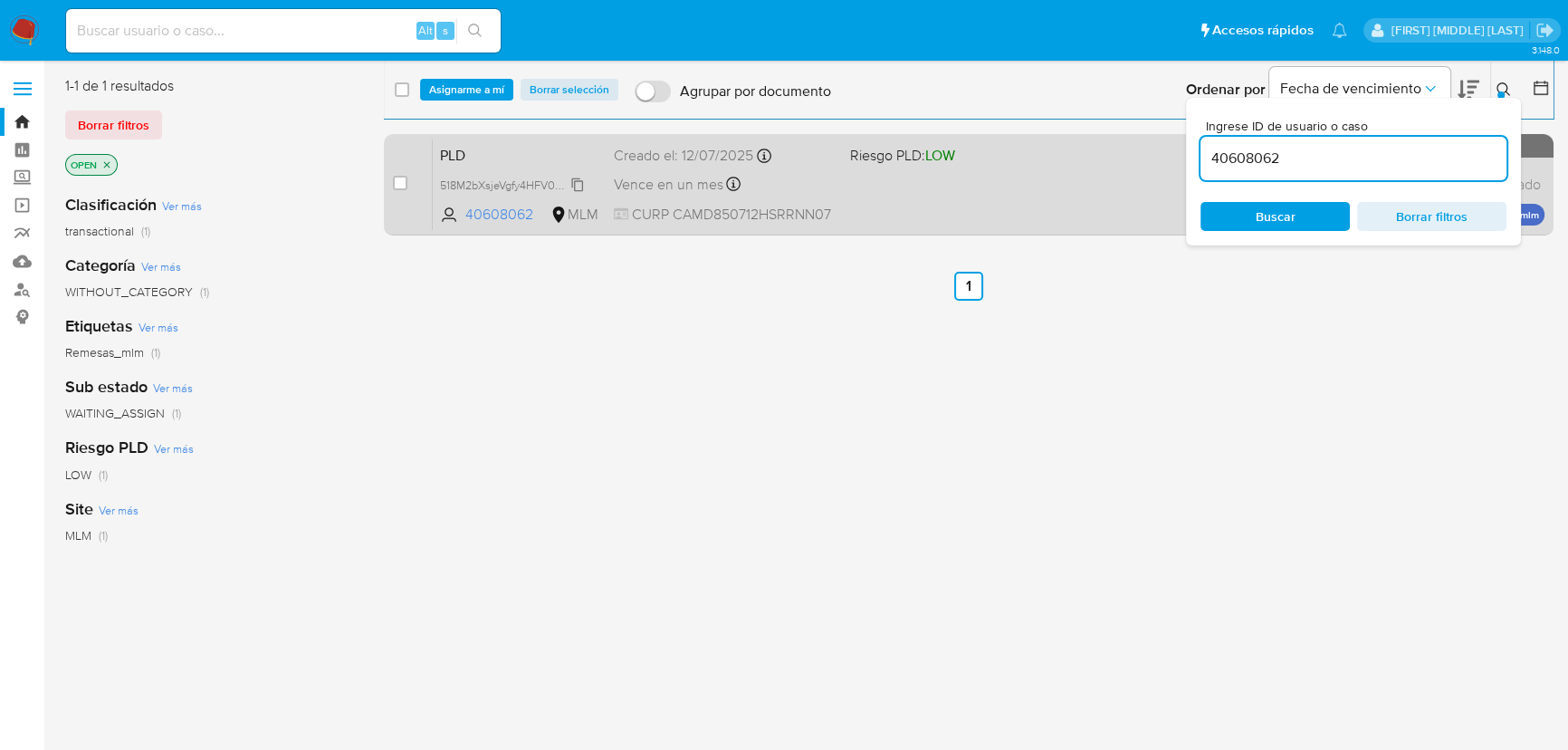 click on "518M2bXsjeVgfy4HFV0KK3vx" at bounding box center (513, 184) 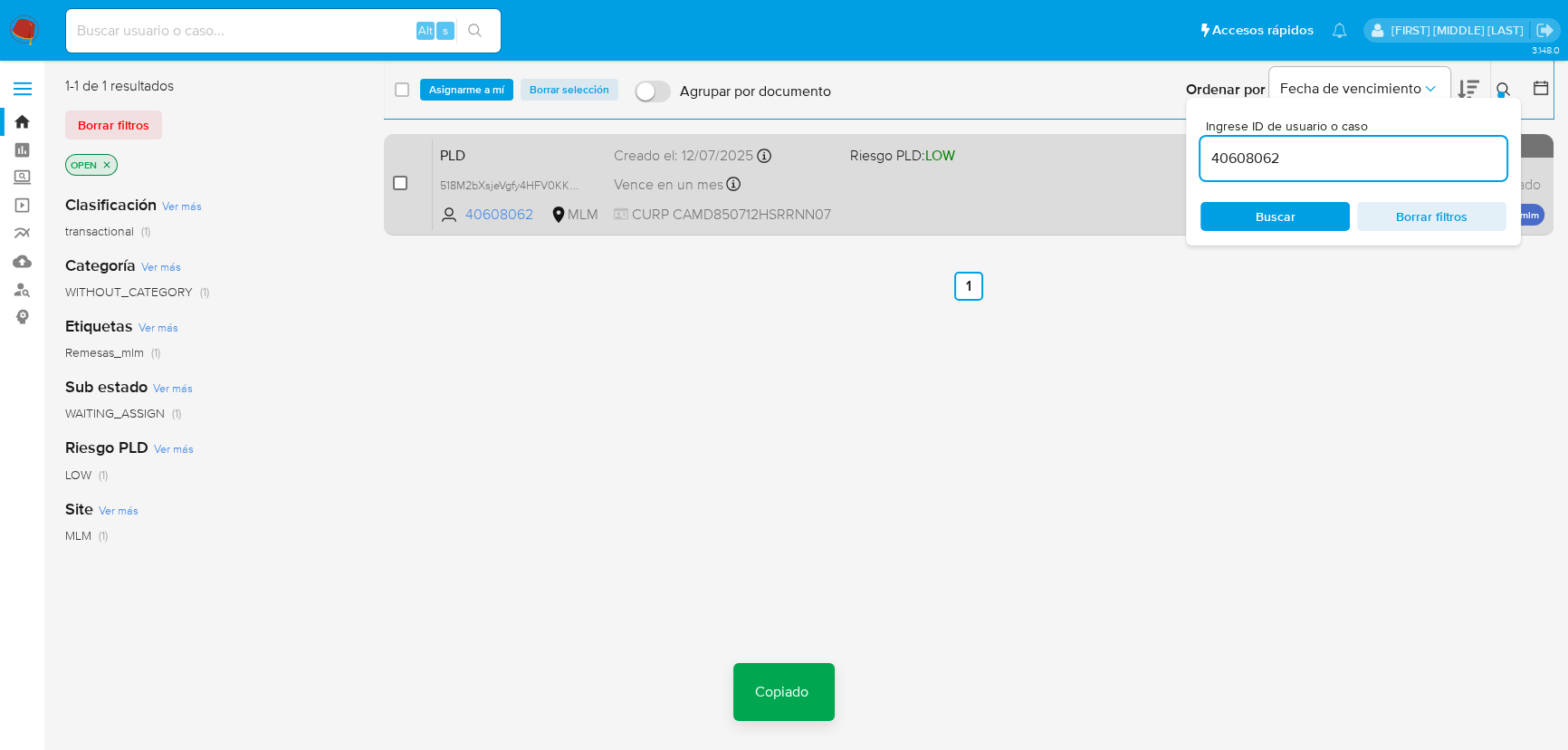 click at bounding box center (400, 183) 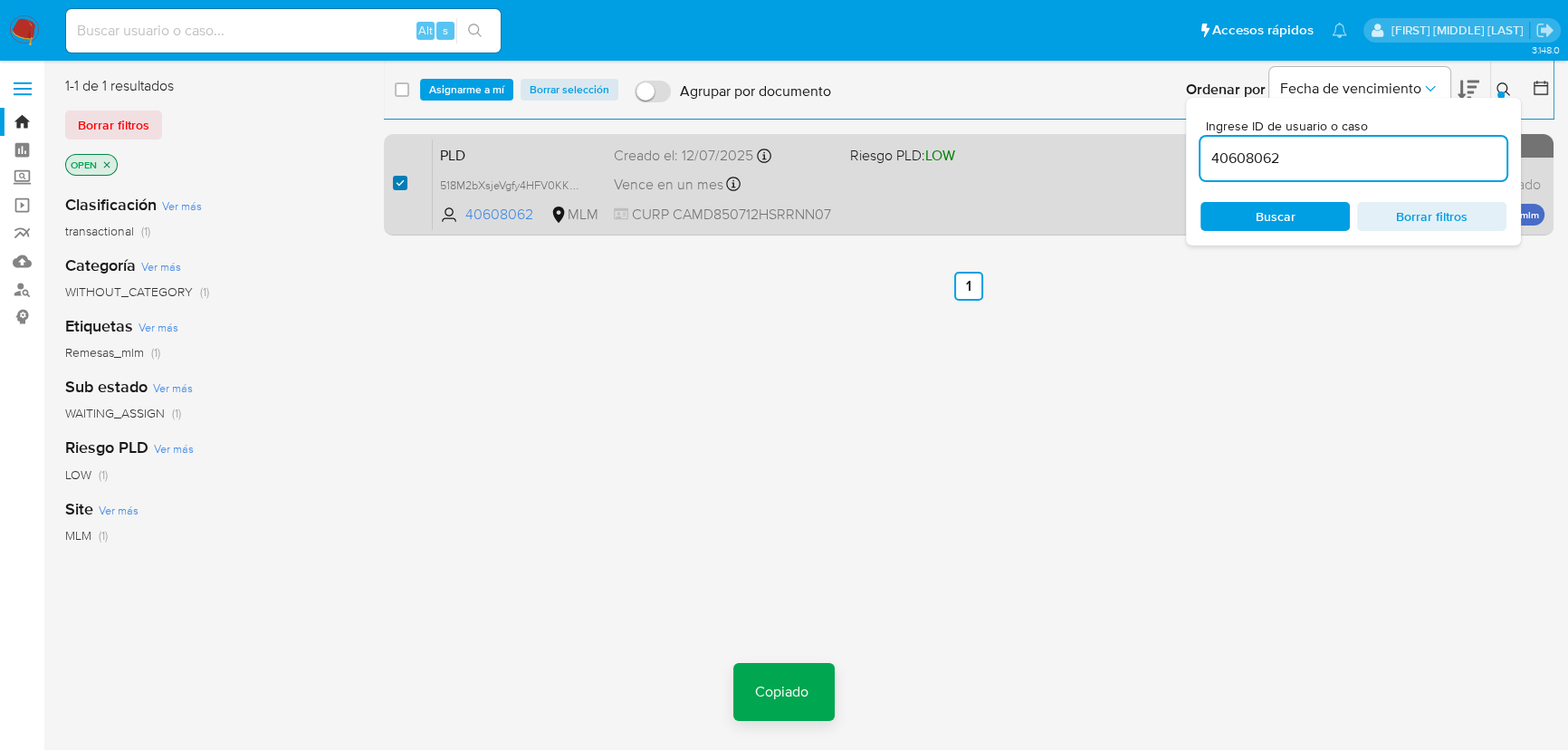 checkbox on "true" 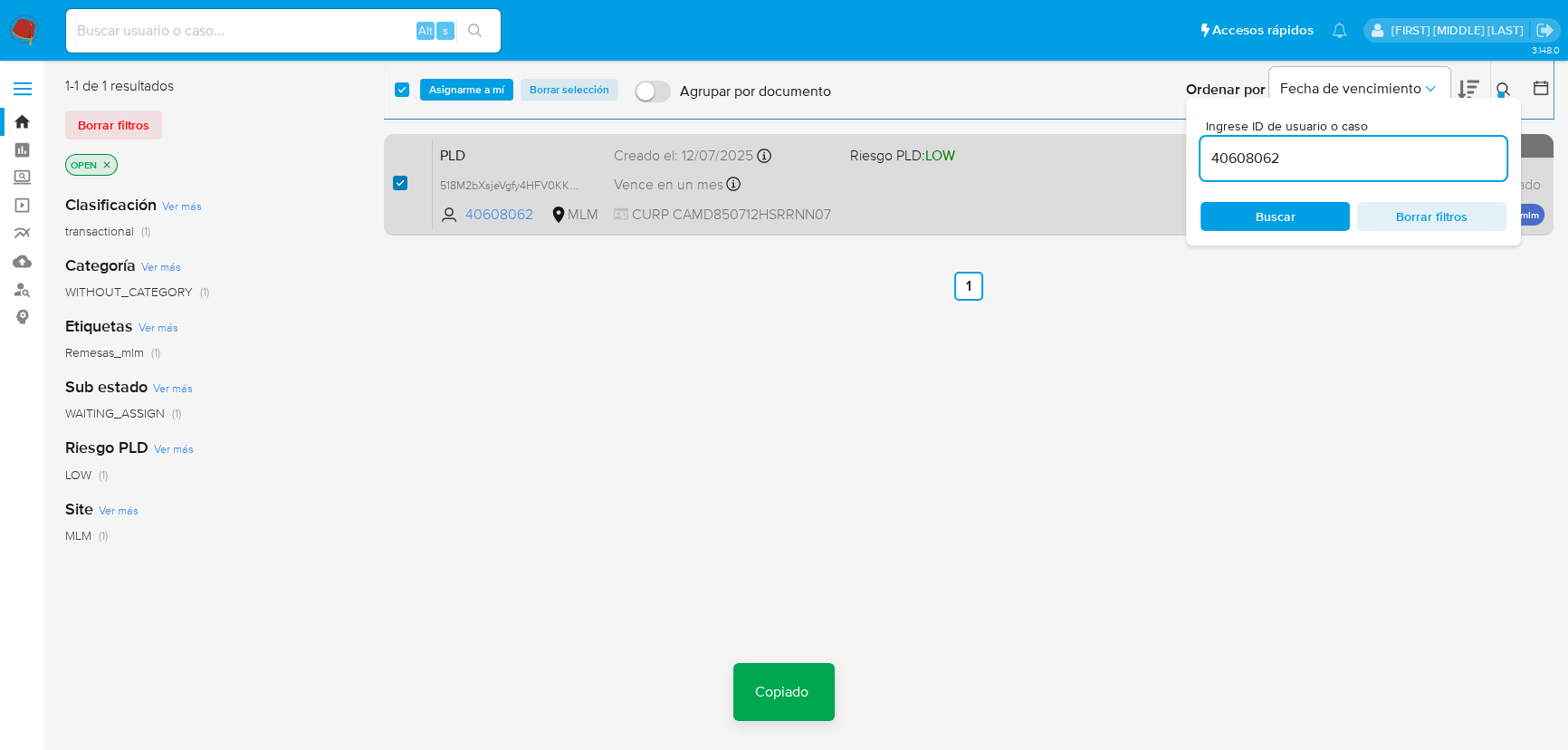checkbox on "true" 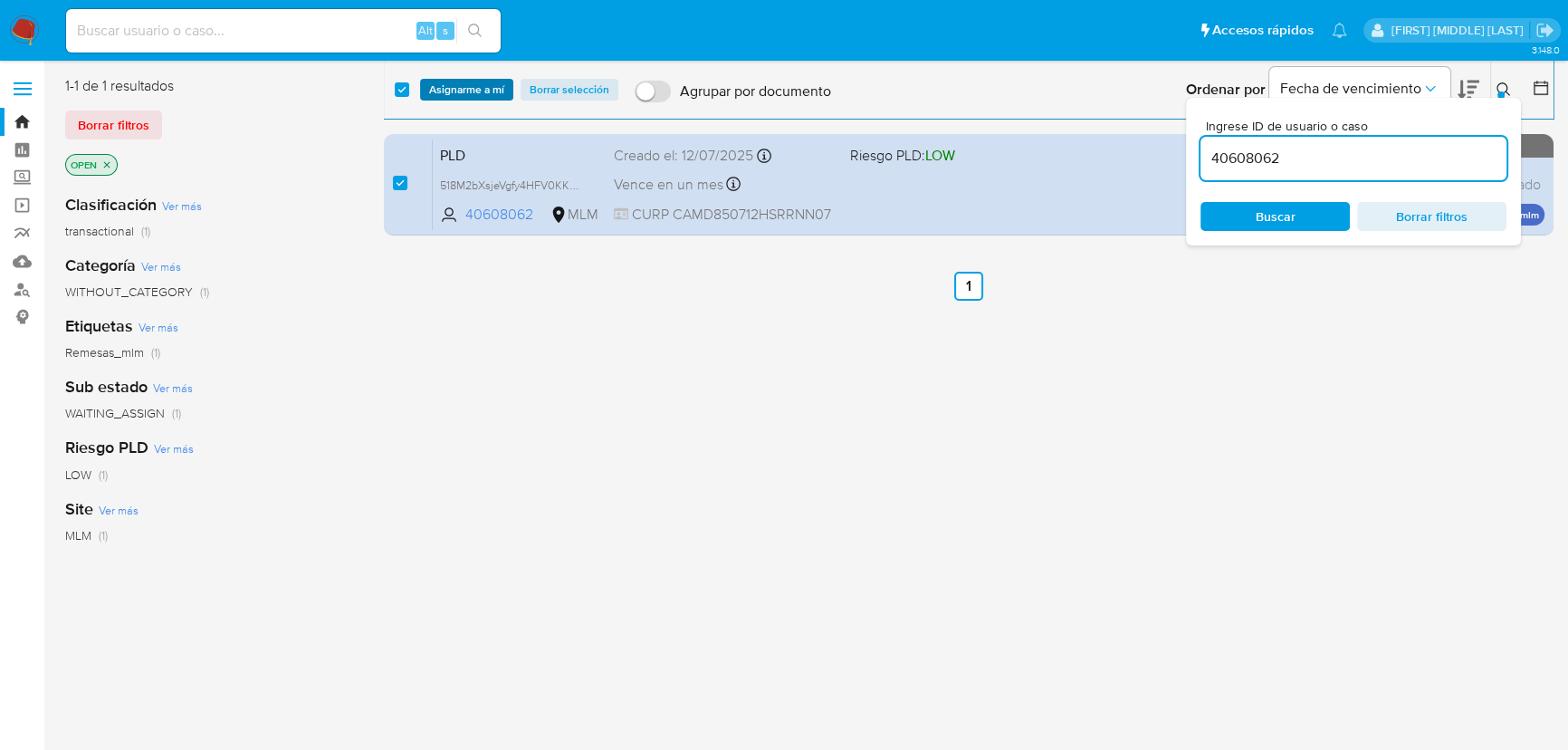 click on "Asignarme a mí" at bounding box center [466, 90] 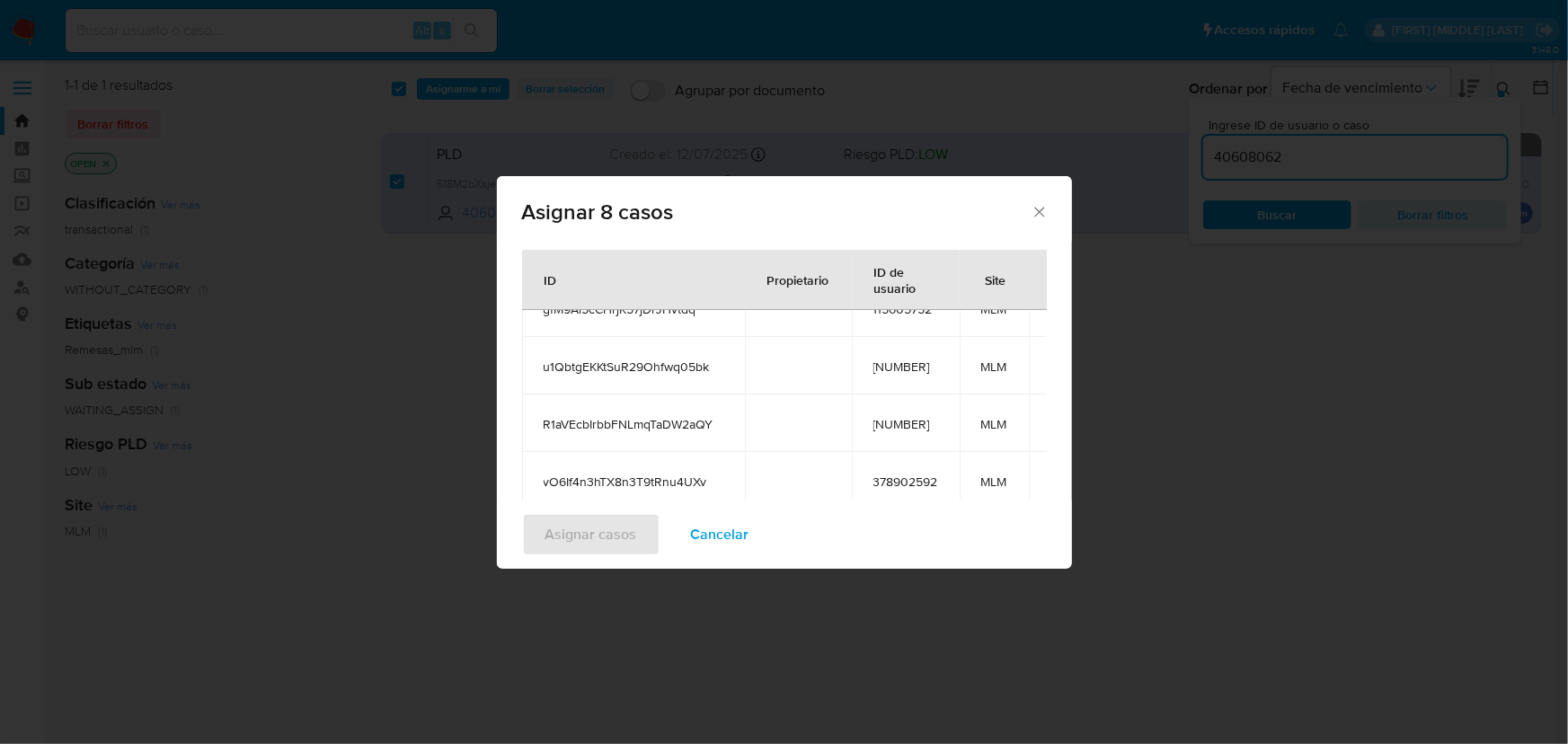 scroll, scrollTop: 127, scrollLeft: 0, axis: vertical 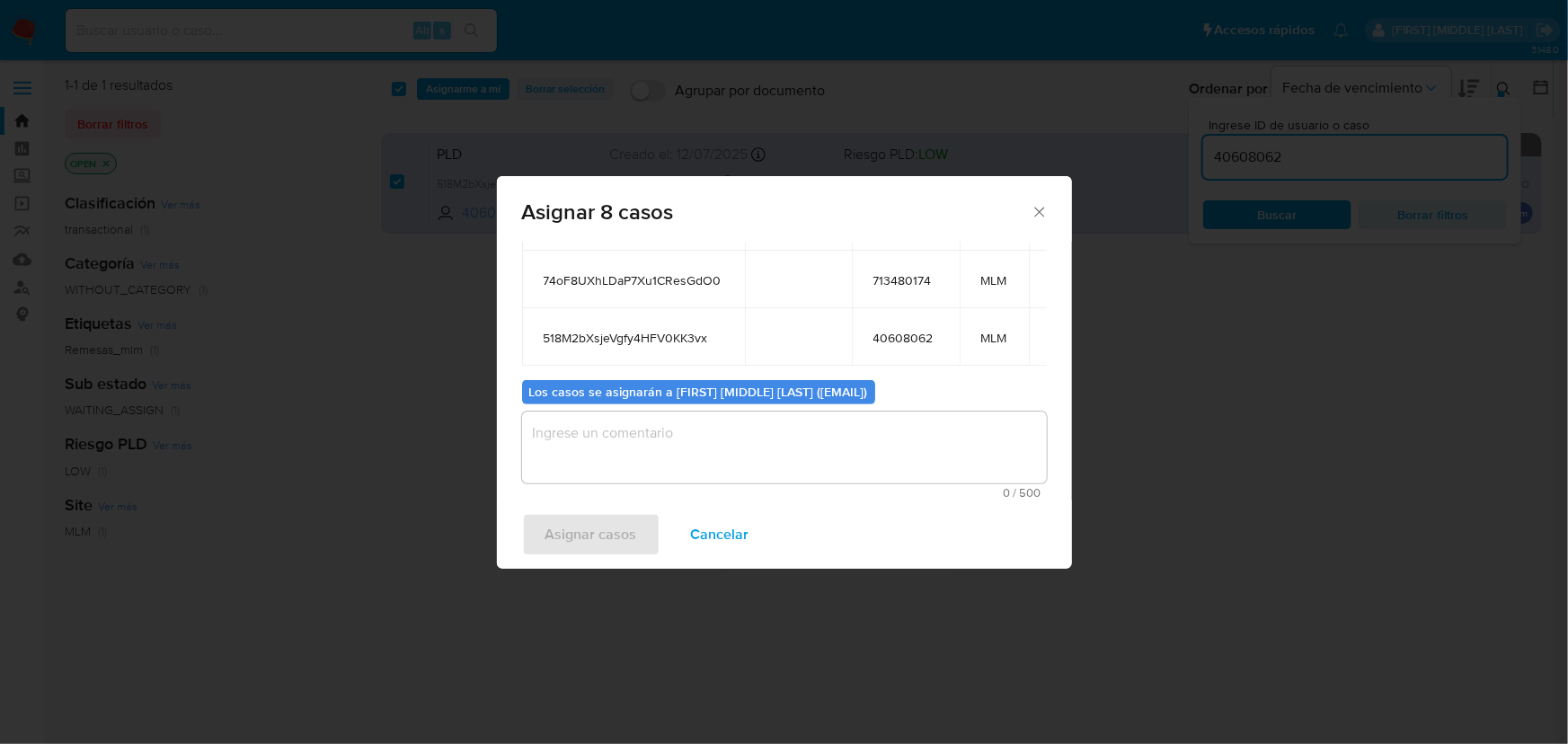 click at bounding box center [784, 447] 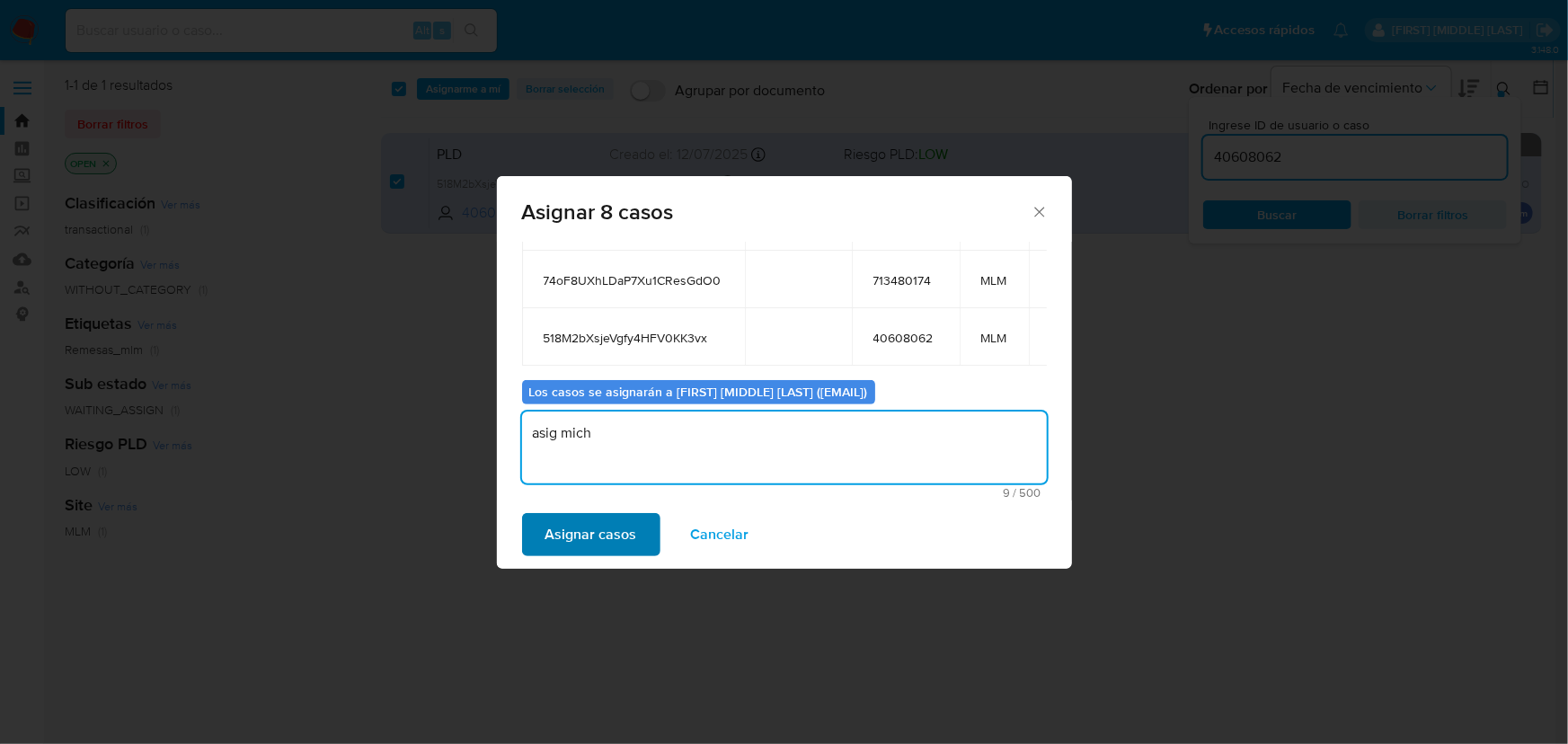 type on "asig mich" 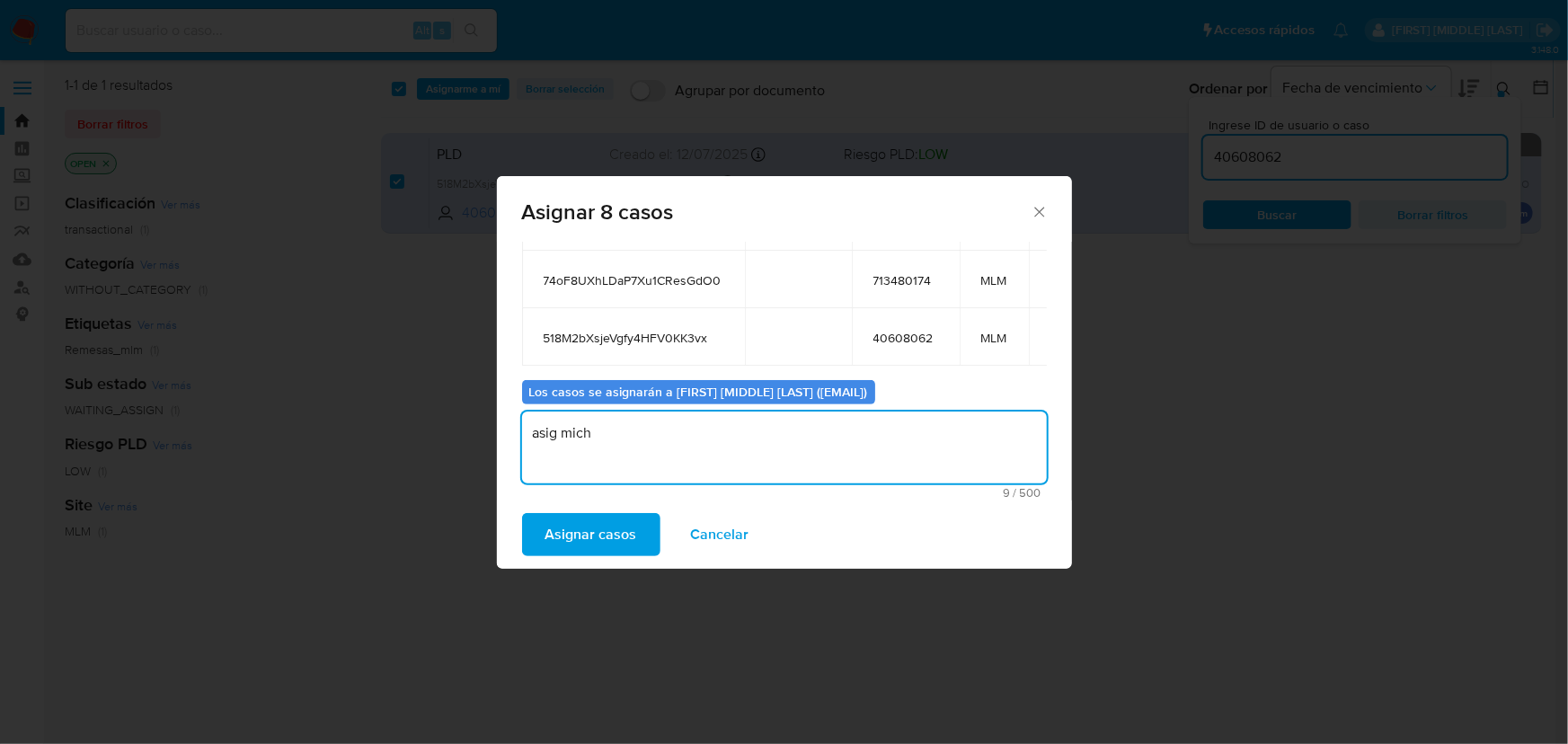 click on "Asignar casos" at bounding box center (591, 535) 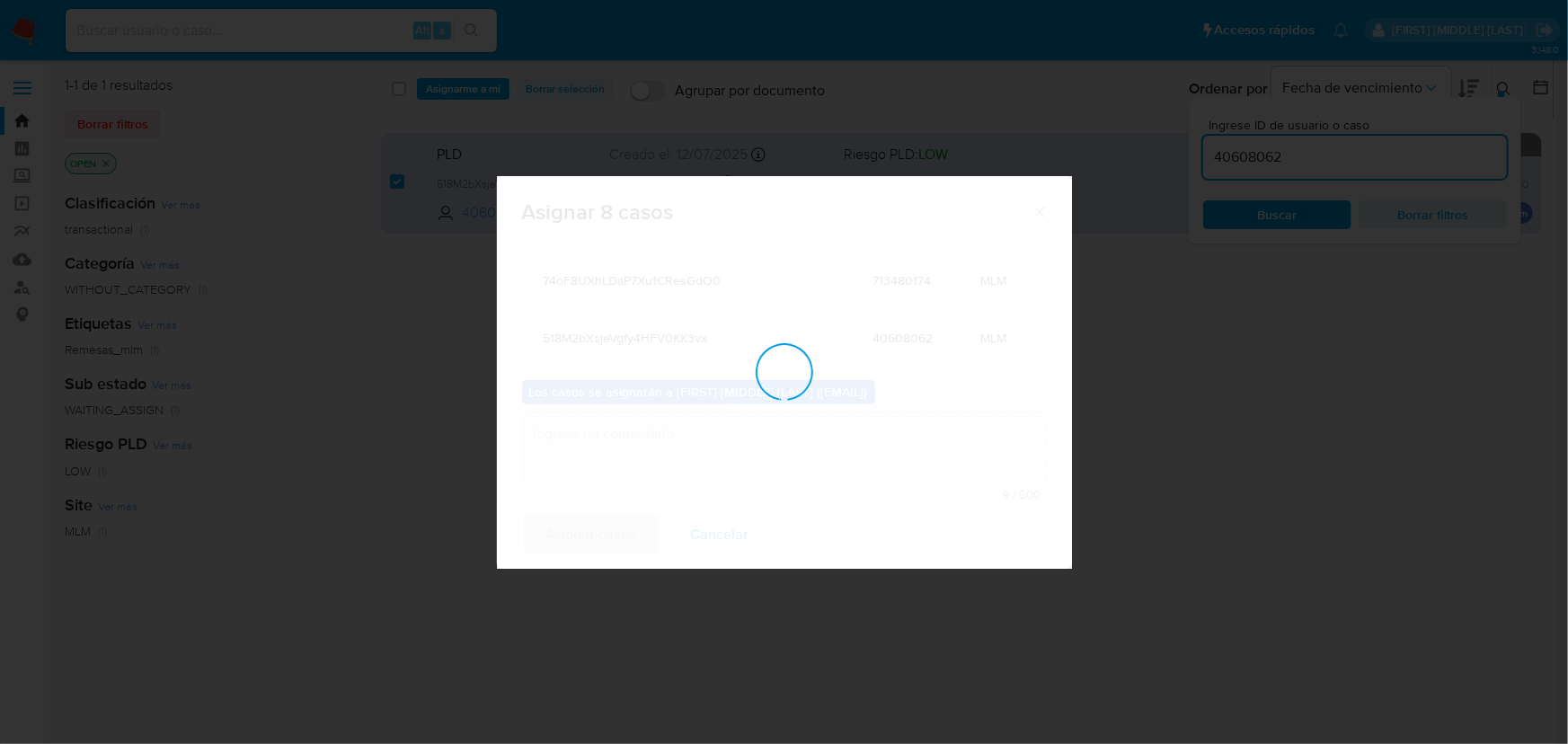 checkbox on "false" 